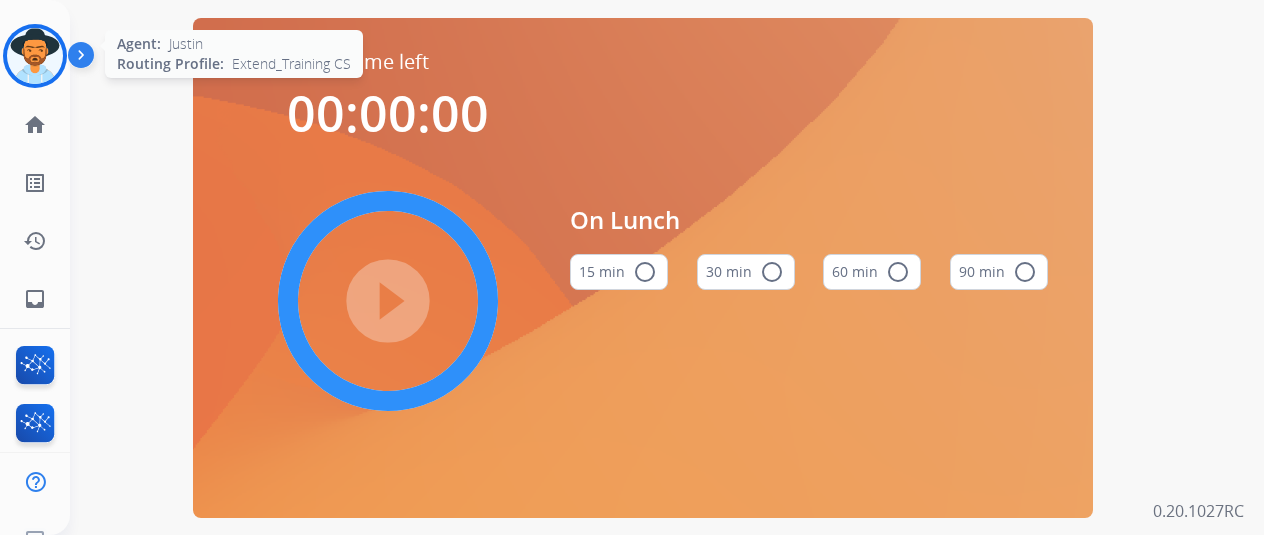 scroll, scrollTop: 0, scrollLeft: 0, axis: both 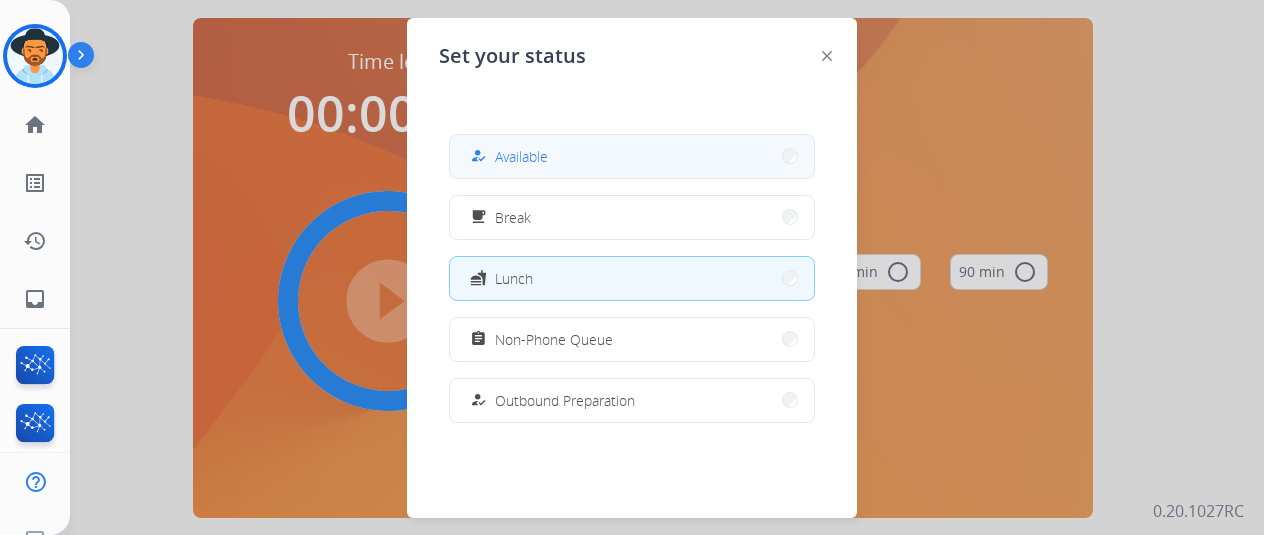 click on "how_to_reg Available" at bounding box center [507, 156] 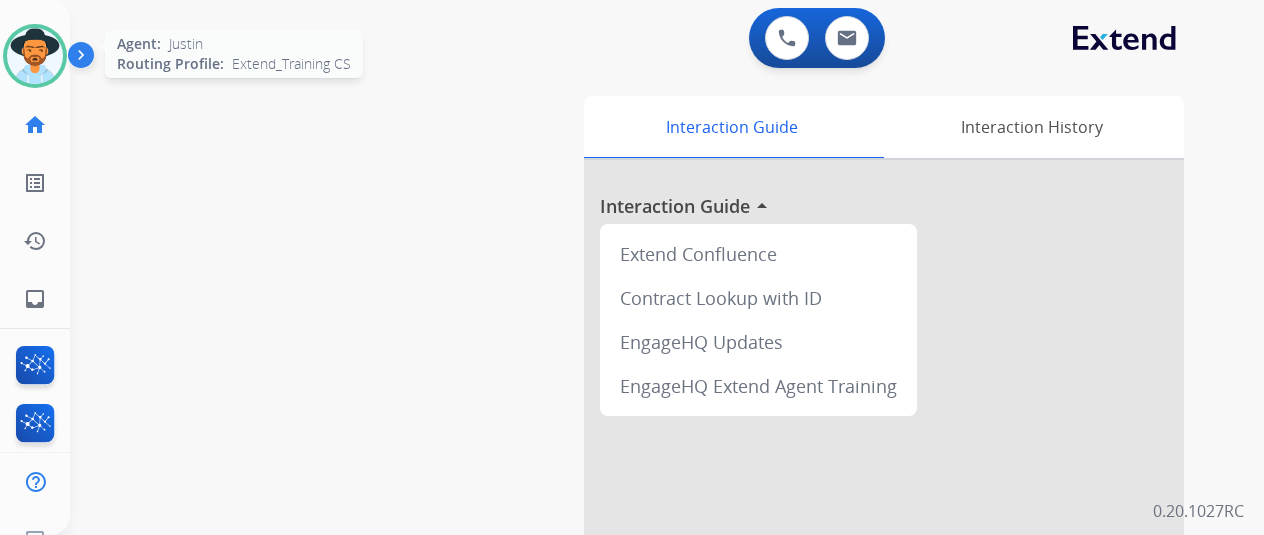 click on "Agent:   Justin  Routing Profile:  Extend_Training CS" 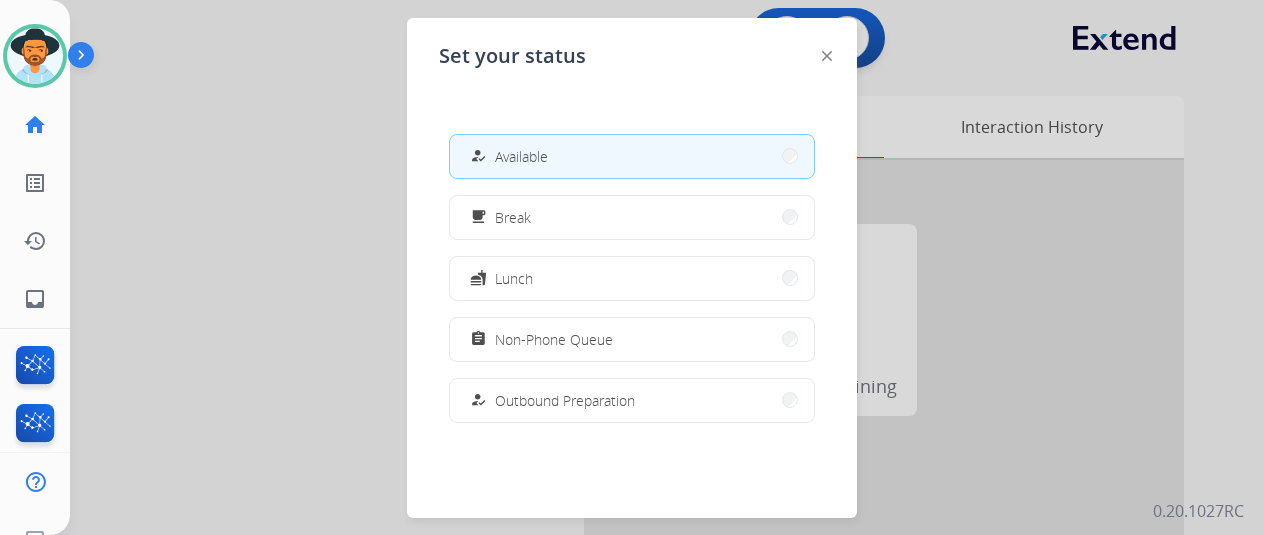 click on "how_to_reg Available" at bounding box center (632, 156) 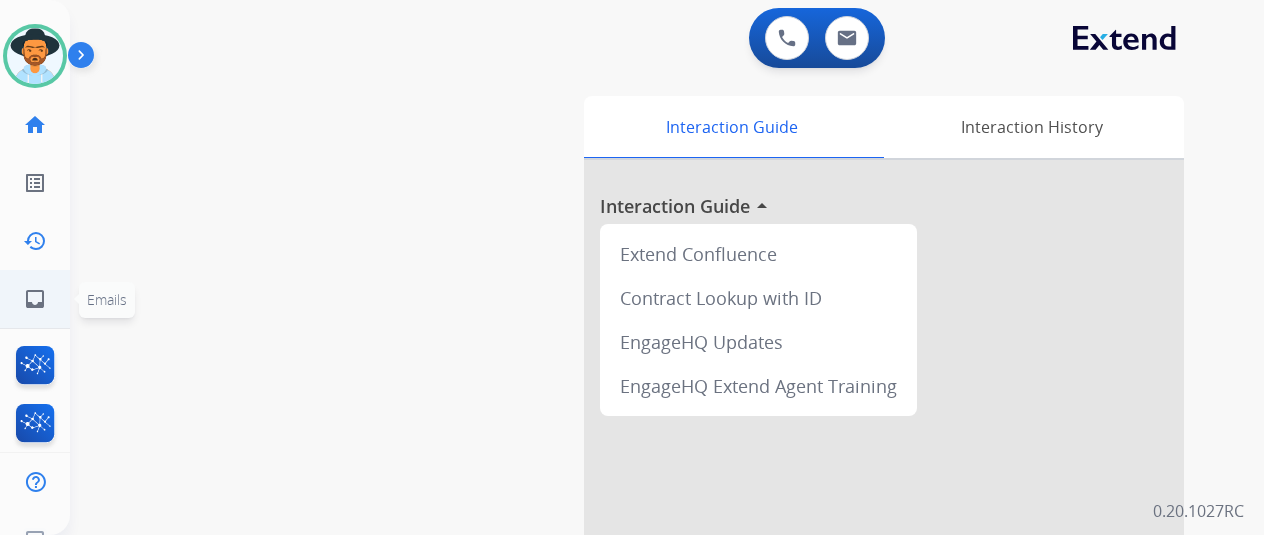 click on "inbox  Emails" 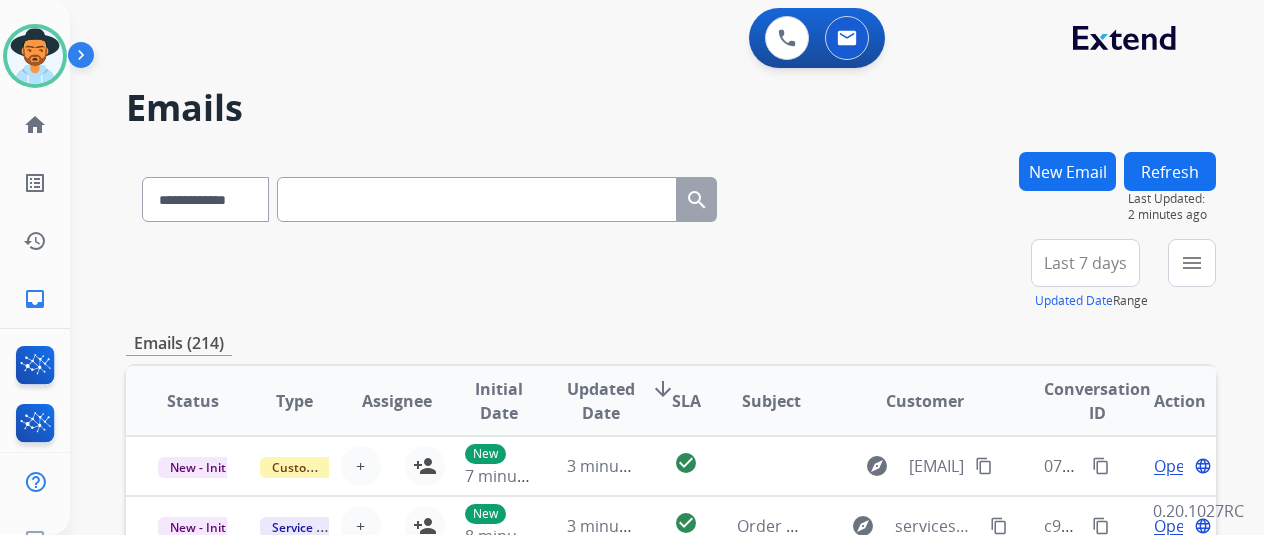 scroll, scrollTop: 2, scrollLeft: 0, axis: vertical 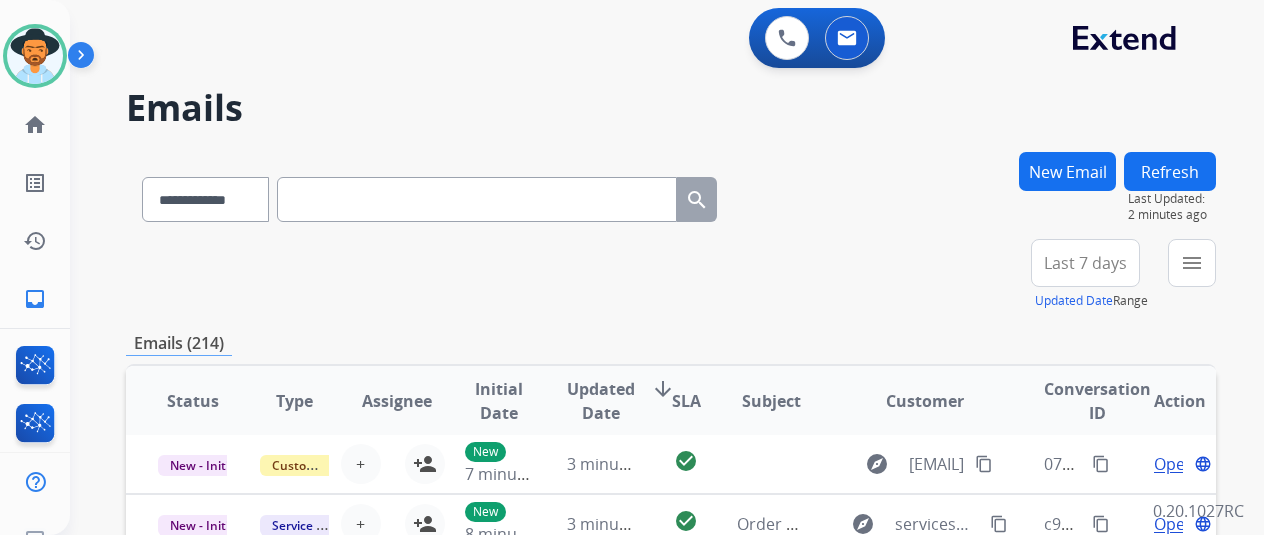 click on "Refresh" at bounding box center (1170, 171) 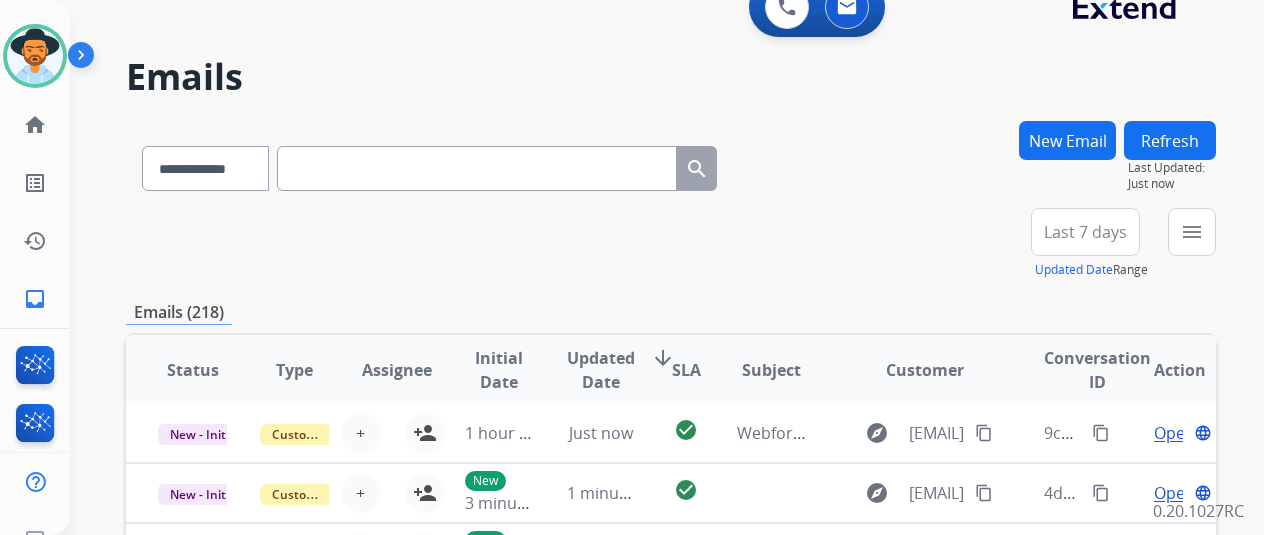scroll, scrollTop: 0, scrollLeft: 0, axis: both 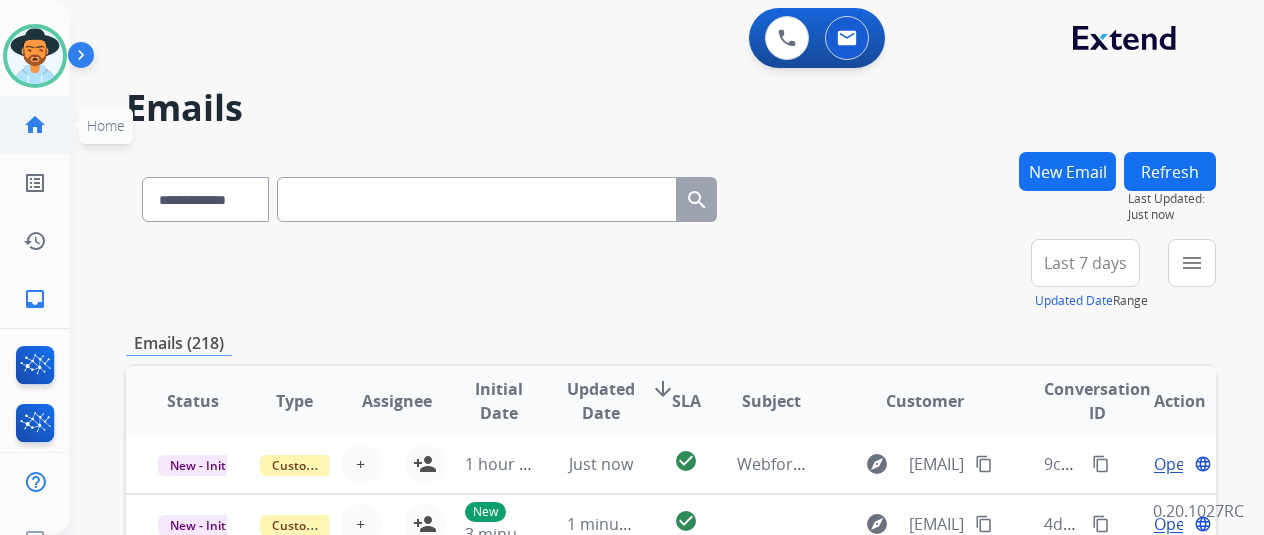 click on "home" 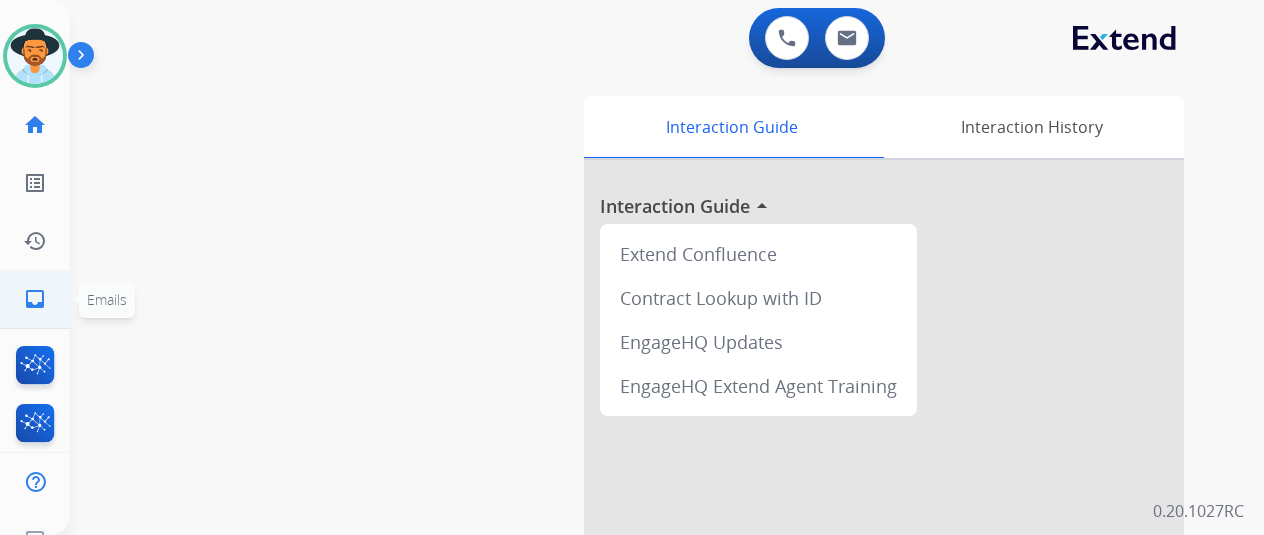 click on "inbox" 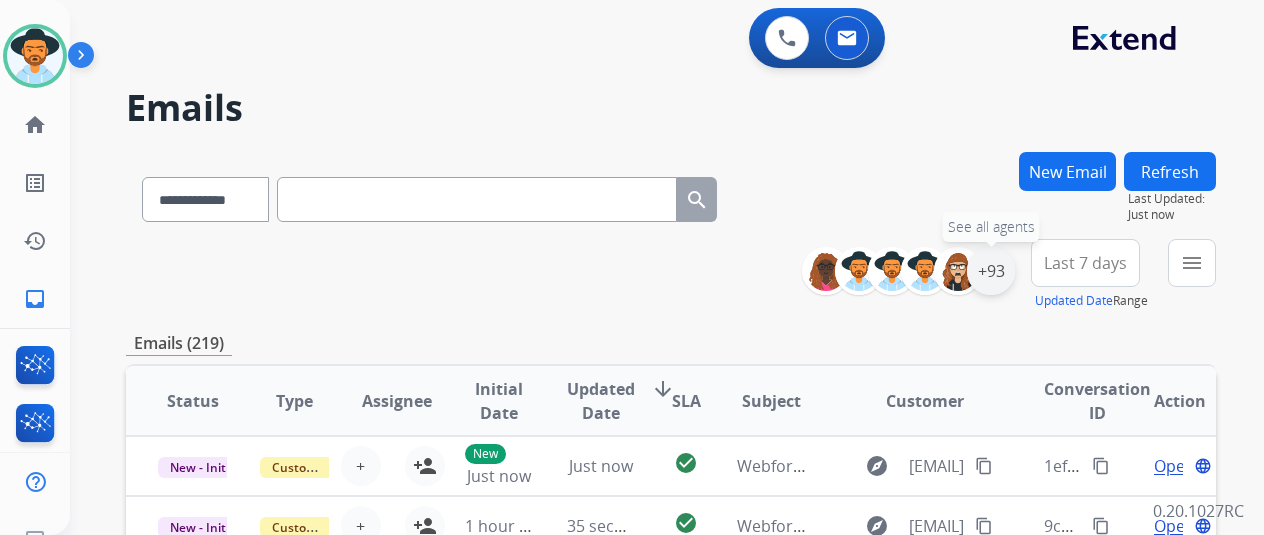 click on "+93" at bounding box center (991, 271) 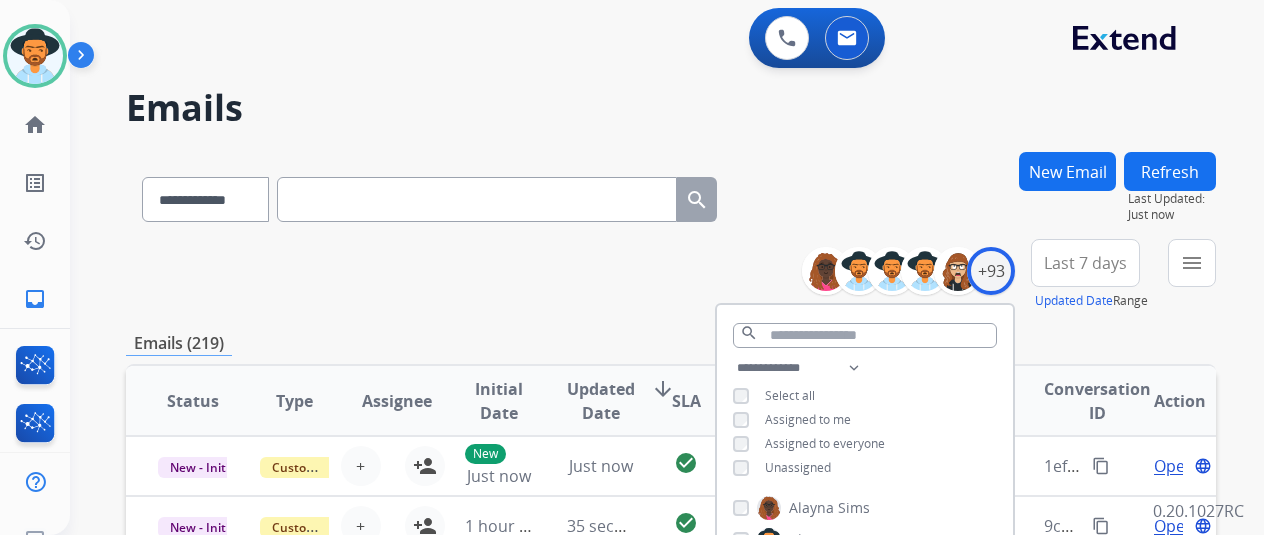 click on "Unassigned" at bounding box center (798, 467) 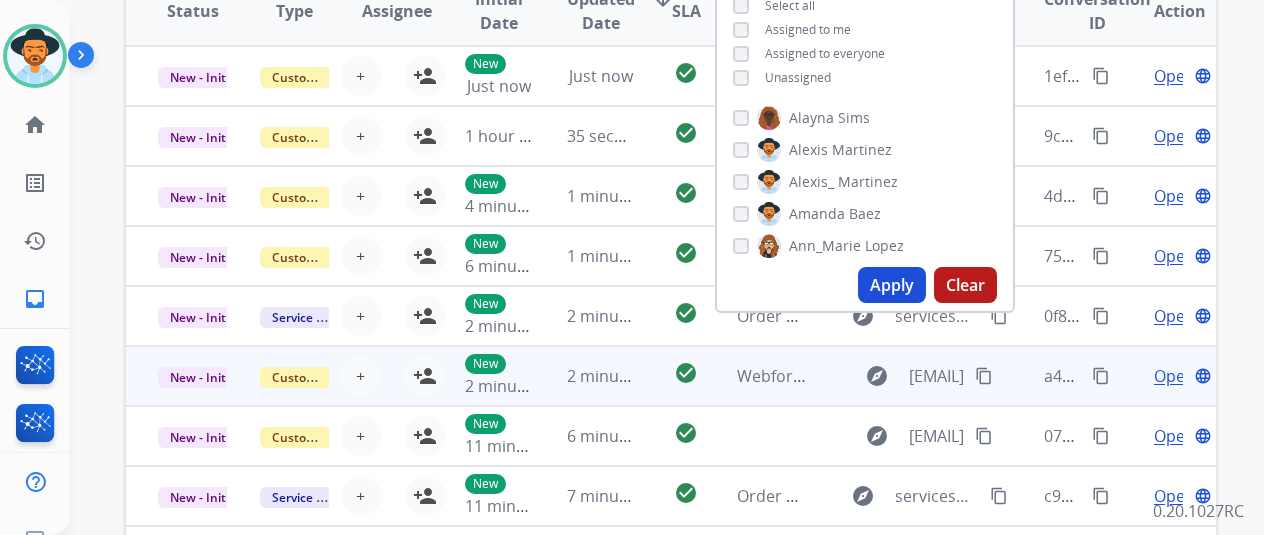 scroll, scrollTop: 400, scrollLeft: 0, axis: vertical 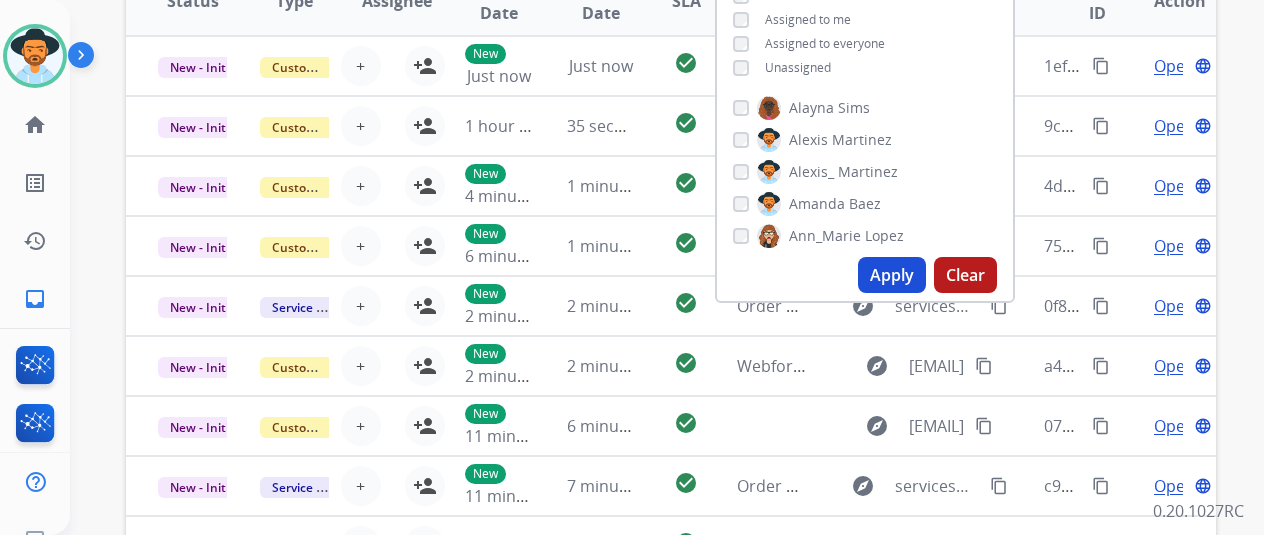 click on "Apply" at bounding box center [892, 275] 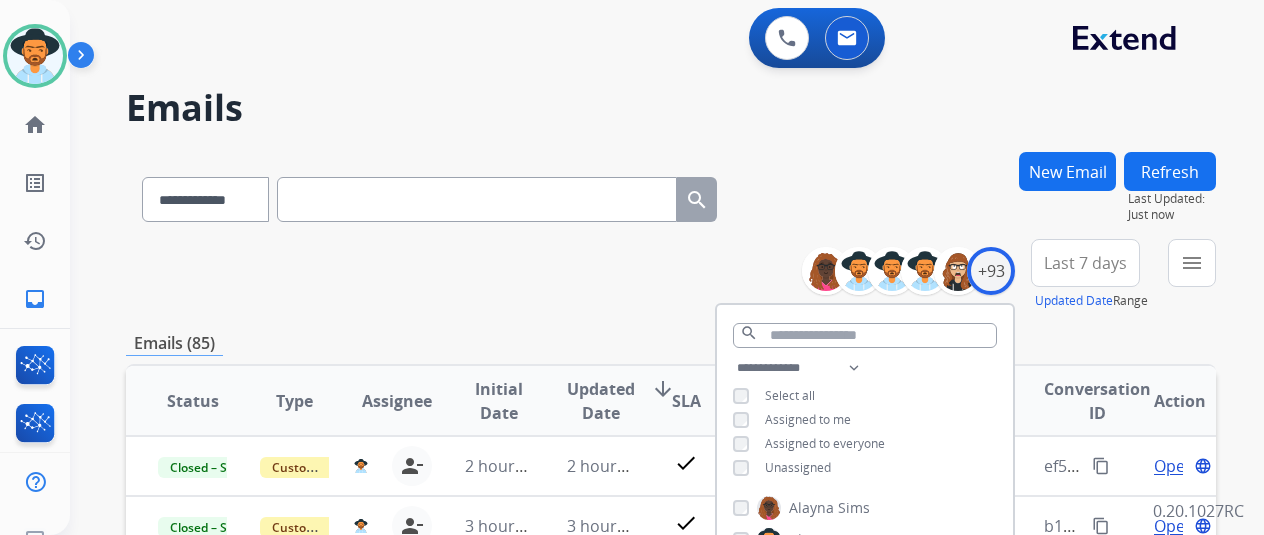 click on "**********" at bounding box center [671, 645] 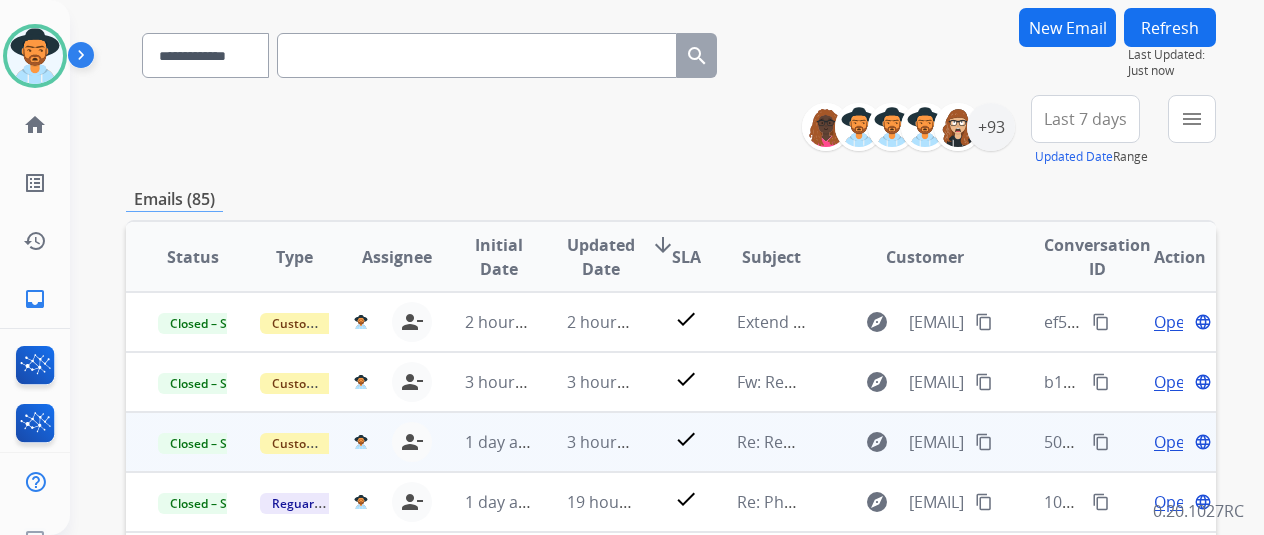 scroll, scrollTop: 300, scrollLeft: 0, axis: vertical 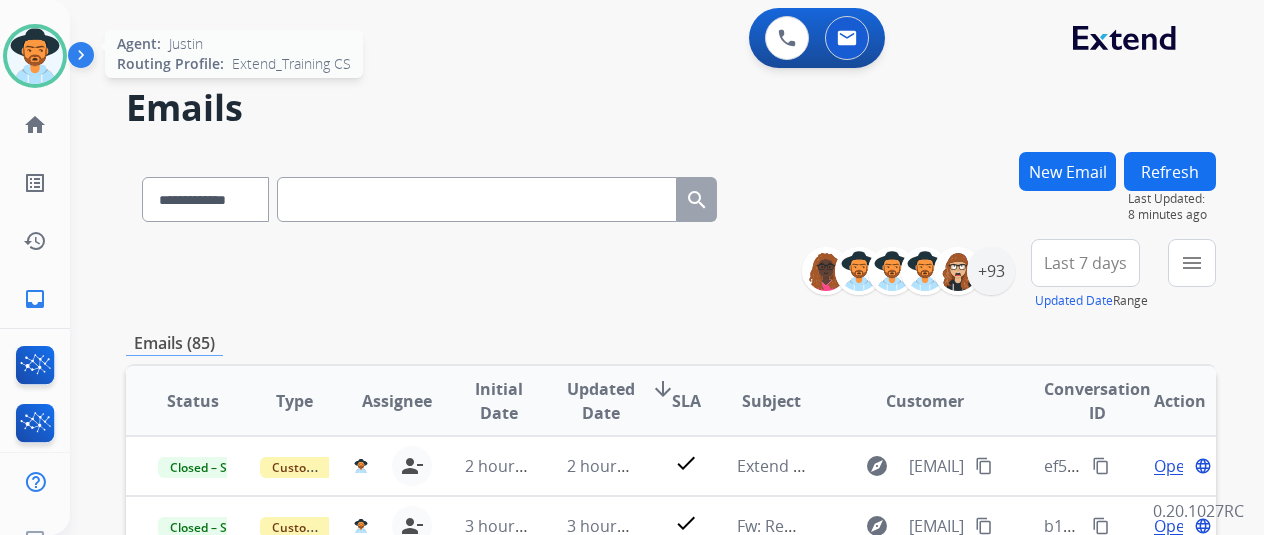 click at bounding box center [35, 56] 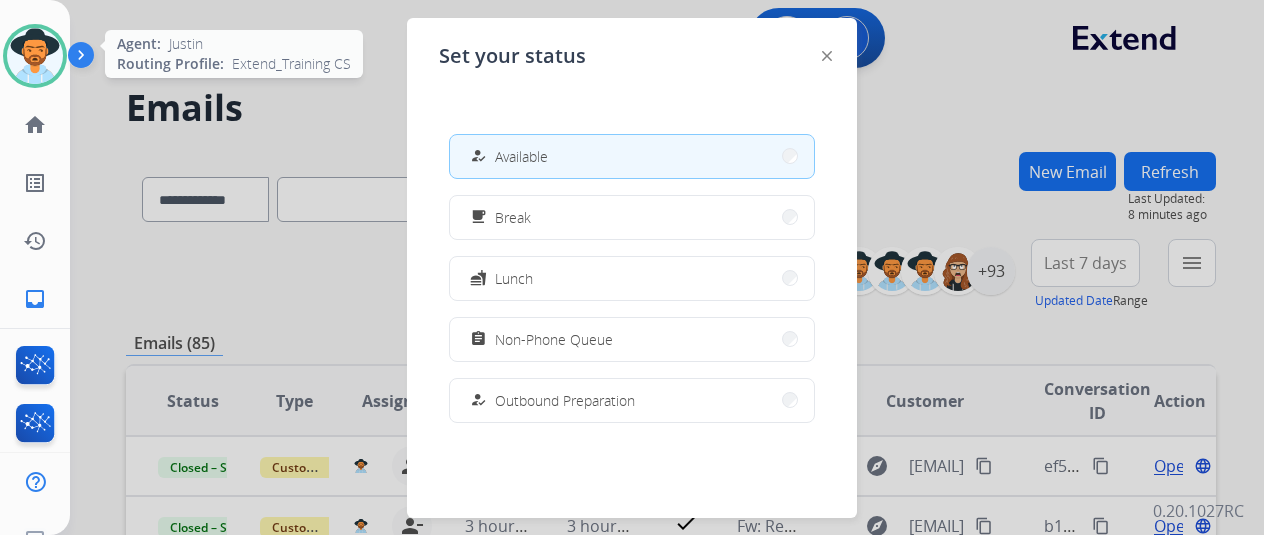 click at bounding box center [35, 56] 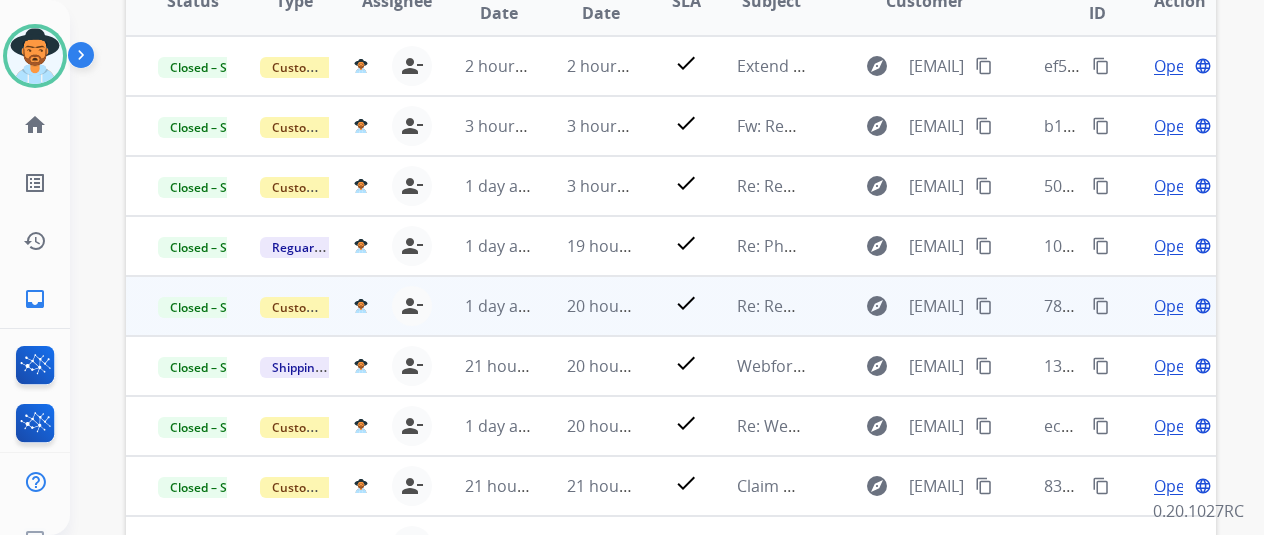 scroll, scrollTop: 300, scrollLeft: 0, axis: vertical 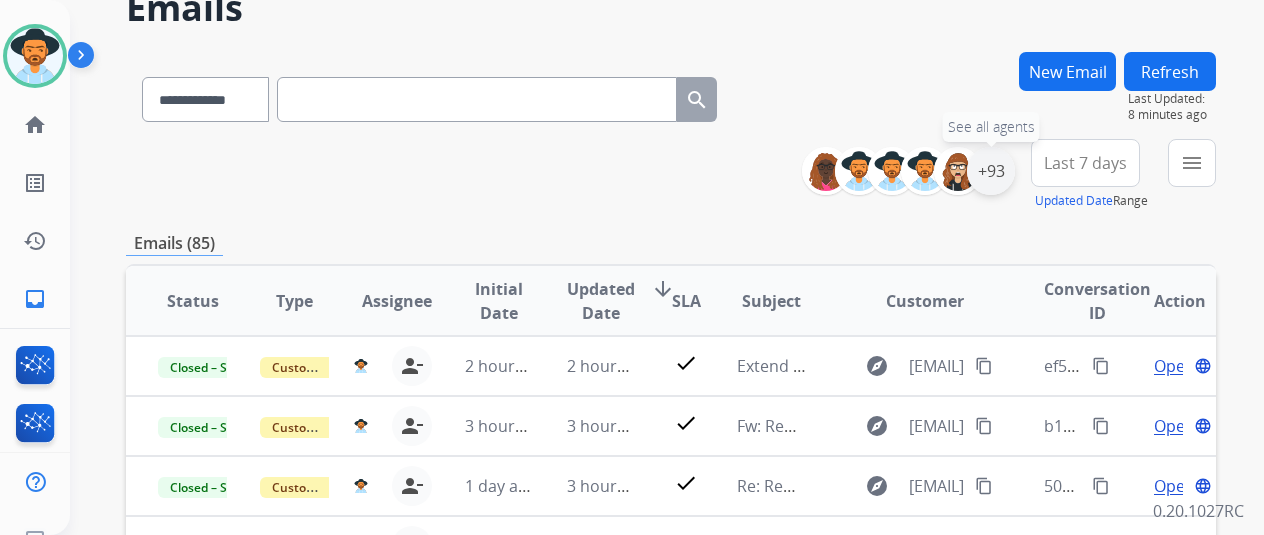 click on "+93" at bounding box center (991, 171) 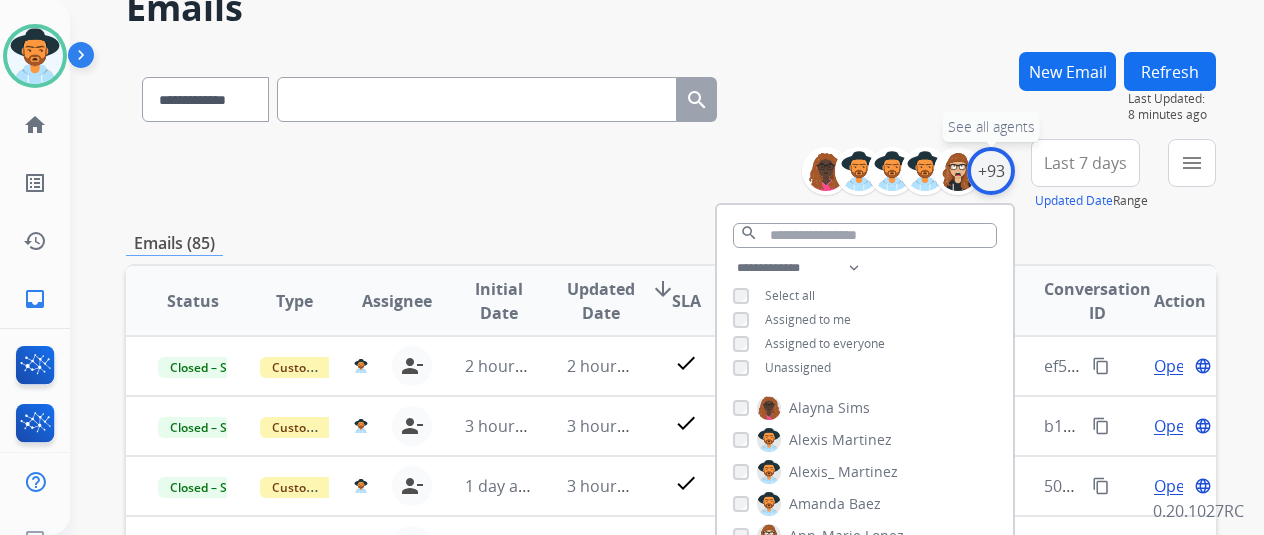 click on "+93" at bounding box center (991, 171) 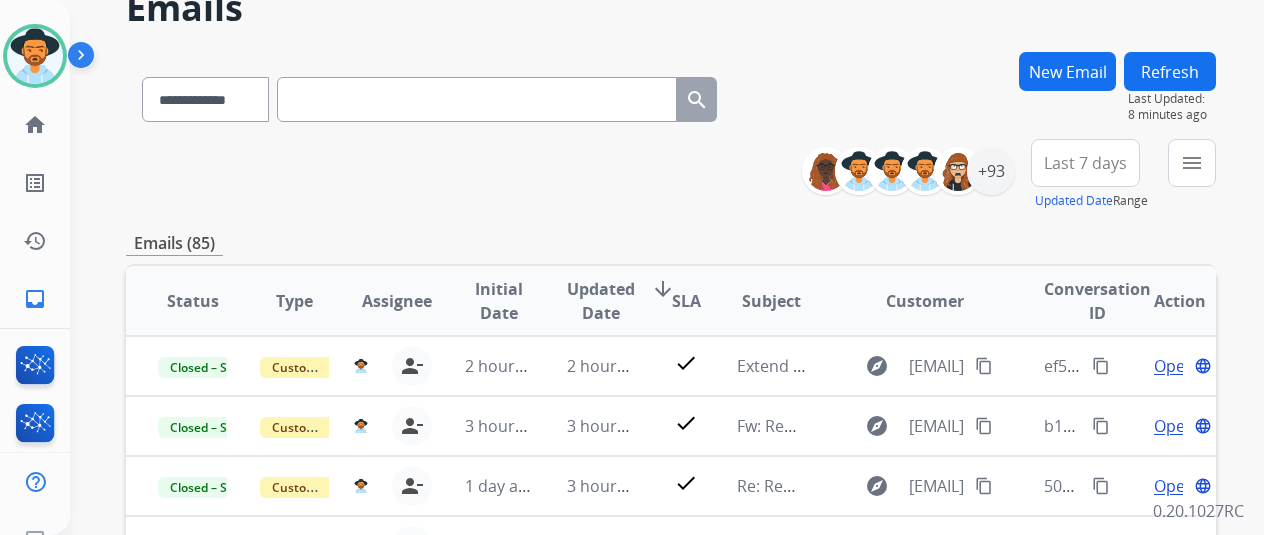 click on "**********" at bounding box center [671, 95] 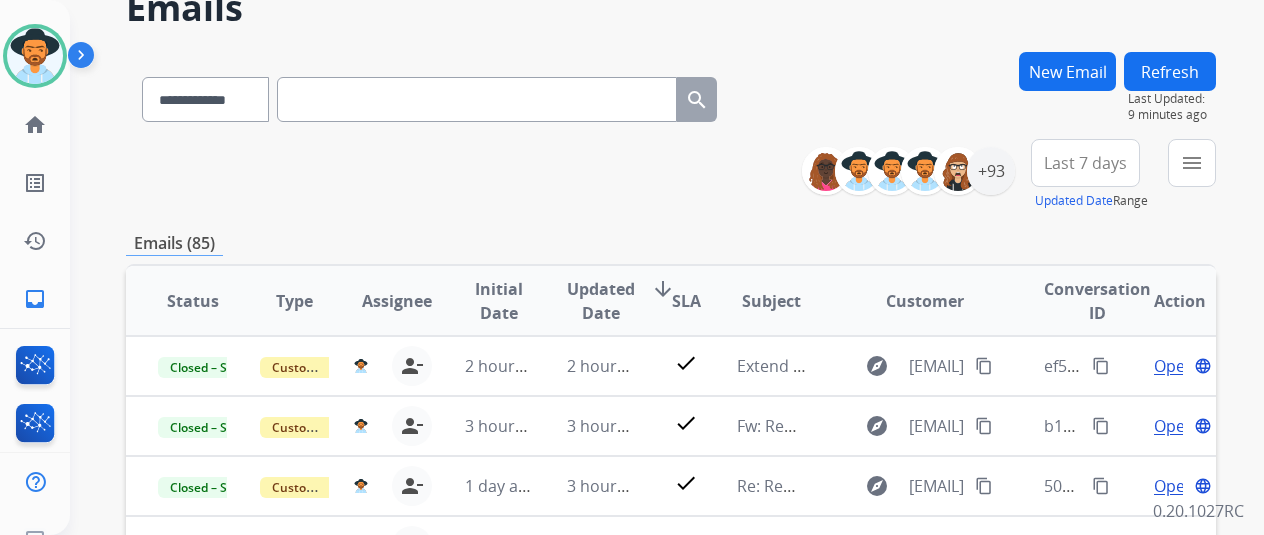 click on "**********" at bounding box center (671, 175) 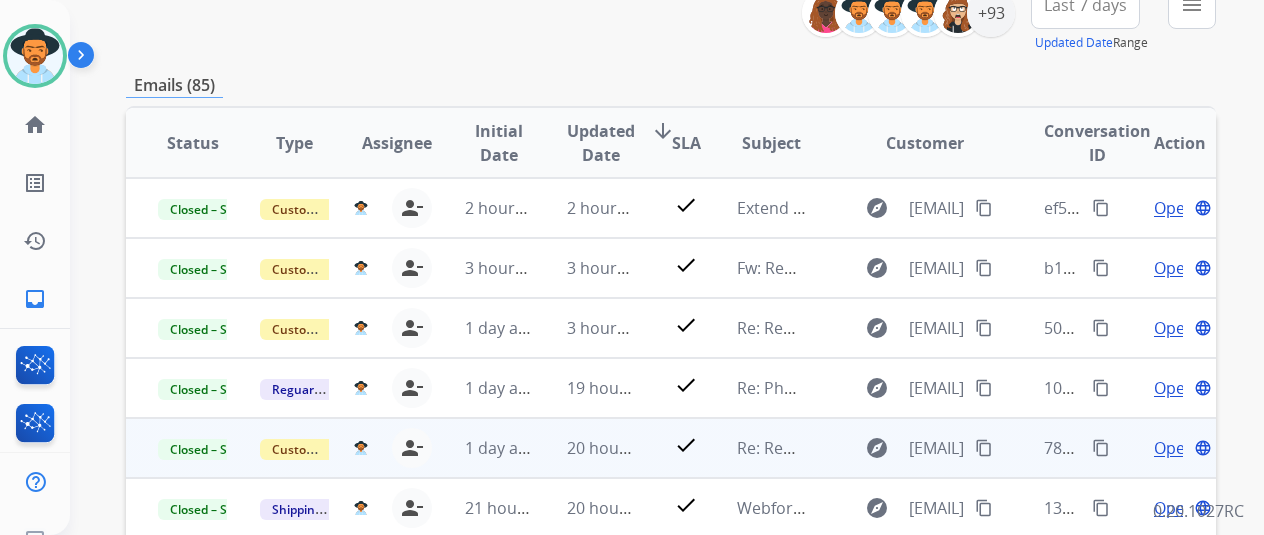 scroll, scrollTop: 500, scrollLeft: 0, axis: vertical 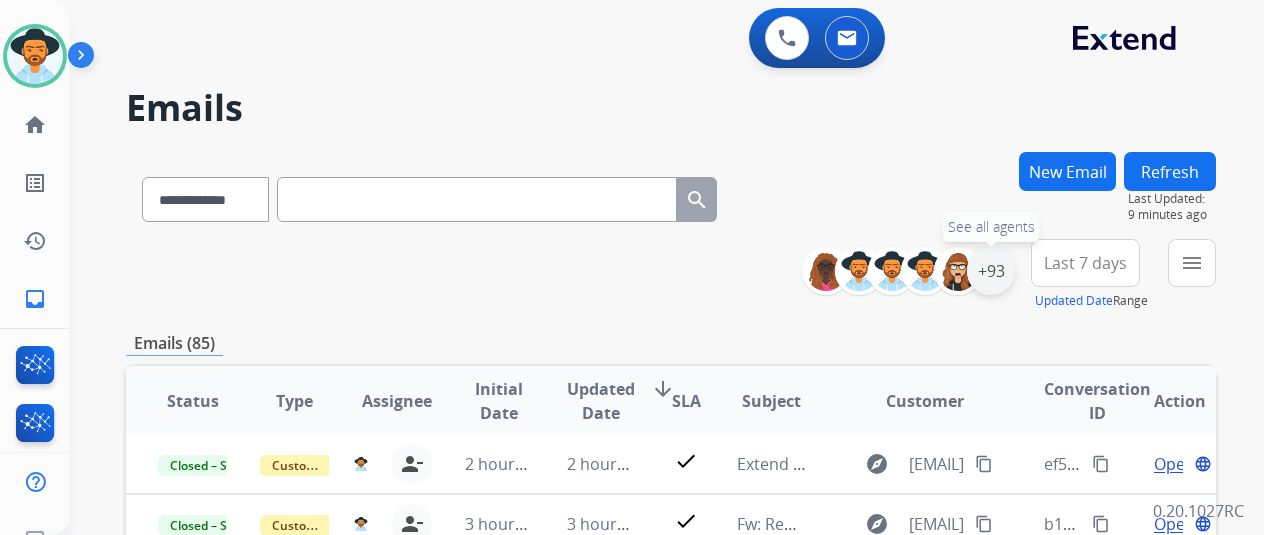 click on "+93" at bounding box center [991, 271] 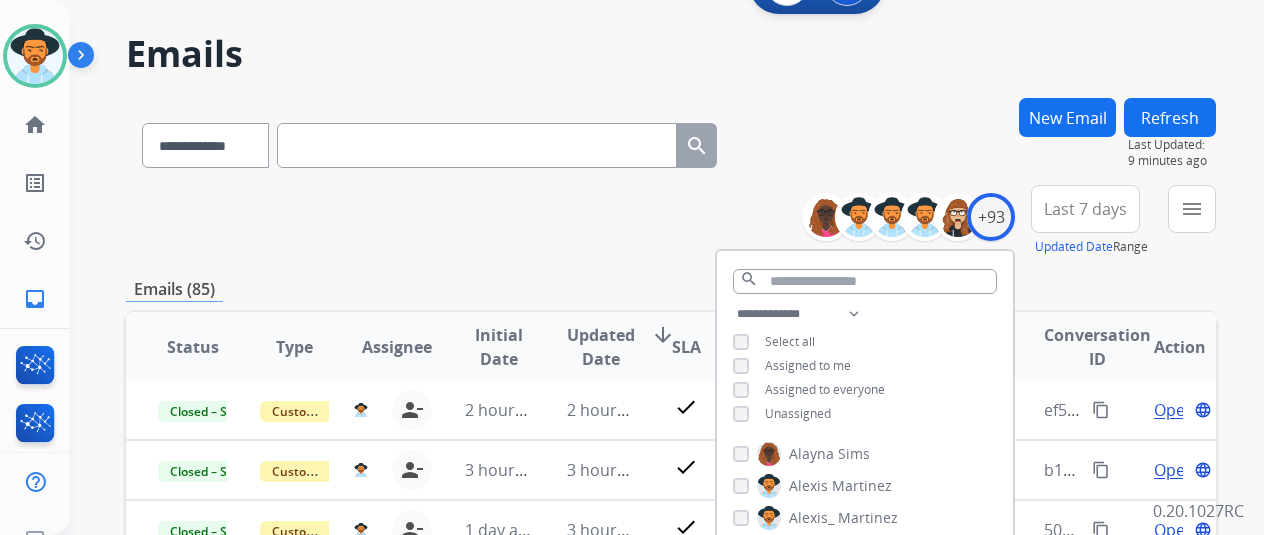 scroll, scrollTop: 100, scrollLeft: 0, axis: vertical 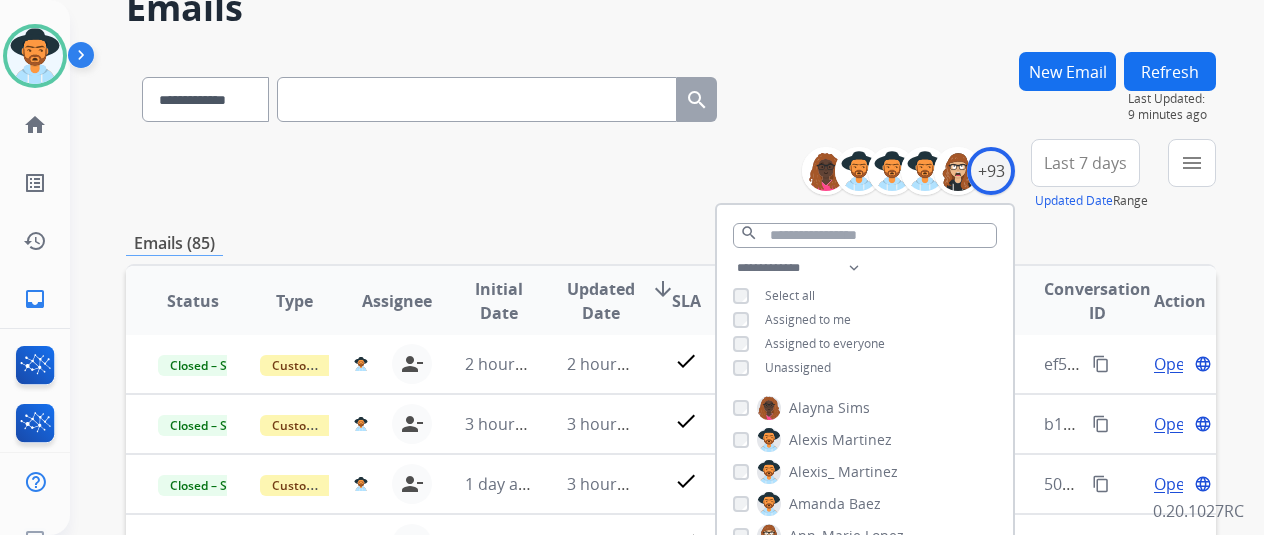 click on "**********" at bounding box center (865, 320) 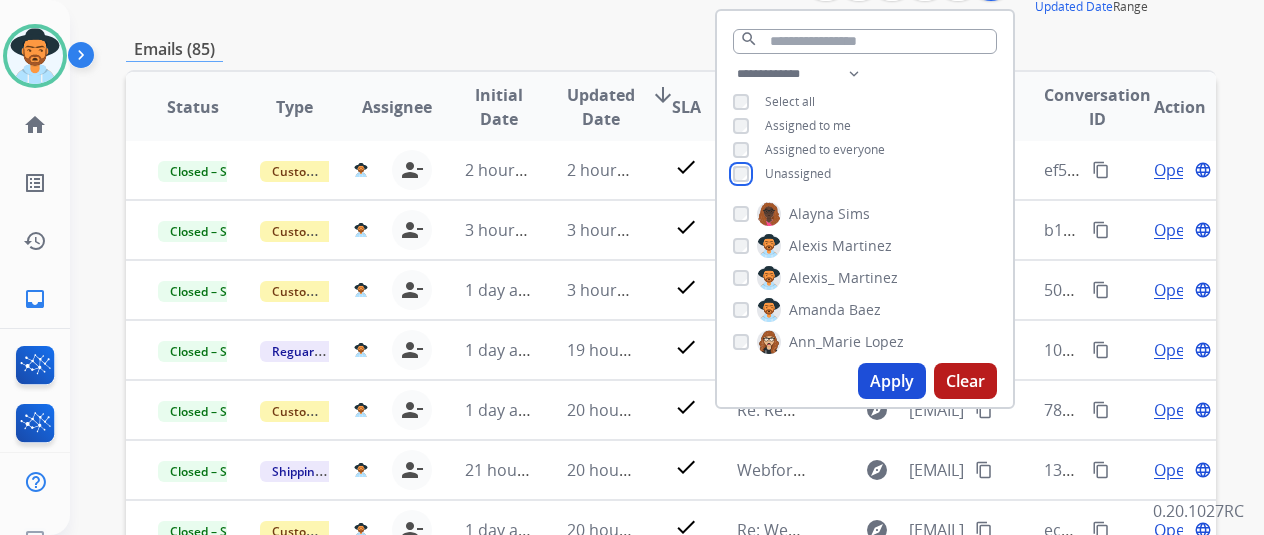 scroll, scrollTop: 300, scrollLeft: 0, axis: vertical 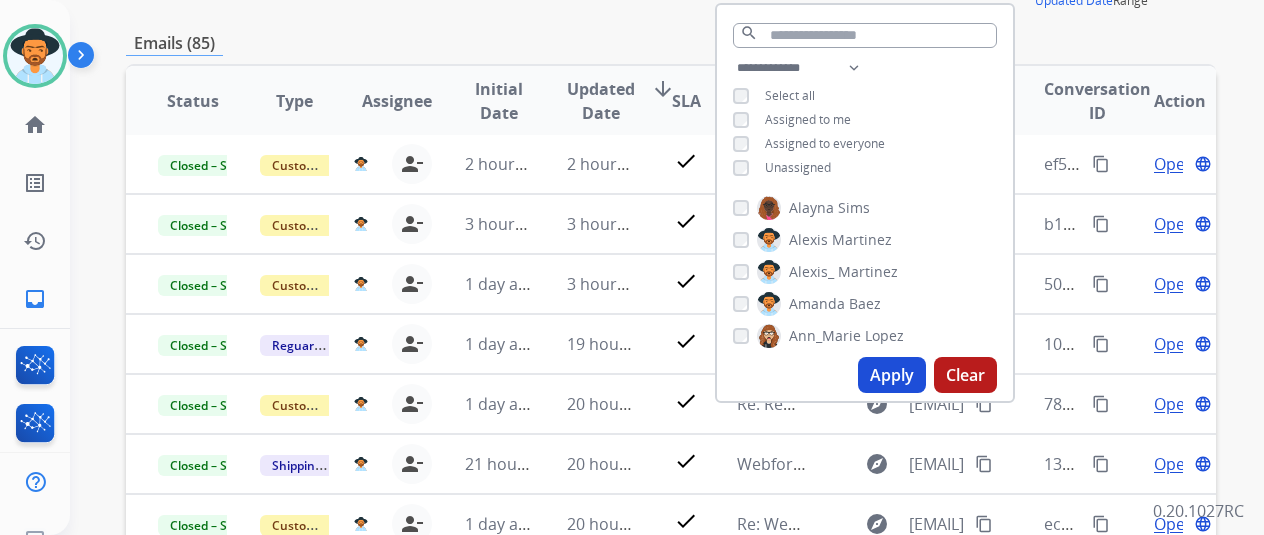 click on "Apply" at bounding box center [892, 375] 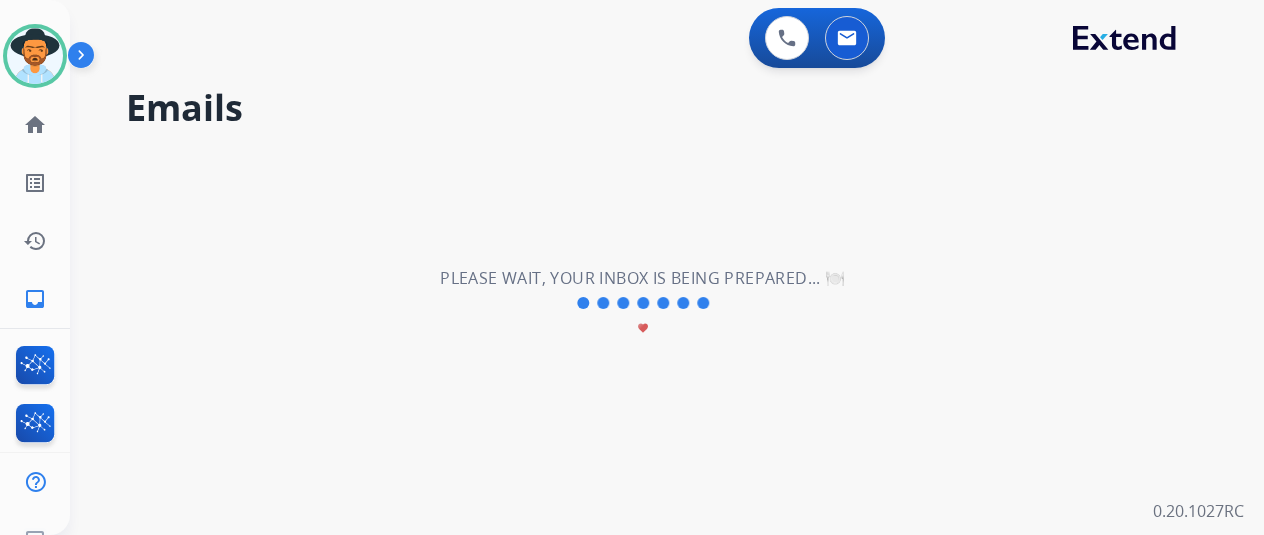 scroll, scrollTop: 0, scrollLeft: 0, axis: both 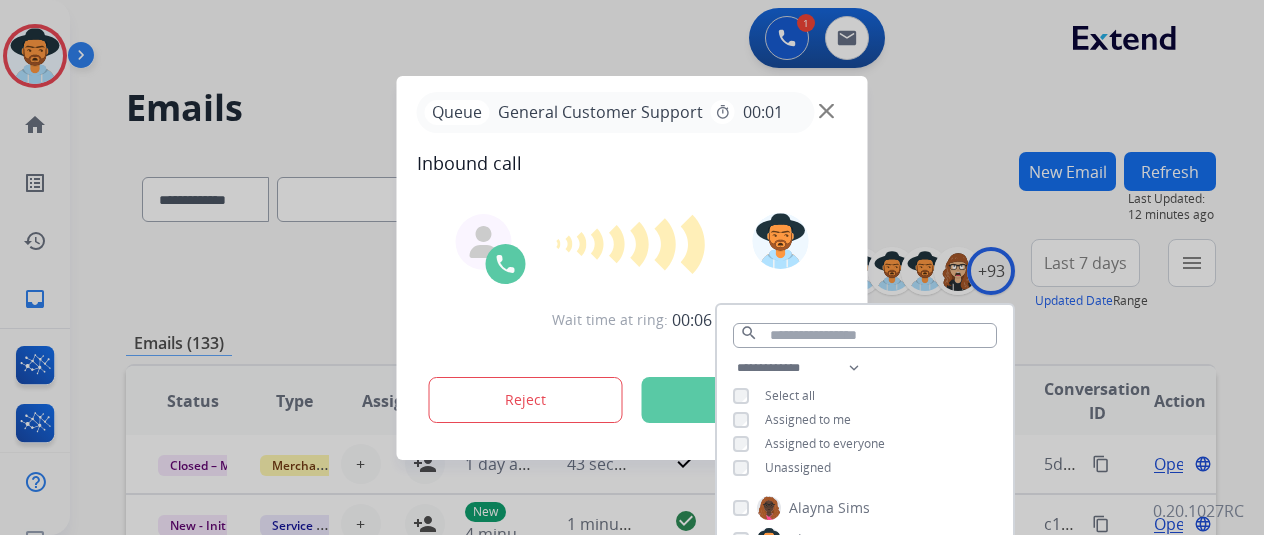 click on "Wait time at ring:  00:06 Reject Accept" at bounding box center [632, 320] 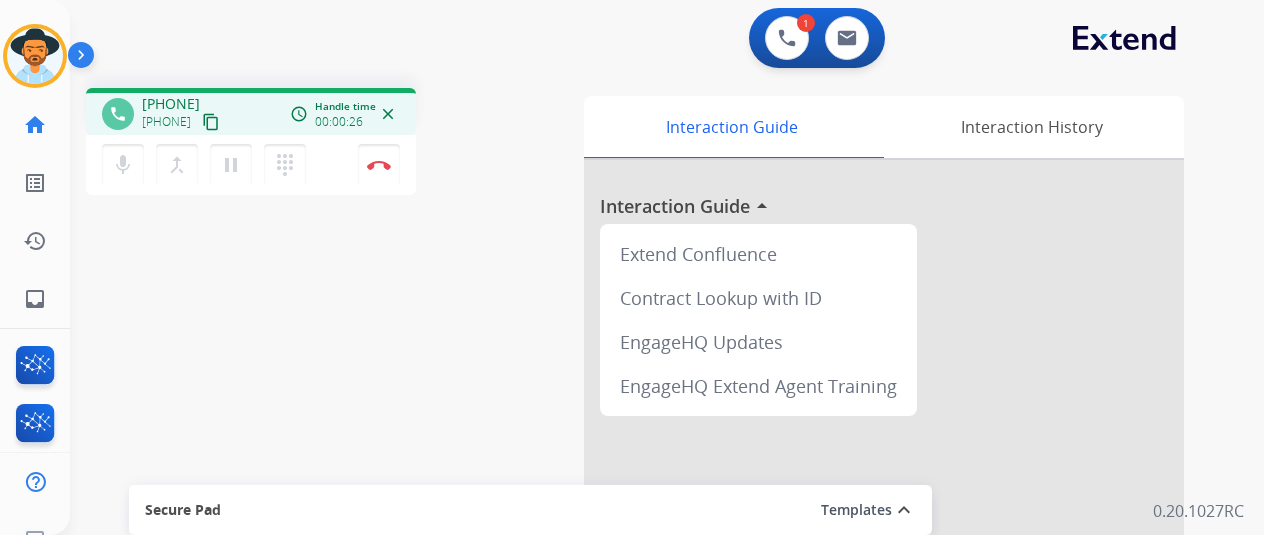 click on "content_copy" at bounding box center [211, 122] 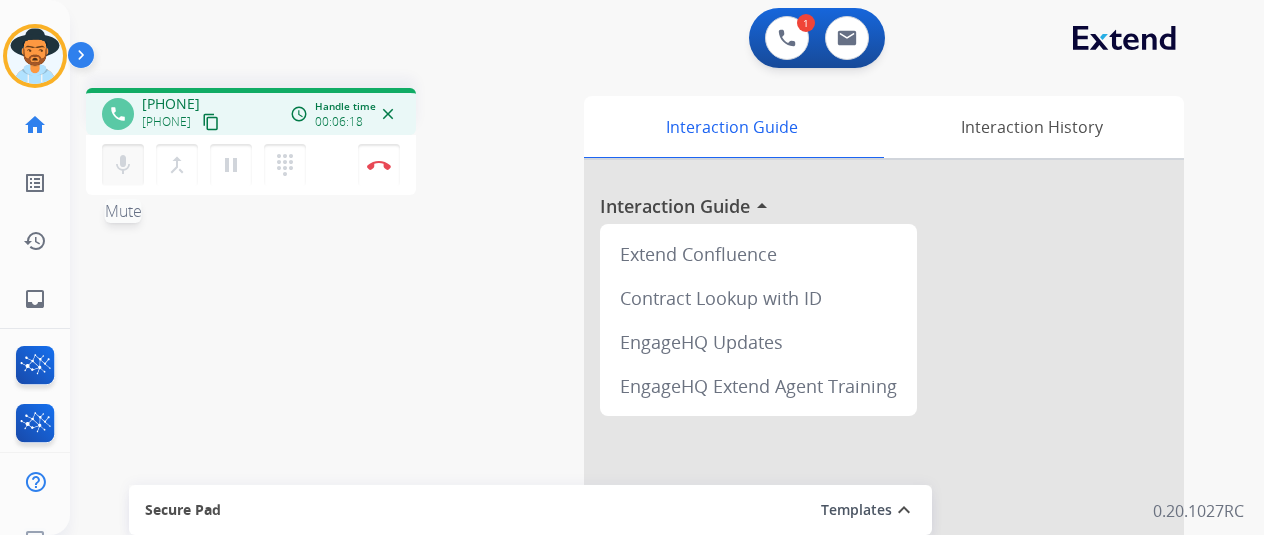 click on "mic" at bounding box center (123, 165) 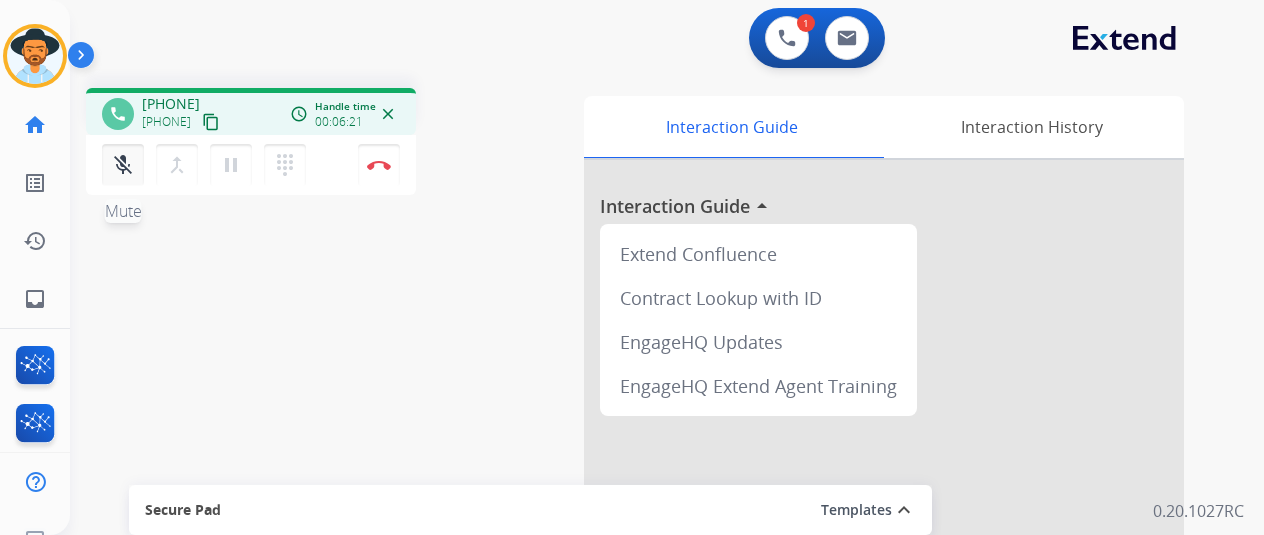drag, startPoint x: 228, startPoint y: 175, endPoint x: 135, endPoint y: 174, distance: 93.00538 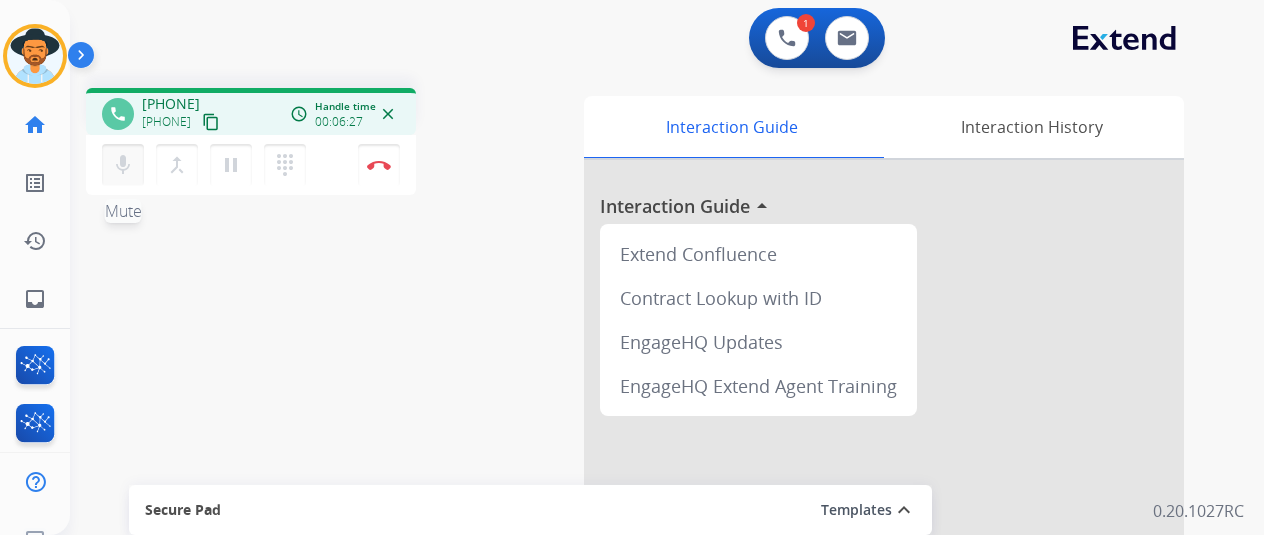 click on "mic" at bounding box center [123, 165] 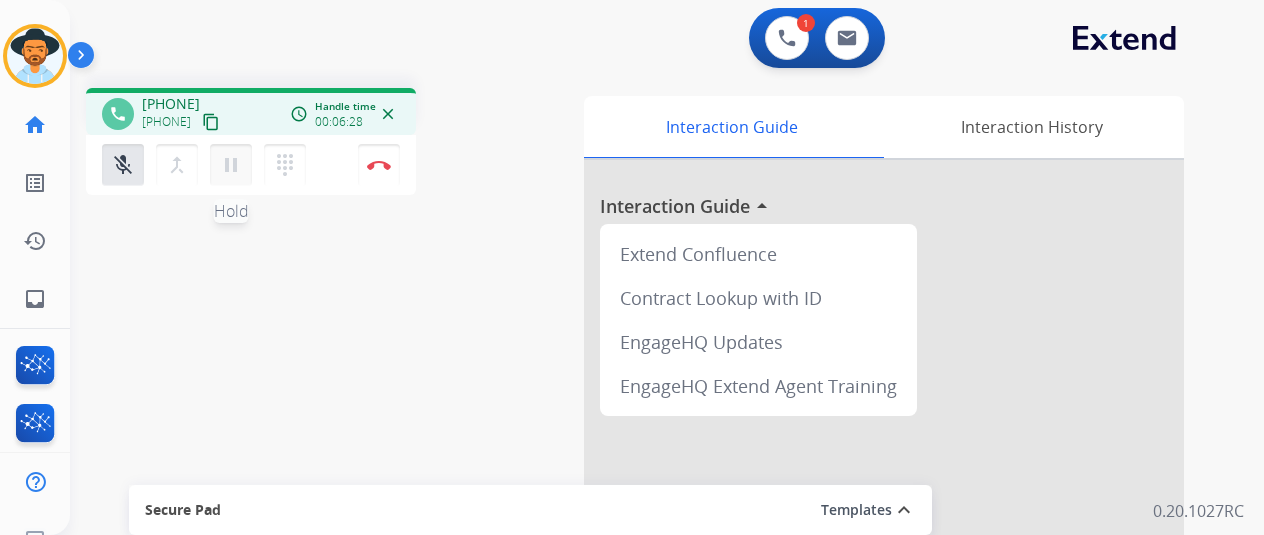 click on "pause" at bounding box center (231, 165) 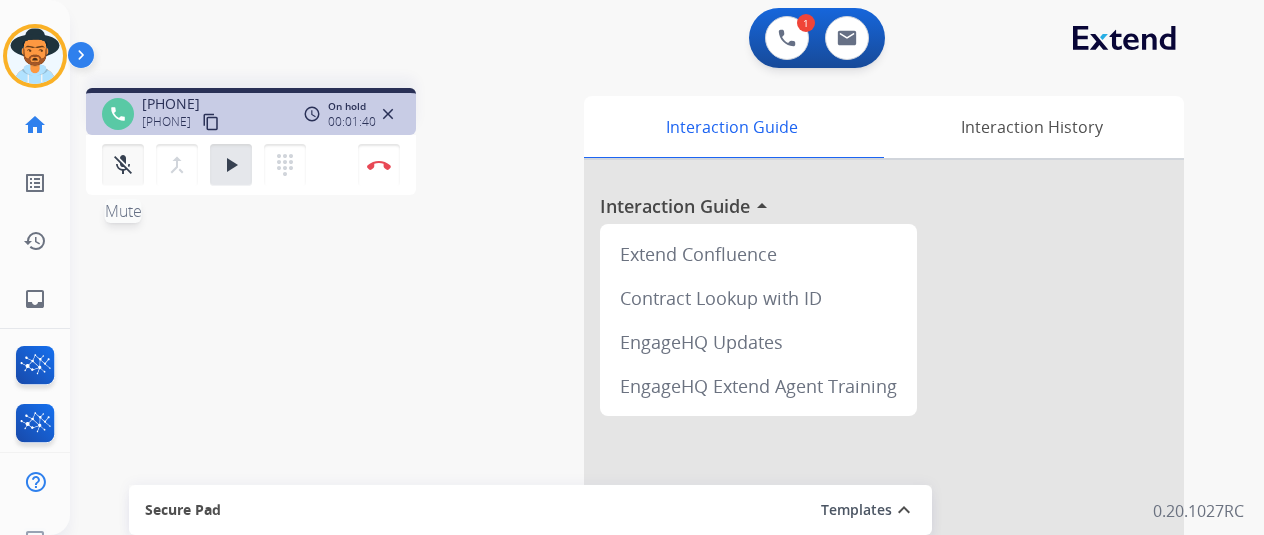 click on "mic_off Mute" at bounding box center [123, 165] 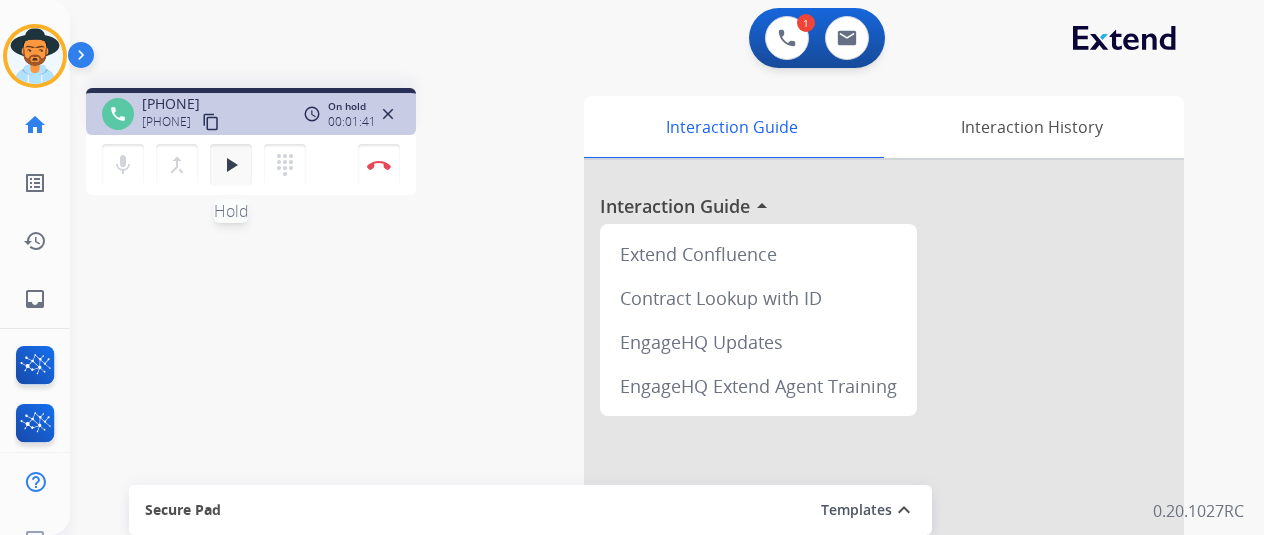 click on "play_arrow Hold" at bounding box center [231, 165] 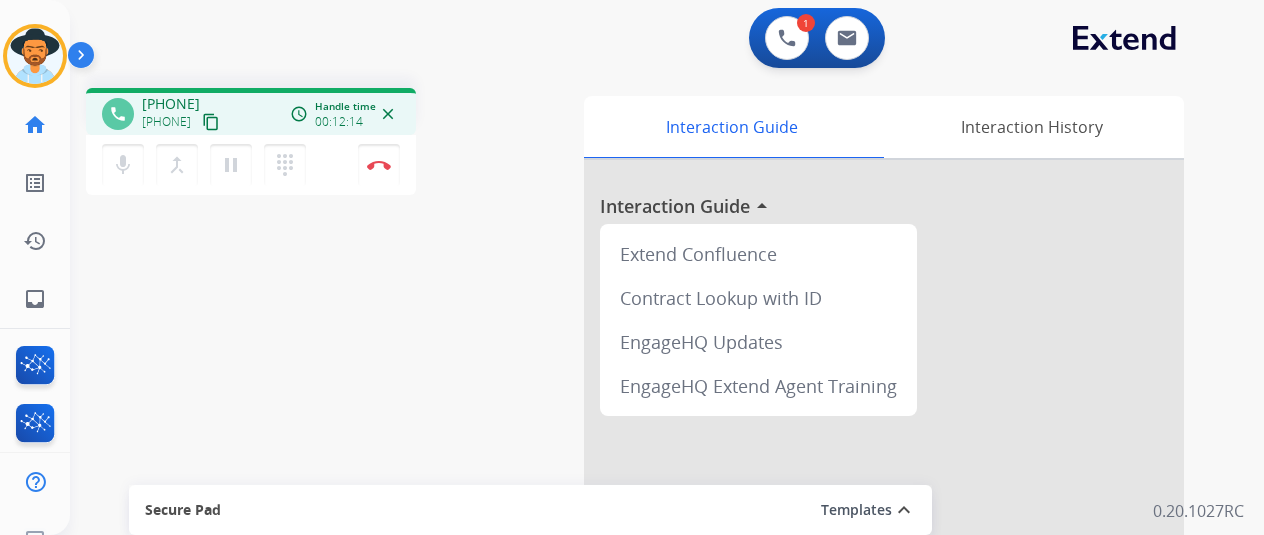 click on "mic Mute merge_type Bridge pause Hold dialpad Dialpad Disconnect" at bounding box center [251, 165] 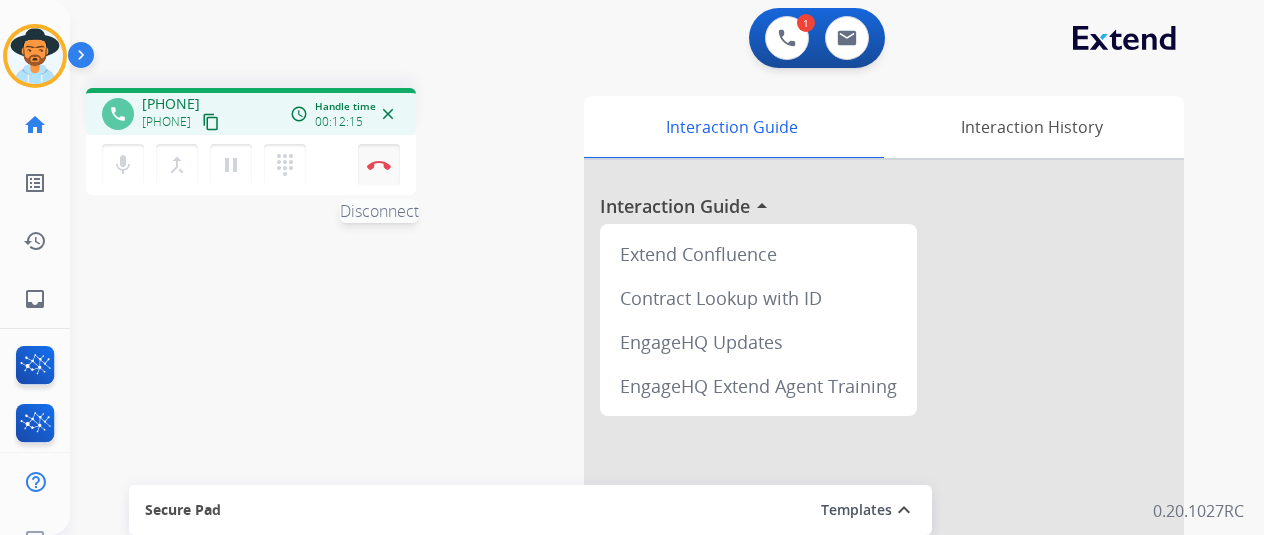 click on "Disconnect" at bounding box center (379, 165) 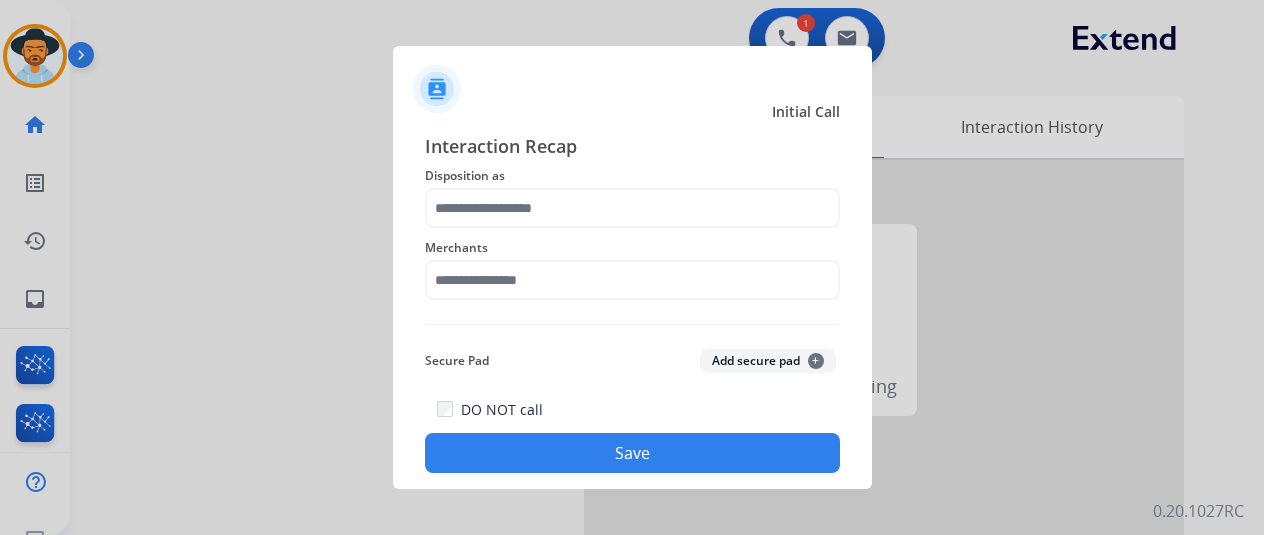 click on "Interaction Recap Disposition as    Merchants   Secure Pad  Add secure pad  +  DO NOT call   Save" 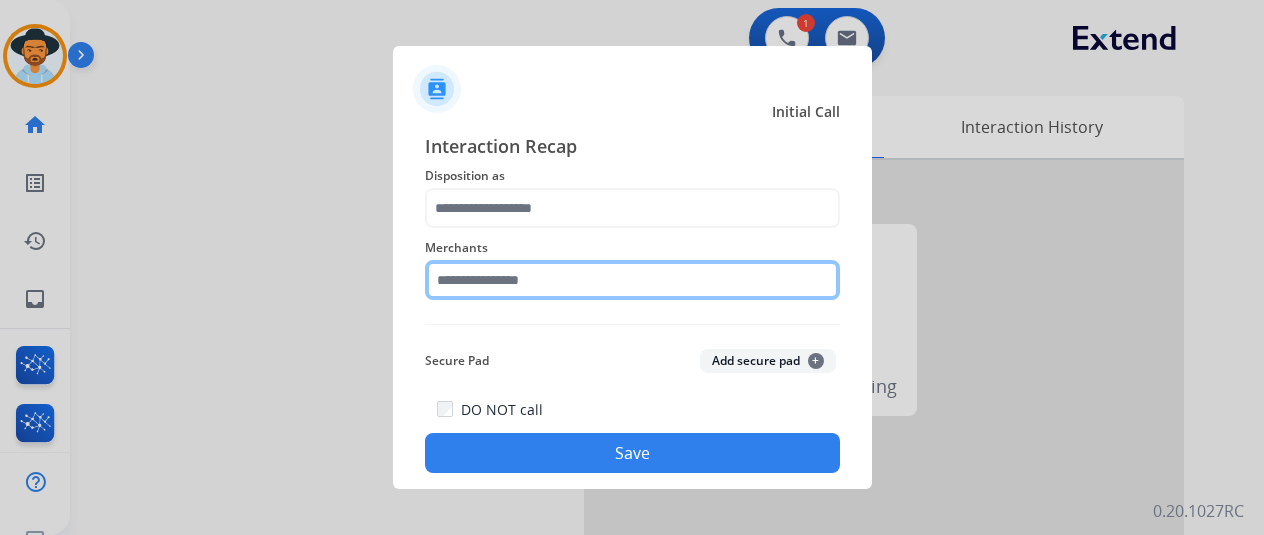 click 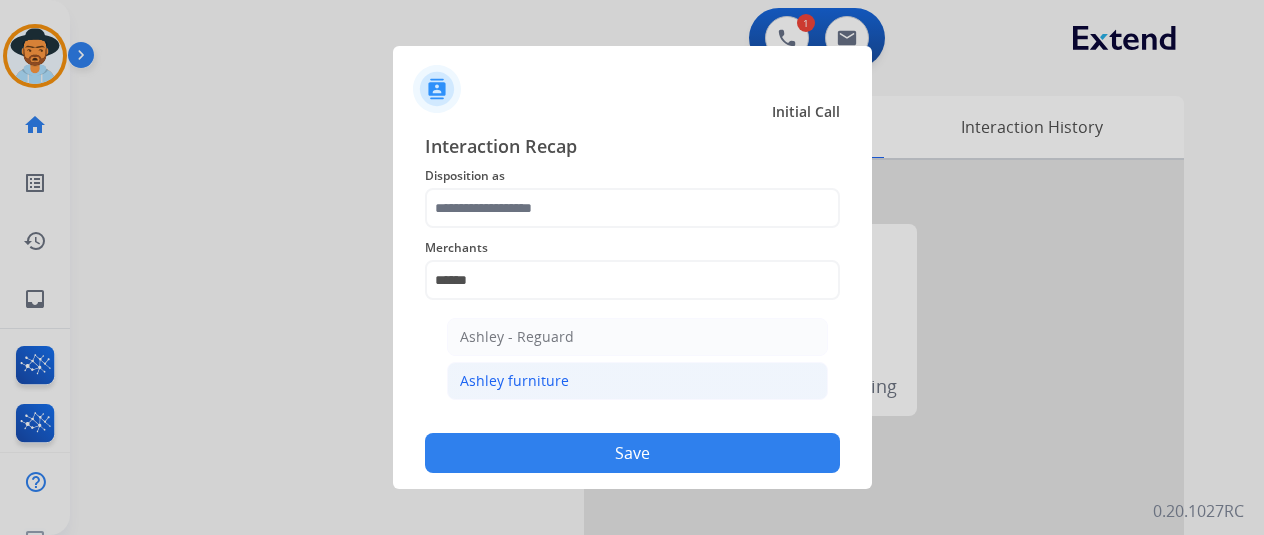 click on "Ashley furniture" 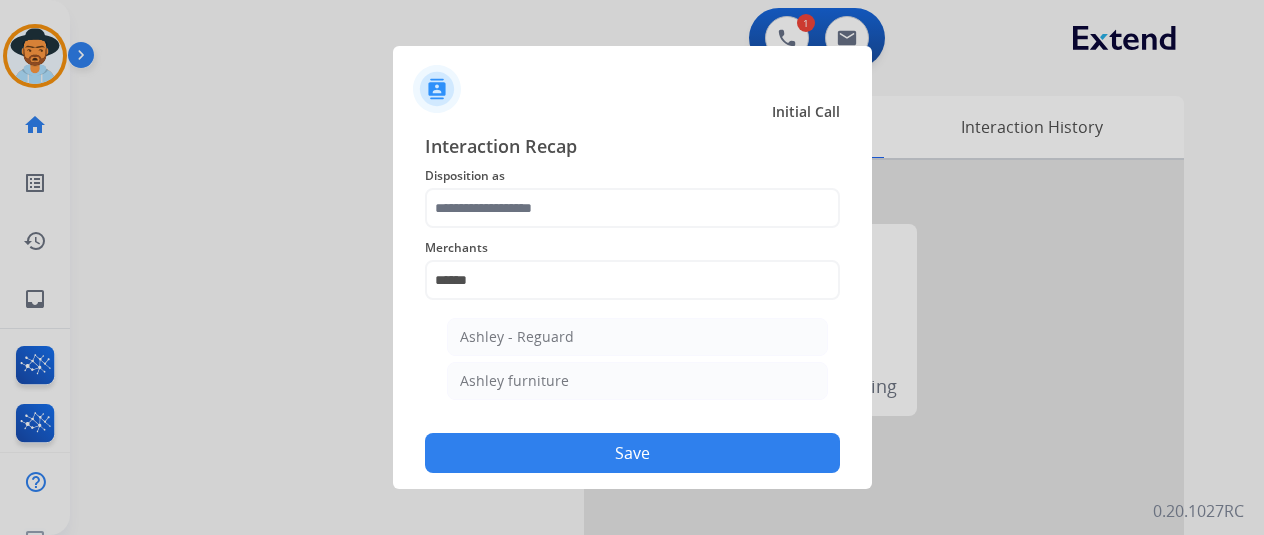 type on "**********" 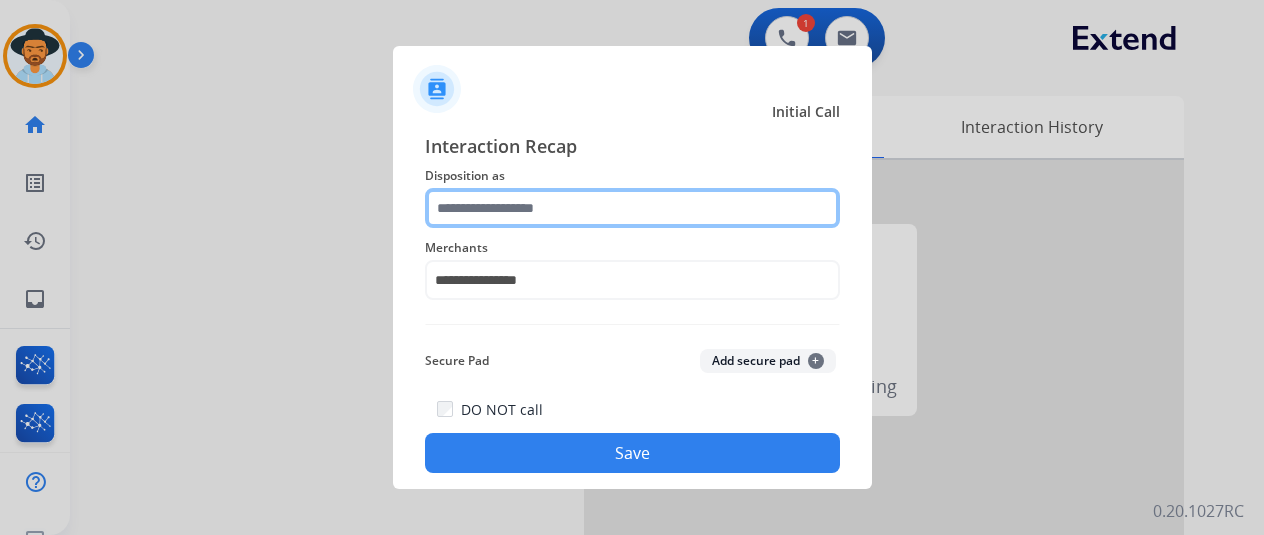 click 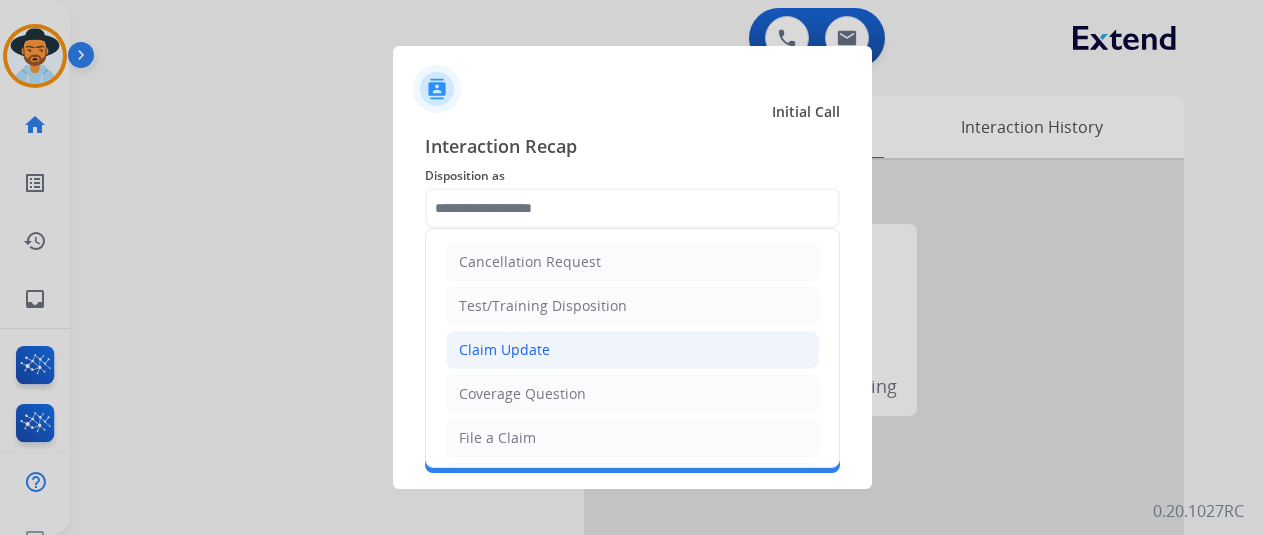 click on "Claim Update" 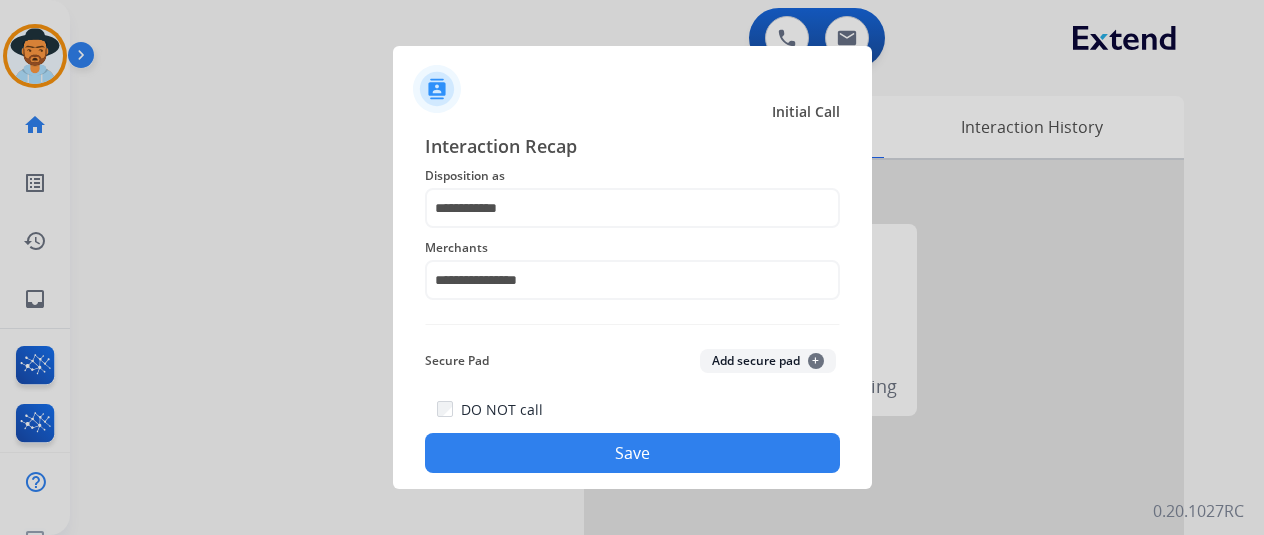 click on "Save" 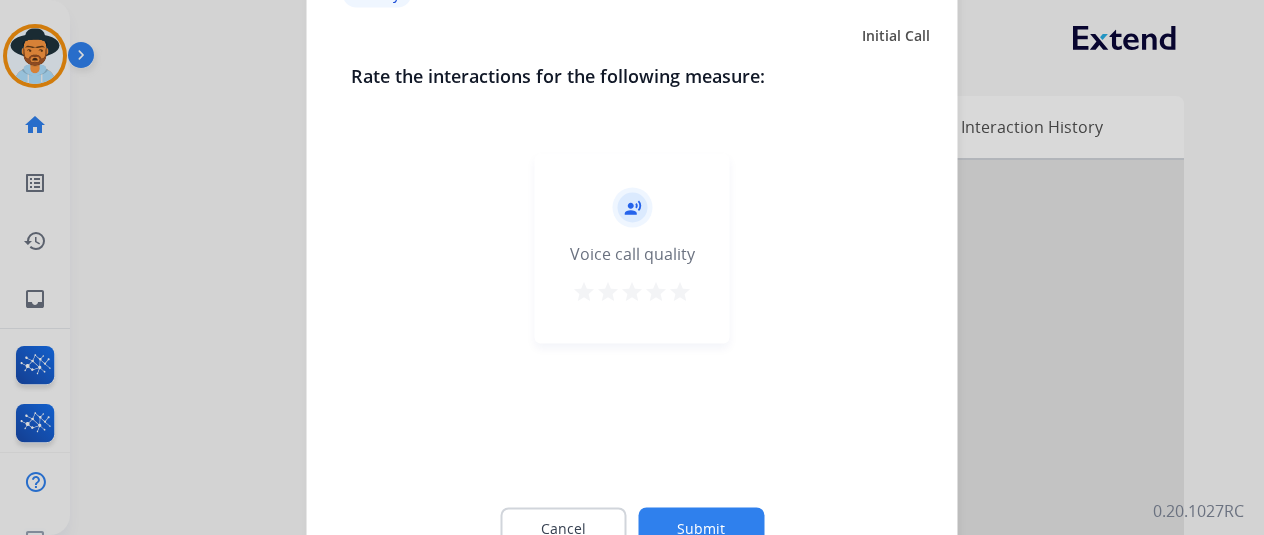 click on "star" at bounding box center [680, 291] 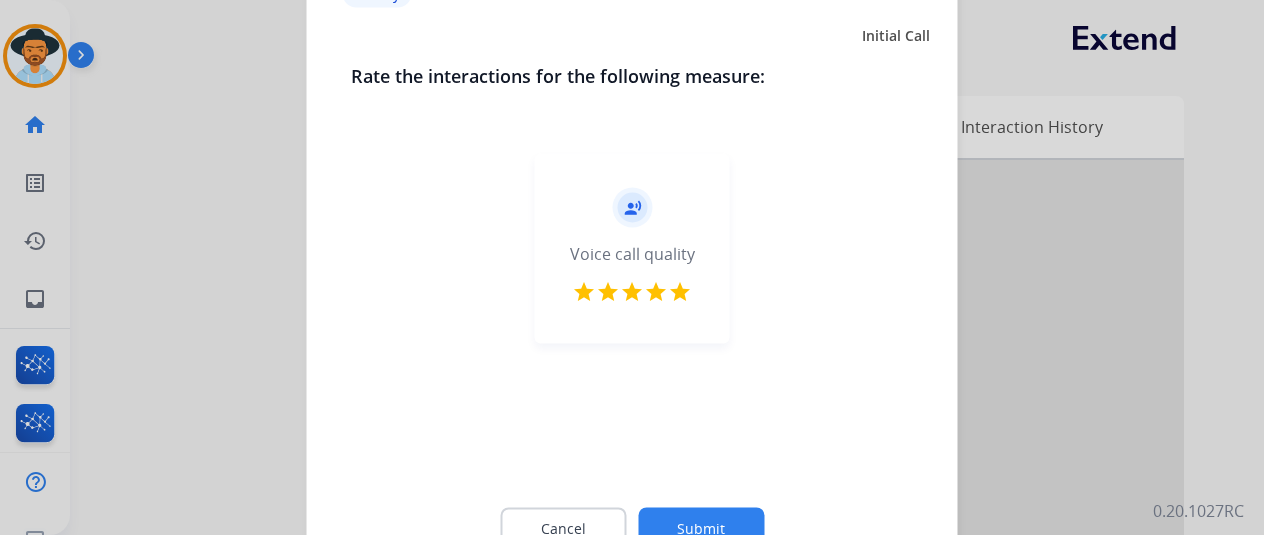 click on "Submit" 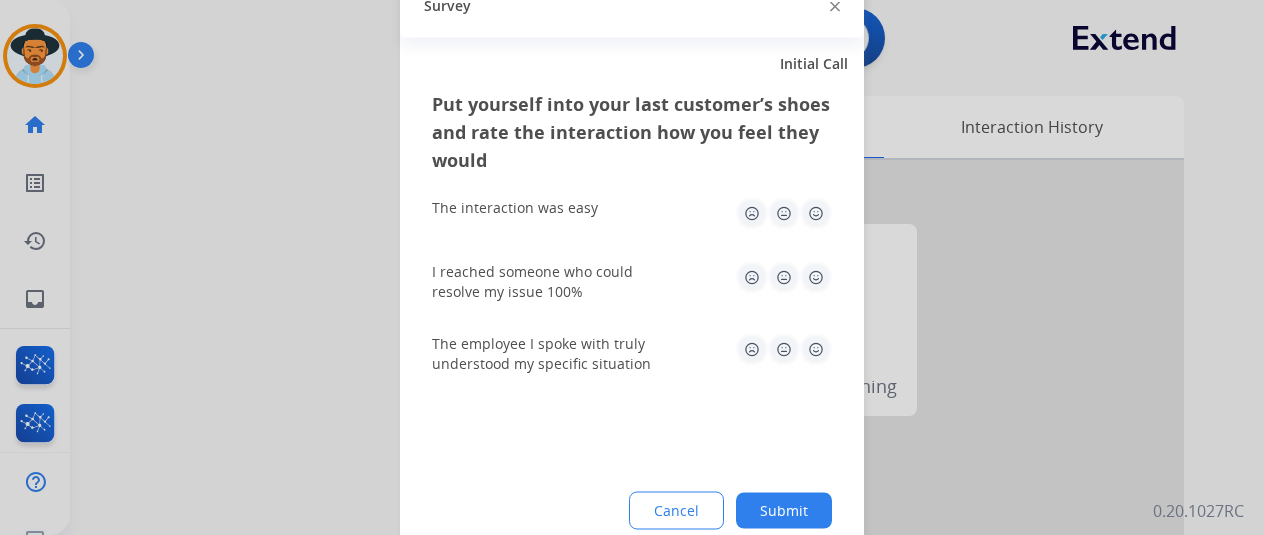 click 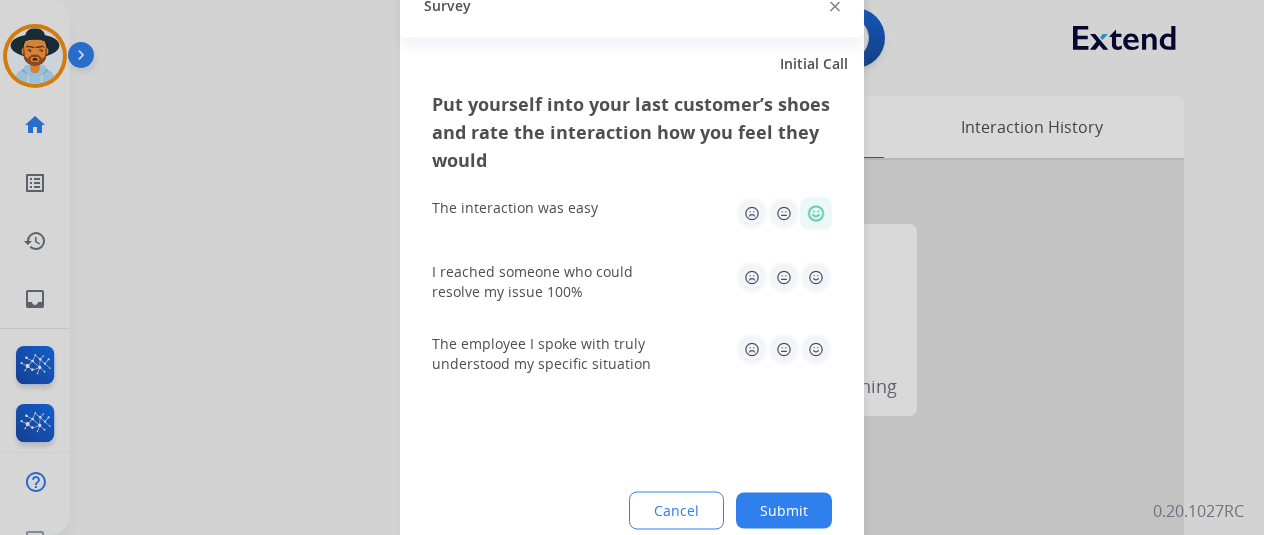 click 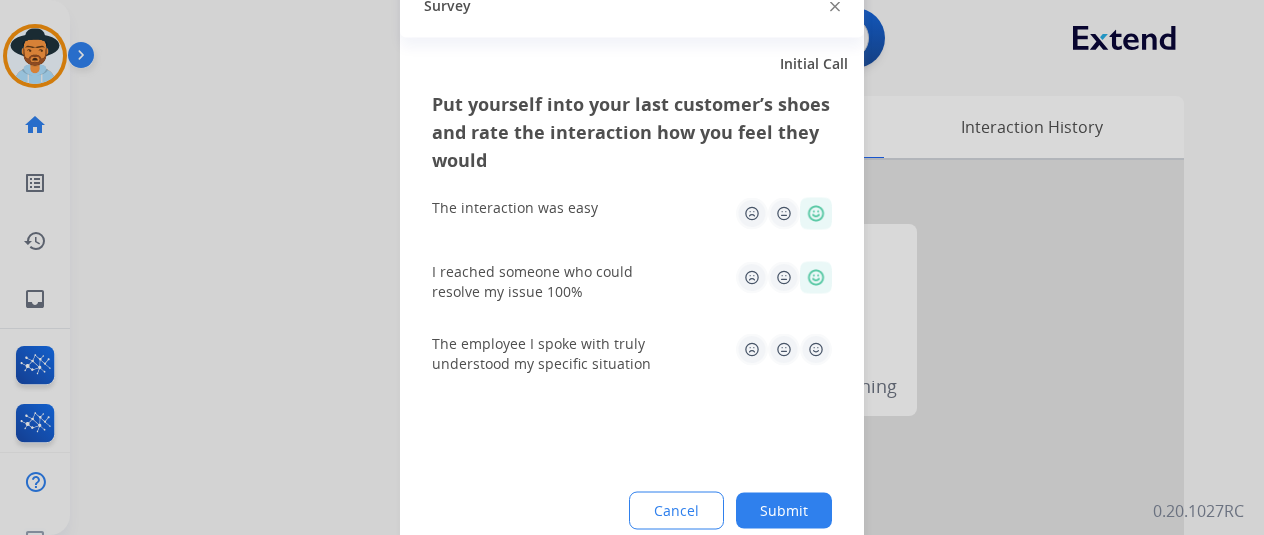 click 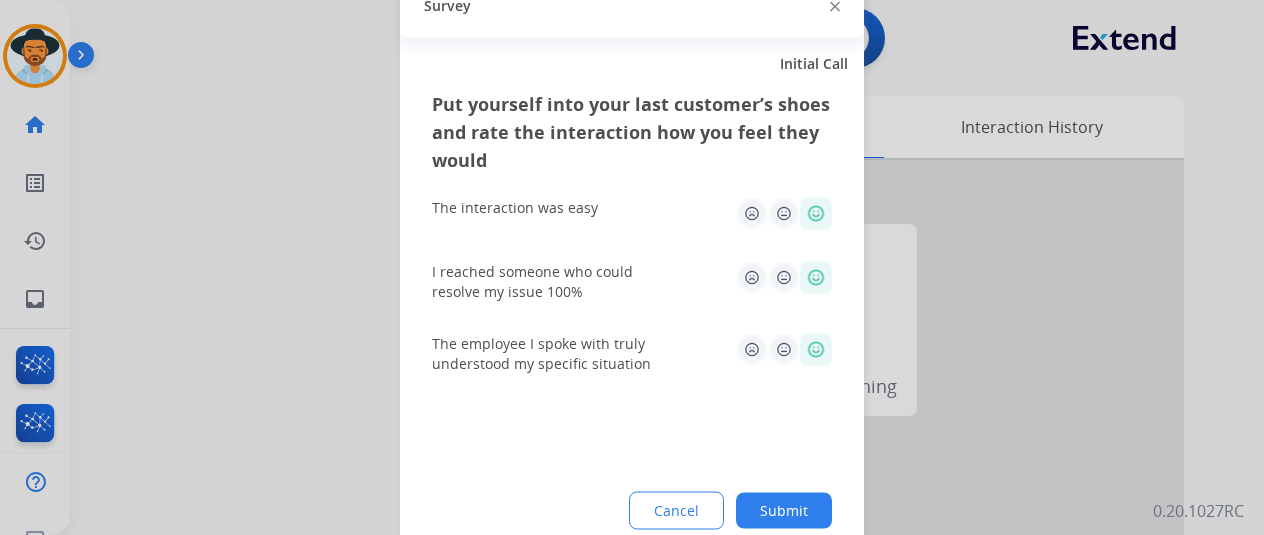 click on "Cancel Submit" 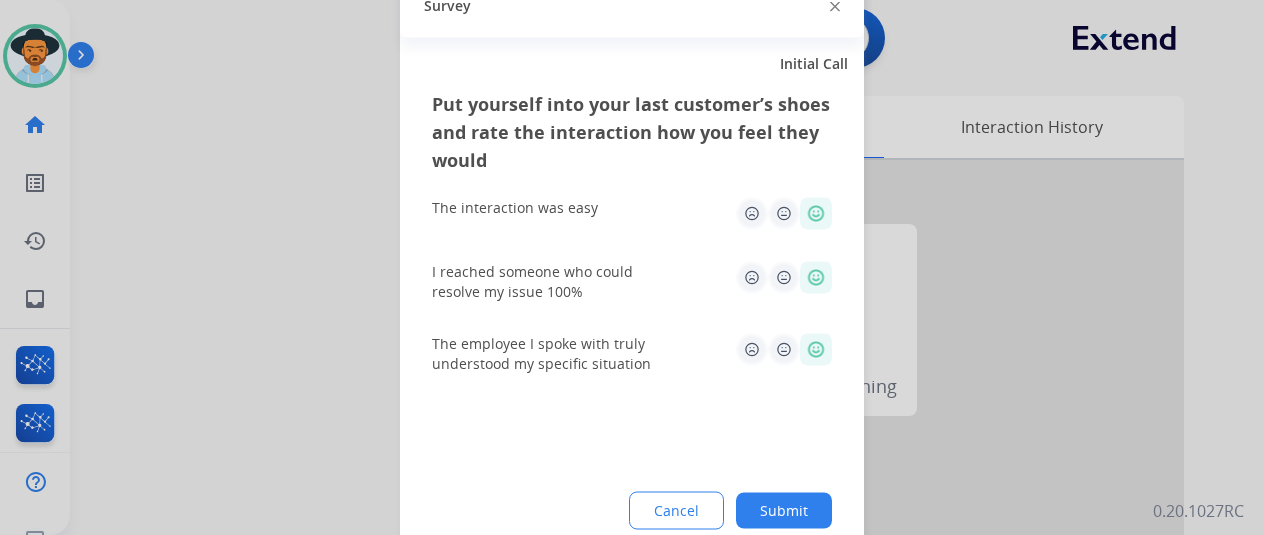 click on "Submit" 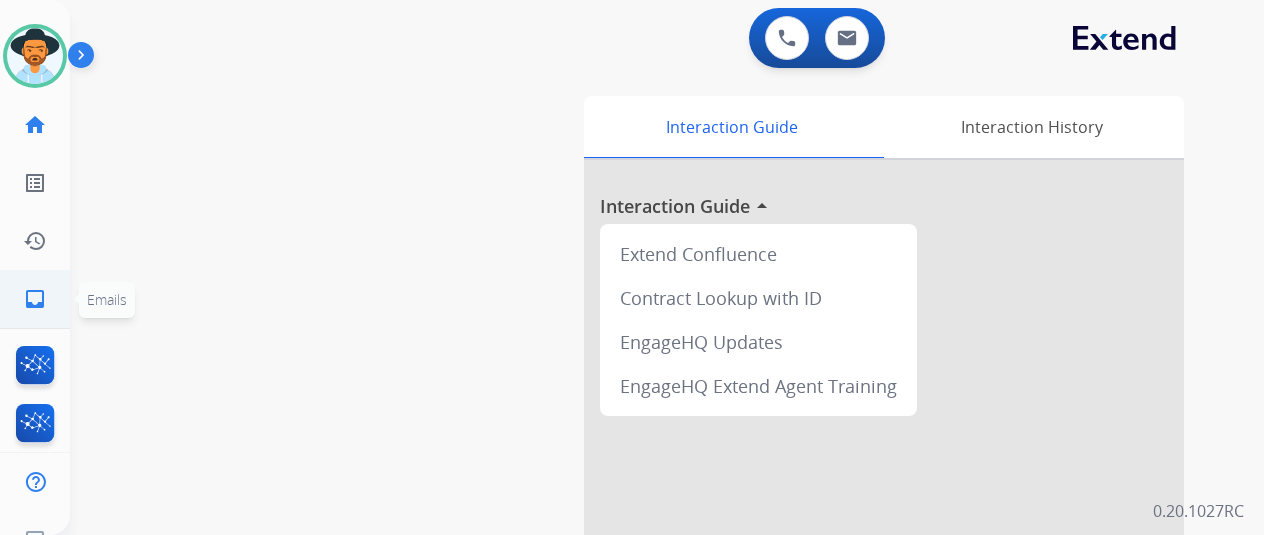 click on "inbox  Emails" 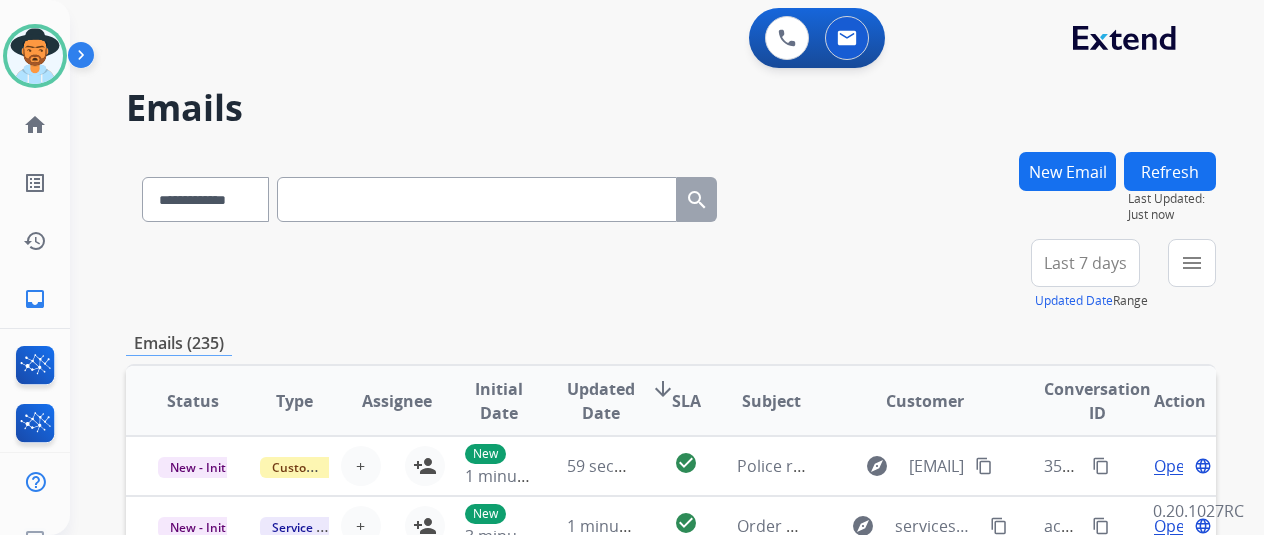 click on "New Email" at bounding box center (1067, 171) 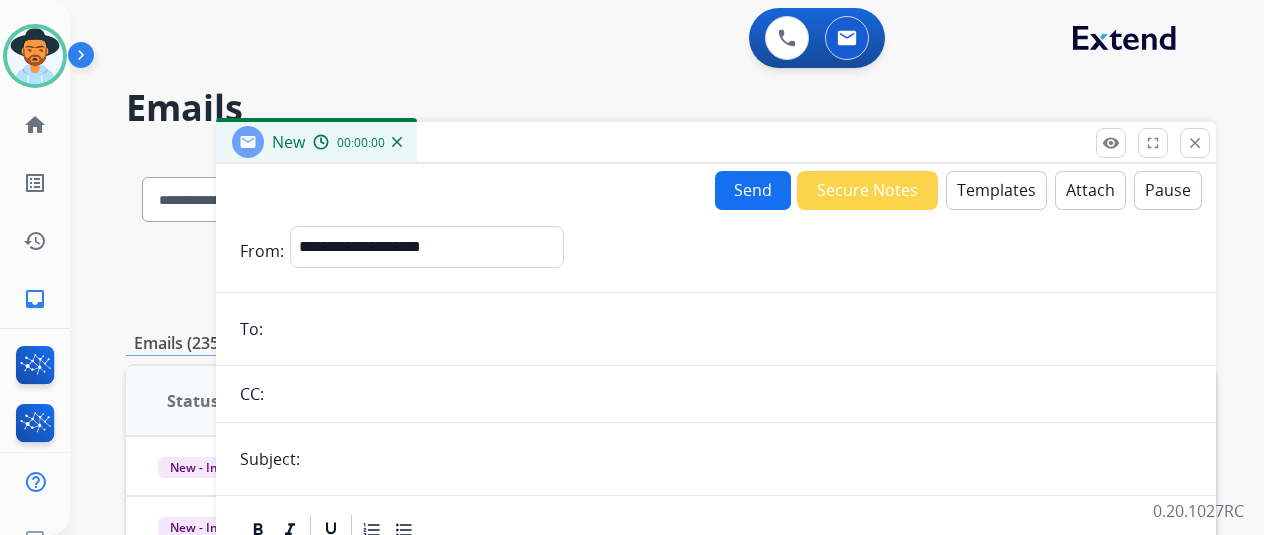 click at bounding box center (730, 329) 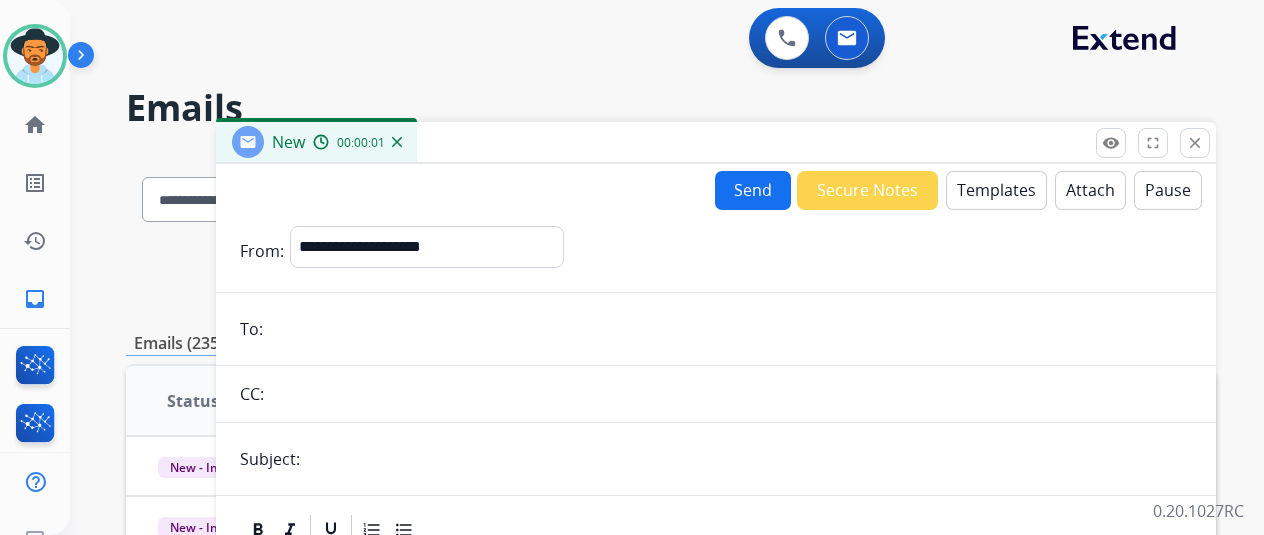 paste on "**********" 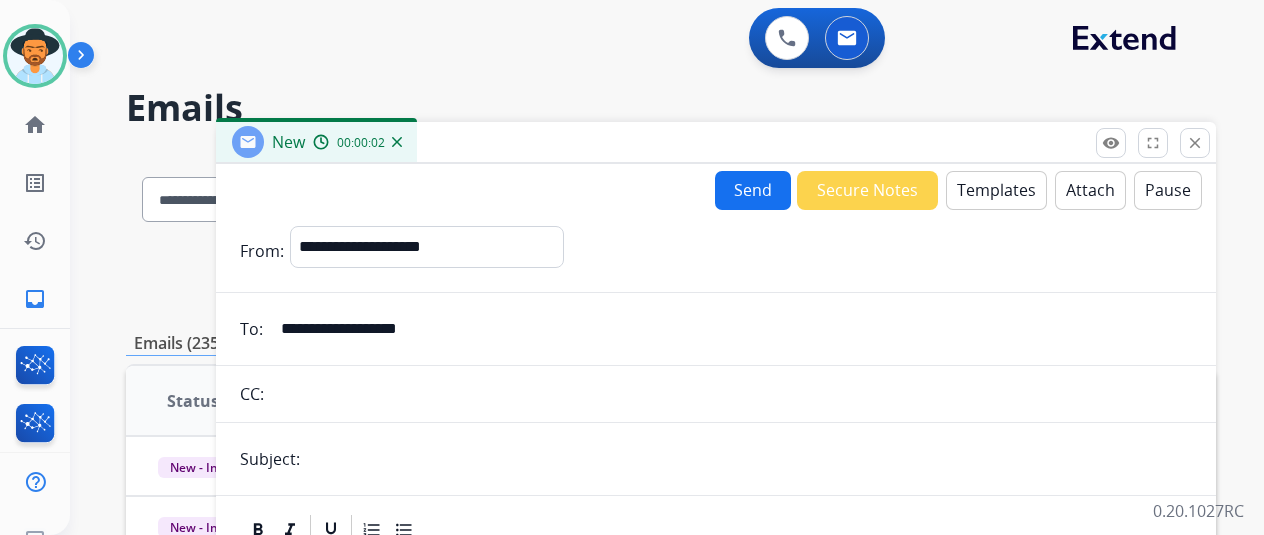 type on "**********" 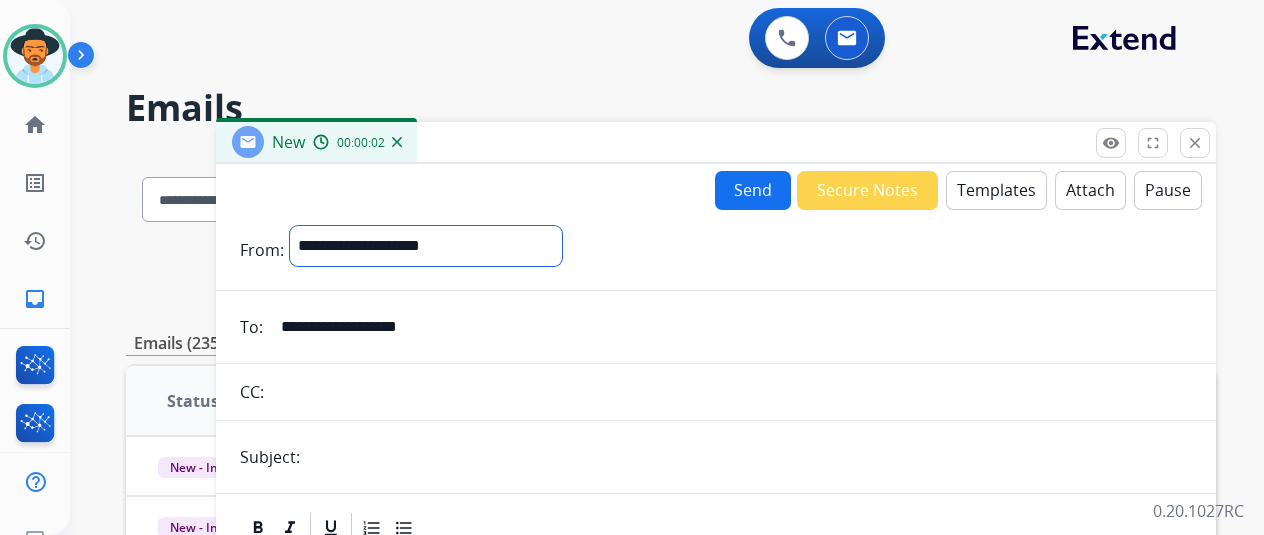 click on "**********" at bounding box center (426, 246) 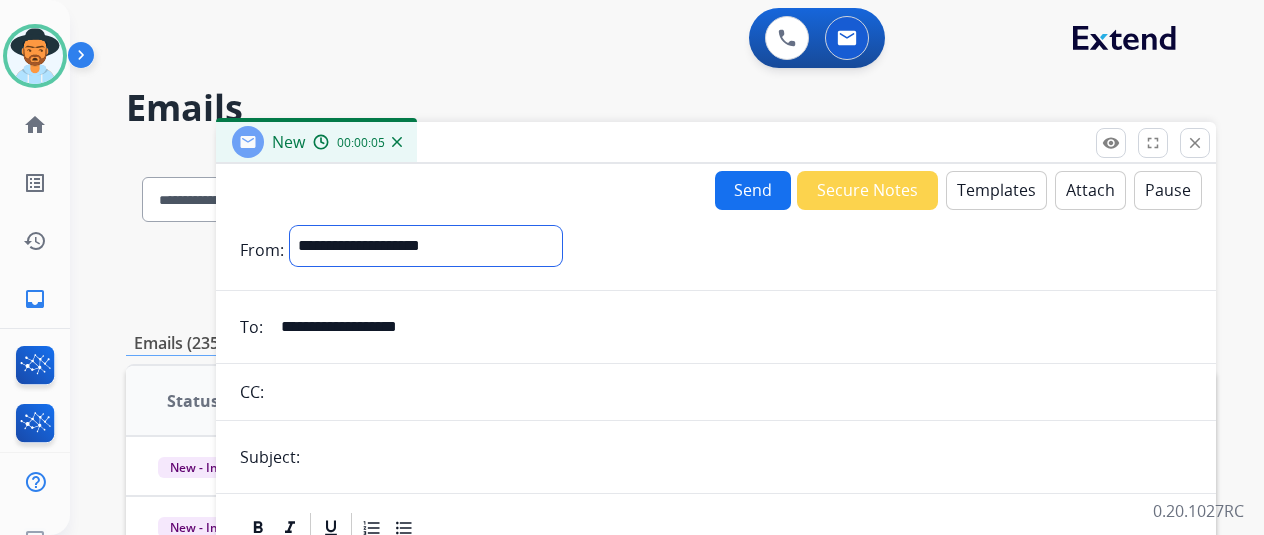select on "**********" 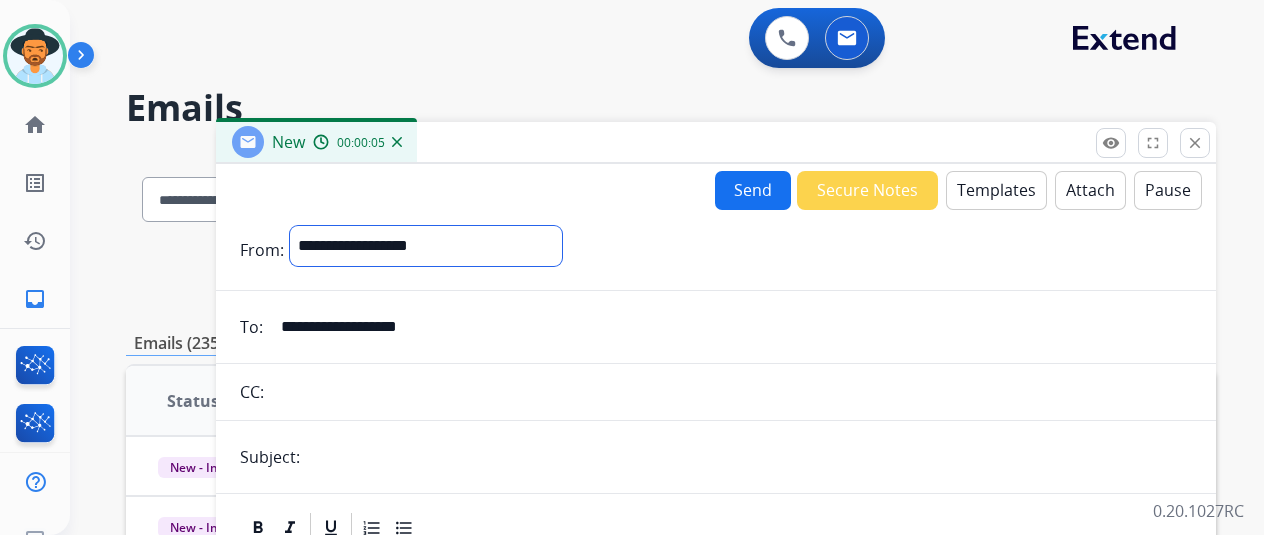 click on "**********" at bounding box center [426, 246] 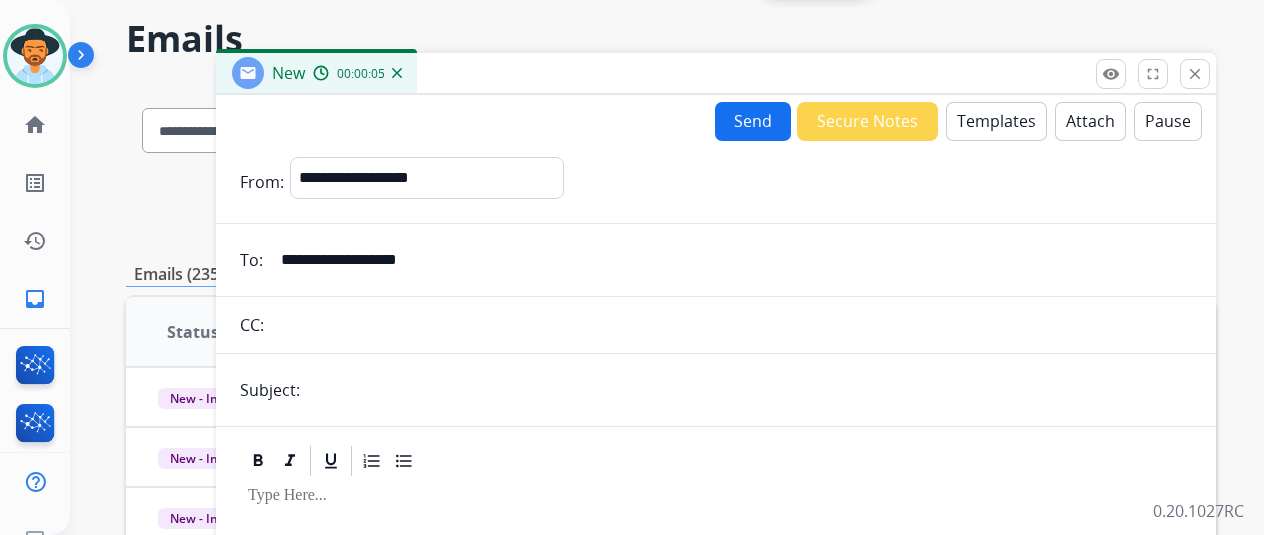 scroll, scrollTop: 100, scrollLeft: 0, axis: vertical 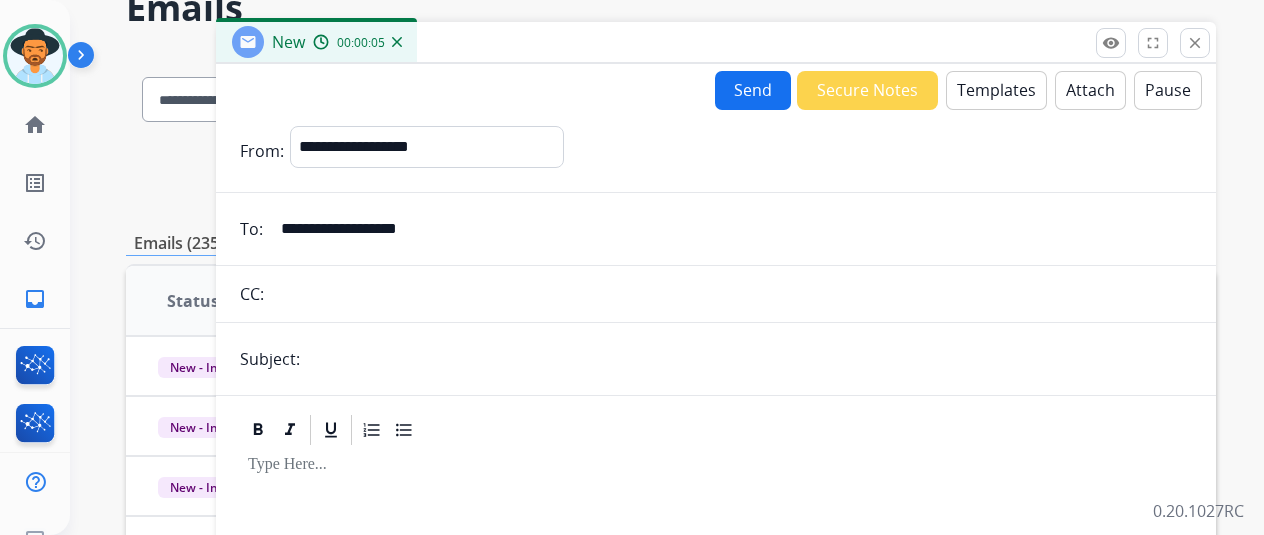click at bounding box center [716, 465] 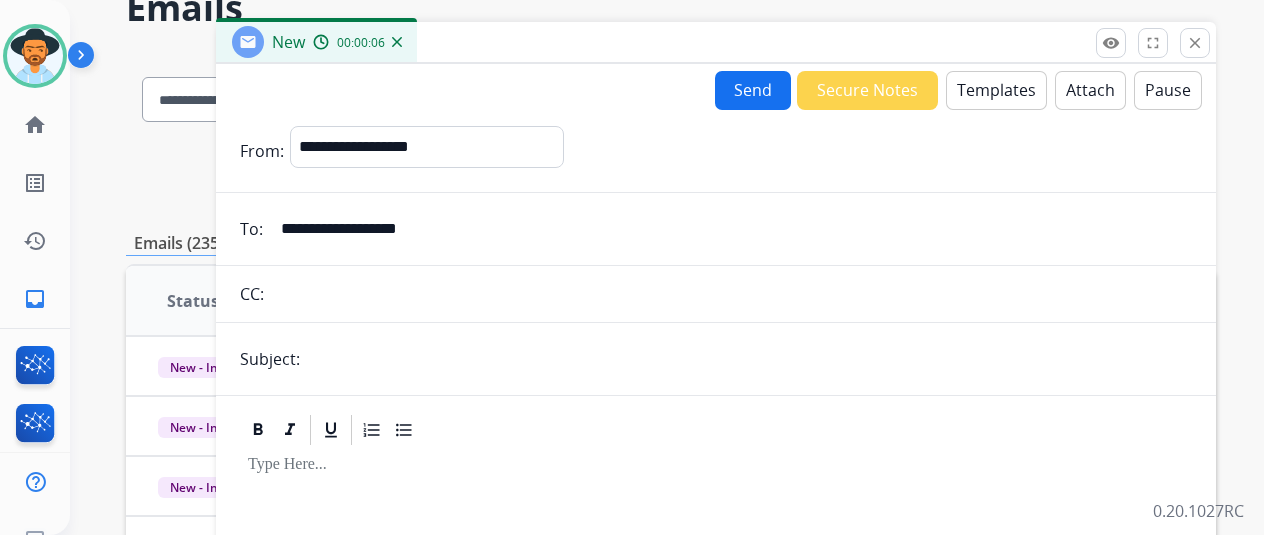 click at bounding box center (749, 359) 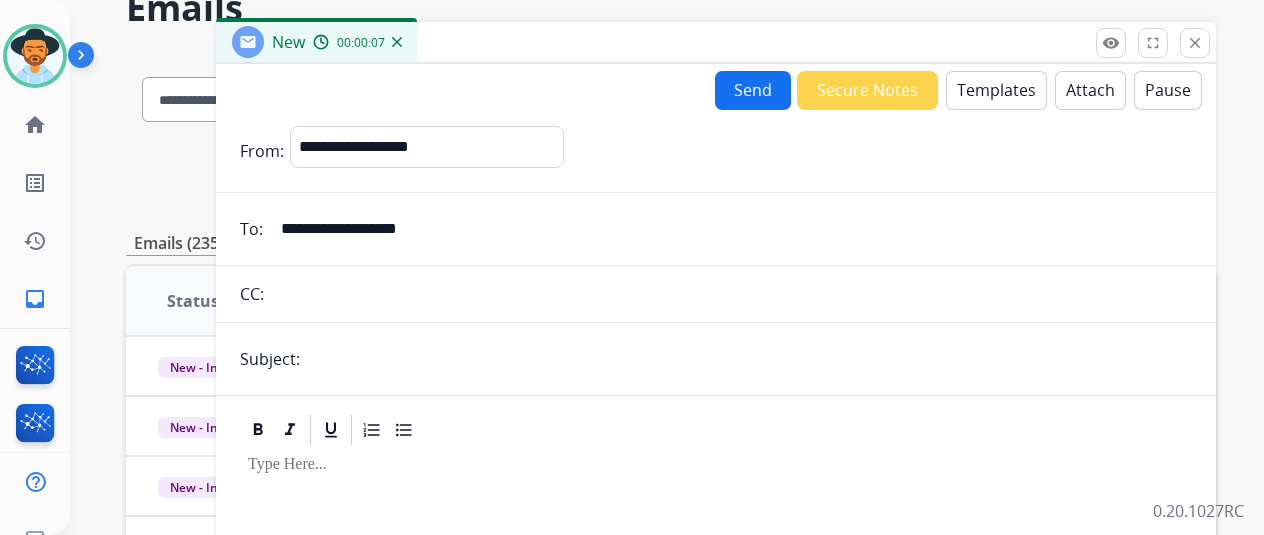 click on "Templates" at bounding box center [996, 90] 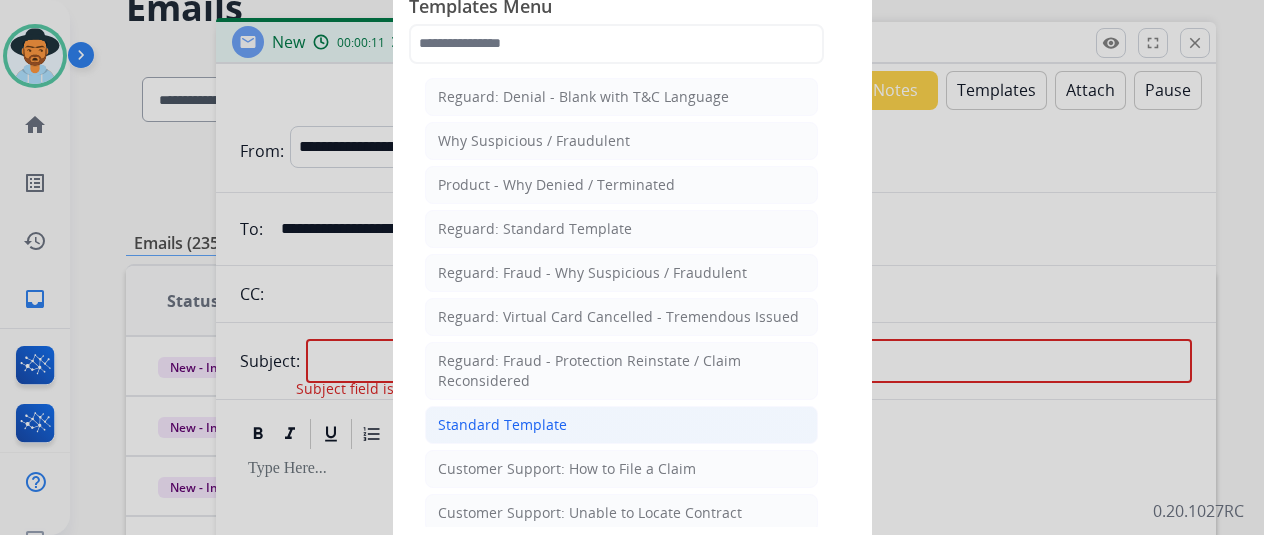 click on "Standard Template" 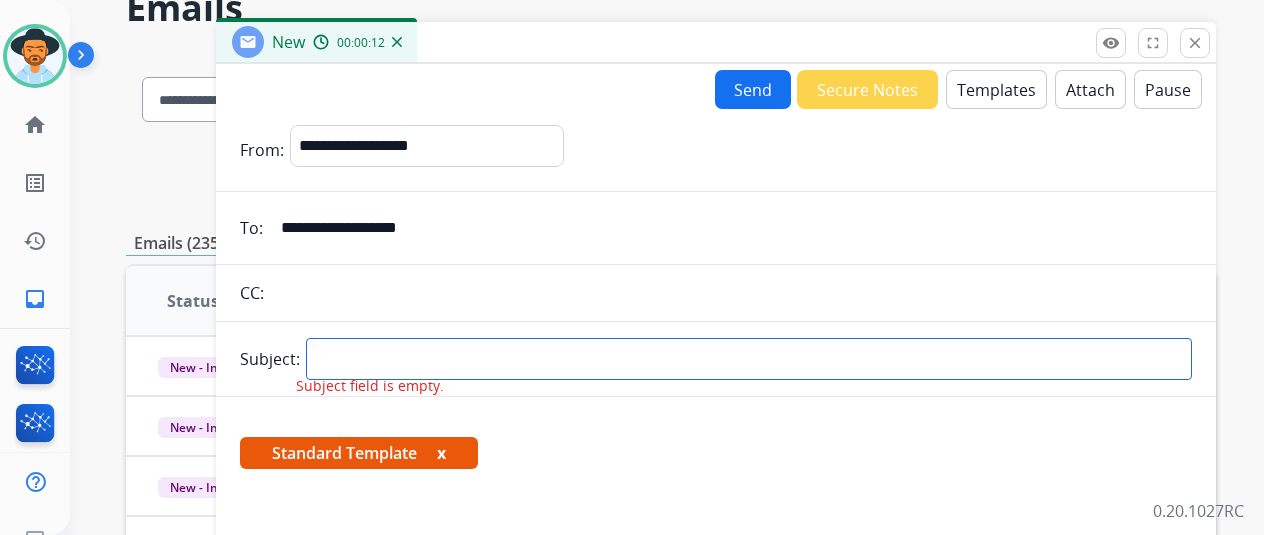 click at bounding box center [749, 359] 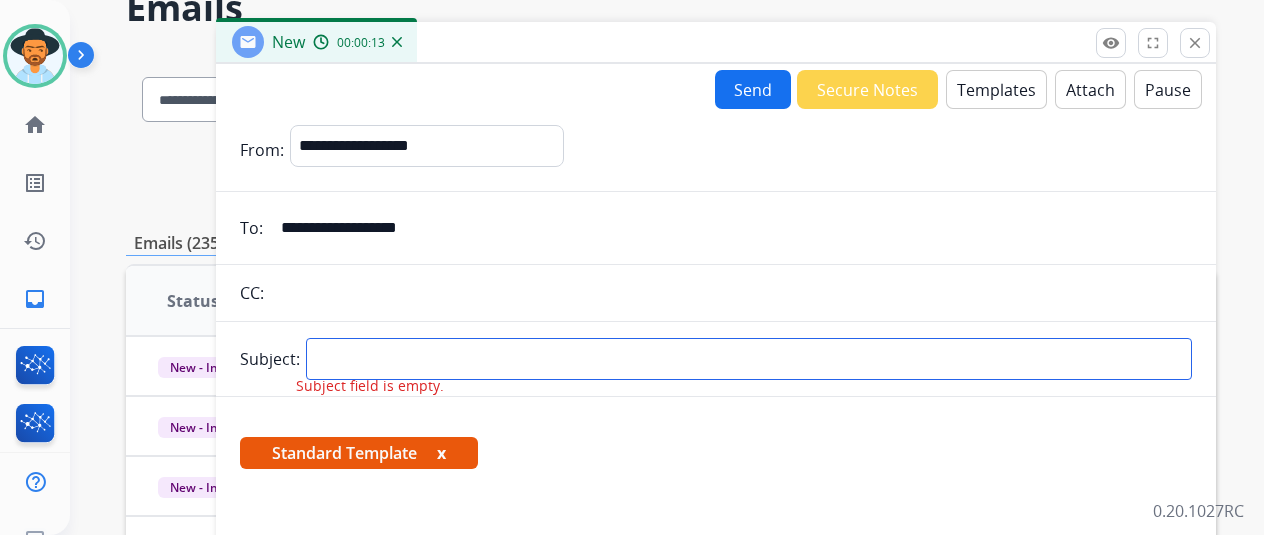 click at bounding box center (749, 359) 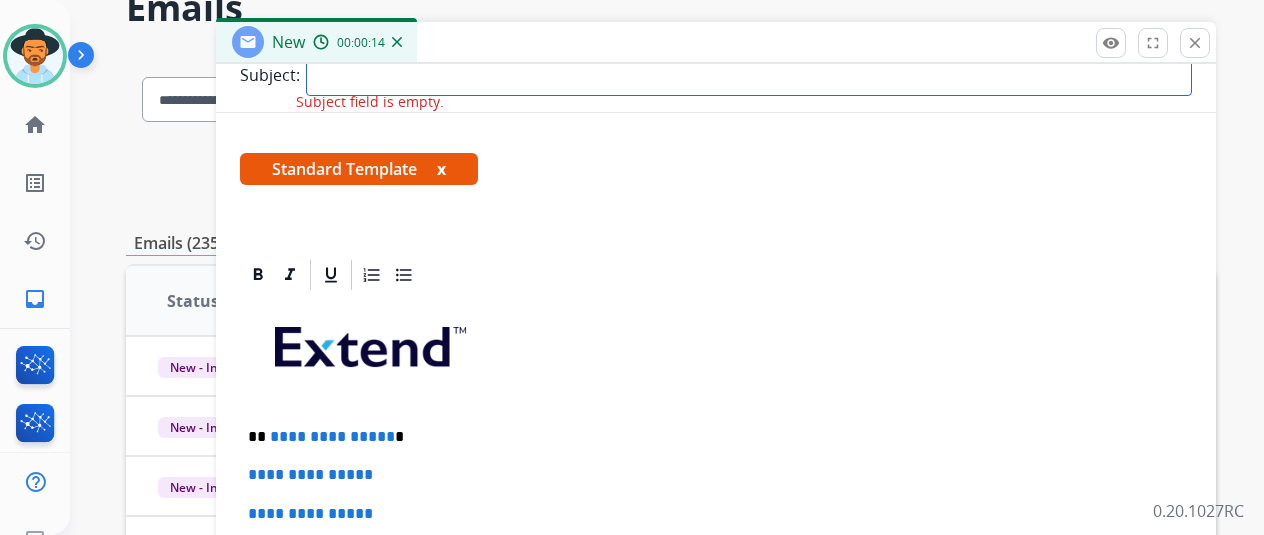 scroll, scrollTop: 400, scrollLeft: 0, axis: vertical 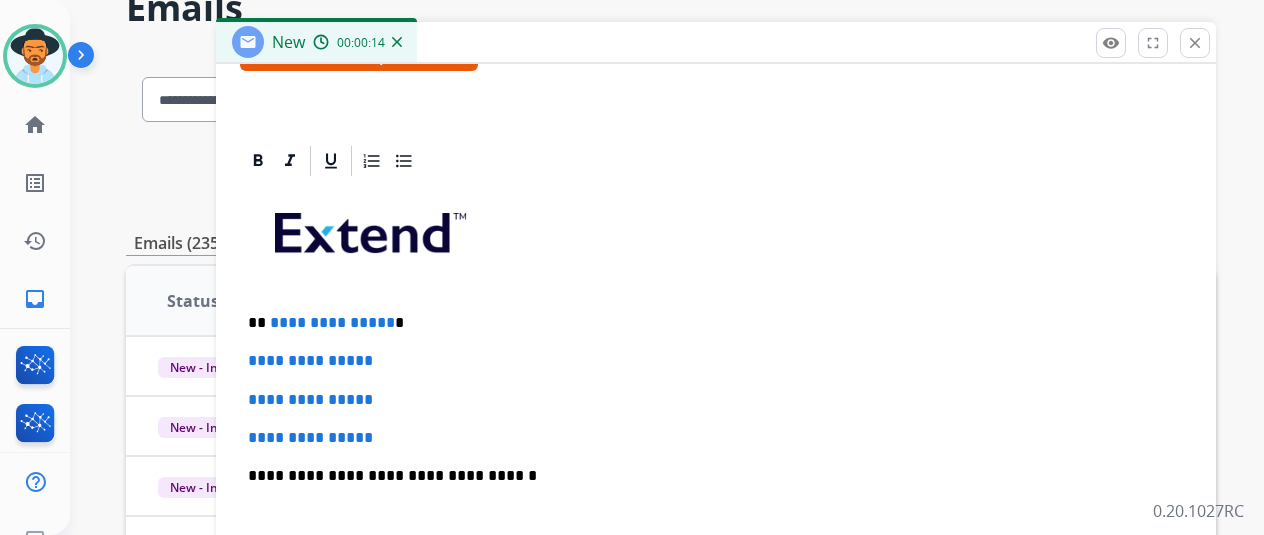 click on "**********" at bounding box center (716, 400) 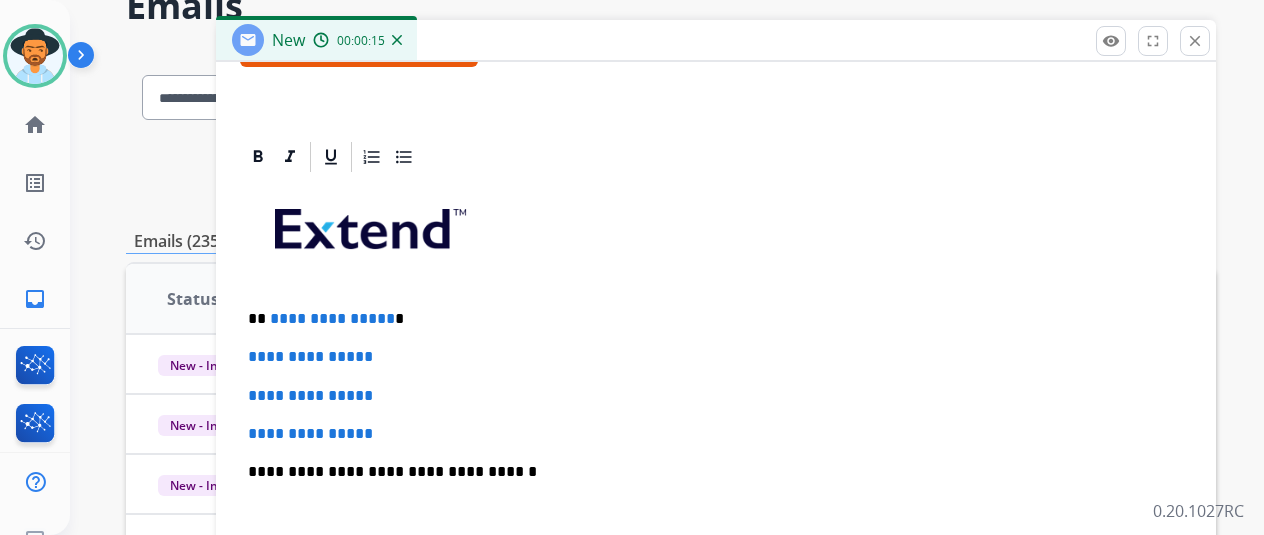 click on "**********" at bounding box center [716, 519] 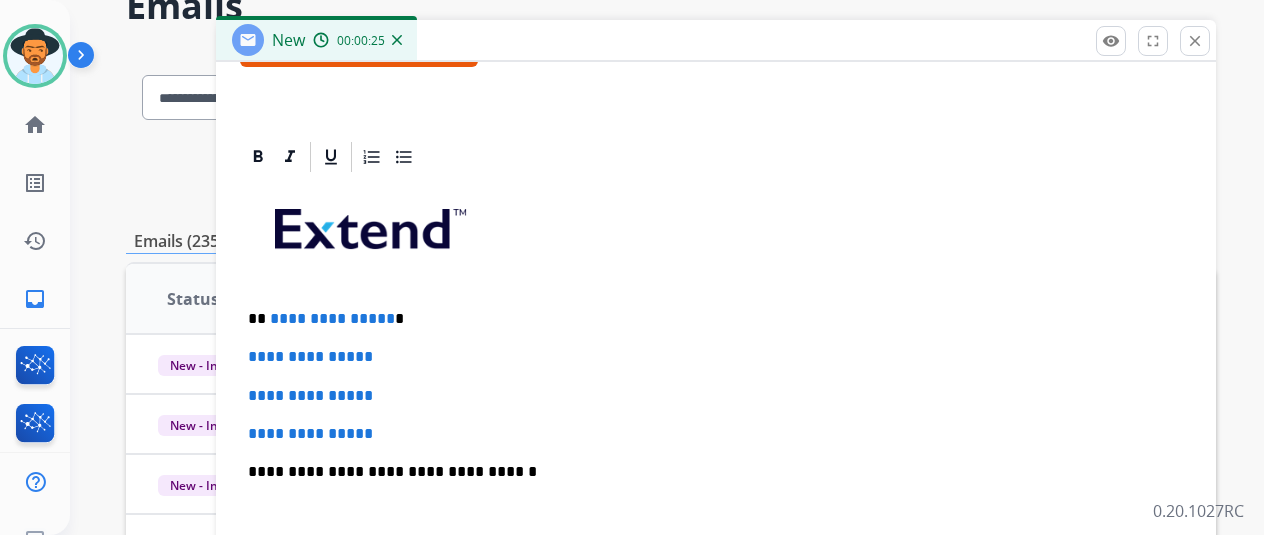 click on "**********" at bounding box center (716, 519) 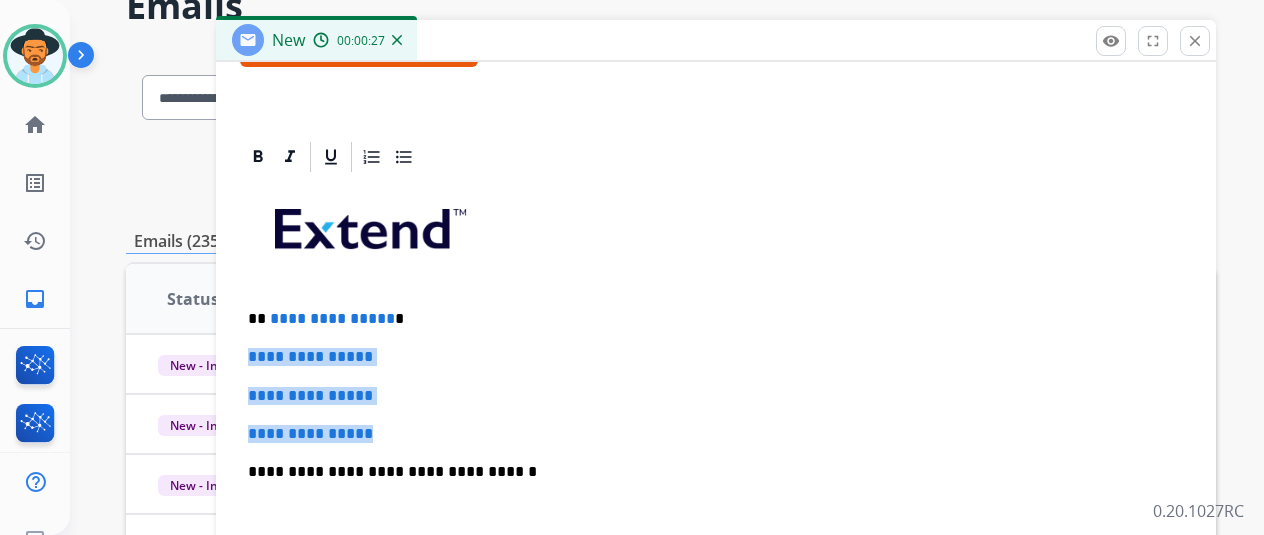 drag, startPoint x: 410, startPoint y: 431, endPoint x: 258, endPoint y: 343, distance: 175.63599 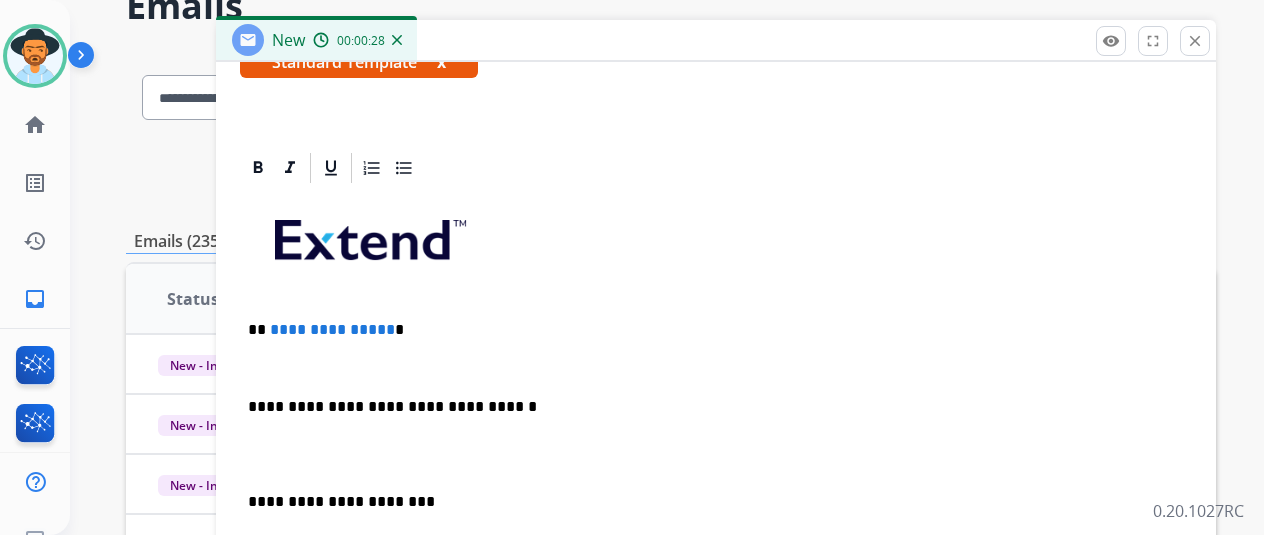 scroll, scrollTop: 387, scrollLeft: 0, axis: vertical 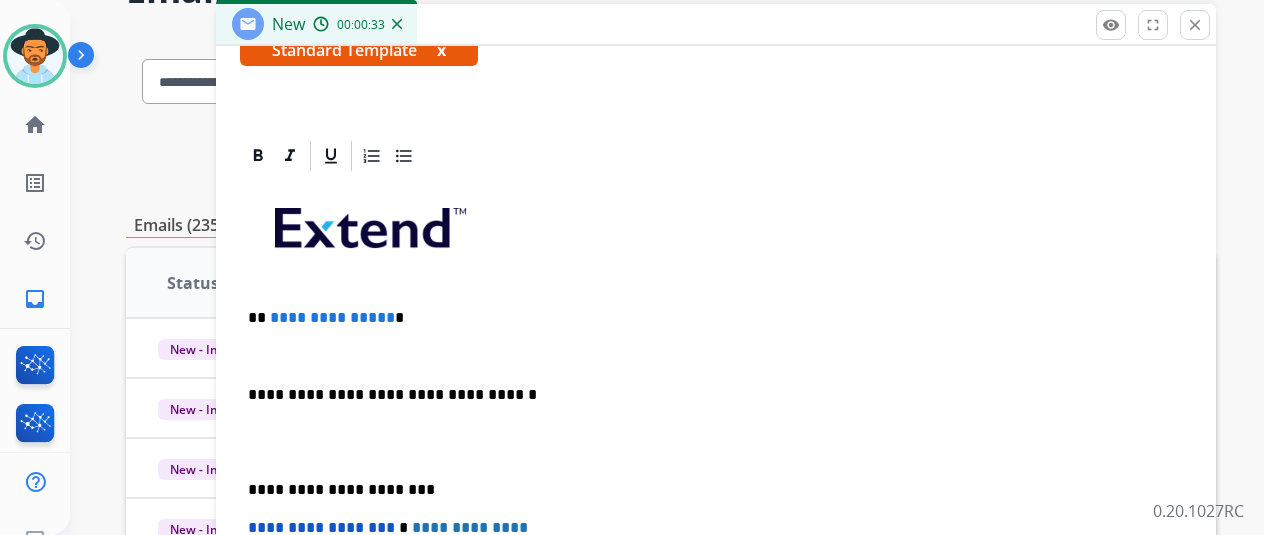 click on "**********" at bounding box center (332, 317) 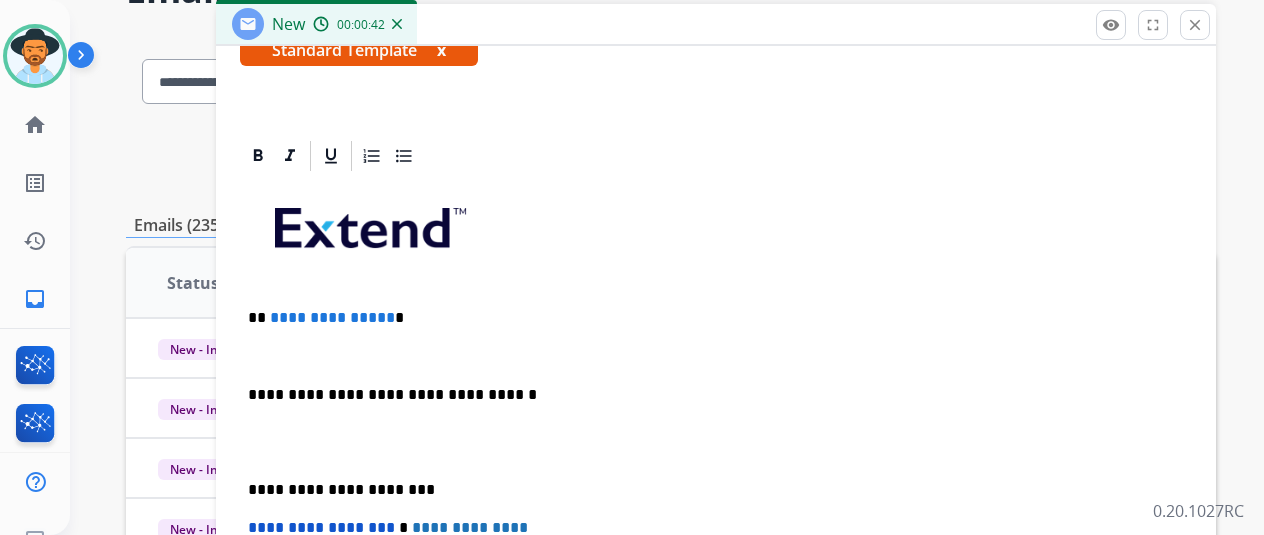 click at bounding box center [716, 356] 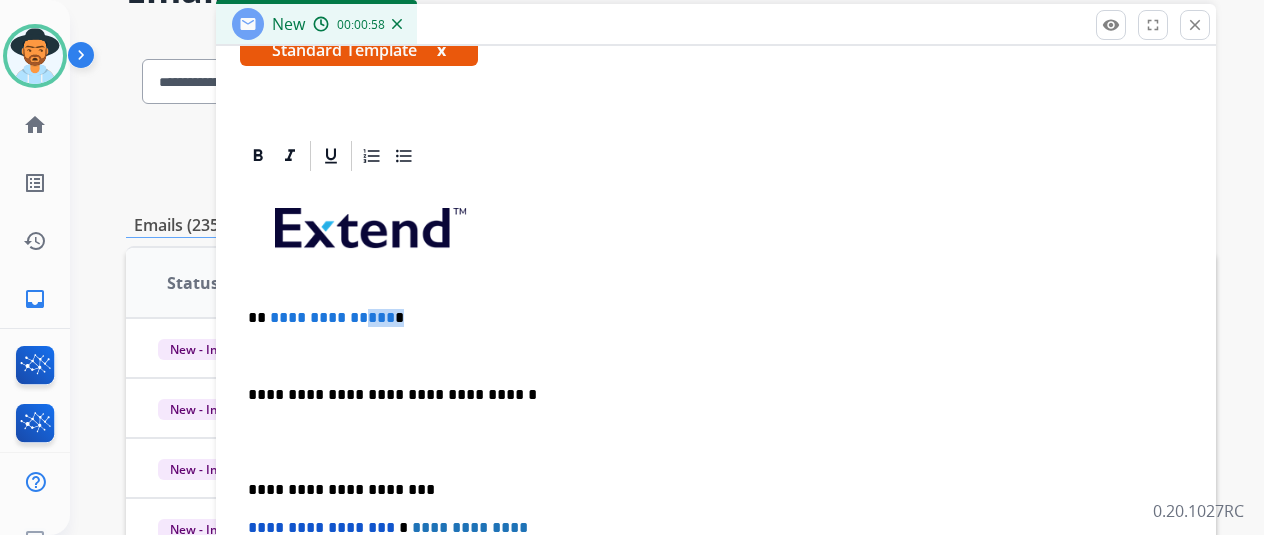 drag, startPoint x: 401, startPoint y: 321, endPoint x: 371, endPoint y: 321, distance: 30 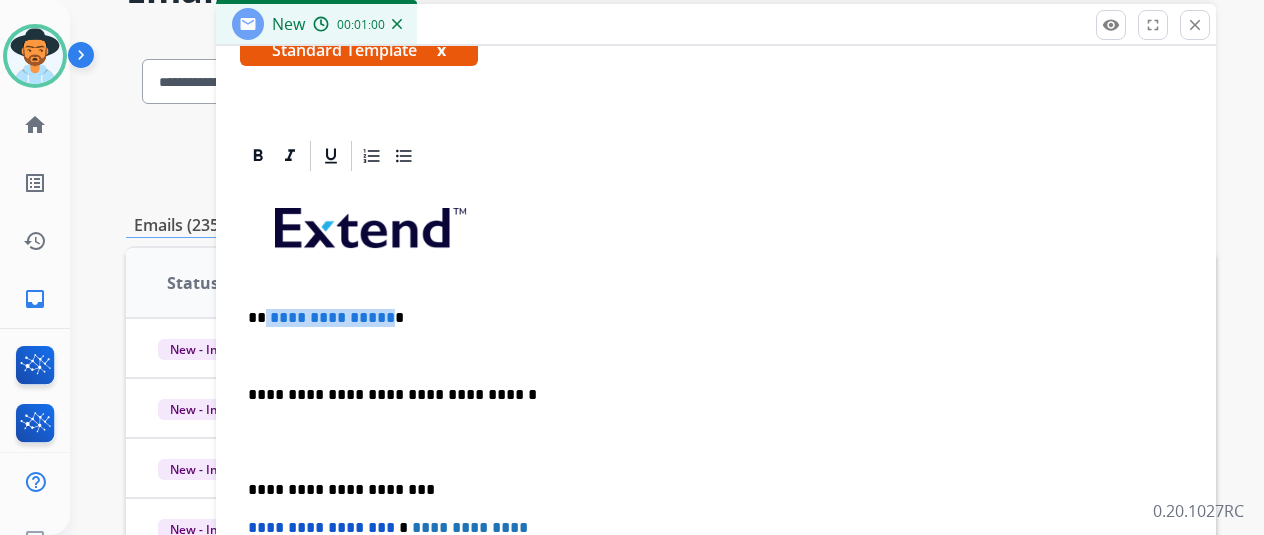 drag, startPoint x: 396, startPoint y: 312, endPoint x: 281, endPoint y: 307, distance: 115.10864 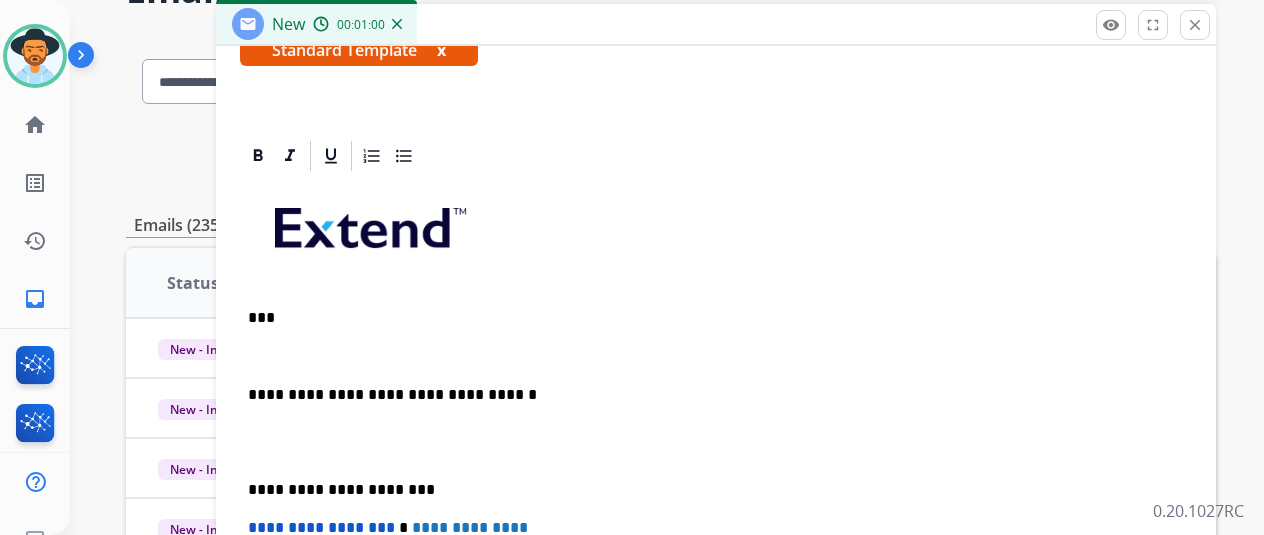 type 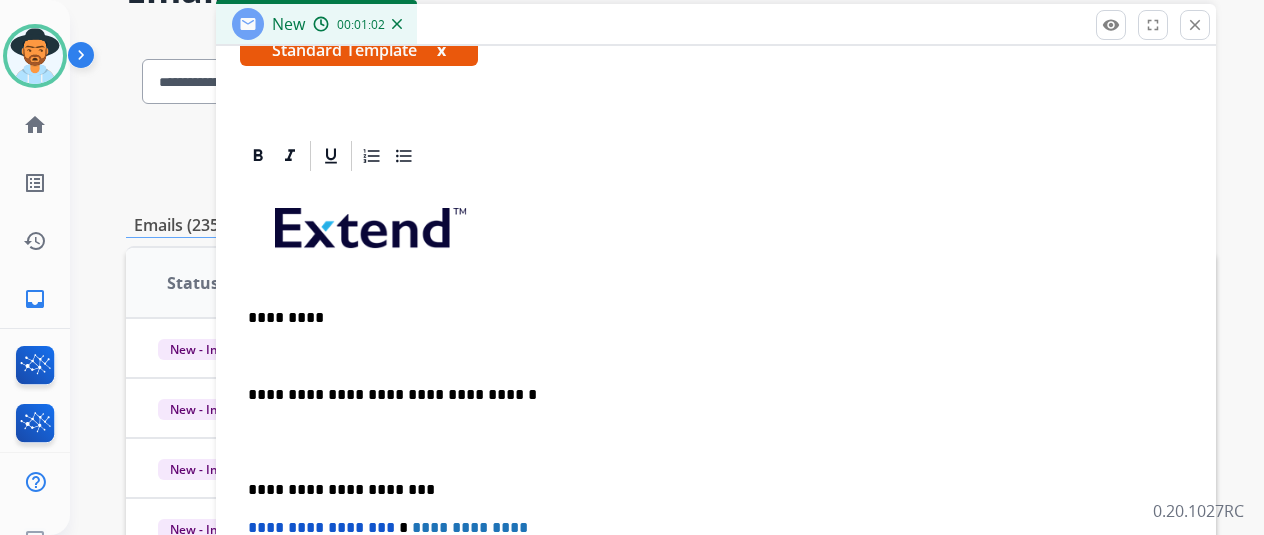 drag, startPoint x: 358, startPoint y: 359, endPoint x: 378, endPoint y: 352, distance: 21.189621 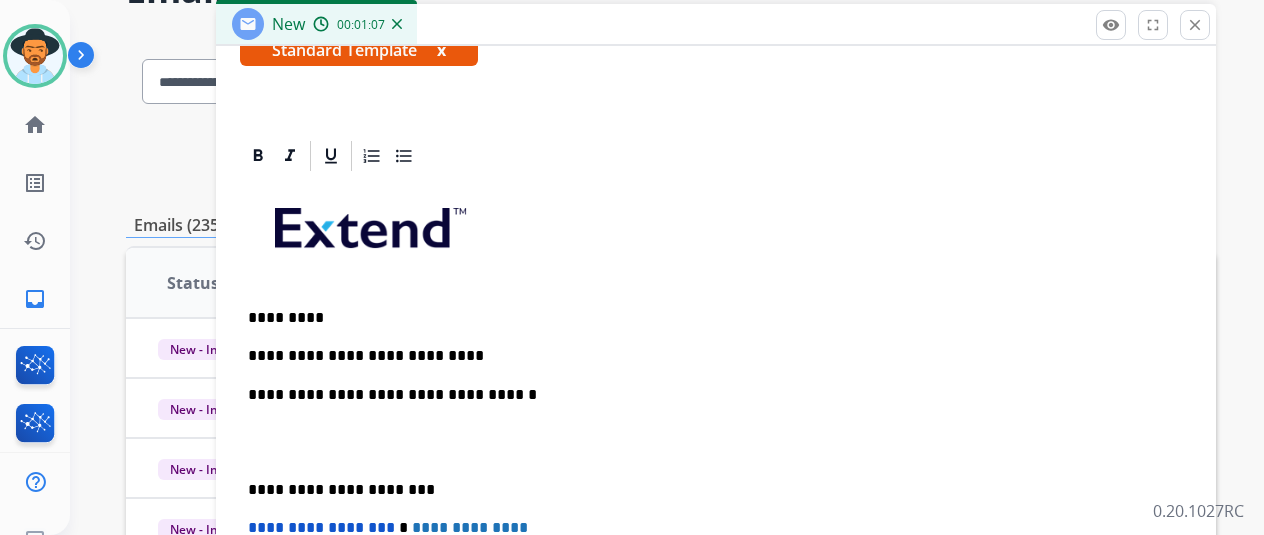 scroll, scrollTop: 402, scrollLeft: 0, axis: vertical 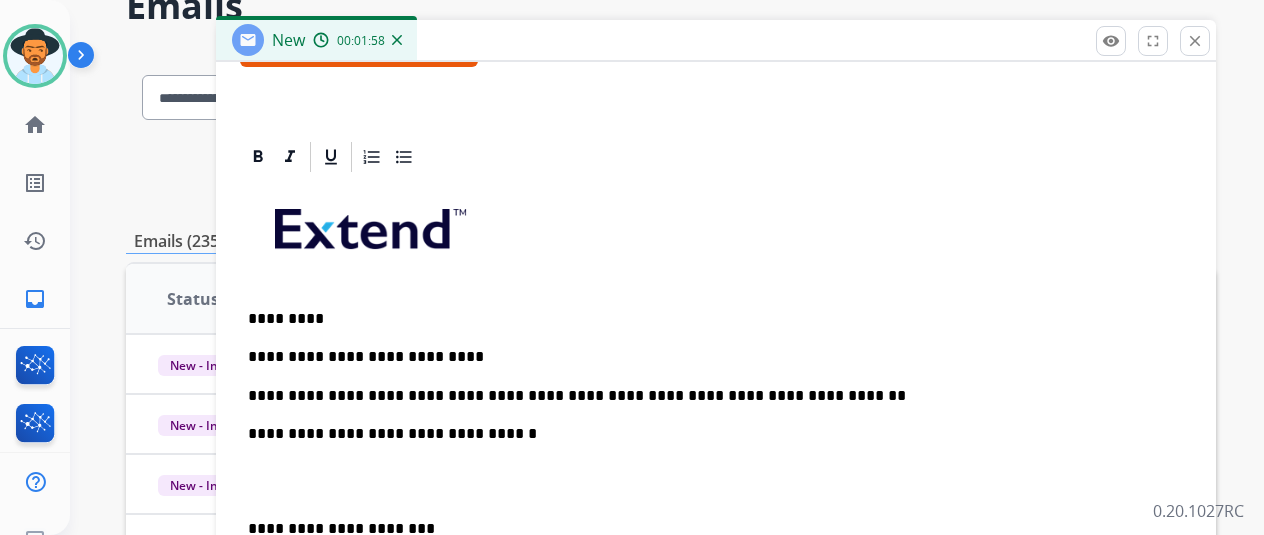 click on "**********" at bounding box center [708, 396] 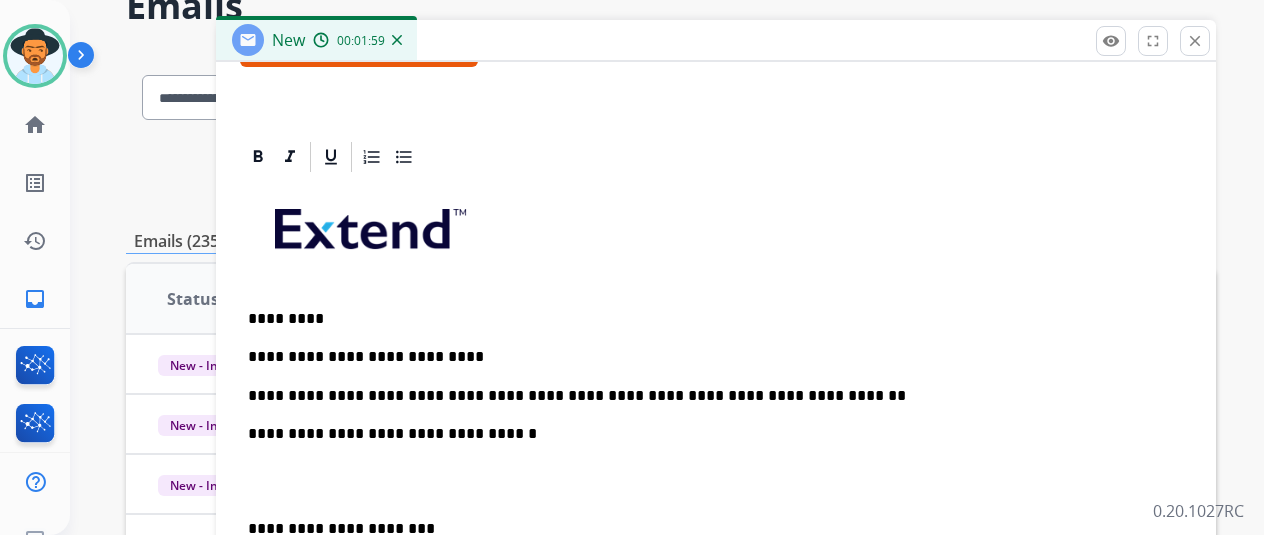 click on "**********" at bounding box center (708, 396) 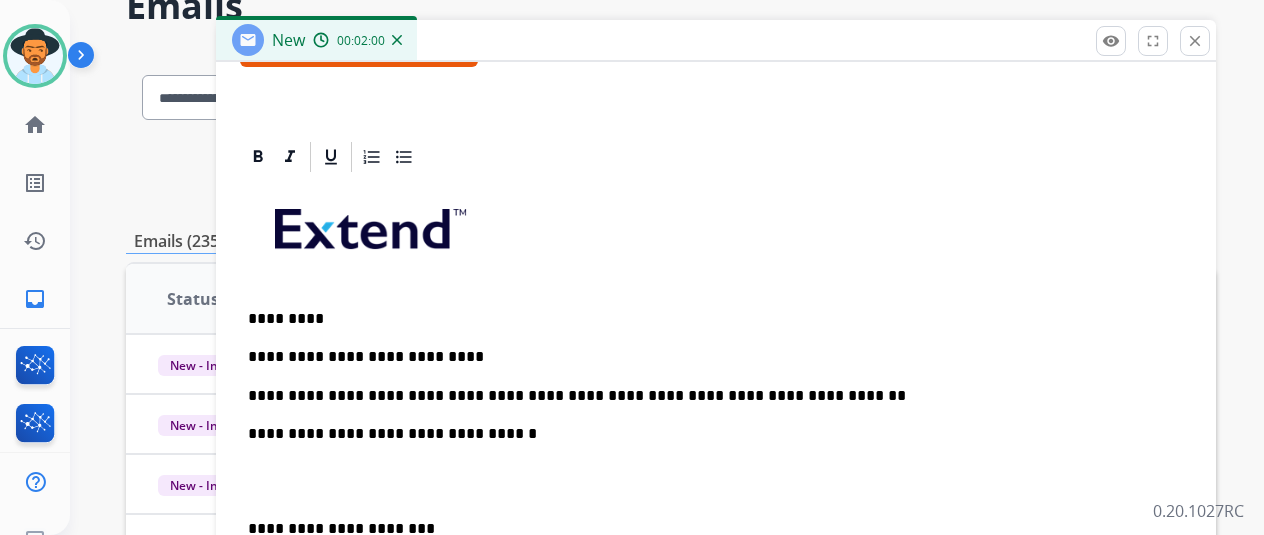 click on "**********" at bounding box center (708, 396) 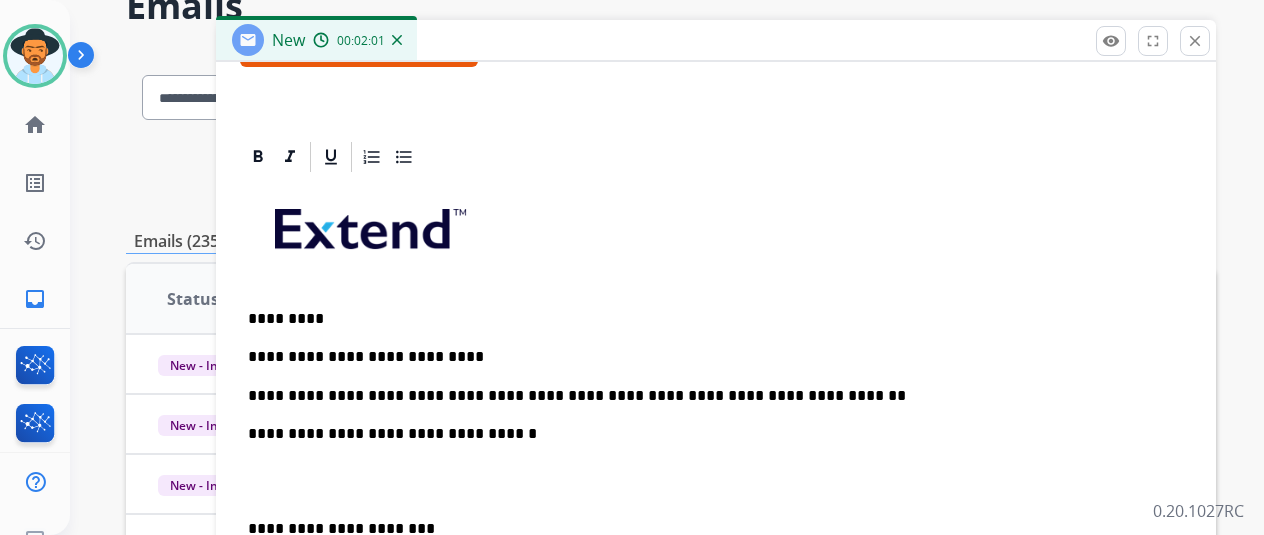 click on "**********" at bounding box center [708, 396] 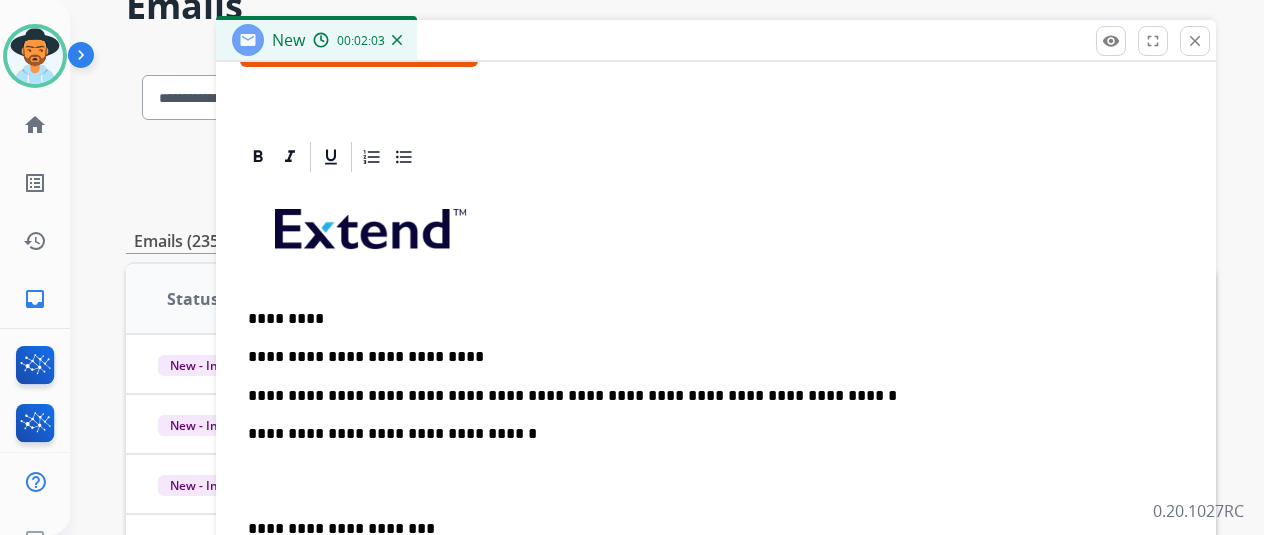 click on "**********" at bounding box center [708, 396] 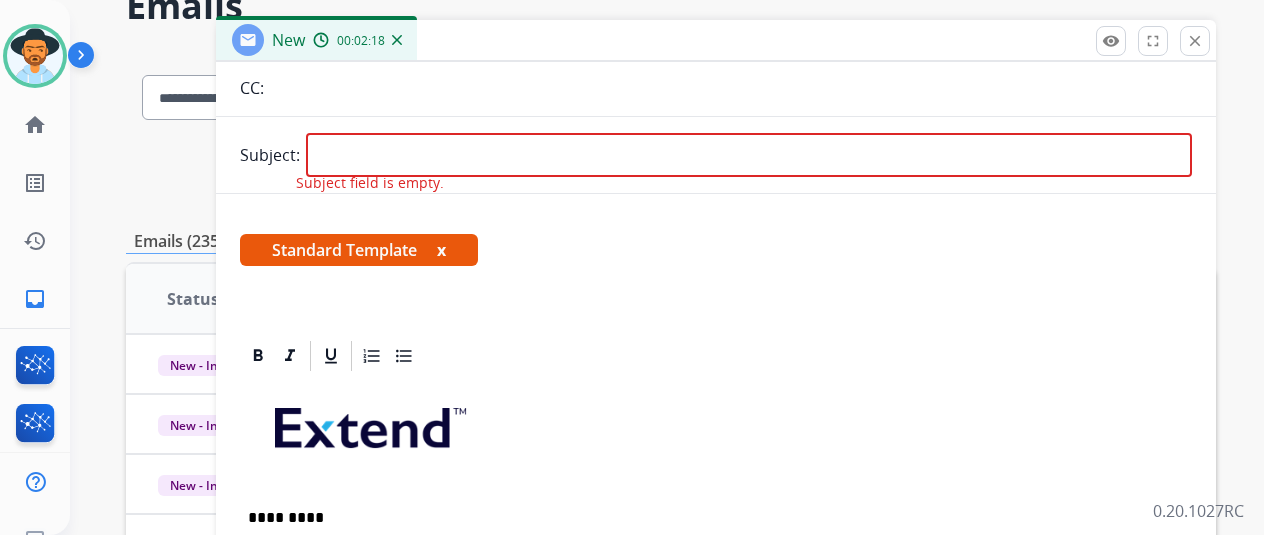 scroll, scrollTop: 202, scrollLeft: 0, axis: vertical 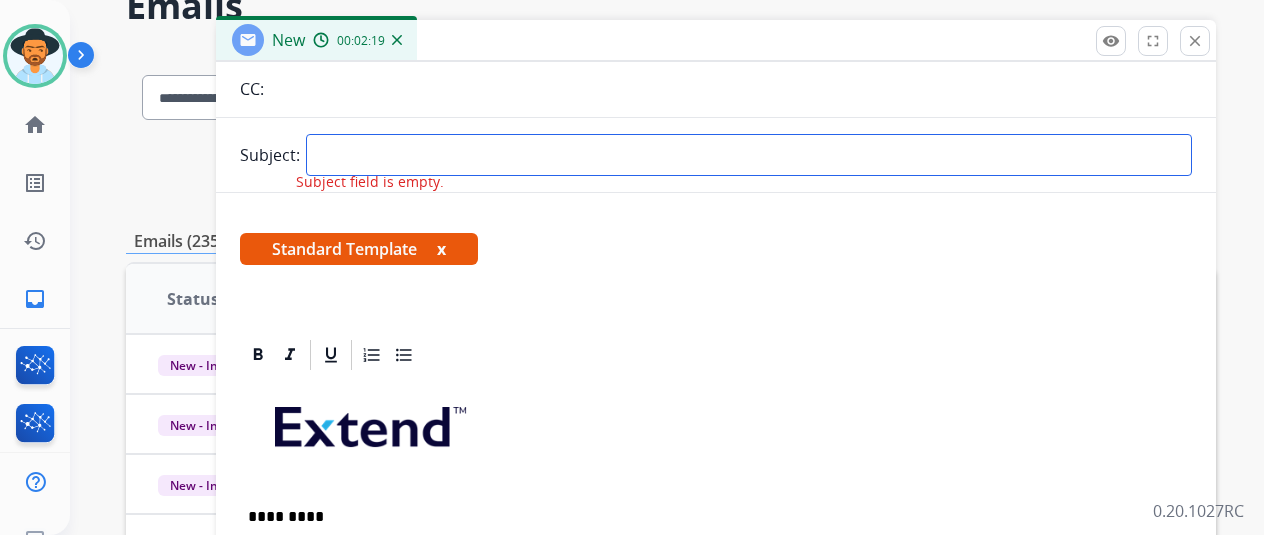 click at bounding box center [749, 155] 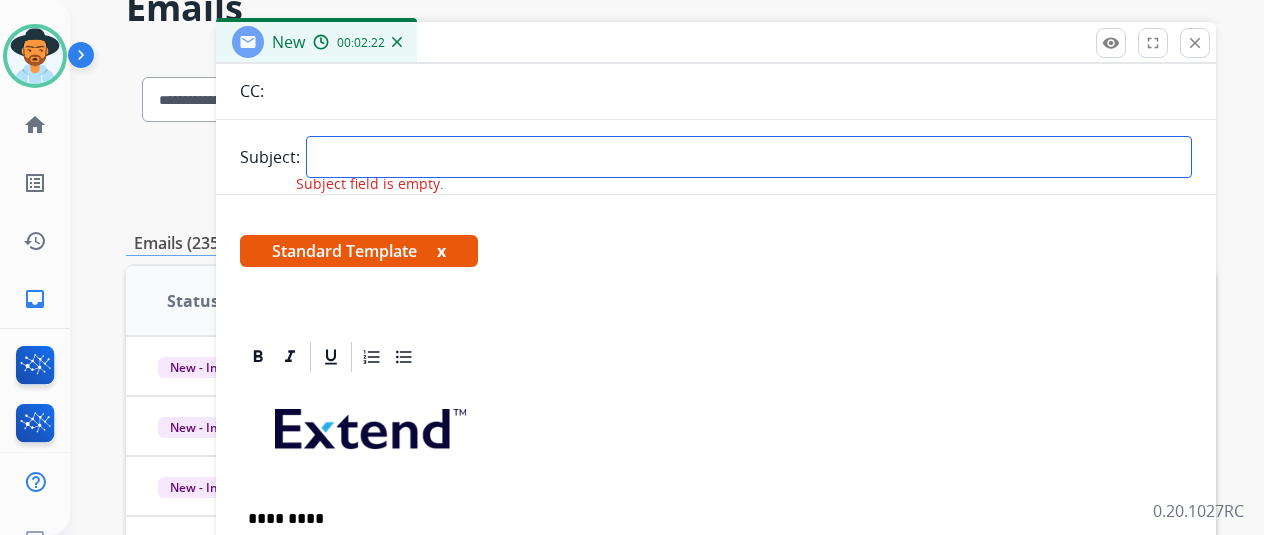 type on "**********" 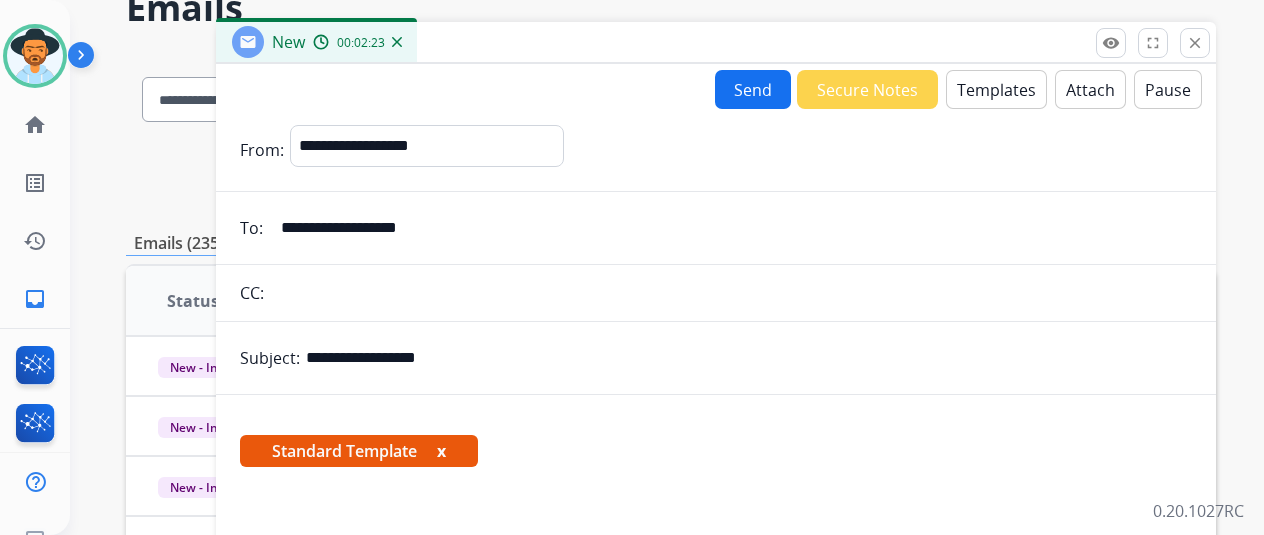 scroll, scrollTop: 0, scrollLeft: 0, axis: both 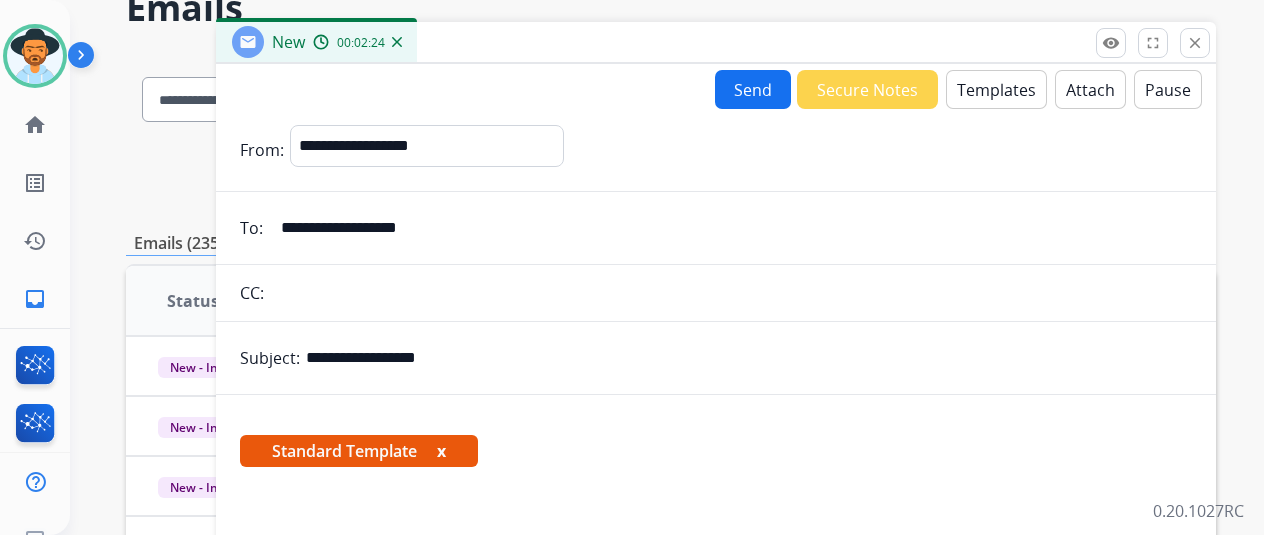 click on "Send" at bounding box center (753, 89) 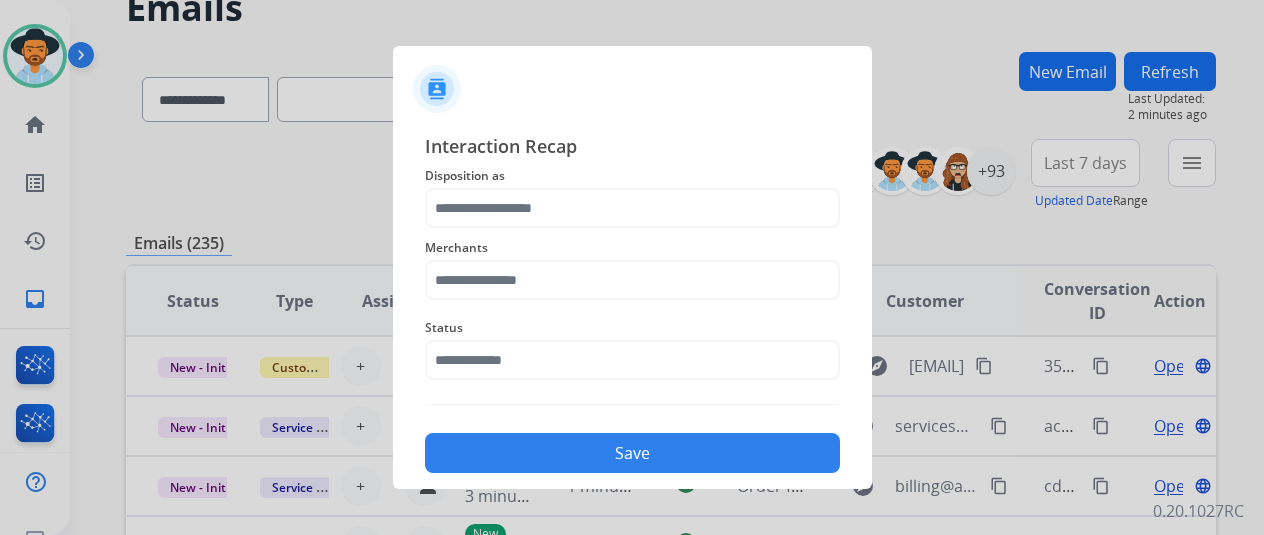 click on "Status" 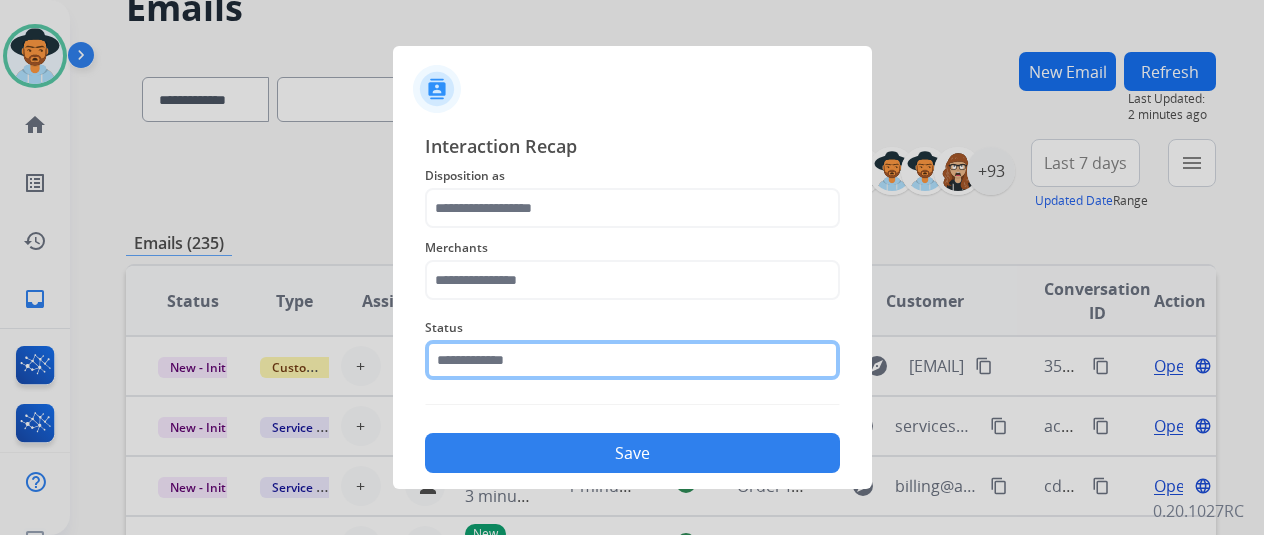 click 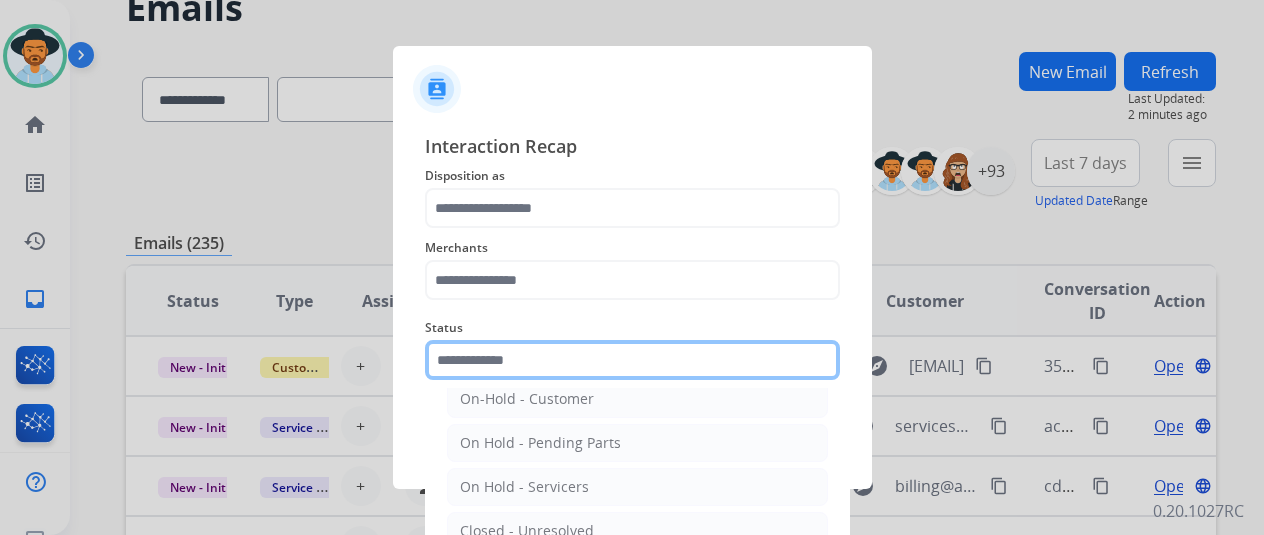 scroll, scrollTop: 114, scrollLeft: 0, axis: vertical 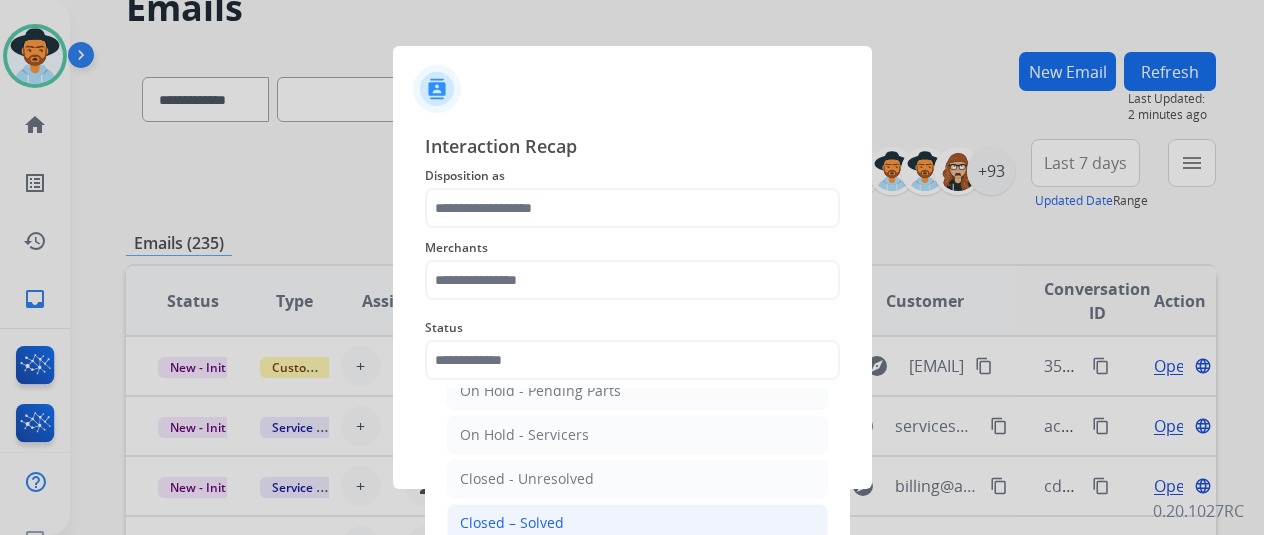 click on "Closed – Solved" 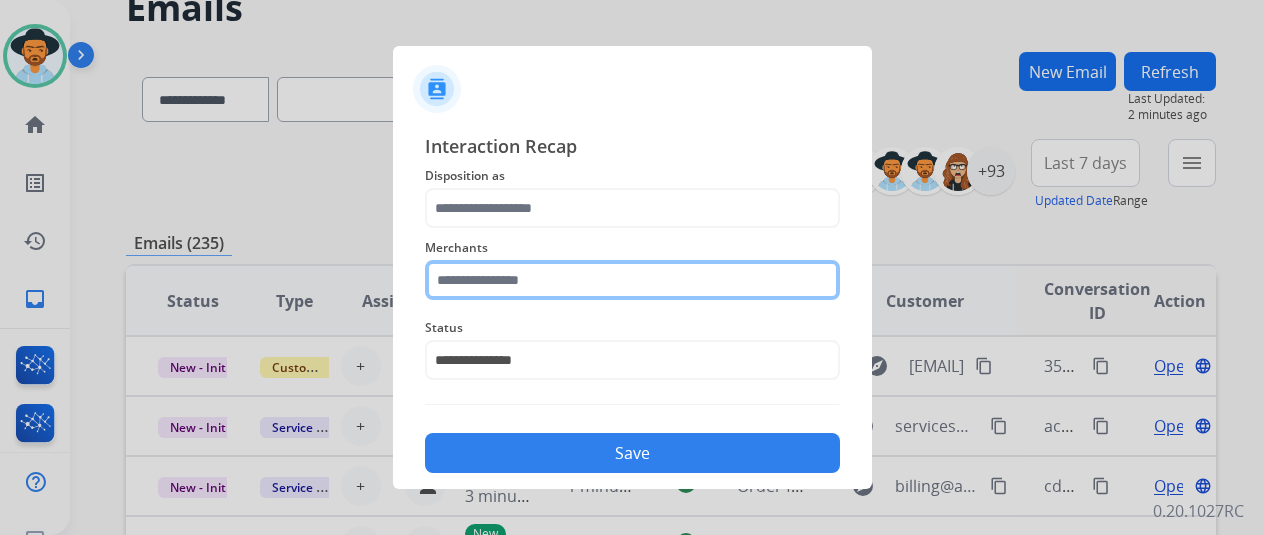 click 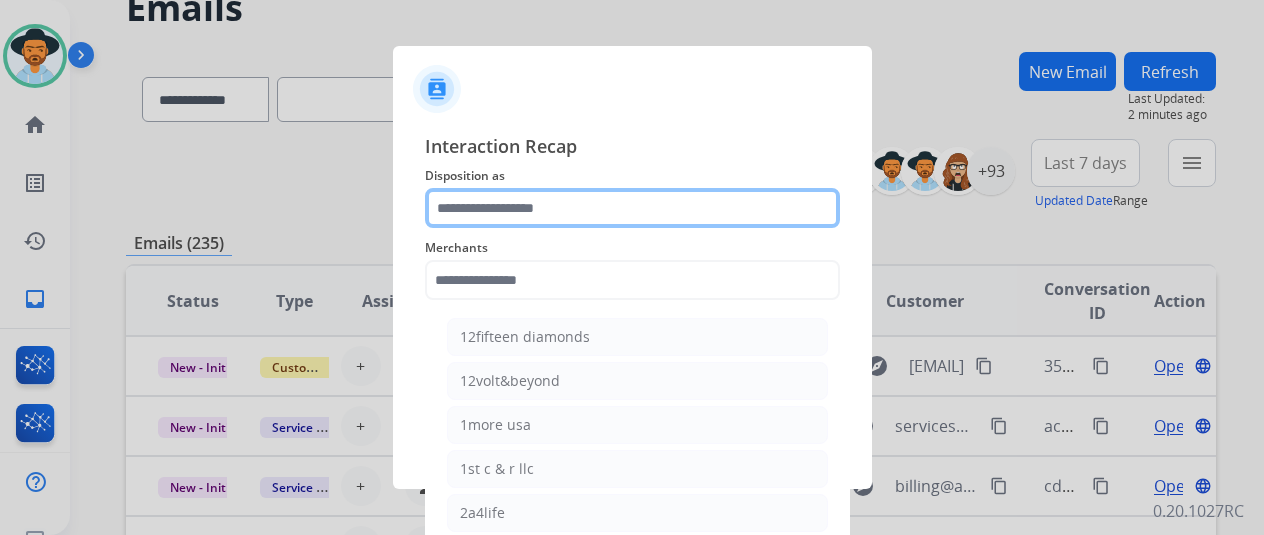 click 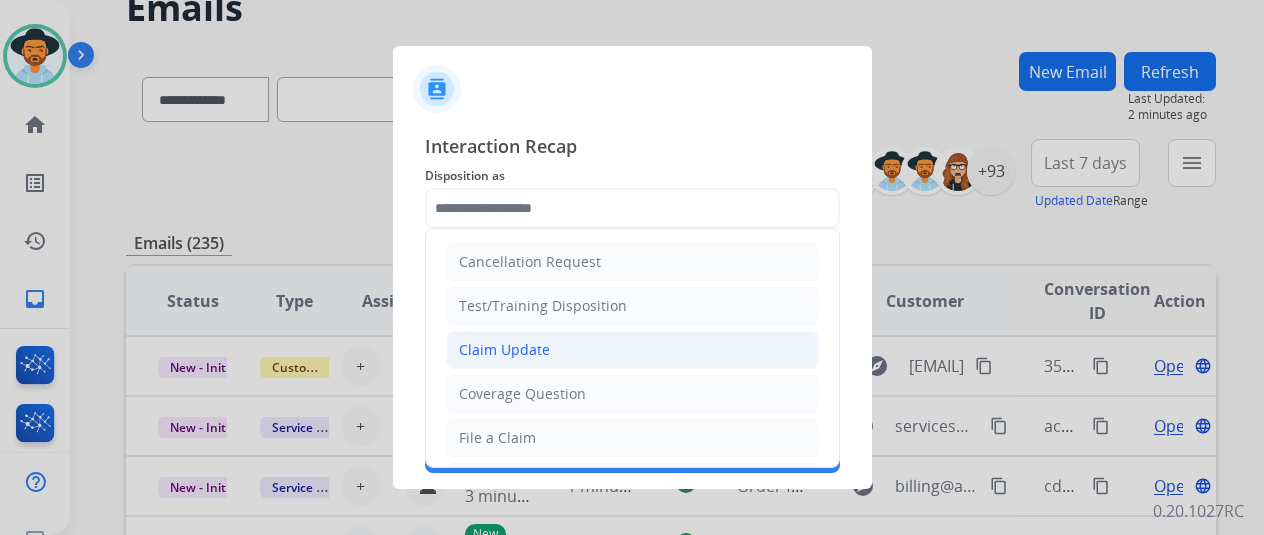 click on "Claim Update" 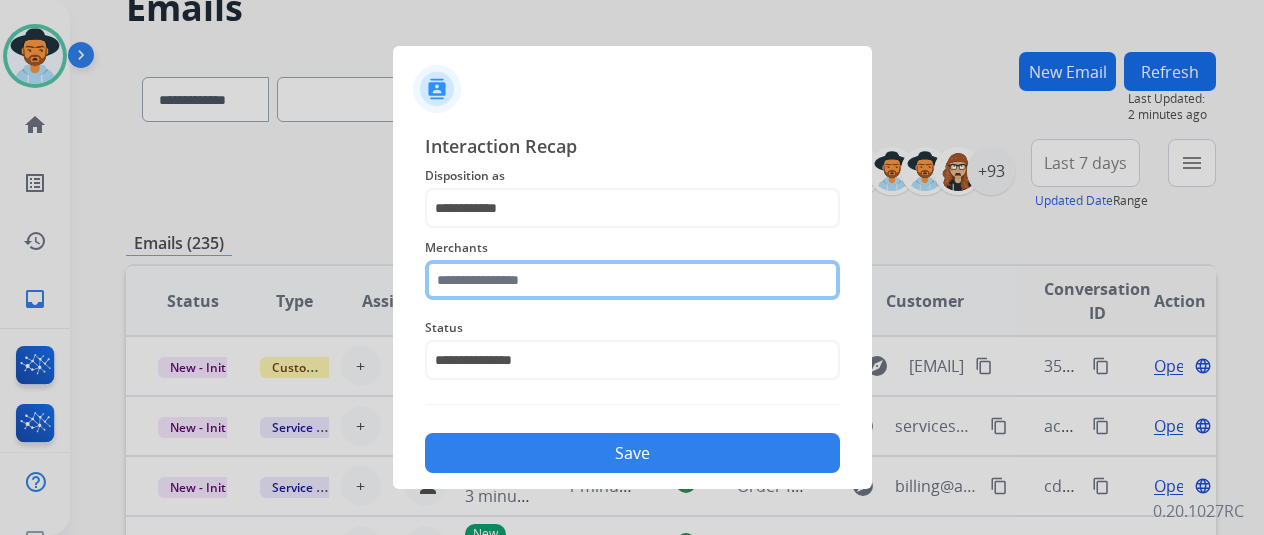 click 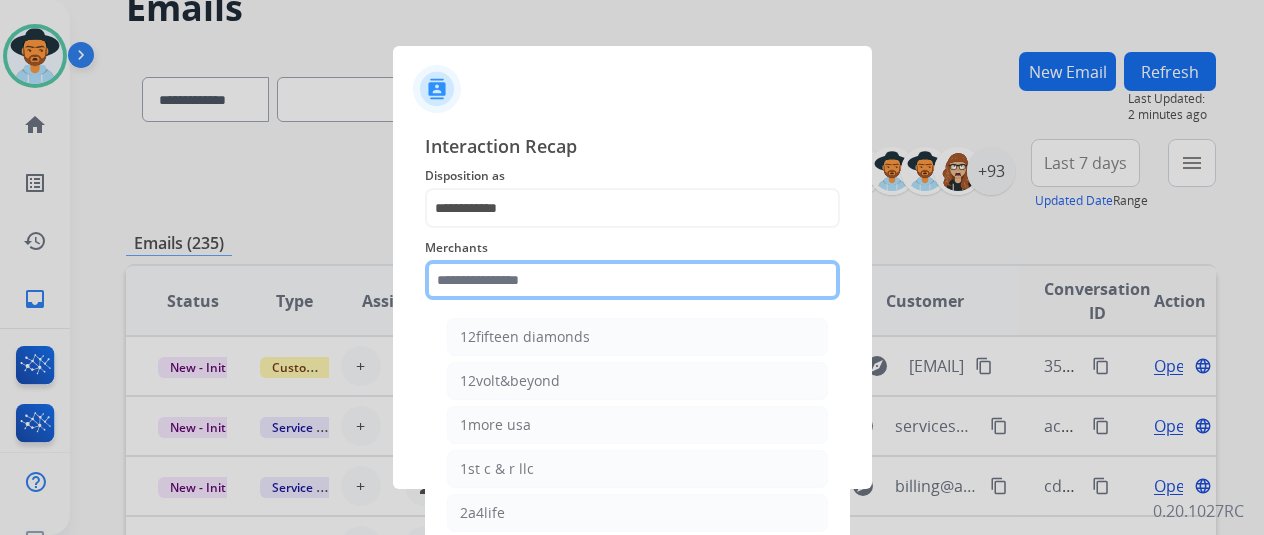 click 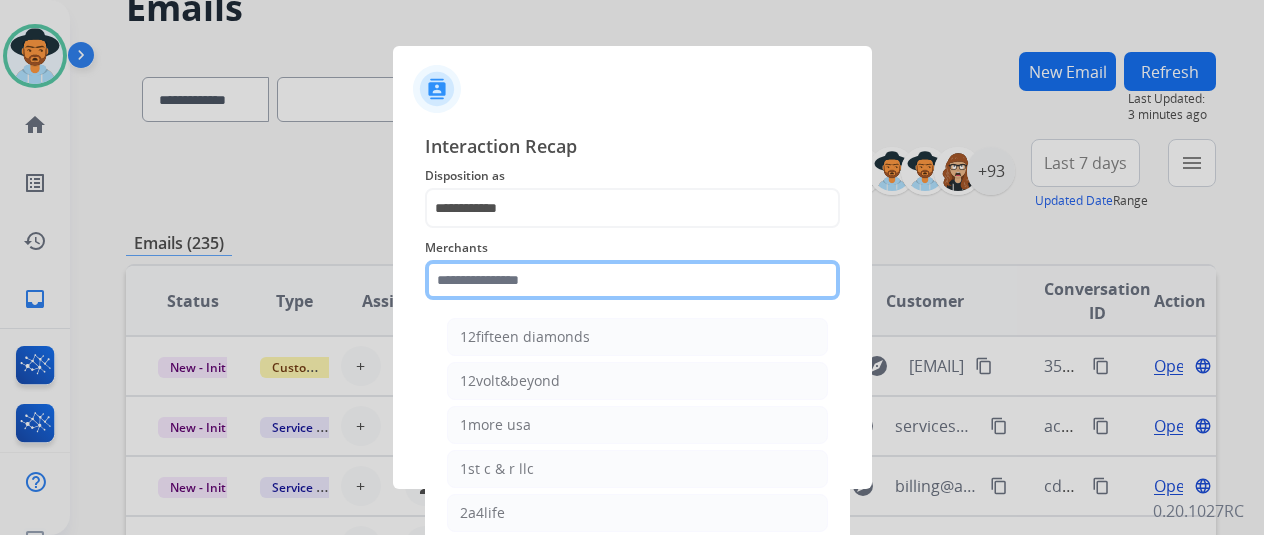 click 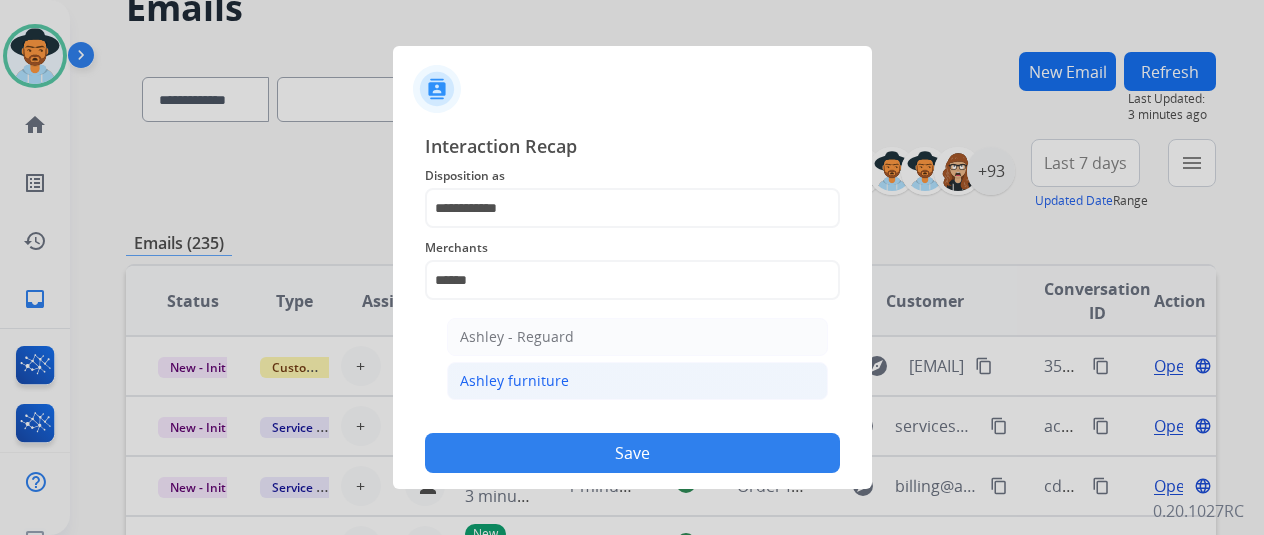 click on "Ashley furniture" 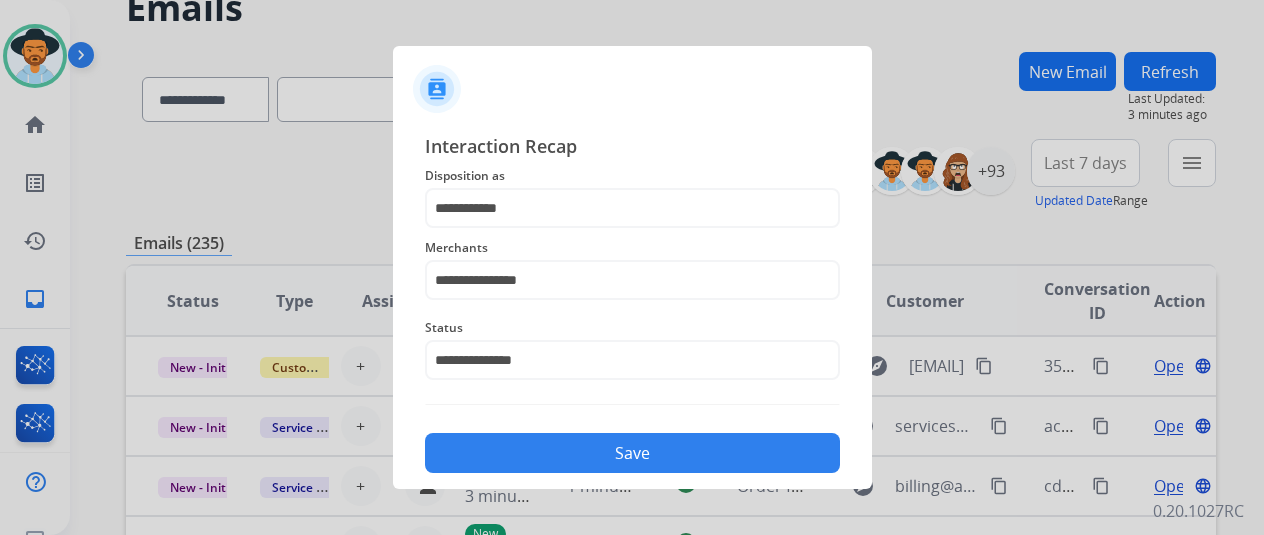 click on "Save" 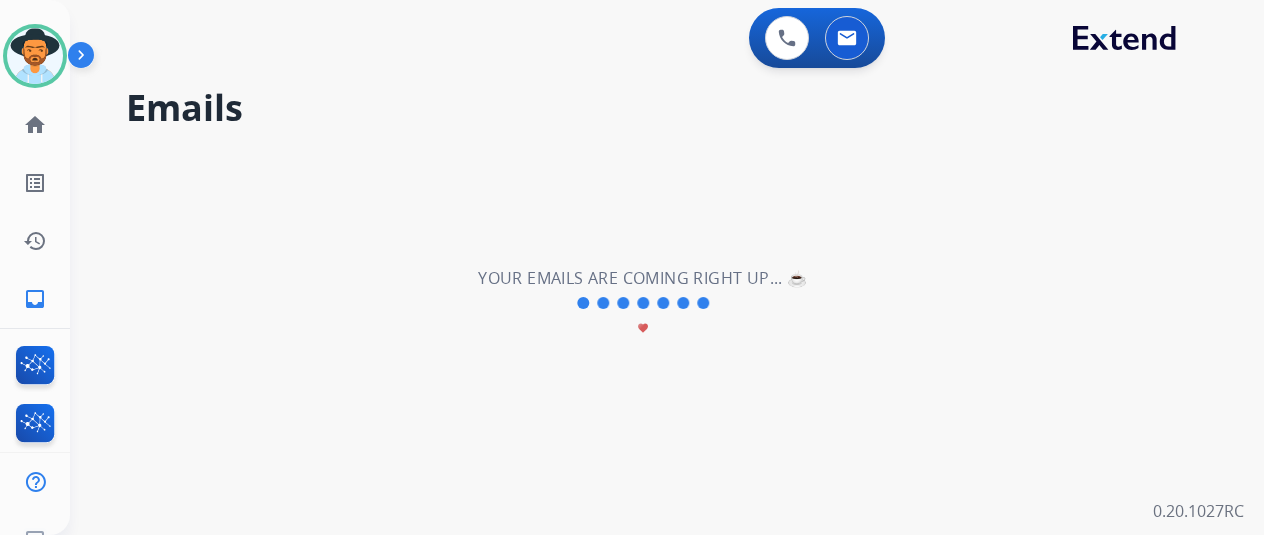 scroll, scrollTop: 0, scrollLeft: 0, axis: both 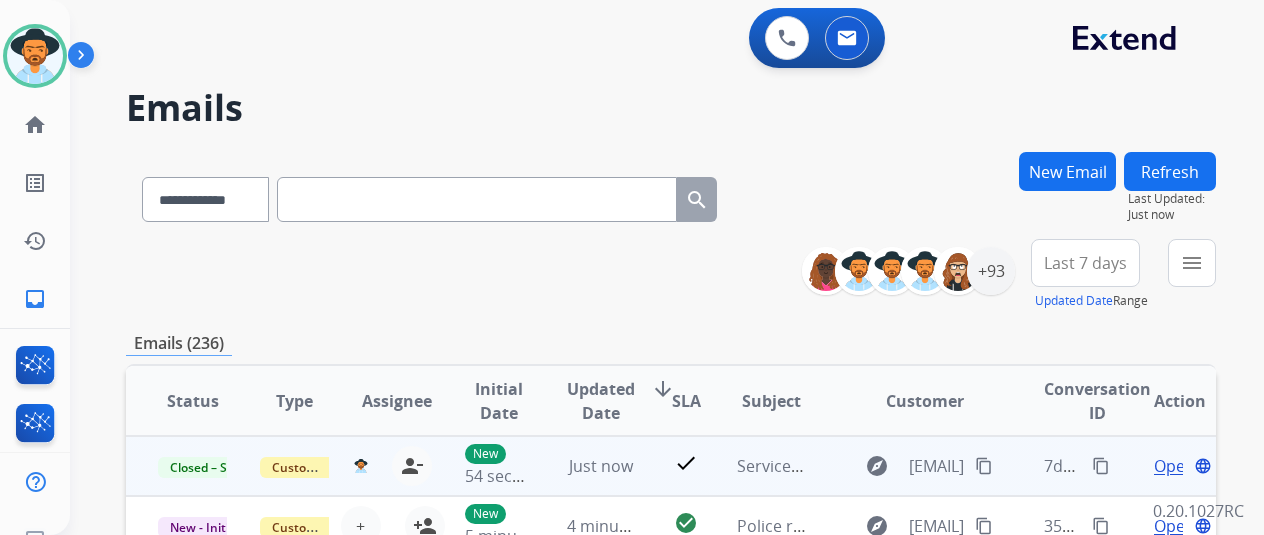 click on "content_copy" at bounding box center (1101, 466) 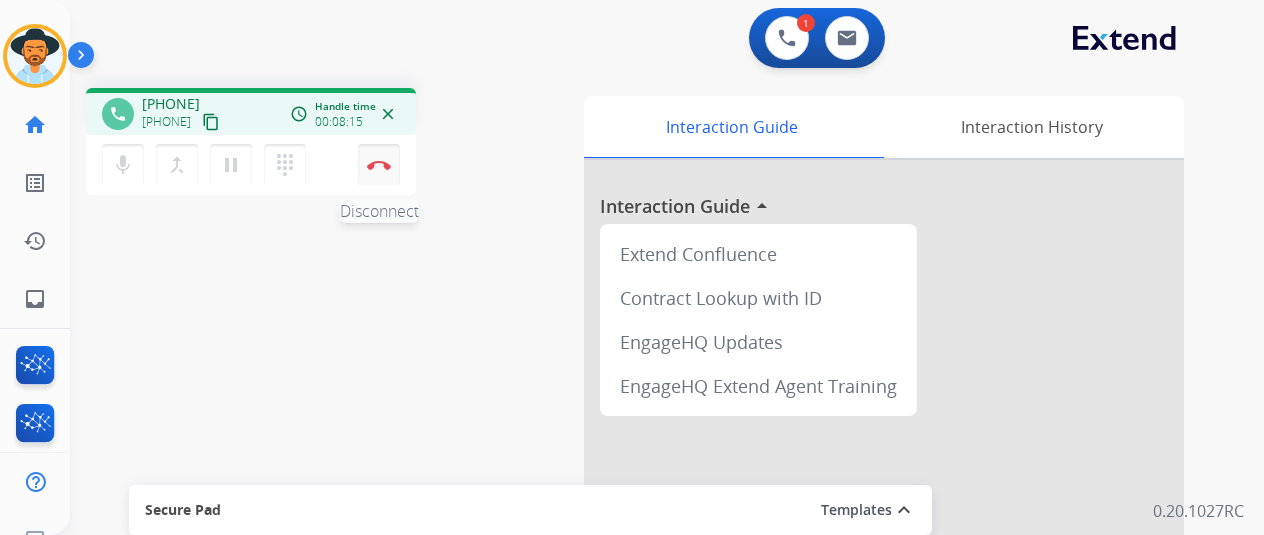 click on "Disconnect" at bounding box center (379, 165) 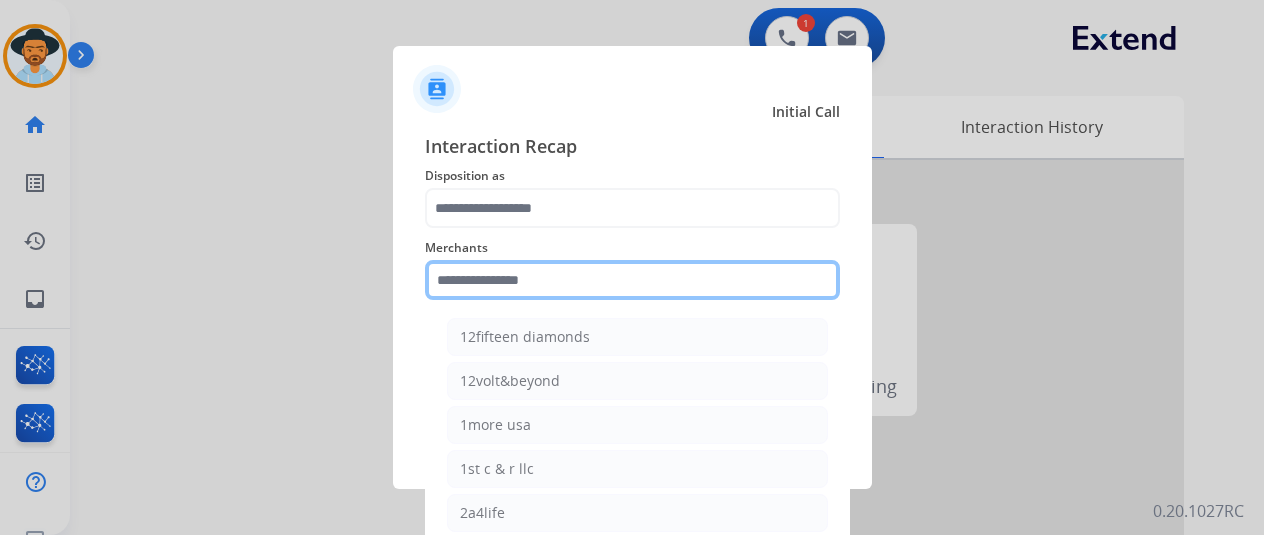 click 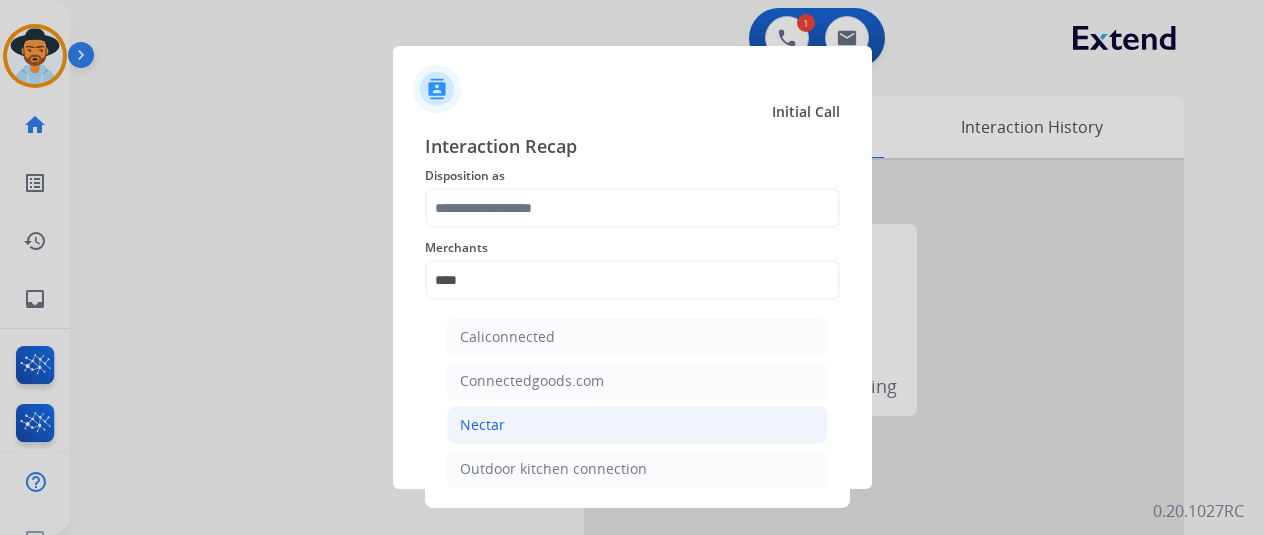 click on "Nectar" 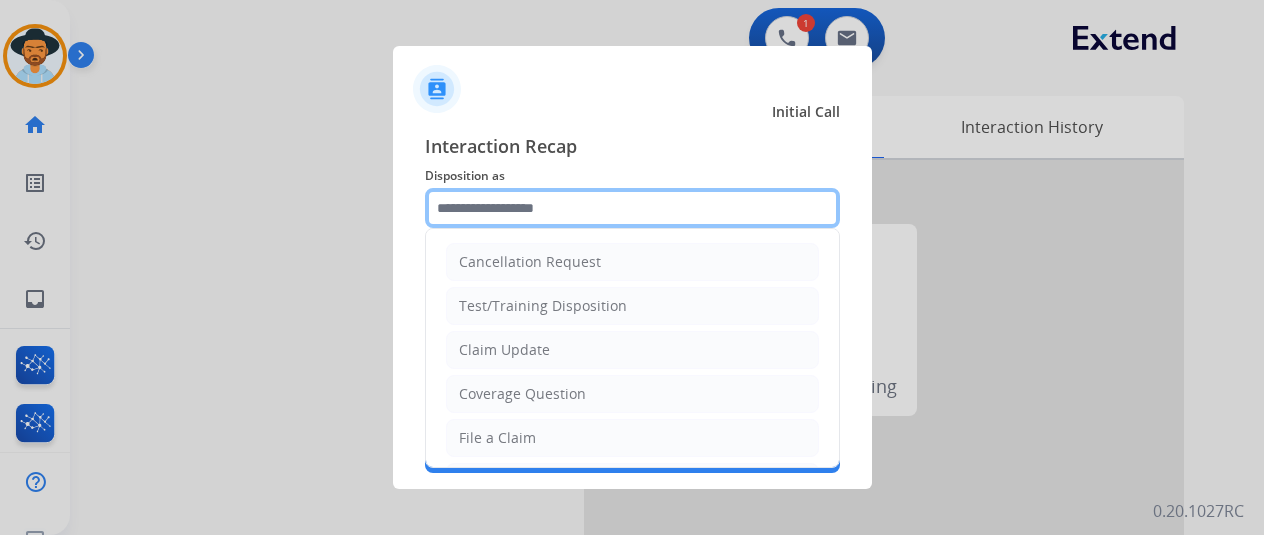 click 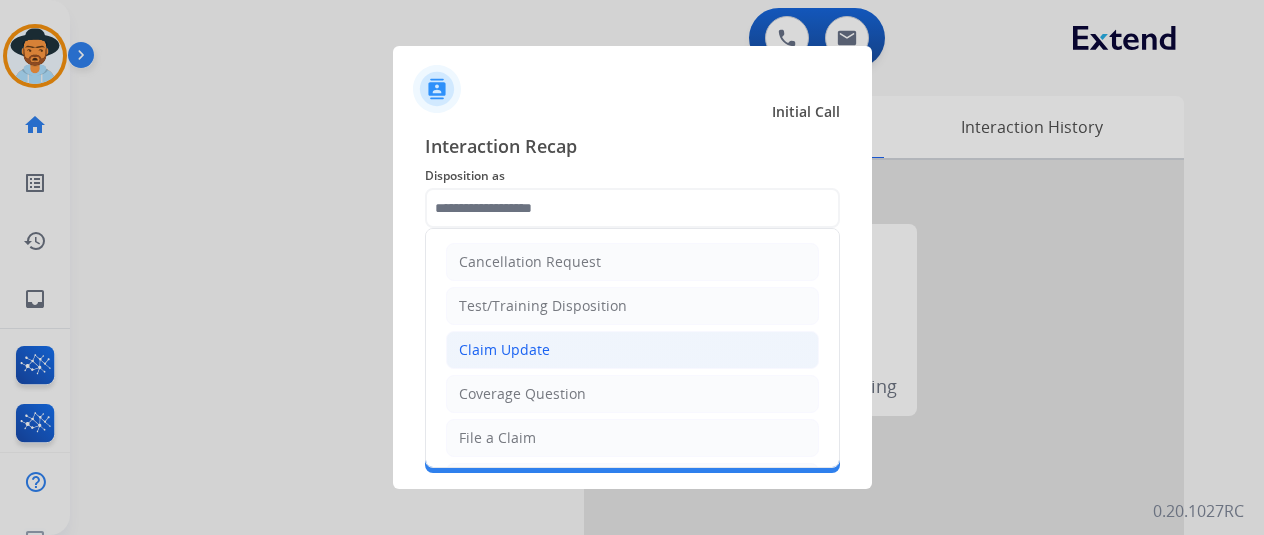 click on "Claim Update" 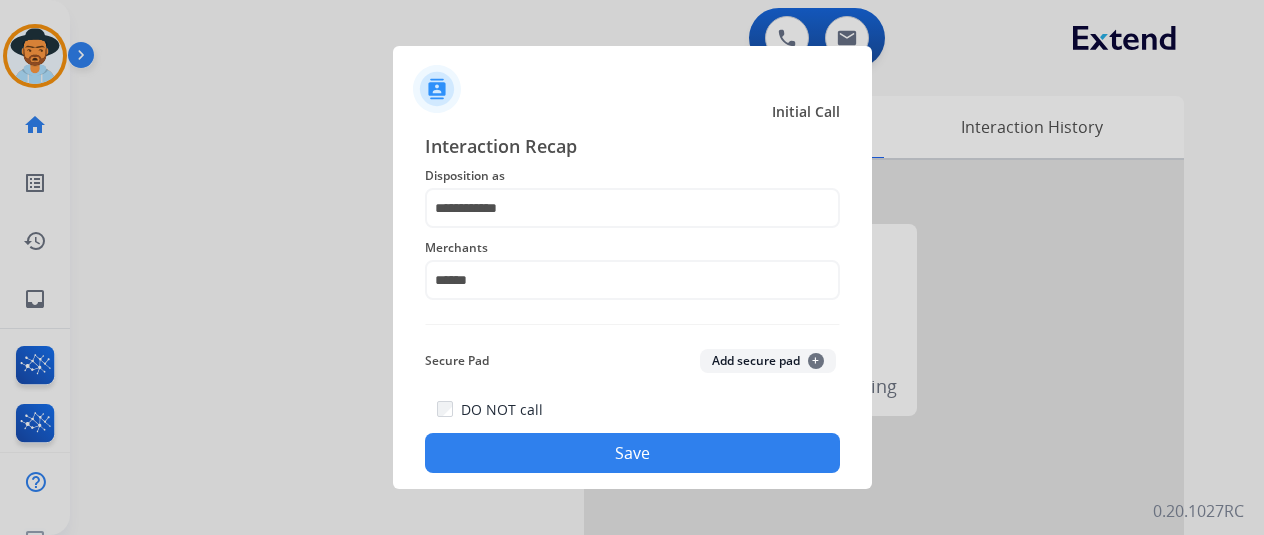 click on "Save" 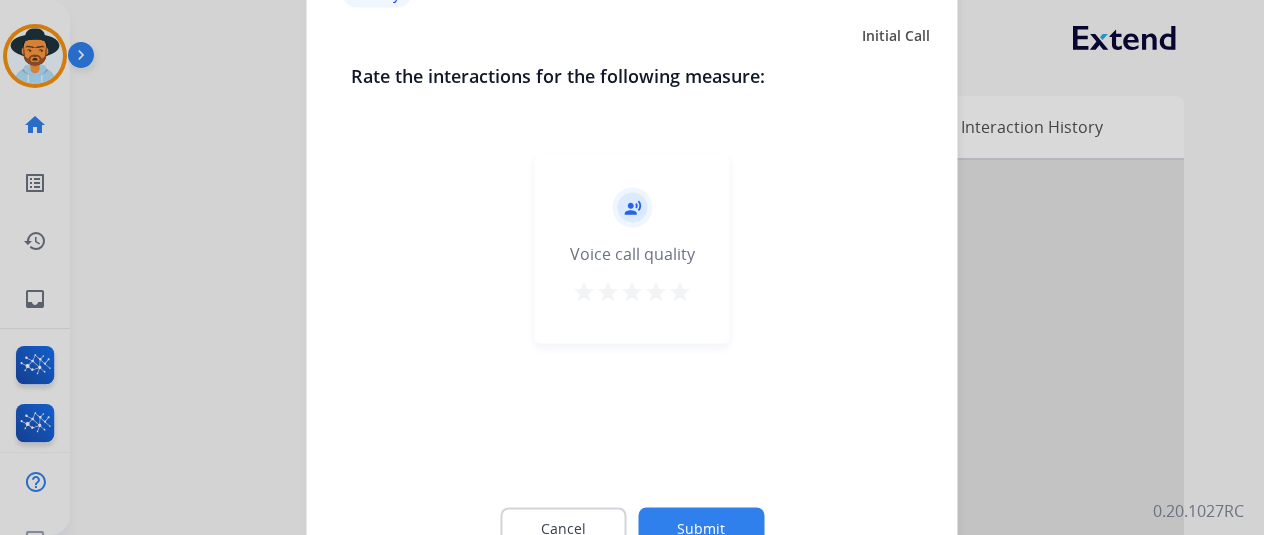 click on "star" at bounding box center (680, 291) 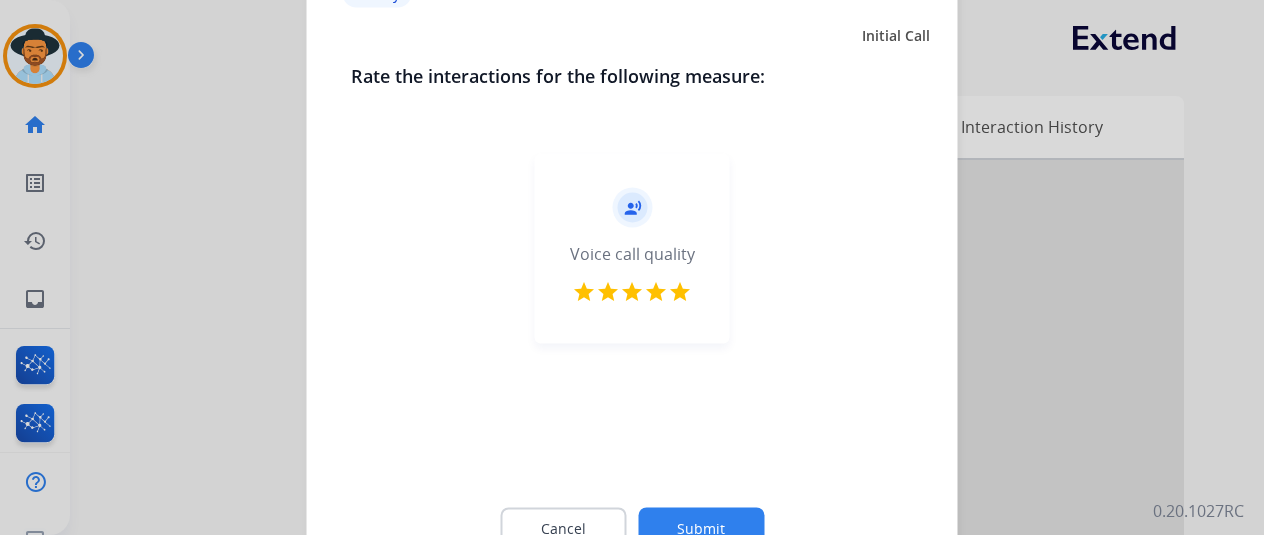click on "Cancel Submit" 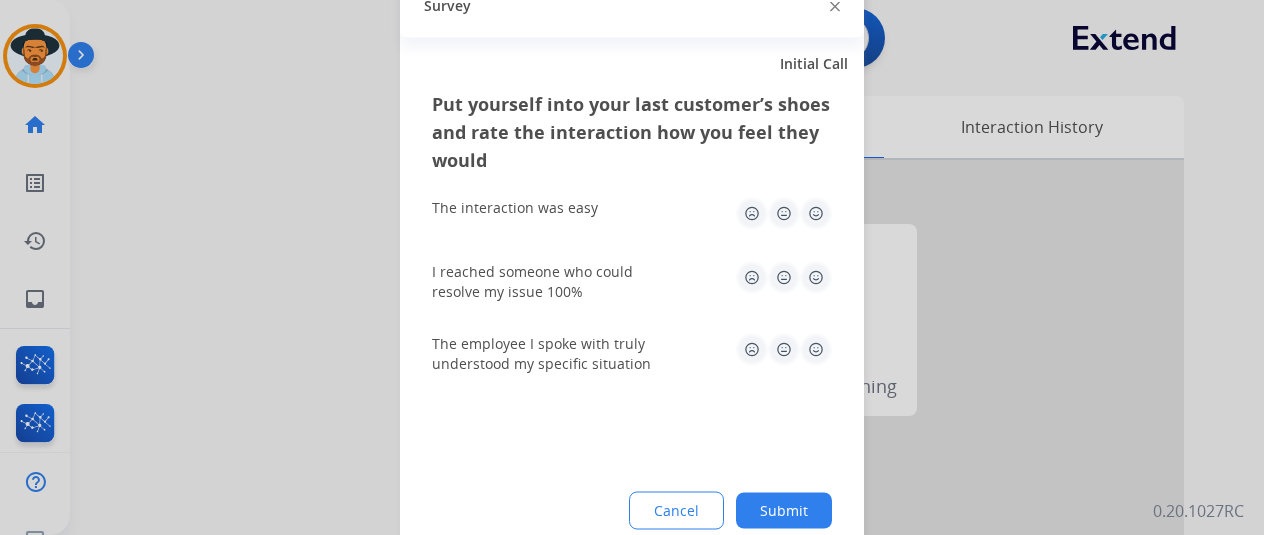 click 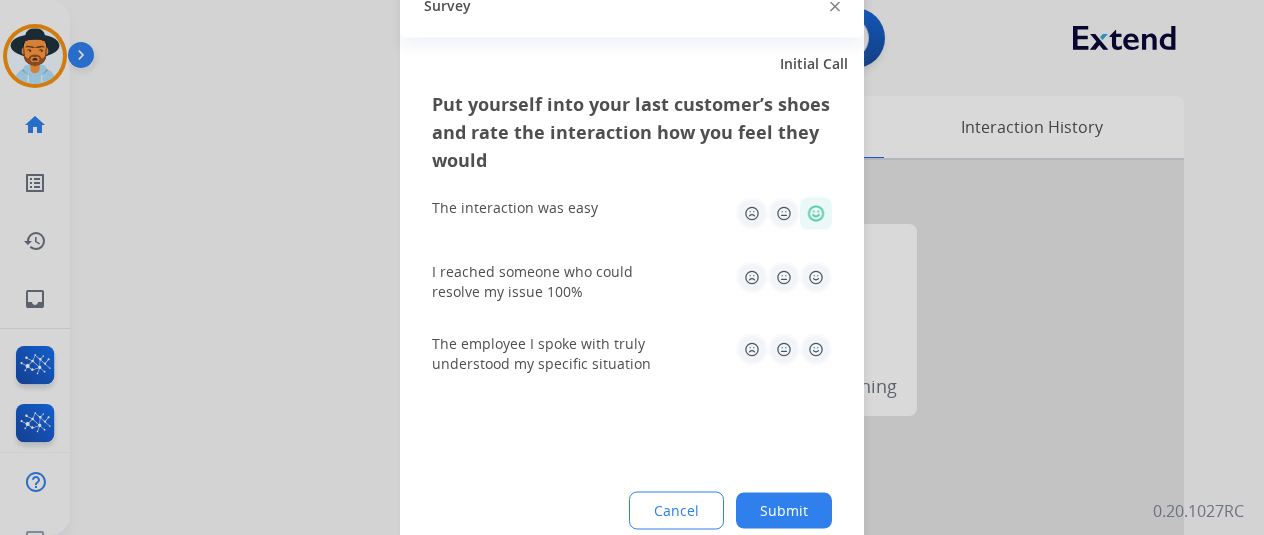 click 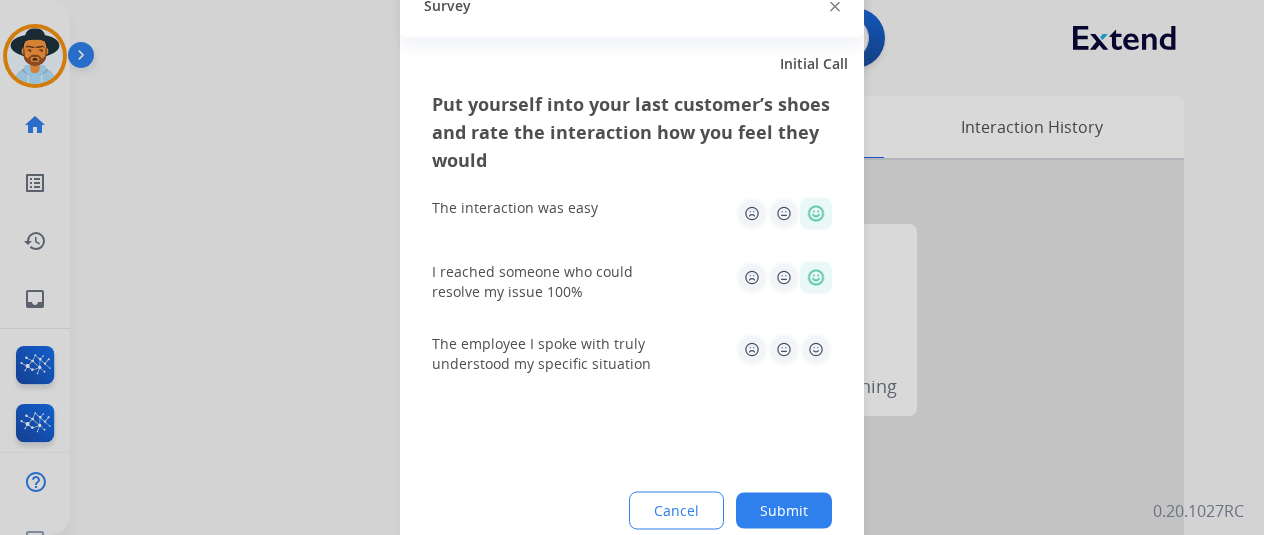 click 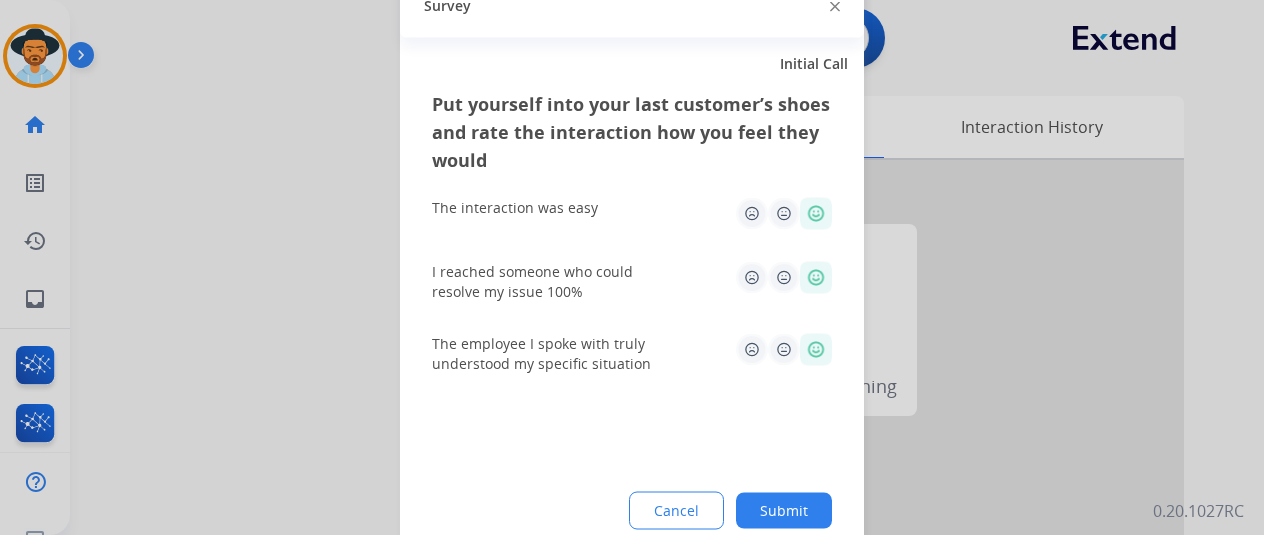click on "Submit" 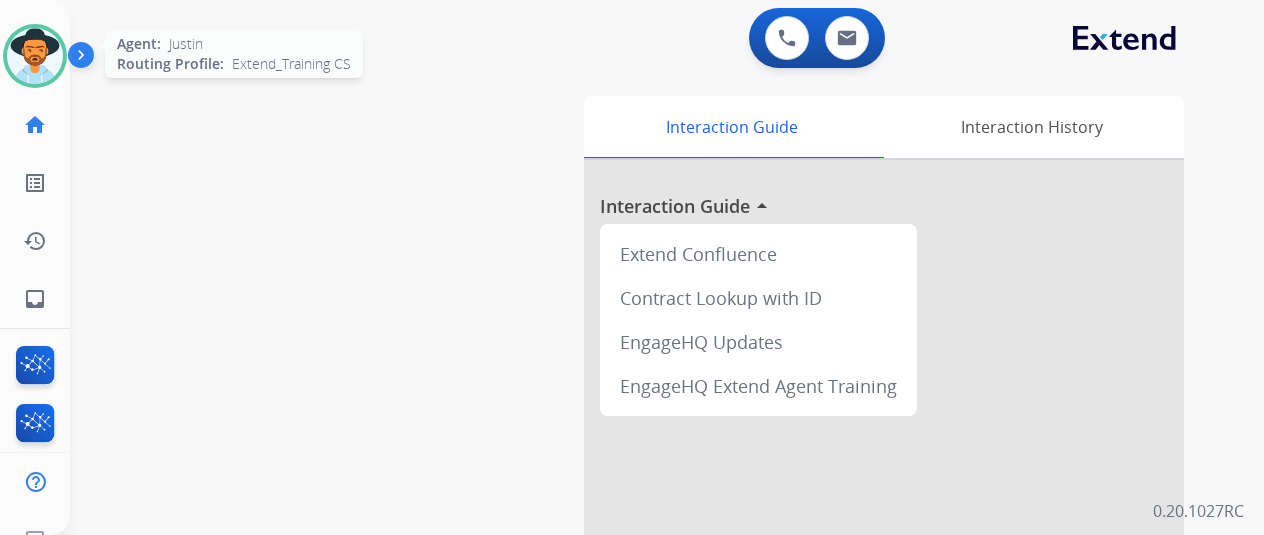 click at bounding box center (35, 56) 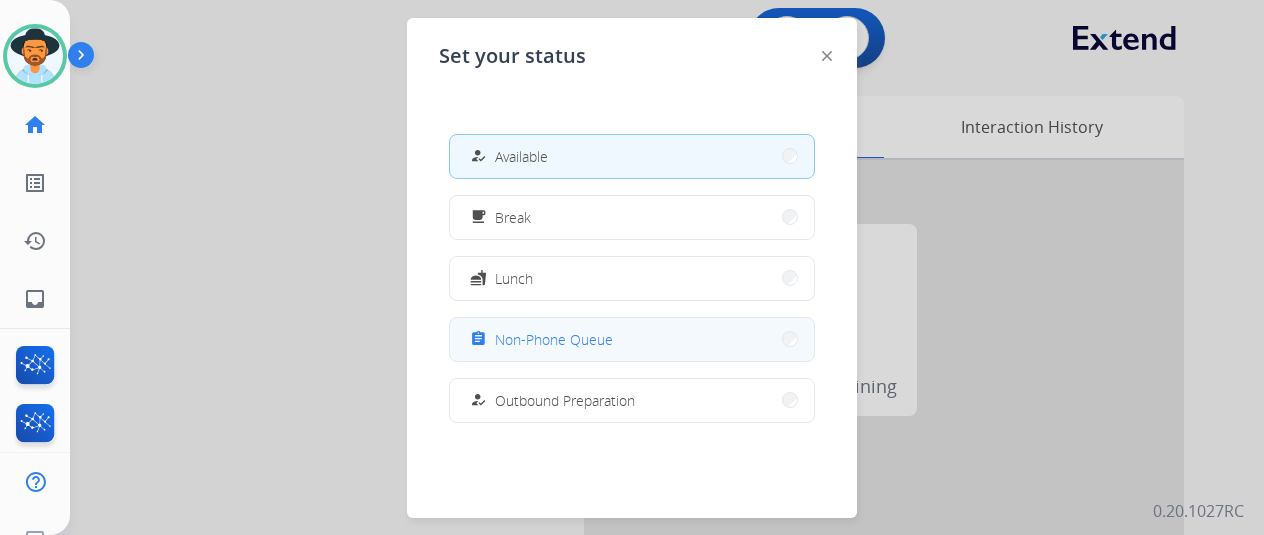 click on "Non-Phone Queue" at bounding box center (554, 339) 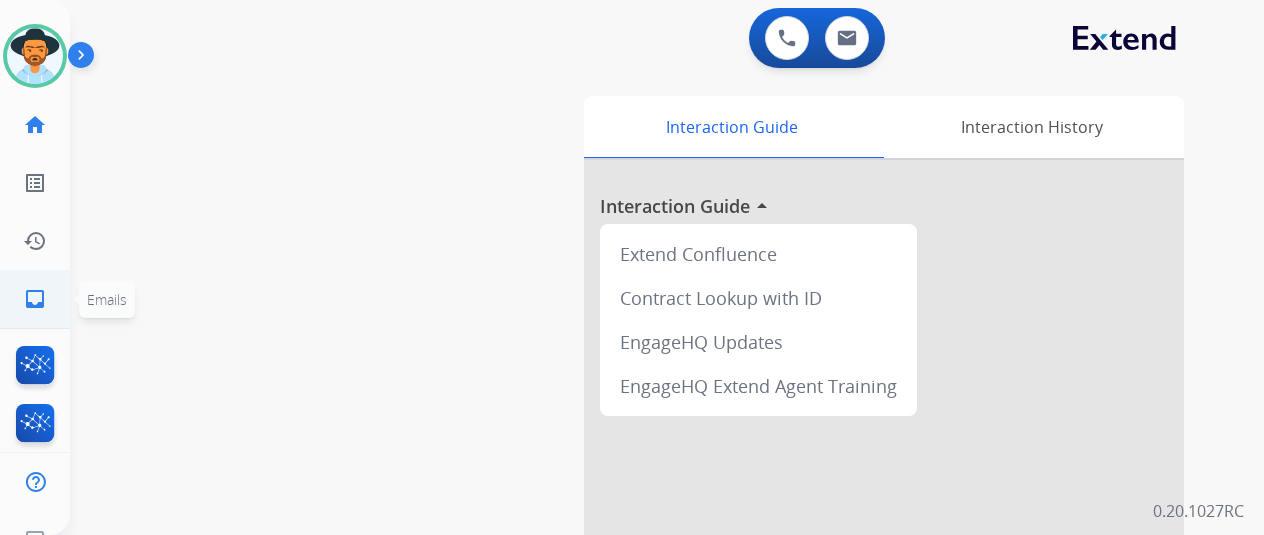 click on "inbox" 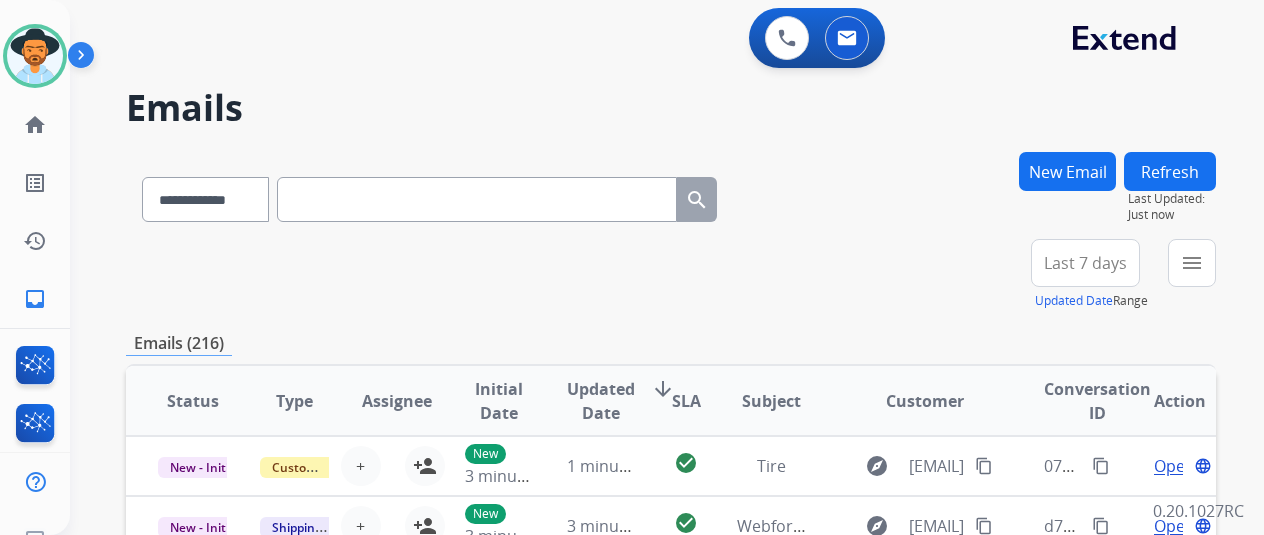 click on "New Email" at bounding box center [1067, 171] 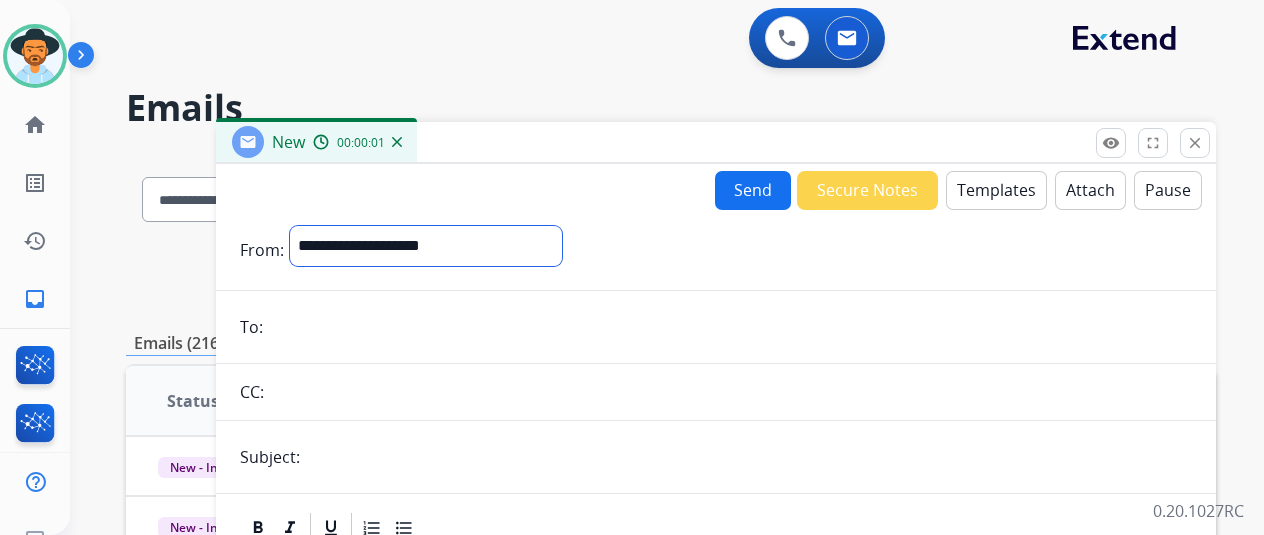 click on "**********" at bounding box center [426, 246] 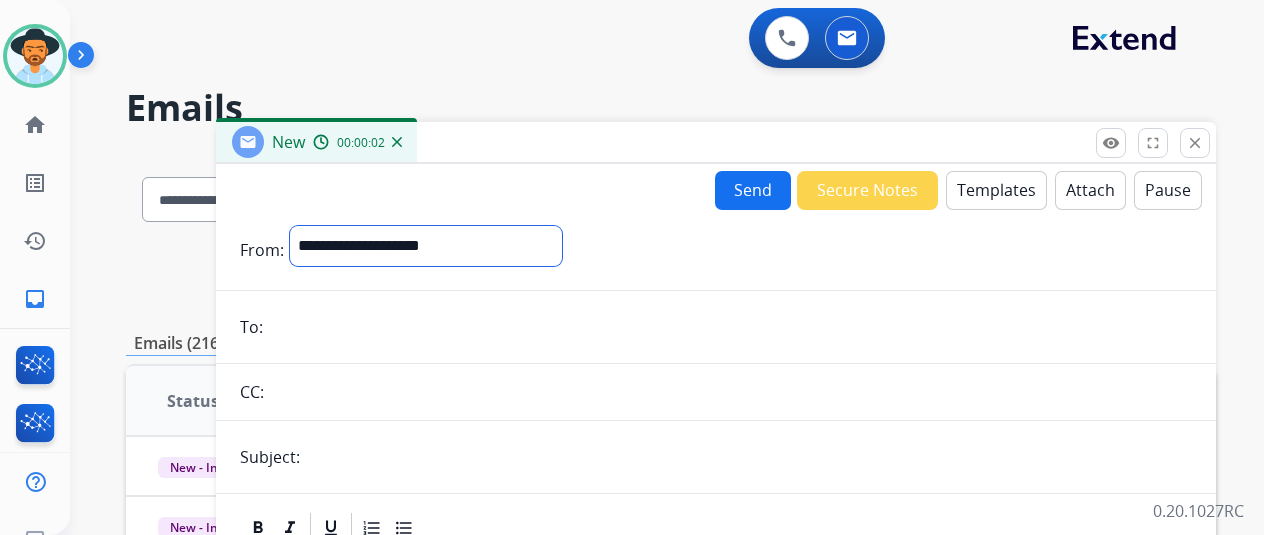 select on "**********" 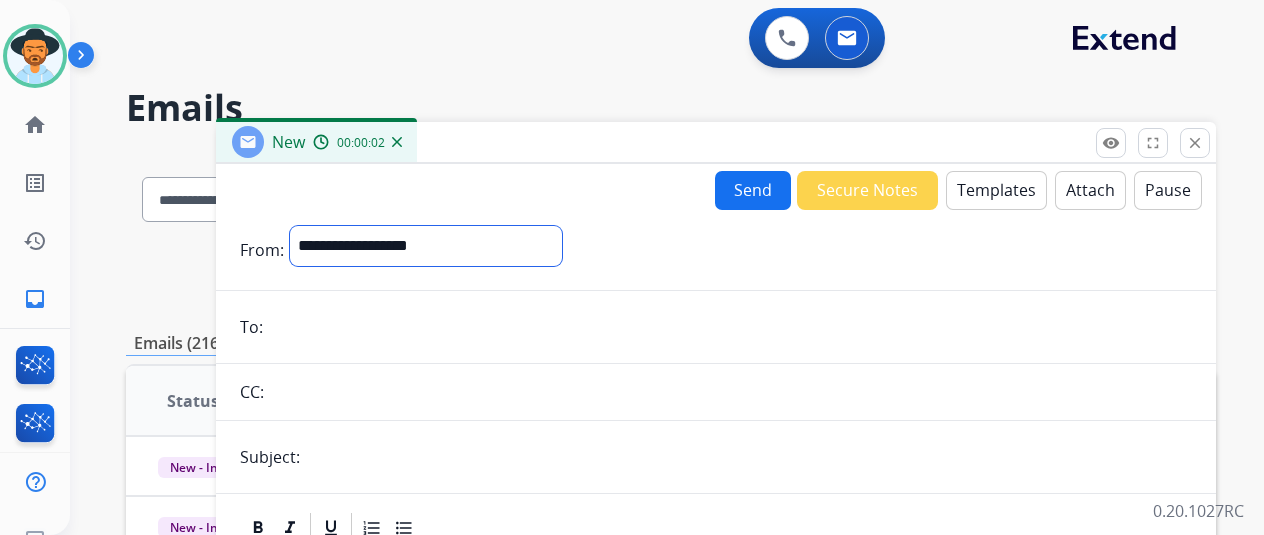 click on "**********" at bounding box center (426, 246) 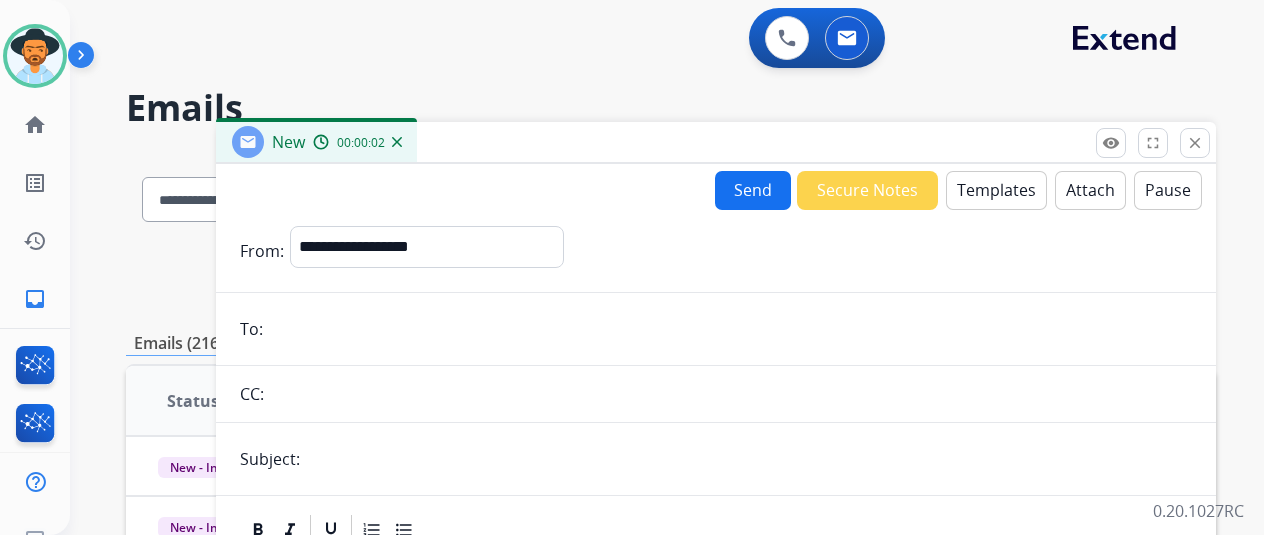click at bounding box center [730, 329] 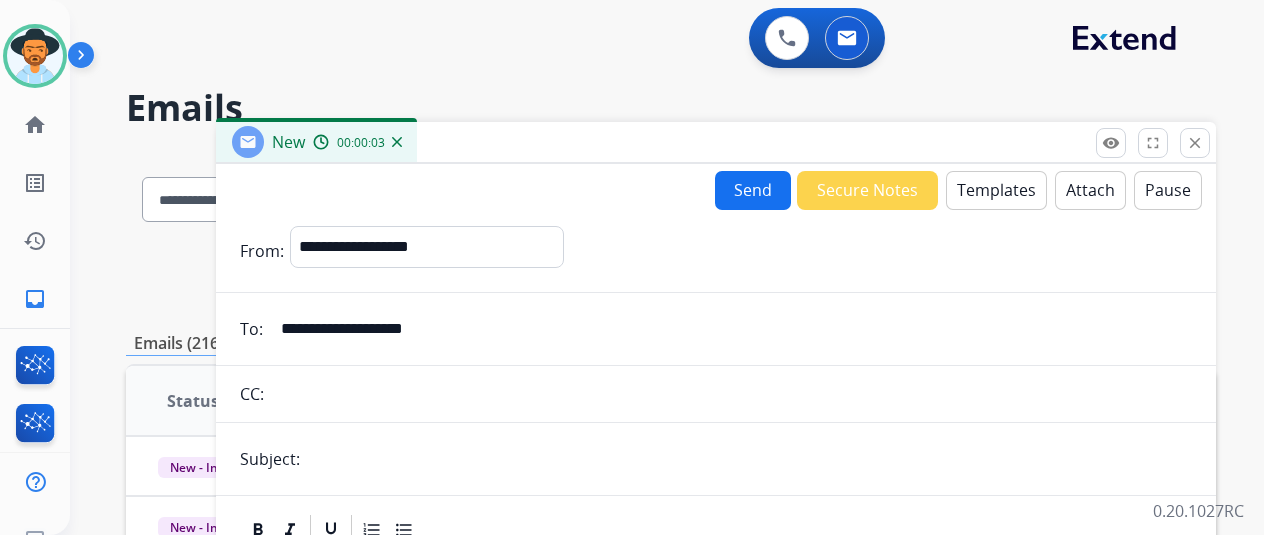 type on "**********" 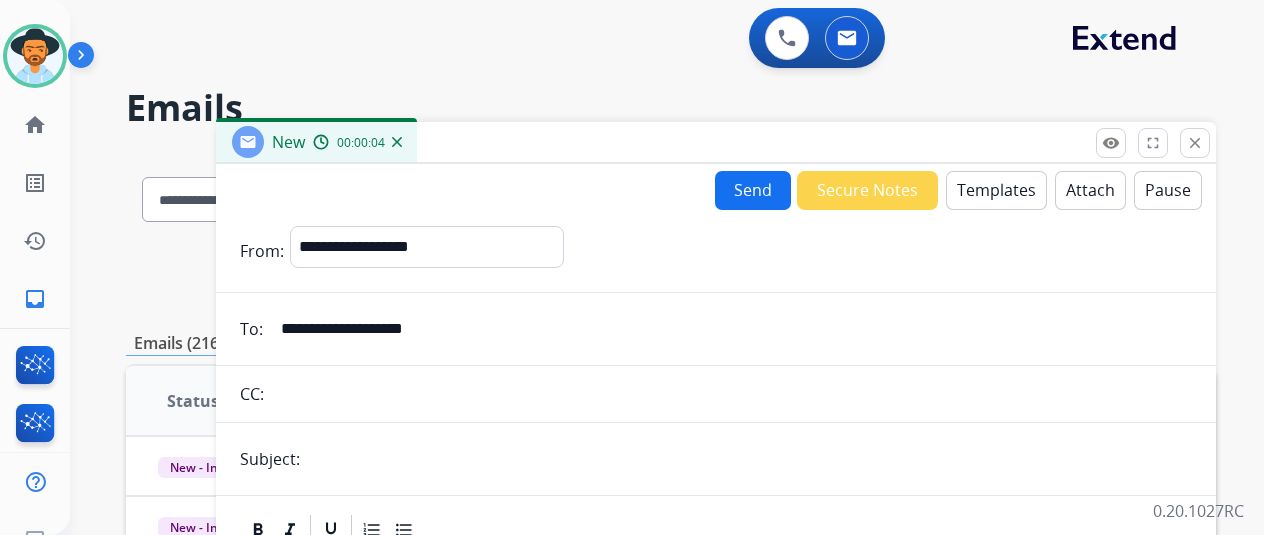 type on "*" 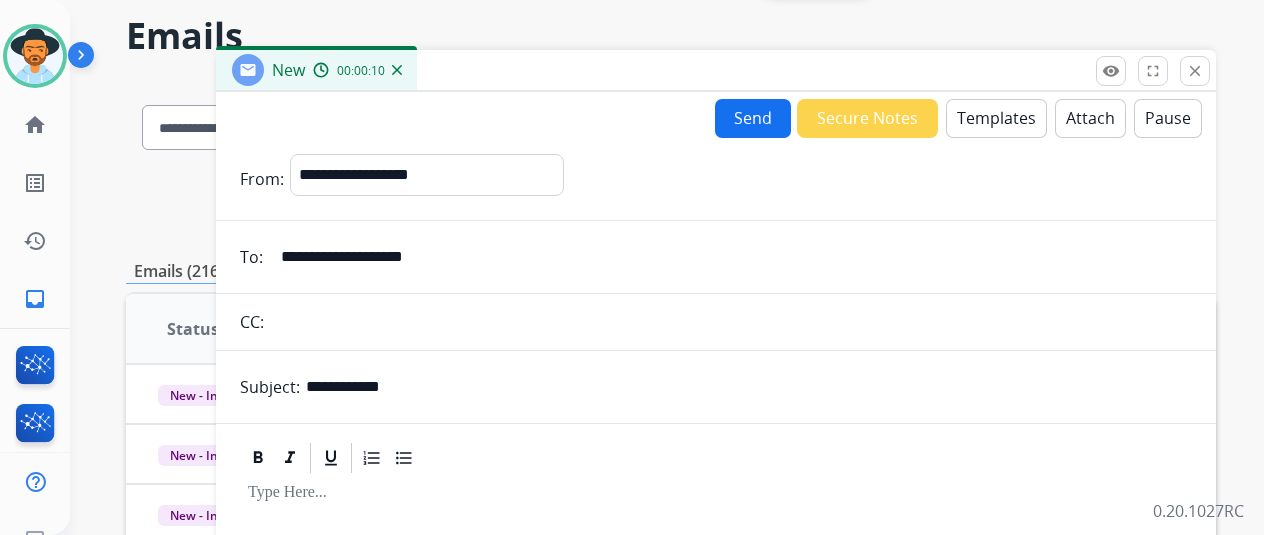 scroll, scrollTop: 0, scrollLeft: 0, axis: both 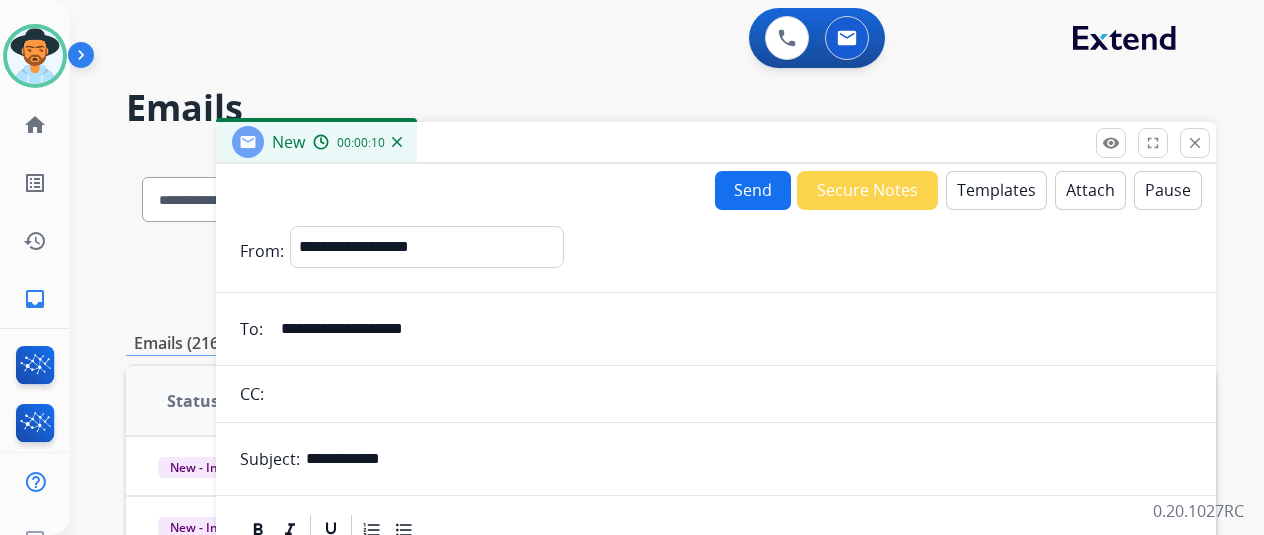 type on "**********" 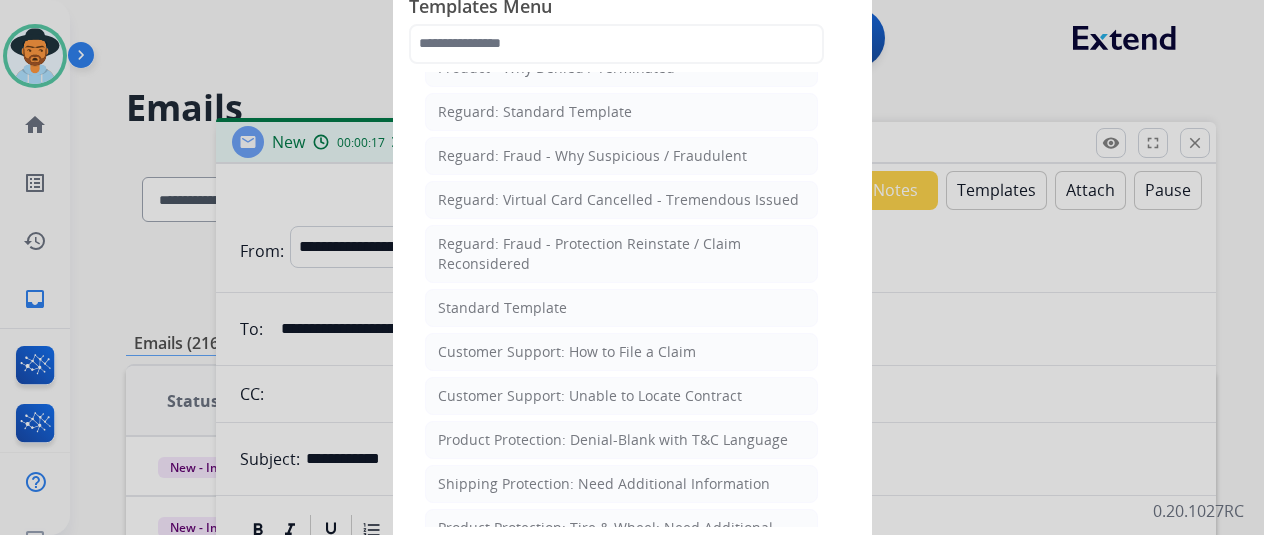 scroll, scrollTop: 0, scrollLeft: 0, axis: both 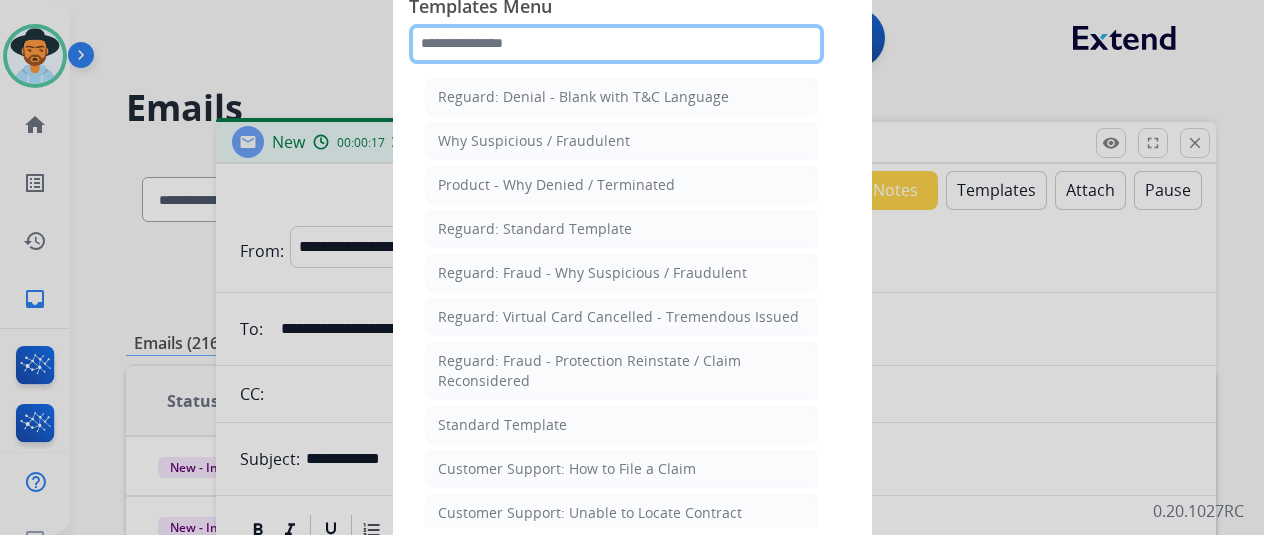click 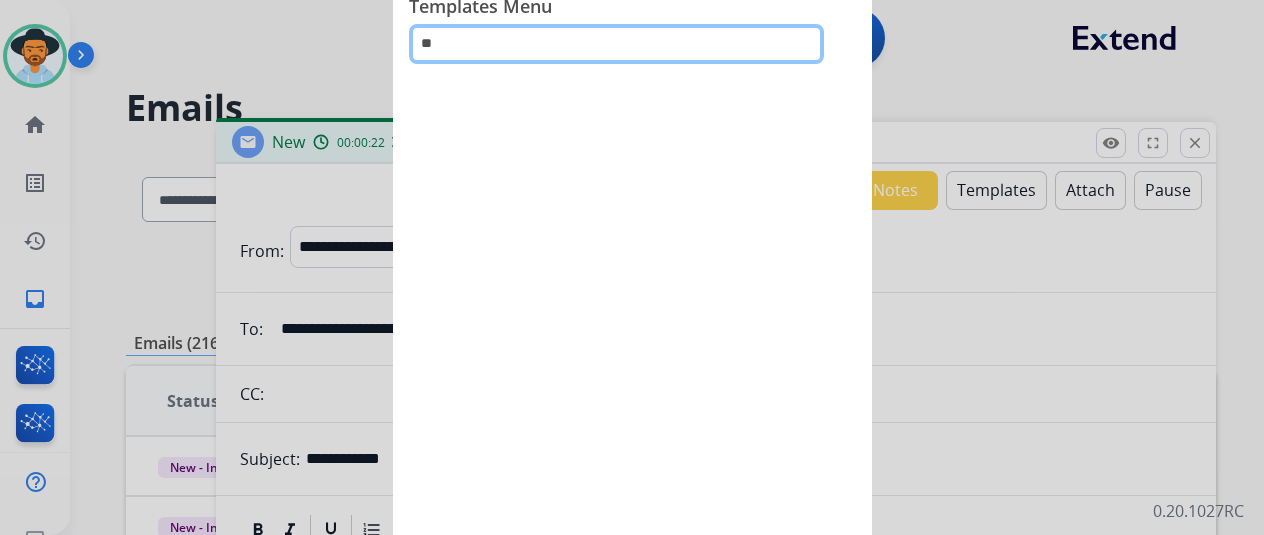 type on "*" 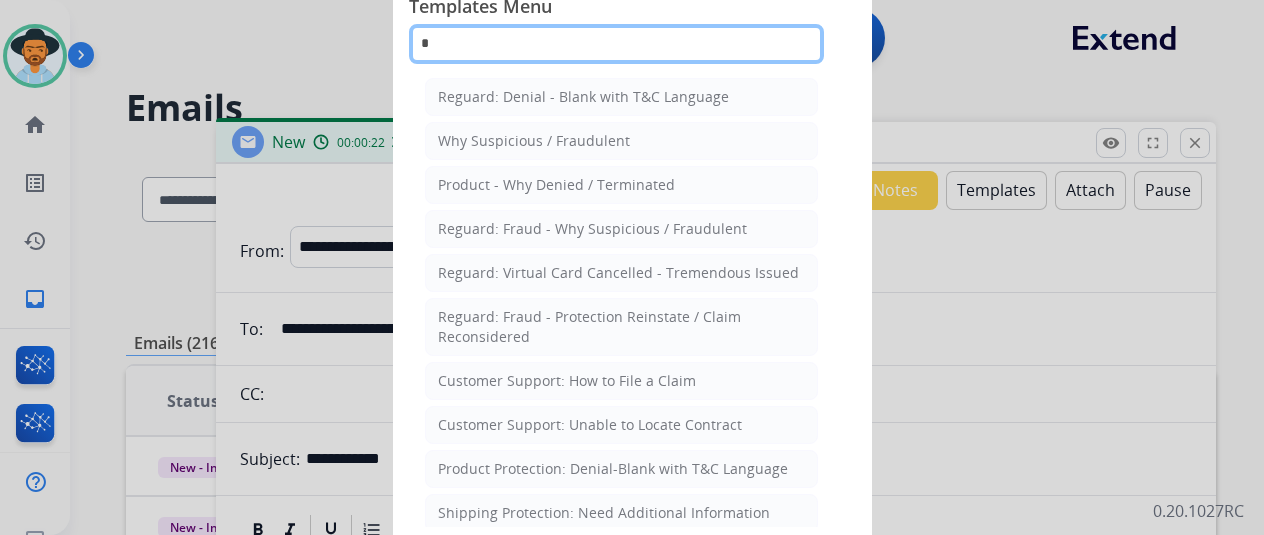 type 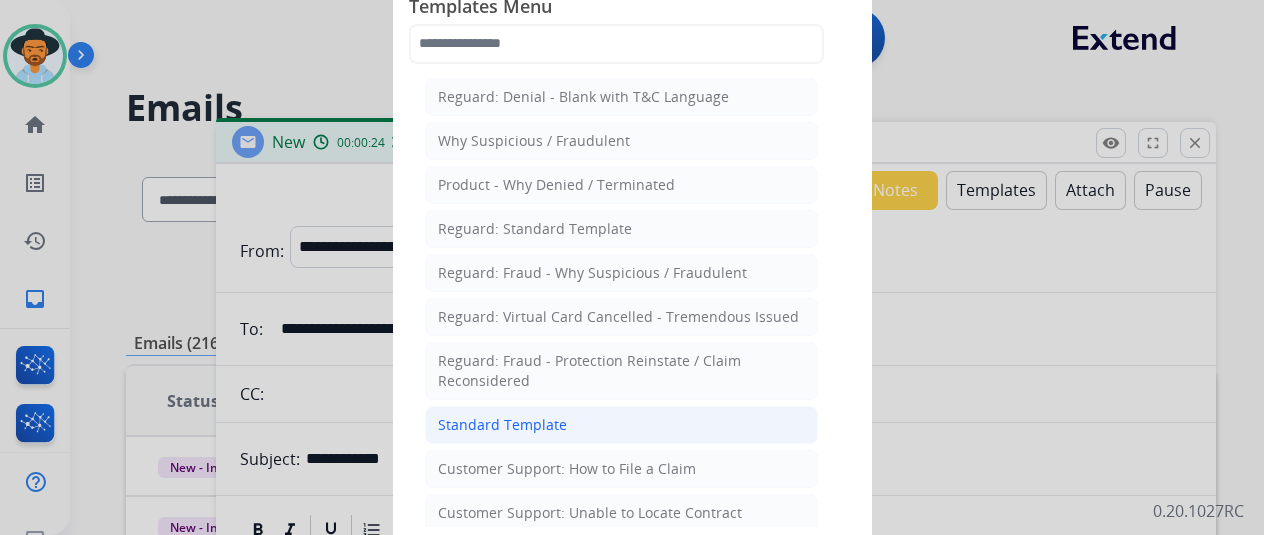 click on "Standard Template" 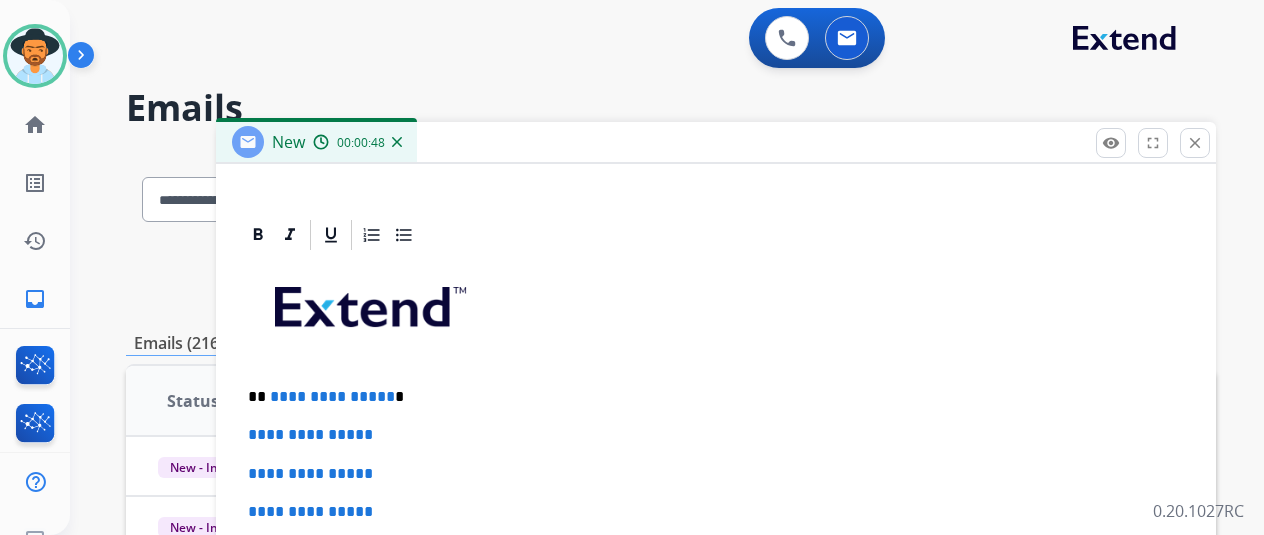 scroll, scrollTop: 460, scrollLeft: 0, axis: vertical 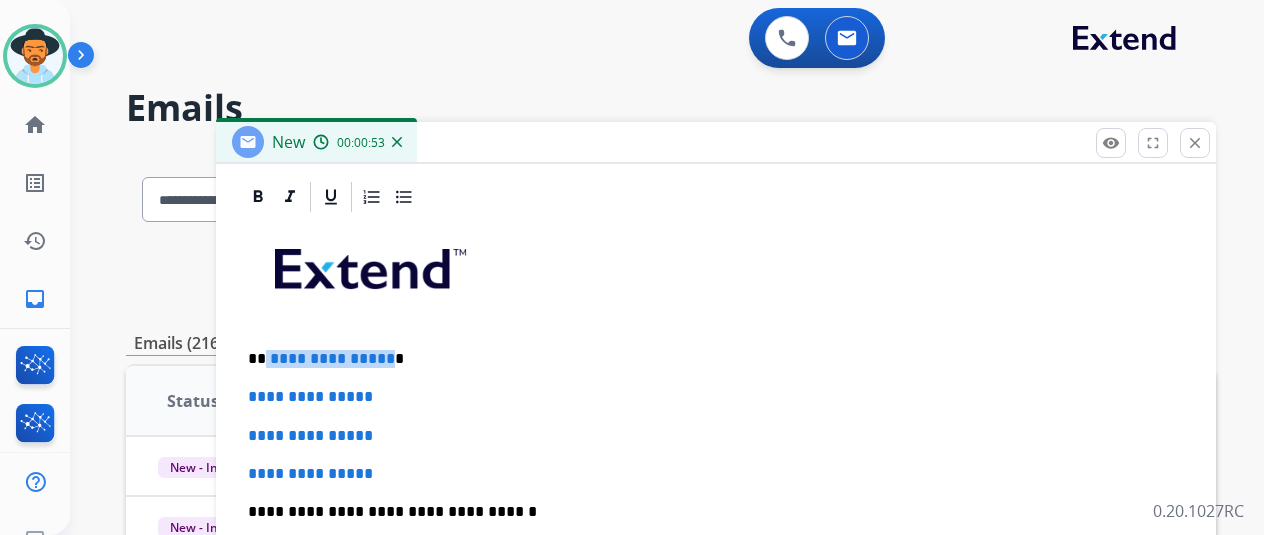 drag, startPoint x: 399, startPoint y: 355, endPoint x: 280, endPoint y: 353, distance: 119.01681 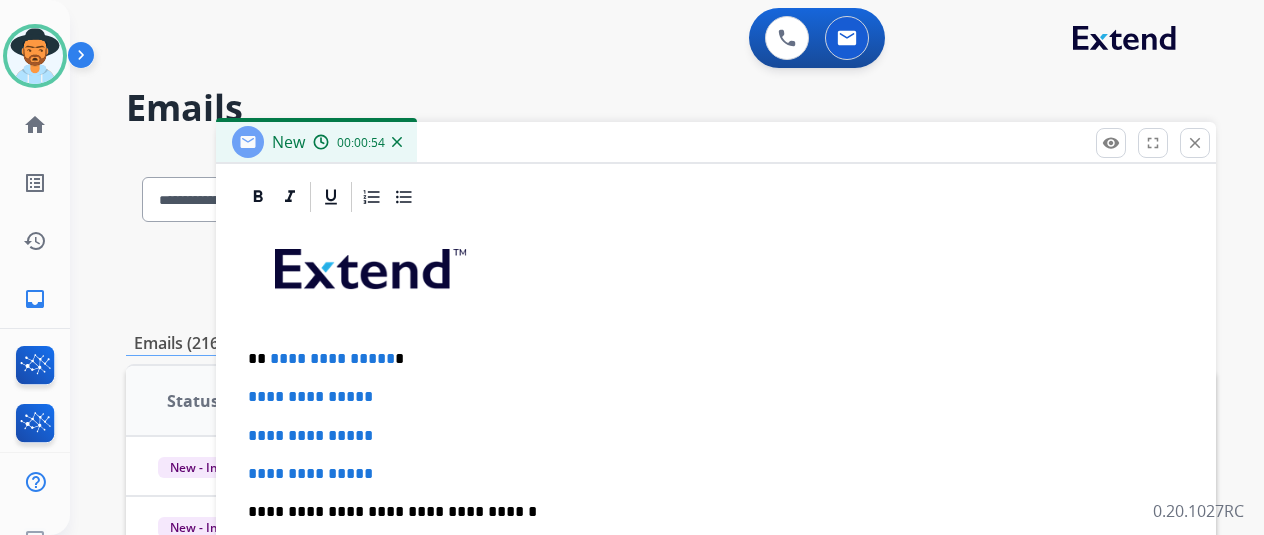 type 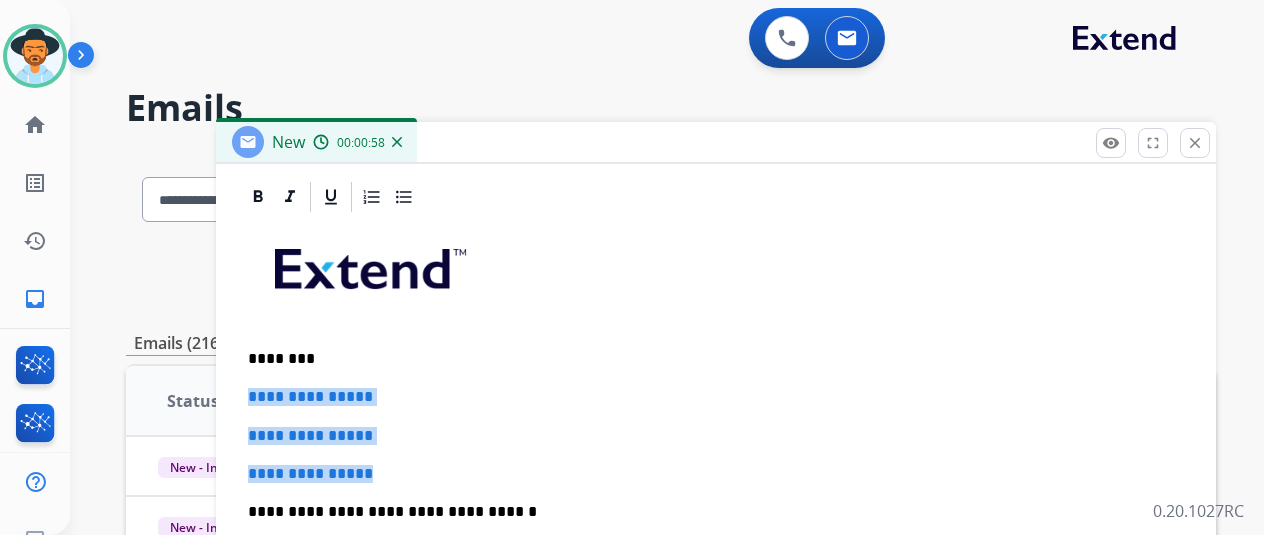 drag, startPoint x: 435, startPoint y: 465, endPoint x: 256, endPoint y: 380, distance: 198.15651 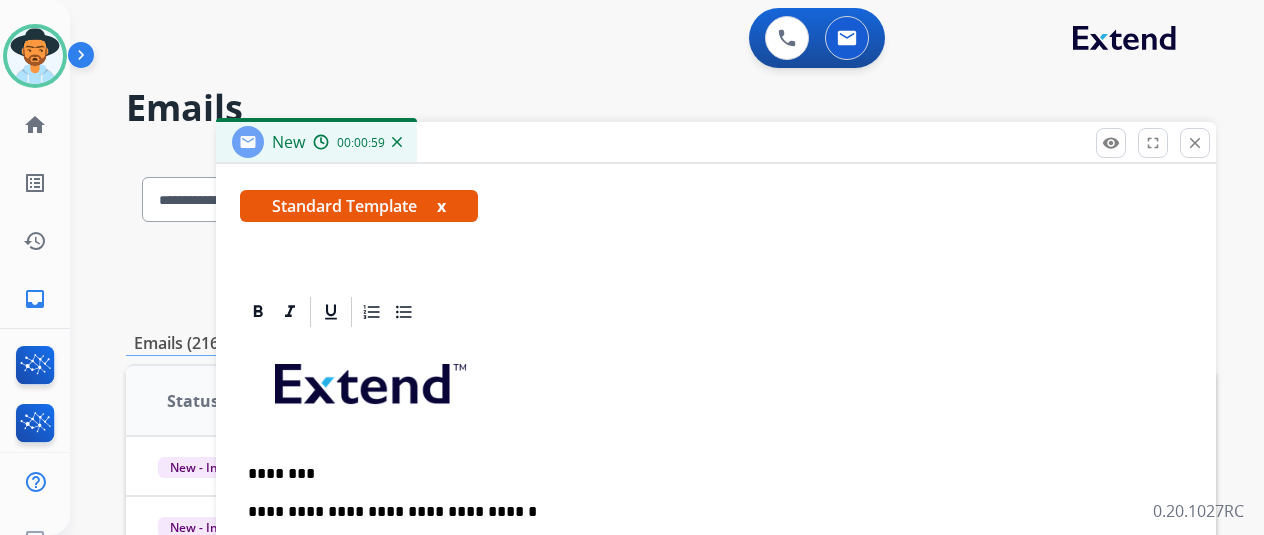 scroll, scrollTop: 383, scrollLeft: 0, axis: vertical 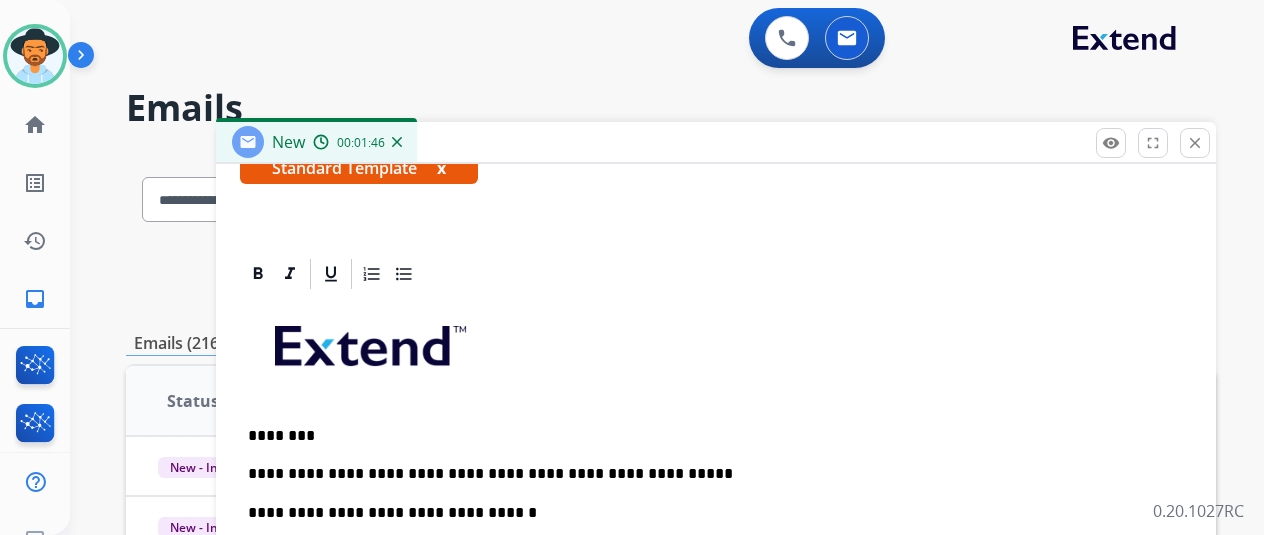 click on "**********" at bounding box center [708, 474] 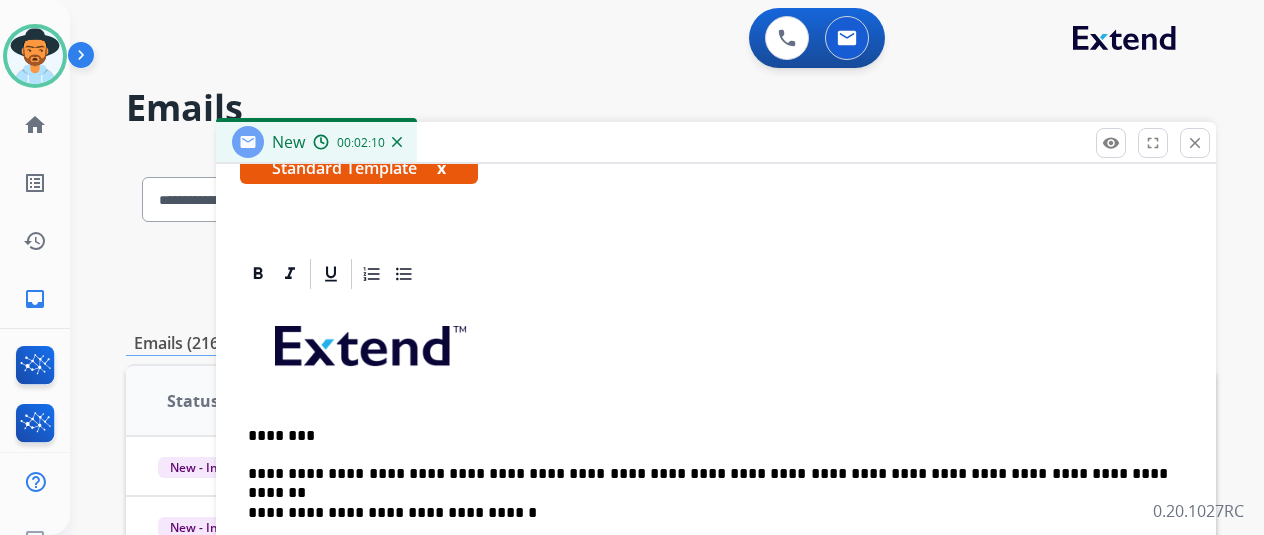 scroll, scrollTop: 422, scrollLeft: 0, axis: vertical 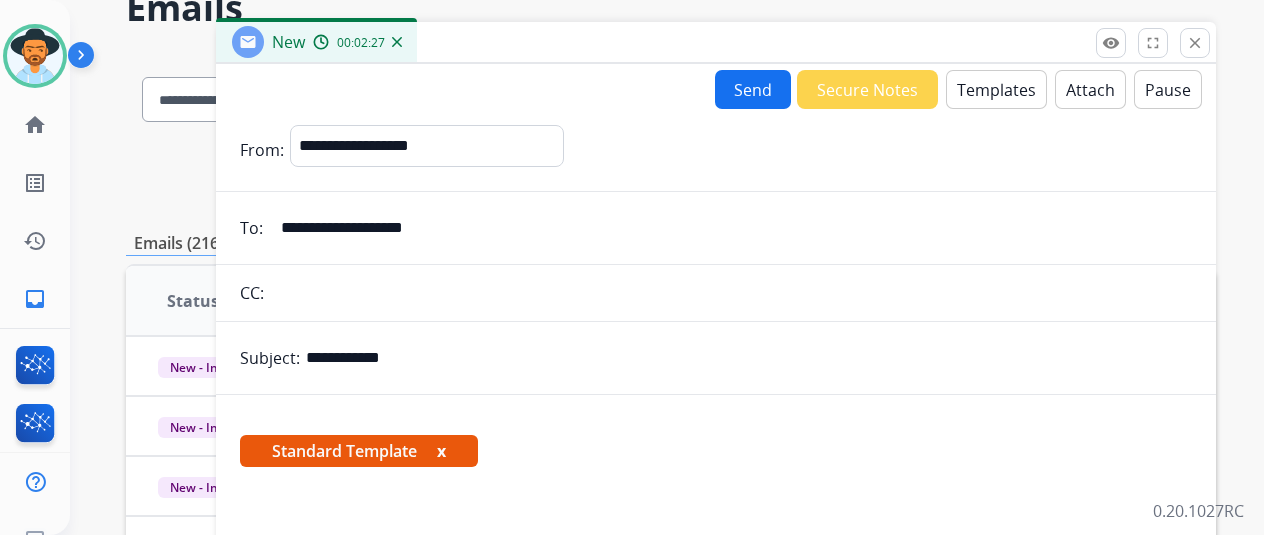 click on "Send" at bounding box center [753, 89] 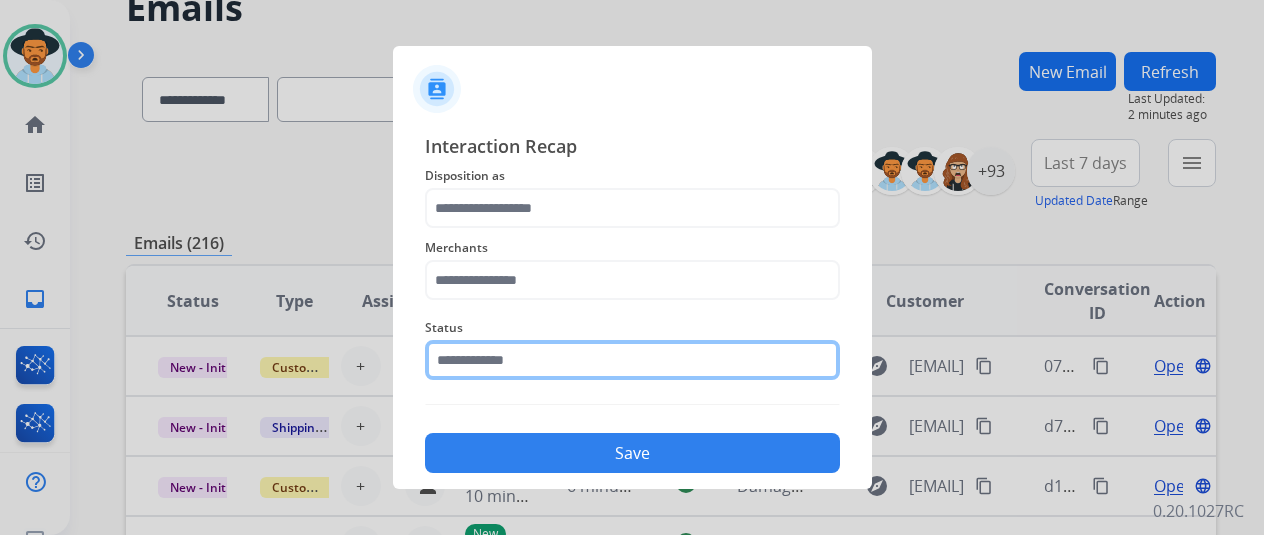 click 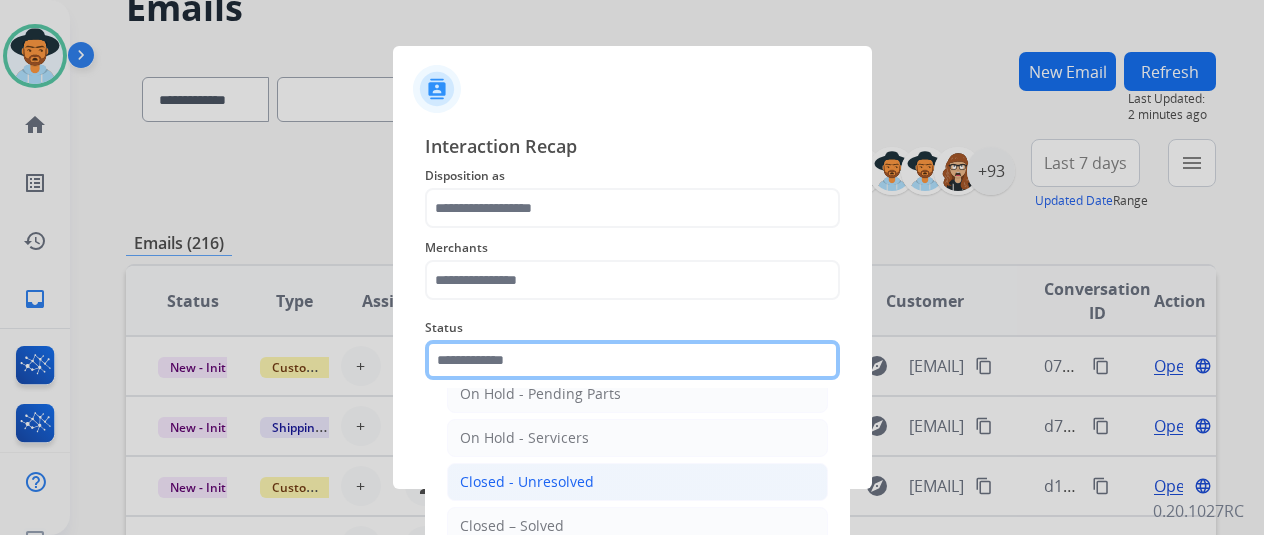 scroll, scrollTop: 114, scrollLeft: 0, axis: vertical 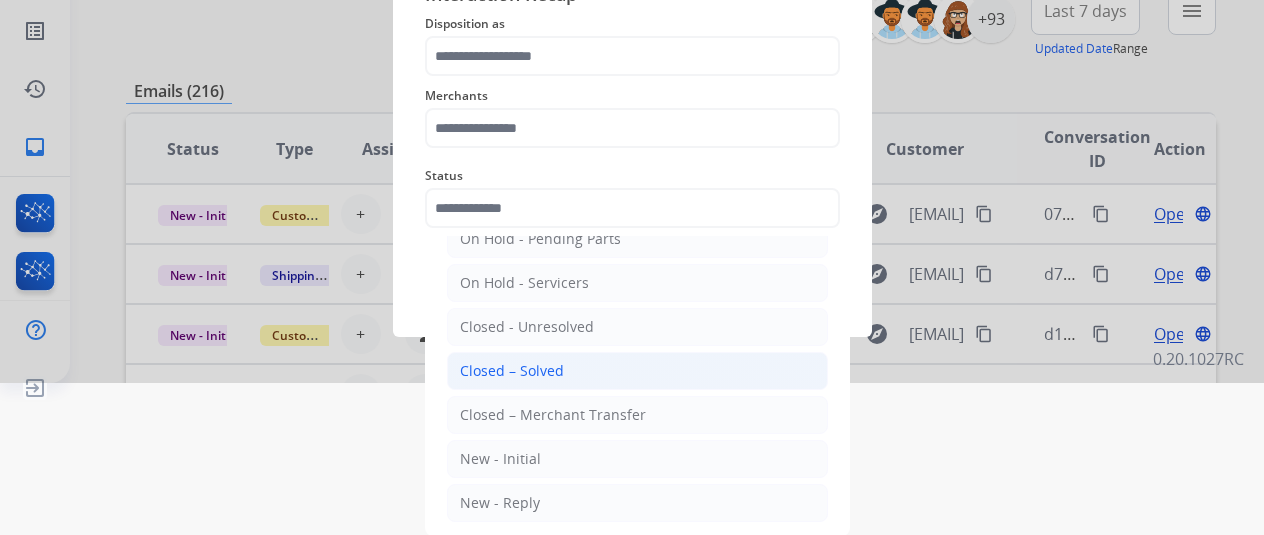 click on "Closed – Solved" 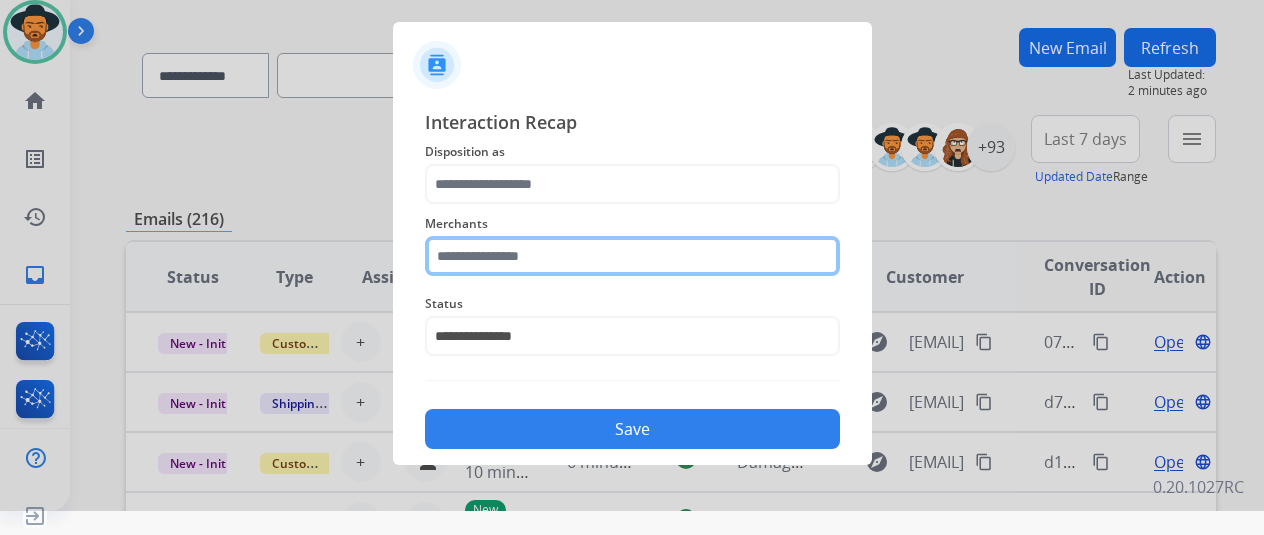 click on "Merchants" 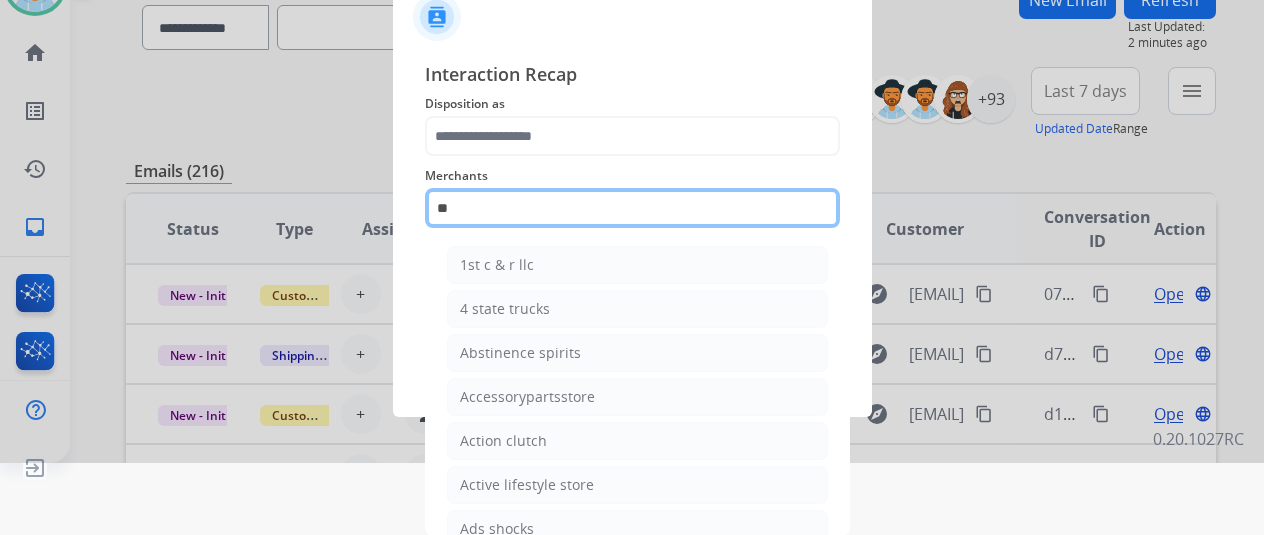 scroll, scrollTop: 24, scrollLeft: 0, axis: vertical 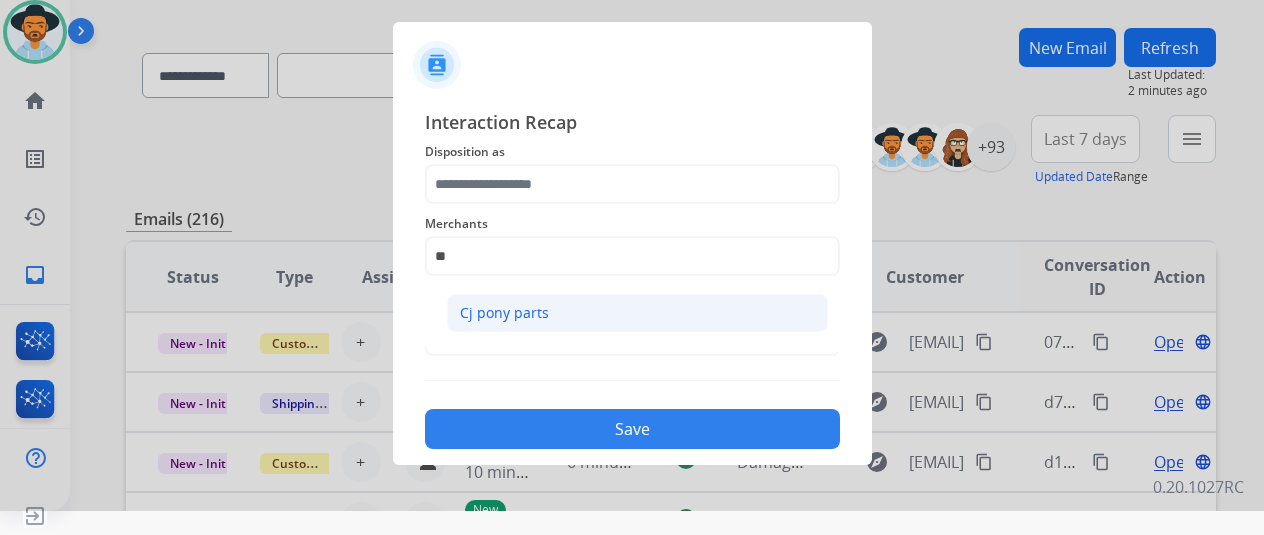 click on "Cj pony parts" 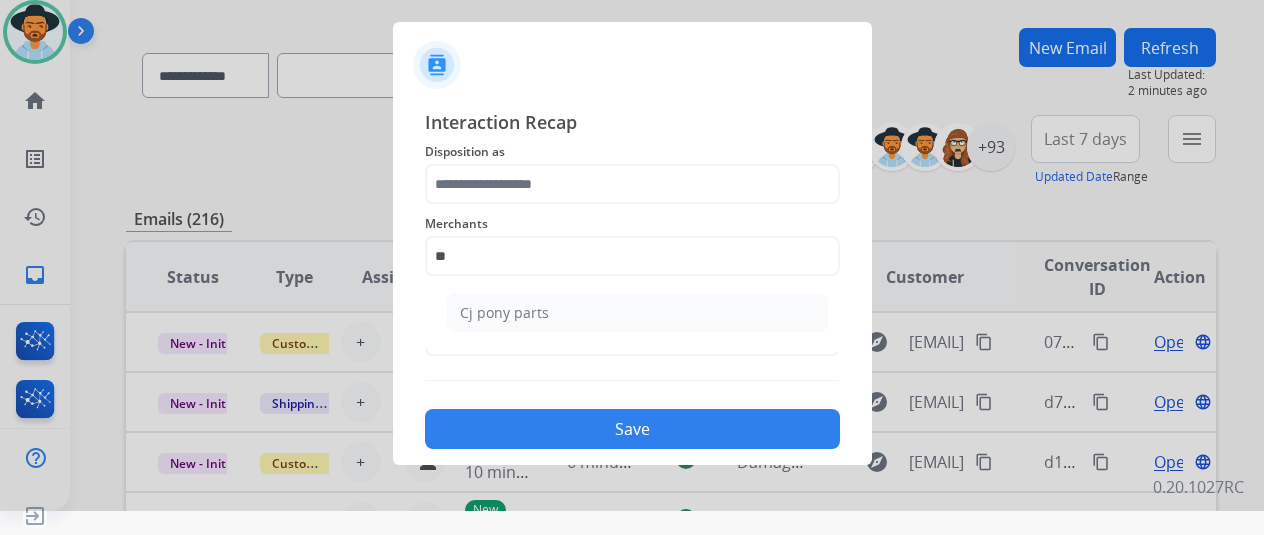 type on "**********" 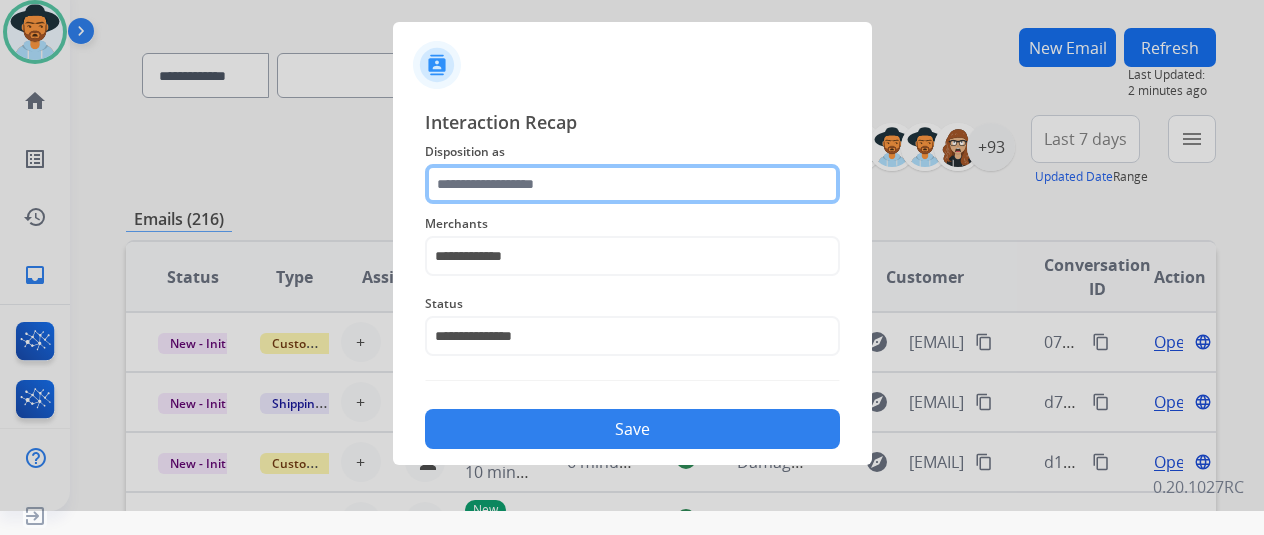 click 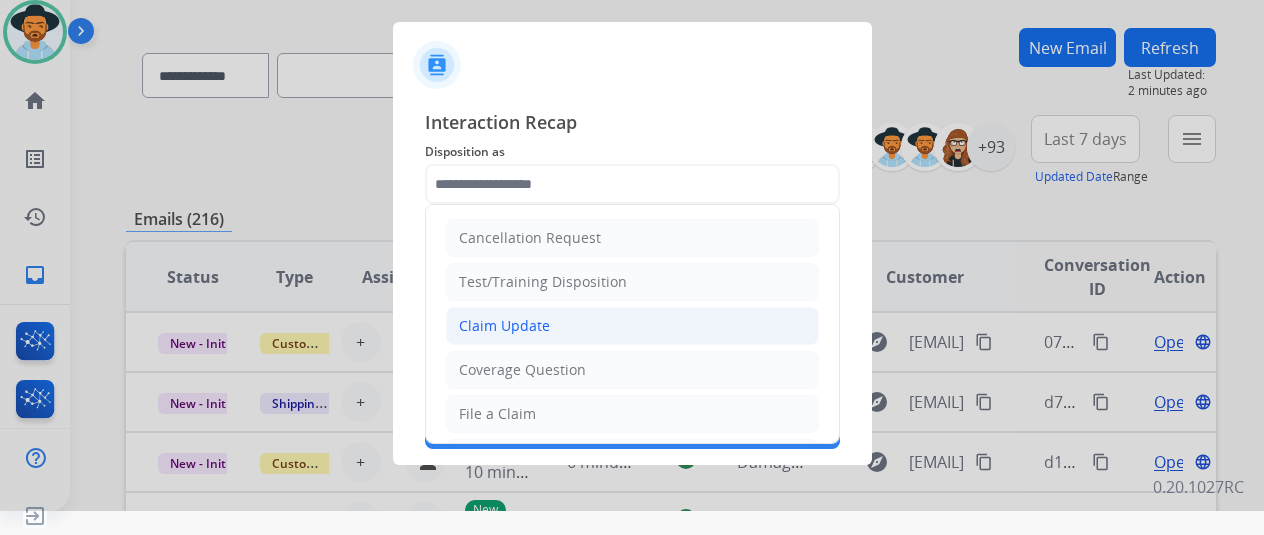 click on "Claim Update" 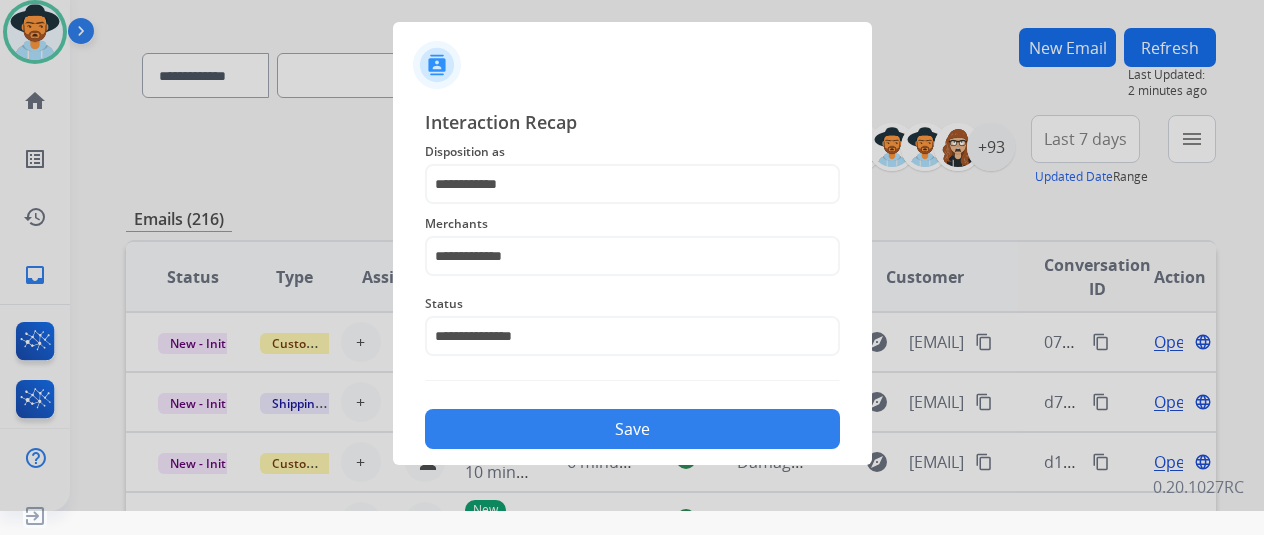 click on "Save" 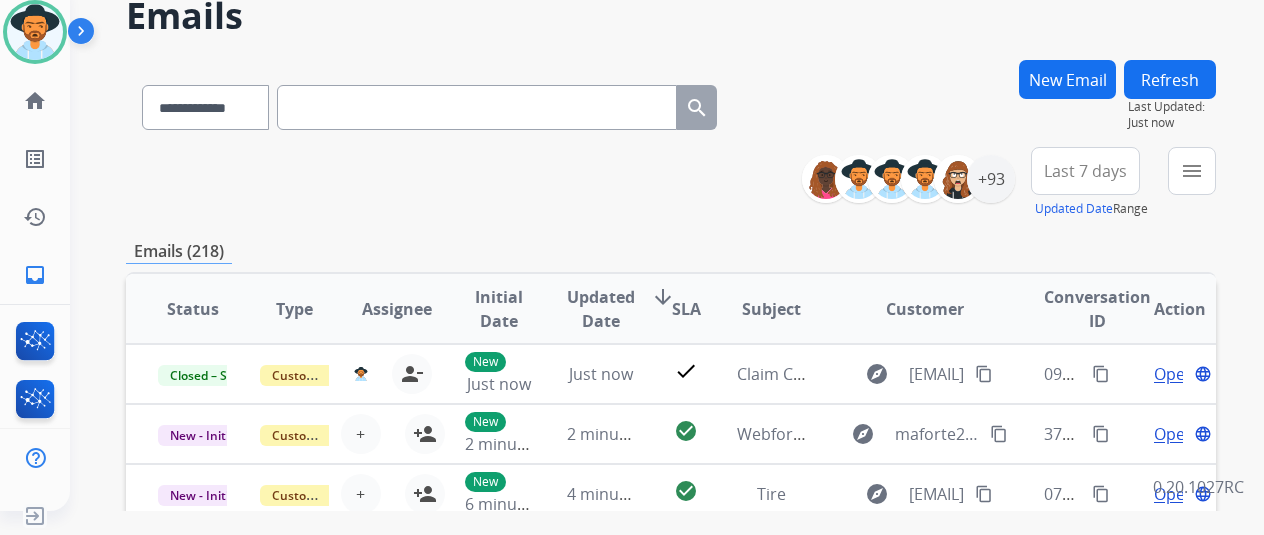 scroll, scrollTop: 100, scrollLeft: 0, axis: vertical 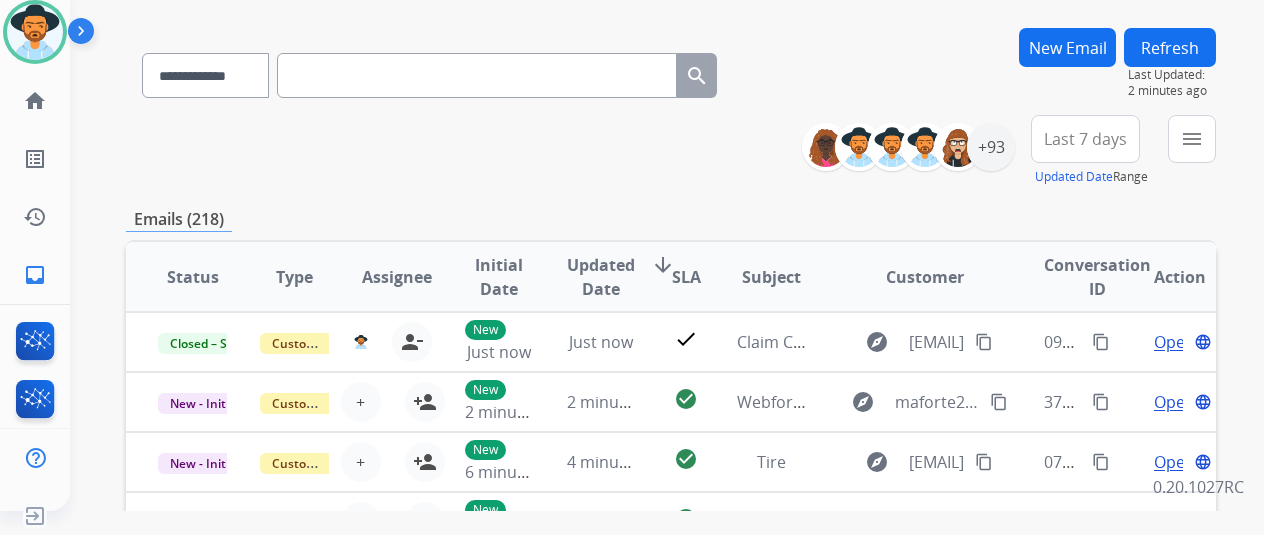click on "New Email" at bounding box center (1067, 47) 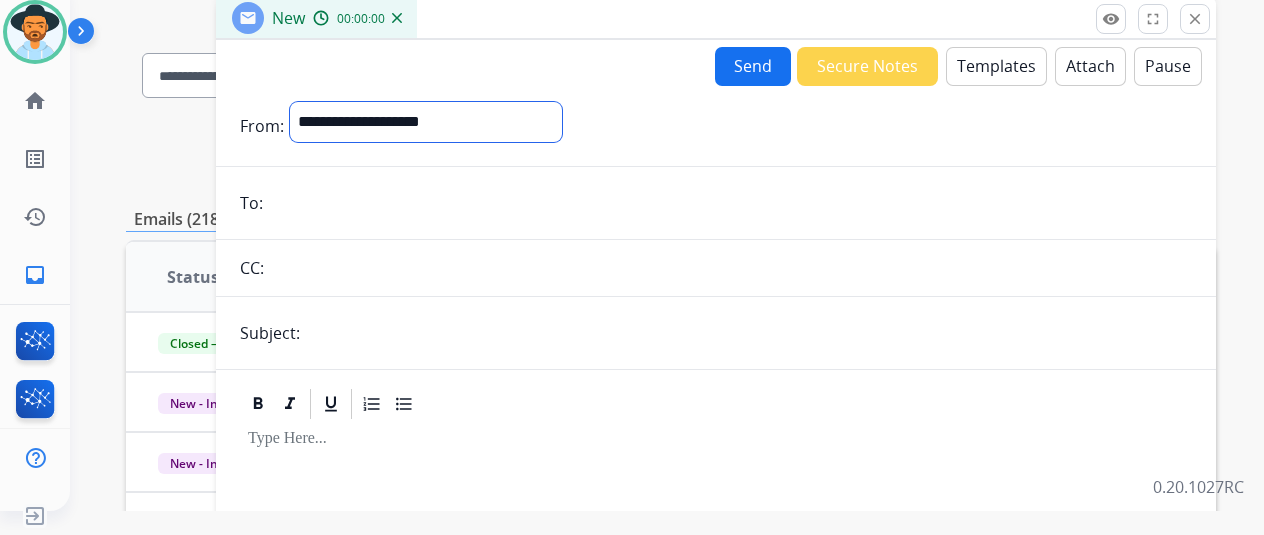 drag, startPoint x: 427, startPoint y: 117, endPoint x: 430, endPoint y: 137, distance: 20.22375 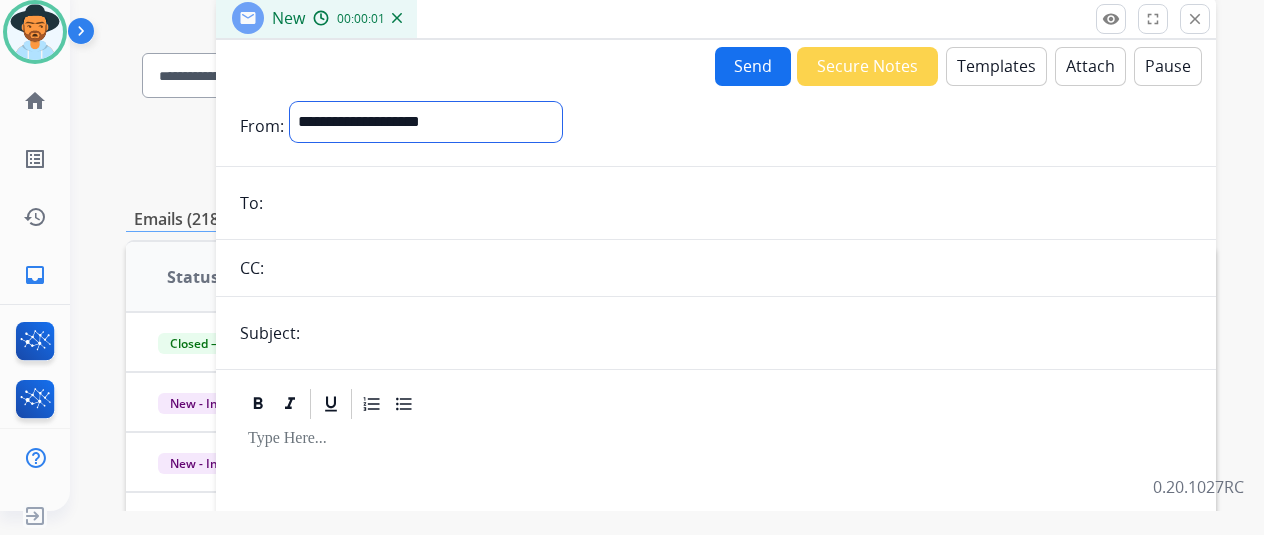 select on "**********" 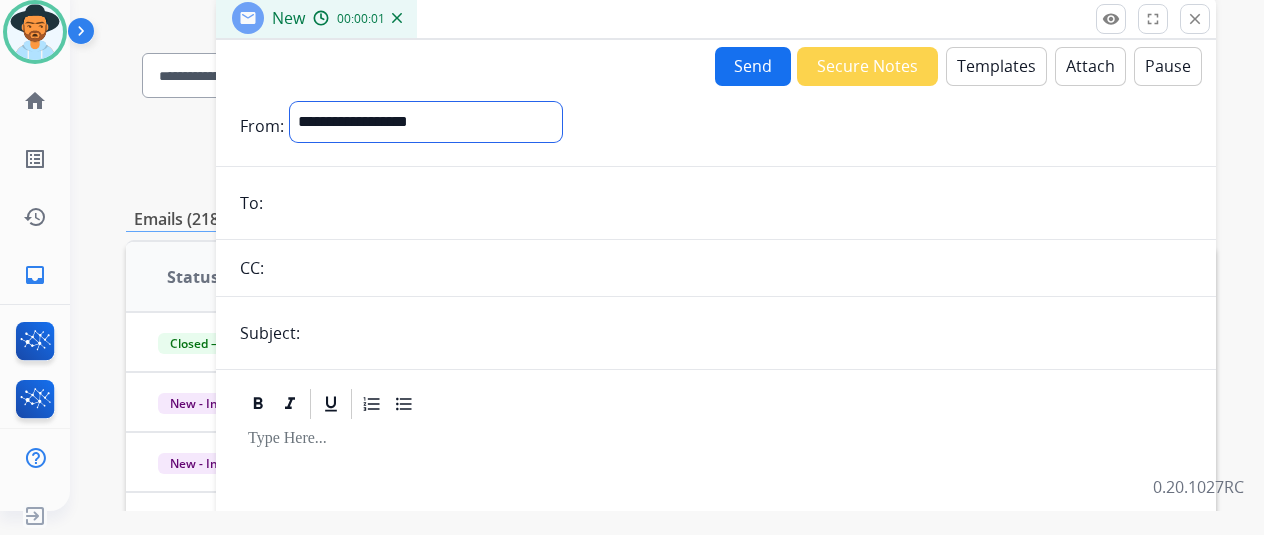 click on "**********" at bounding box center (426, 122) 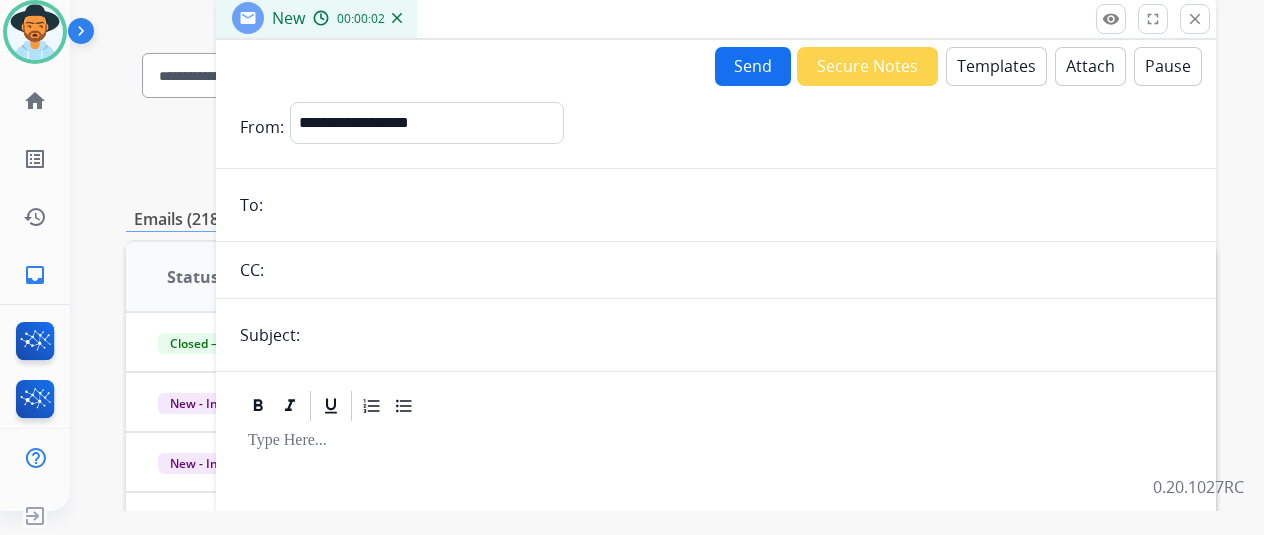 click on "**********" at bounding box center [716, 432] 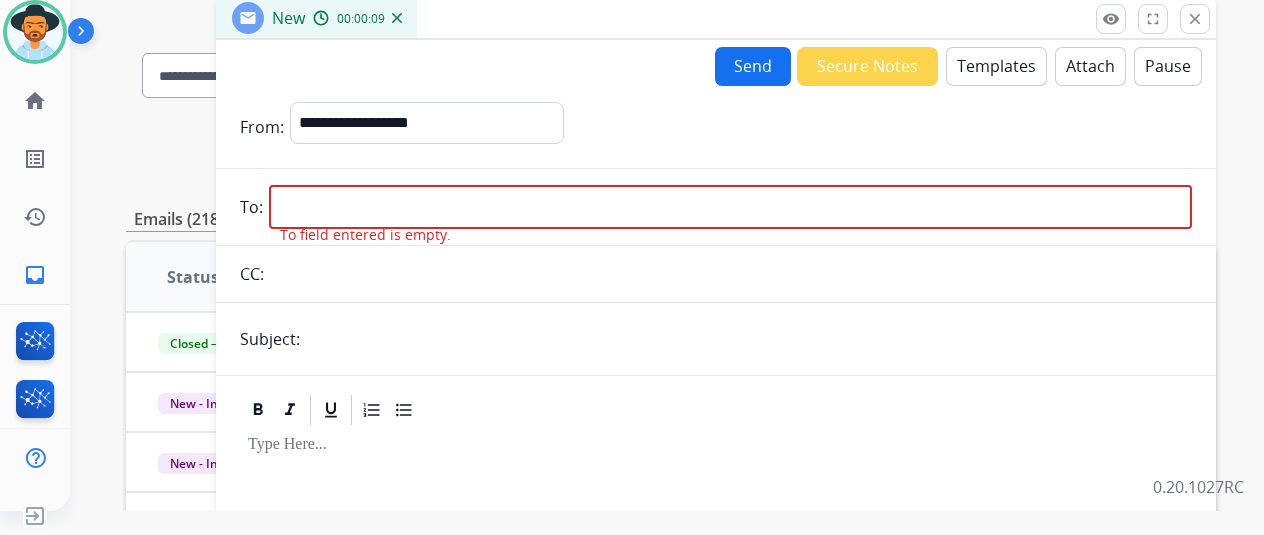 click at bounding box center [730, 207] 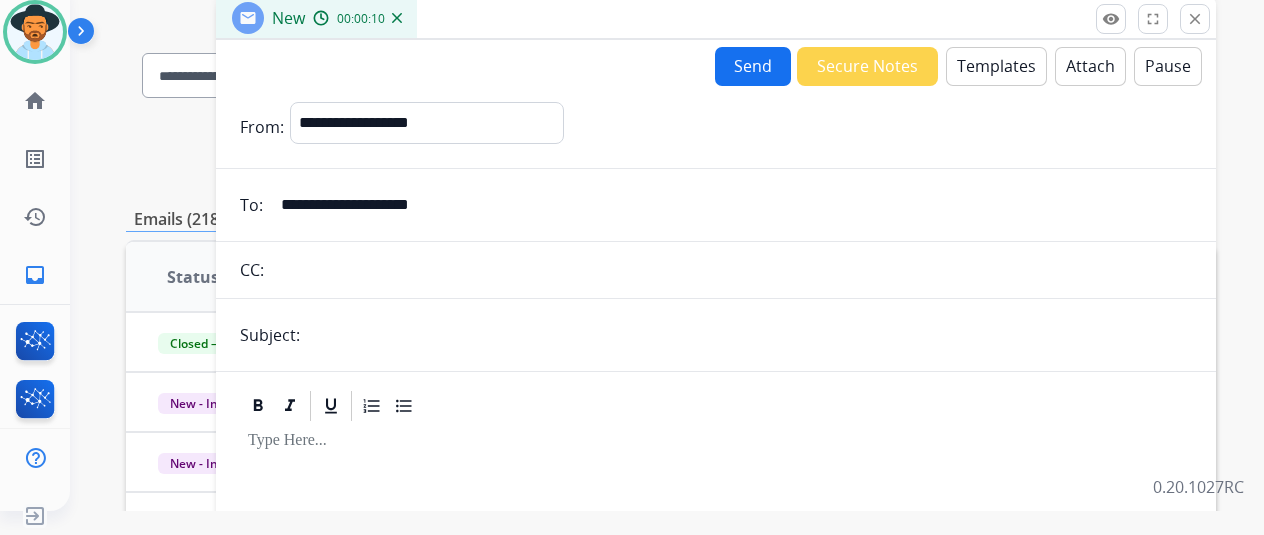 type on "**********" 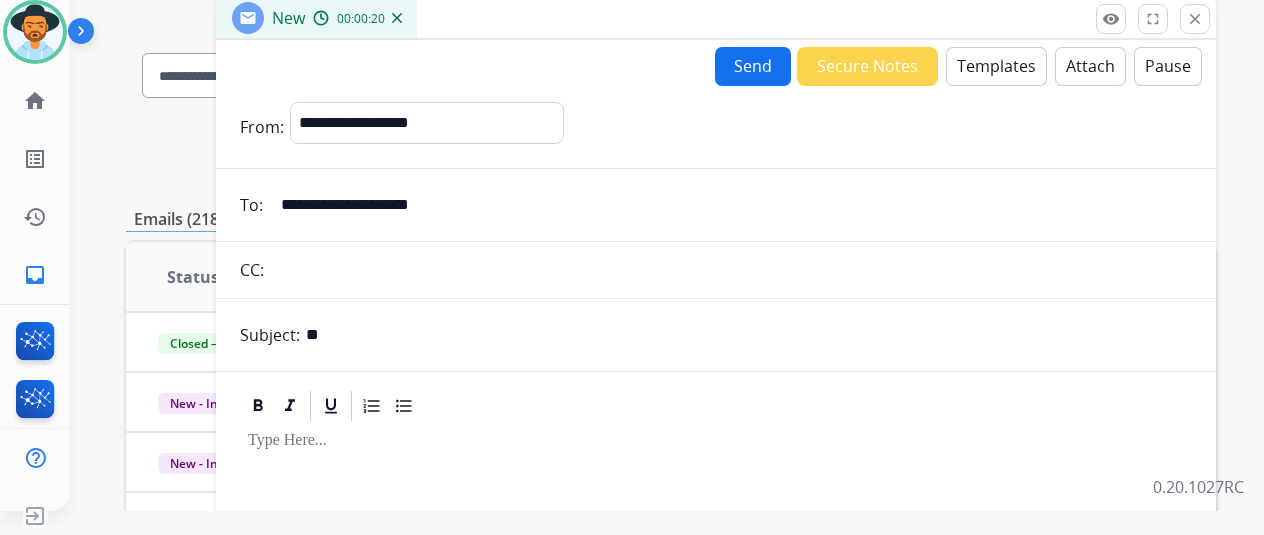 type on "*" 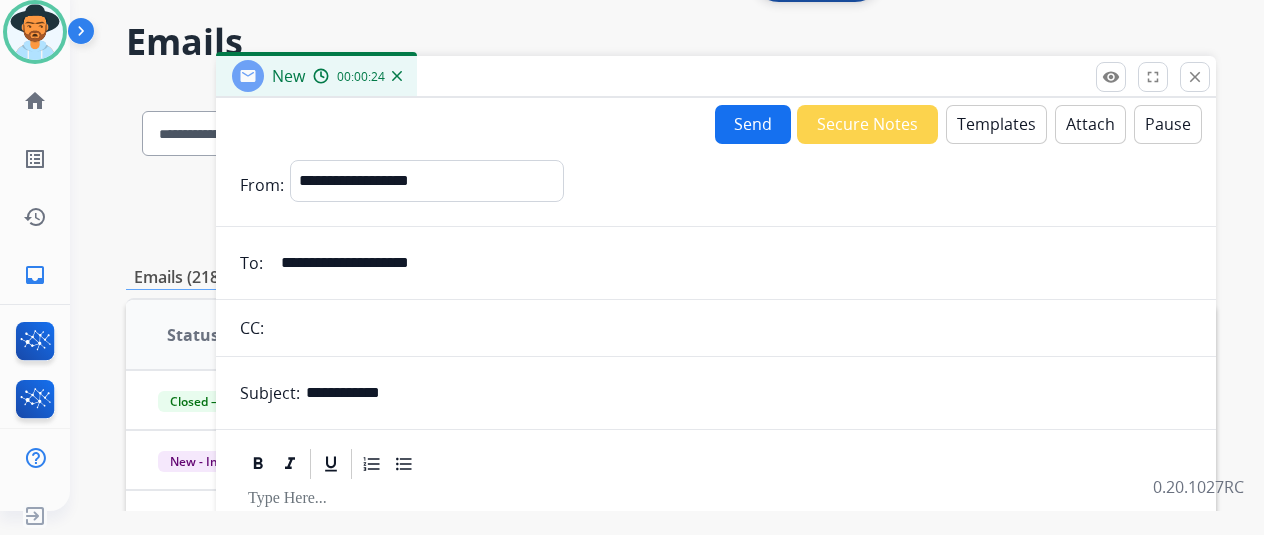 scroll, scrollTop: 0, scrollLeft: 0, axis: both 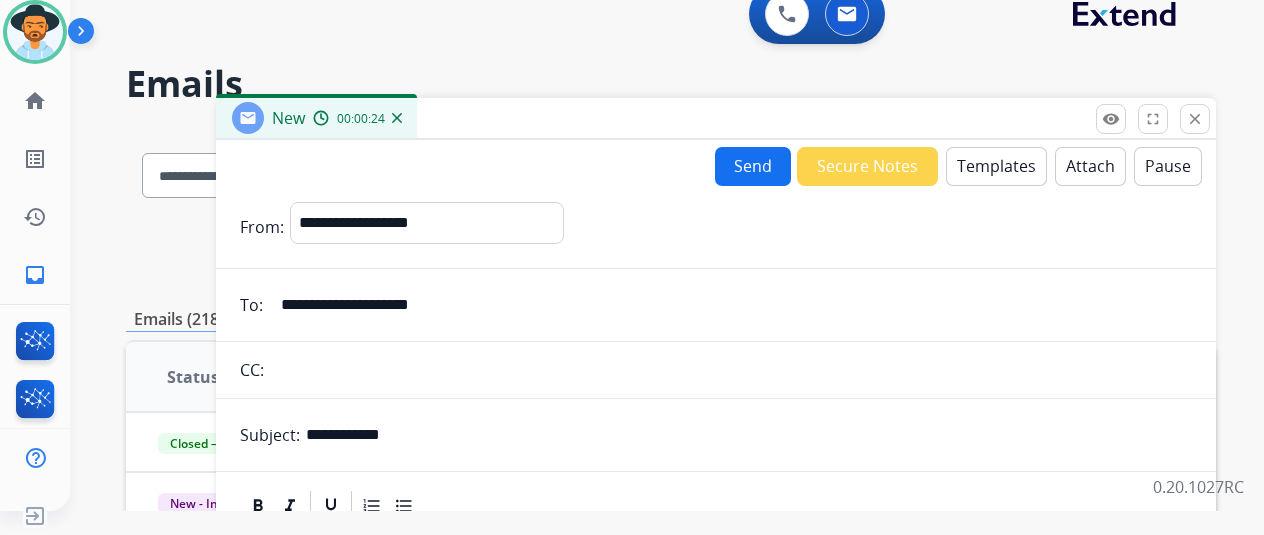 type on "**********" 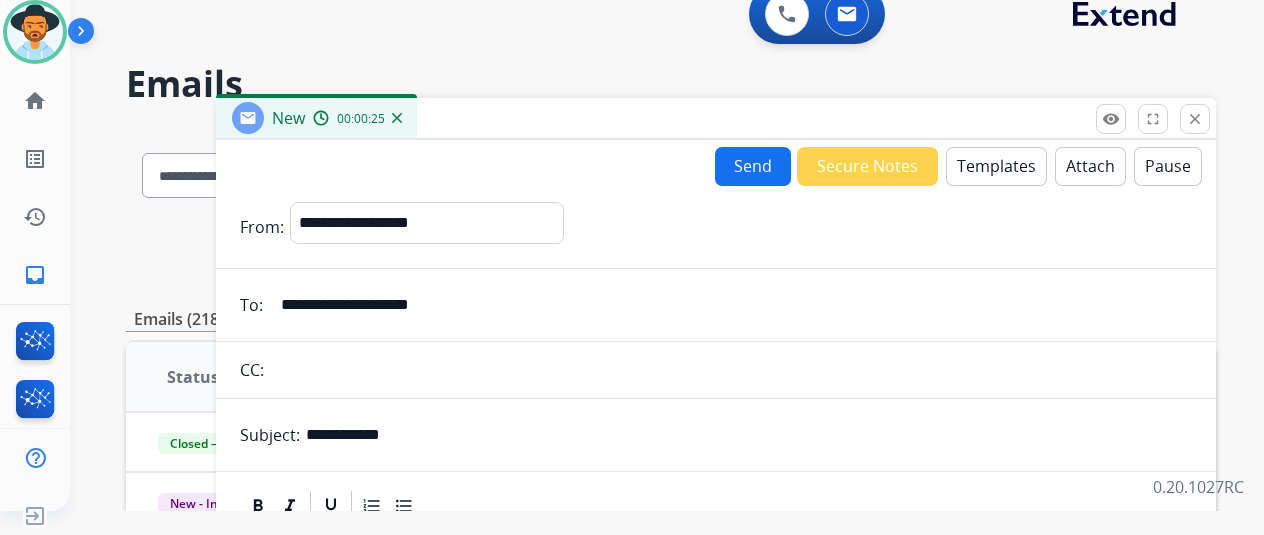 click on "Templates" at bounding box center [996, 166] 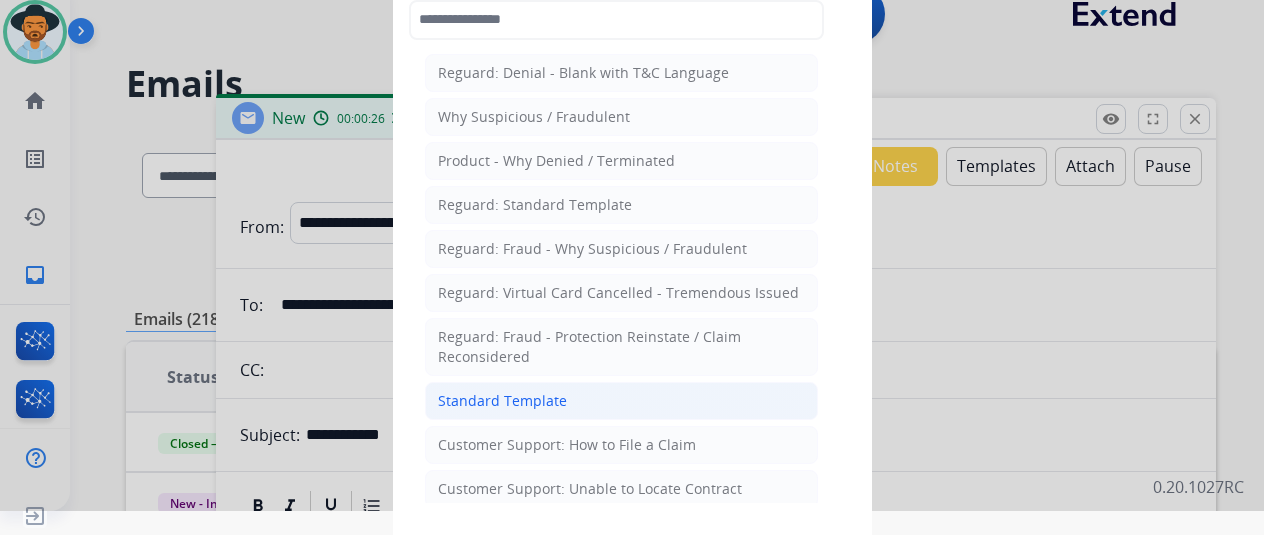 click on "Standard Template" 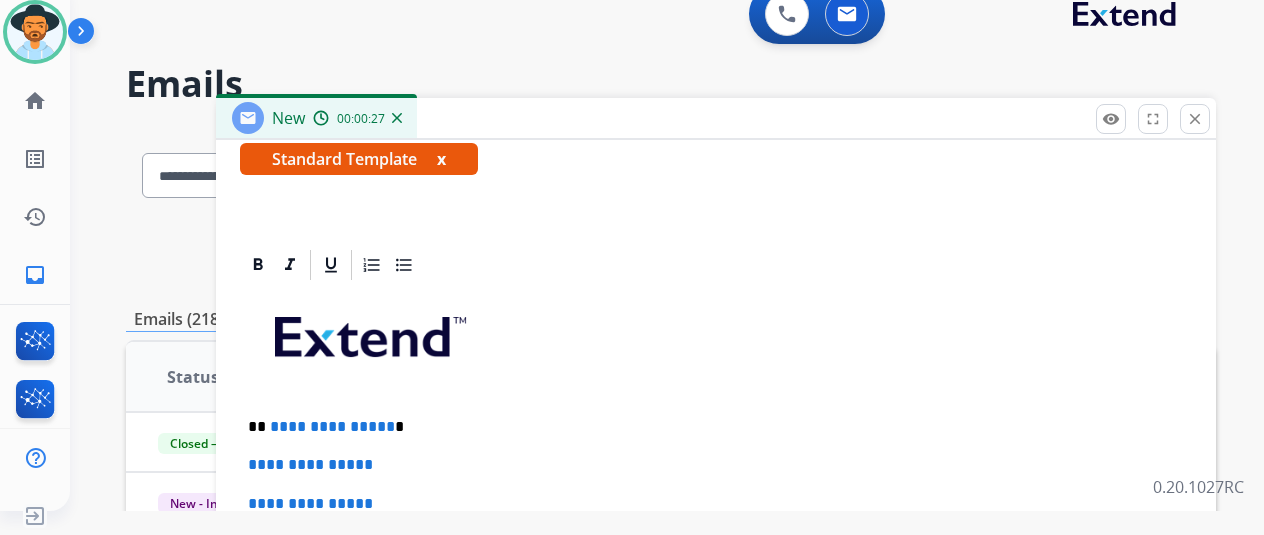 scroll, scrollTop: 400, scrollLeft: 0, axis: vertical 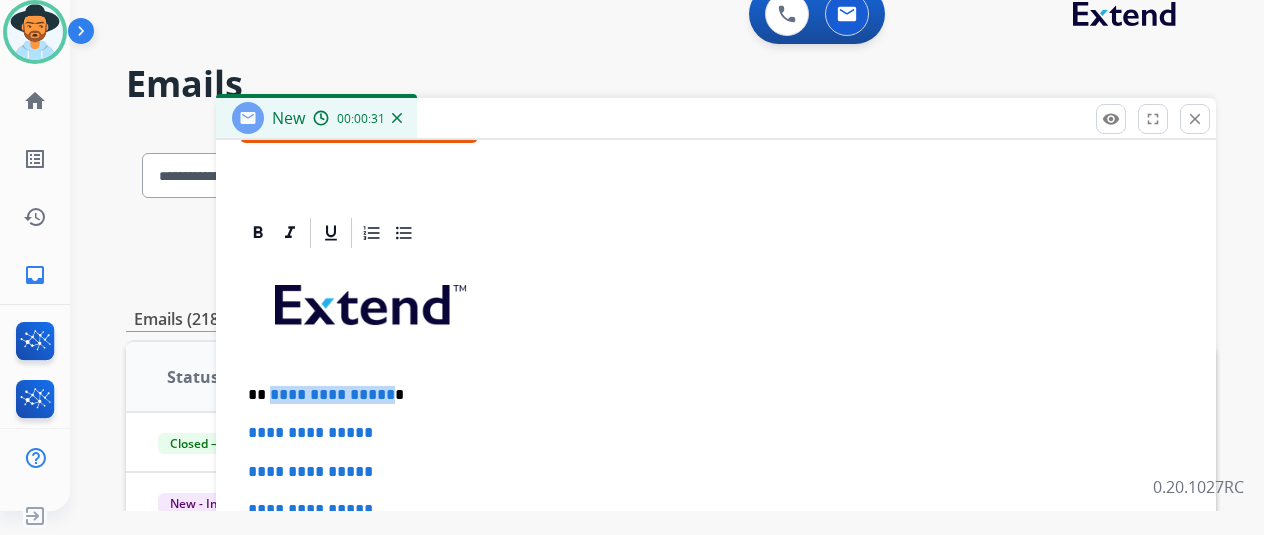 drag, startPoint x: 398, startPoint y: 388, endPoint x: 284, endPoint y: 389, distance: 114.00439 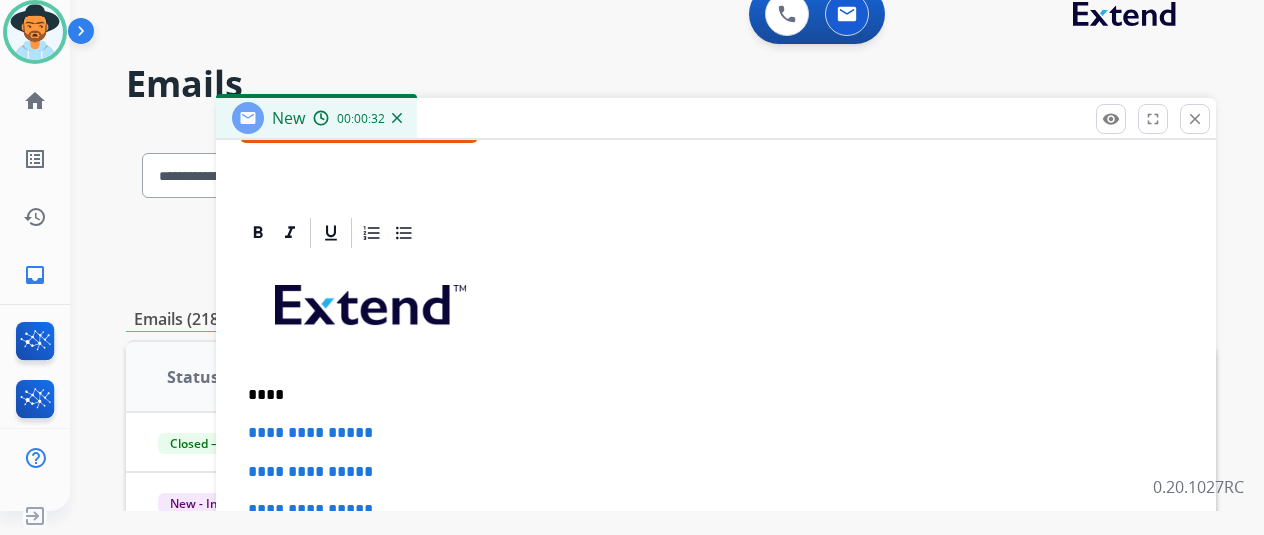 type 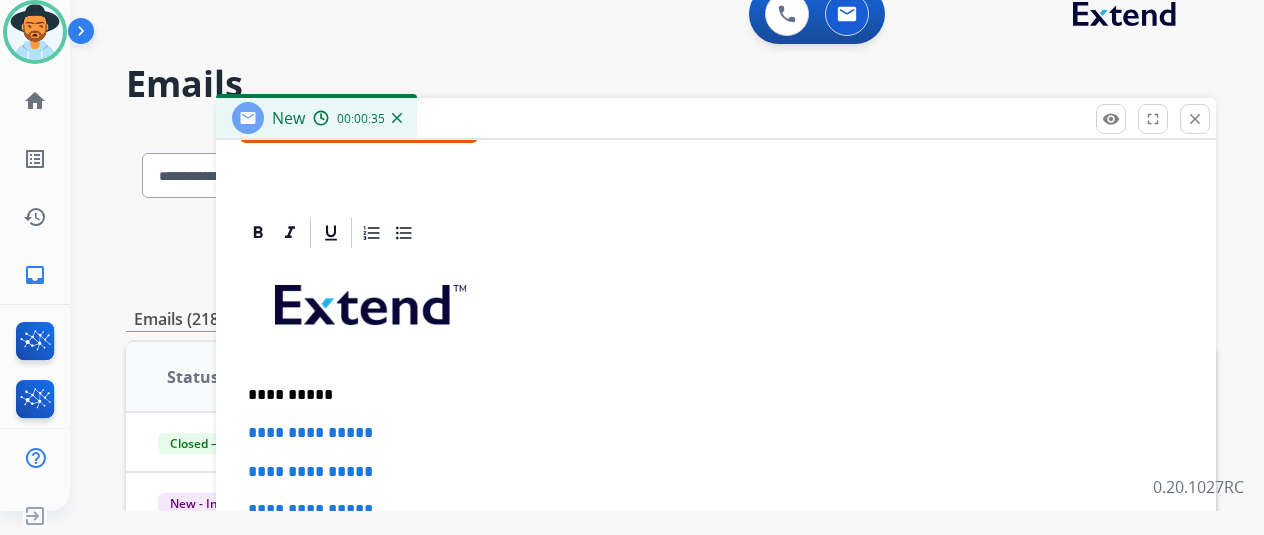 scroll, scrollTop: 460, scrollLeft: 0, axis: vertical 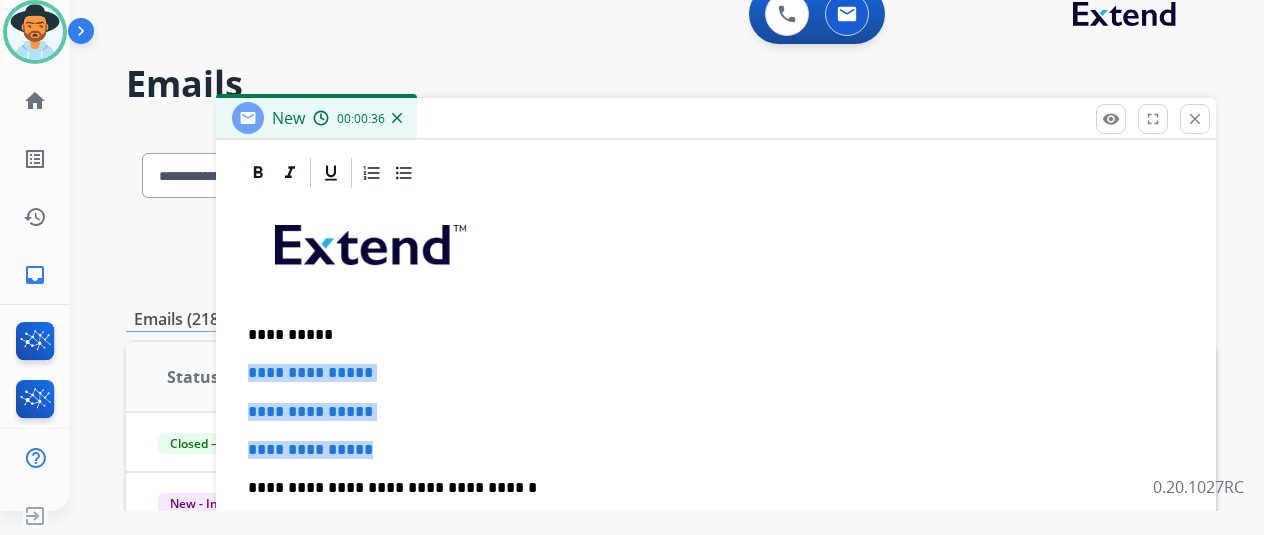 drag, startPoint x: 413, startPoint y: 440, endPoint x: 242, endPoint y: 358, distance: 189.64441 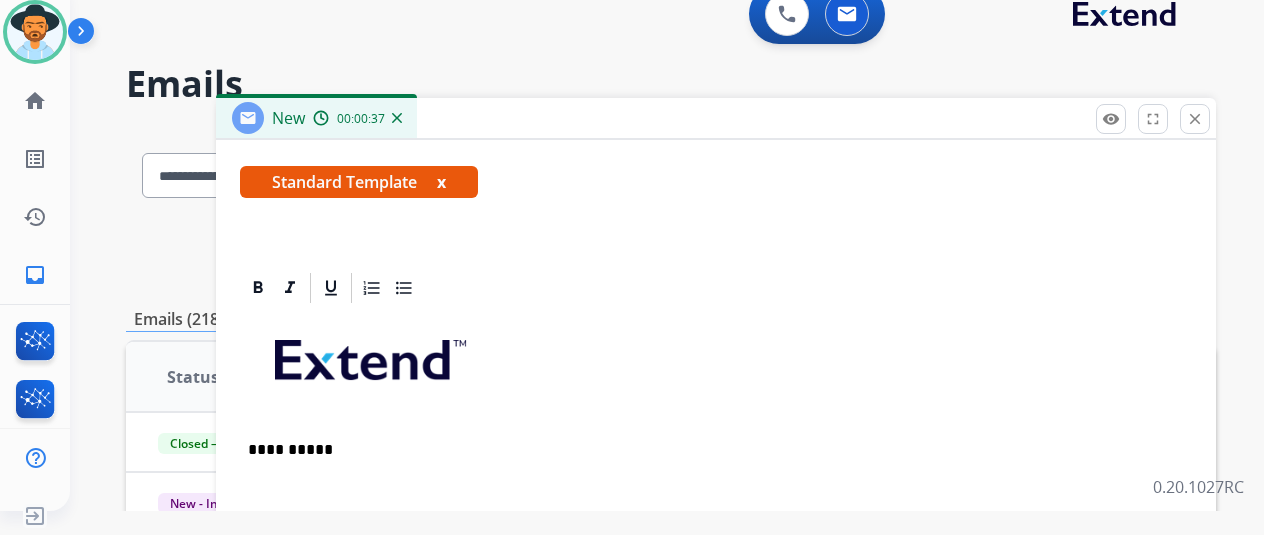 scroll, scrollTop: 383, scrollLeft: 0, axis: vertical 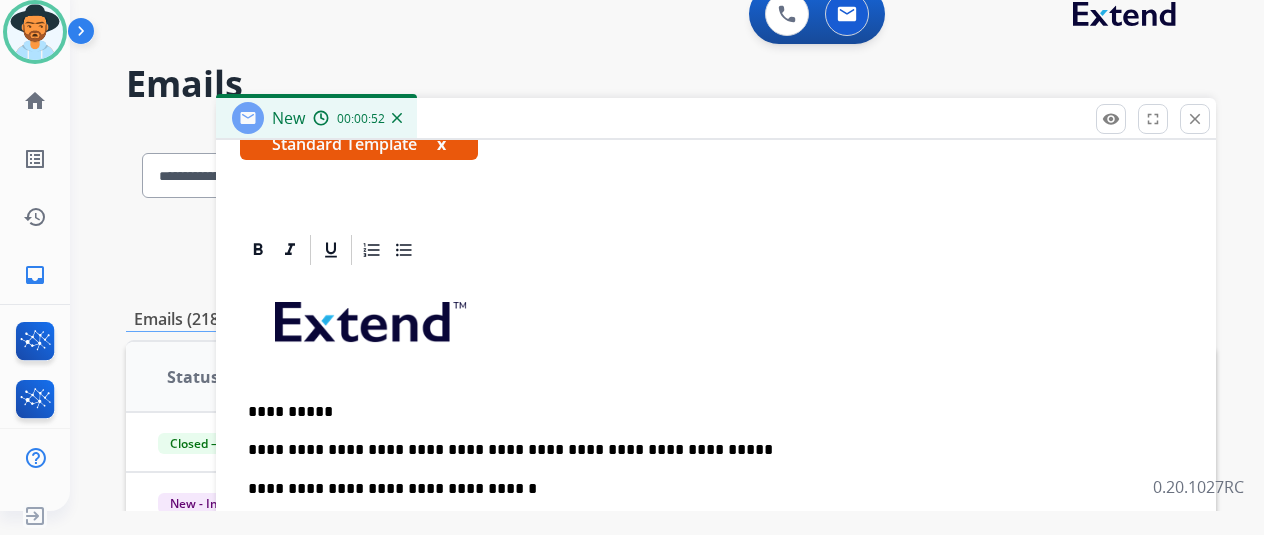 click on "**********" at bounding box center [708, 450] 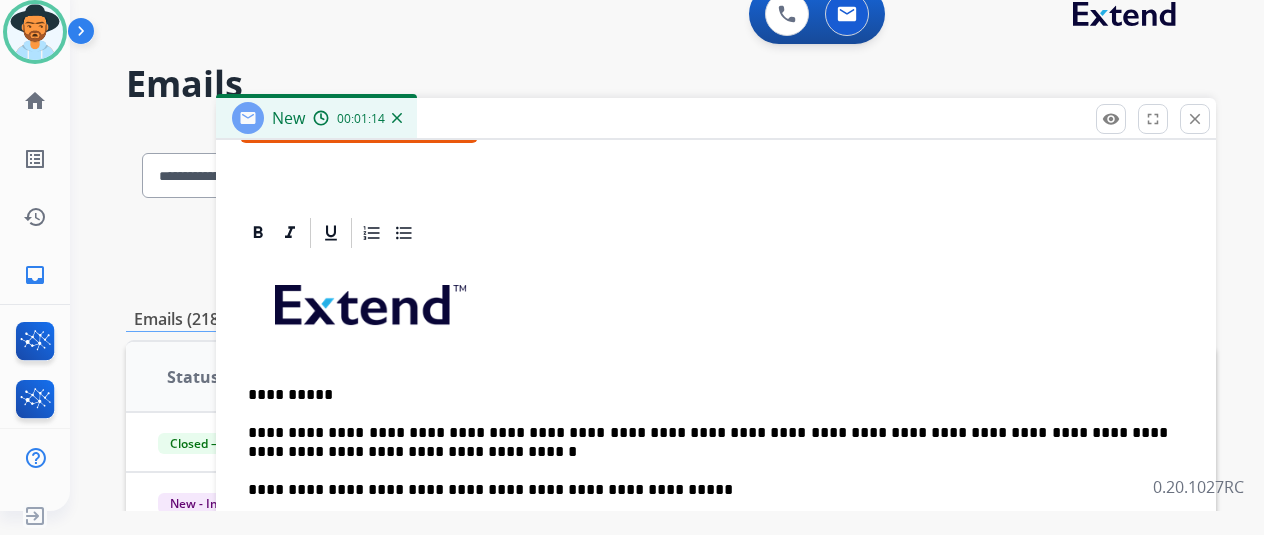 scroll, scrollTop: 440, scrollLeft: 0, axis: vertical 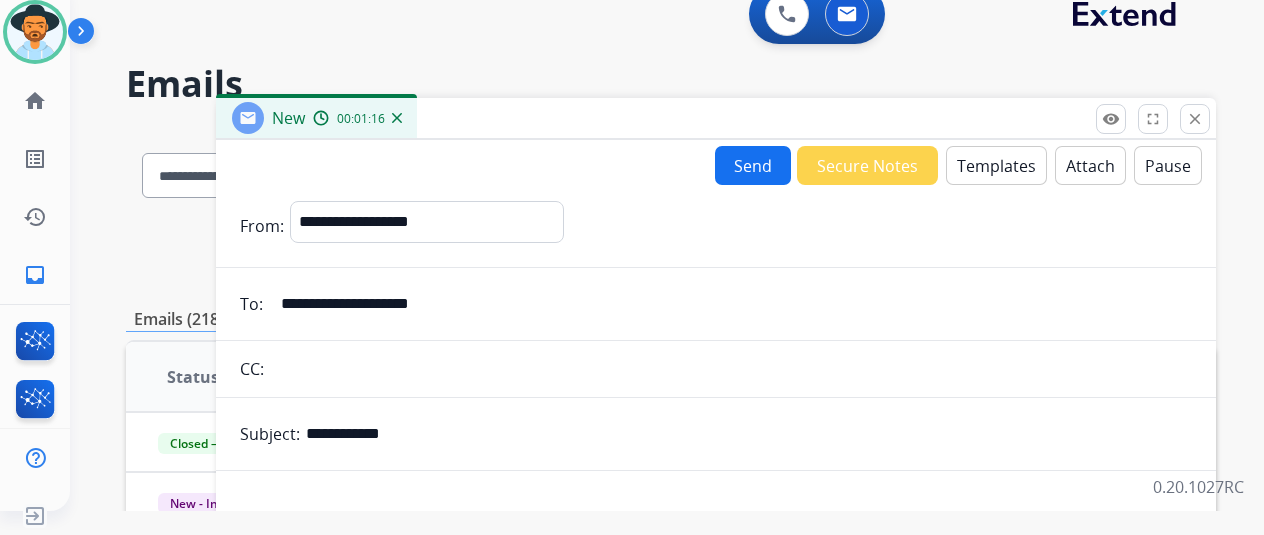click on "Send" at bounding box center (753, 165) 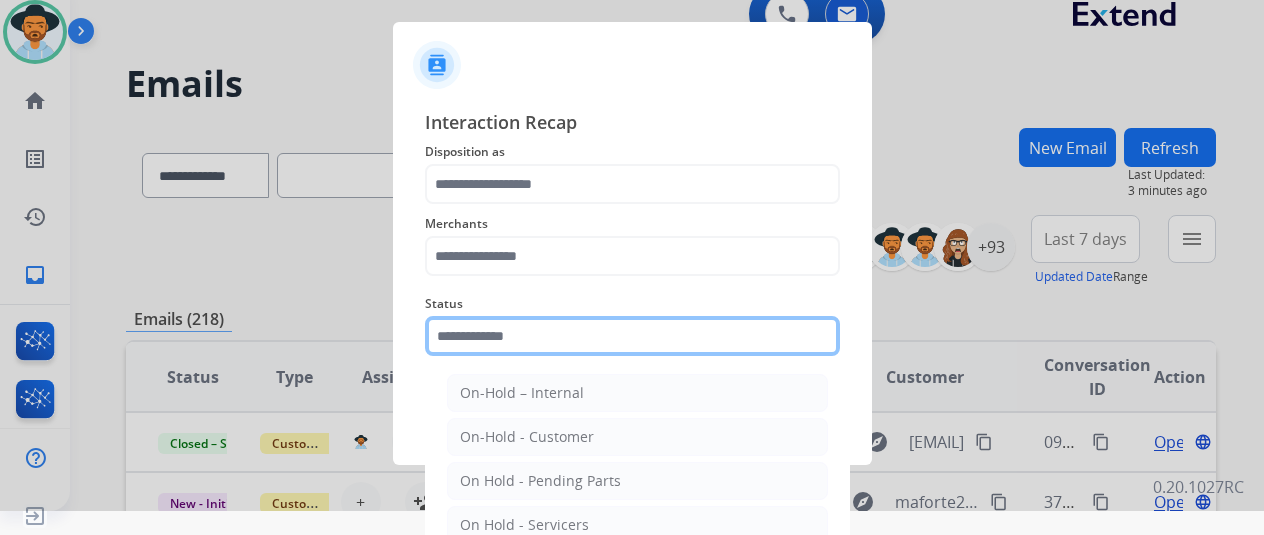click 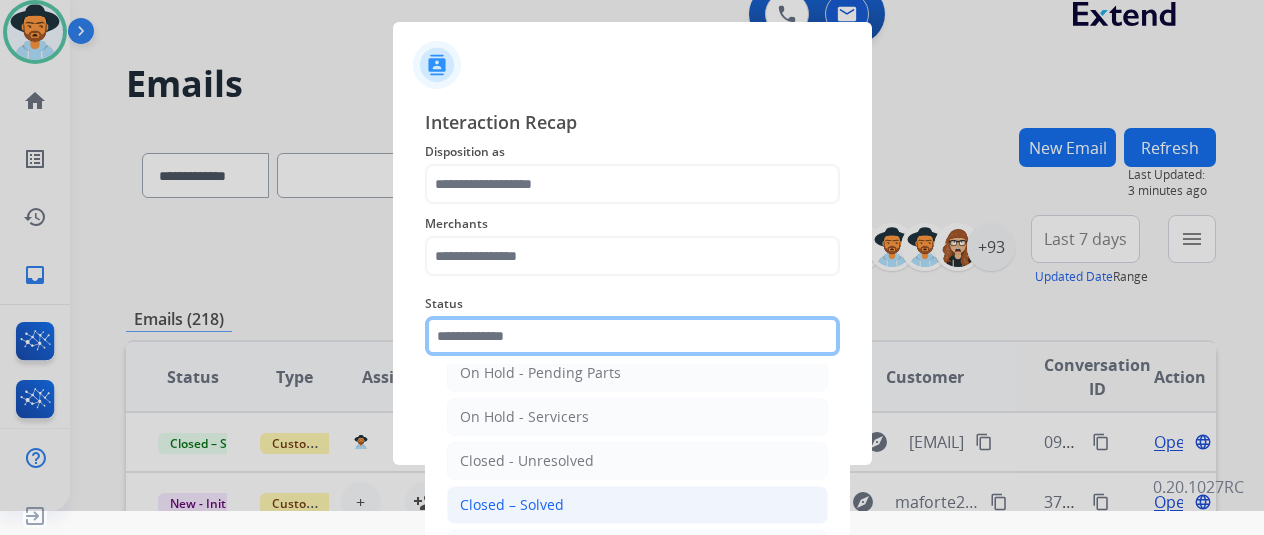 scroll, scrollTop: 114, scrollLeft: 0, axis: vertical 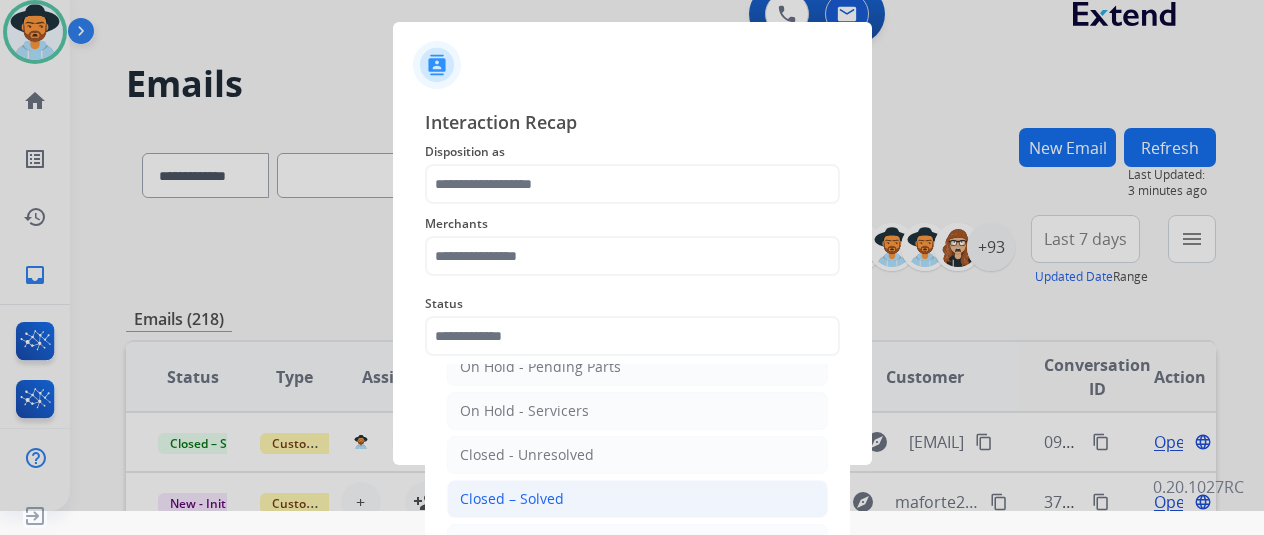 click on "Closed – Solved" 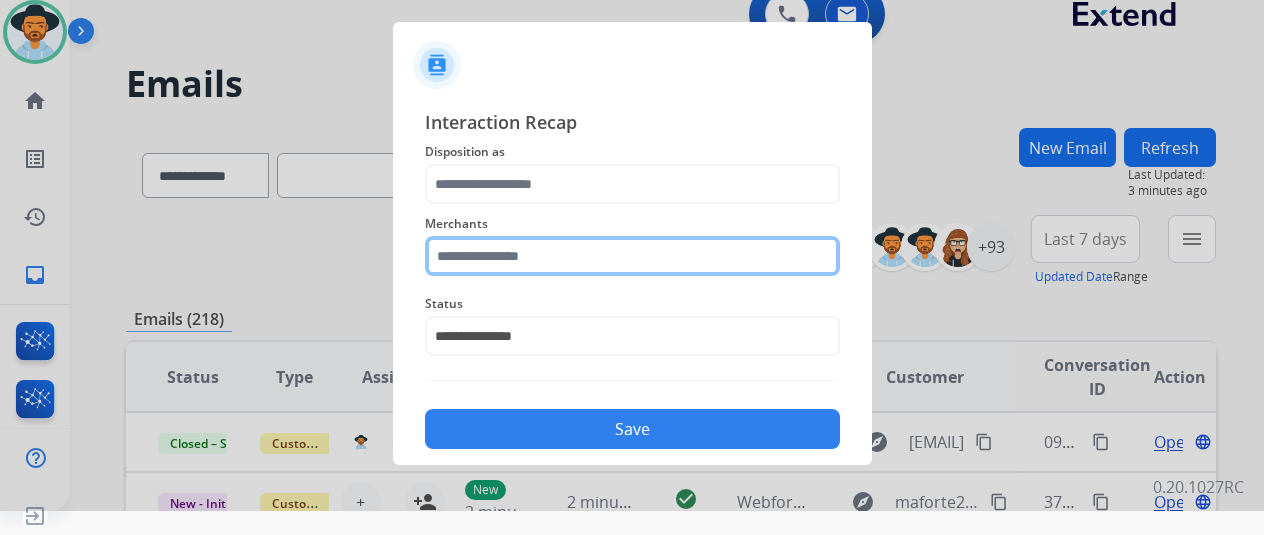 click 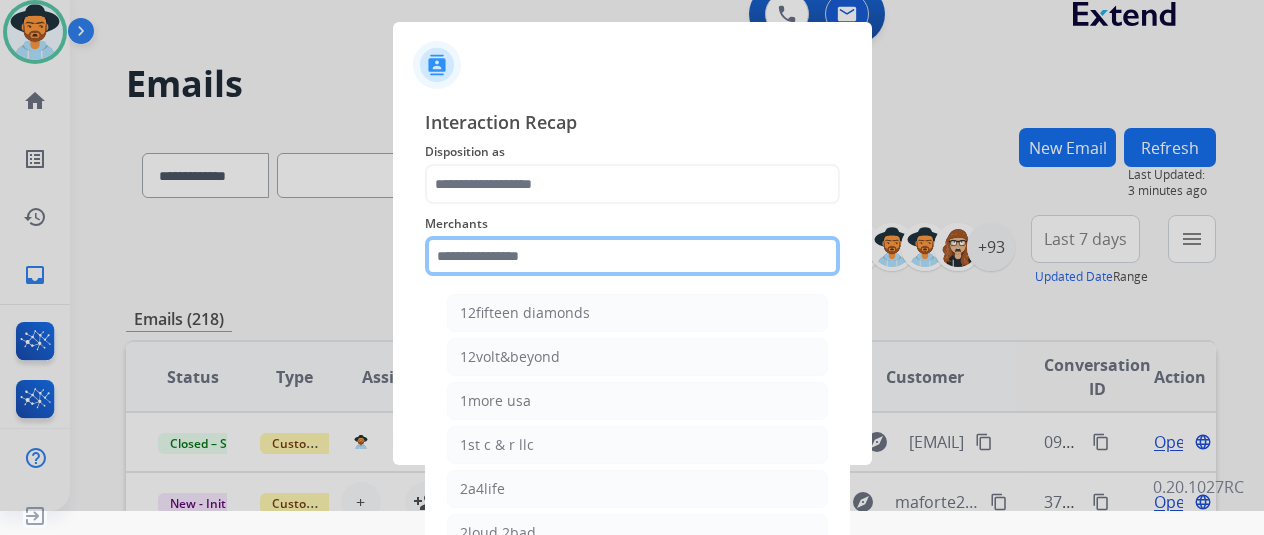 type on "*" 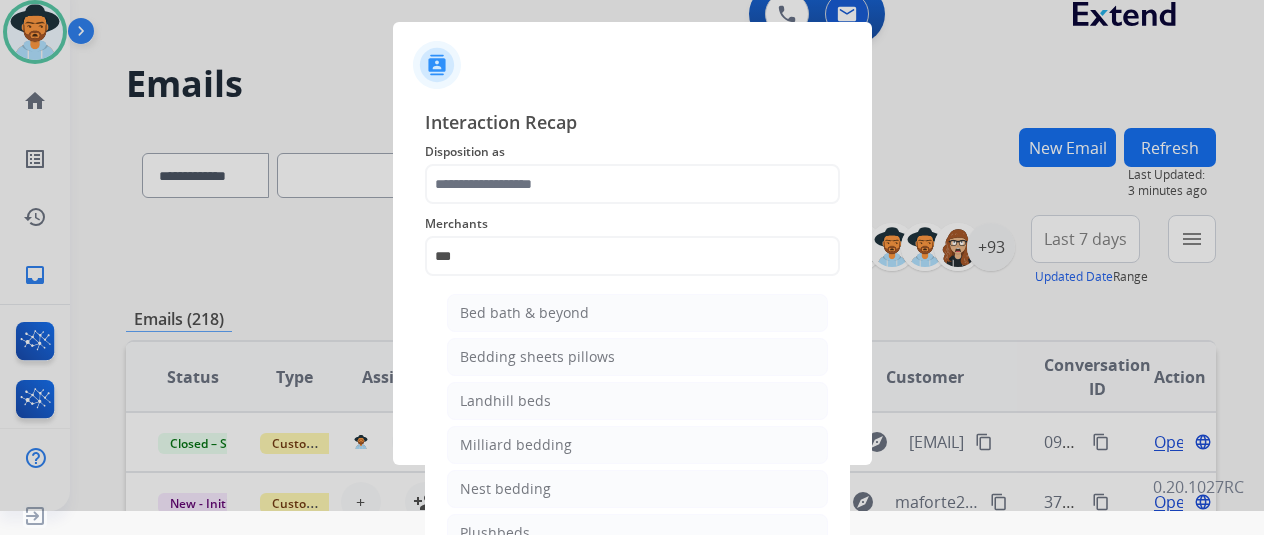 click on "Bed bath & beyond" 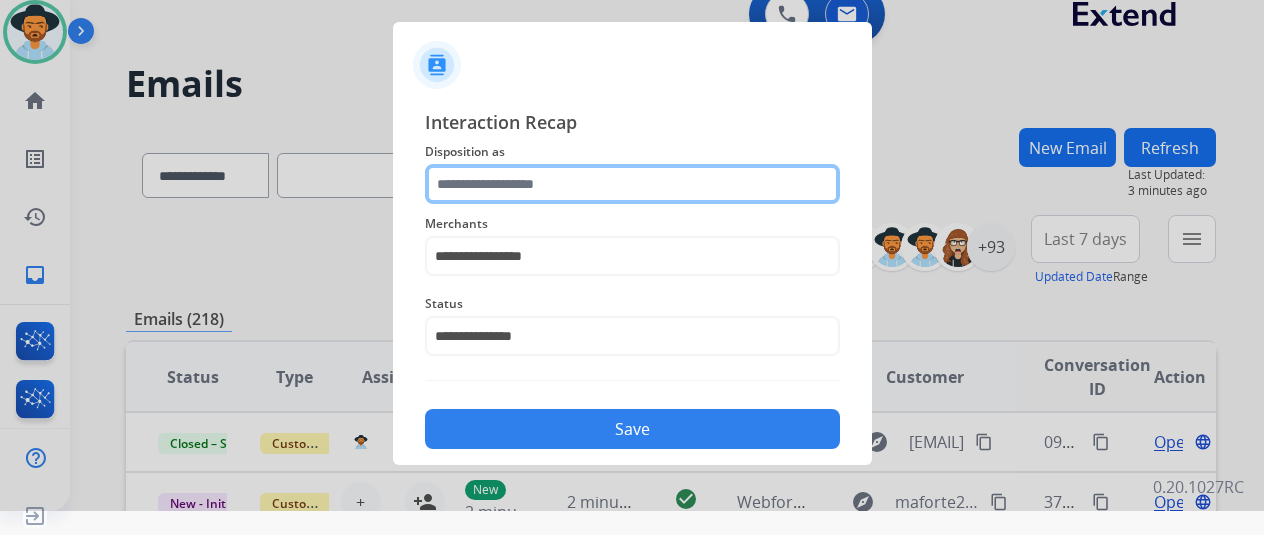 click 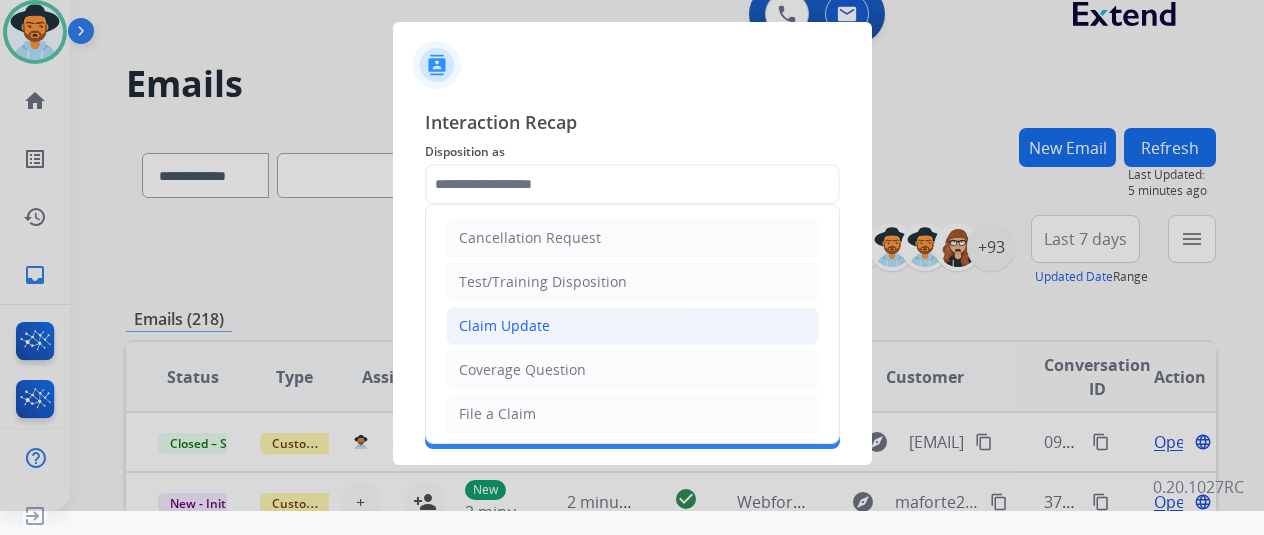 click on "Claim Update" 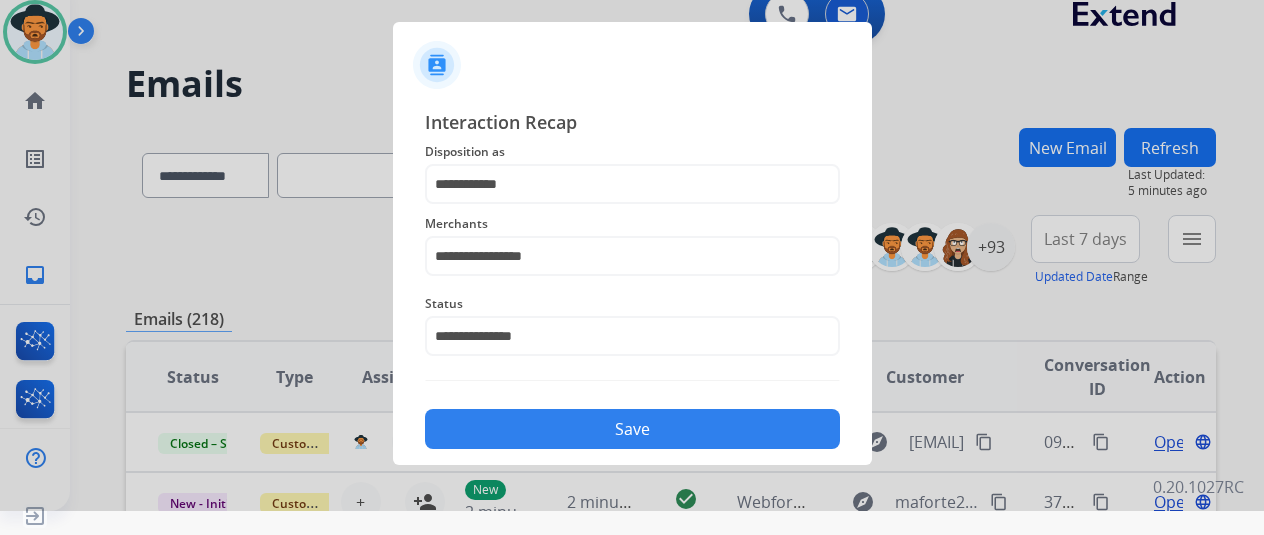 click on "Save" 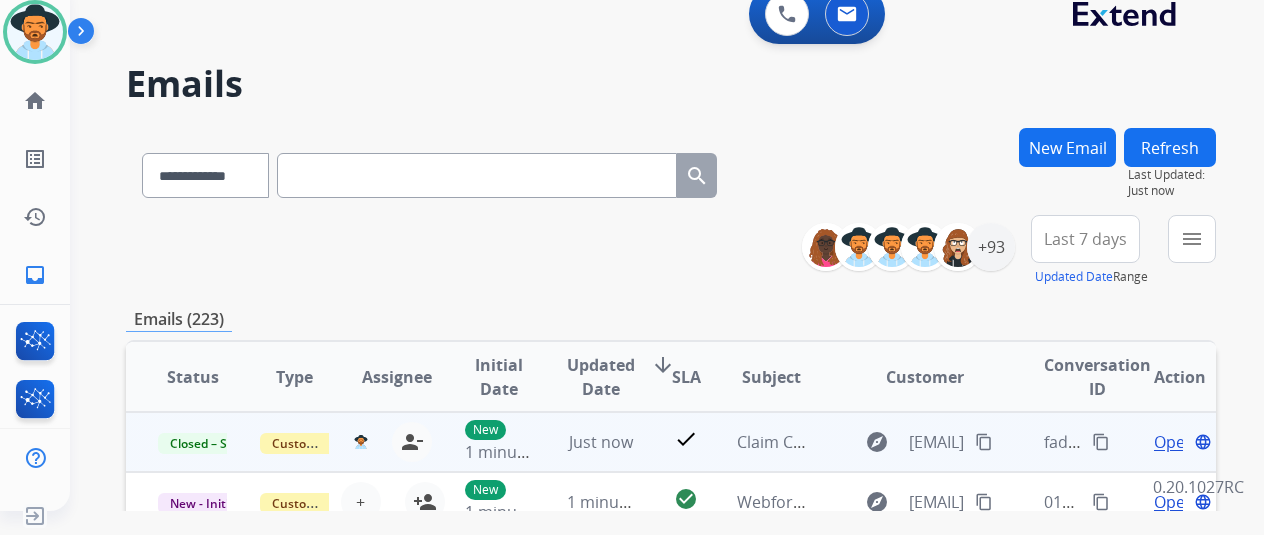 click on "content_copy" at bounding box center (1101, 442) 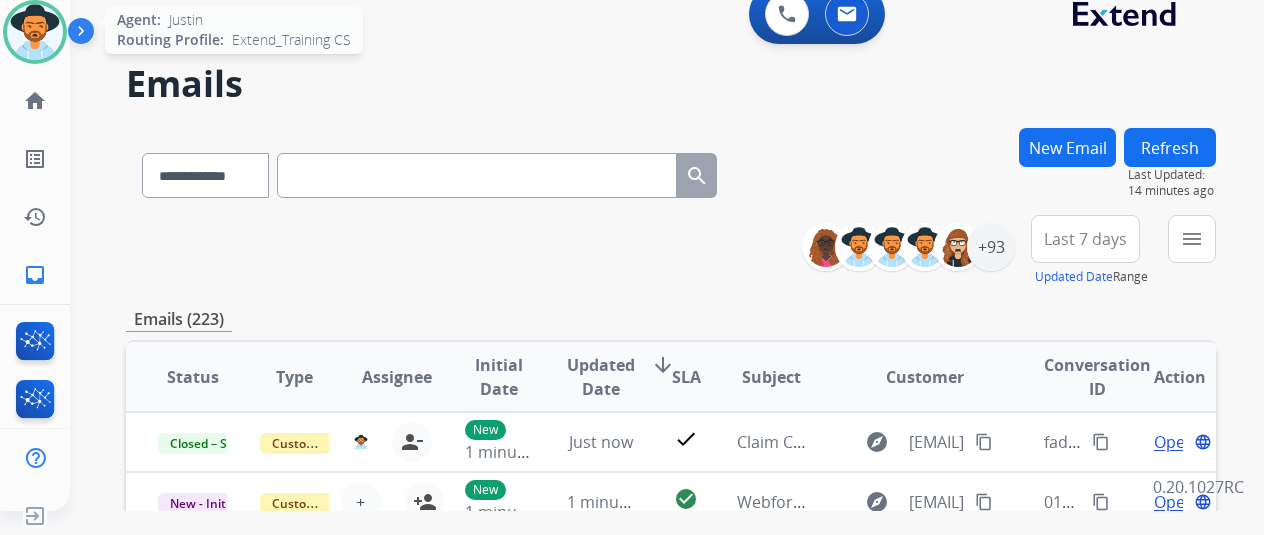 click at bounding box center [35, 32] 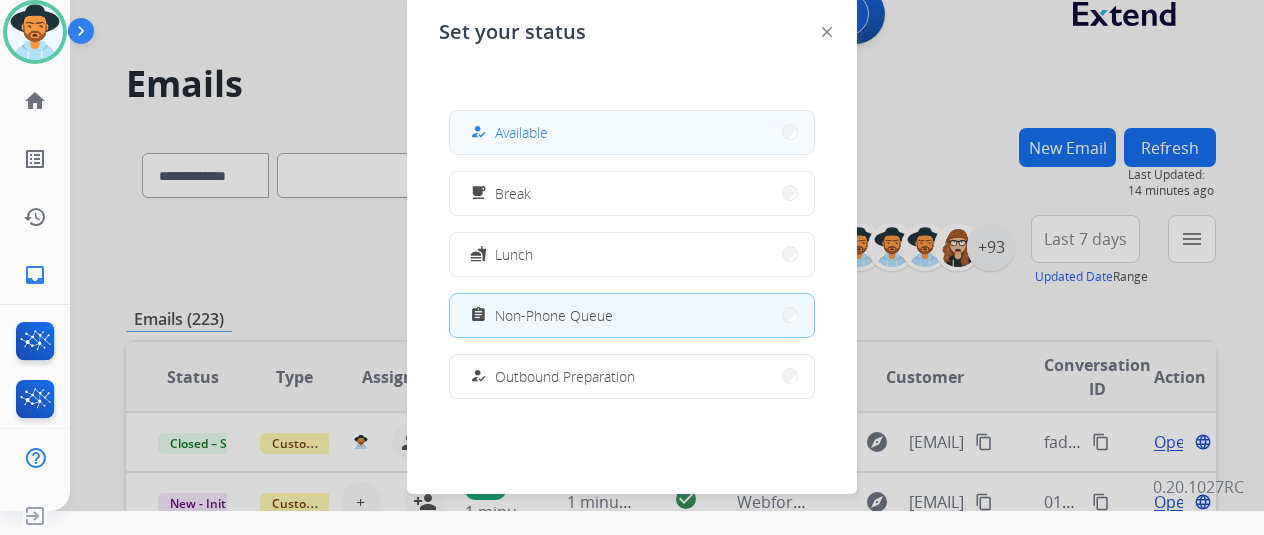 click on "how_to_reg Available" at bounding box center (632, 132) 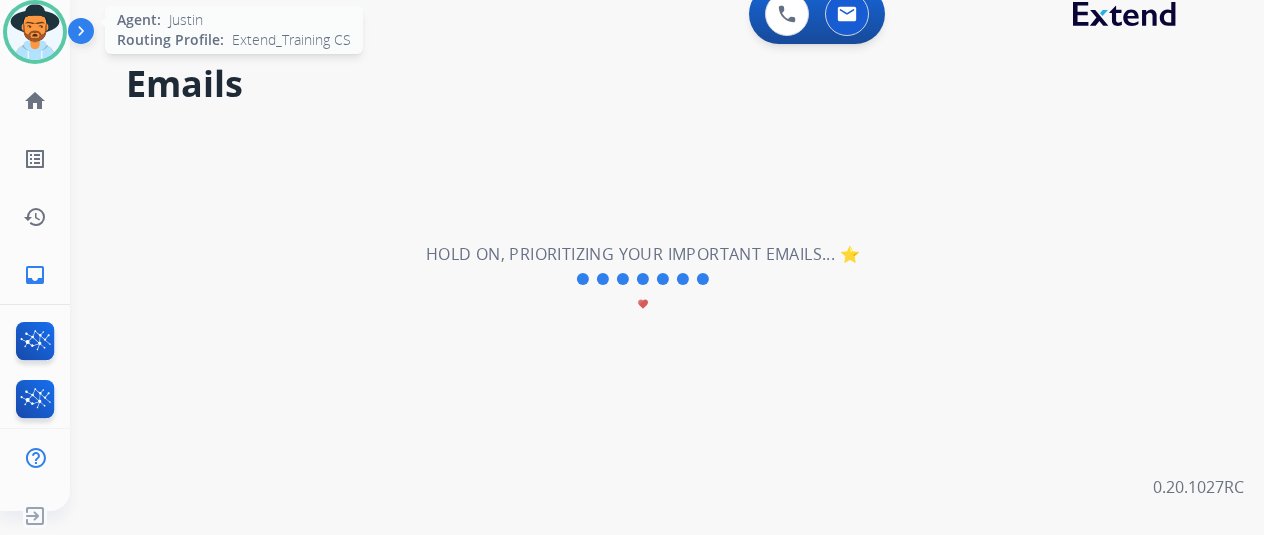 click at bounding box center [35, 32] 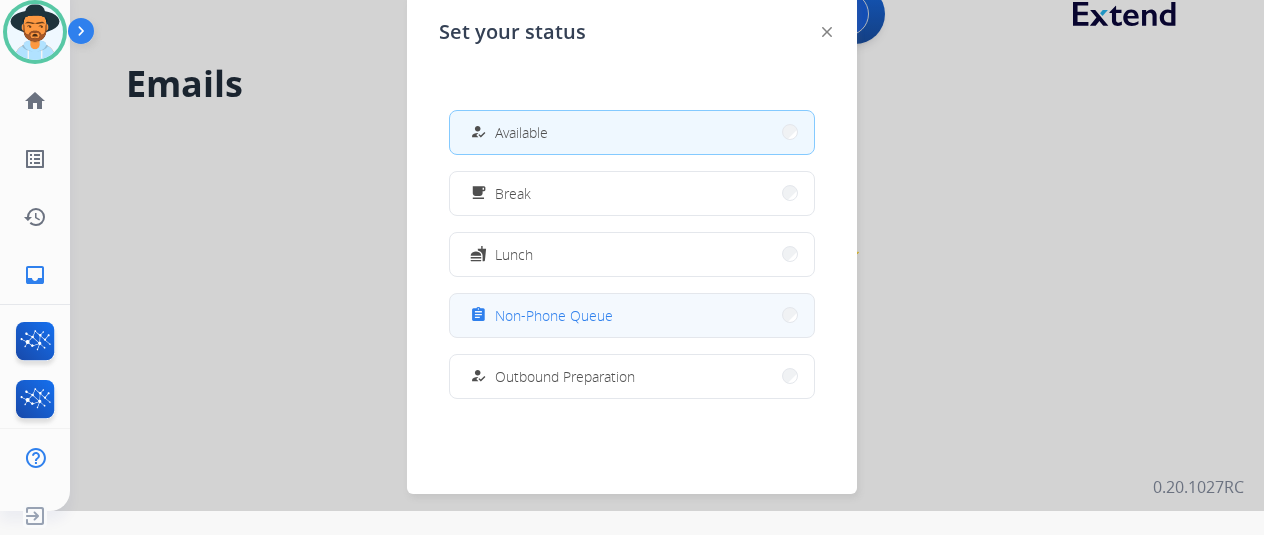 click on "Non-Phone Queue" at bounding box center [554, 315] 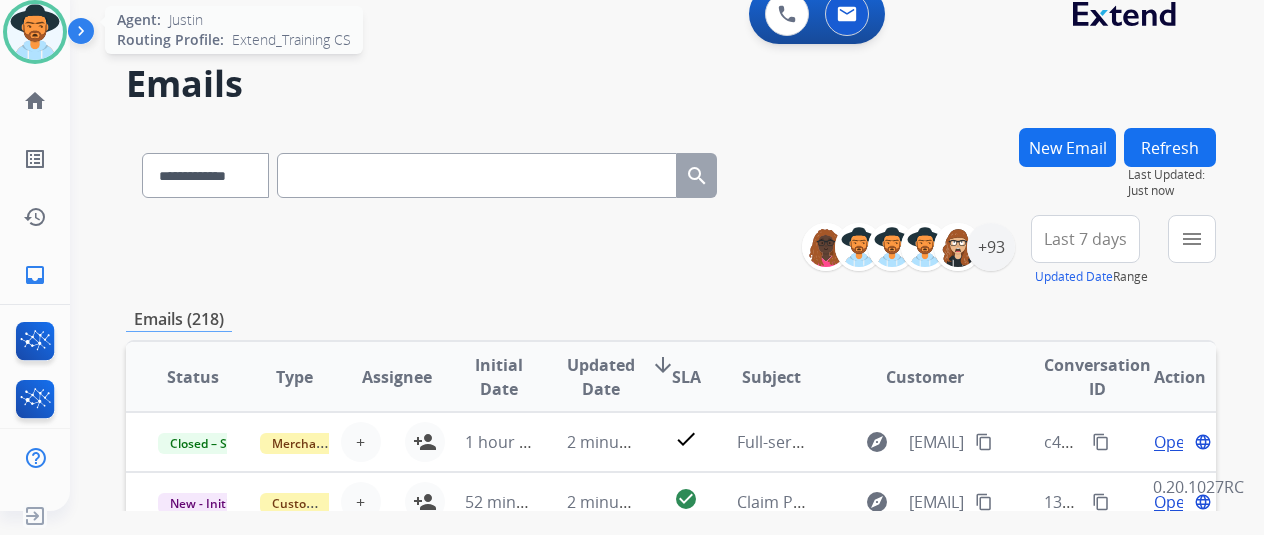 click at bounding box center [35, 32] 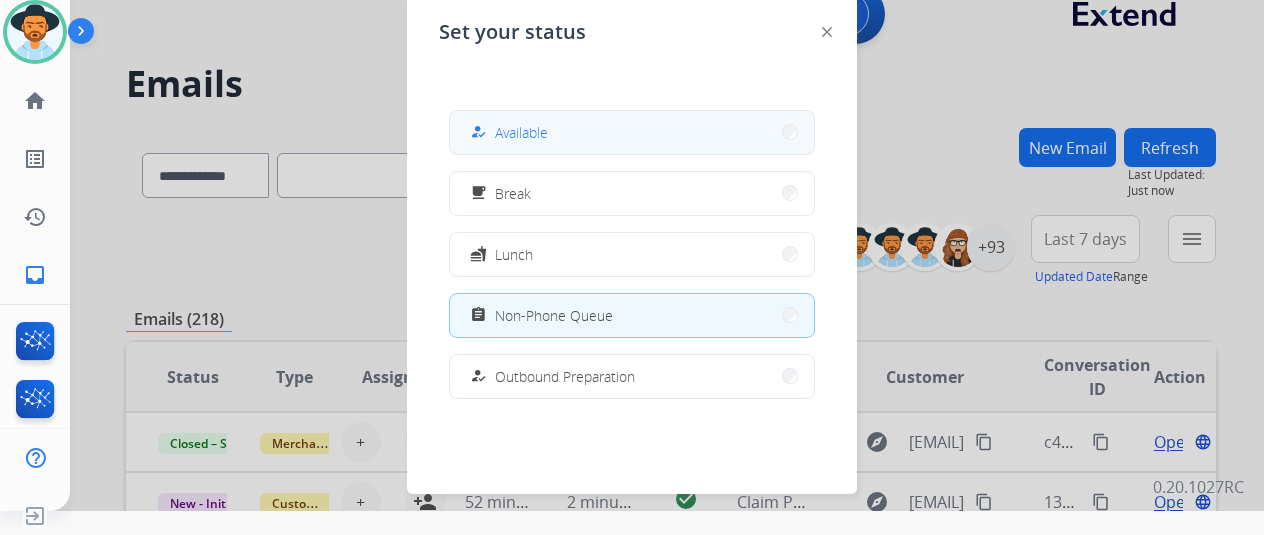 click on "how_to_reg Available" at bounding box center (632, 132) 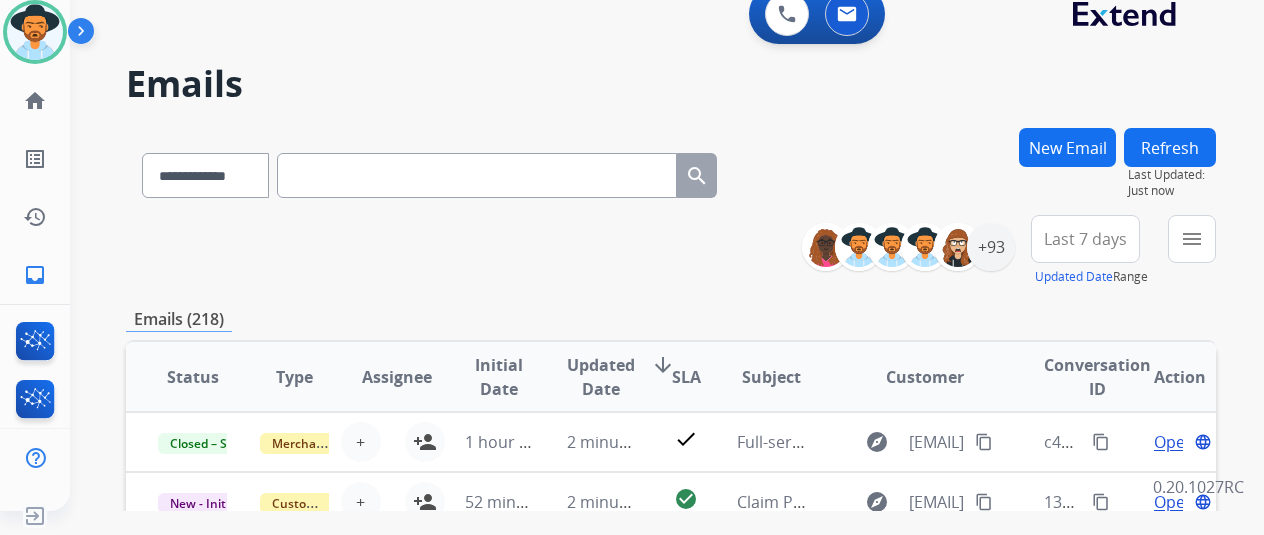 click on "New Email" at bounding box center [1067, 147] 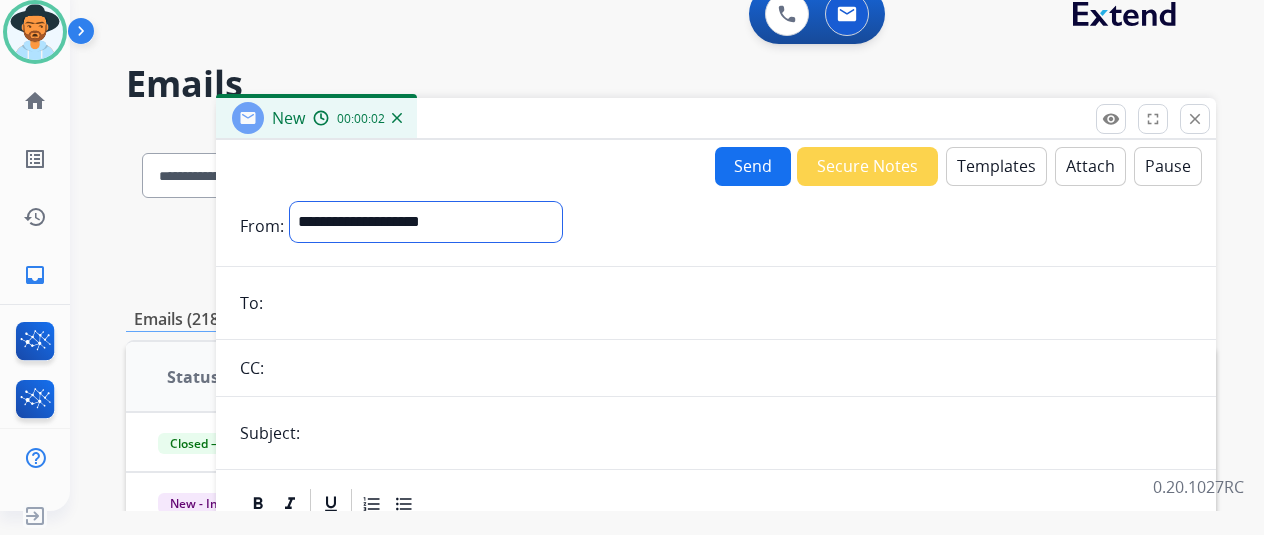 click on "**********" at bounding box center [426, 222] 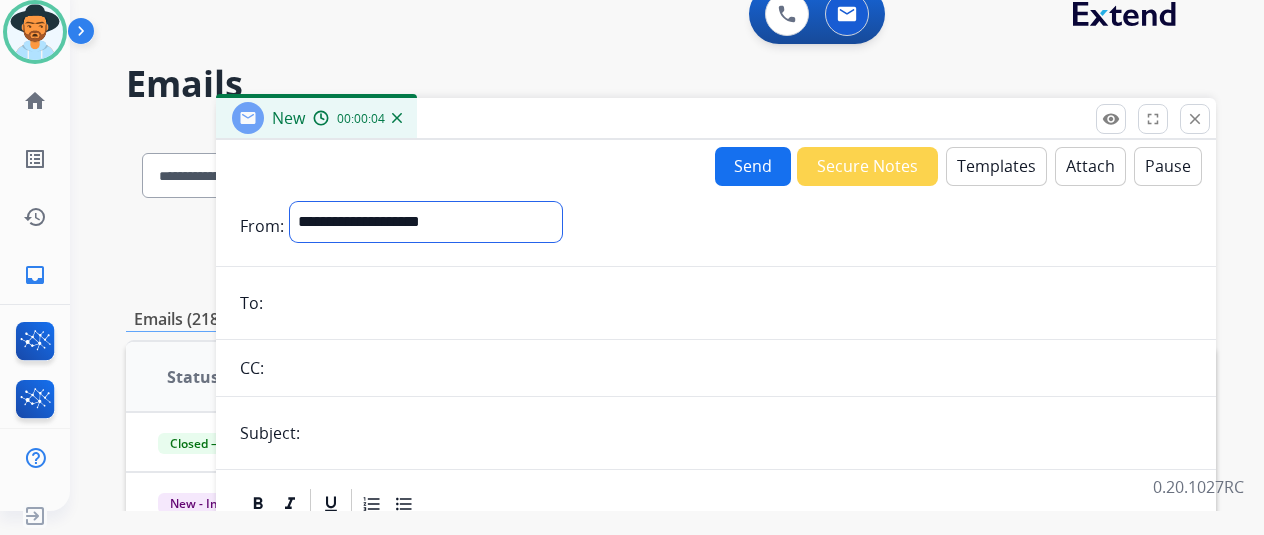select on "**********" 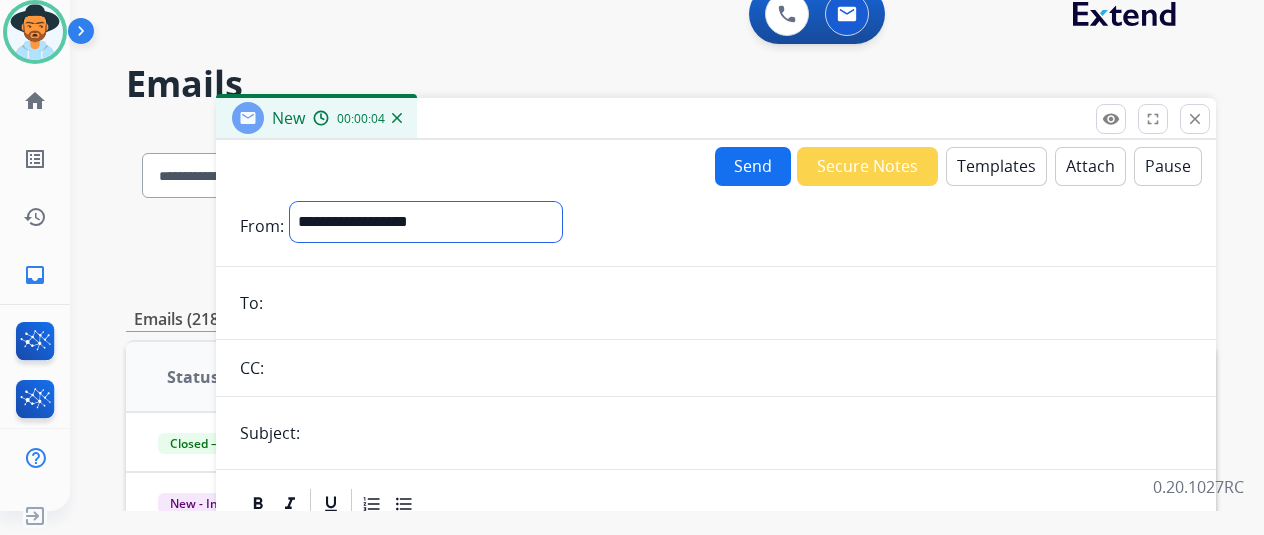 click on "**********" at bounding box center [426, 222] 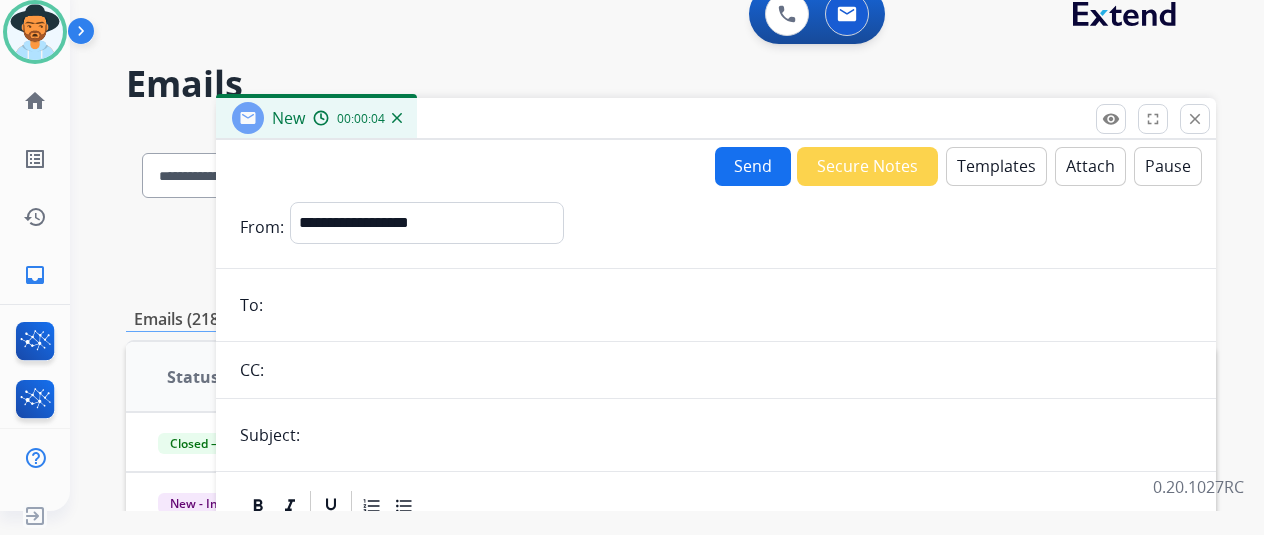 click at bounding box center [730, 305] 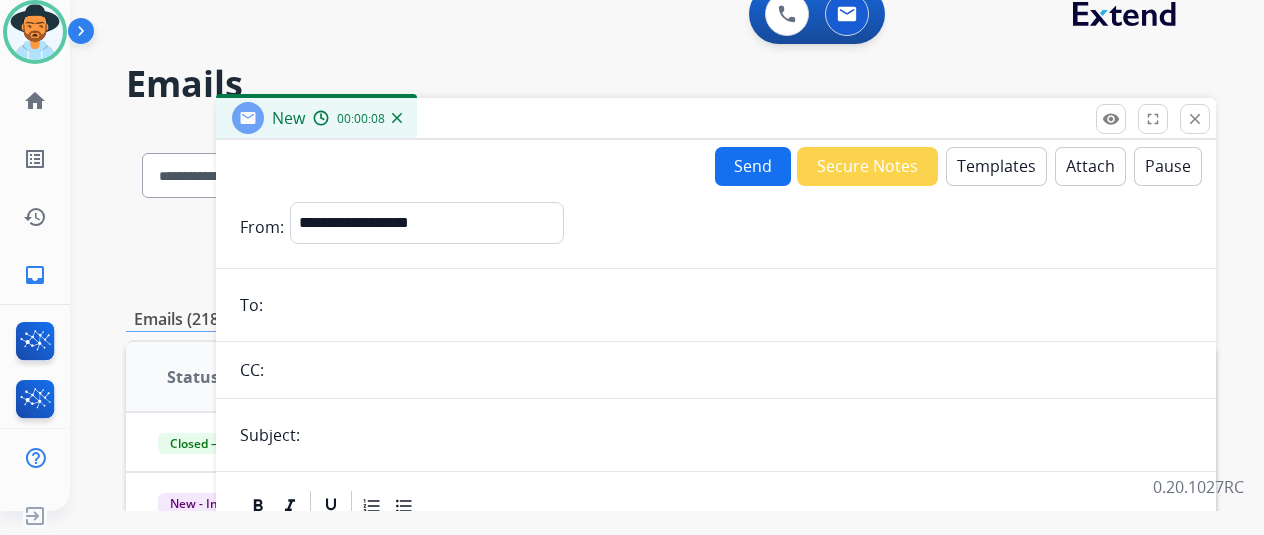 click at bounding box center [730, 305] 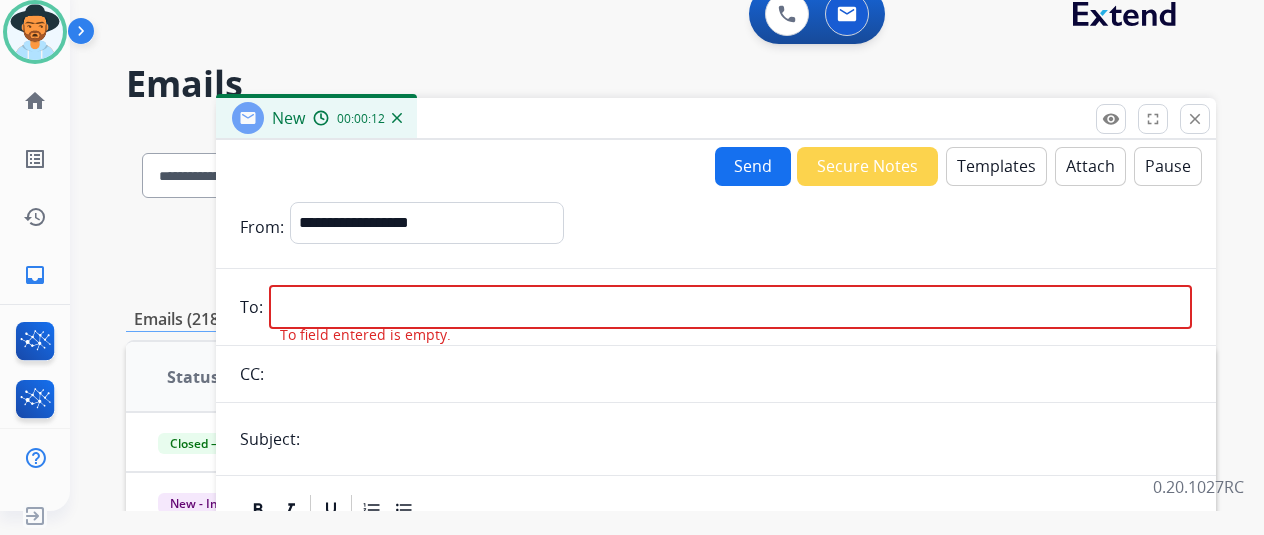 click at bounding box center [730, 307] 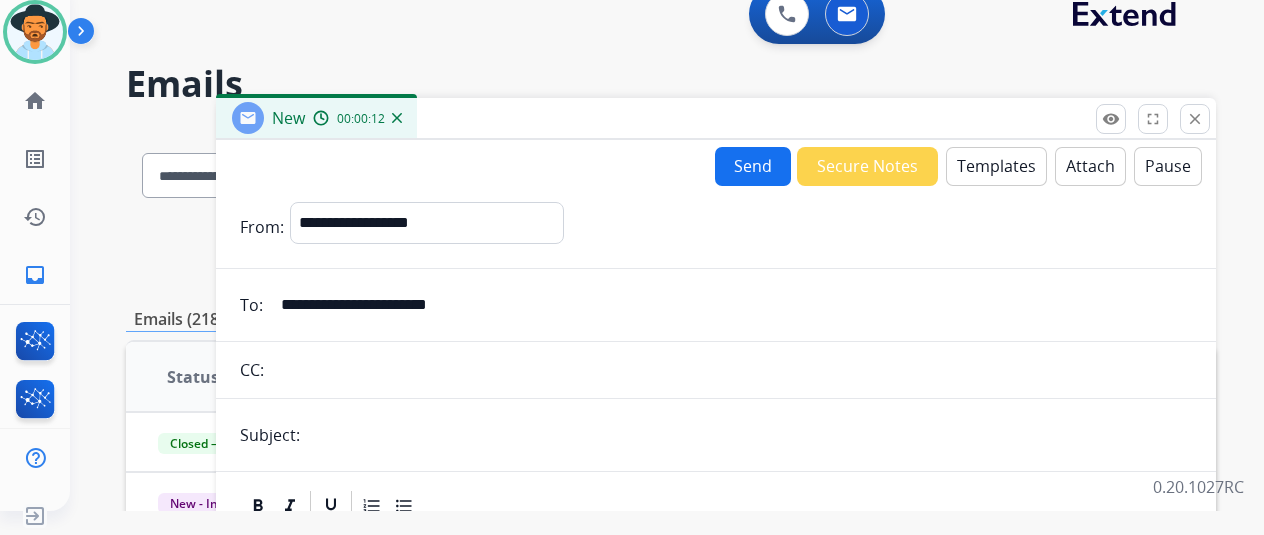 type on "**********" 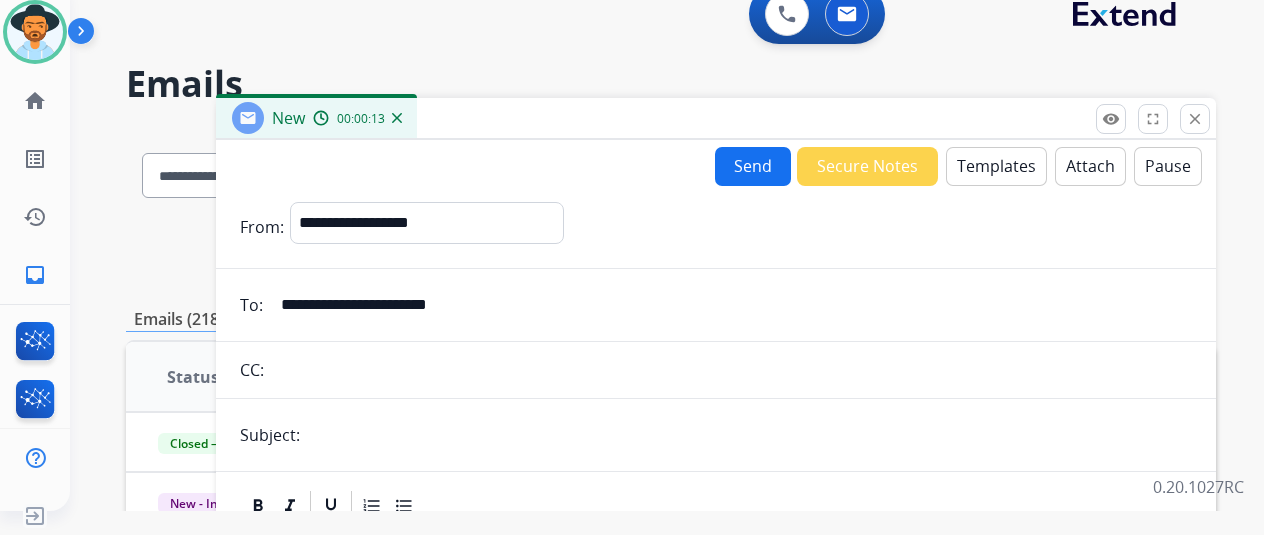 click at bounding box center [749, 435] 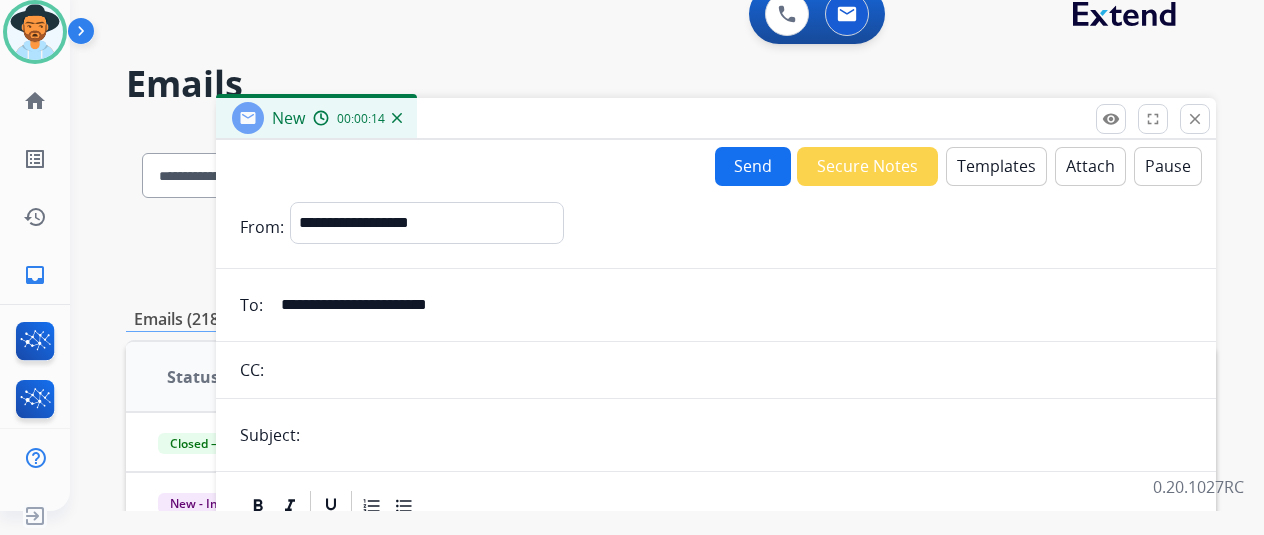 click at bounding box center (749, 435) 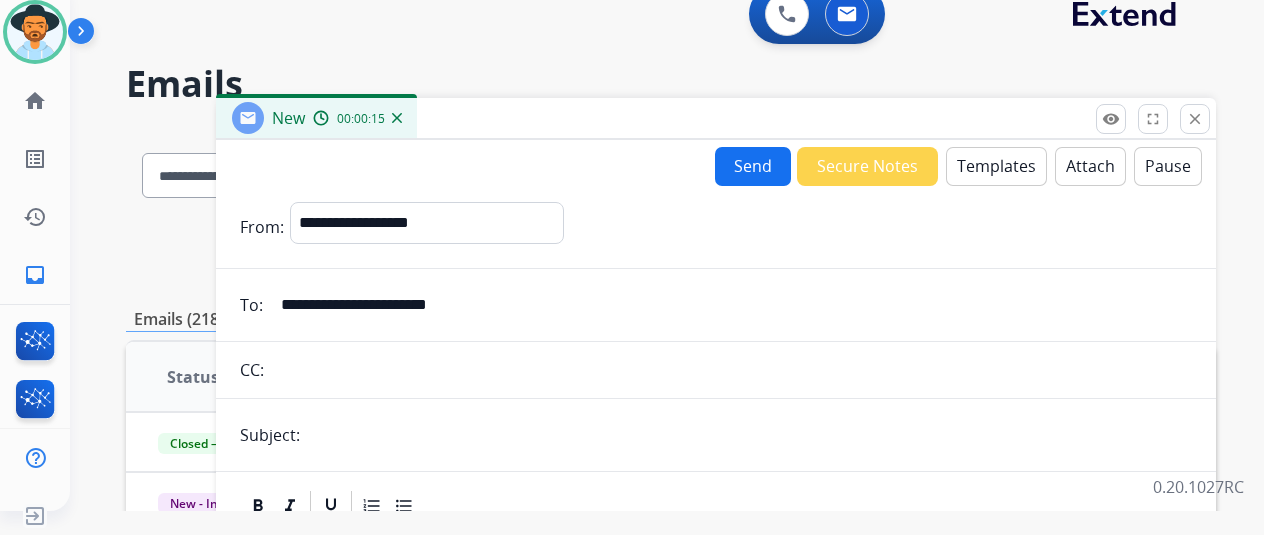 click at bounding box center (749, 435) 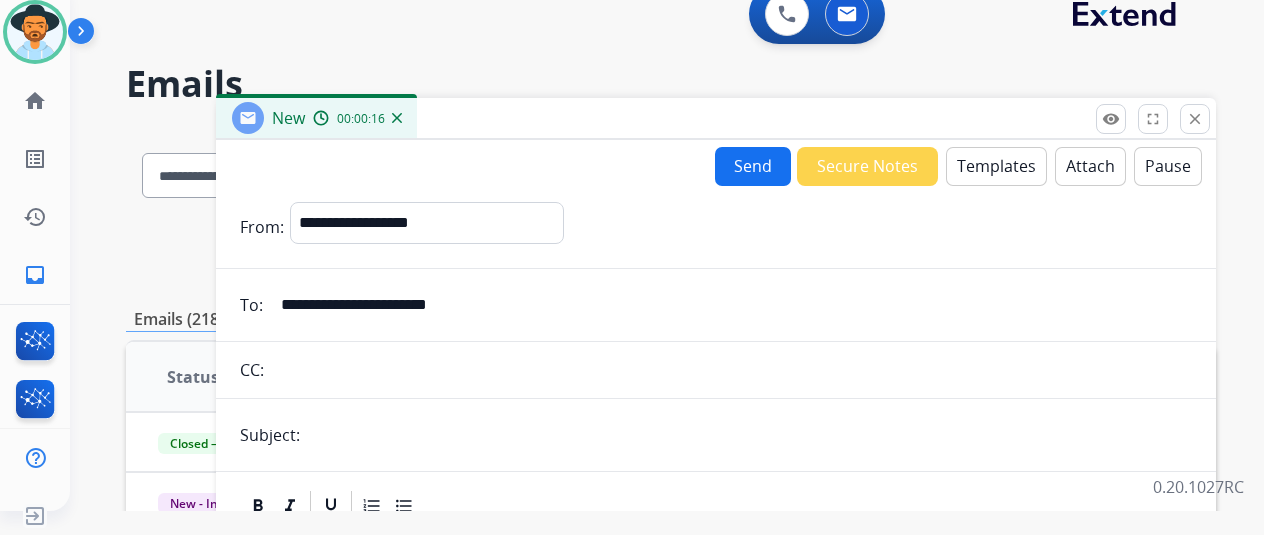 click at bounding box center [749, 435] 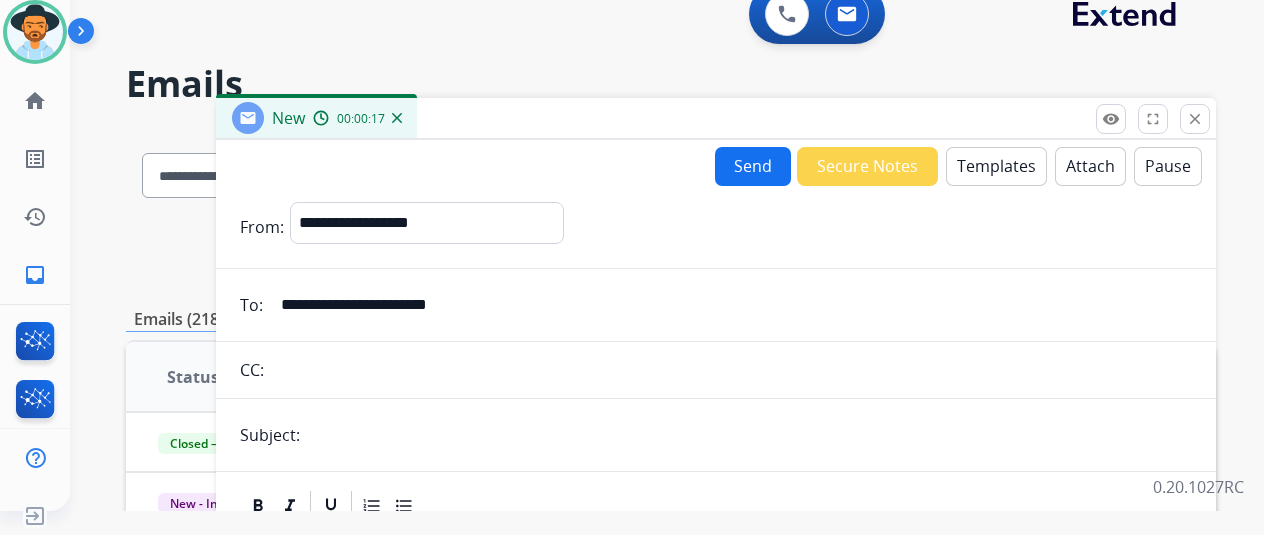 click at bounding box center [749, 435] 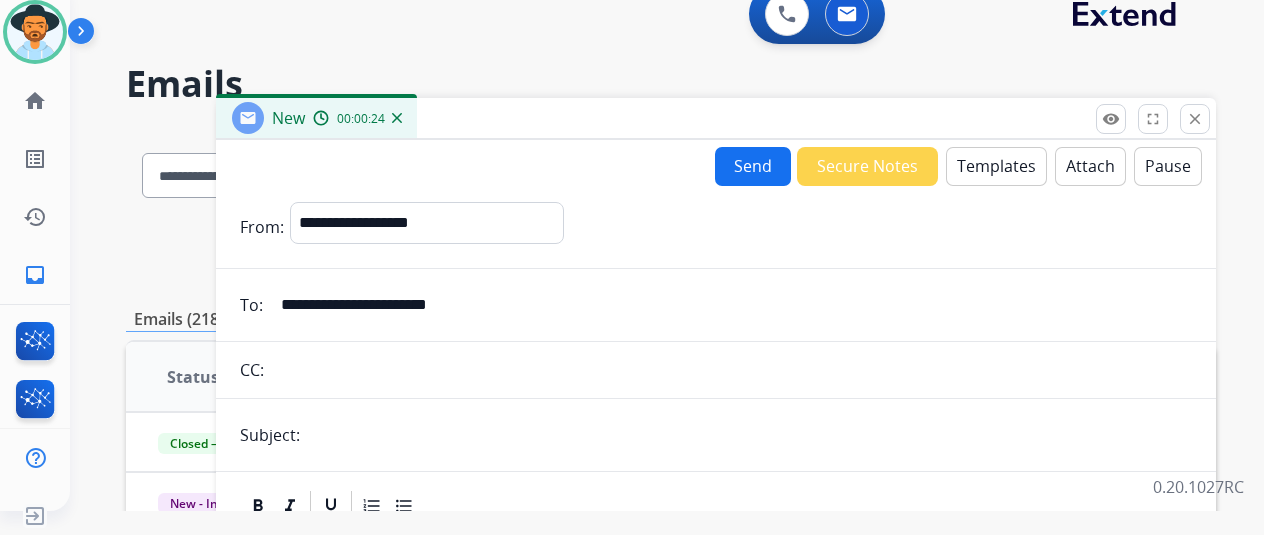 click on "**********" at bounding box center (716, 532) 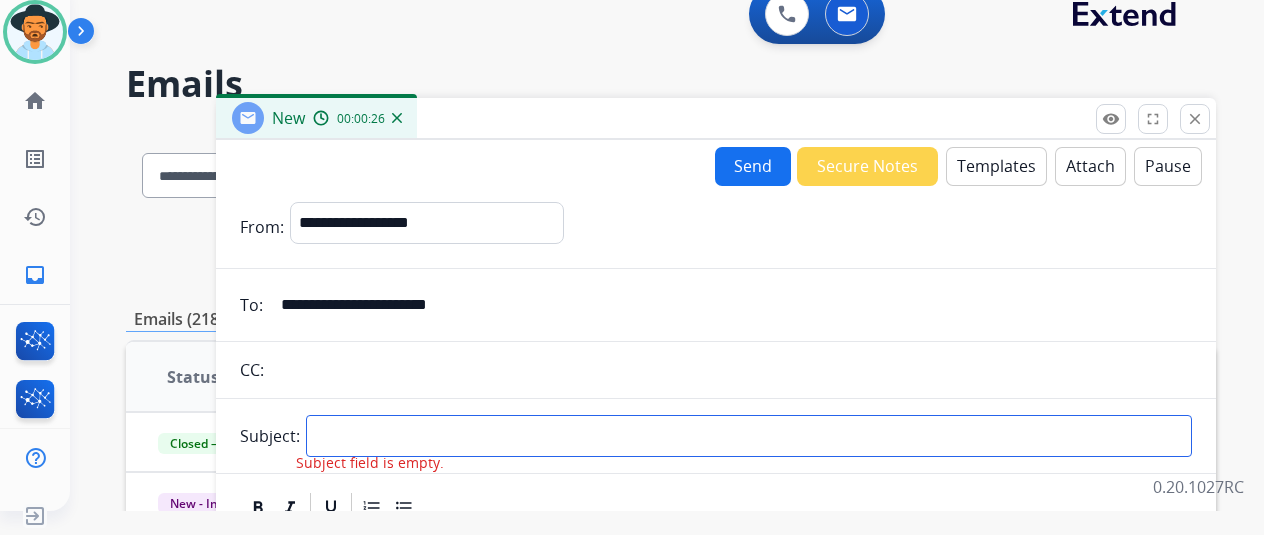 click at bounding box center [749, 436] 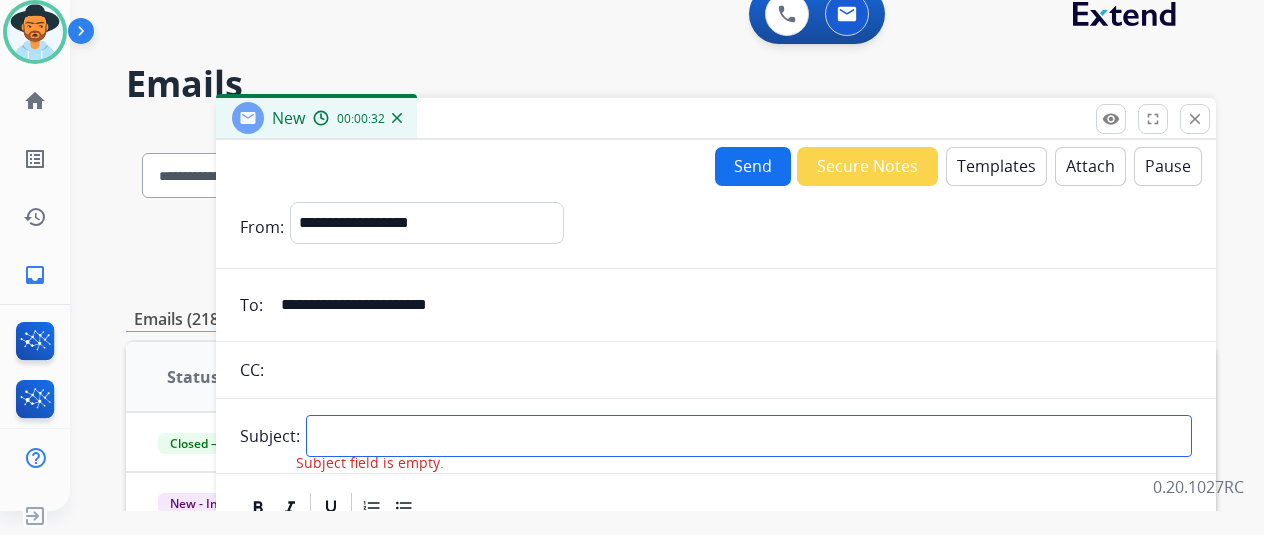 click at bounding box center (749, 436) 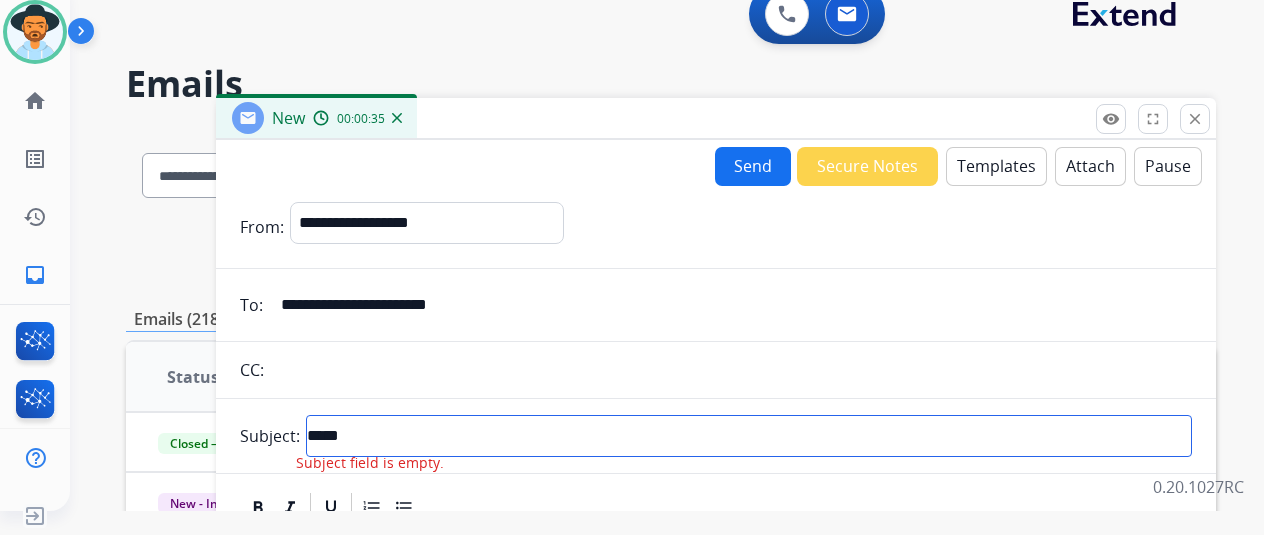 type on "**********" 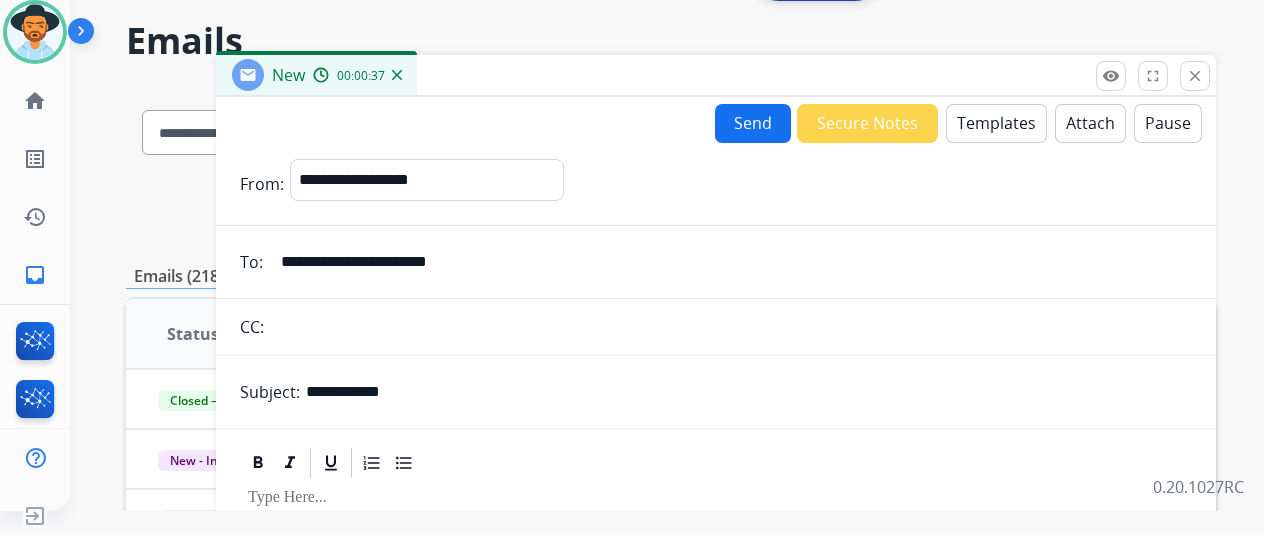 scroll, scrollTop: 0, scrollLeft: 0, axis: both 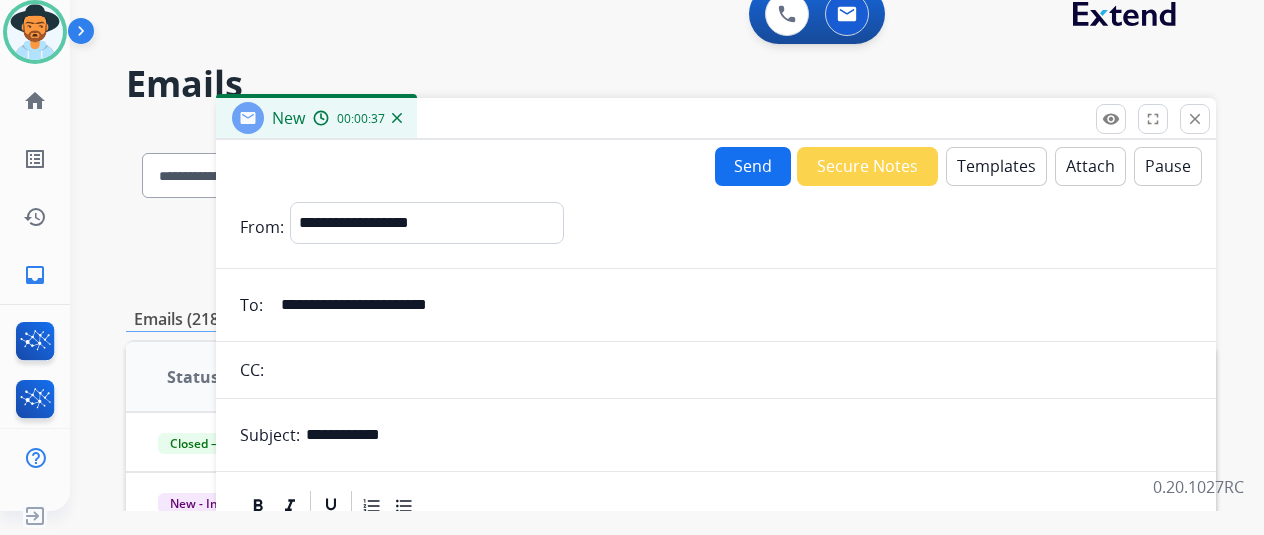 click on "Templates" at bounding box center (996, 166) 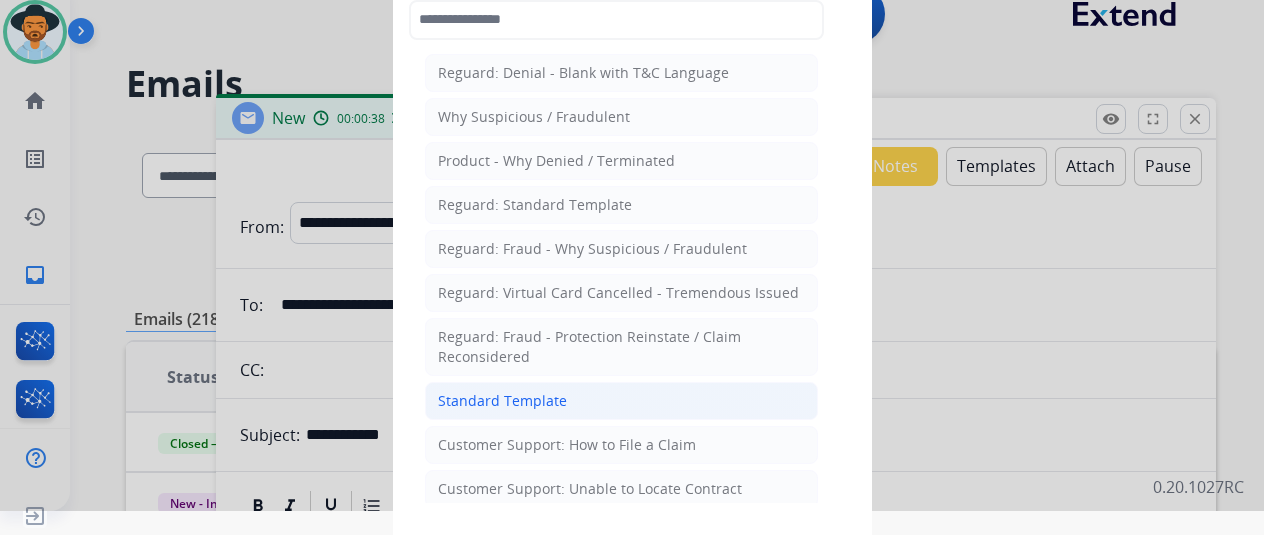 click on "Standard Template" 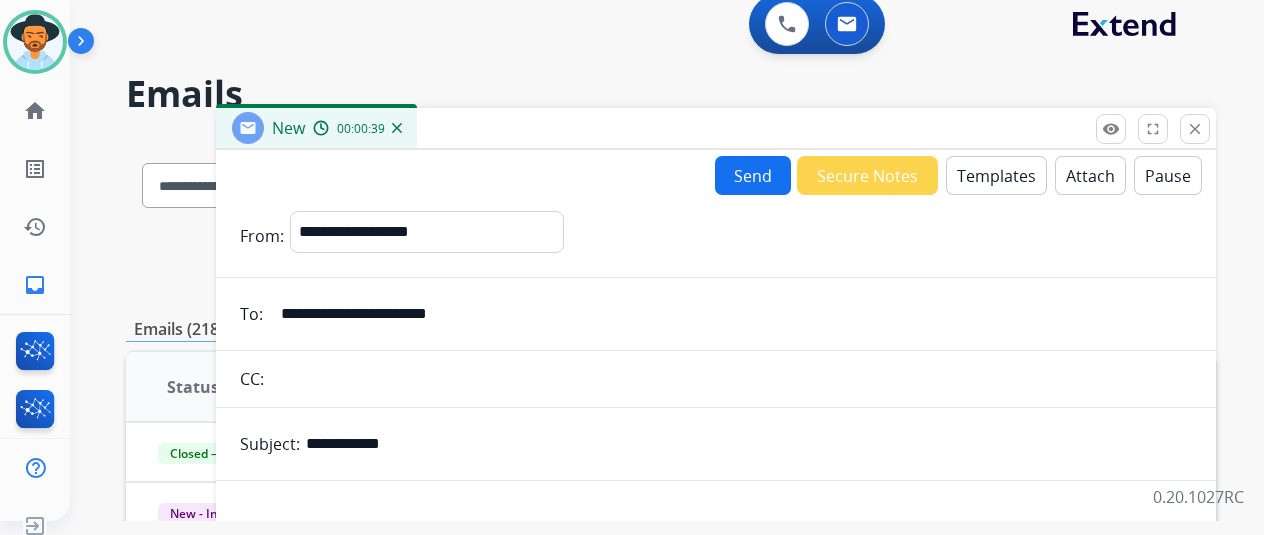 scroll, scrollTop: 24, scrollLeft: 0, axis: vertical 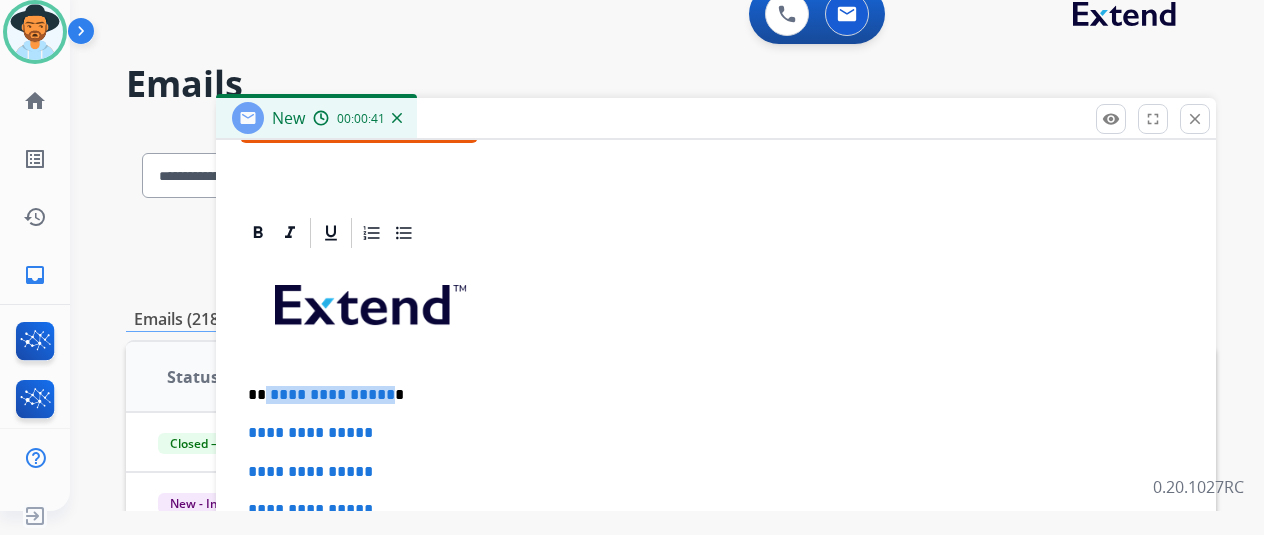 drag, startPoint x: 397, startPoint y: 399, endPoint x: 280, endPoint y: 391, distance: 117.273186 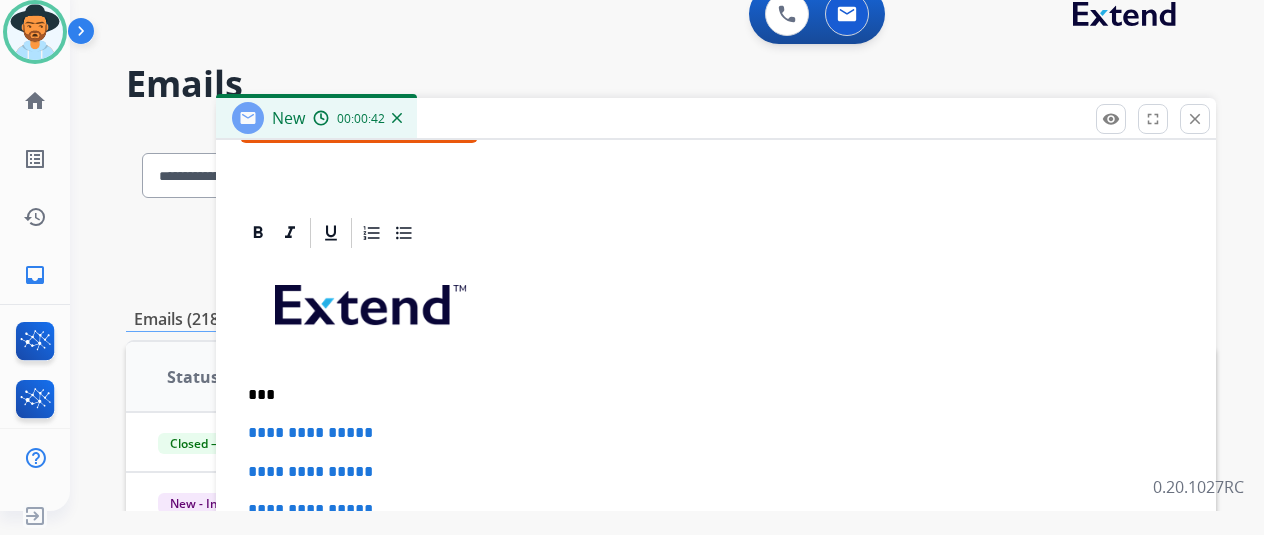 type 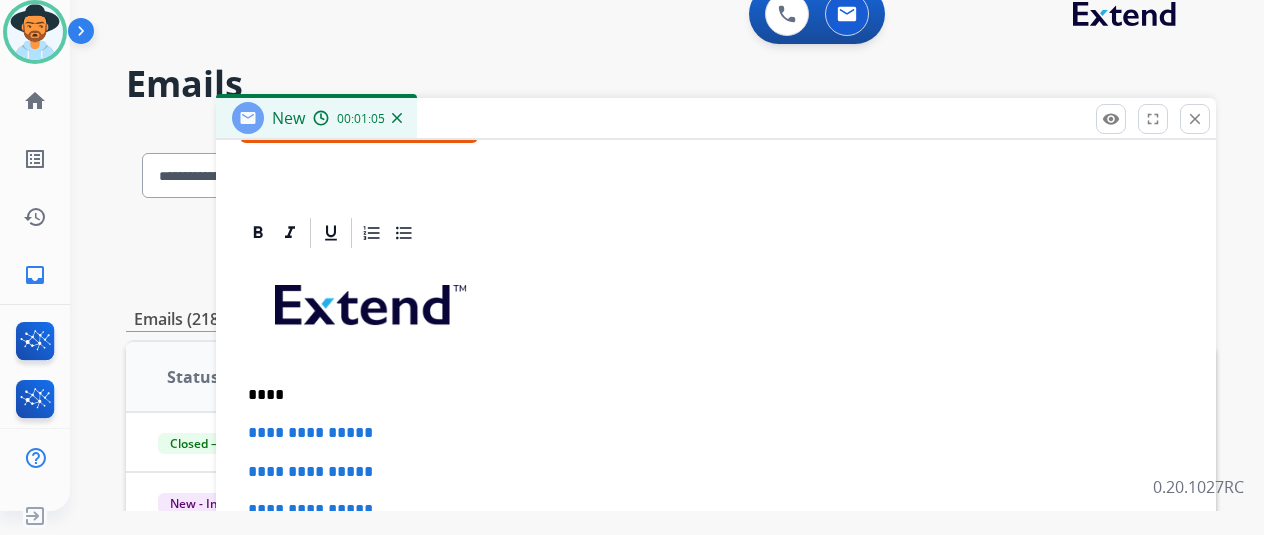 click on "****" at bounding box center (708, 395) 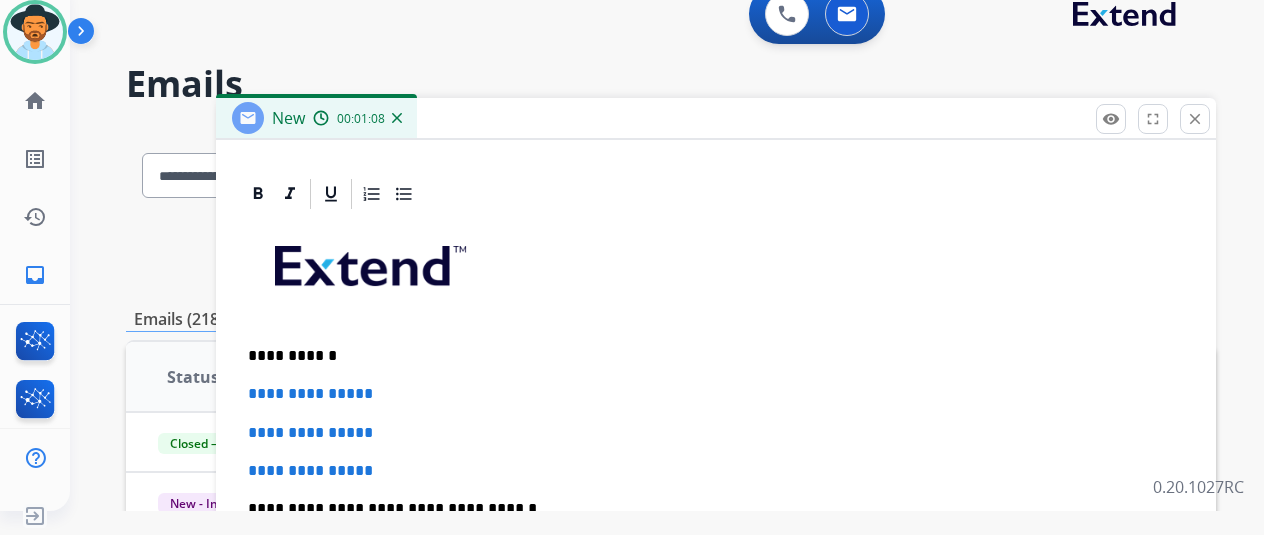 scroll, scrollTop: 460, scrollLeft: 0, axis: vertical 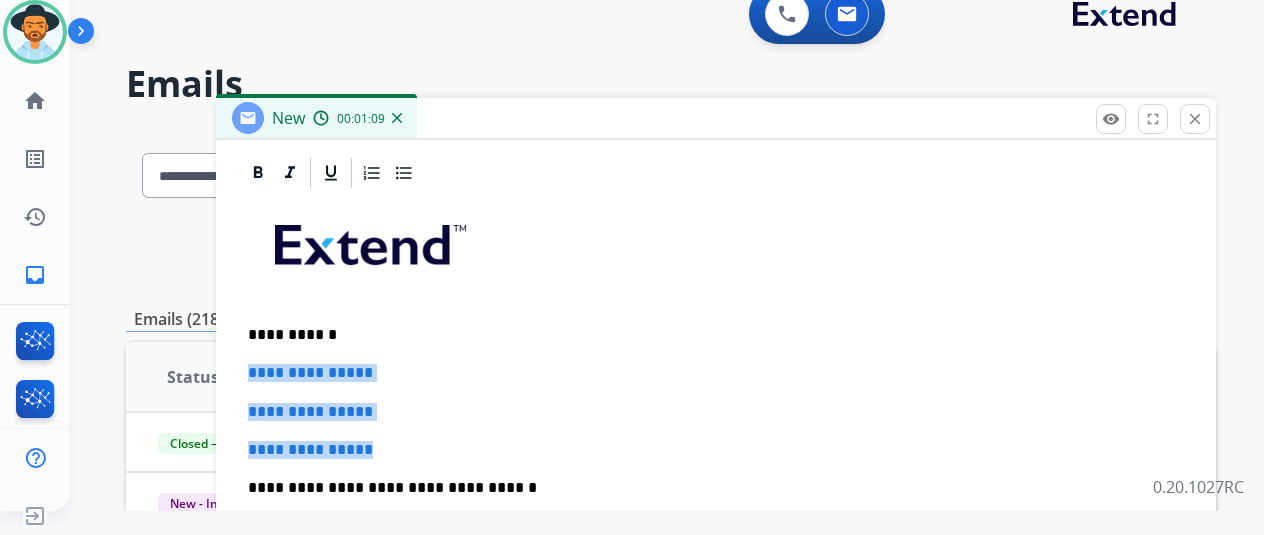 drag, startPoint x: 443, startPoint y: 445, endPoint x: 380, endPoint y: 417, distance: 68.942 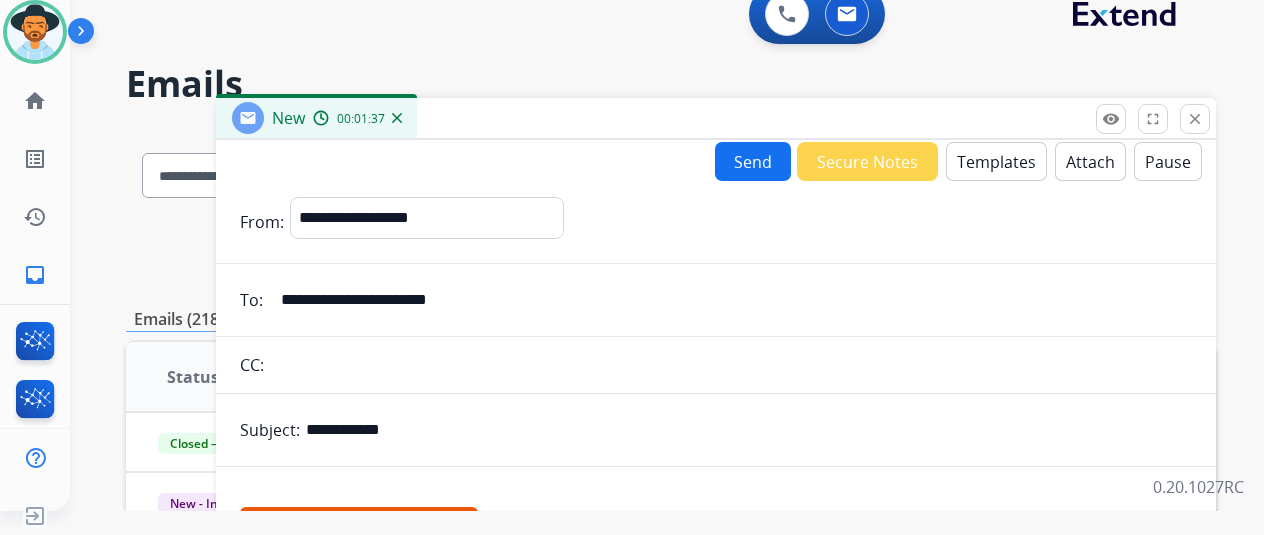 scroll, scrollTop: 0, scrollLeft: 0, axis: both 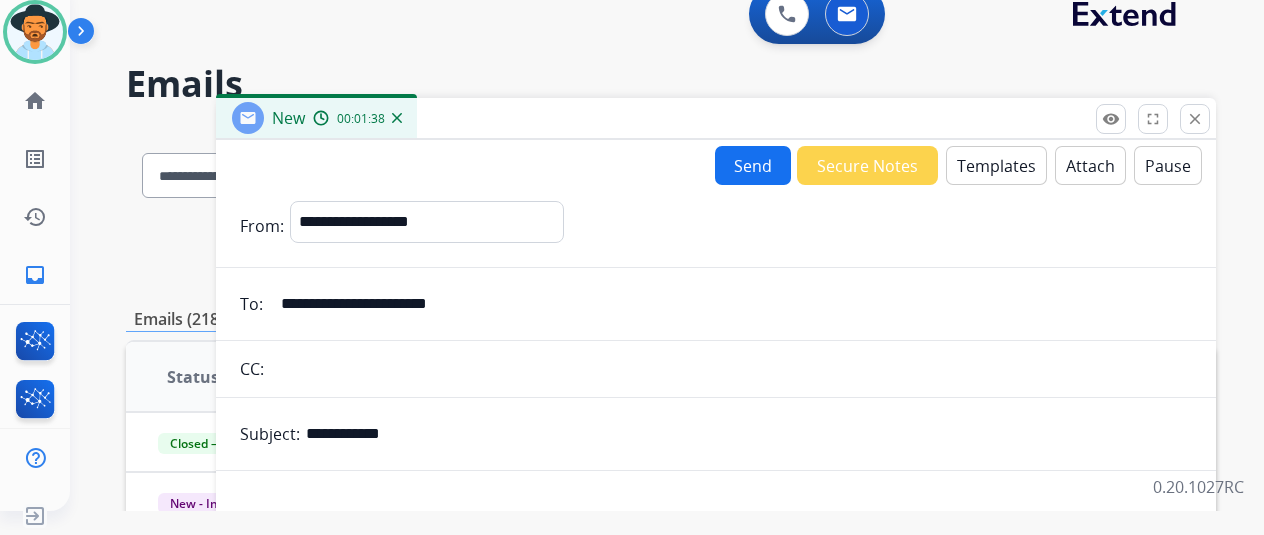 click on "Send" at bounding box center [753, 165] 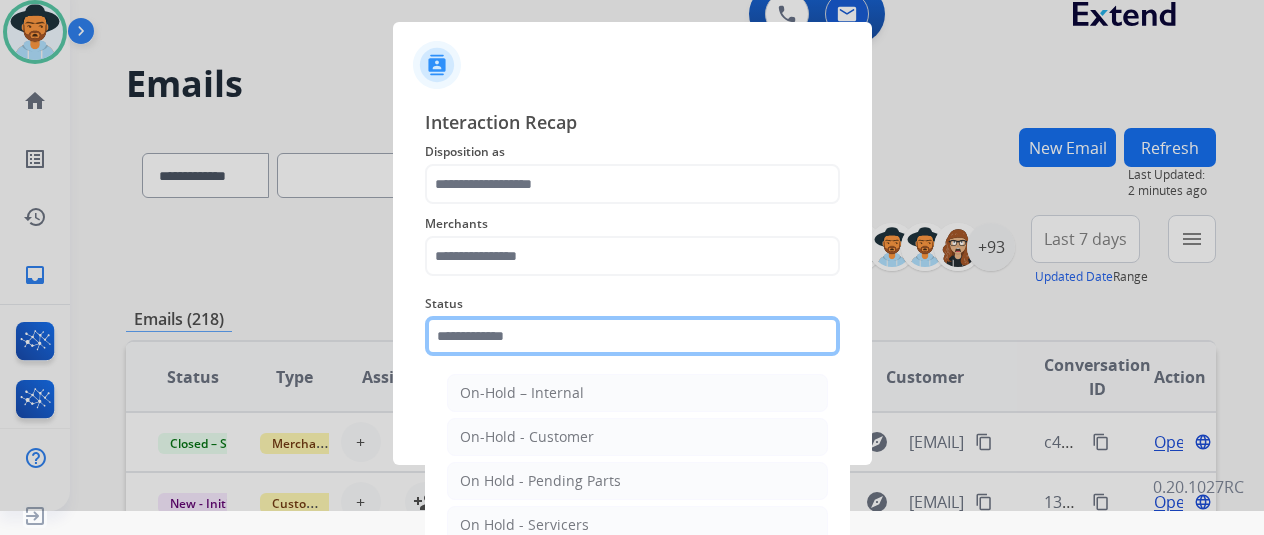 click 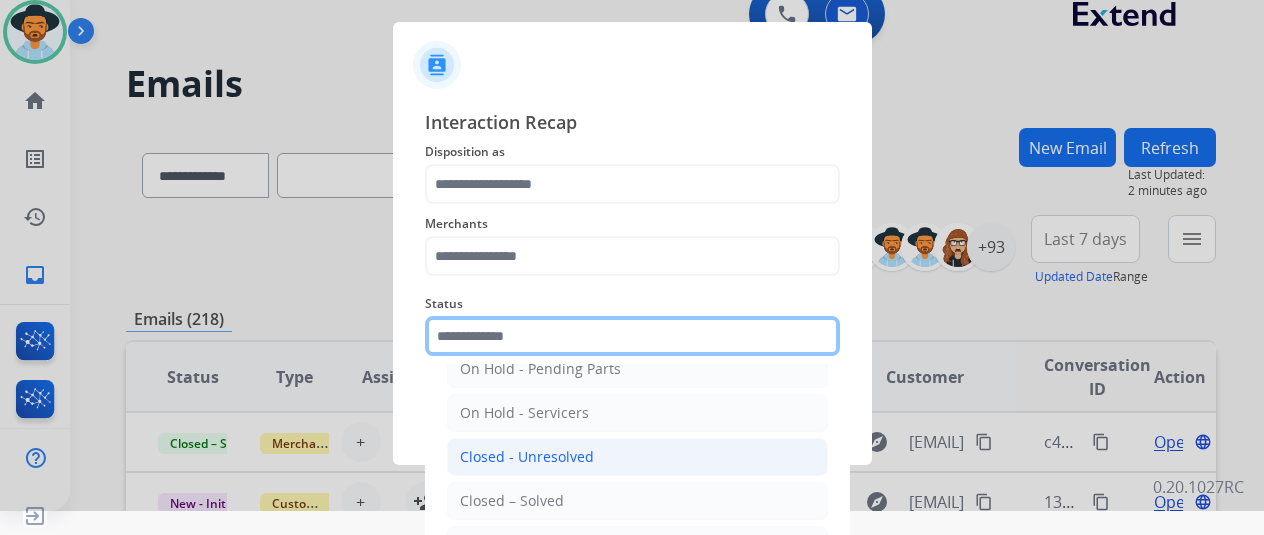 scroll, scrollTop: 114, scrollLeft: 0, axis: vertical 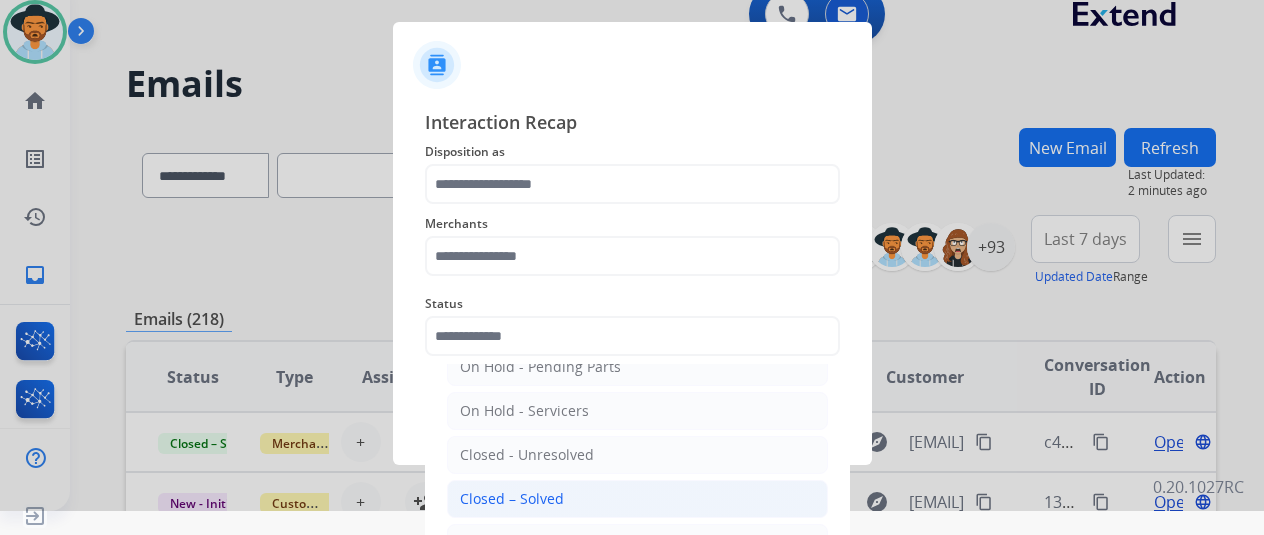 click on "Closed – Solved" 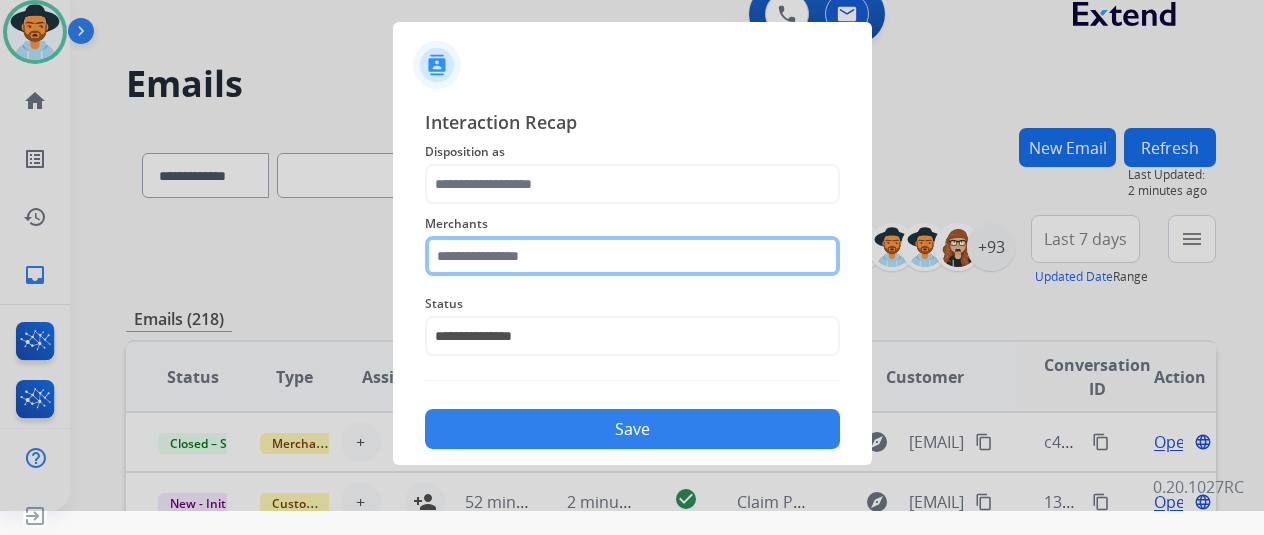 click 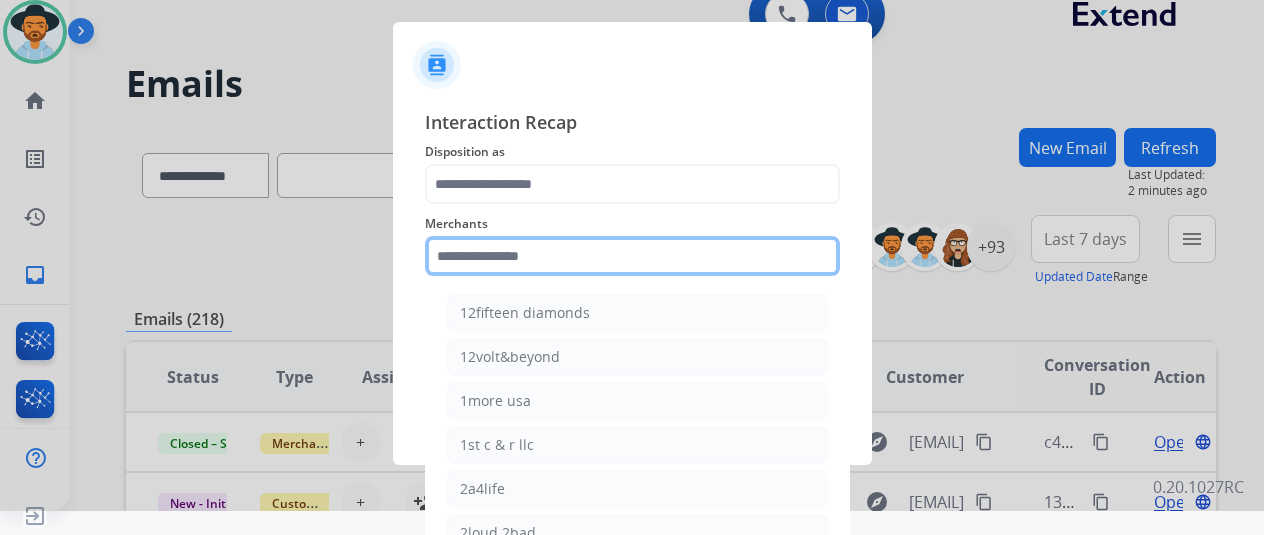 click 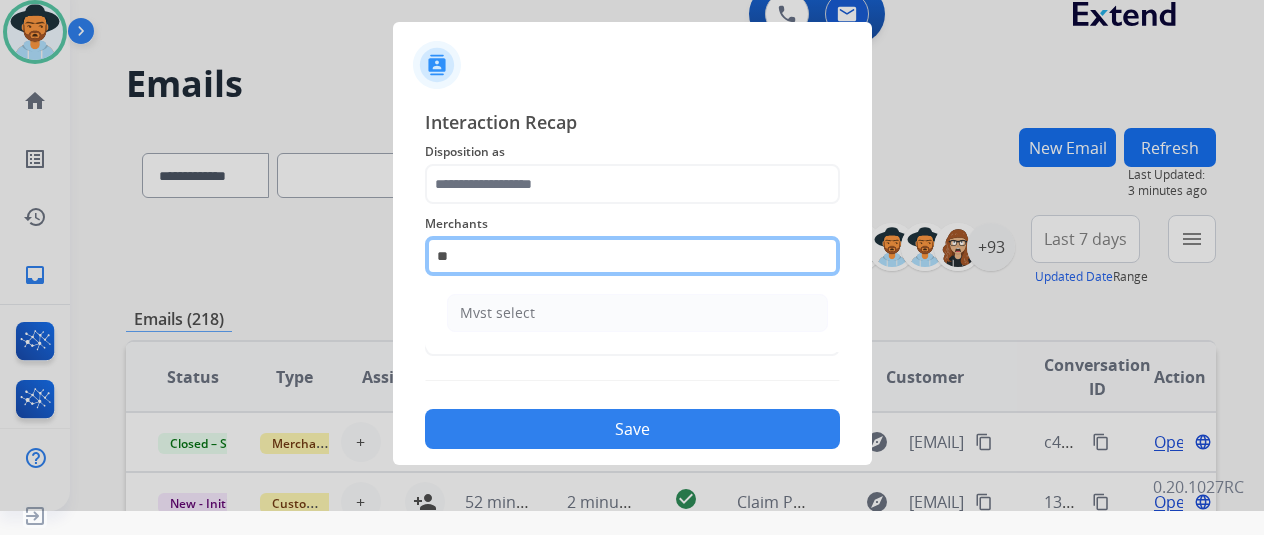 type on "*" 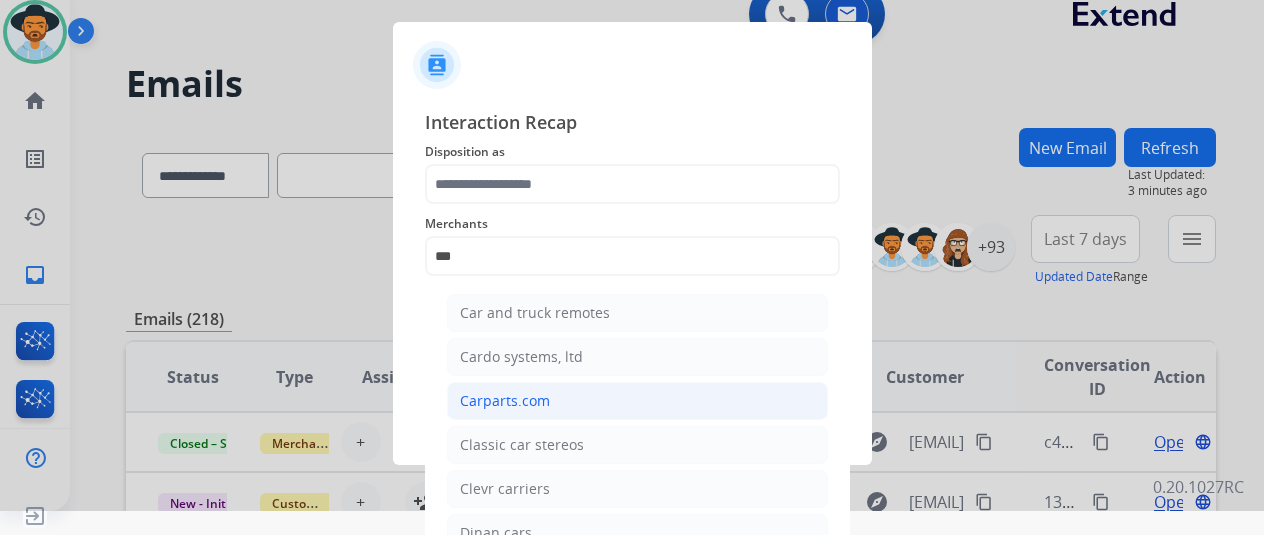 click on "Carparts.com" 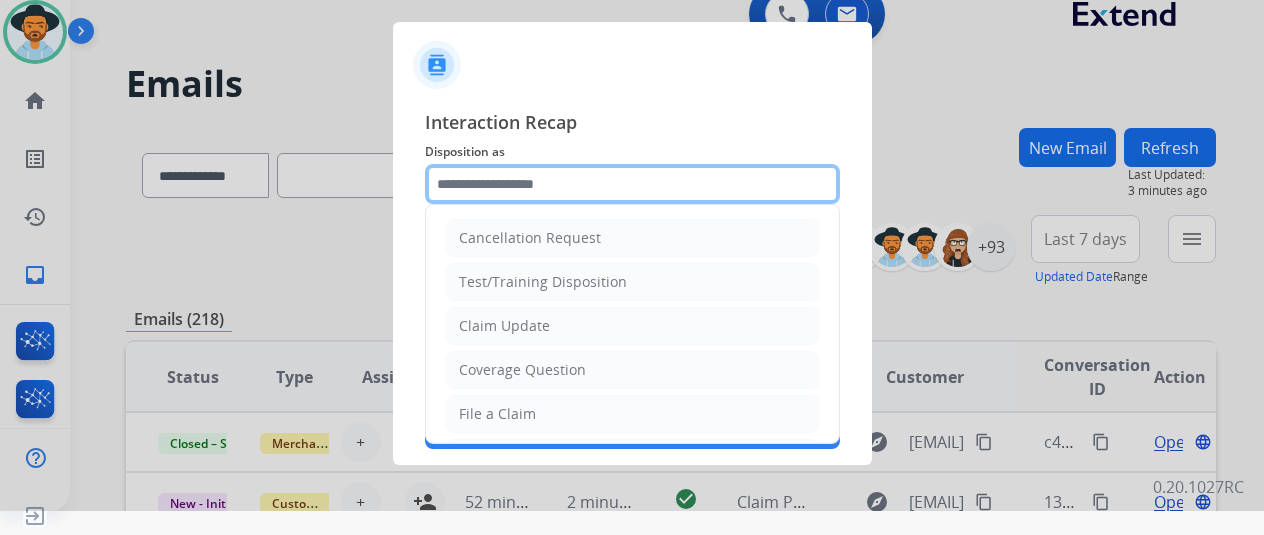 click 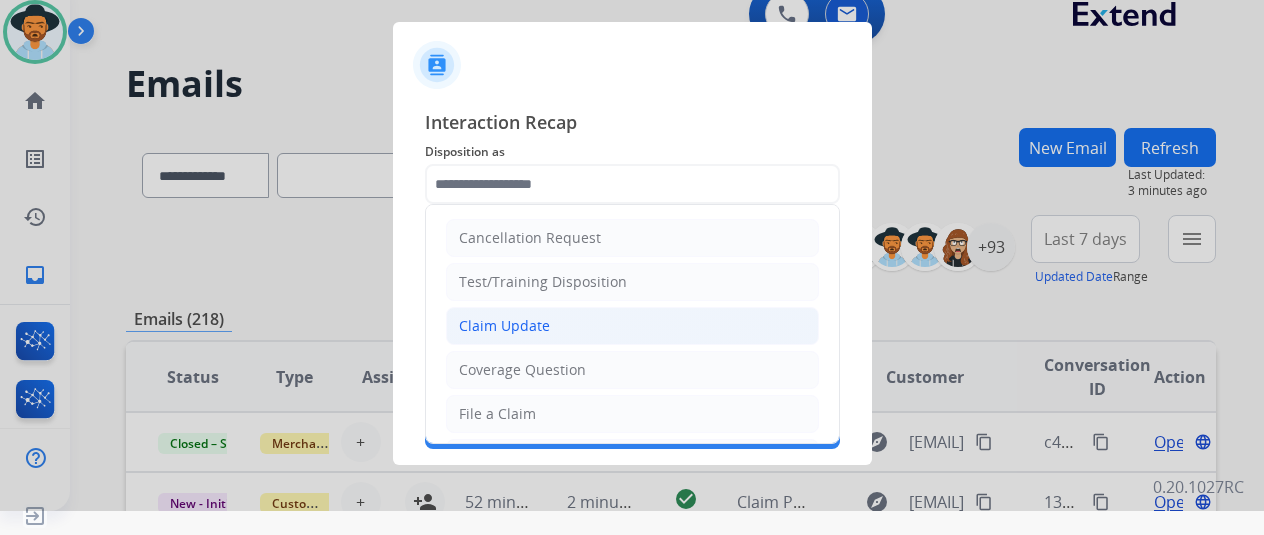 click on "Claim Update" 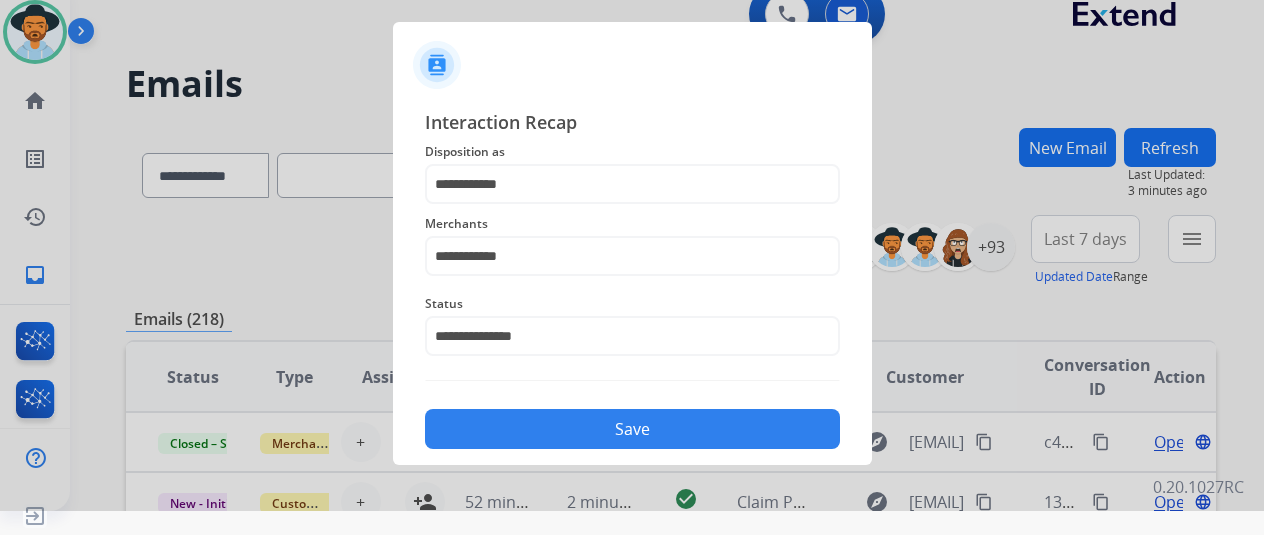 click on "Save" 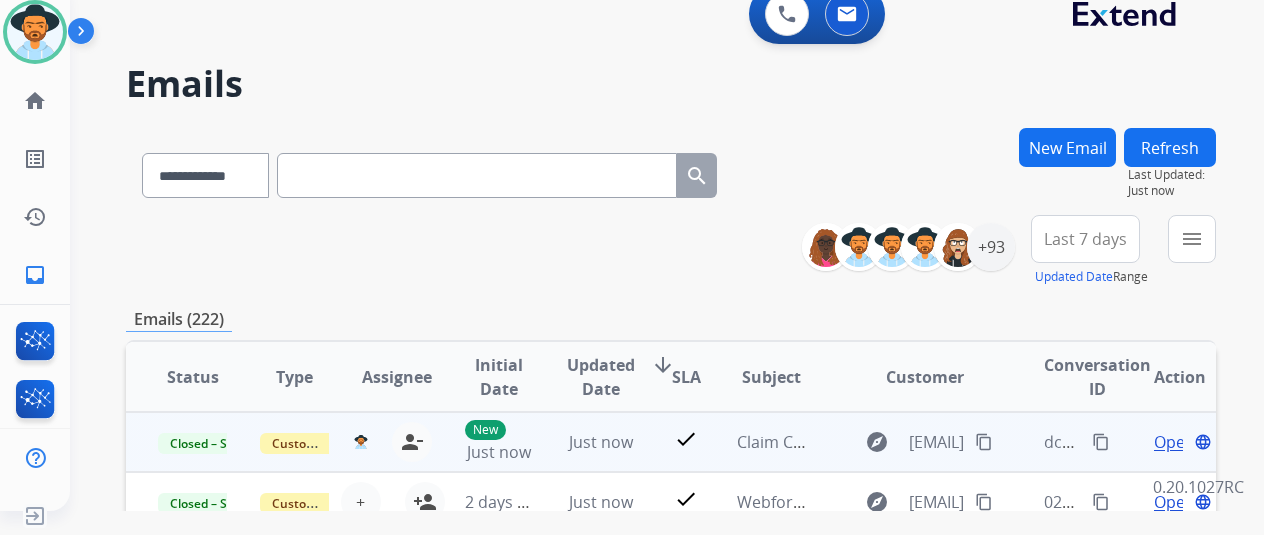 click on "content_copy" at bounding box center [1101, 442] 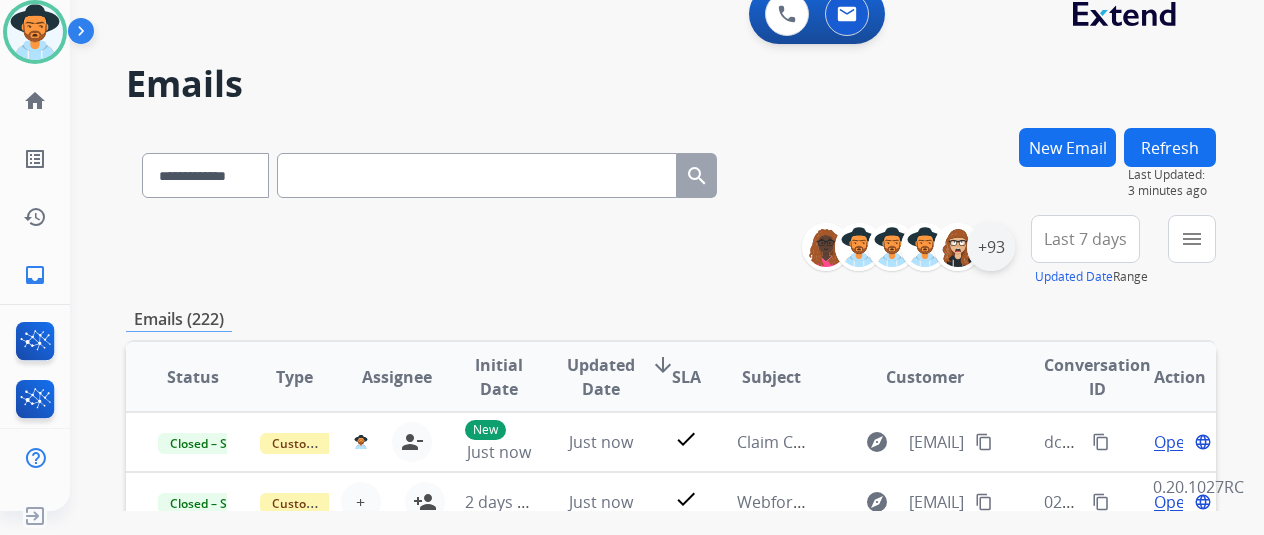 click on "+93" at bounding box center (991, 247) 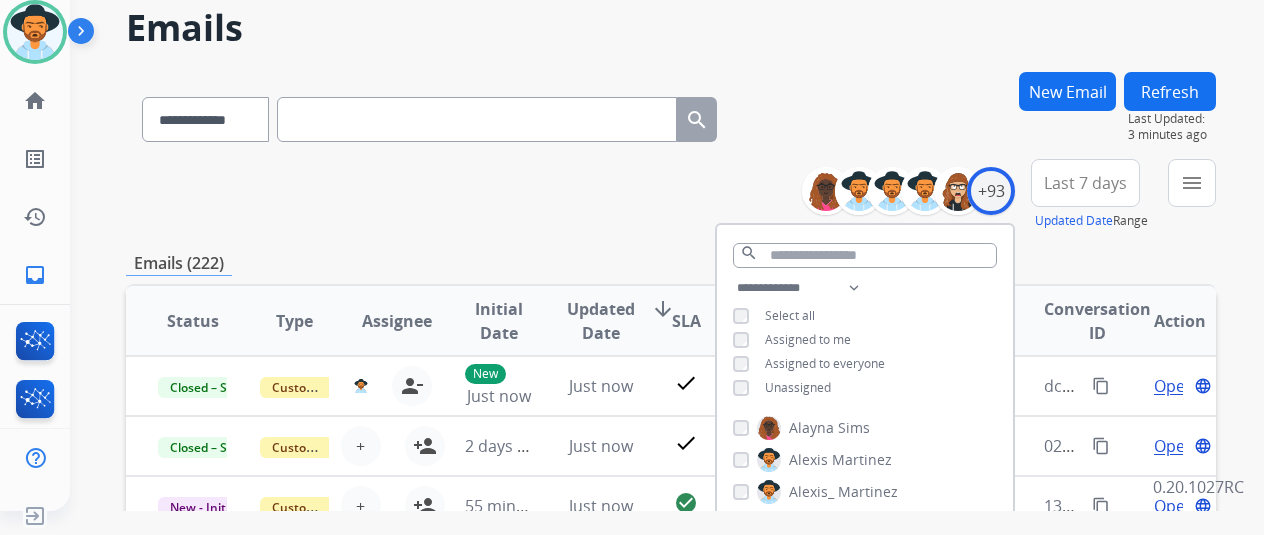 scroll, scrollTop: 100, scrollLeft: 0, axis: vertical 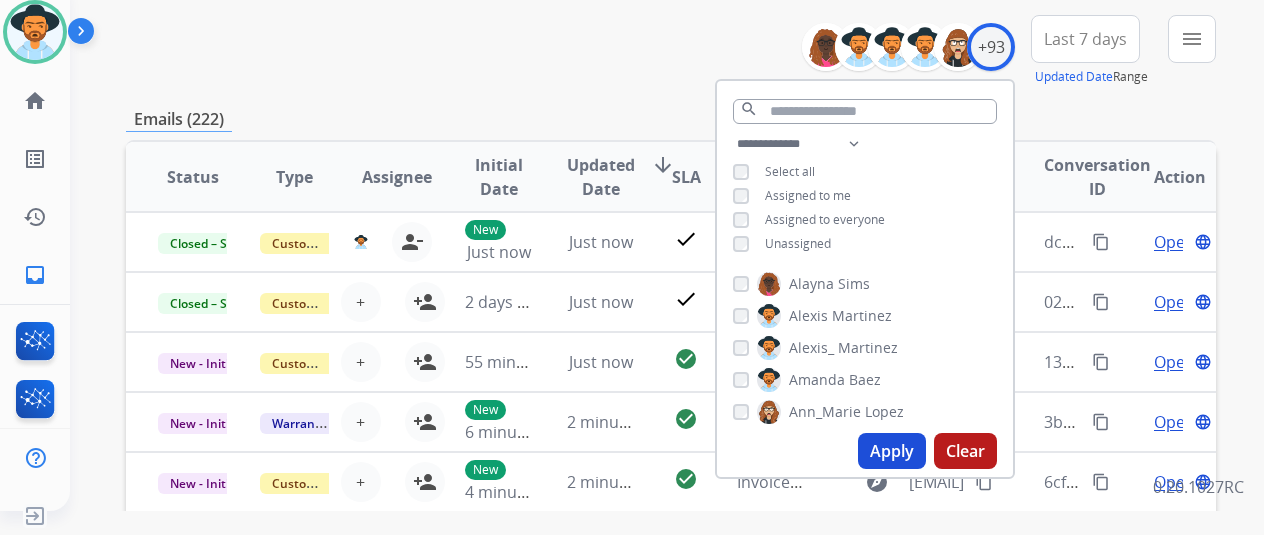 click on "Apply" at bounding box center [892, 451] 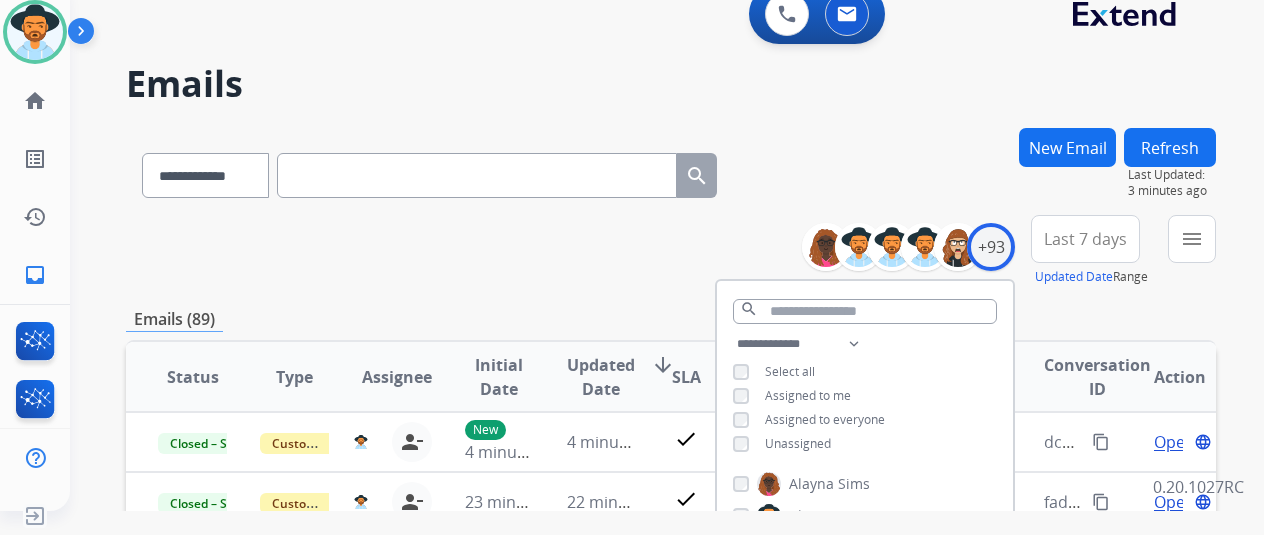 click on "**********" at bounding box center (671, 621) 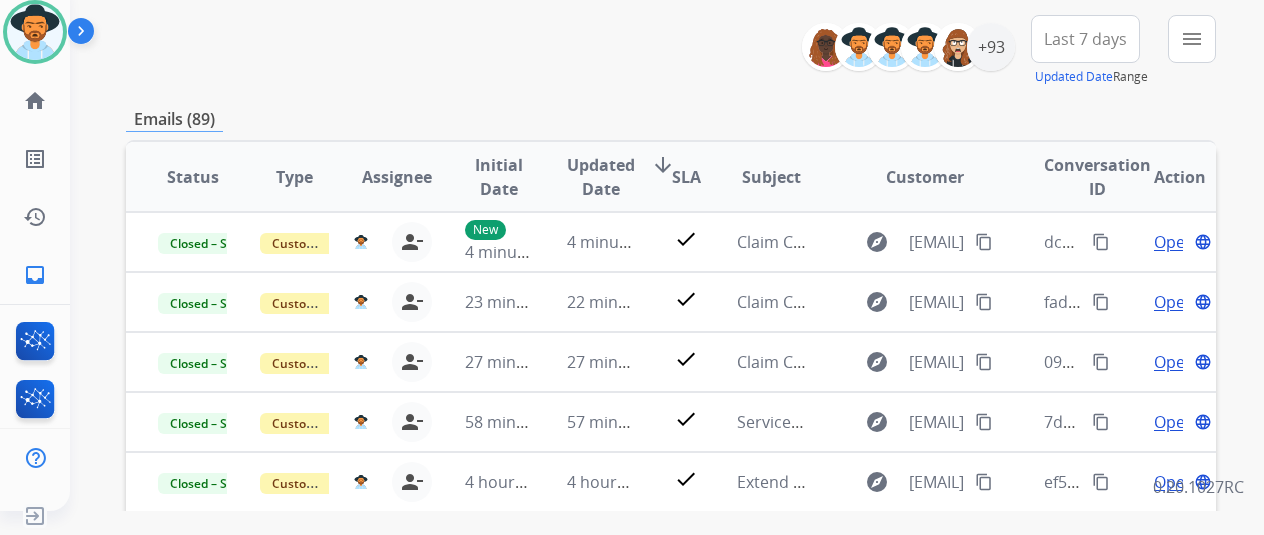 scroll, scrollTop: 500, scrollLeft: 0, axis: vertical 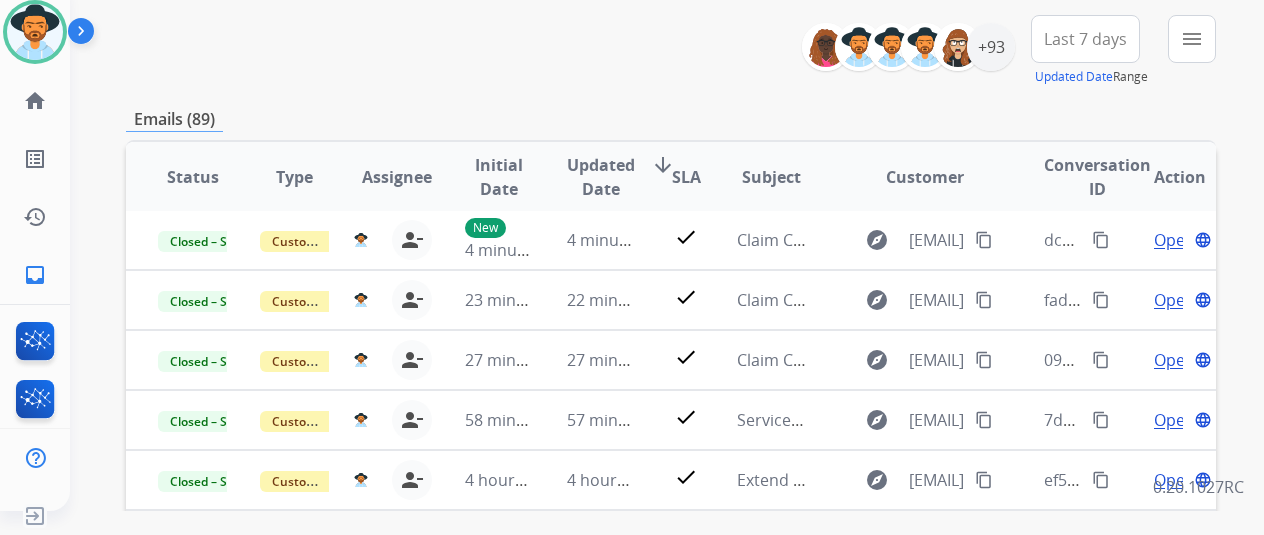 click on "menu" at bounding box center [1192, 39] 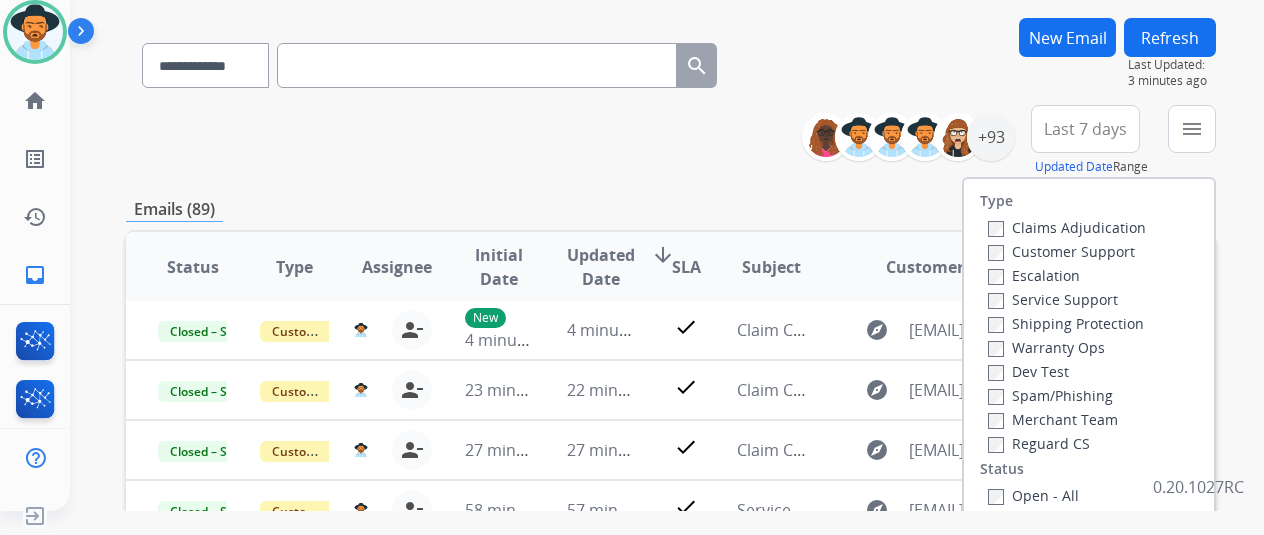scroll, scrollTop: 0, scrollLeft: 0, axis: both 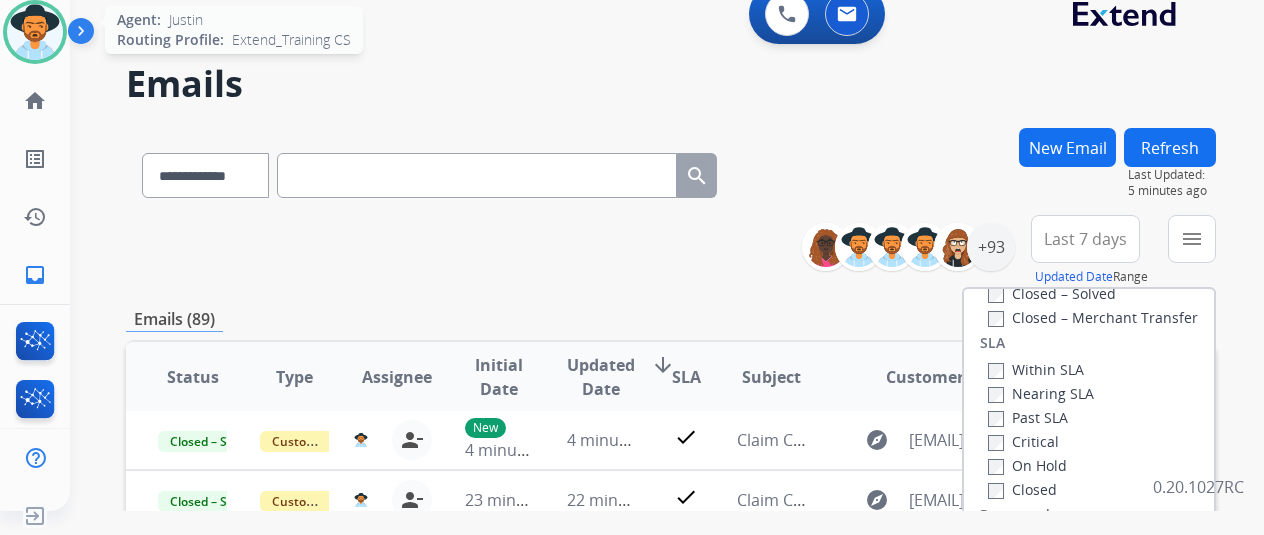 click on "Agent:   Justin  Routing Profile:  Extend_Training CS" 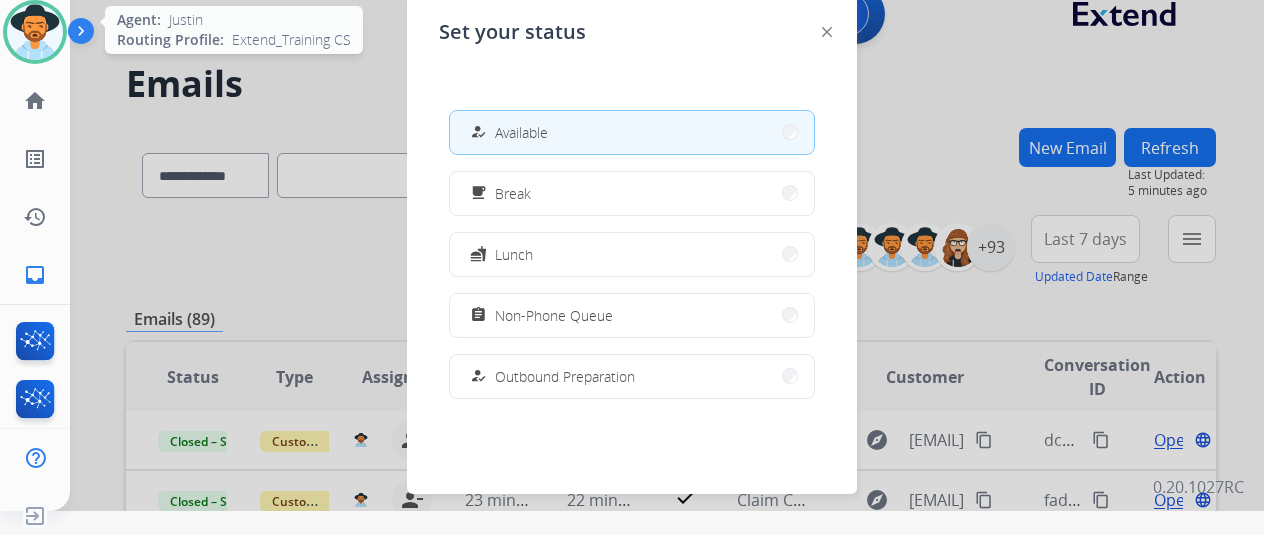click on "Agent:   Justin  Routing Profile:  Extend_Training CS" 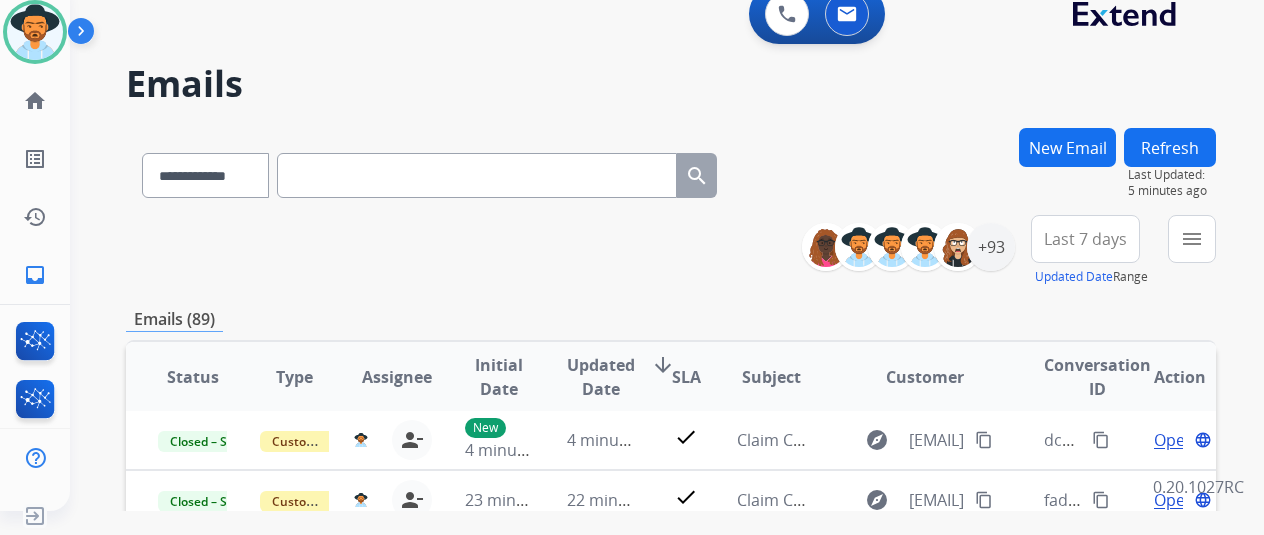 click on "Emails" at bounding box center [671, 84] 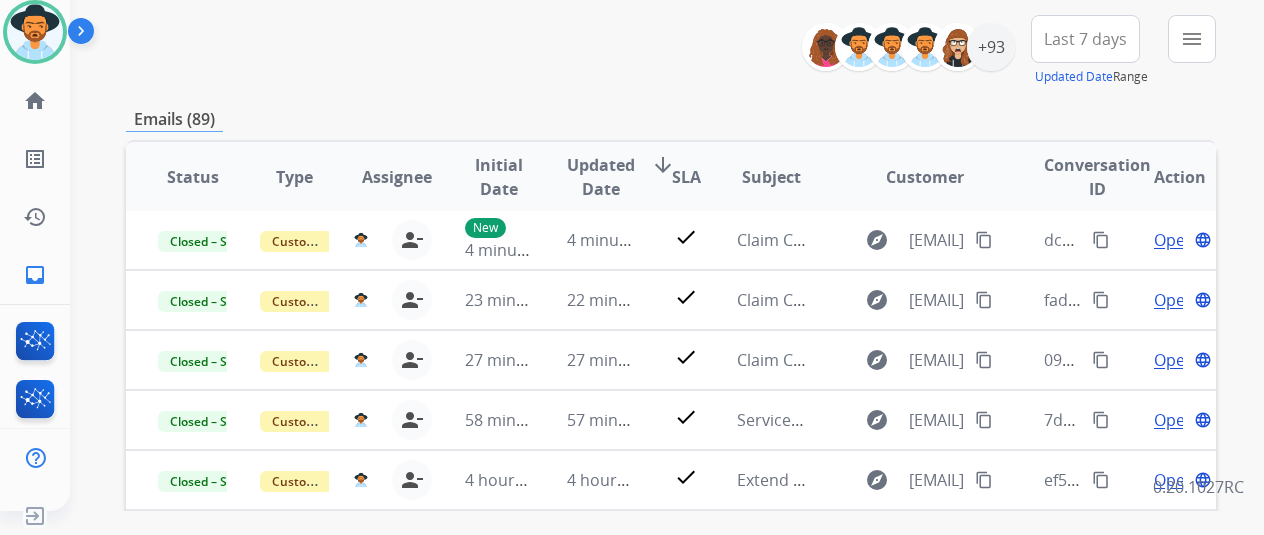 scroll, scrollTop: 586, scrollLeft: 0, axis: vertical 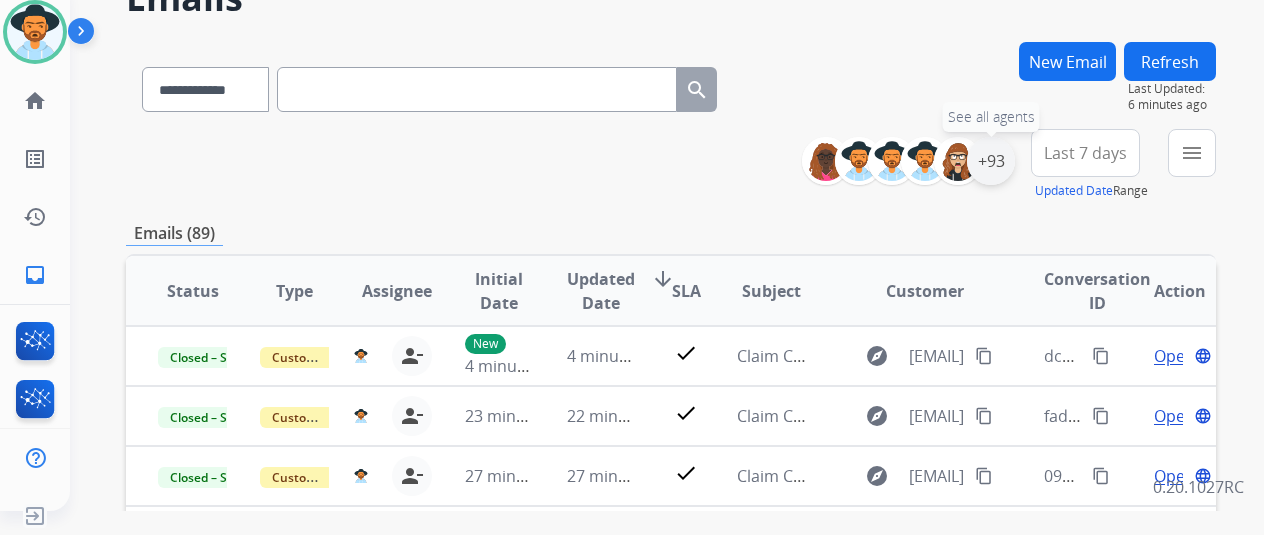 click on "+93" at bounding box center (991, 161) 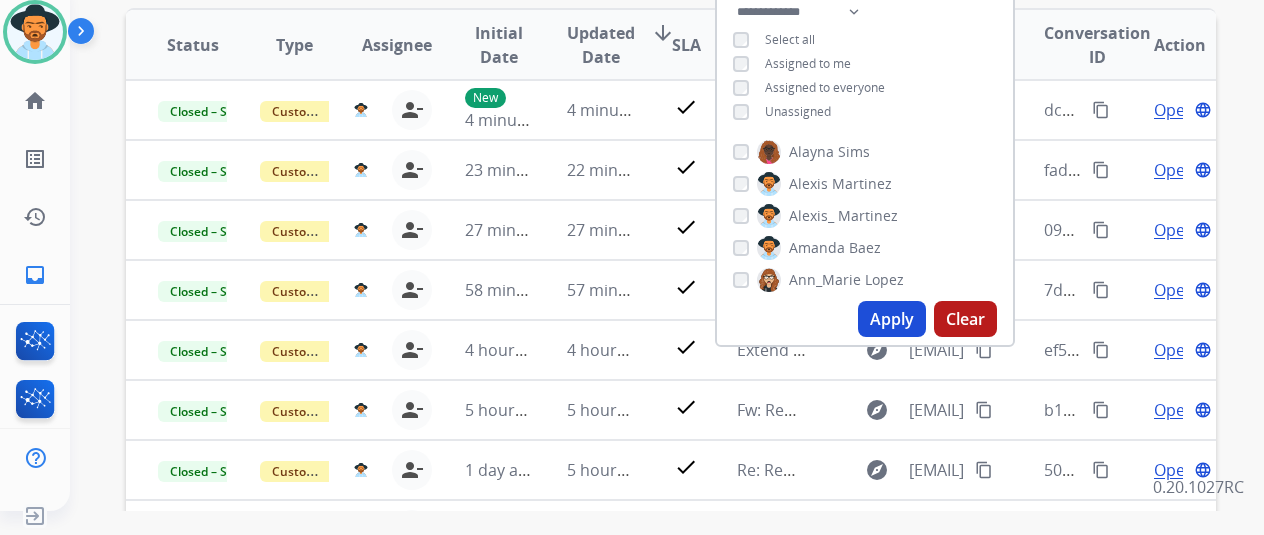 scroll, scrollTop: 286, scrollLeft: 0, axis: vertical 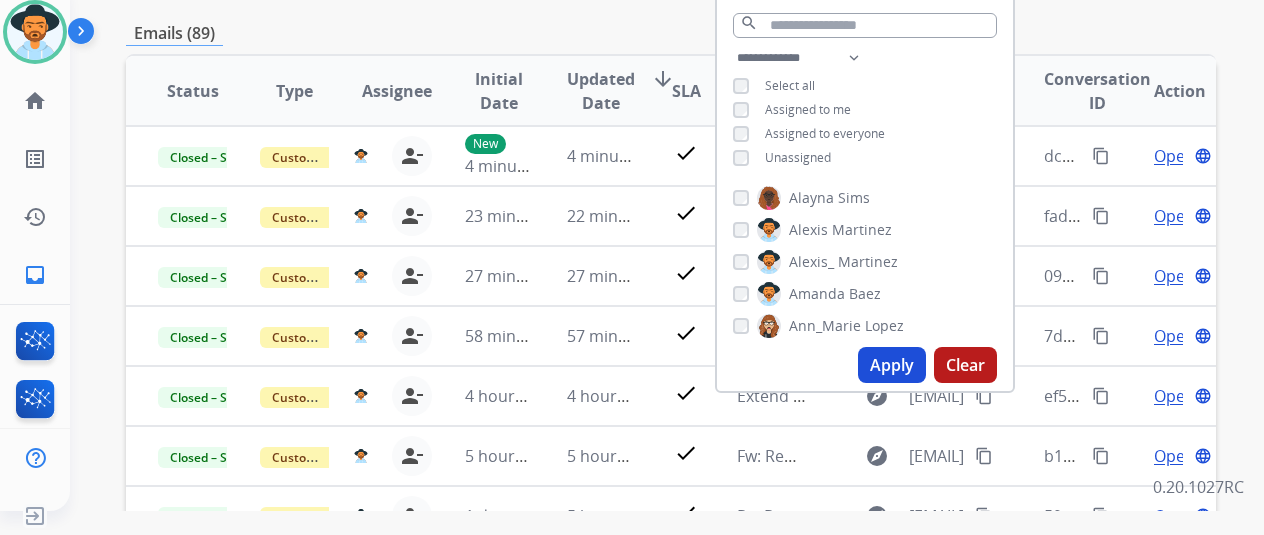 click on "Assigned to me" at bounding box center [808, 109] 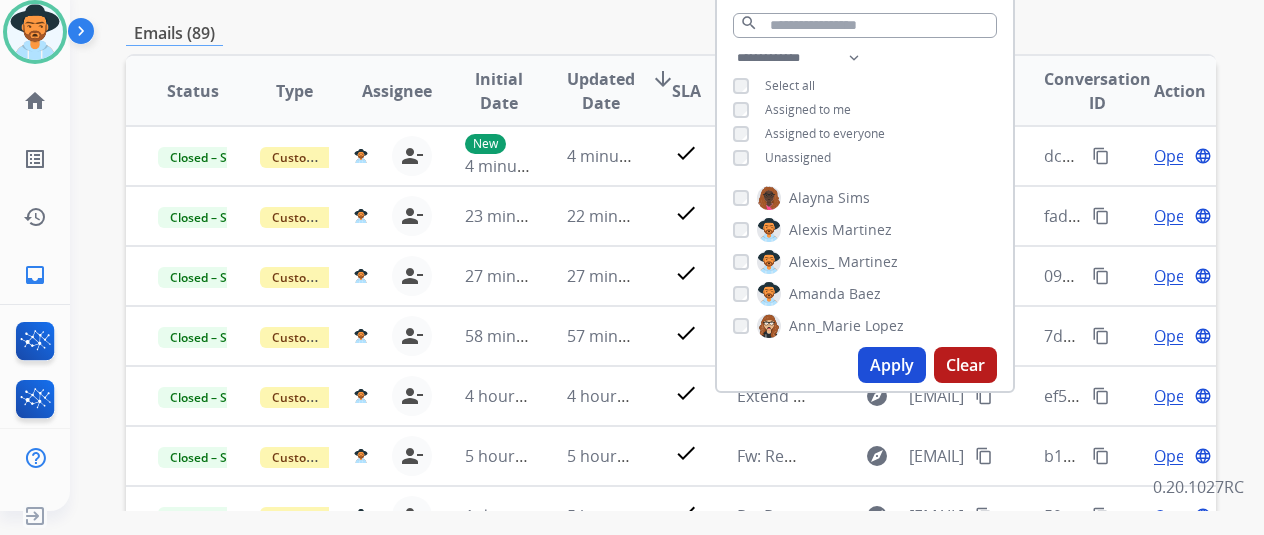 click on "Apply" at bounding box center (892, 365) 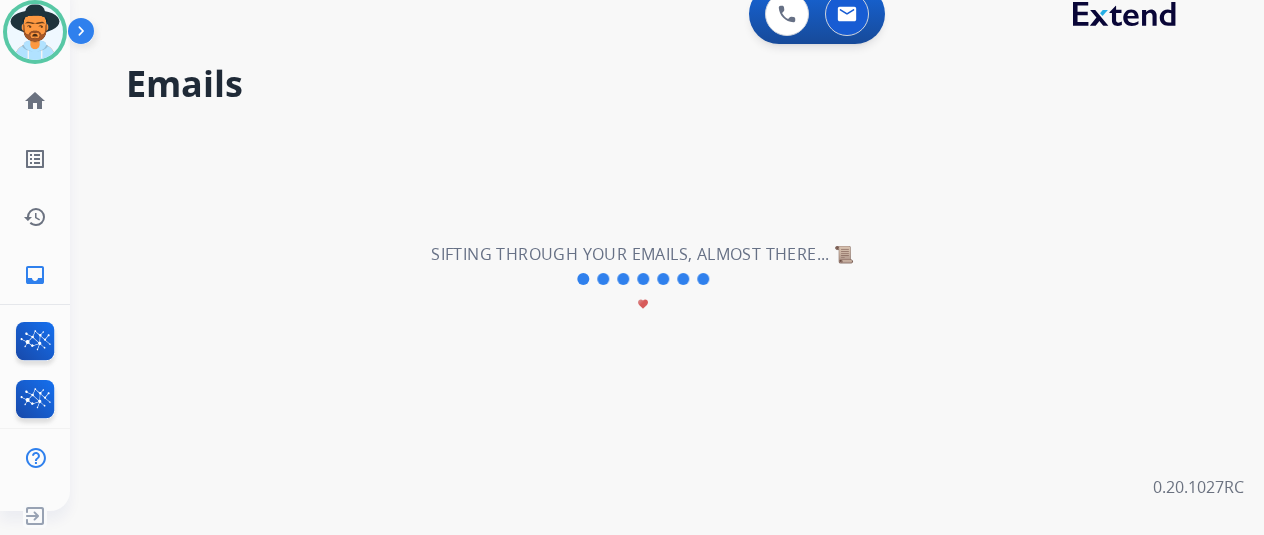 scroll, scrollTop: 0, scrollLeft: 0, axis: both 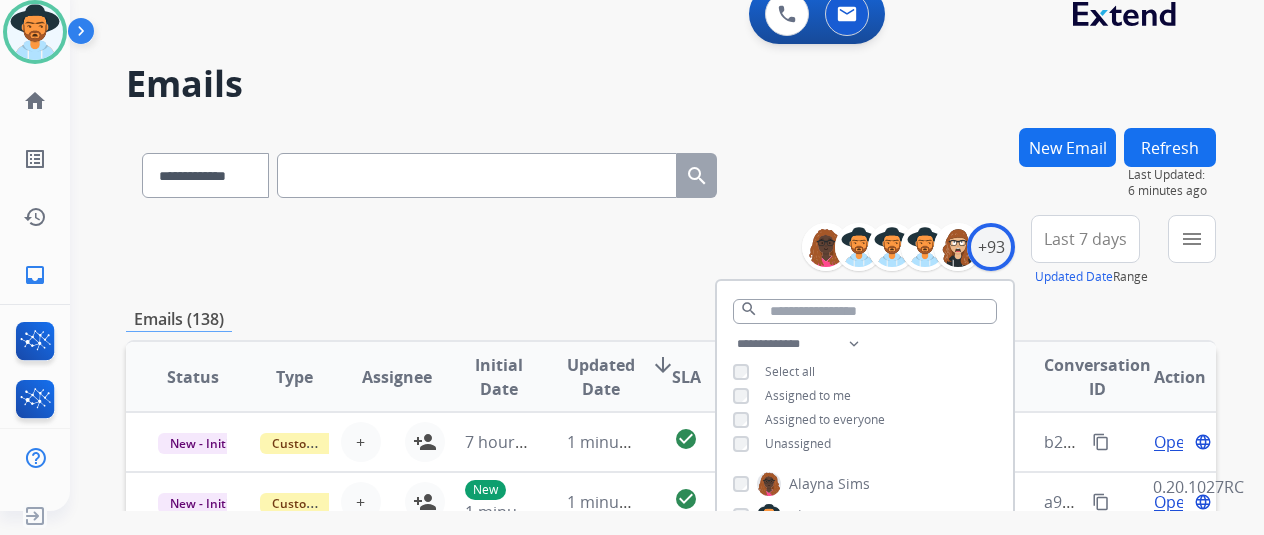 click on "**********" at bounding box center [671, 621] 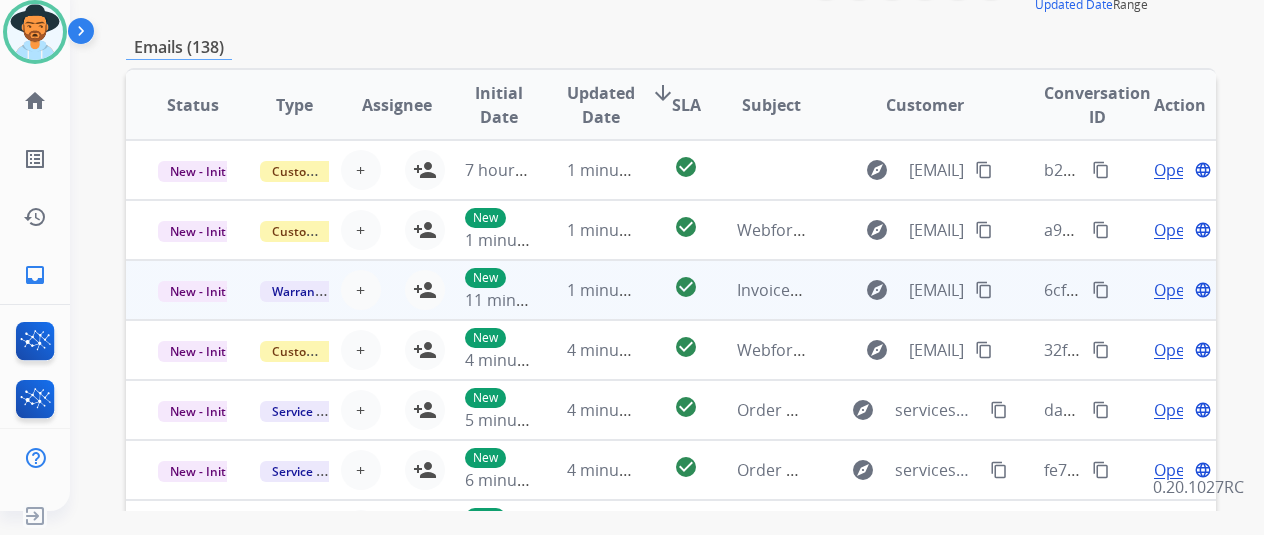 scroll, scrollTop: 300, scrollLeft: 0, axis: vertical 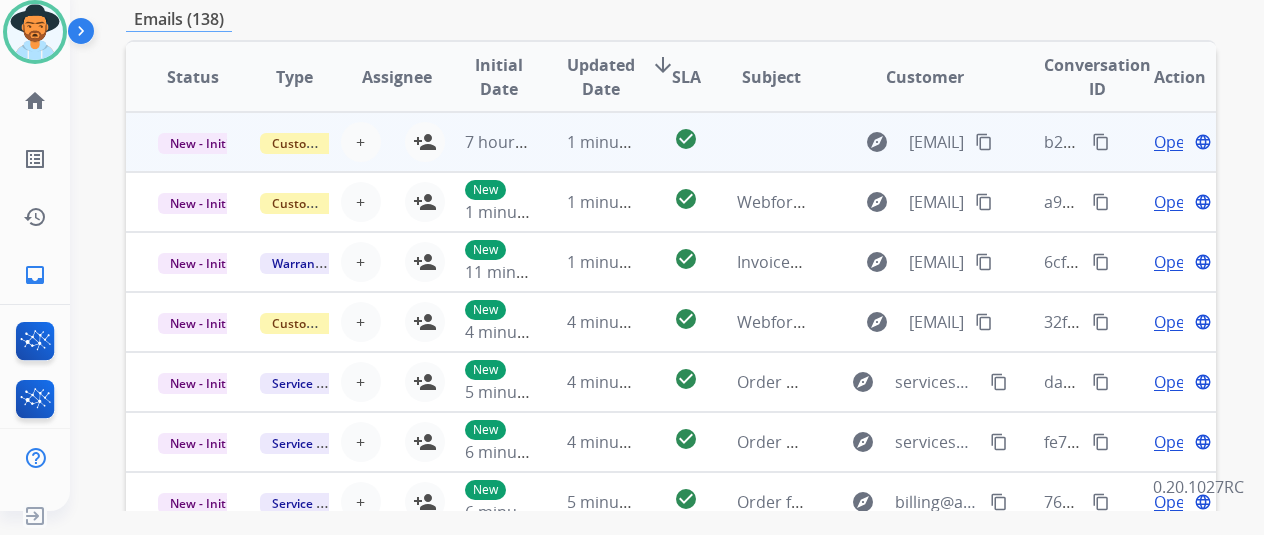 click on "Open" at bounding box center (1174, 142) 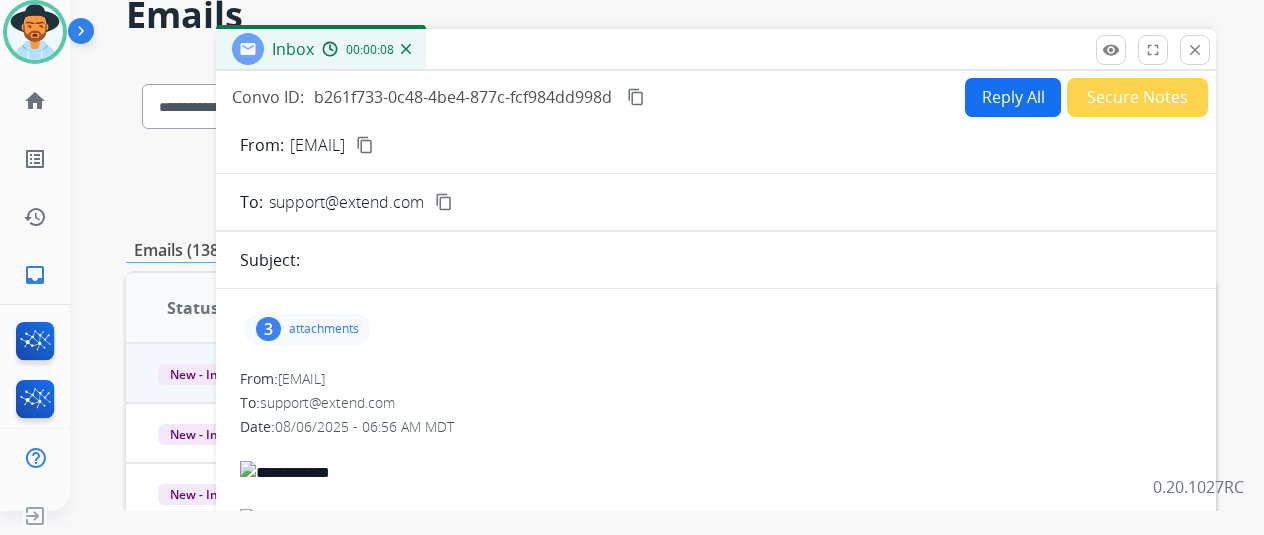 scroll, scrollTop: 0, scrollLeft: 0, axis: both 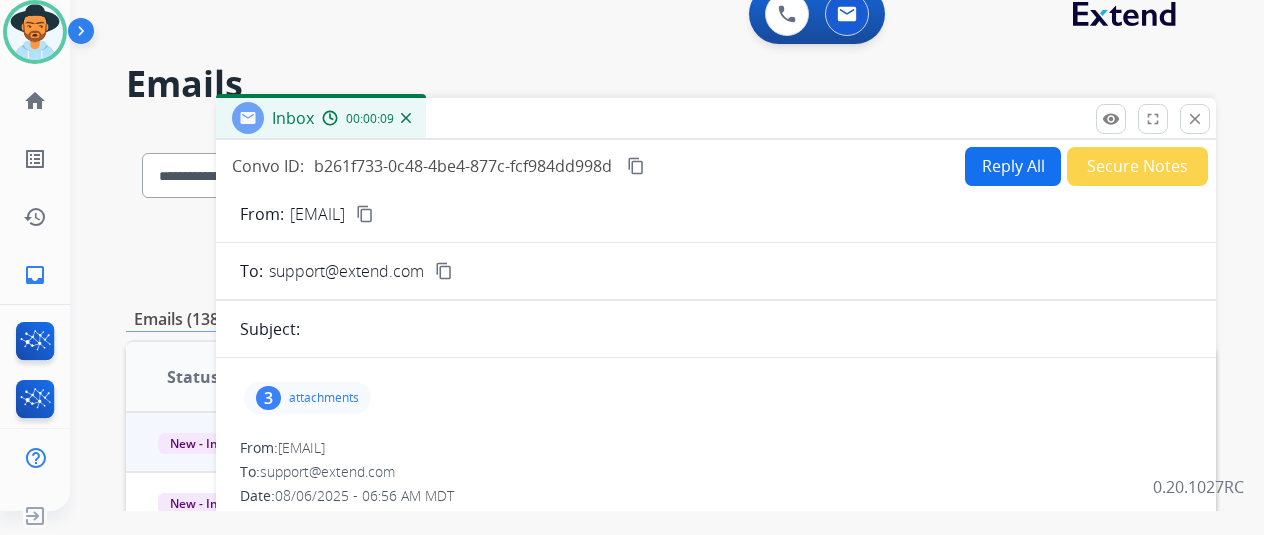 click on "content_copy" at bounding box center (365, 214) 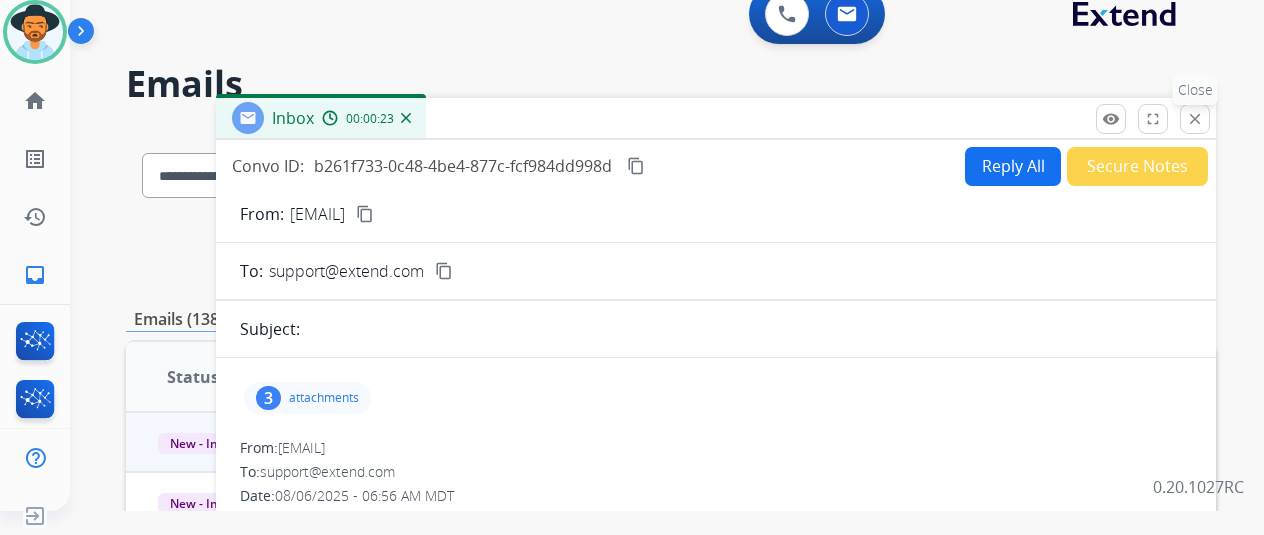 click on "close" at bounding box center (1195, 119) 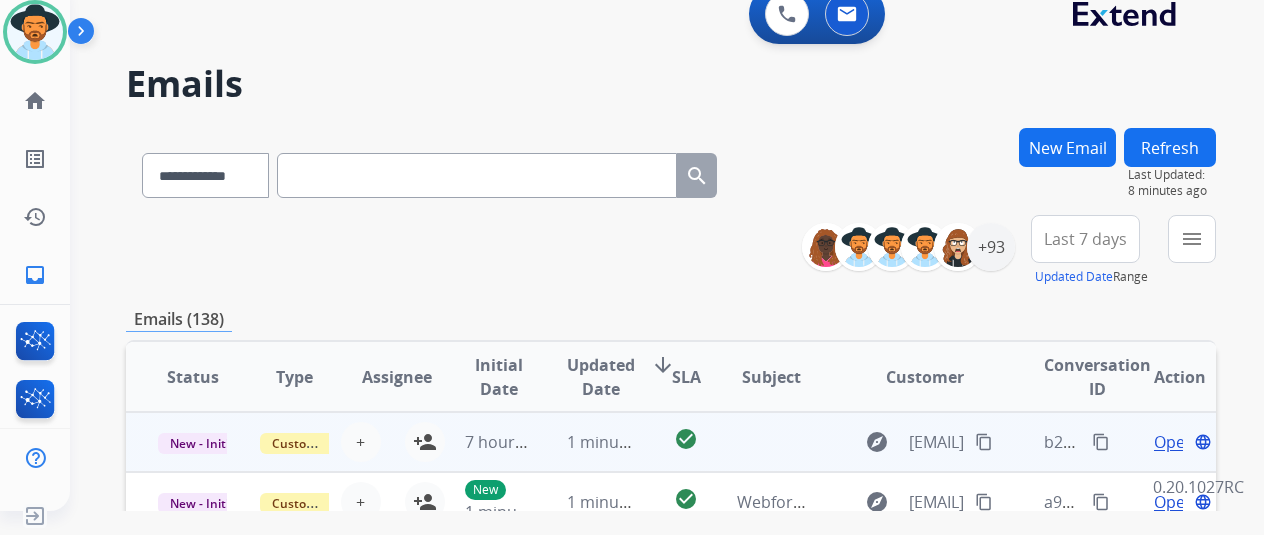 click on "7 hours ago" at bounding box center [484, 442] 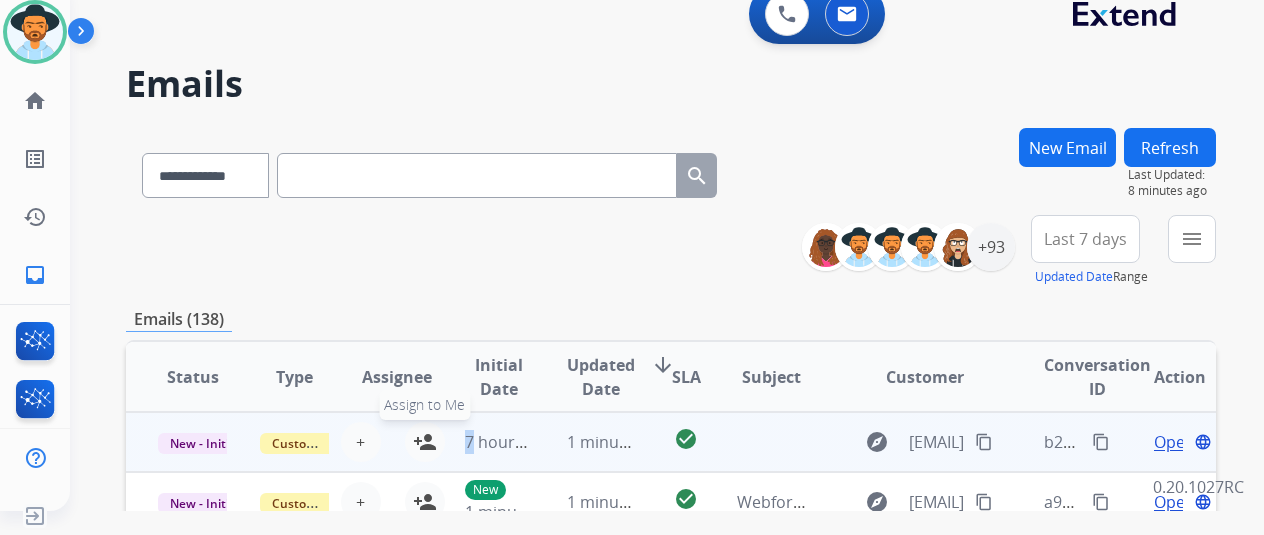 click on "person_add" at bounding box center [425, 442] 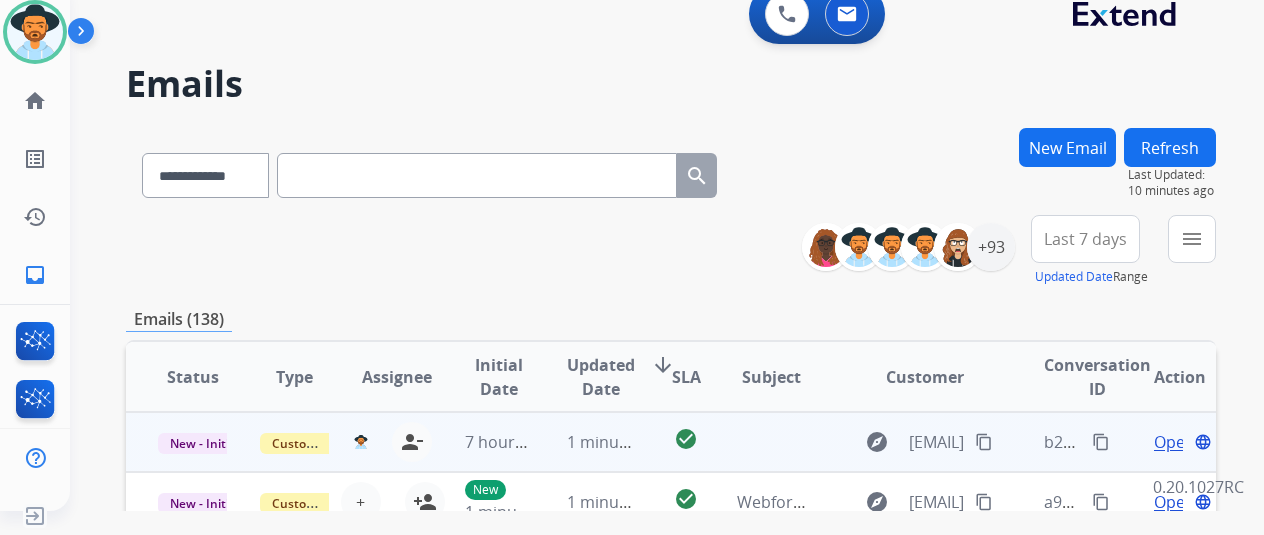 click on "Open" at bounding box center (1174, 442) 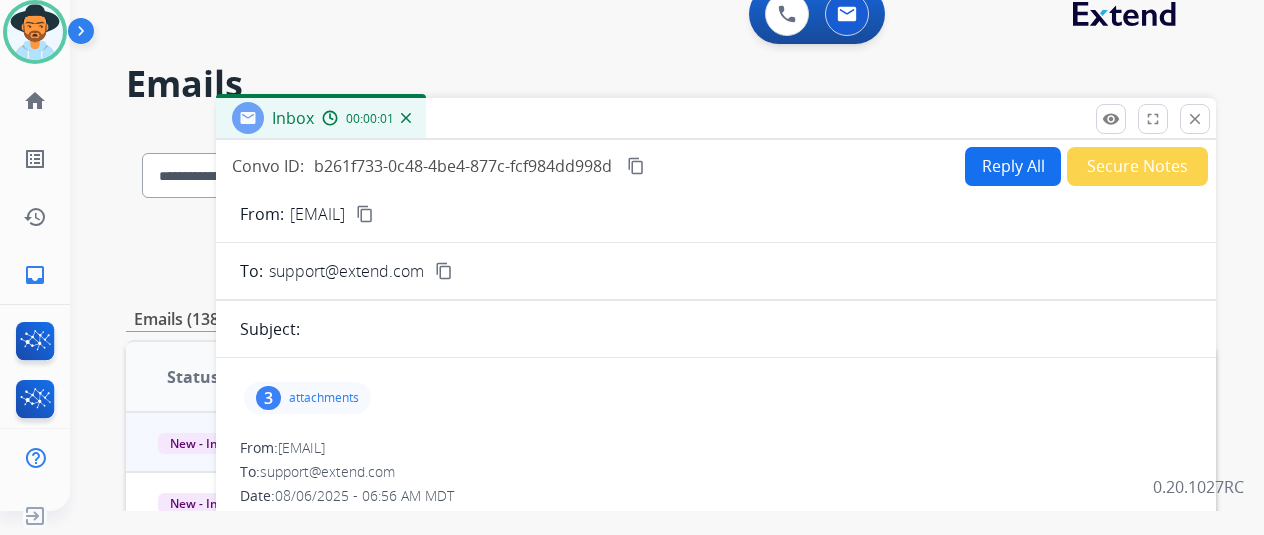 click on "attachments" at bounding box center [324, 398] 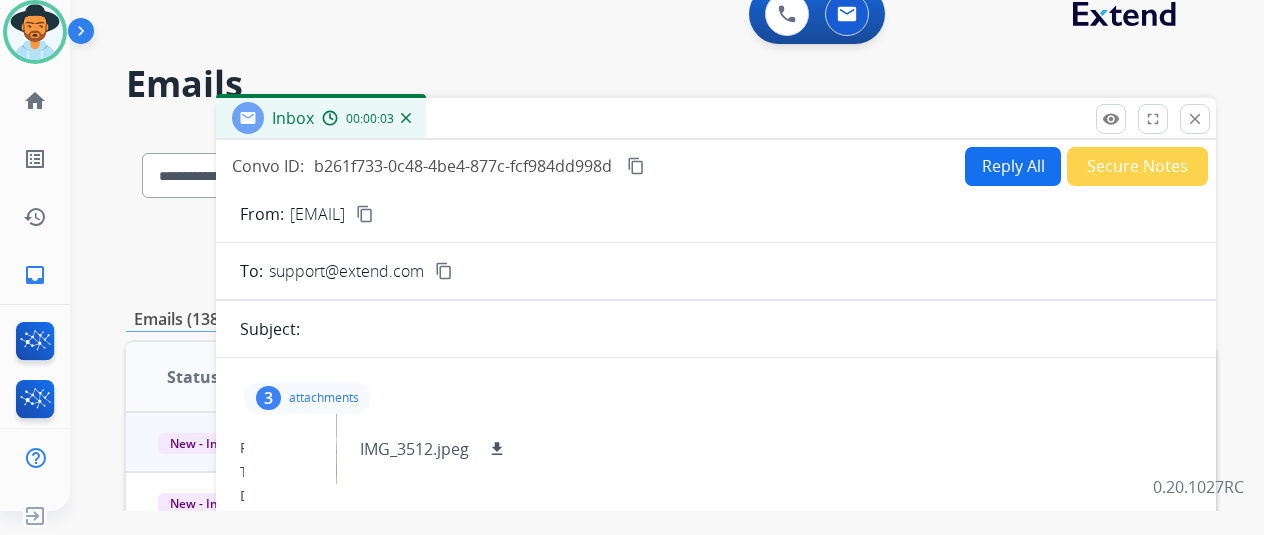 scroll, scrollTop: 100, scrollLeft: 0, axis: vertical 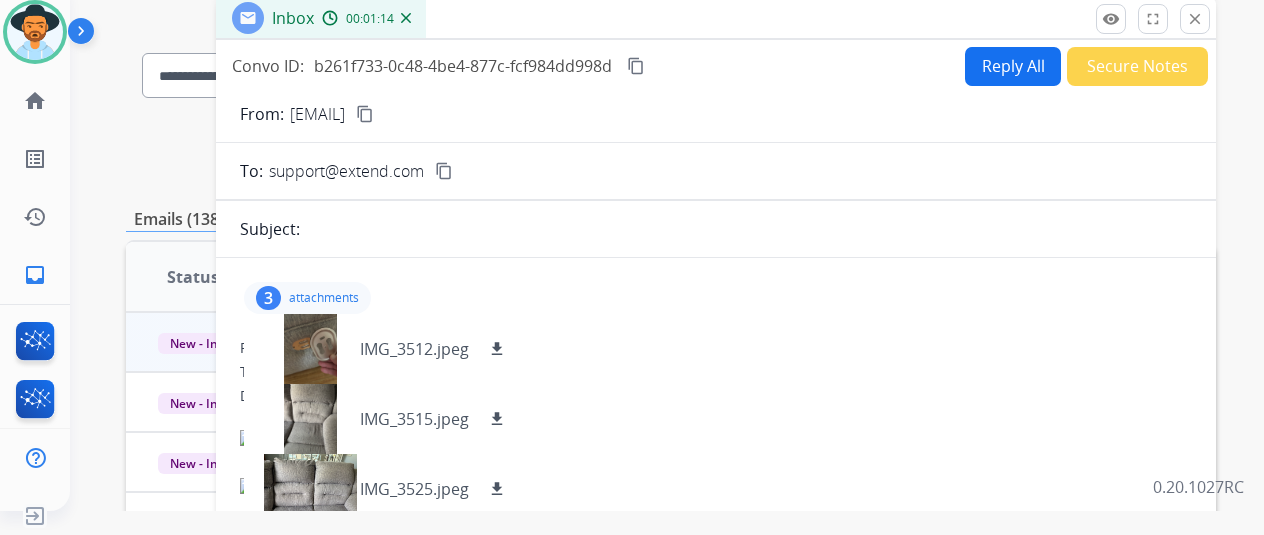 click on "Reply All" at bounding box center [1013, 66] 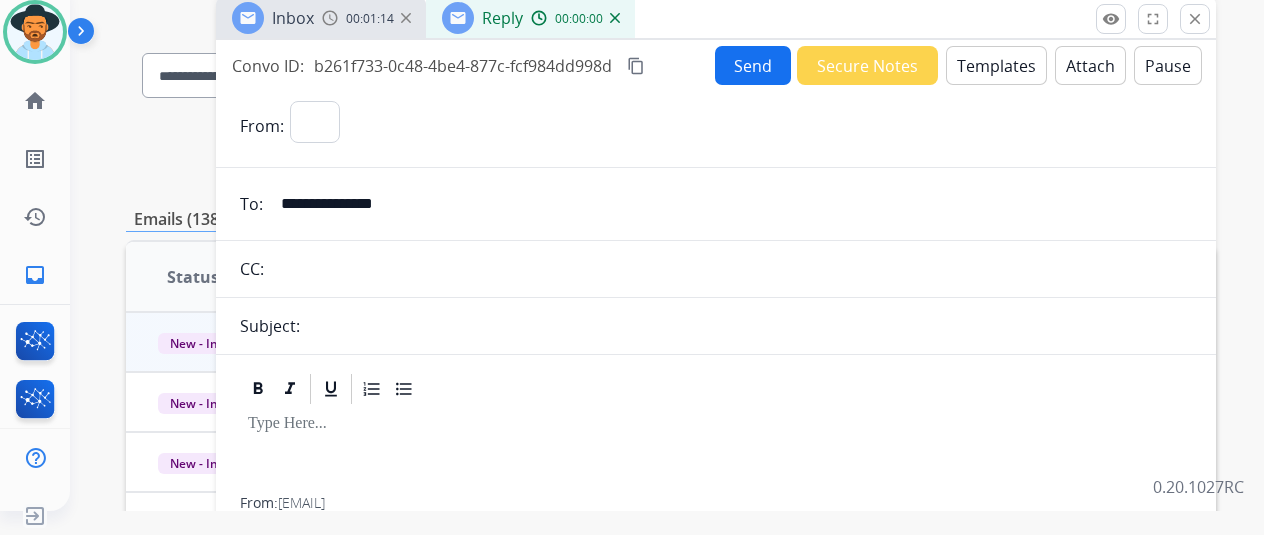 select on "**********" 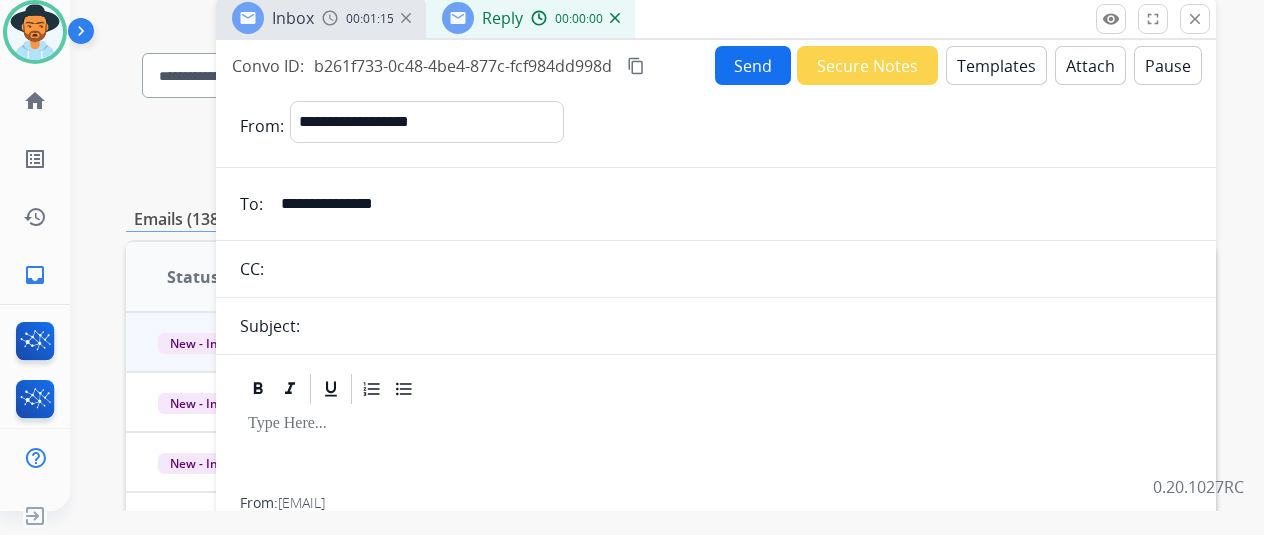 click on "Templates" at bounding box center [996, 65] 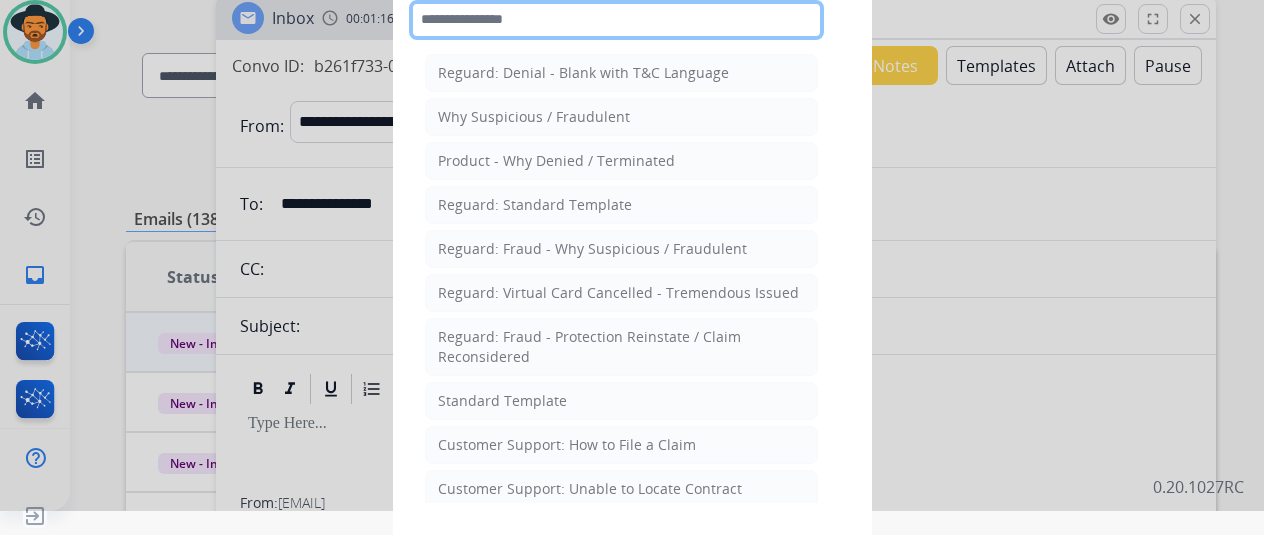 click 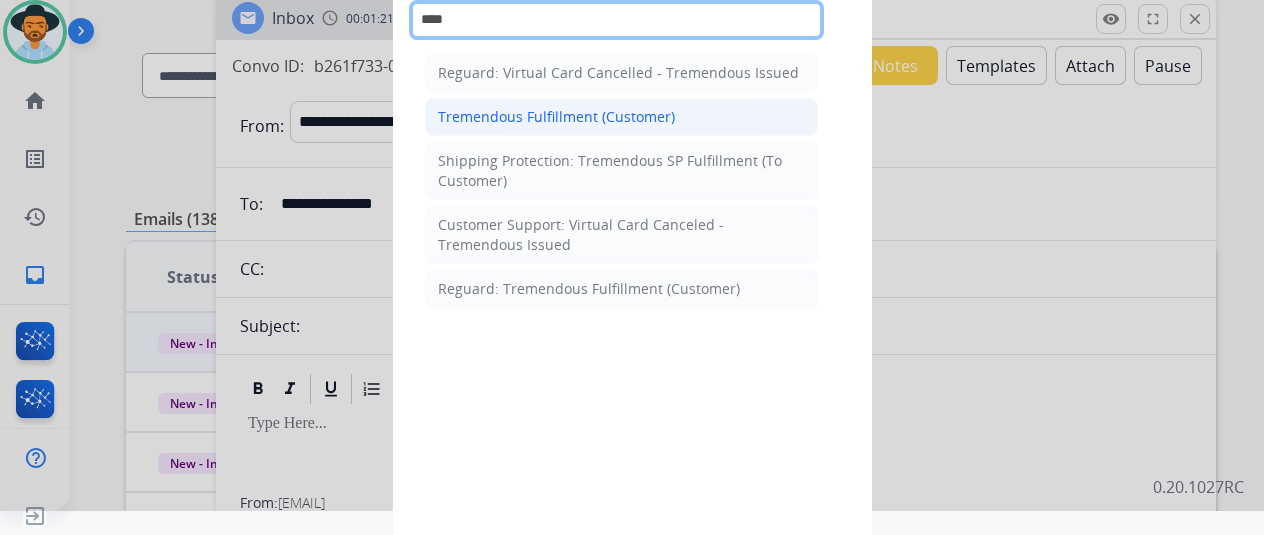 type on "****" 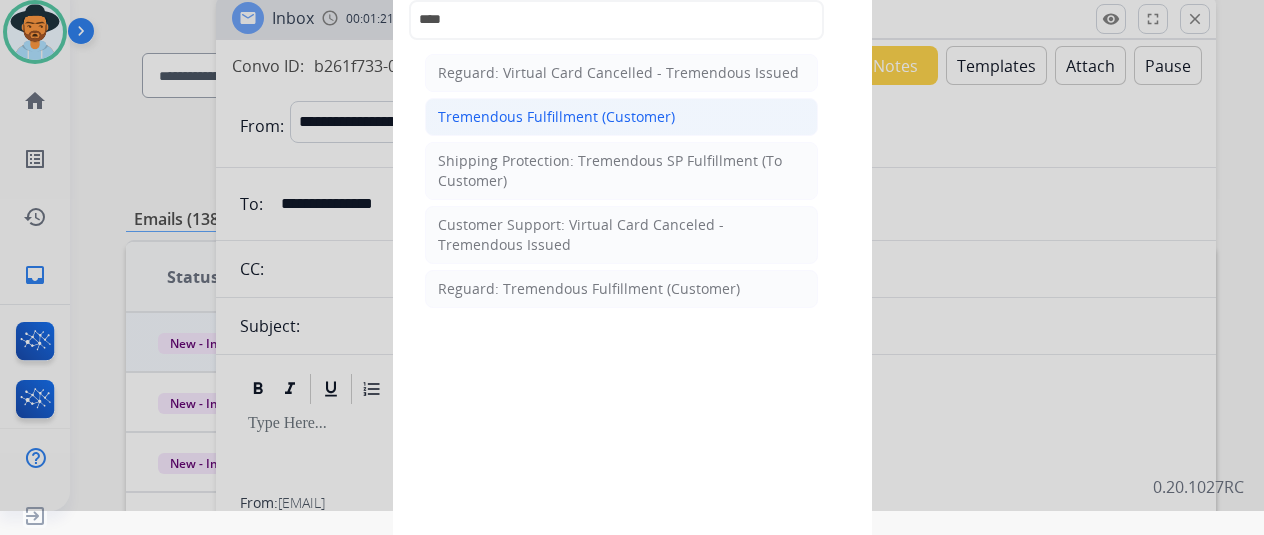 click on "Tremendous Fulfillment (Customer)" 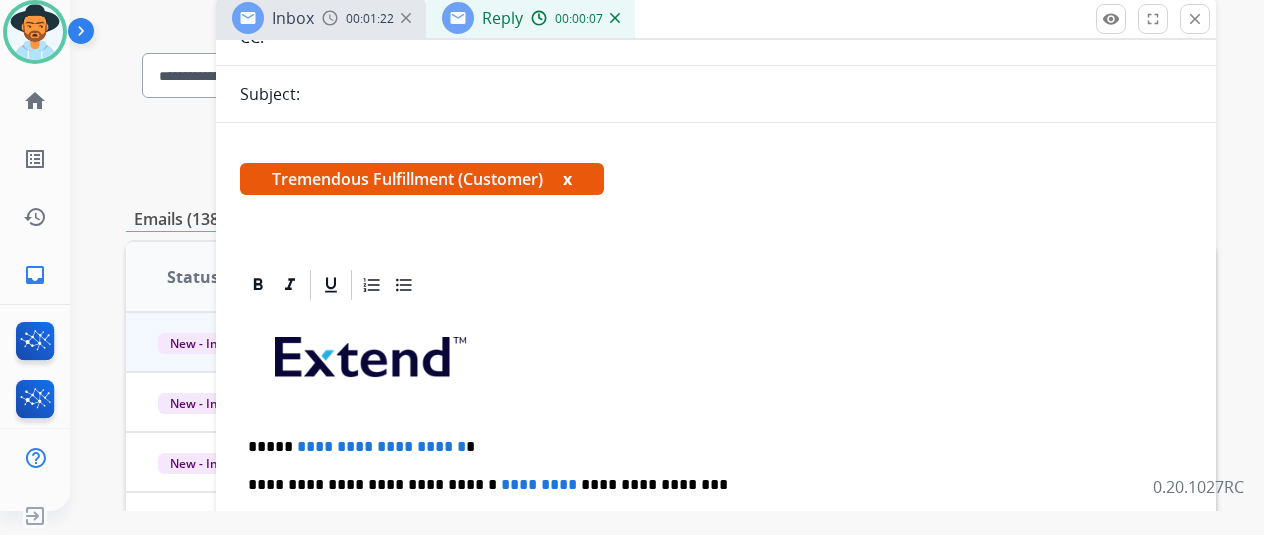 scroll, scrollTop: 500, scrollLeft: 0, axis: vertical 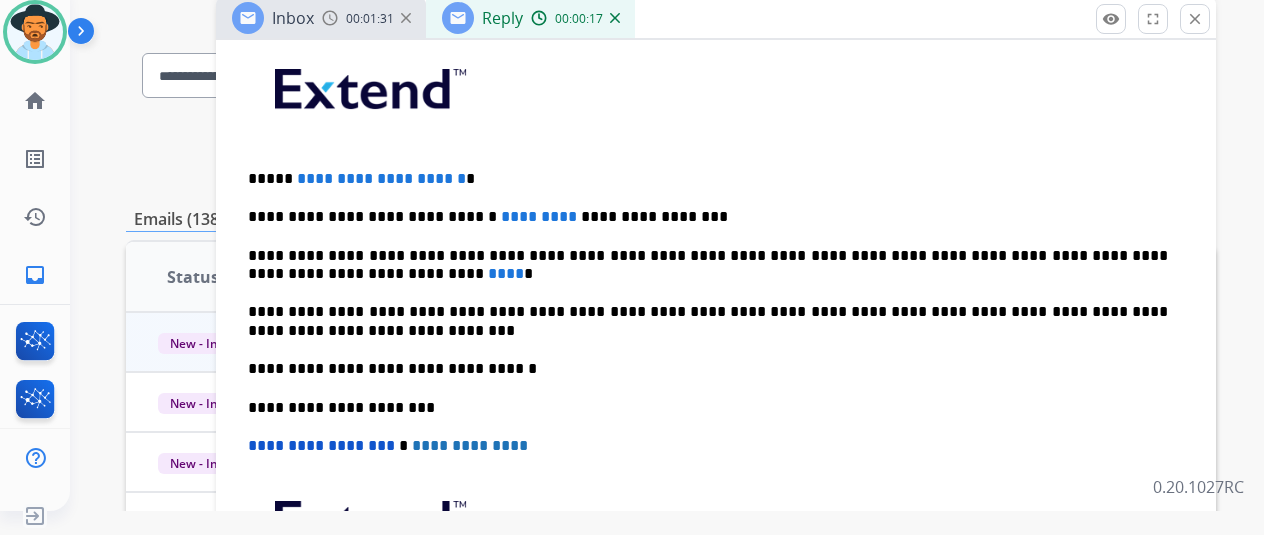 click on "**********" at bounding box center [708, 265] 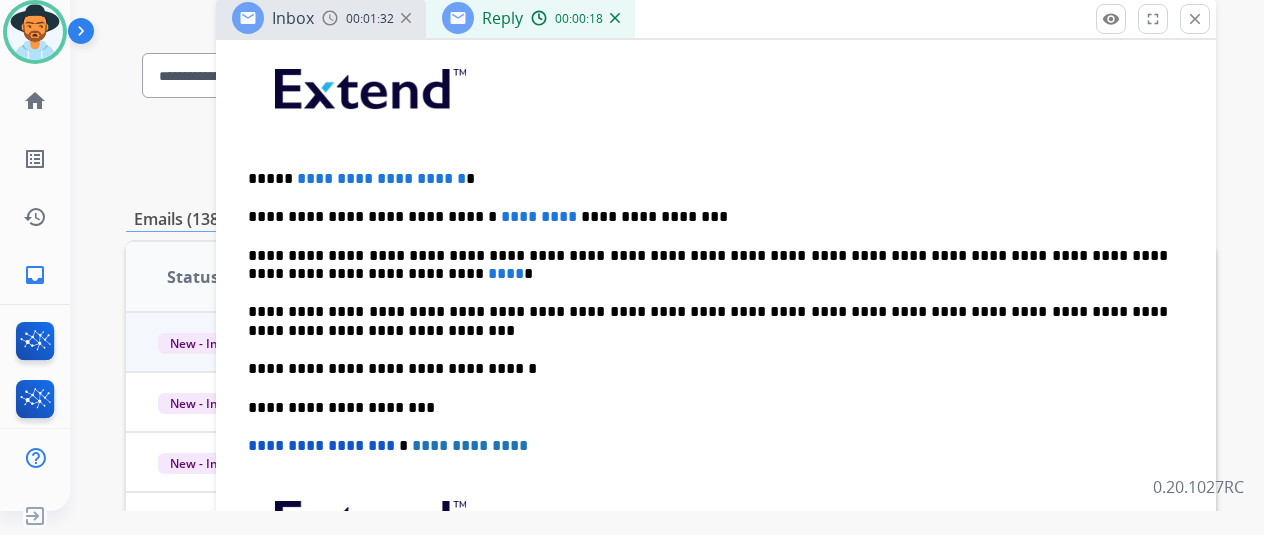 type 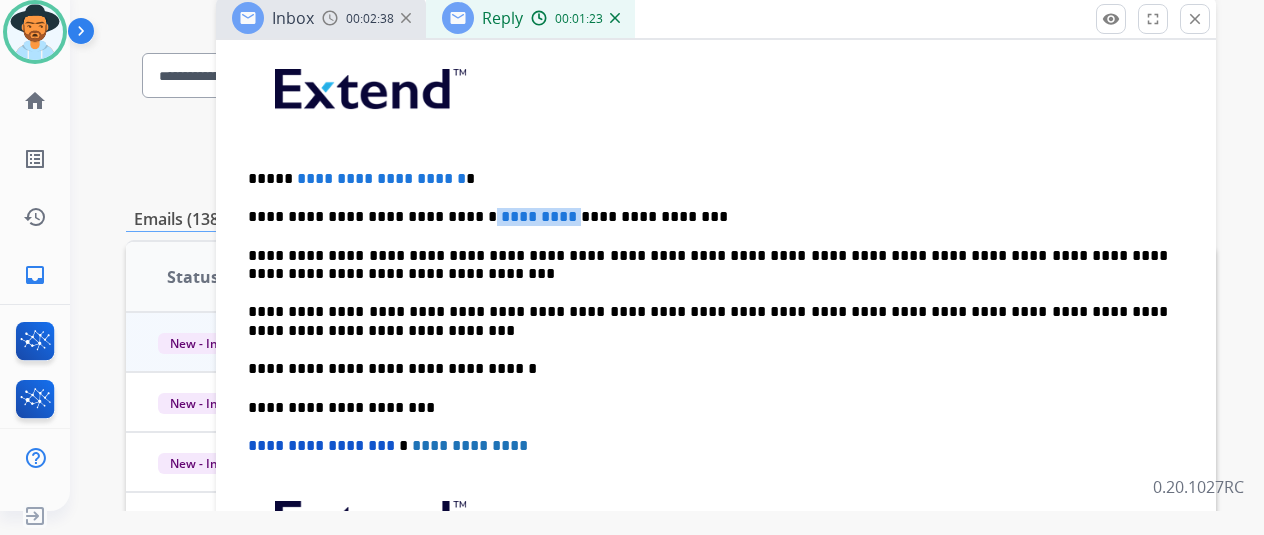 drag, startPoint x: 541, startPoint y: 213, endPoint x: 472, endPoint y: 213, distance: 69 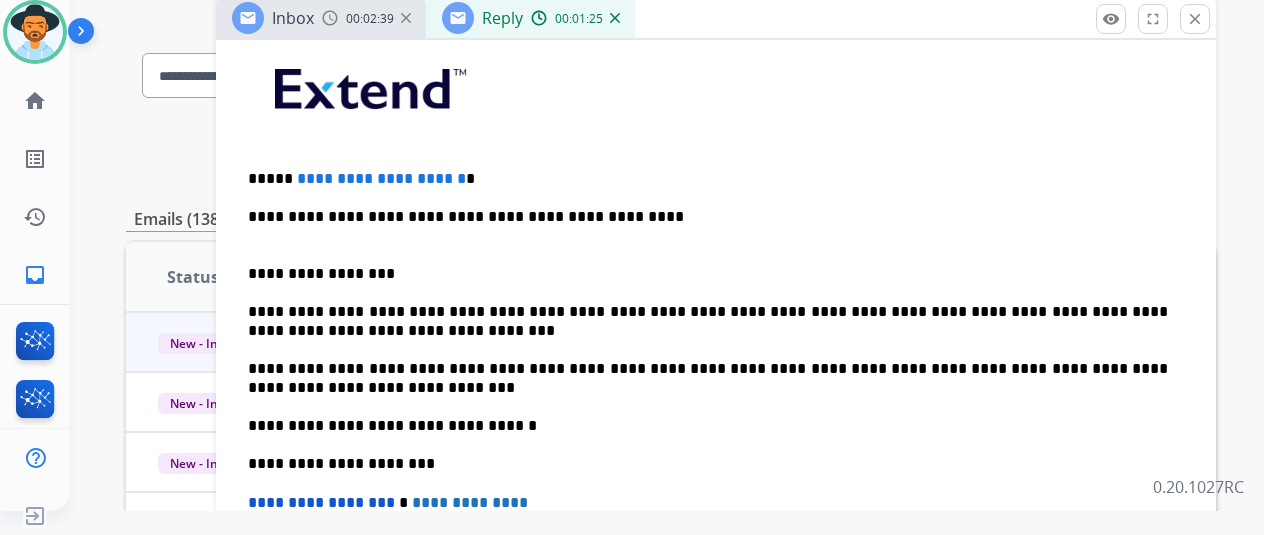 click on "**********" at bounding box center [708, 217] 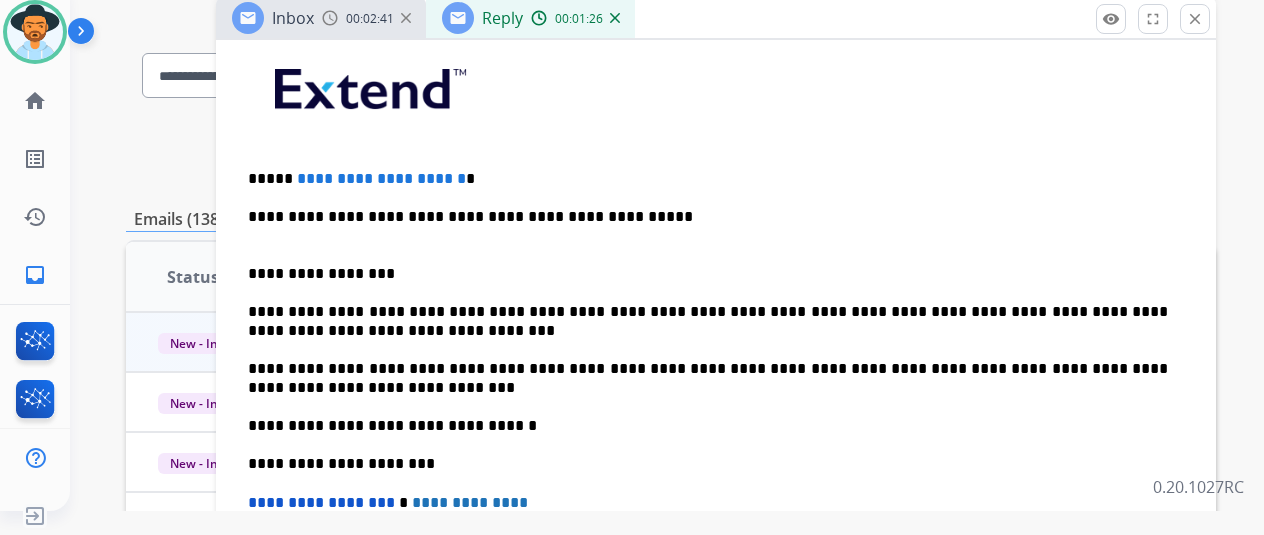 click on "**********" at bounding box center (716, 397) 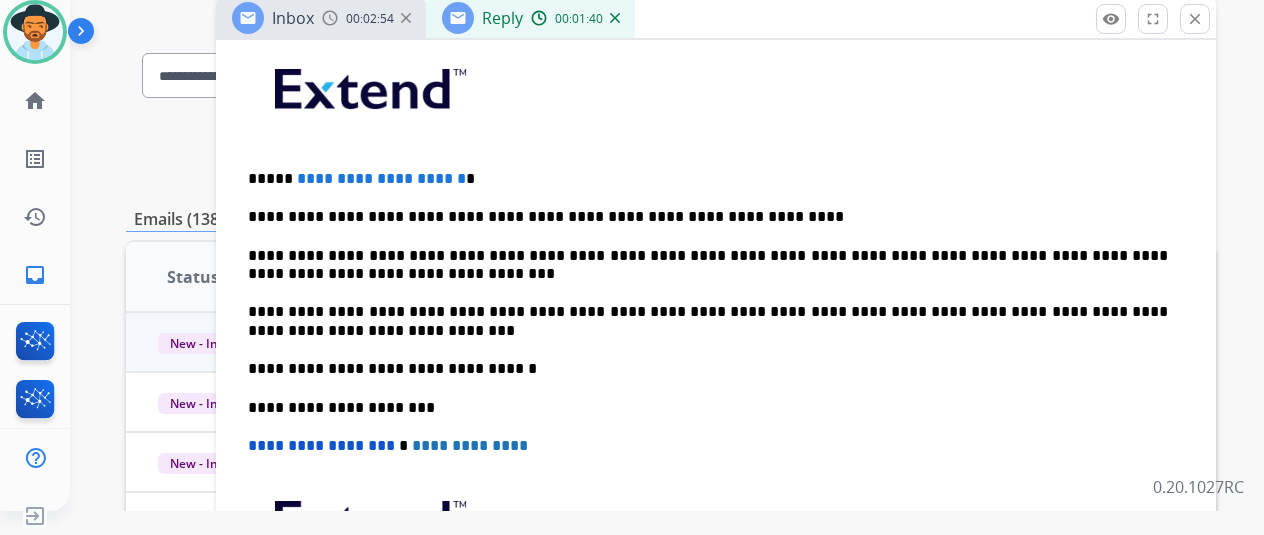 click on "**********" at bounding box center [708, 179] 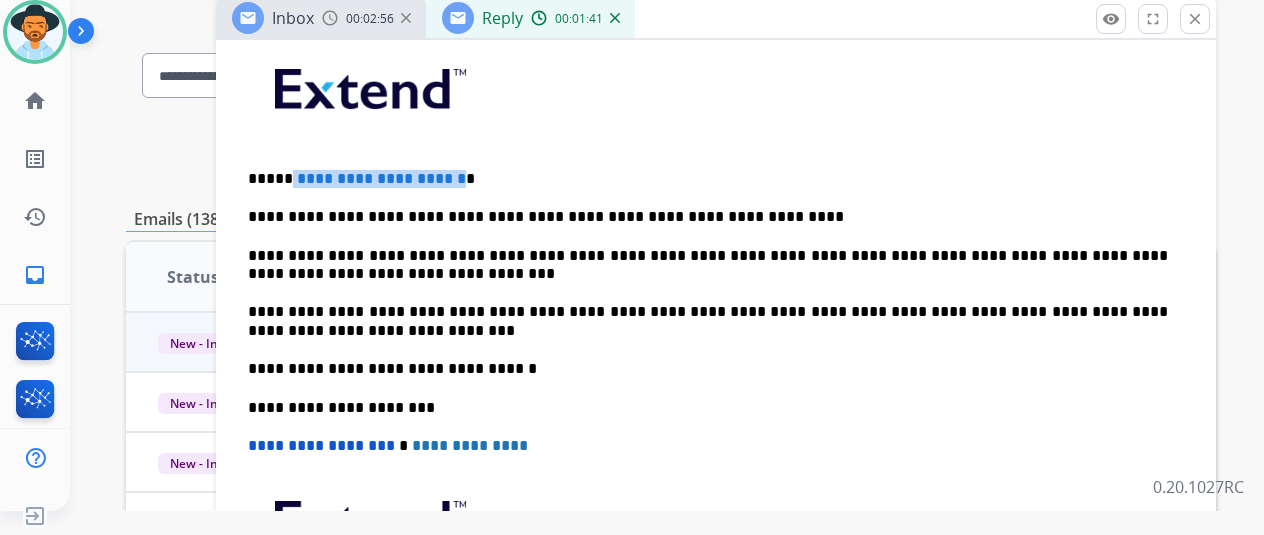 drag, startPoint x: 498, startPoint y: 174, endPoint x: 299, endPoint y: 171, distance: 199.02261 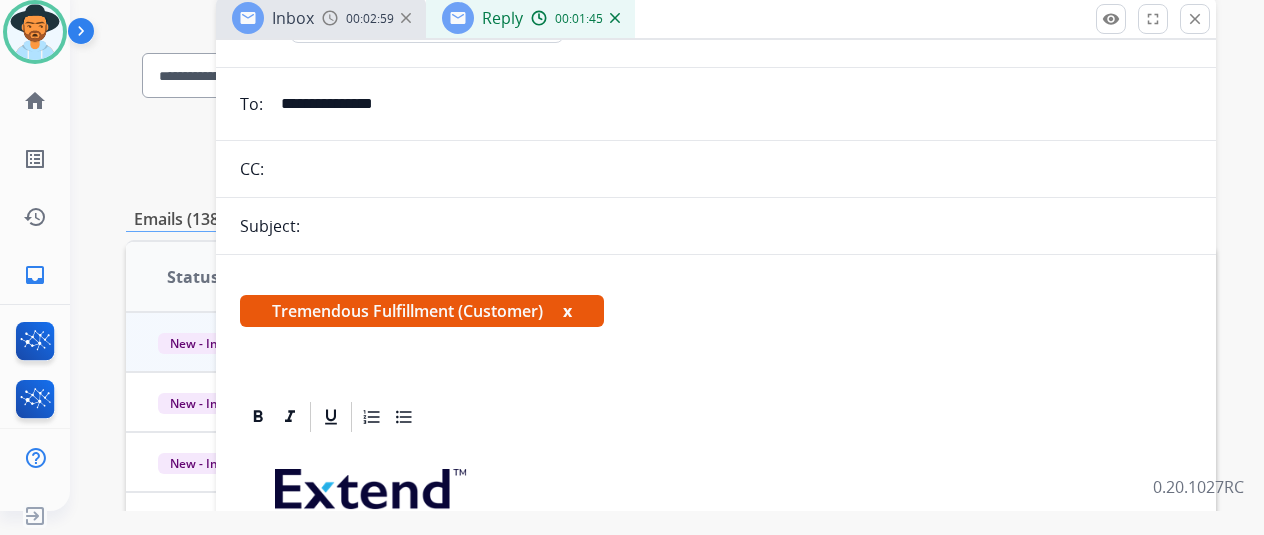 scroll, scrollTop: 0, scrollLeft: 0, axis: both 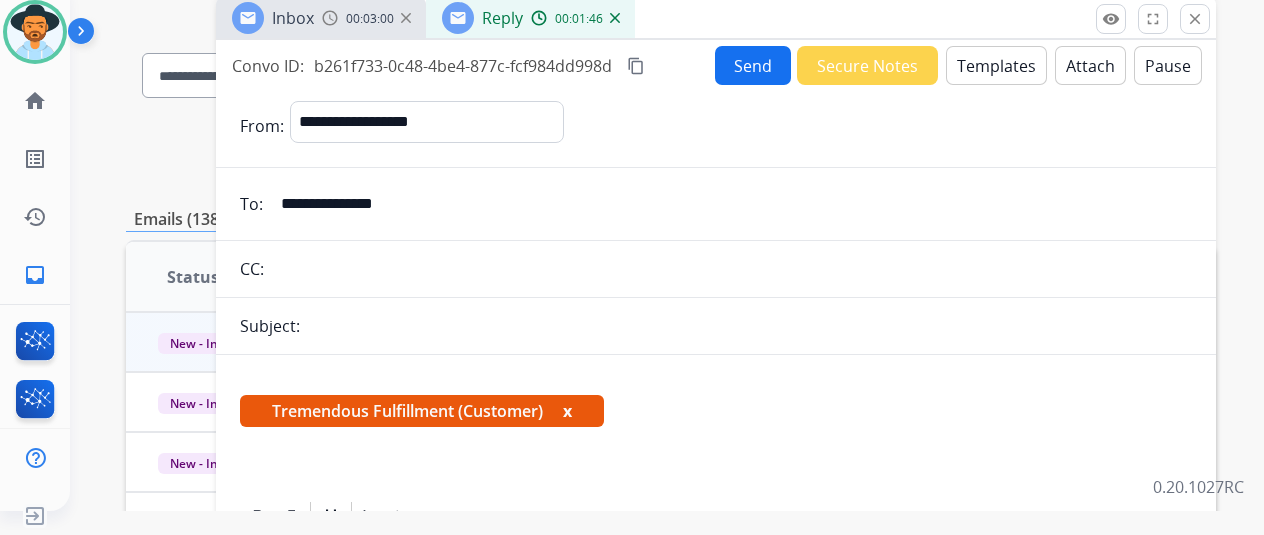 click on "Subject:" at bounding box center (716, 326) 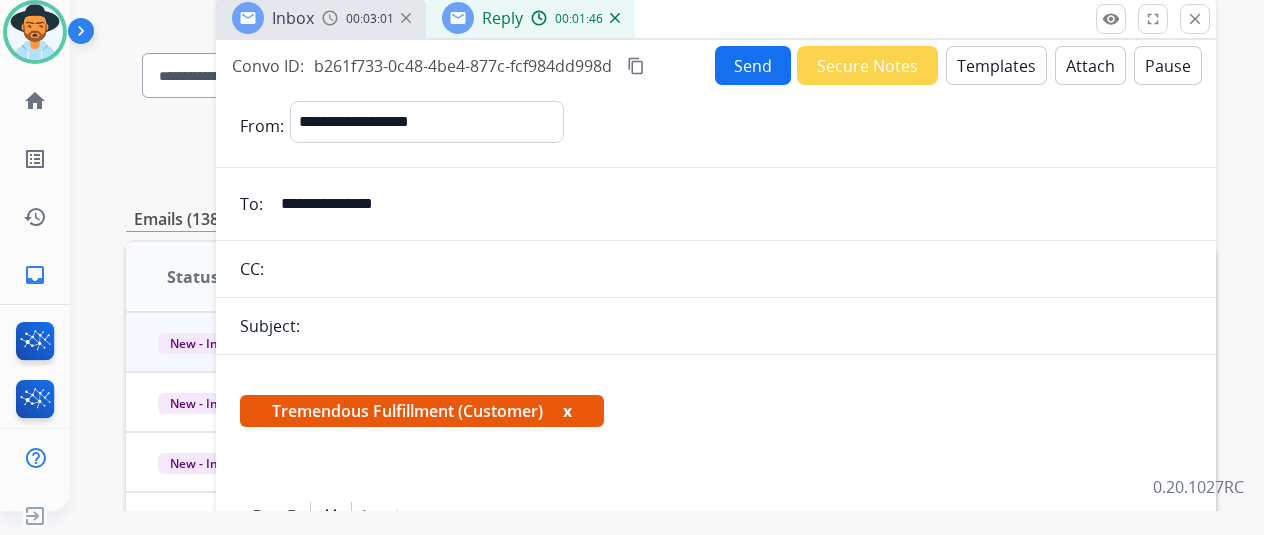 click on "Subject:" at bounding box center [716, 326] 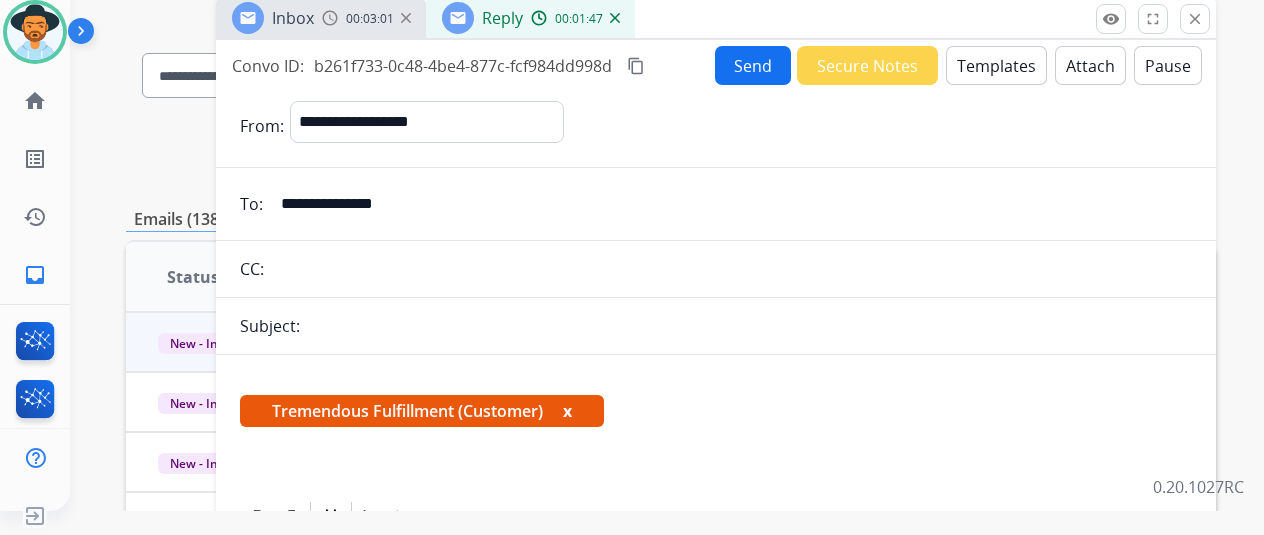 click on "Subject:" at bounding box center [270, 326] 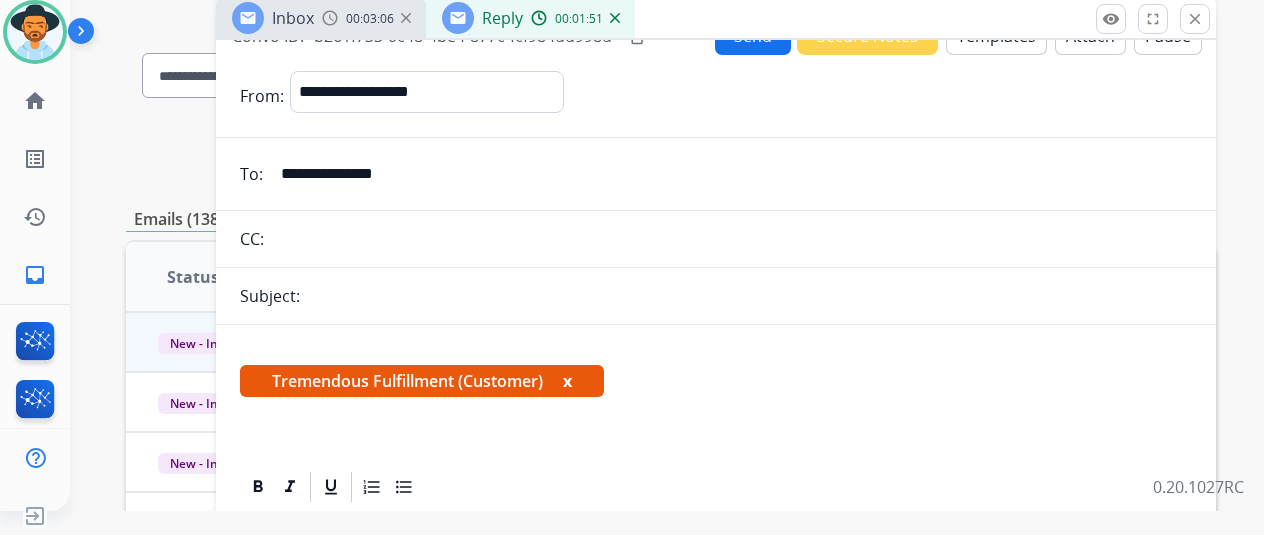 scroll, scrollTop: 0, scrollLeft: 0, axis: both 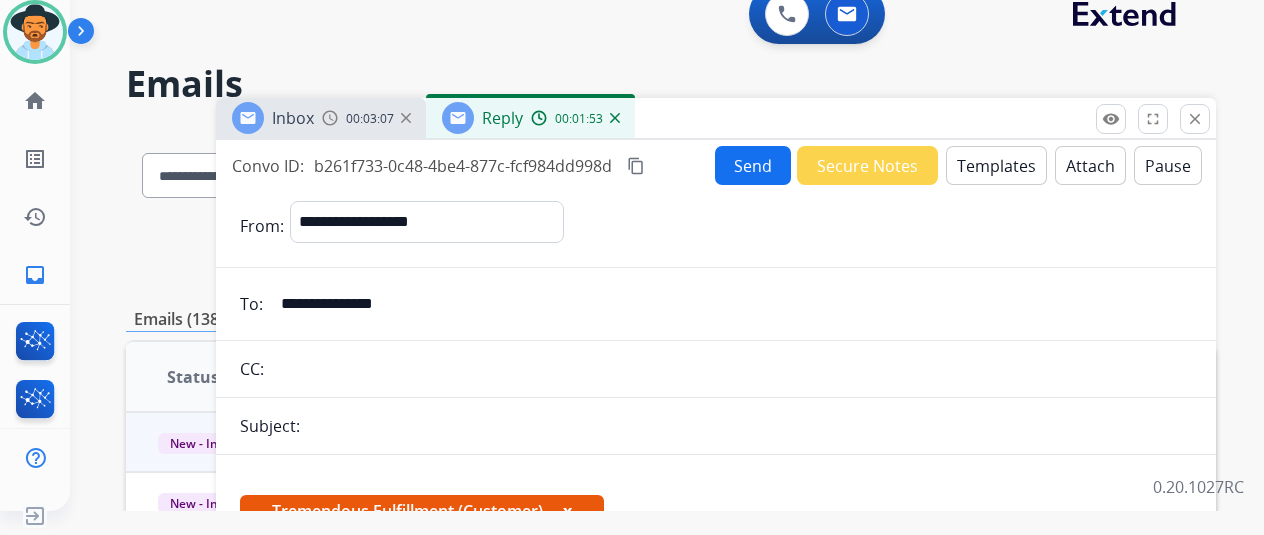 click on "Send" at bounding box center (753, 165) 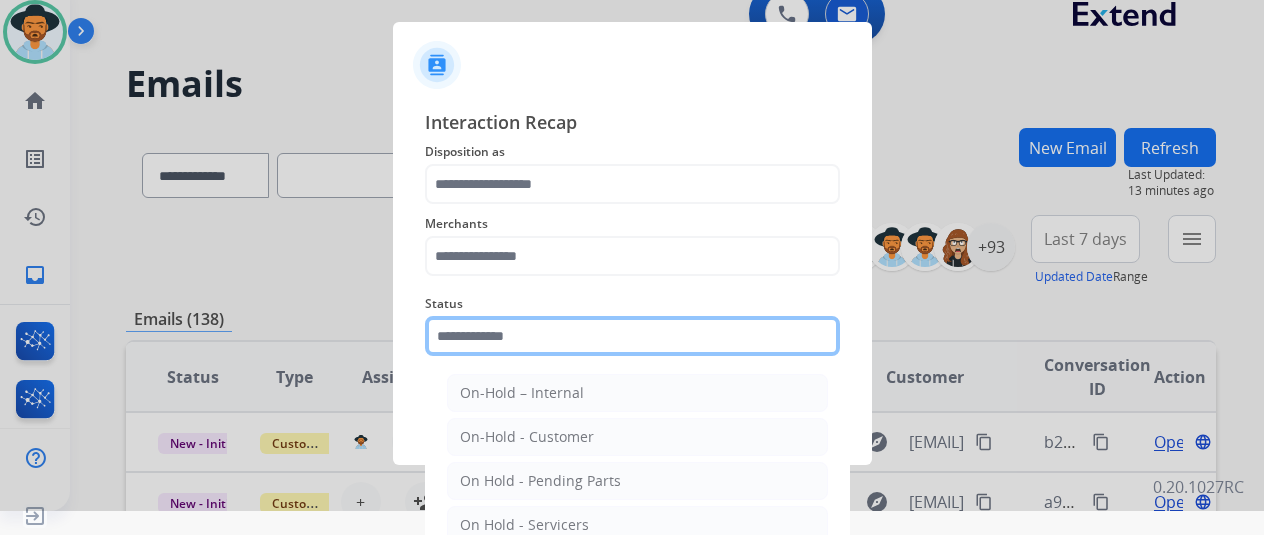 click 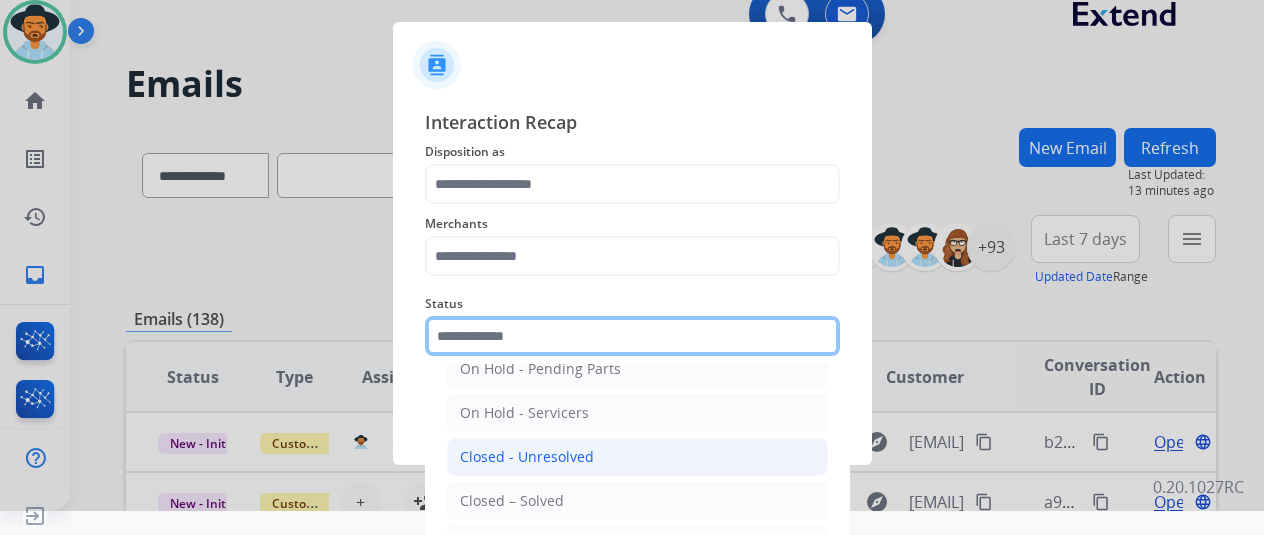scroll, scrollTop: 114, scrollLeft: 0, axis: vertical 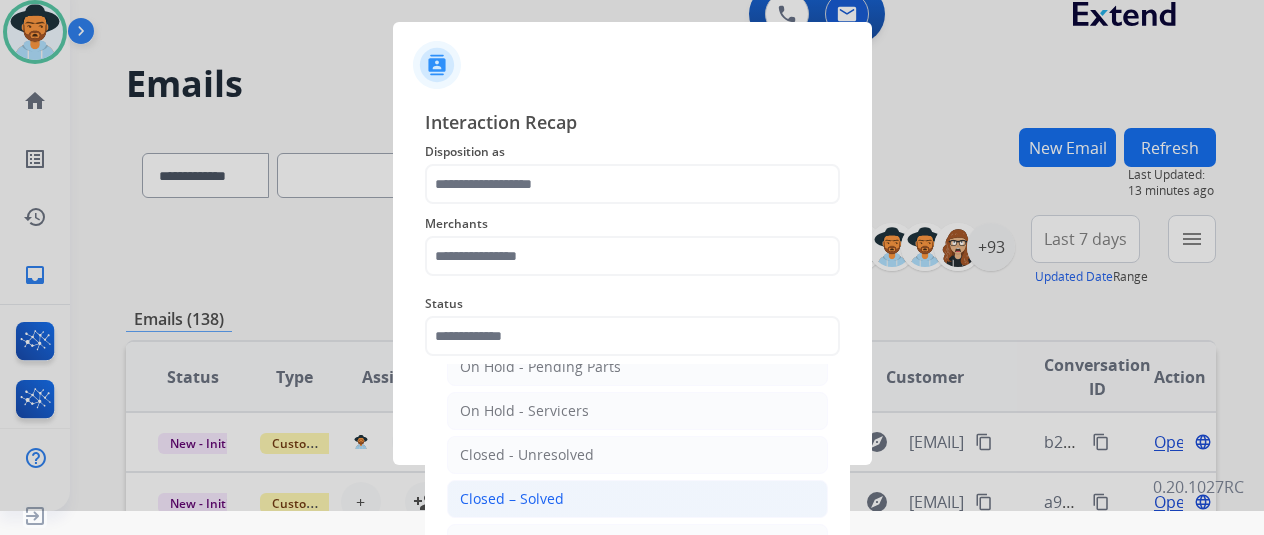 click on "Closed – Solved" 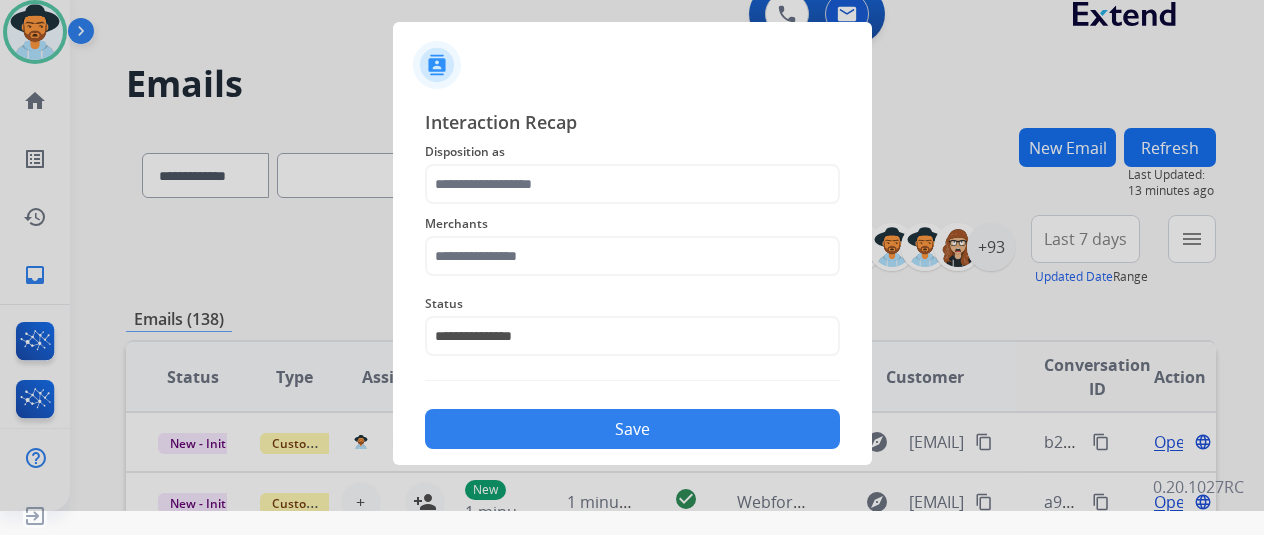 click on "Merchants" 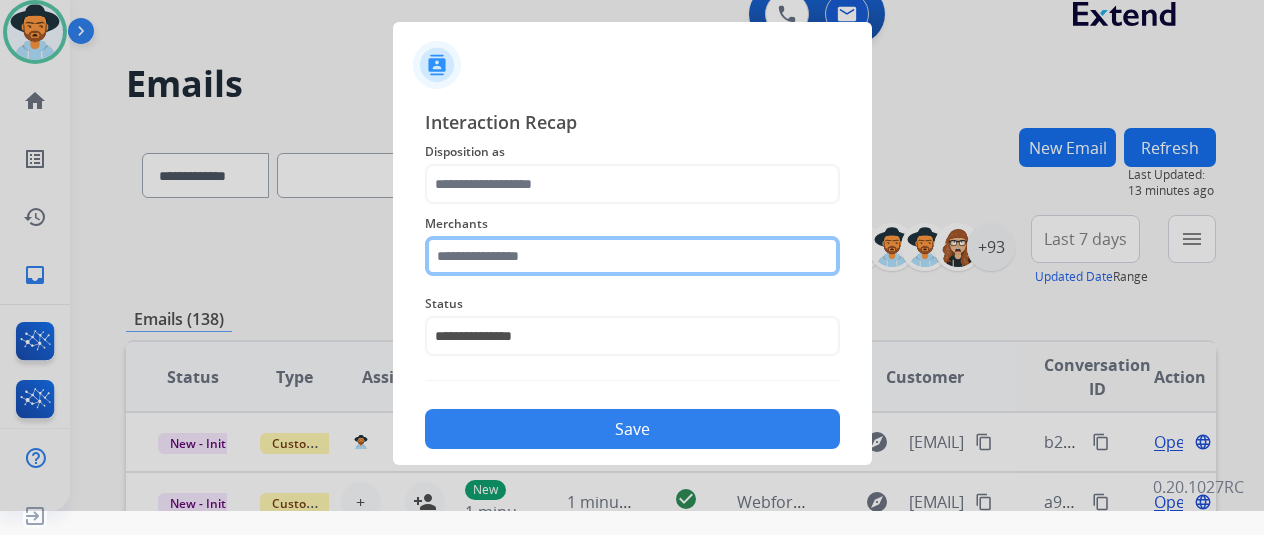 click 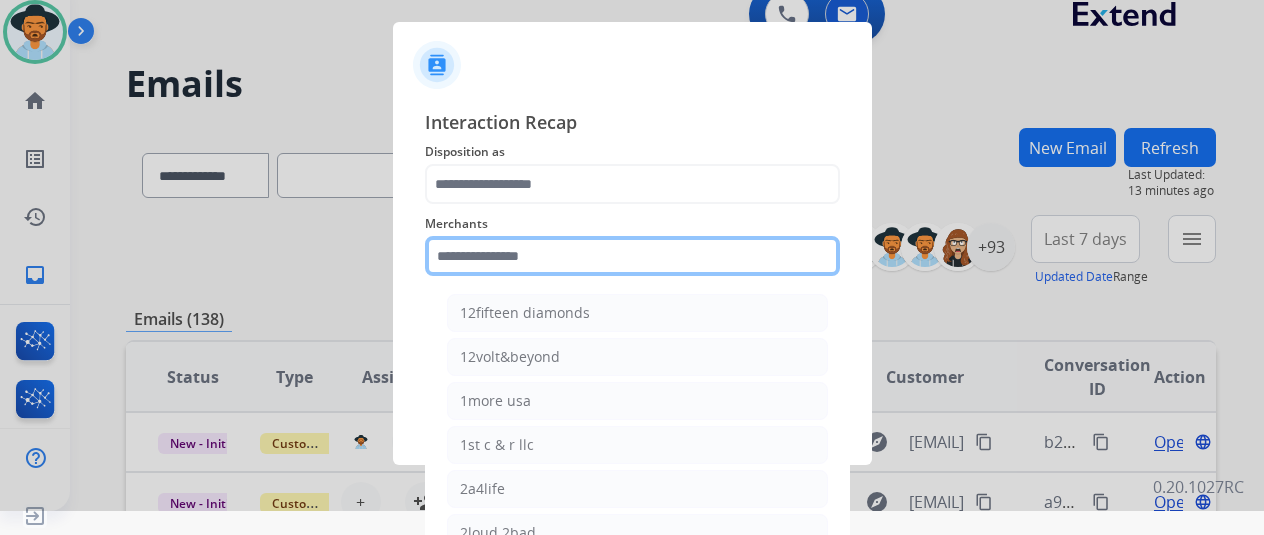 type on "*" 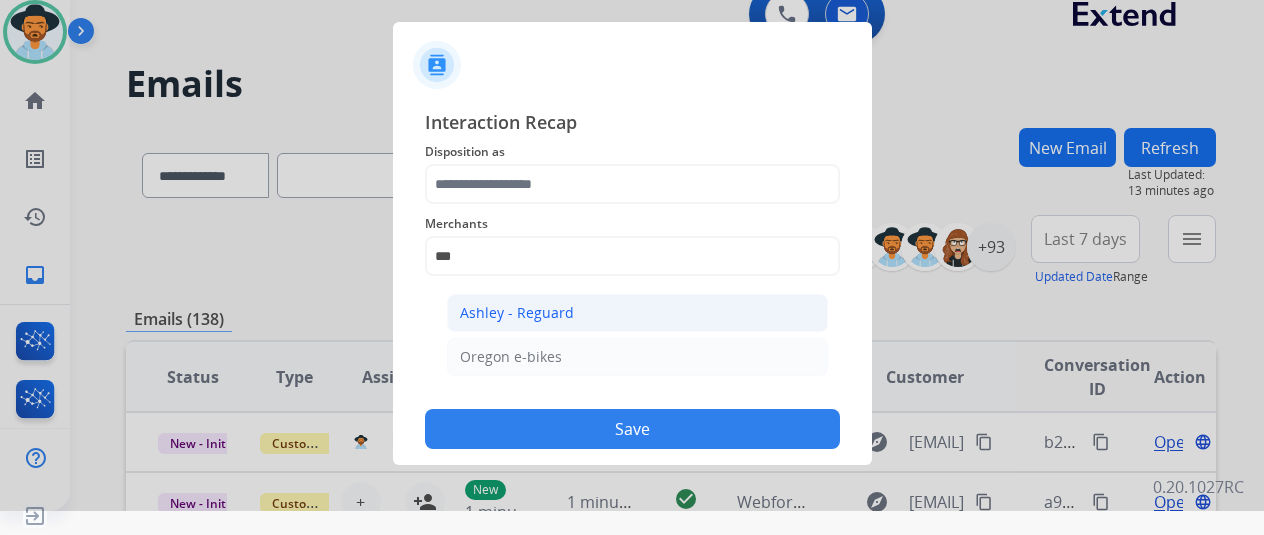 click on "Ashley - Reguard" 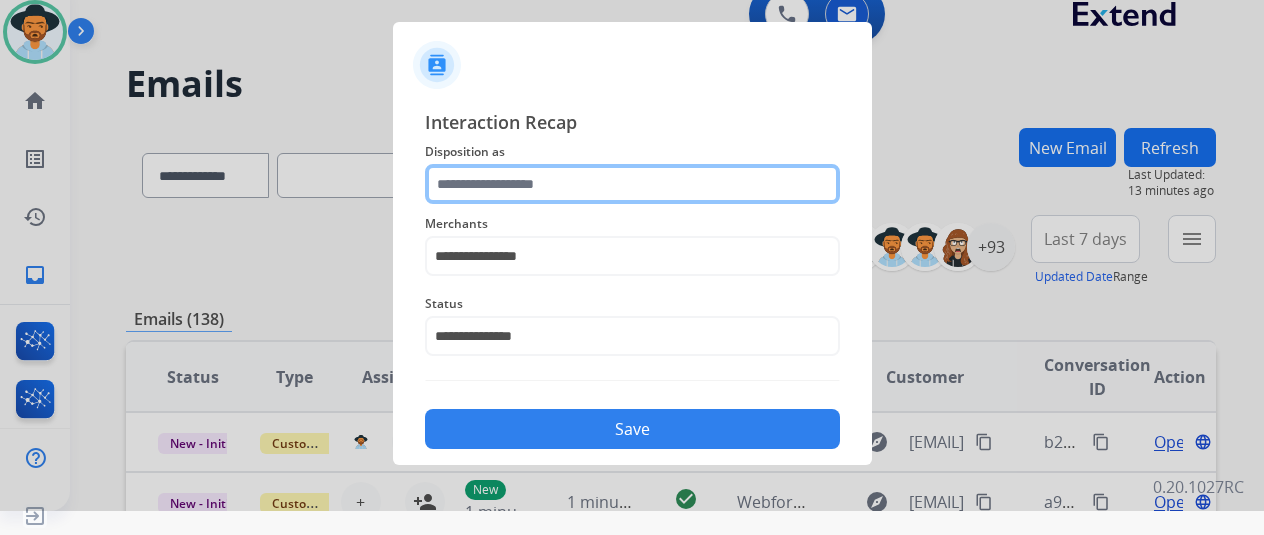 click 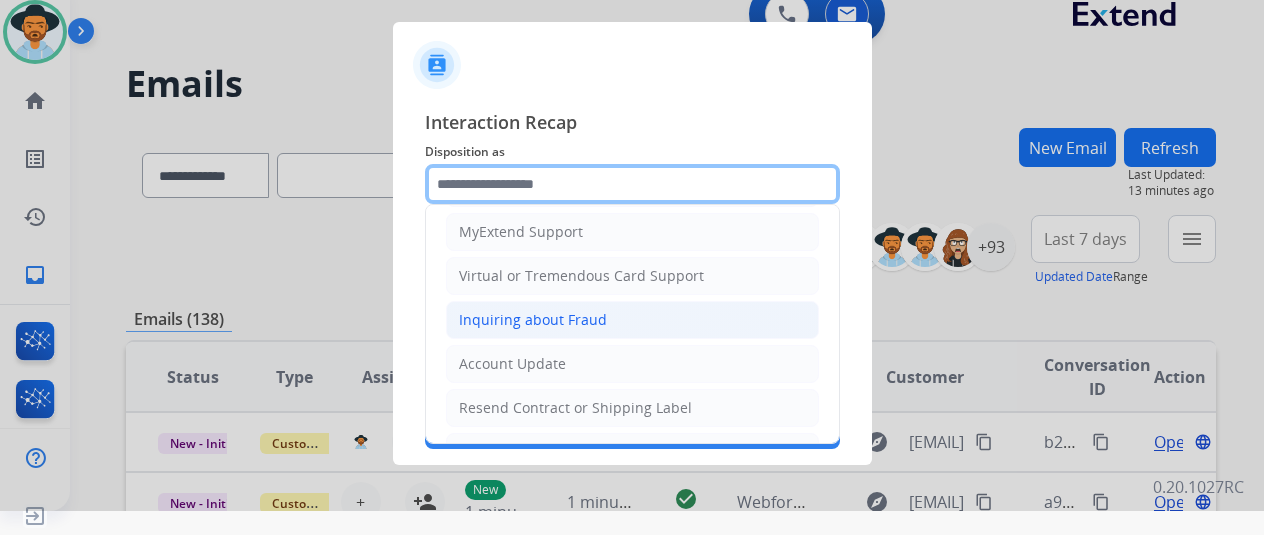 scroll, scrollTop: 200, scrollLeft: 0, axis: vertical 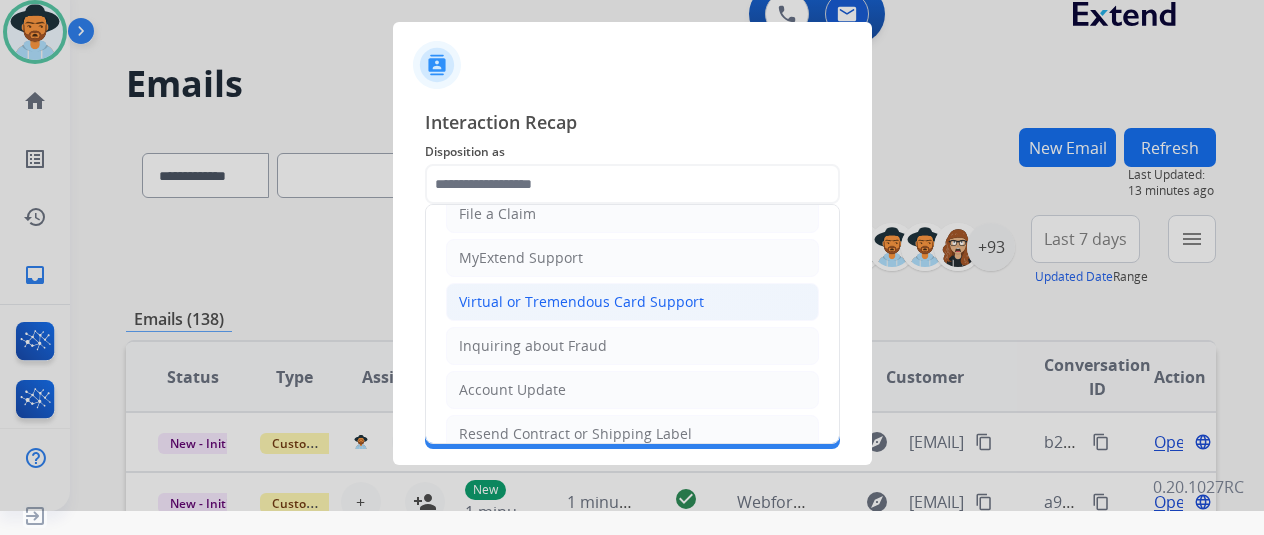 click on "Virtual or Tremendous Card Support" 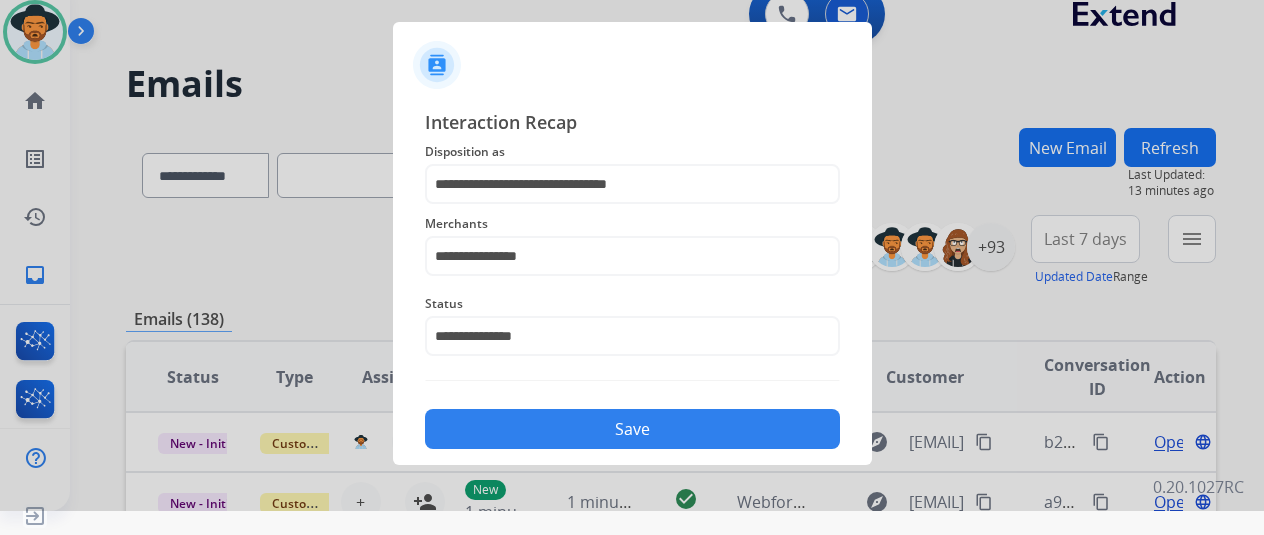 click on "Save" 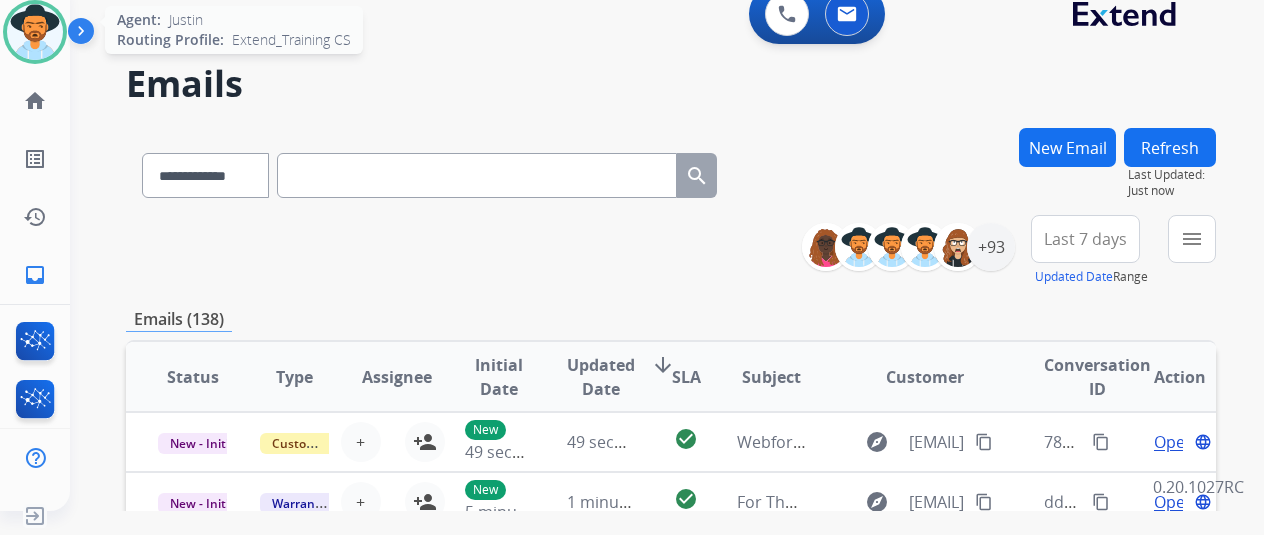 click on "Agent:   Justin  Routing Profile:  Extend_Training CS" 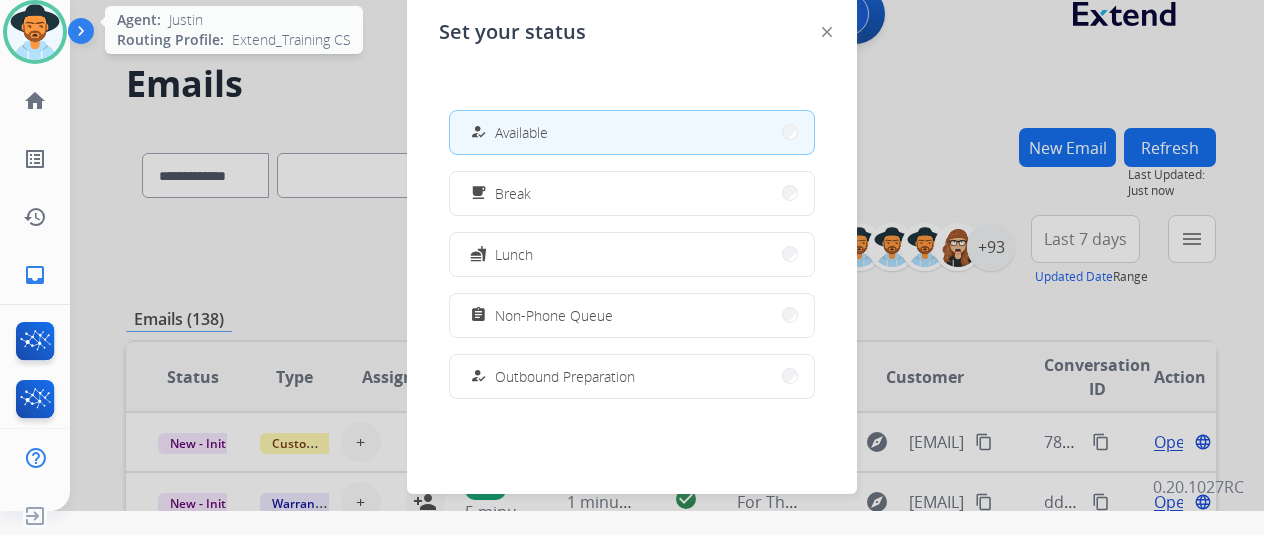 click at bounding box center (35, 32) 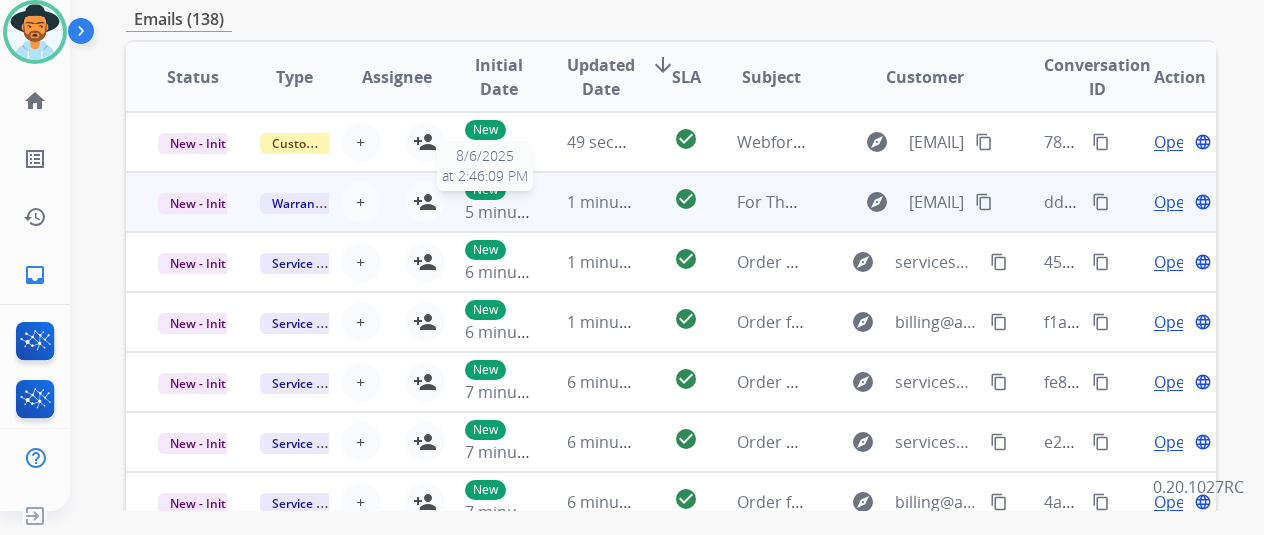 scroll, scrollTop: 200, scrollLeft: 0, axis: vertical 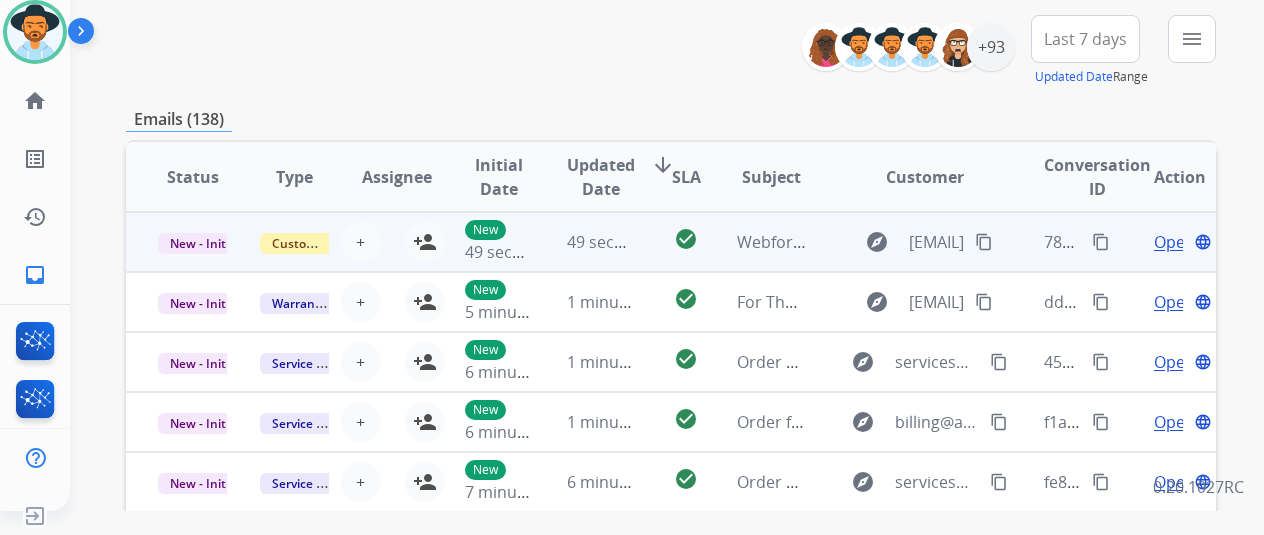 click on "Open" at bounding box center [1174, 242] 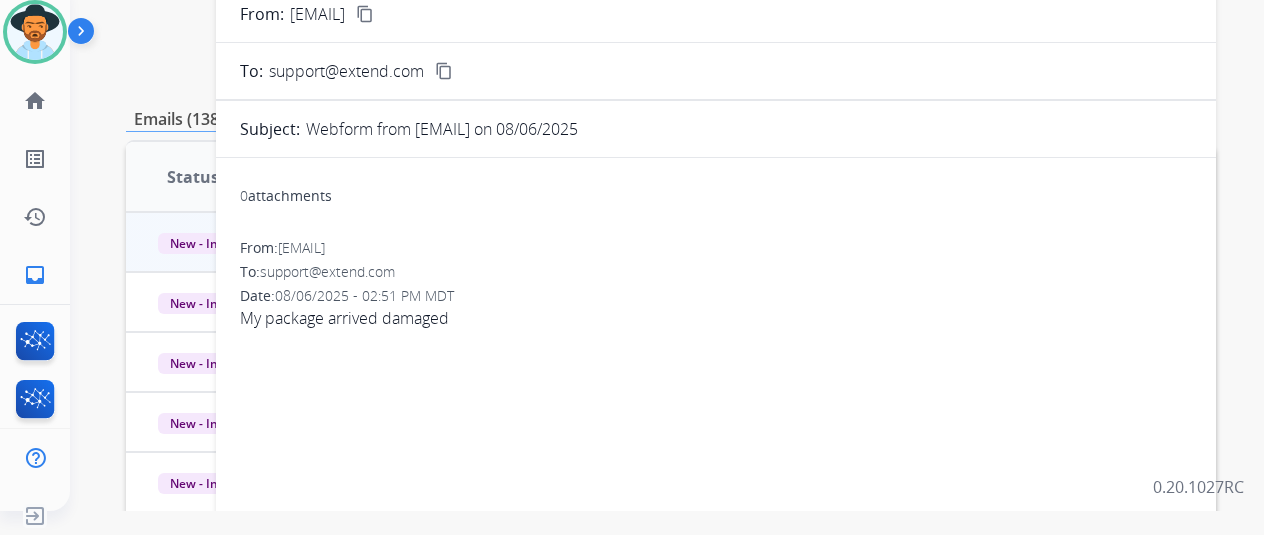 scroll, scrollTop: 100, scrollLeft: 0, axis: vertical 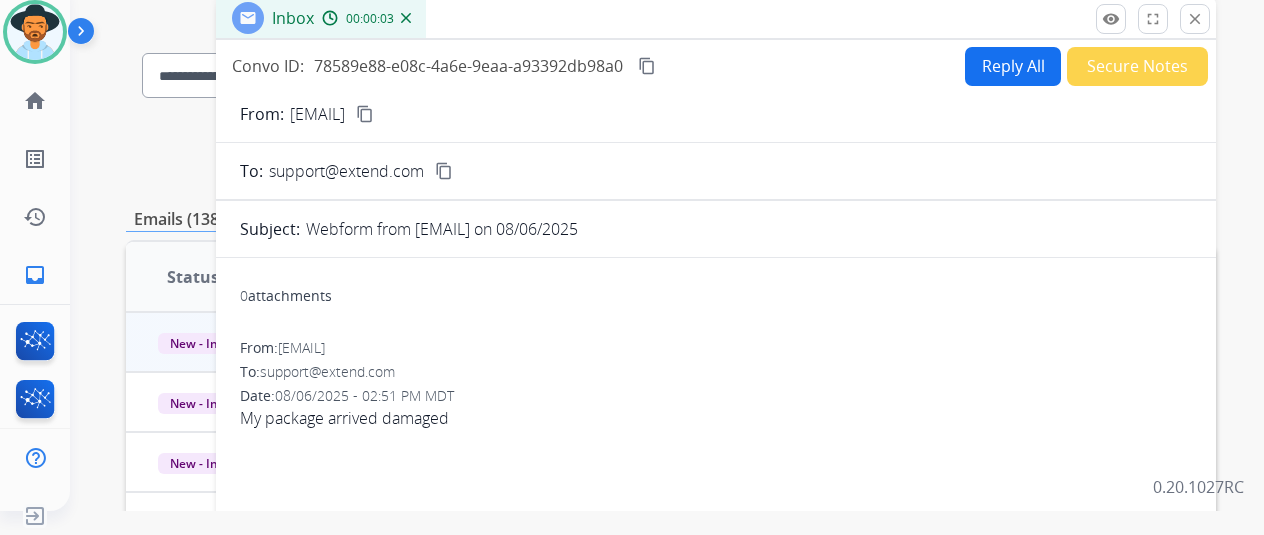 click on "content_copy" at bounding box center [365, 114] 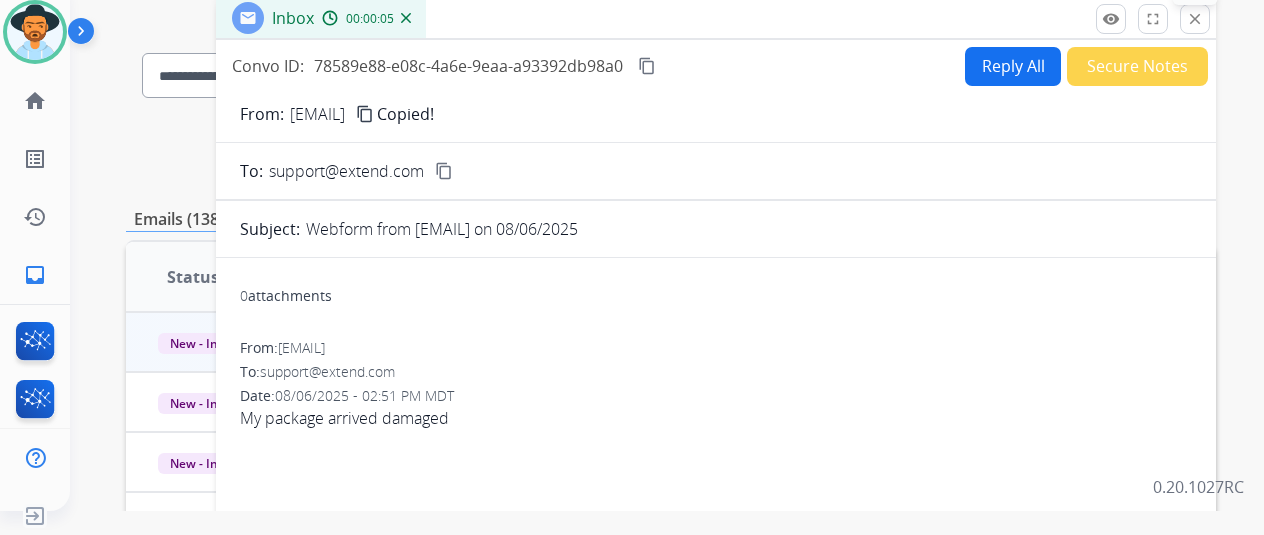 click on "close Close" at bounding box center (1195, 19) 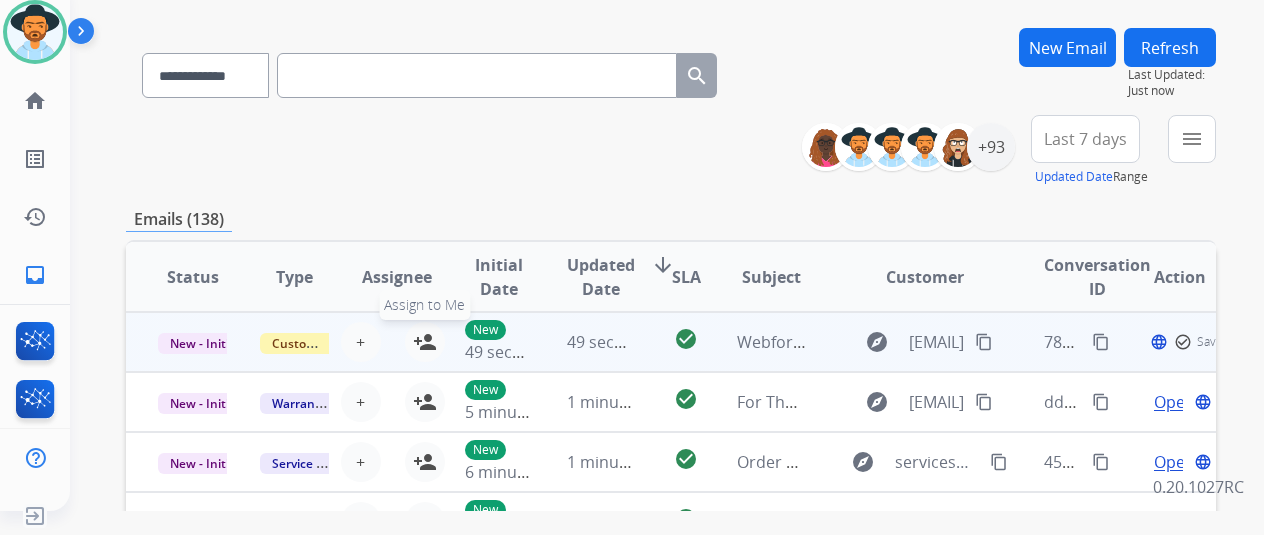 click on "person_add" at bounding box center [425, 342] 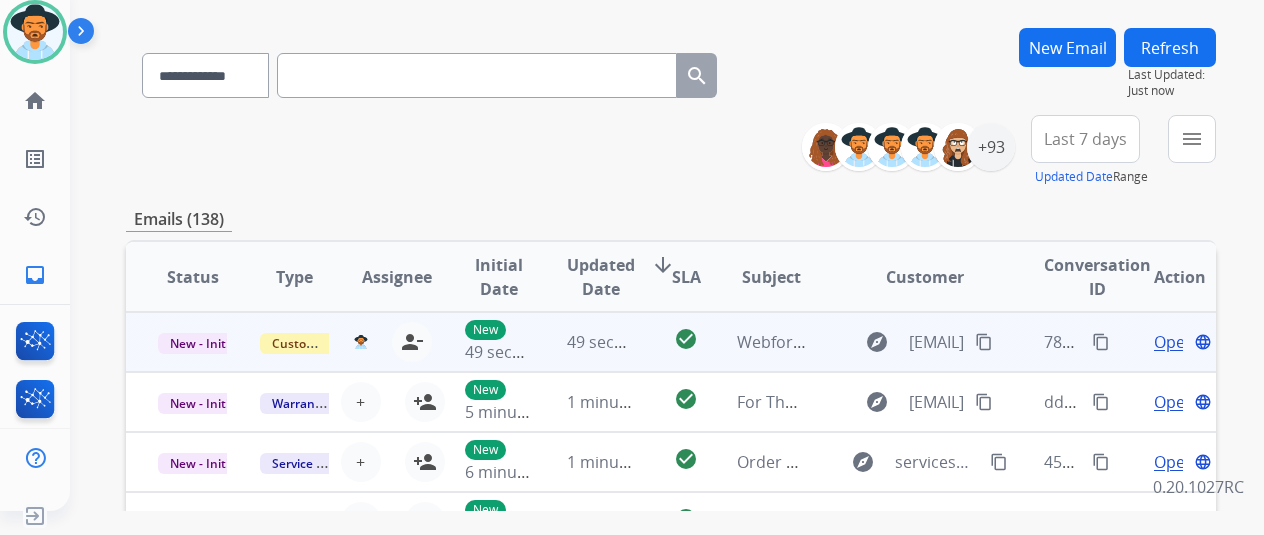 click on "Open" at bounding box center [1174, 342] 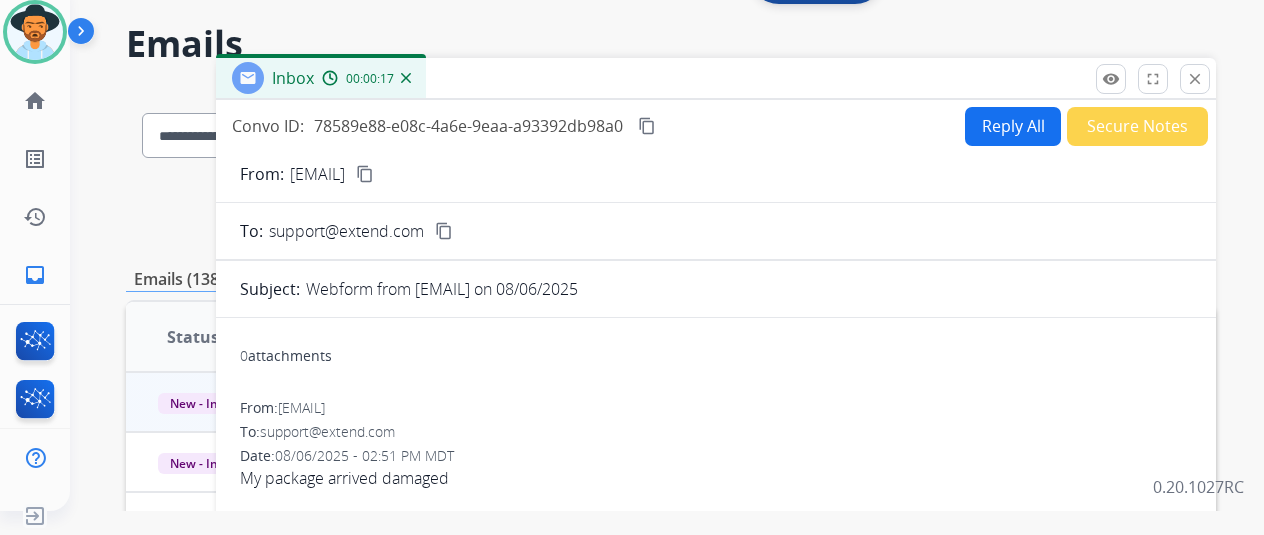 scroll, scrollTop: 0, scrollLeft: 0, axis: both 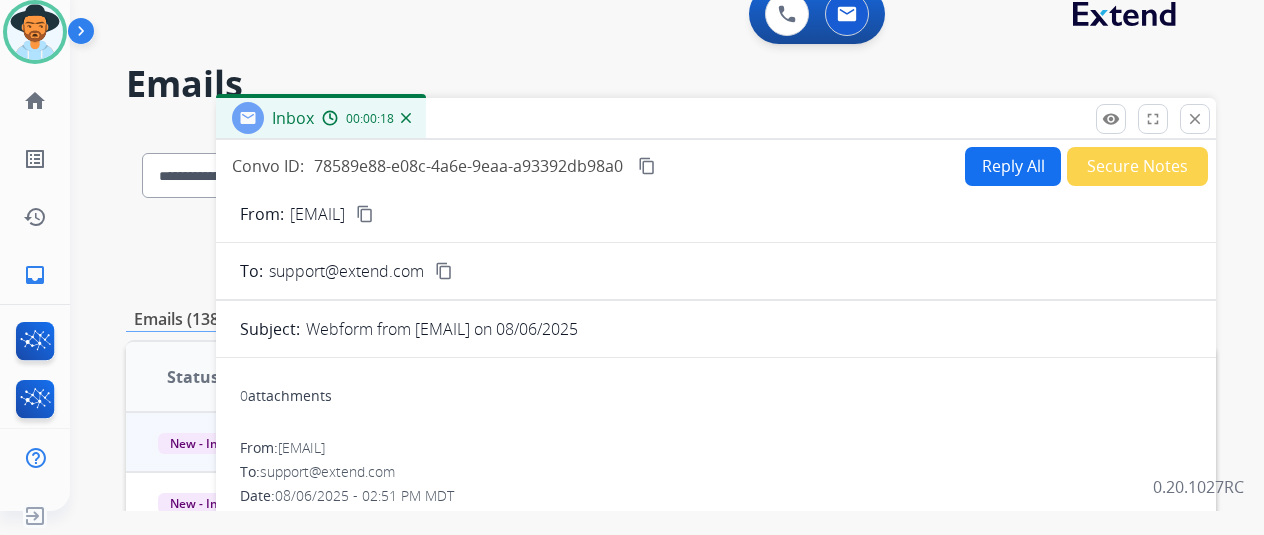 click on "Reply All" at bounding box center (1013, 166) 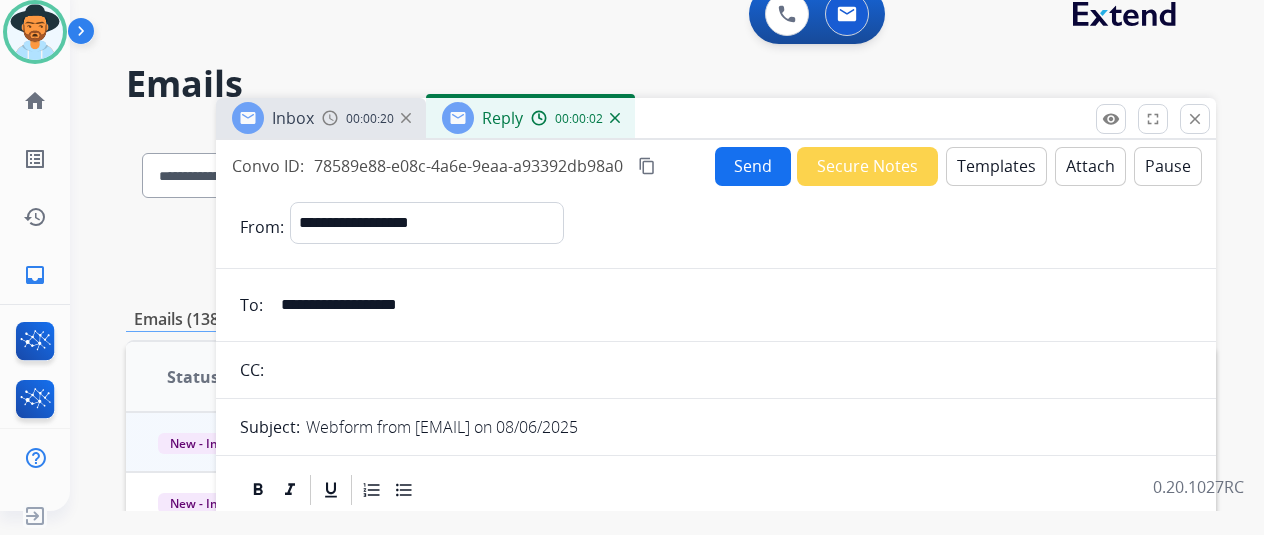 click on "Templates" at bounding box center [996, 166] 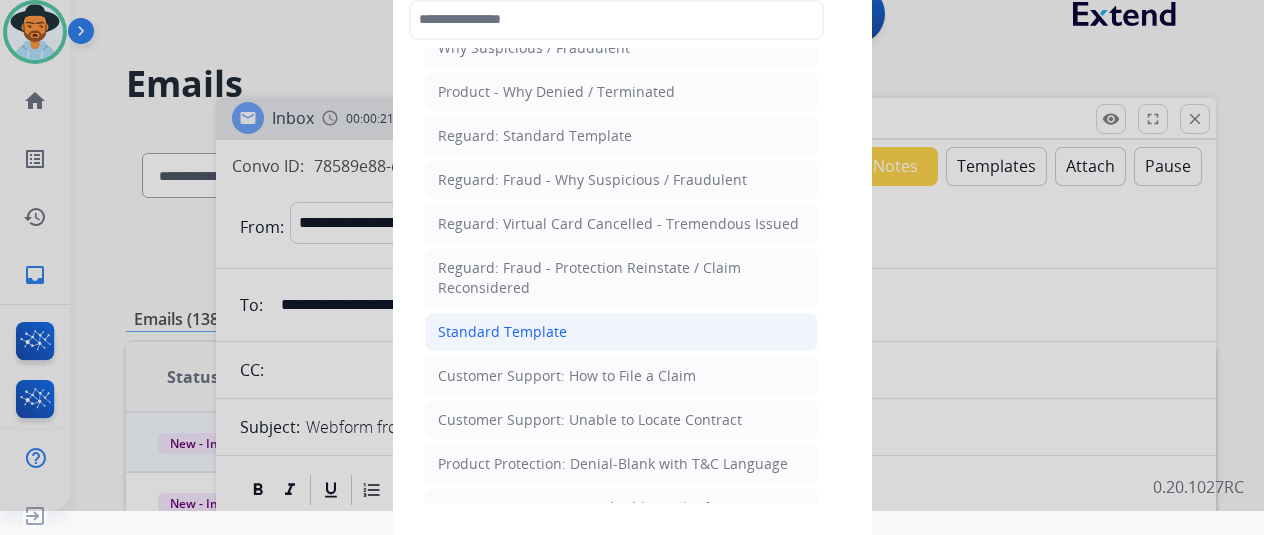 scroll, scrollTop: 100, scrollLeft: 0, axis: vertical 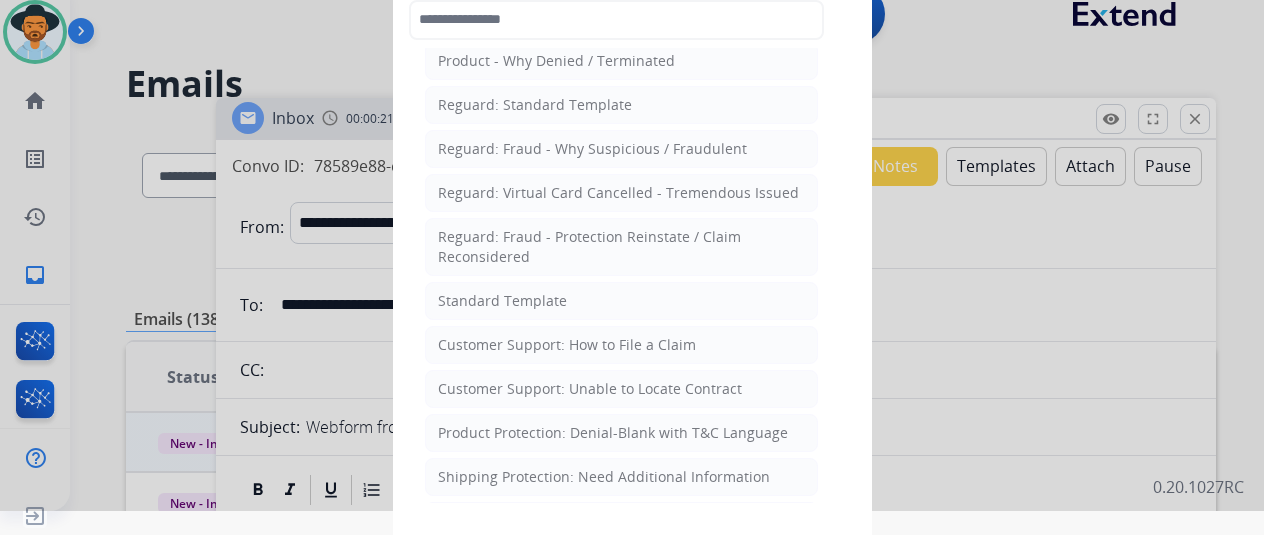 drag, startPoint x: 596, startPoint y: 347, endPoint x: 596, endPoint y: 361, distance: 14 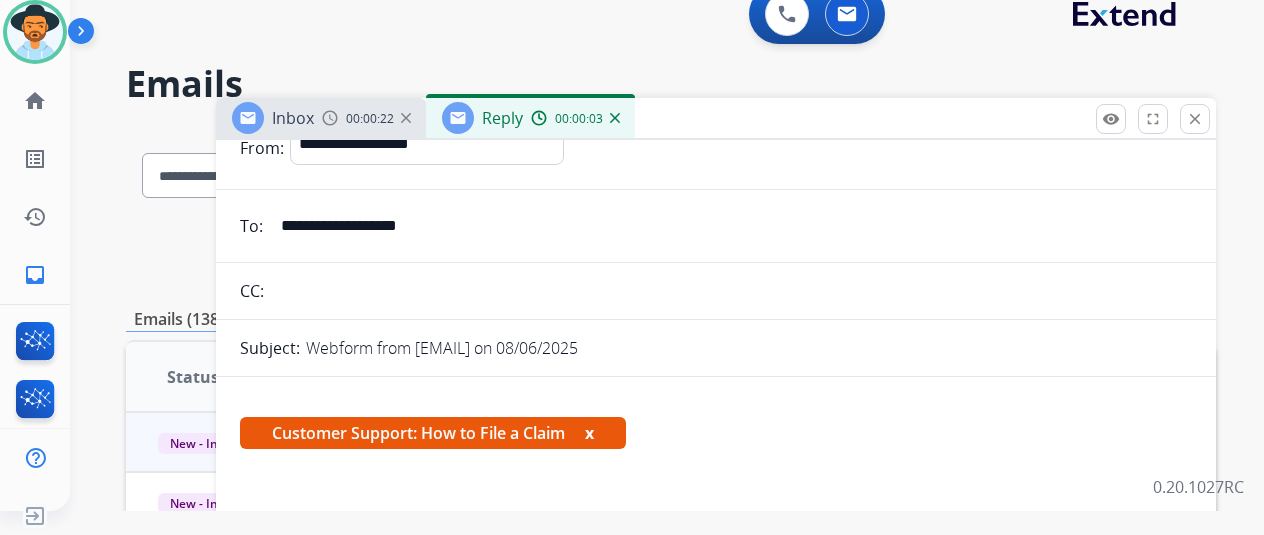 scroll, scrollTop: 300, scrollLeft: 0, axis: vertical 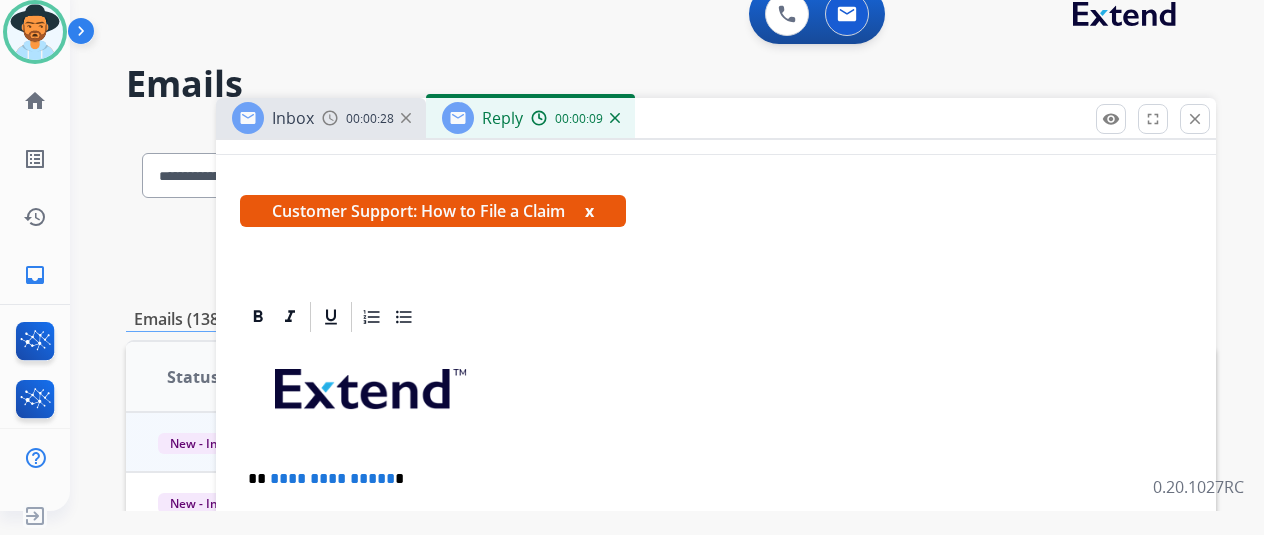 click on "**********" at bounding box center [708, 479] 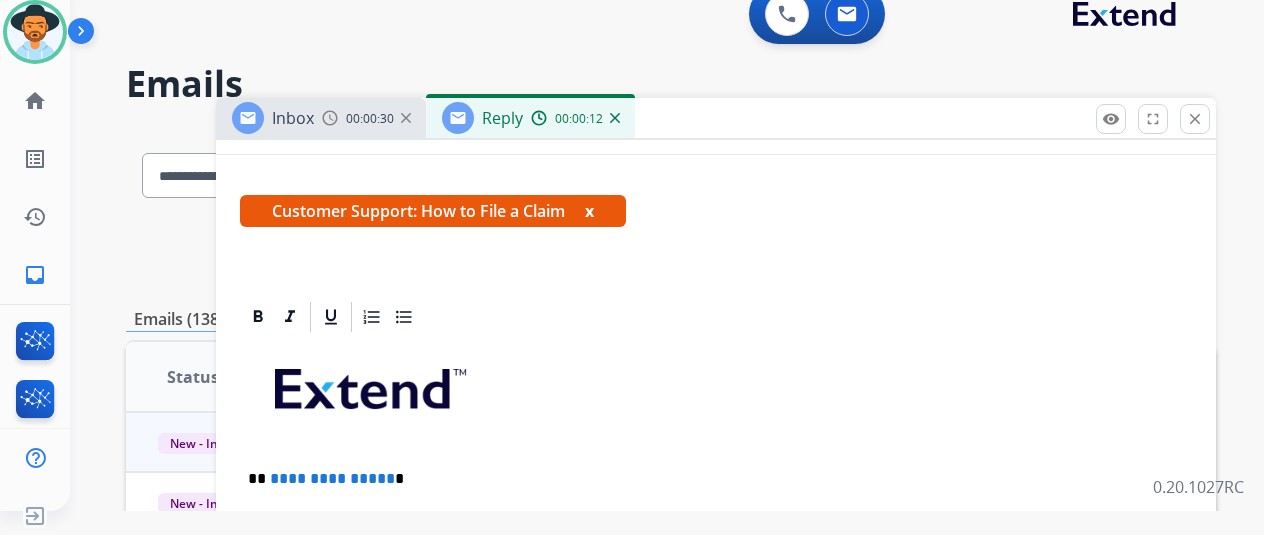 drag, startPoint x: 399, startPoint y: 482, endPoint x: 415, endPoint y: 485, distance: 16.27882 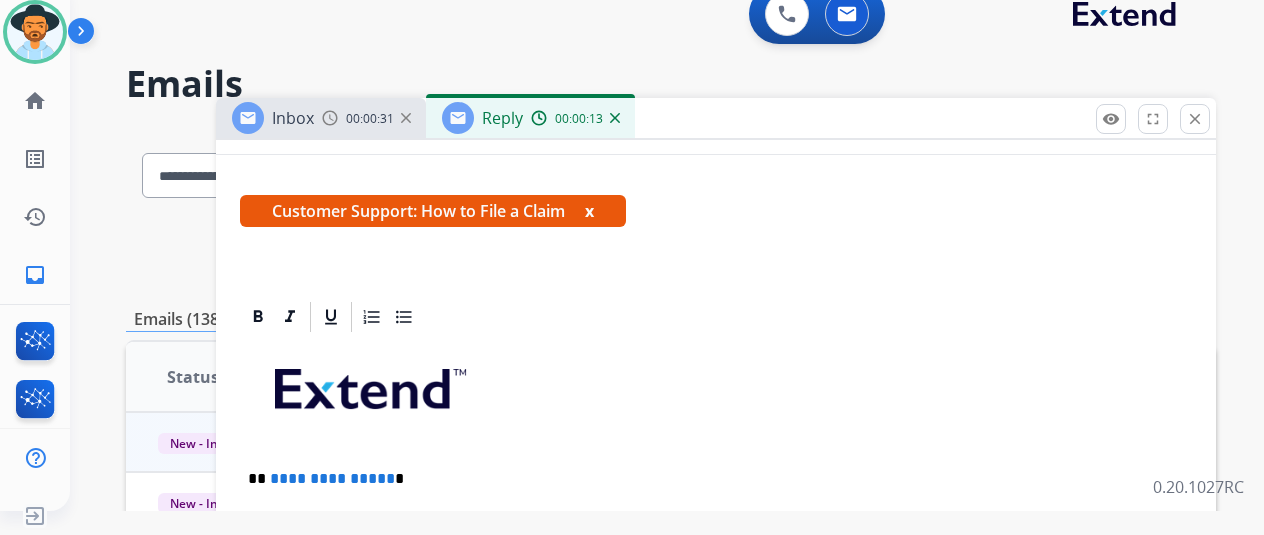 type 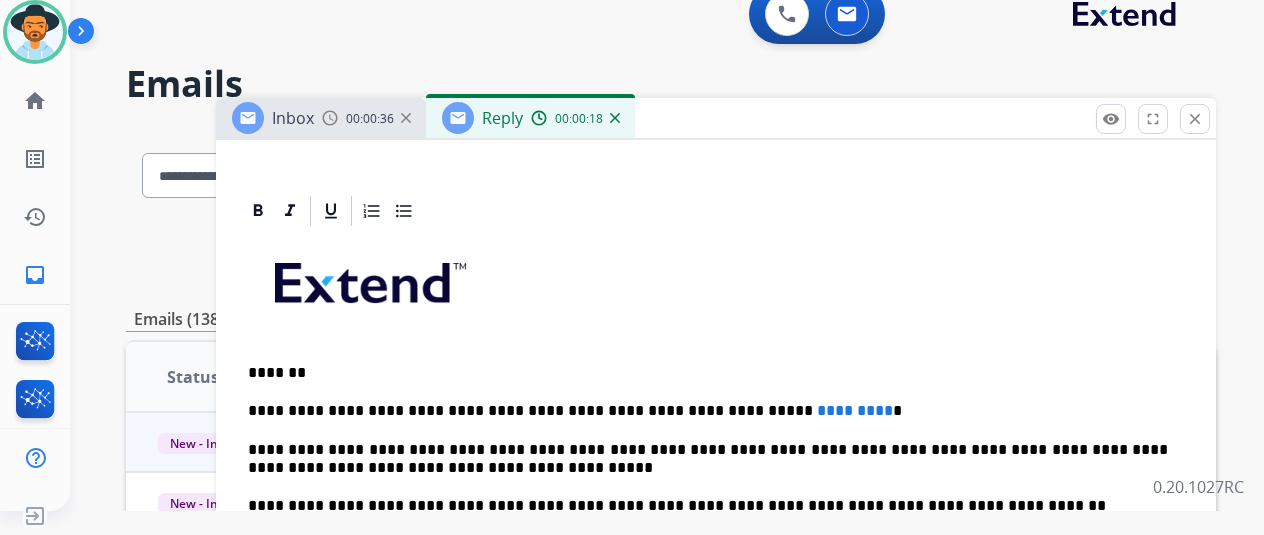 scroll, scrollTop: 475, scrollLeft: 0, axis: vertical 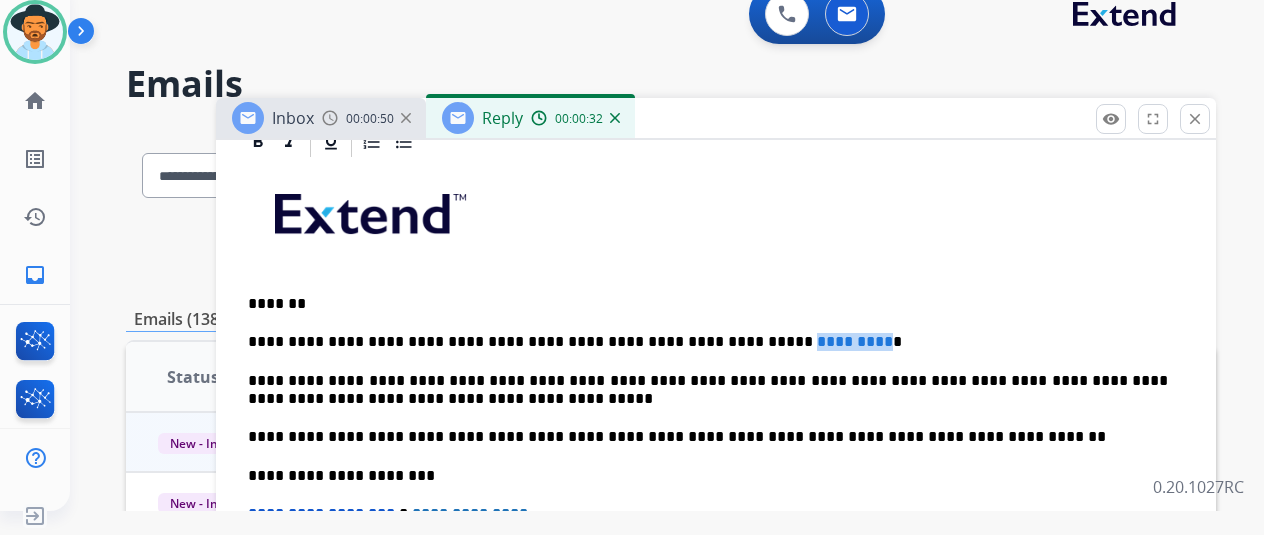 drag, startPoint x: 809, startPoint y: 335, endPoint x: 722, endPoint y: 331, distance: 87.0919 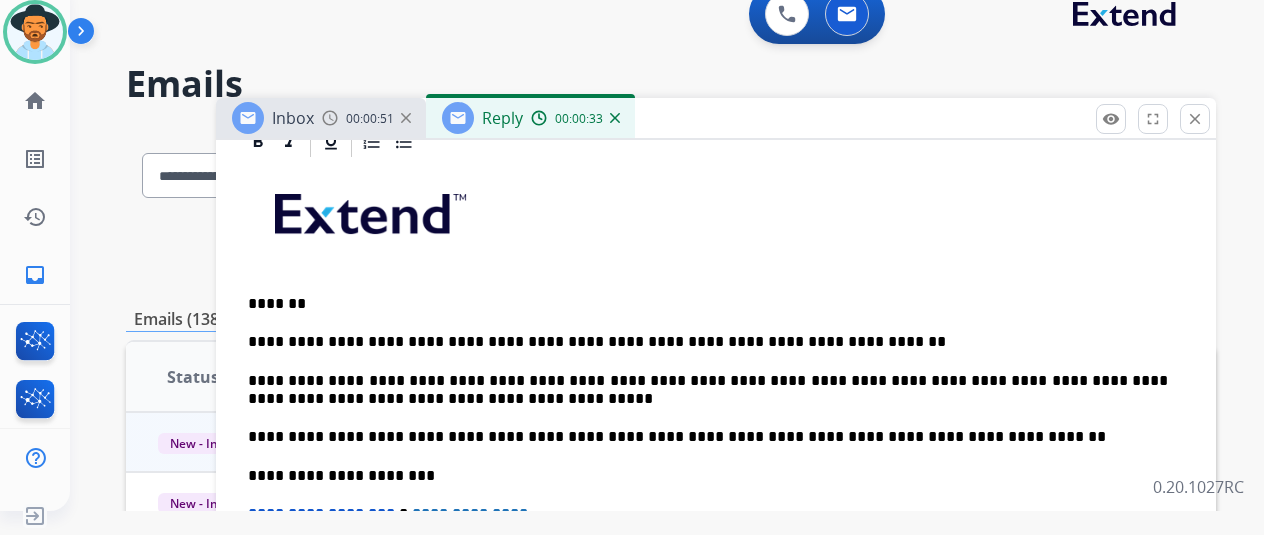 click on "**********" at bounding box center (708, 342) 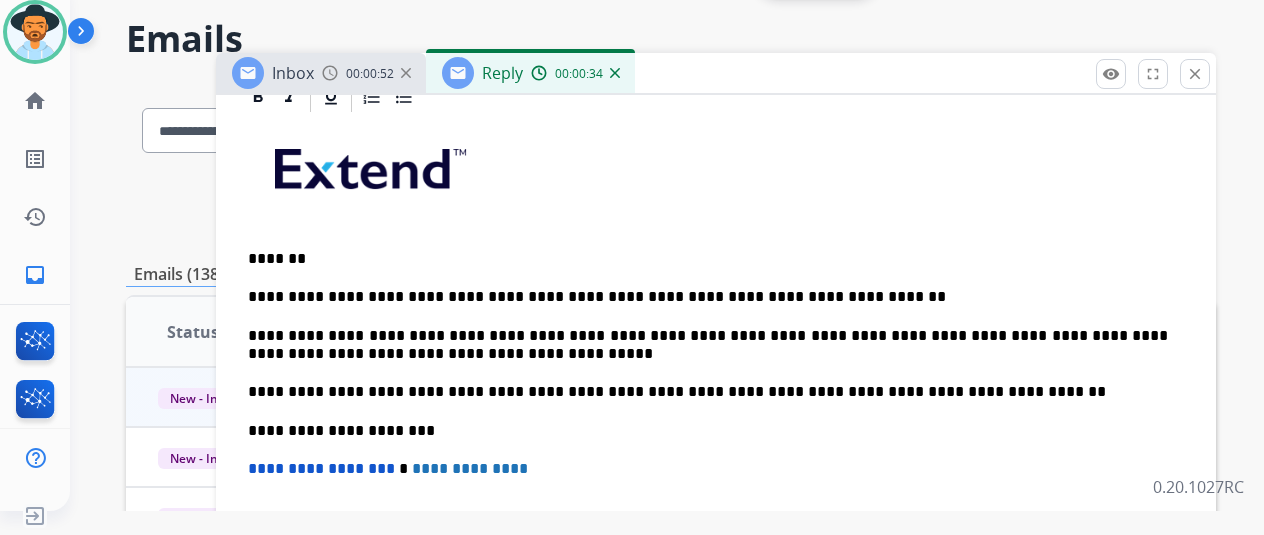 scroll, scrollTop: 0, scrollLeft: 0, axis: both 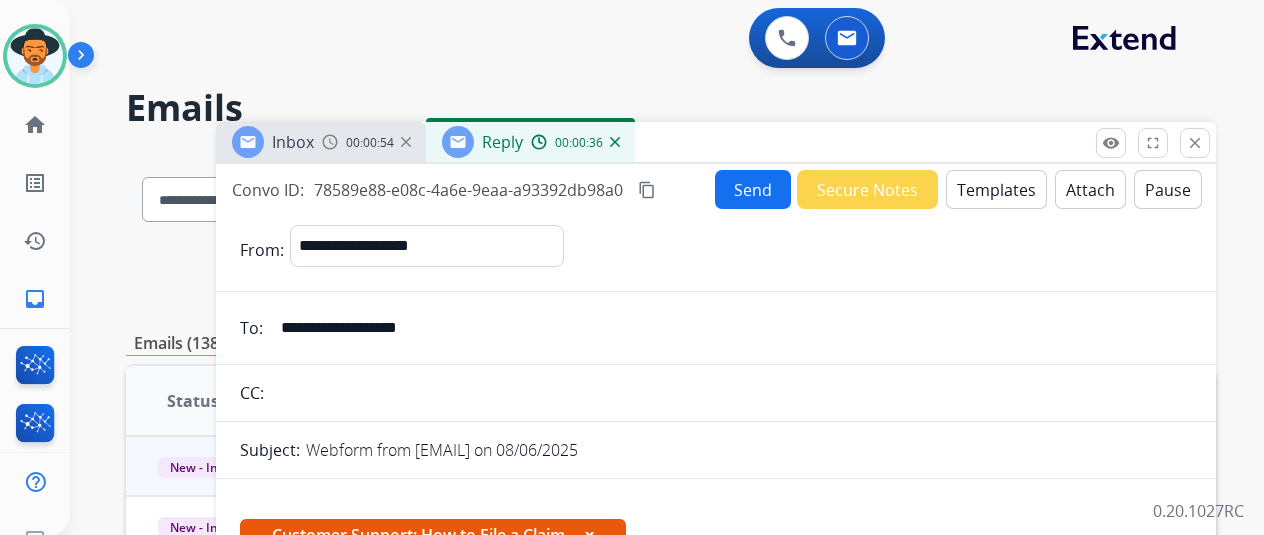 click on "Send" at bounding box center [753, 189] 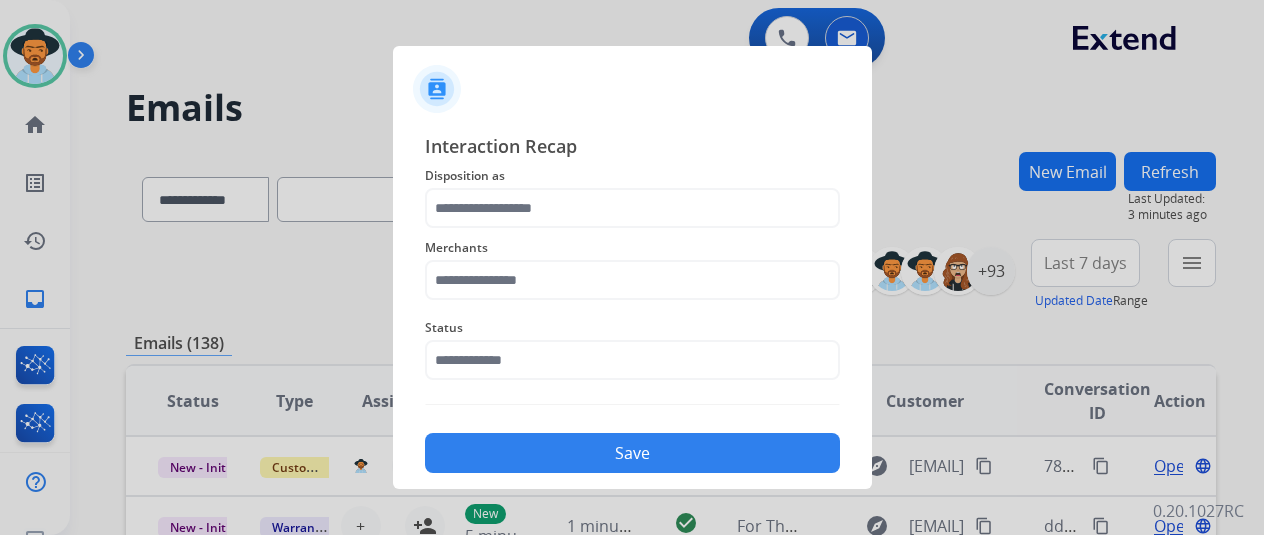 drag, startPoint x: 540, startPoint y: 387, endPoint x: 536, endPoint y: 371, distance: 16.492422 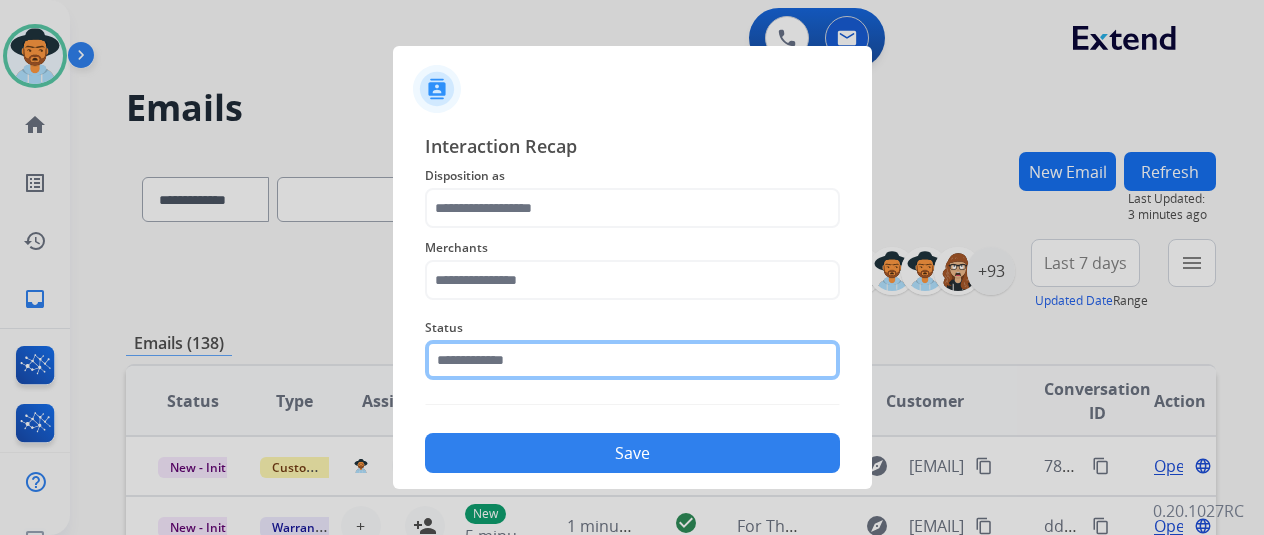 click 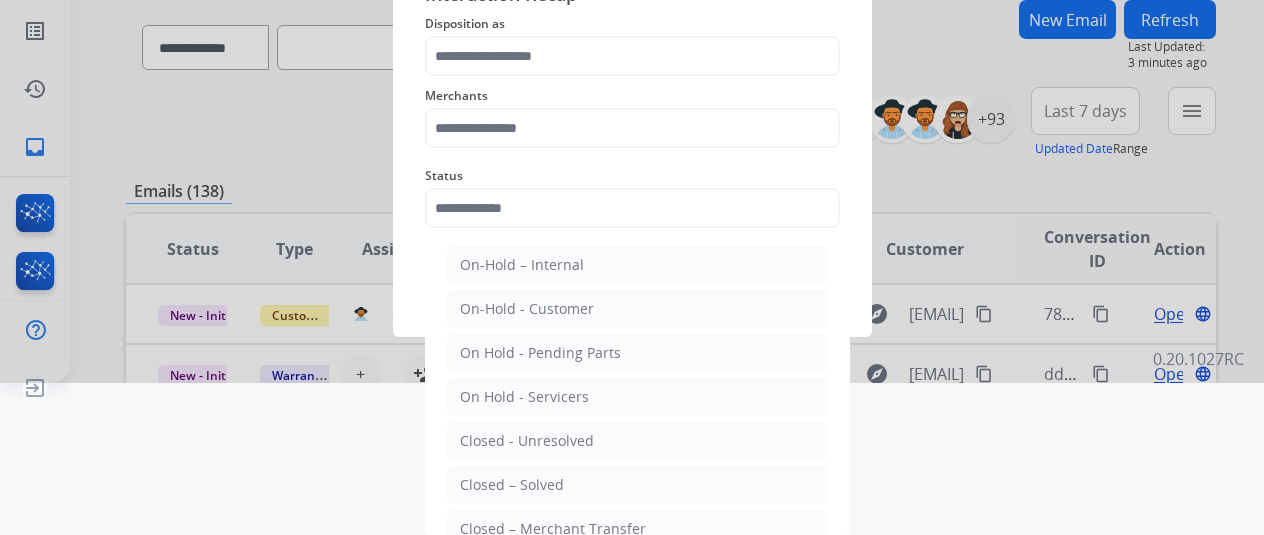 drag, startPoint x: 524, startPoint y: 471, endPoint x: 566, endPoint y: 237, distance: 237.73935 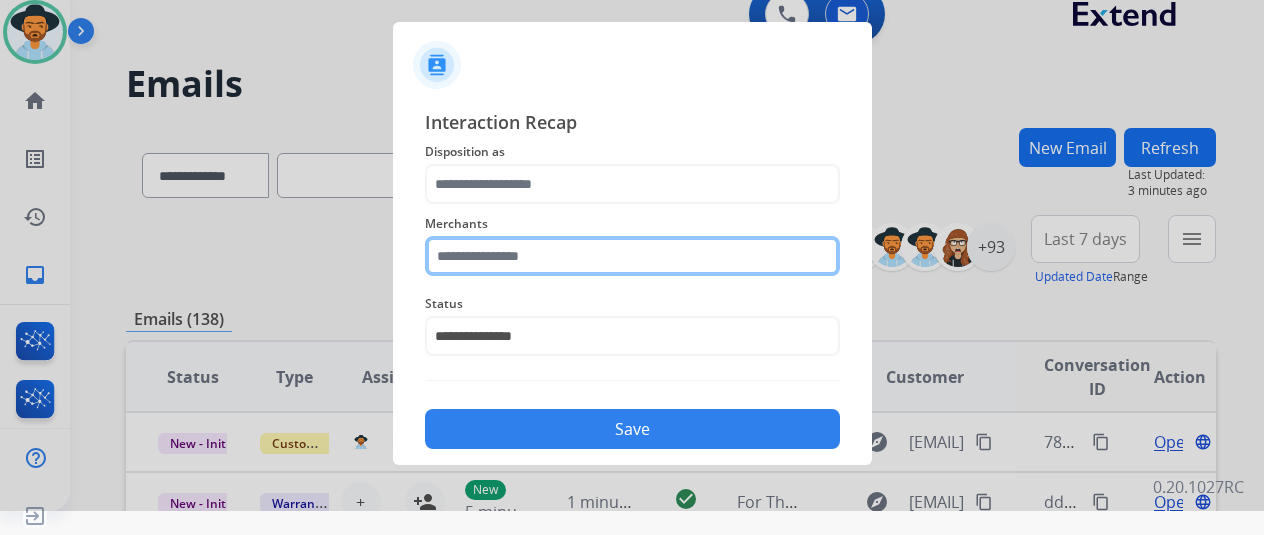 click on "Merchants" 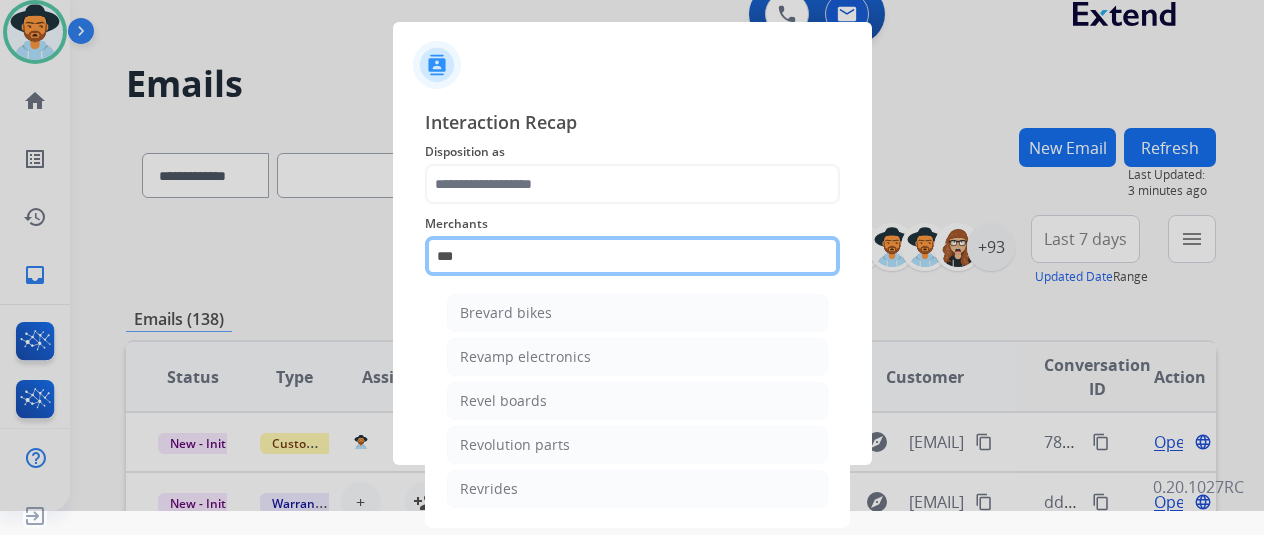 scroll, scrollTop: 24, scrollLeft: 0, axis: vertical 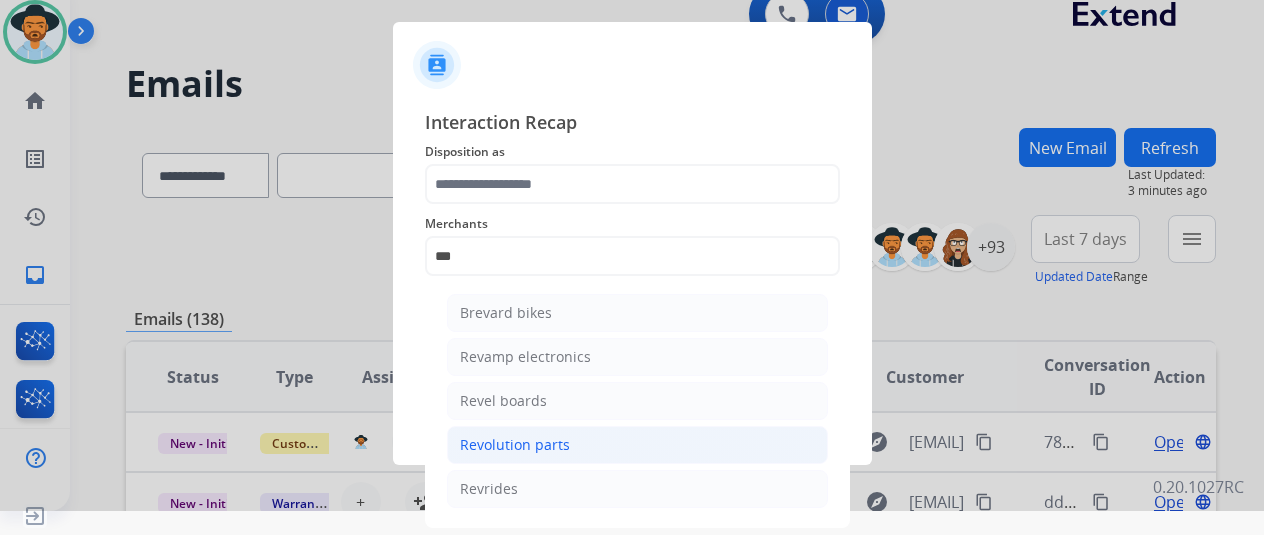 click on "Revolution parts" 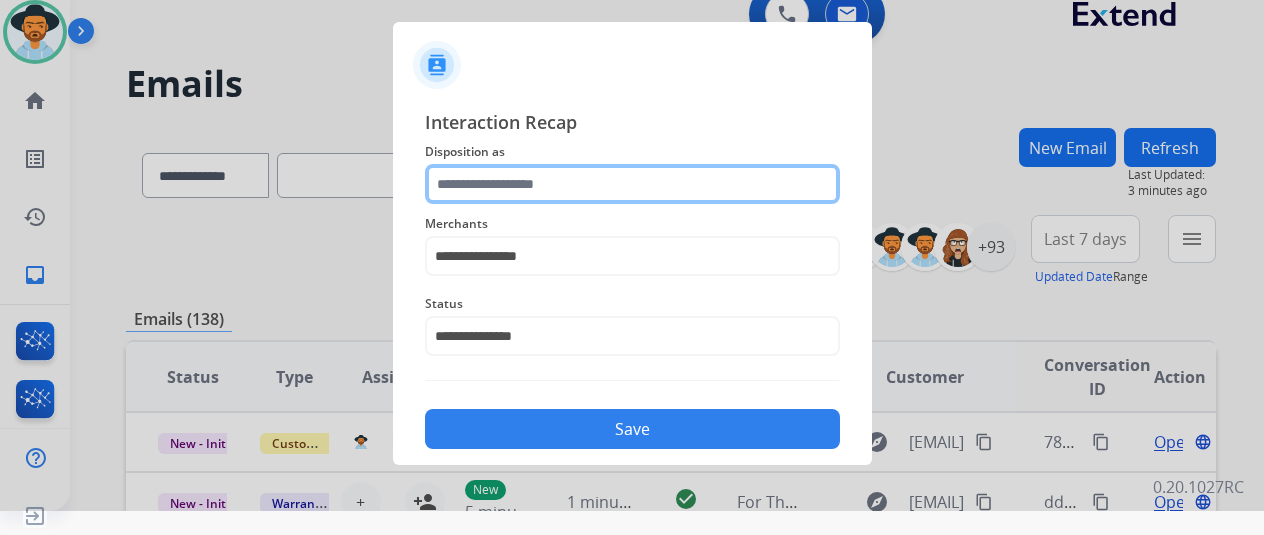 click 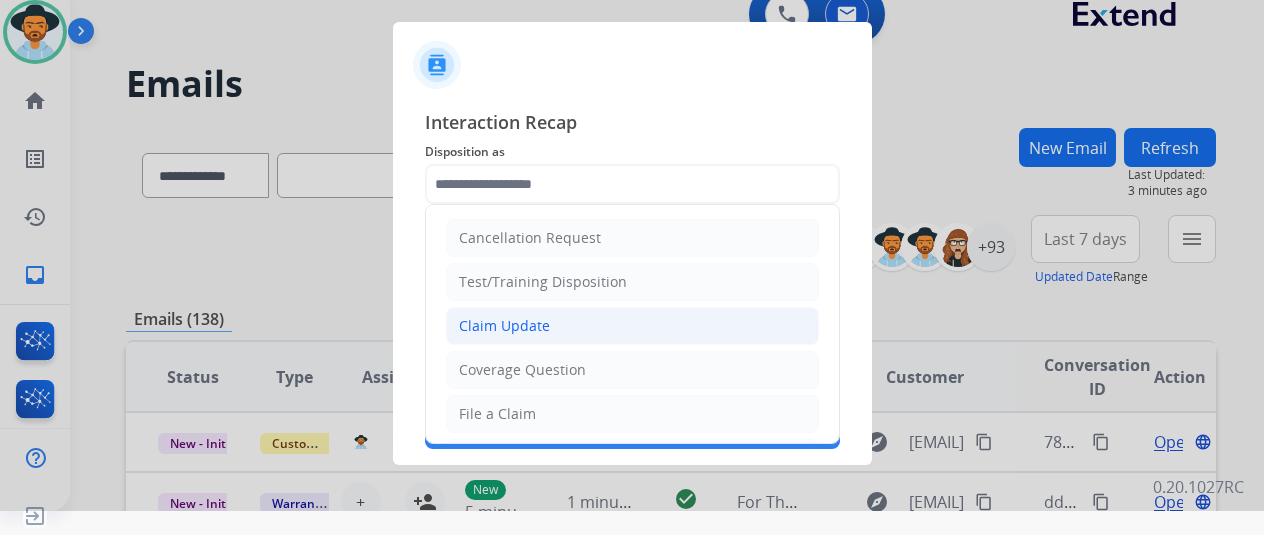 click on "Claim Update" 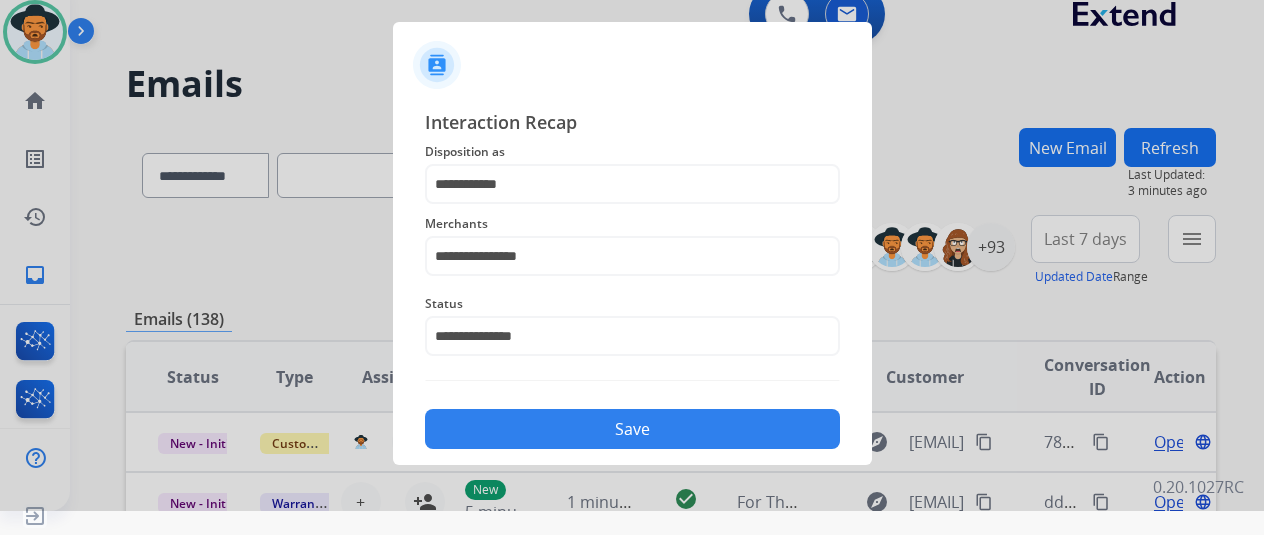 click on "Save" 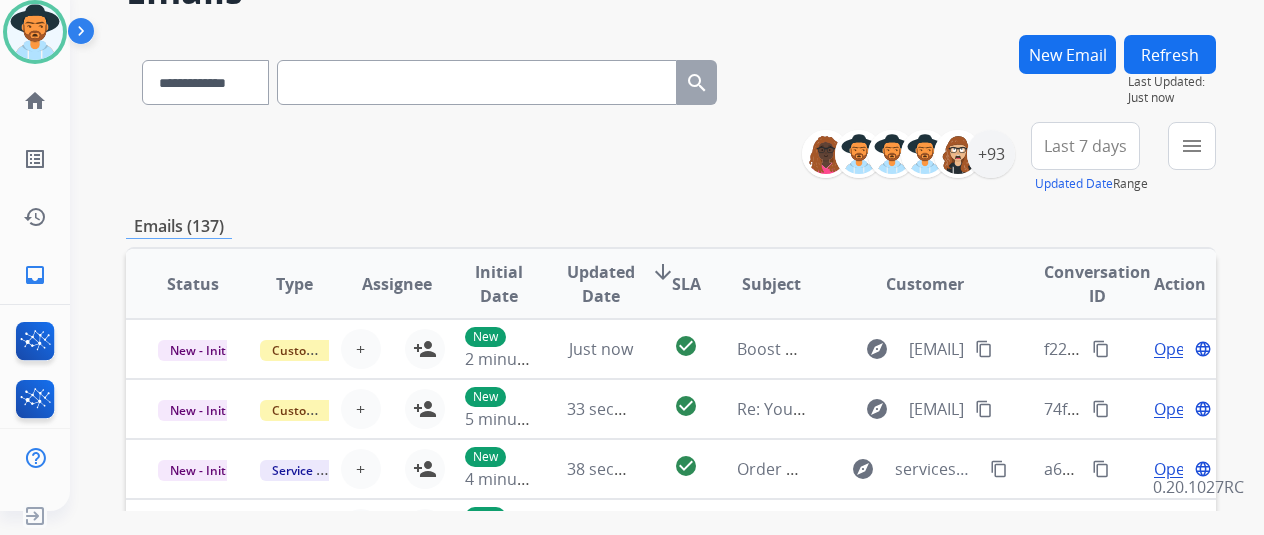 scroll, scrollTop: 200, scrollLeft: 0, axis: vertical 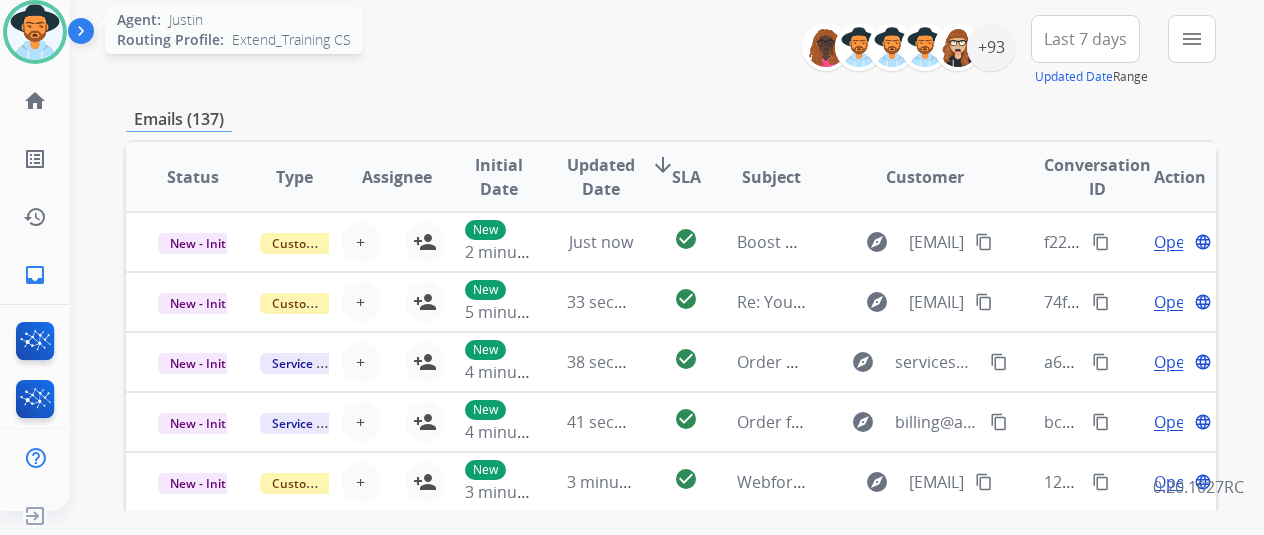 click at bounding box center (35, 32) 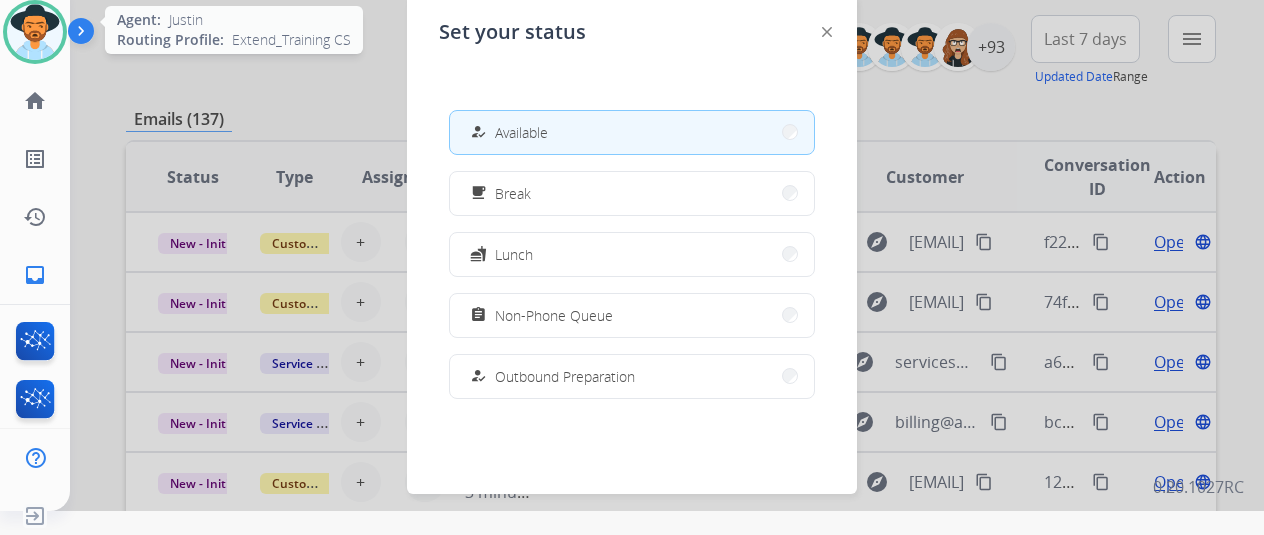 click at bounding box center (35, 32) 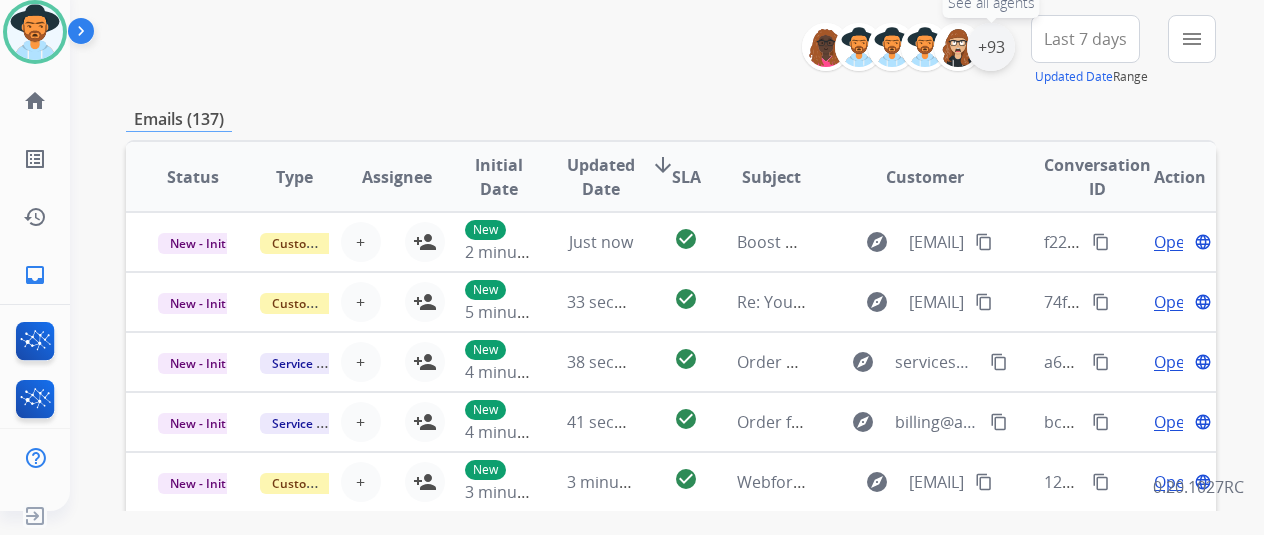 click on "+93" at bounding box center (991, 47) 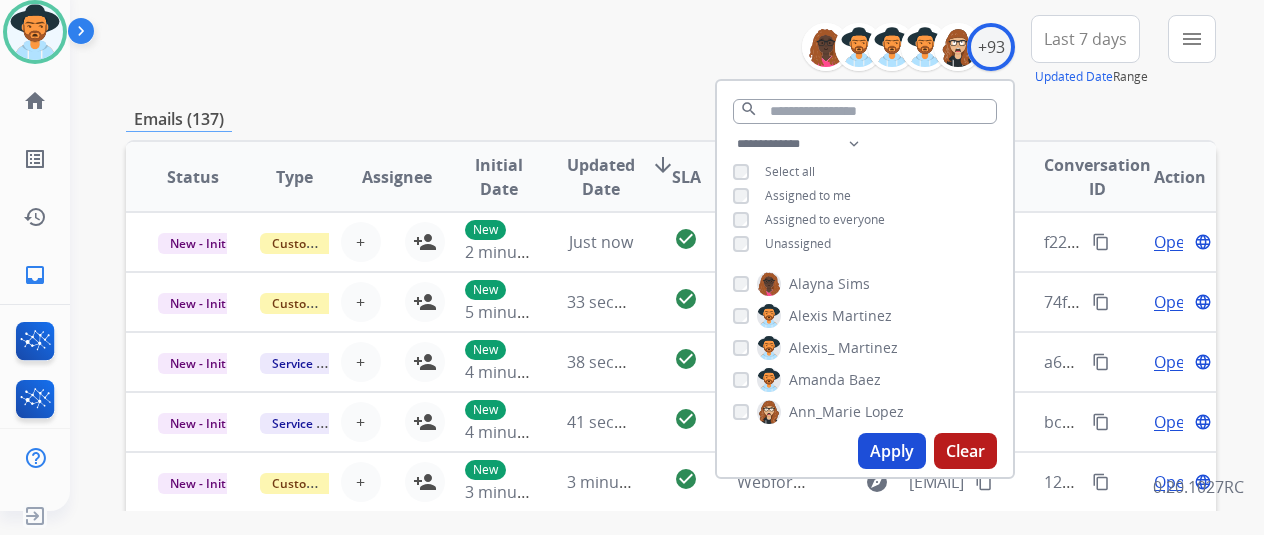 click on "Assigned to me" at bounding box center [808, 195] 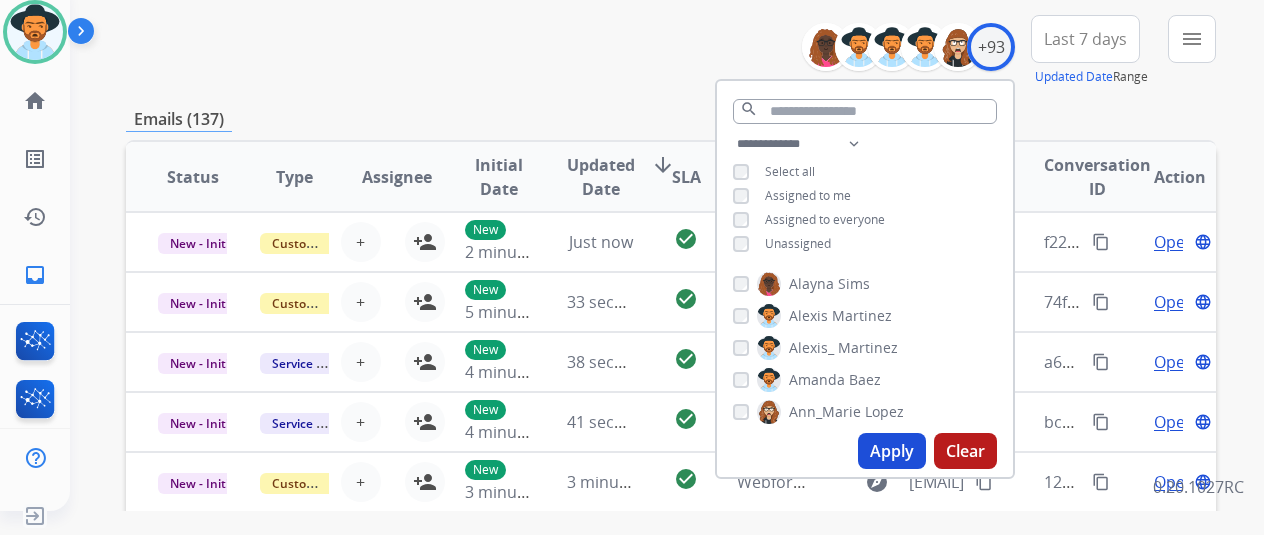 click on "Apply" at bounding box center (892, 451) 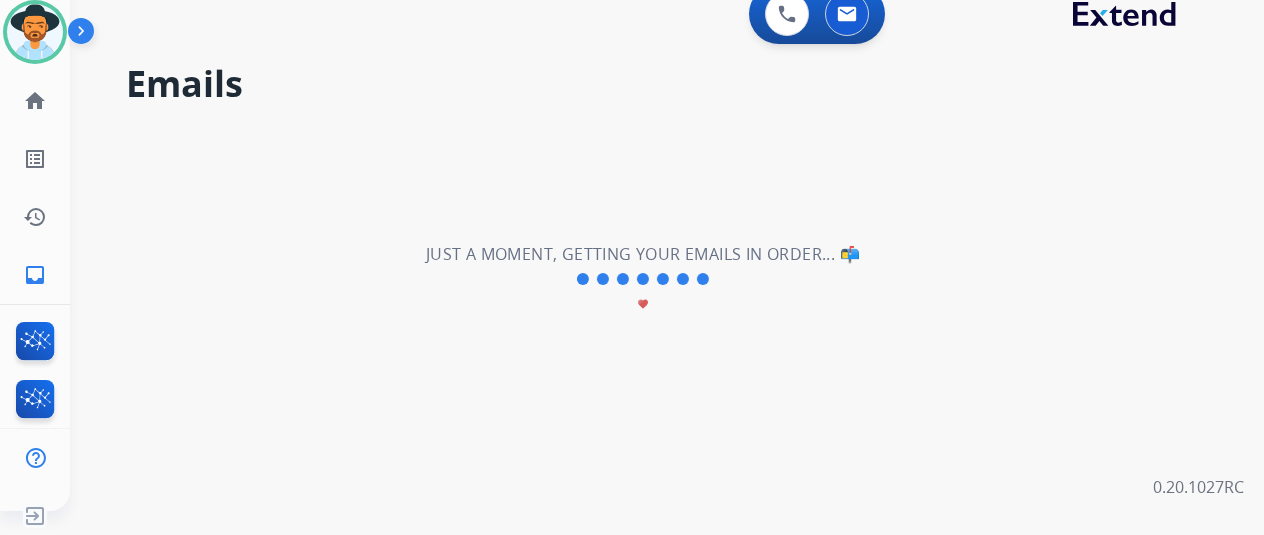 scroll, scrollTop: 0, scrollLeft: 0, axis: both 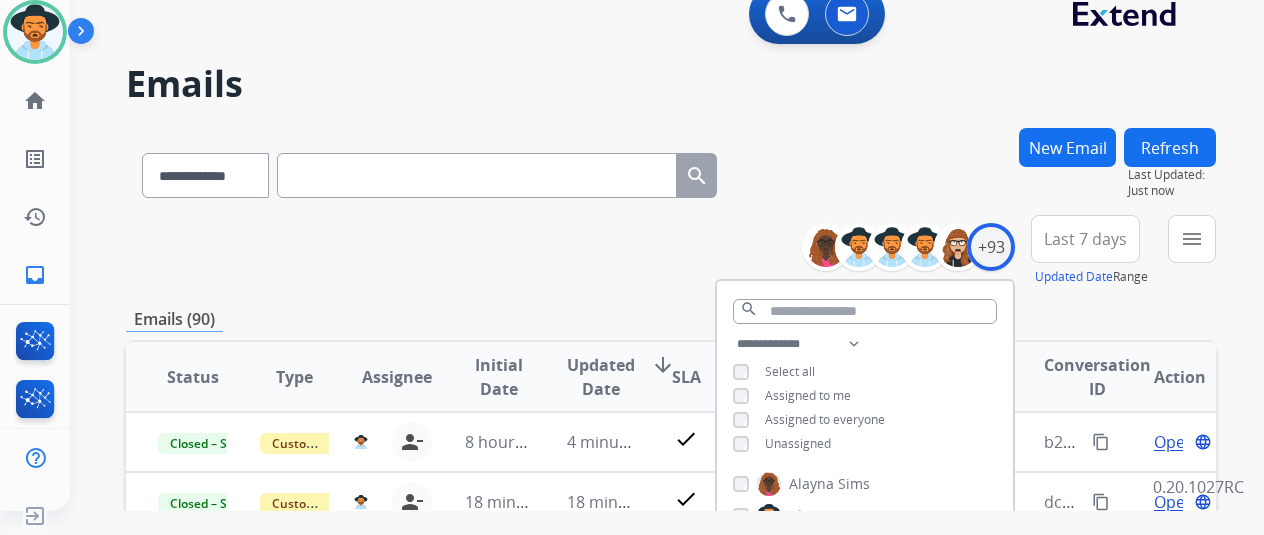 click on "**********" at bounding box center (671, 251) 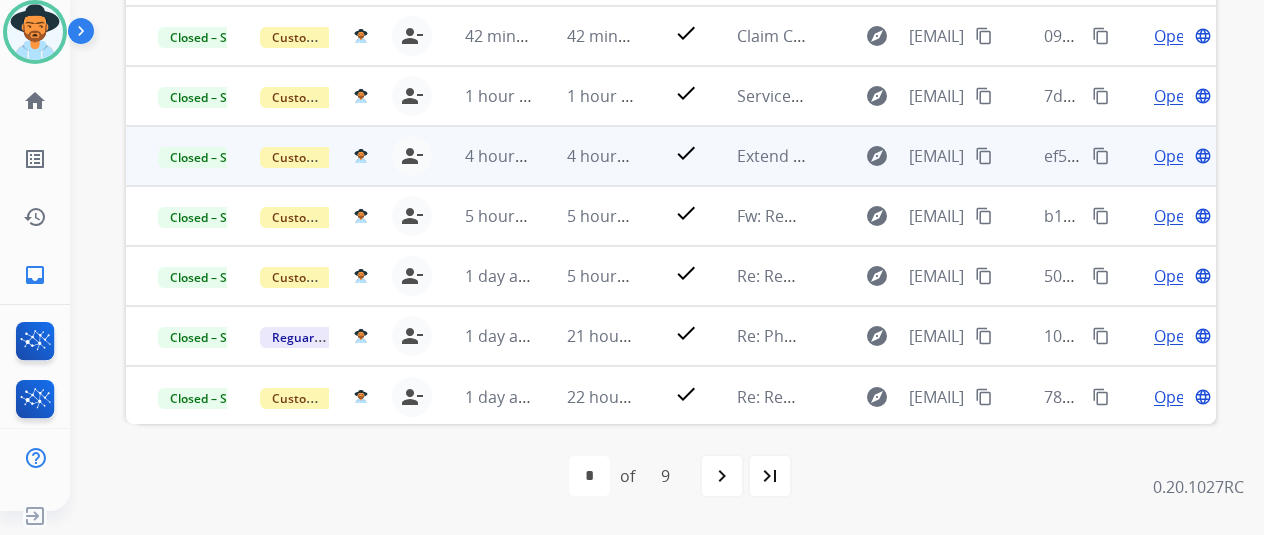 scroll, scrollTop: 586, scrollLeft: 0, axis: vertical 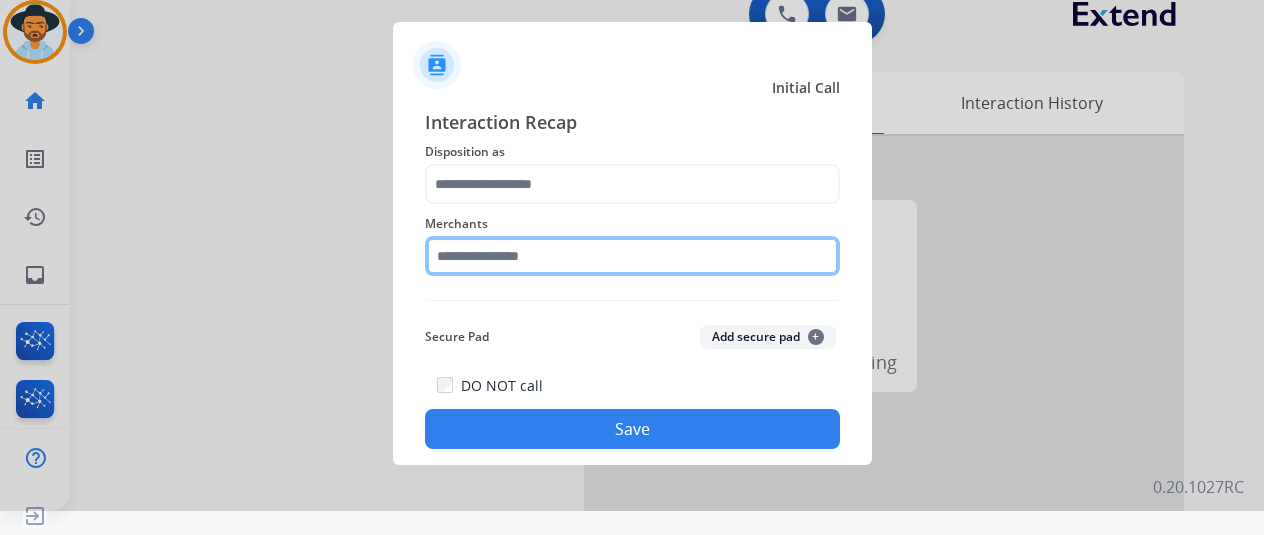 click 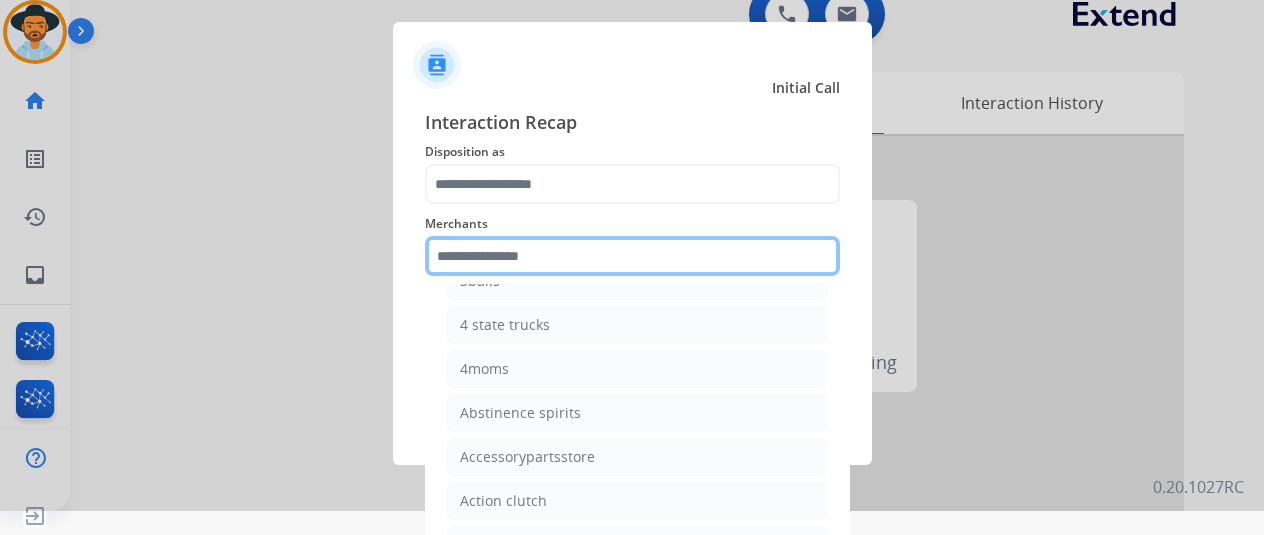 scroll, scrollTop: 300, scrollLeft: 0, axis: vertical 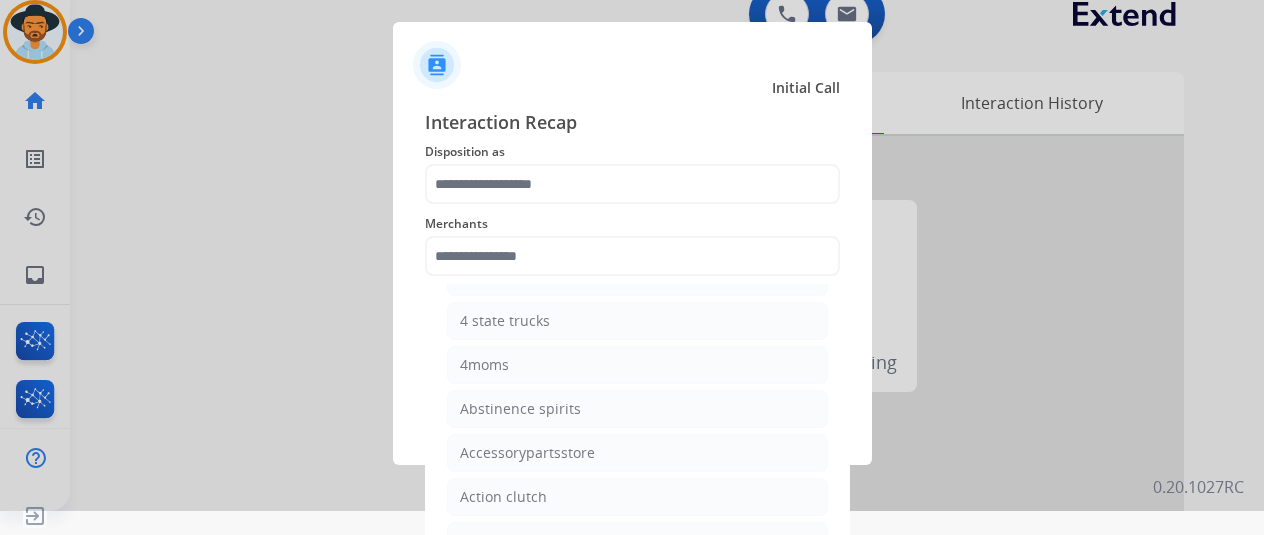 click on "Merchants" 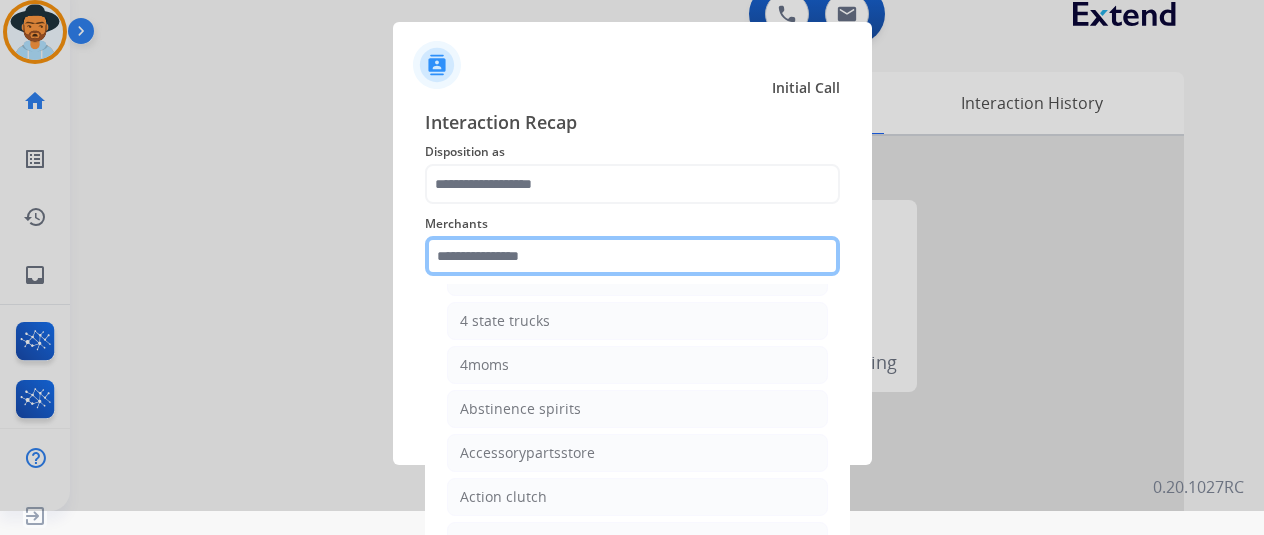 click 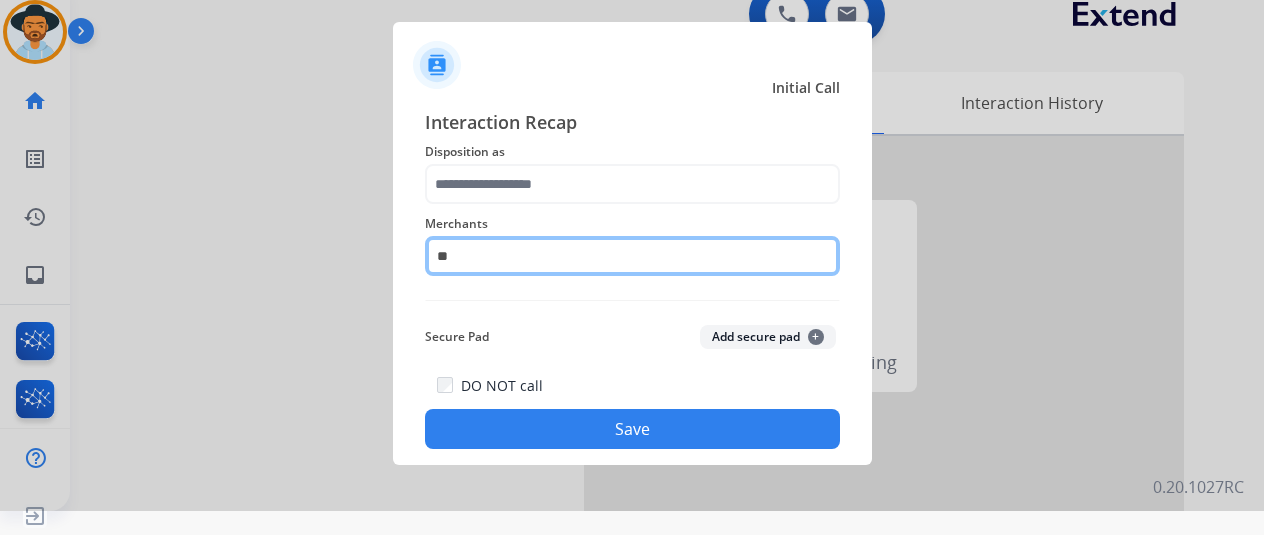 type on "*" 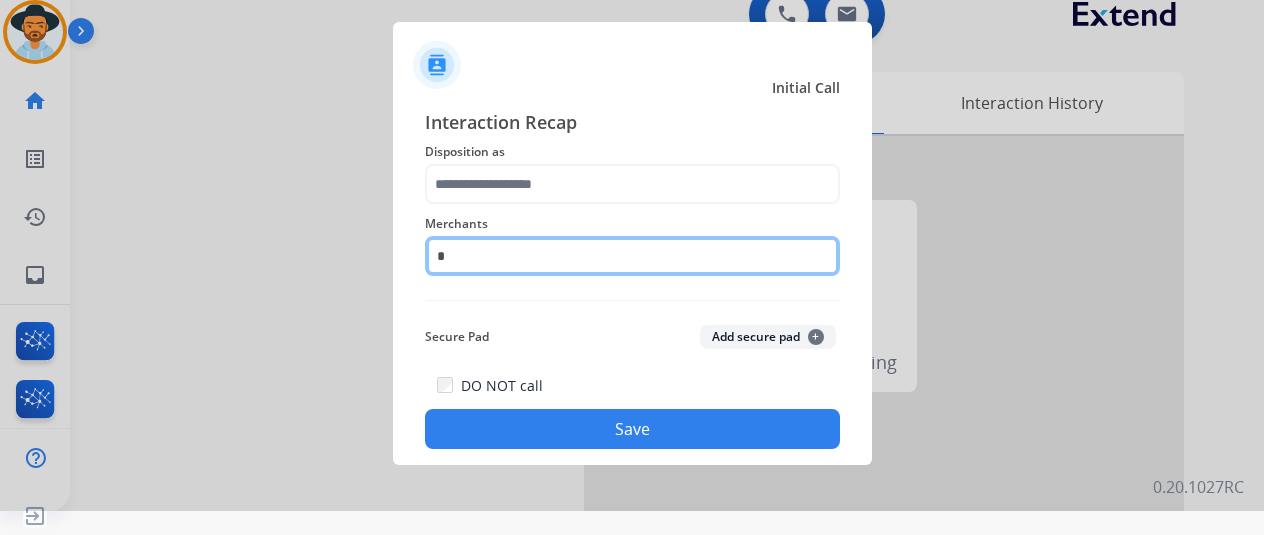 type 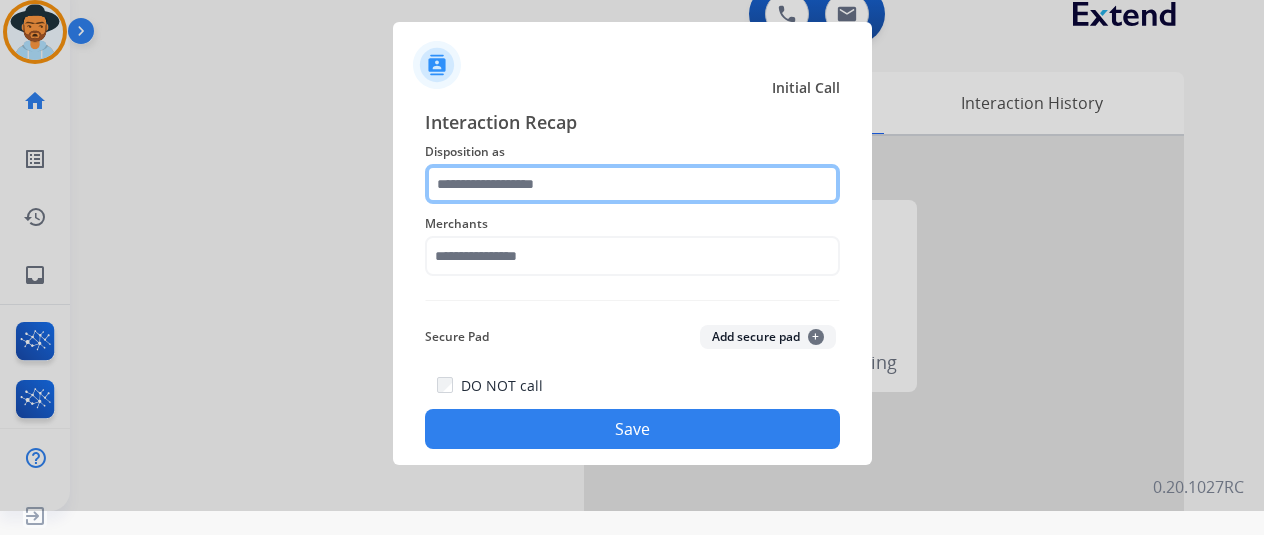 click 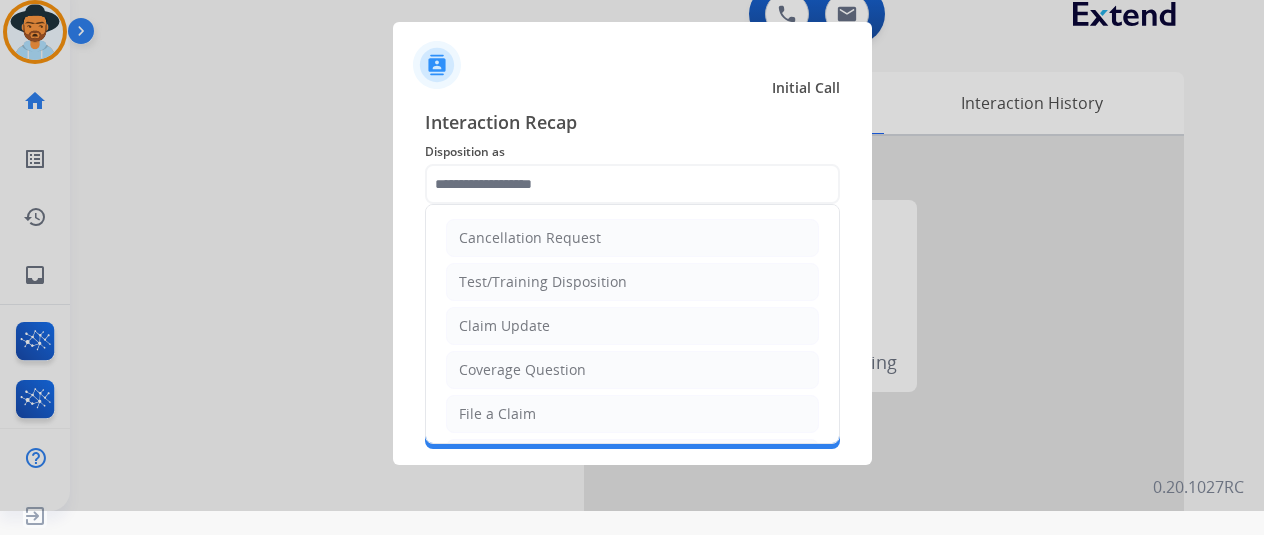drag, startPoint x: 578, startPoint y: 321, endPoint x: 590, endPoint y: 294, distance: 29.546574 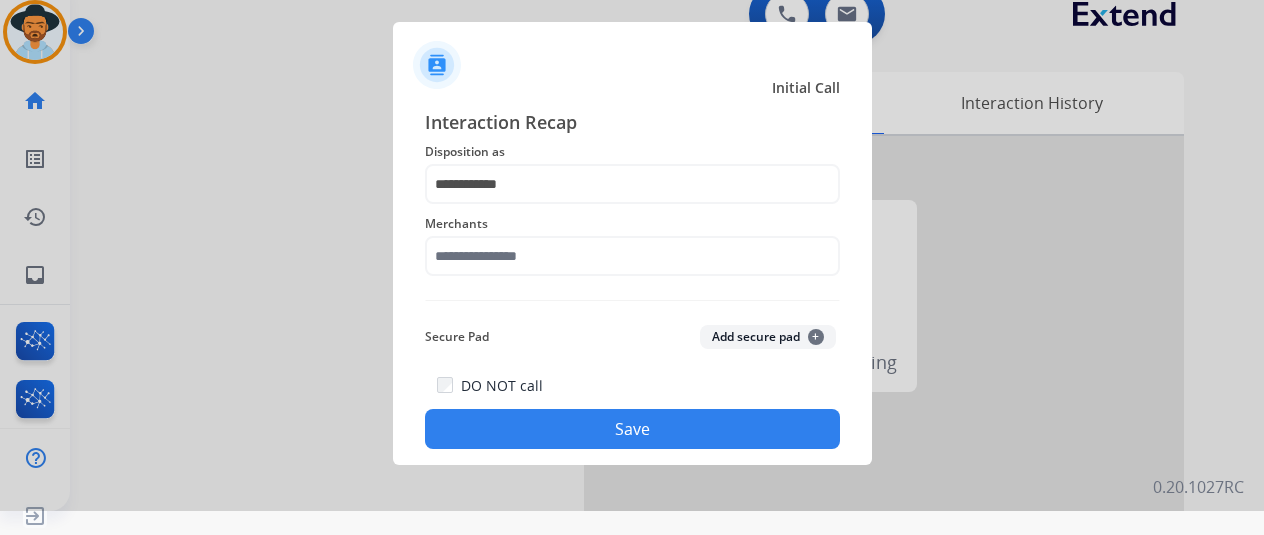 drag, startPoint x: 602, startPoint y: 148, endPoint x: 600, endPoint y: 184, distance: 36.05551 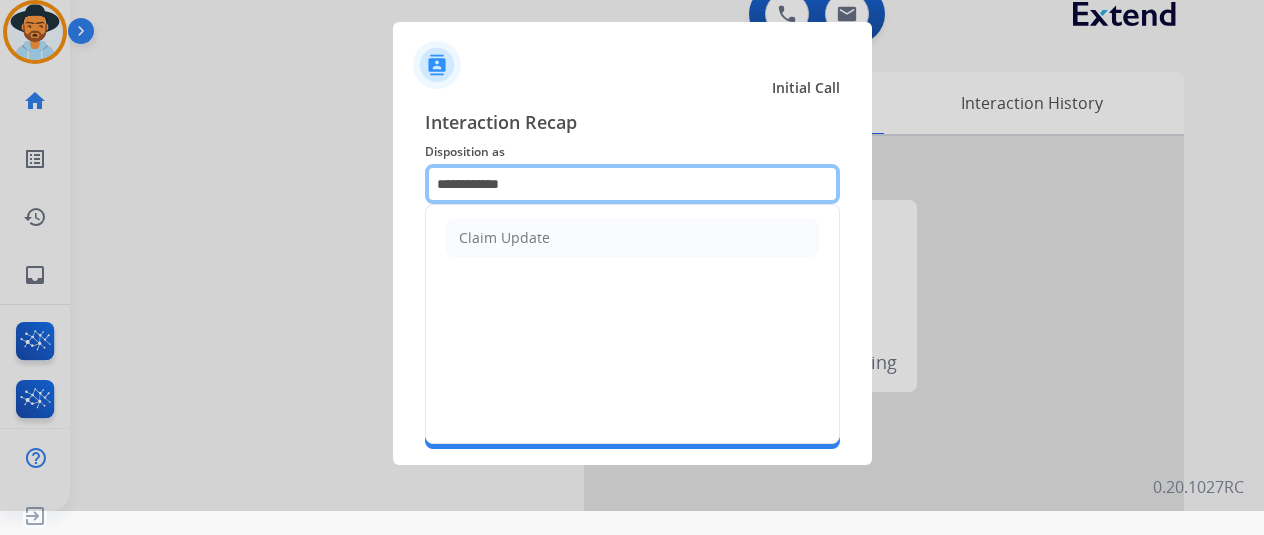 drag, startPoint x: 600, startPoint y: 184, endPoint x: 300, endPoint y: 182, distance: 300.00665 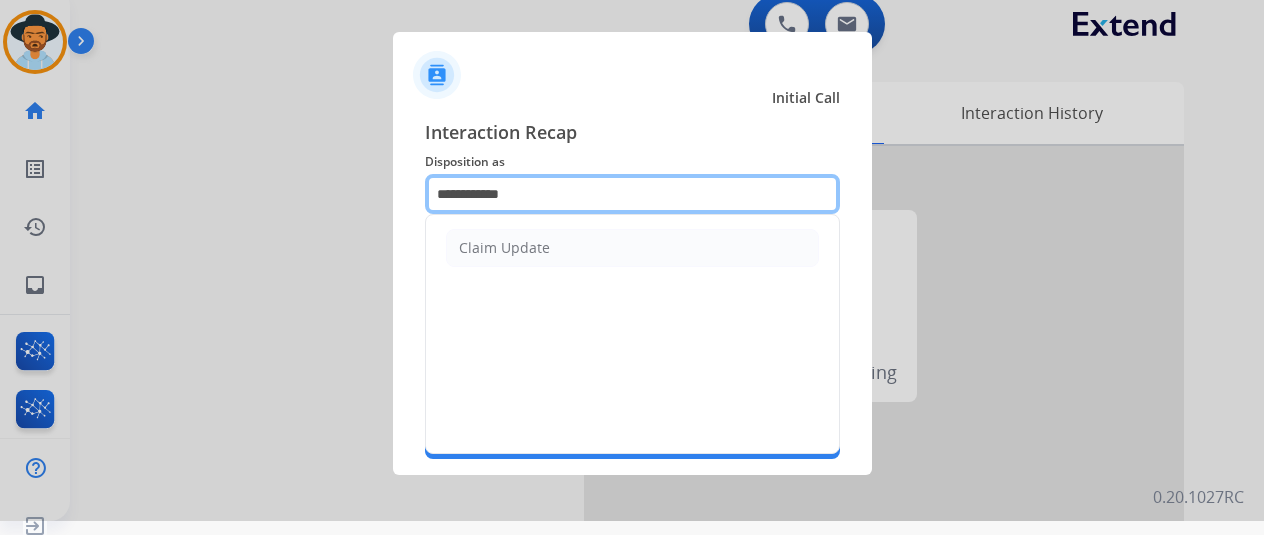 scroll, scrollTop: 0, scrollLeft: 0, axis: both 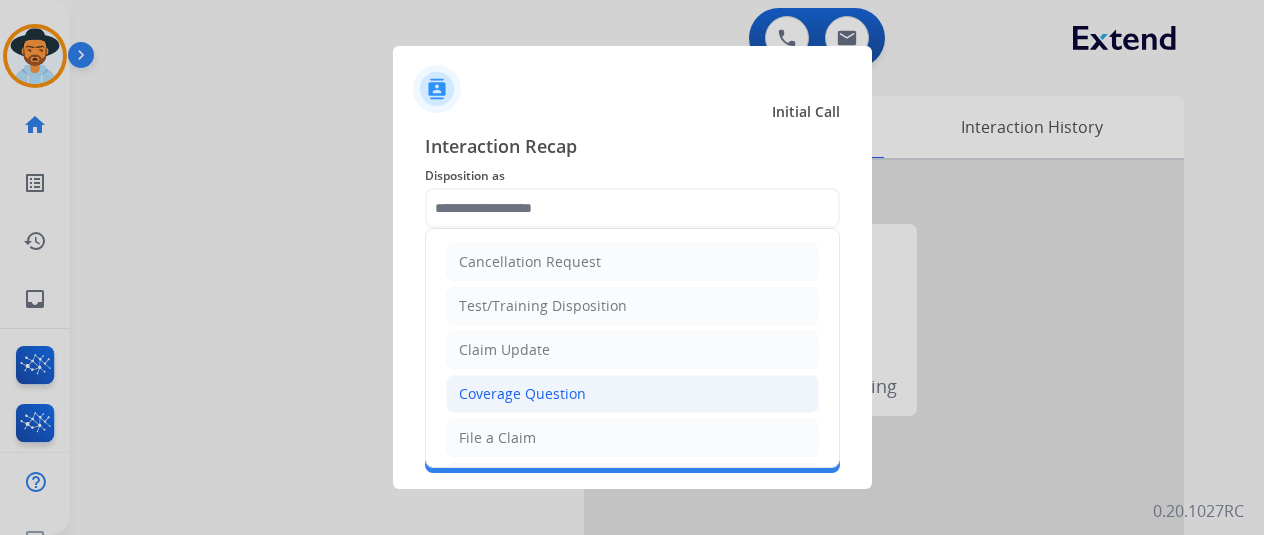 click on "Coverage Question" 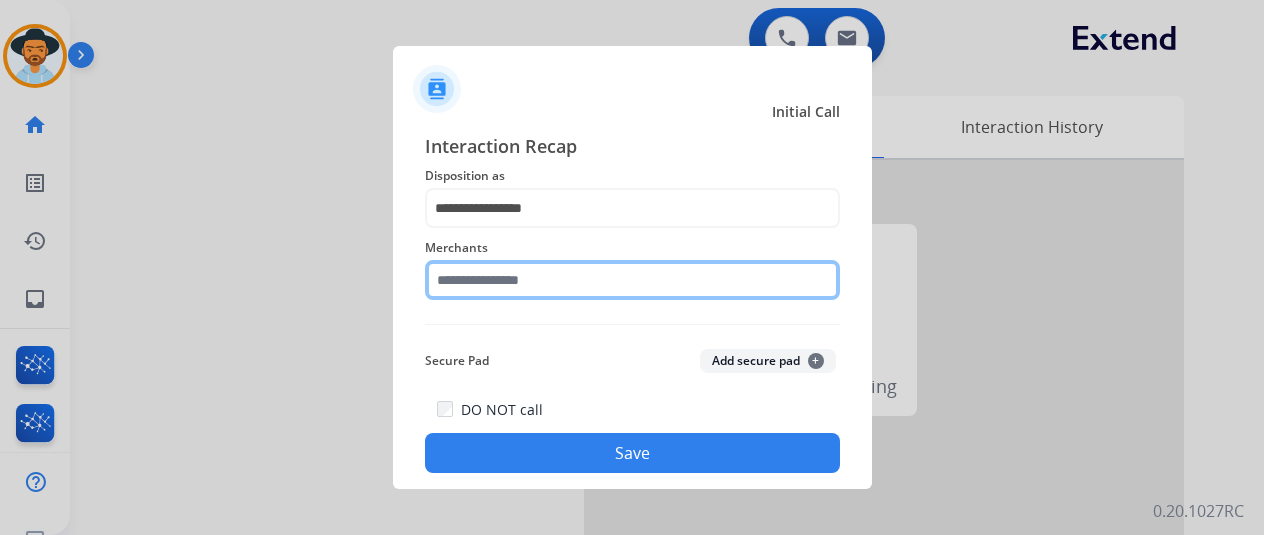 click 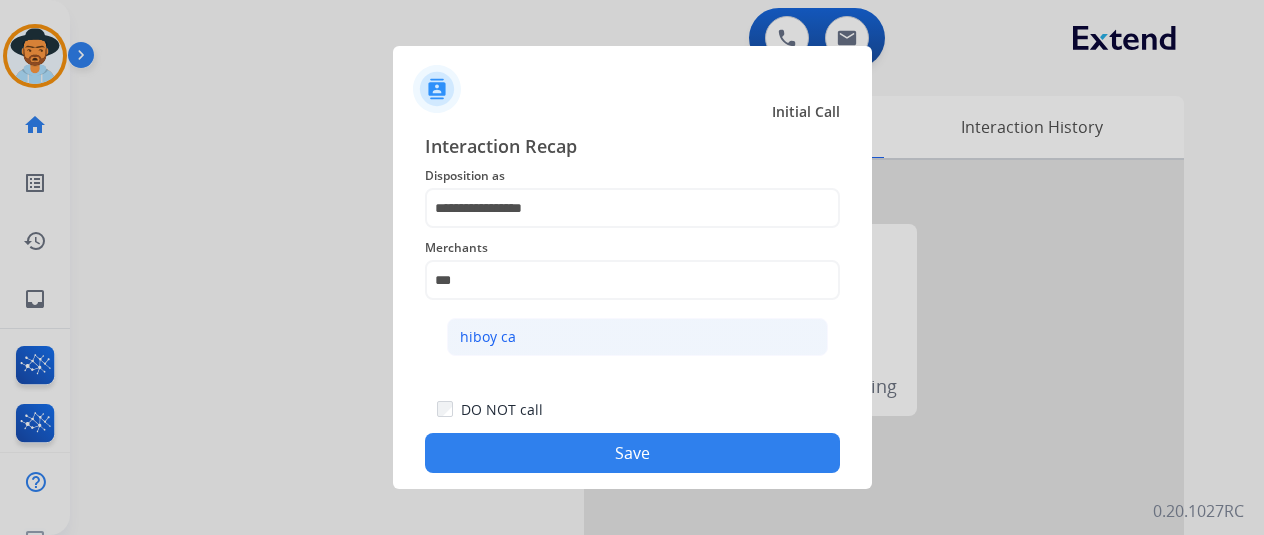 click on "hiboy ca" 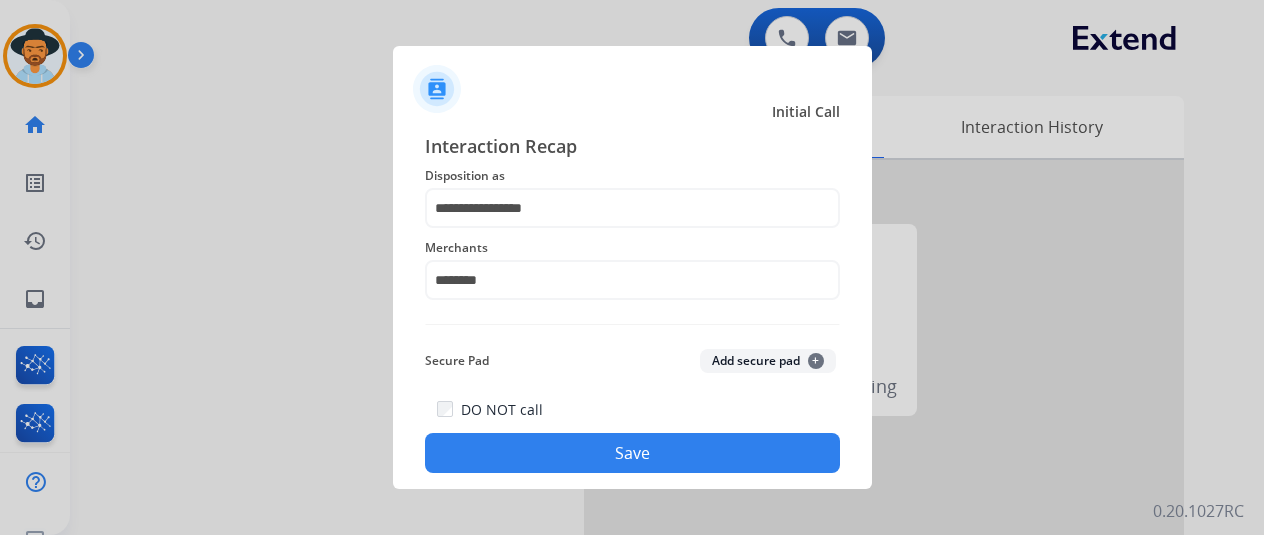click on "Save" 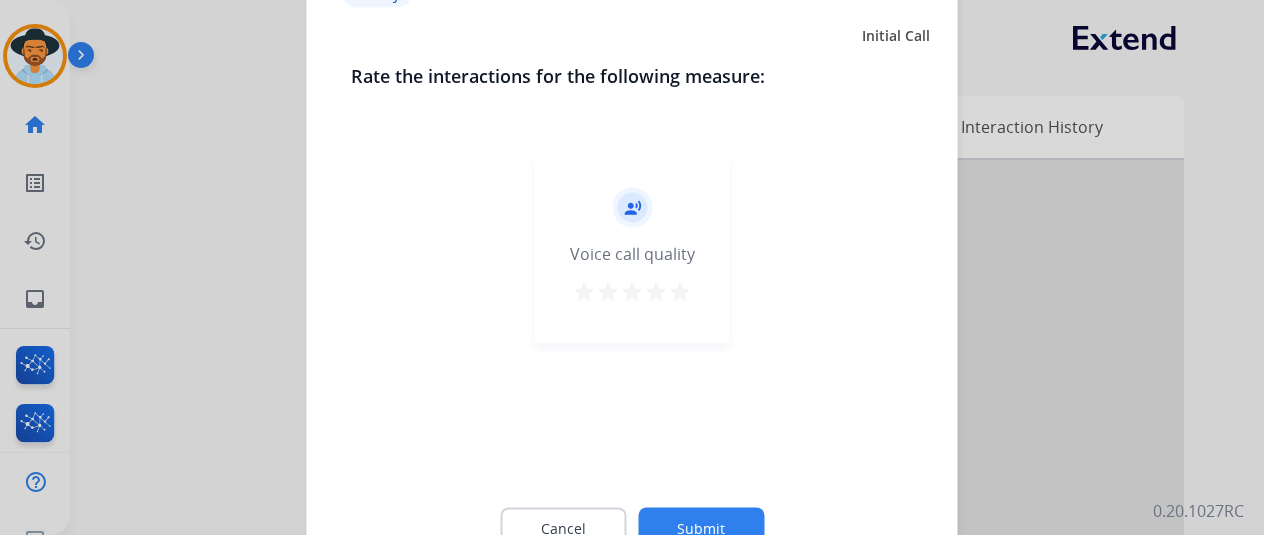 click on "star" at bounding box center (680, 291) 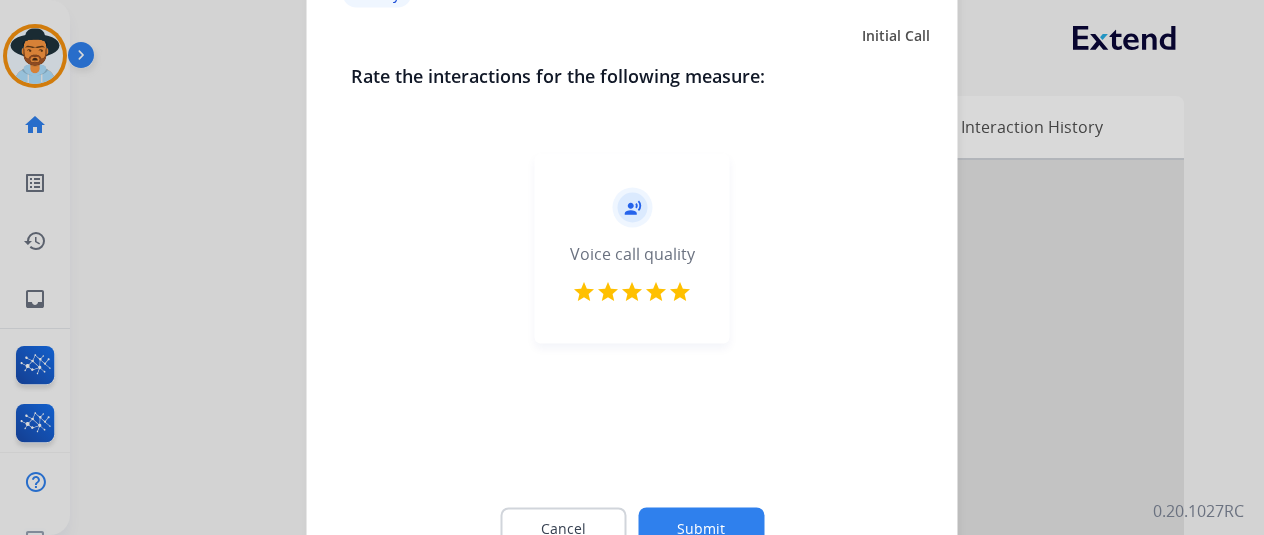 click on "Submit" 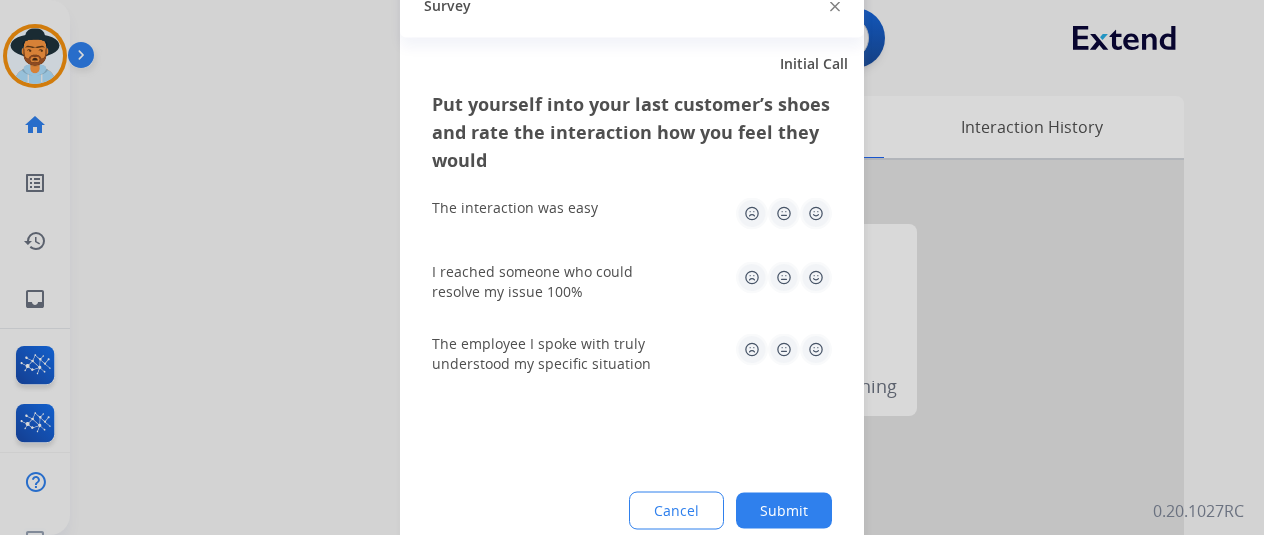 click 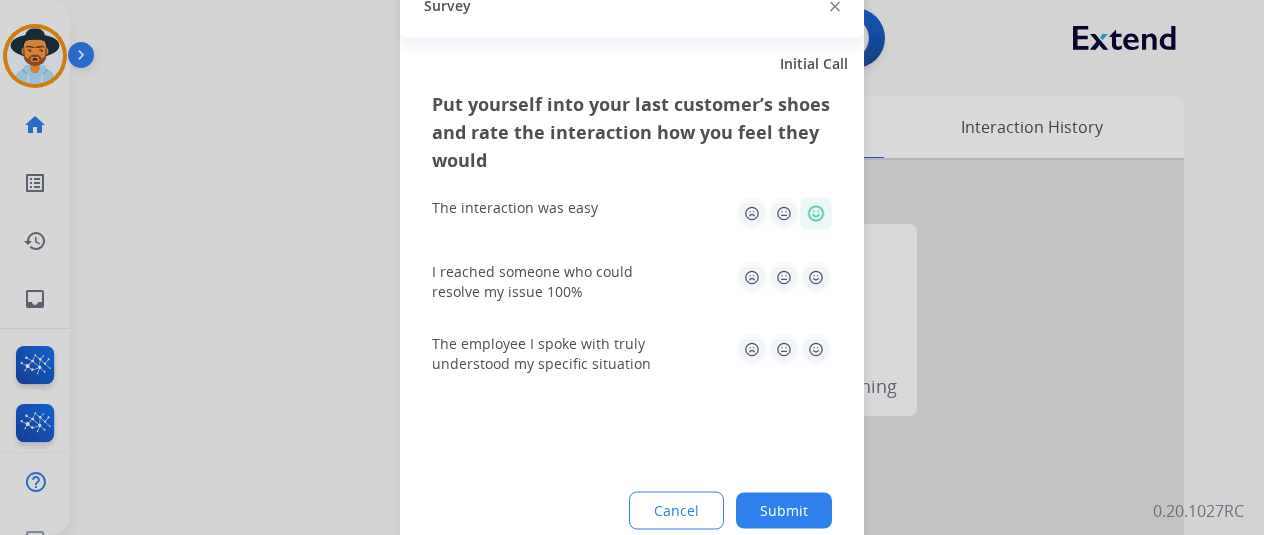 click 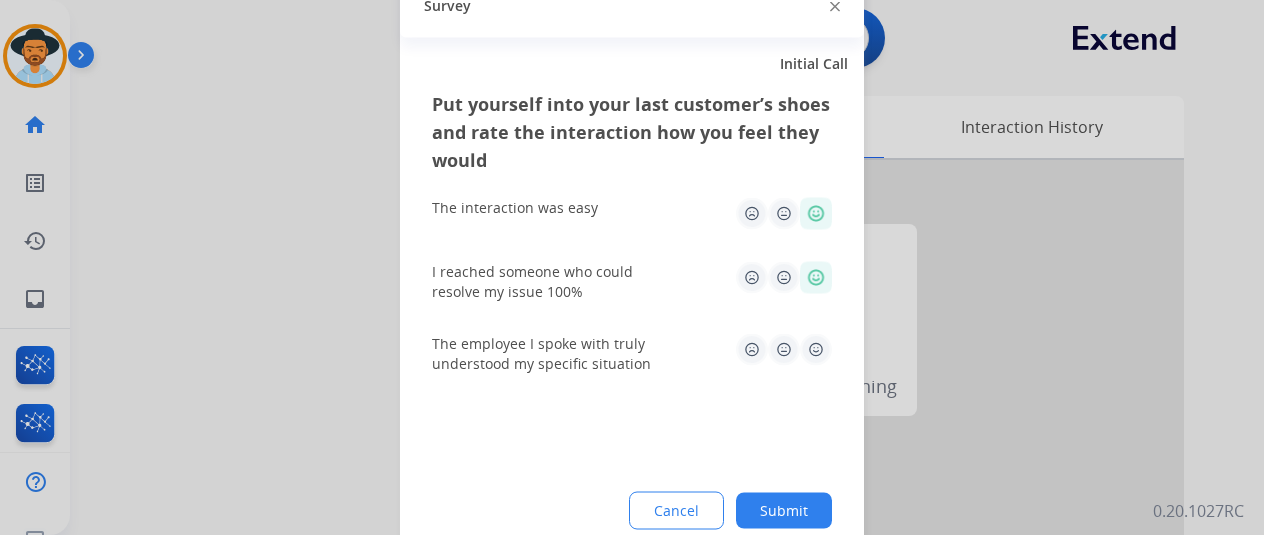 click 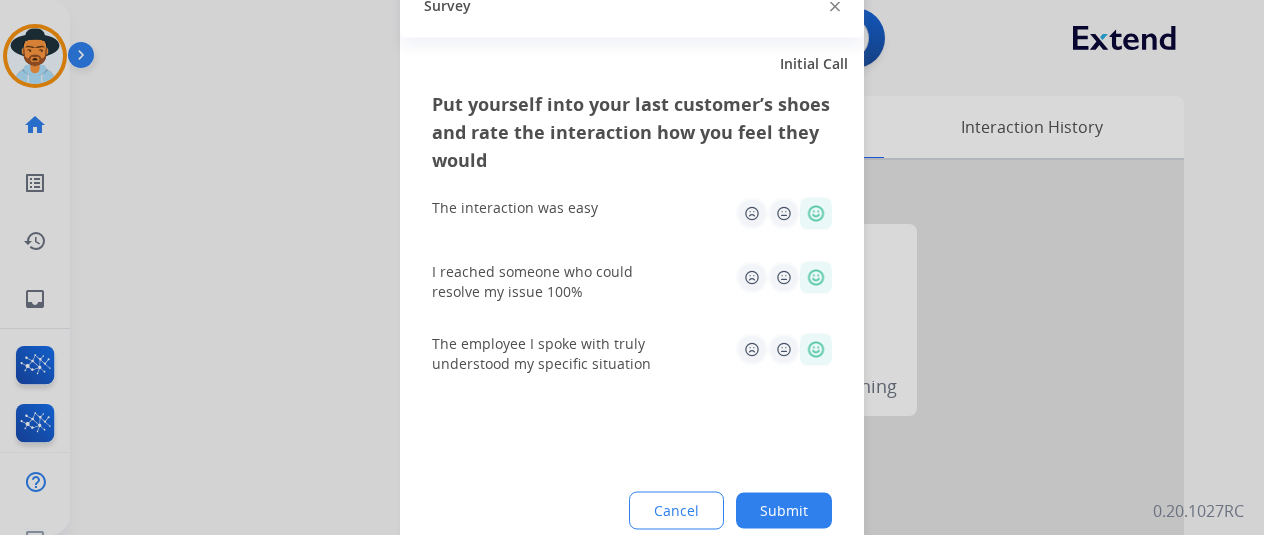 click on "Submit" 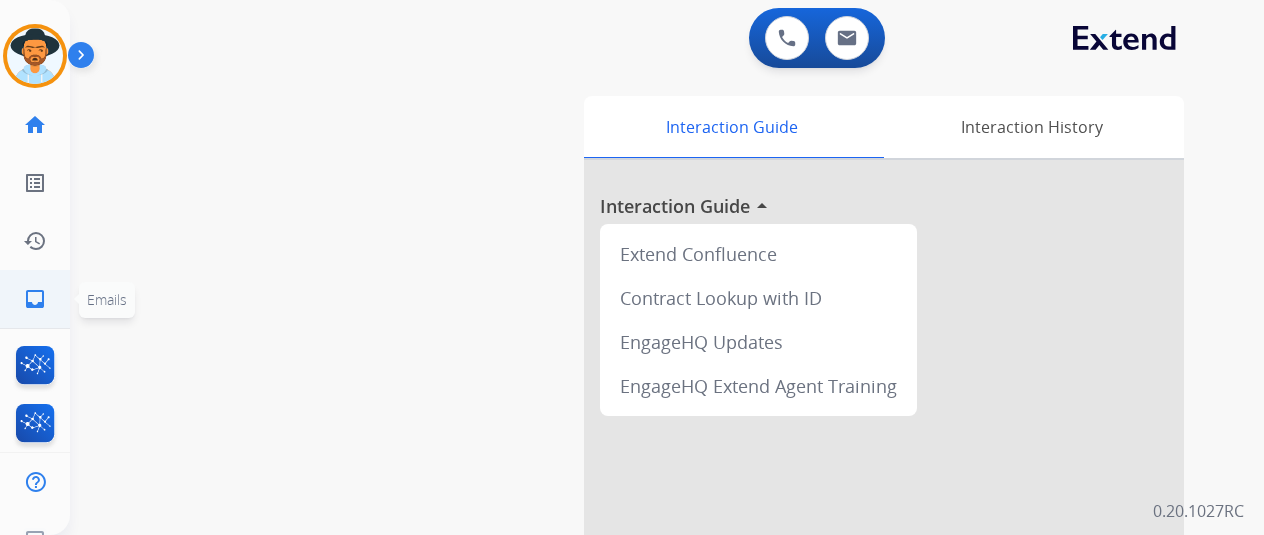 click on "inbox" 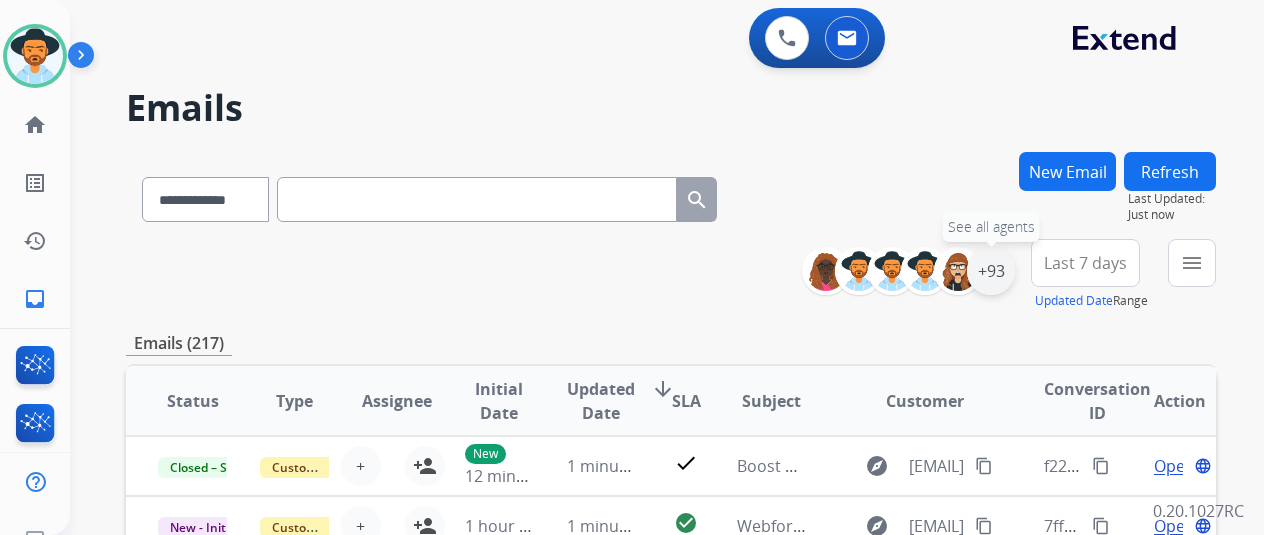 click on "+93" at bounding box center [991, 271] 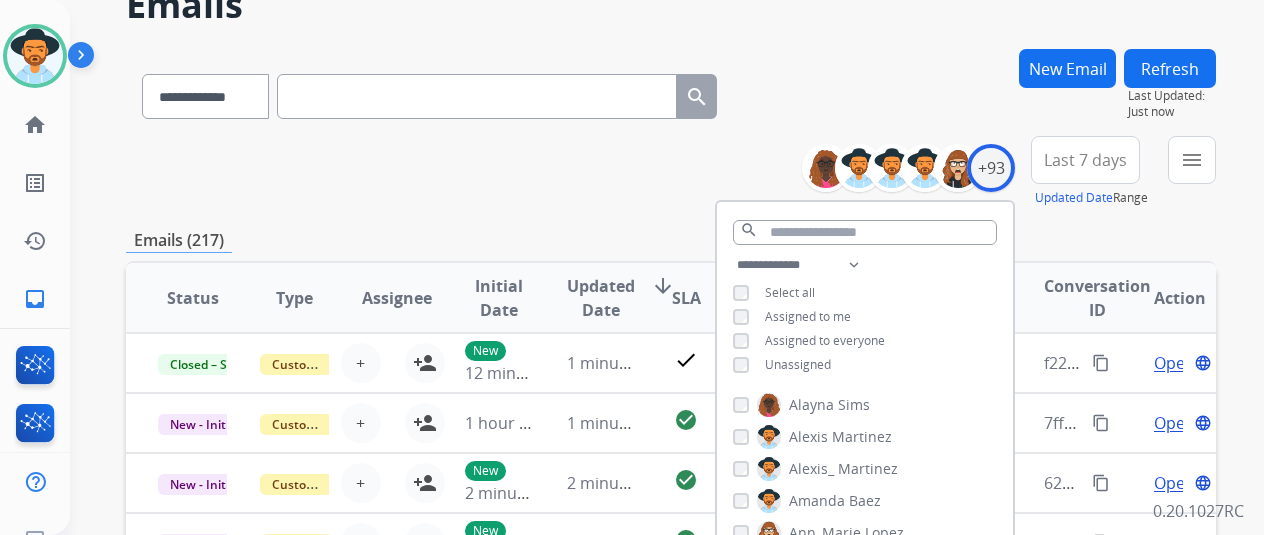 scroll, scrollTop: 300, scrollLeft: 0, axis: vertical 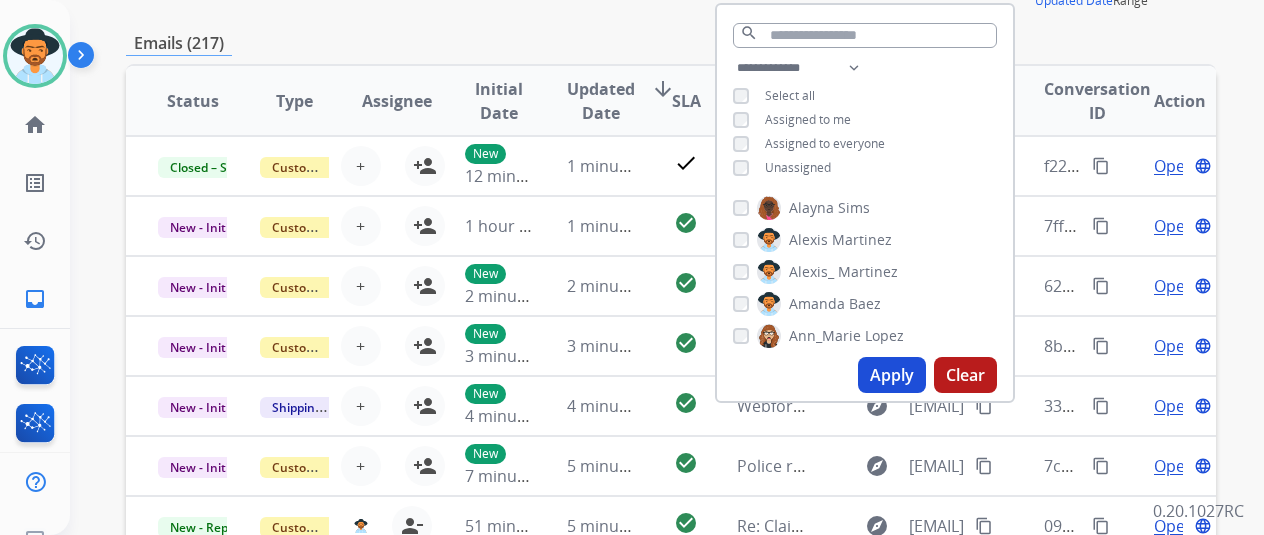 click on "Apply" at bounding box center (892, 375) 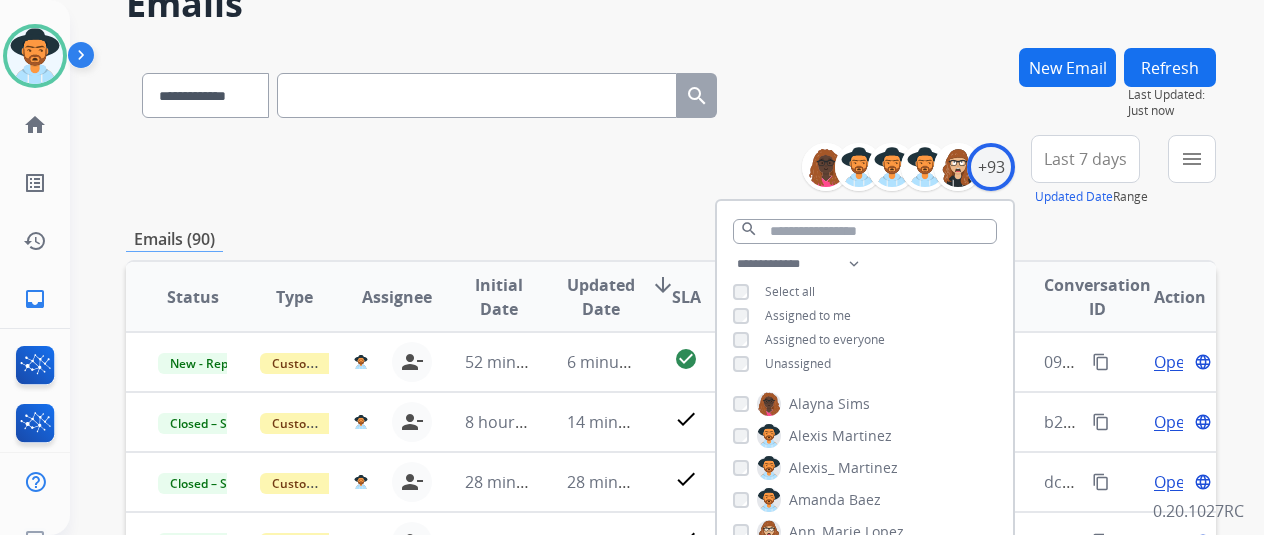 scroll, scrollTop: 100, scrollLeft: 0, axis: vertical 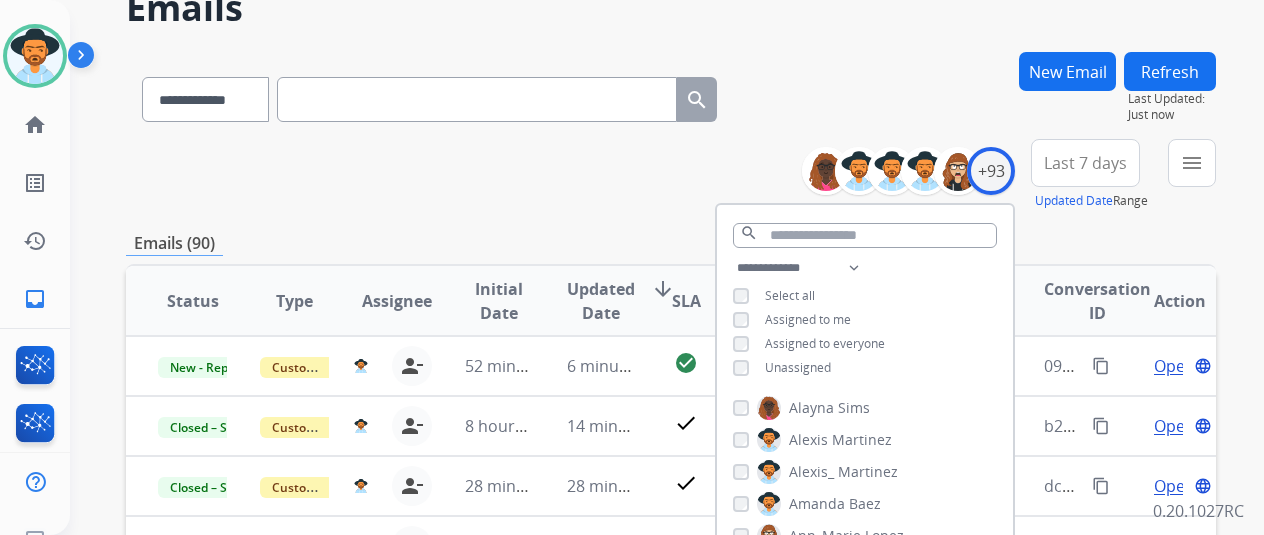 click on "**********" at bounding box center [671, 175] 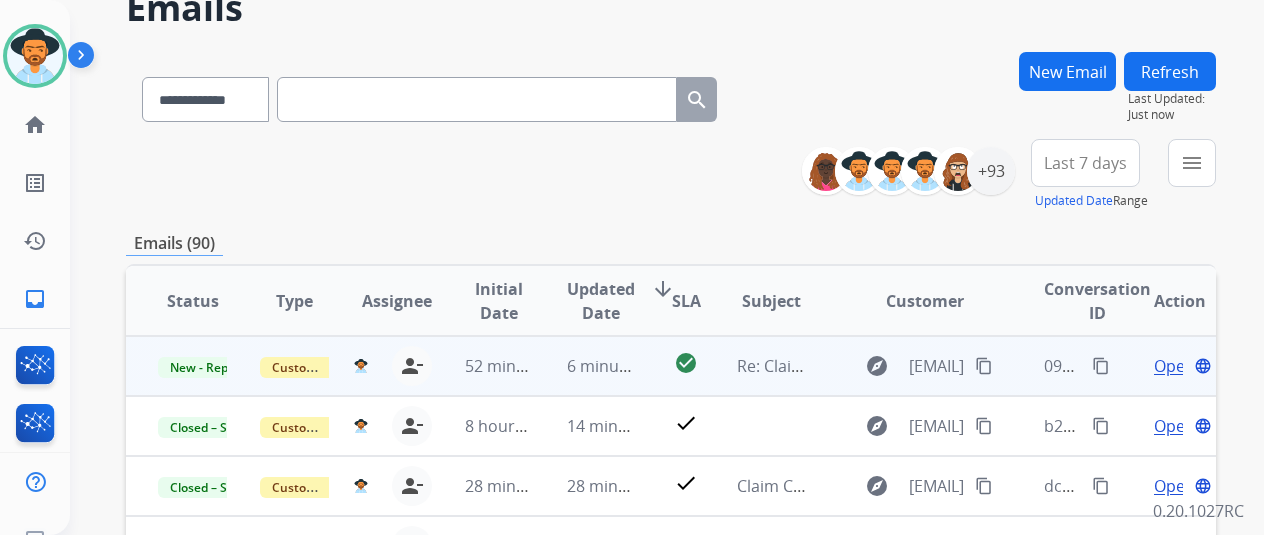 click on "Open" at bounding box center [1174, 366] 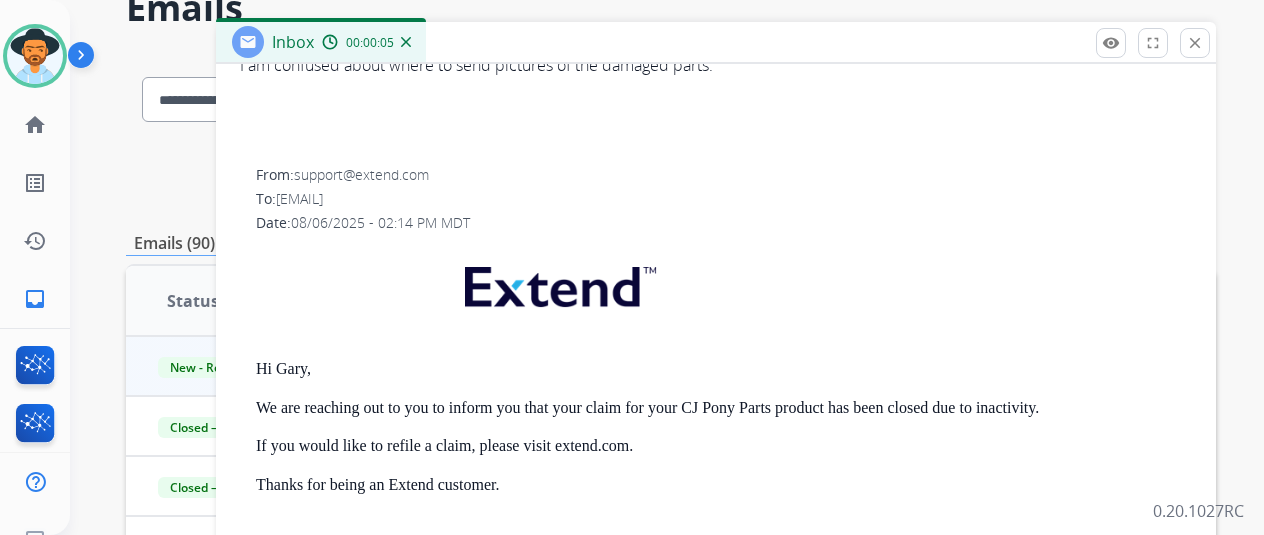 scroll, scrollTop: 454, scrollLeft: 0, axis: vertical 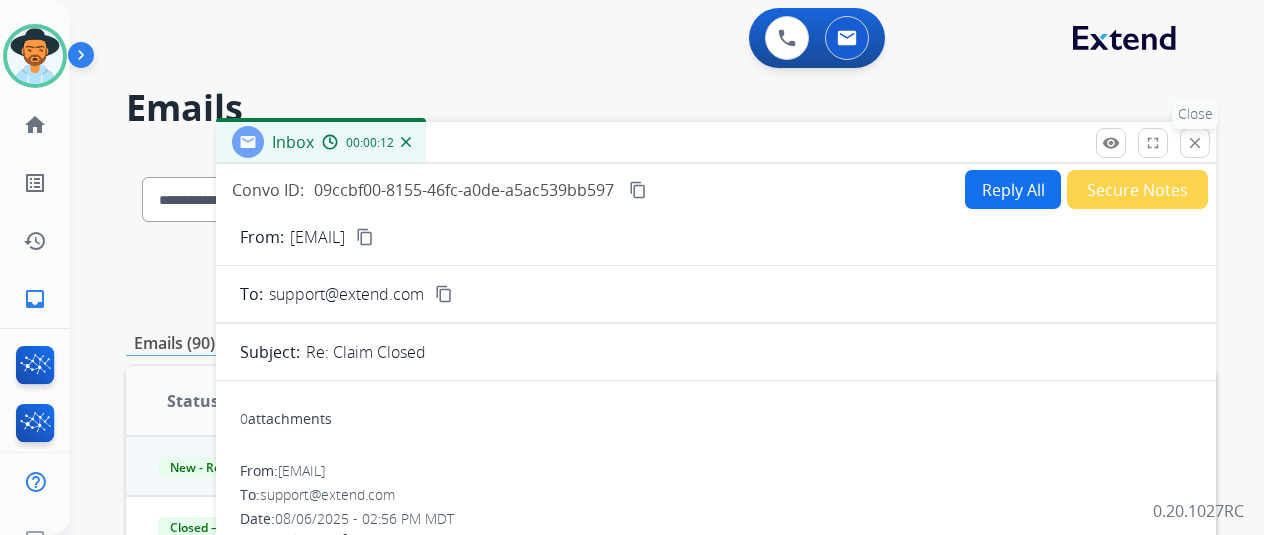 click on "remove_red_eye Logs fullscreen Expand close Close" at bounding box center [1153, 143] 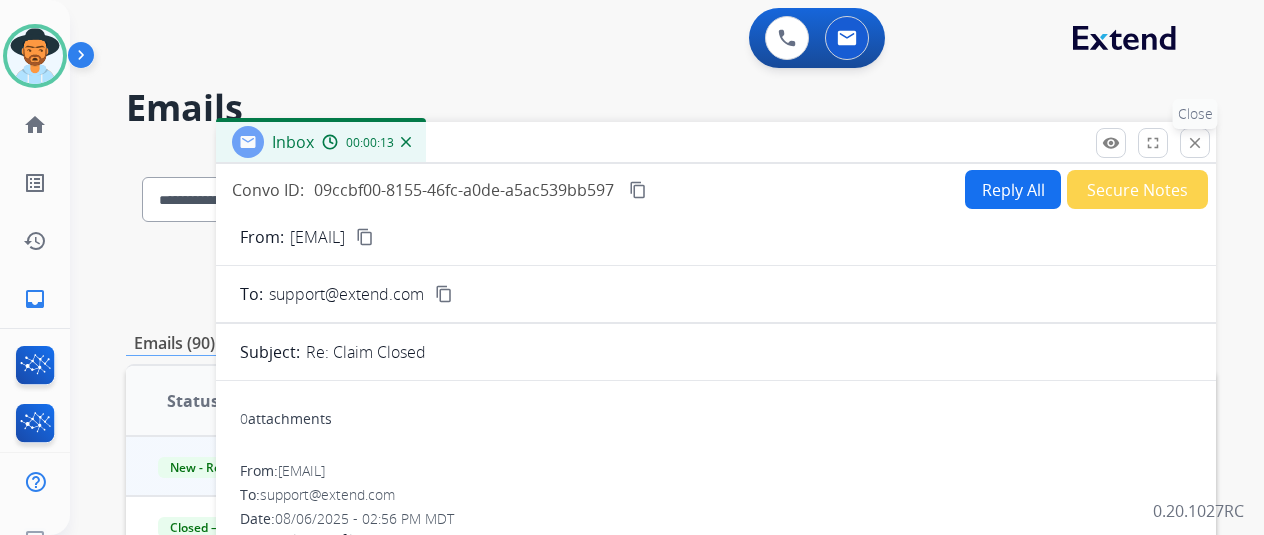 click on "close Close" at bounding box center (1195, 143) 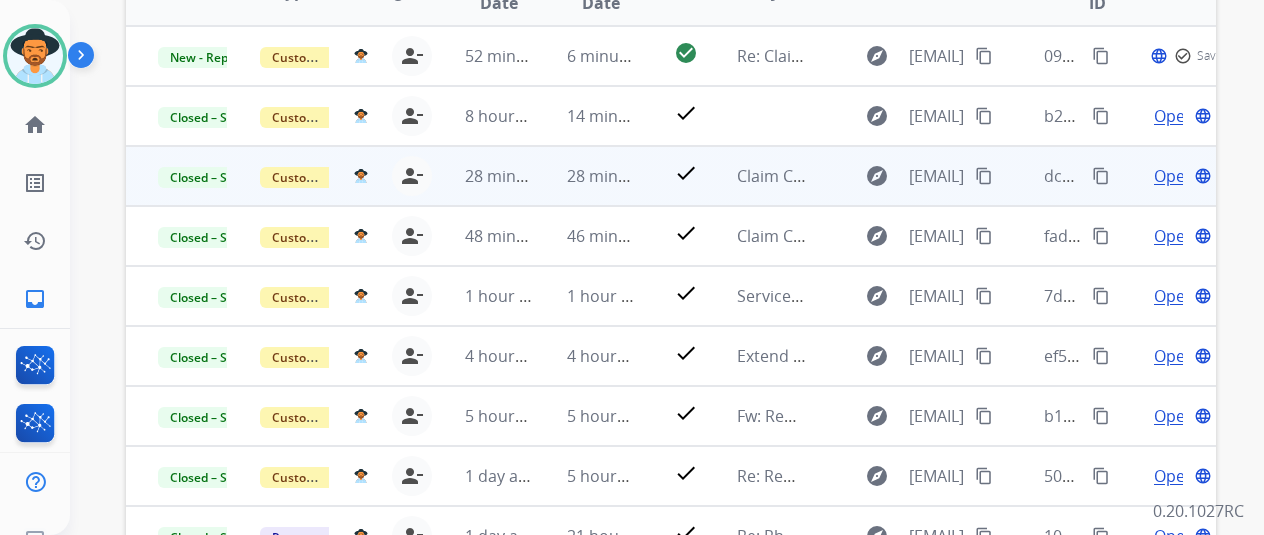 scroll, scrollTop: 286, scrollLeft: 0, axis: vertical 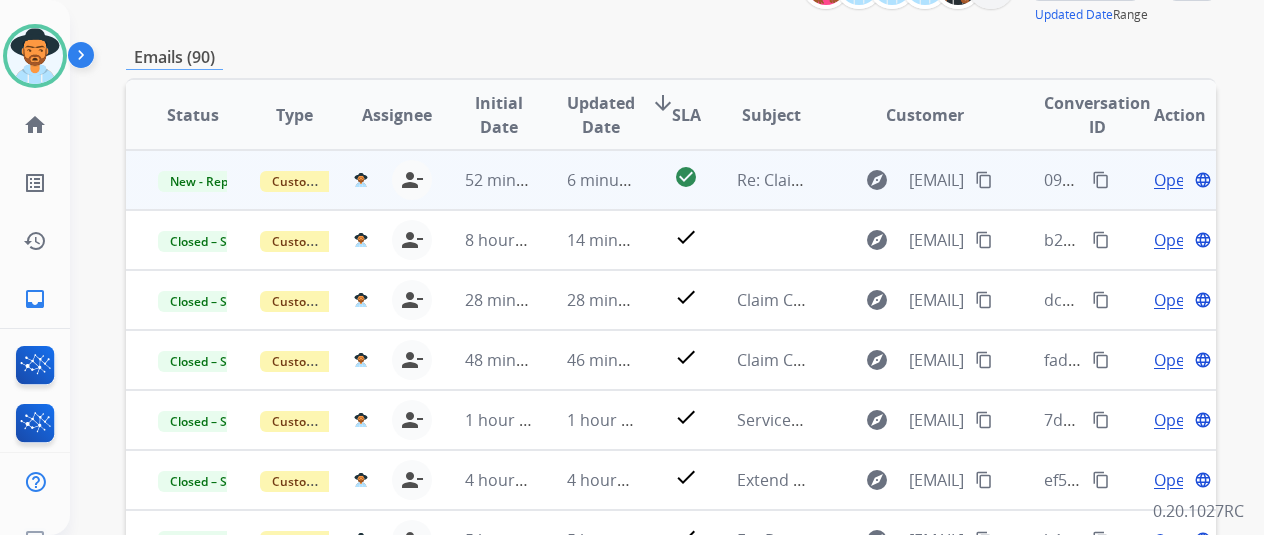 click on "Open" at bounding box center (1174, 180) 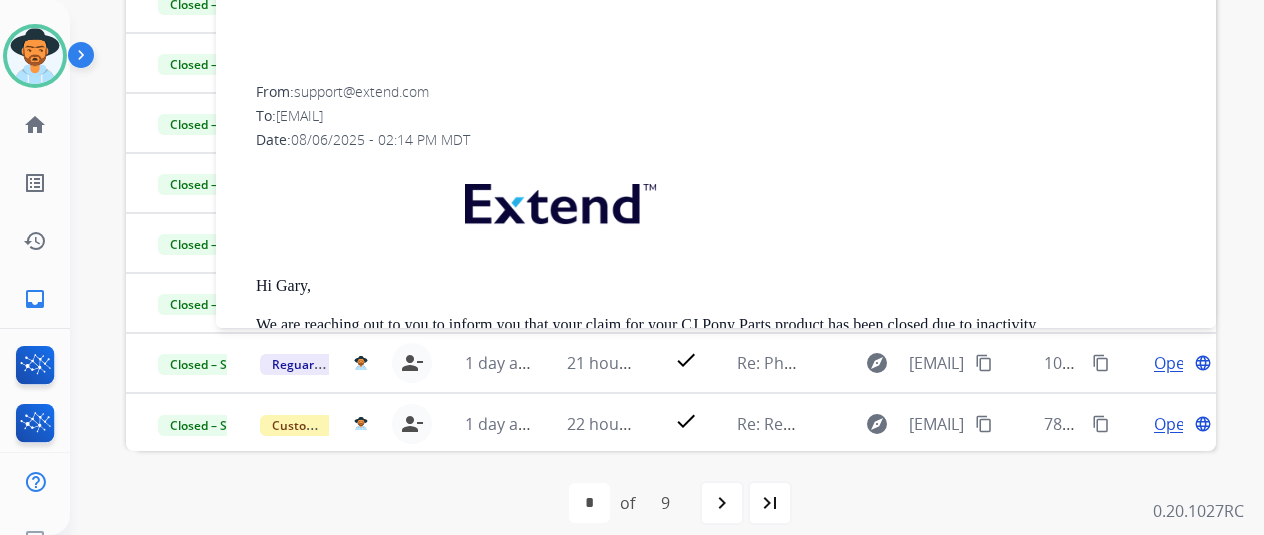 scroll, scrollTop: 586, scrollLeft: 0, axis: vertical 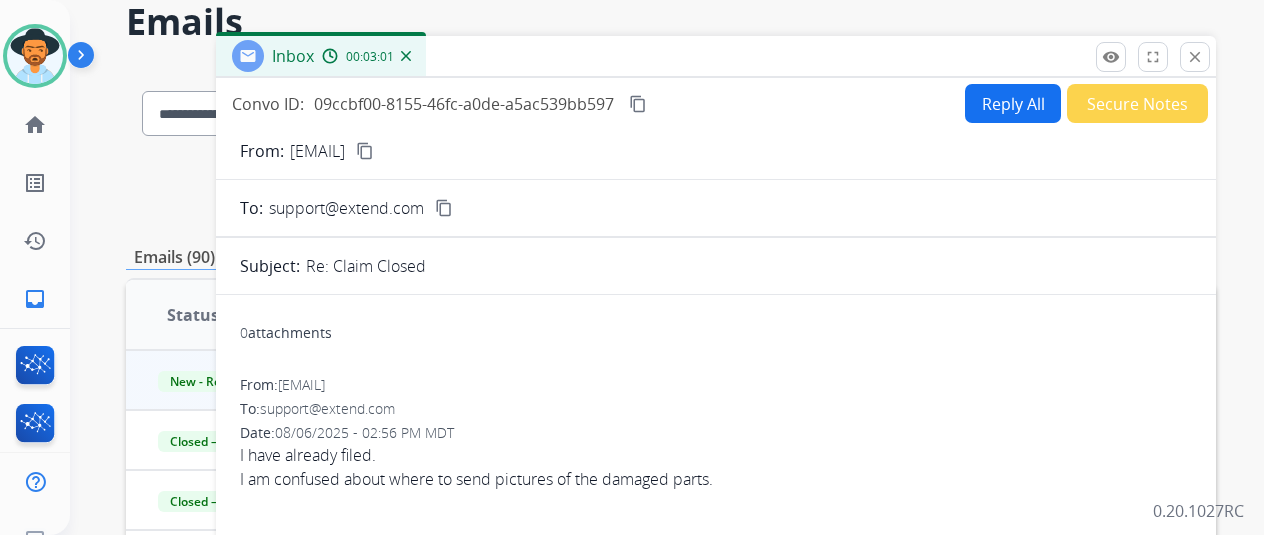 click on "Reply All" at bounding box center [1013, 103] 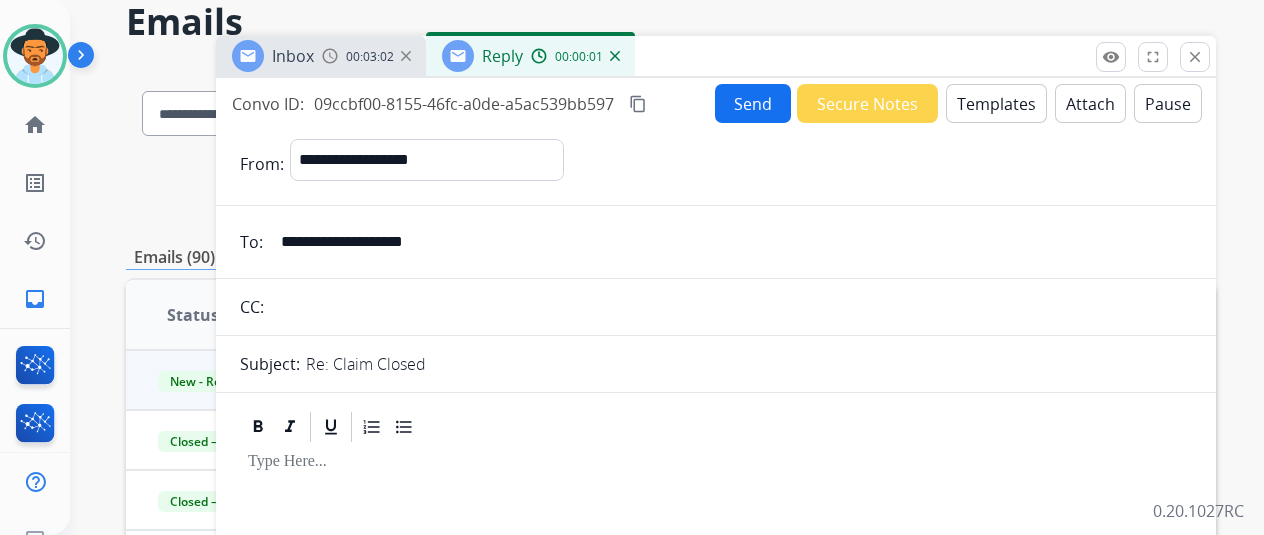 click on "Templates" at bounding box center (996, 103) 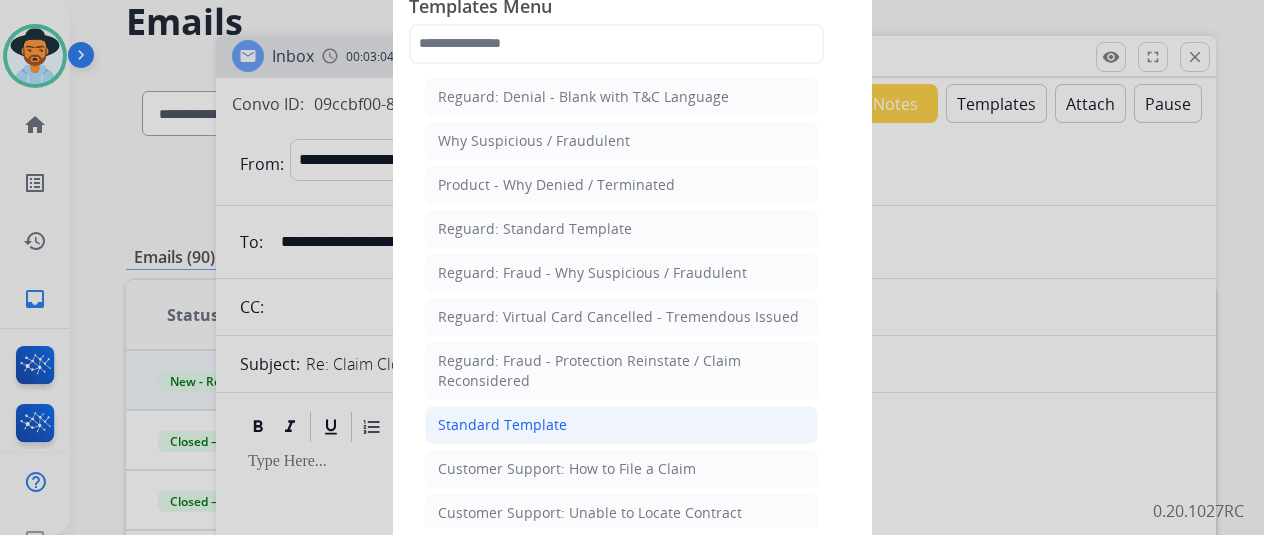 click on "Standard Template" 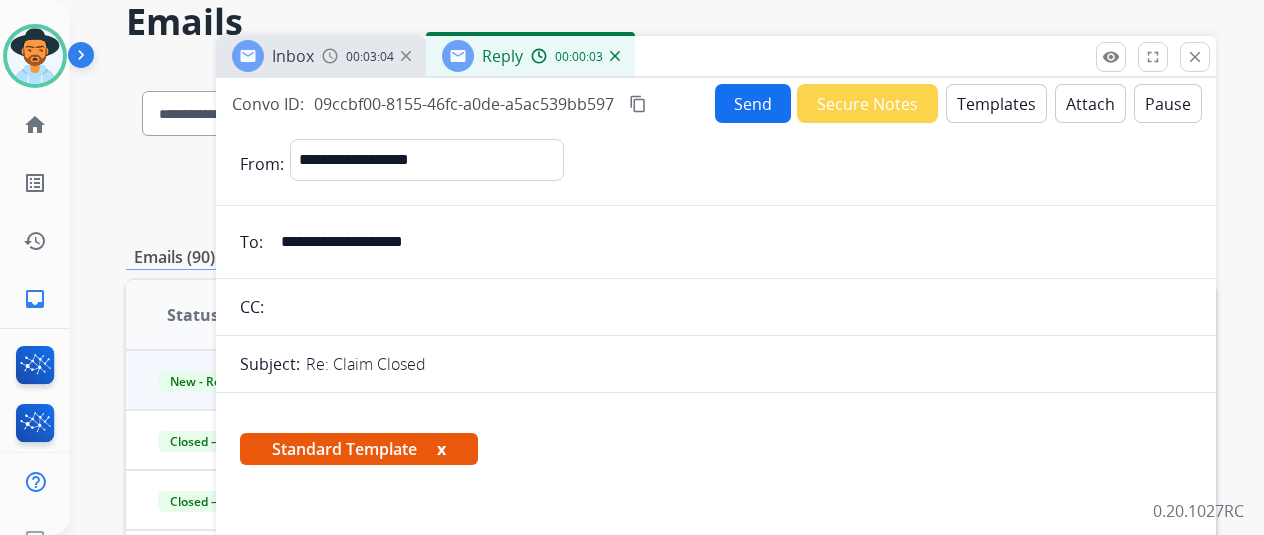 scroll, scrollTop: 400, scrollLeft: 0, axis: vertical 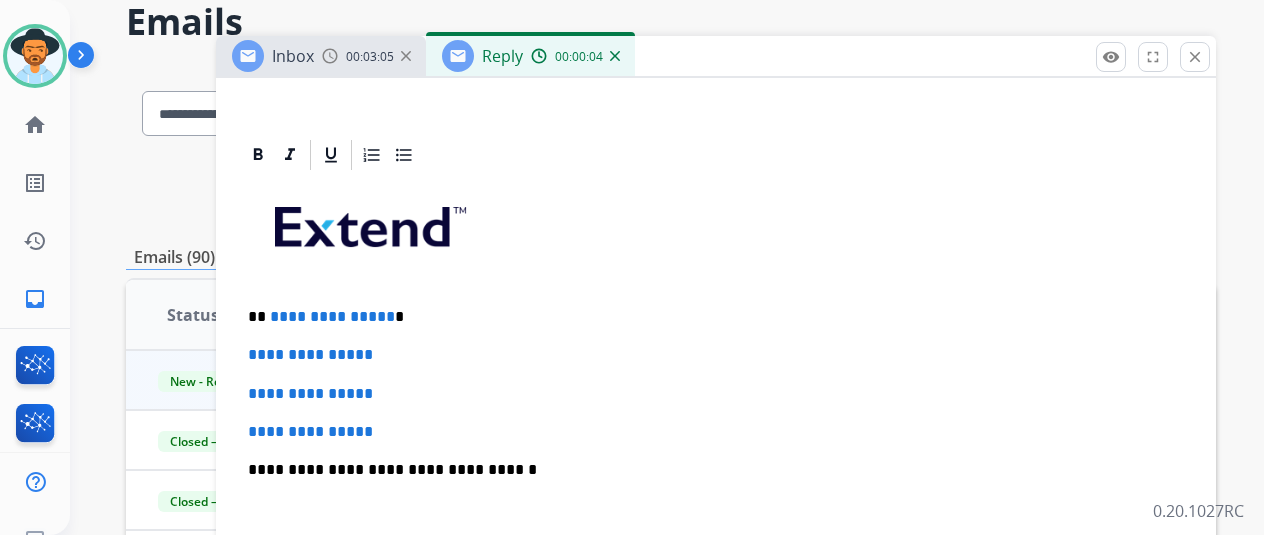 click on "**********" at bounding box center [708, 317] 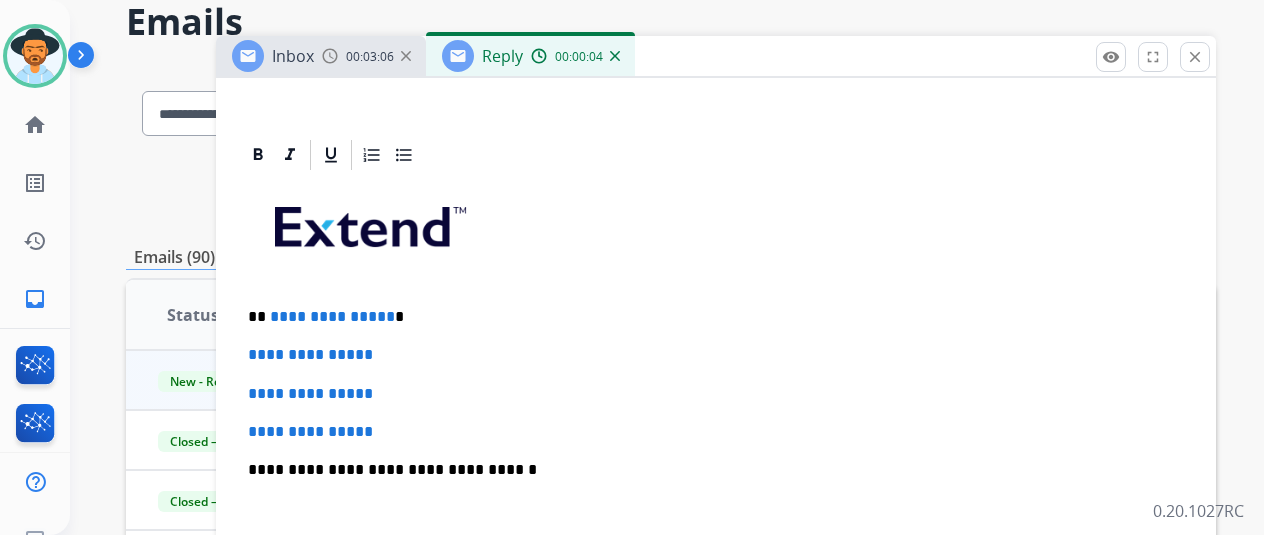 click on "**********" at bounding box center [332, 316] 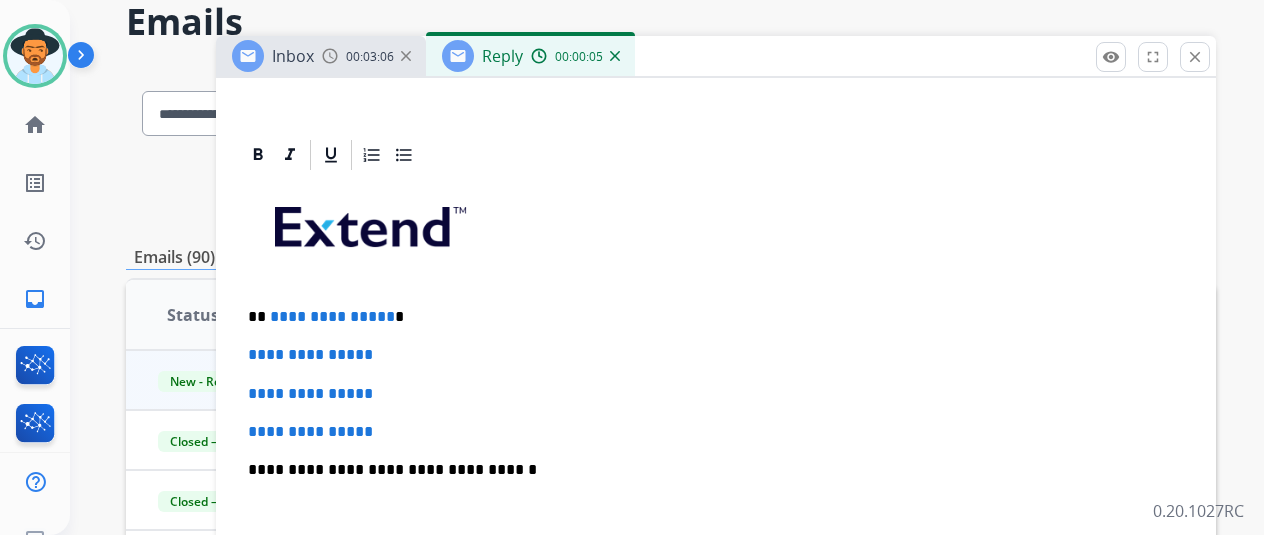click on "**********" at bounding box center (708, 317) 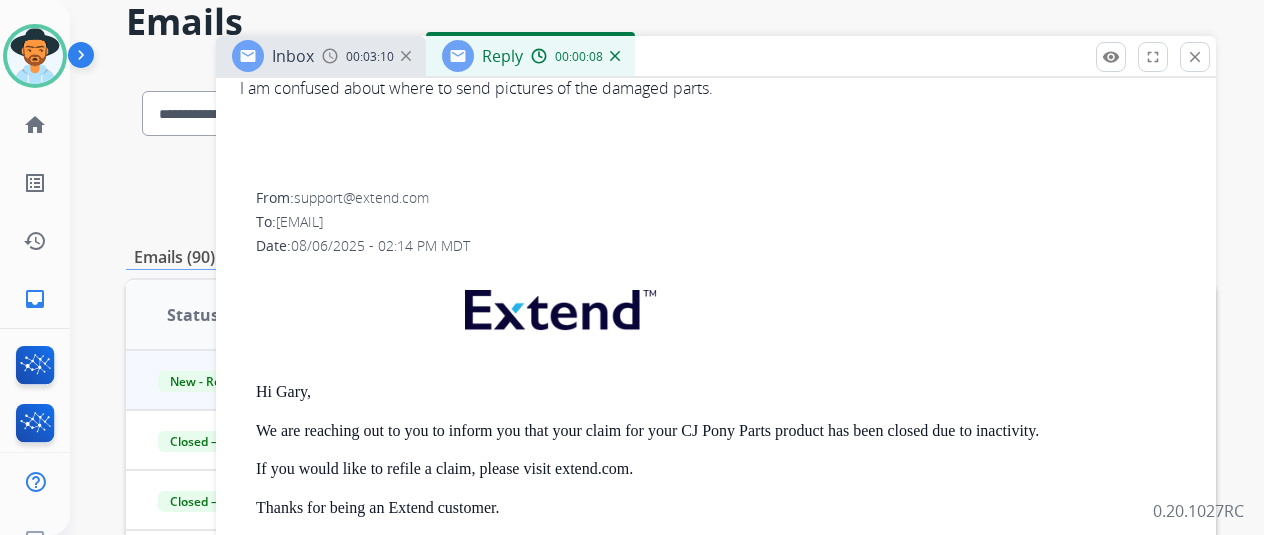 scroll, scrollTop: 1300, scrollLeft: 0, axis: vertical 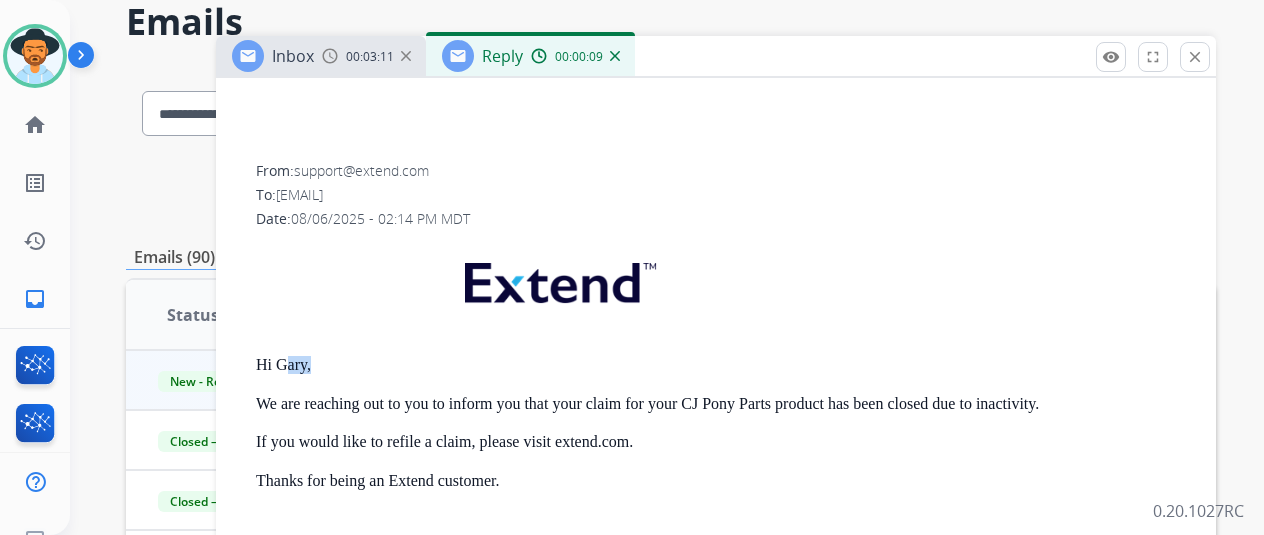 drag, startPoint x: 327, startPoint y: 359, endPoint x: 302, endPoint y: 359, distance: 25 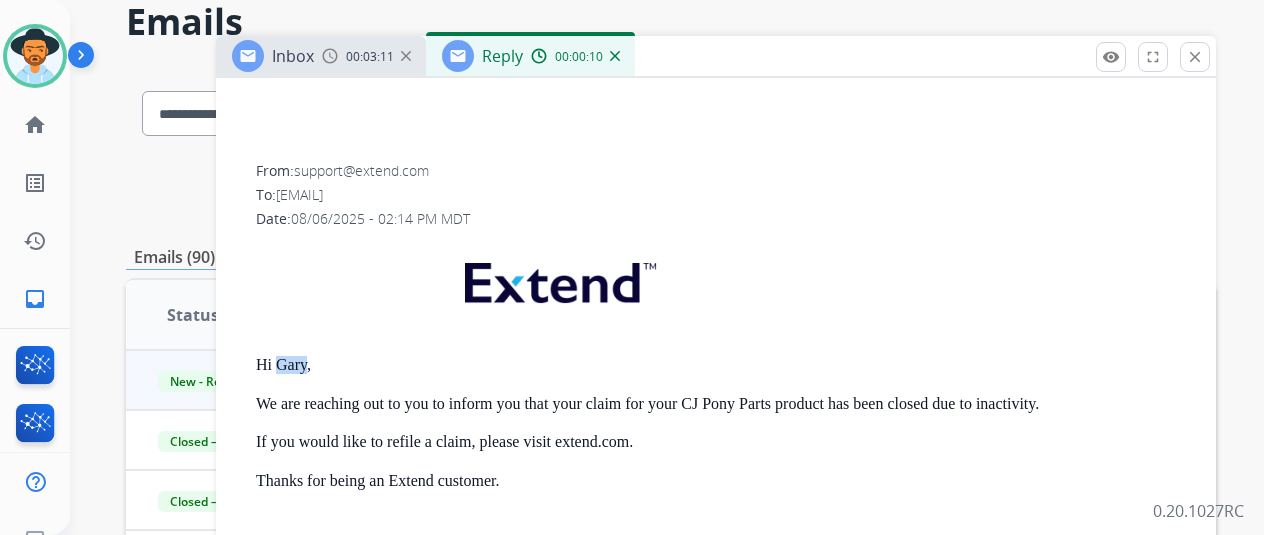 click on "Hi Gary," at bounding box center (724, 365) 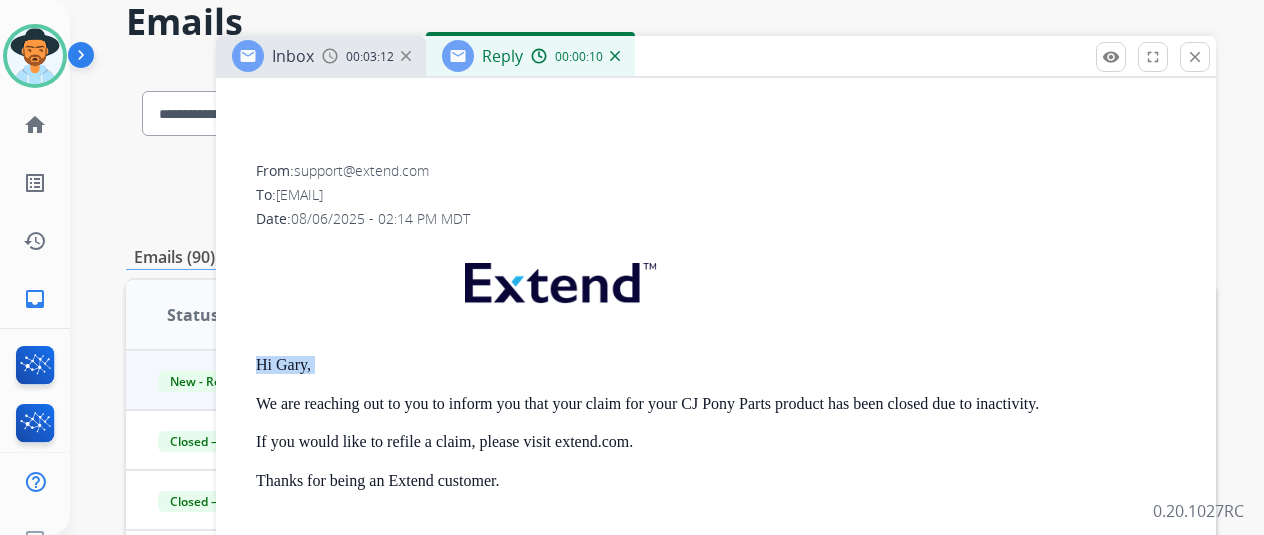 click on "Hi Gary," at bounding box center (724, 365) 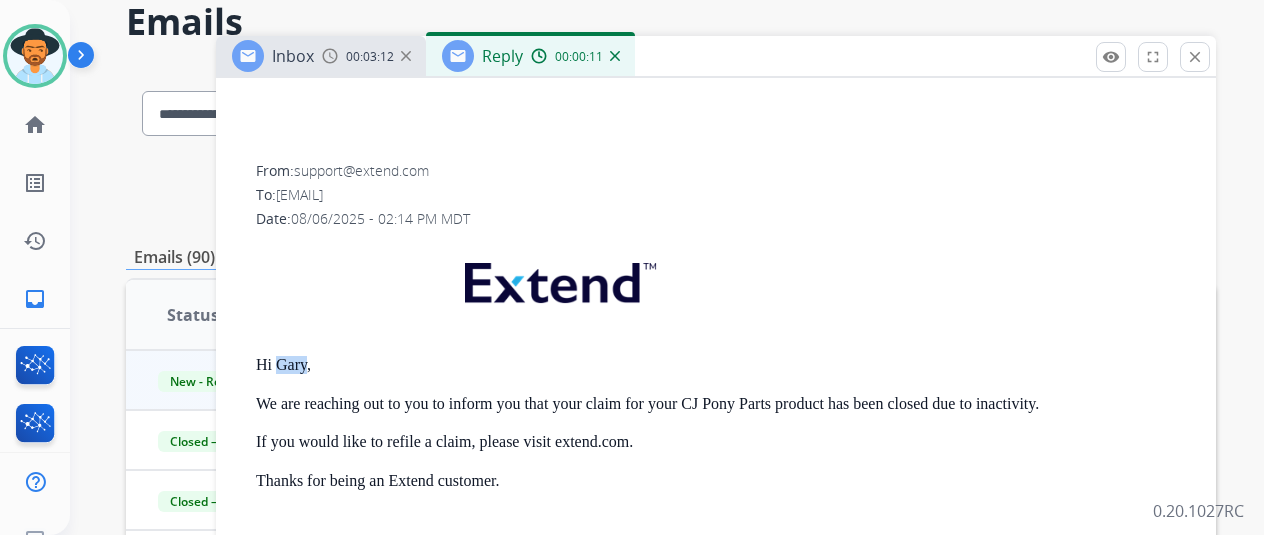 click on "Hi Gary," at bounding box center (724, 365) 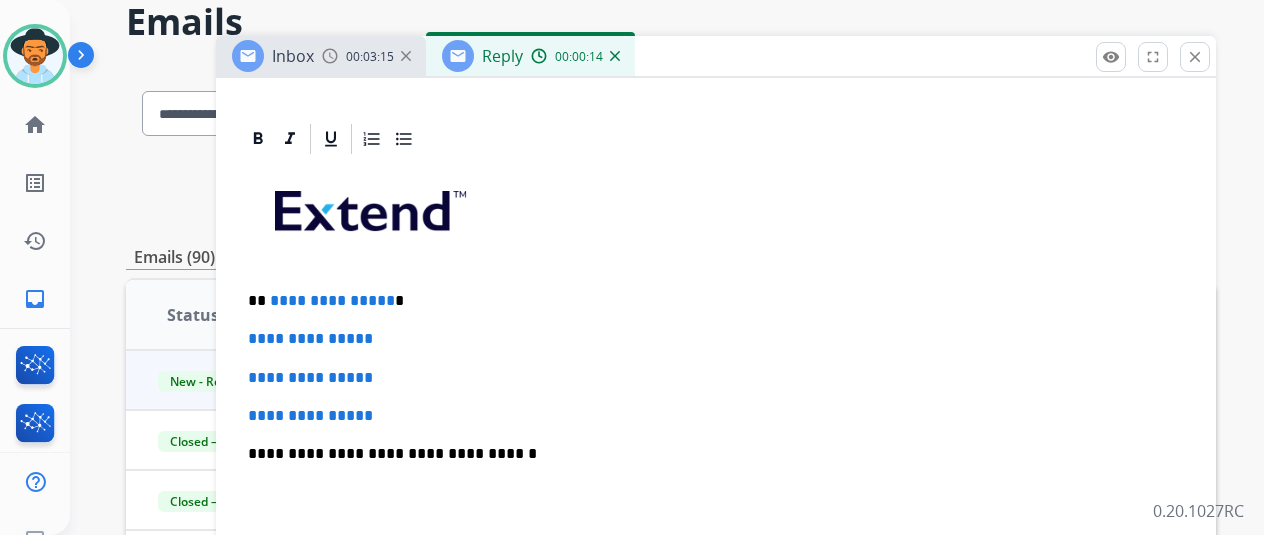 scroll, scrollTop: 400, scrollLeft: 0, axis: vertical 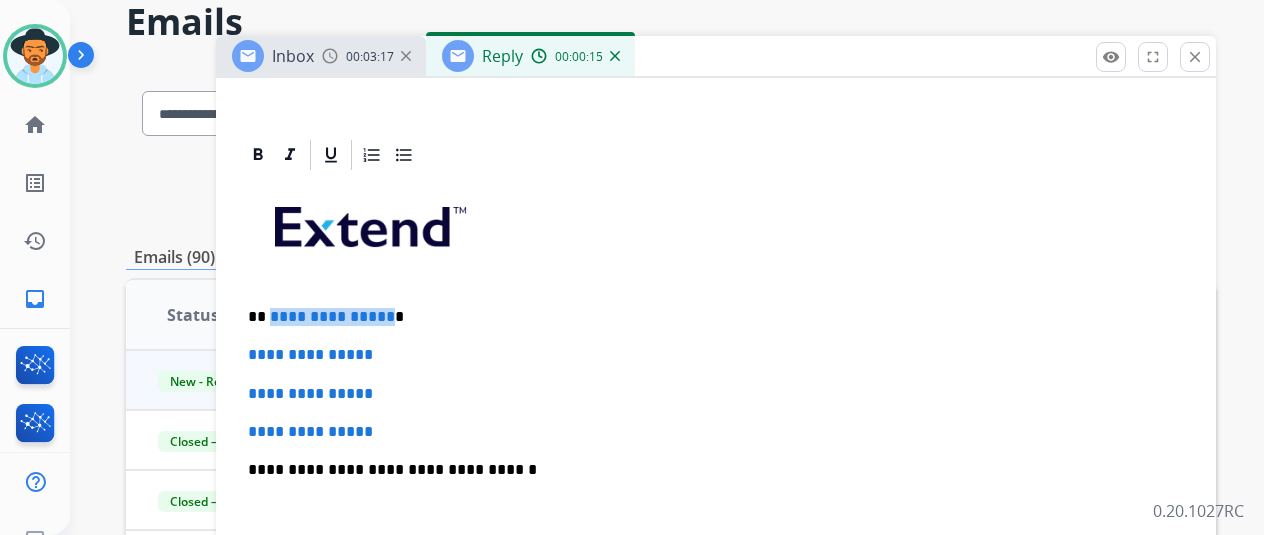 drag, startPoint x: 397, startPoint y: 311, endPoint x: 282, endPoint y: 310, distance: 115.00435 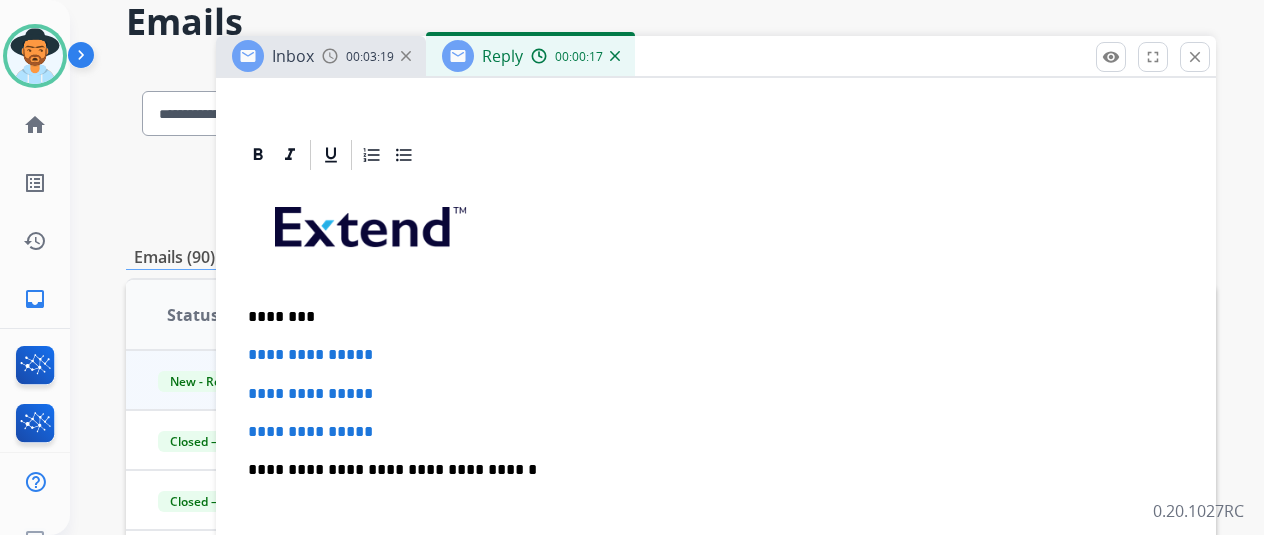 click on "**********" at bounding box center (716, 517) 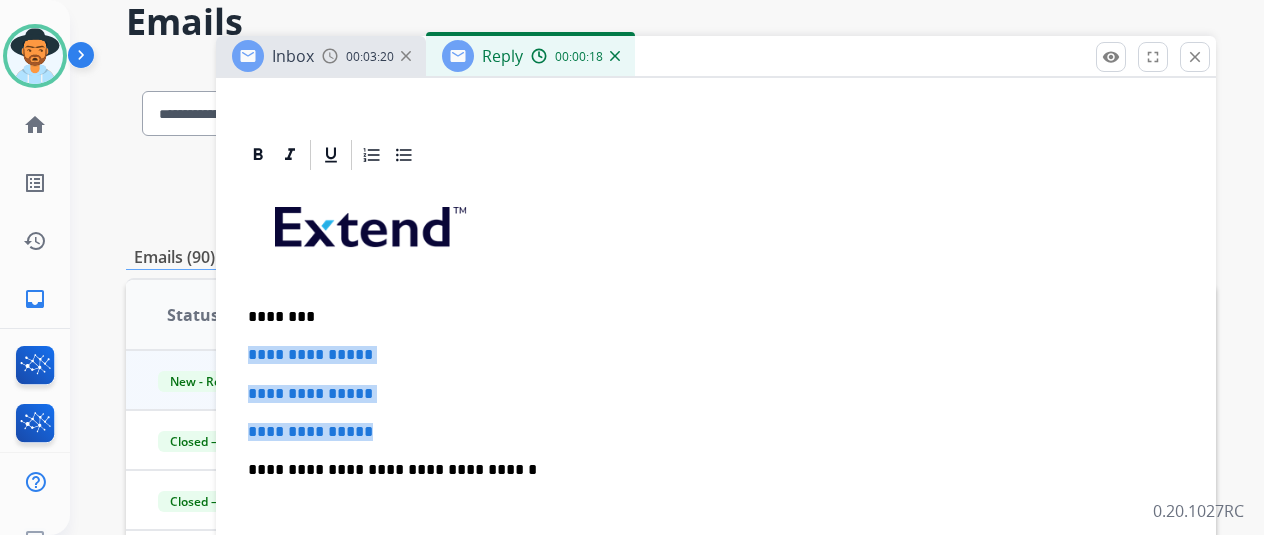 drag, startPoint x: 496, startPoint y: 435, endPoint x: 260, endPoint y: 352, distance: 250.16994 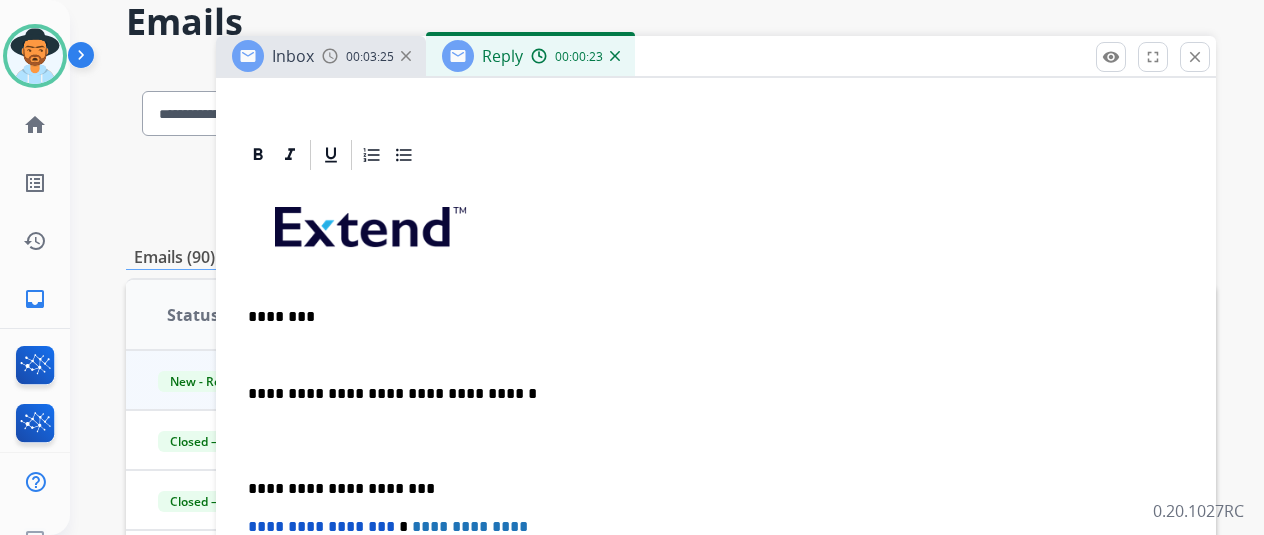 type 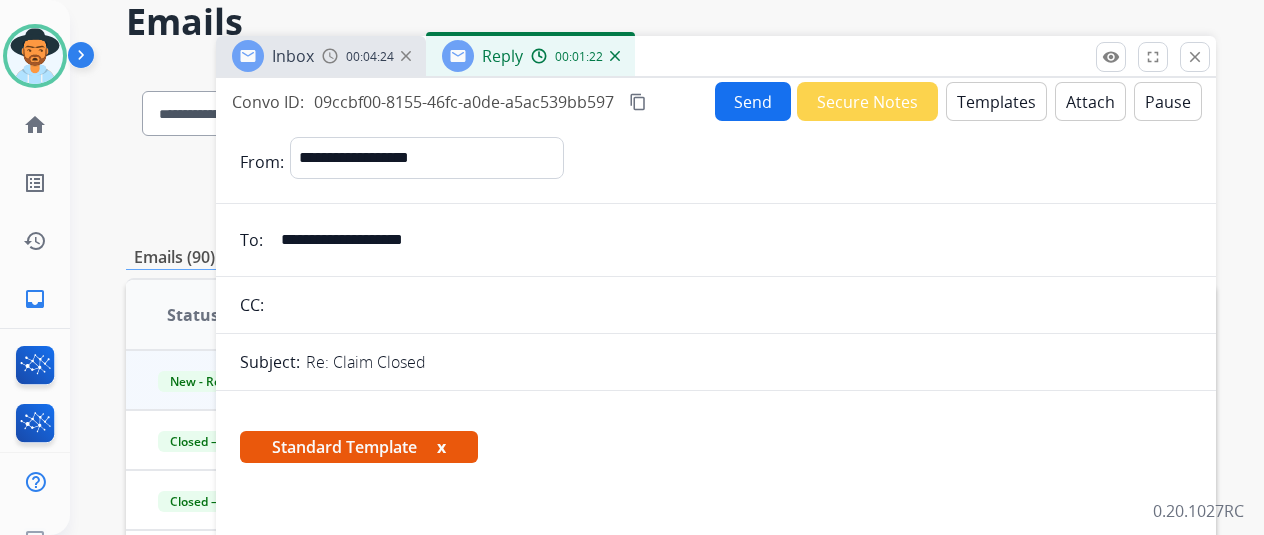 scroll, scrollTop: 0, scrollLeft: 0, axis: both 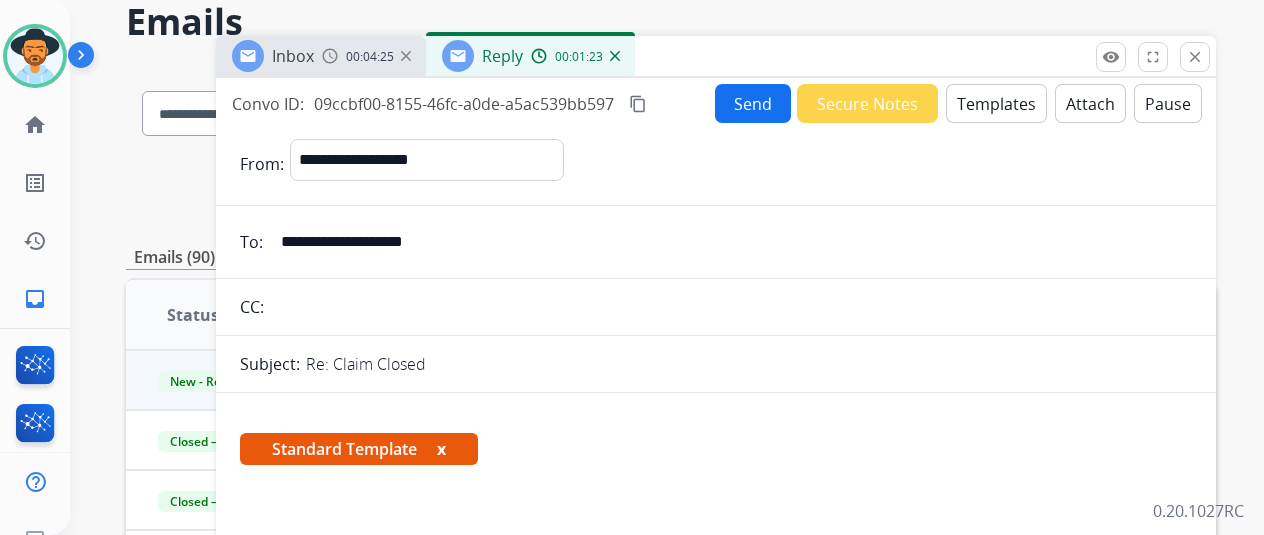 click on "Send" at bounding box center (753, 103) 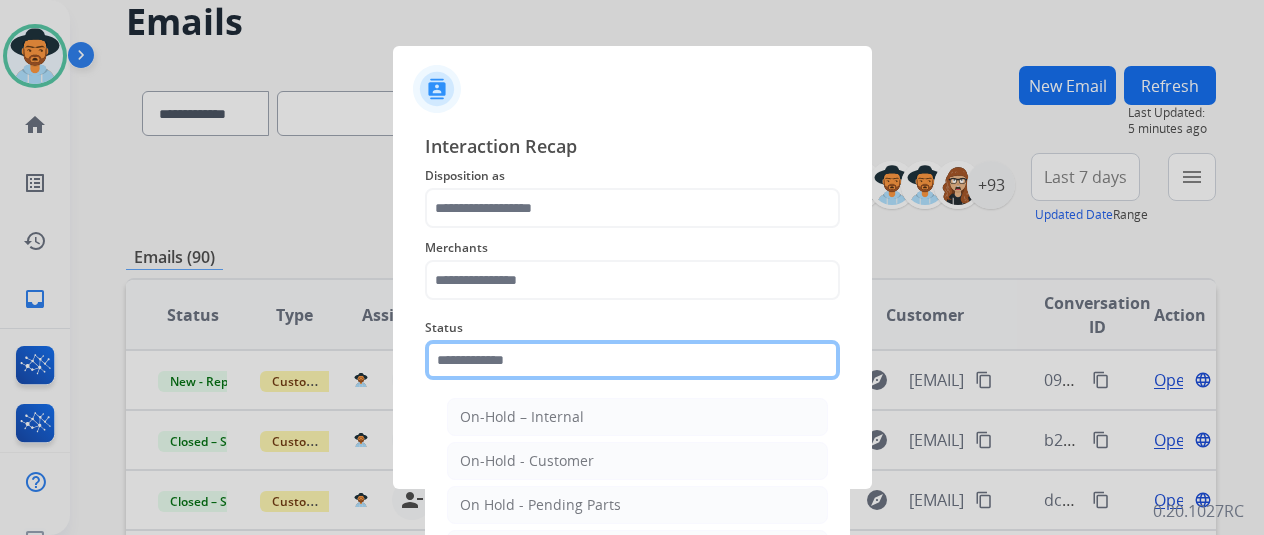 click 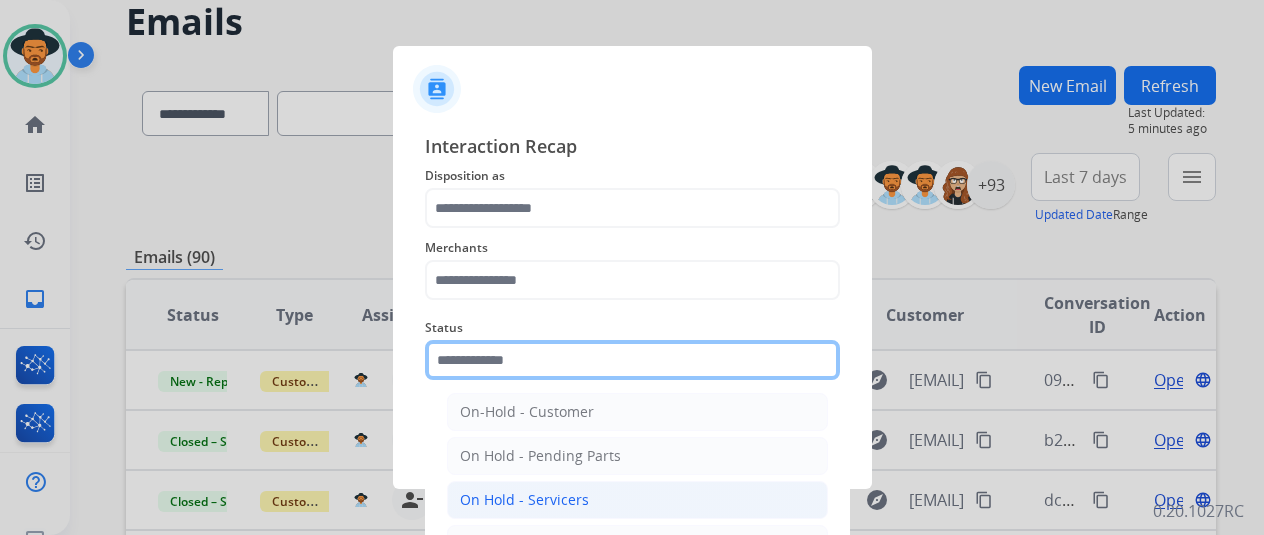scroll, scrollTop: 114, scrollLeft: 0, axis: vertical 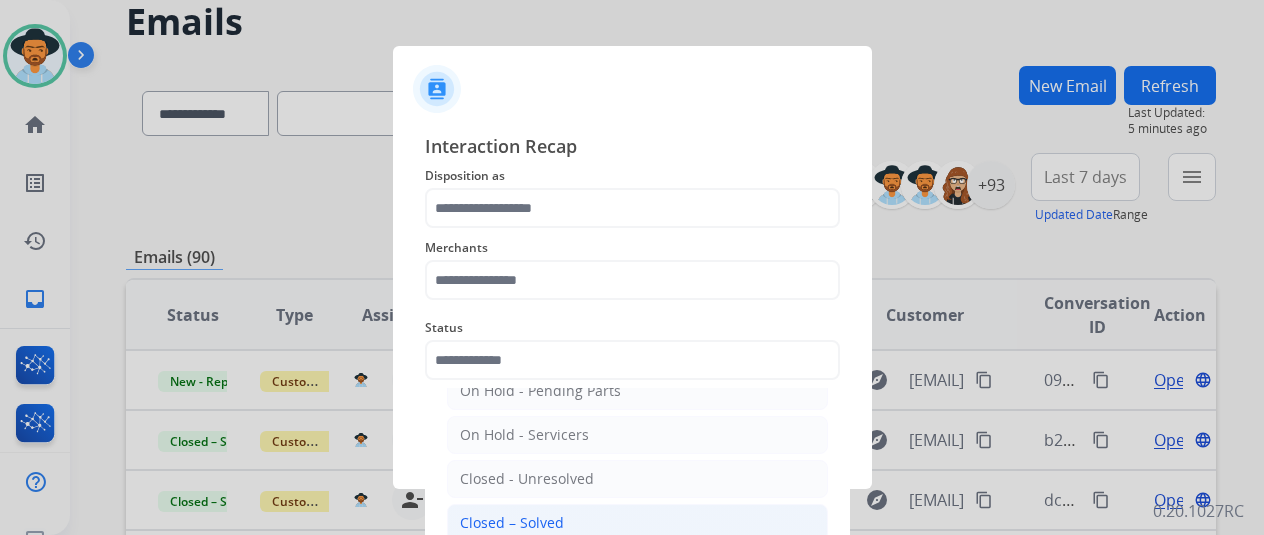 click on "Closed – Solved" 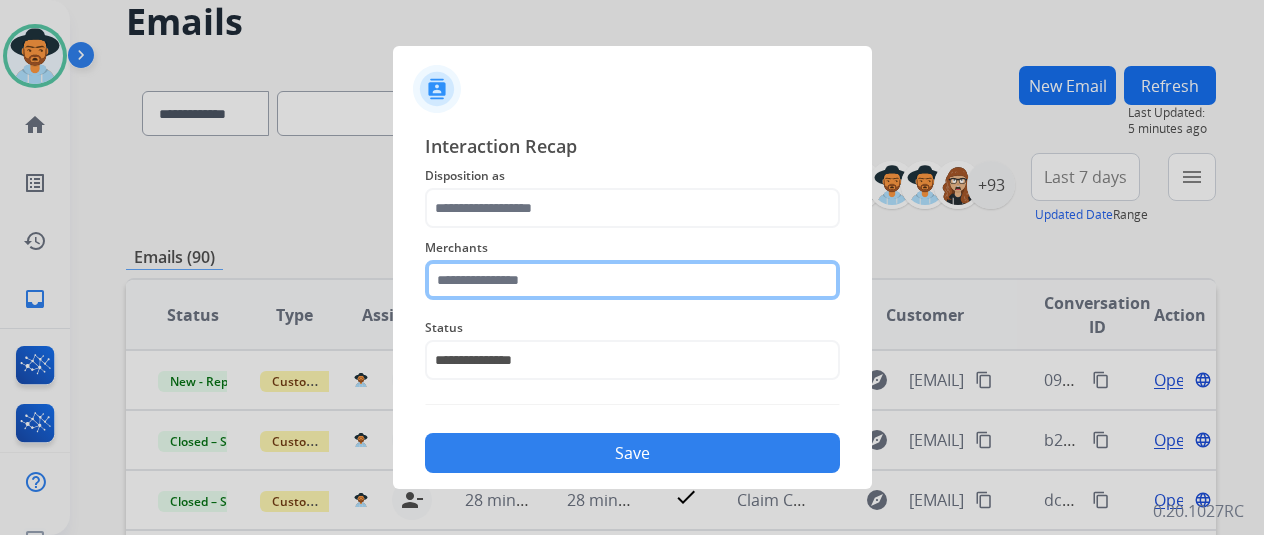 click 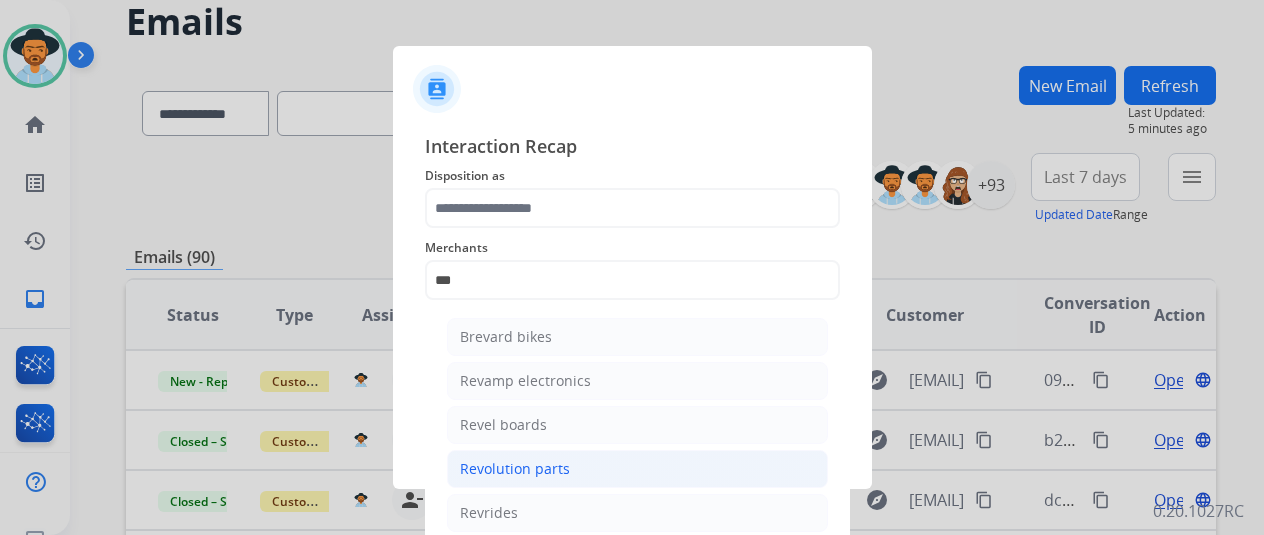 click on "Revolution parts" 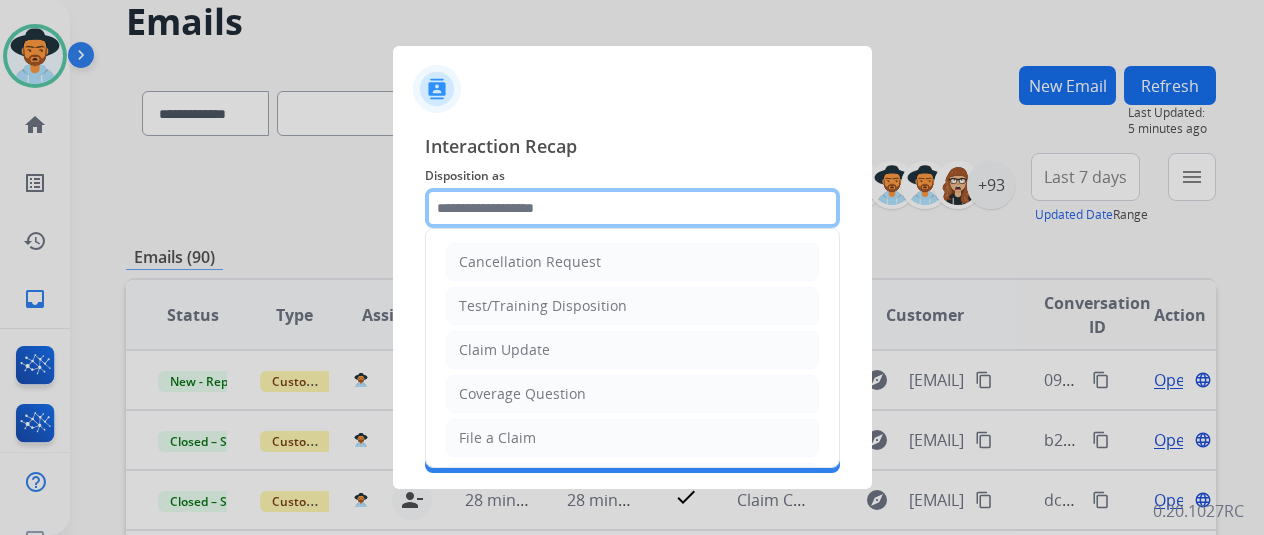 click 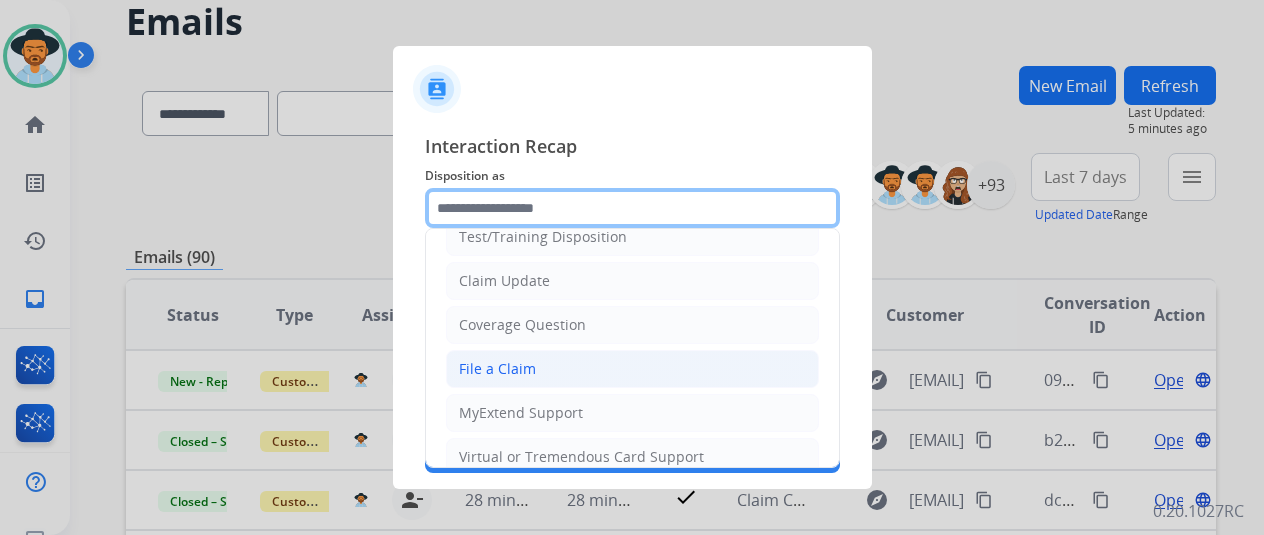 scroll, scrollTop: 100, scrollLeft: 0, axis: vertical 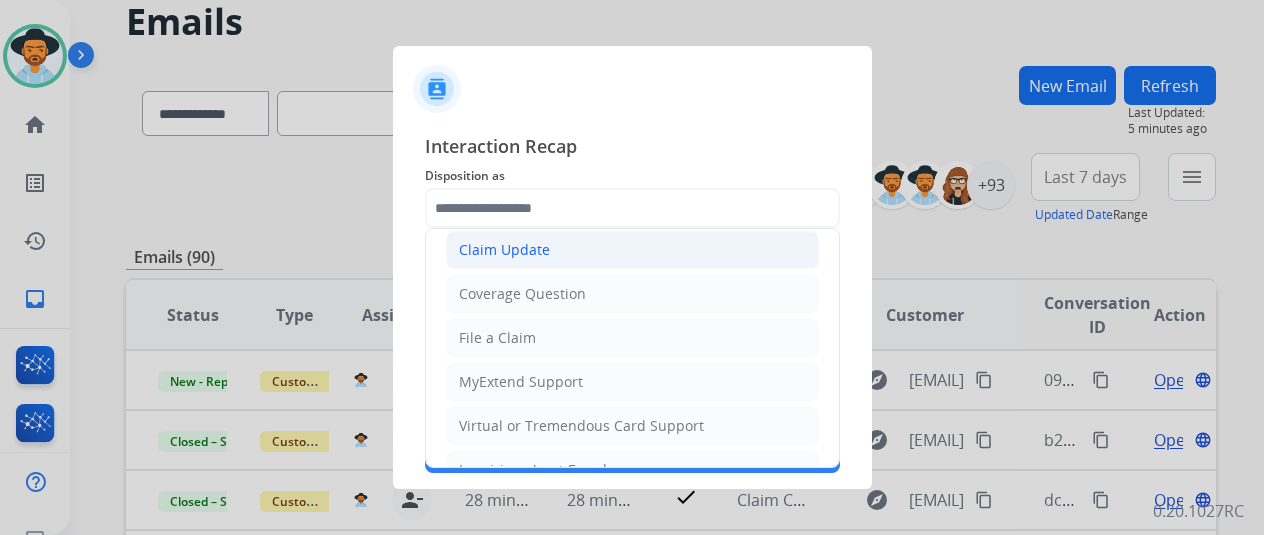 click on "Claim Update" 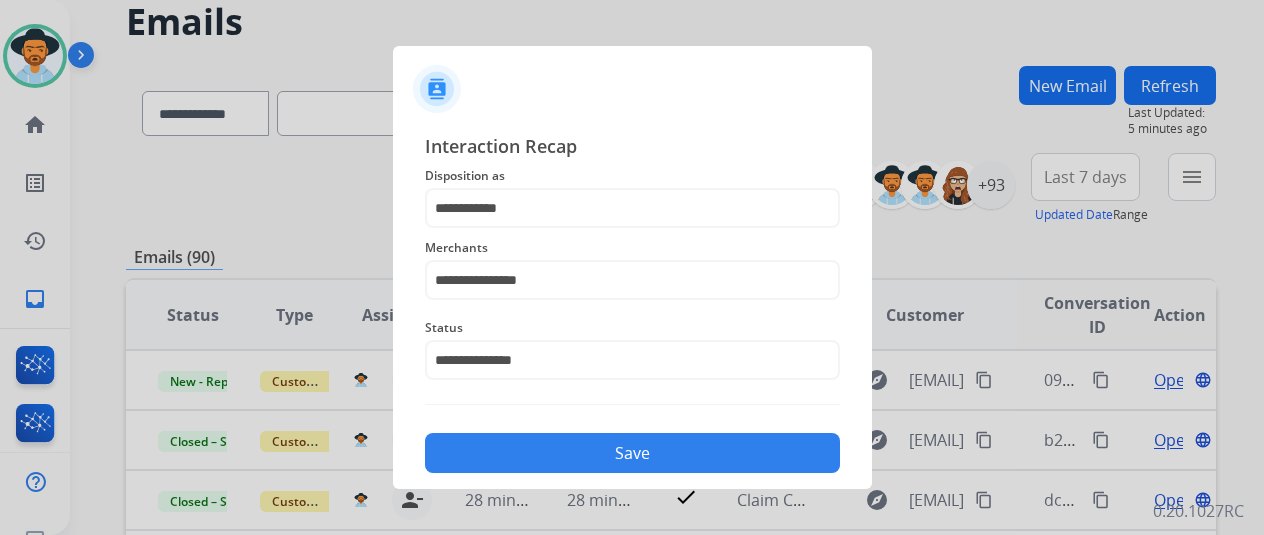 click on "Save" 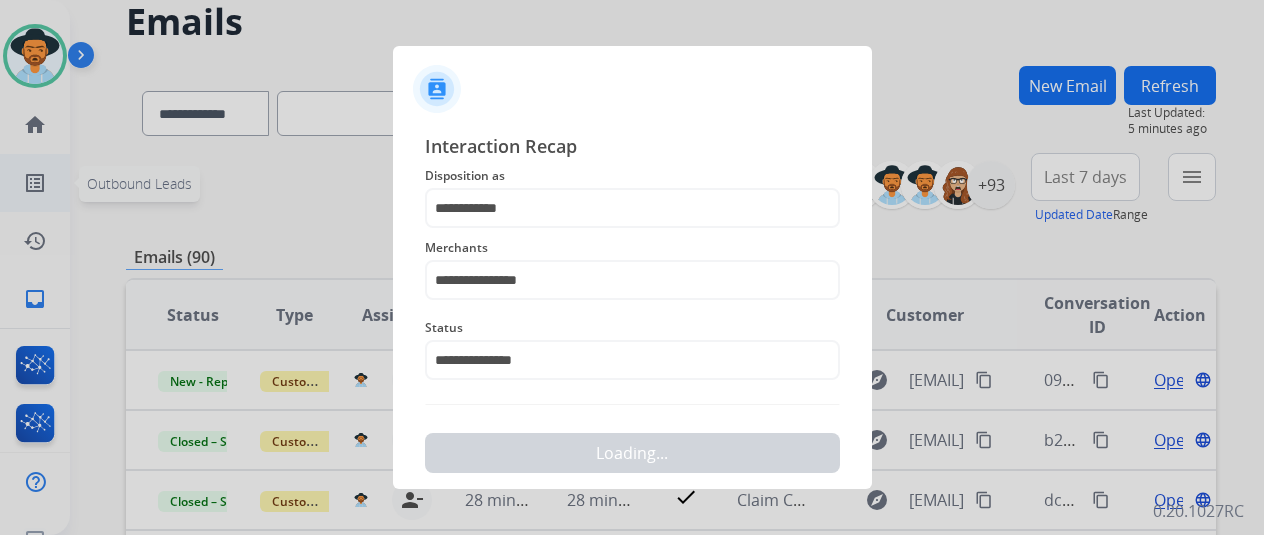 scroll, scrollTop: 0, scrollLeft: 0, axis: both 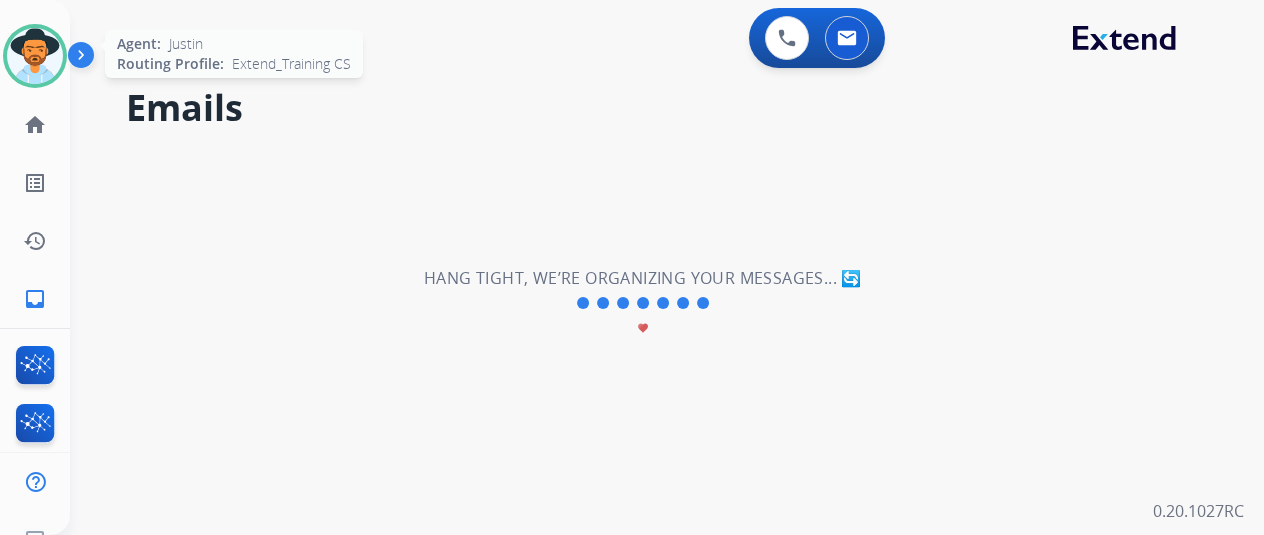 click at bounding box center [35, 56] 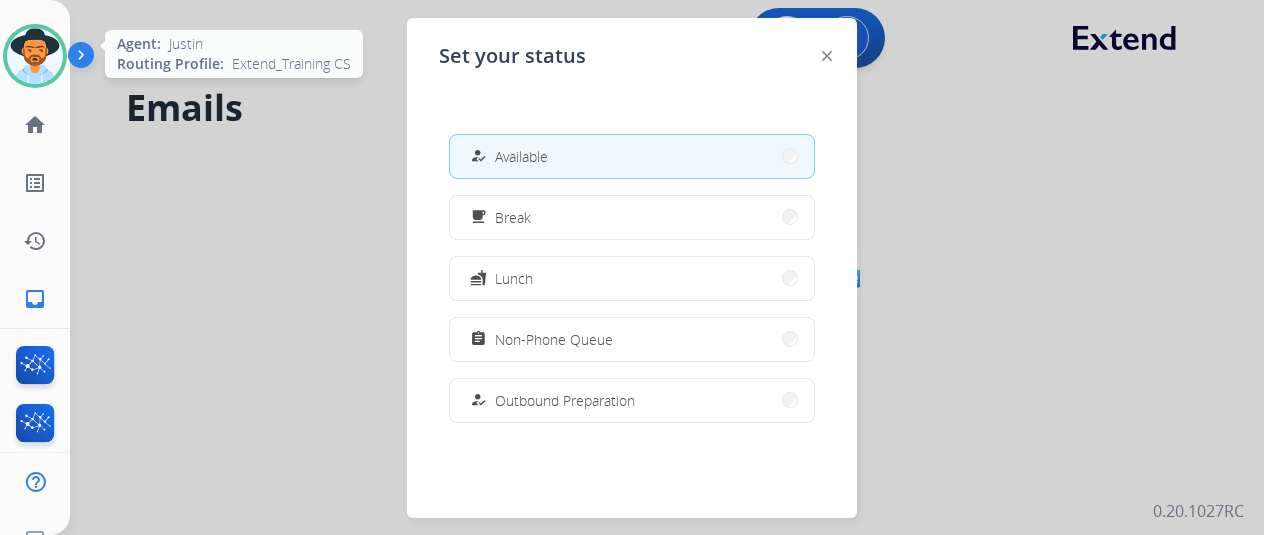 click at bounding box center (35, 56) 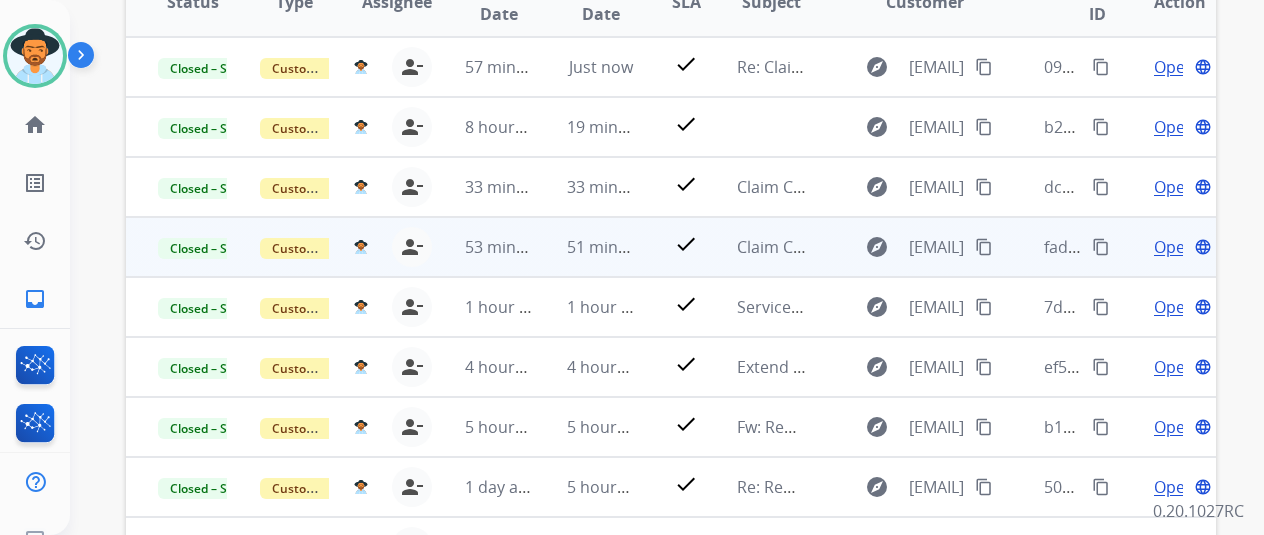 scroll, scrollTop: 500, scrollLeft: 0, axis: vertical 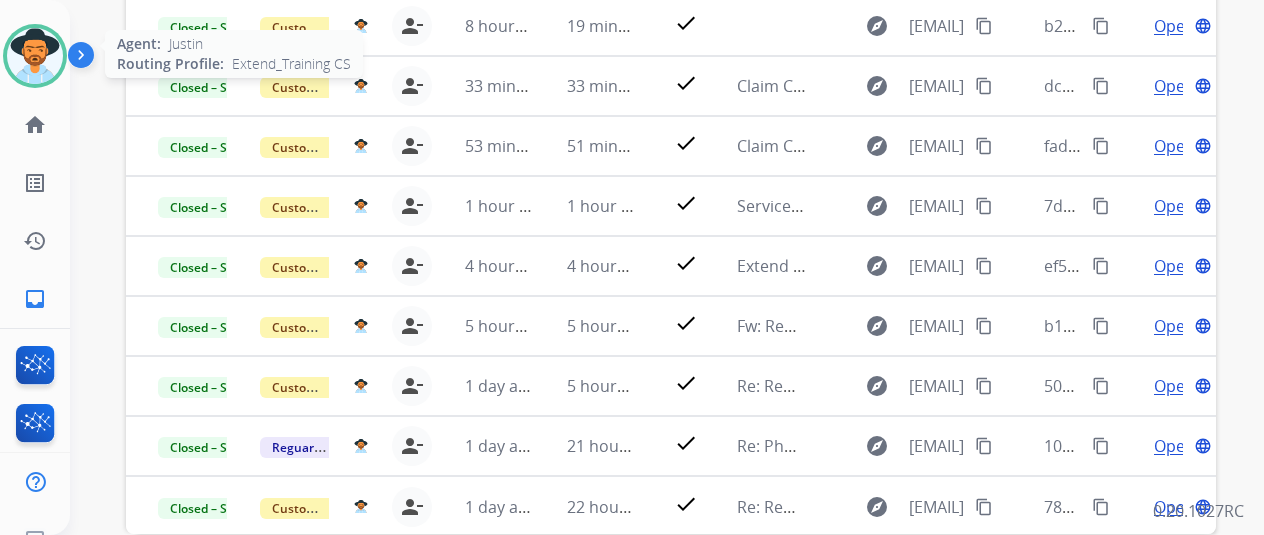 click at bounding box center [35, 56] 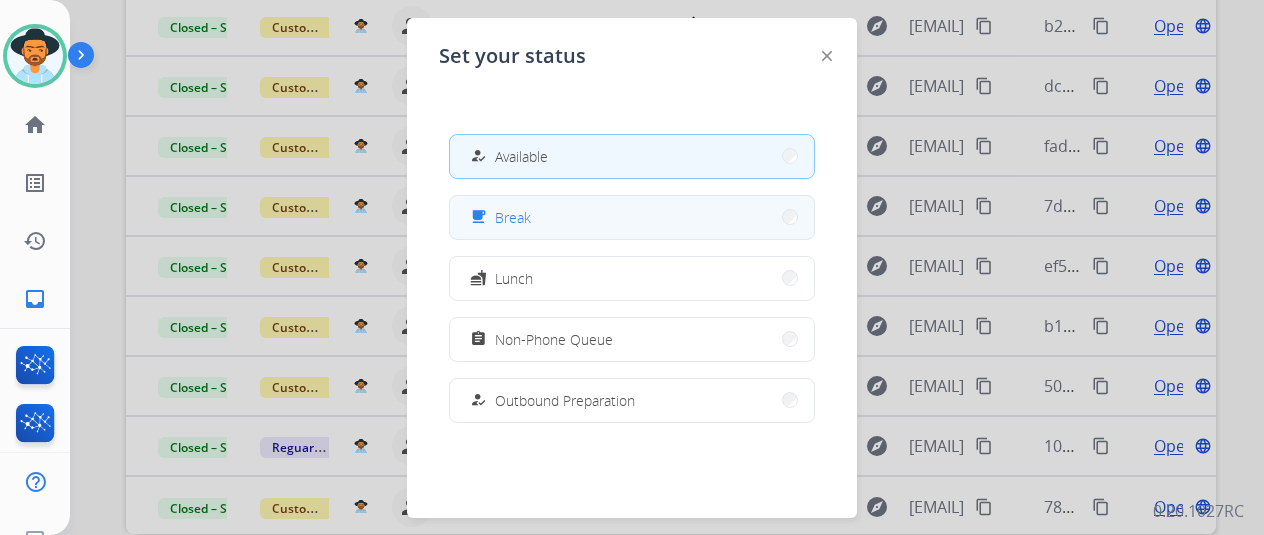 click on "free_breakfast Break" at bounding box center [632, 217] 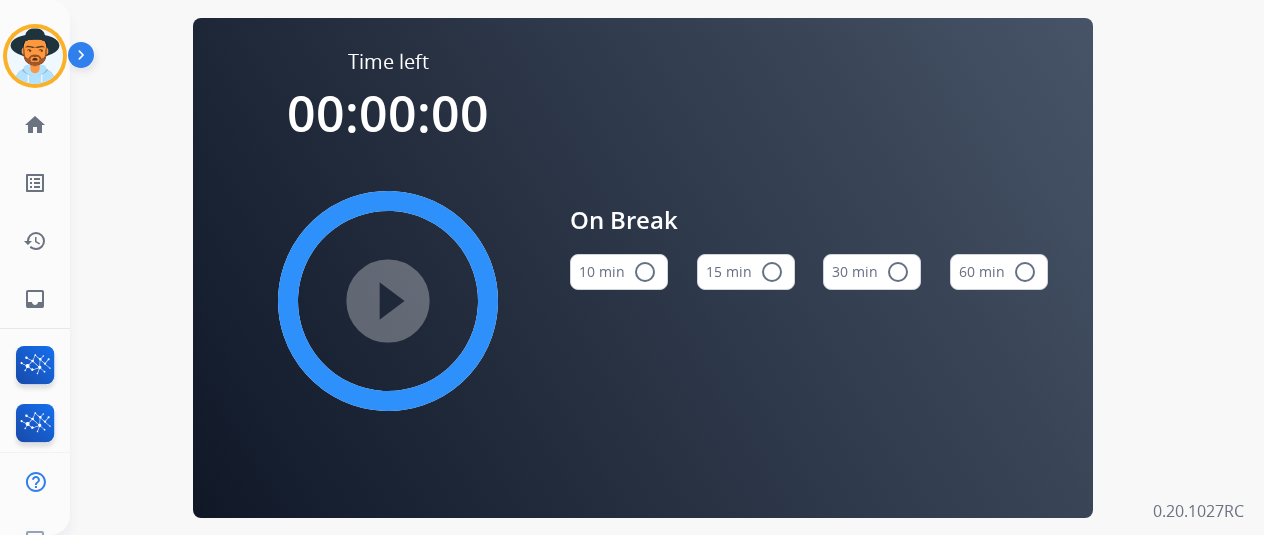 click on "15 min  radio_button_unchecked" at bounding box center (746, 272) 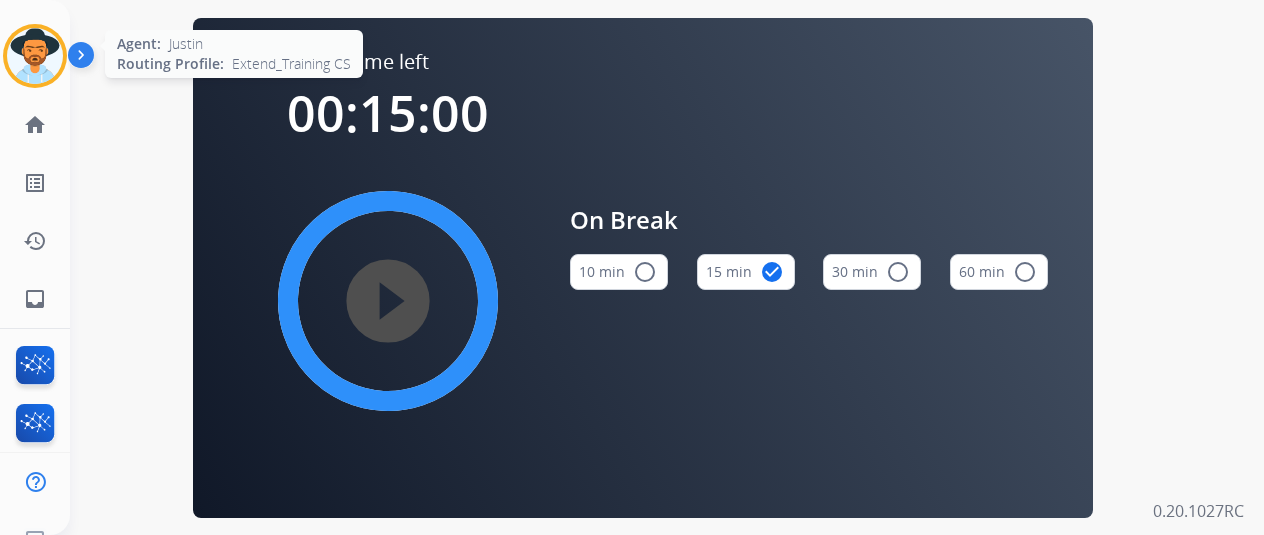 click at bounding box center [35, 56] 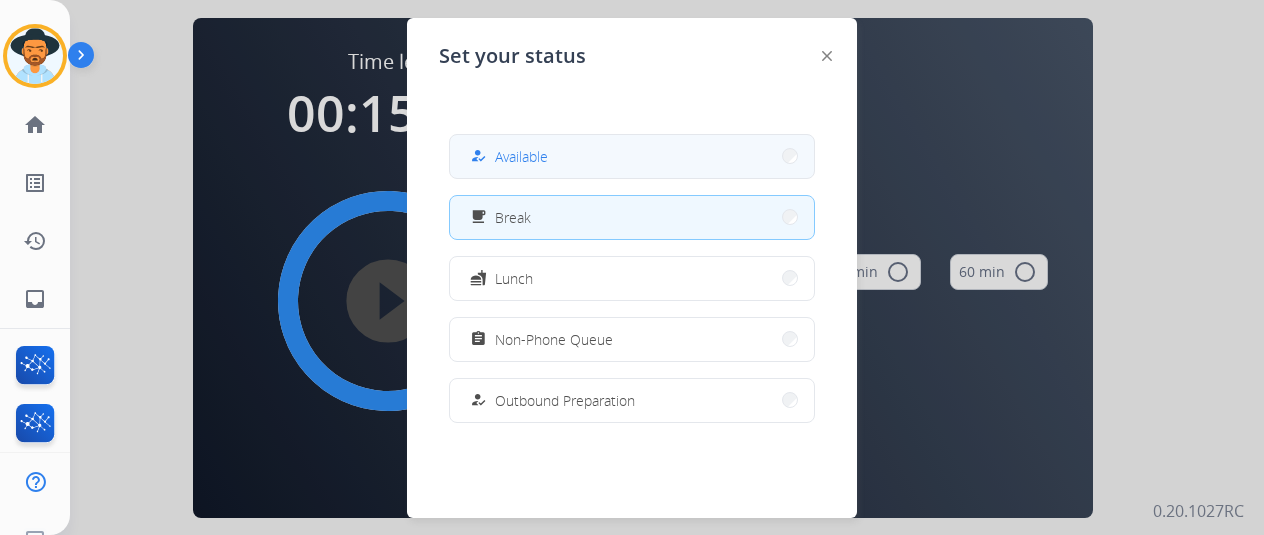 click on "how_to_reg Available" at bounding box center [632, 156] 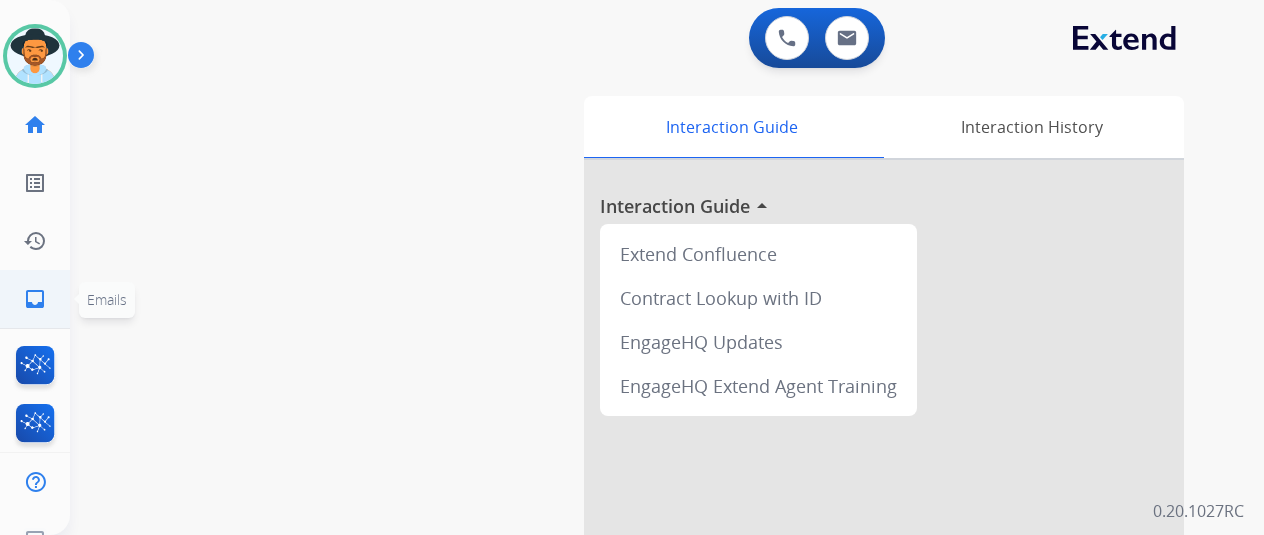 click on "inbox  Emails" 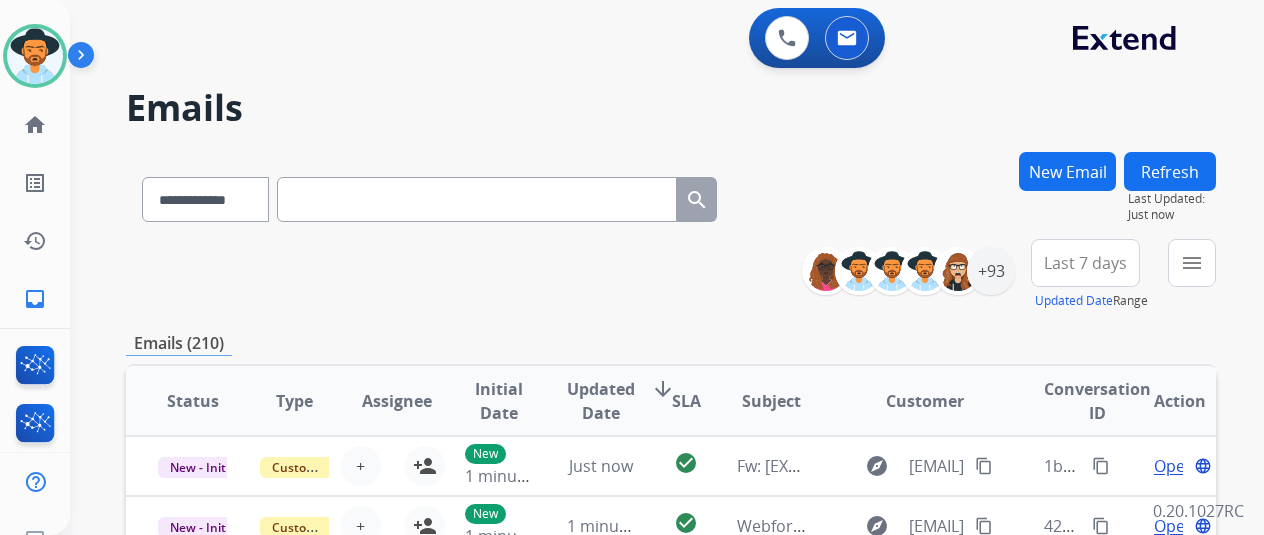 click at bounding box center (477, 199) 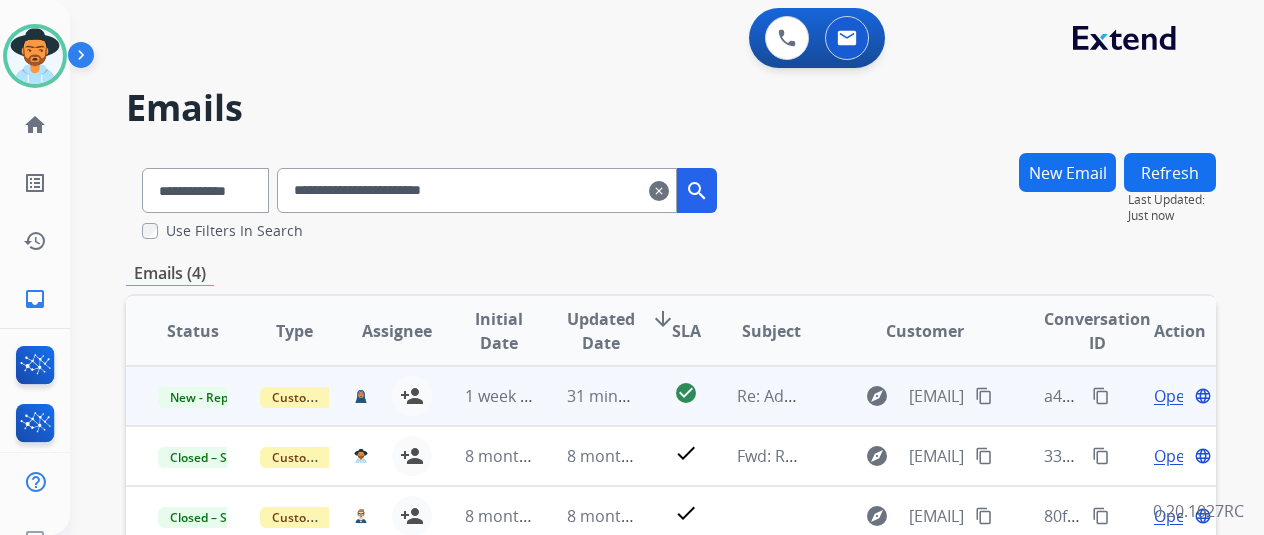 click on "Open" at bounding box center [1174, 396] 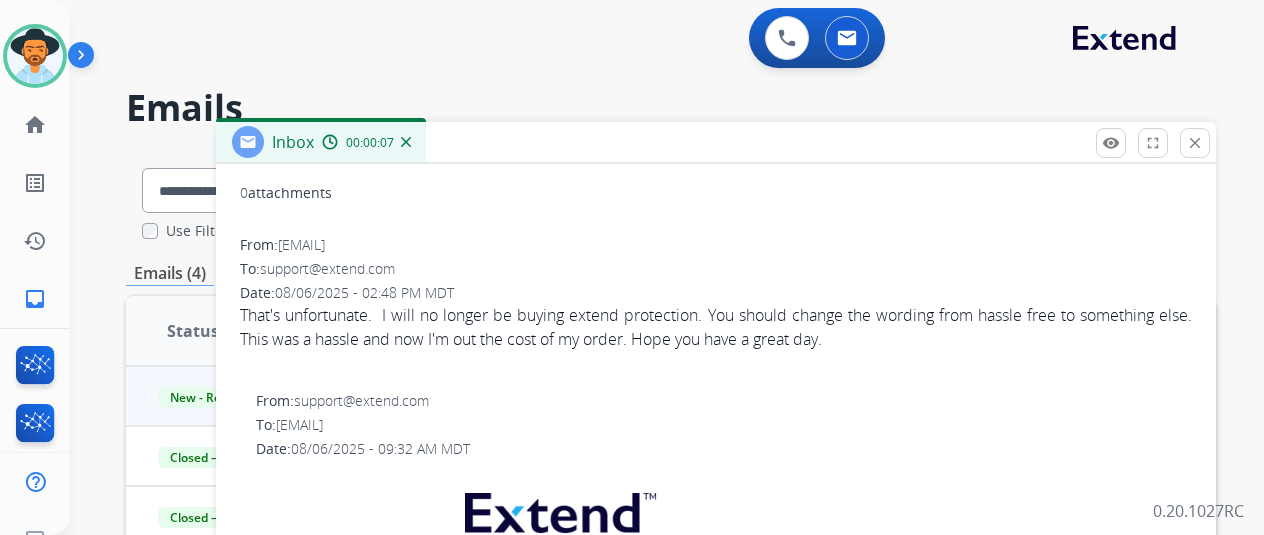 scroll, scrollTop: 200, scrollLeft: 0, axis: vertical 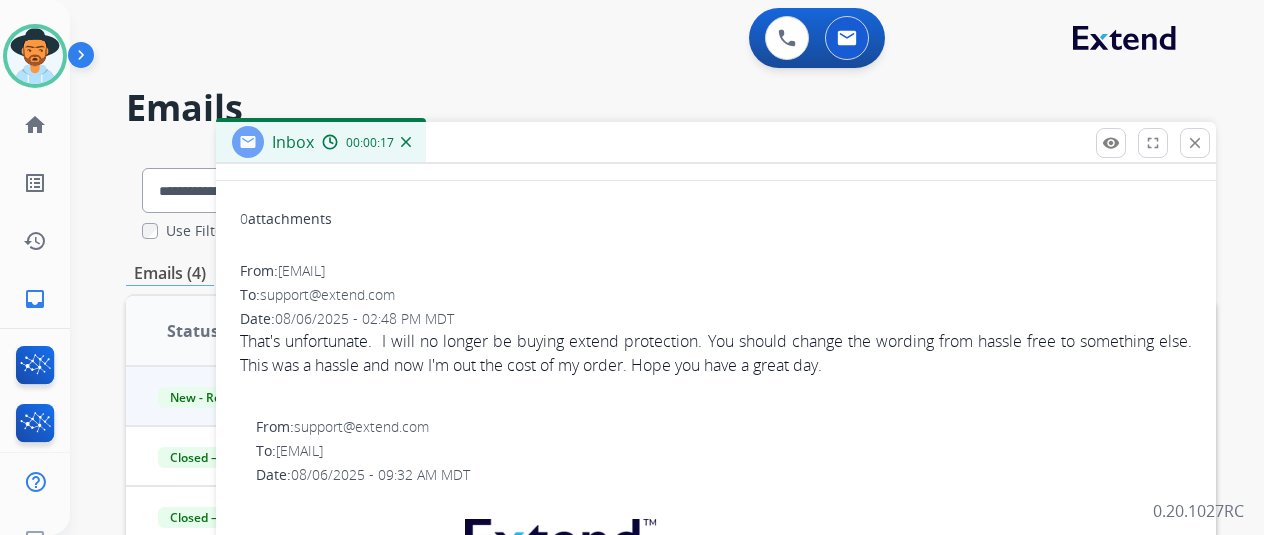 drag, startPoint x: 902, startPoint y: 366, endPoint x: 260, endPoint y: 336, distance: 642.70056 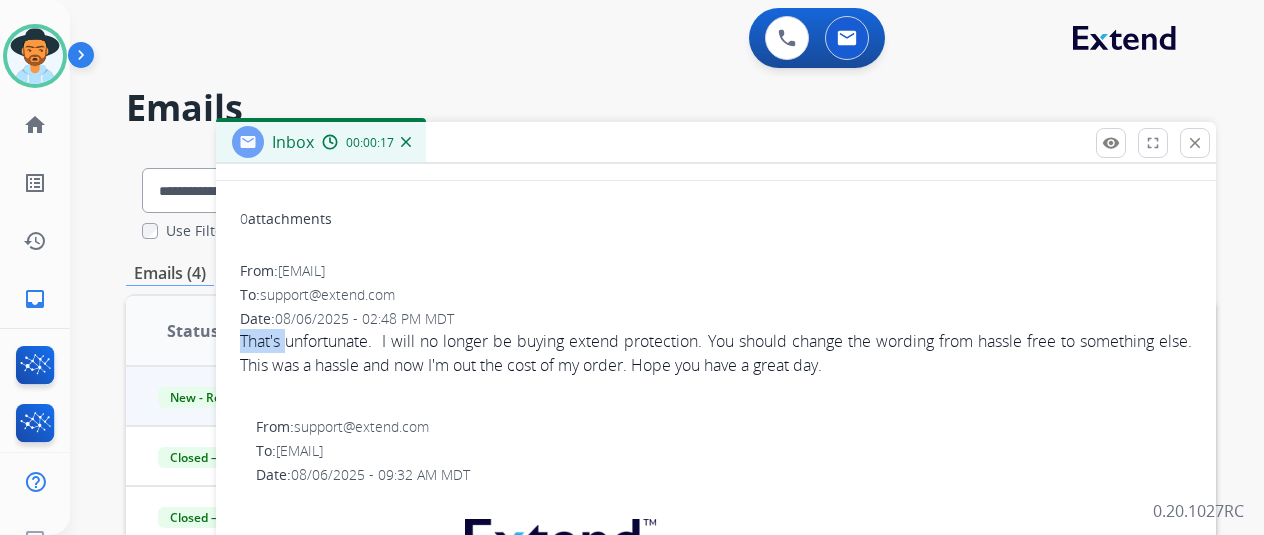 click on "That's unfortunate.  I will no longer be buying extend protection. You should change the wording from hassle free to something else. This was a hassle and now I'm out the cost of my order. Hope you have a great day." at bounding box center (716, 353) 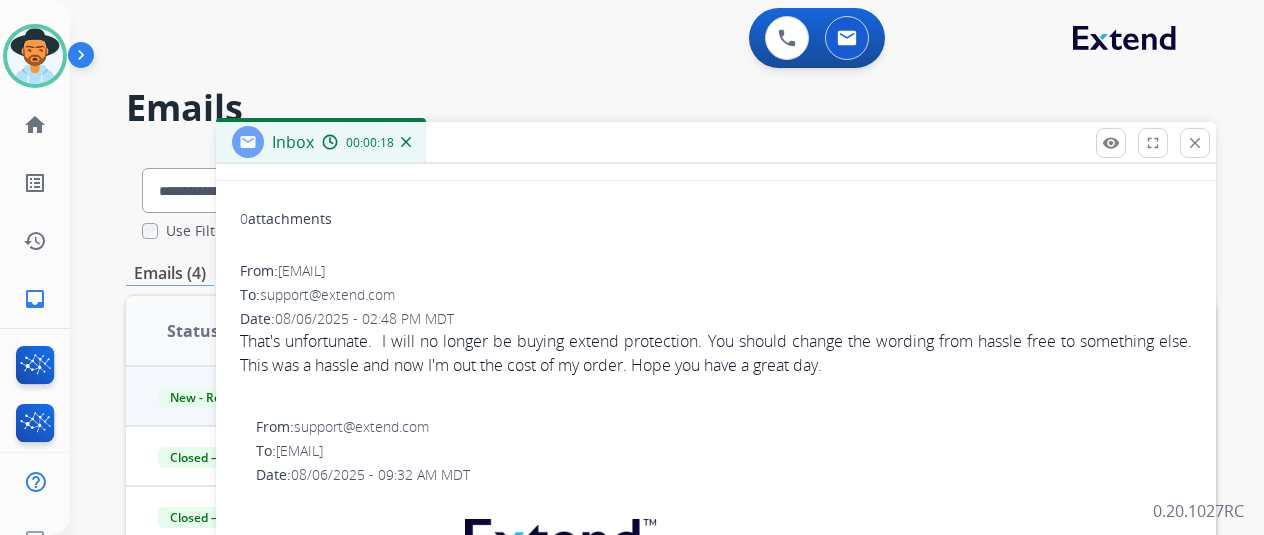 click on "That's unfortunate.  I will no longer be buying extend protection. You should change the wording from hassle free to something else. This was a hassle and now I'm out the cost of my order. Hope you have a great day." at bounding box center (716, 353) 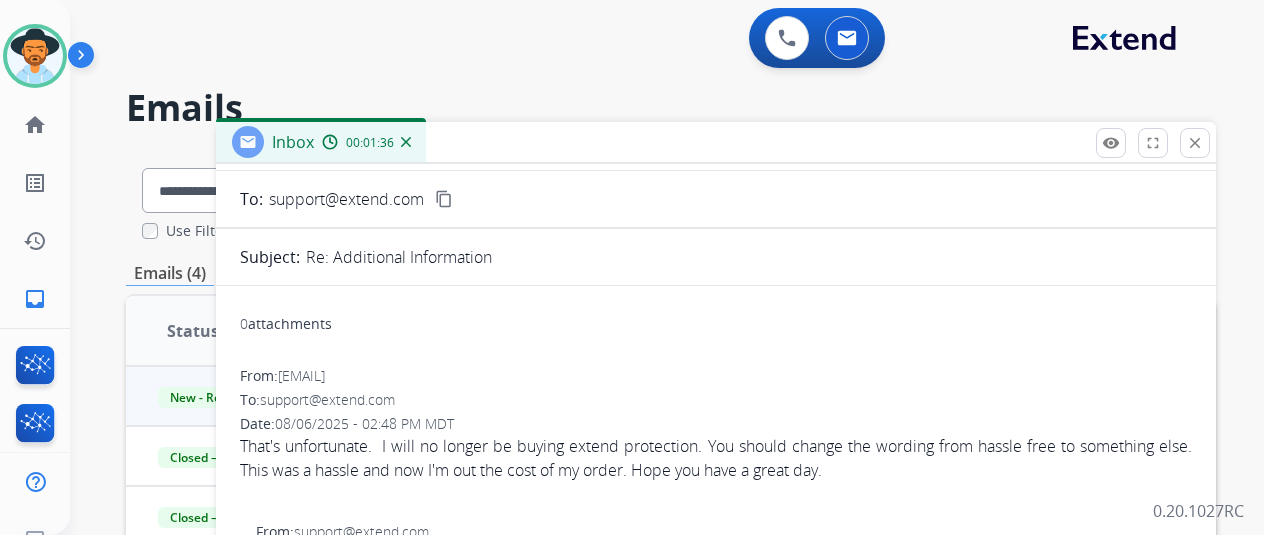 scroll, scrollTop: 0, scrollLeft: 0, axis: both 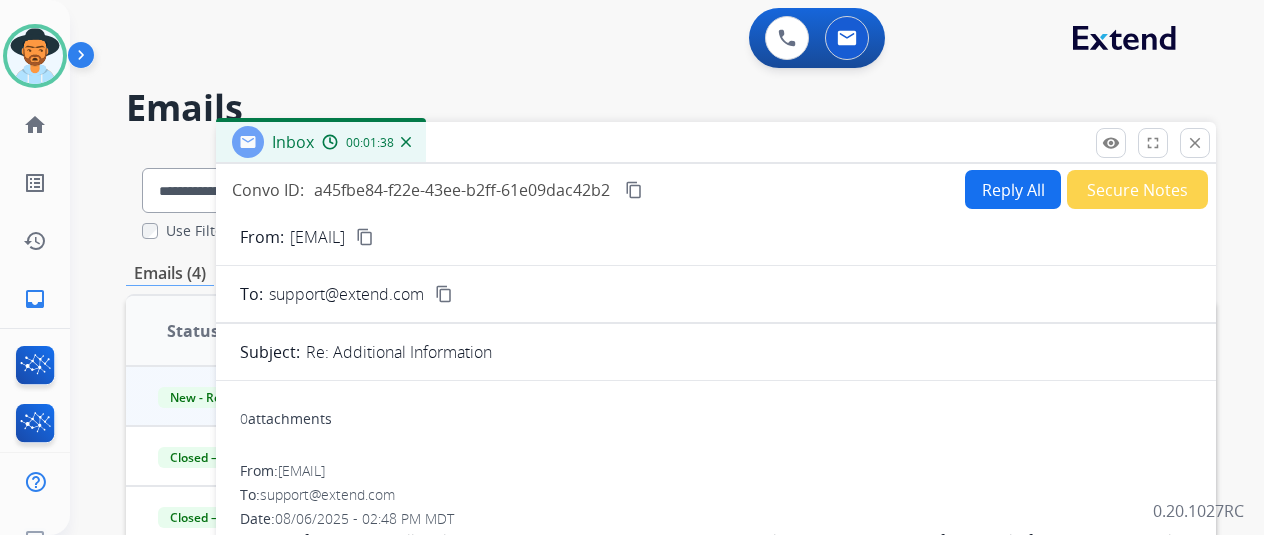 click on "content_copy" at bounding box center (634, 190) 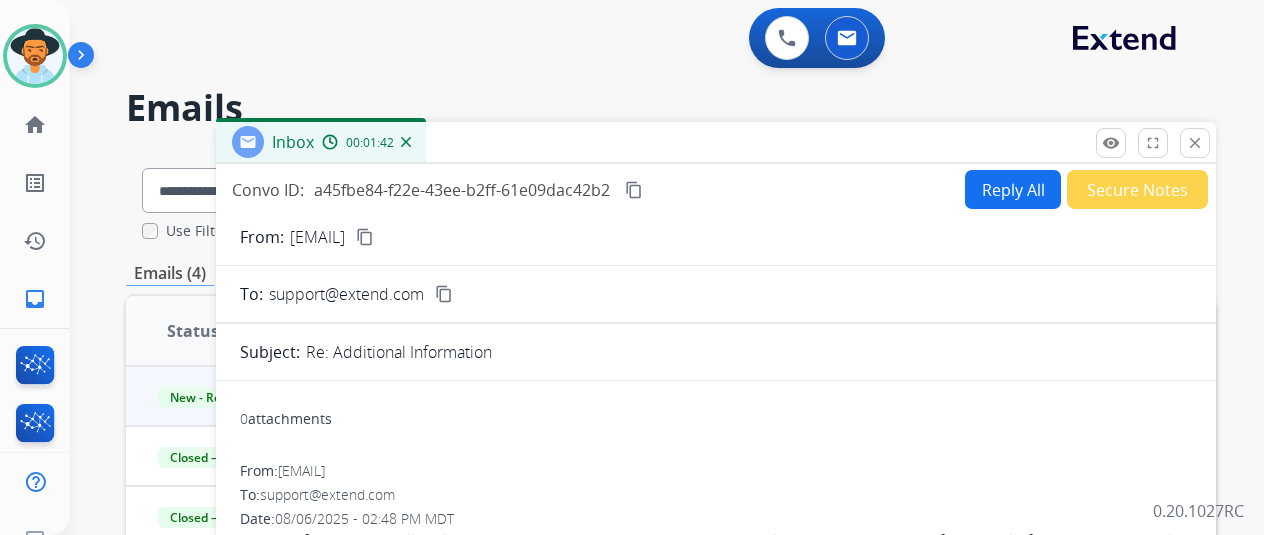 click on "Reply All" at bounding box center [1013, 189] 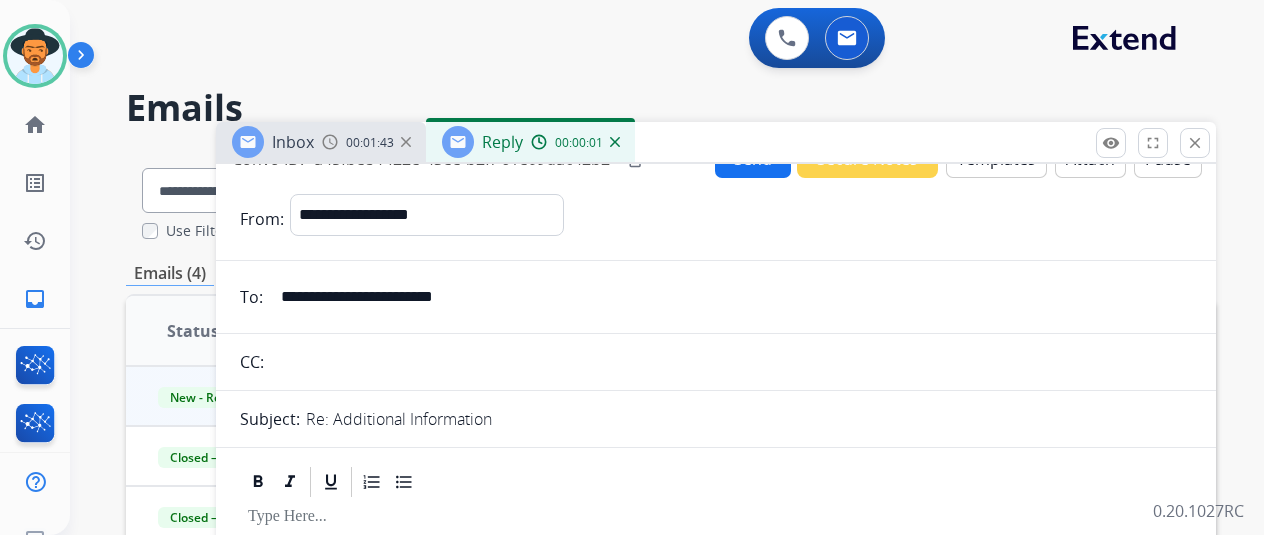 scroll, scrollTop: 0, scrollLeft: 0, axis: both 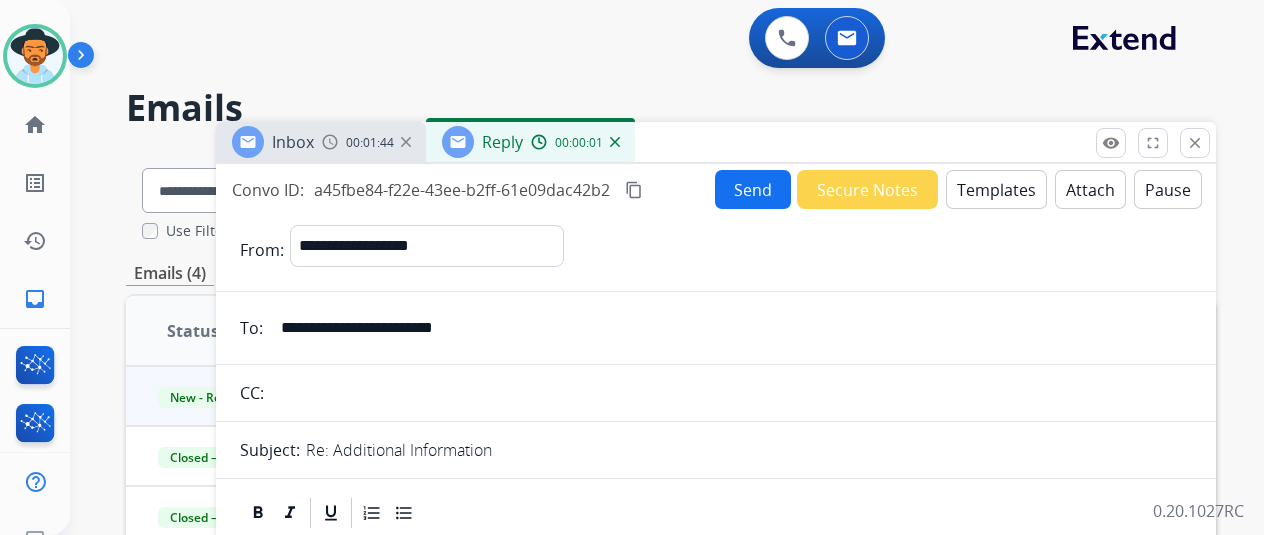 click on "Templates" at bounding box center (996, 189) 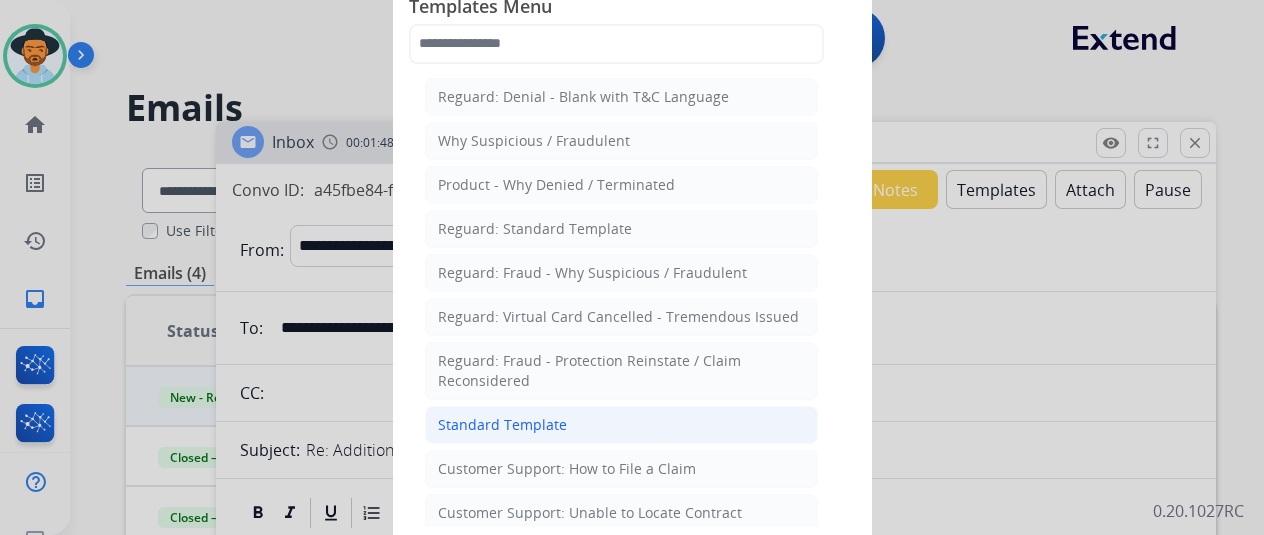 click on "Standard Template" 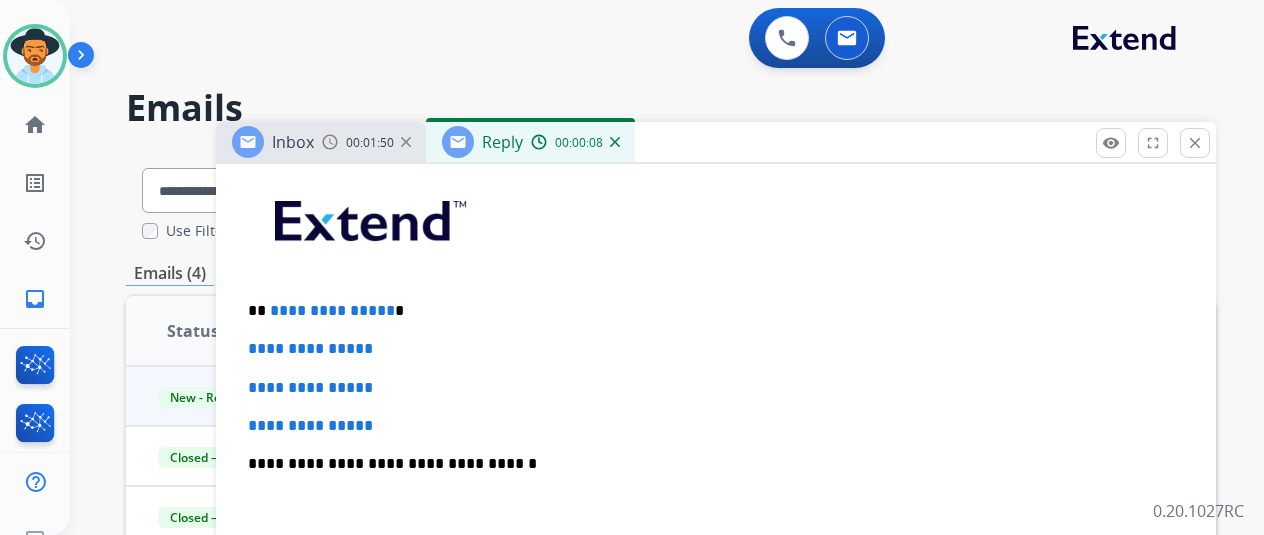 scroll, scrollTop: 500, scrollLeft: 0, axis: vertical 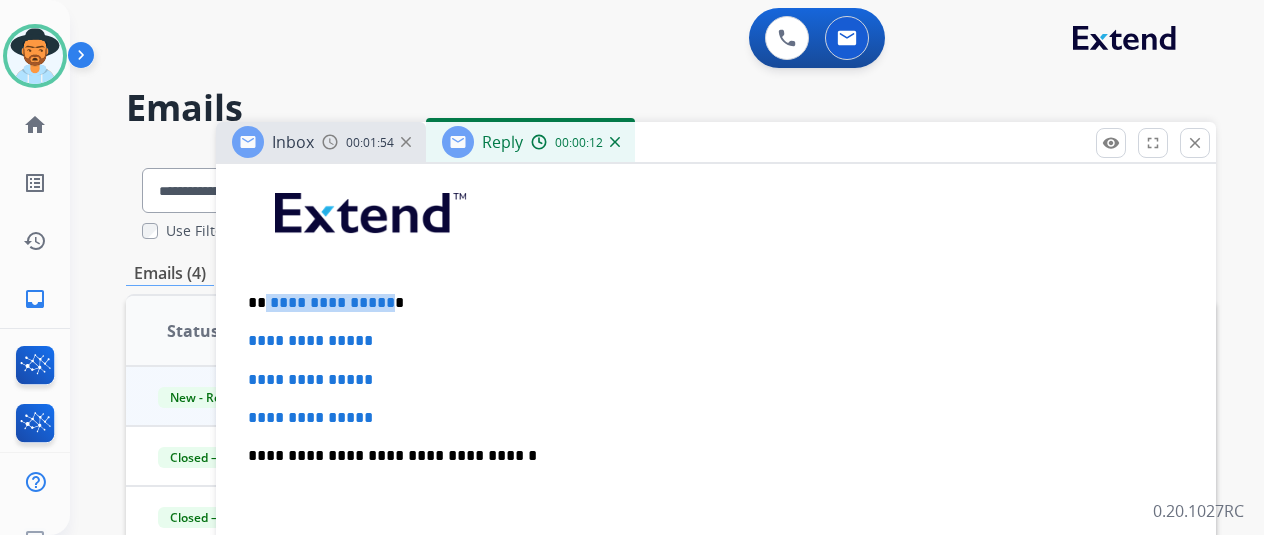 drag, startPoint x: 398, startPoint y: 304, endPoint x: 280, endPoint y: 287, distance: 119.218285 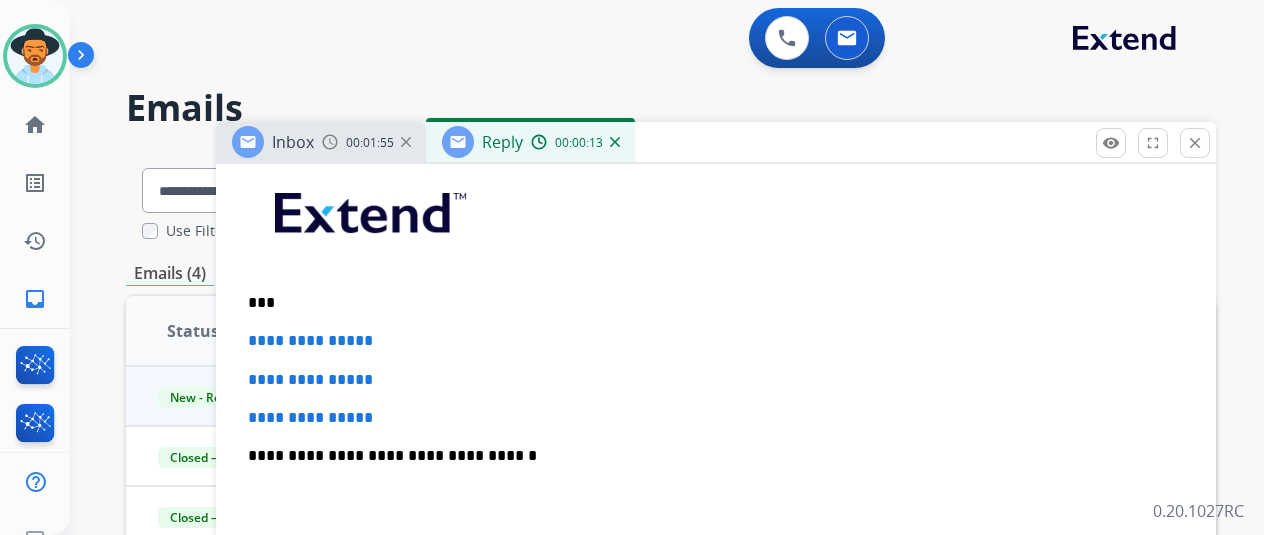 type 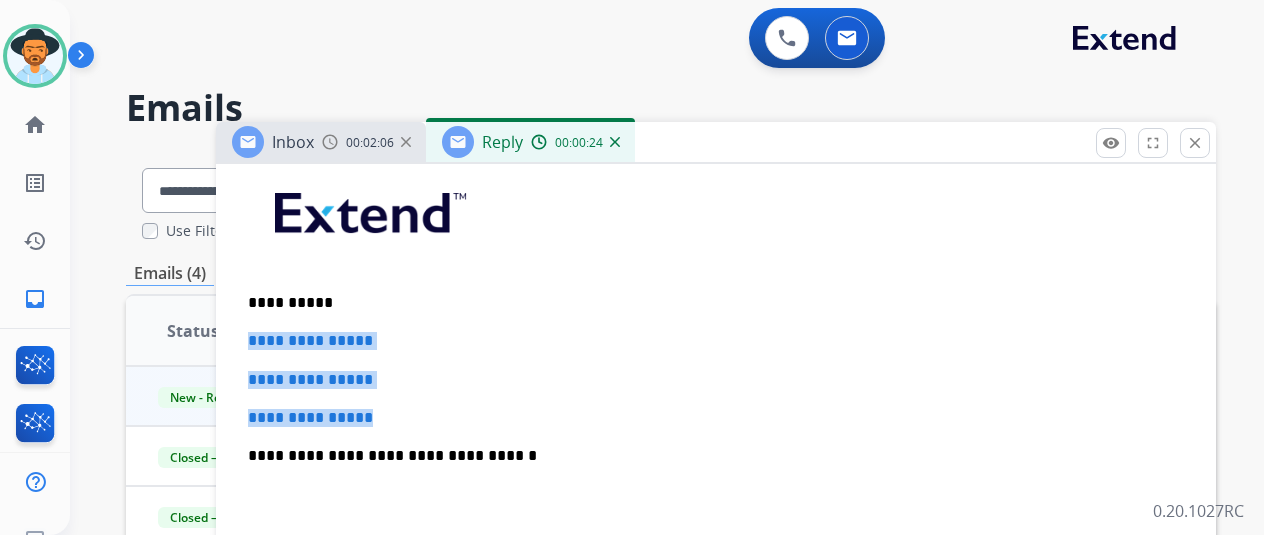 drag, startPoint x: 399, startPoint y: 417, endPoint x: 264, endPoint y: 344, distance: 153.47313 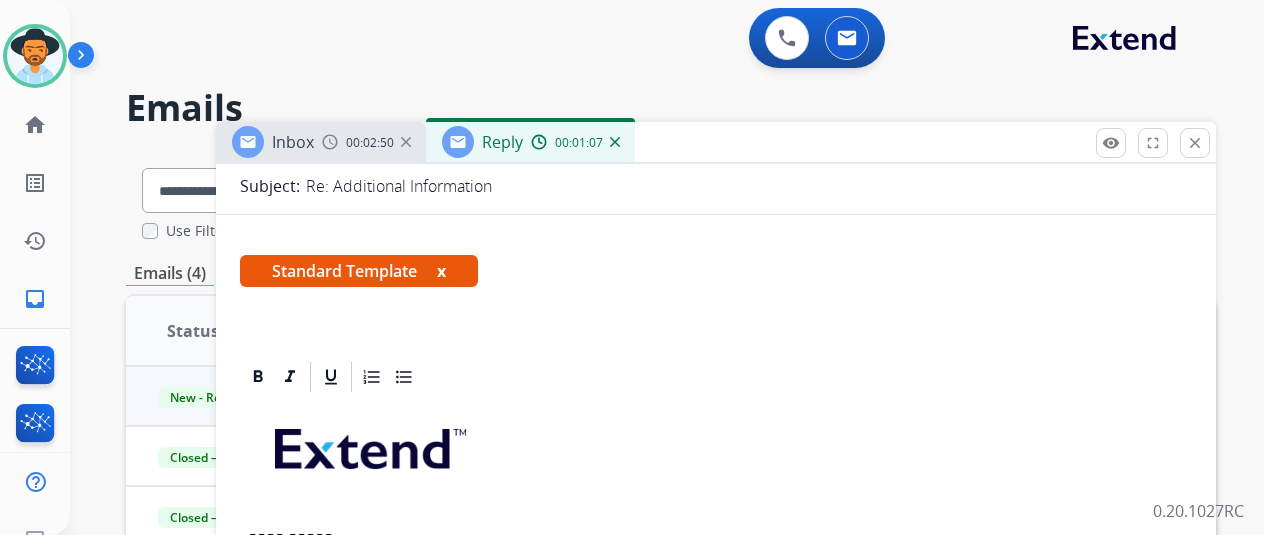 scroll, scrollTop: 0, scrollLeft: 0, axis: both 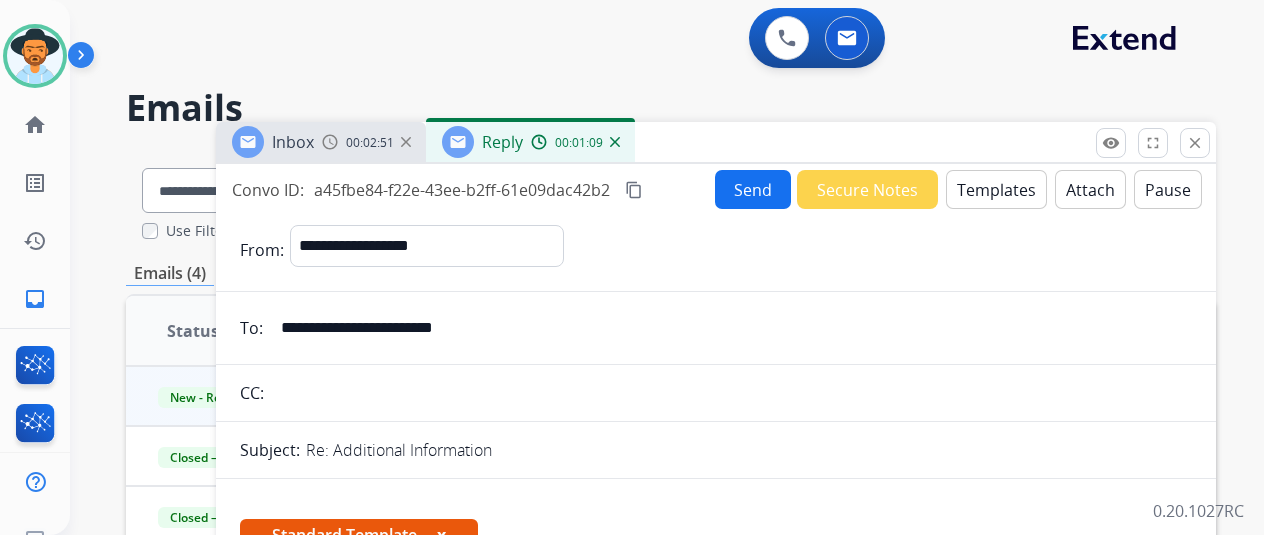 click on "Send" at bounding box center (753, 189) 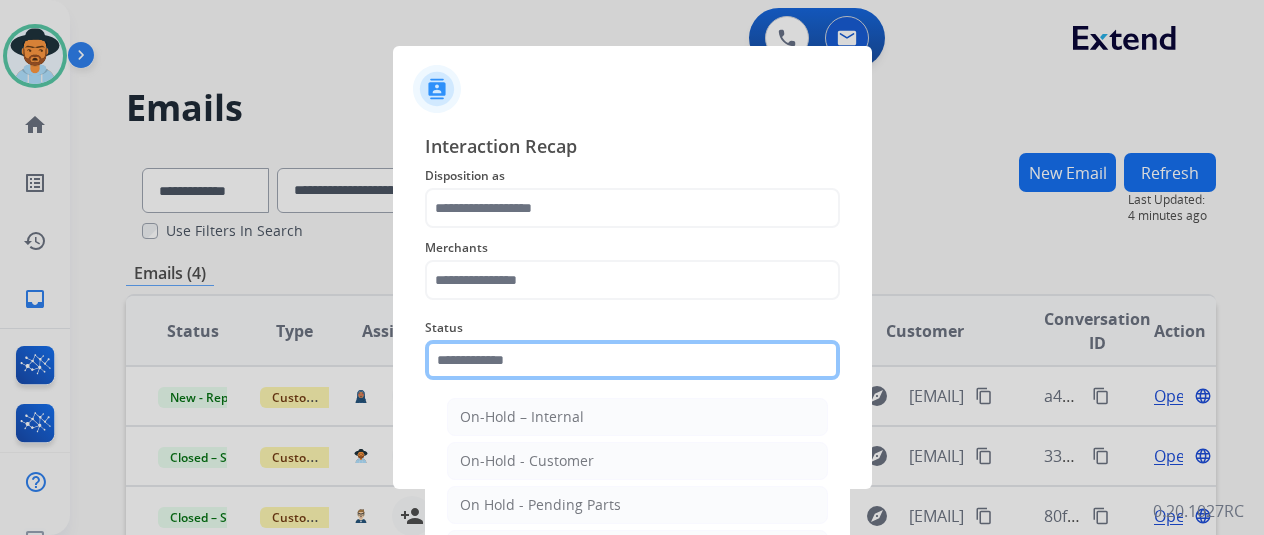 click 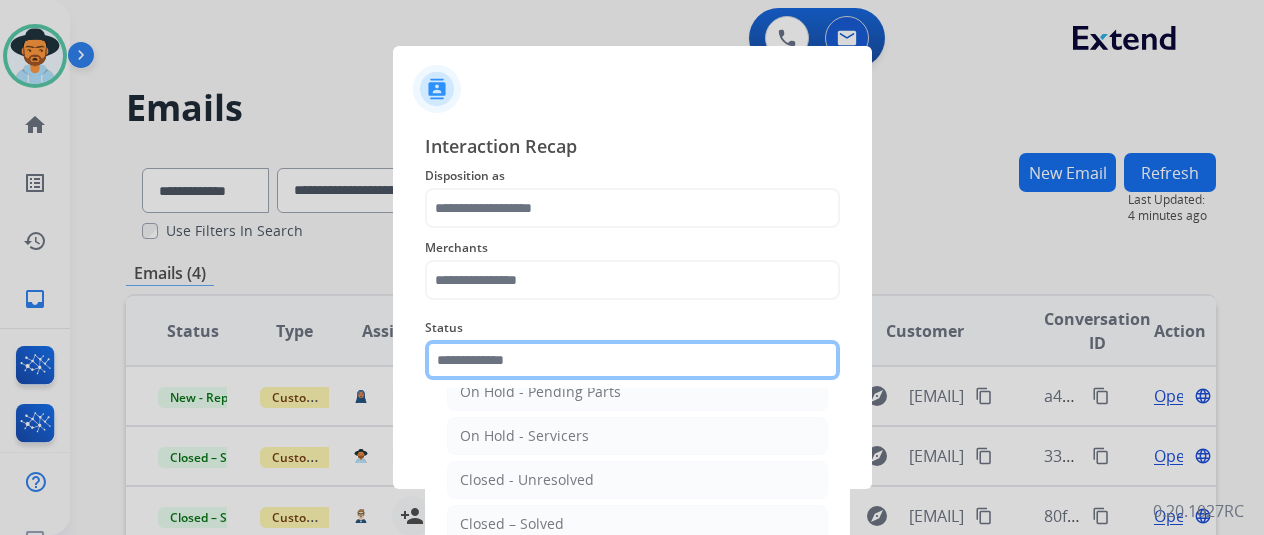 scroll, scrollTop: 114, scrollLeft: 0, axis: vertical 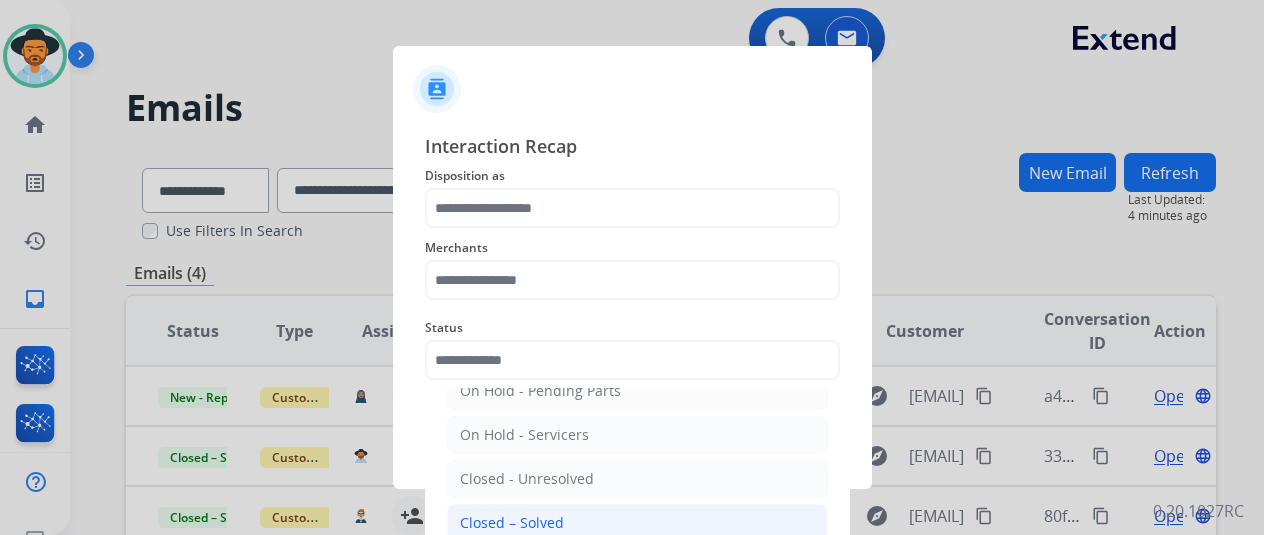 click on "Closed – Solved" 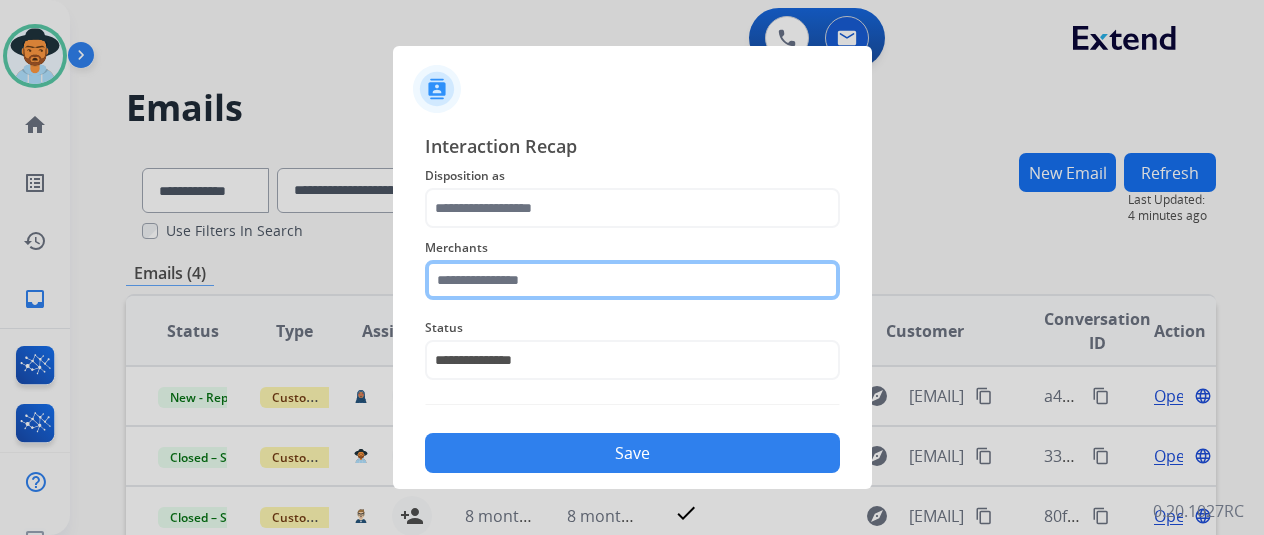 click 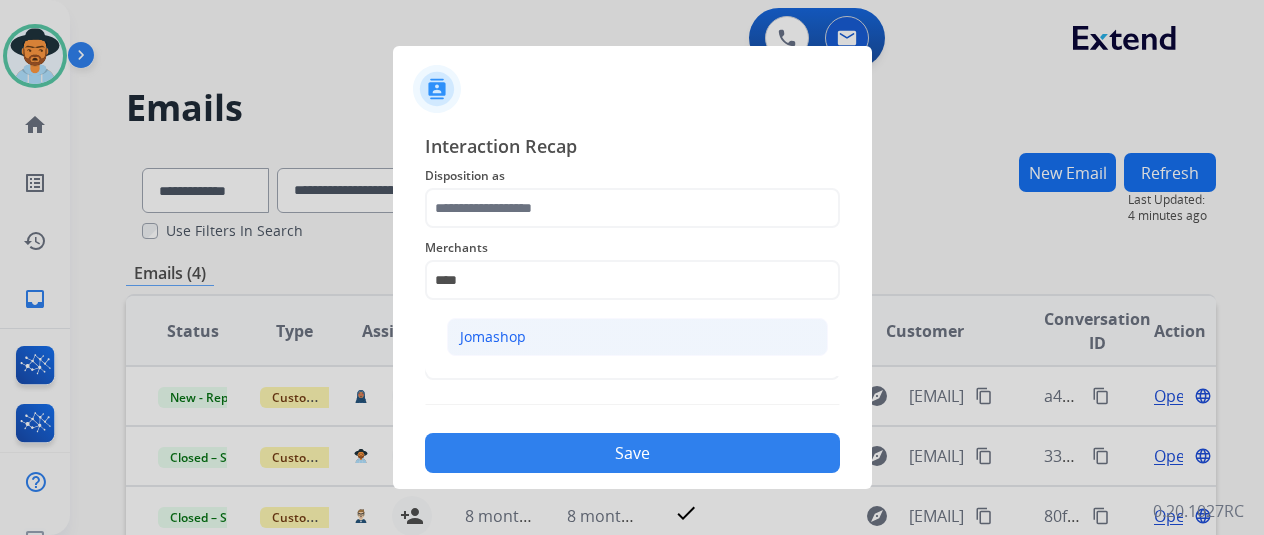 click on "Jomashop" 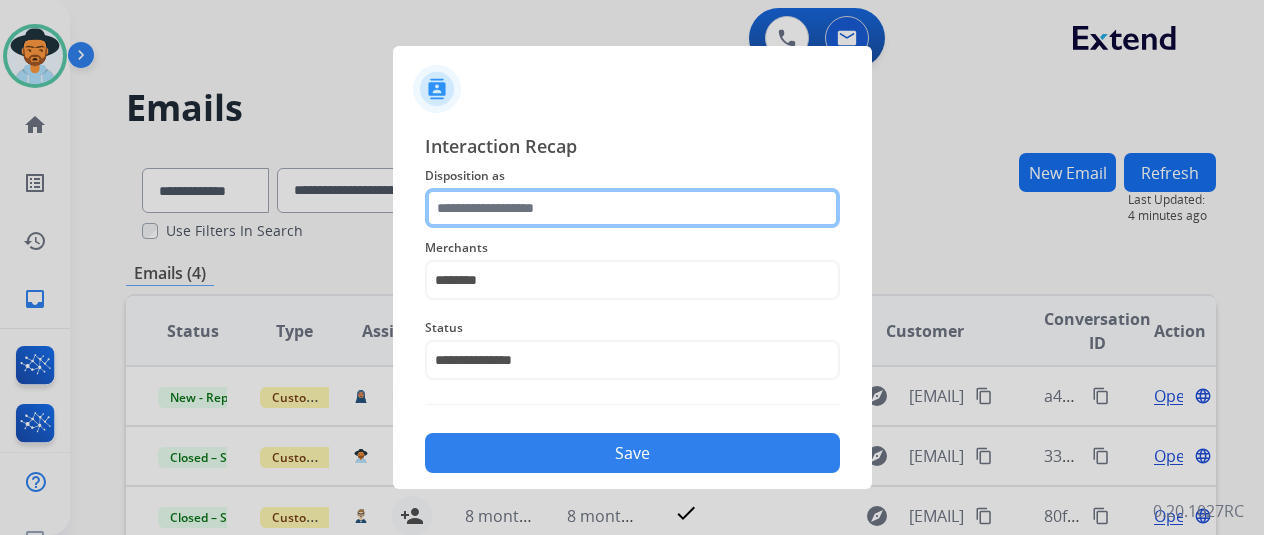 click 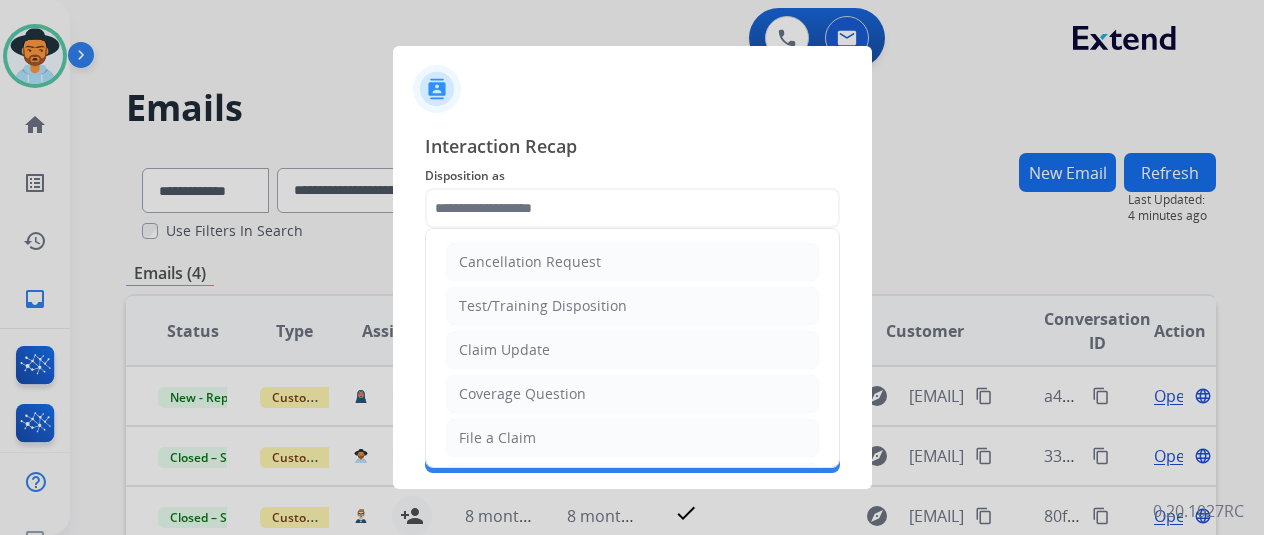 drag, startPoint x: 495, startPoint y: 351, endPoint x: 532, endPoint y: 404, distance: 64.63745 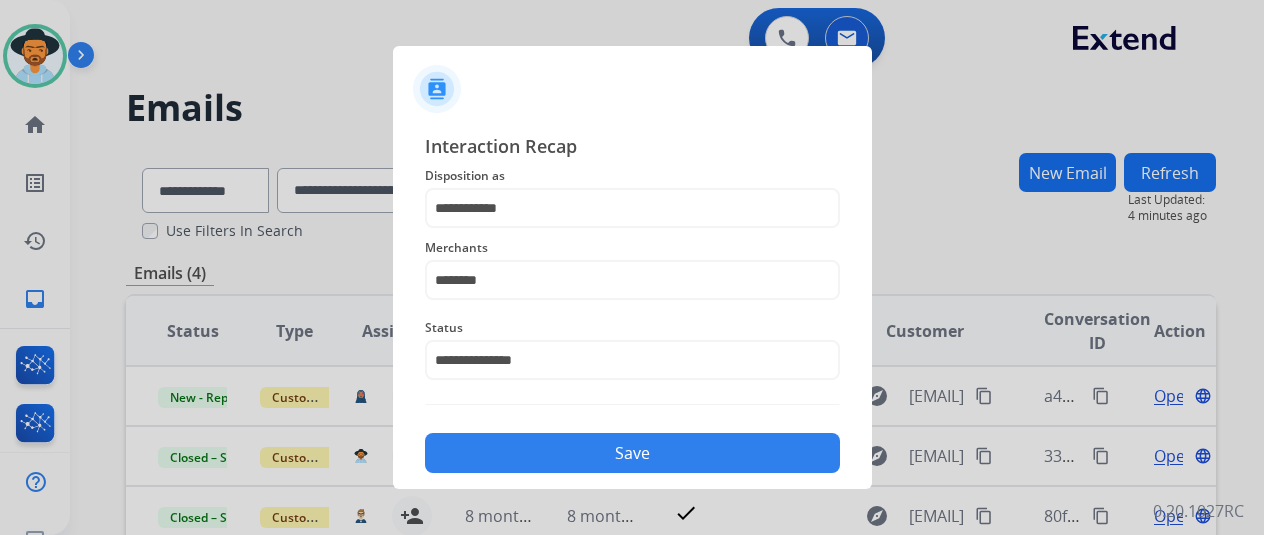 click on "Save" 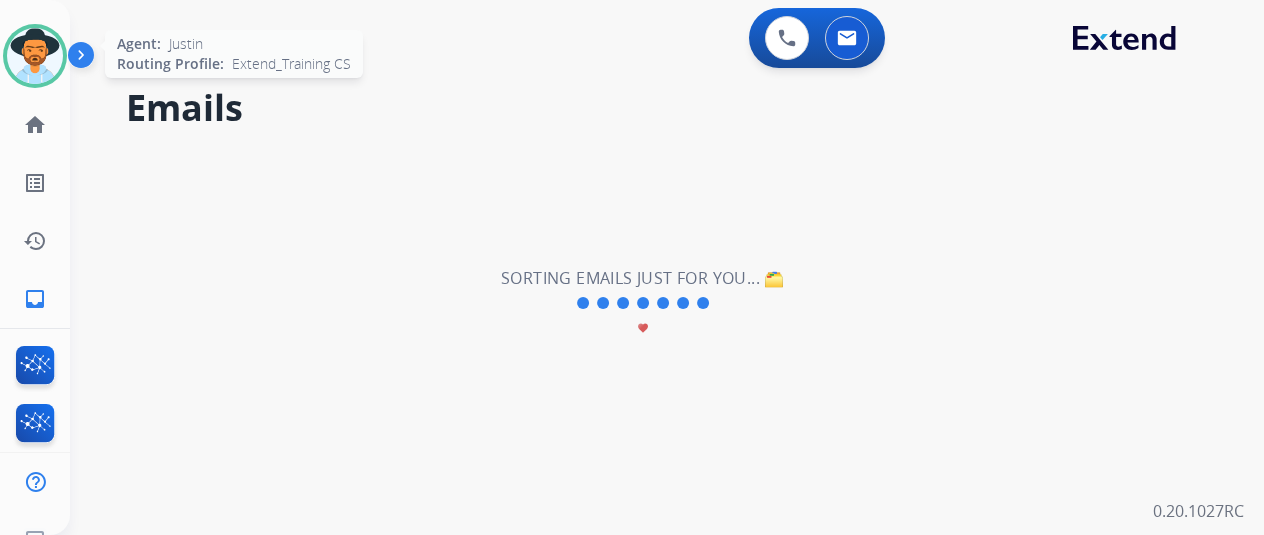 click at bounding box center (35, 56) 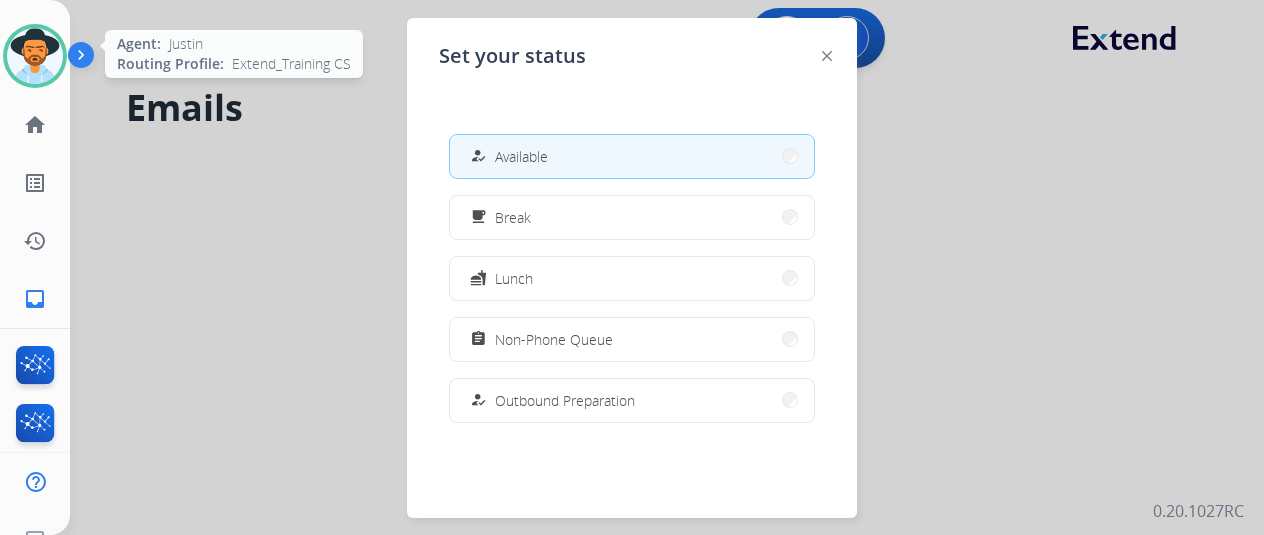 click at bounding box center [35, 56] 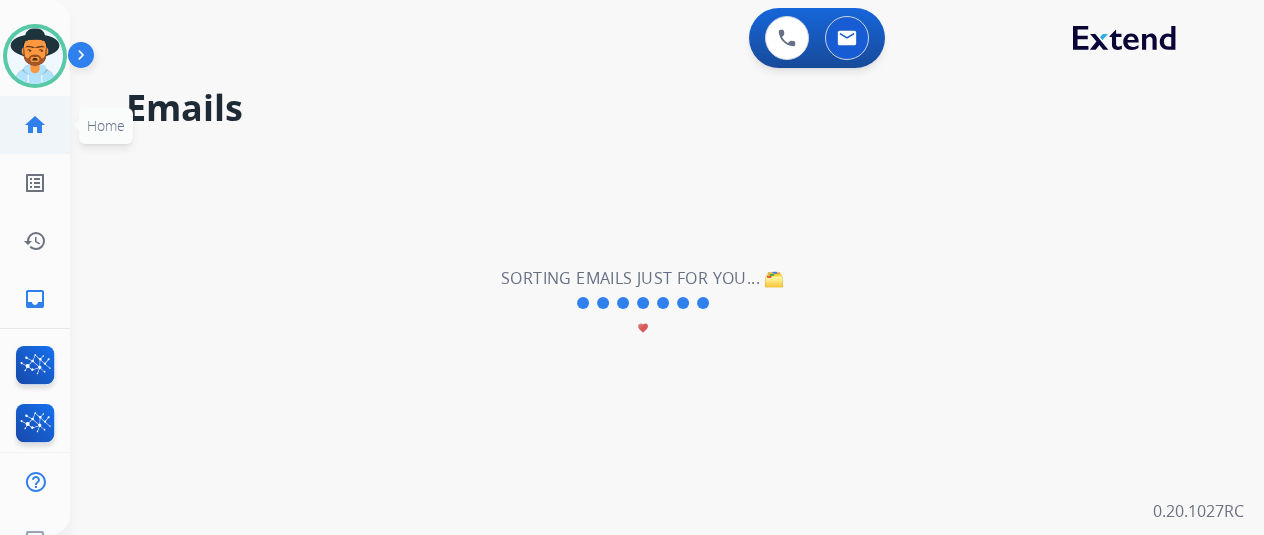 click on "home" 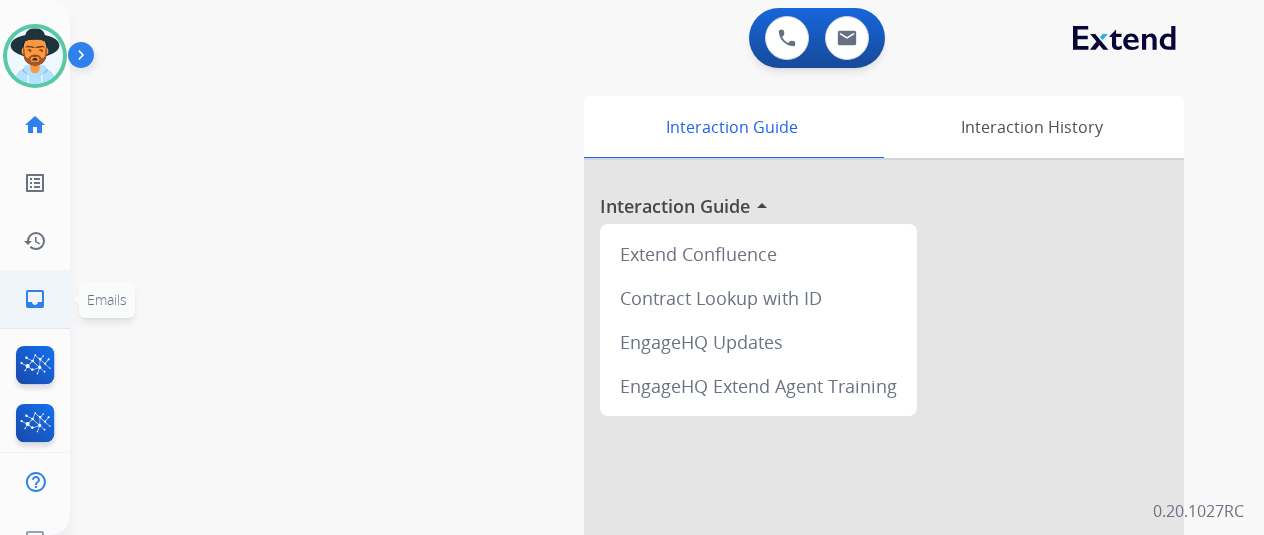 click on "inbox  Emails" 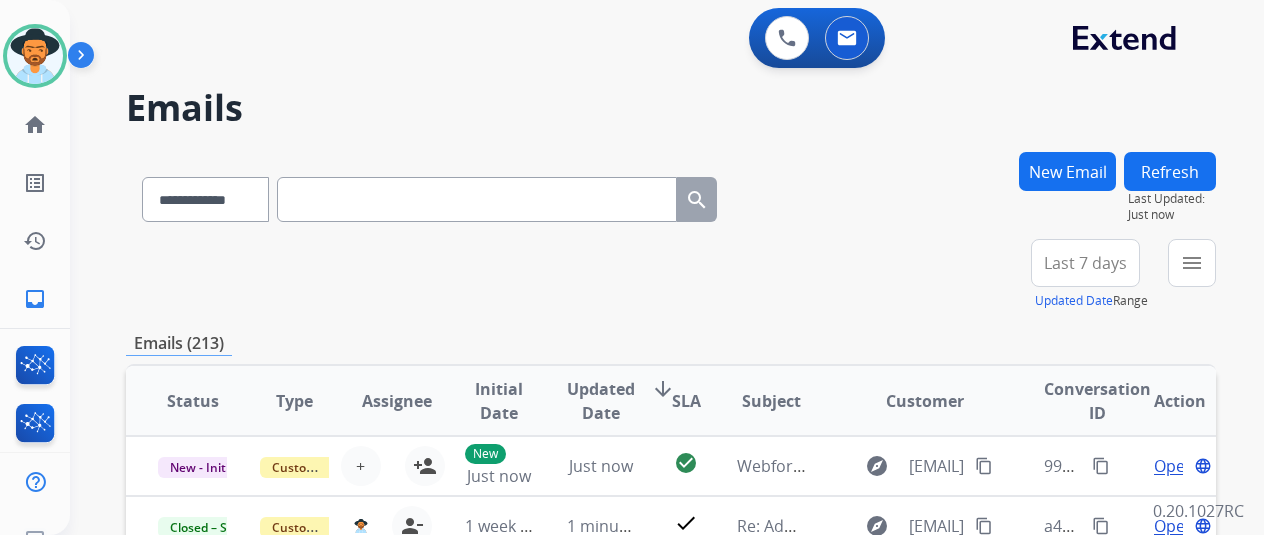 scroll, scrollTop: 200, scrollLeft: 0, axis: vertical 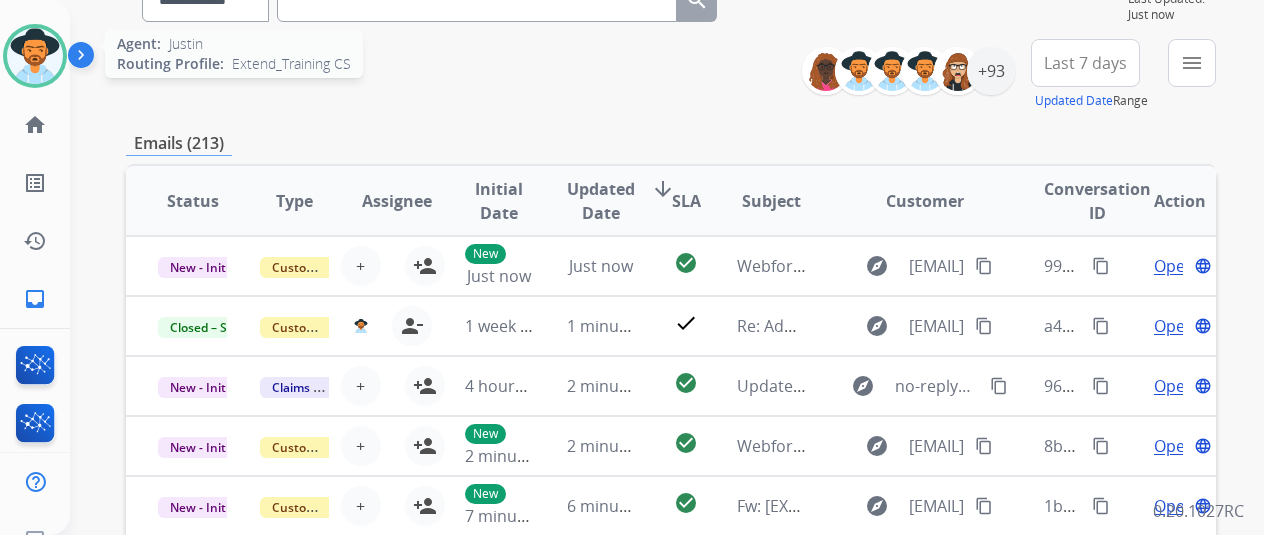 click at bounding box center [35, 56] 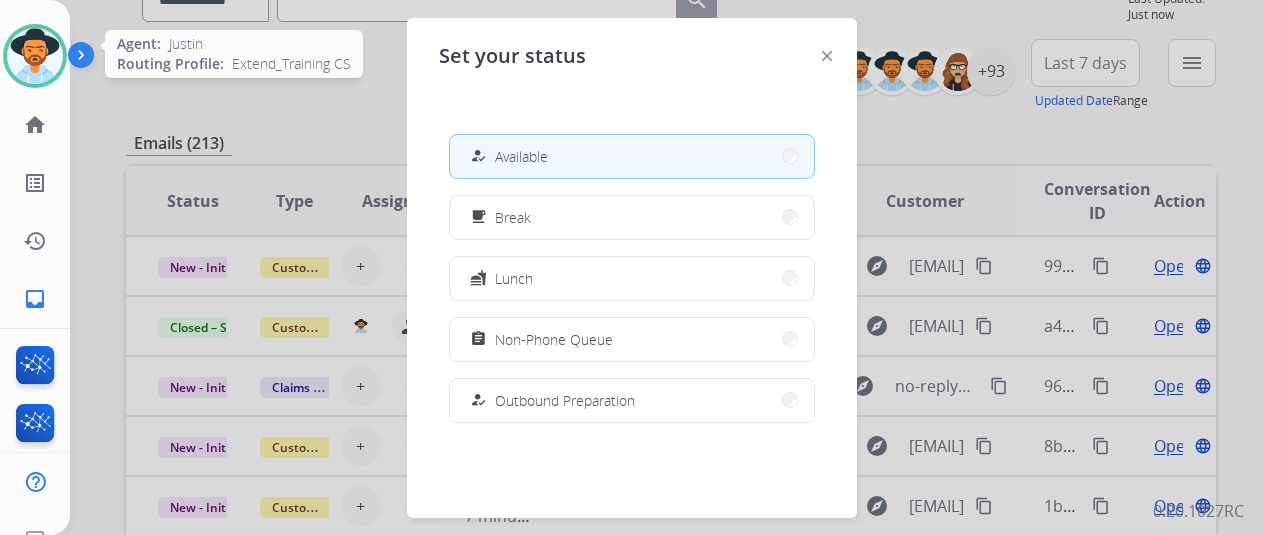 click at bounding box center [35, 56] 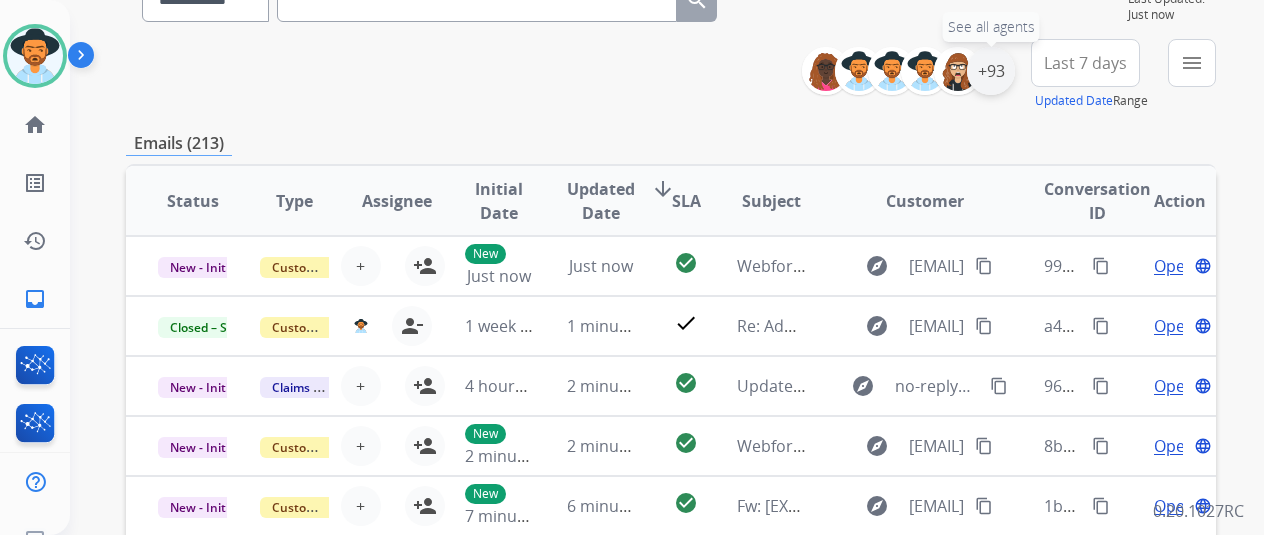click on "+93" at bounding box center (991, 71) 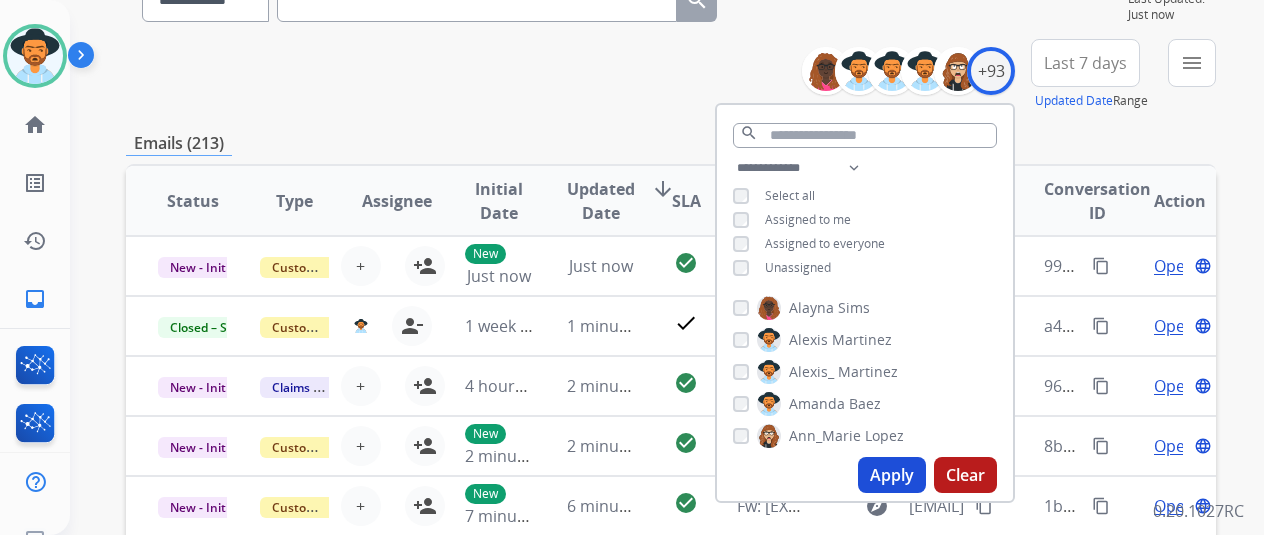 click on "Unassigned" at bounding box center (798, 267) 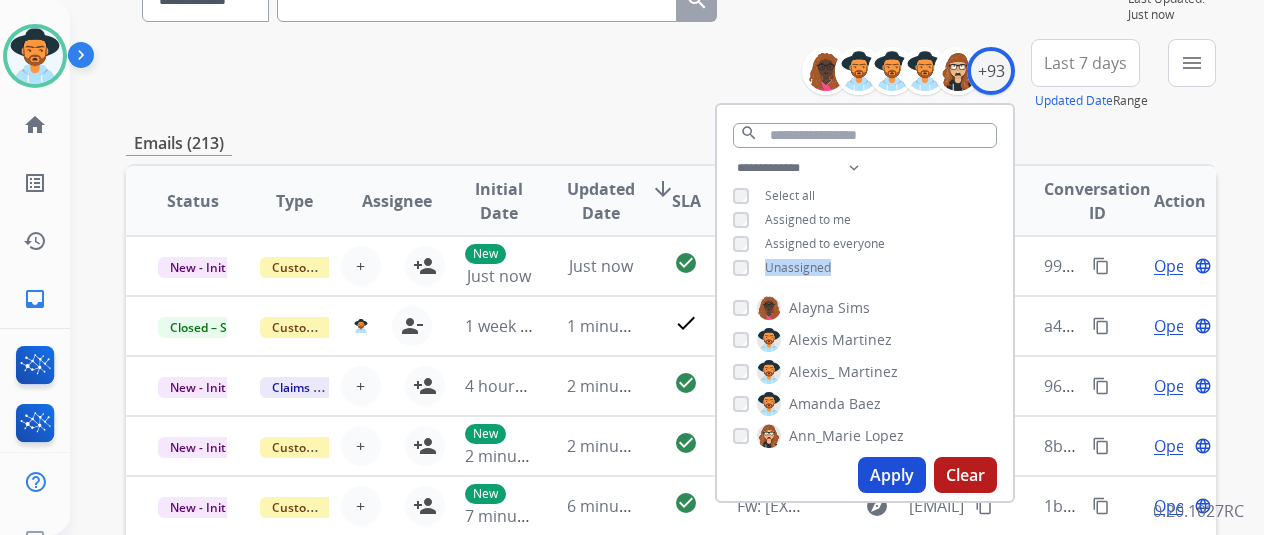 click on "Unassigned" at bounding box center [798, 267] 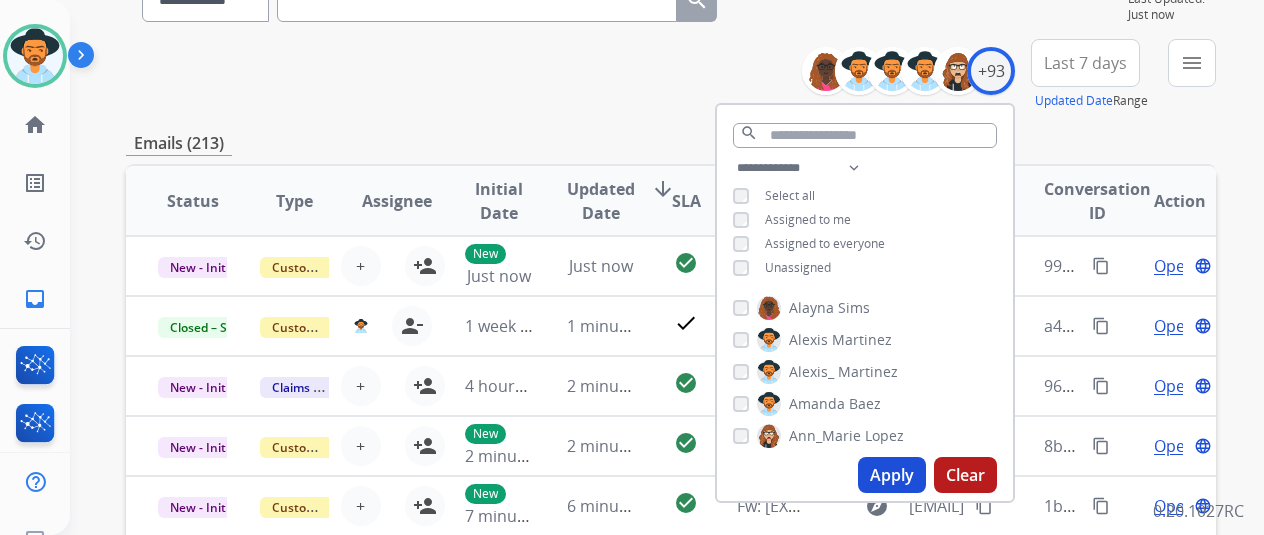 click on "Assigned to me" at bounding box center (792, 220) 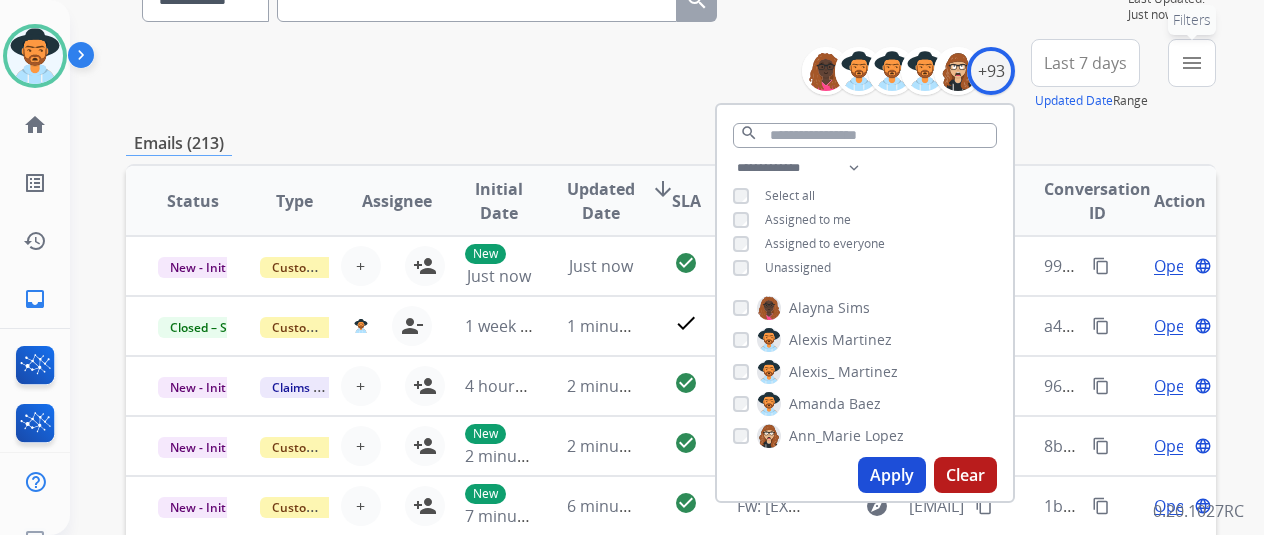 click on "menu" at bounding box center [1192, 63] 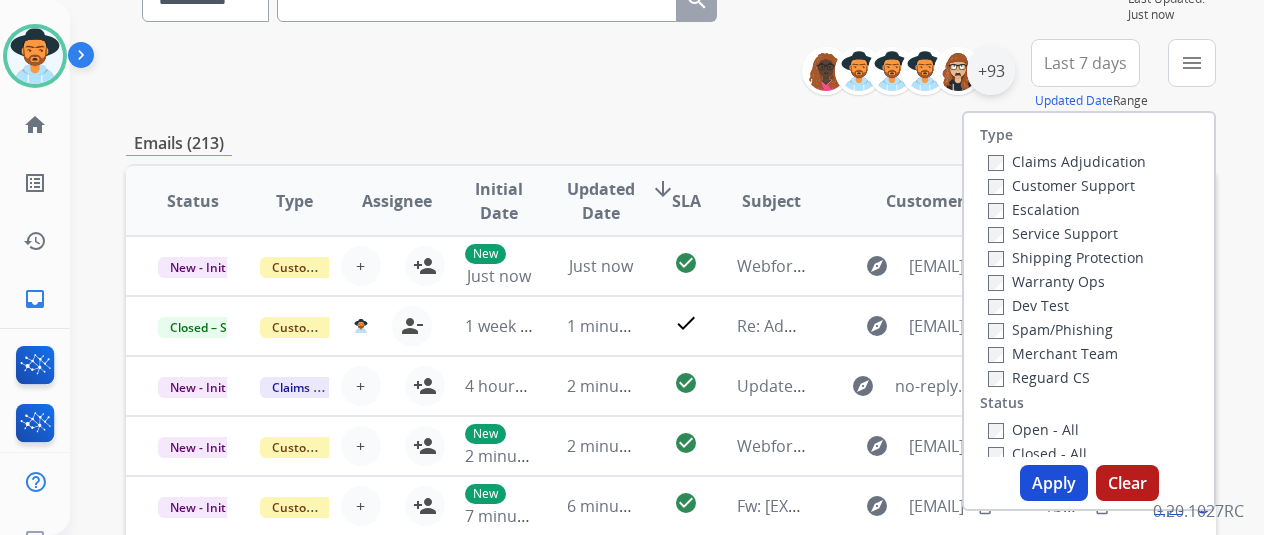 click on "+93" at bounding box center [991, 71] 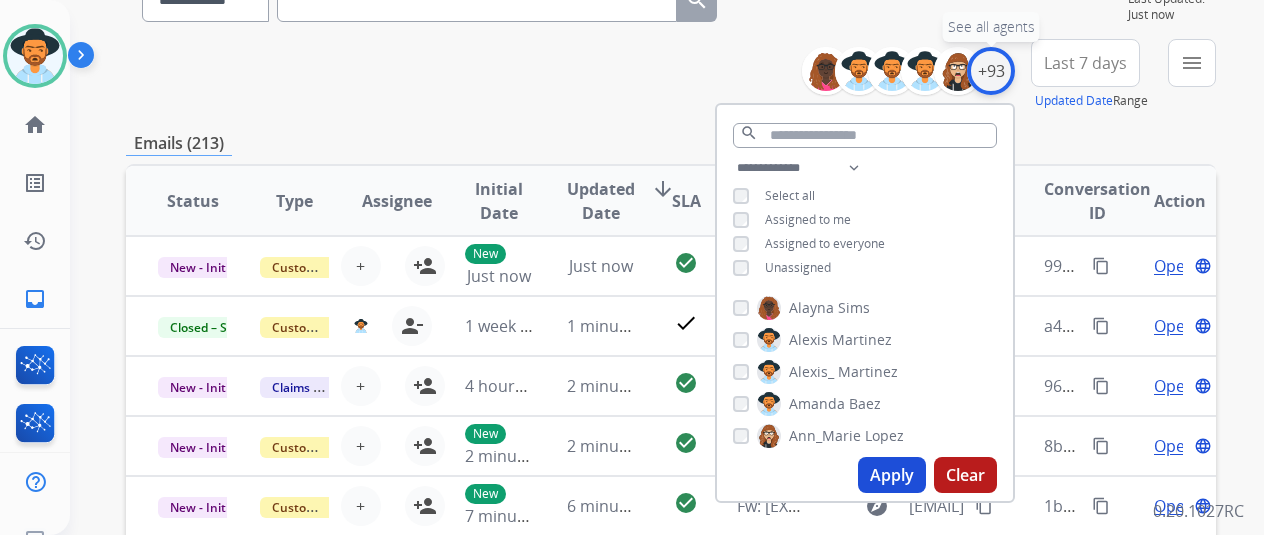 click on "+93" at bounding box center [991, 71] 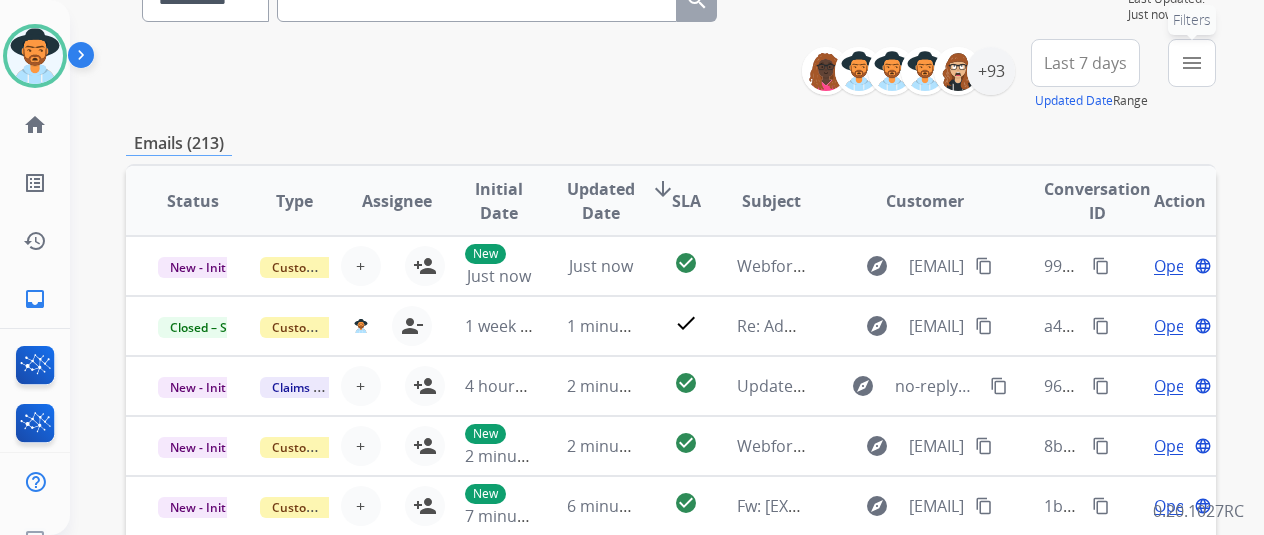 click on "menu  Filters" at bounding box center [1192, 63] 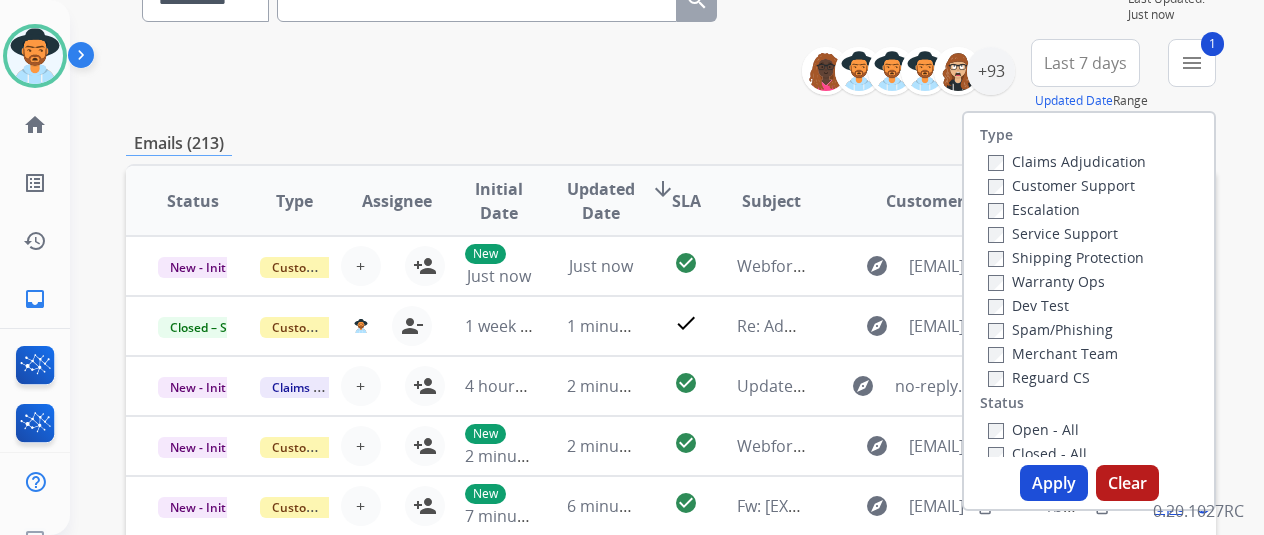 click on "Apply" at bounding box center [1054, 483] 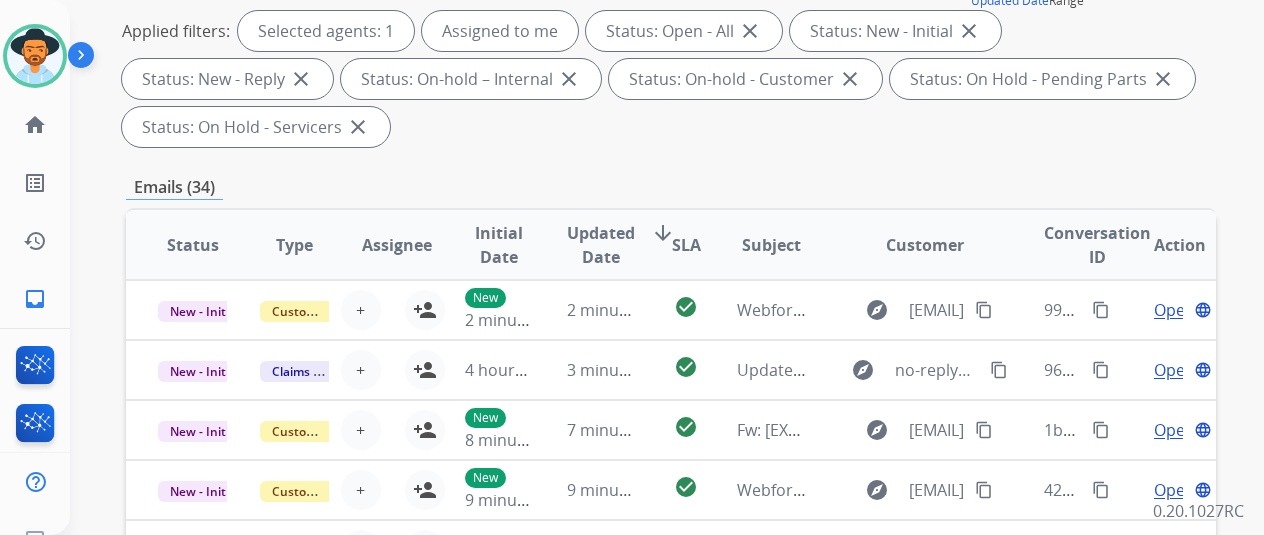 scroll, scrollTop: 200, scrollLeft: 0, axis: vertical 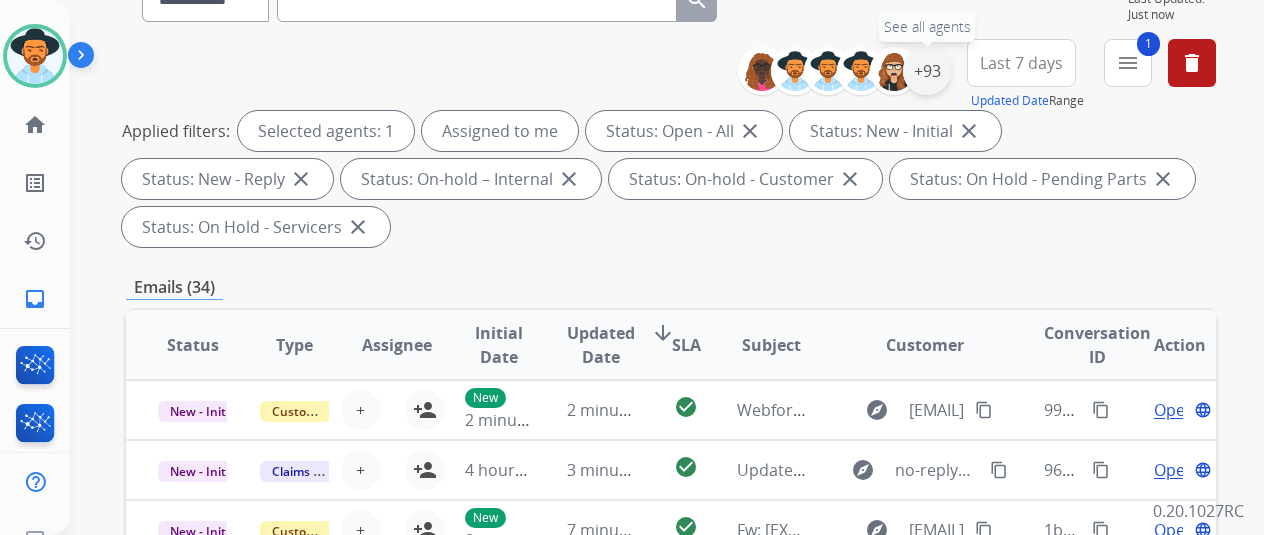 click on "+93" at bounding box center [927, 71] 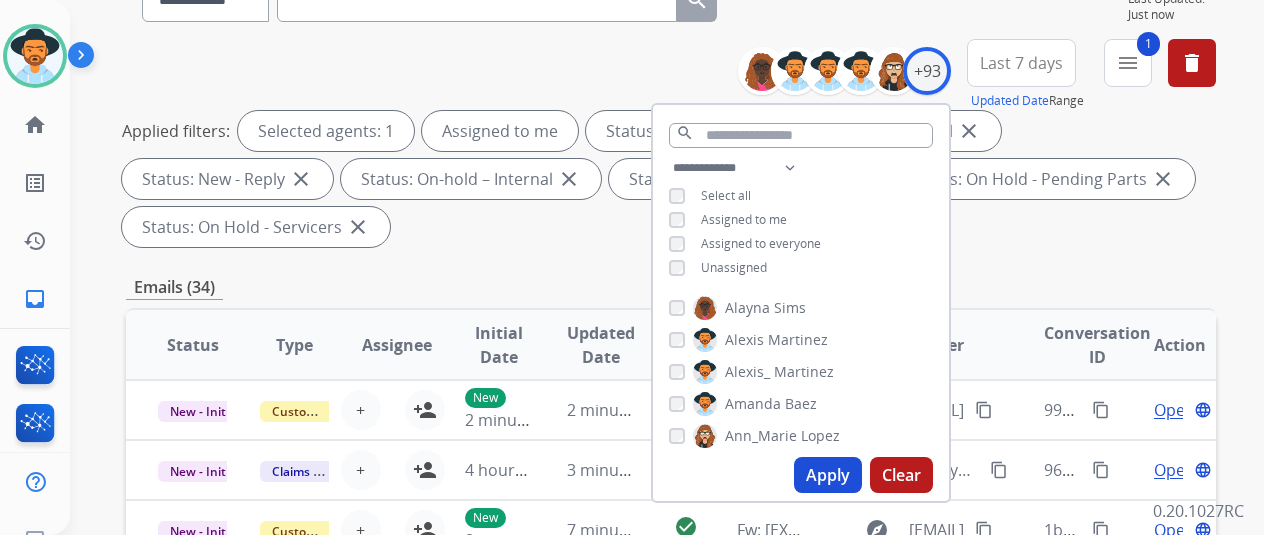 click on "Apply" at bounding box center [828, 475] 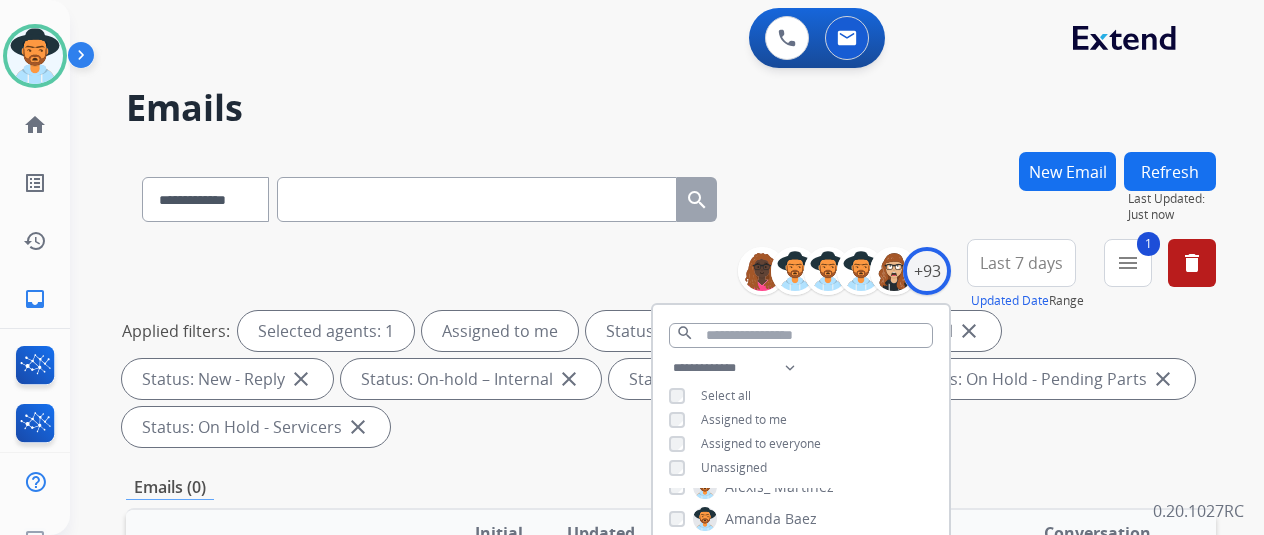 scroll, scrollTop: 200, scrollLeft: 0, axis: vertical 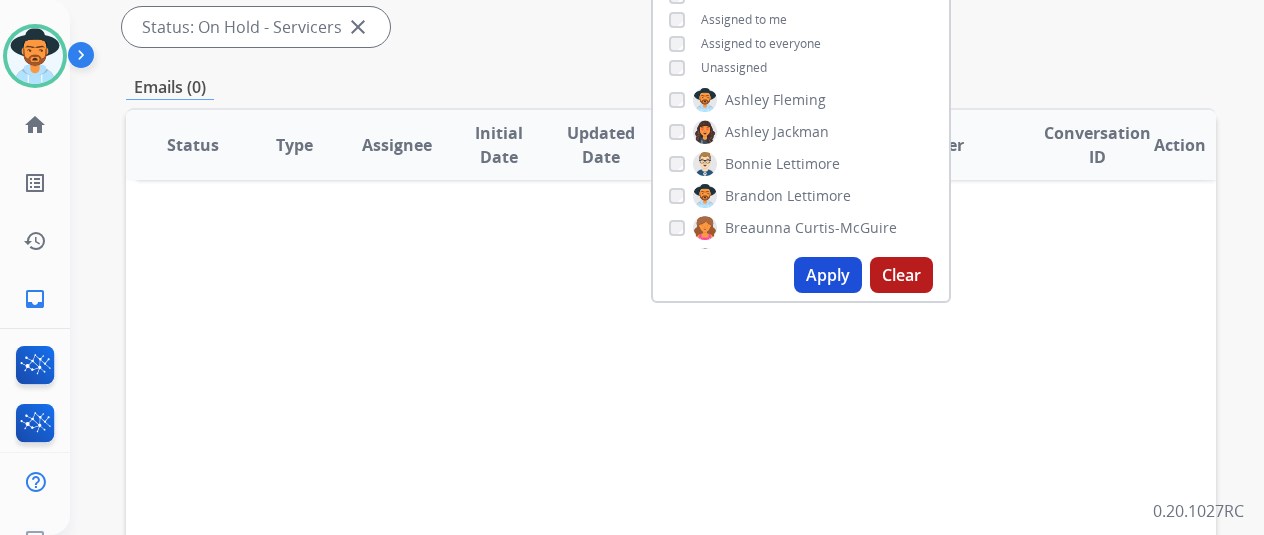 click on "Clear" at bounding box center [901, 275] 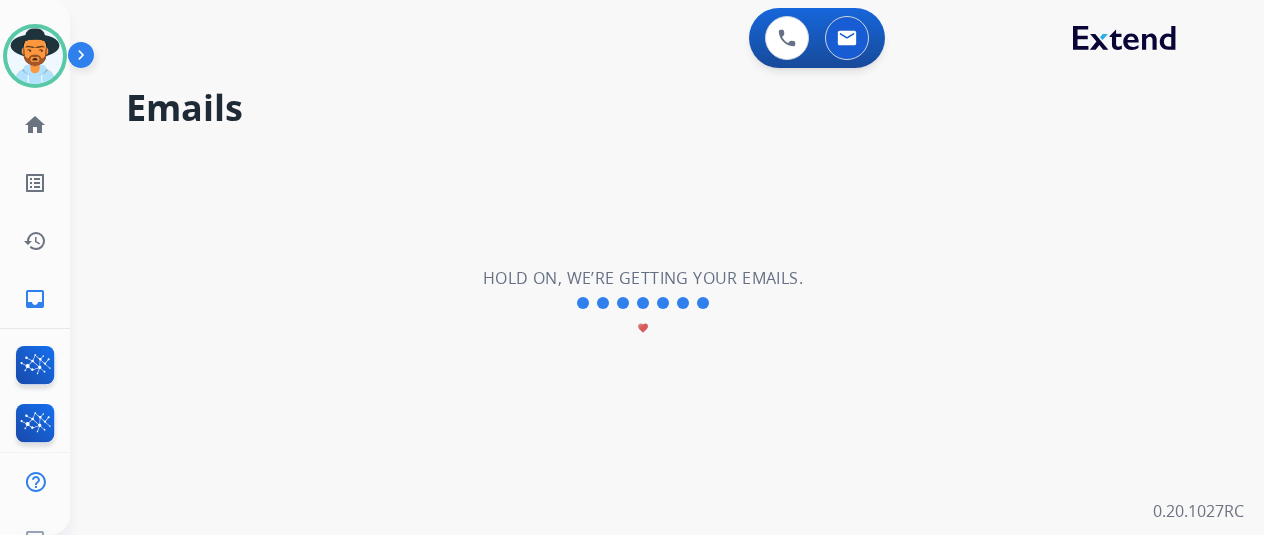 scroll, scrollTop: 0, scrollLeft: 0, axis: both 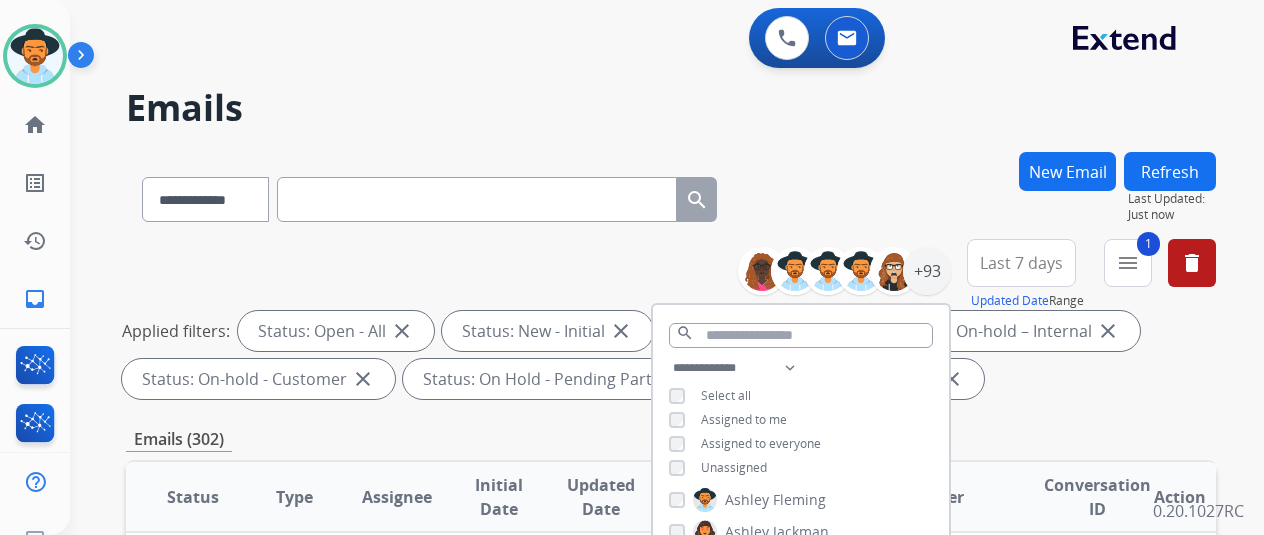 click on "**********" at bounding box center [671, 693] 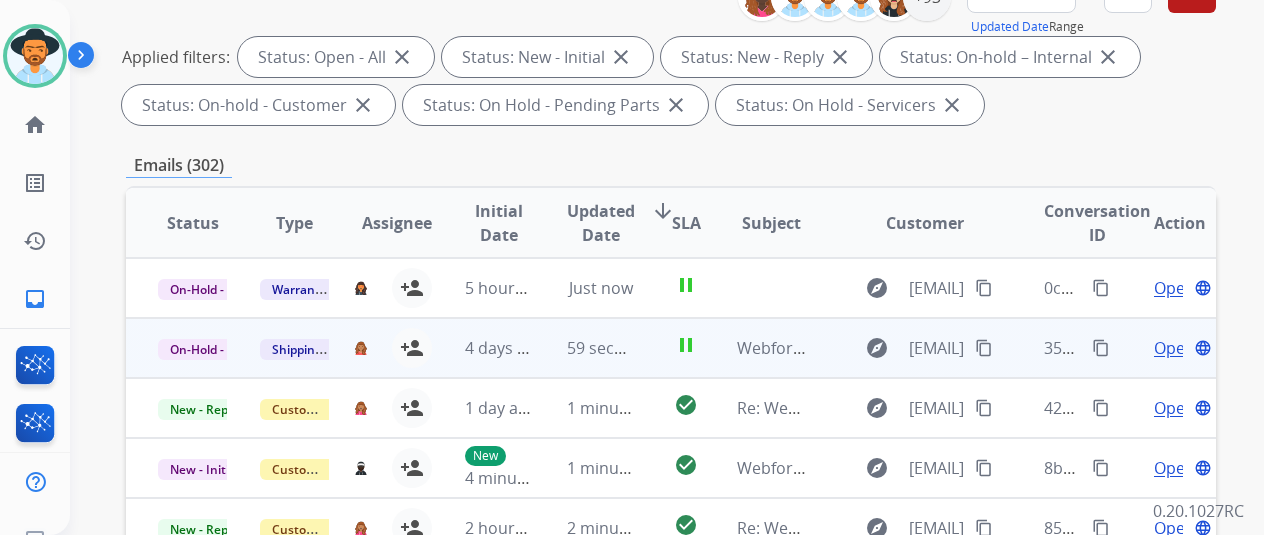 scroll, scrollTop: 300, scrollLeft: 0, axis: vertical 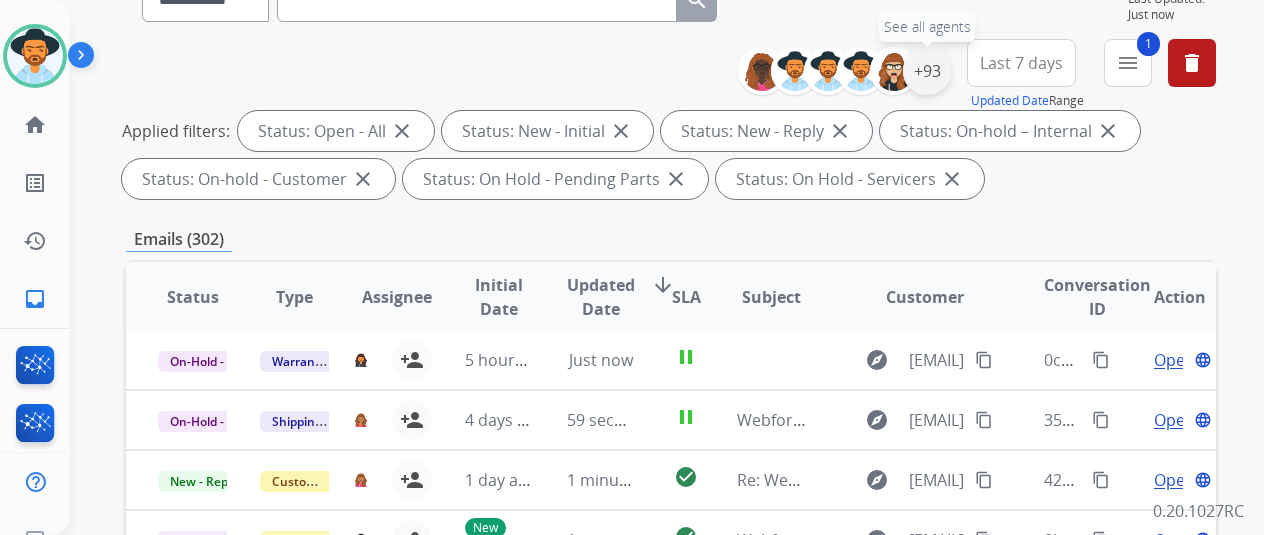 click on "+93" at bounding box center [927, 71] 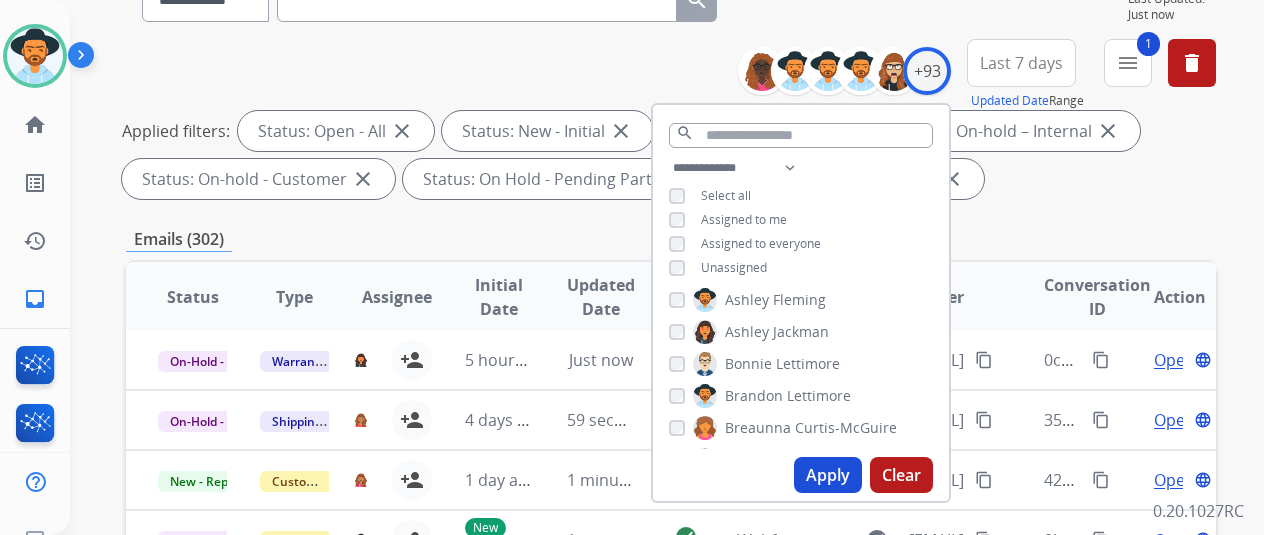 click on "Unassigned" at bounding box center (718, 268) 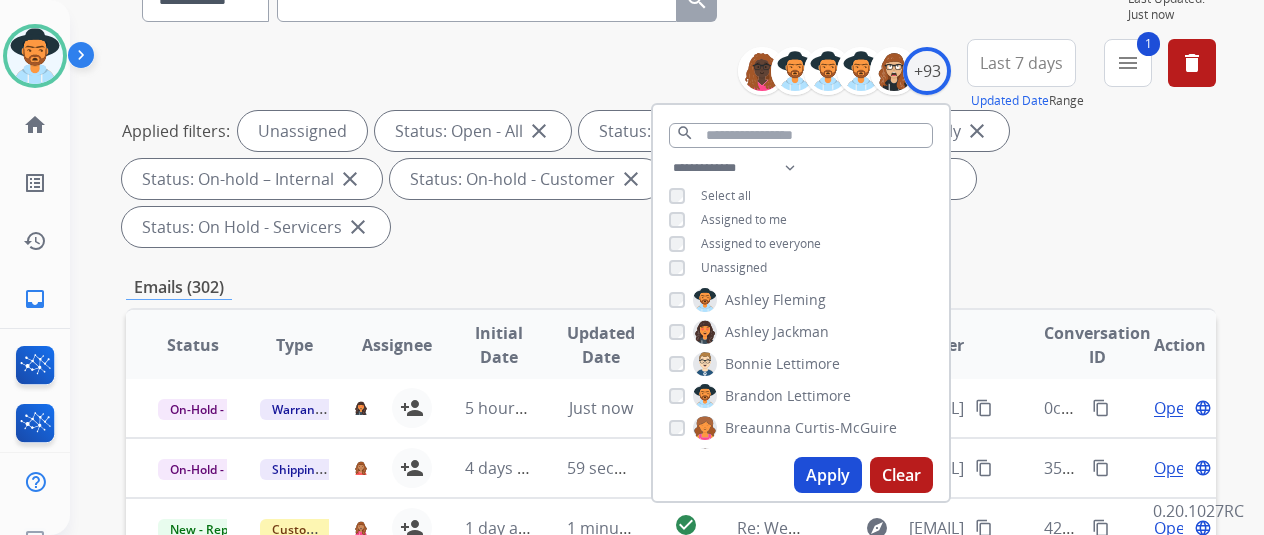 click on "Apply" at bounding box center [828, 475] 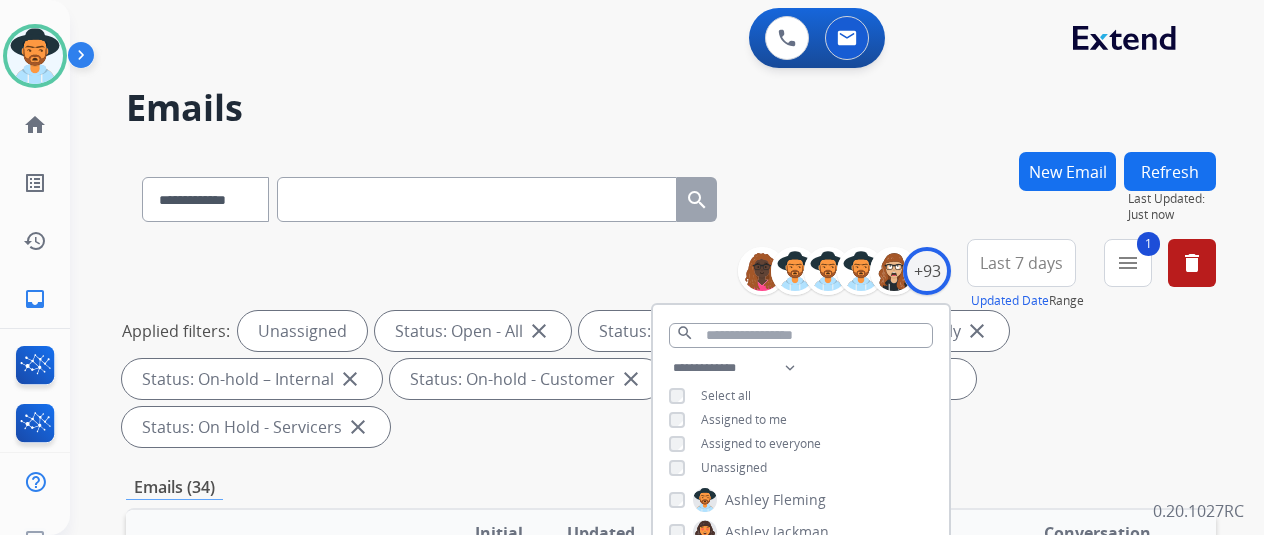 click on "Applied filters: Unassigned  Status: Open - All  close  Status: New - Initial  close  Status: New - Reply  close  Status: On-hold – Internal  close  Status: On-hold - Customer  close  Status: On Hold - Pending Parts  close  Status: On Hold - Servicers  close" at bounding box center (667, 379) 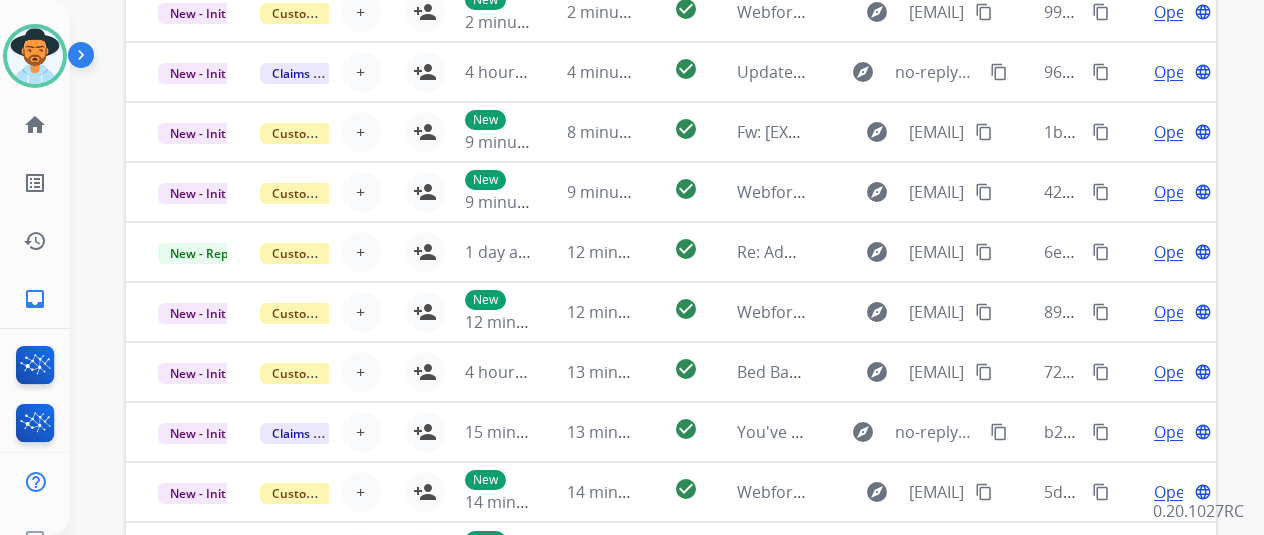 scroll, scrollTop: 600, scrollLeft: 0, axis: vertical 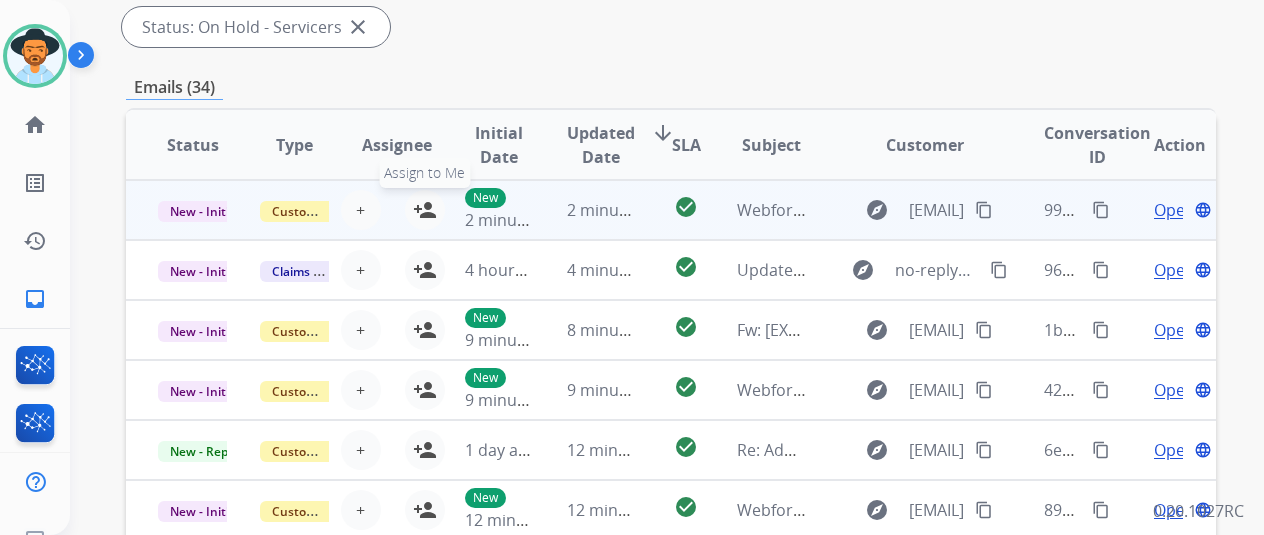 click on "person_add" at bounding box center (425, 210) 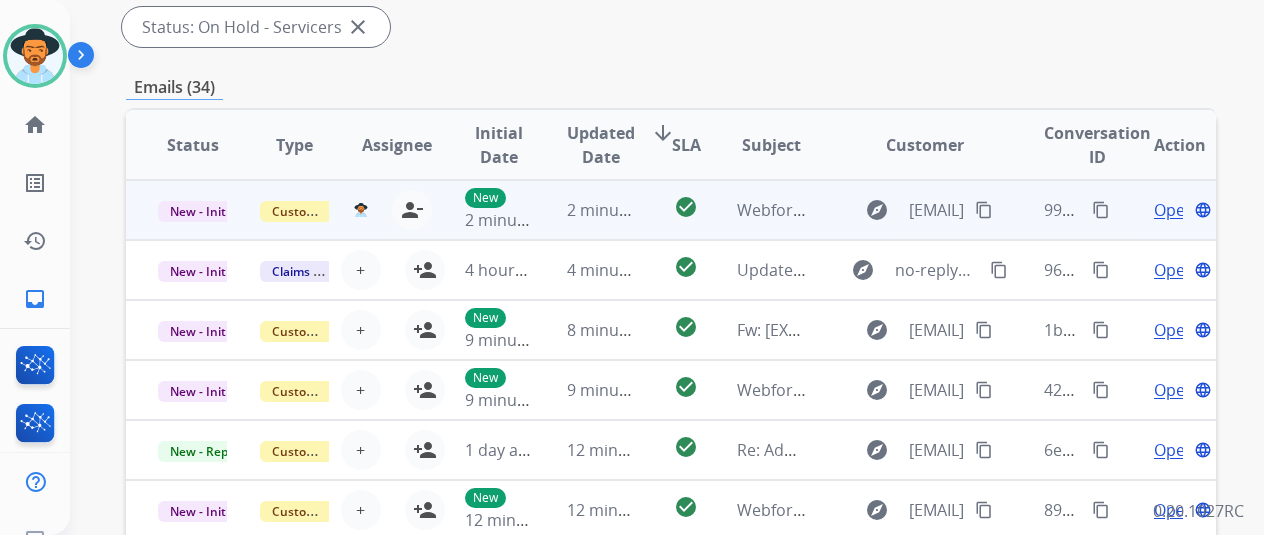 click on "Open" at bounding box center (1174, 210) 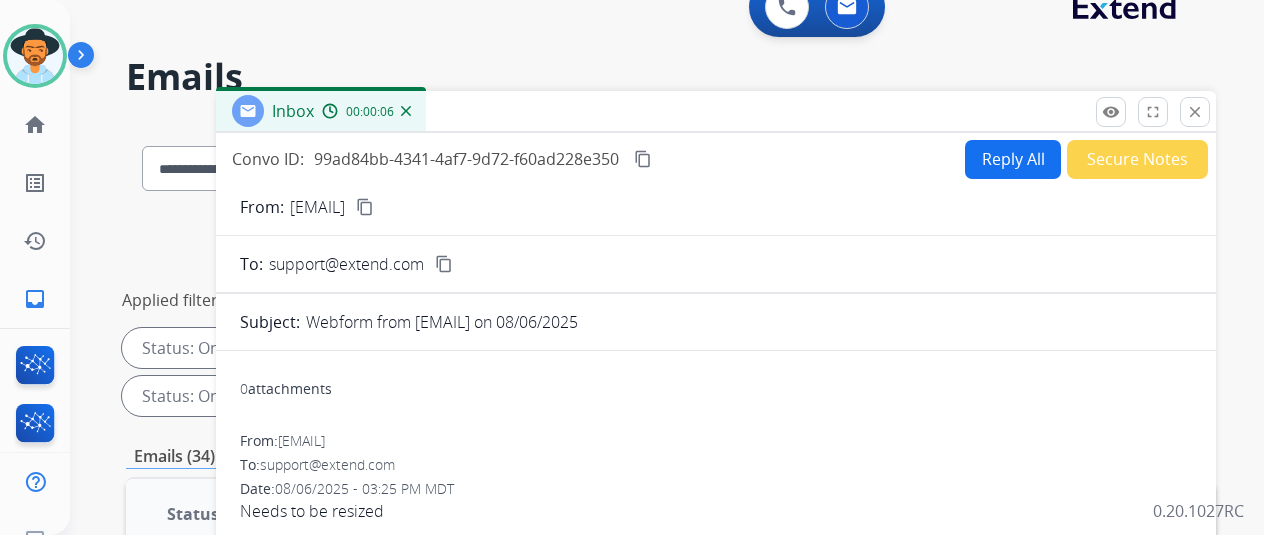 scroll, scrollTop: 30, scrollLeft: 0, axis: vertical 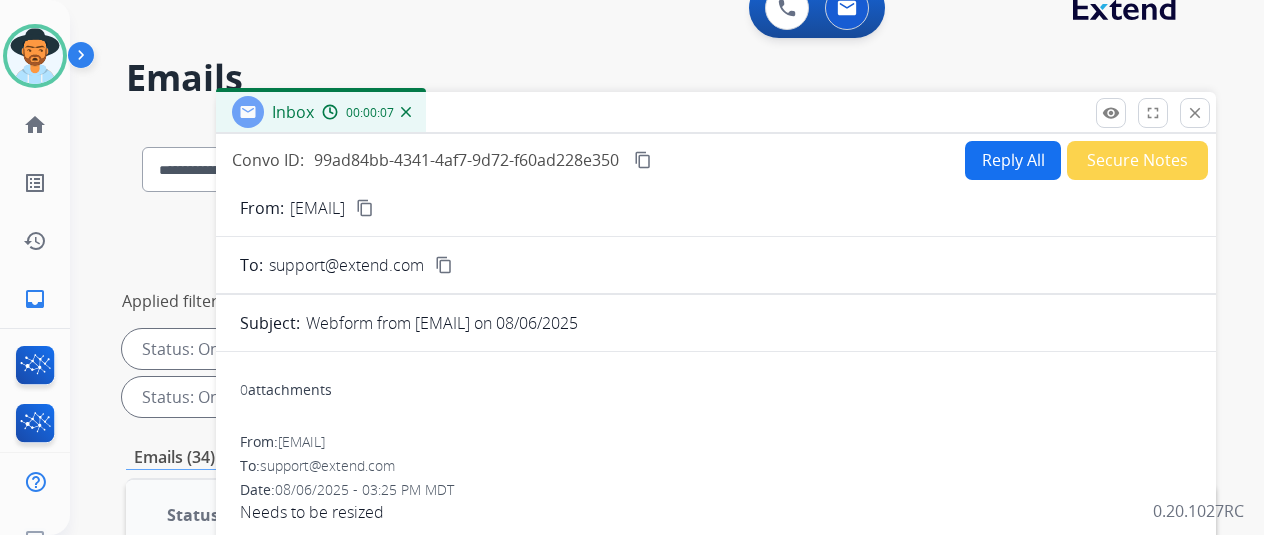 click on "From: [EMAIL] content_copy" at bounding box center (716, 208) 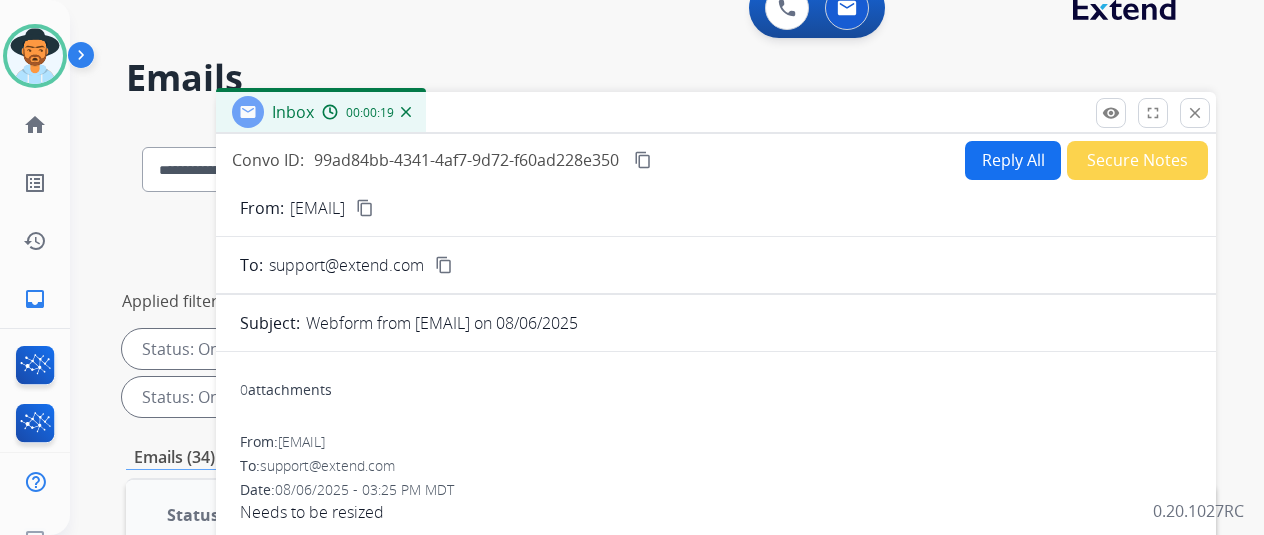 click on "Reply All" at bounding box center [1013, 160] 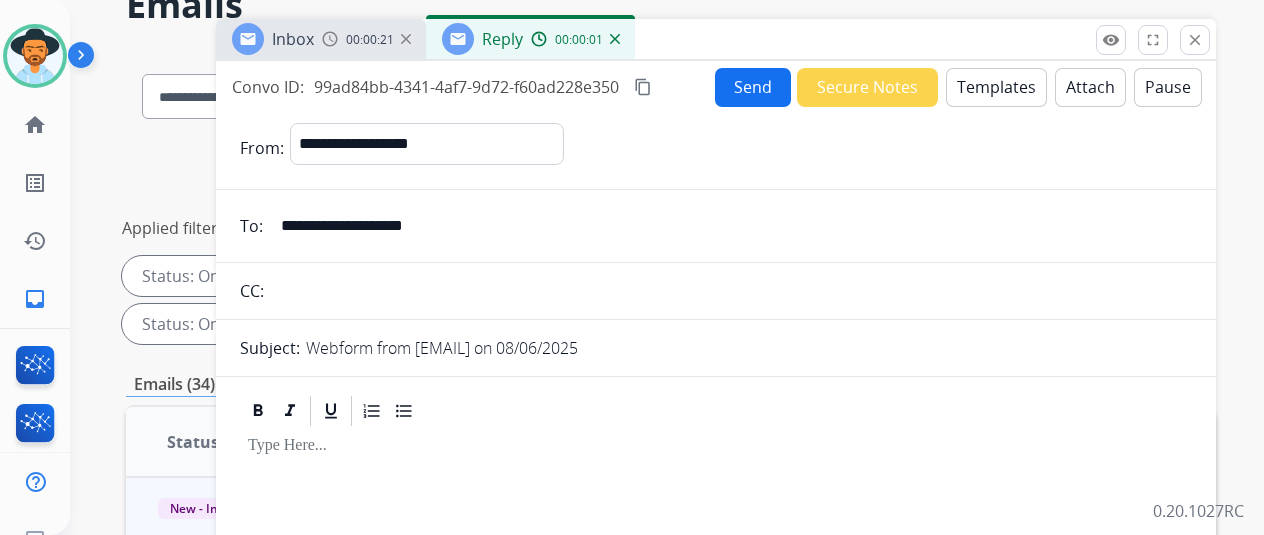 scroll, scrollTop: 130, scrollLeft: 0, axis: vertical 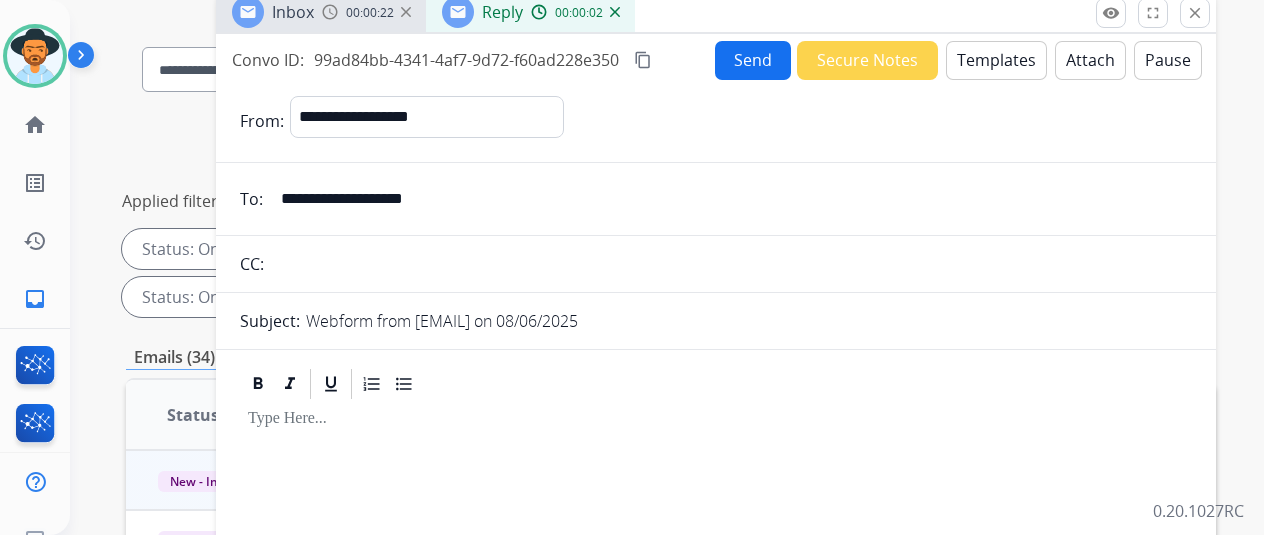 click on "Templates" at bounding box center (996, 60) 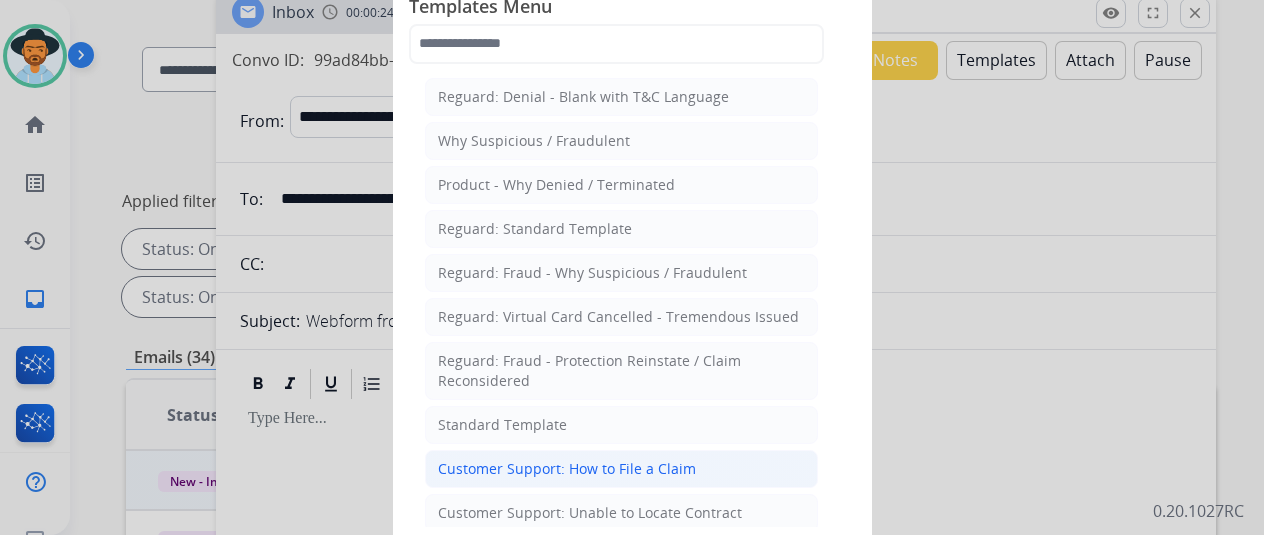 click on "Customer Support: How to File a Claim" 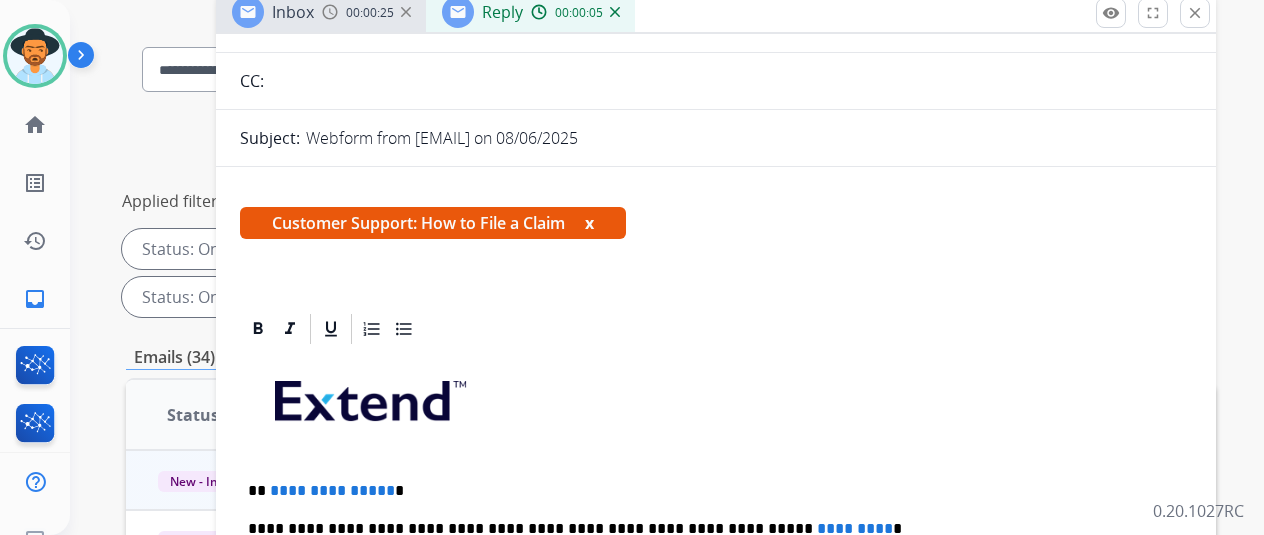 scroll, scrollTop: 360, scrollLeft: 0, axis: vertical 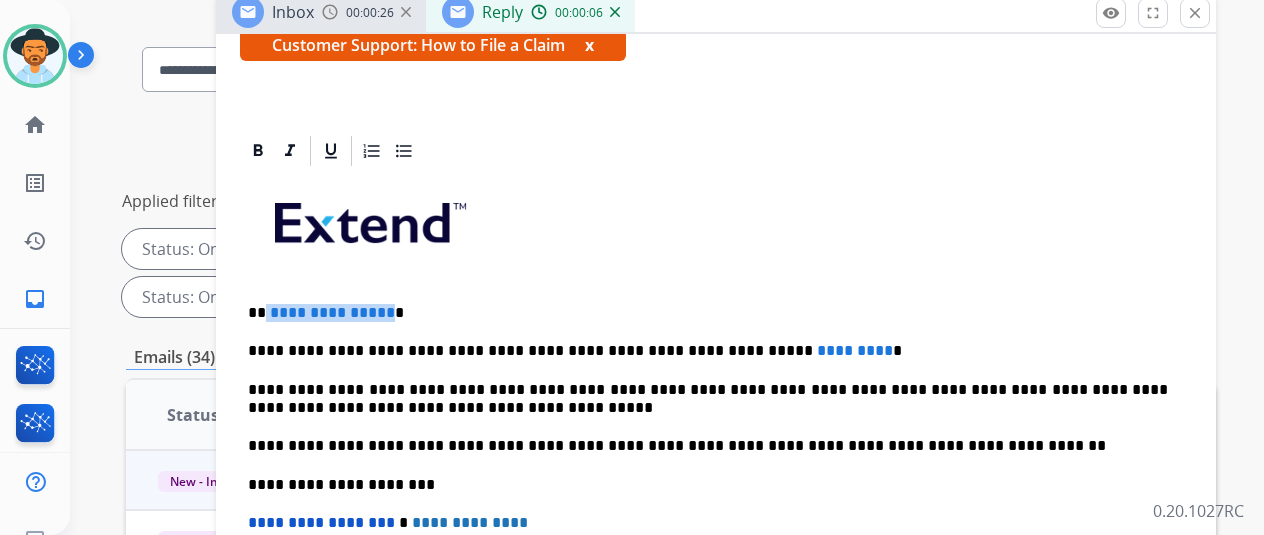 drag, startPoint x: 396, startPoint y: 313, endPoint x: 281, endPoint y: 313, distance: 115 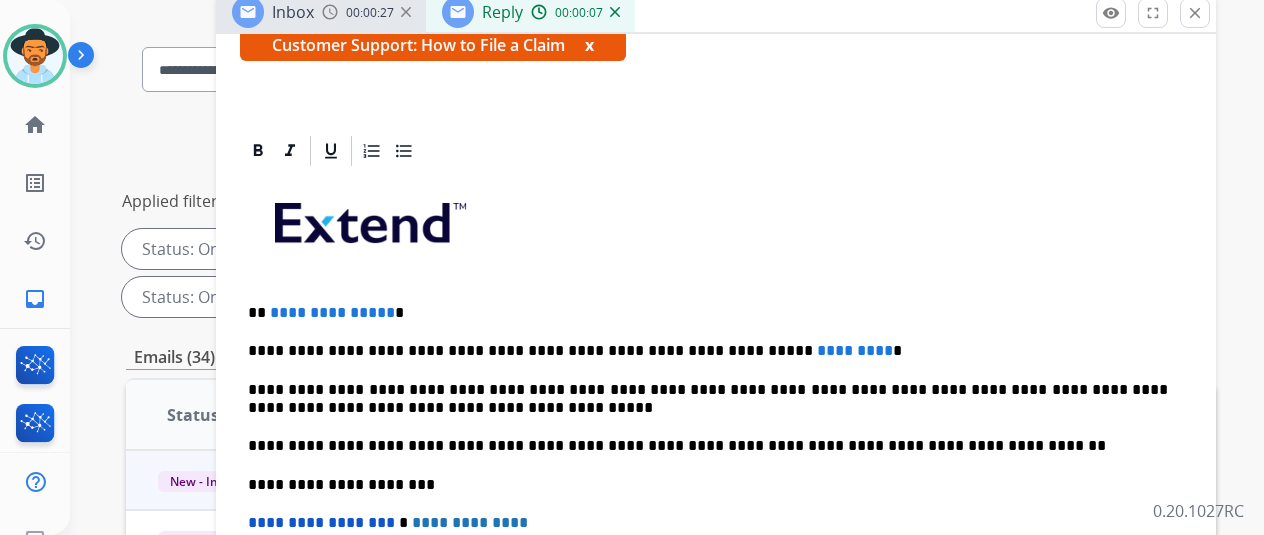 type 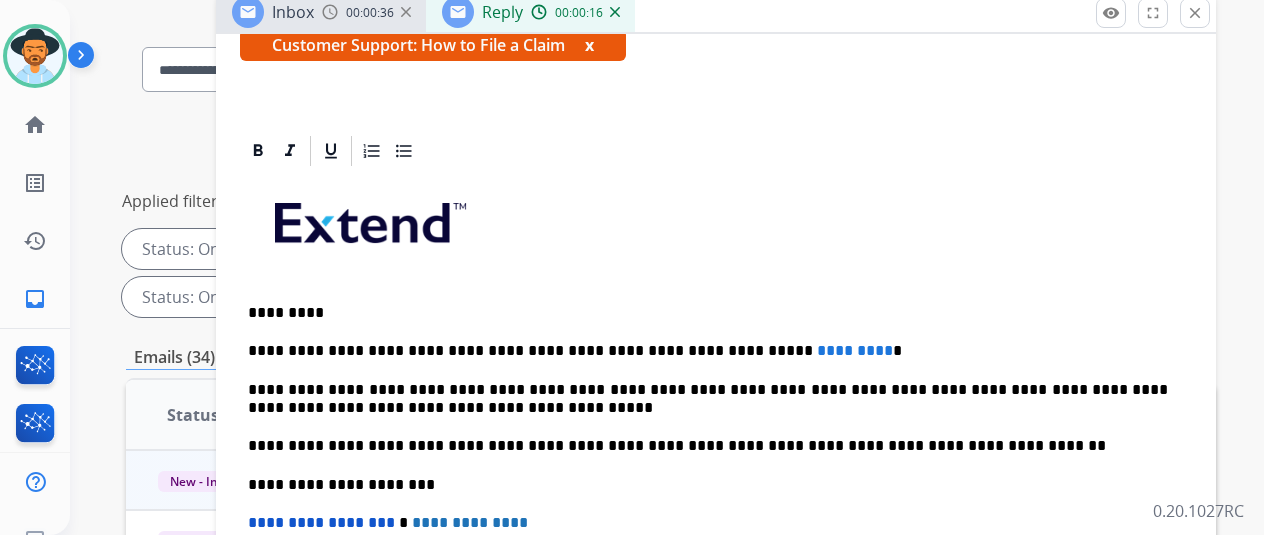click on "*********" at bounding box center (855, 350) 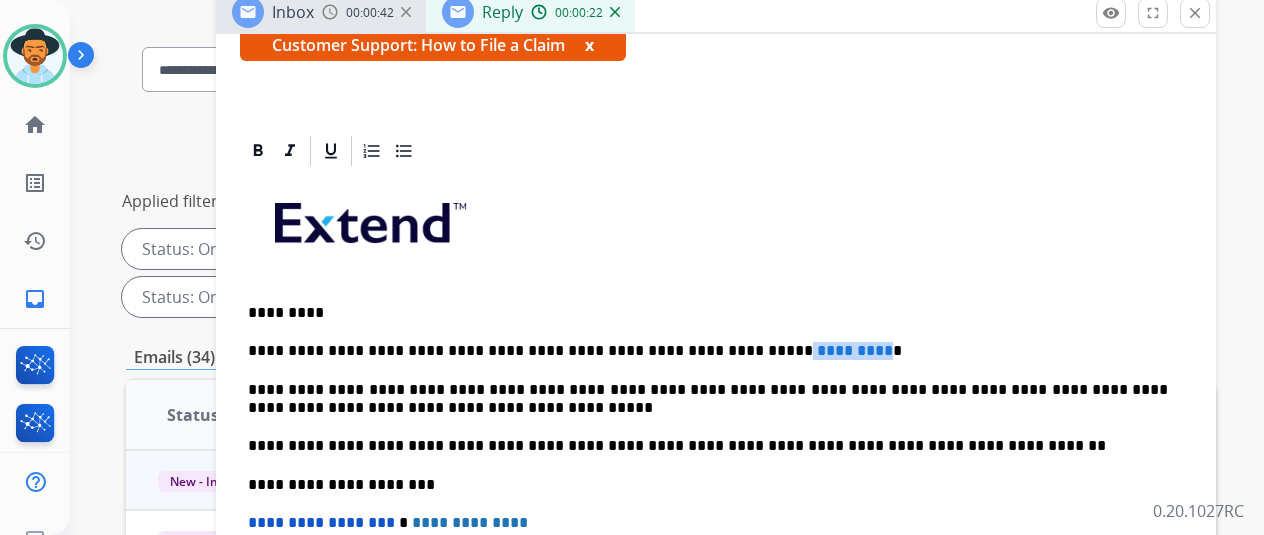 drag, startPoint x: 807, startPoint y: 346, endPoint x: 718, endPoint y: 343, distance: 89.050545 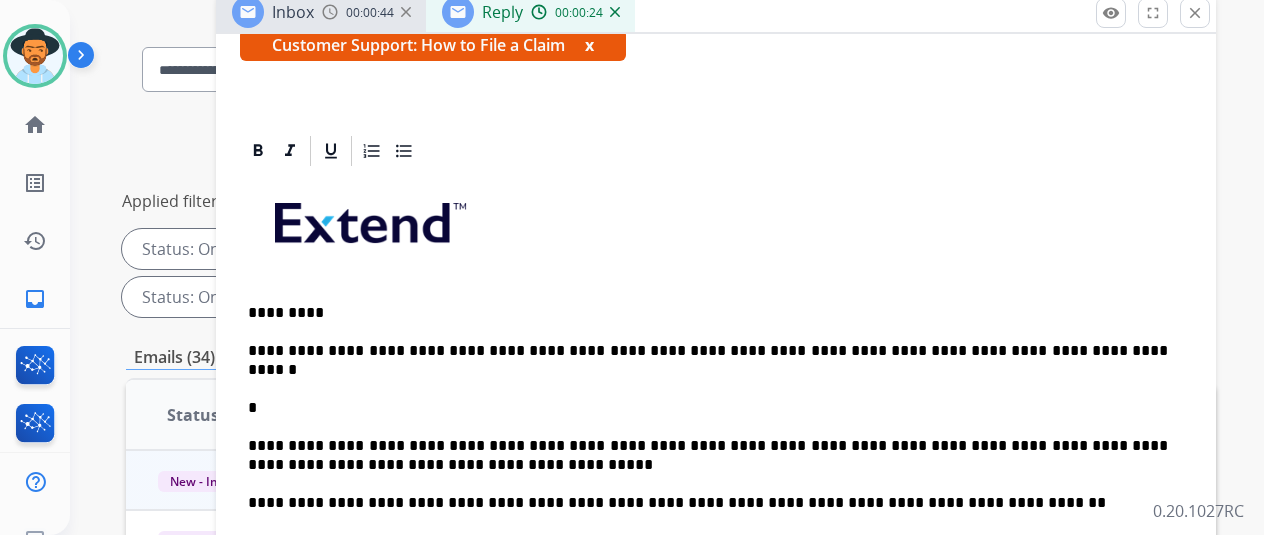 click on "**********" at bounding box center (716, 503) 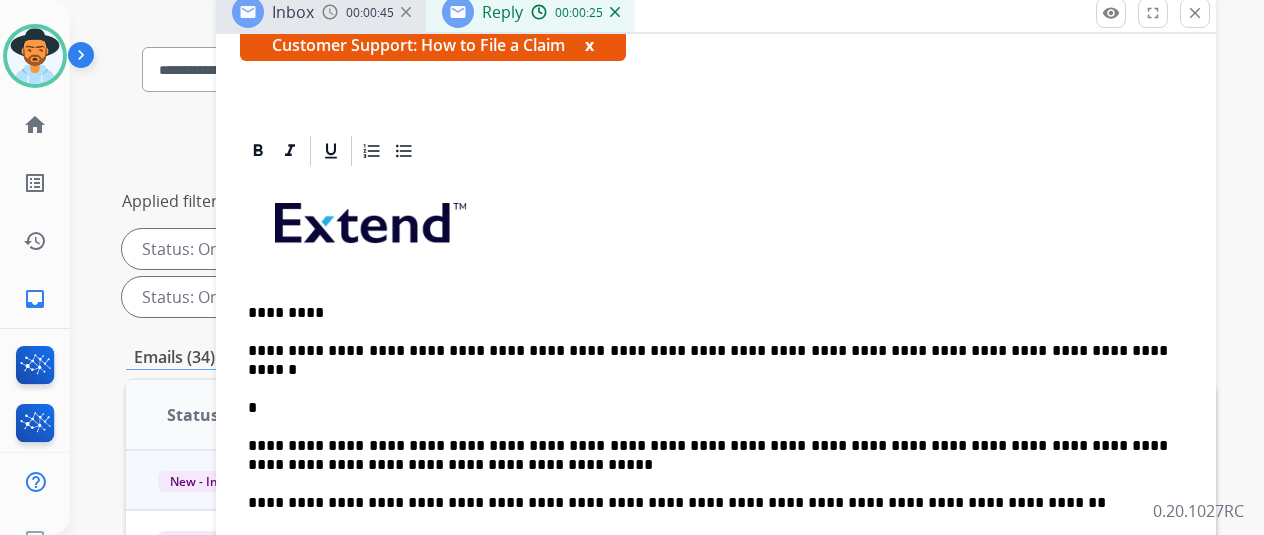 click on "**********" at bounding box center (716, 503) 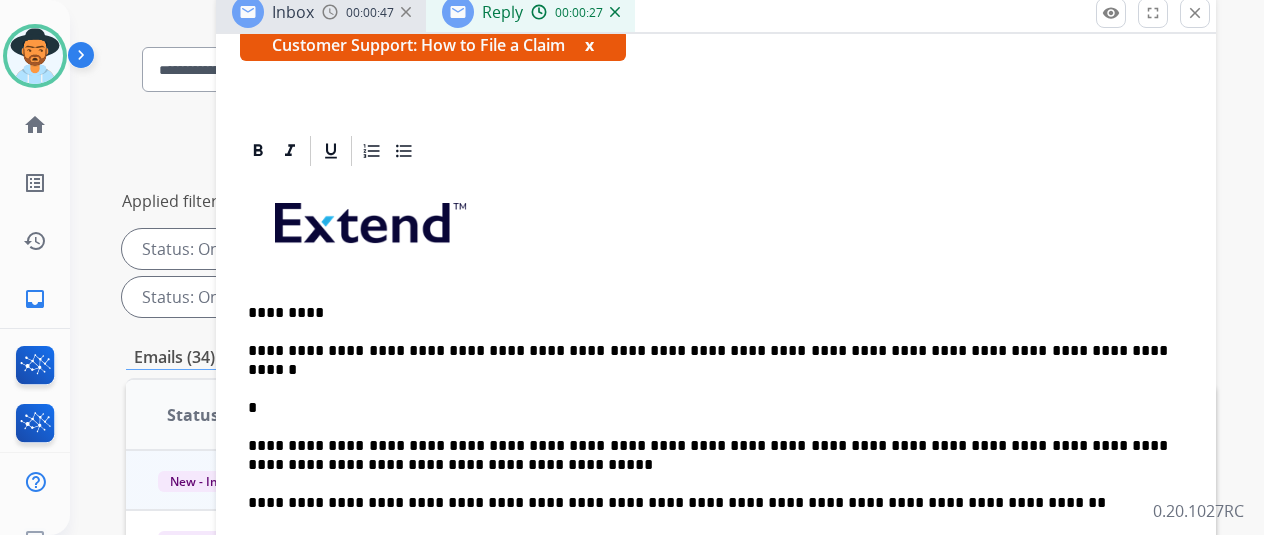 click on "*" at bounding box center [708, 399] 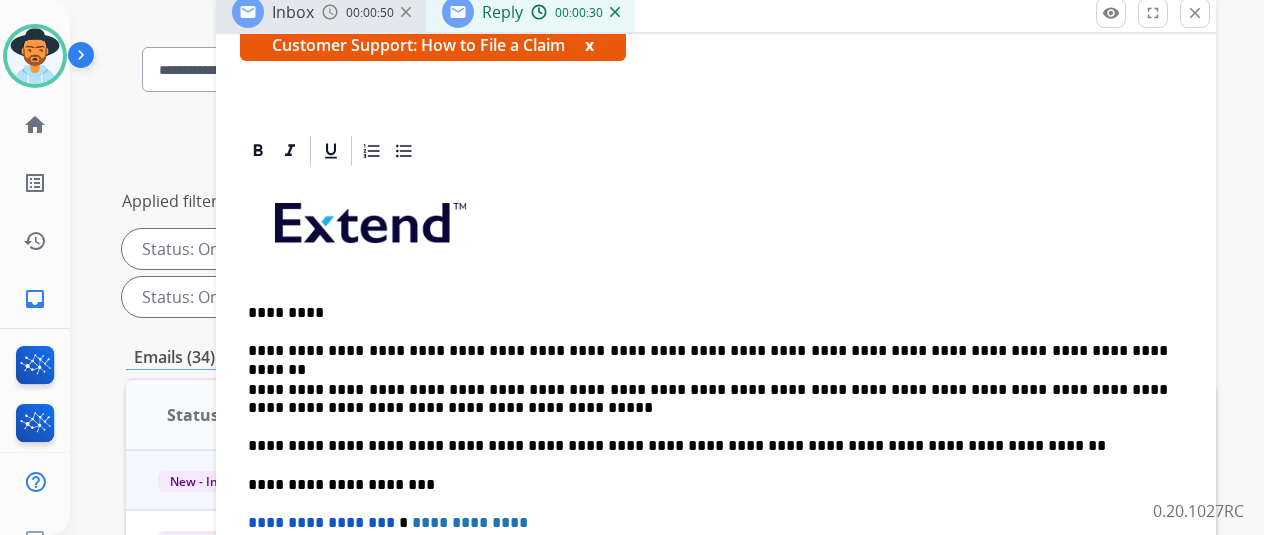 click on "**********" at bounding box center [708, 399] 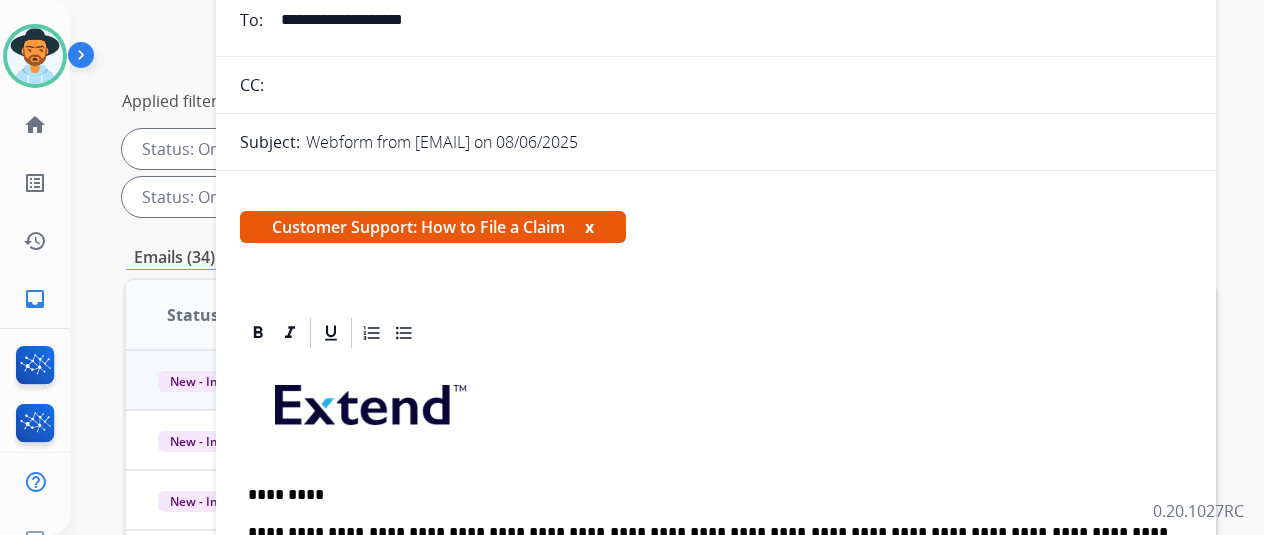 scroll, scrollTop: 0, scrollLeft: 0, axis: both 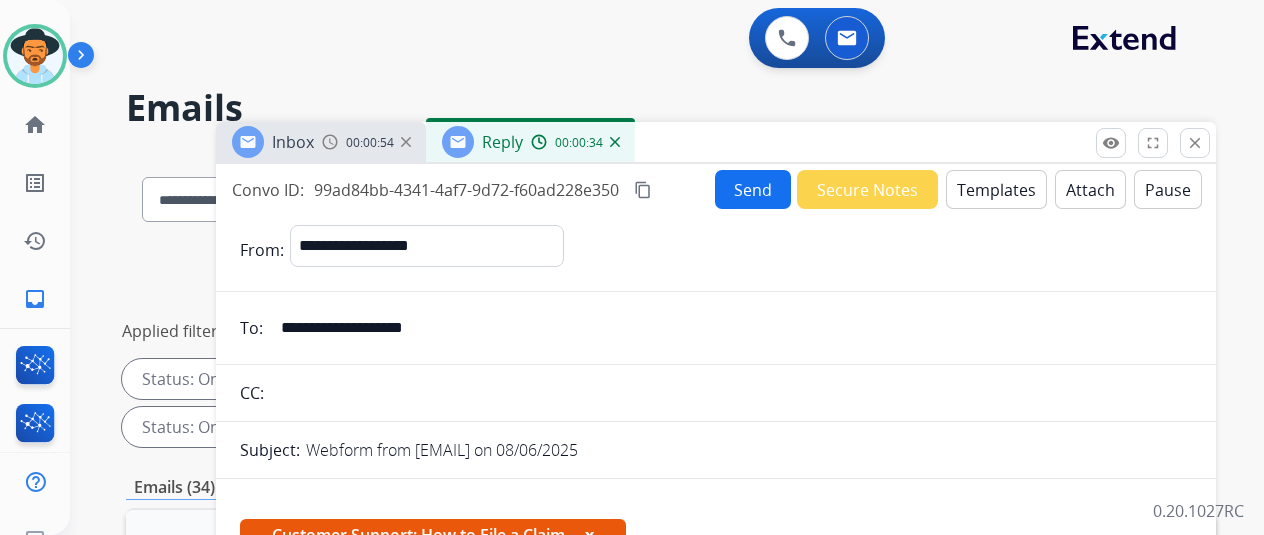 click on "Send" at bounding box center [753, 189] 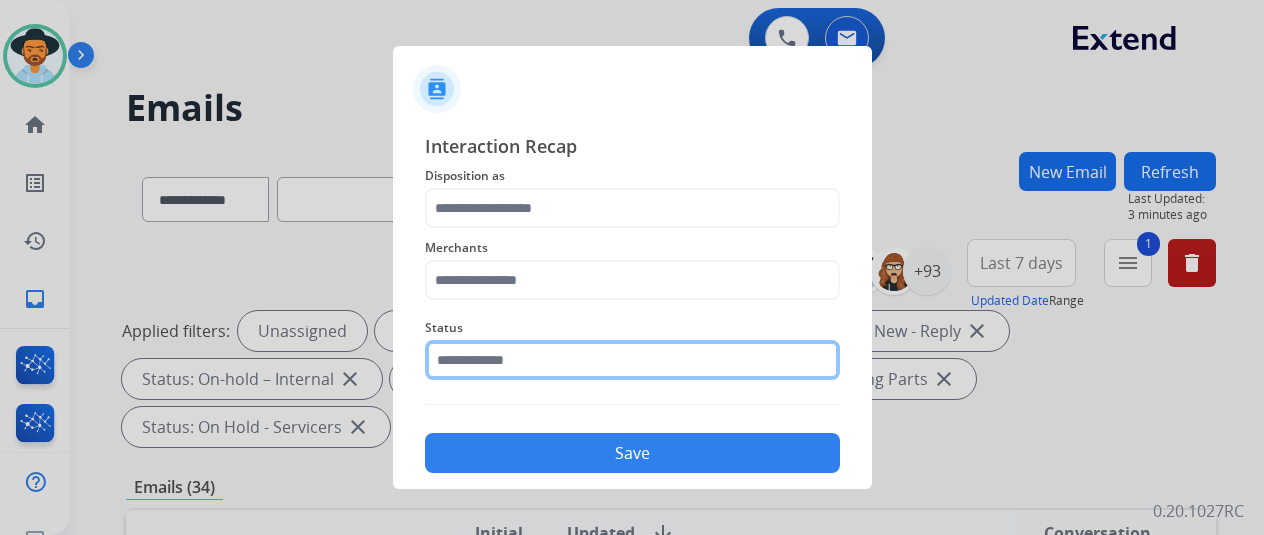 click 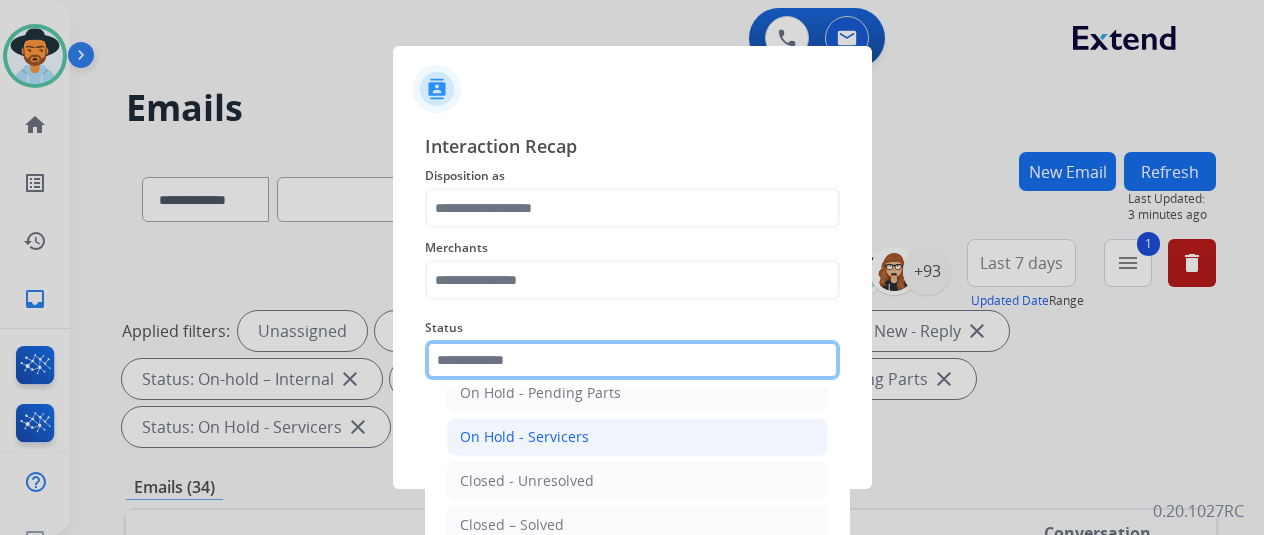 scroll, scrollTop: 114, scrollLeft: 0, axis: vertical 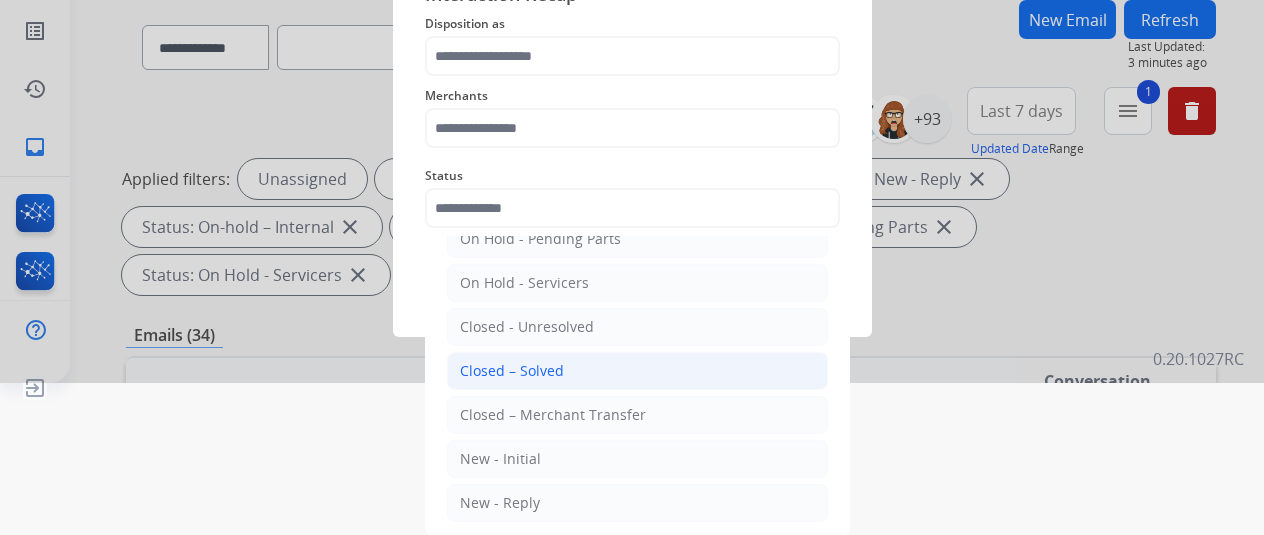 click on "Closed – Solved" 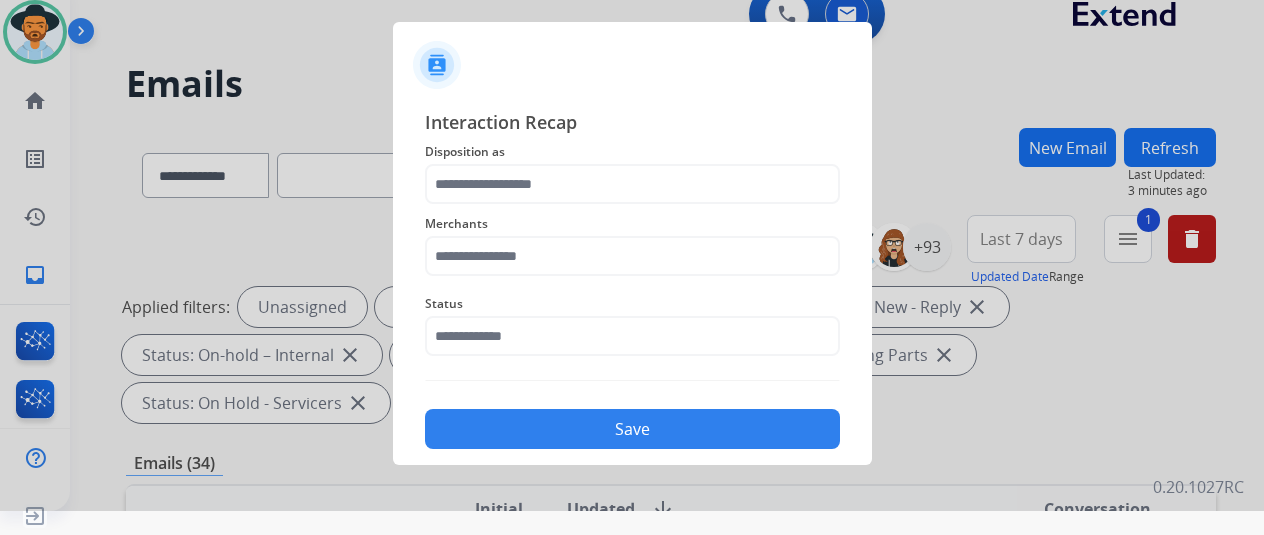 type on "**********" 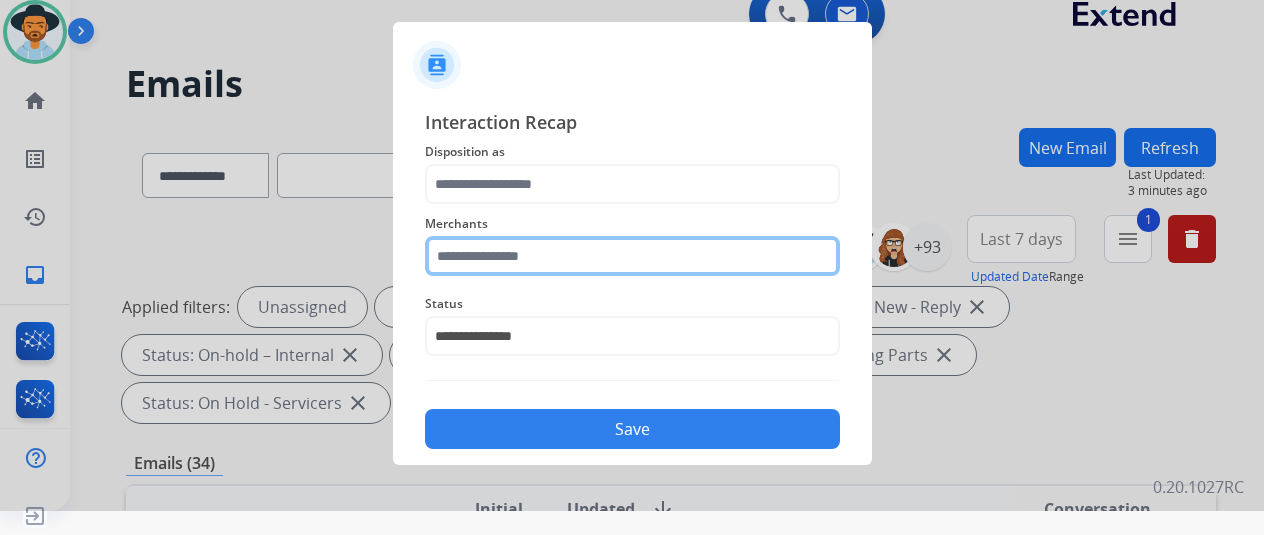 click on "Merchants" 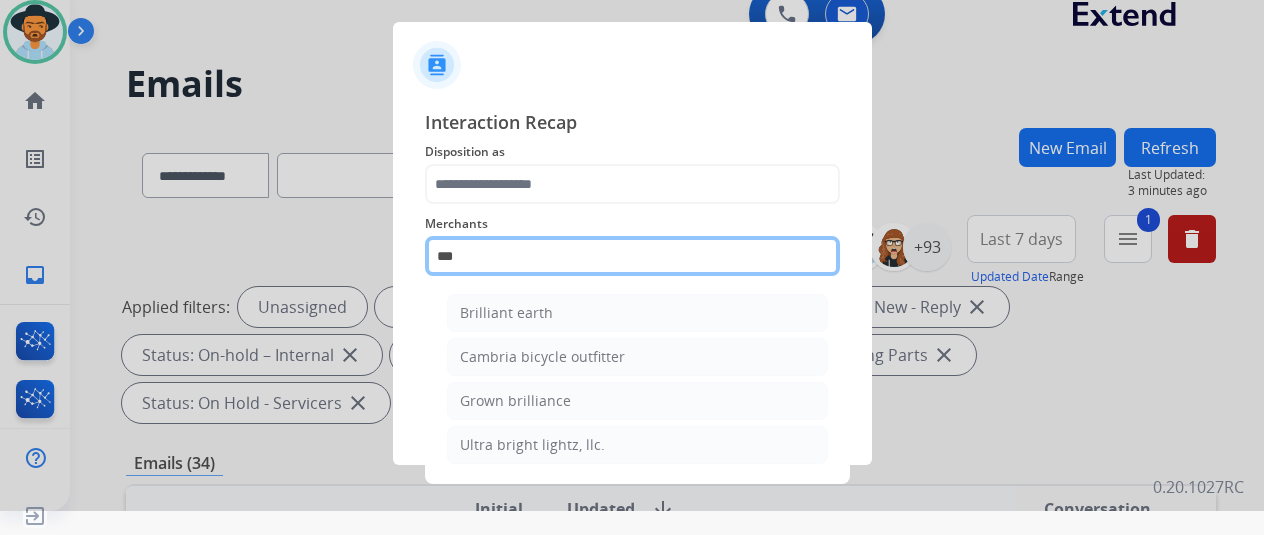 scroll, scrollTop: 24, scrollLeft: 0, axis: vertical 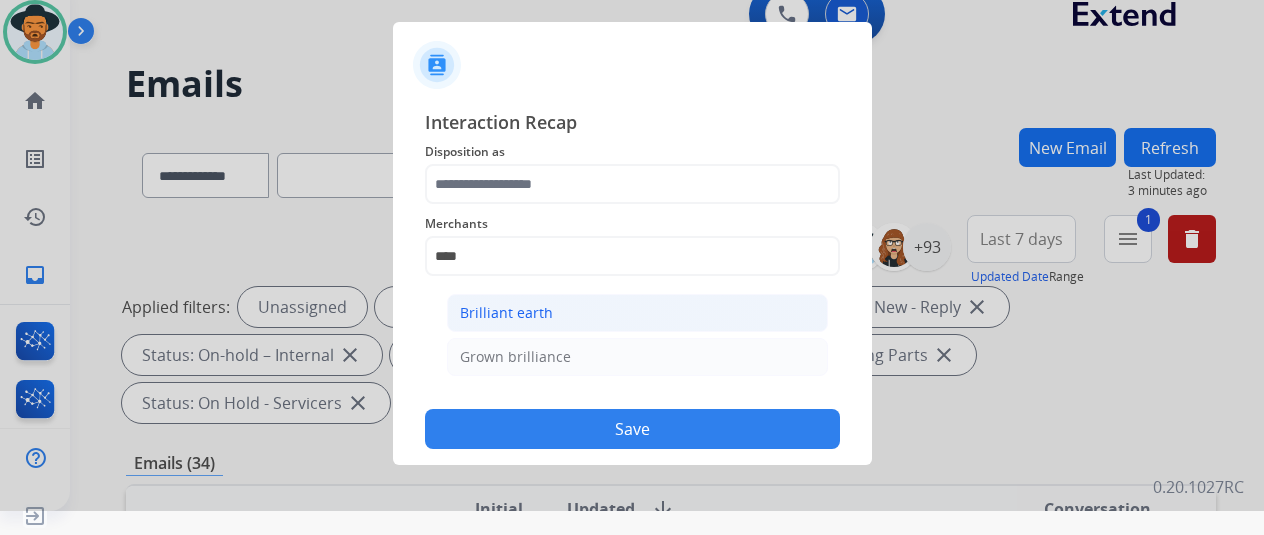 click on "Brilliant earth" 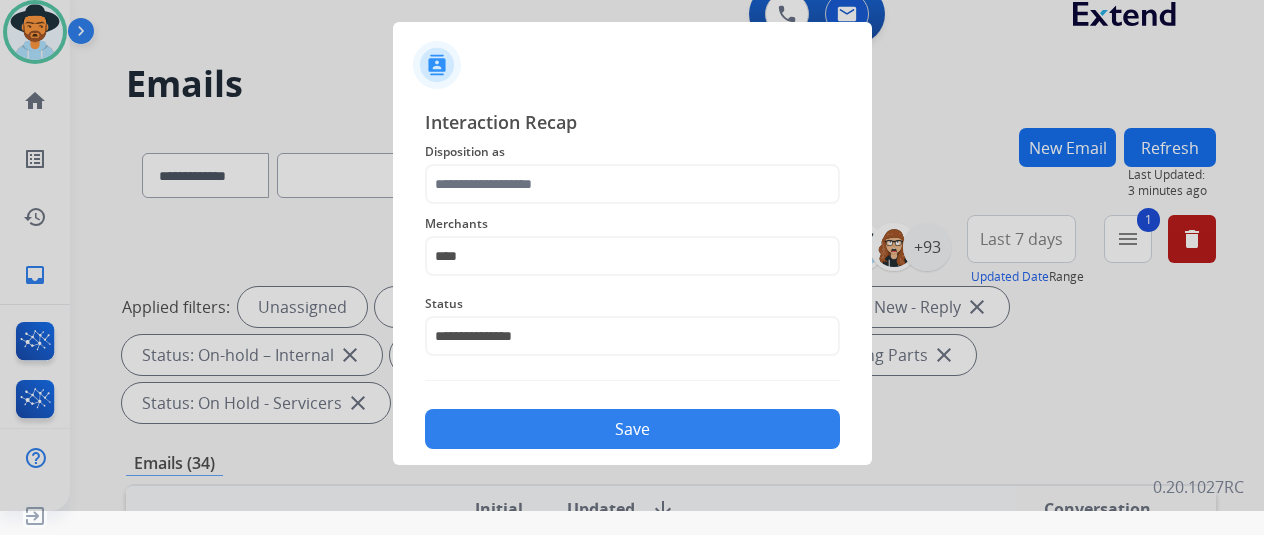 type on "**********" 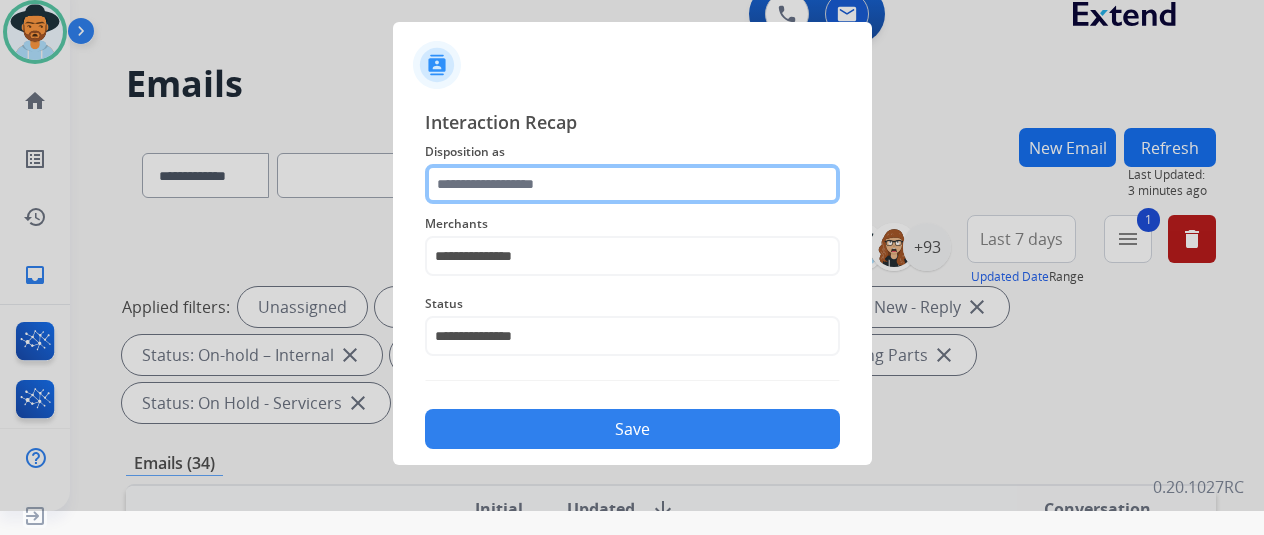 click 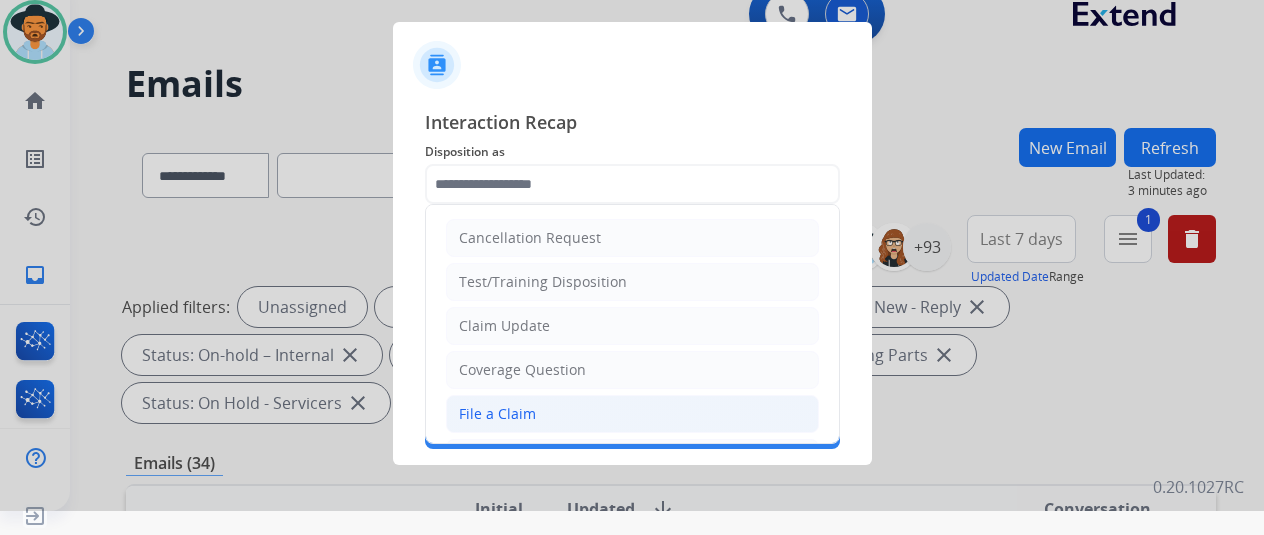 click on "File a Claim" 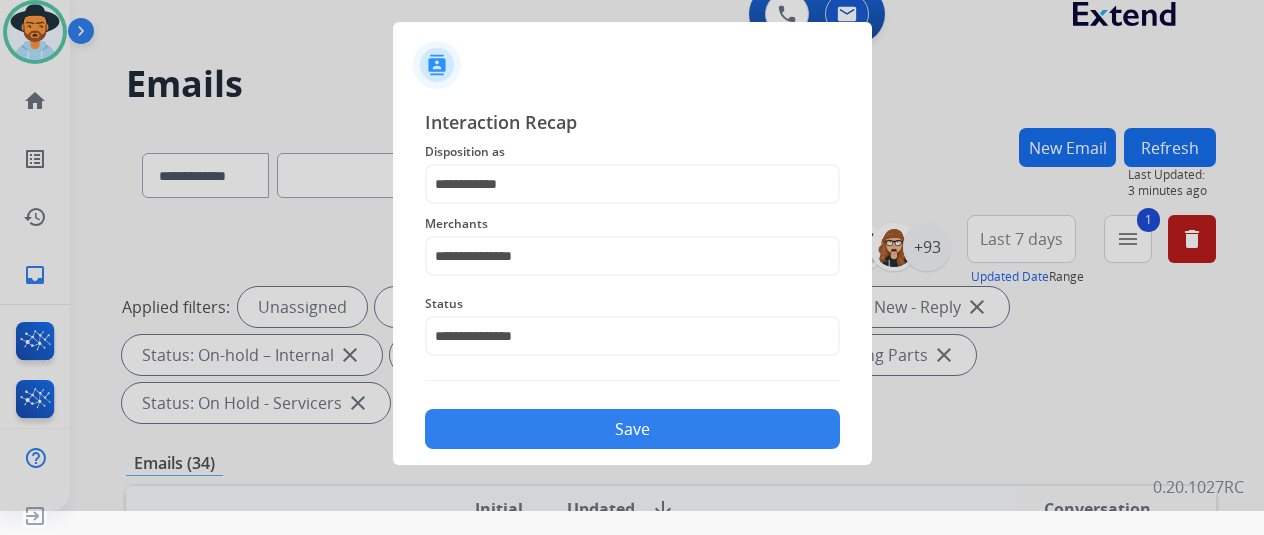click on "Save" 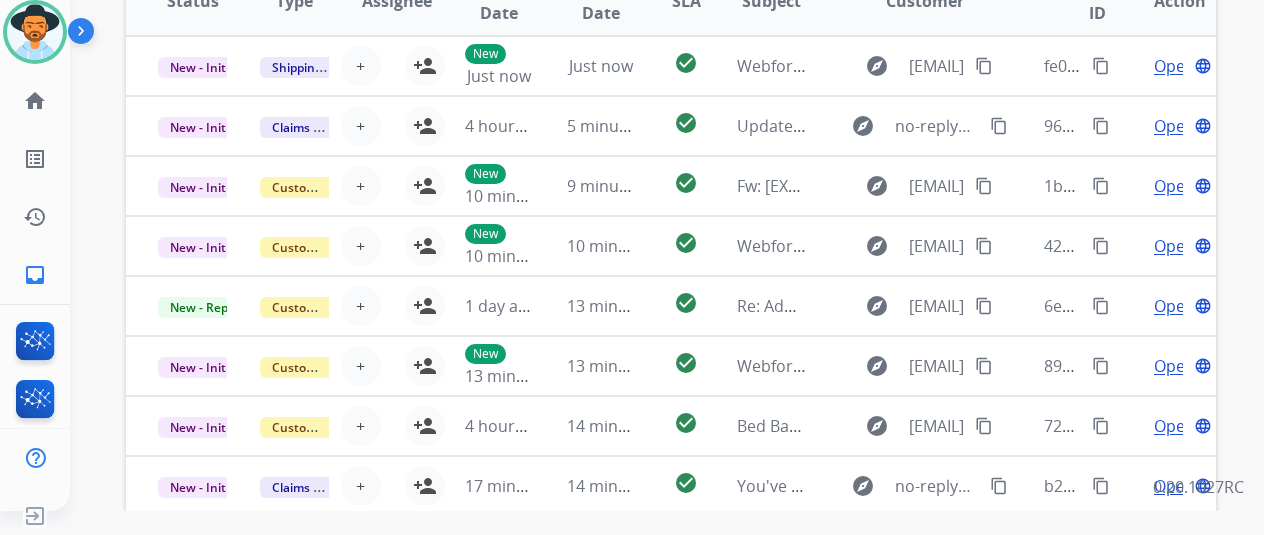 scroll, scrollTop: 400, scrollLeft: 0, axis: vertical 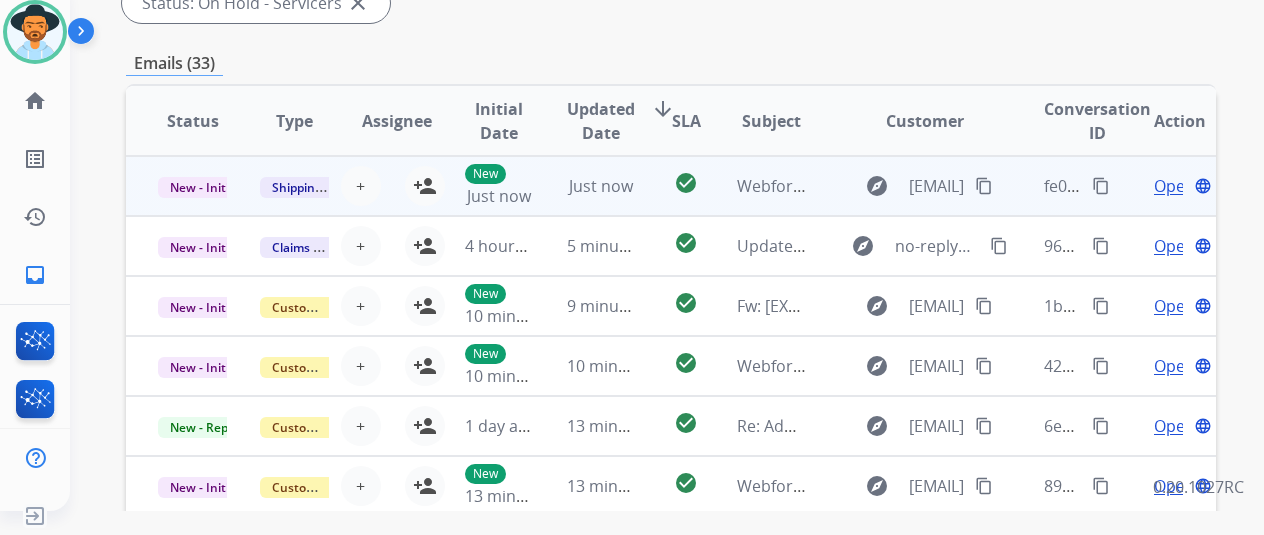 click on "Open" at bounding box center (1174, 186) 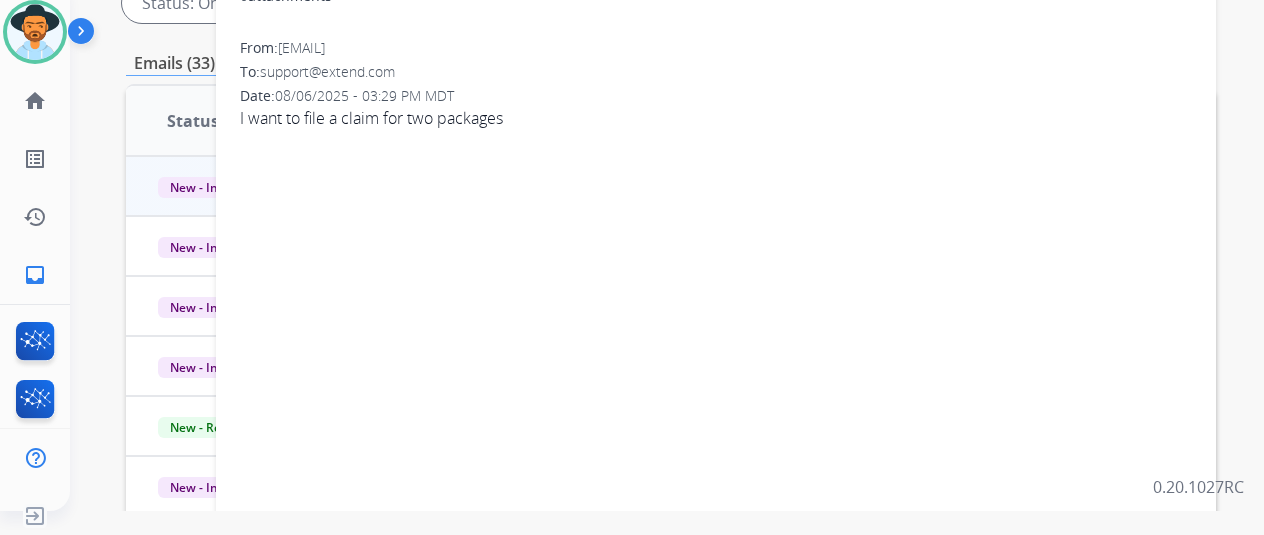 scroll, scrollTop: 100, scrollLeft: 0, axis: vertical 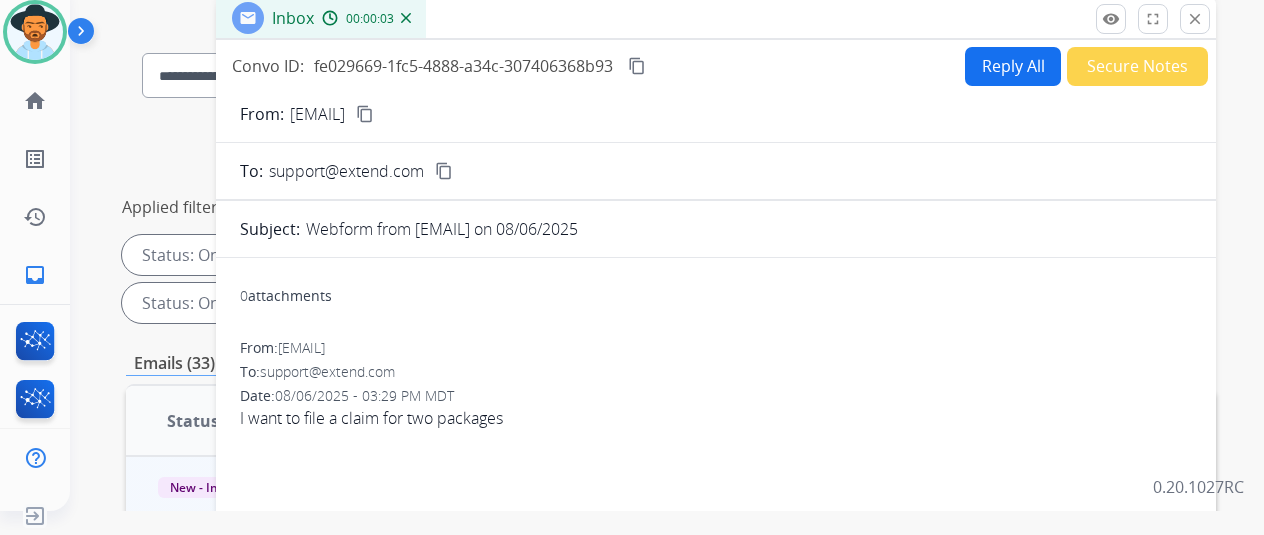 click on "From: [EMAIL] content_copy" at bounding box center (716, 114) 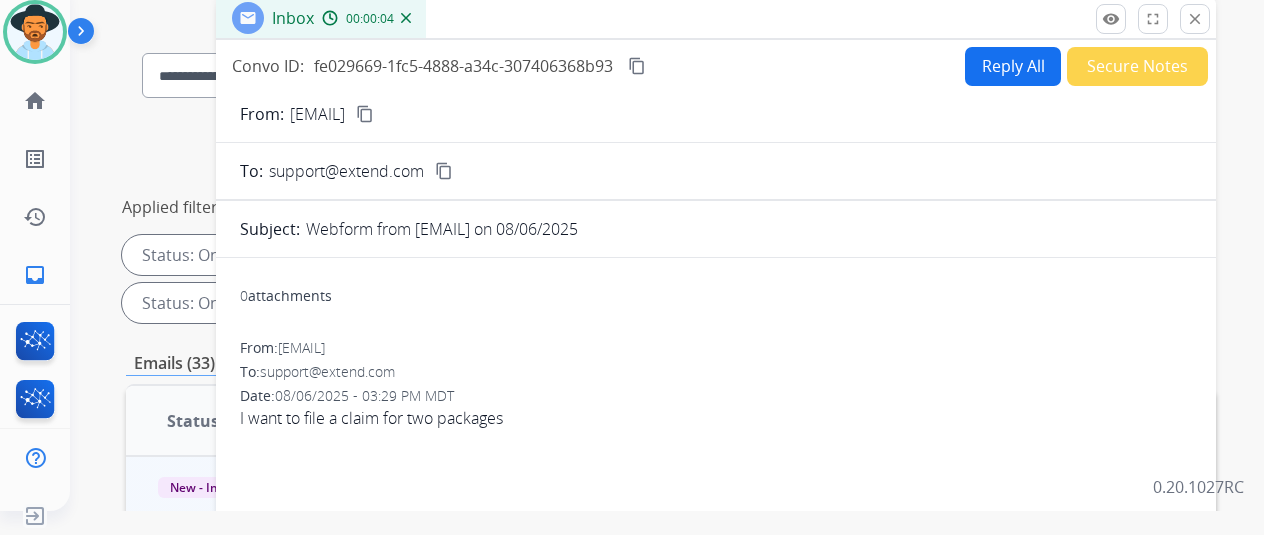 click on "content_copy" at bounding box center [365, 114] 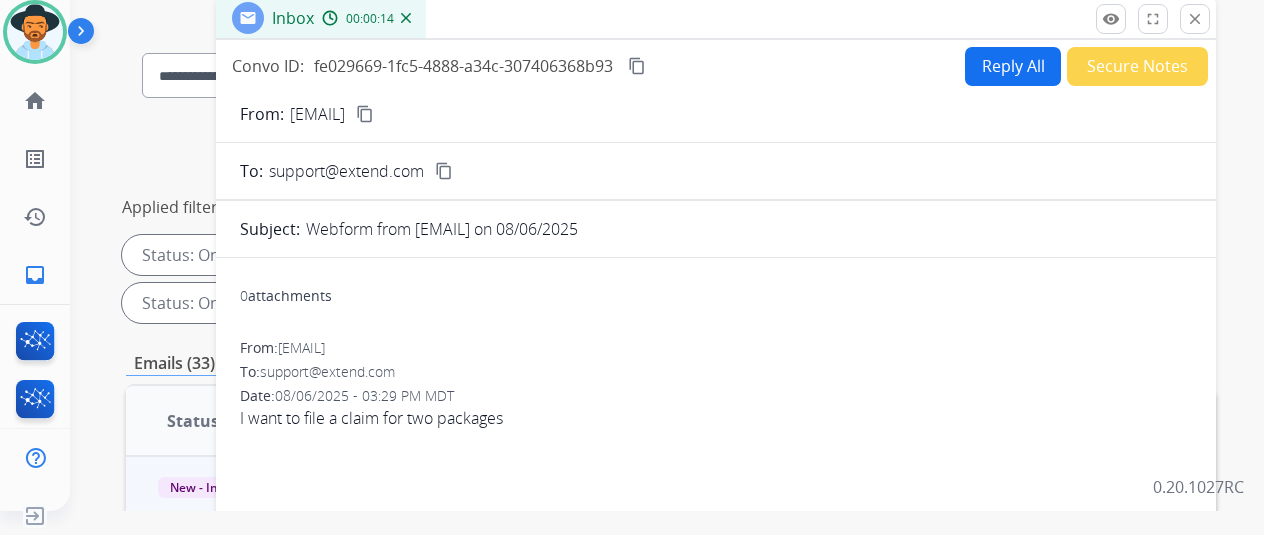 scroll, scrollTop: 0, scrollLeft: 0, axis: both 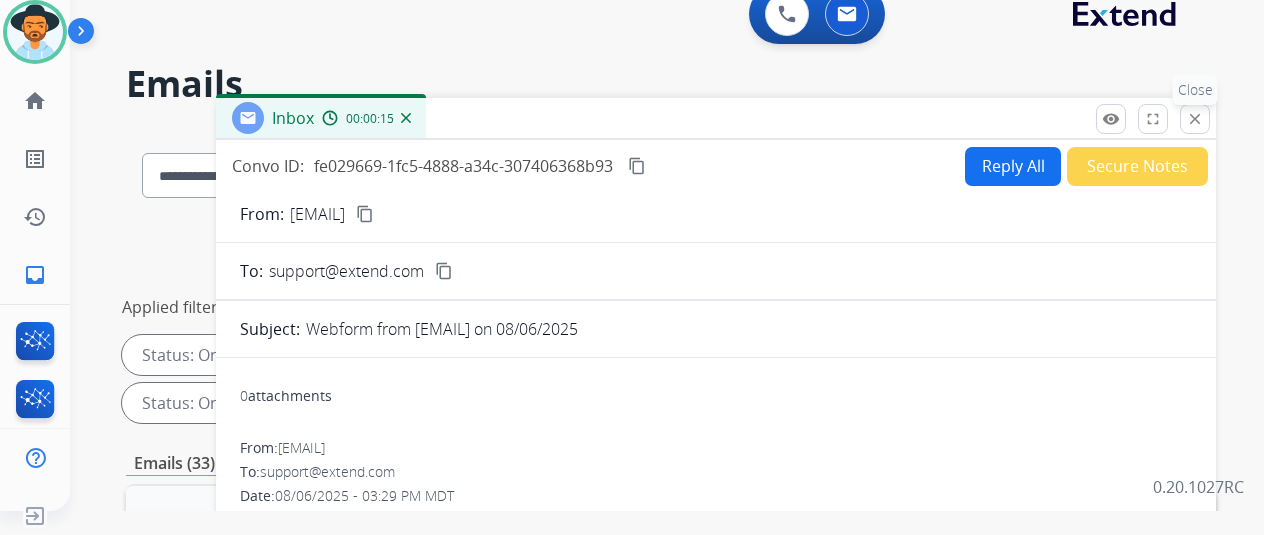 click on "close" at bounding box center (1195, 119) 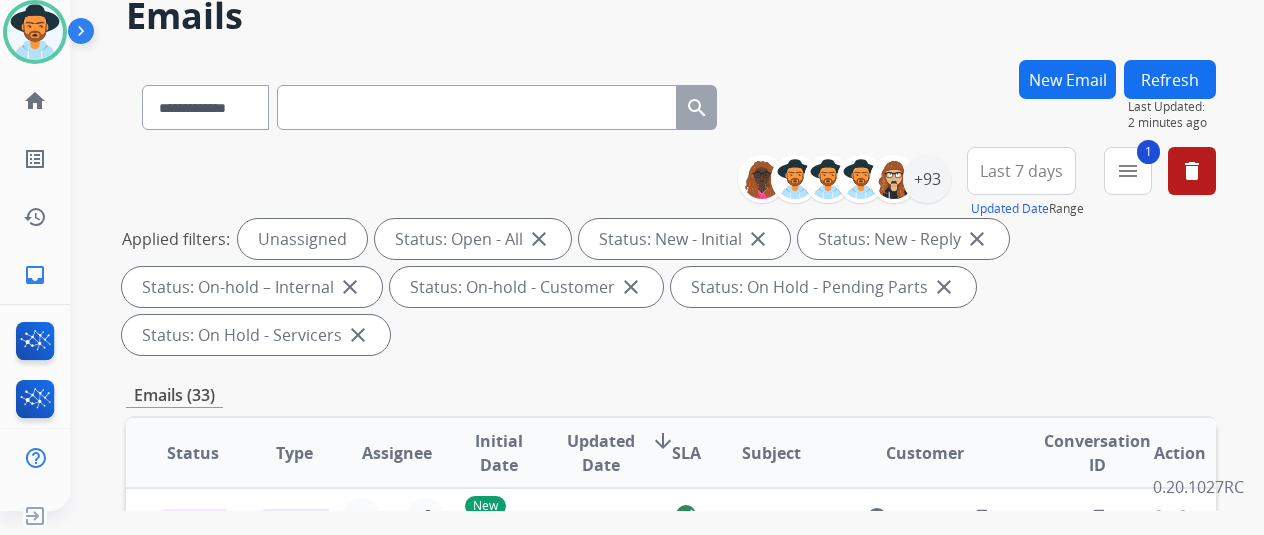 scroll, scrollTop: 100, scrollLeft: 0, axis: vertical 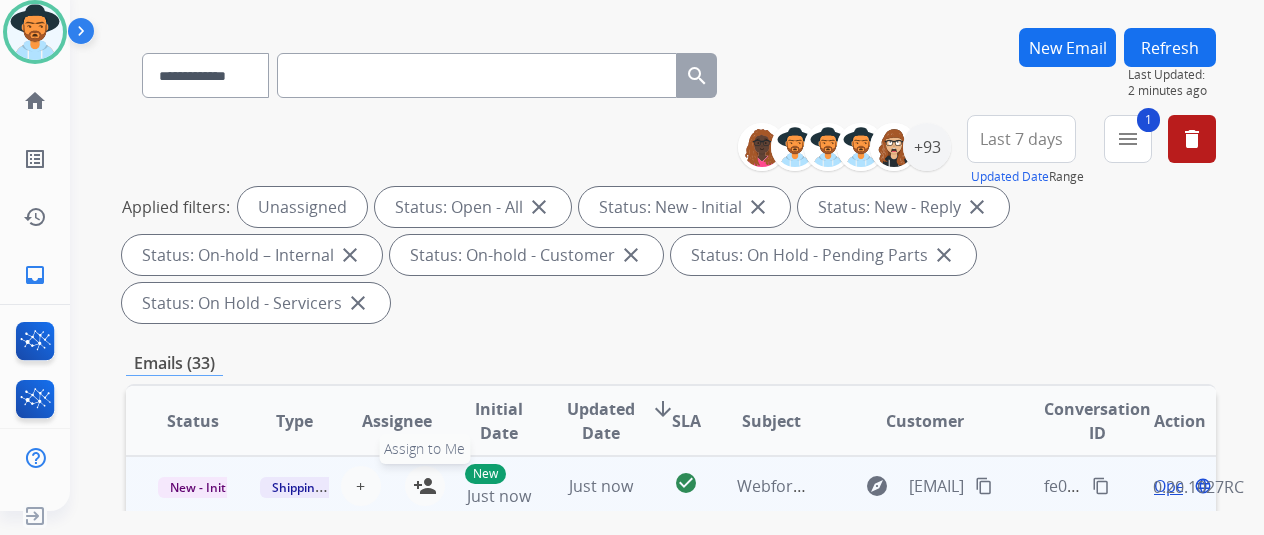 click on "person_add" at bounding box center [425, 486] 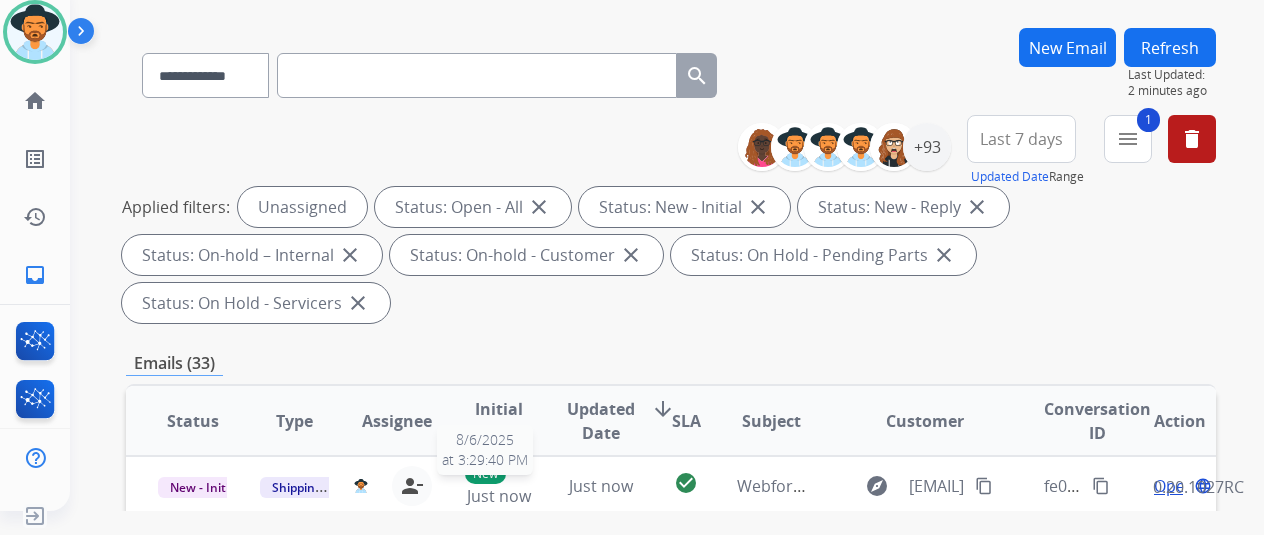 scroll, scrollTop: 300, scrollLeft: 0, axis: vertical 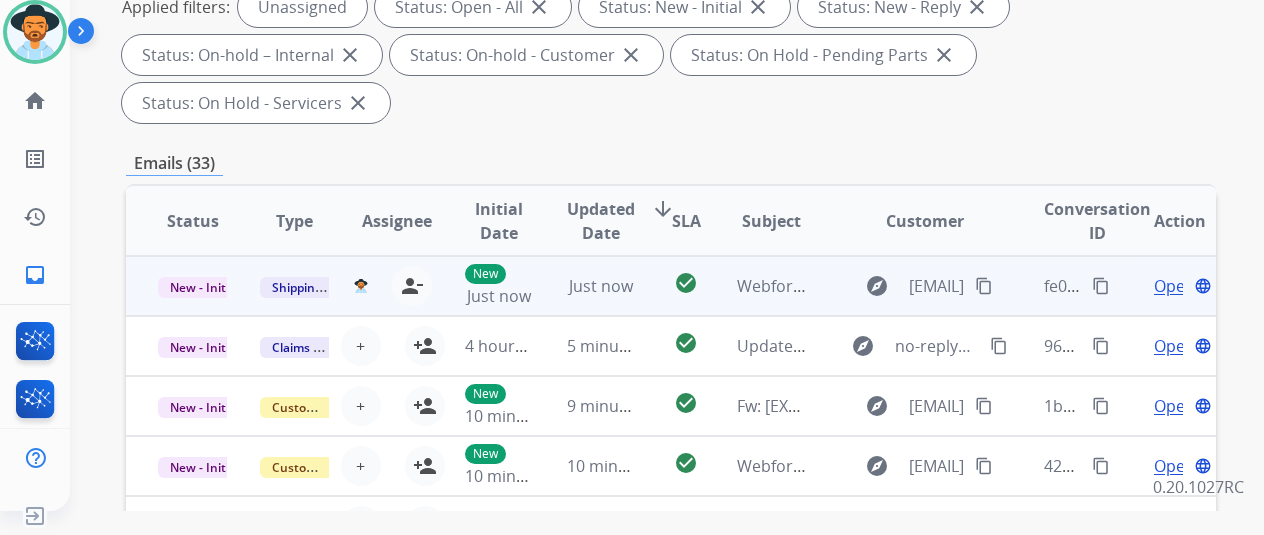click on "Open" at bounding box center [1174, 286] 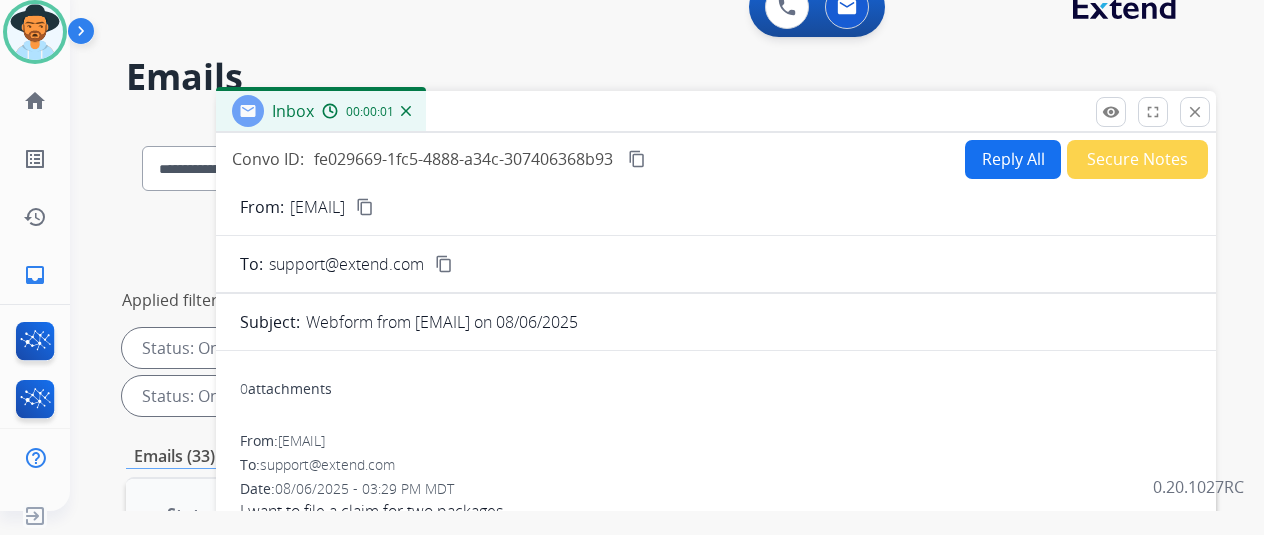 scroll, scrollTop: 0, scrollLeft: 0, axis: both 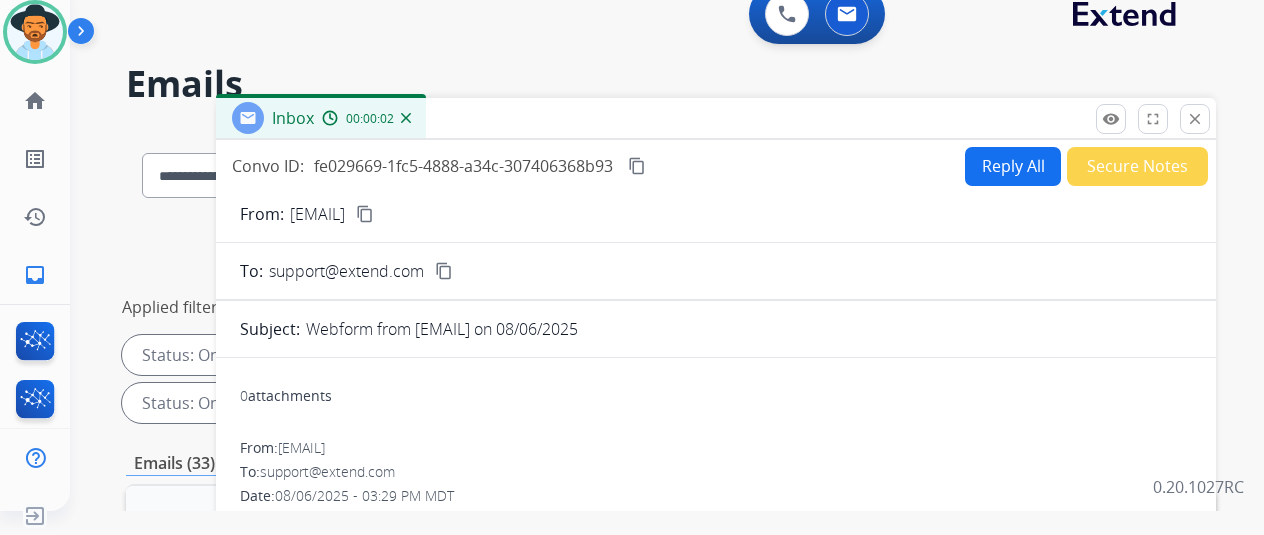 click on "Reply All" at bounding box center [1013, 166] 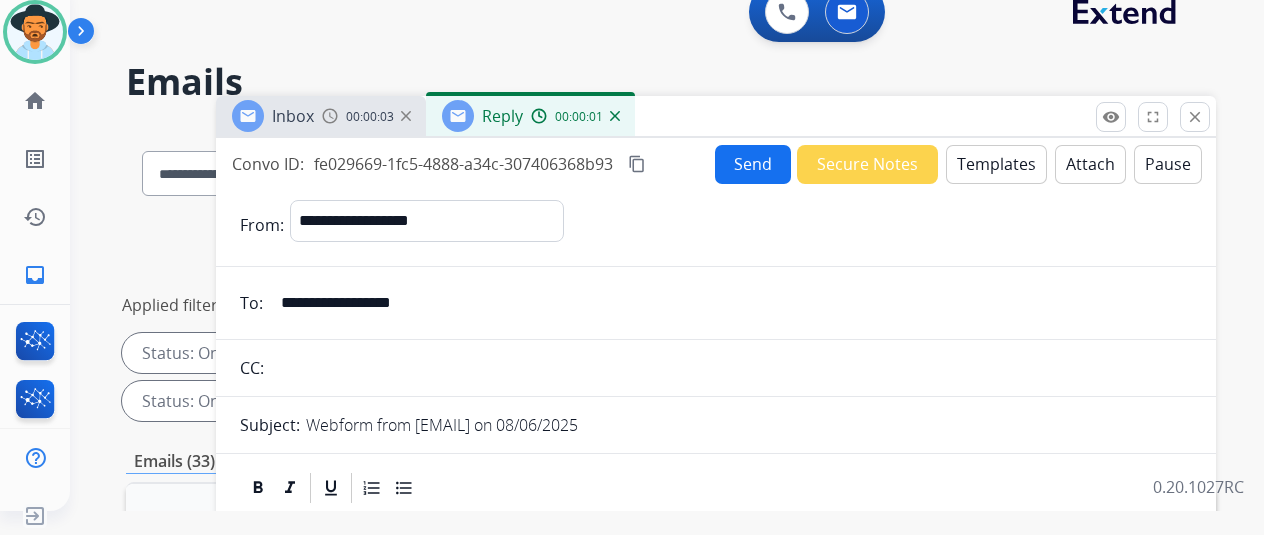 scroll, scrollTop: 0, scrollLeft: 0, axis: both 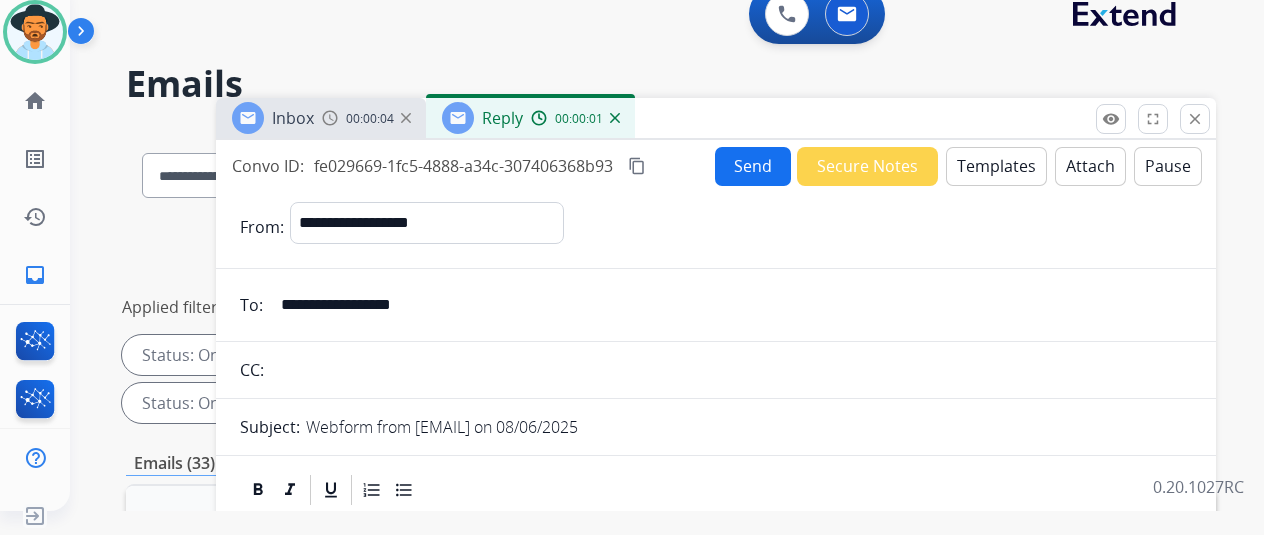 click on "Templates" at bounding box center [996, 166] 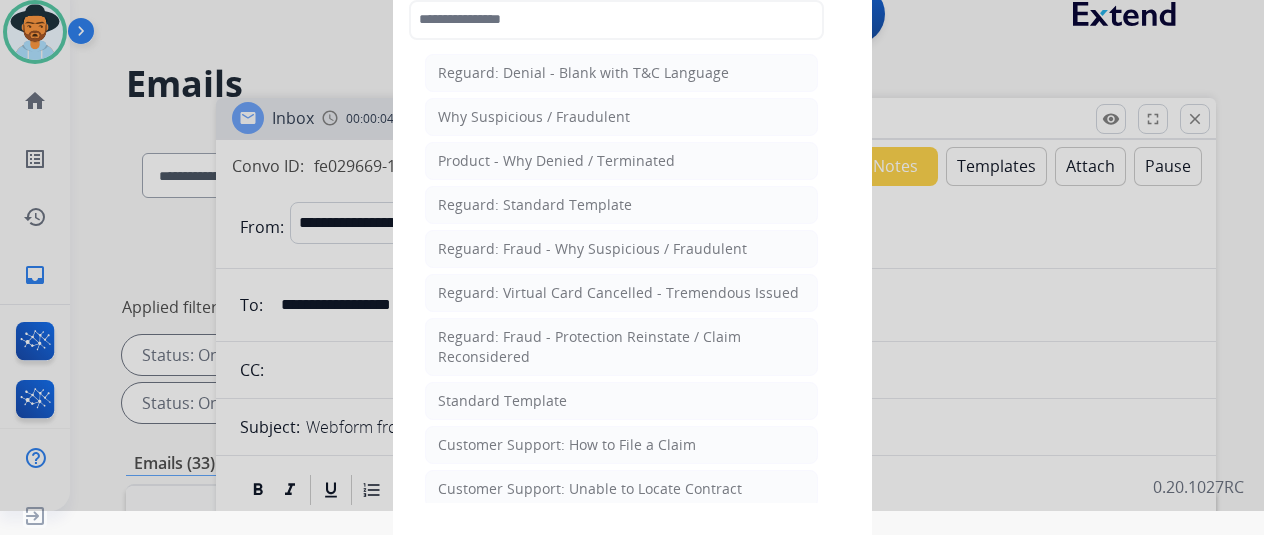 scroll, scrollTop: 300, scrollLeft: 0, axis: vertical 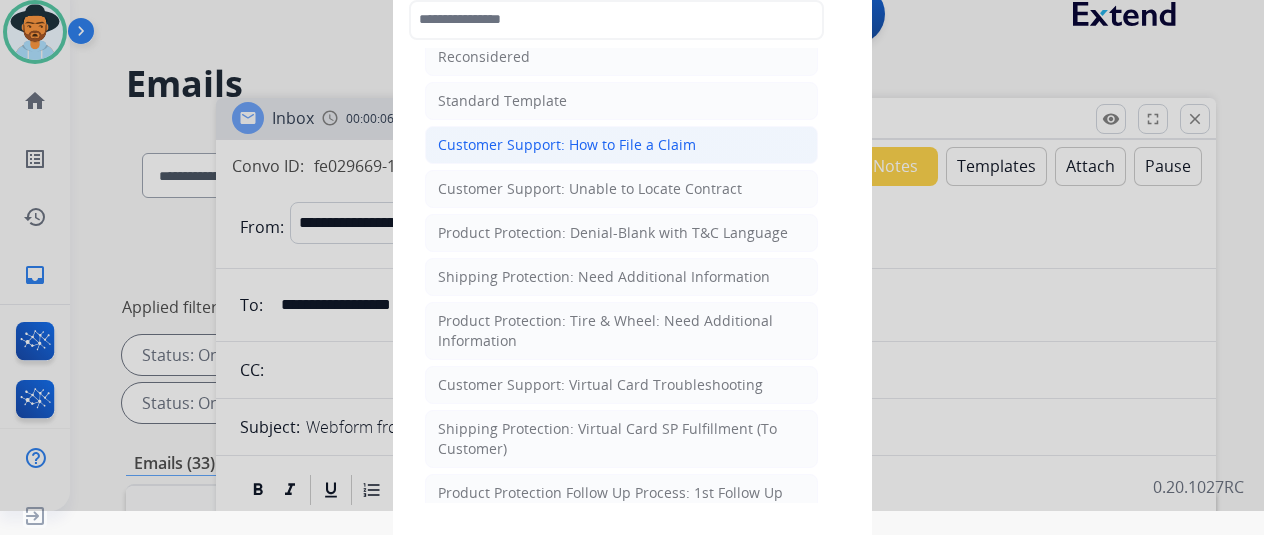 click on "Customer Support: How to File a Claim" 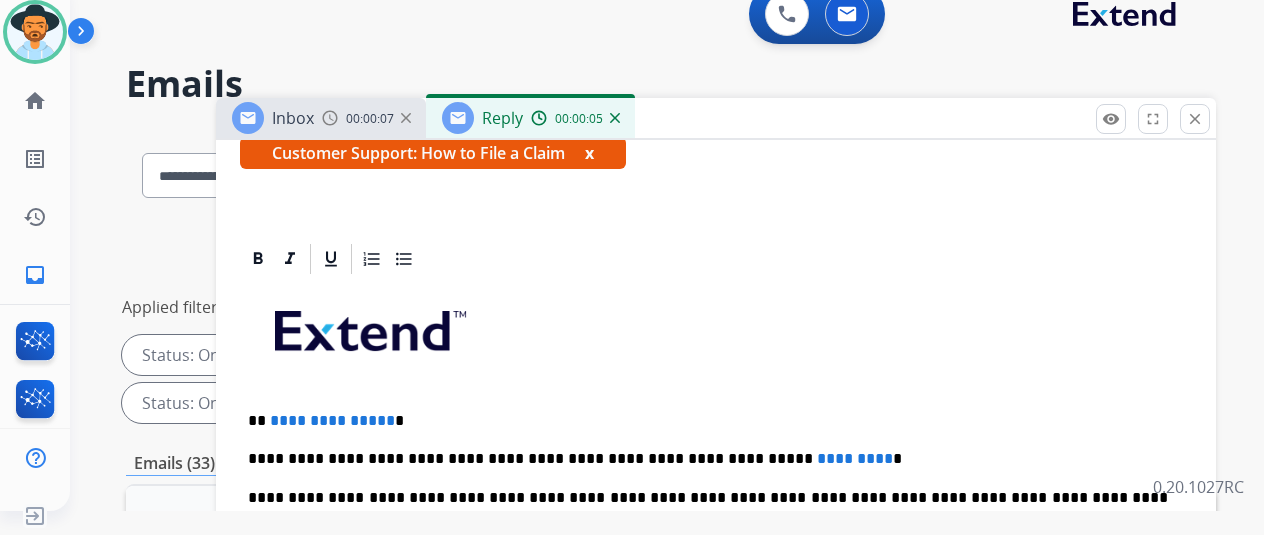 scroll, scrollTop: 360, scrollLeft: 0, axis: vertical 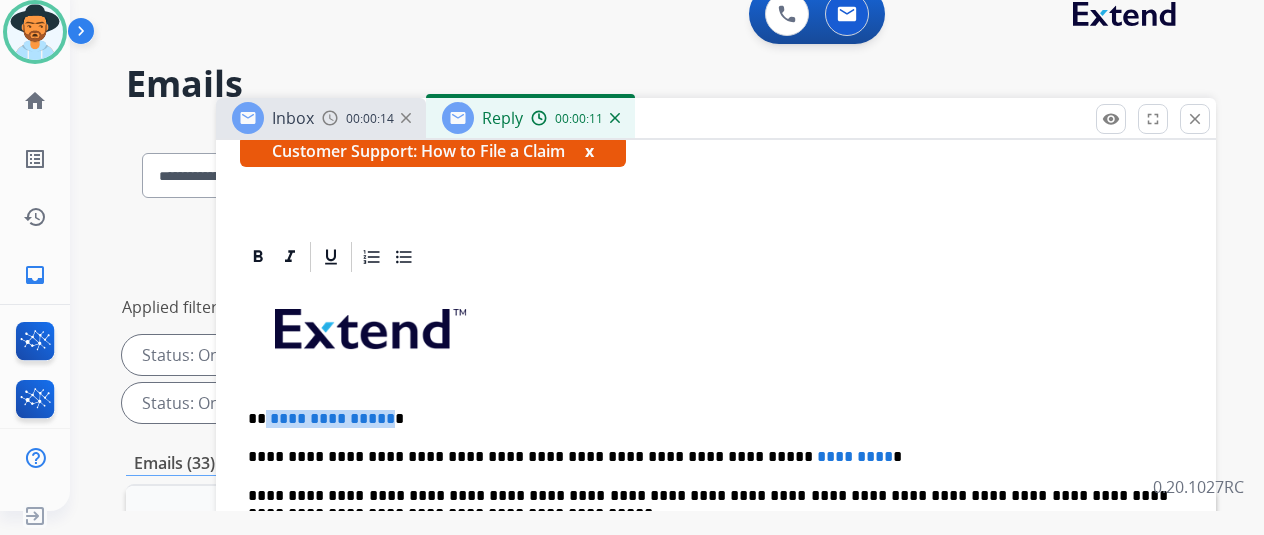 drag, startPoint x: 398, startPoint y: 418, endPoint x: 281, endPoint y: 414, distance: 117.06836 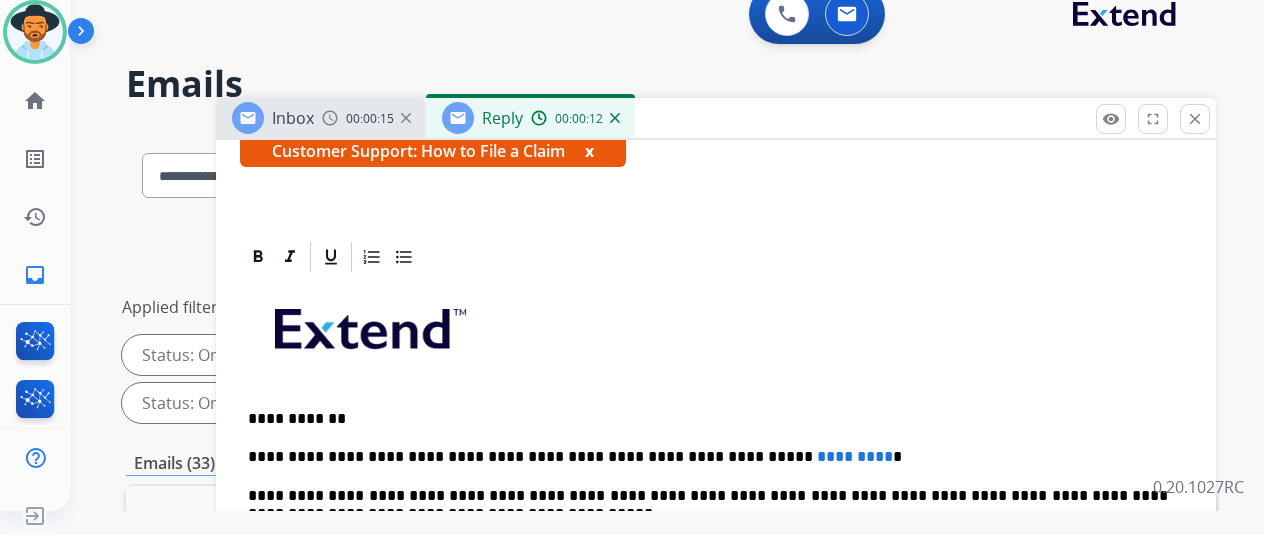 click on "**********" at bounding box center [708, 419] 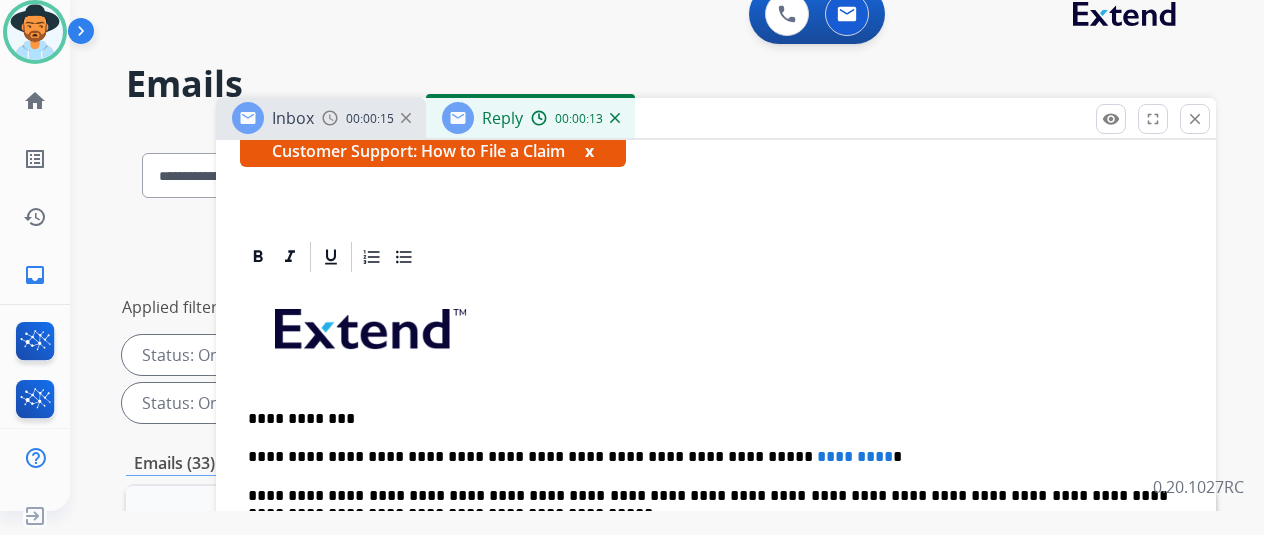 click on "**********" at bounding box center [708, 419] 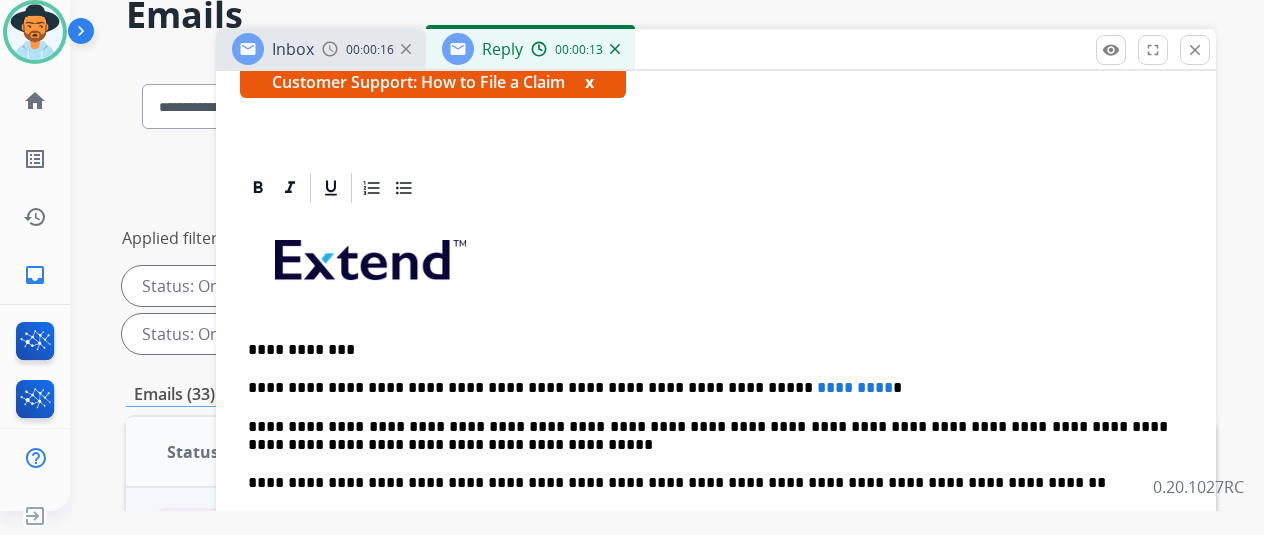 scroll, scrollTop: 100, scrollLeft: 0, axis: vertical 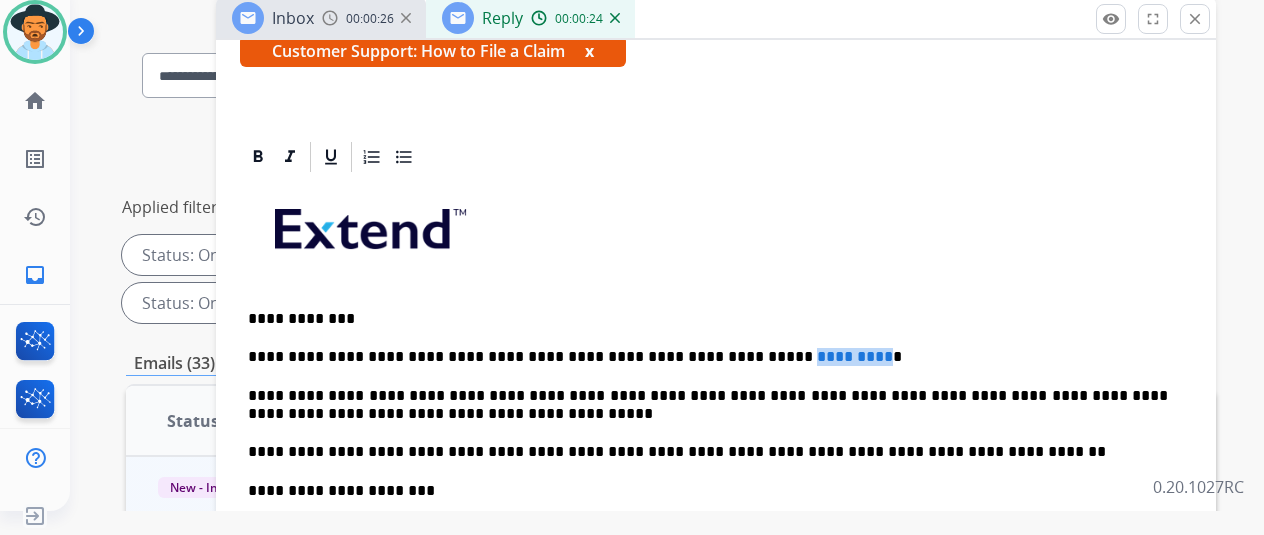 drag, startPoint x: 810, startPoint y: 349, endPoint x: 722, endPoint y: 355, distance: 88.20431 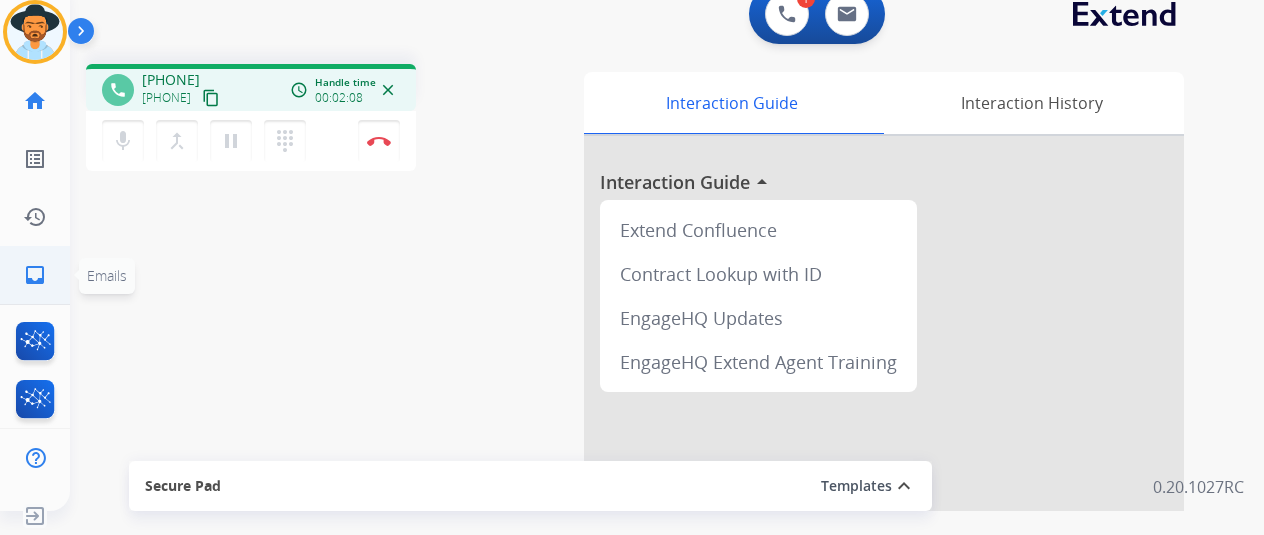 click on "inbox" 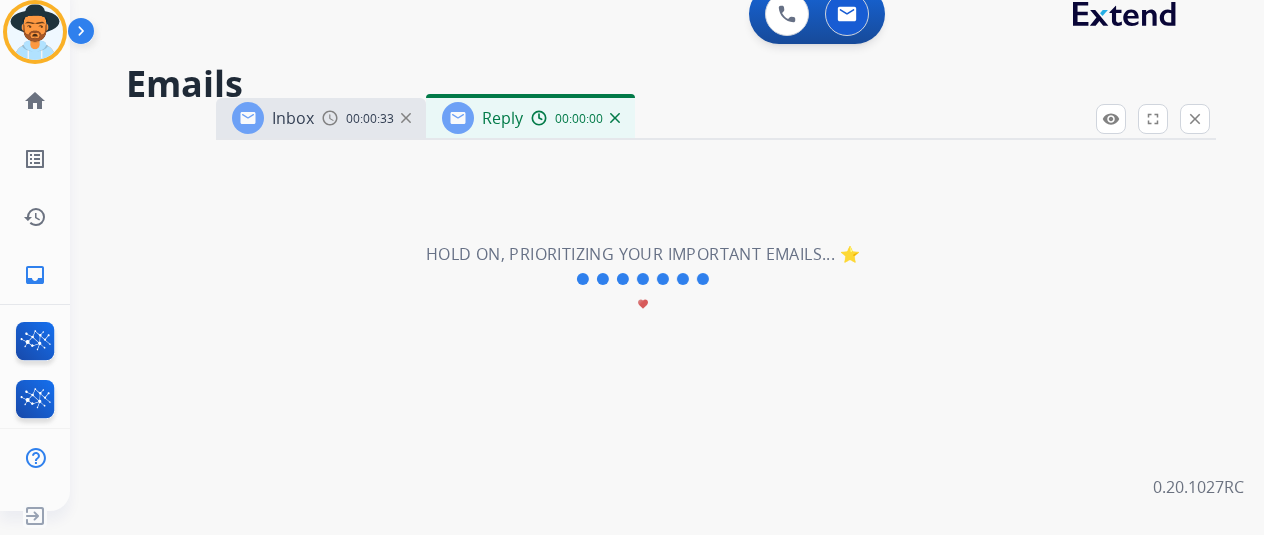 select on "**********" 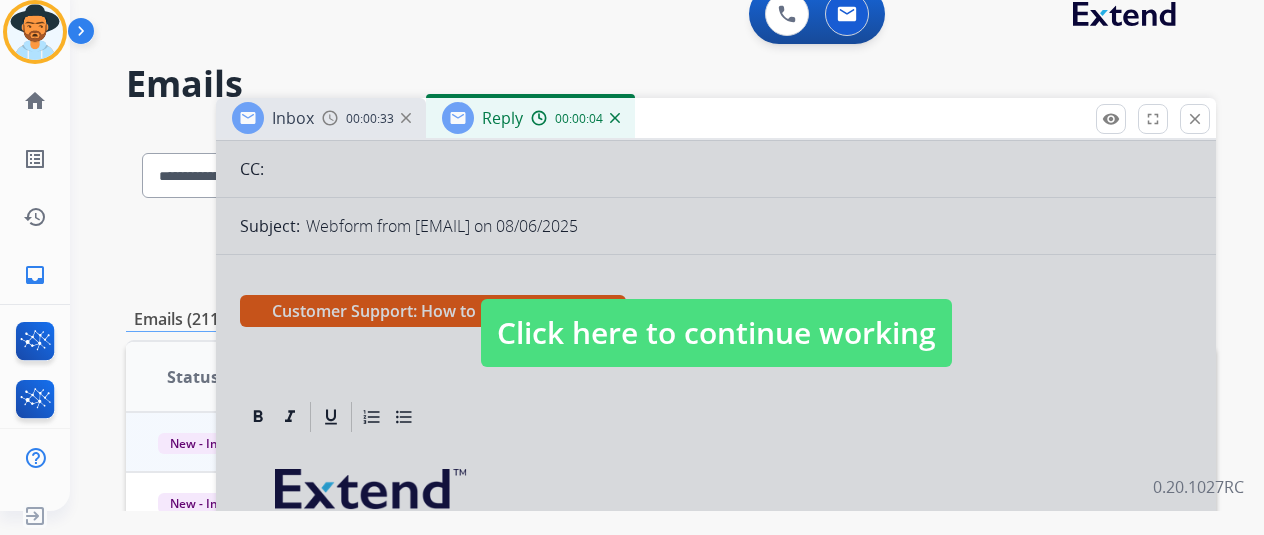 click on "Click here to continue working" at bounding box center [716, 333] 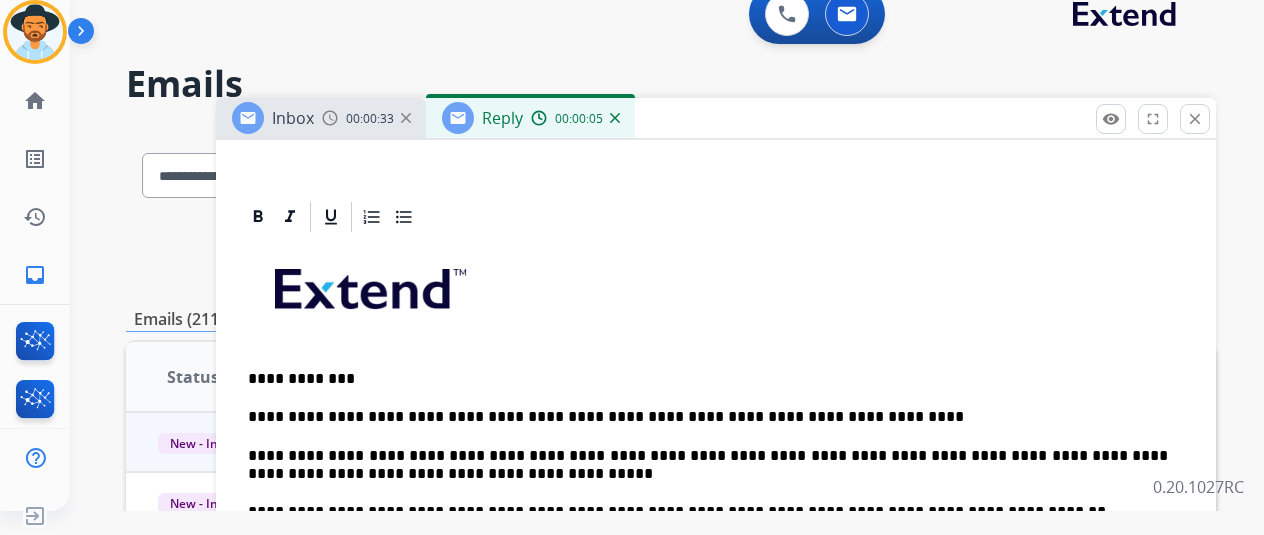 scroll, scrollTop: 475, scrollLeft: 0, axis: vertical 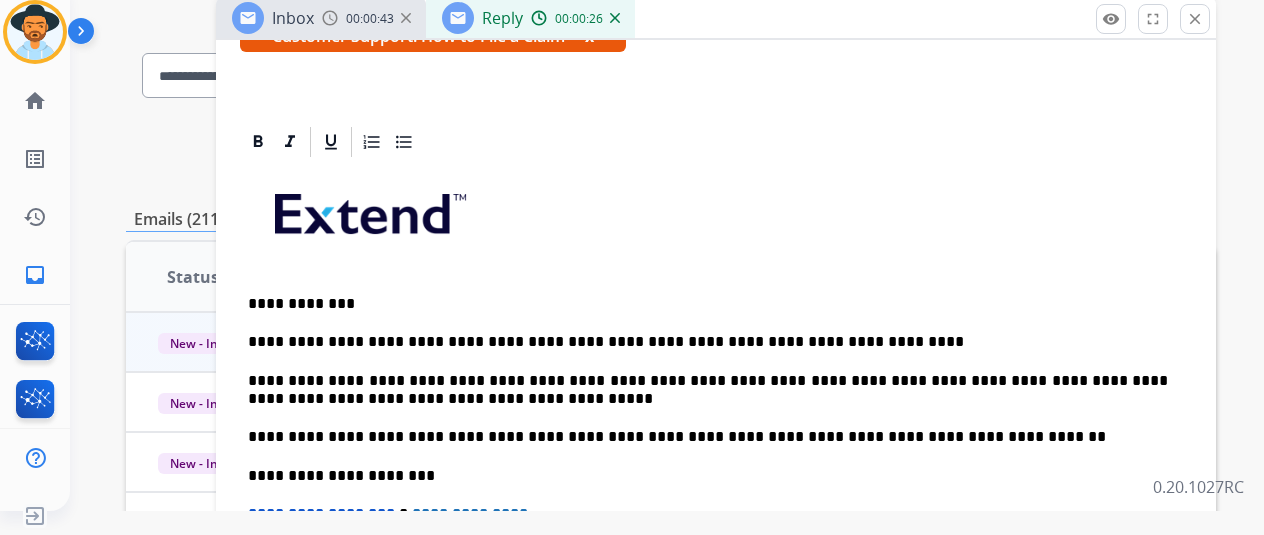 click on "**********" at bounding box center (708, 342) 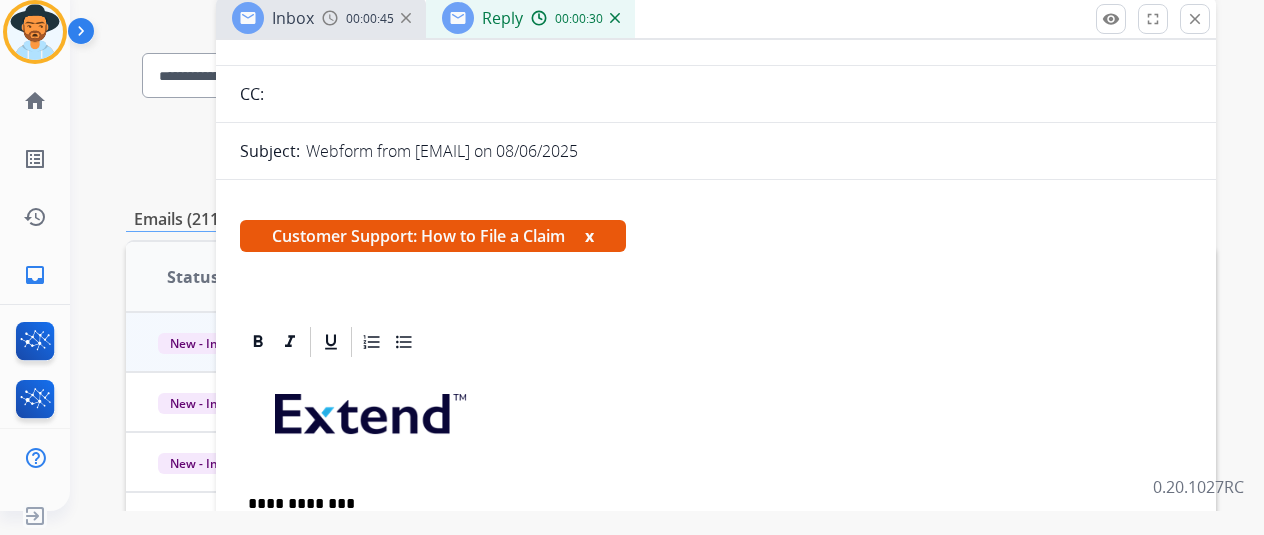 scroll, scrollTop: 0, scrollLeft: 0, axis: both 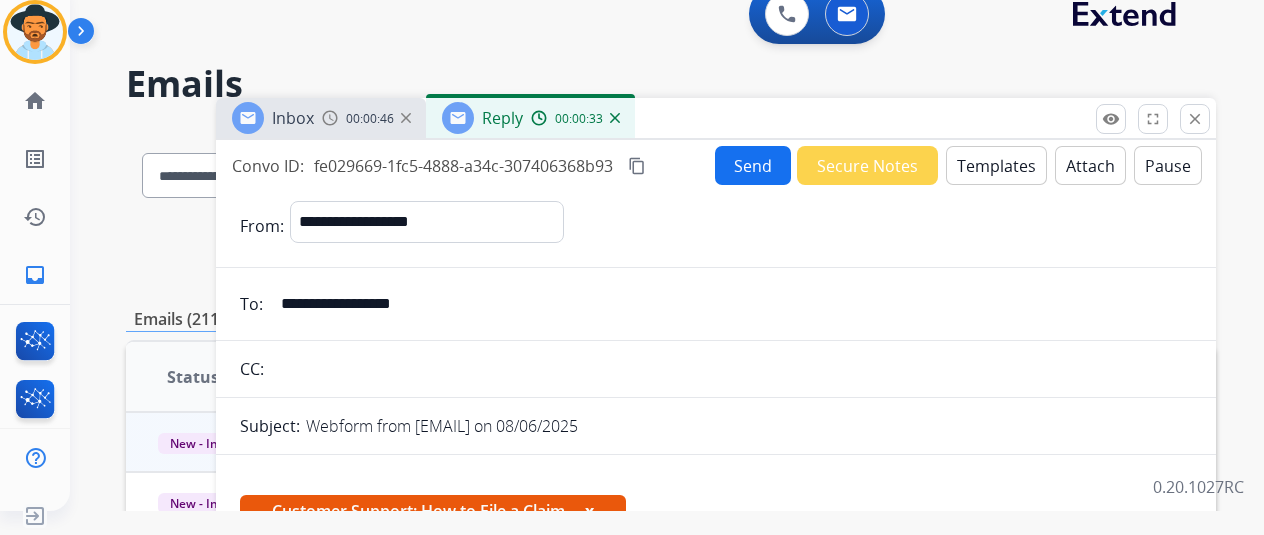 click on "Send" at bounding box center [753, 165] 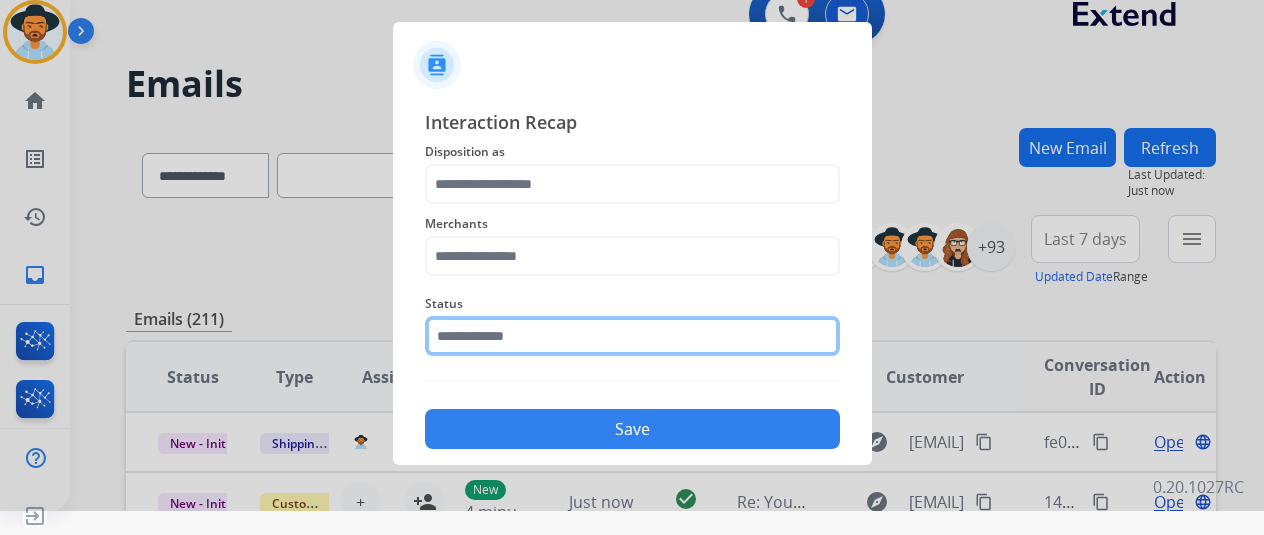 click 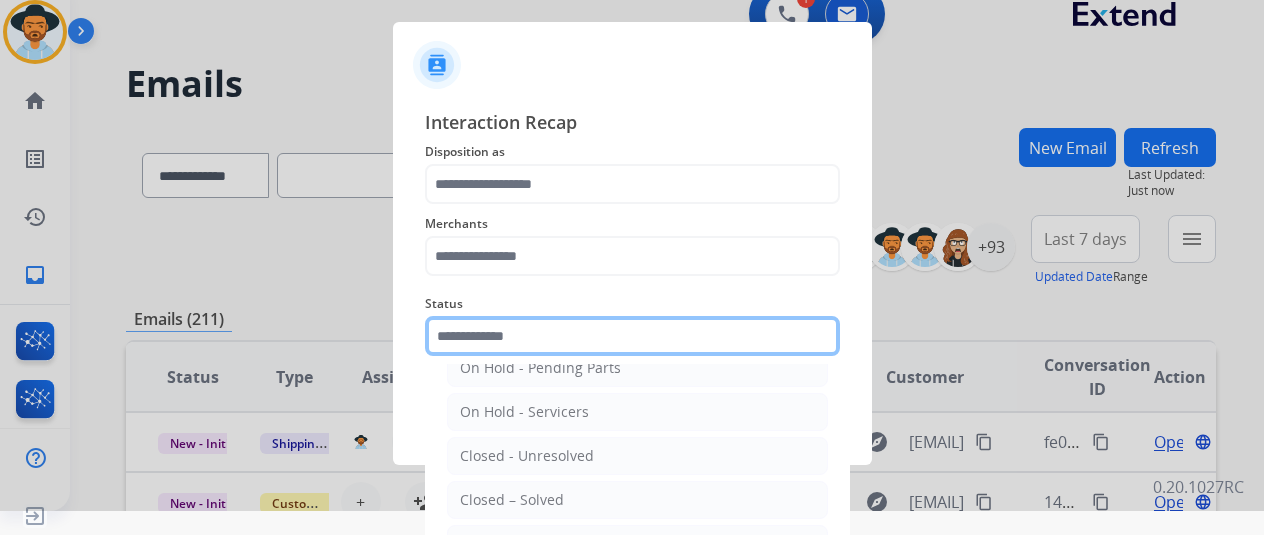 scroll, scrollTop: 114, scrollLeft: 0, axis: vertical 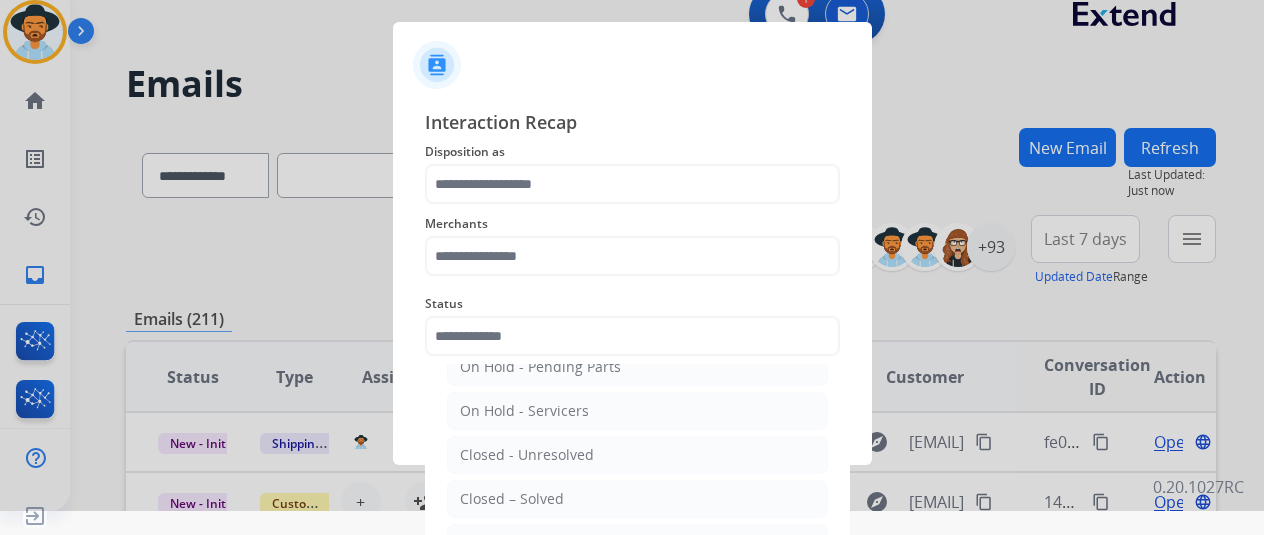 click on "Closed – Solved" 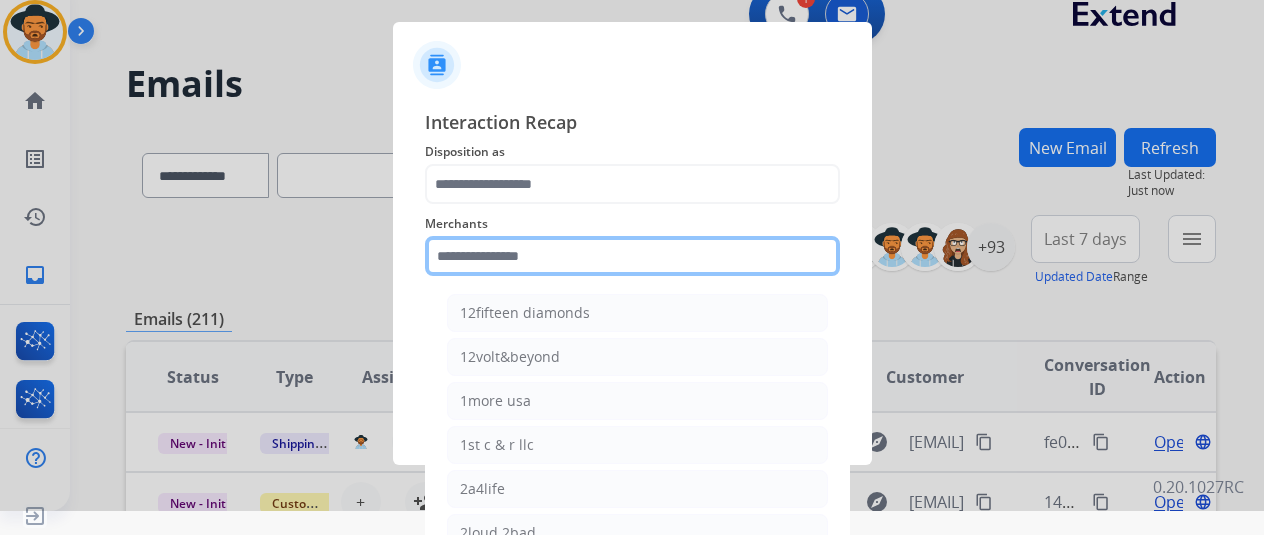 click 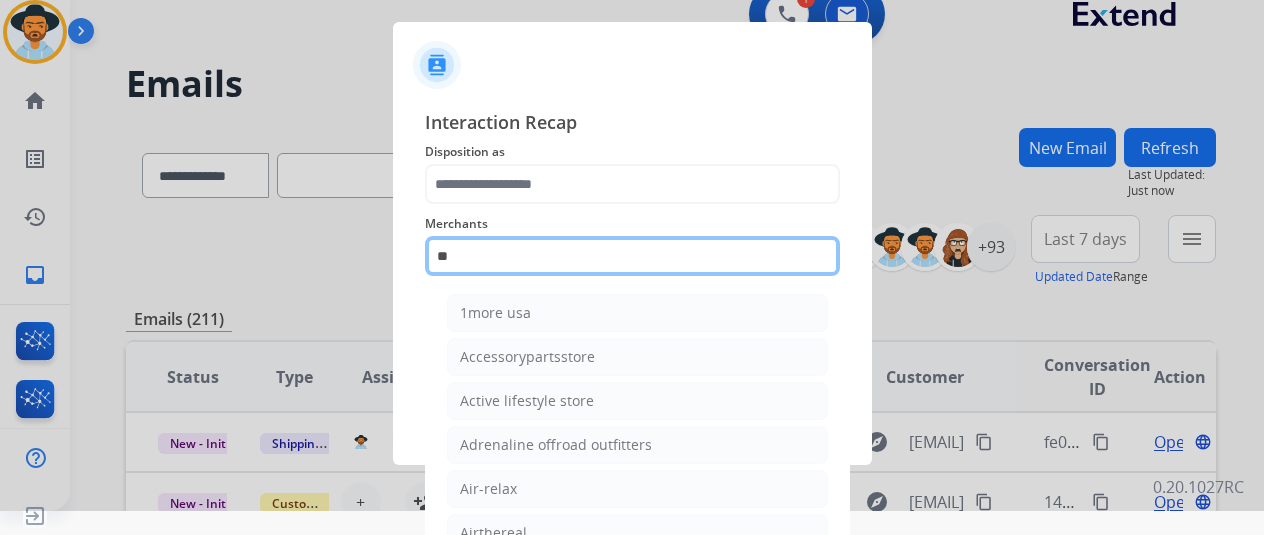 type on "*" 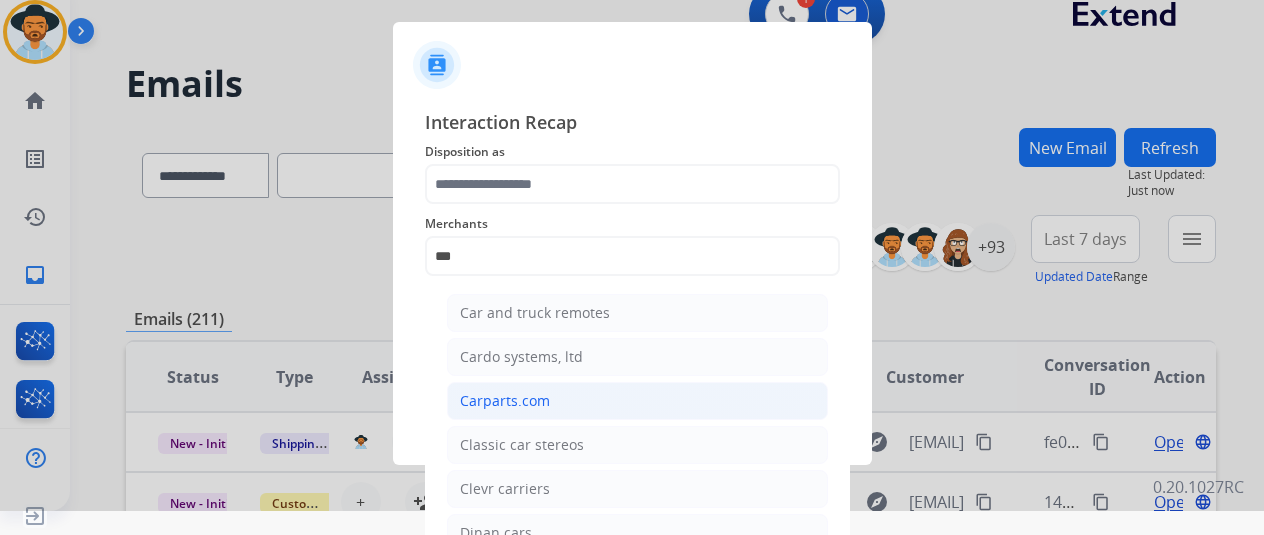 click on "Carparts.com" 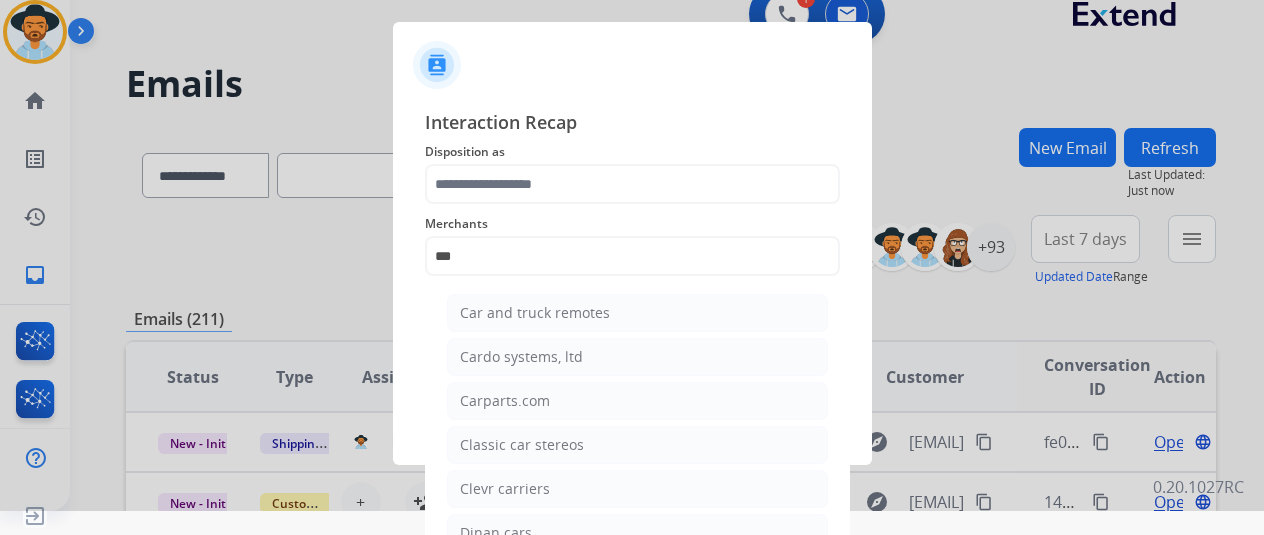 type on "**********" 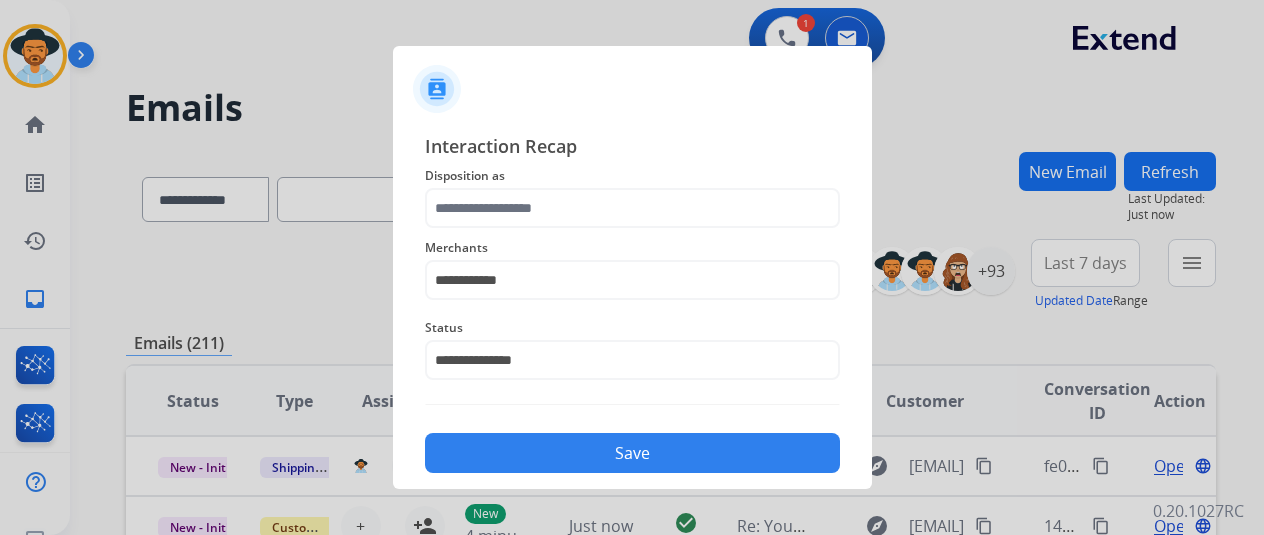 scroll, scrollTop: 24, scrollLeft: 0, axis: vertical 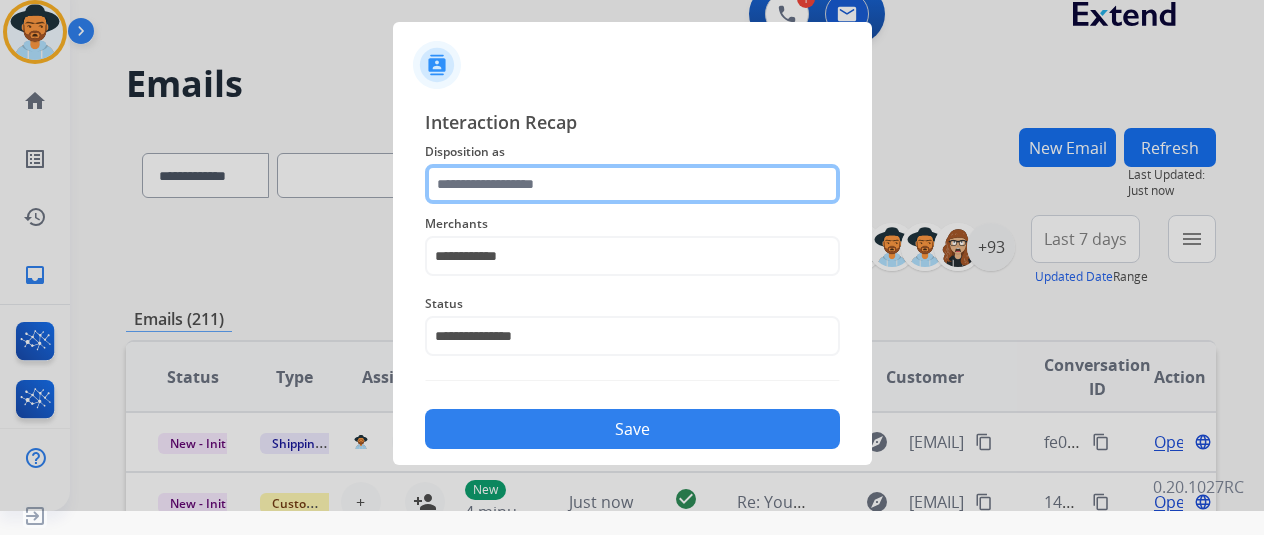 click 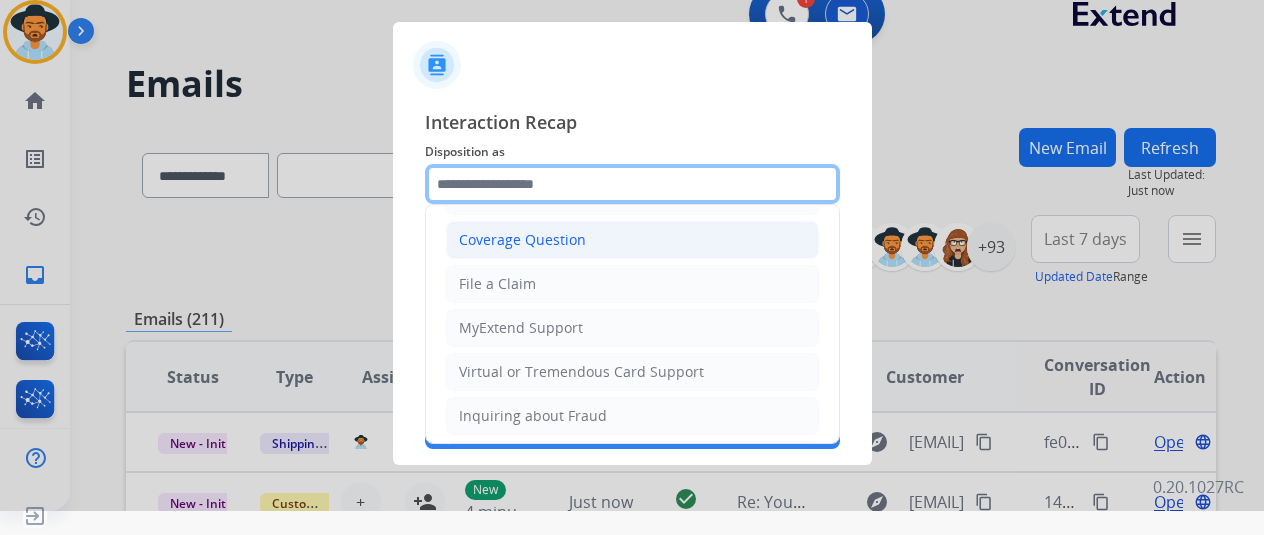 scroll, scrollTop: 100, scrollLeft: 0, axis: vertical 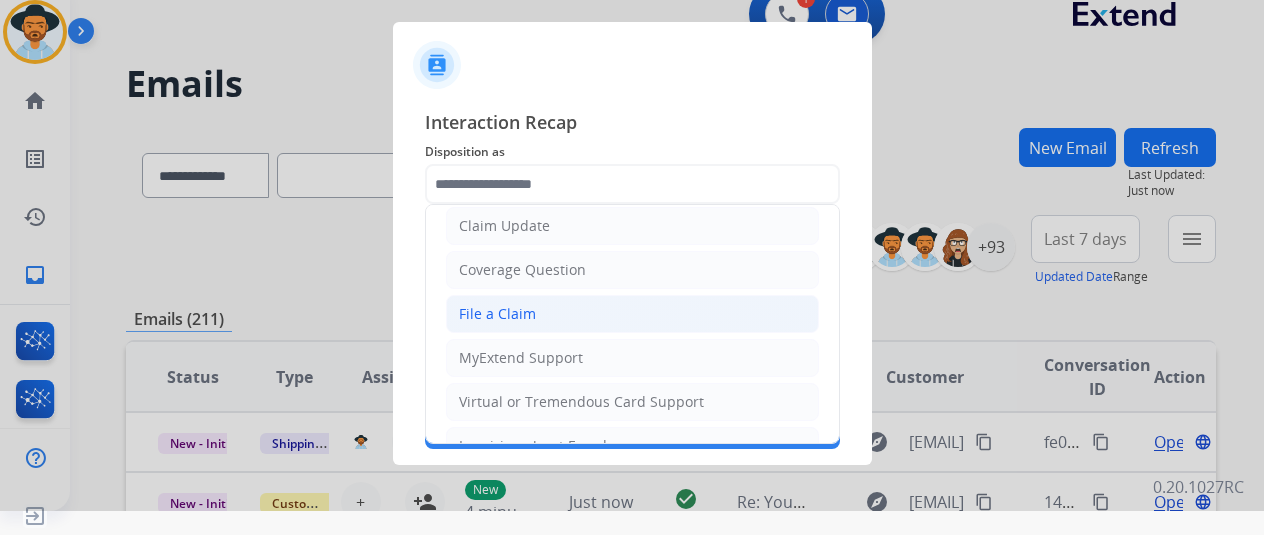click on "File a Claim" 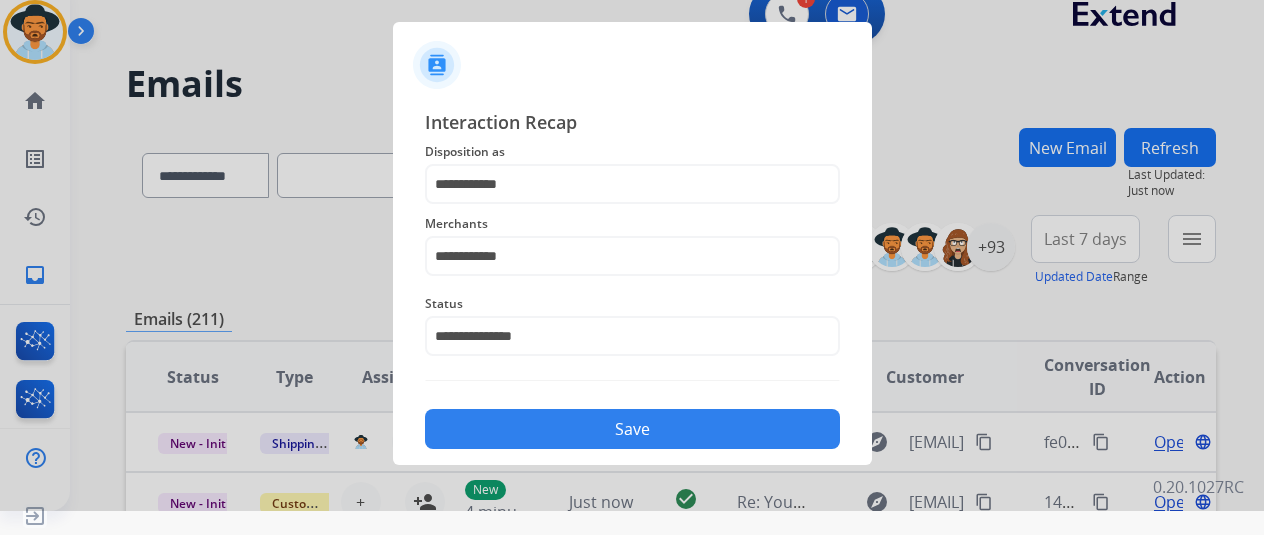 click on "Save" 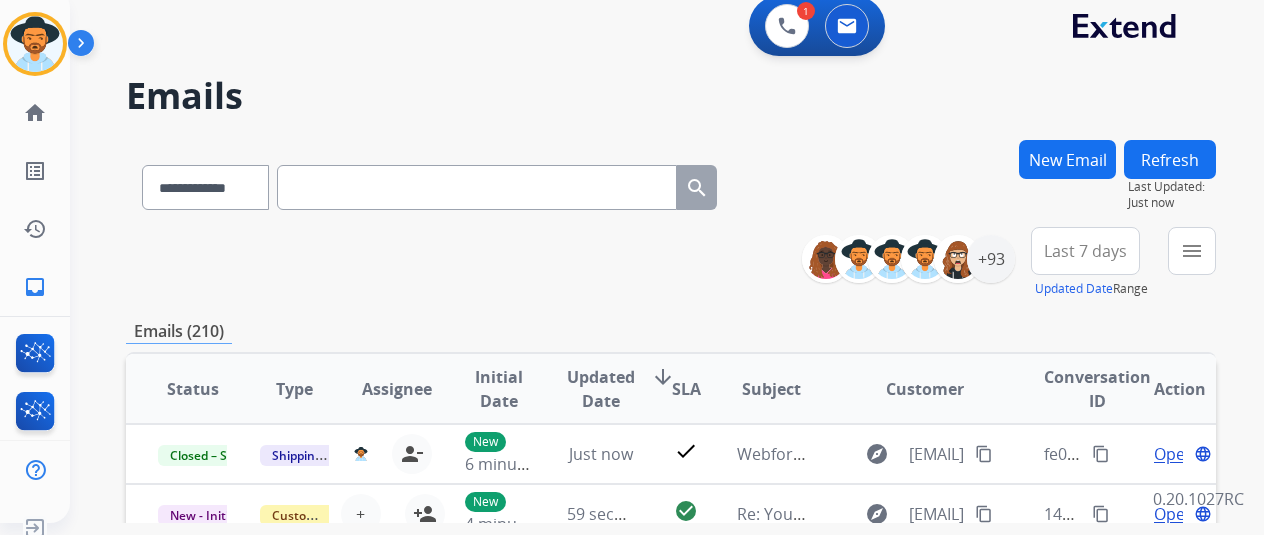 scroll, scrollTop: 0, scrollLeft: 0, axis: both 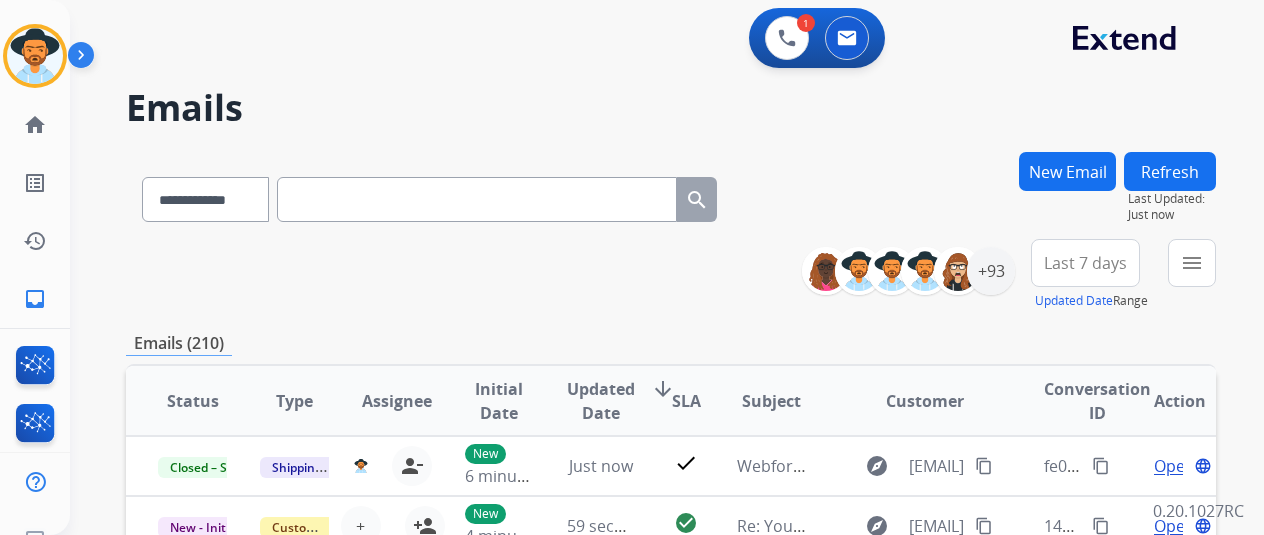click on "New Email" at bounding box center [1067, 195] 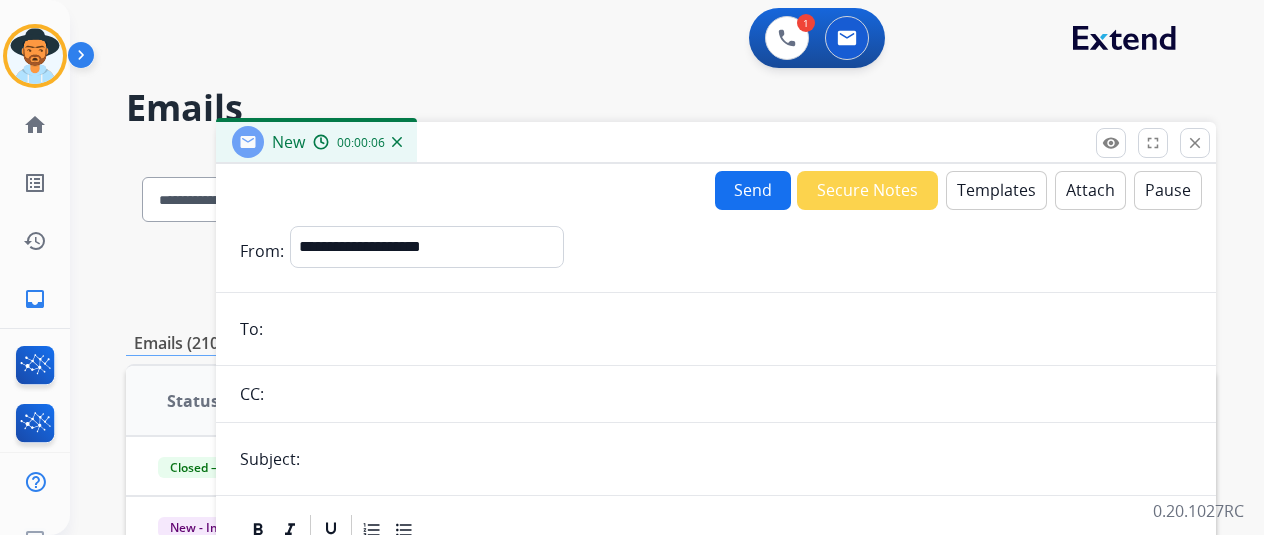 click on "Templates" at bounding box center (996, 190) 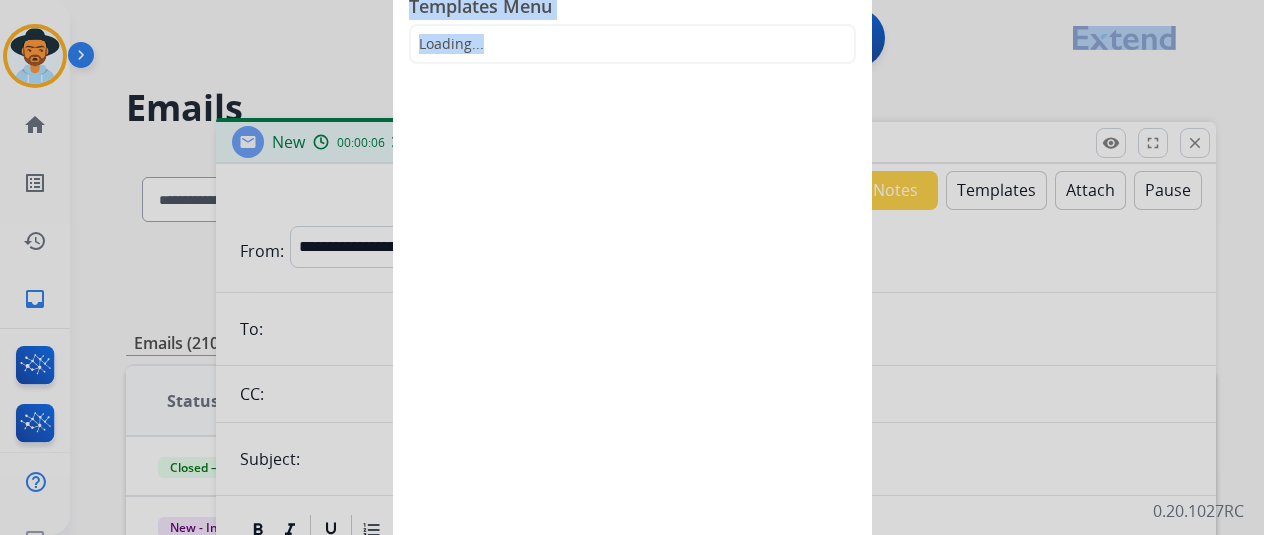 click 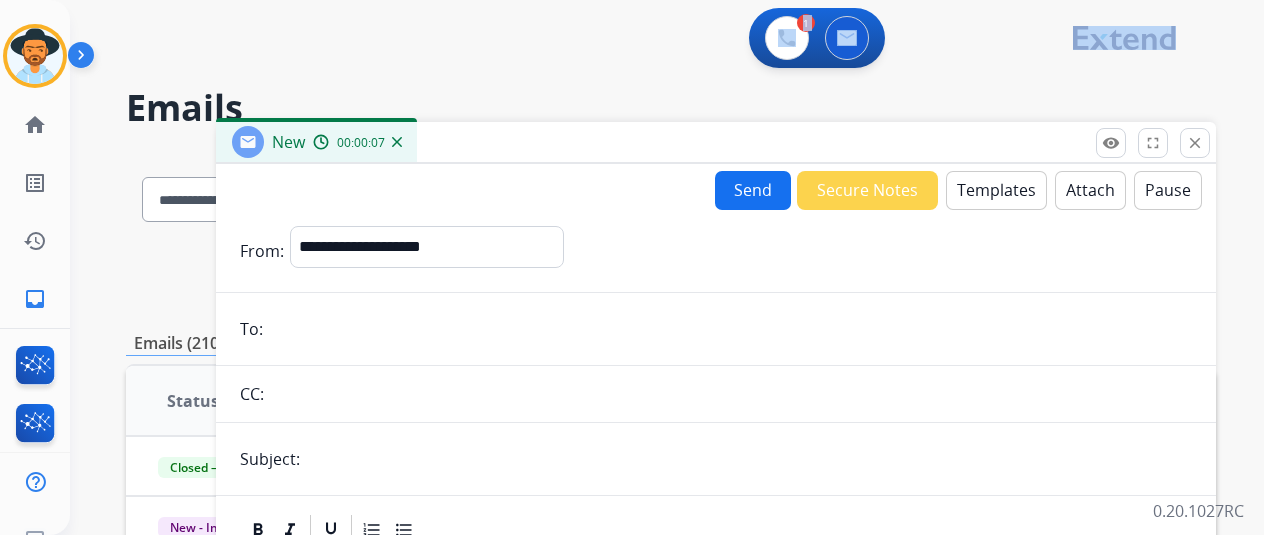 click on "Templates" at bounding box center (996, 190) 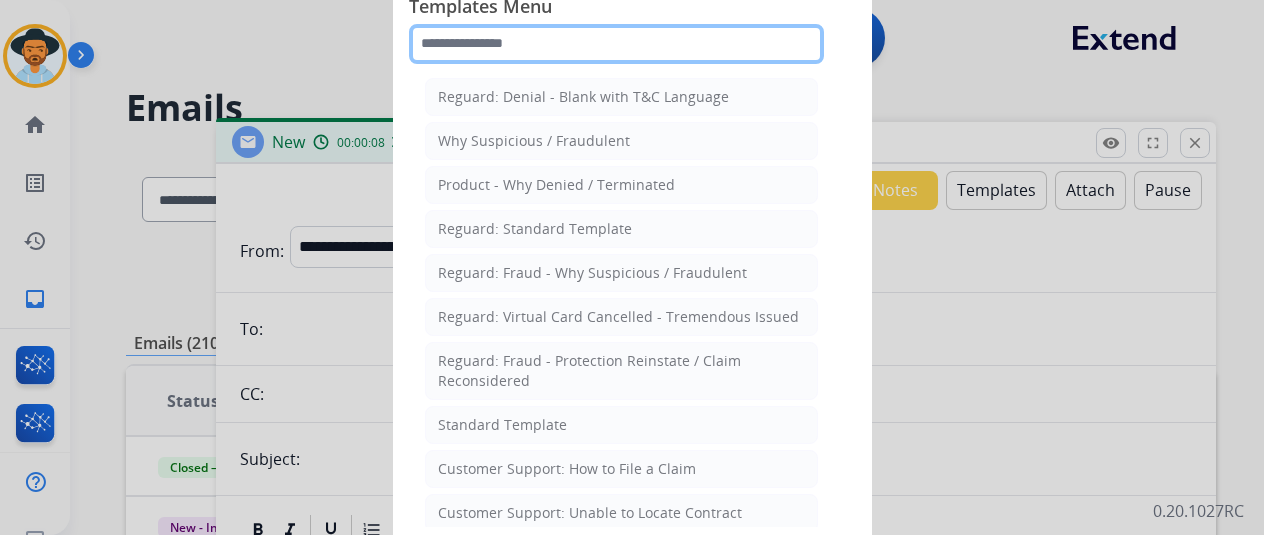 click 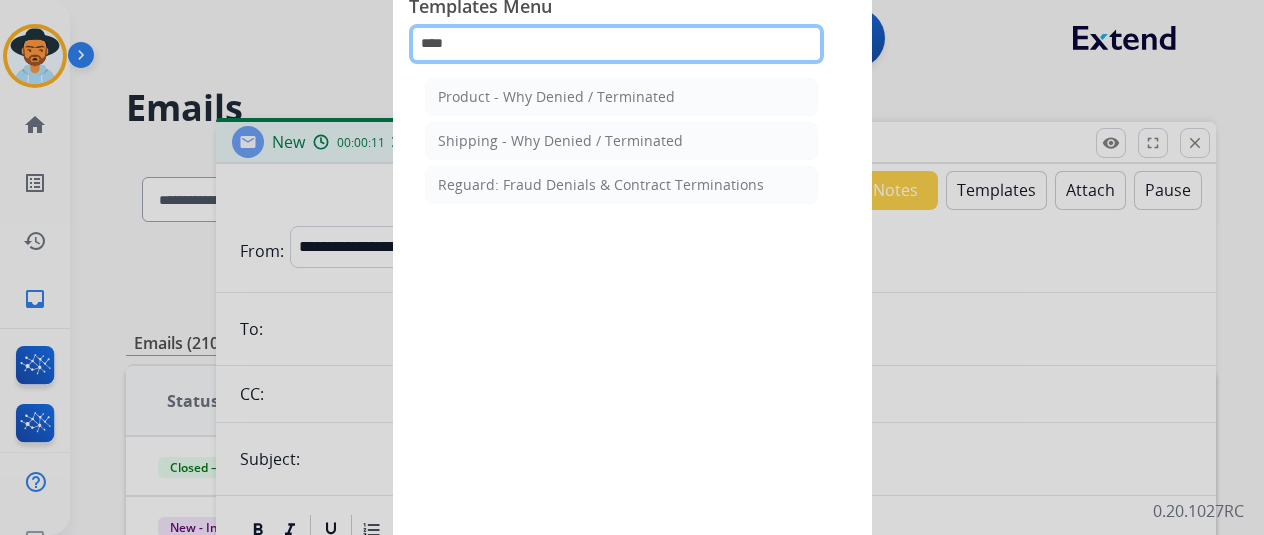 type on "****" 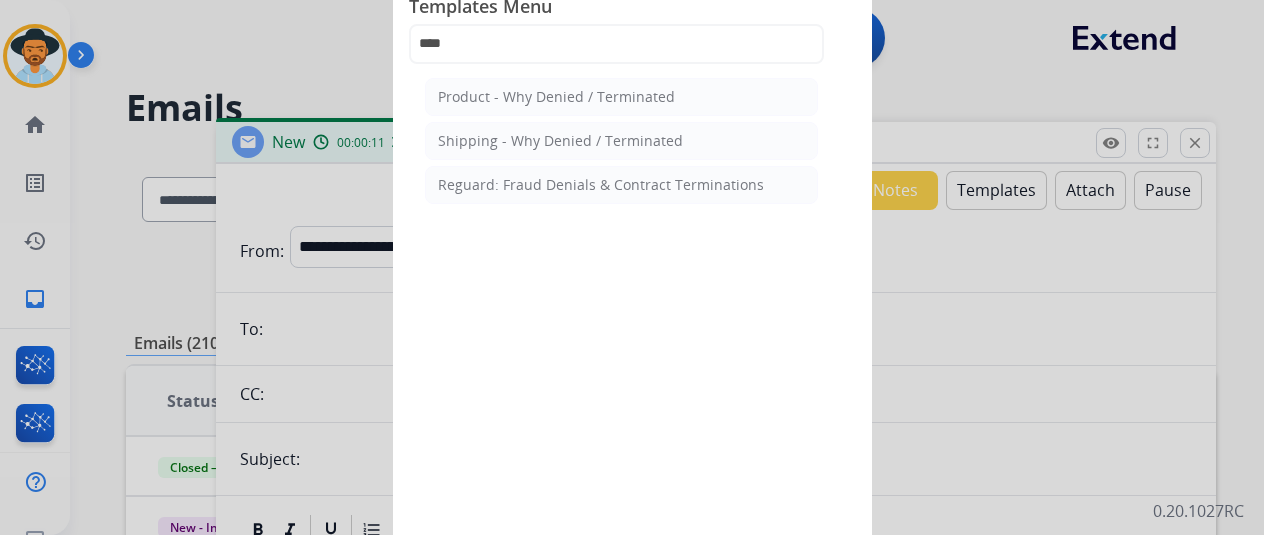 click 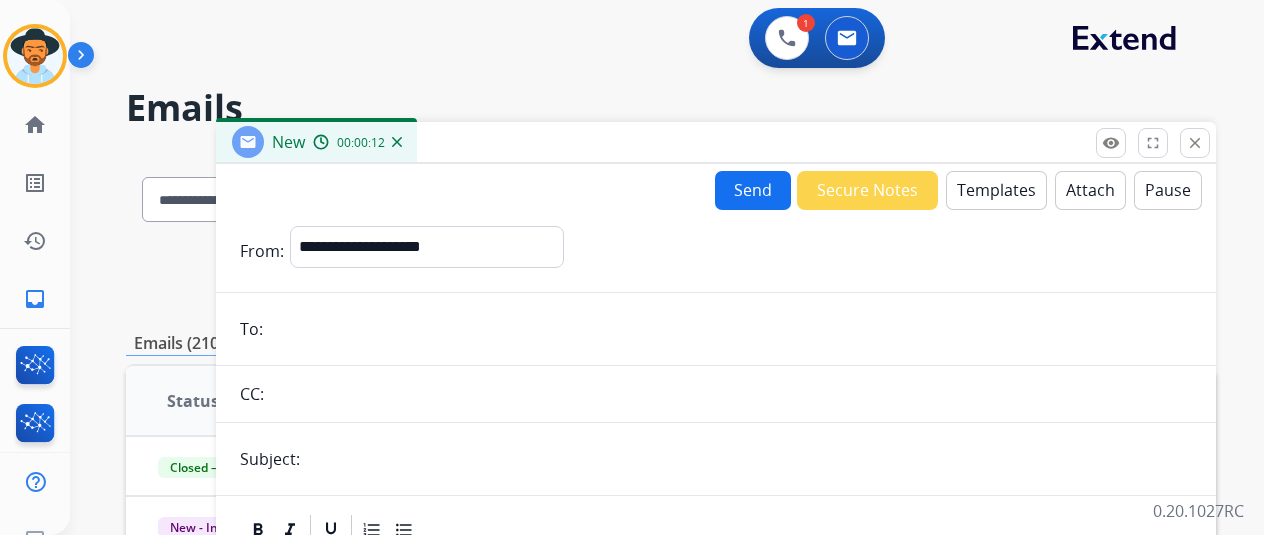 click at bounding box center (730, 329) 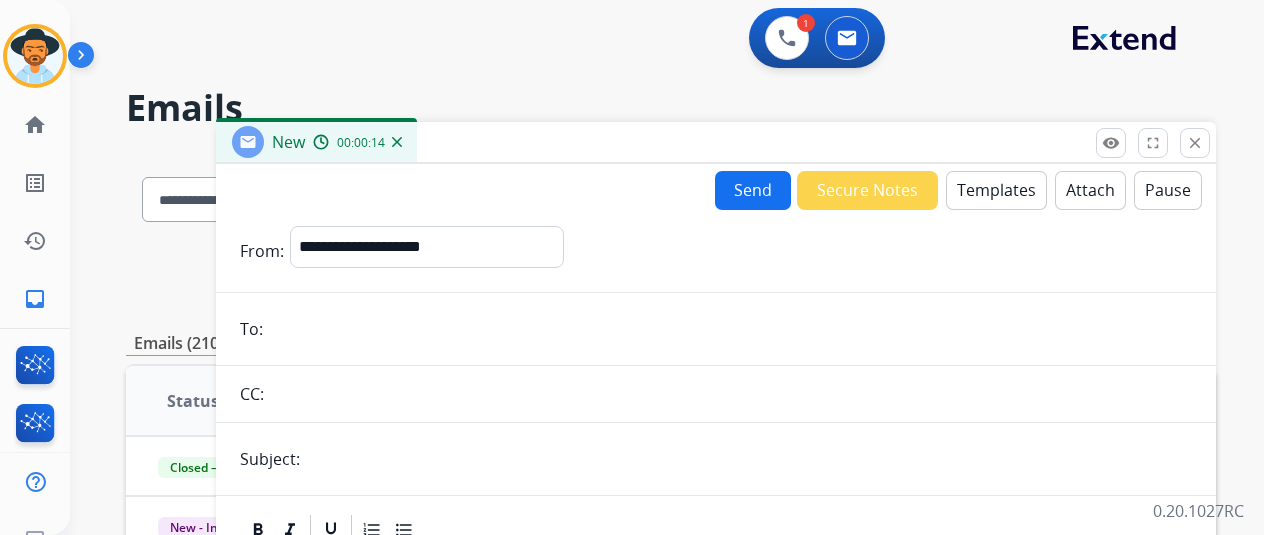paste on "**********" 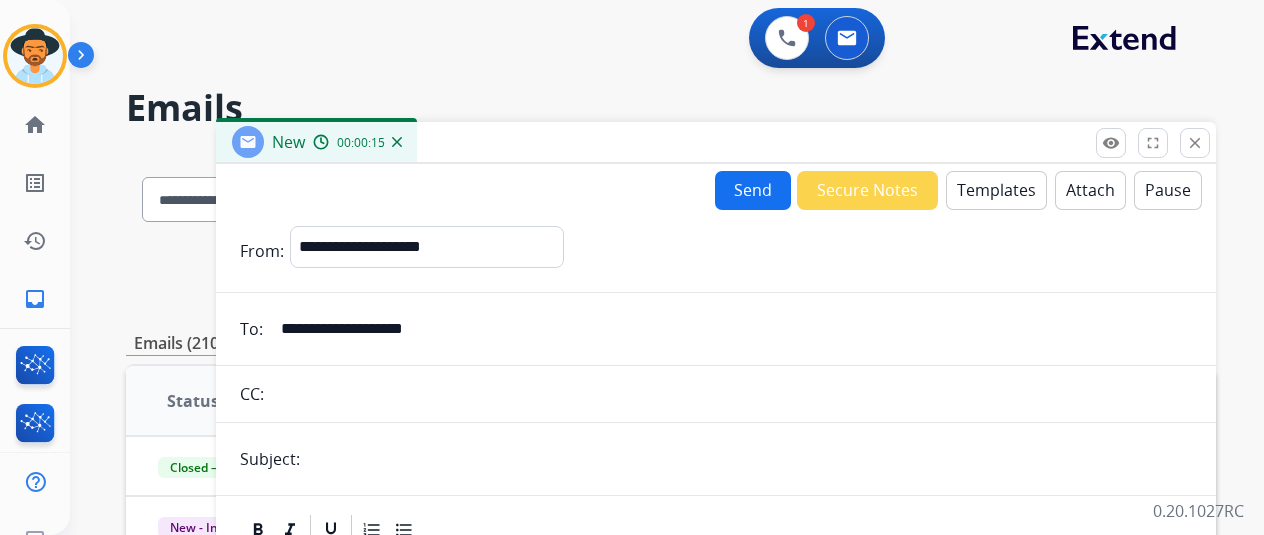 type on "**********" 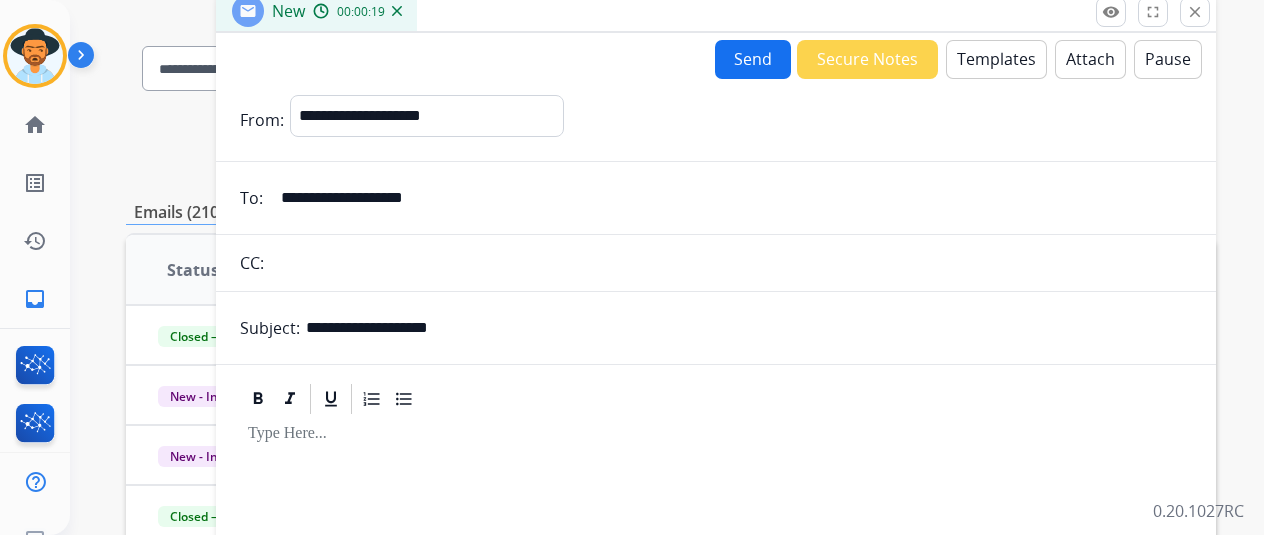 scroll, scrollTop: 100, scrollLeft: 0, axis: vertical 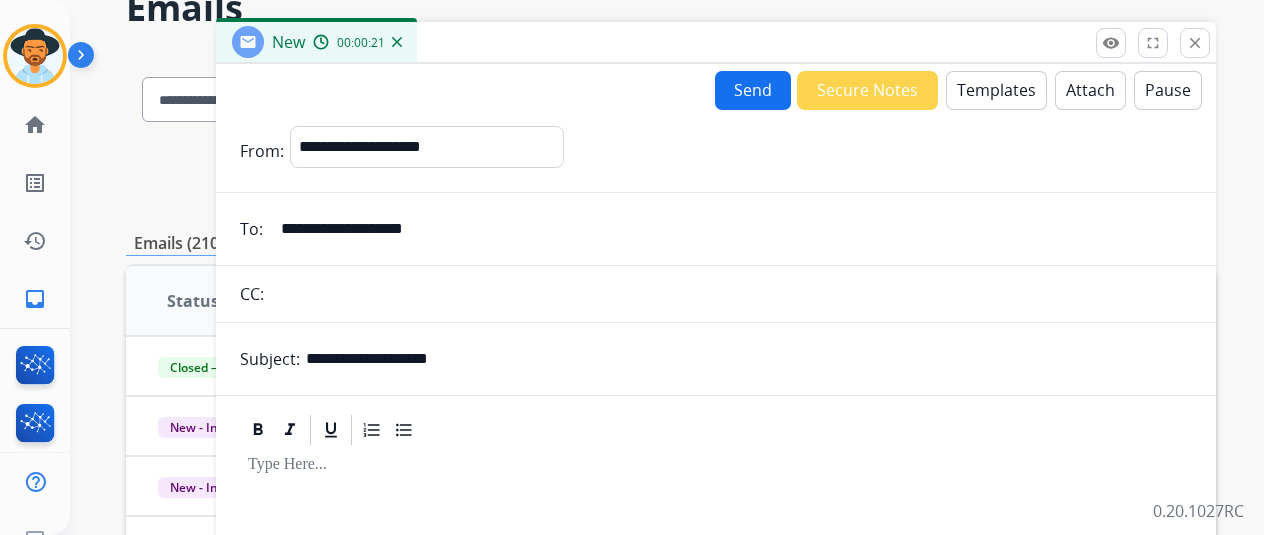 click on "Templates" at bounding box center (996, 90) 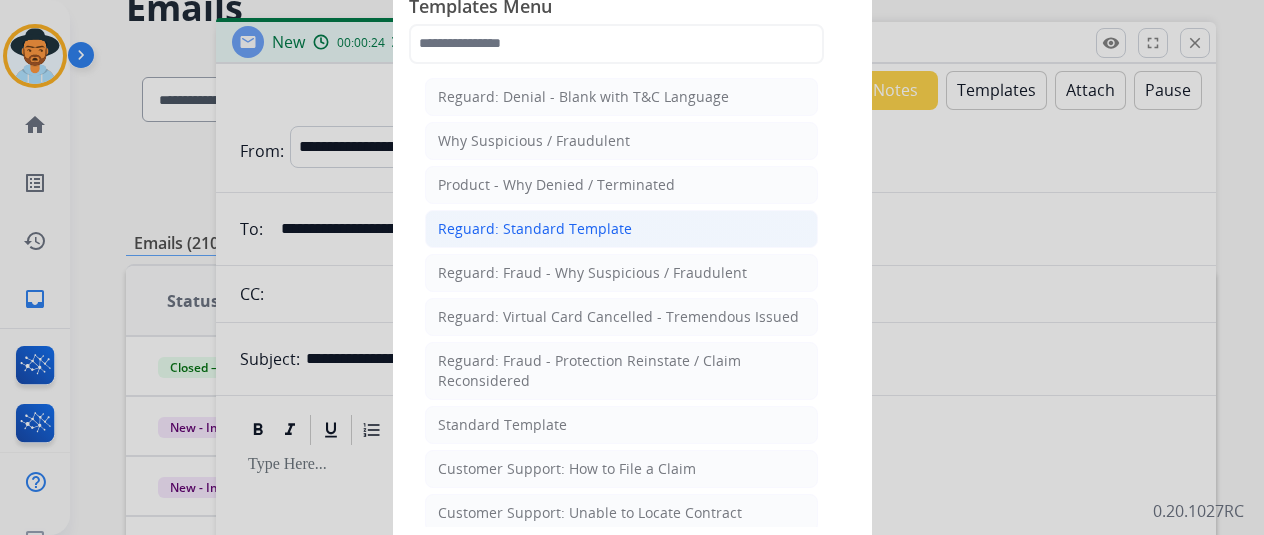 click on "Reguard: Standard Template" 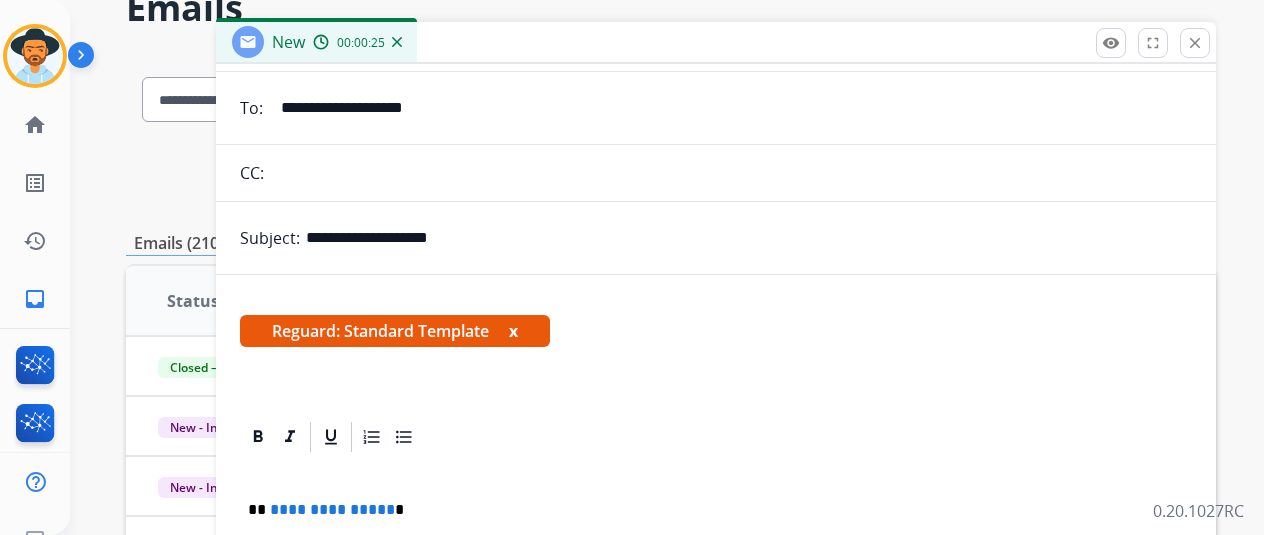 scroll, scrollTop: 168, scrollLeft: 0, axis: vertical 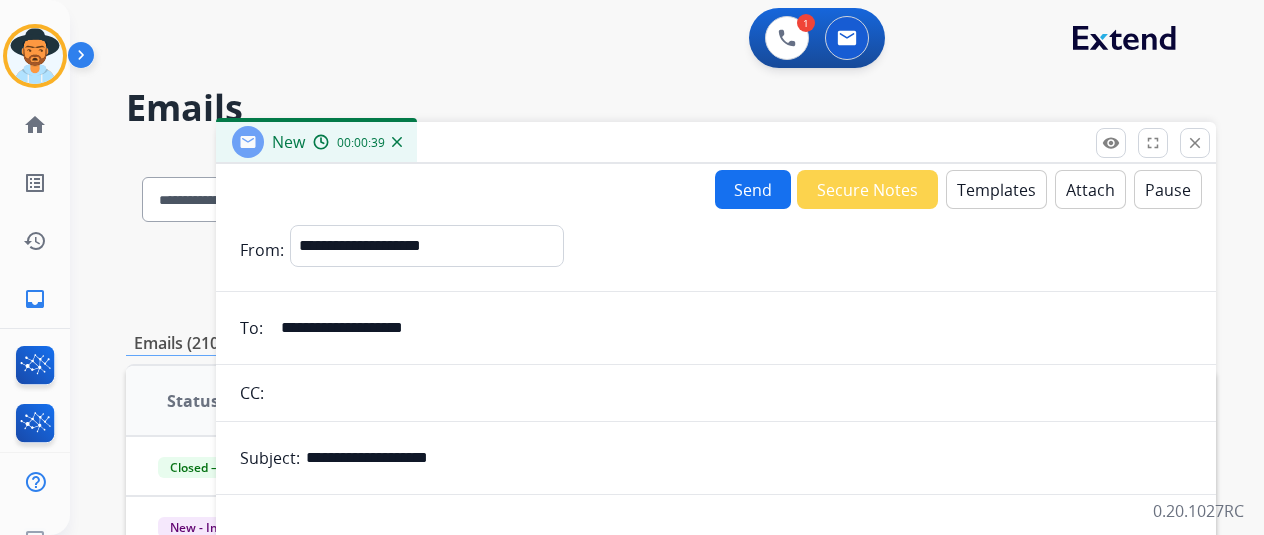 click on "Attach" at bounding box center [1090, 189] 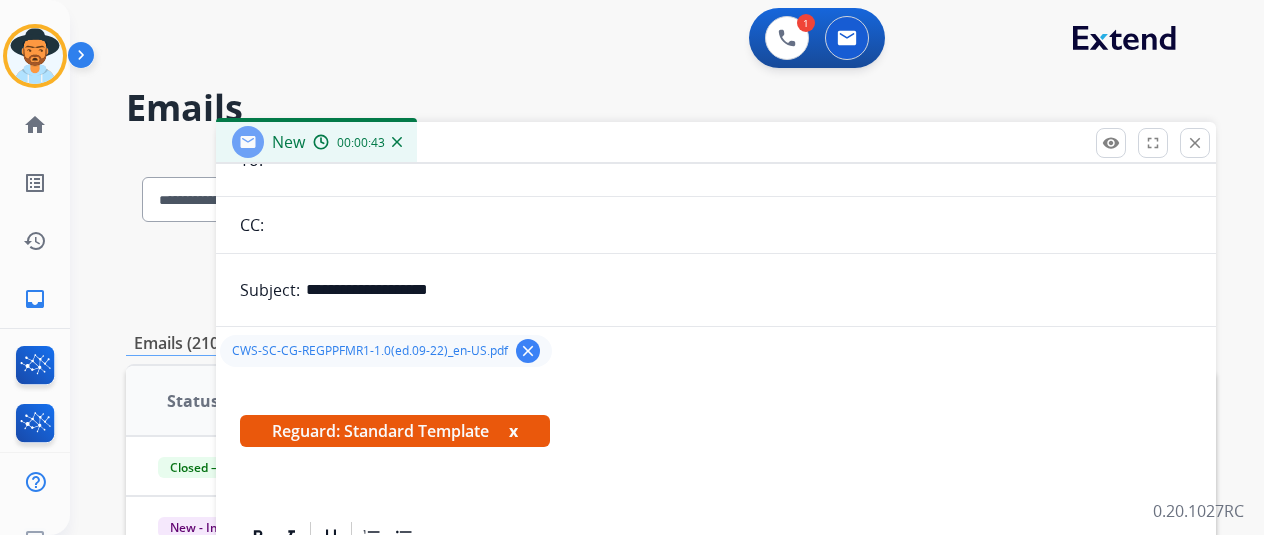 scroll, scrollTop: 216, scrollLeft: 0, axis: vertical 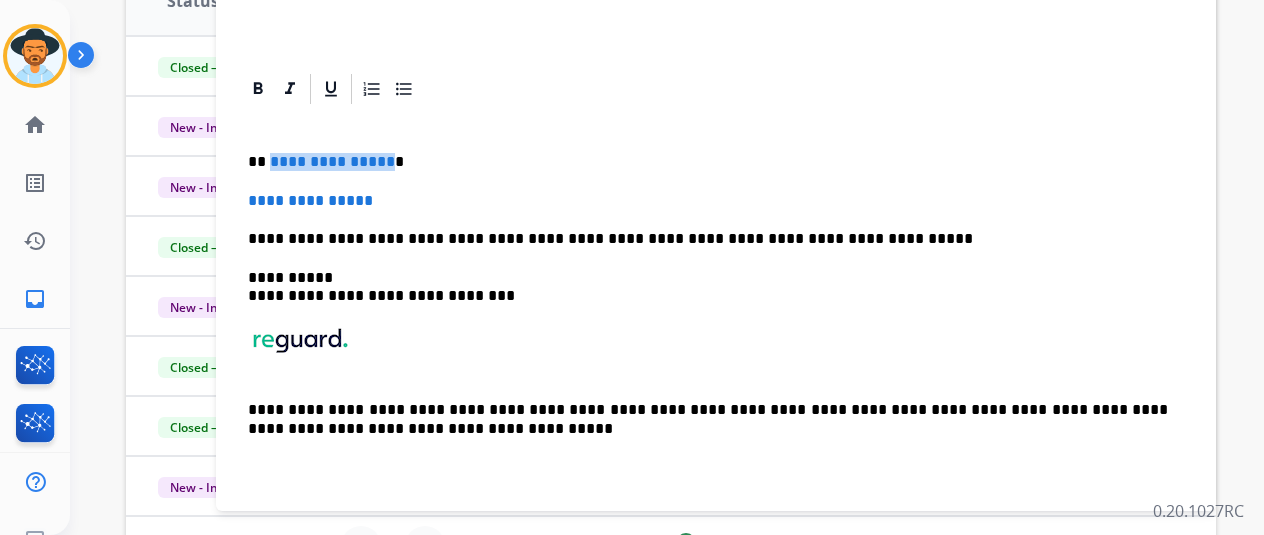 drag, startPoint x: 399, startPoint y: 155, endPoint x: 283, endPoint y: 152, distance: 116.03879 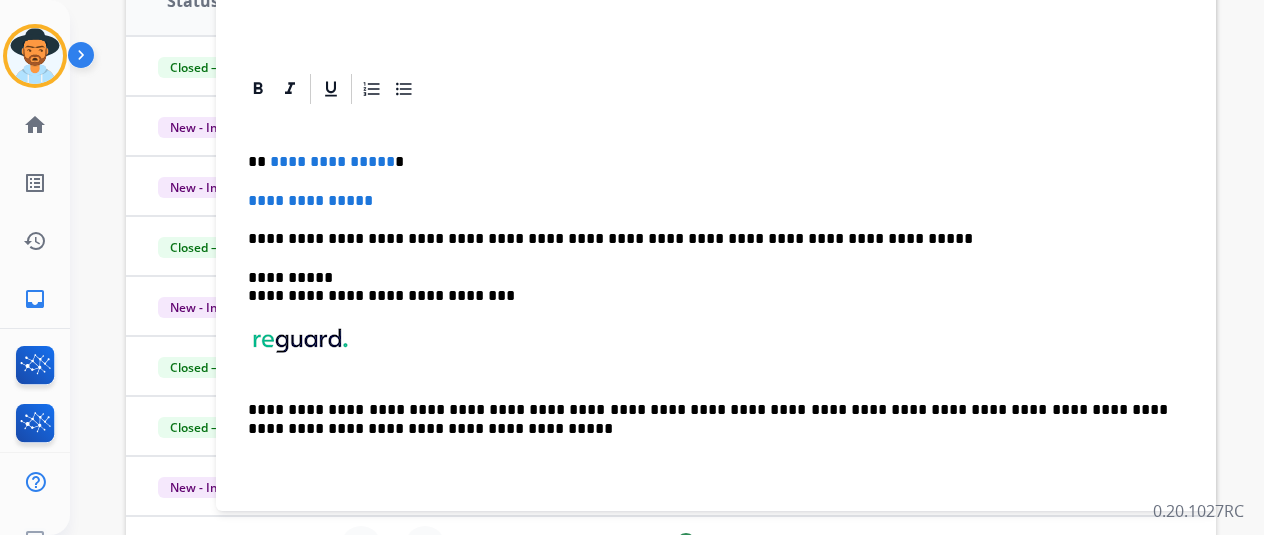 type 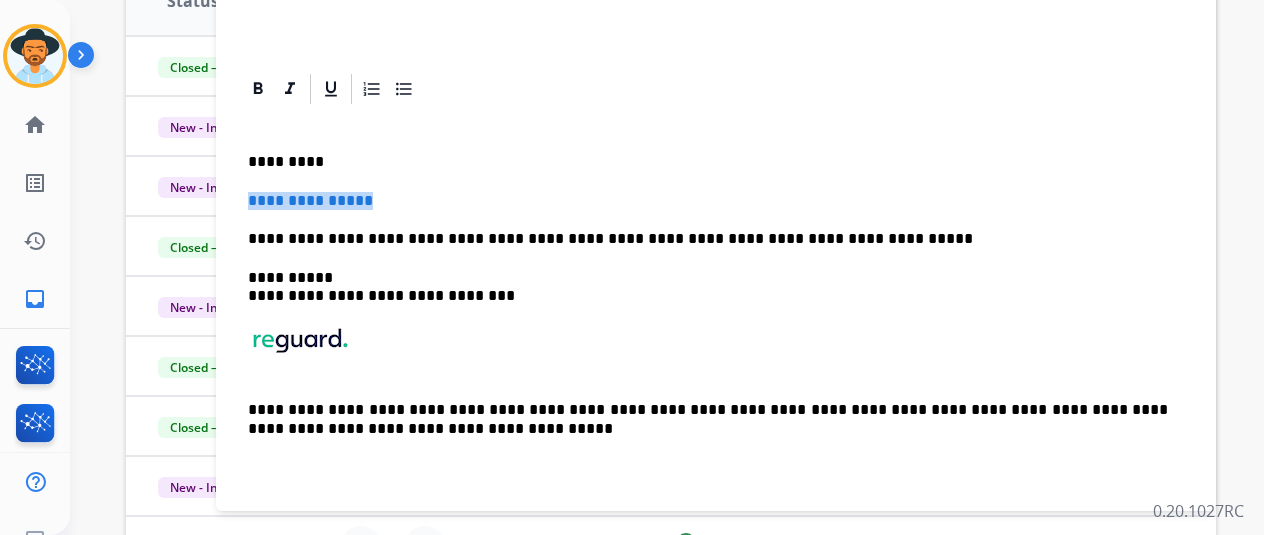 drag, startPoint x: 431, startPoint y: 197, endPoint x: 265, endPoint y: 191, distance: 166.1084 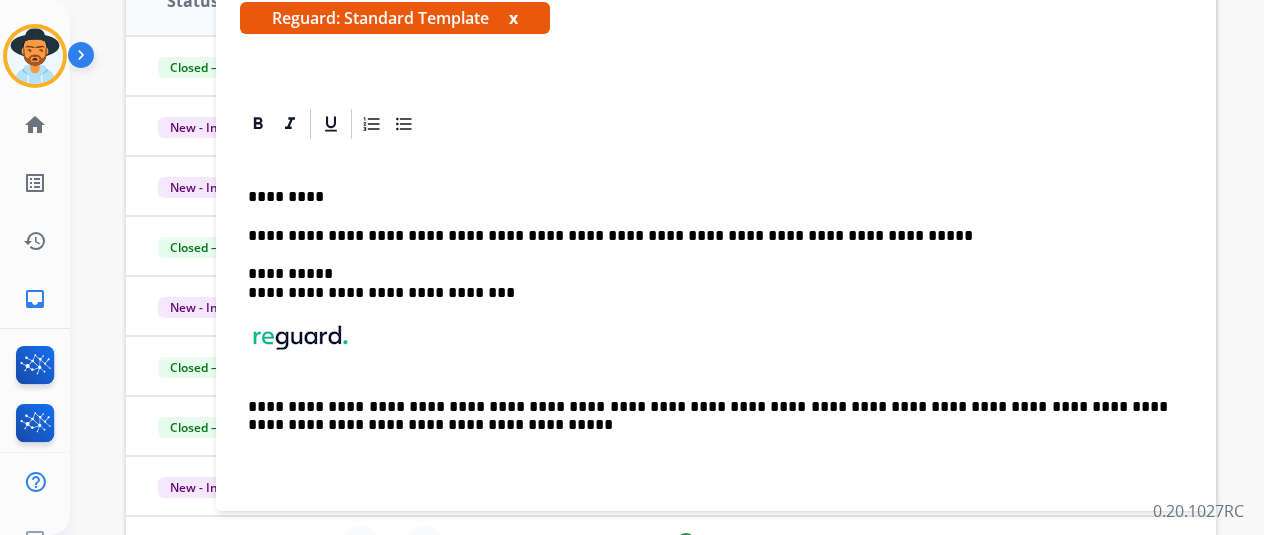 scroll, scrollTop: 178, scrollLeft: 0, axis: vertical 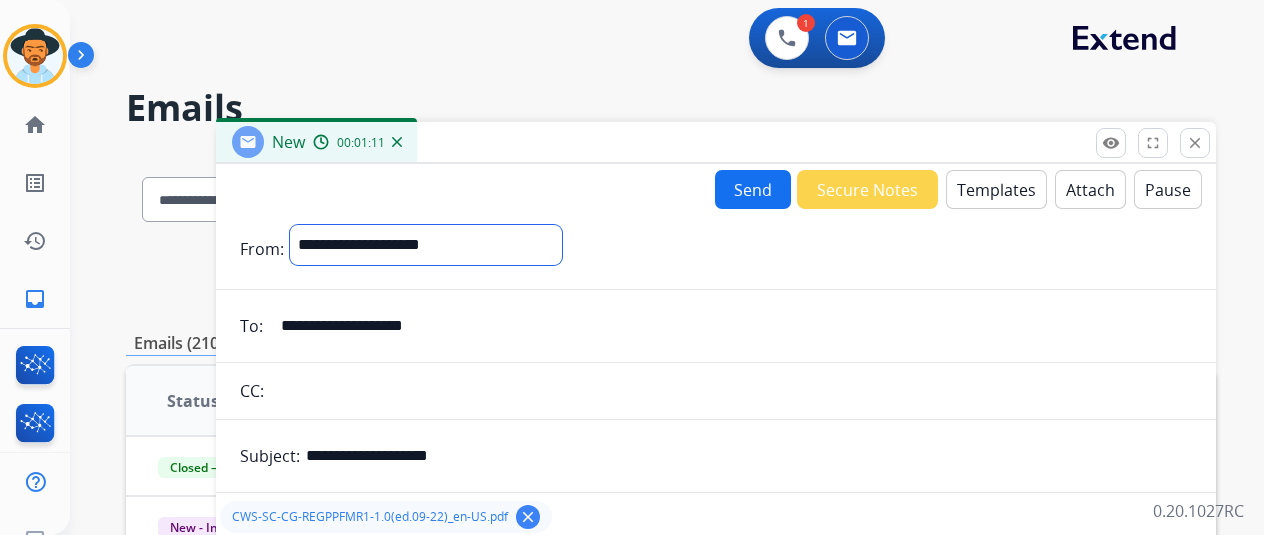 click on "**********" at bounding box center [426, 245] 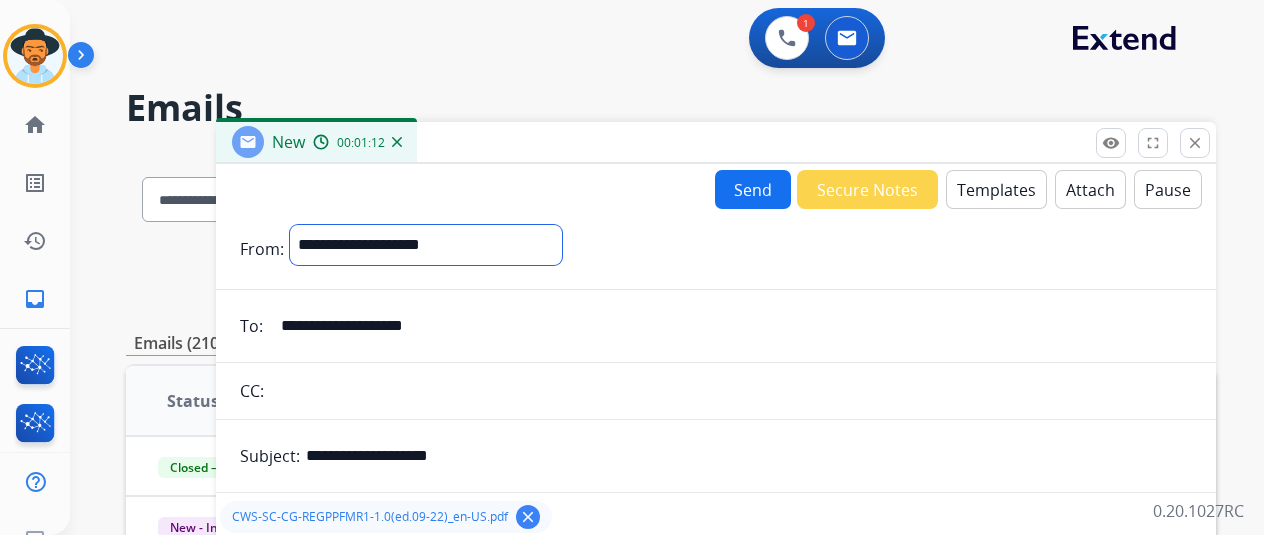 select on "**********" 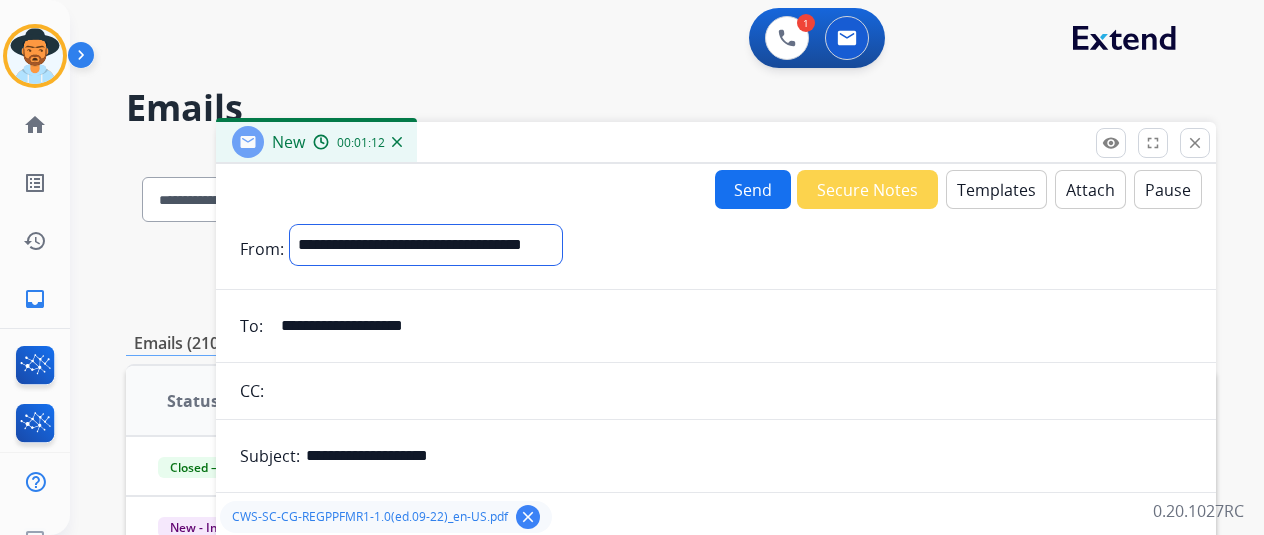 click on "**********" at bounding box center [426, 245] 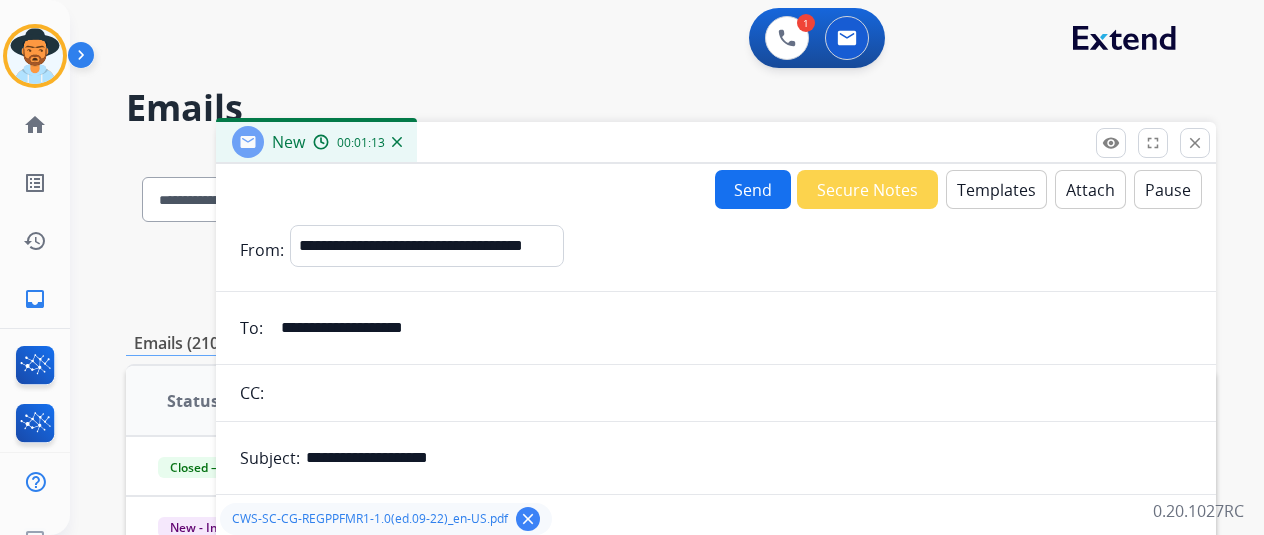 click on "**********" at bounding box center (716, 669) 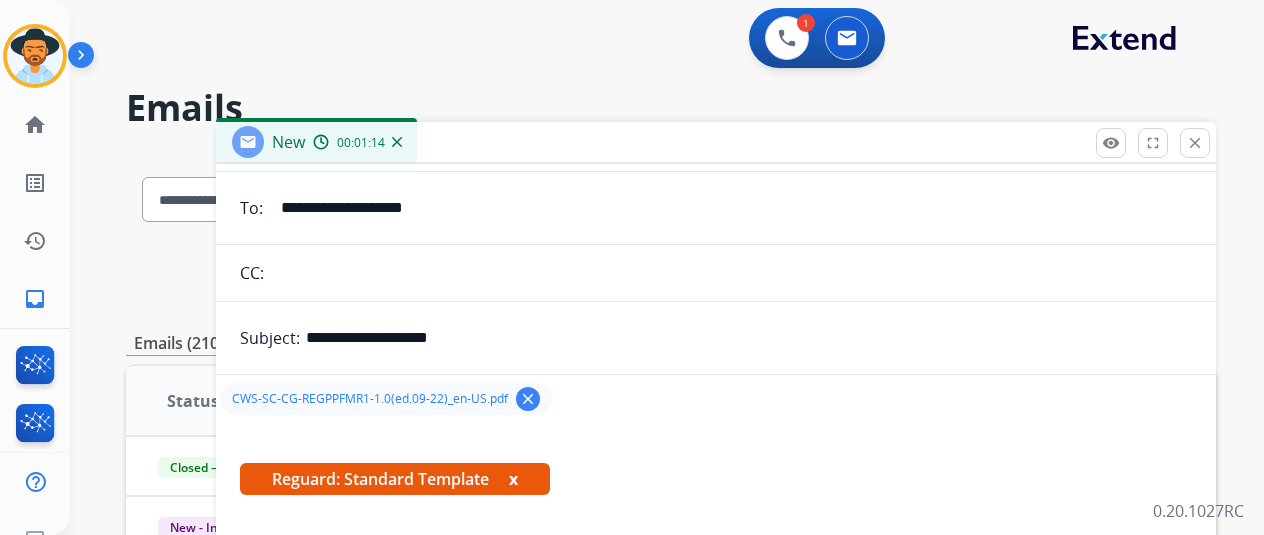 scroll, scrollTop: 216, scrollLeft: 0, axis: vertical 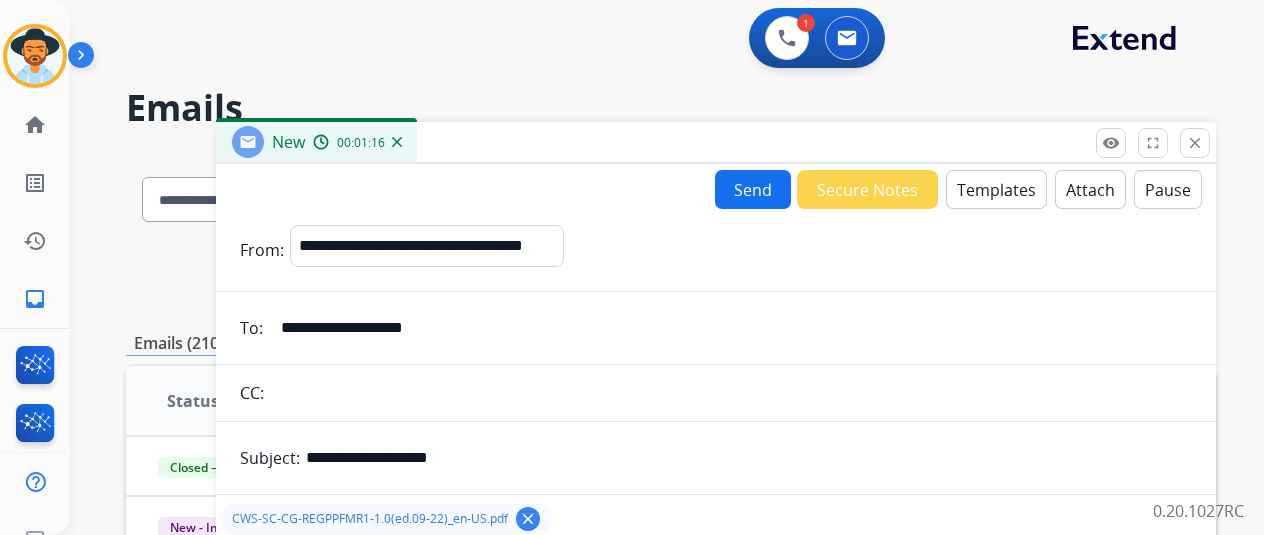 click on "Send  Secure Notes  Templates Attach  Pause" at bounding box center (958, 189) 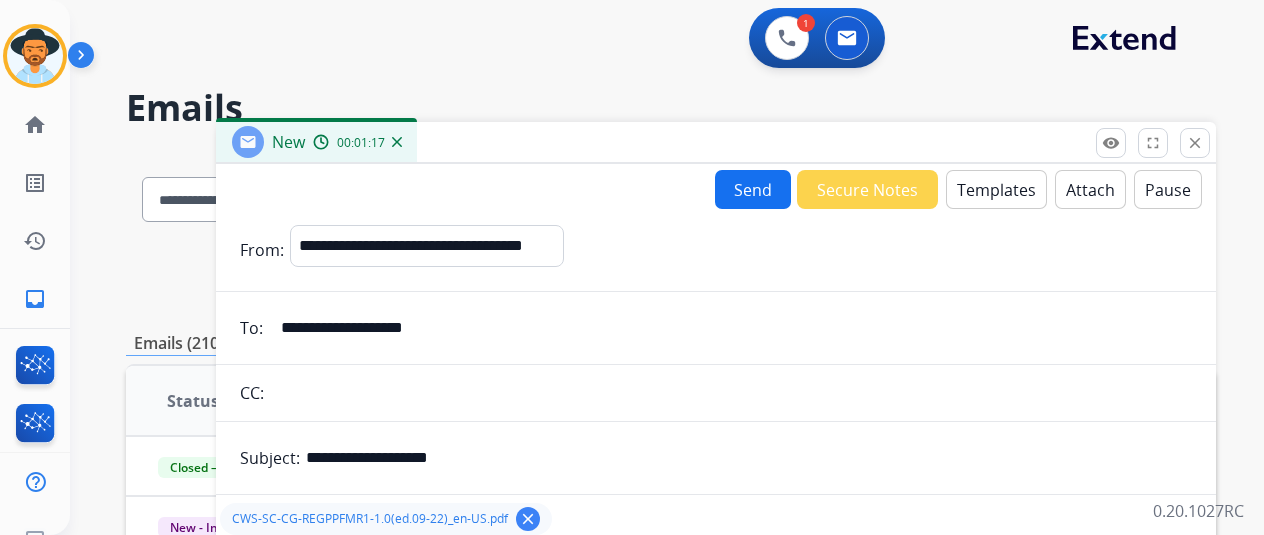 click on "Send" at bounding box center [753, 189] 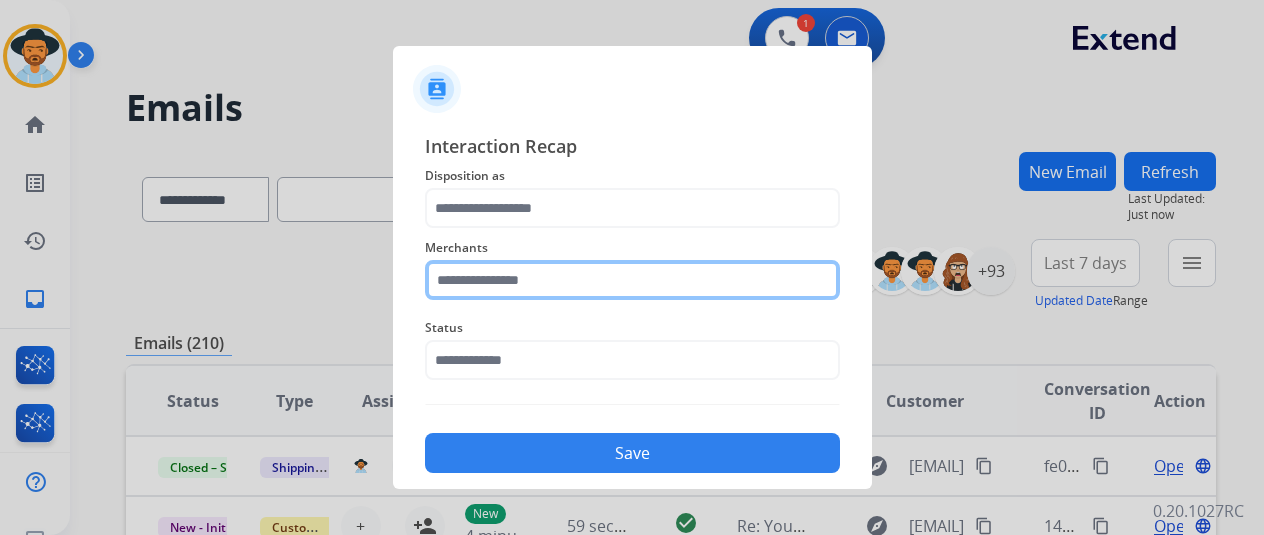 click 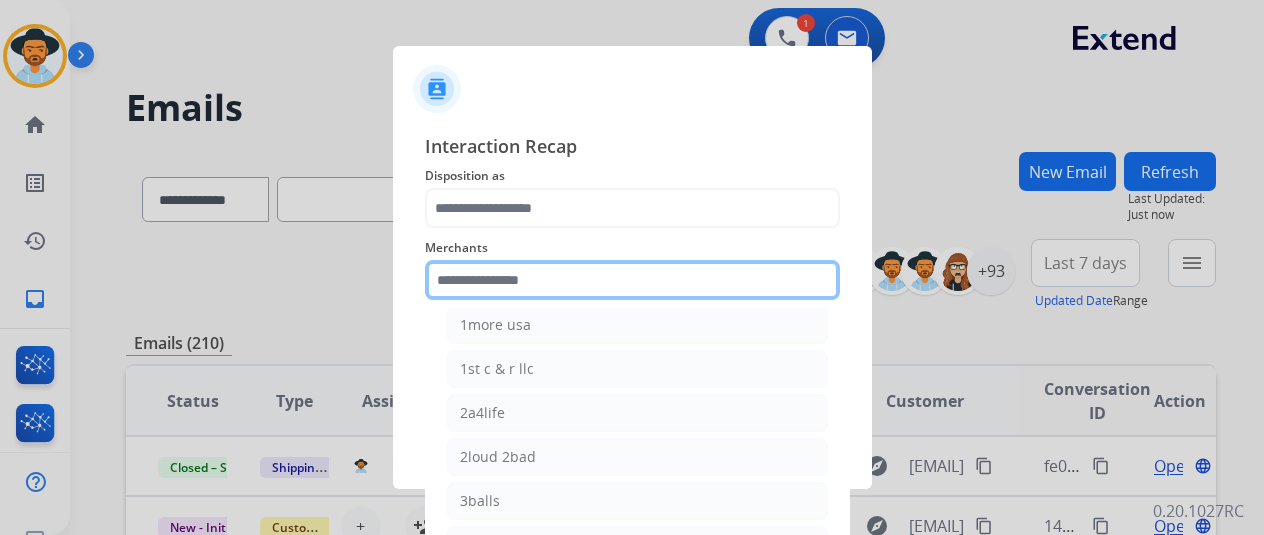 click 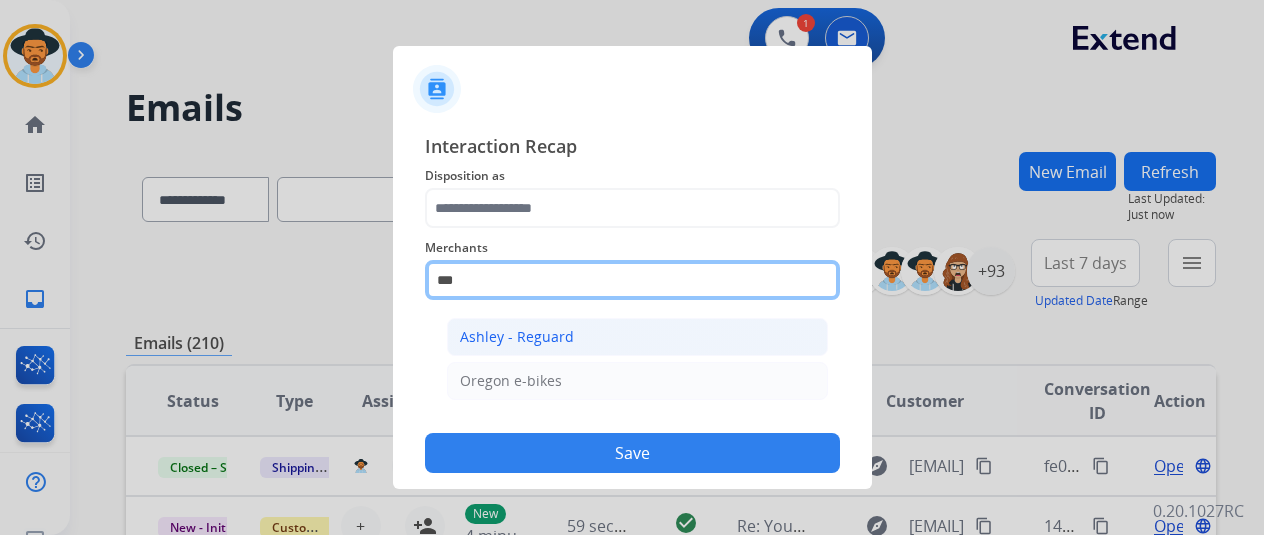 scroll, scrollTop: 0, scrollLeft: 0, axis: both 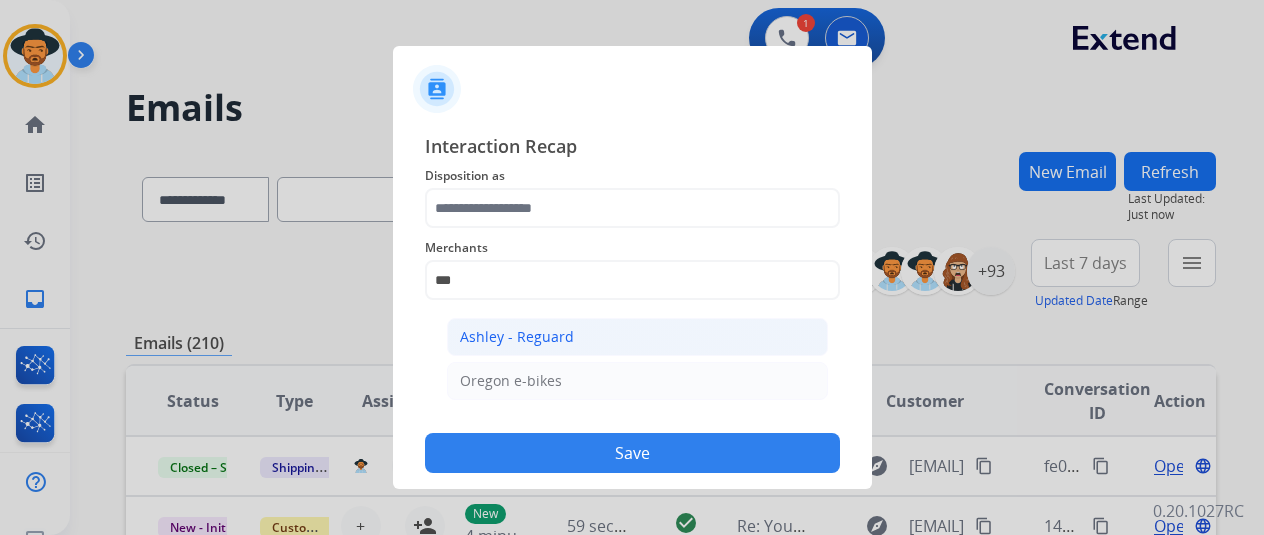 click on "Ashley - Reguard" 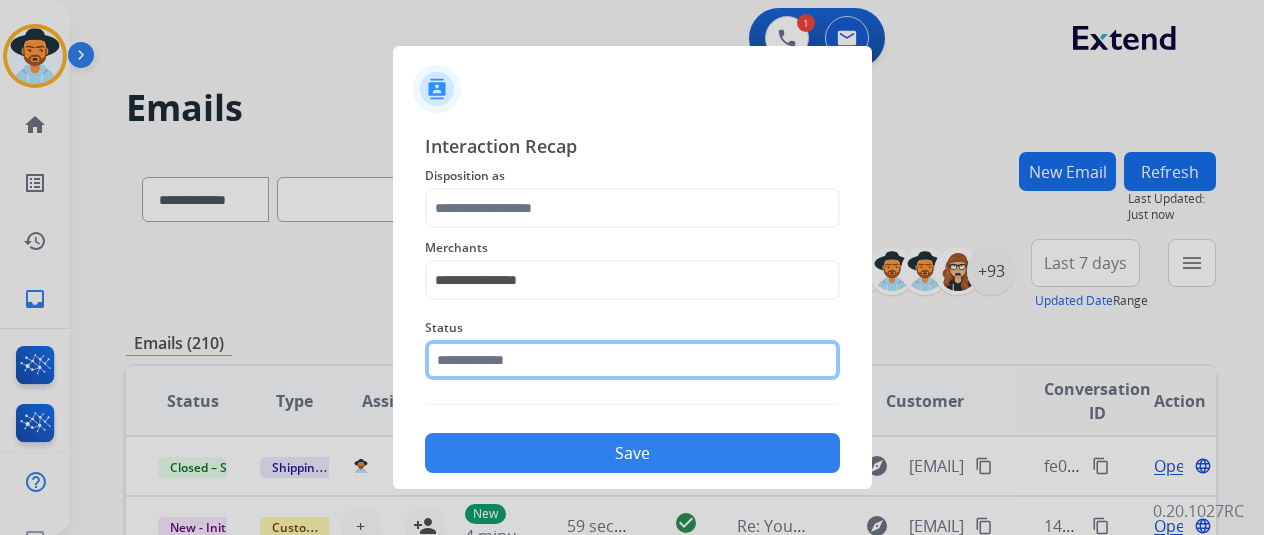 click 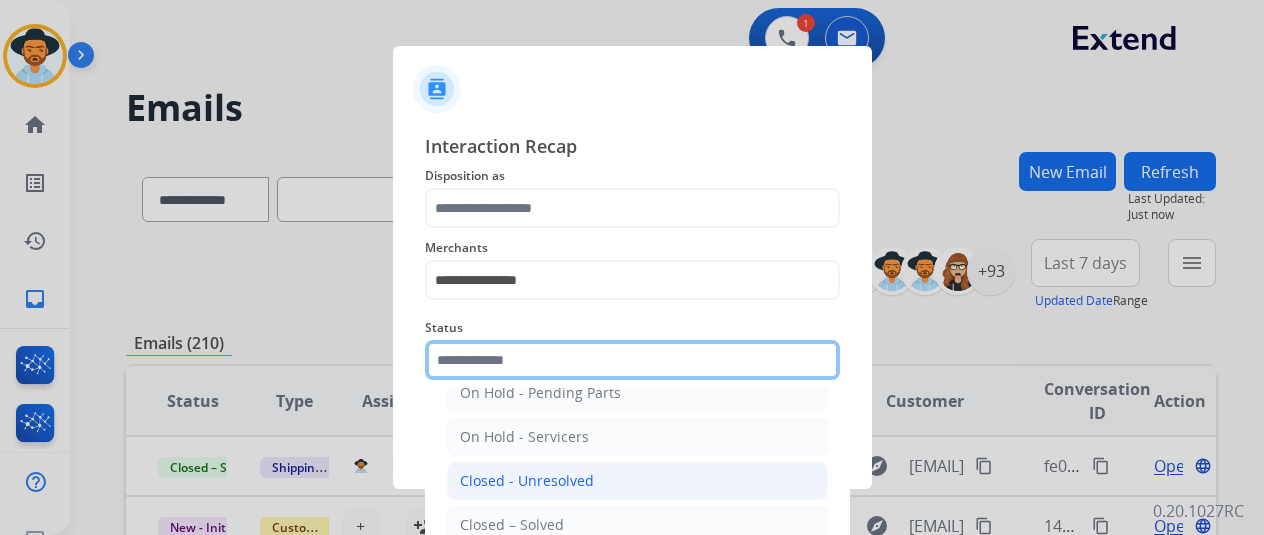 scroll, scrollTop: 114, scrollLeft: 0, axis: vertical 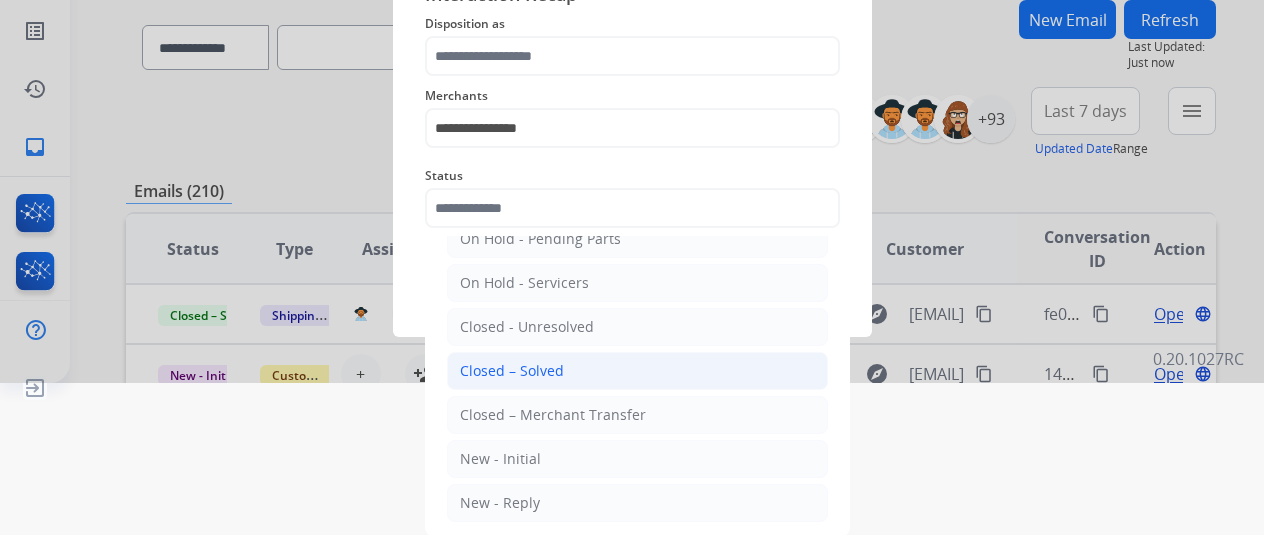 click on "Closed – Solved" 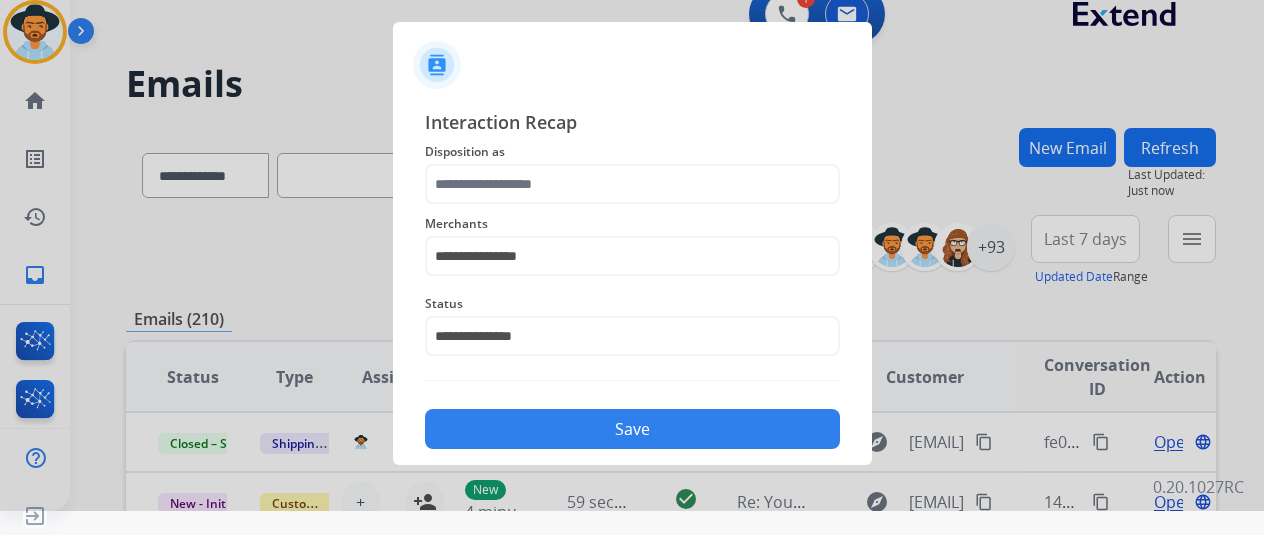 scroll, scrollTop: 24, scrollLeft: 0, axis: vertical 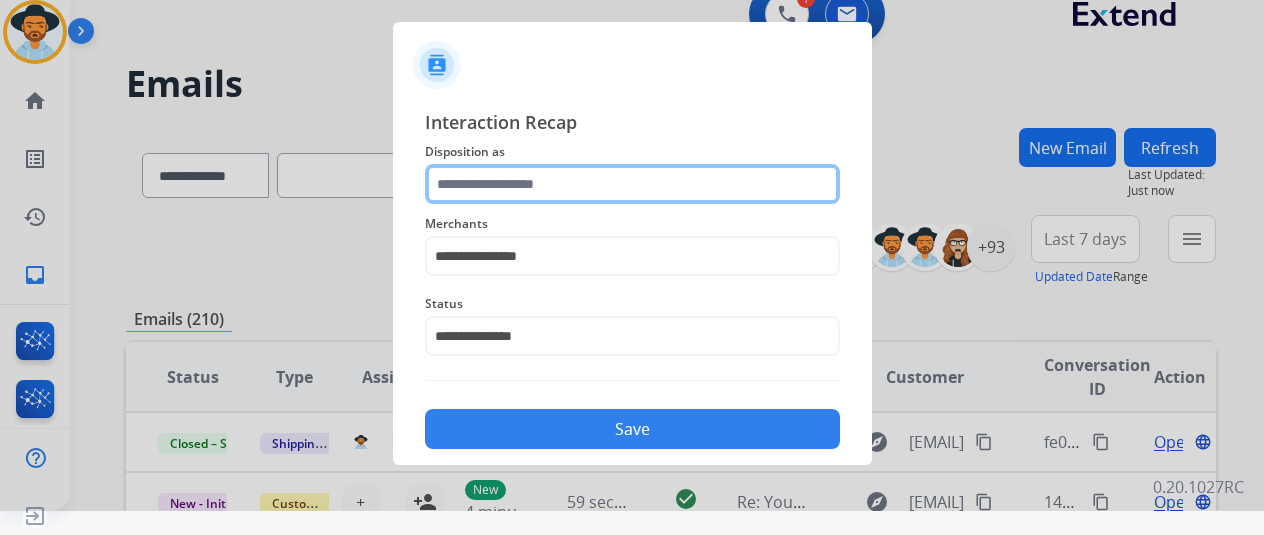 click 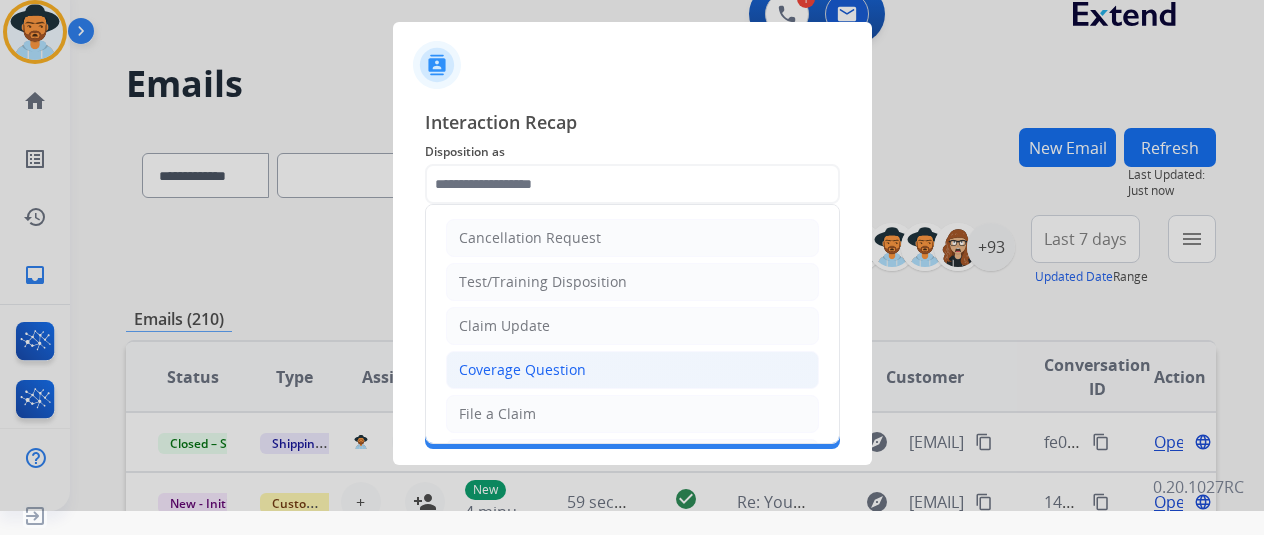 click on "Coverage Question" 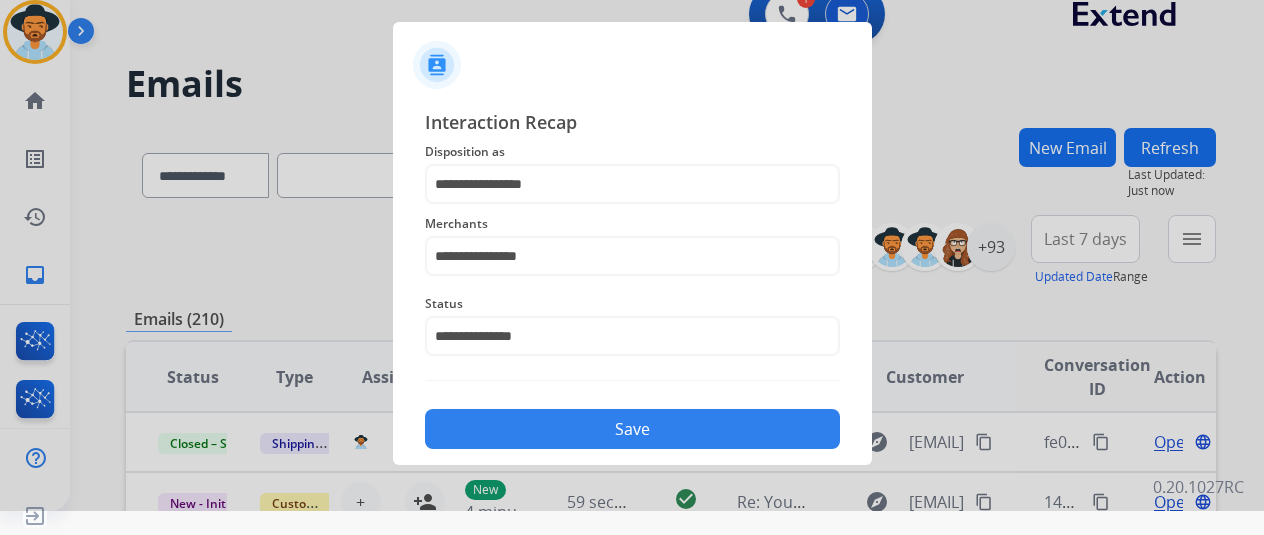 click on "Save" 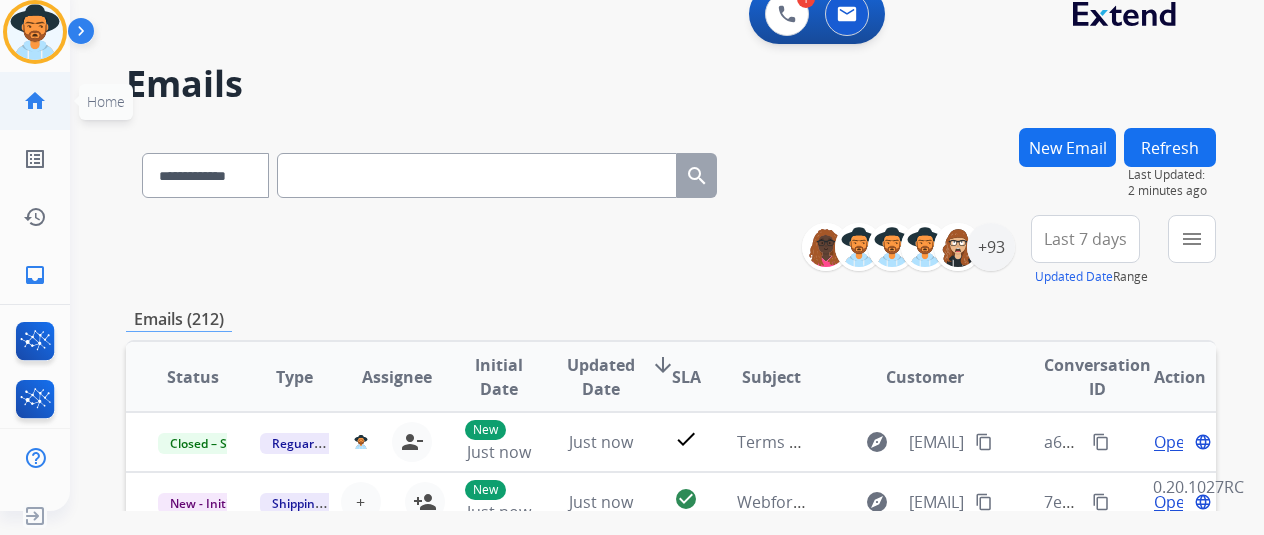 click on "home" 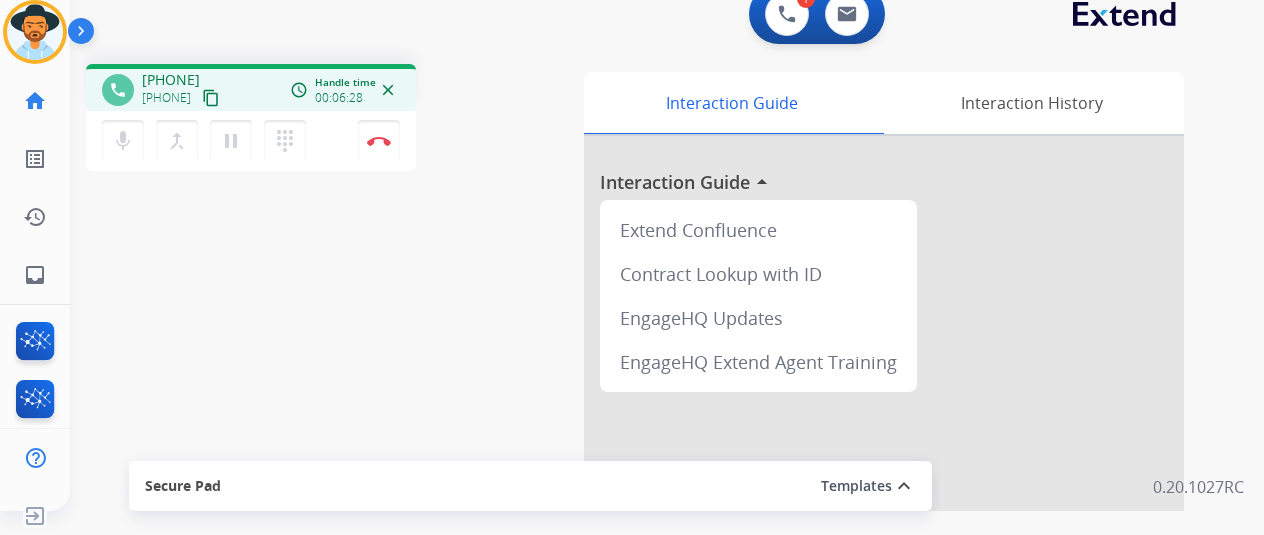 click on "mic Mute merge_type Bridge pause Hold dialpad Dialpad Disconnect" at bounding box center [251, 141] 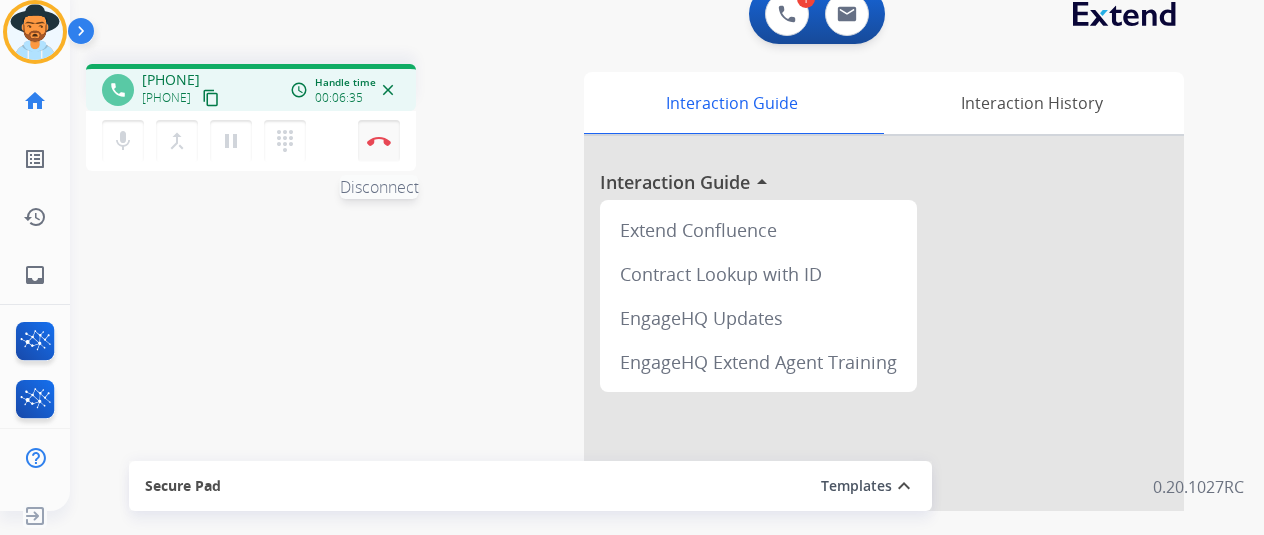 click on "mic Mute merge_type Bridge pause Hold dialpad Dialpad Disconnect" at bounding box center [251, 141] 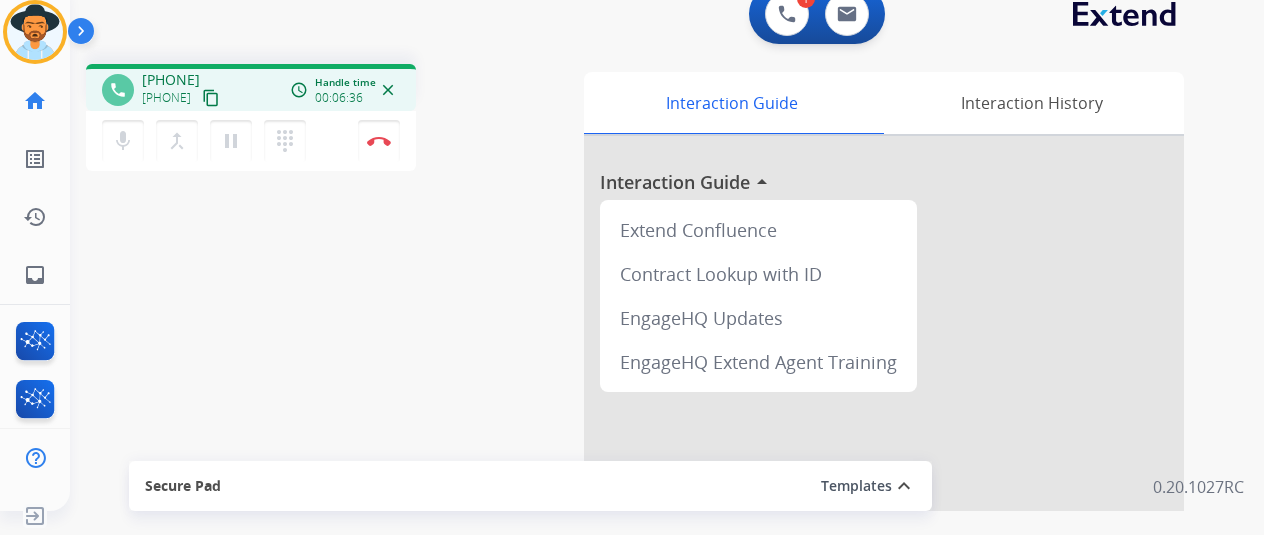 drag, startPoint x: 326, startPoint y: 111, endPoint x: 352, endPoint y: 127, distance: 30.528675 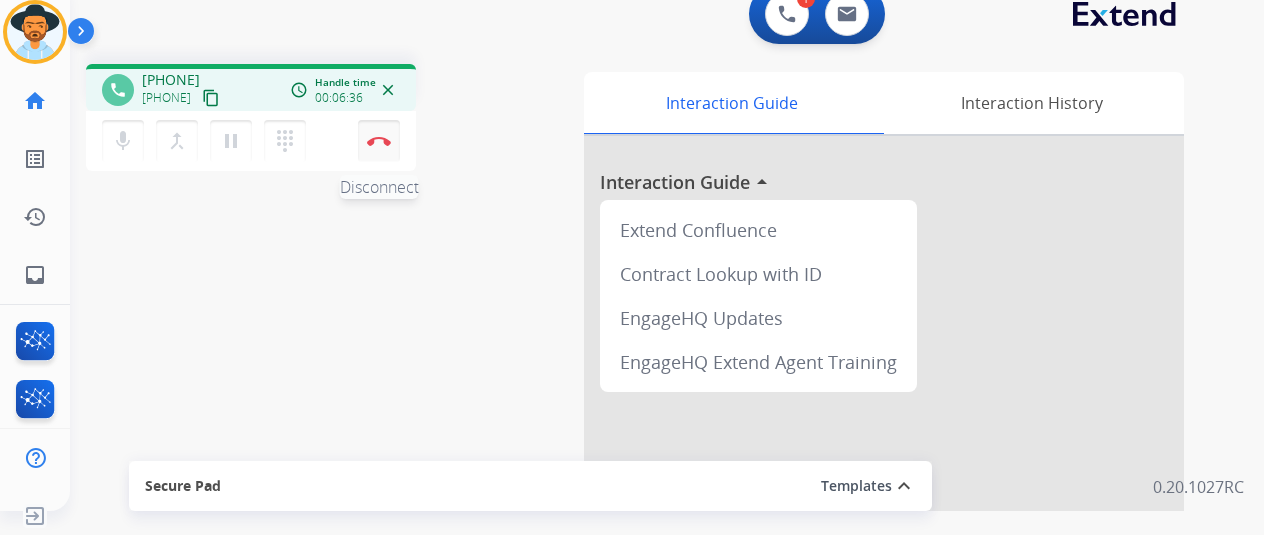 click on "Disconnect" at bounding box center (379, 141) 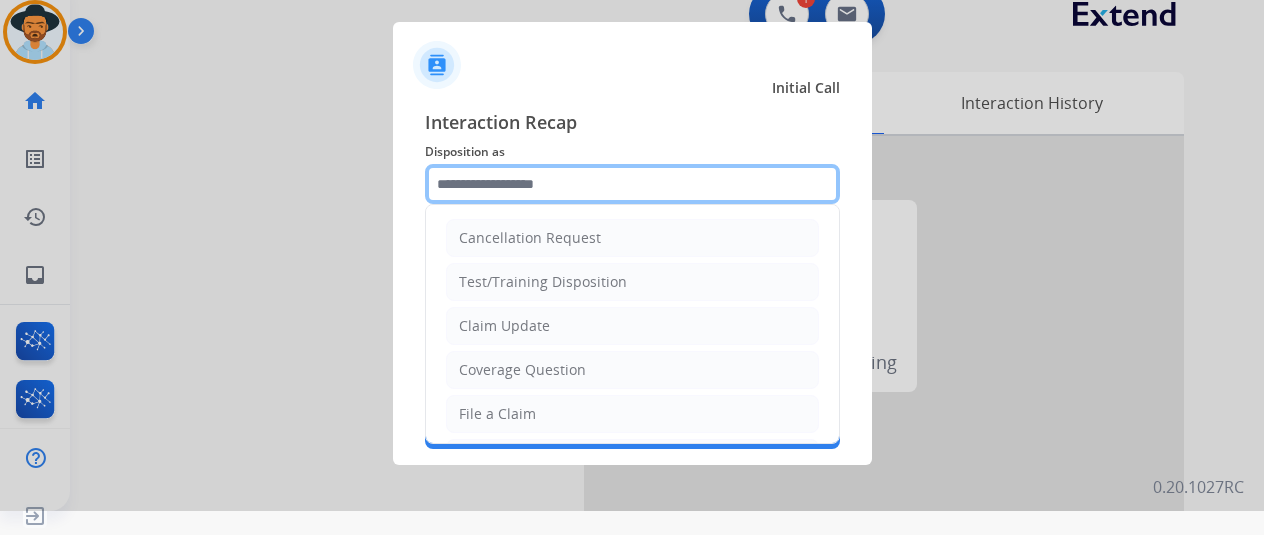 click 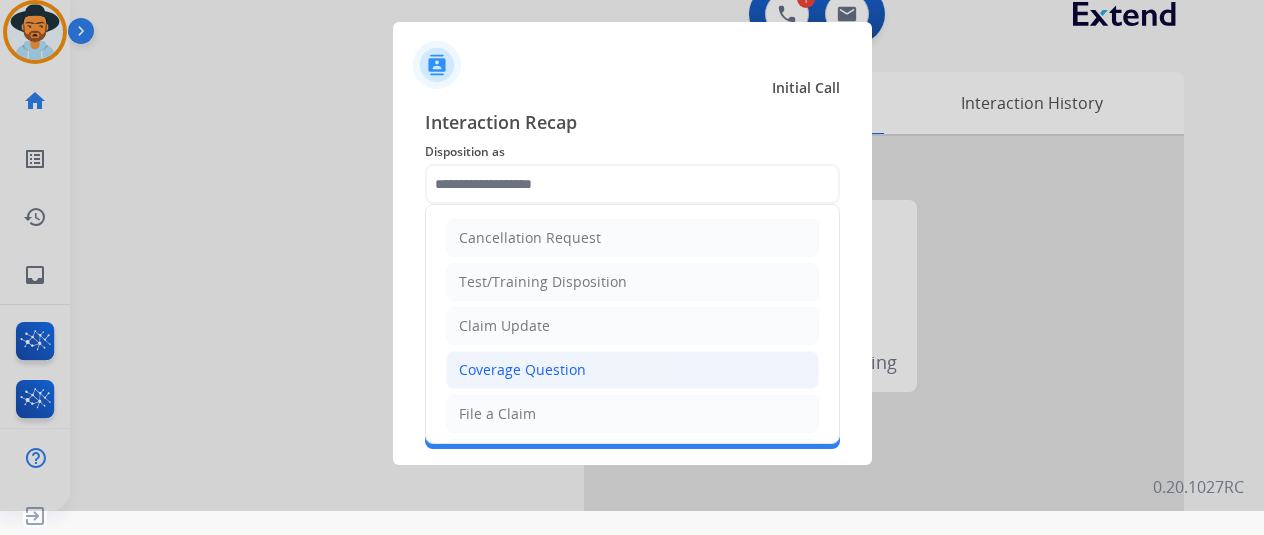 drag, startPoint x: 585, startPoint y: 331, endPoint x: 588, endPoint y: 368, distance: 37.12142 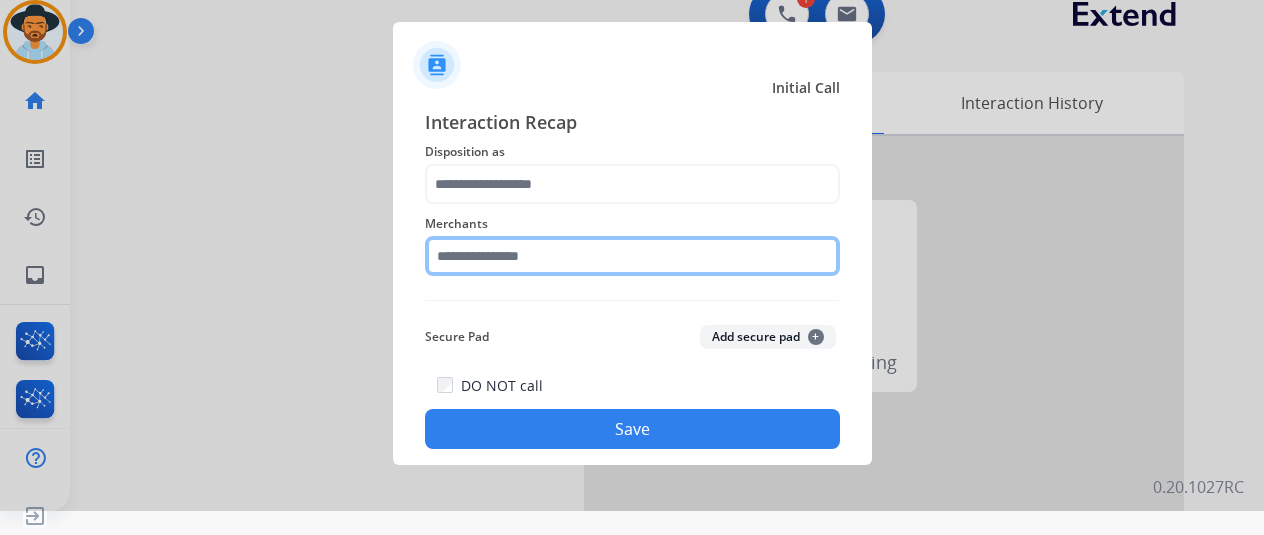 click 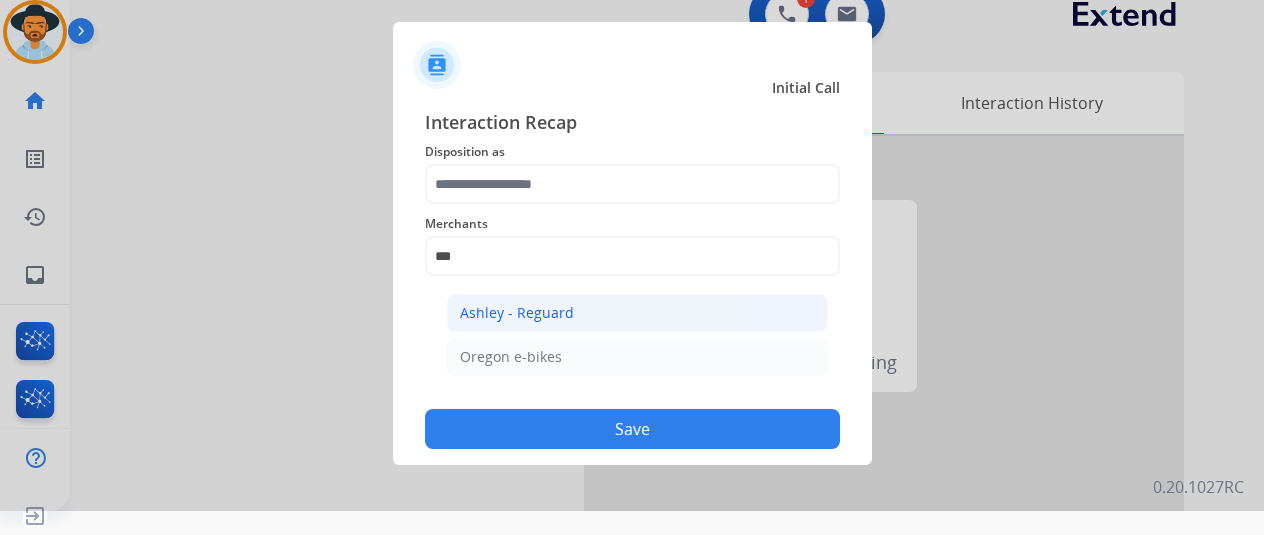 click on "Ashley - Reguard" 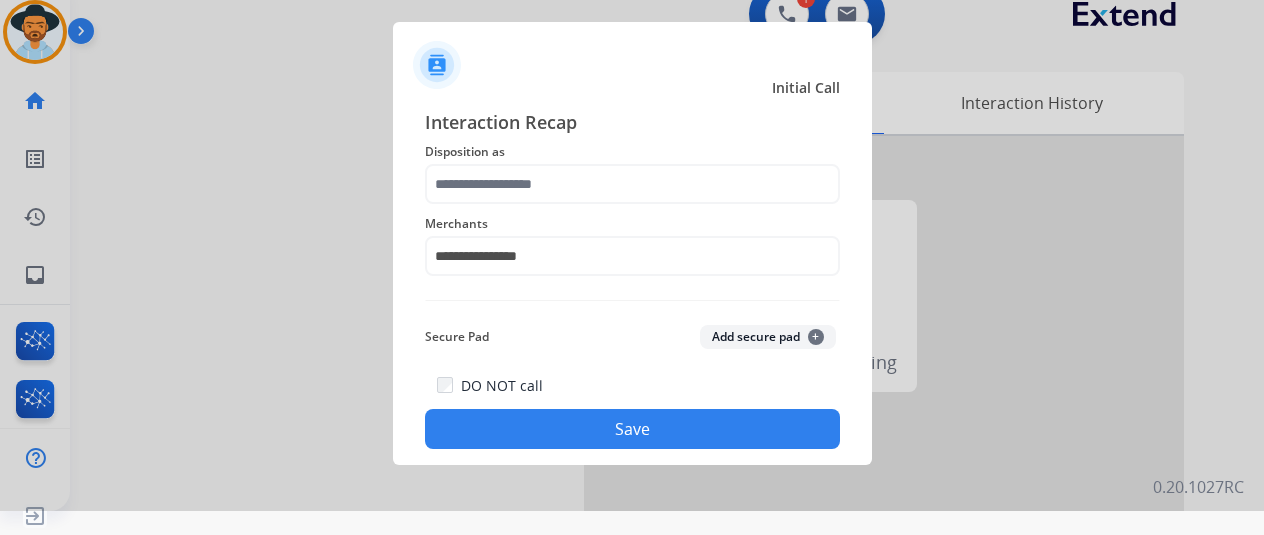 click on "DO NOT call   Save" 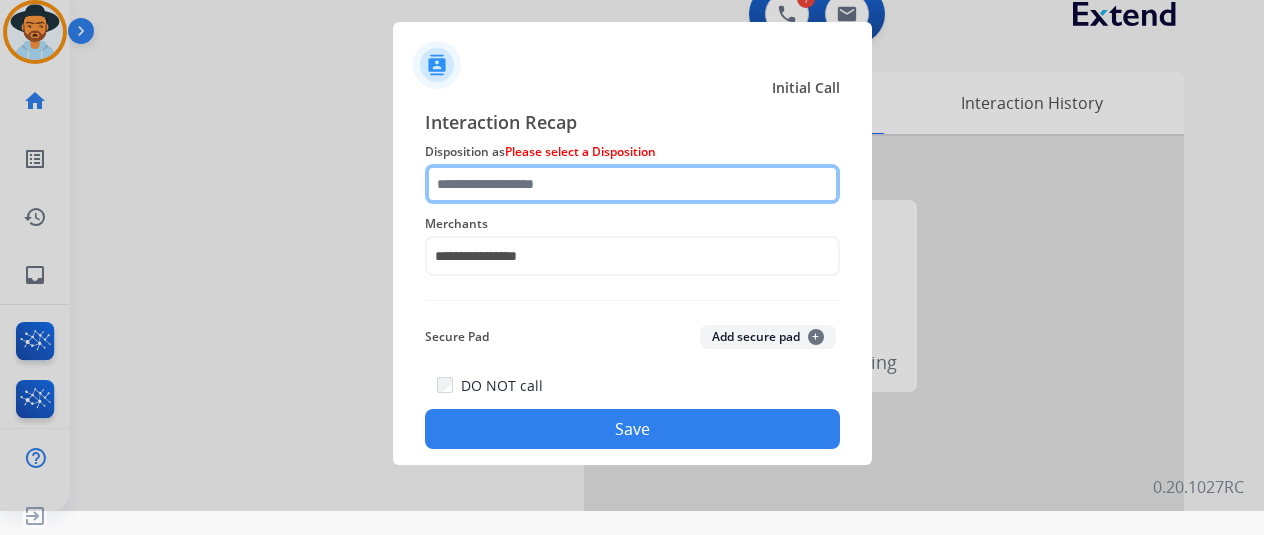 click 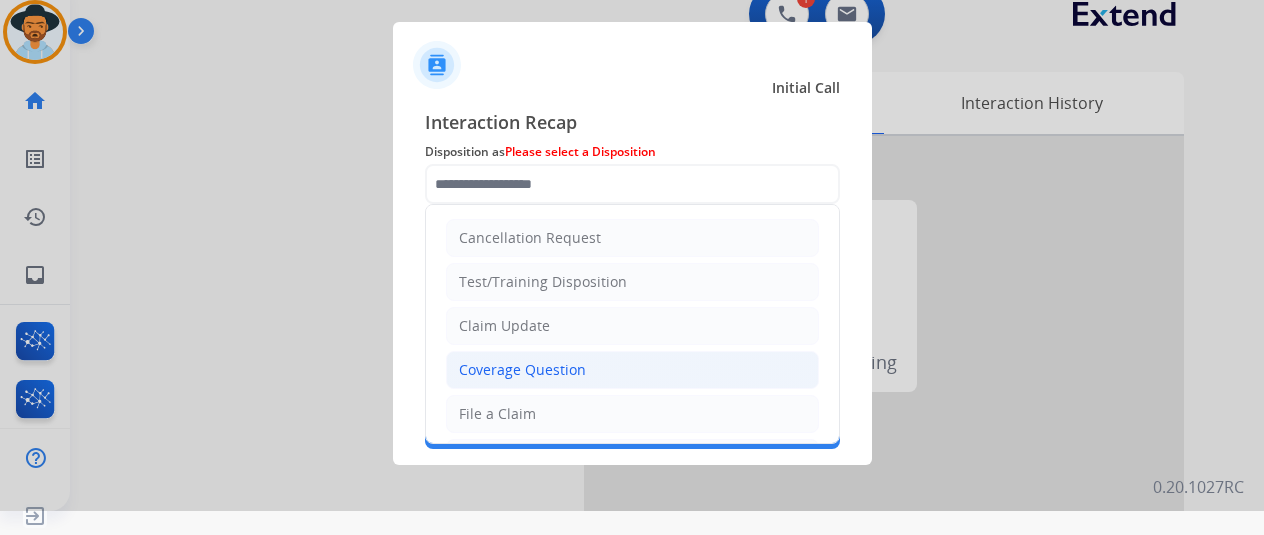 click on "Coverage Question" 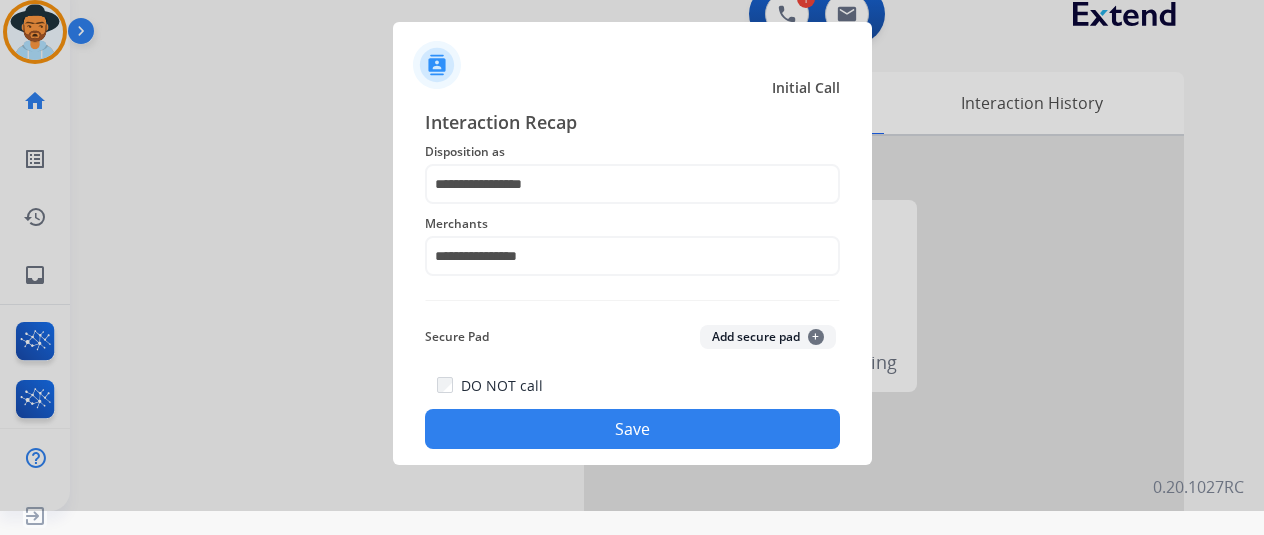 click on "Save" 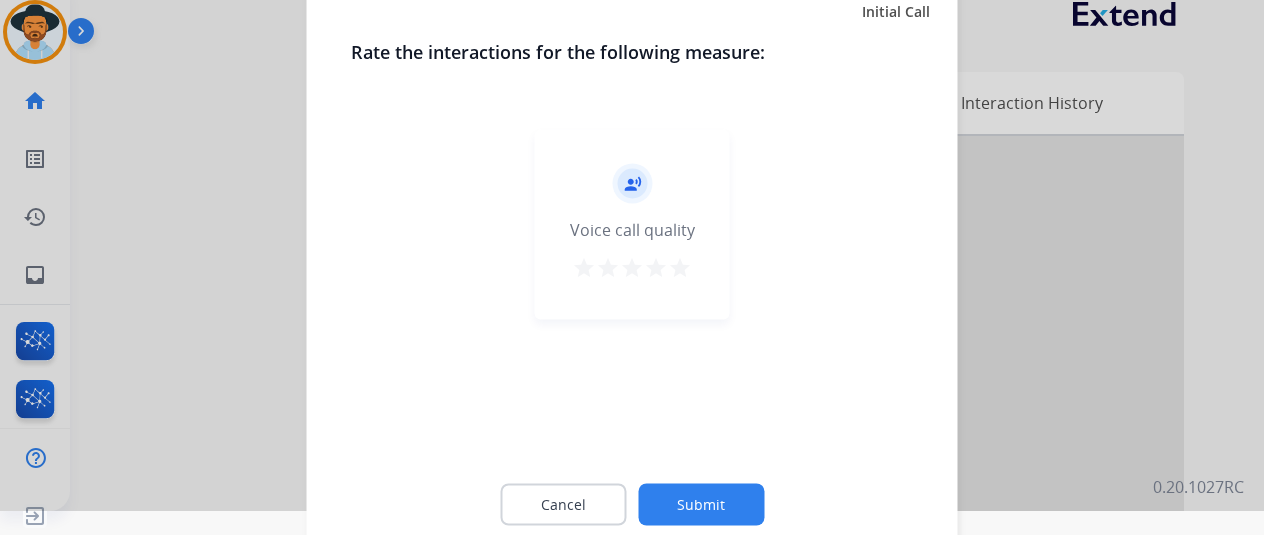 click on "star" at bounding box center [680, 267] 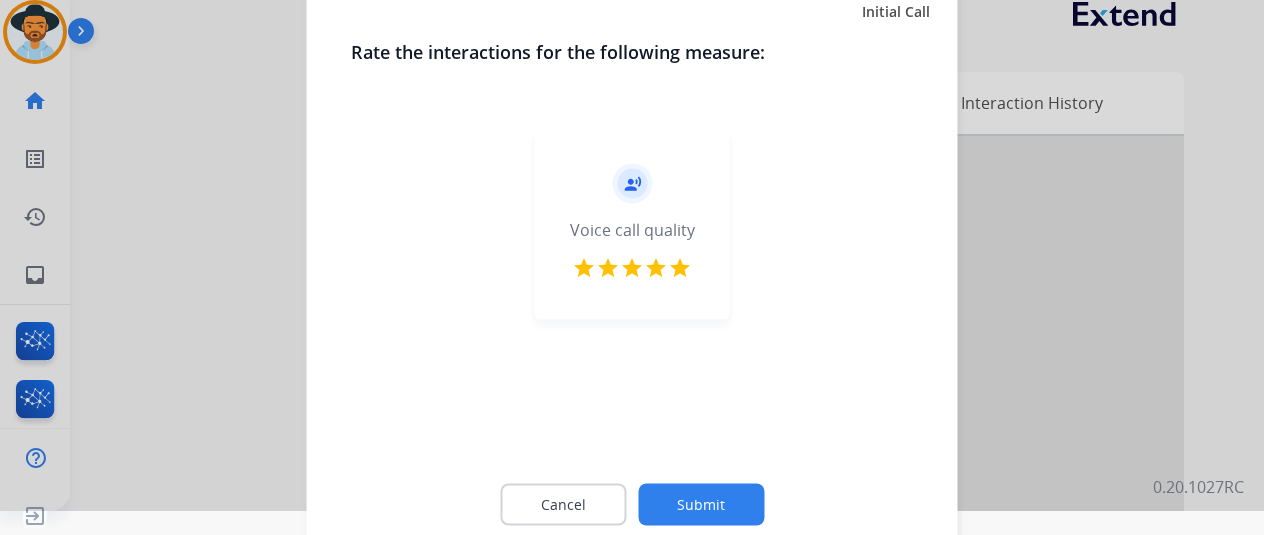 click on "Cancel Submit" 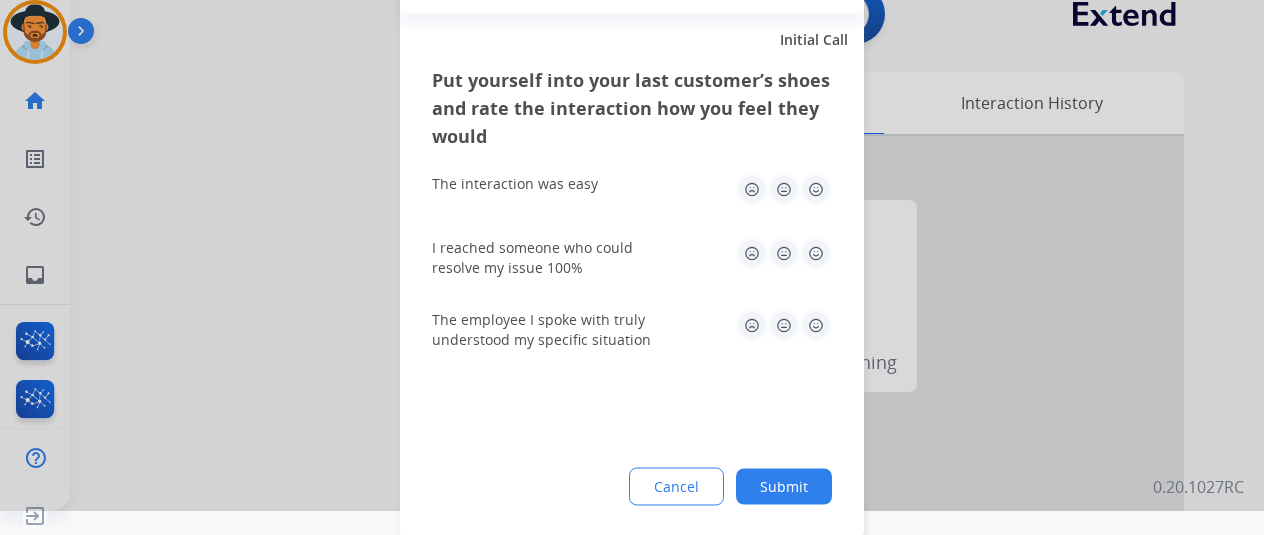 click 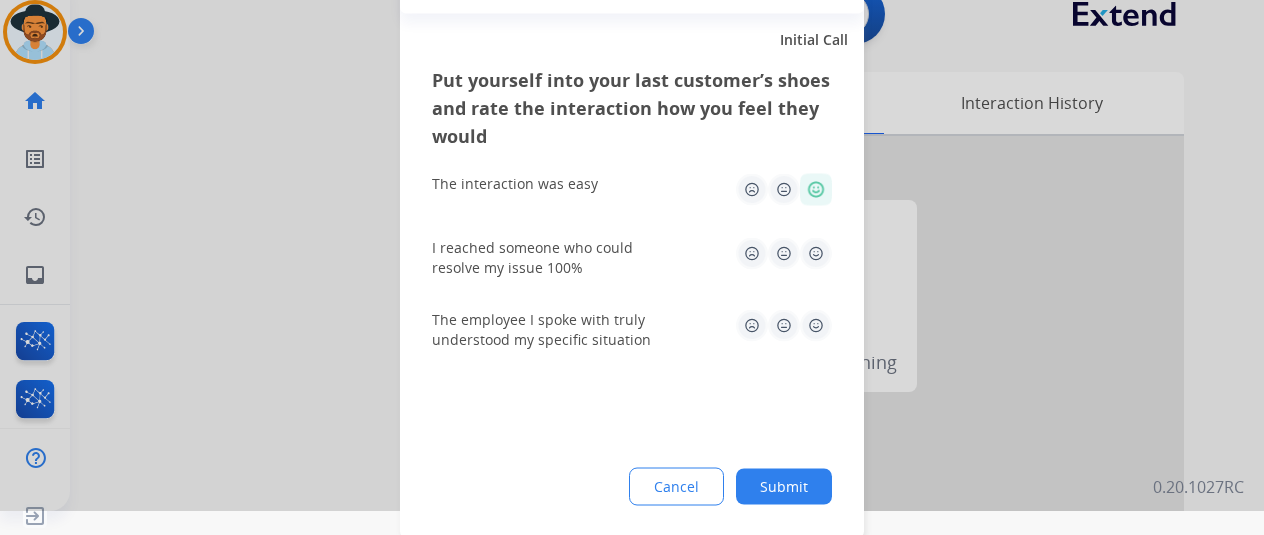 click on "I reached someone who could resolve my issue 100%" 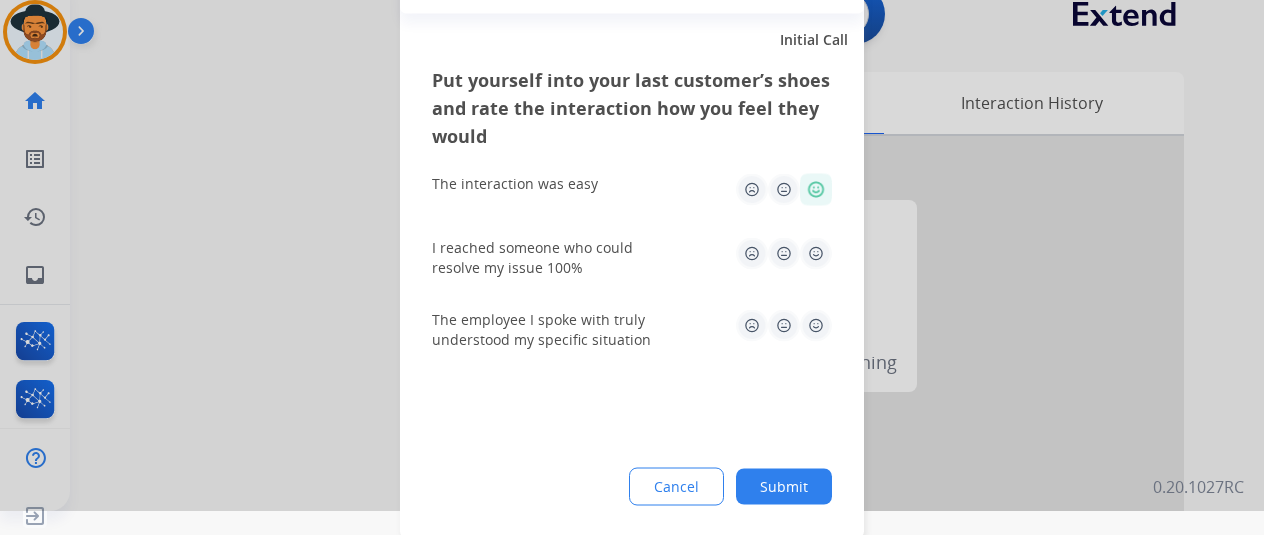 click 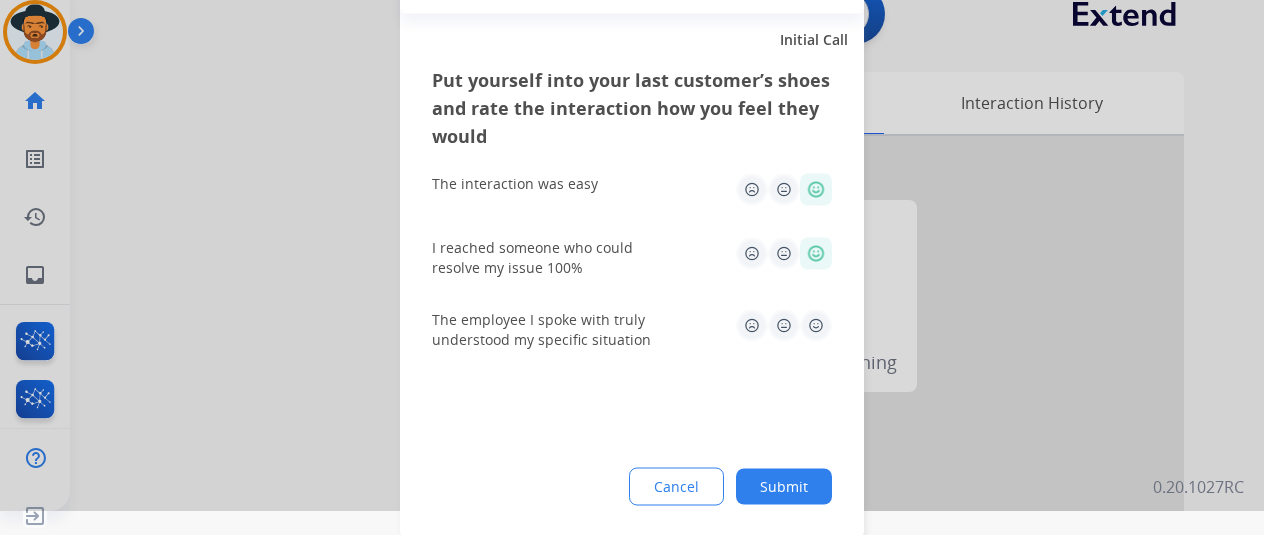 click 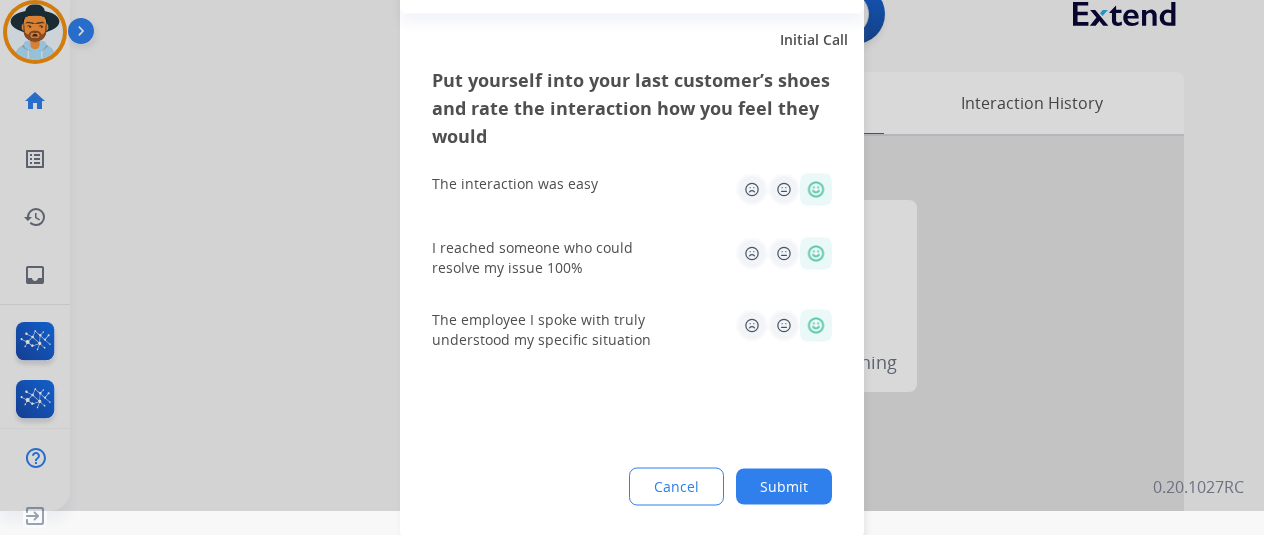 click on "Submit" 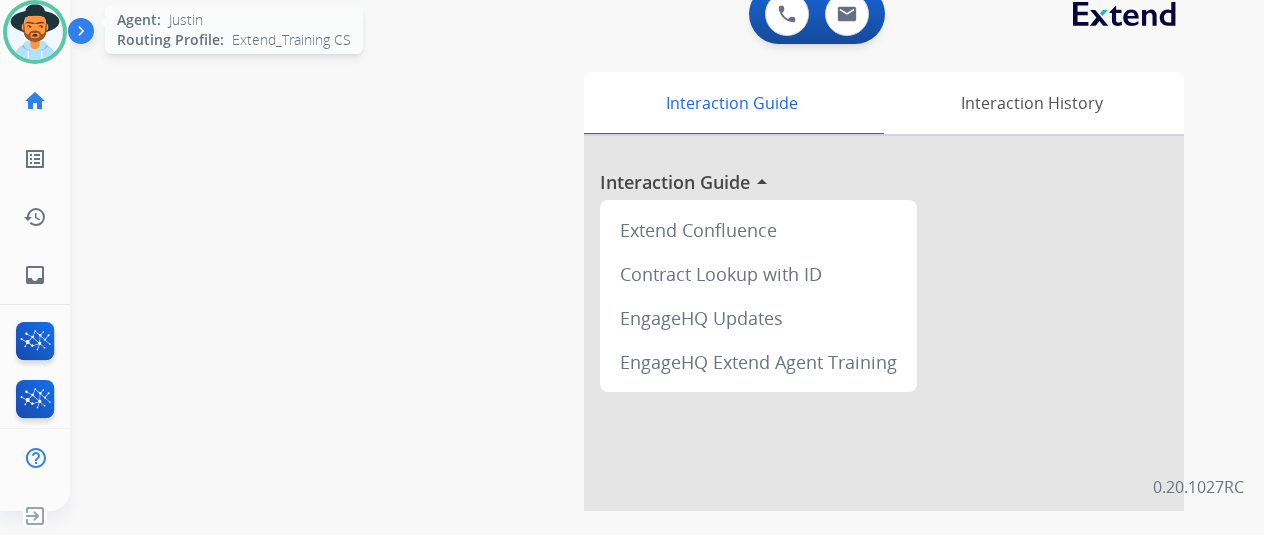 click at bounding box center (35, 32) 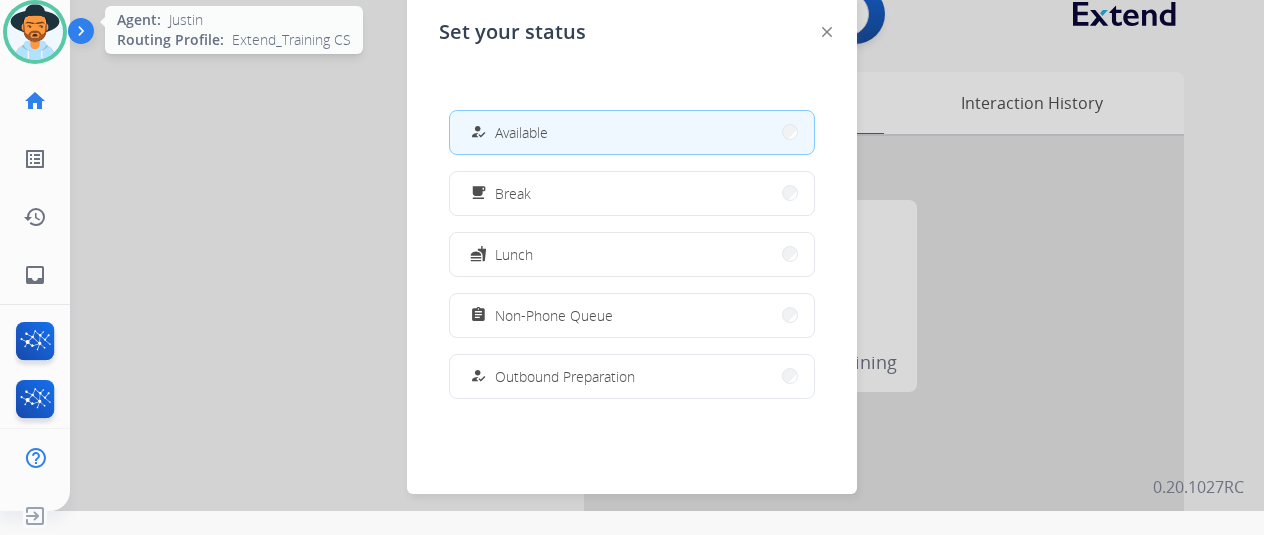 click at bounding box center [35, 32] 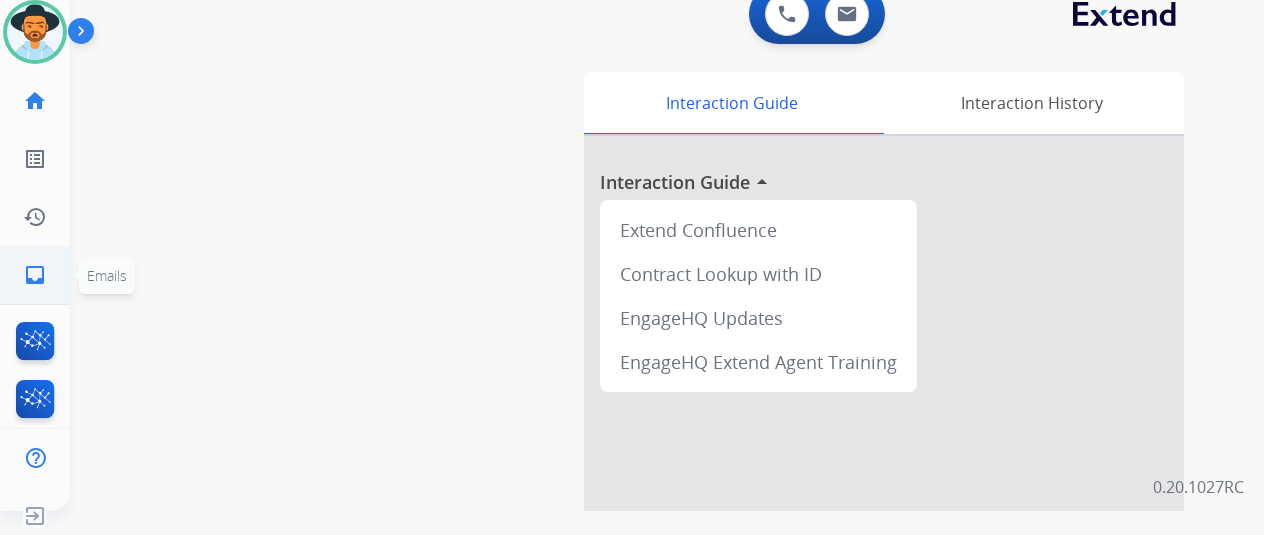 click on "inbox  Emails" 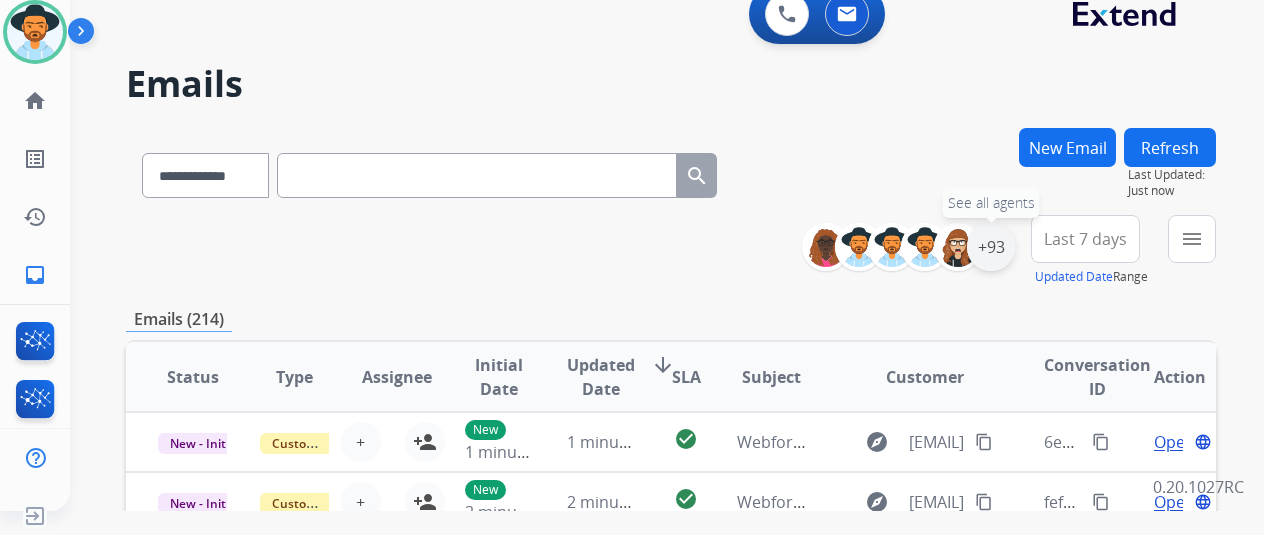 click on "+93" at bounding box center (991, 247) 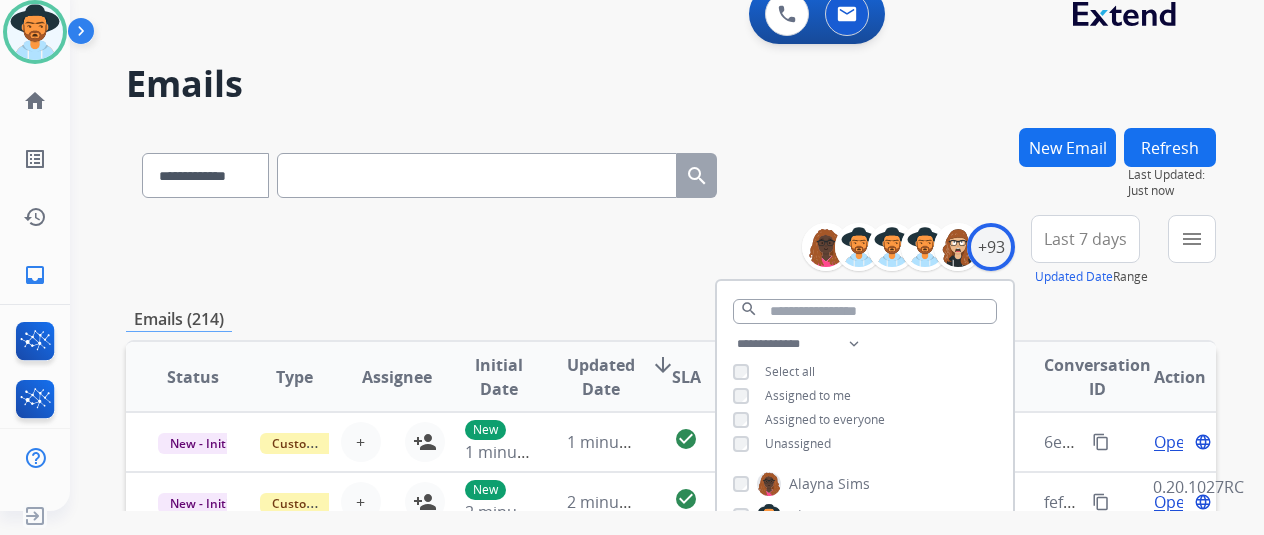 click on "**********" at bounding box center (865, 396) 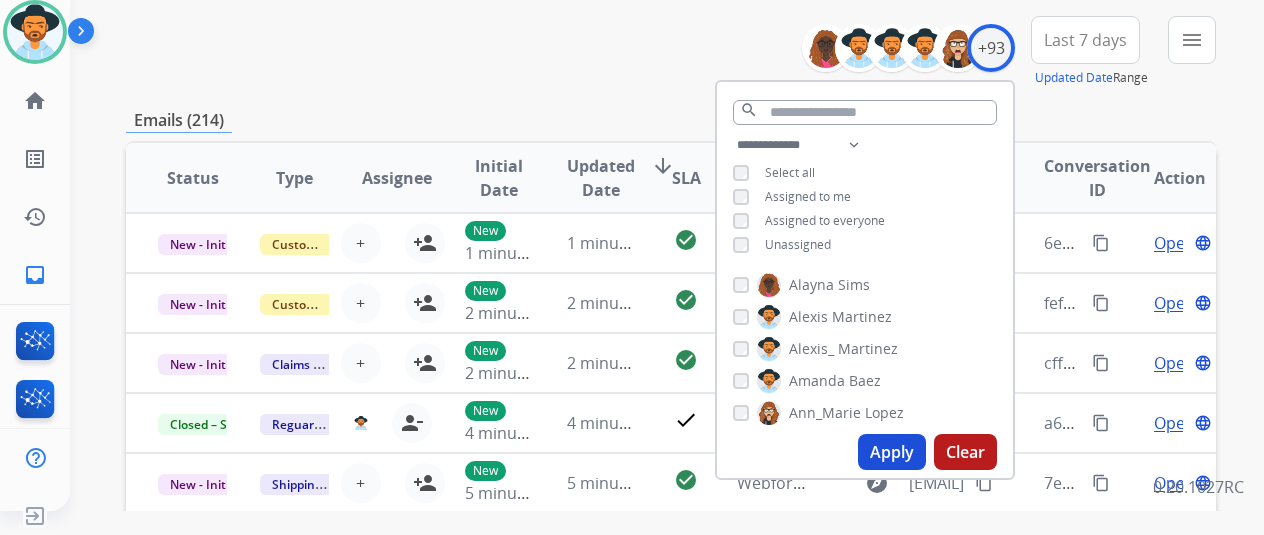 scroll, scrollTop: 200, scrollLeft: 0, axis: vertical 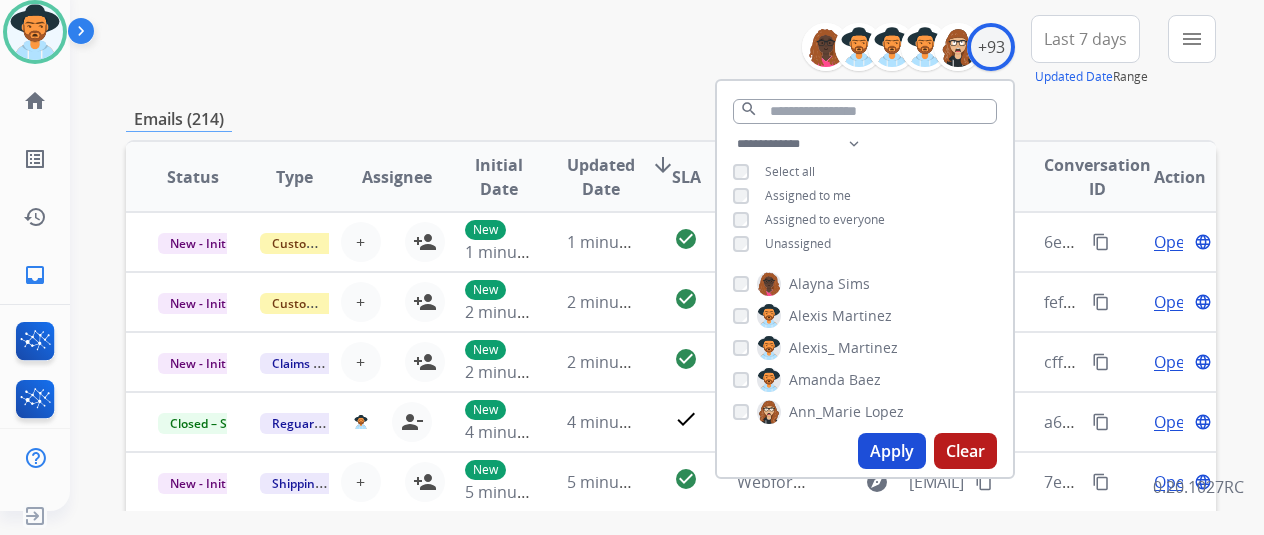 click on "Apply" at bounding box center [892, 451] 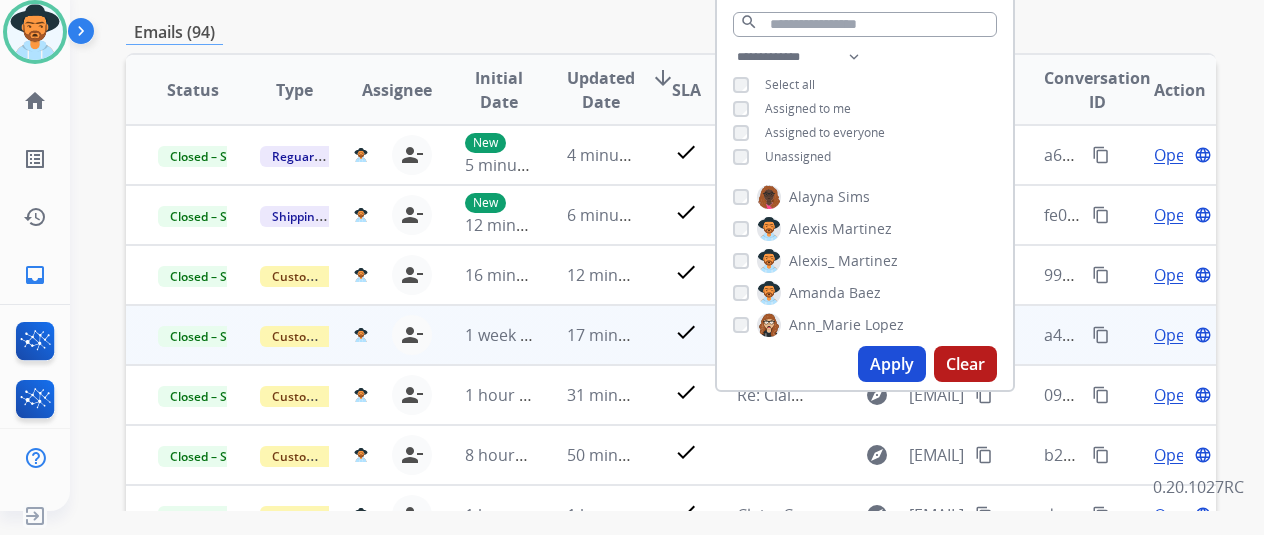 scroll, scrollTop: 300, scrollLeft: 0, axis: vertical 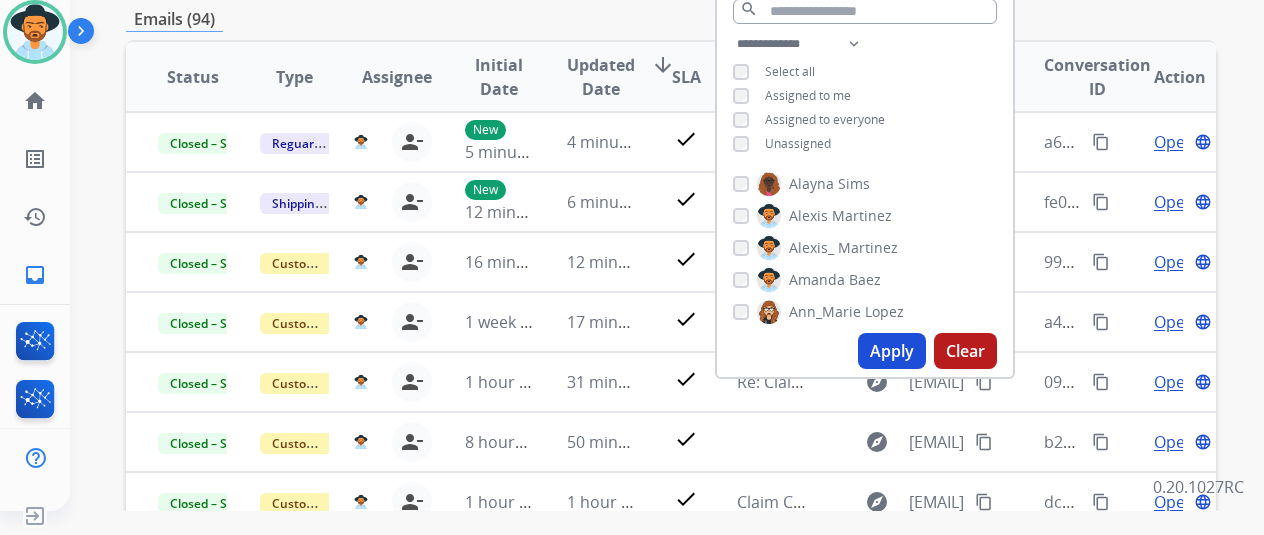 click on "Emails (94)" at bounding box center [671, 19] 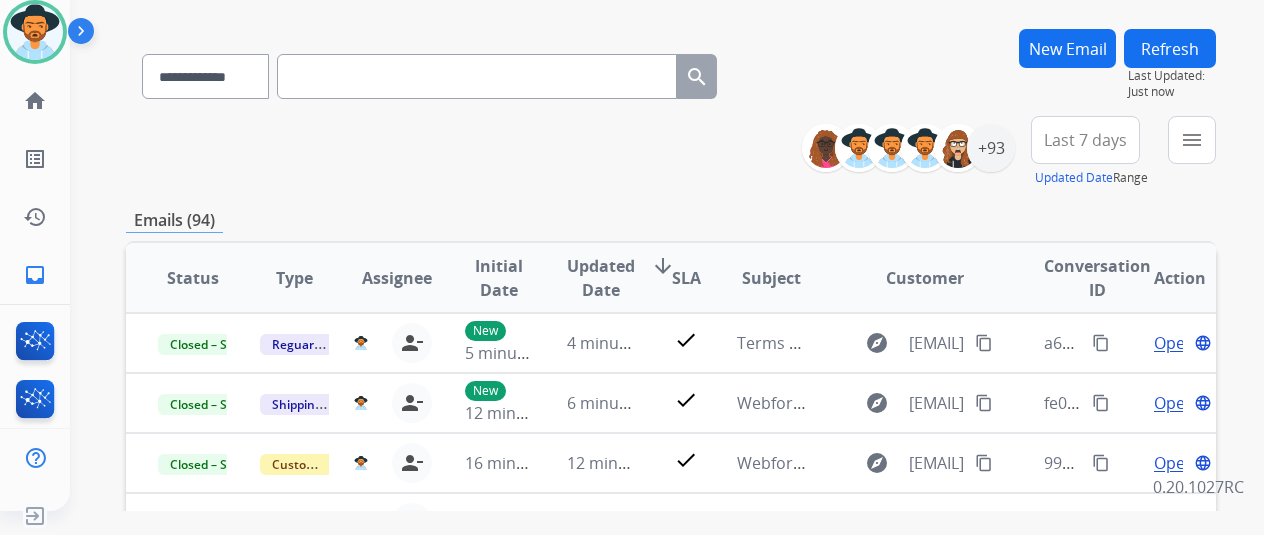 scroll, scrollTop: 0, scrollLeft: 0, axis: both 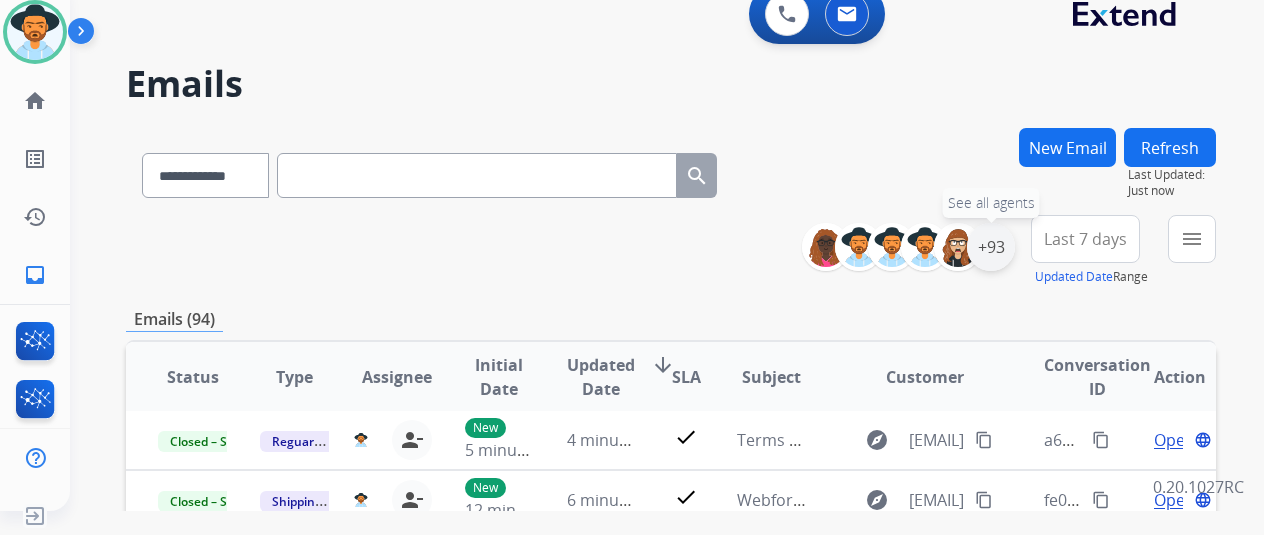 click on "+93" at bounding box center [991, 247] 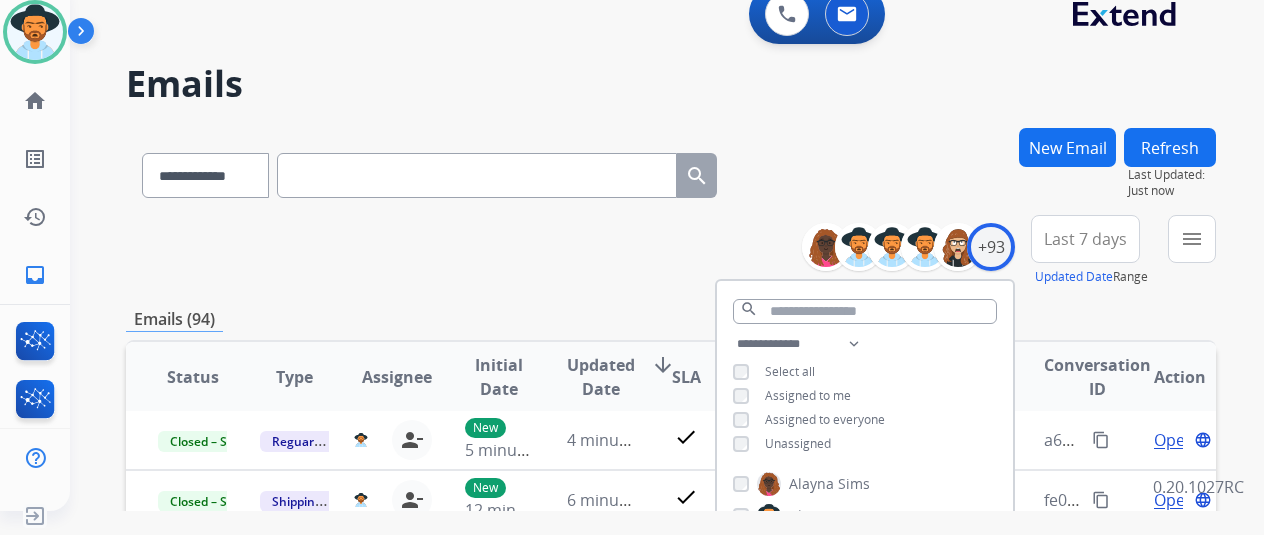 click on "Assigned to me" at bounding box center (792, 396) 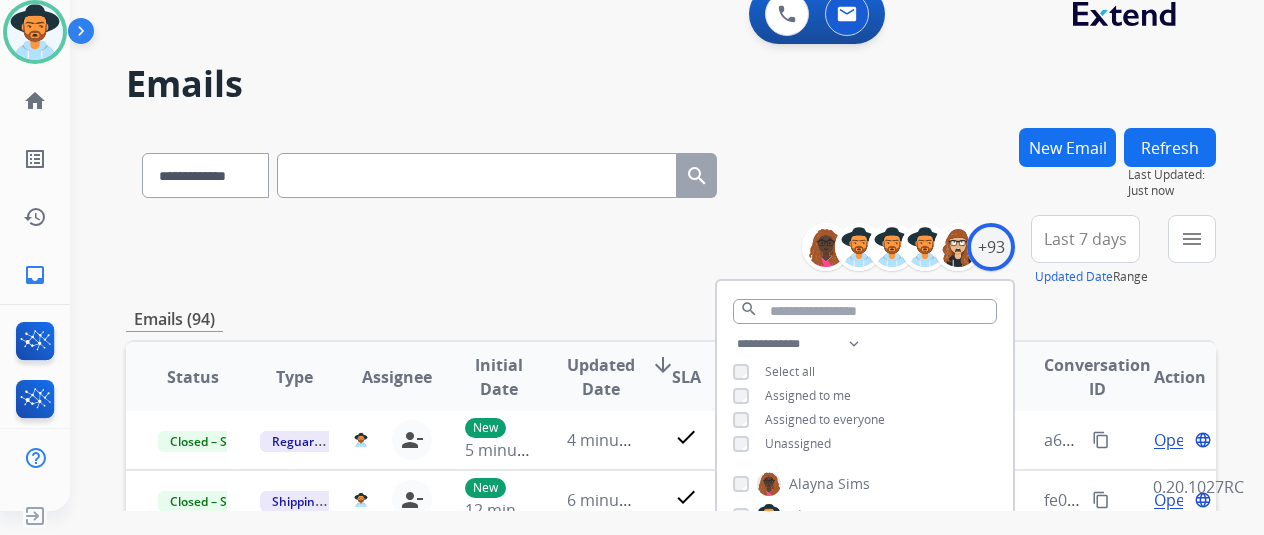 click on "Unassigned" at bounding box center (782, 444) 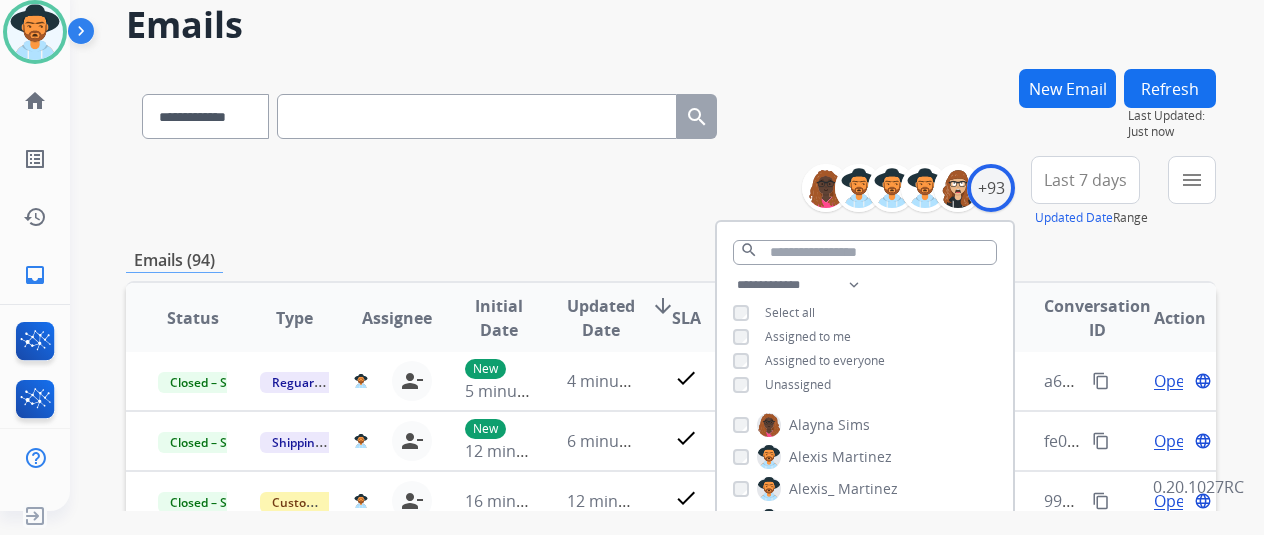 scroll, scrollTop: 100, scrollLeft: 0, axis: vertical 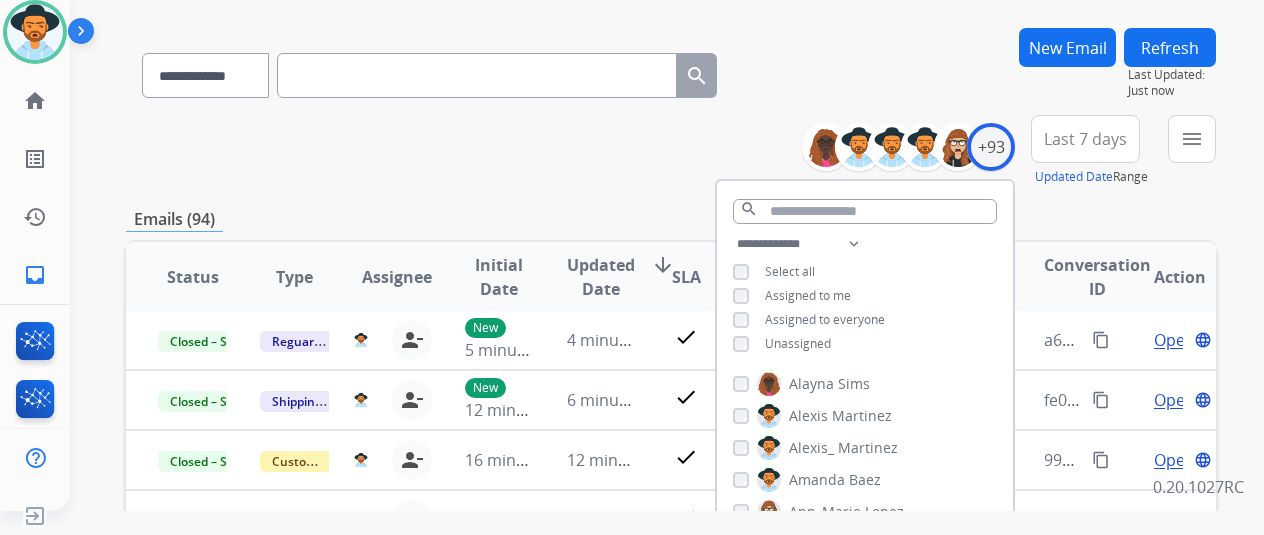 click on "Unassigned" at bounding box center (798, 343) 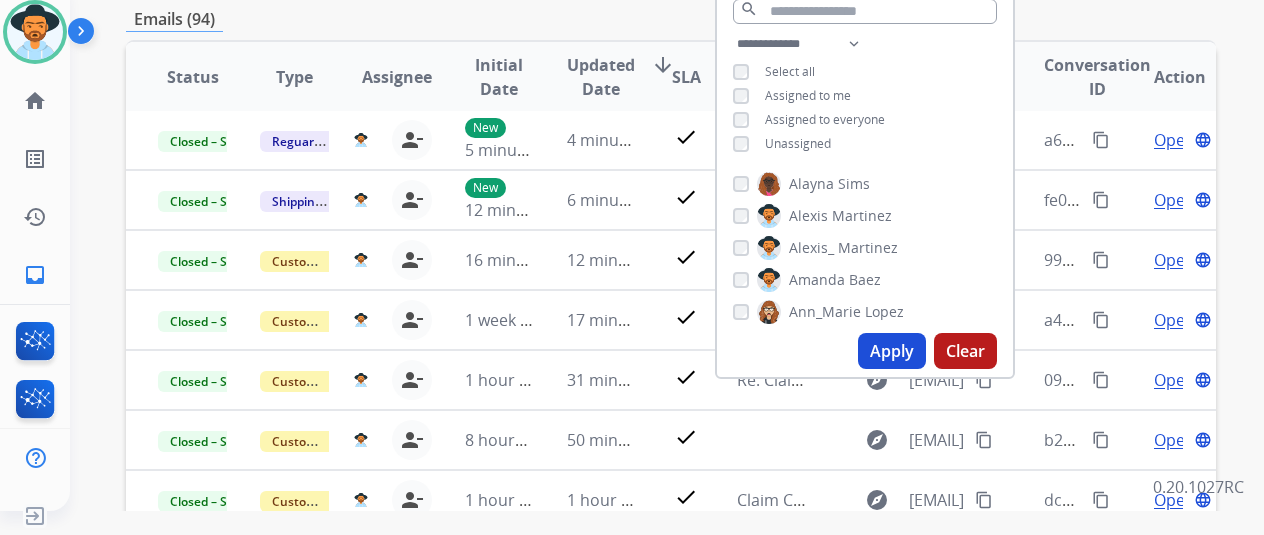 click on "Apply" at bounding box center (892, 351) 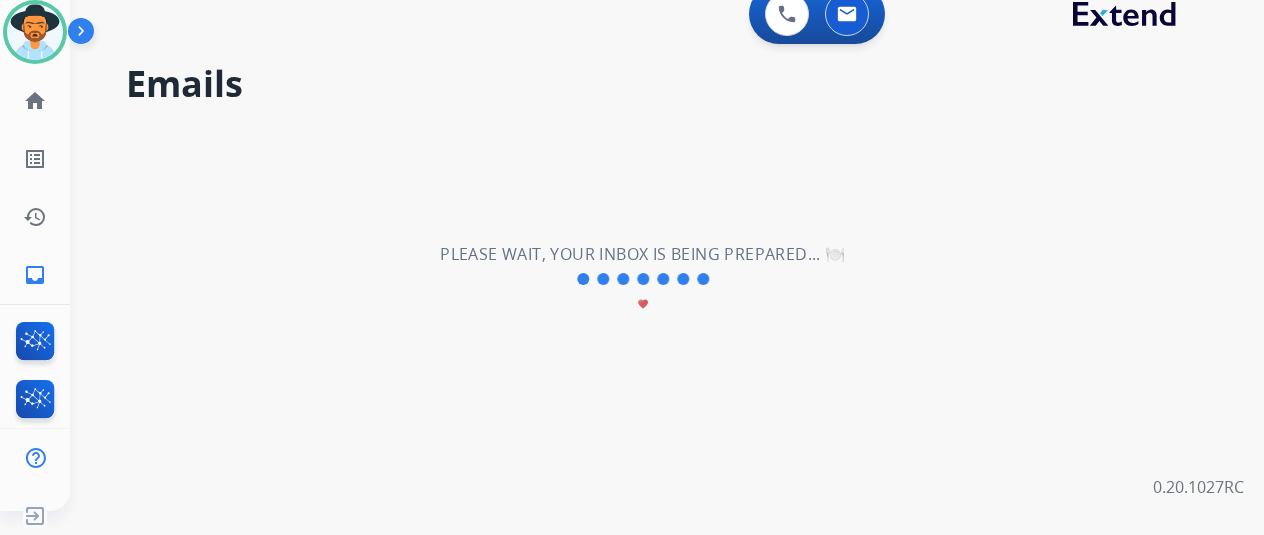 scroll, scrollTop: 0, scrollLeft: 0, axis: both 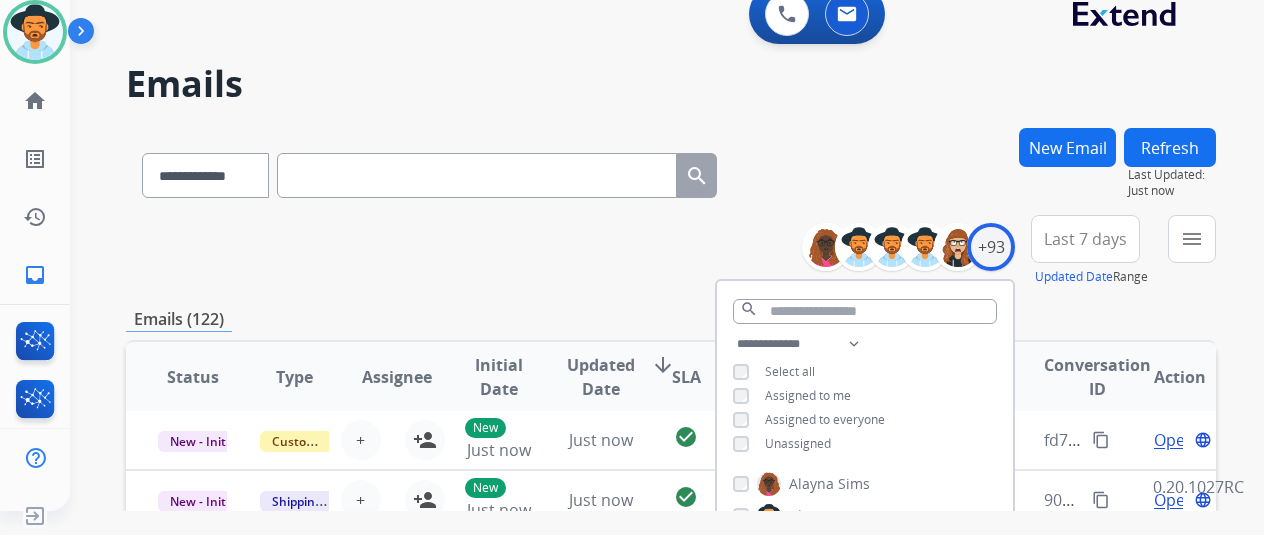 click on "**********" at bounding box center [671, 621] 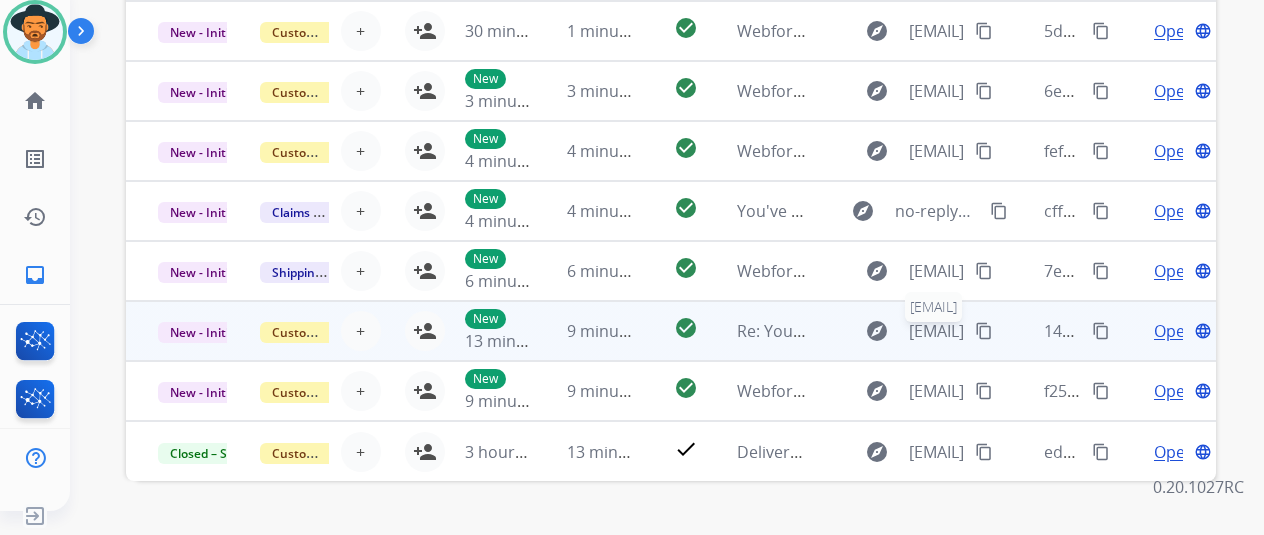 scroll, scrollTop: 586, scrollLeft: 0, axis: vertical 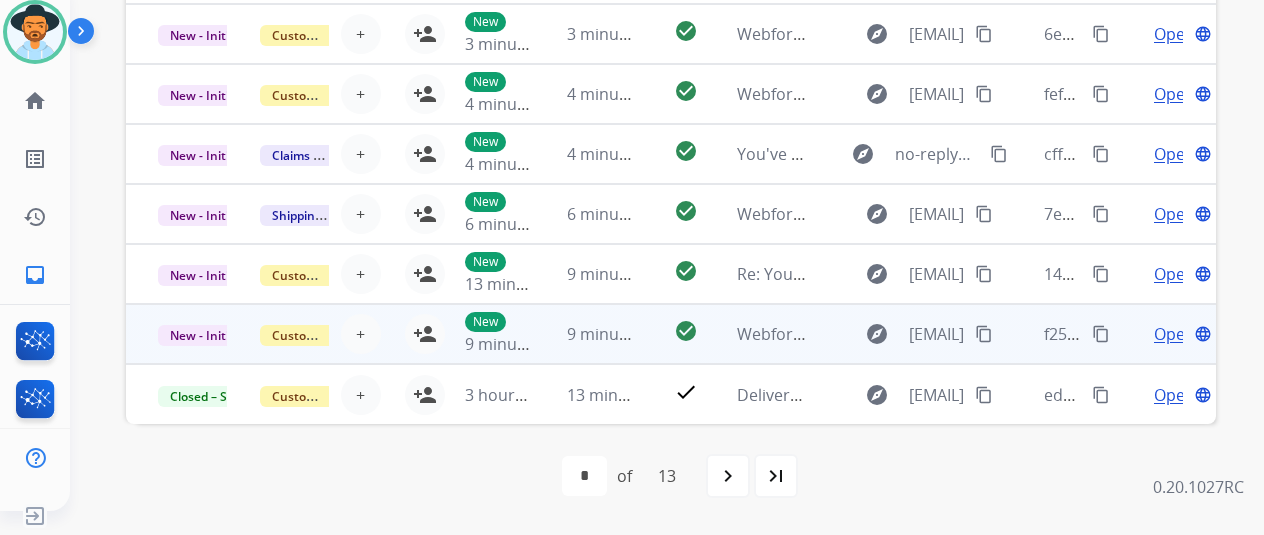 click on "Open" at bounding box center (1174, 334) 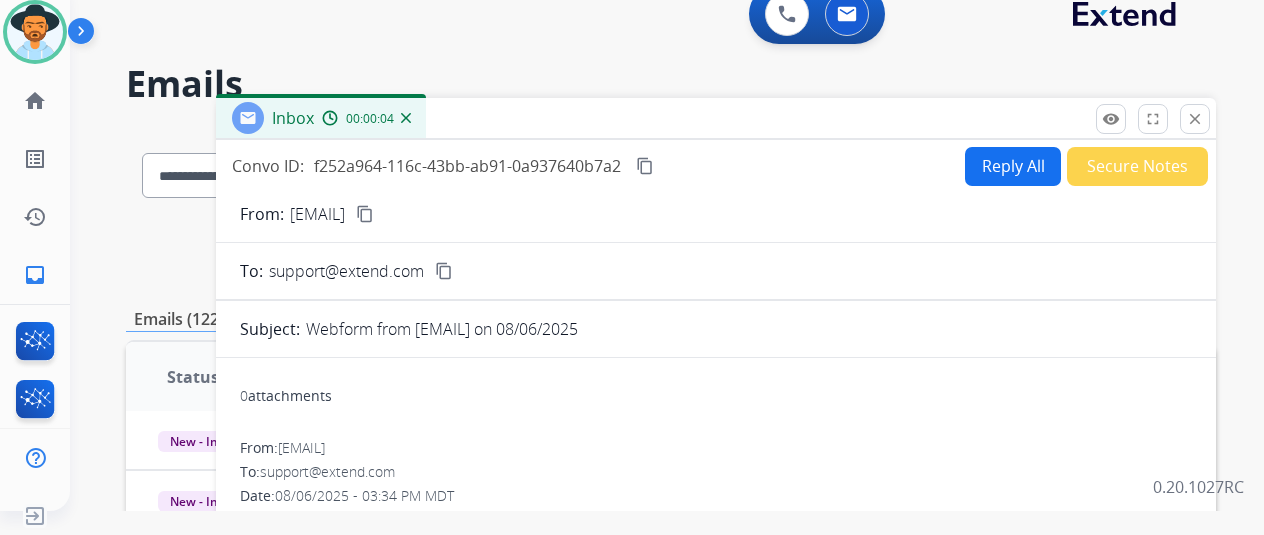 scroll, scrollTop: 0, scrollLeft: 0, axis: both 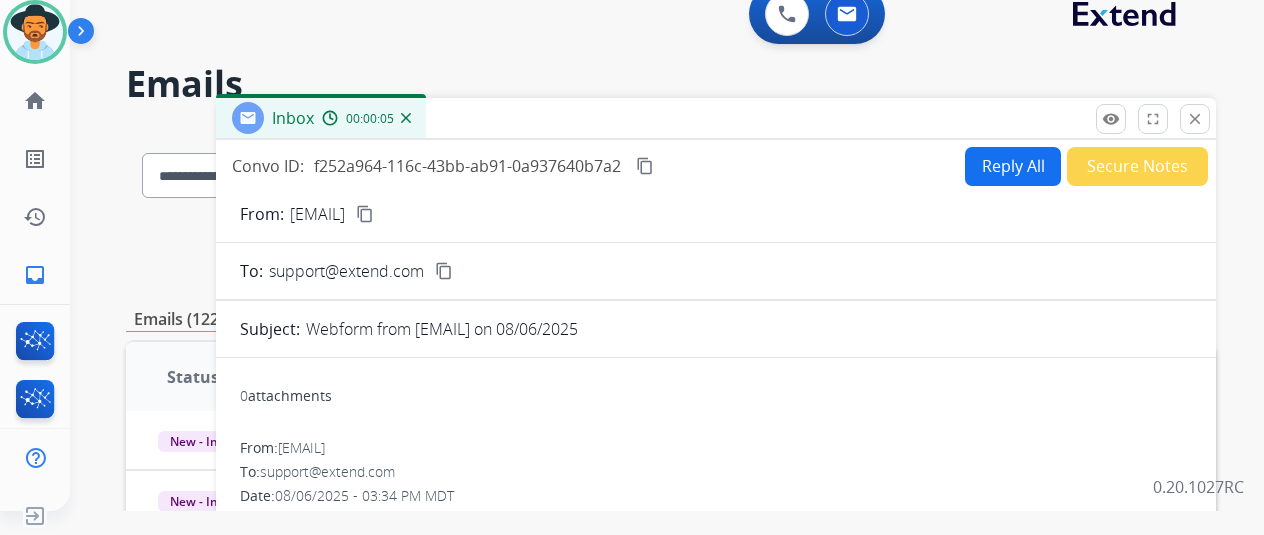 click on "content_copy" at bounding box center (365, 214) 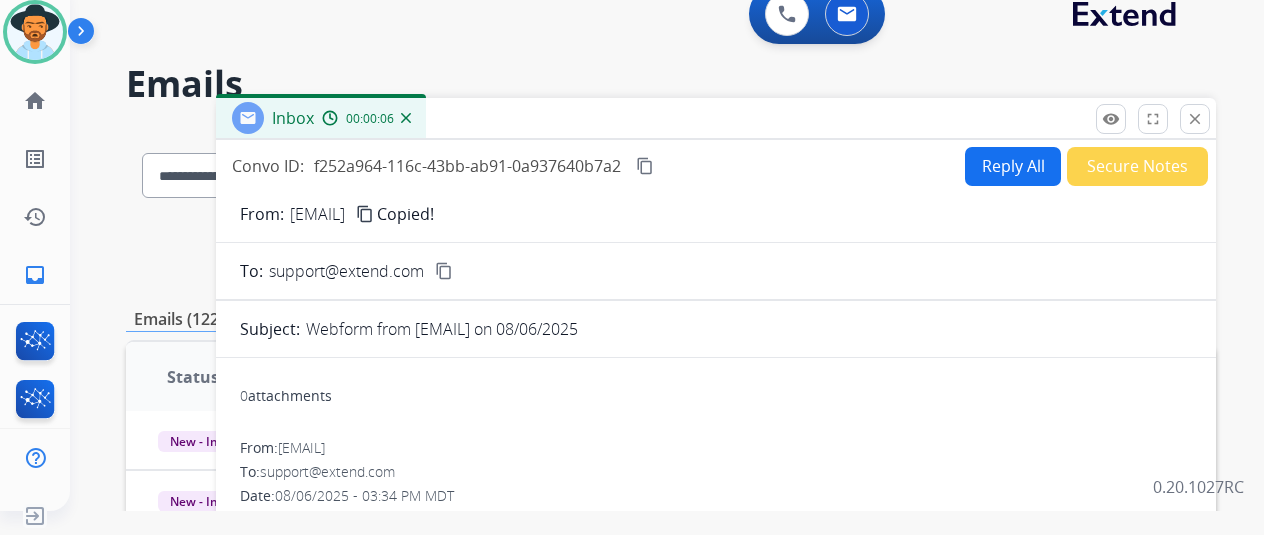 click on "Reply All" at bounding box center [1013, 166] 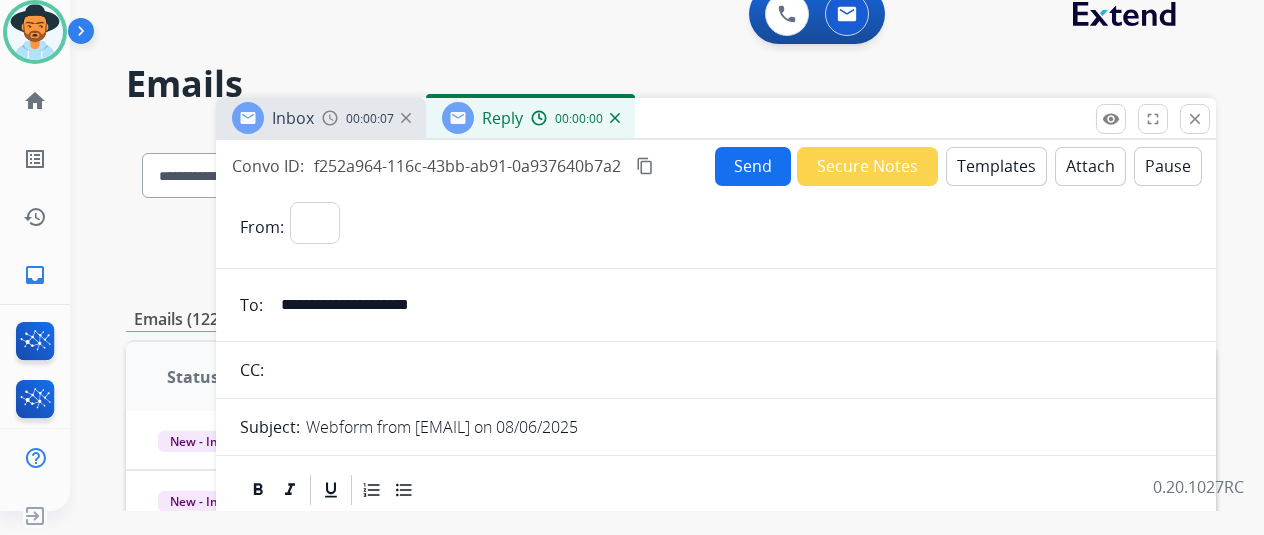select on "**********" 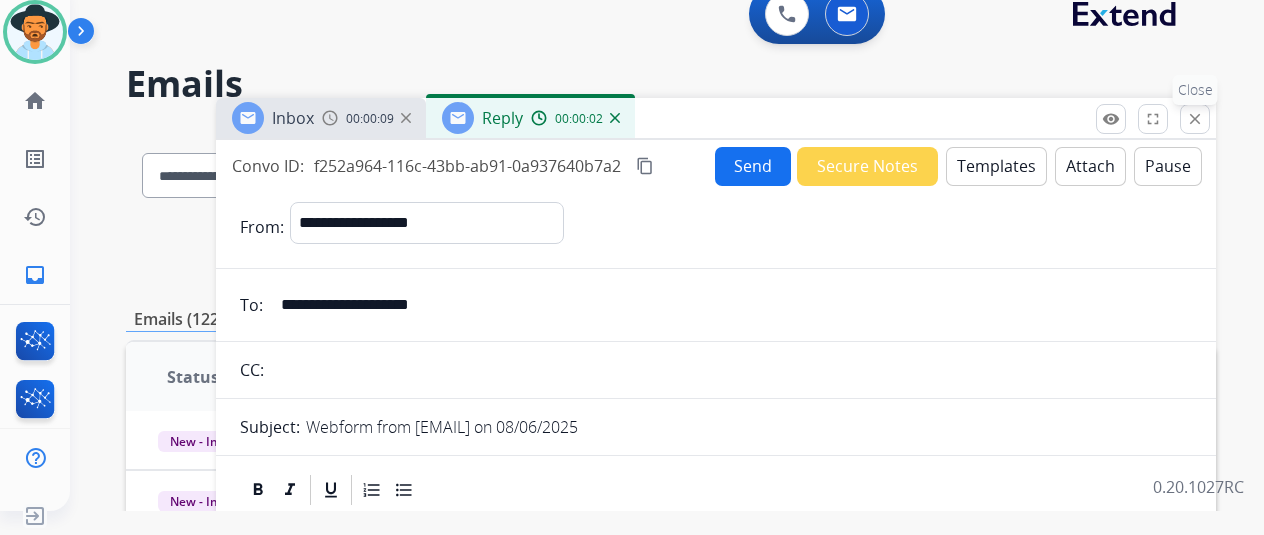 click on "close" at bounding box center (1195, 119) 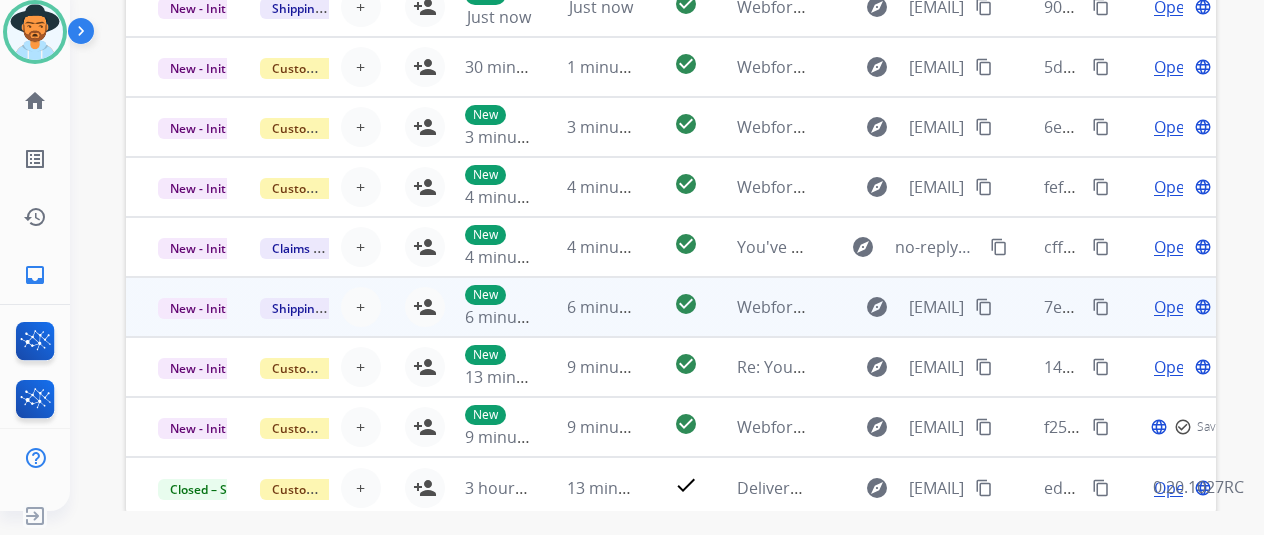 scroll, scrollTop: 500, scrollLeft: 0, axis: vertical 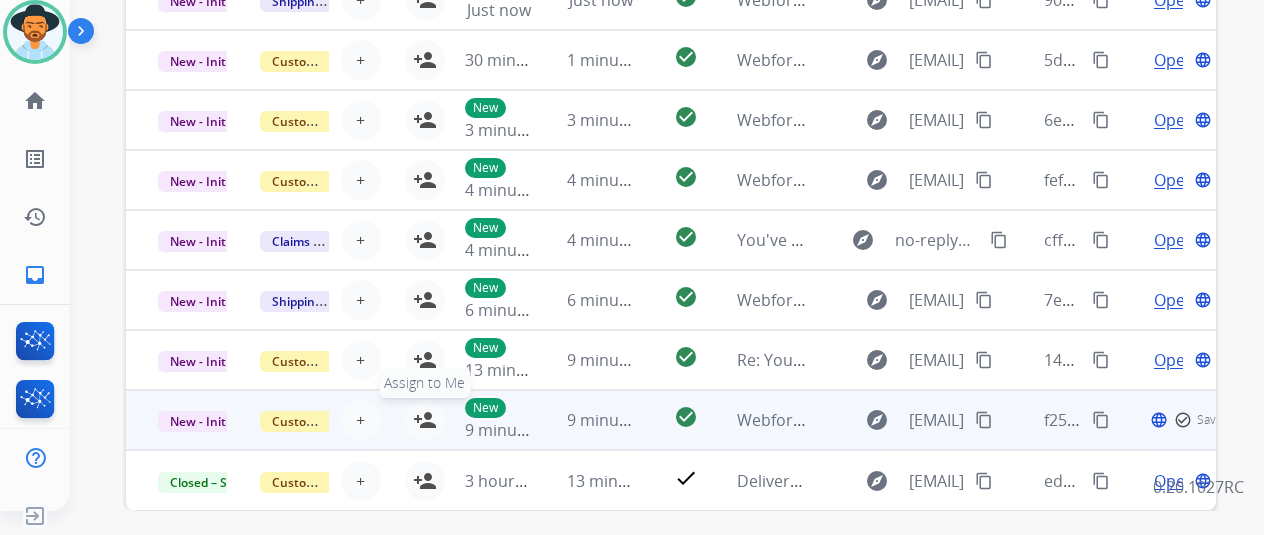 click on "person_add" at bounding box center [425, 420] 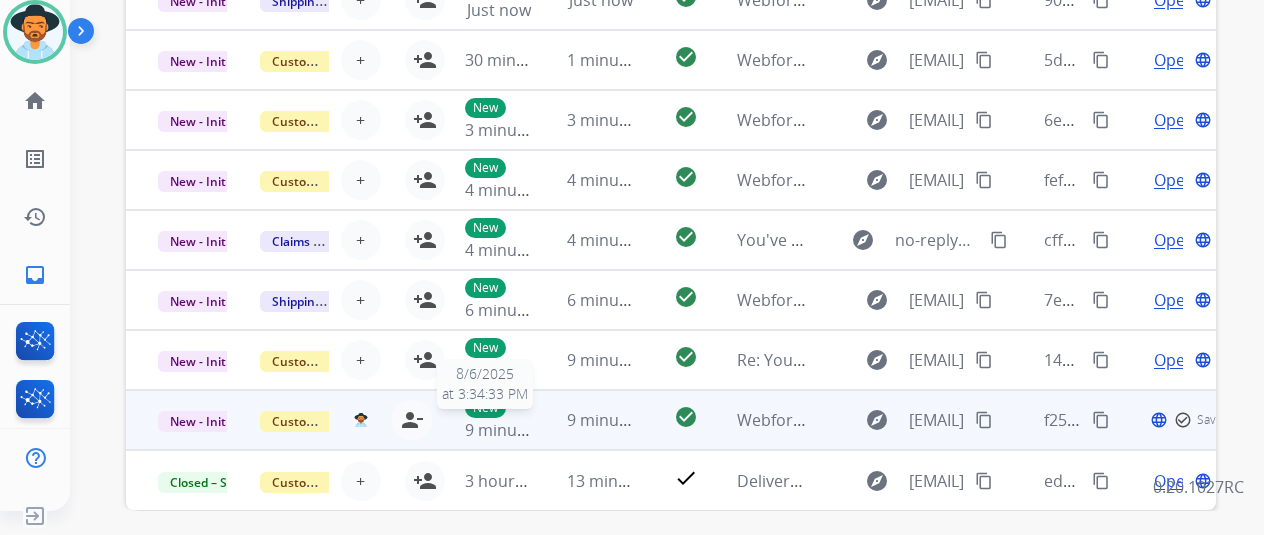 scroll, scrollTop: 2, scrollLeft: 0, axis: vertical 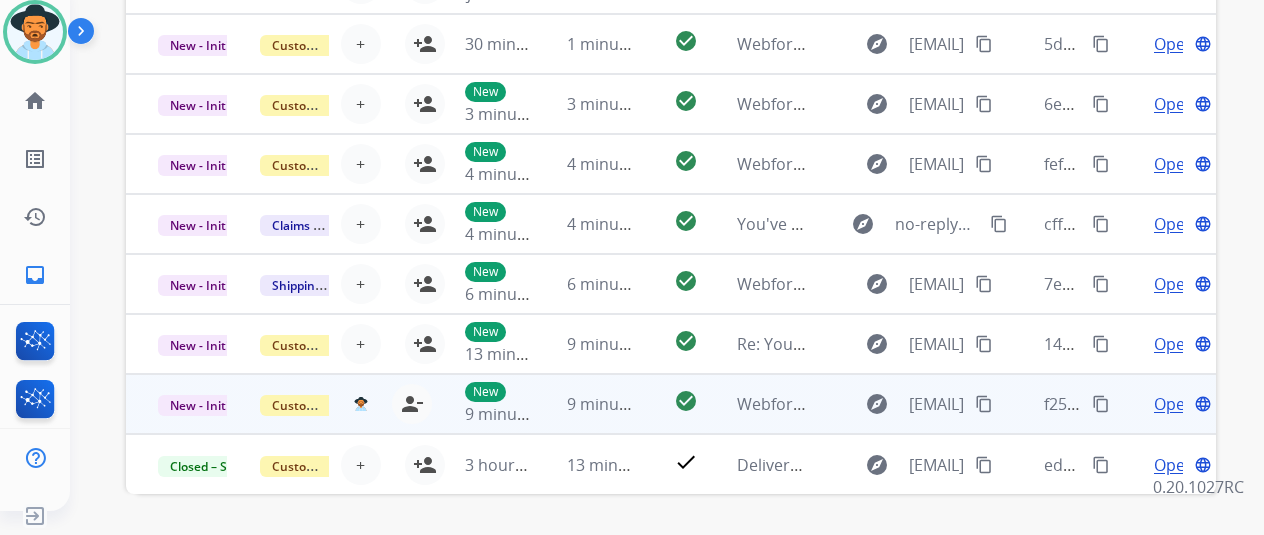 click on "Open" at bounding box center [1174, 404] 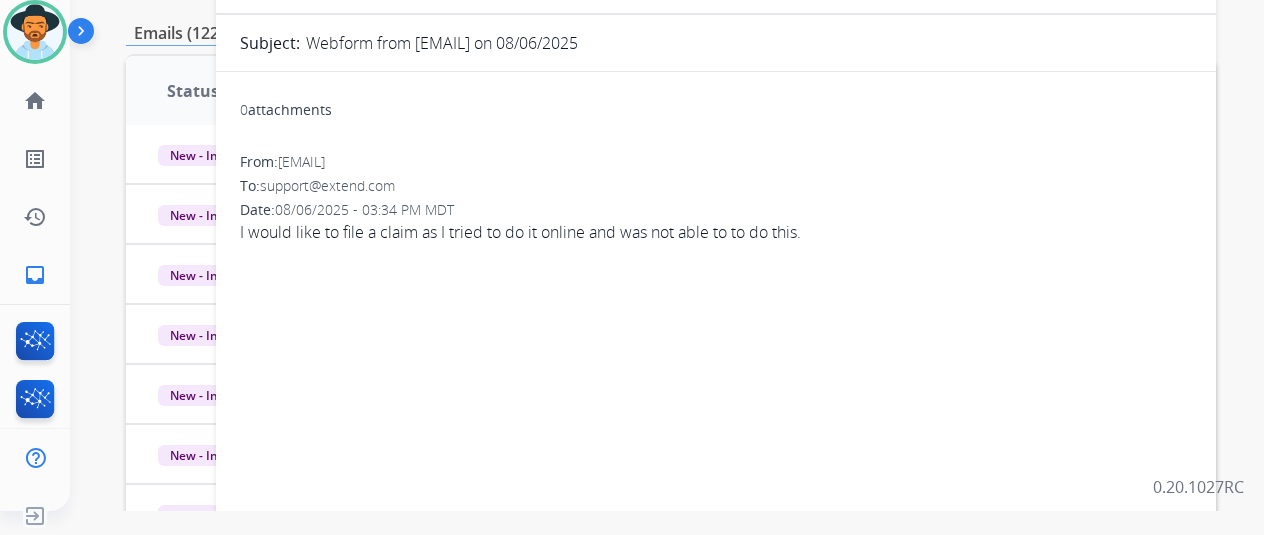 scroll, scrollTop: 86, scrollLeft: 0, axis: vertical 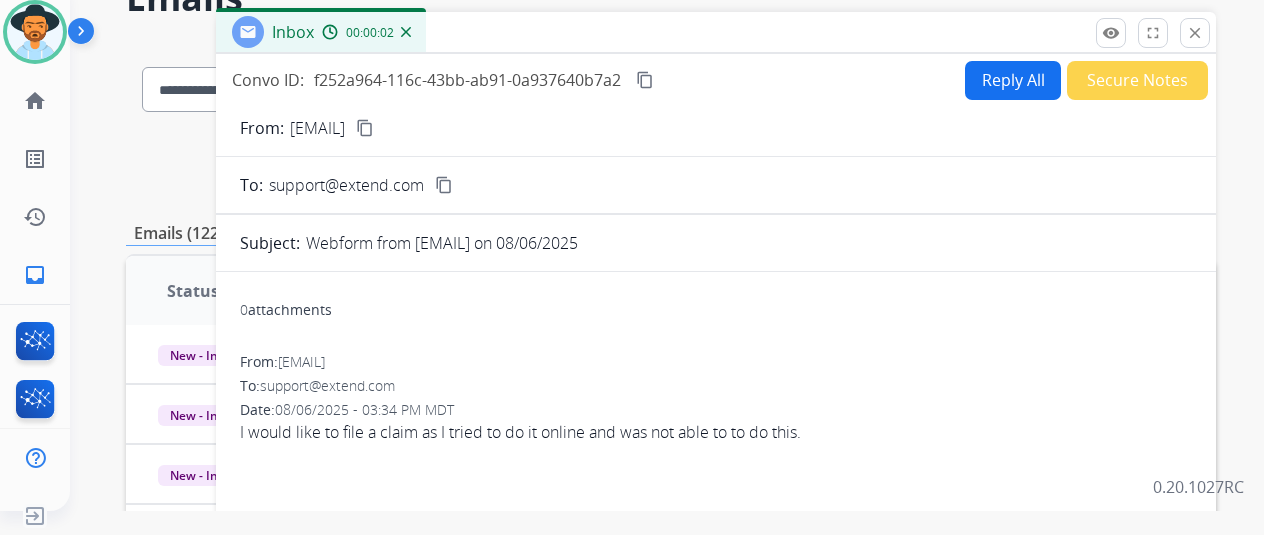 click on "Reply All" at bounding box center [1013, 80] 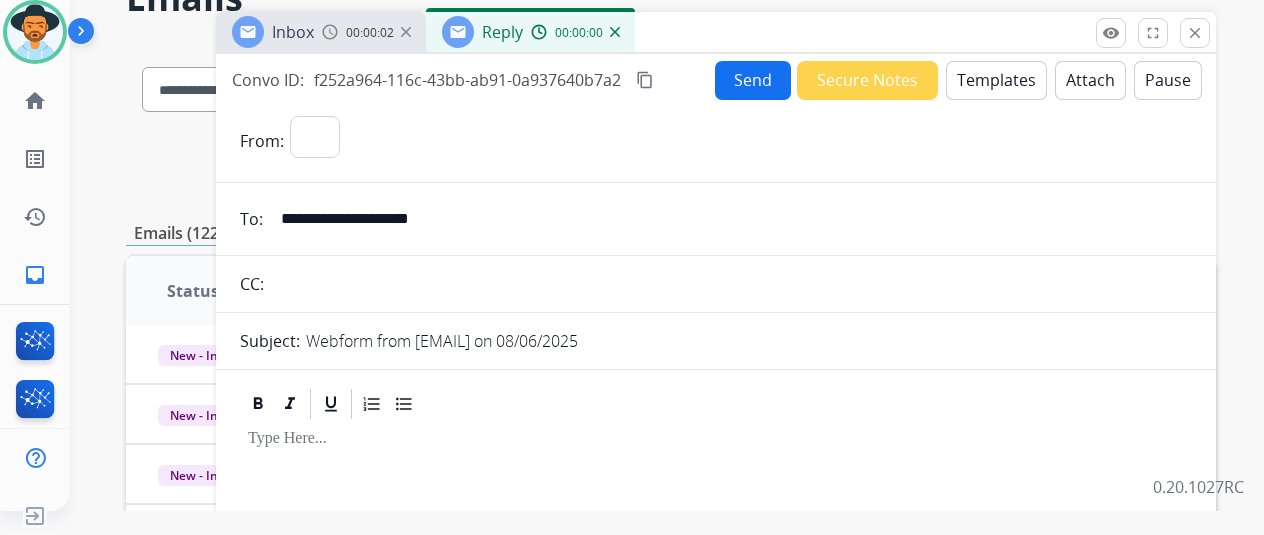 select on "**********" 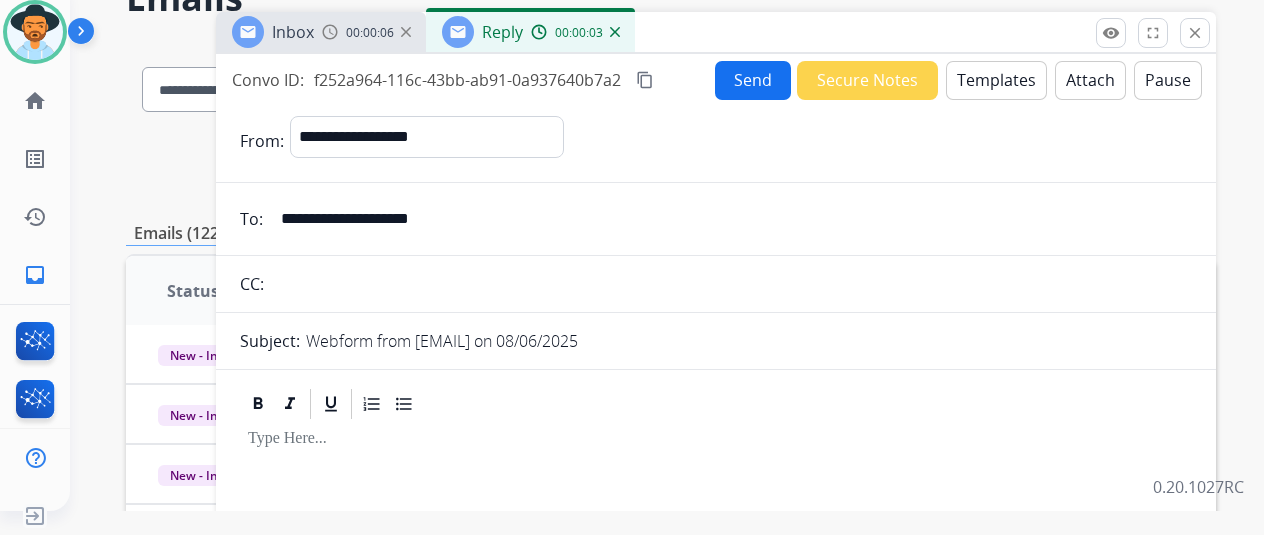 click on "Templates" at bounding box center [996, 80] 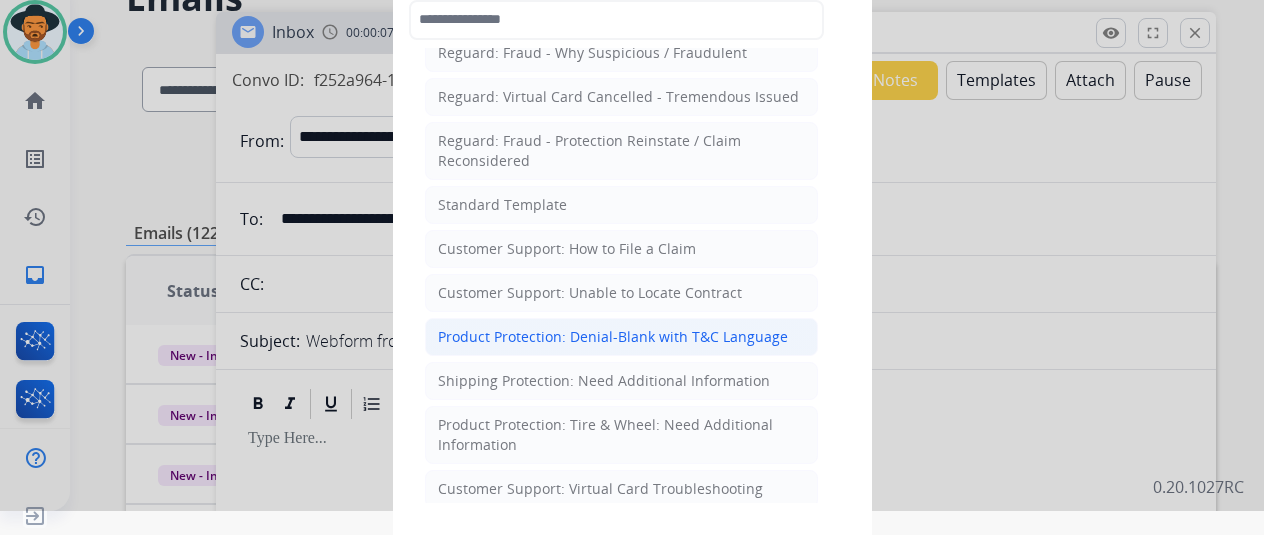 scroll, scrollTop: 200, scrollLeft: 0, axis: vertical 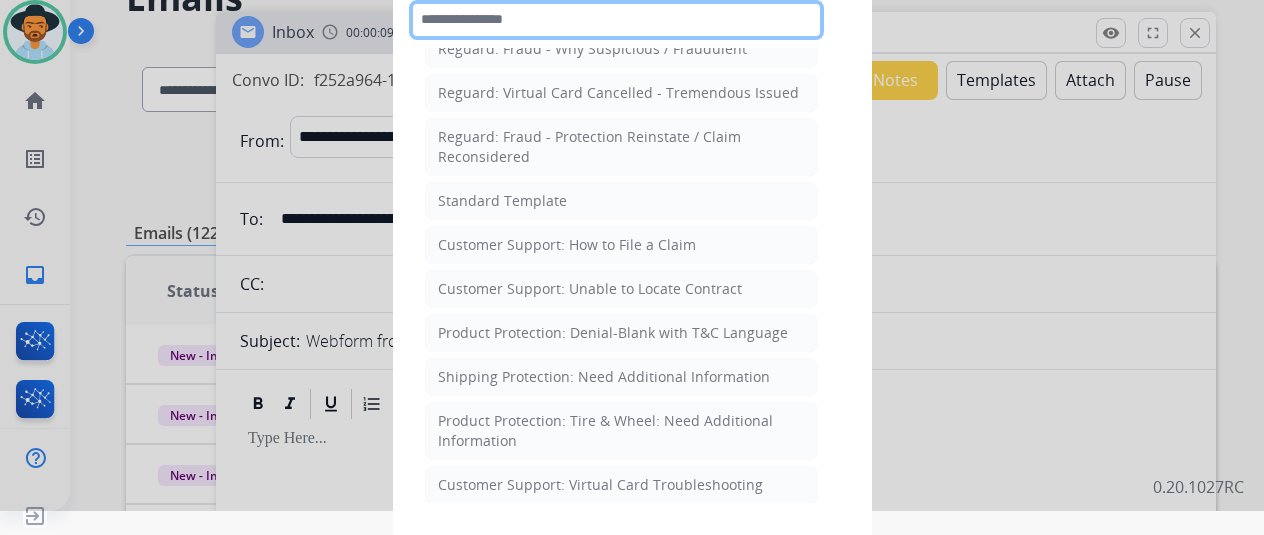 click 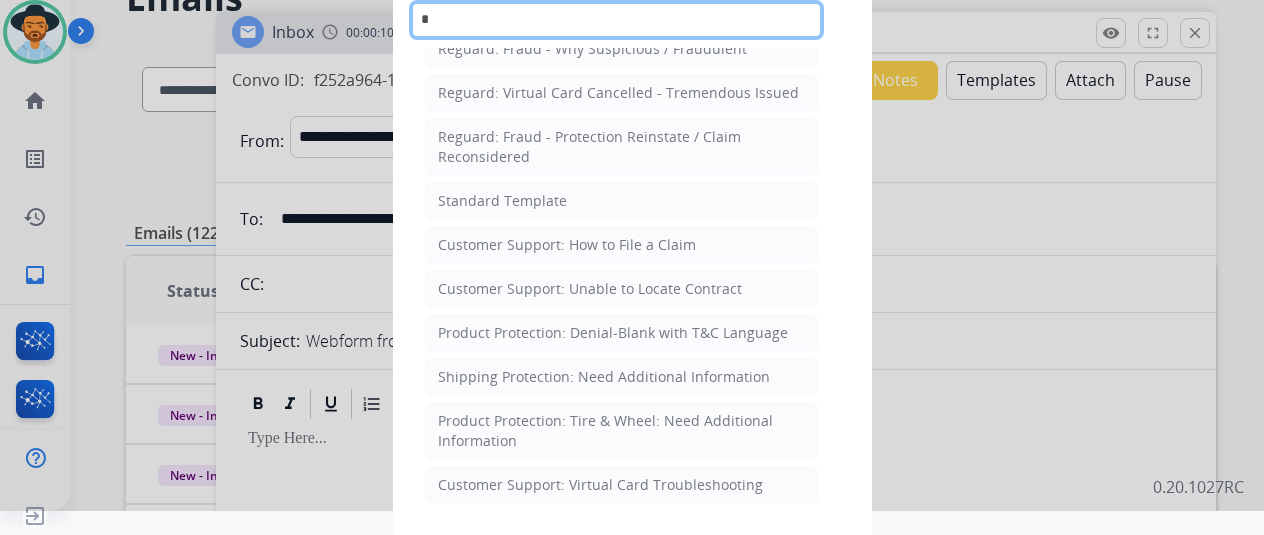 scroll, scrollTop: 0, scrollLeft: 0, axis: both 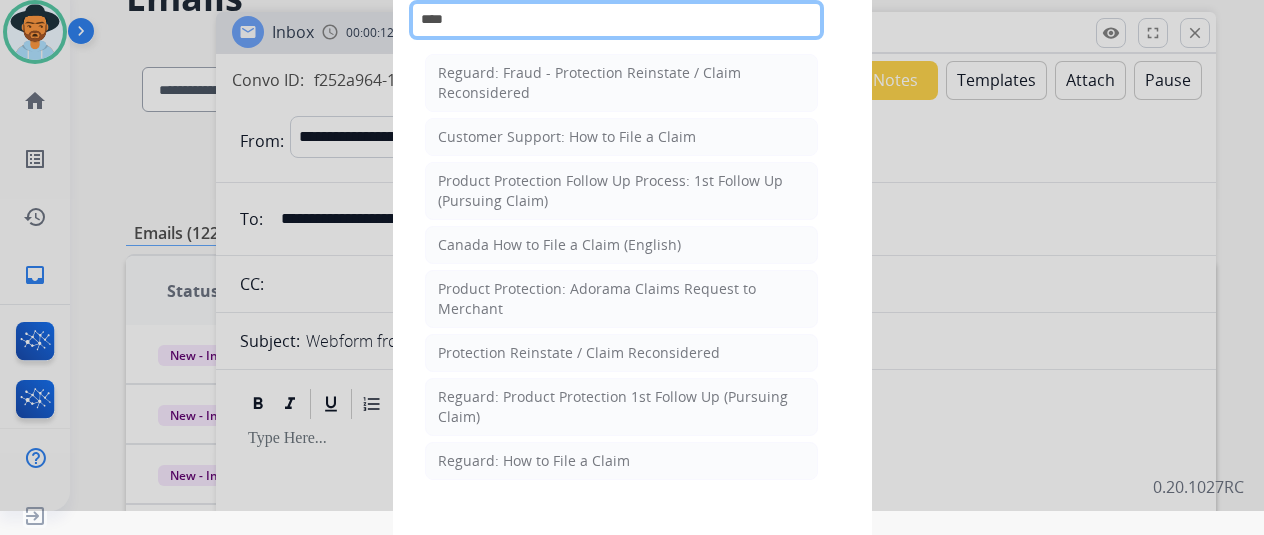 type on "*****" 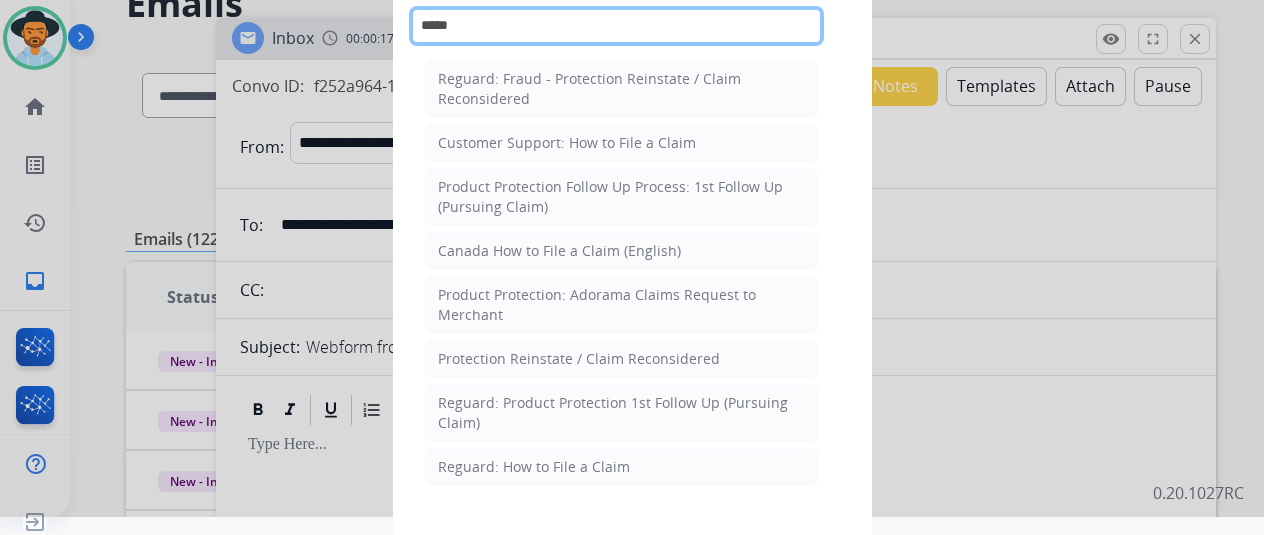 scroll, scrollTop: 0, scrollLeft: 0, axis: both 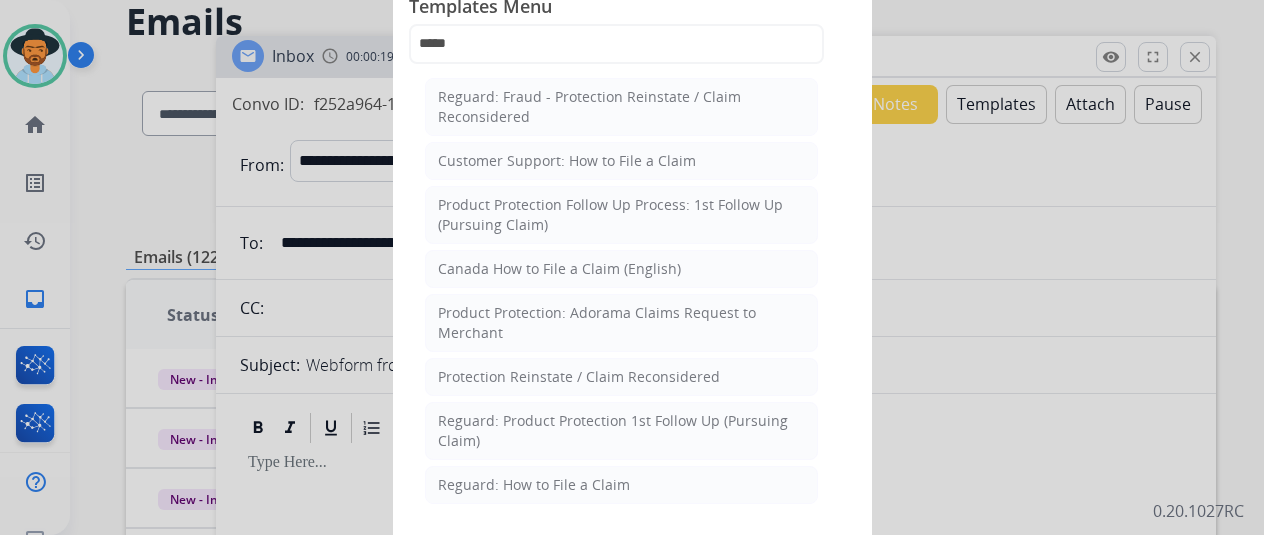 click 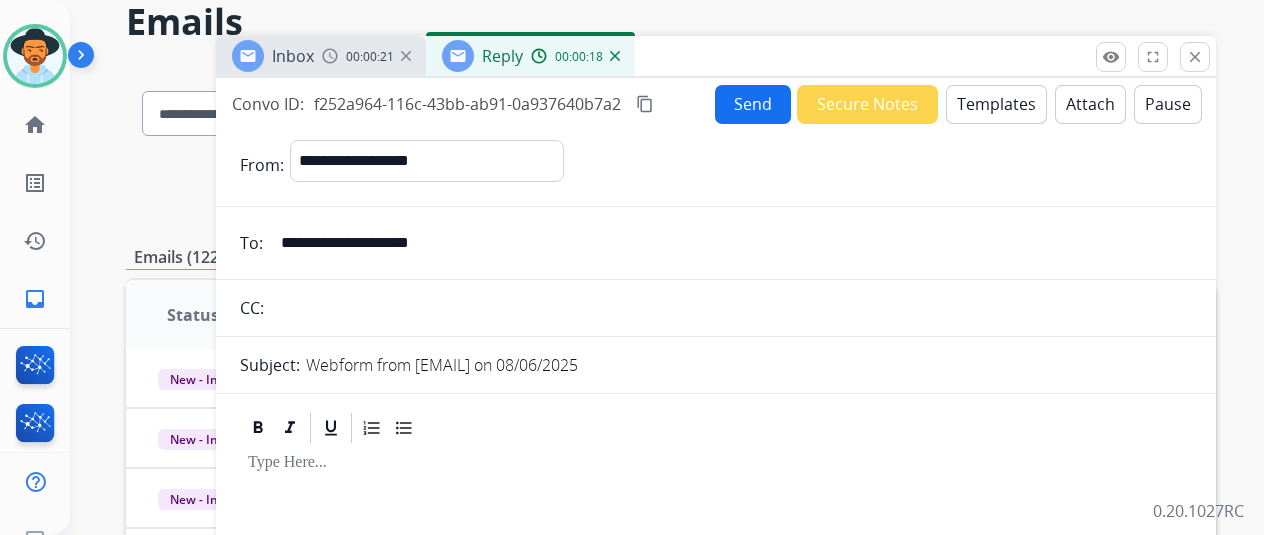 click on "Templates" at bounding box center (996, 104) 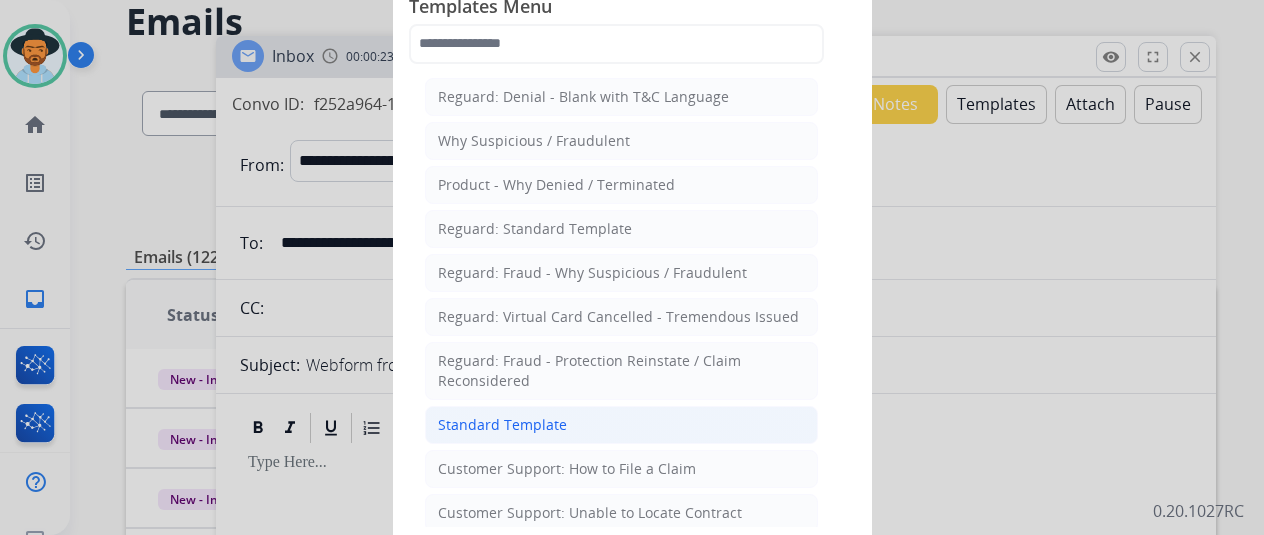 click on "Standard Template" 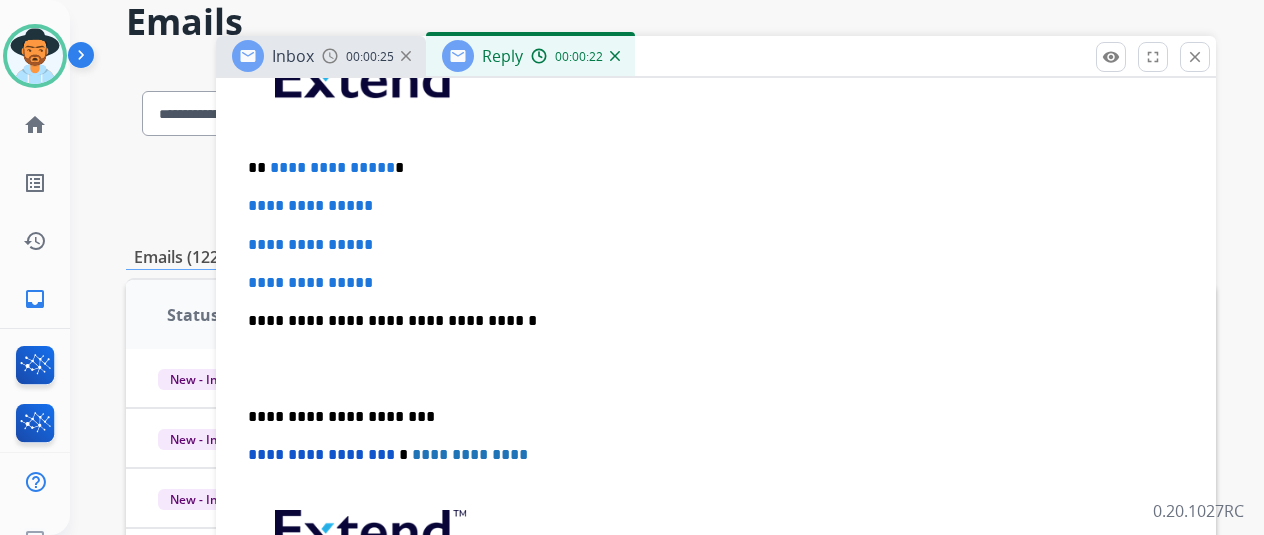 scroll, scrollTop: 552, scrollLeft: 0, axis: vertical 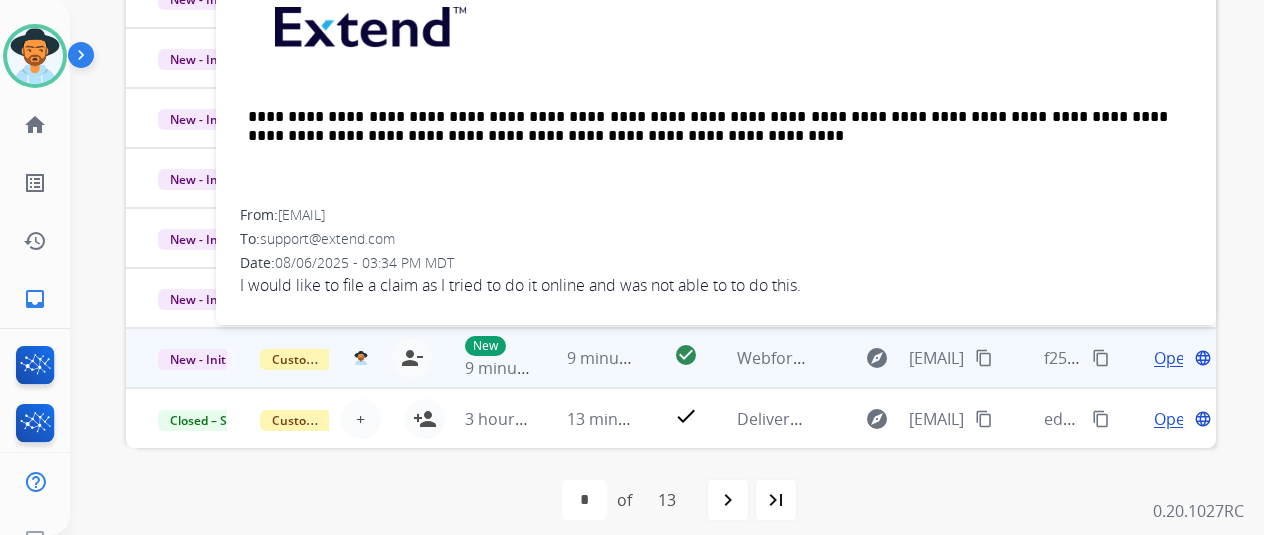 drag, startPoint x: 473, startPoint y: 207, endPoint x: 298, endPoint y: 218, distance: 175.34537 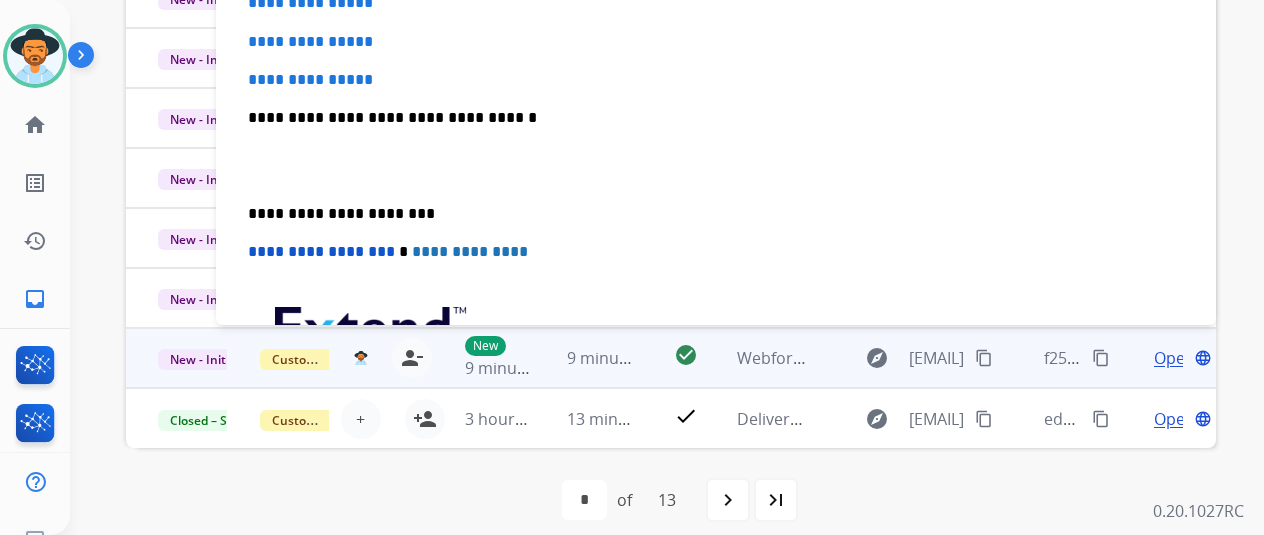 scroll, scrollTop: 0, scrollLeft: 0, axis: both 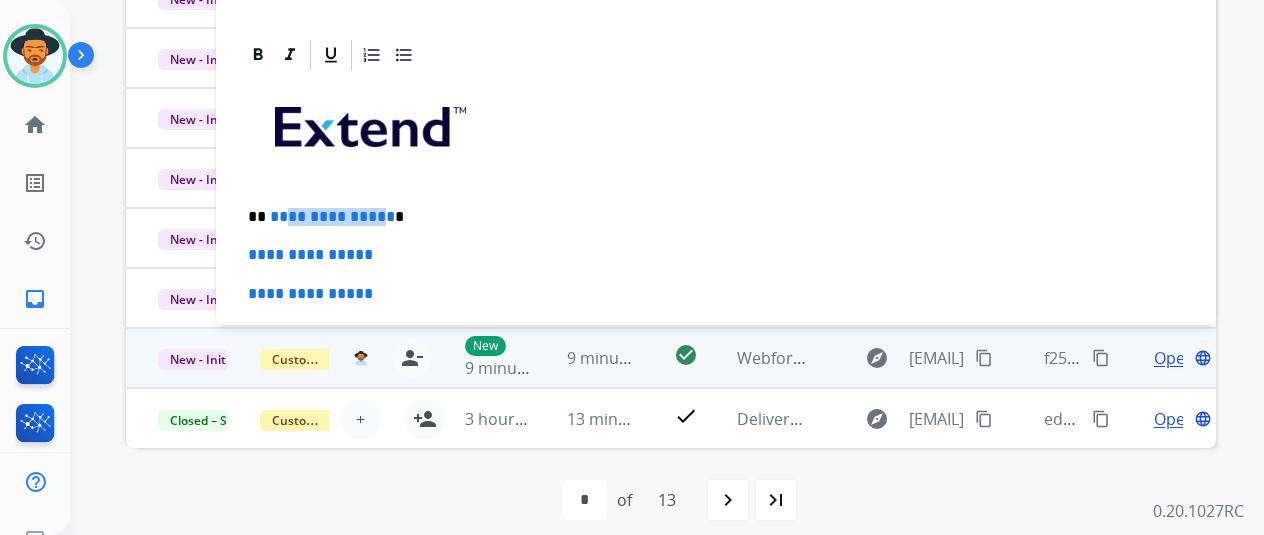 drag, startPoint x: 395, startPoint y: 213, endPoint x: 302, endPoint y: 213, distance: 93 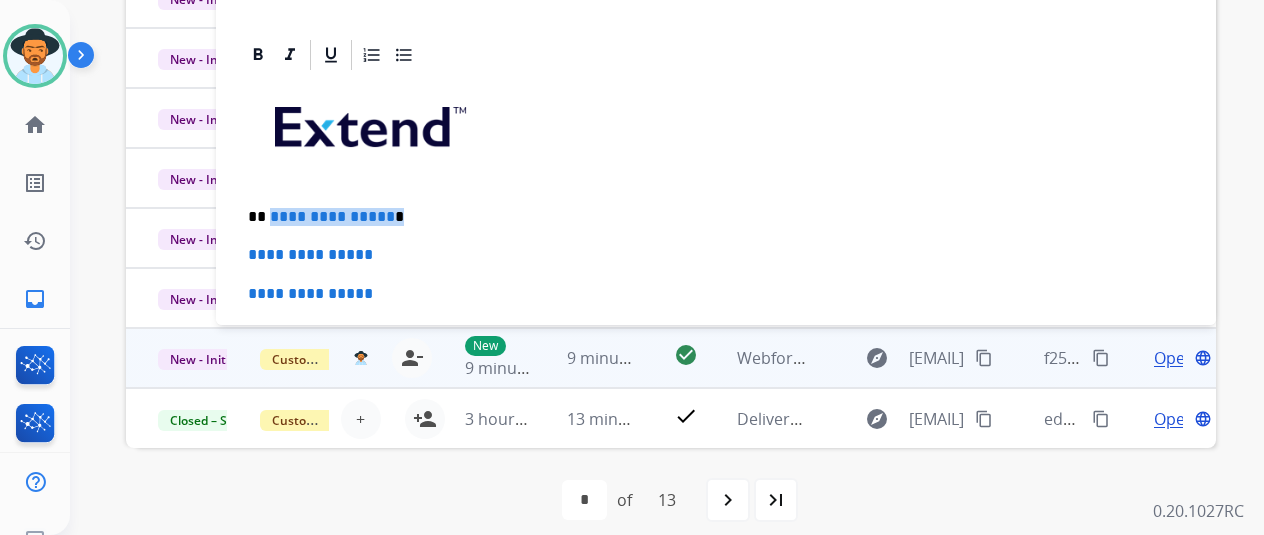 drag, startPoint x: 401, startPoint y: 211, endPoint x: 286, endPoint y: 215, distance: 115.06954 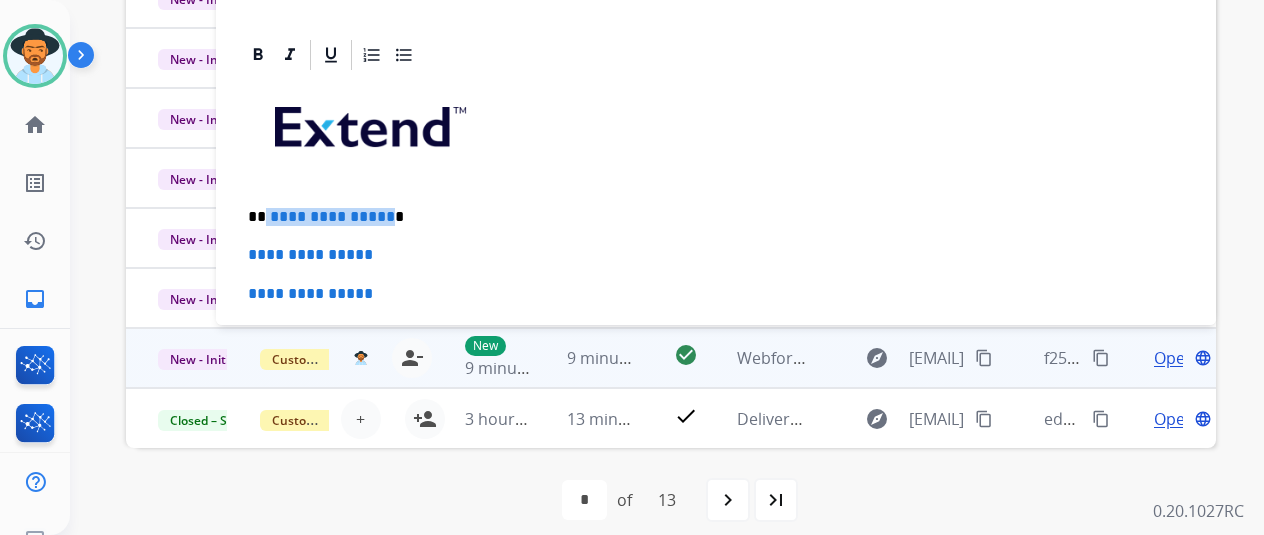 drag, startPoint x: 396, startPoint y: 211, endPoint x: 280, endPoint y: 221, distance: 116.43024 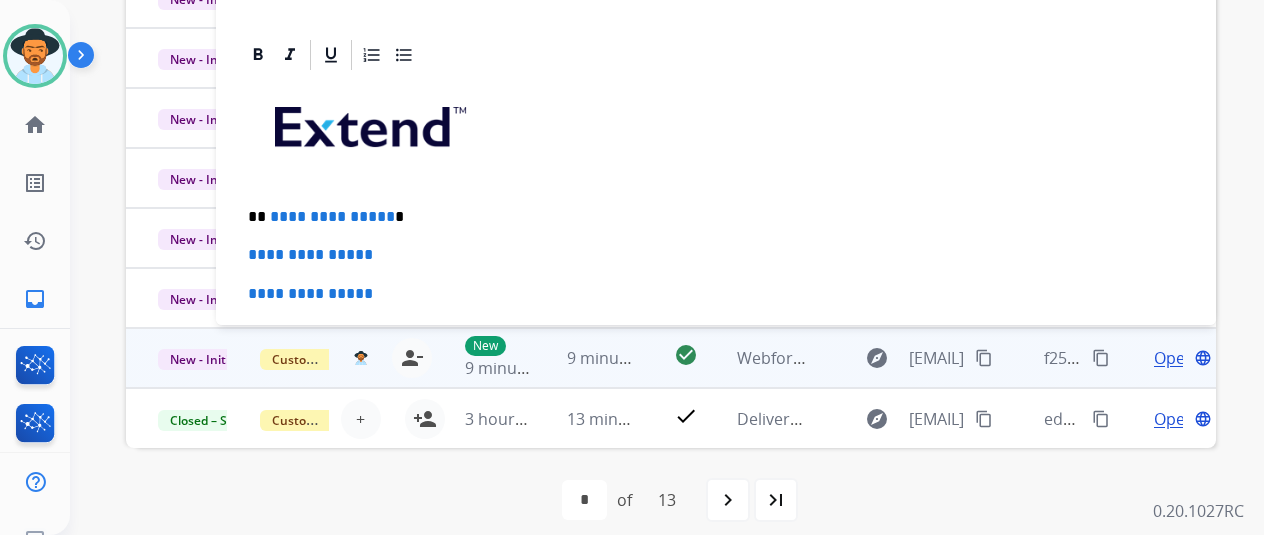 type 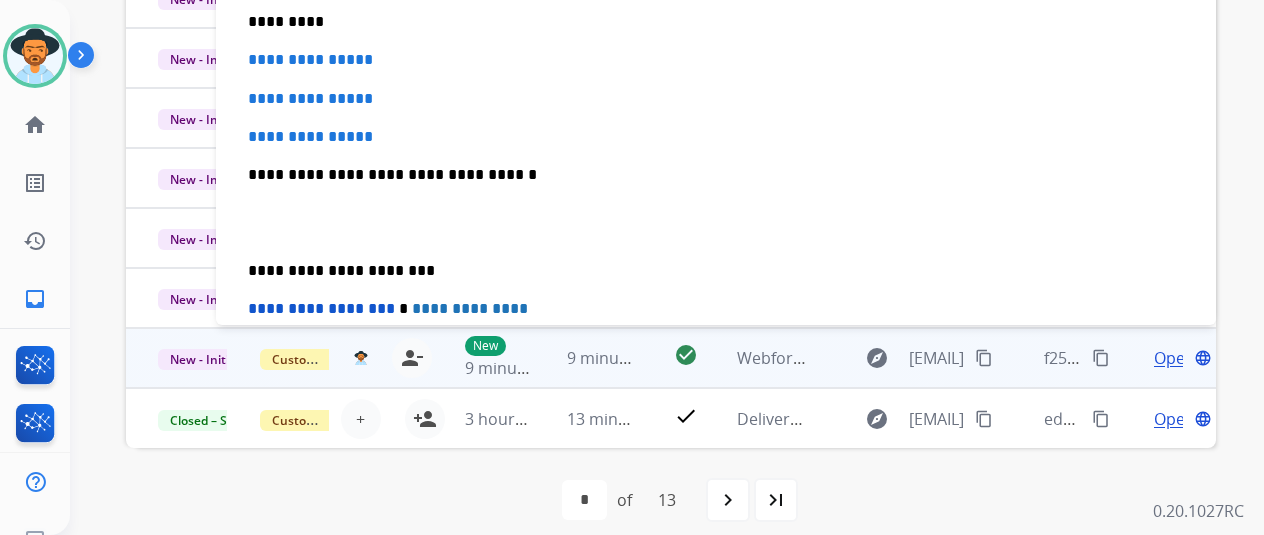 scroll, scrollTop: 200, scrollLeft: 0, axis: vertical 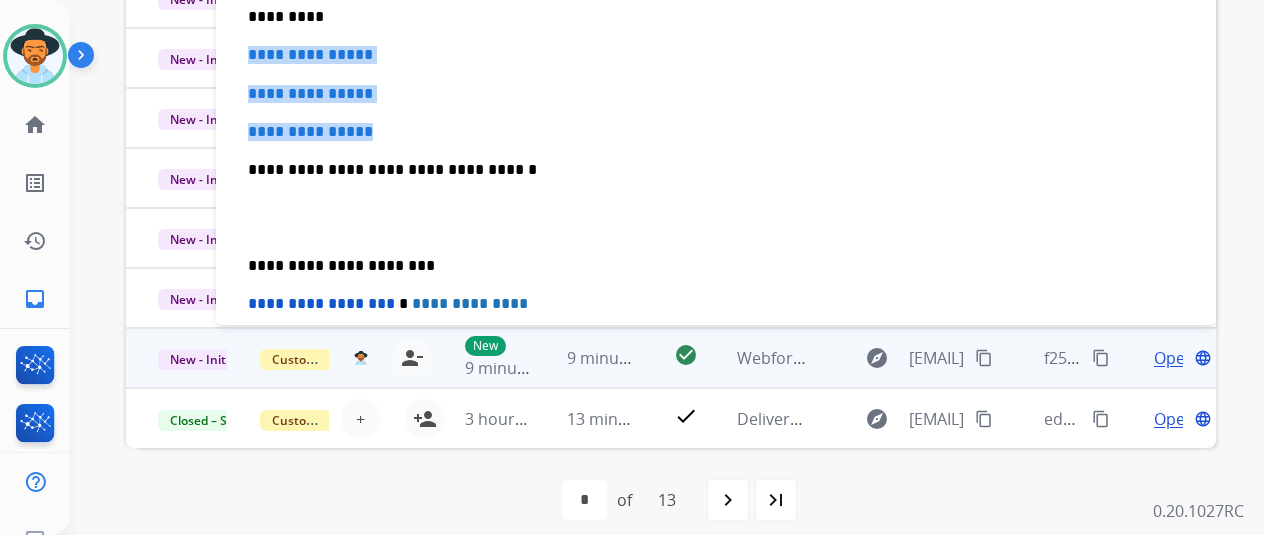 drag, startPoint x: 425, startPoint y: 125, endPoint x: 264, endPoint y: 56, distance: 175.16278 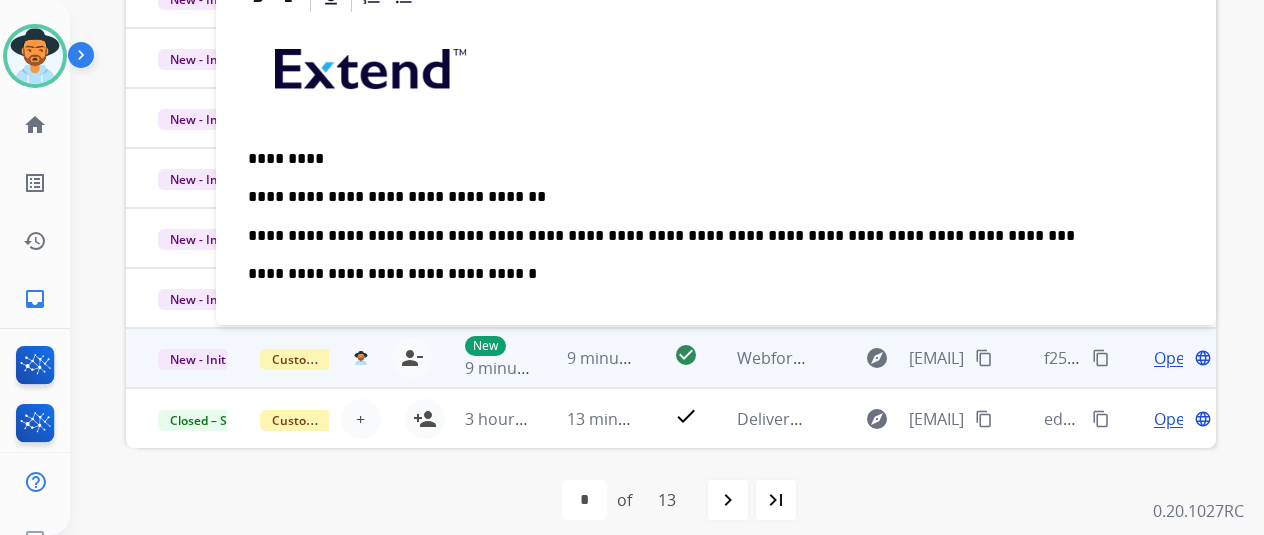 scroll, scrollTop: 0, scrollLeft: 0, axis: both 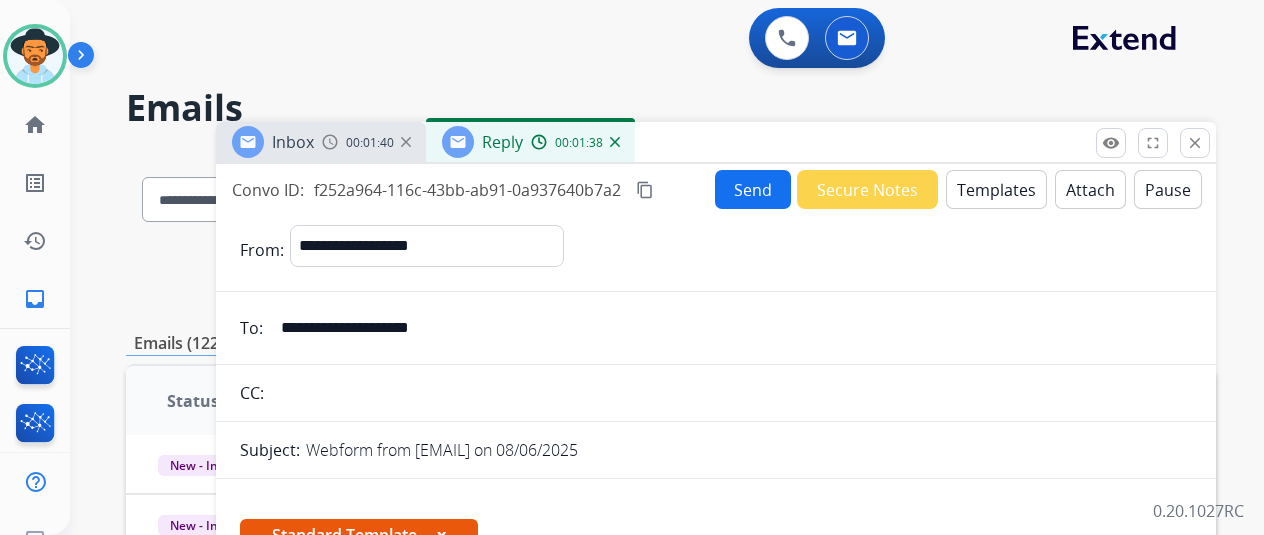 click on "content_copy" at bounding box center (645, 190) 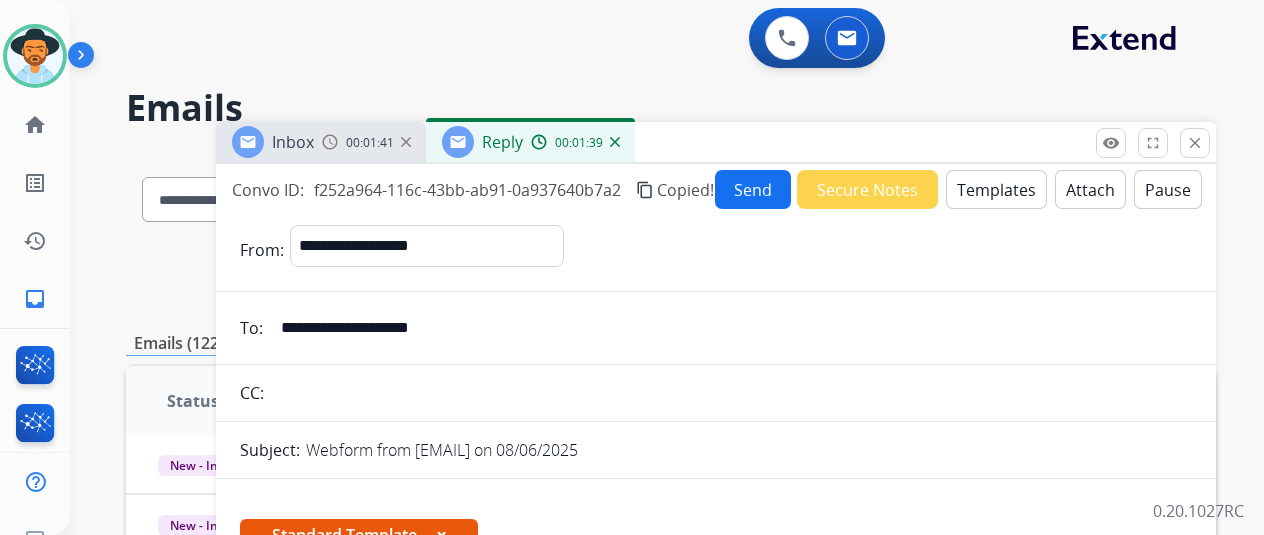 click on "Send" at bounding box center (753, 189) 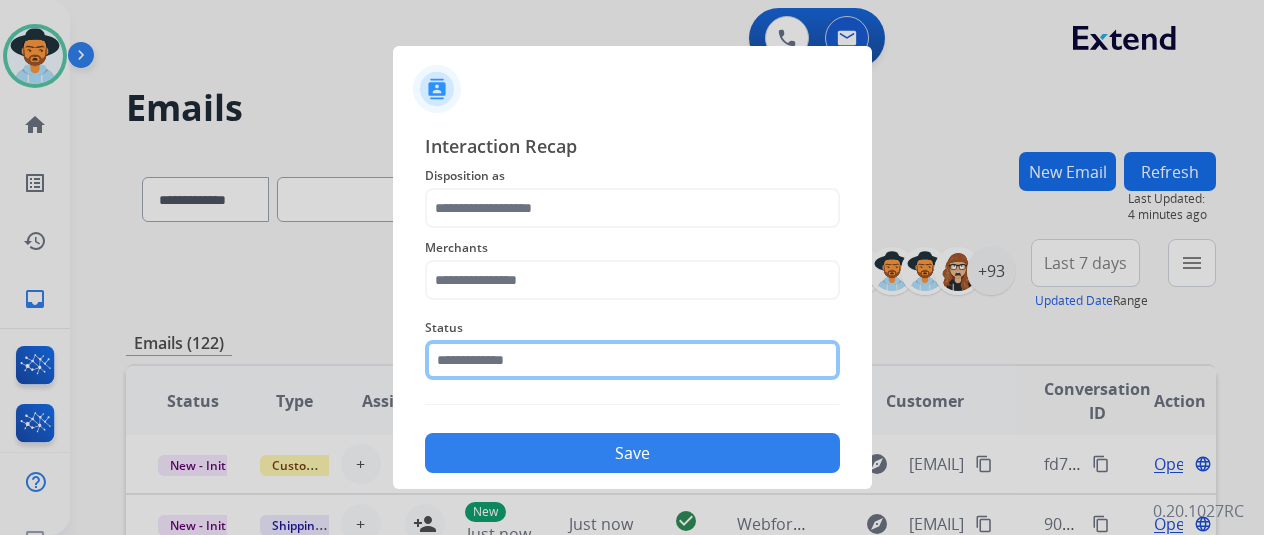 drag, startPoint x: 564, startPoint y: 349, endPoint x: 562, endPoint y: 367, distance: 18.110771 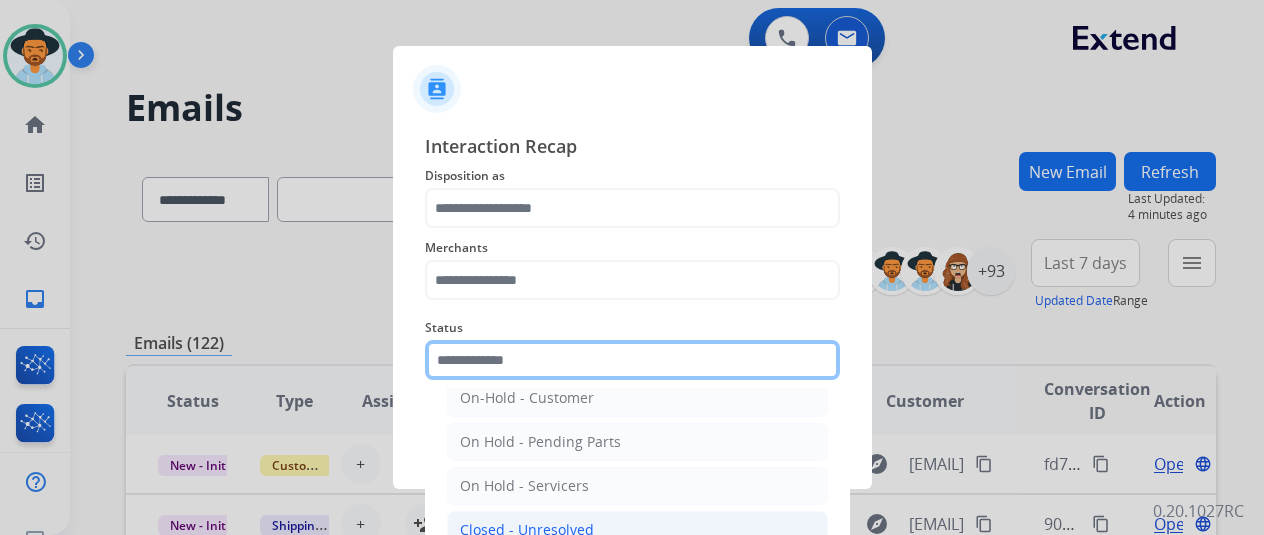 scroll, scrollTop: 114, scrollLeft: 0, axis: vertical 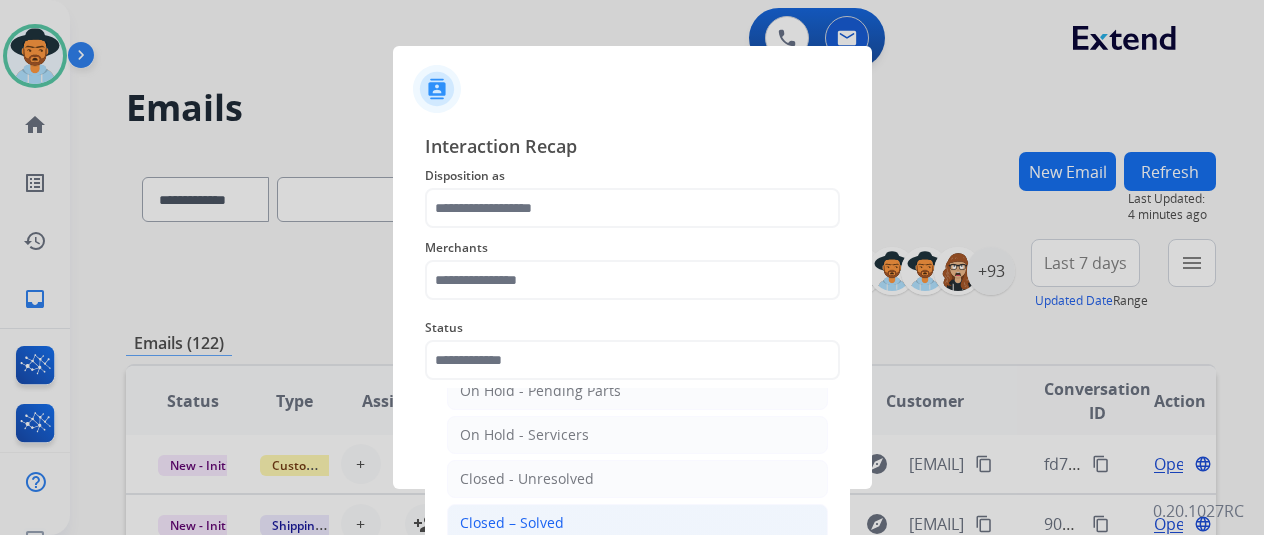click on "Closed – Solved" 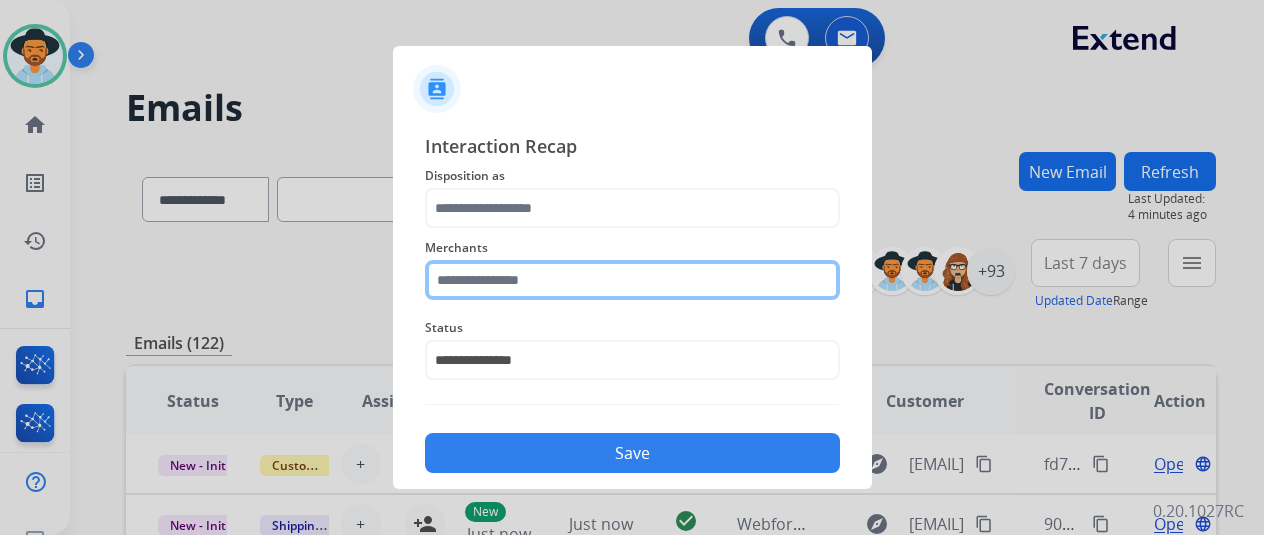 click 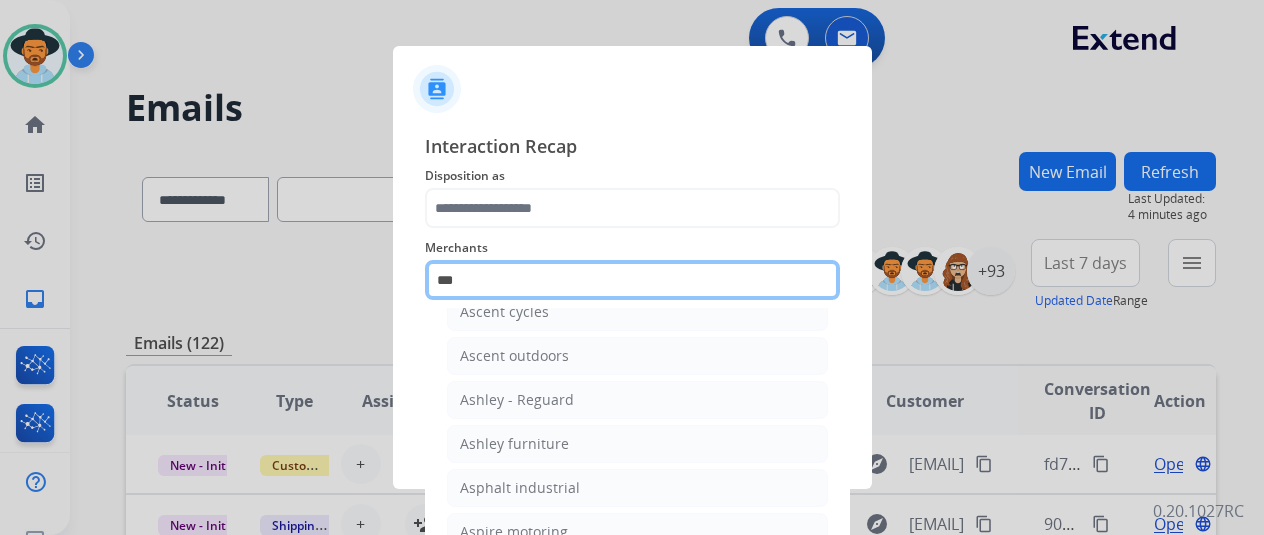 scroll, scrollTop: 27, scrollLeft: 0, axis: vertical 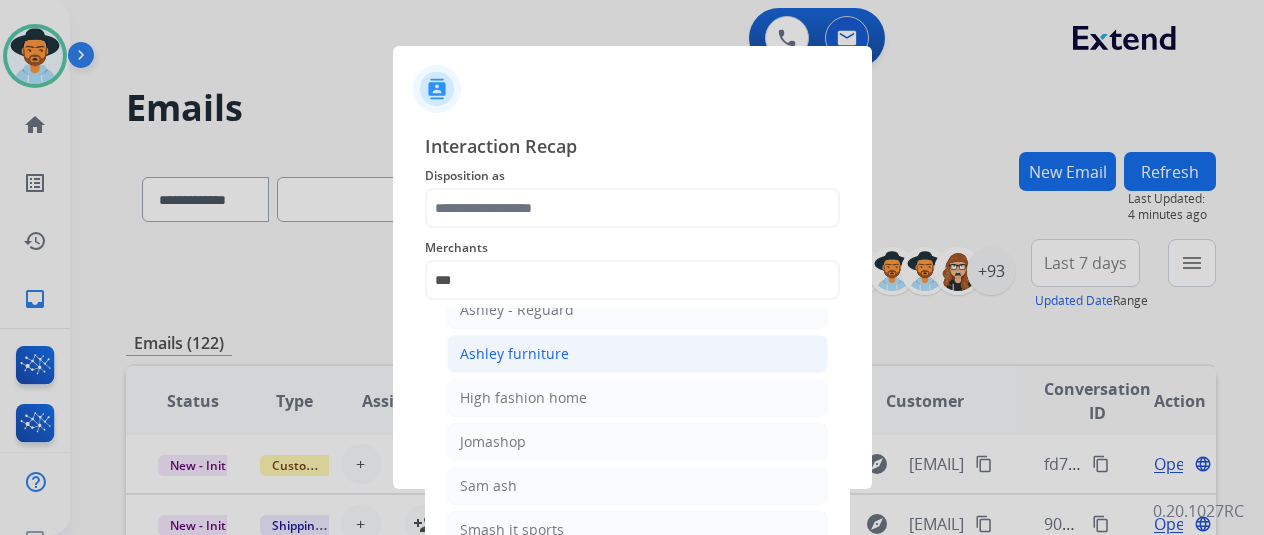 click on "Ashley furniture" 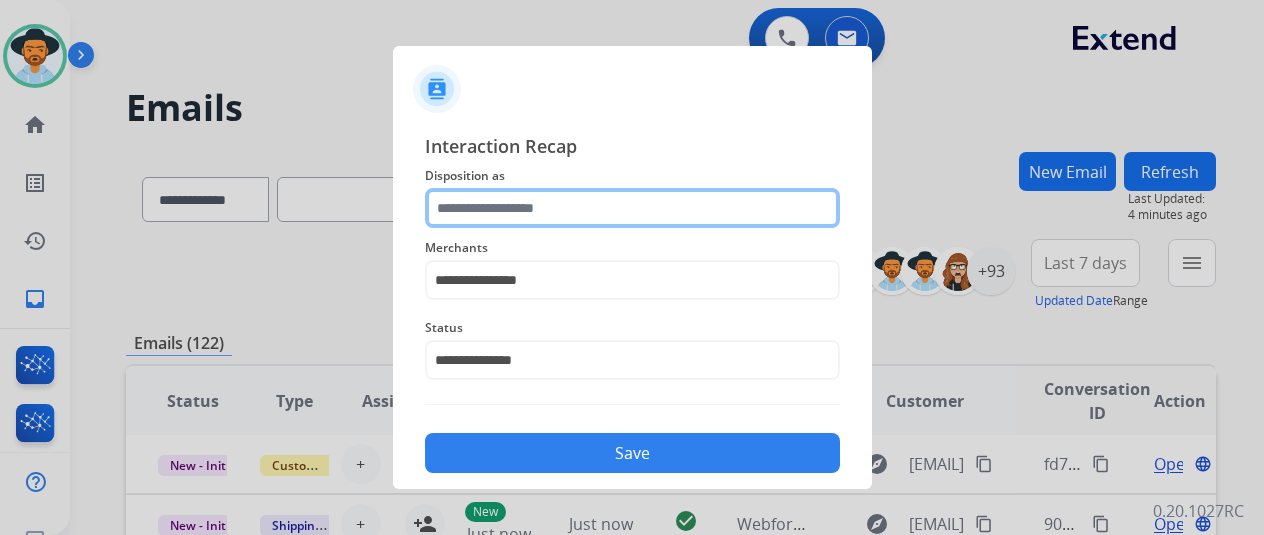 click 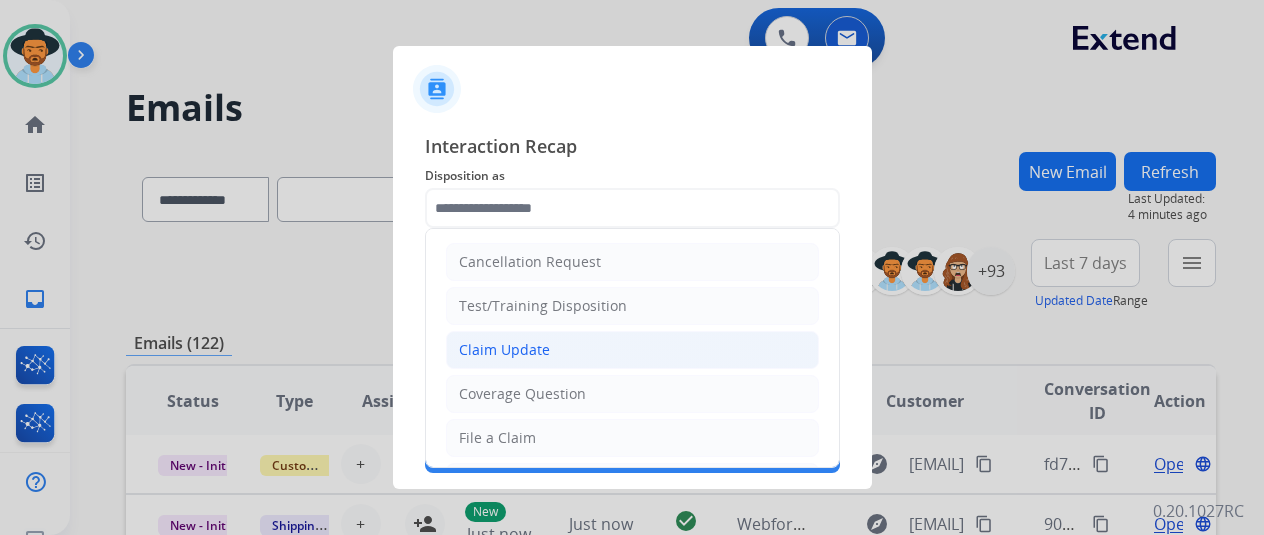 click on "Claim Update" 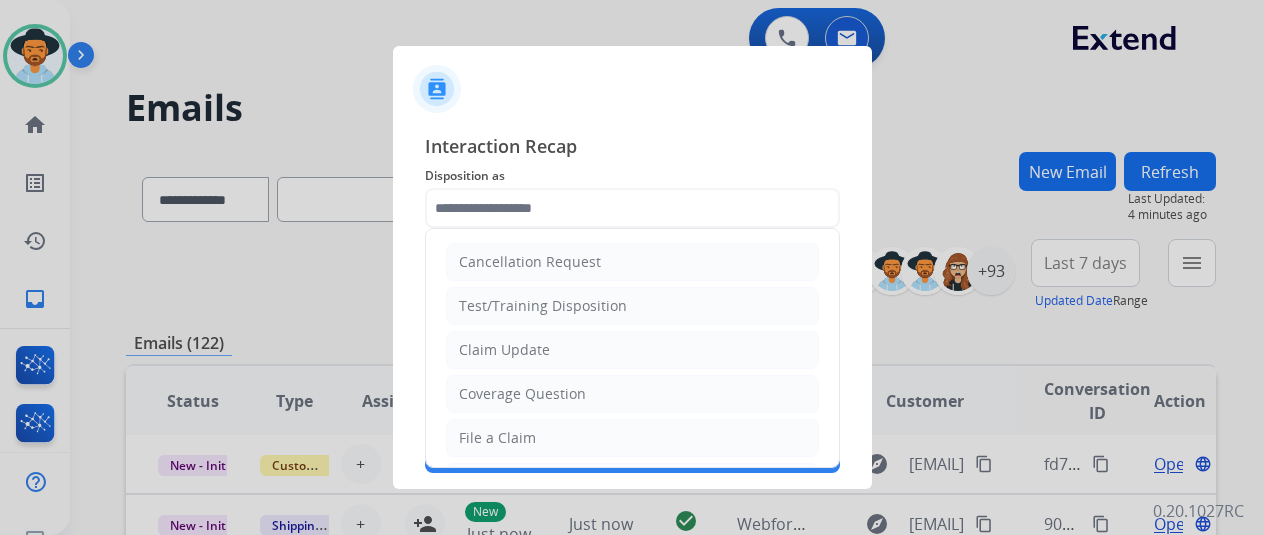 type on "**********" 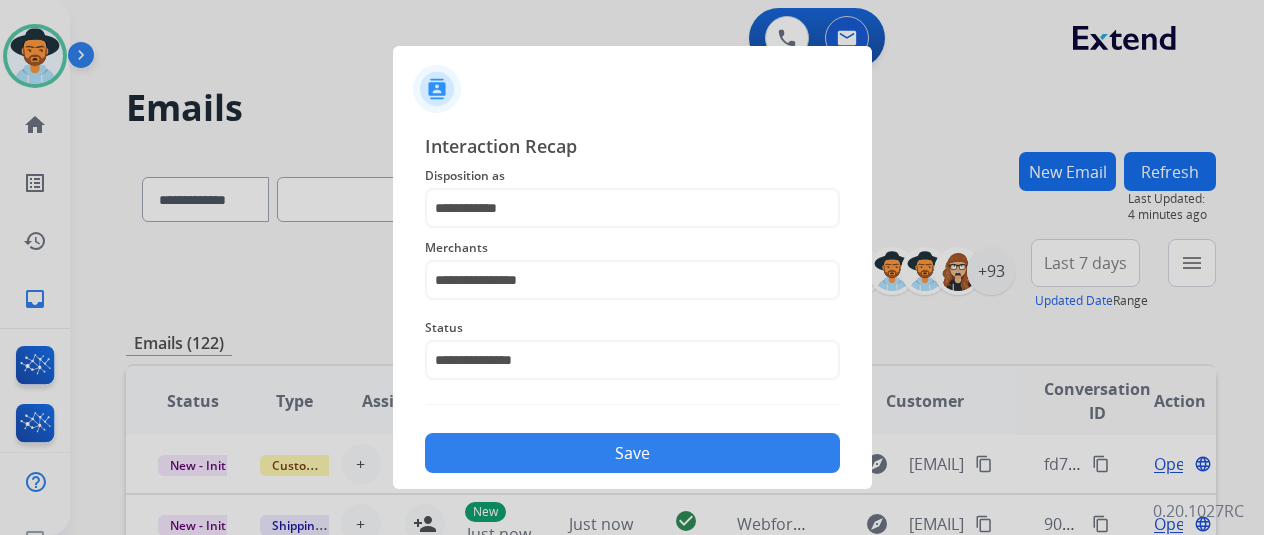 click on "Save" 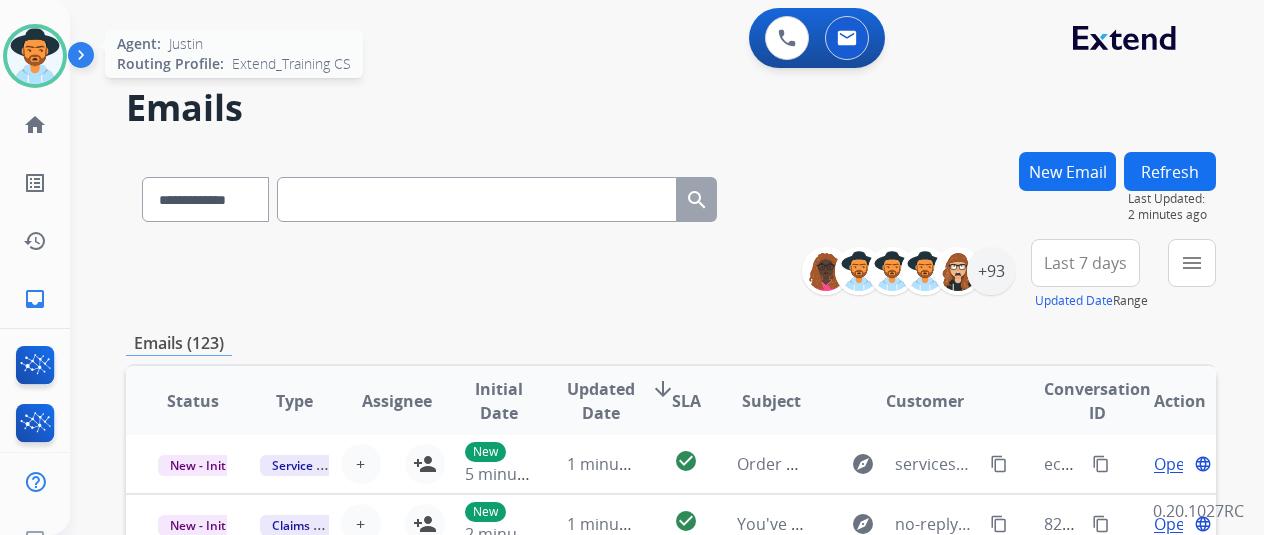 click at bounding box center (35, 56) 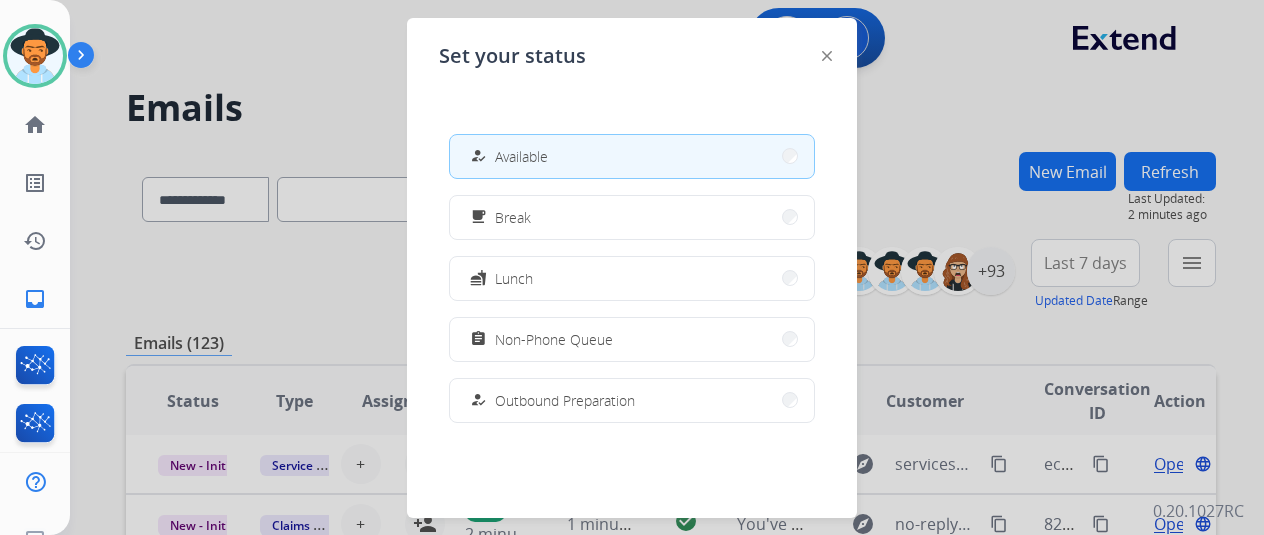 click on "how_to_reg Available" at bounding box center (632, 156) 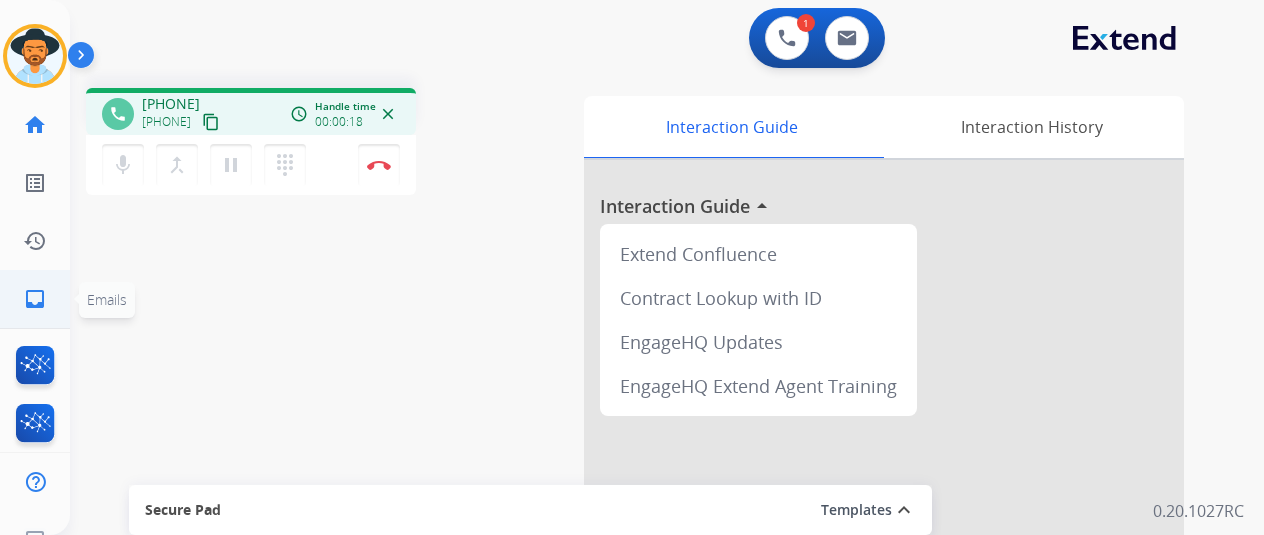 click on "inbox  Emails" 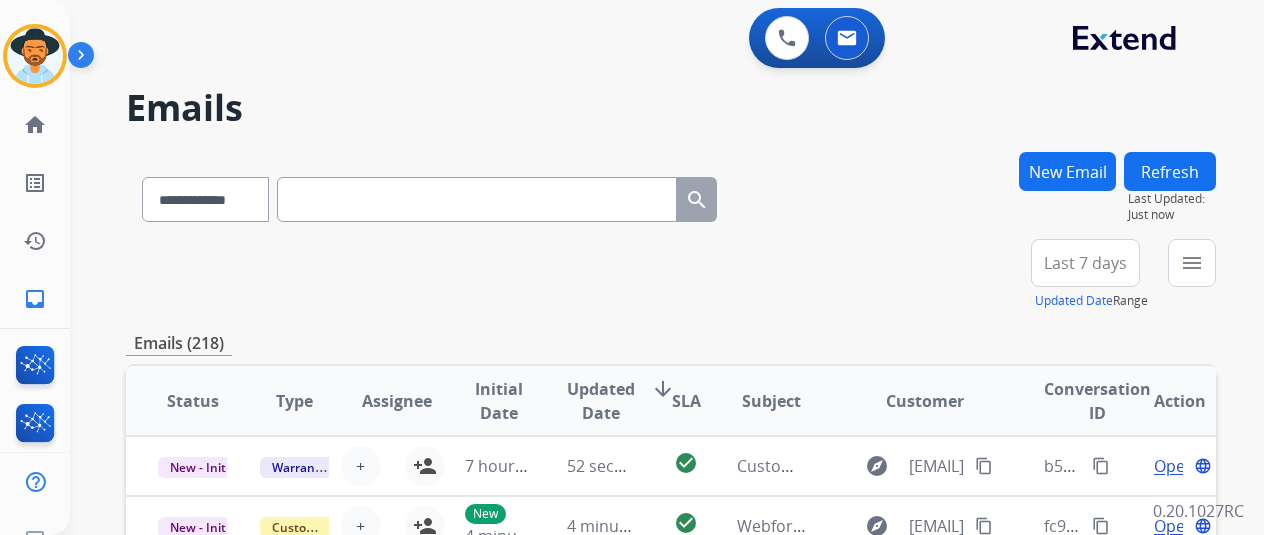 click on "**********" at bounding box center (671, 275) 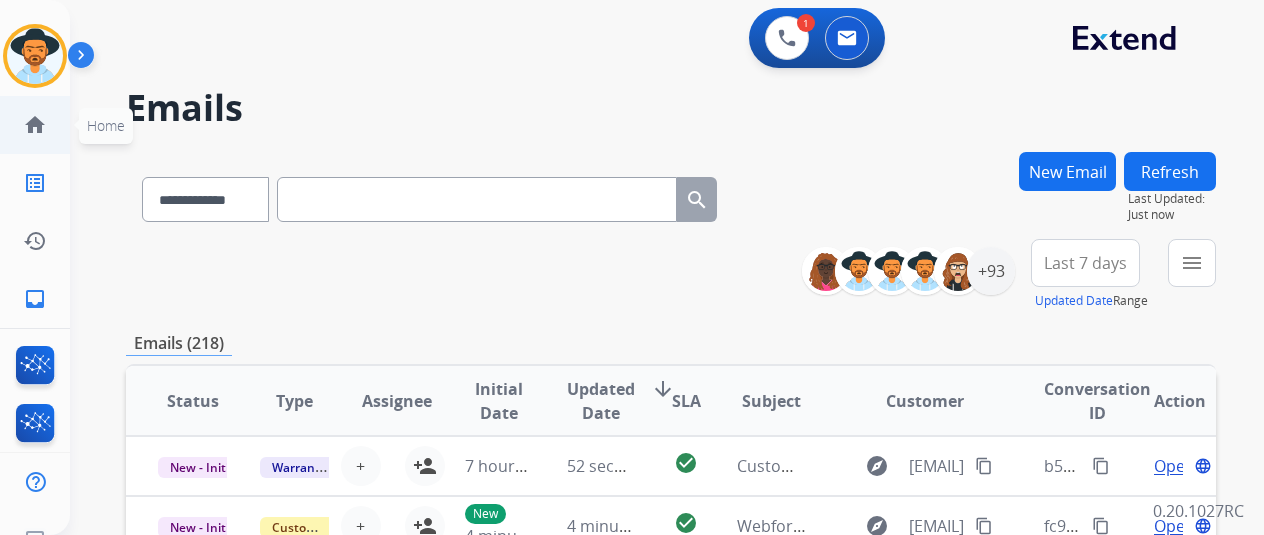 click on "home" 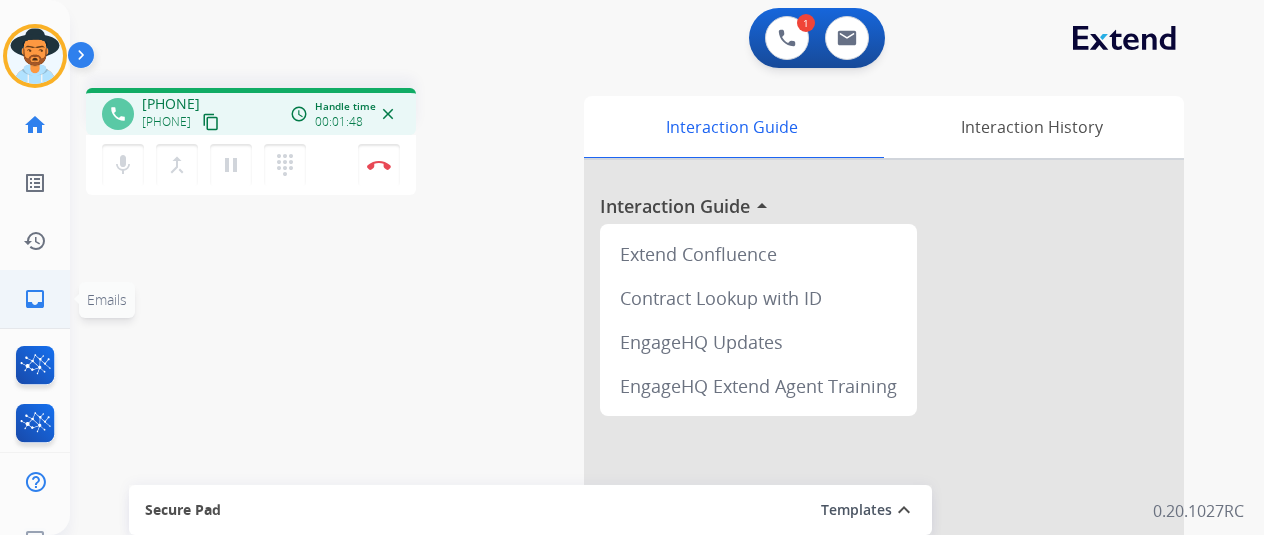 click on "inbox" 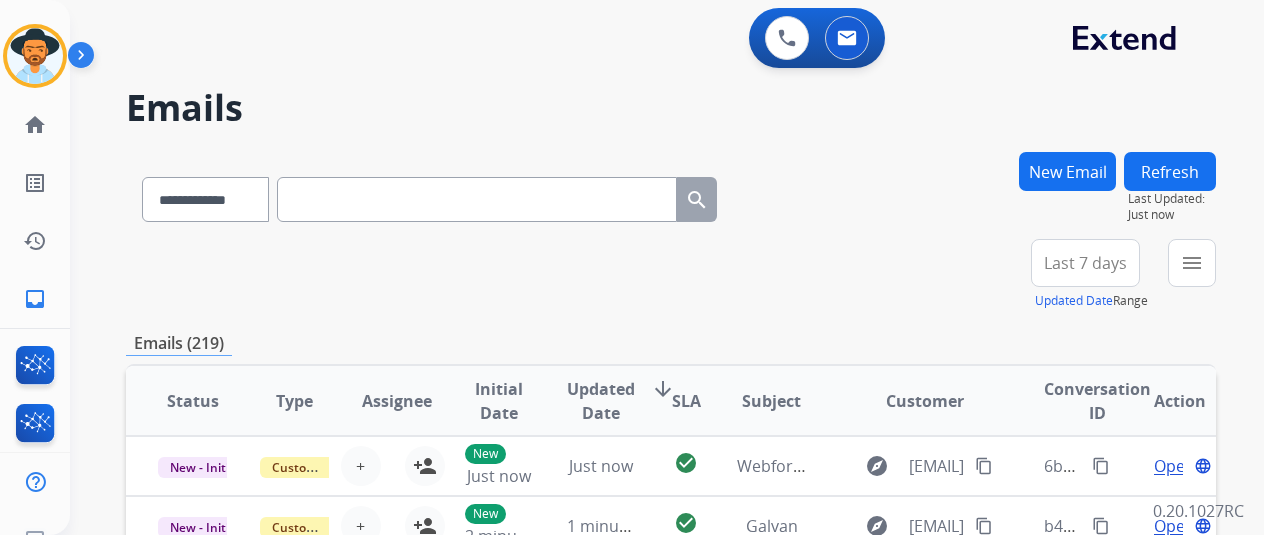 click at bounding box center [477, 199] 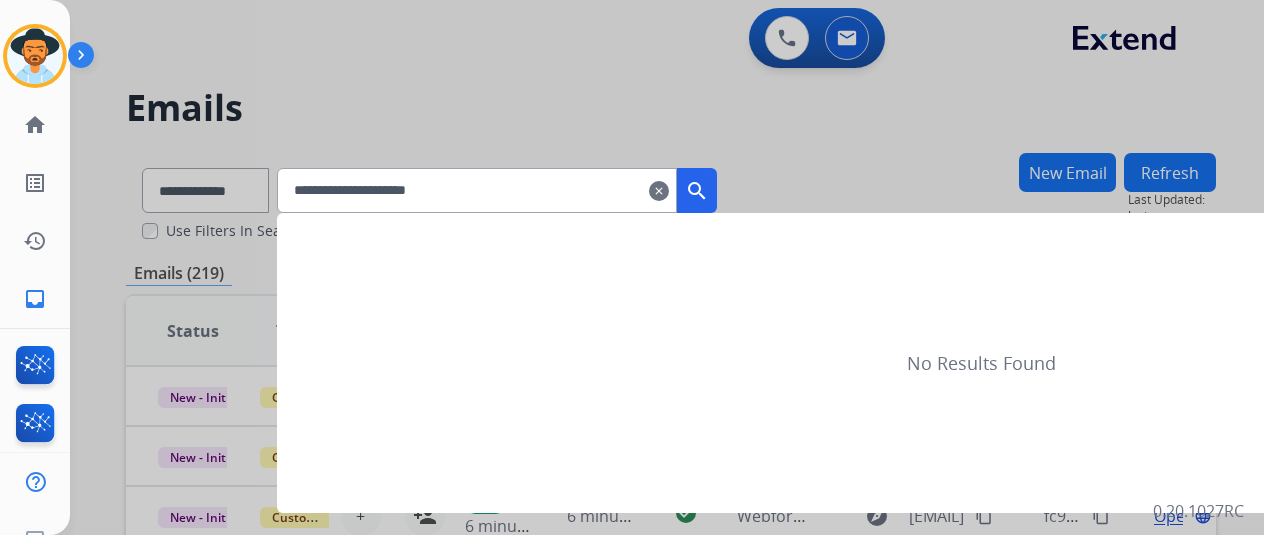 type on "**********" 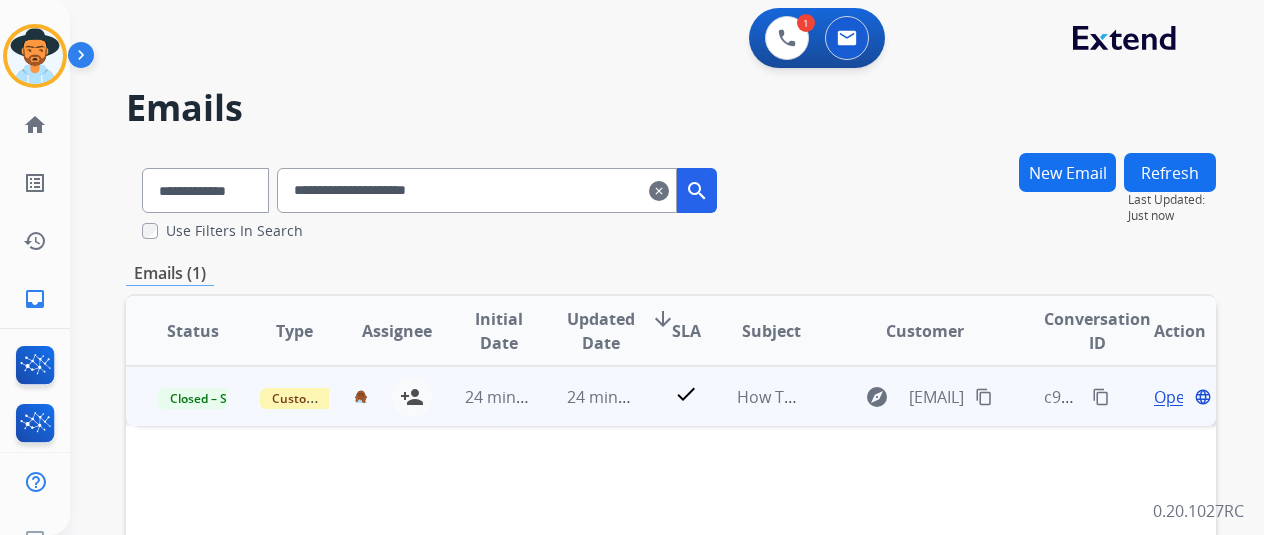 click on "Open" at bounding box center [1174, 397] 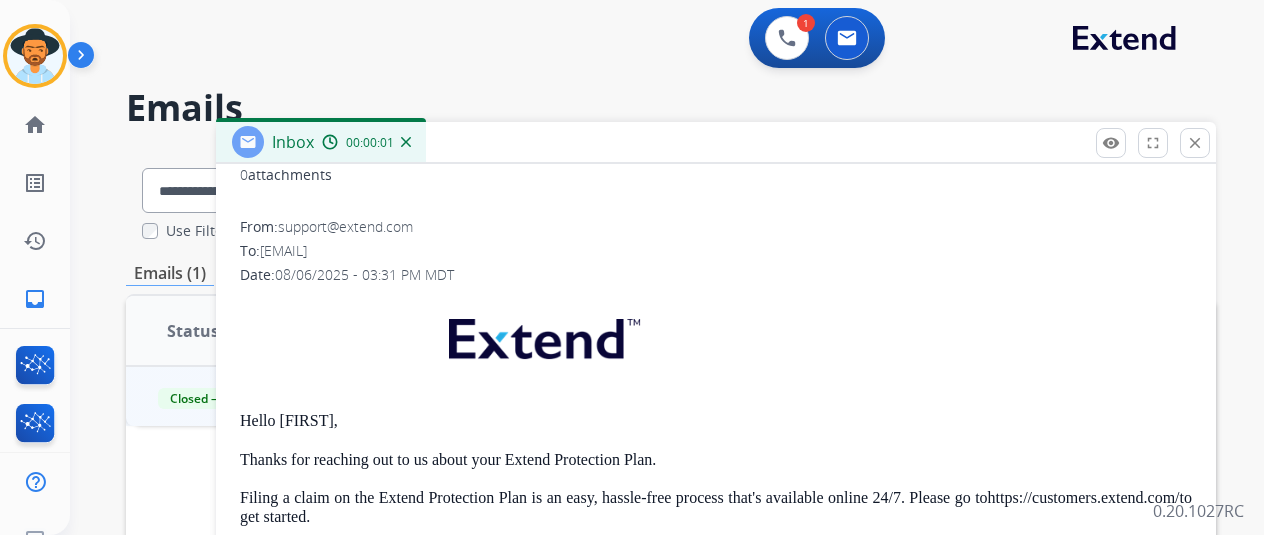 scroll, scrollTop: 289, scrollLeft: 0, axis: vertical 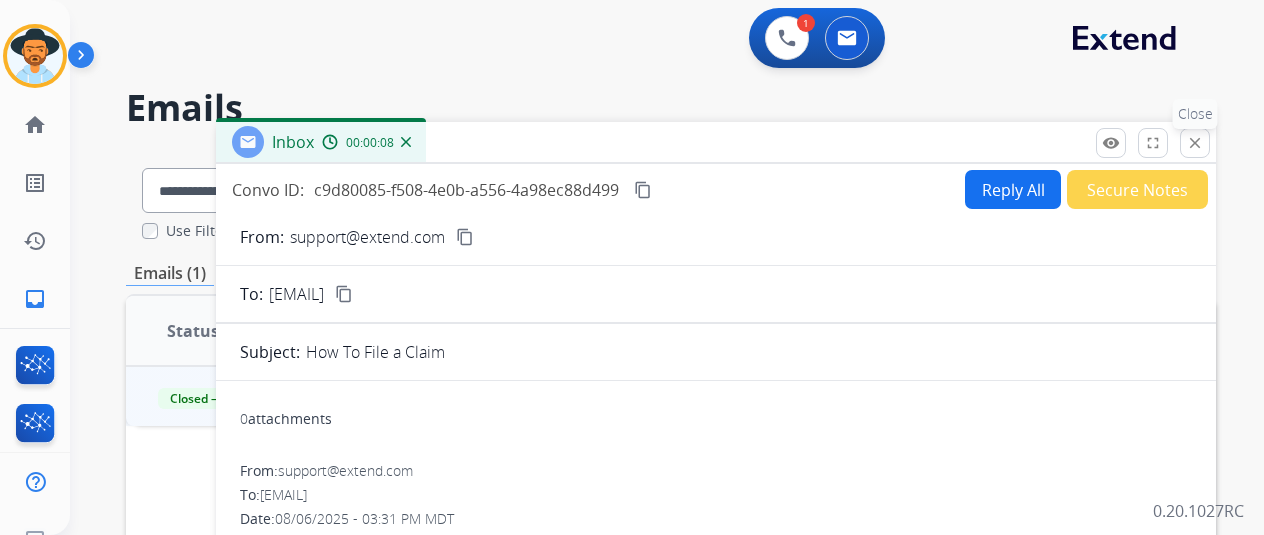 click on "close" at bounding box center [1195, 143] 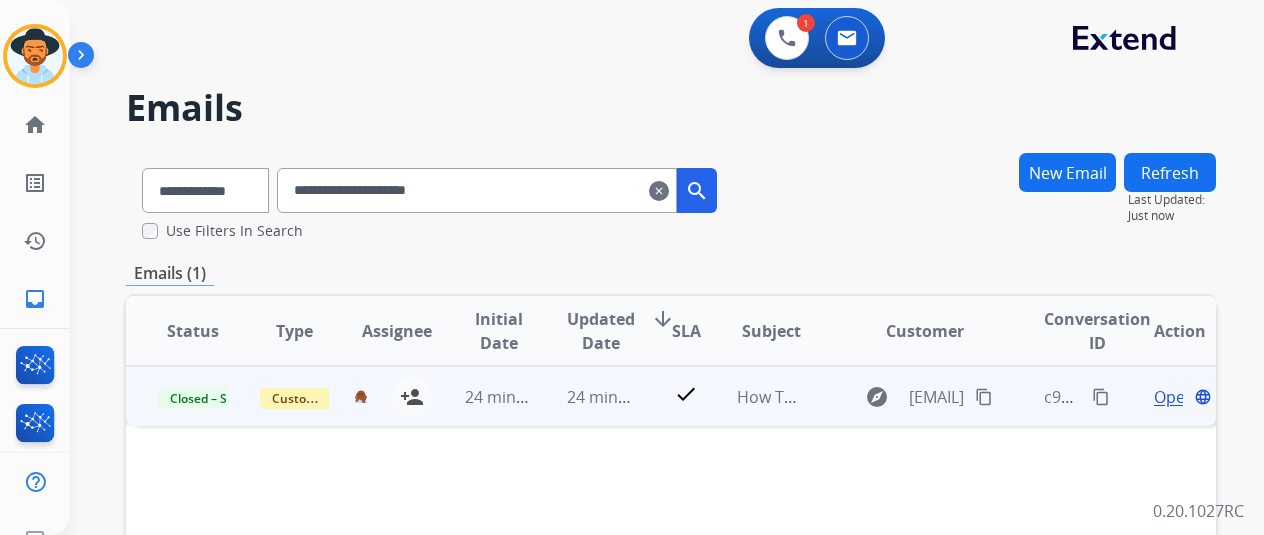 click on "Open" at bounding box center (1174, 397) 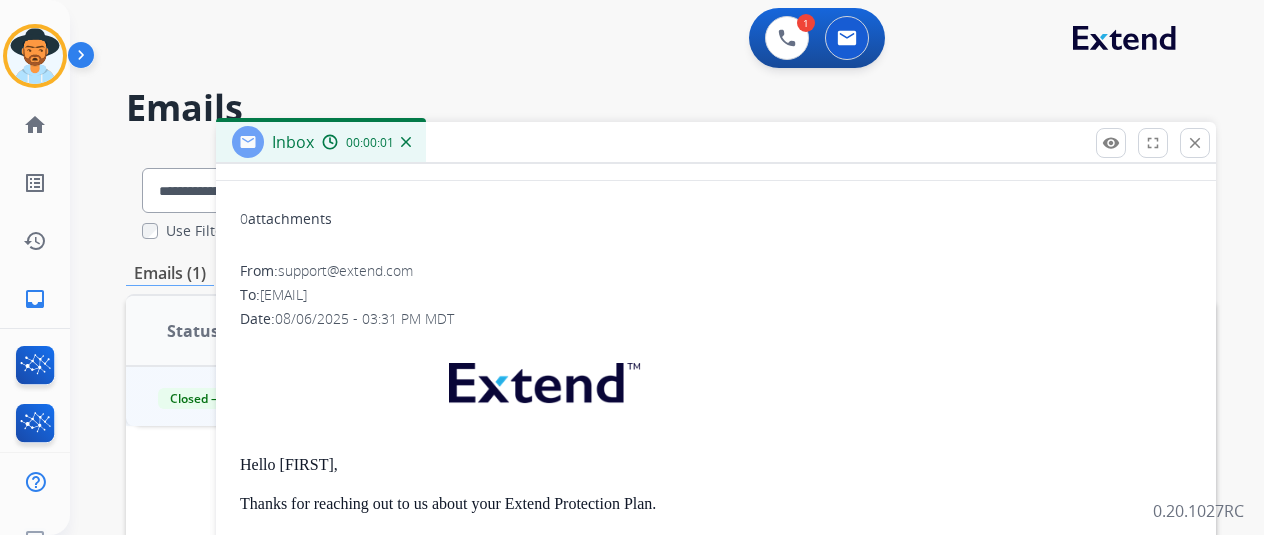 scroll, scrollTop: 289, scrollLeft: 0, axis: vertical 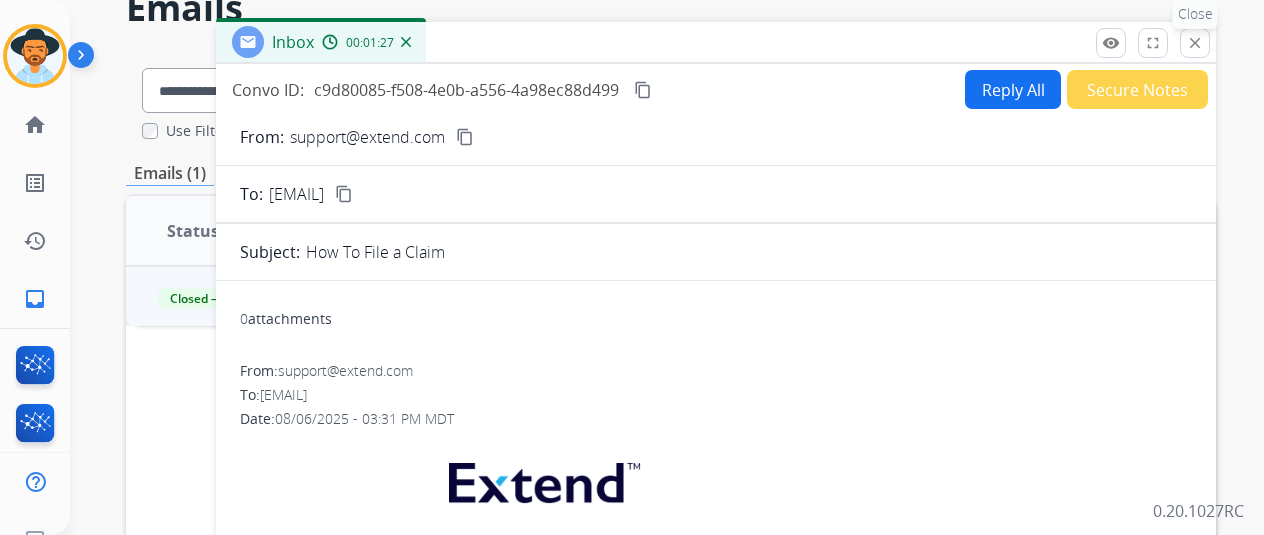 click on "close" at bounding box center (1195, 43) 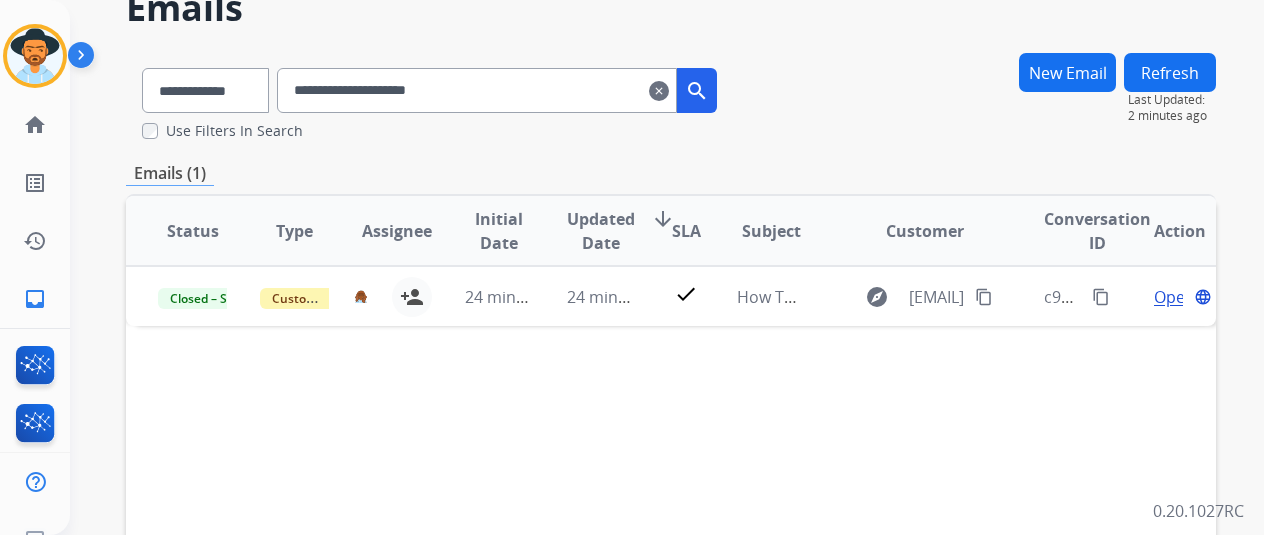 click on "New Email" at bounding box center (1067, 72) 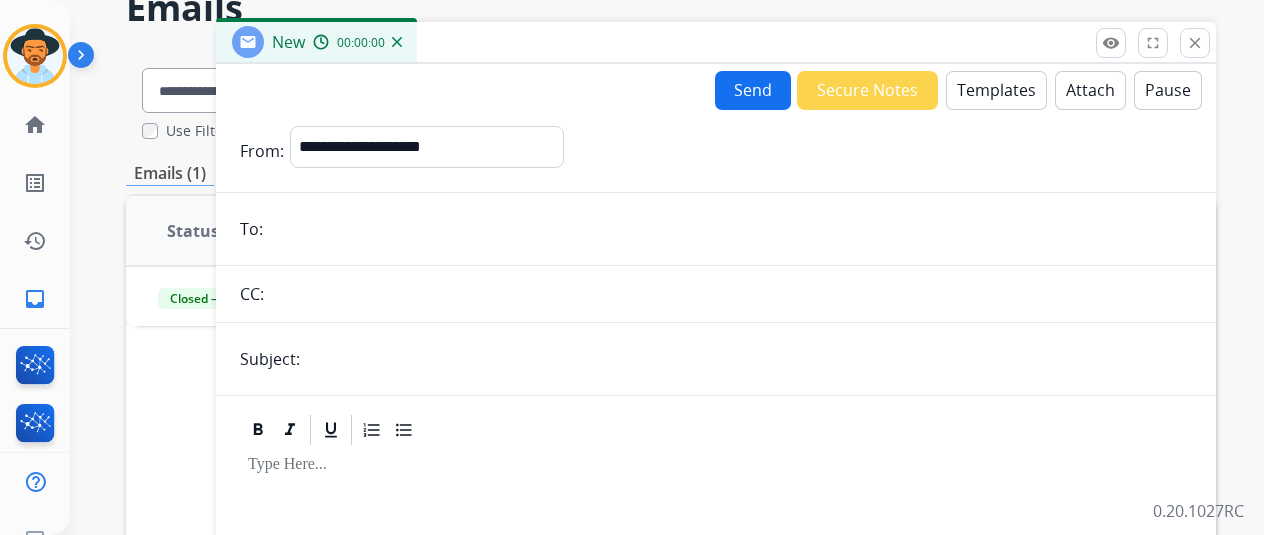 click at bounding box center (730, 229) 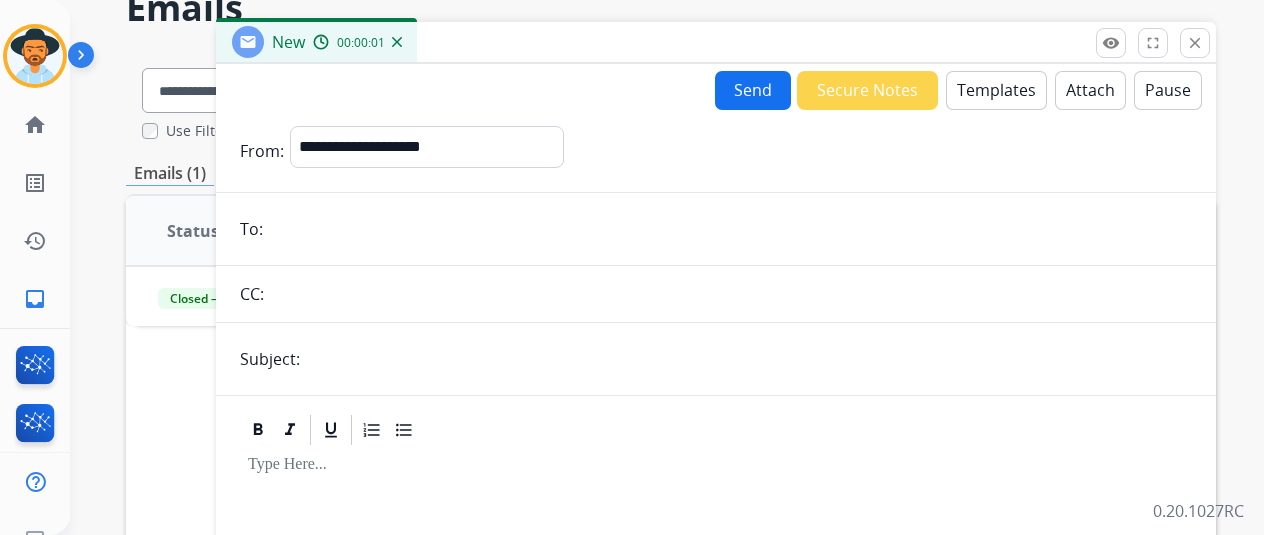 click at bounding box center [730, 229] 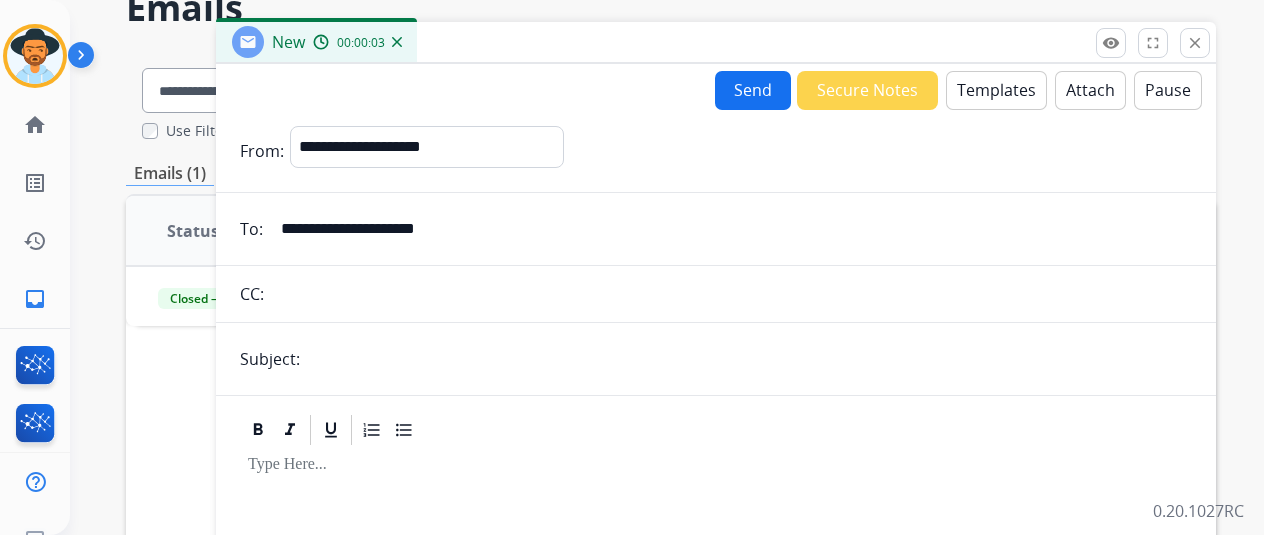 type on "**********" 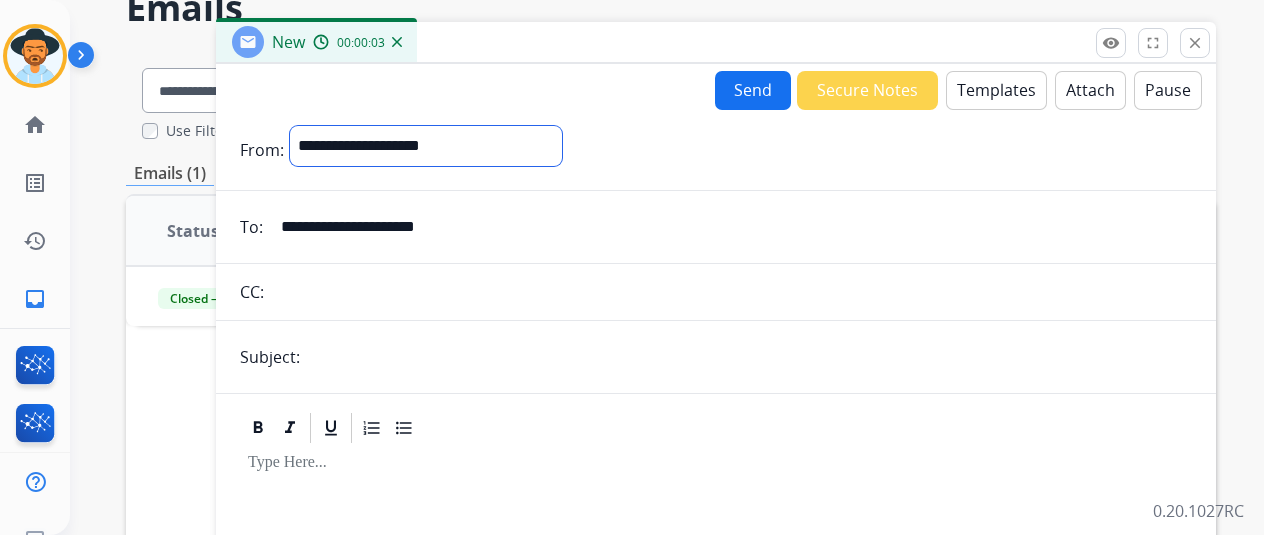 click on "**********" at bounding box center (426, 146) 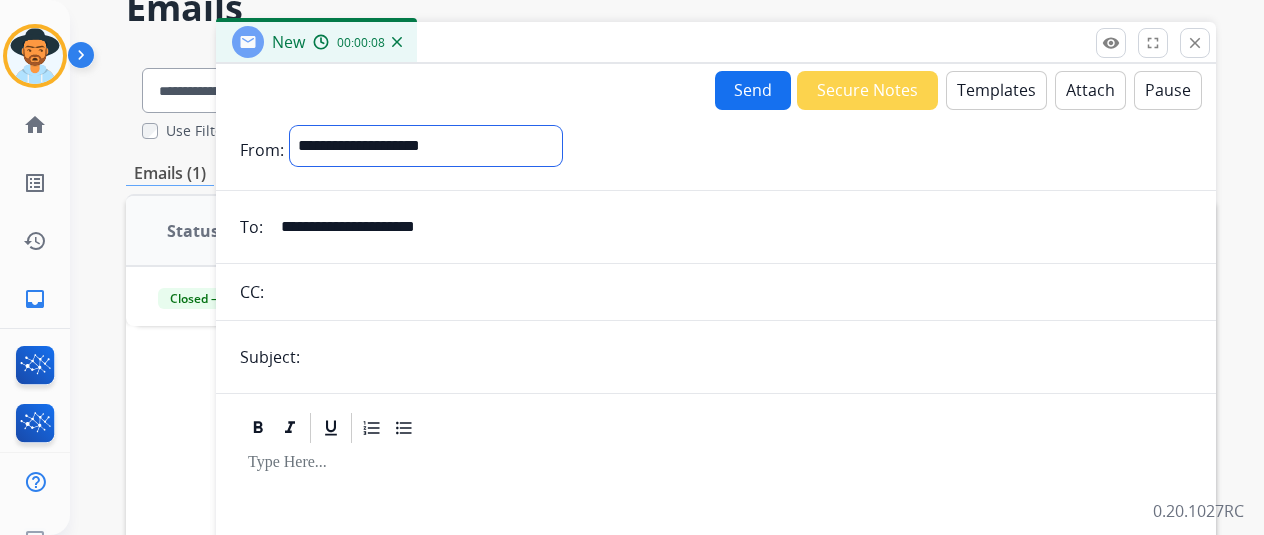 select on "**********" 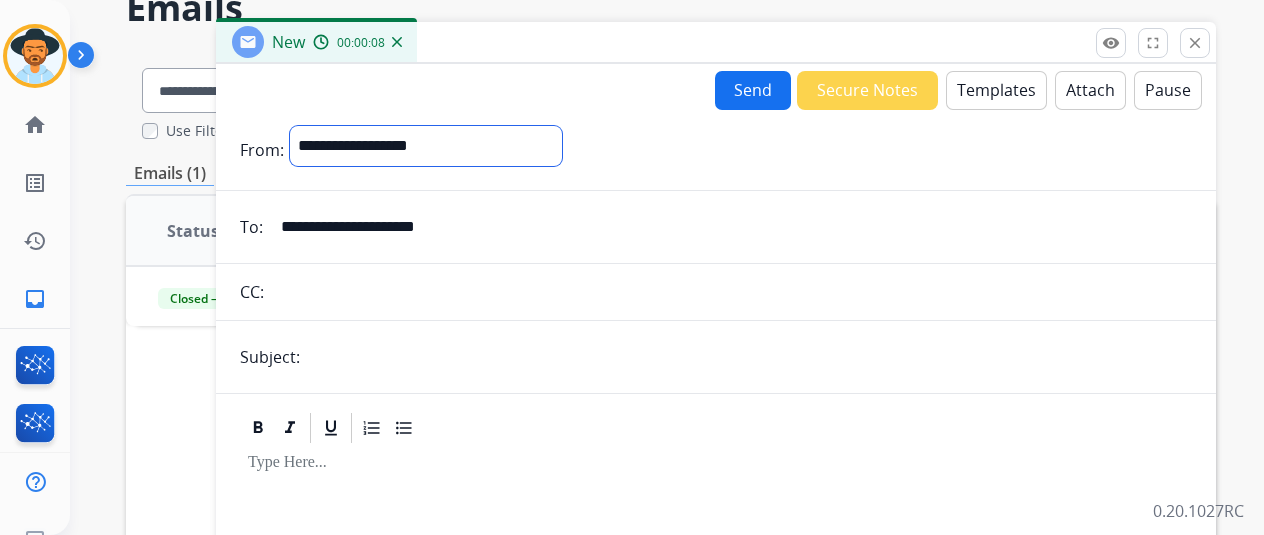 click on "**********" at bounding box center (426, 146) 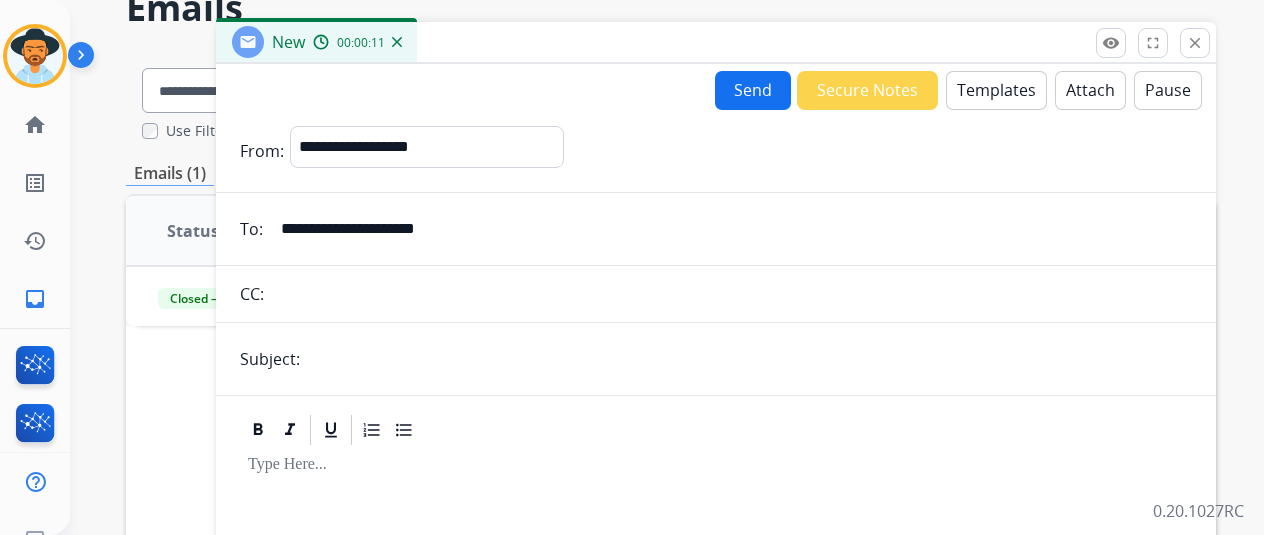 click on "Templates" at bounding box center [996, 90] 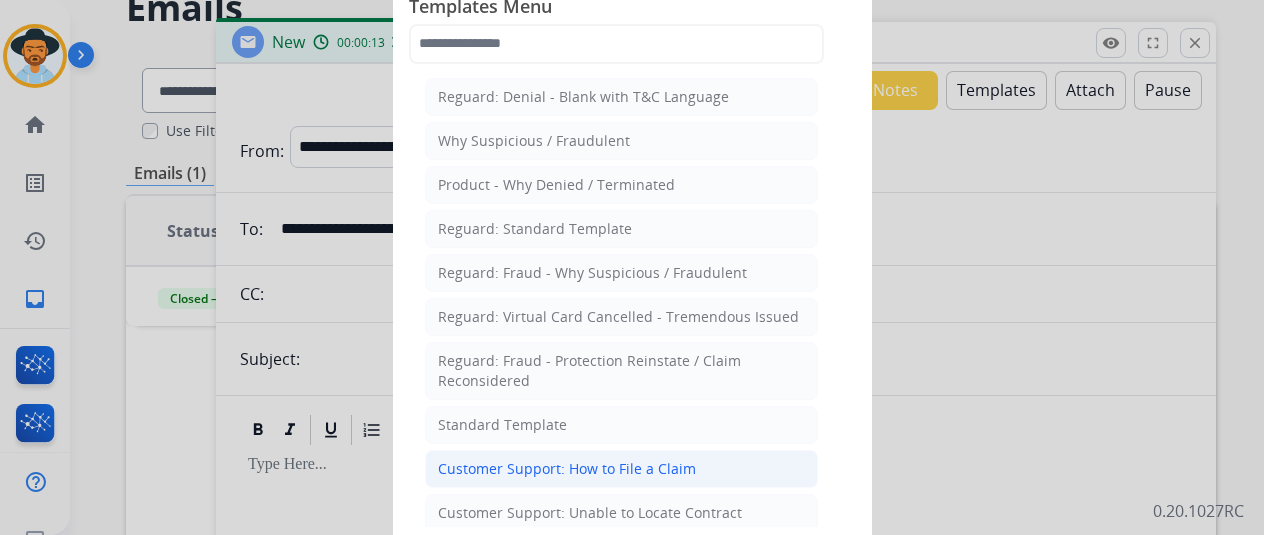 click on "Customer Support: How to File a Claim" 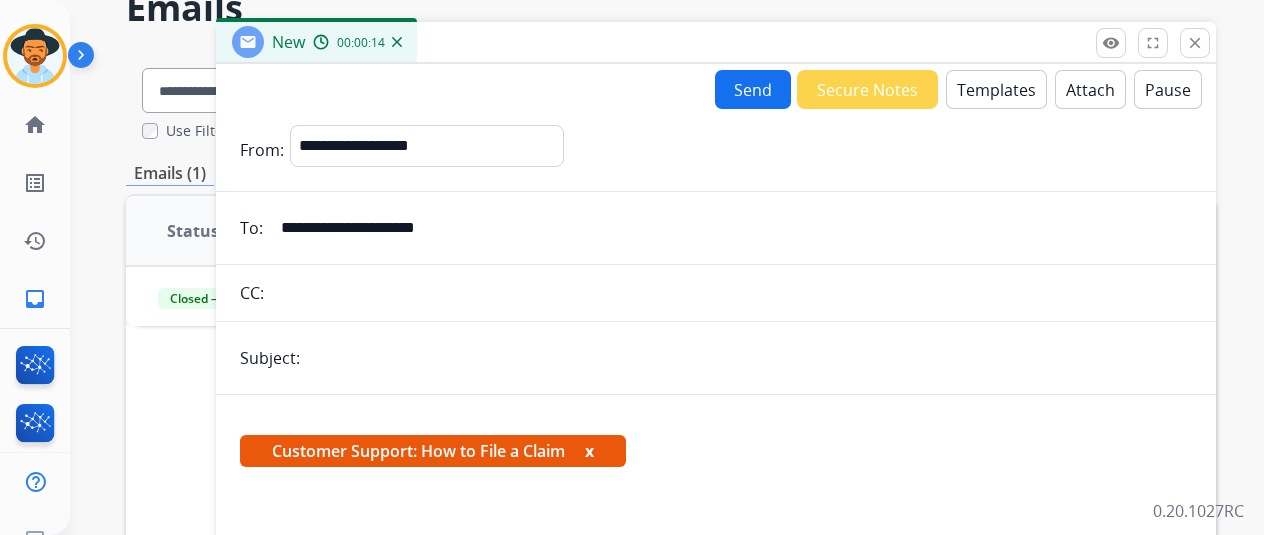 click at bounding box center [749, 358] 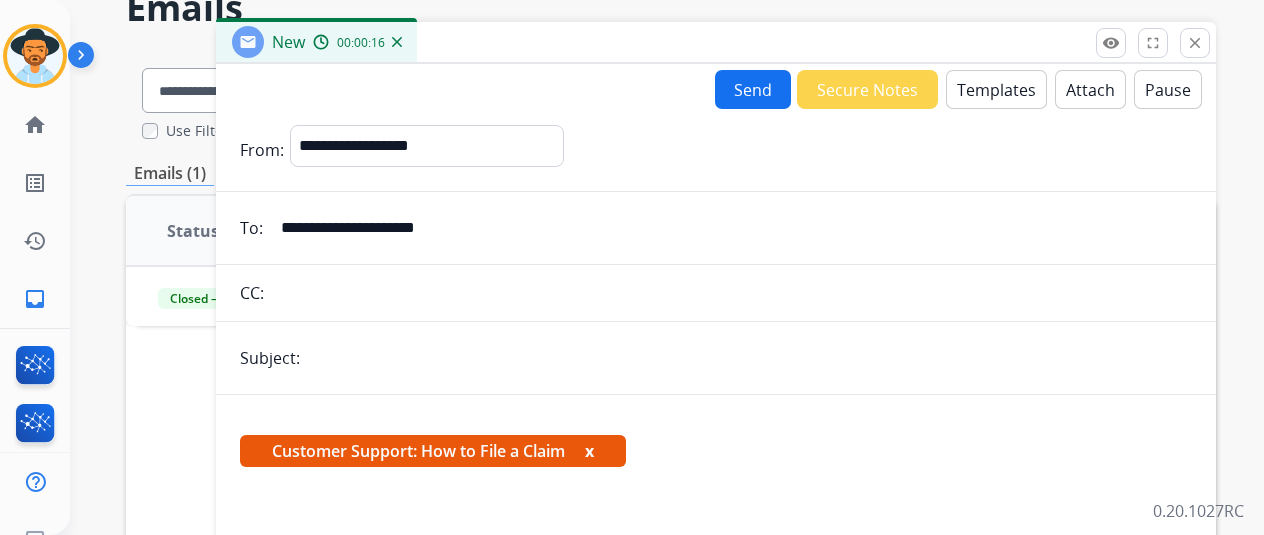 click at bounding box center [749, 358] 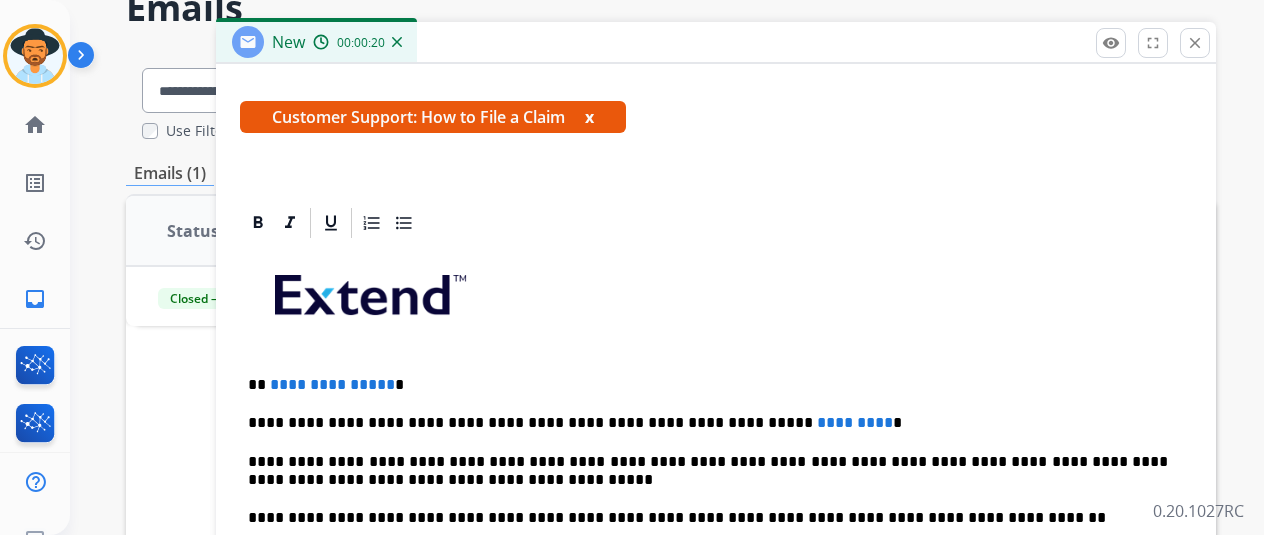 scroll, scrollTop: 400, scrollLeft: 0, axis: vertical 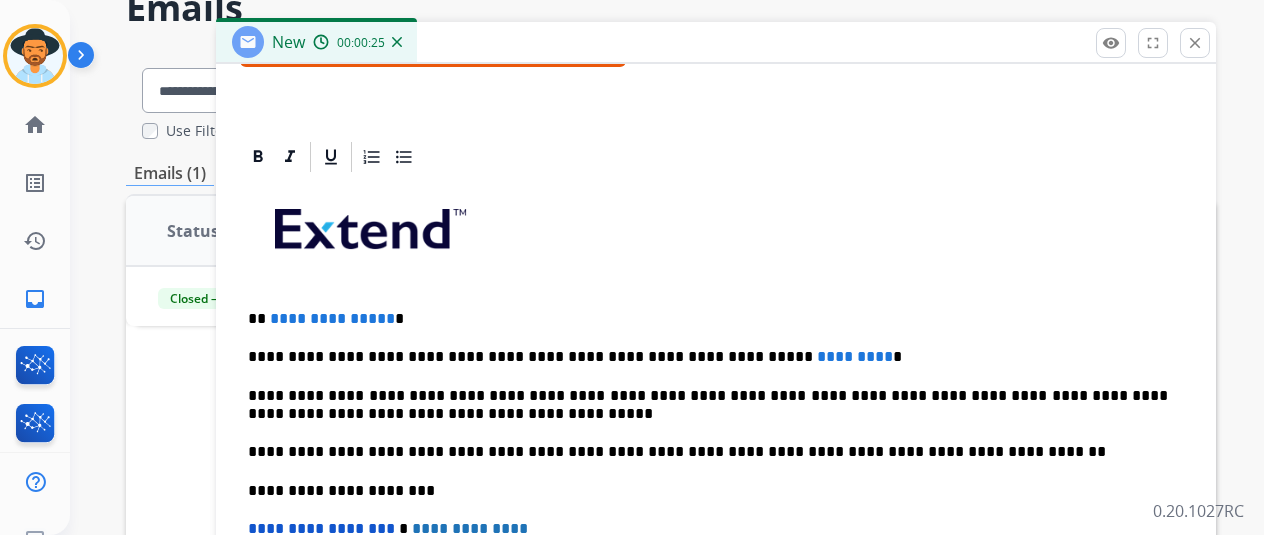 type on "**********" 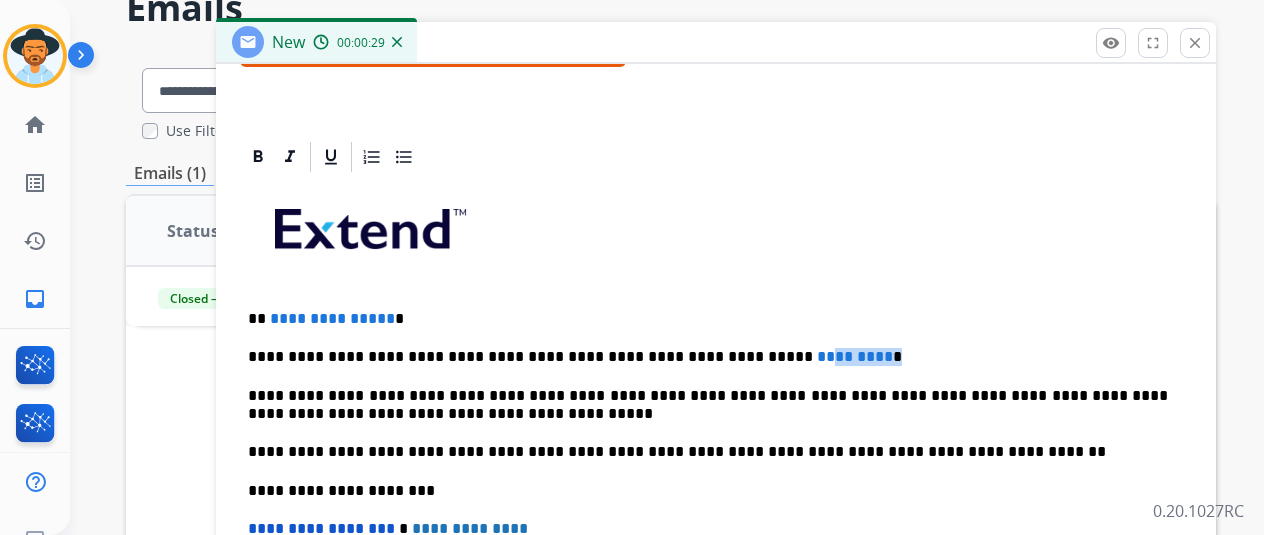 drag, startPoint x: 811, startPoint y: 355, endPoint x: 747, endPoint y: 359, distance: 64.12488 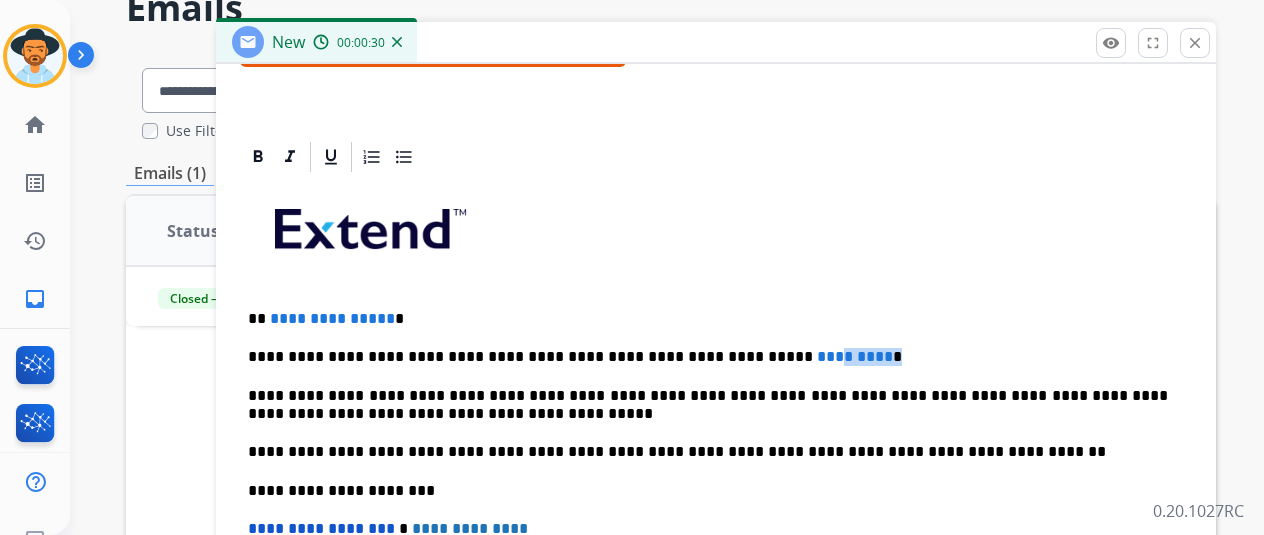 click on "*********" at bounding box center (855, 356) 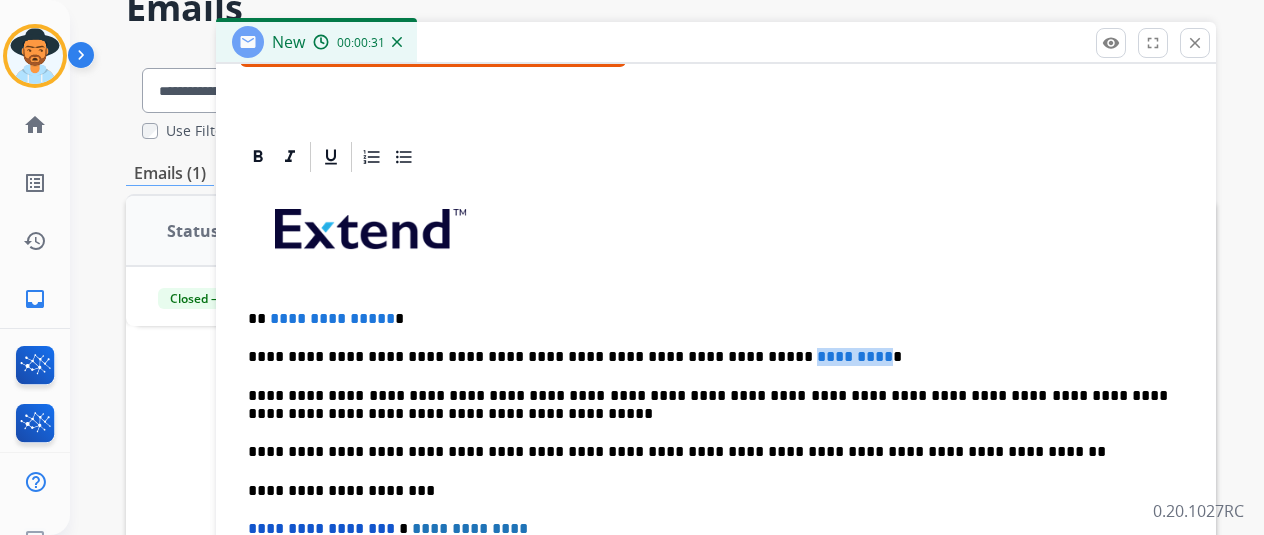 drag, startPoint x: 808, startPoint y: 351, endPoint x: 723, endPoint y: 349, distance: 85.02353 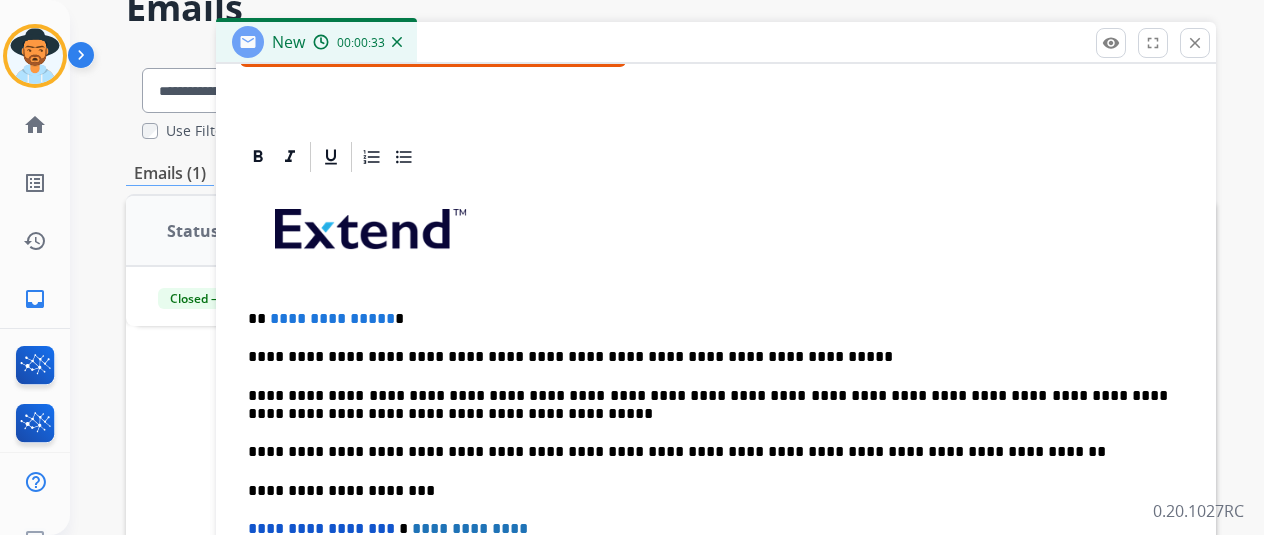 click on "**********" at bounding box center [332, 318] 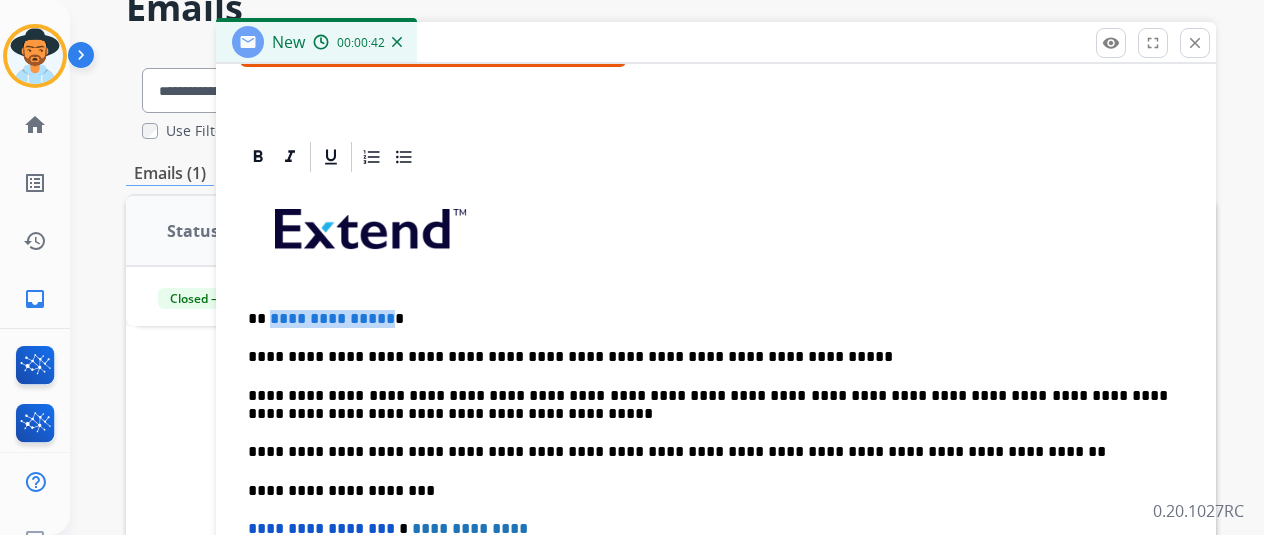 drag, startPoint x: 399, startPoint y: 316, endPoint x: 286, endPoint y: 321, distance: 113.110565 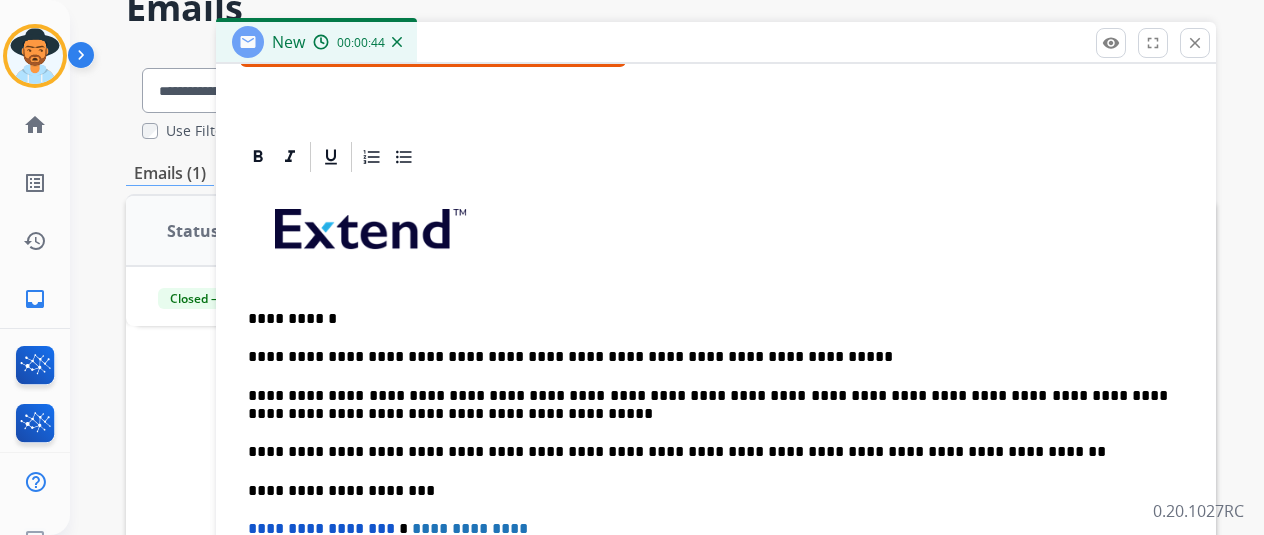 click on "**********" at bounding box center (716, 480) 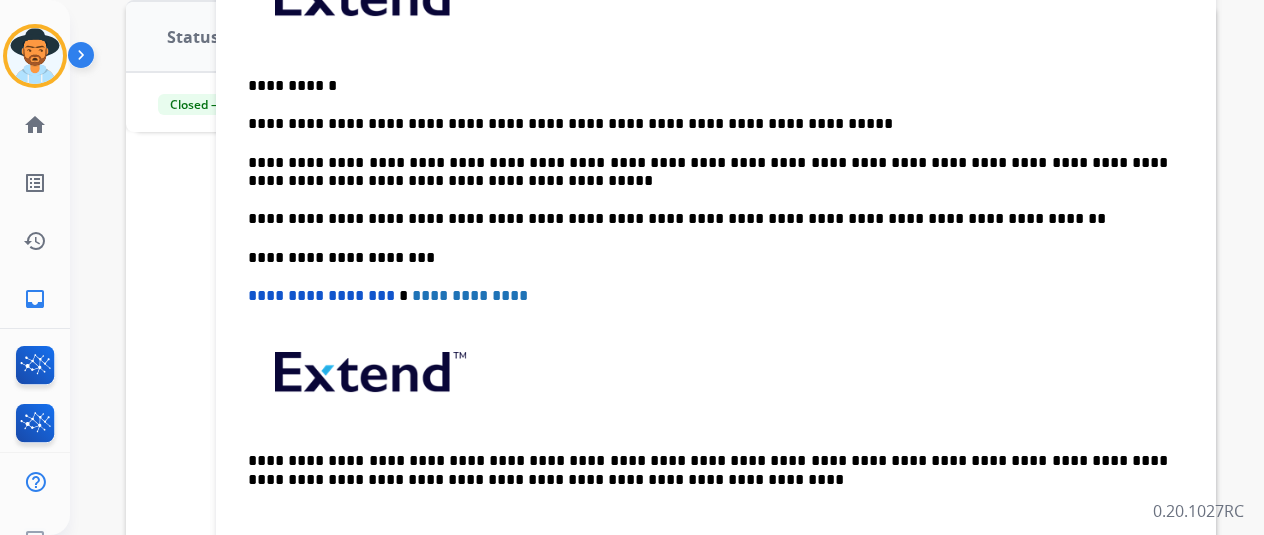 scroll, scrollTop: 300, scrollLeft: 0, axis: vertical 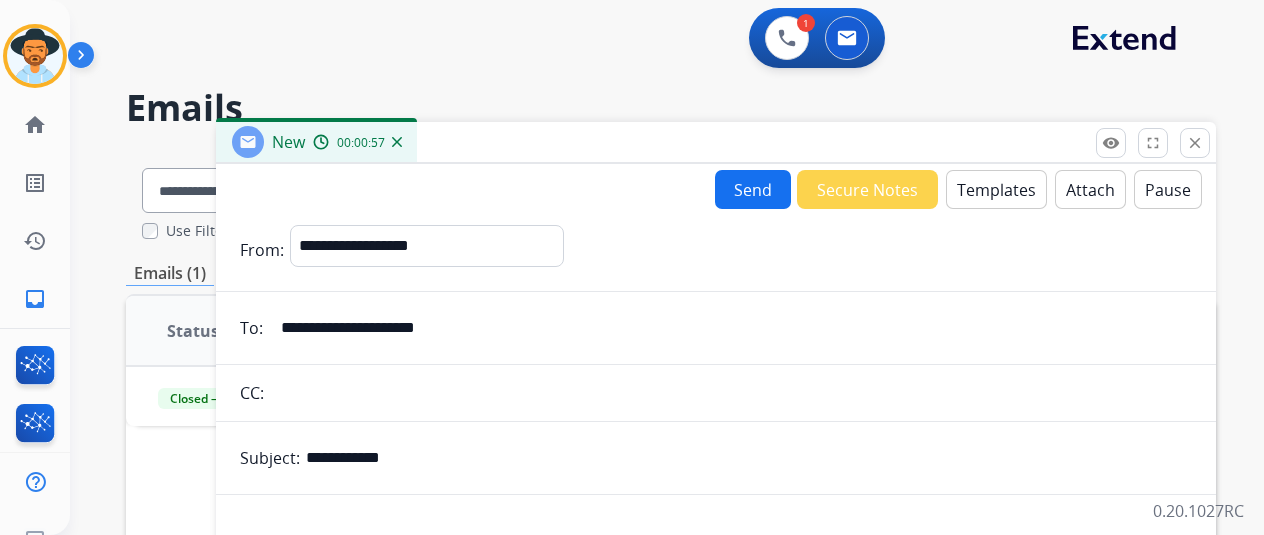 click on "**********" at bounding box center (716, 753) 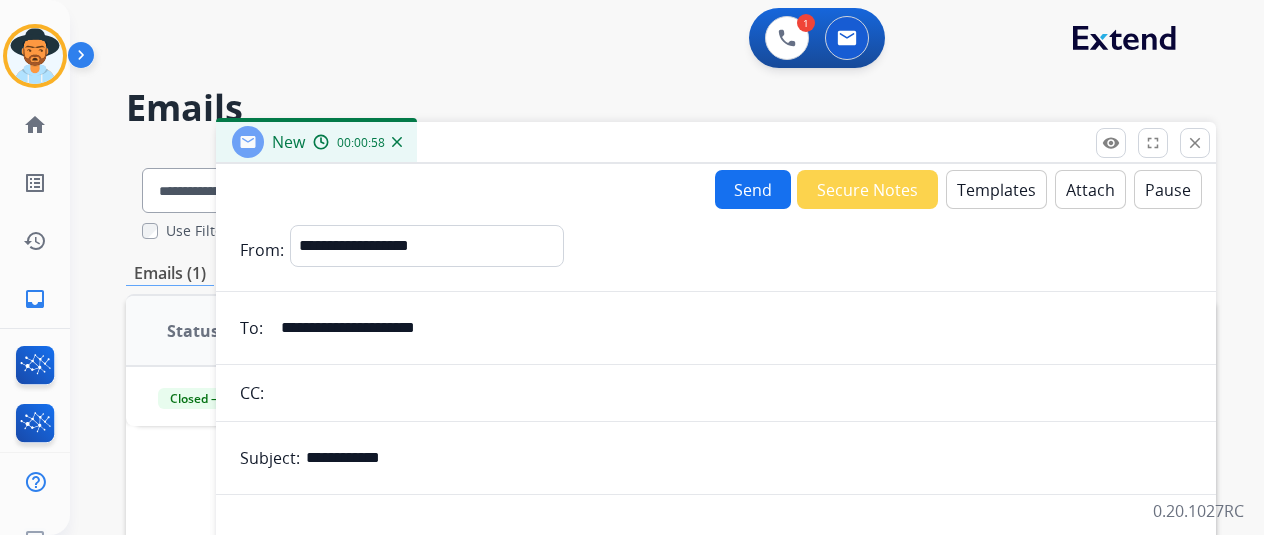 click on "Send" at bounding box center (753, 189) 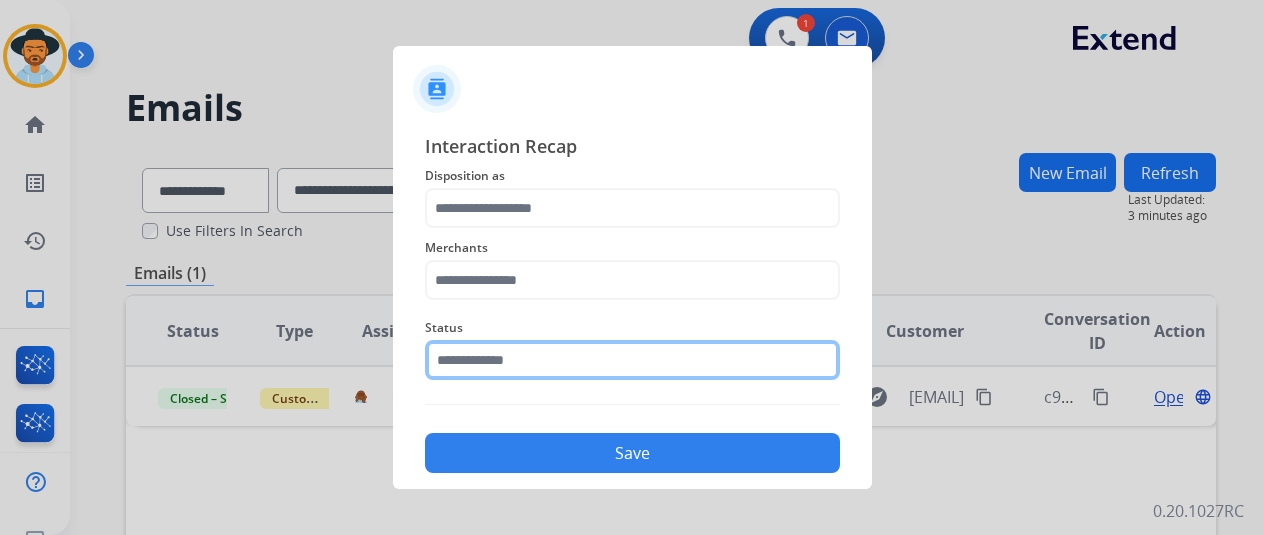 click 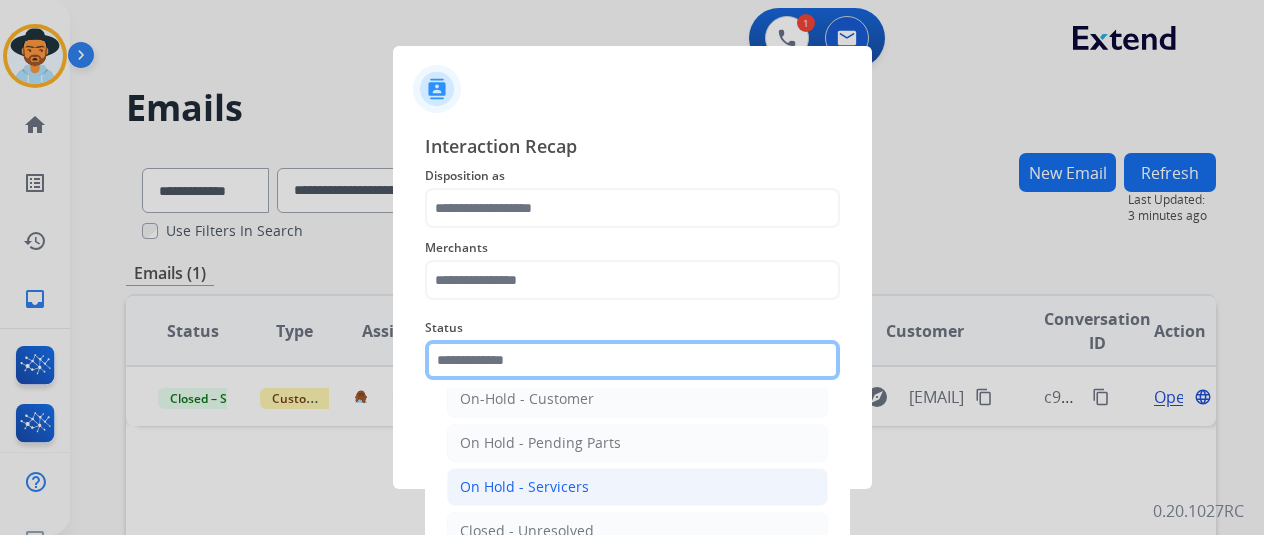 scroll, scrollTop: 114, scrollLeft: 0, axis: vertical 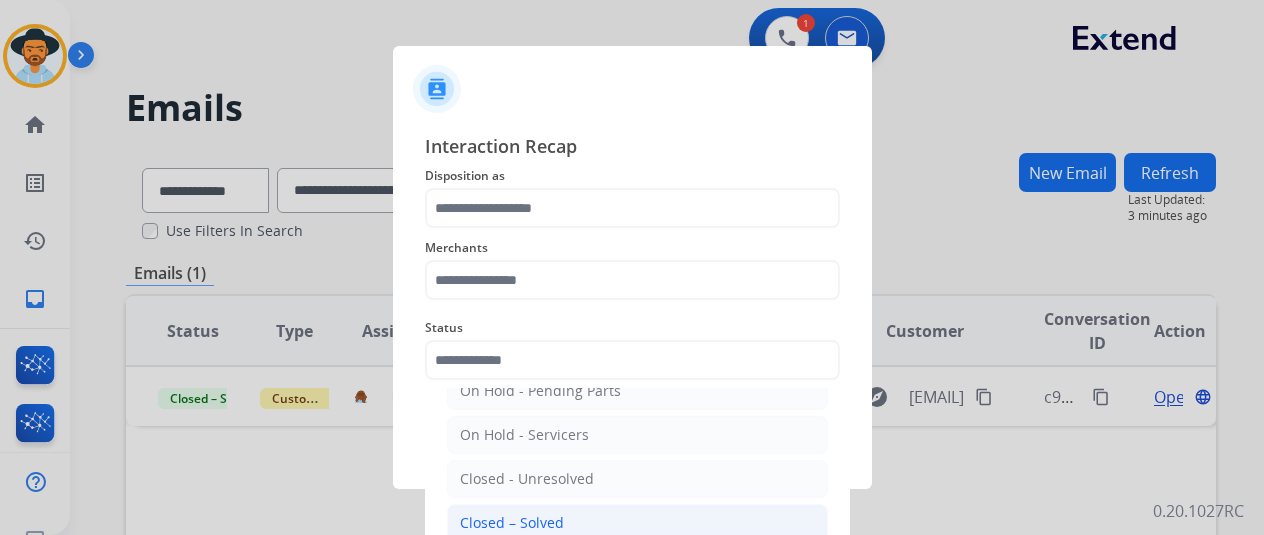 click on "Closed – Solved" 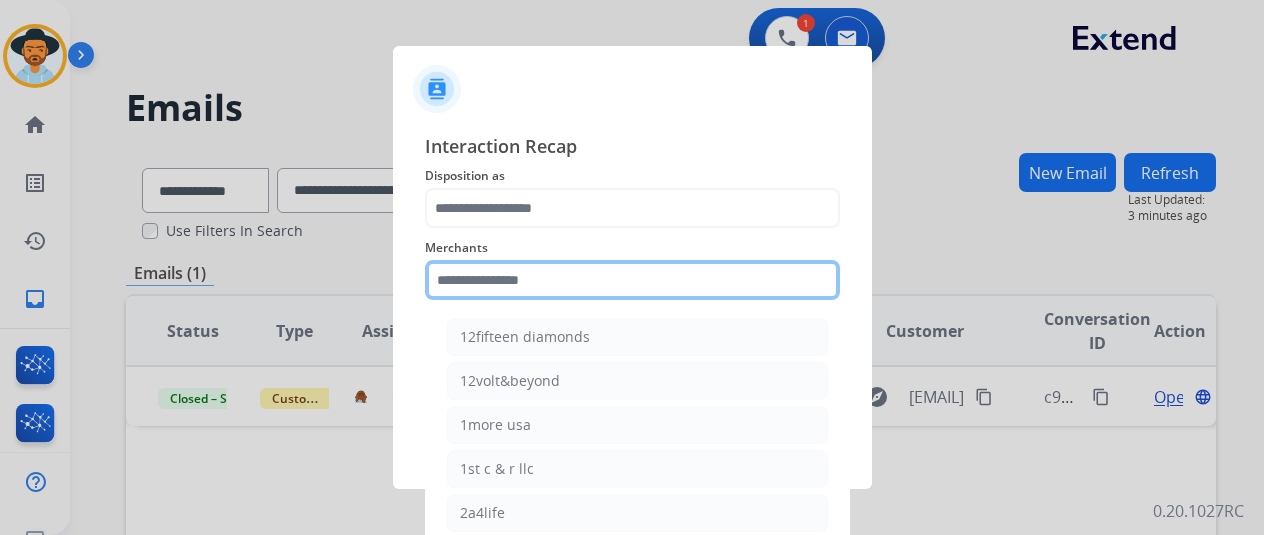 click 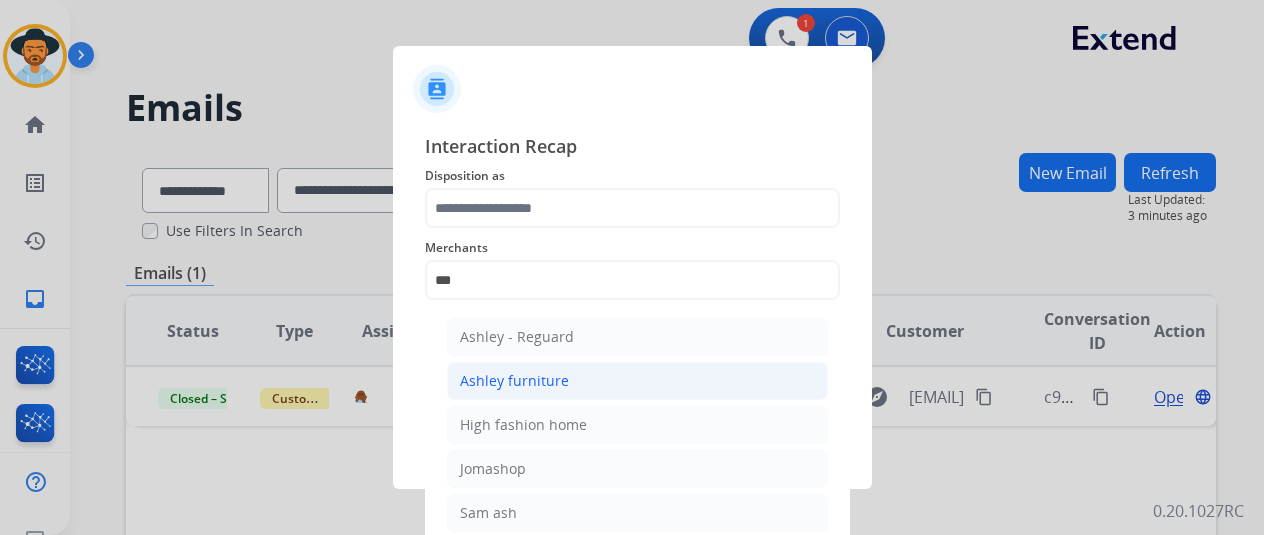 click on "Ashley furniture" 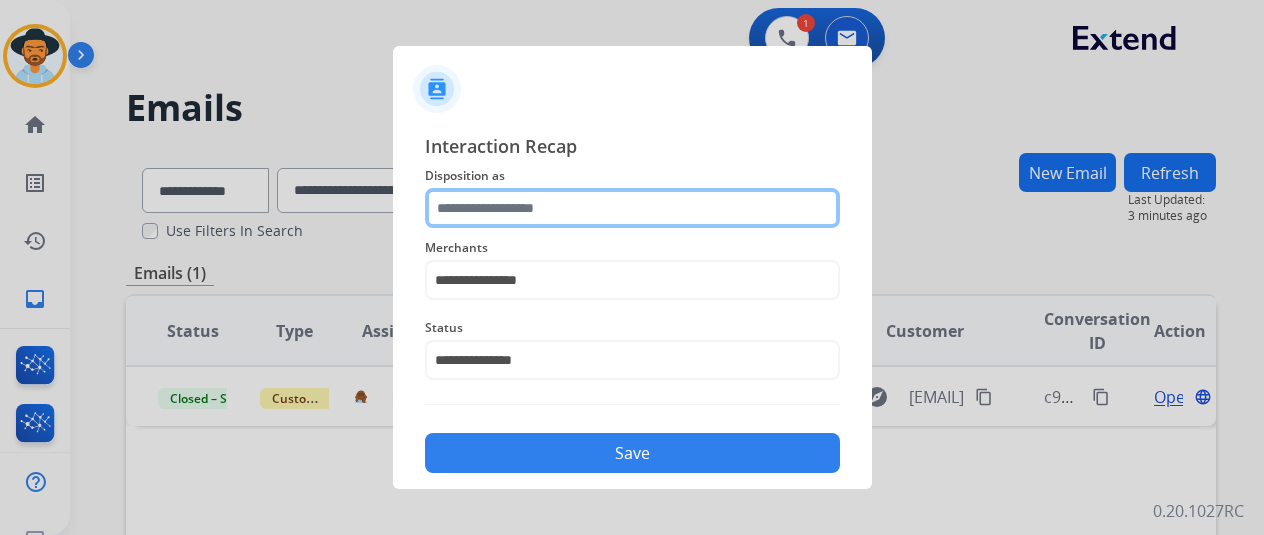 click 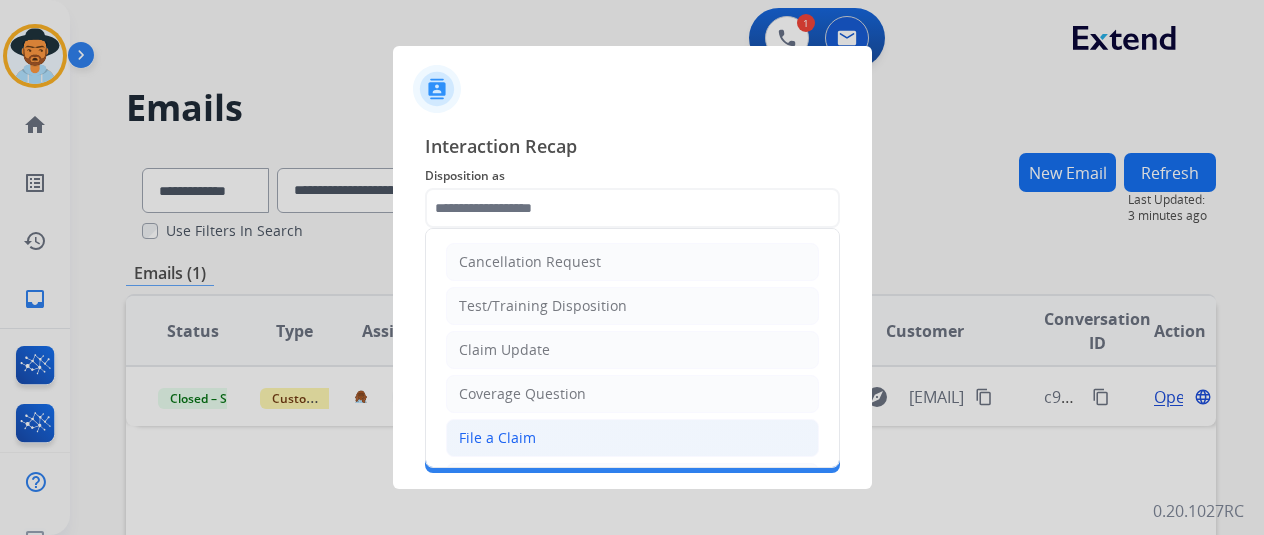 click on "File a Claim" 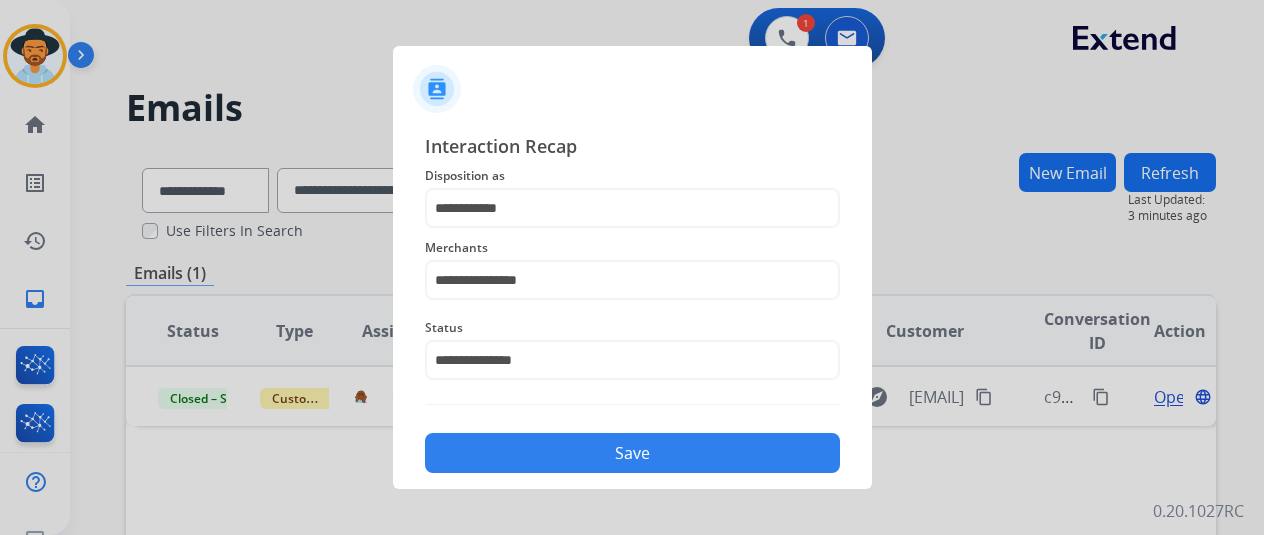 click on "Save" 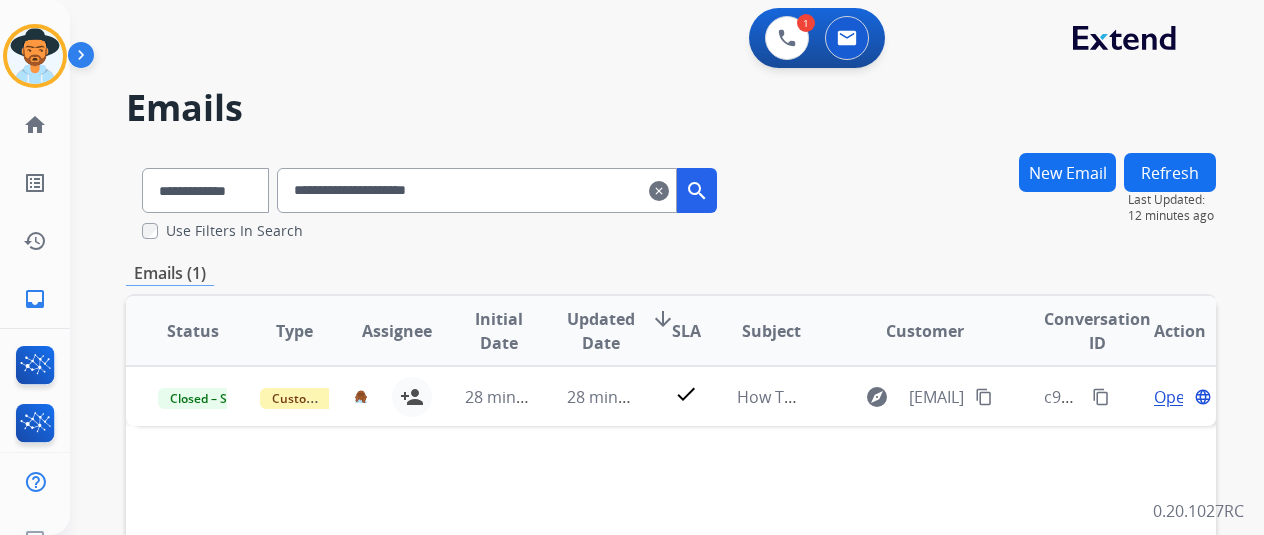 click on "**********" at bounding box center [671, 196] 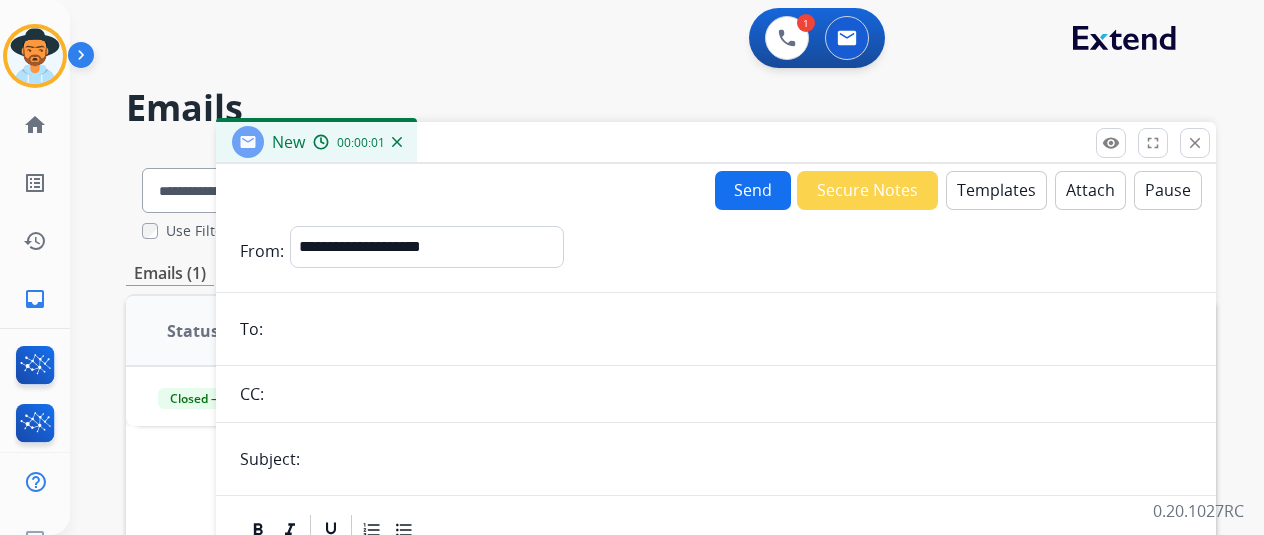 click on "**********" at bounding box center [716, 528] 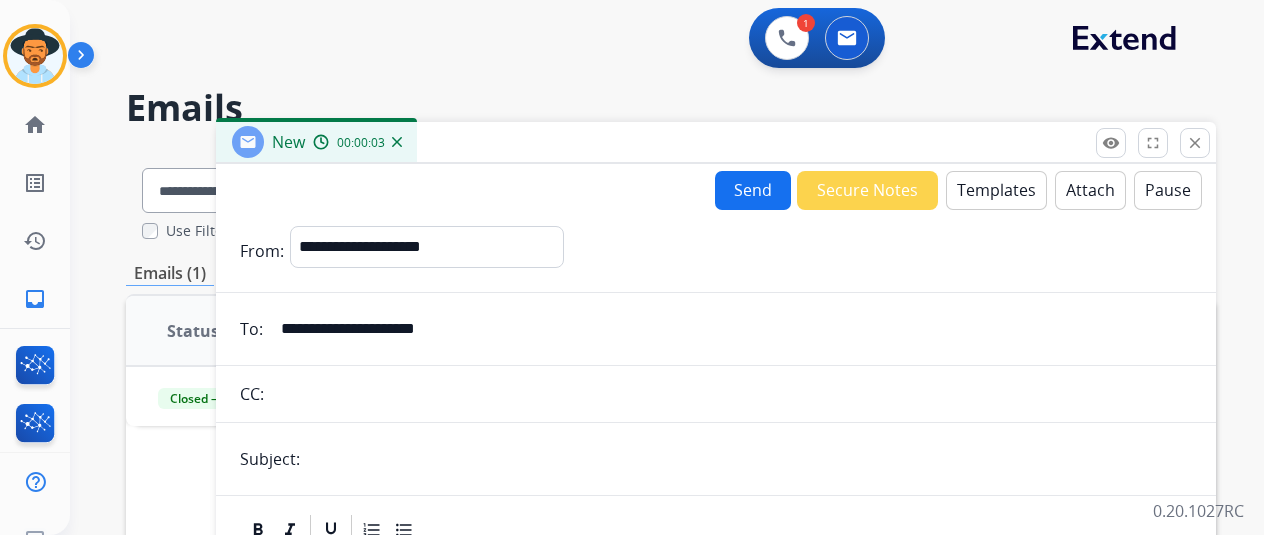 click on "**********" at bounding box center (730, 329) 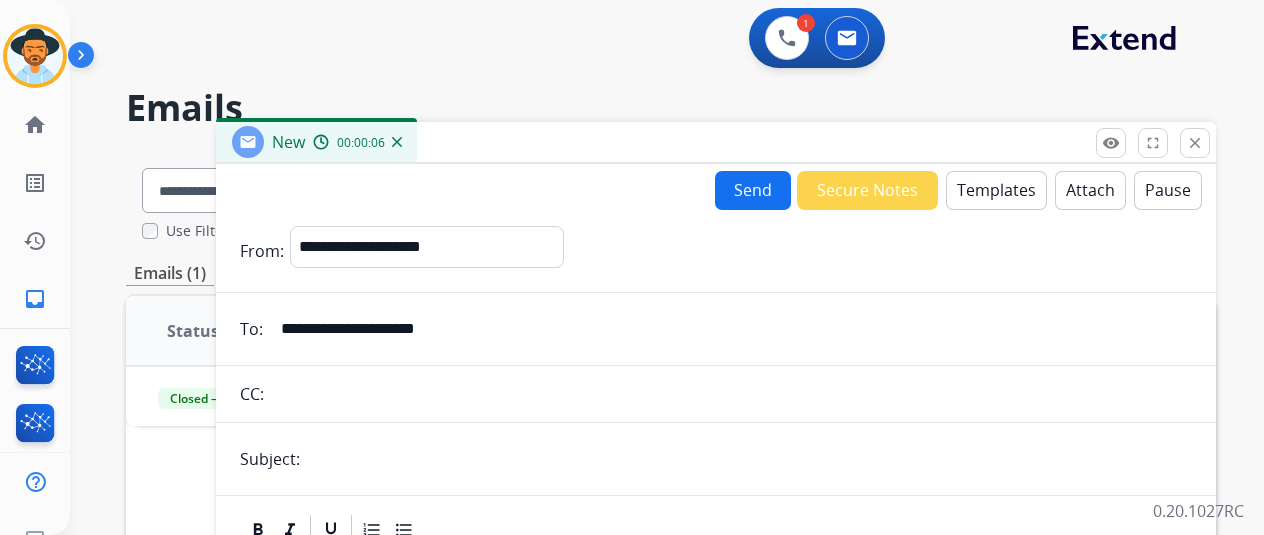 type on "**********" 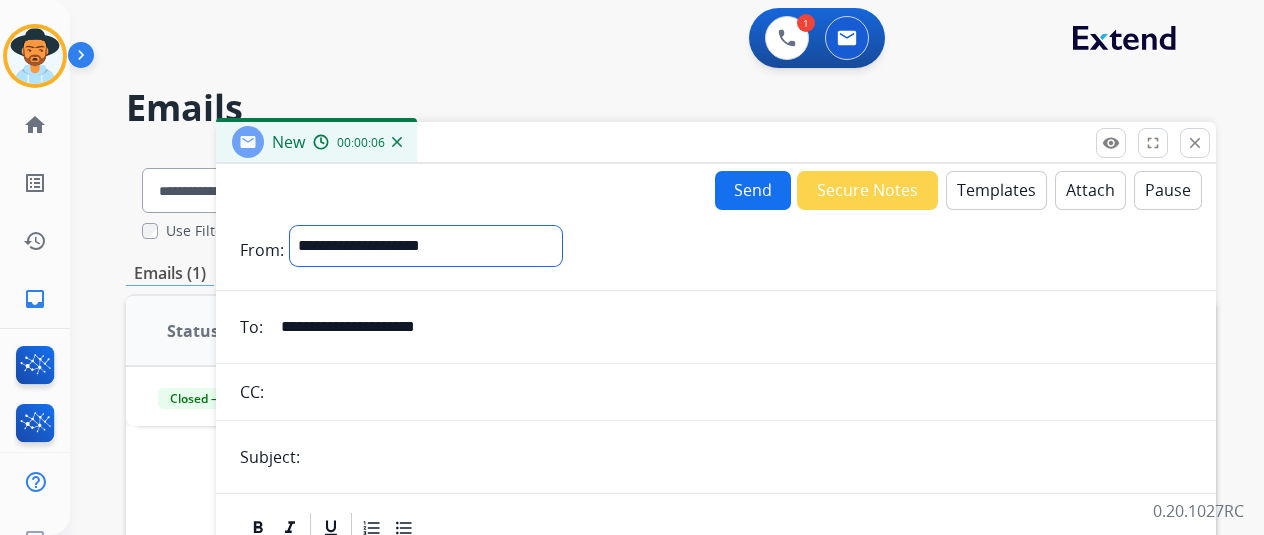 click on "**********" at bounding box center [426, 246] 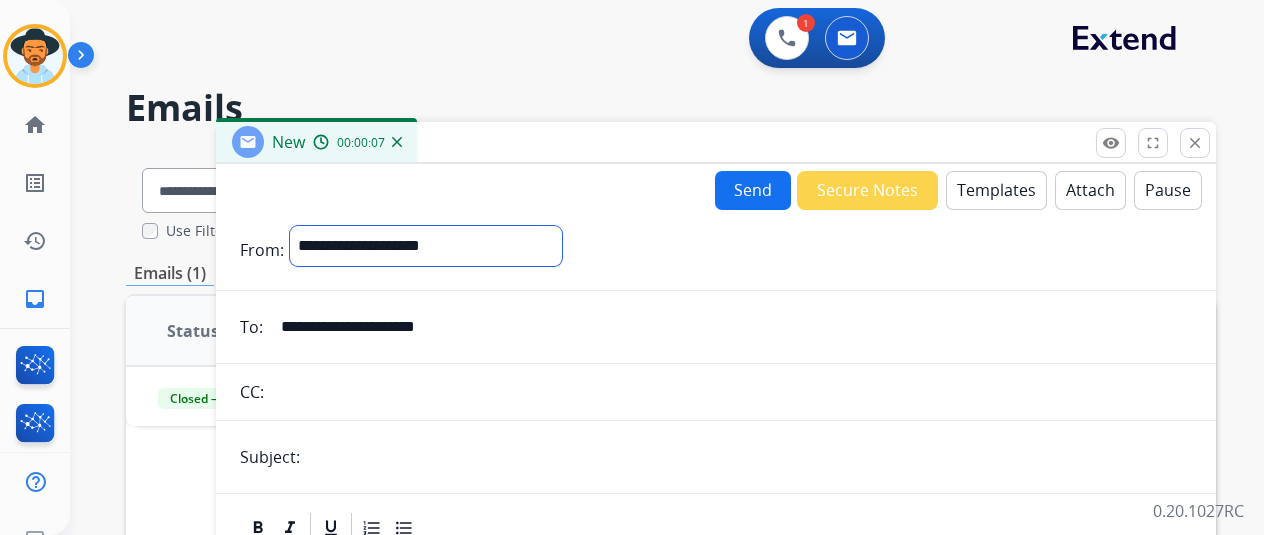 select on "**********" 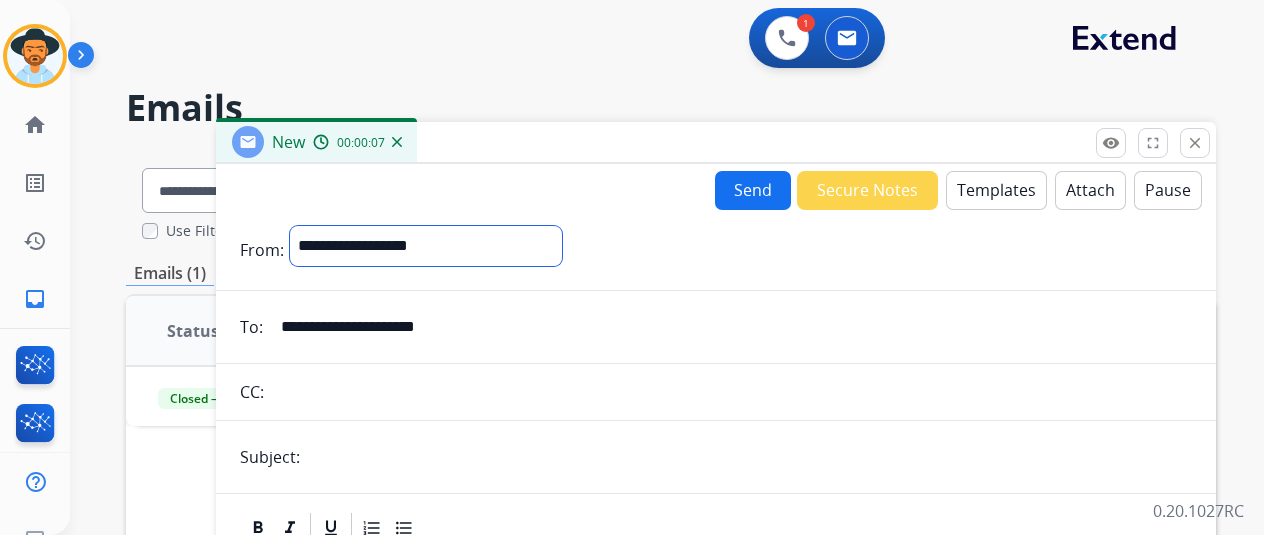 click on "**********" at bounding box center (426, 246) 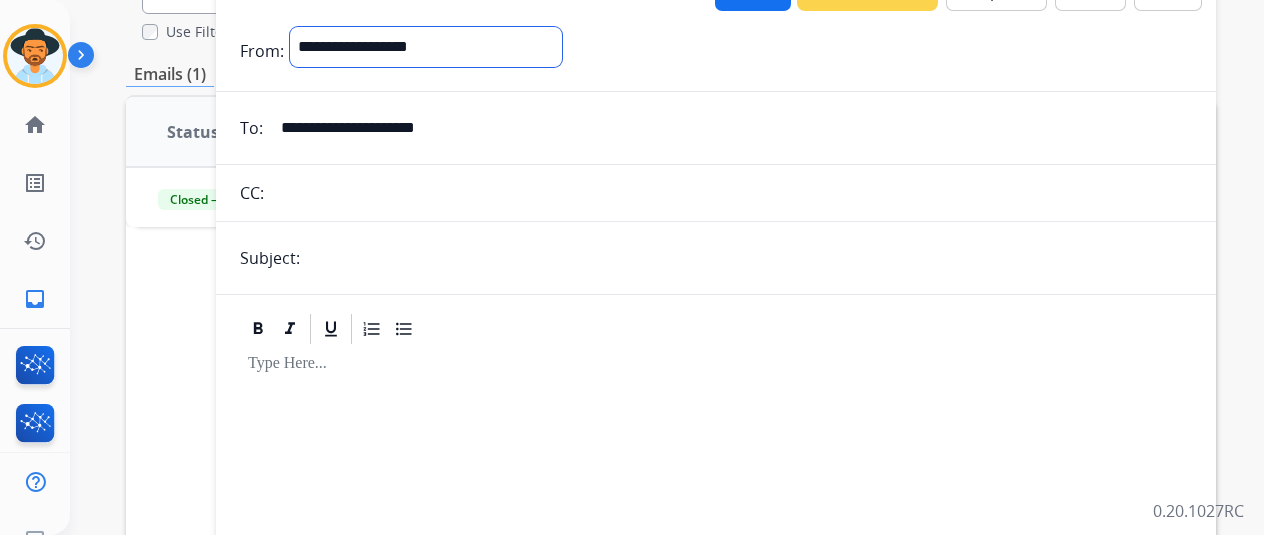 scroll, scrollTop: 200, scrollLeft: 0, axis: vertical 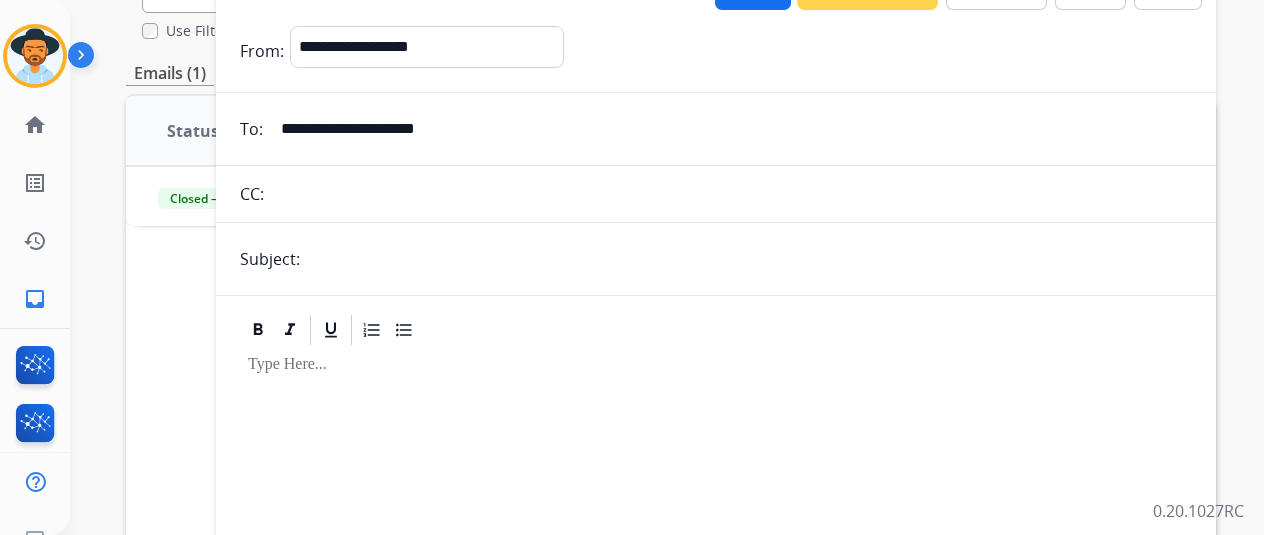 click at bounding box center (749, 259) 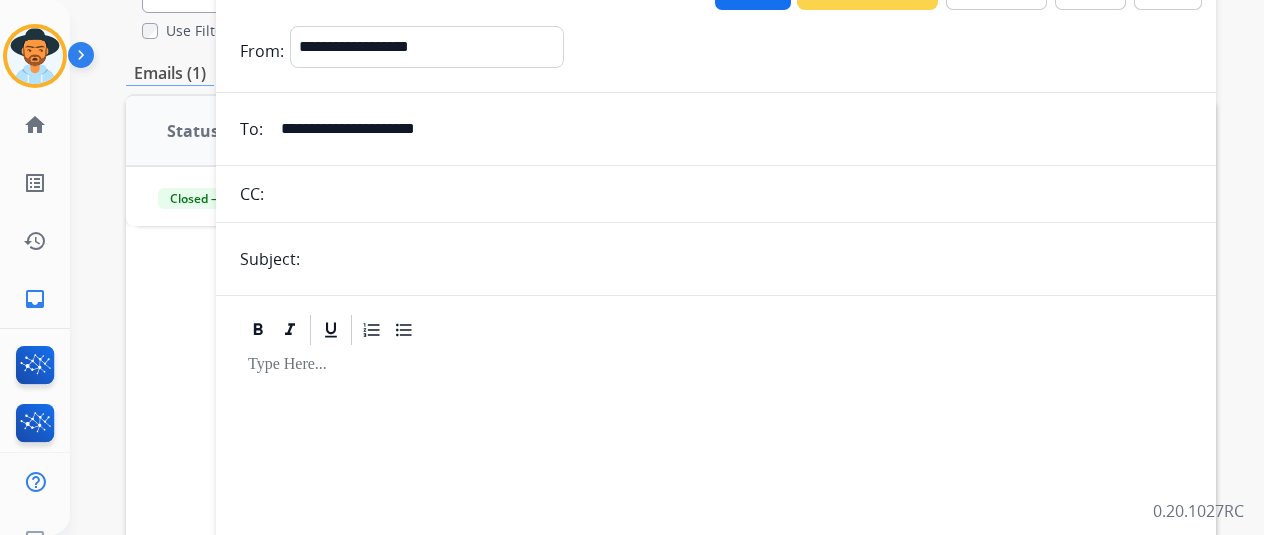 type on "**********" 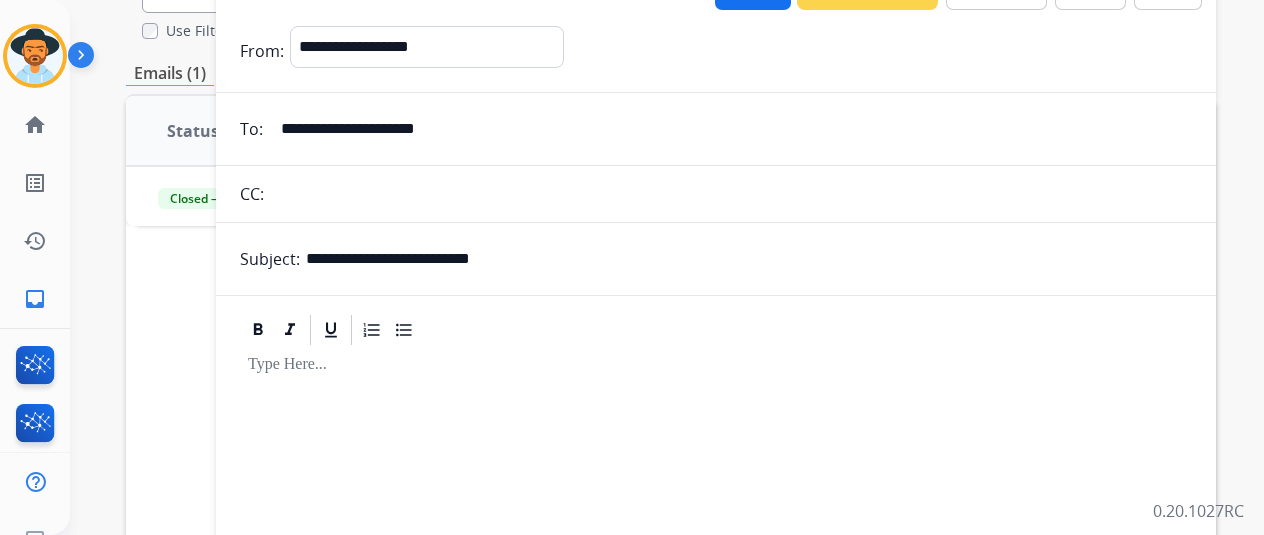 scroll, scrollTop: 0, scrollLeft: 0, axis: both 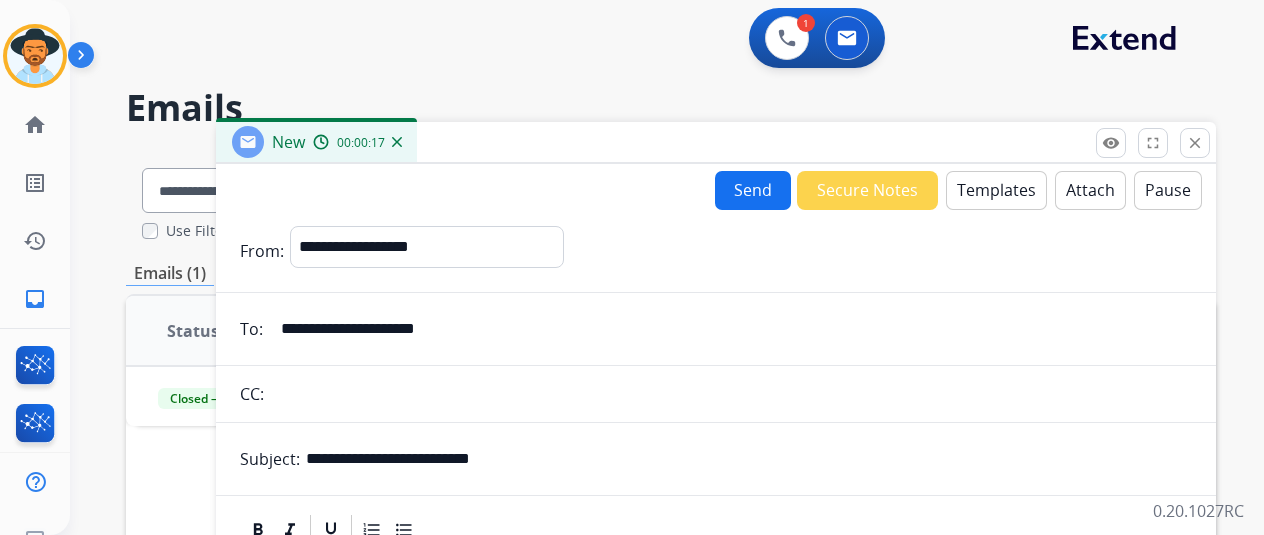 click on "Templates" at bounding box center [996, 190] 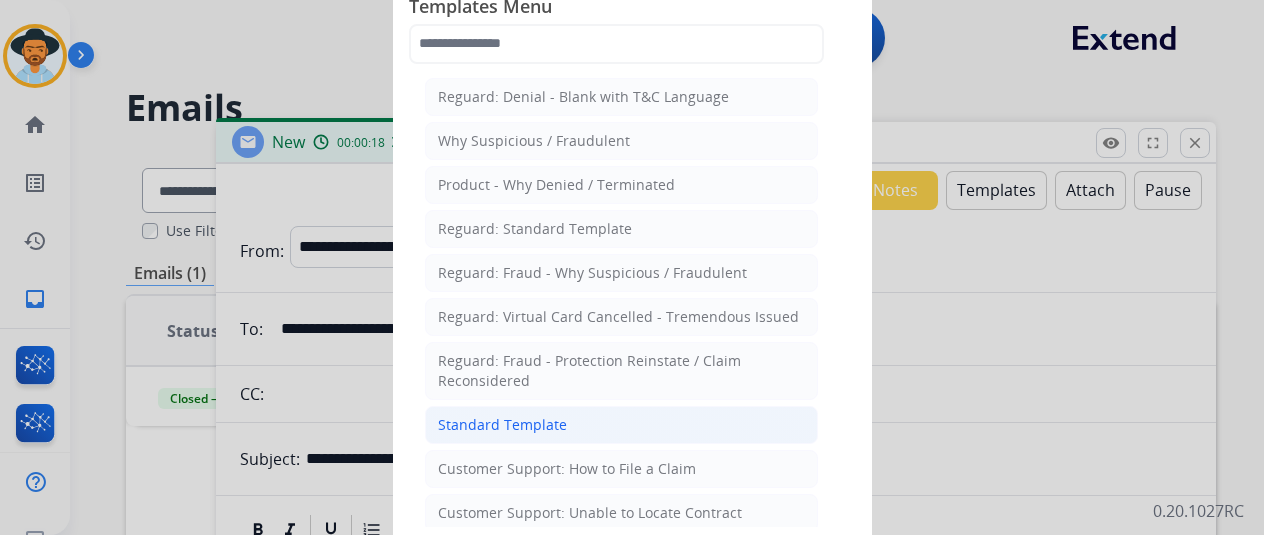 click on "Standard Template" 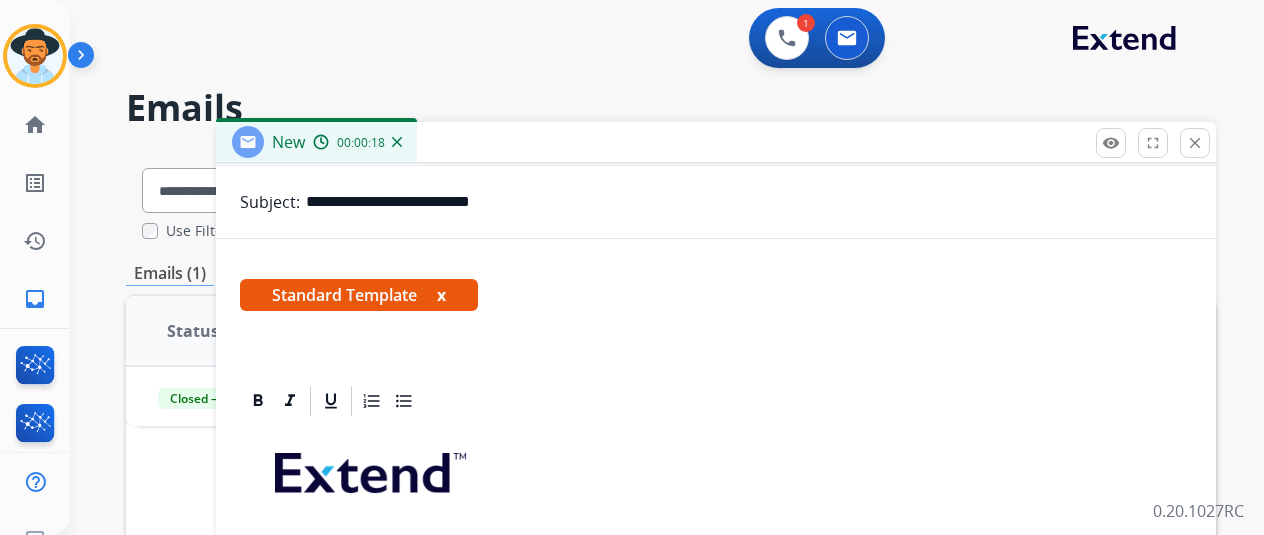 scroll, scrollTop: 500, scrollLeft: 0, axis: vertical 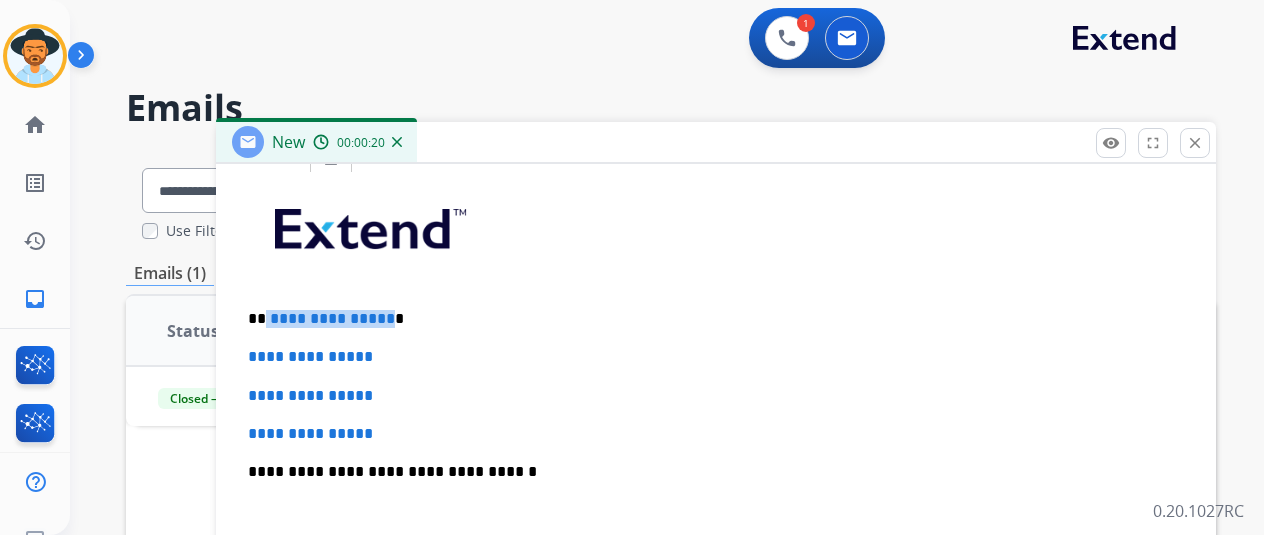 drag, startPoint x: 397, startPoint y: 315, endPoint x: 280, endPoint y: 323, distance: 117.273186 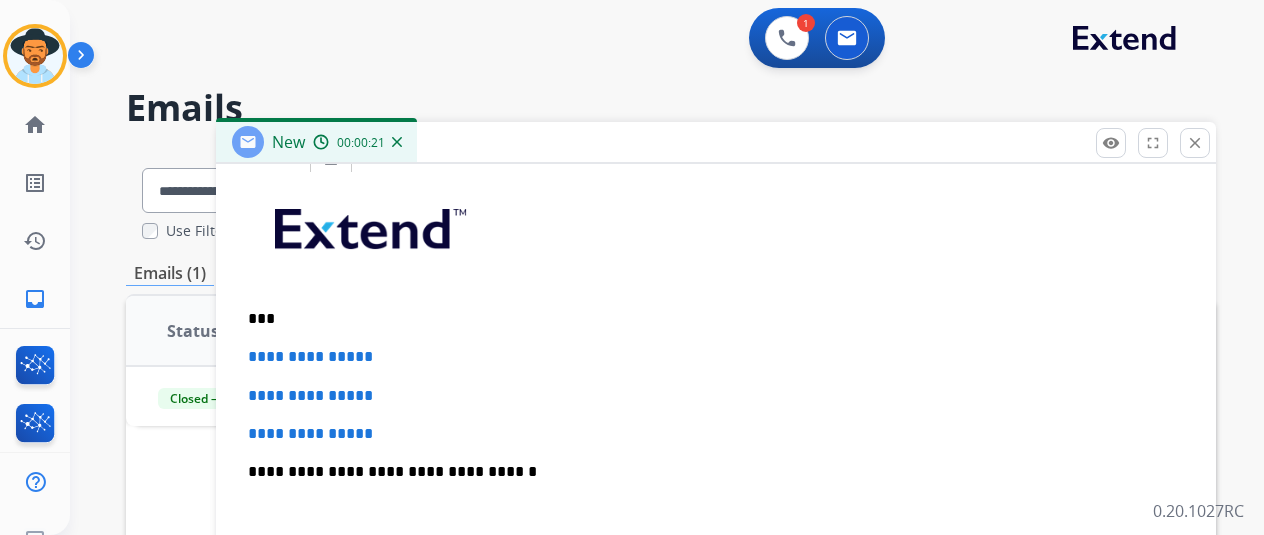 type 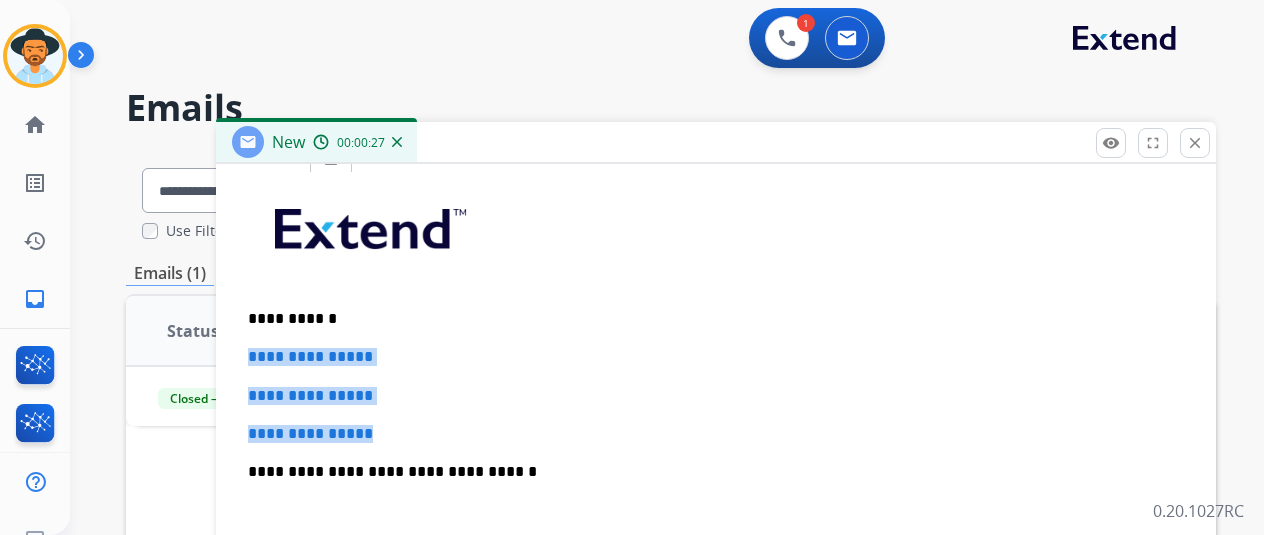 drag, startPoint x: 542, startPoint y: 423, endPoint x: 314, endPoint y: 381, distance: 231.83615 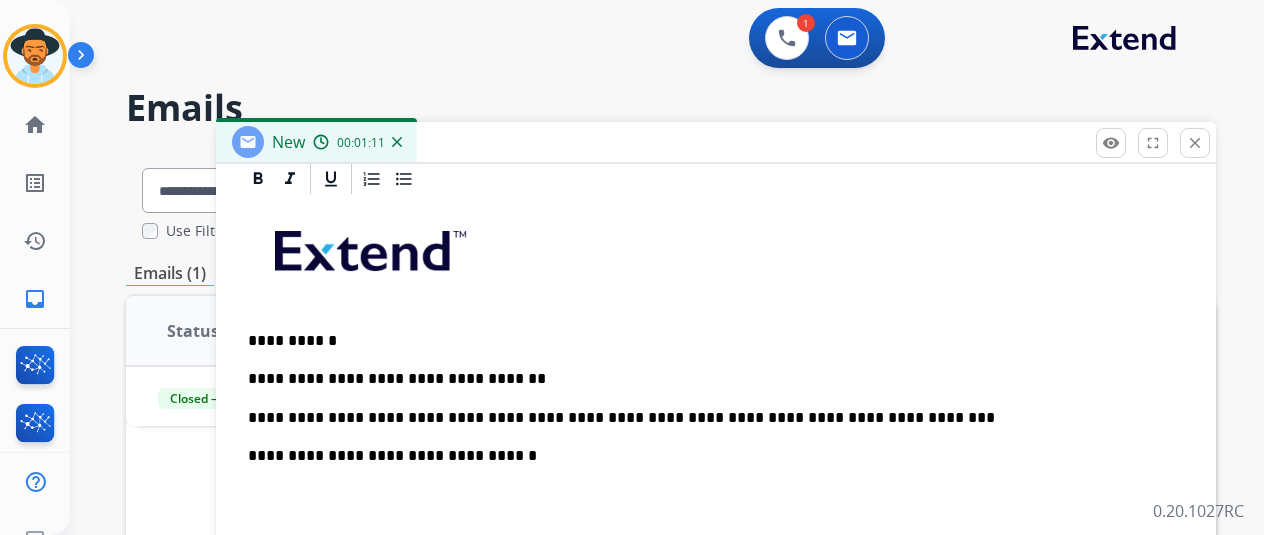 scroll, scrollTop: 500, scrollLeft: 0, axis: vertical 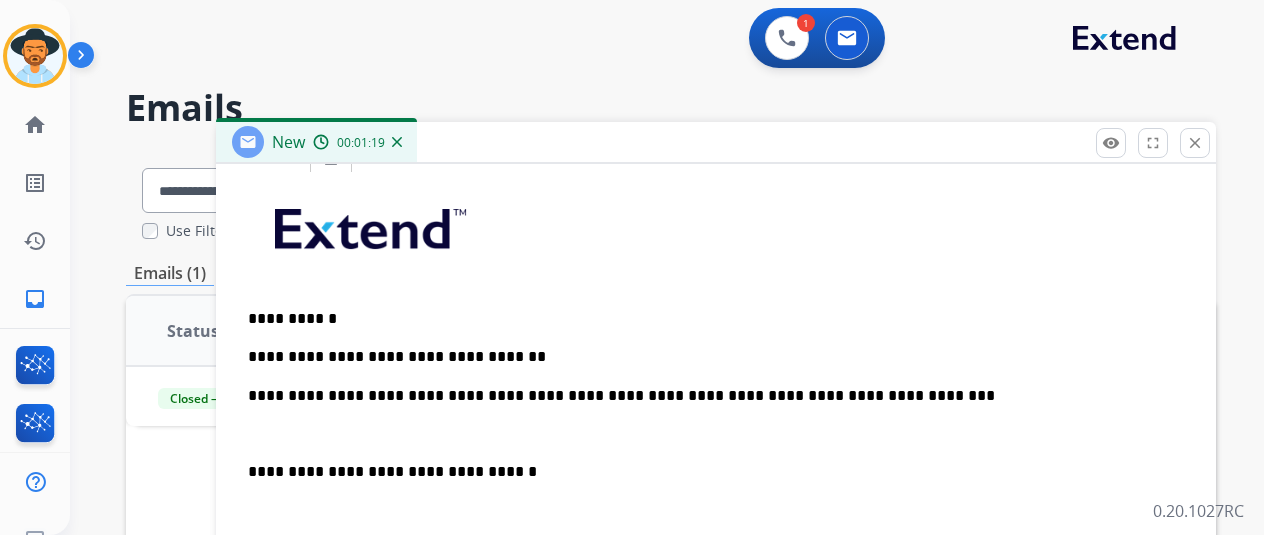 click on "**********" at bounding box center [716, 519] 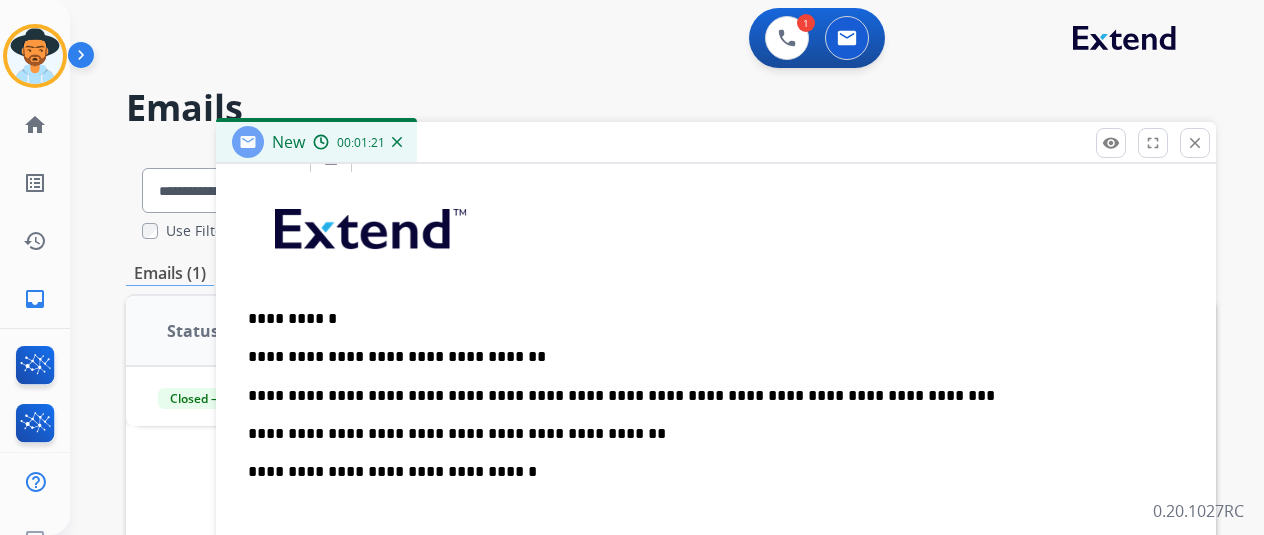 click on "**********" at bounding box center (708, 434) 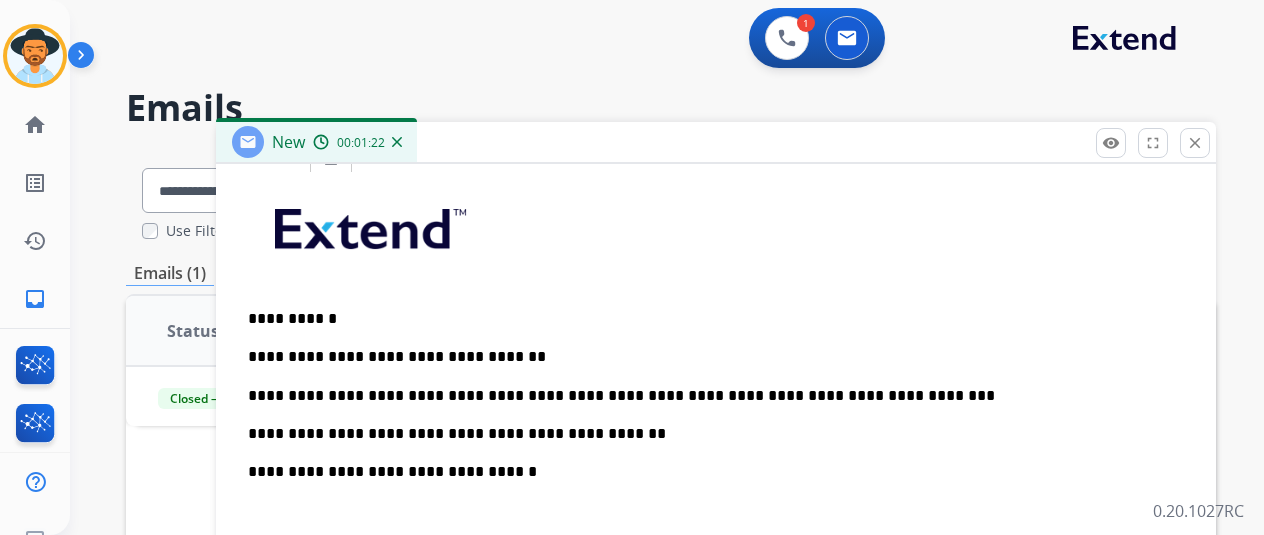 click on "**********" at bounding box center [716, 519] 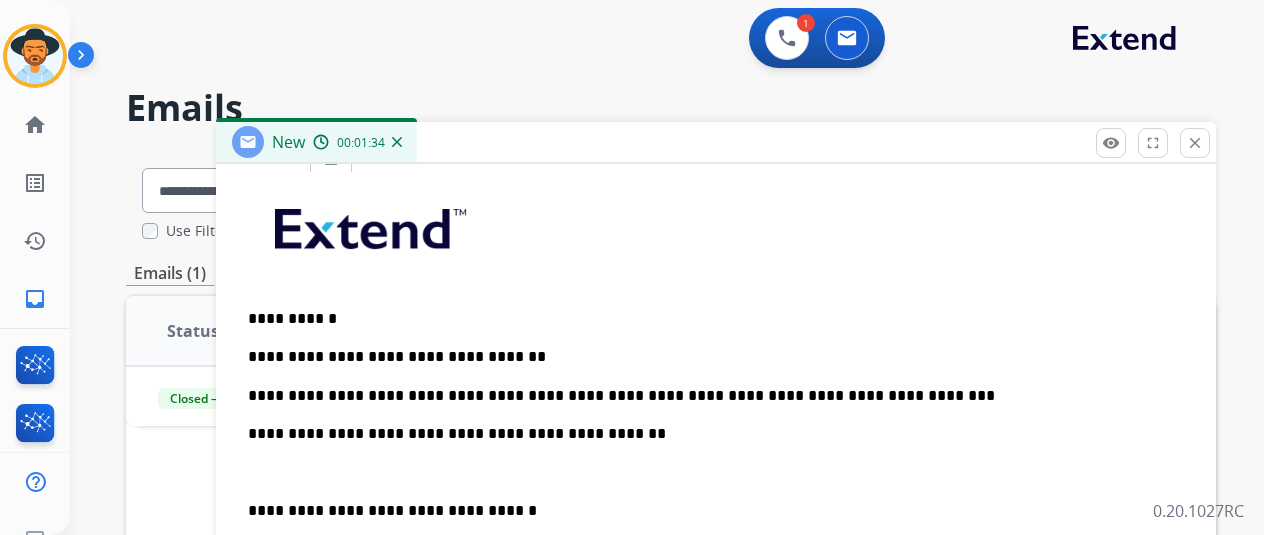 click on "**********" at bounding box center [716, 538] 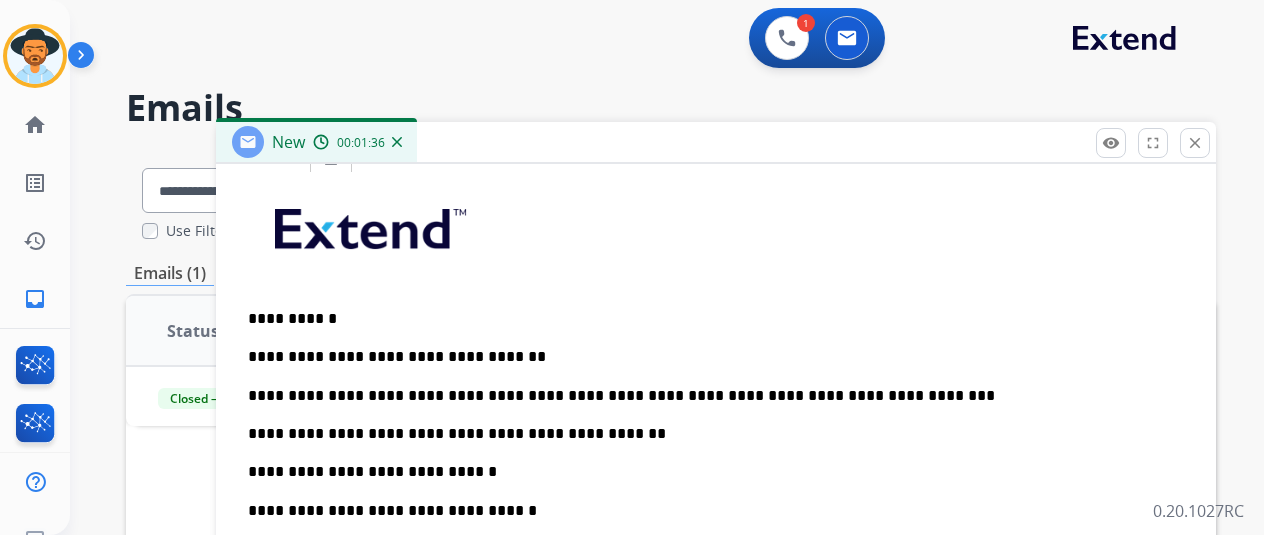 click on "**********" at bounding box center (708, 472) 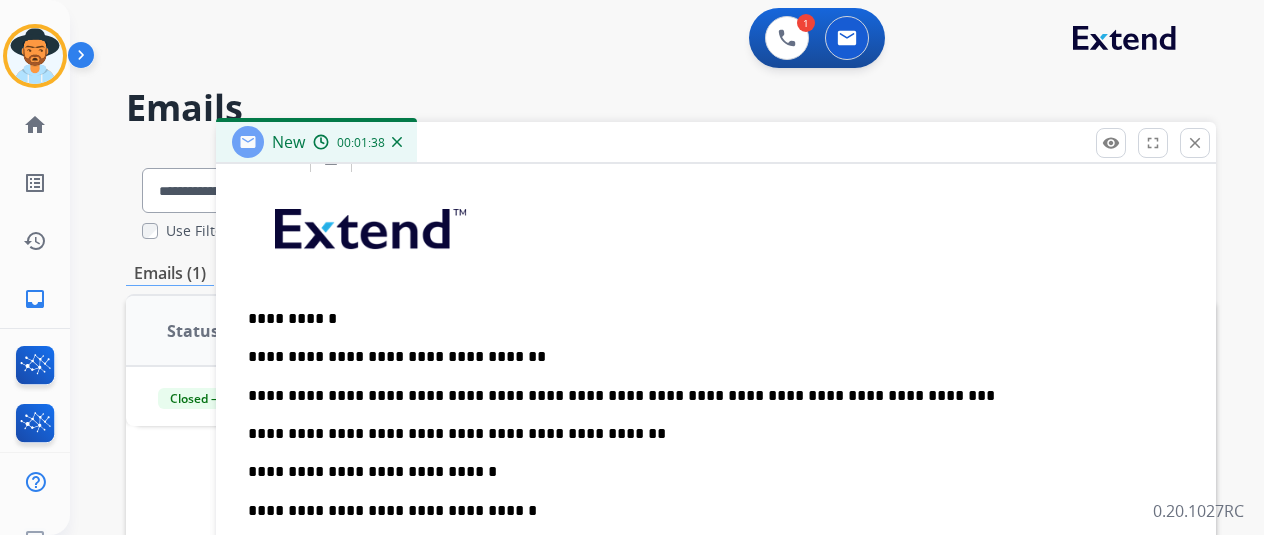 click on "**********" at bounding box center (716, 538) 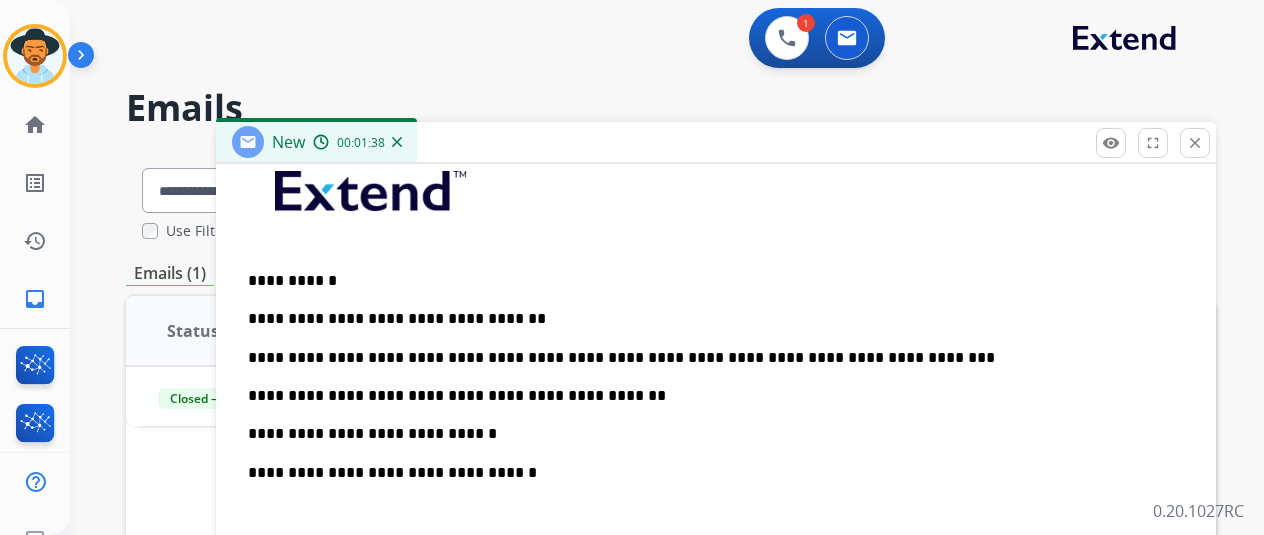 scroll, scrollTop: 554, scrollLeft: 0, axis: vertical 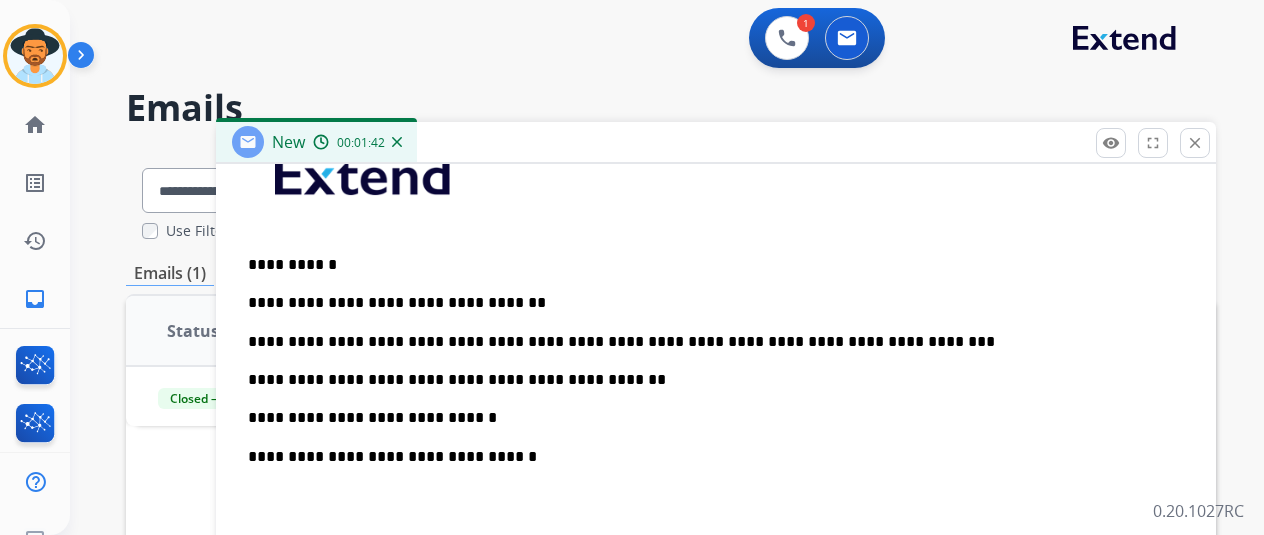 click on "**********" at bounding box center (716, 484) 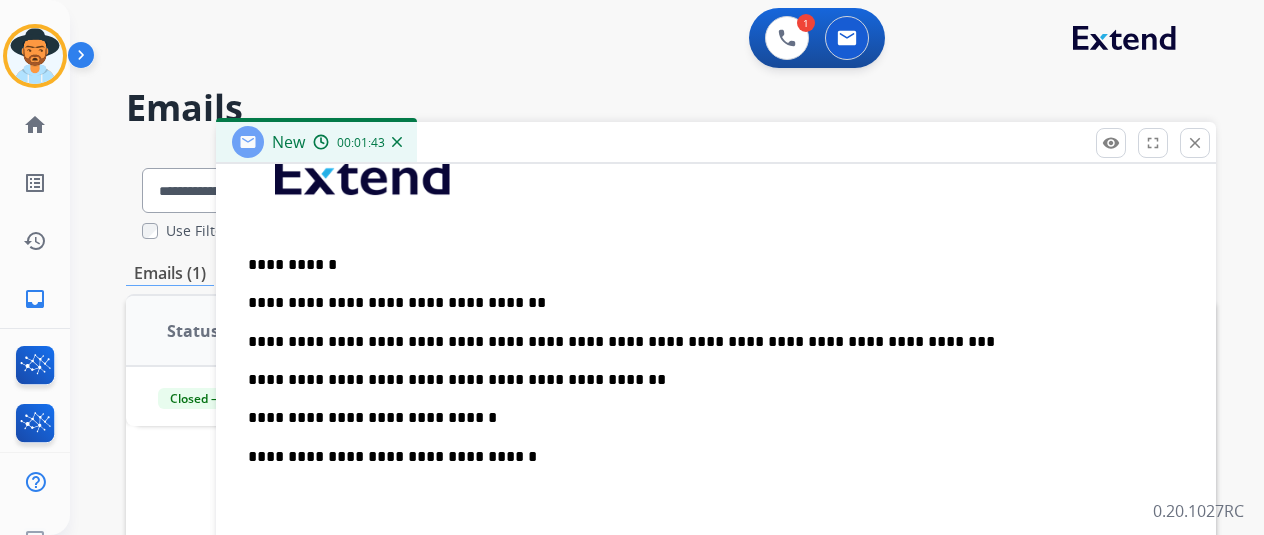 click on "**********" at bounding box center (708, 418) 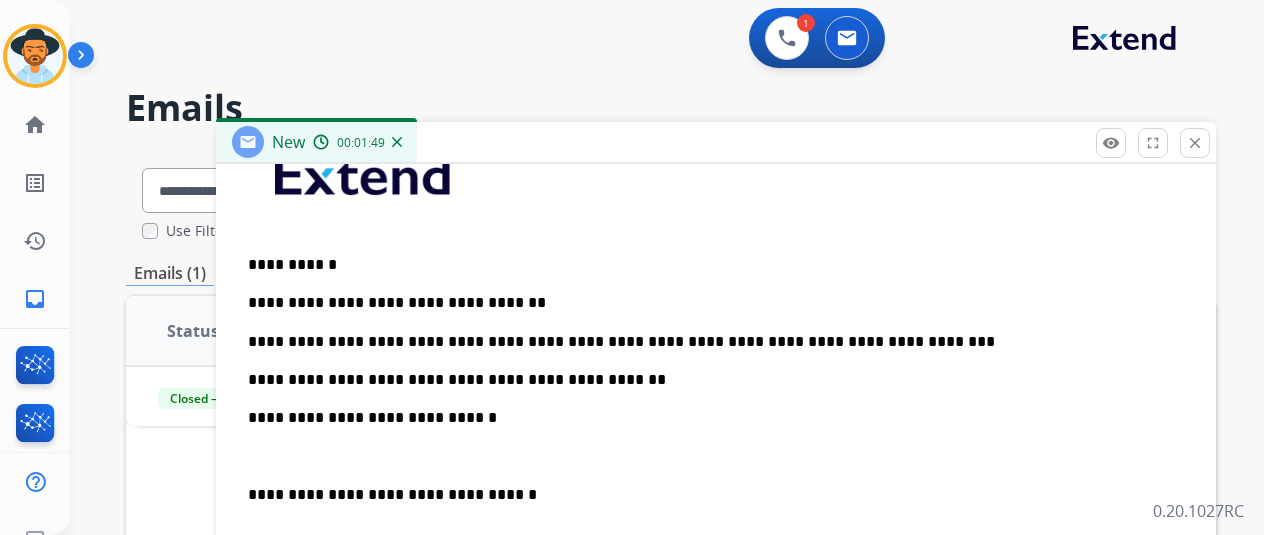 click at bounding box center (716, 457) 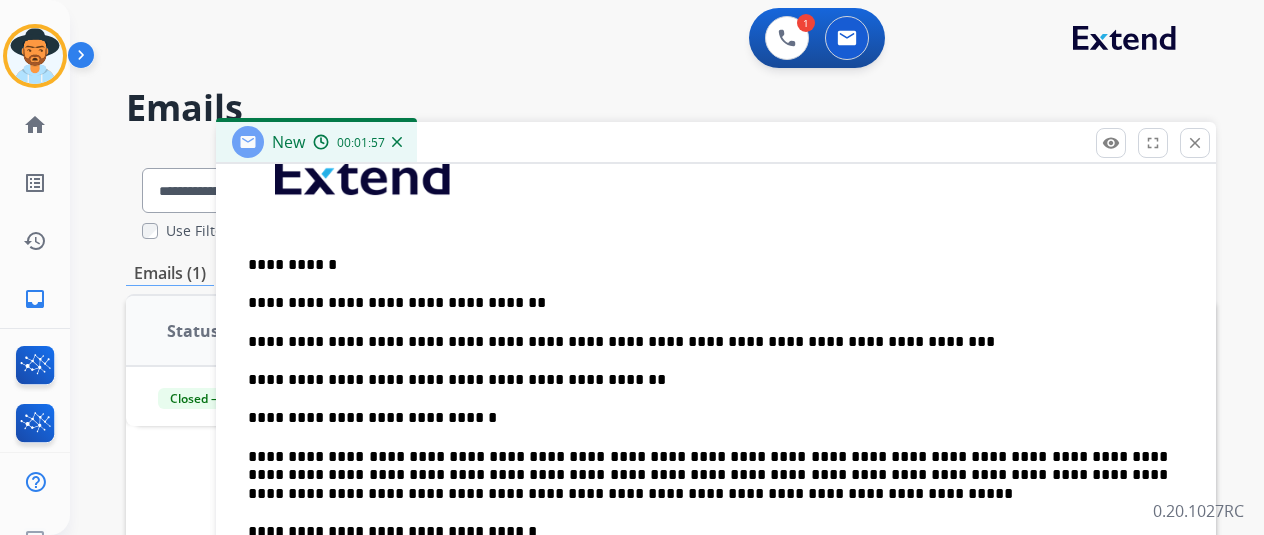 click on "**********" at bounding box center [708, 475] 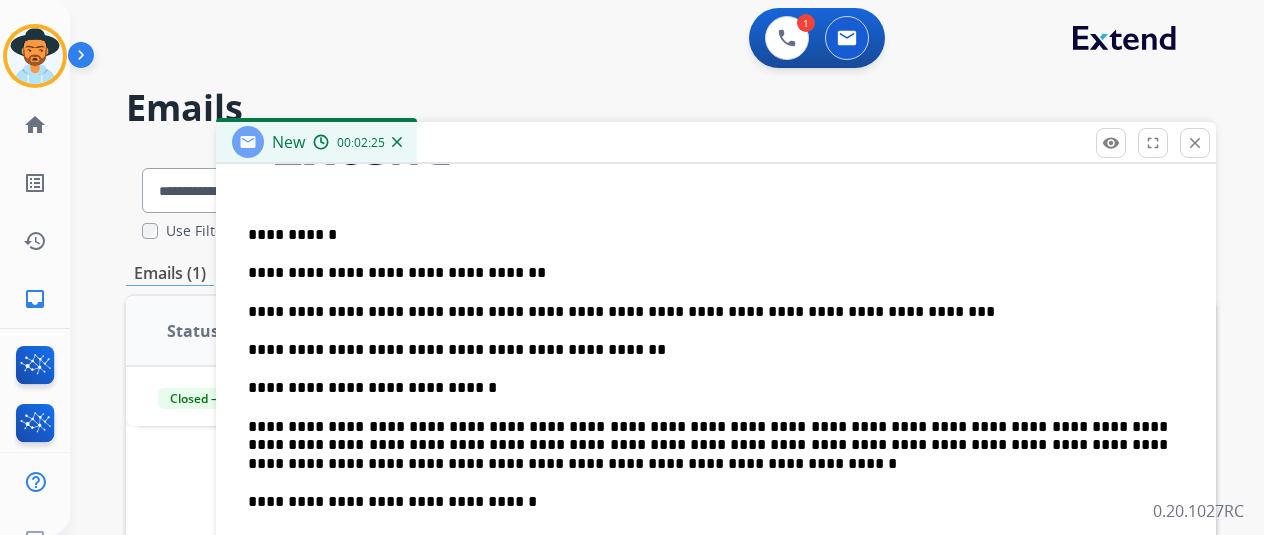 scroll, scrollTop: 630, scrollLeft: 0, axis: vertical 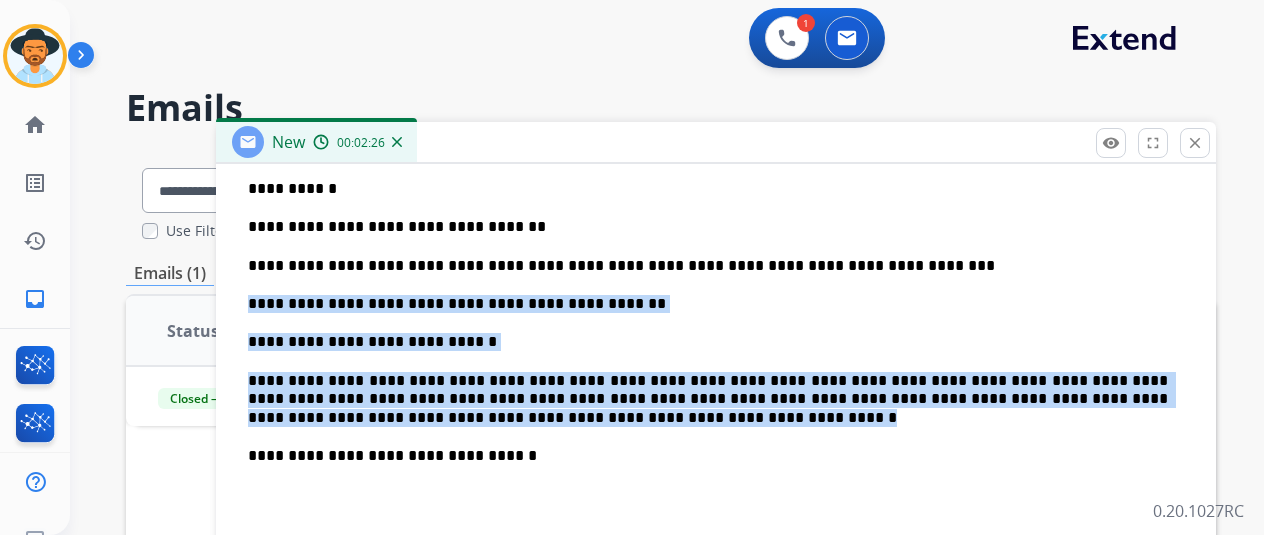 drag, startPoint x: 421, startPoint y: 419, endPoint x: 242, endPoint y: 306, distance: 211.68373 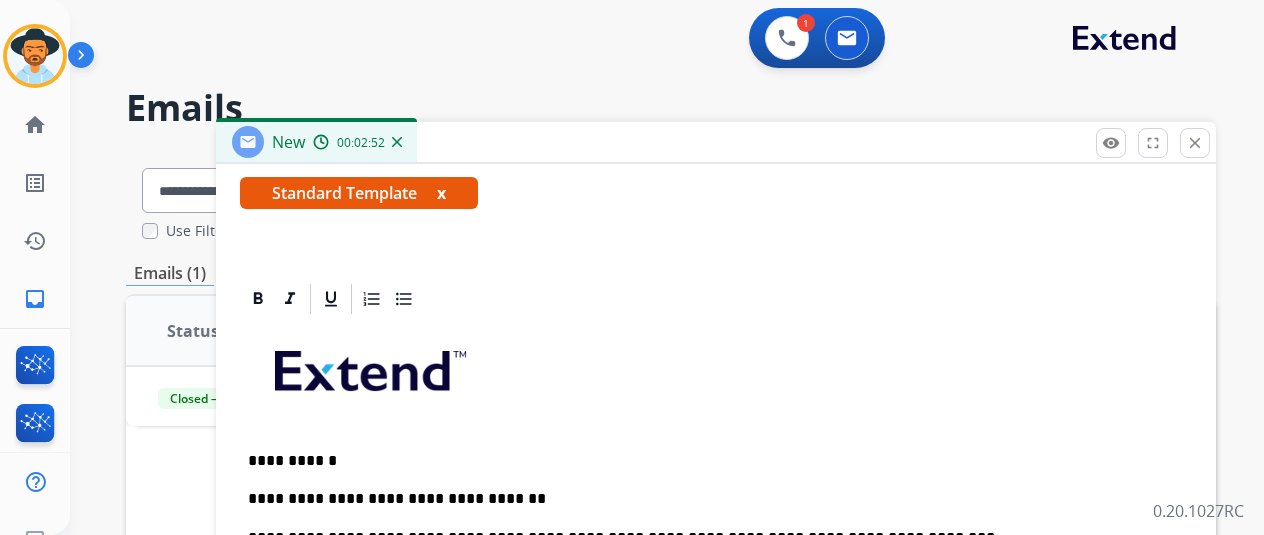 scroll, scrollTop: 330, scrollLeft: 0, axis: vertical 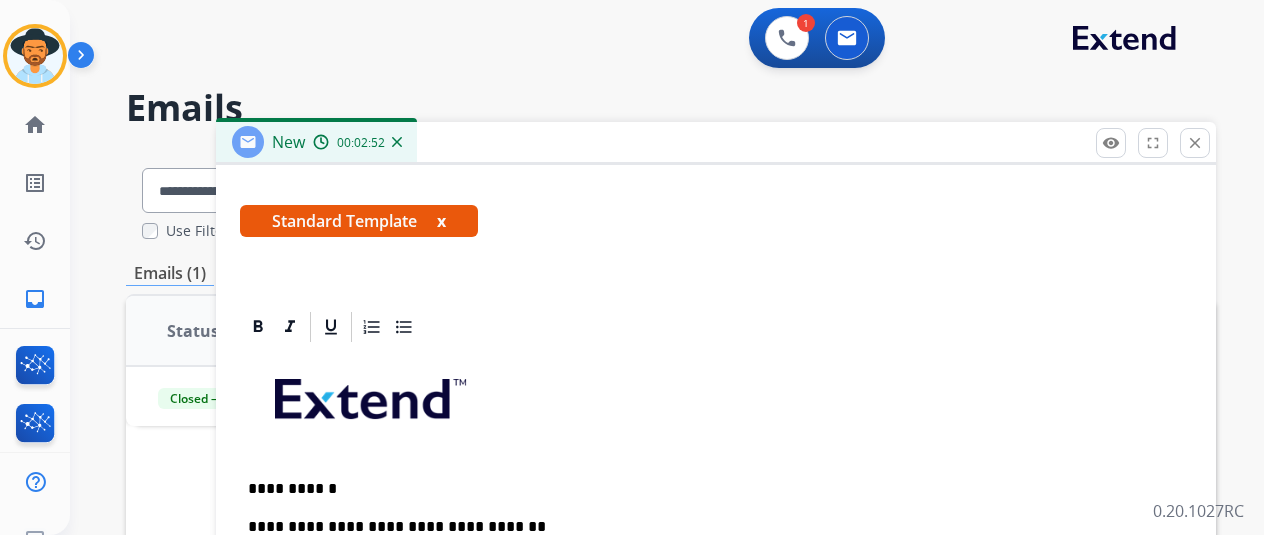 click on "**********" at bounding box center (716, 710) 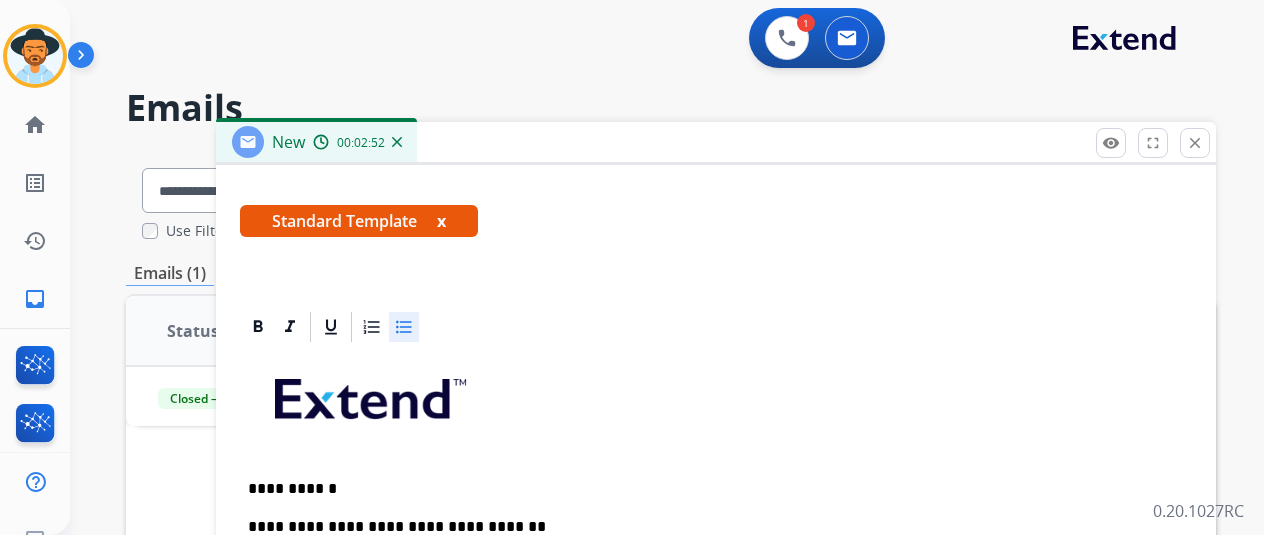 scroll, scrollTop: 24, scrollLeft: 0, axis: vertical 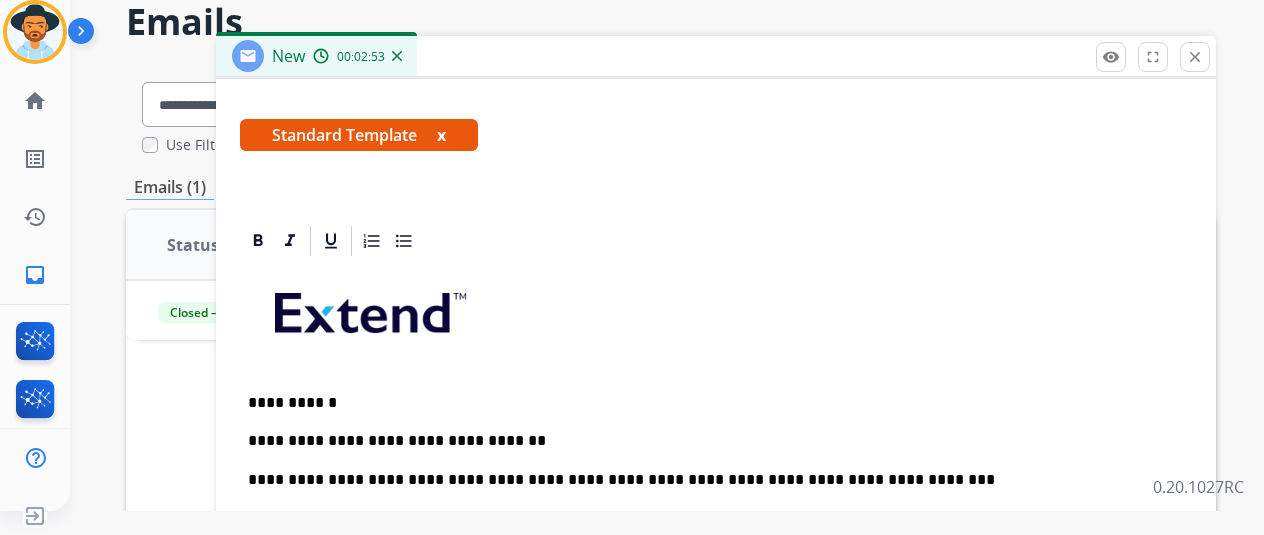 click on "**********" at bounding box center (708, 403) 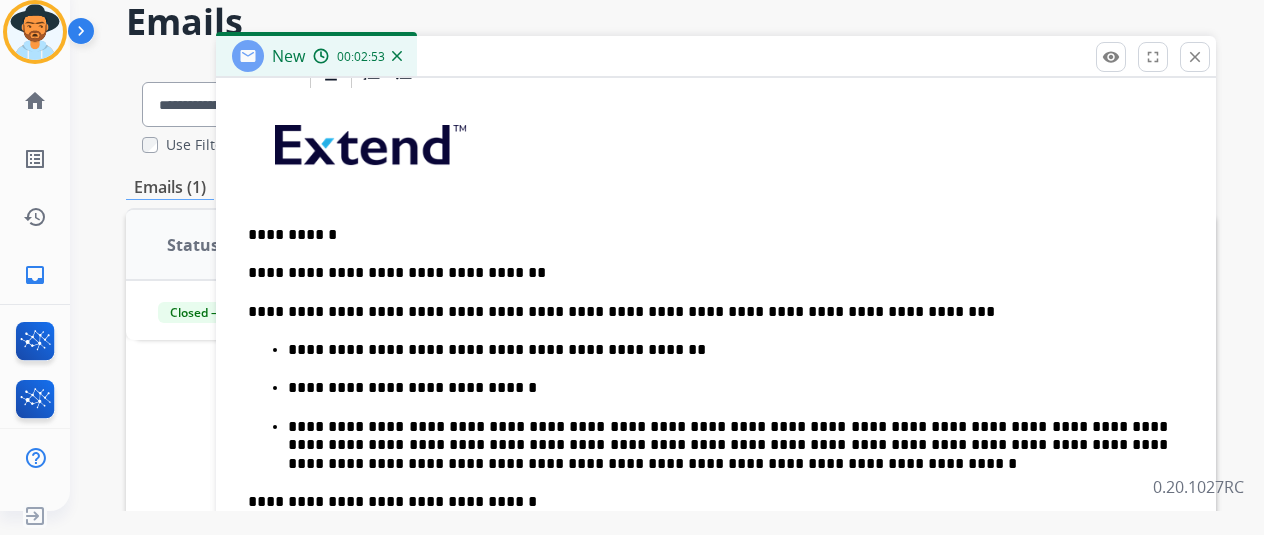 scroll, scrollTop: 630, scrollLeft: 0, axis: vertical 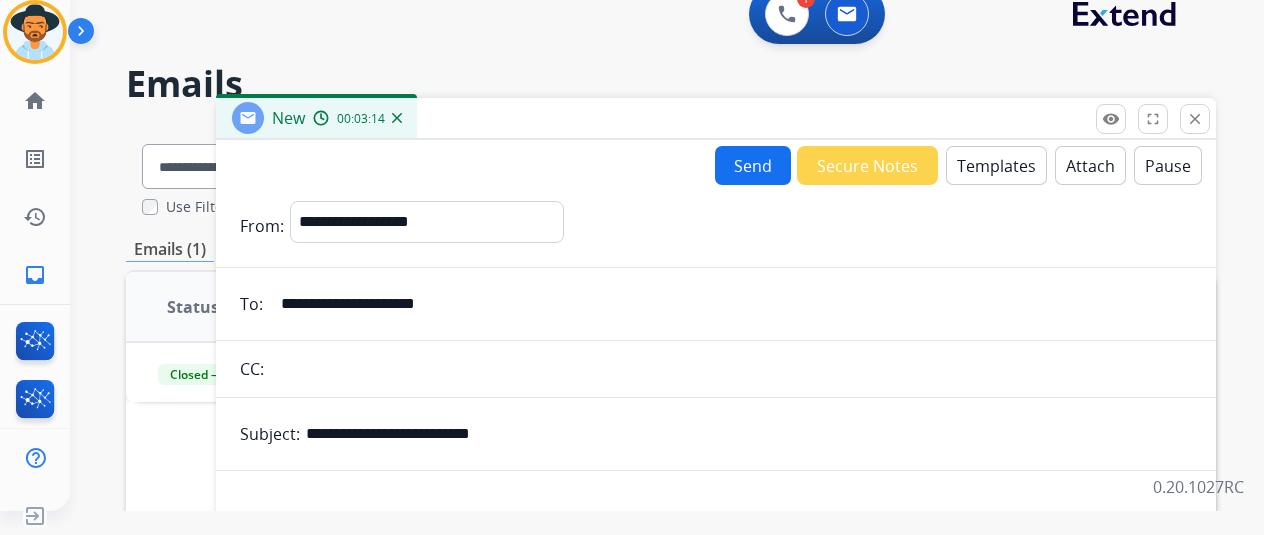 click on "**********" at bounding box center (741, 226) 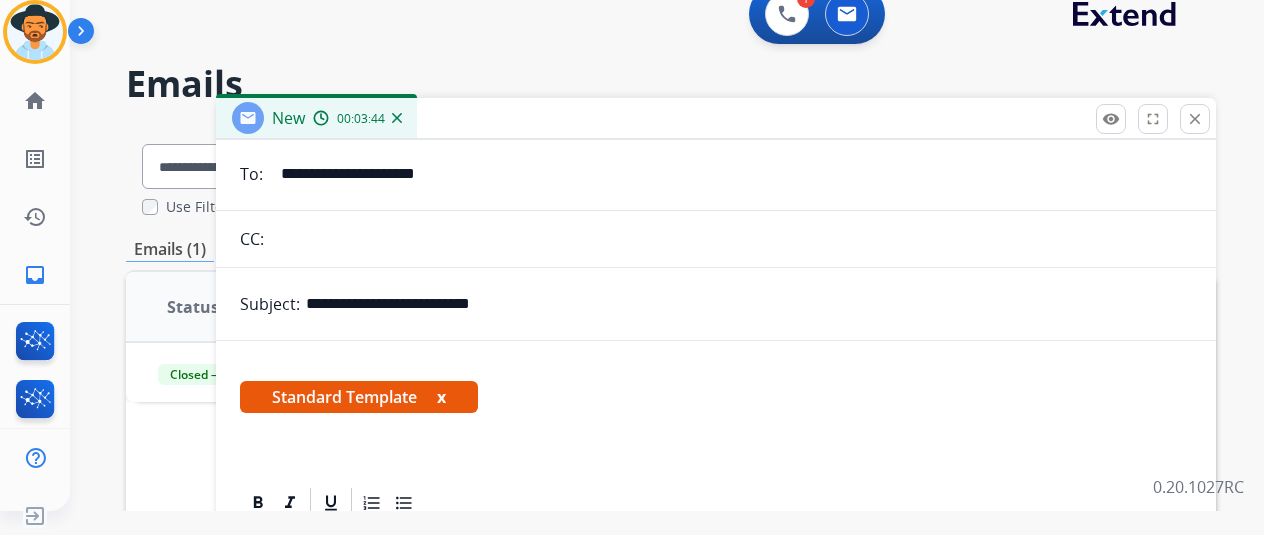 scroll, scrollTop: 0, scrollLeft: 0, axis: both 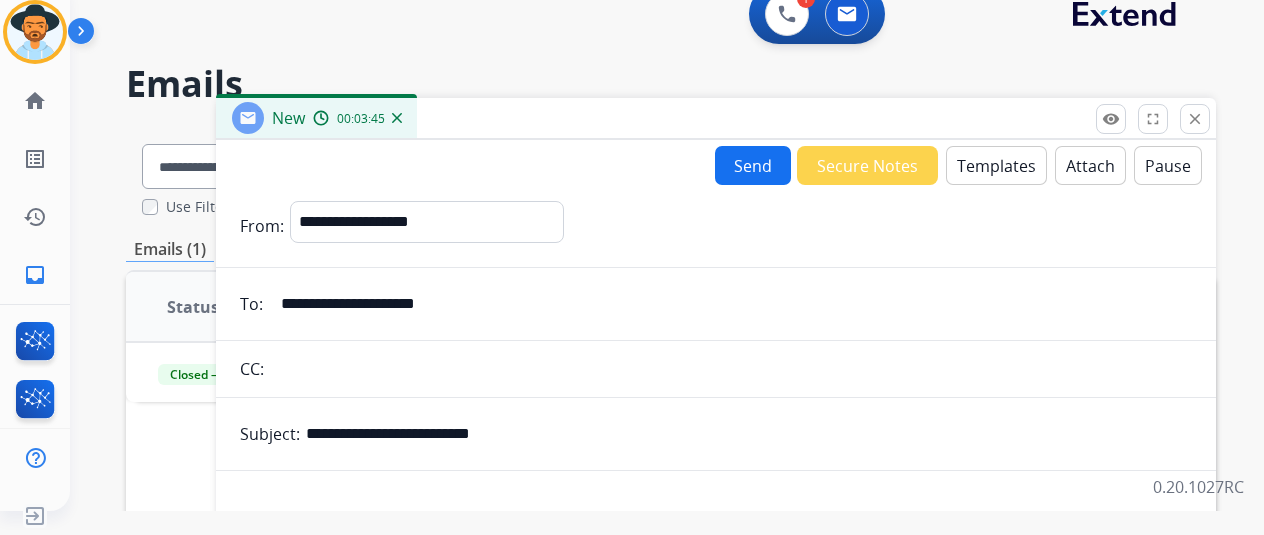 click on "Send" at bounding box center [753, 165] 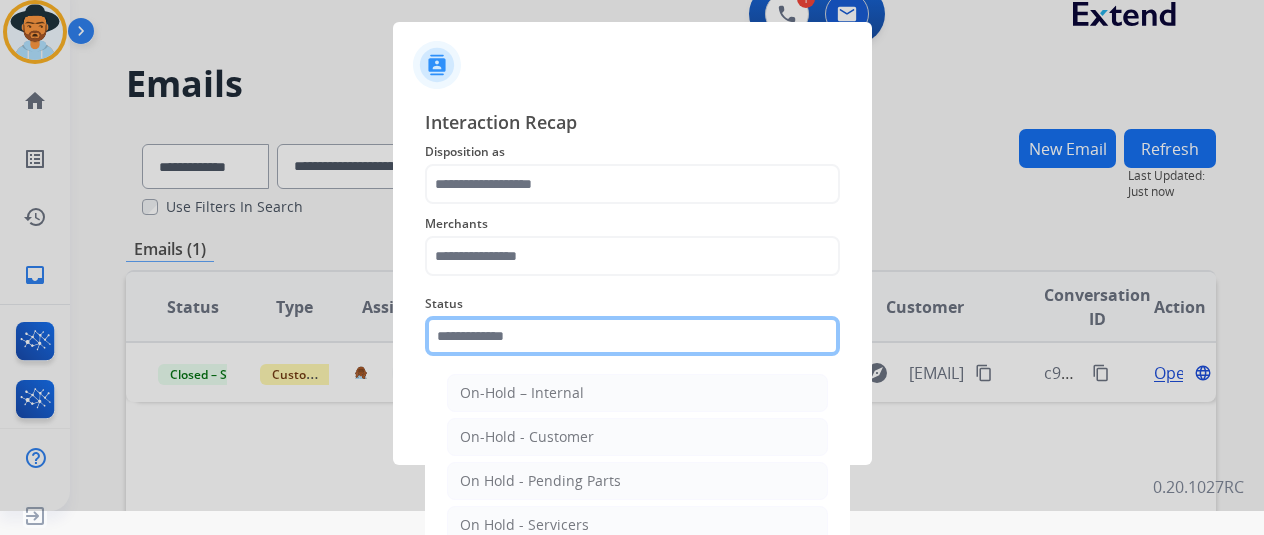 click 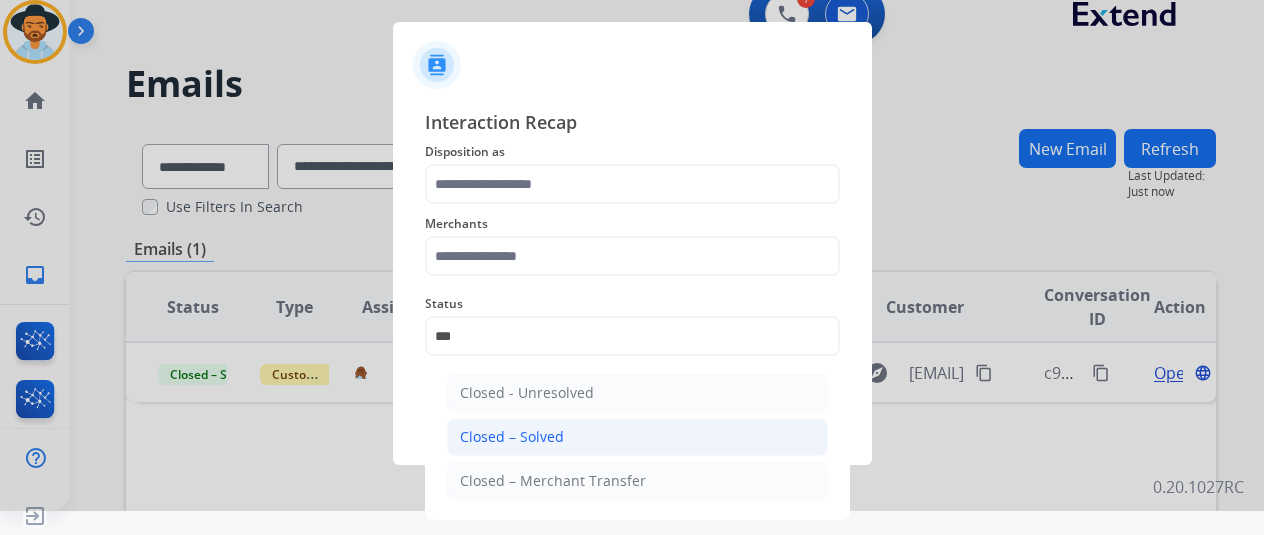 click on "Closed – Solved" 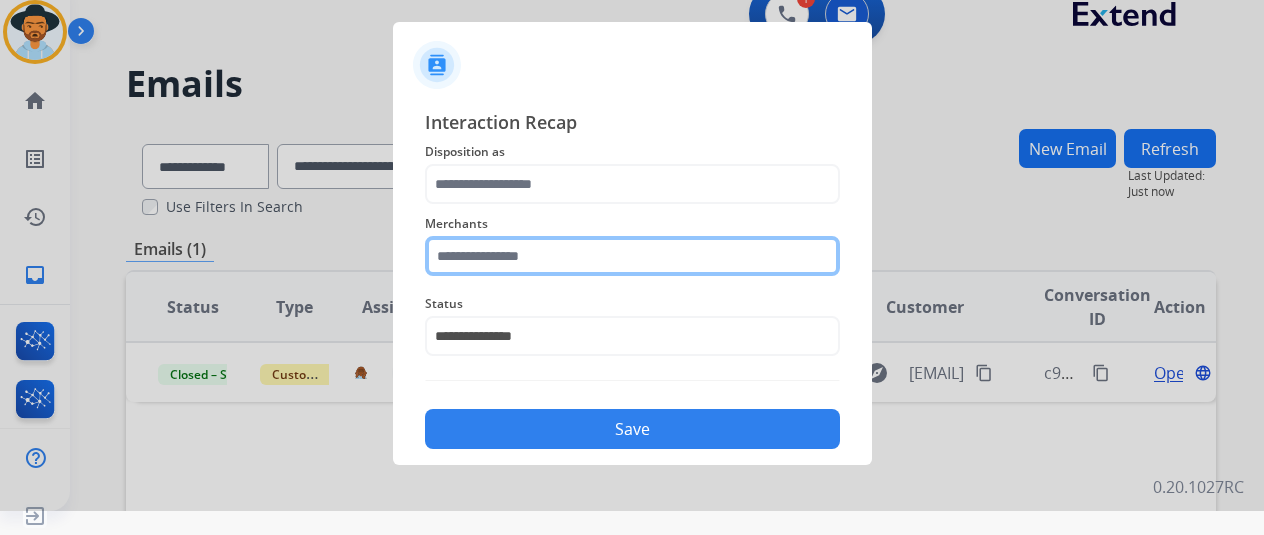 click 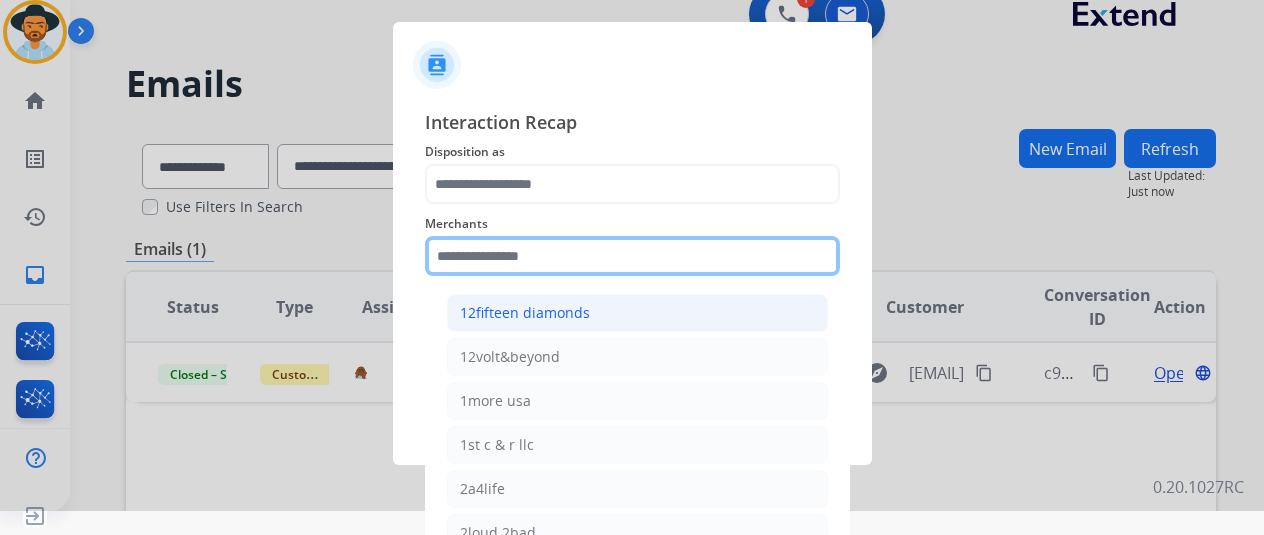 type on "*" 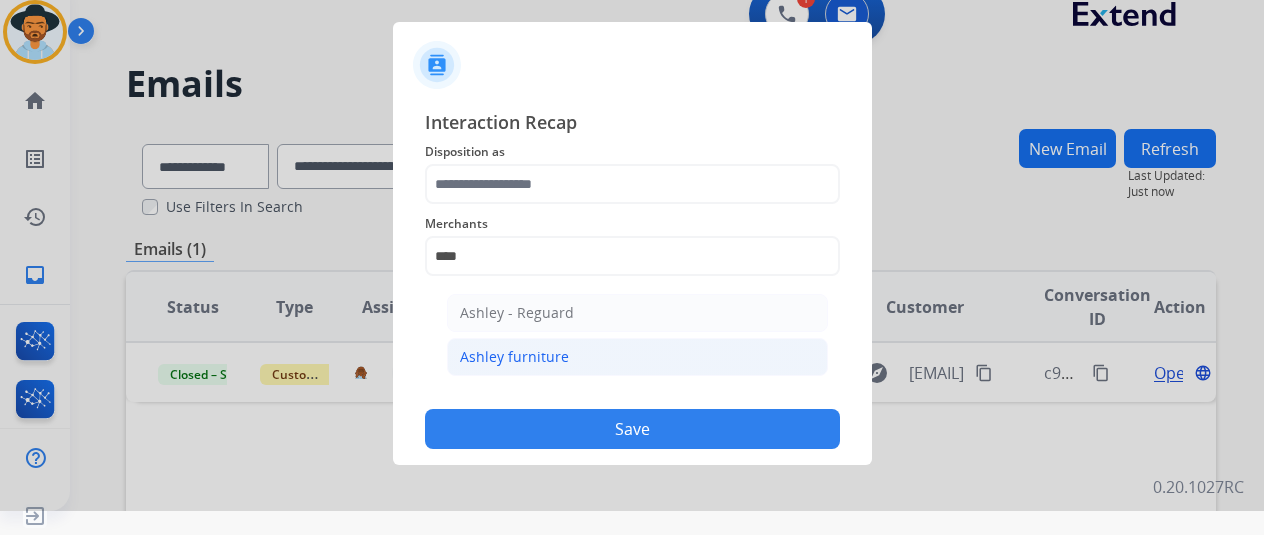 click on "Ashley furniture" 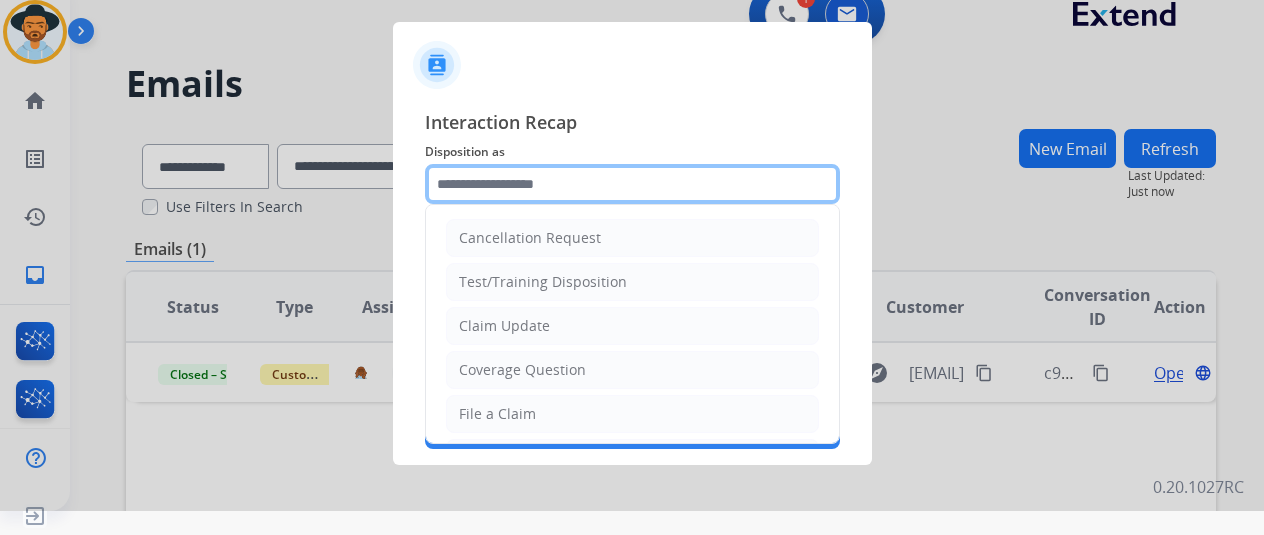 click 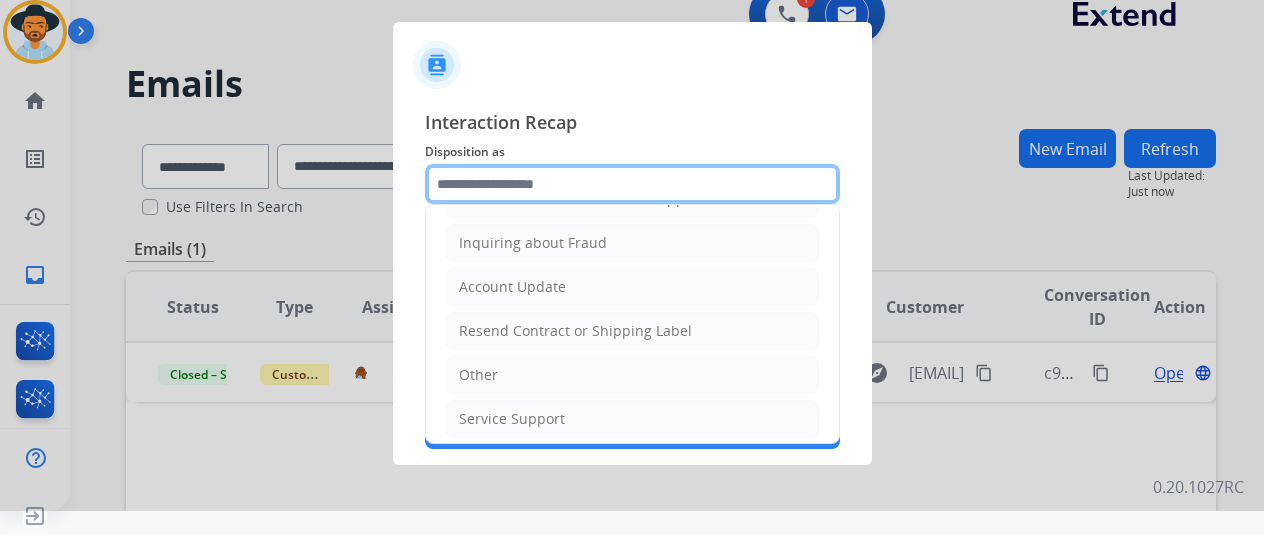 scroll, scrollTop: 0, scrollLeft: 0, axis: both 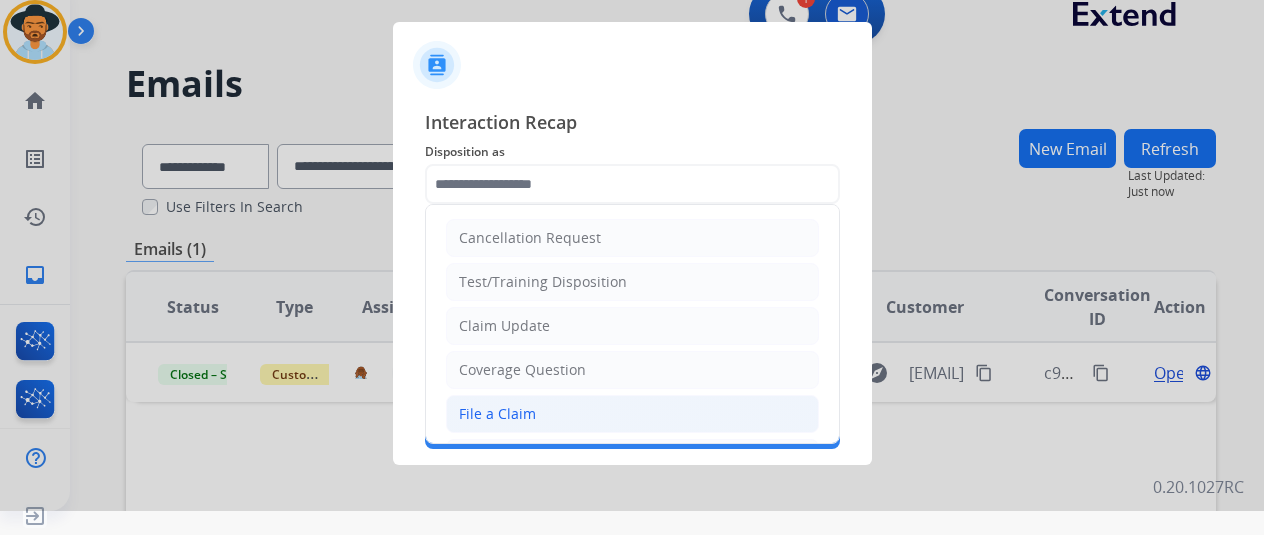click on "File a Claim" 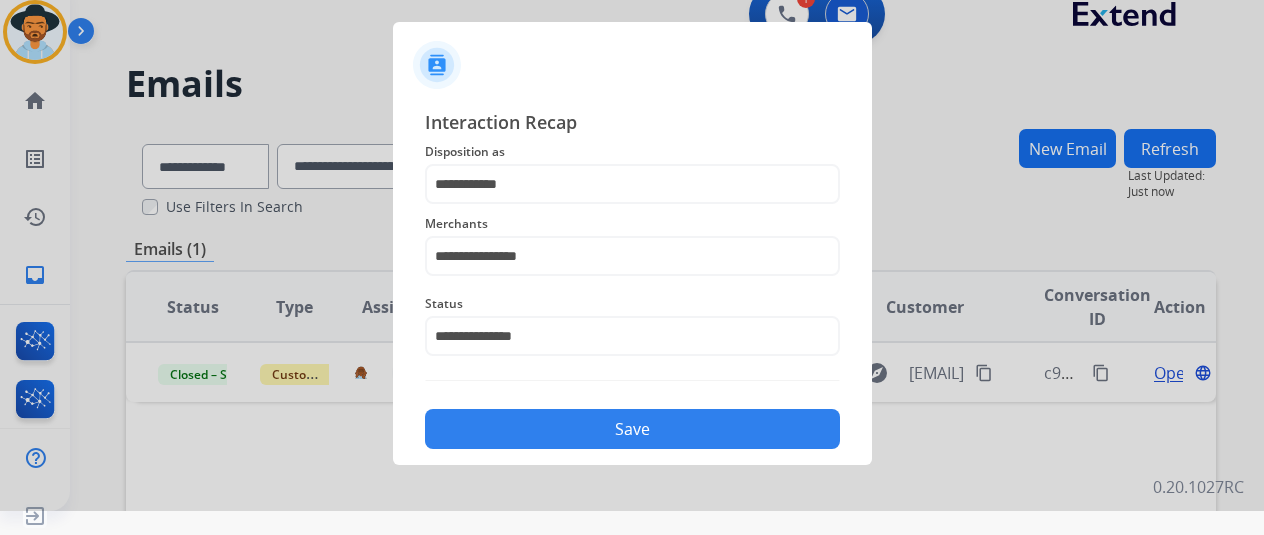 click on "Save" 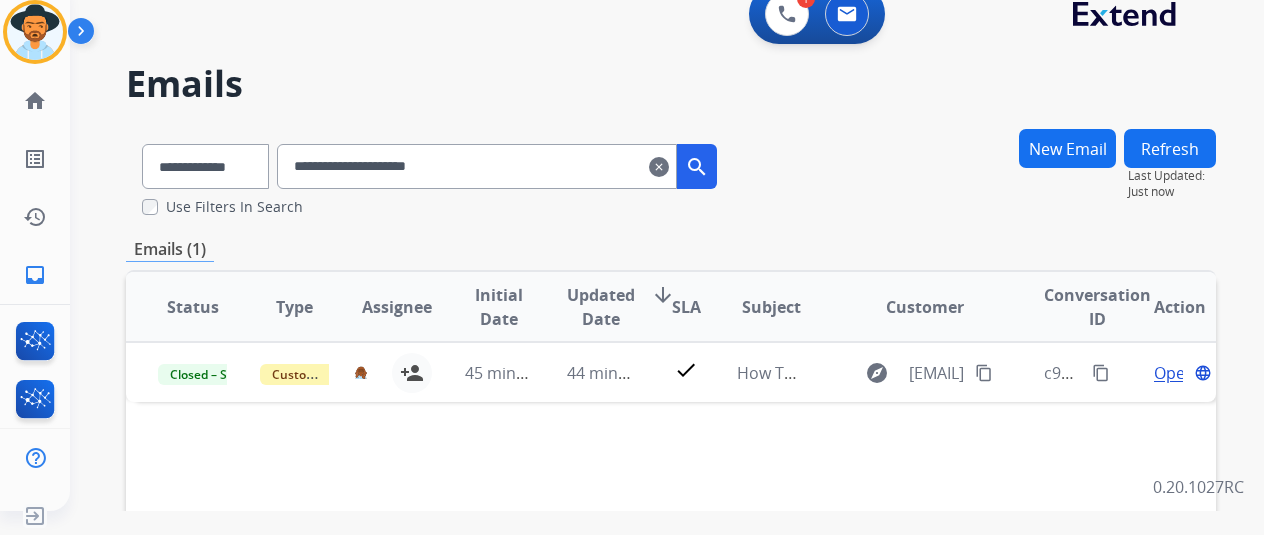 click on "clear" at bounding box center [659, 167] 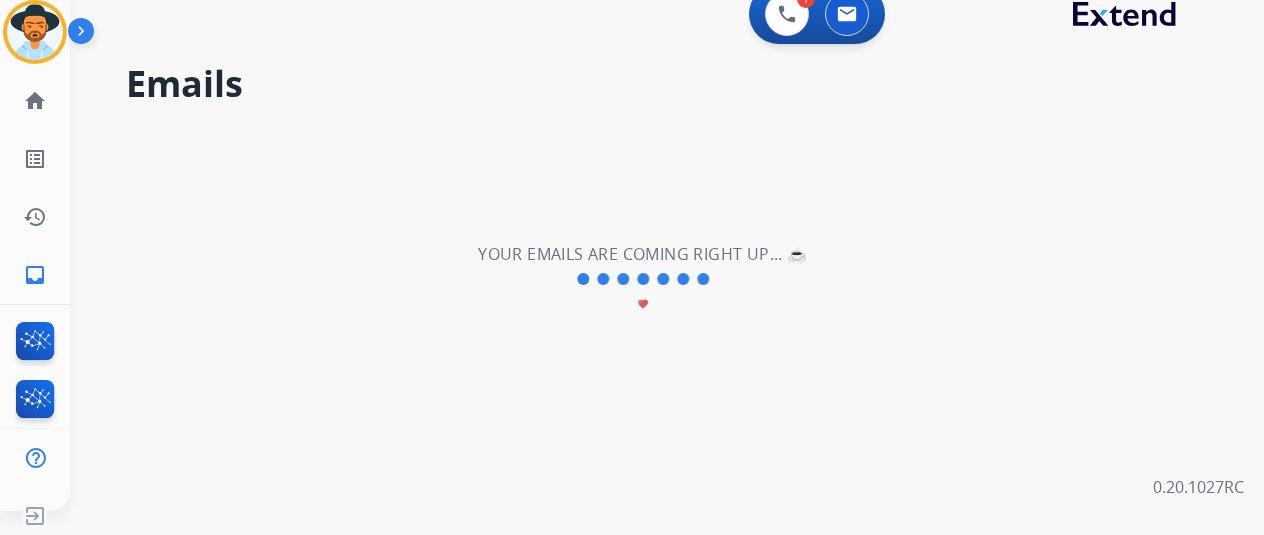 type 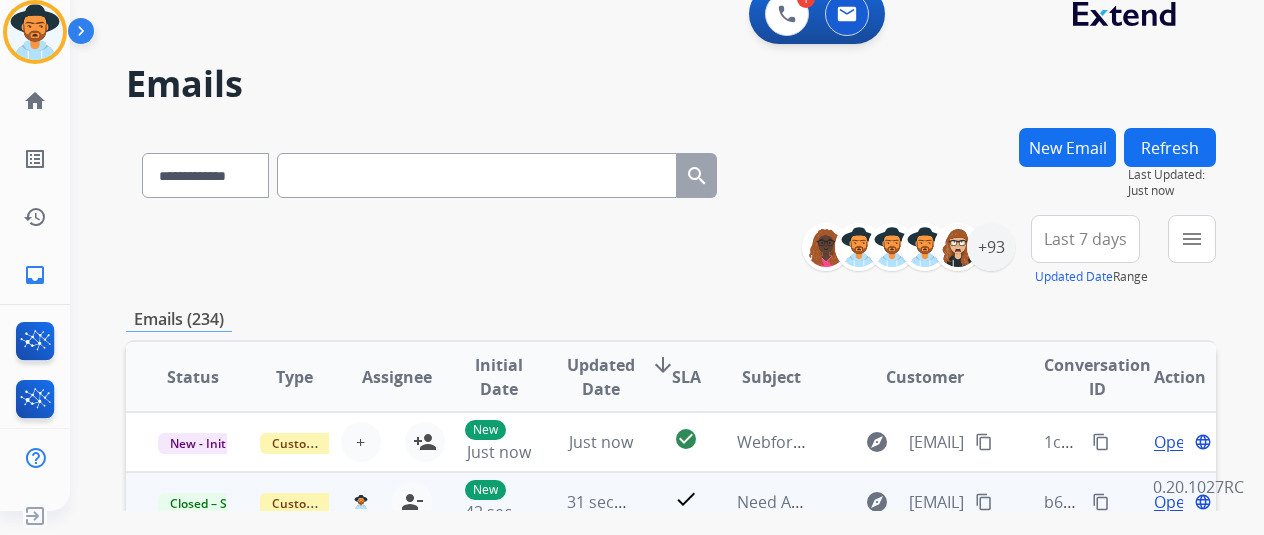 scroll, scrollTop: 2, scrollLeft: 0, axis: vertical 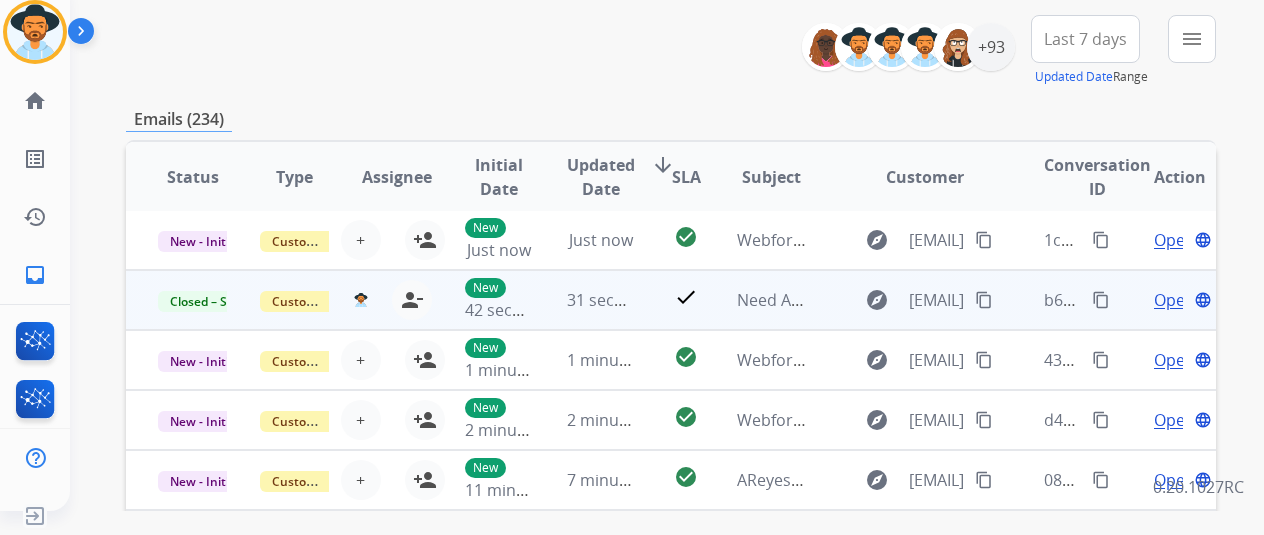 click on "Open" at bounding box center [1174, 300] 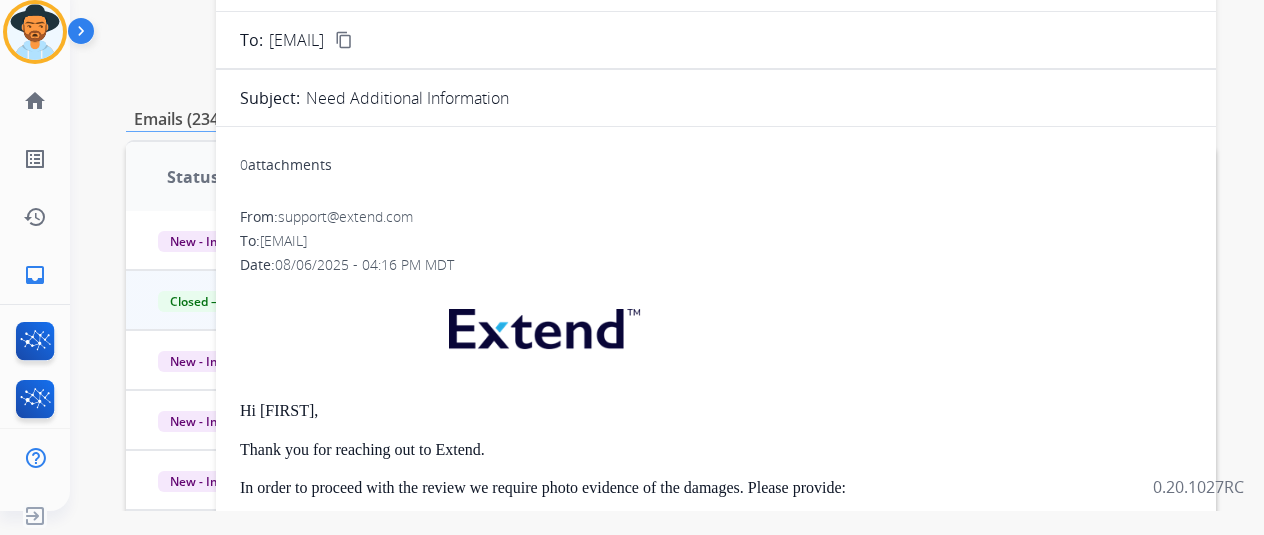 scroll, scrollTop: 0, scrollLeft: 0, axis: both 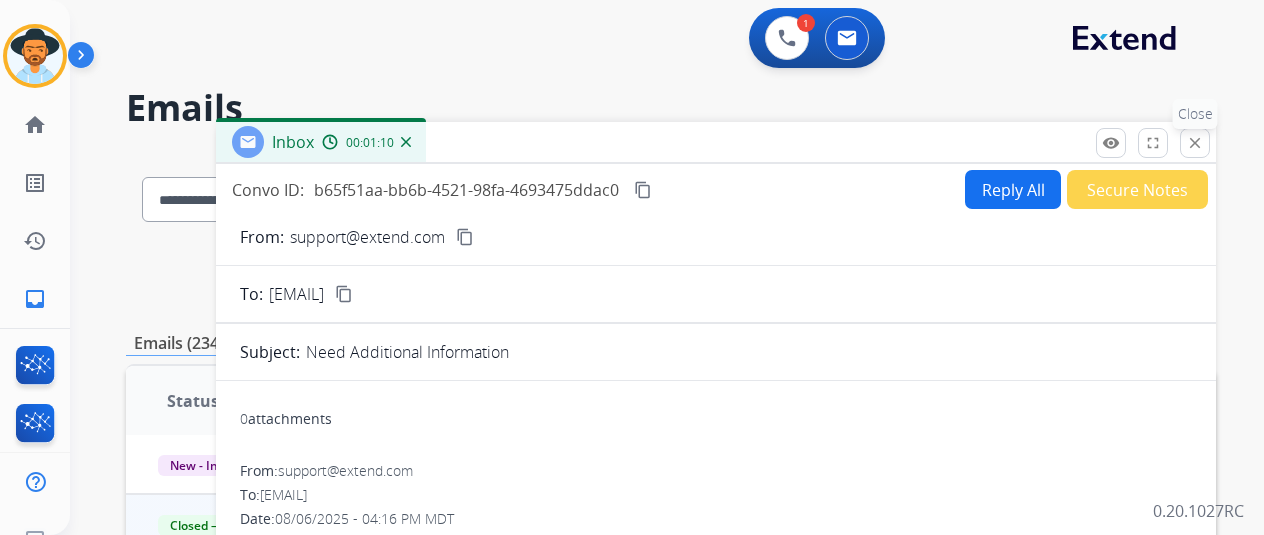 click on "Inbox  00:01:10" at bounding box center [716, 143] 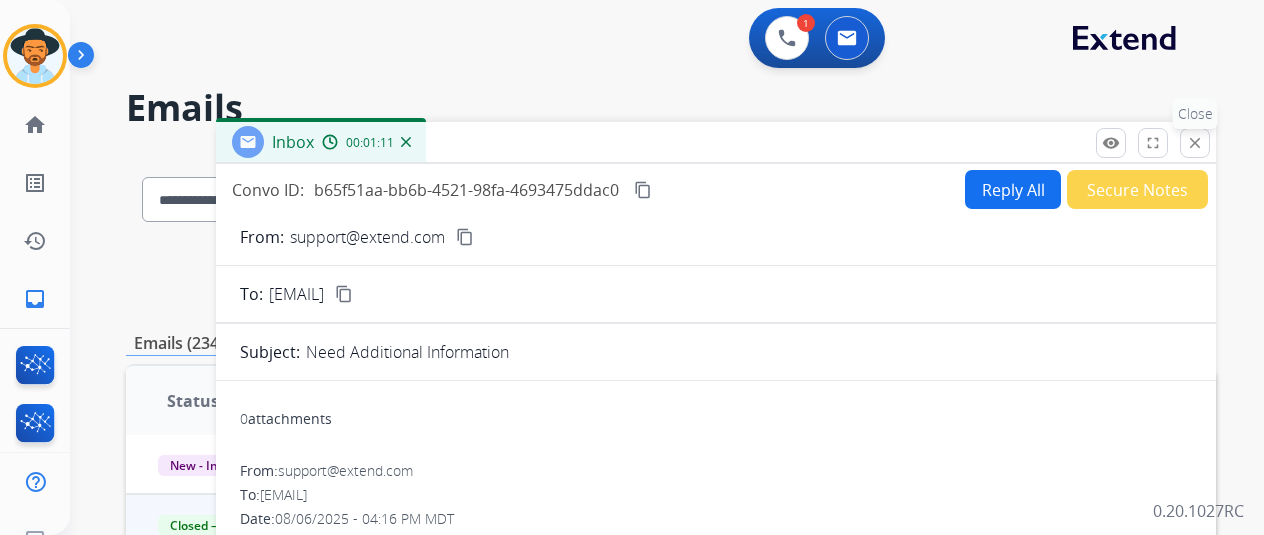 click on "close" at bounding box center [1195, 143] 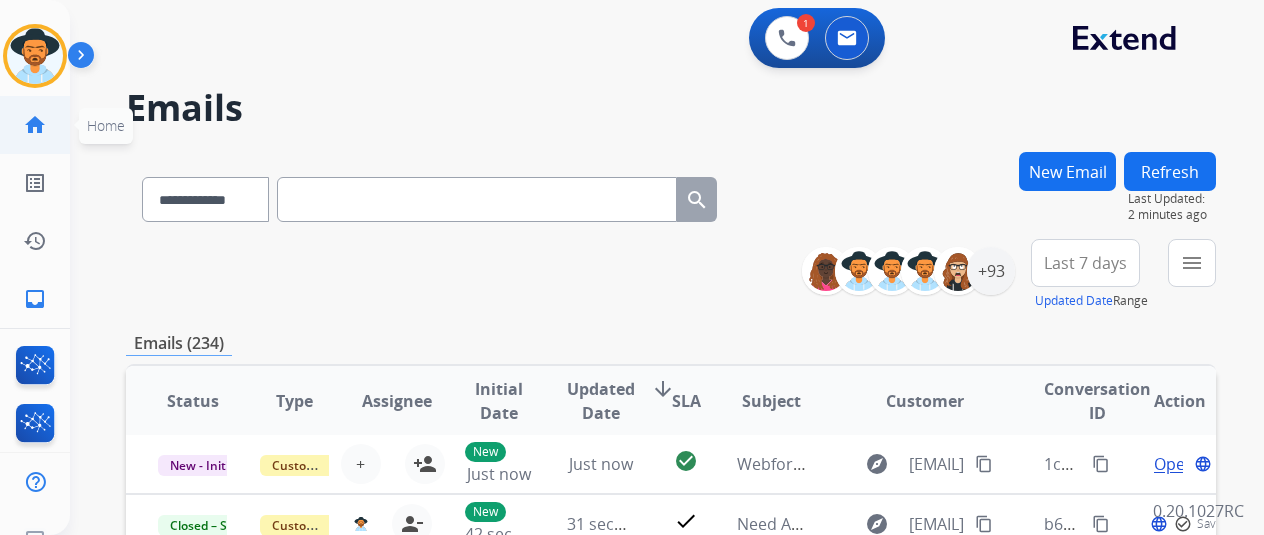 click on "home" 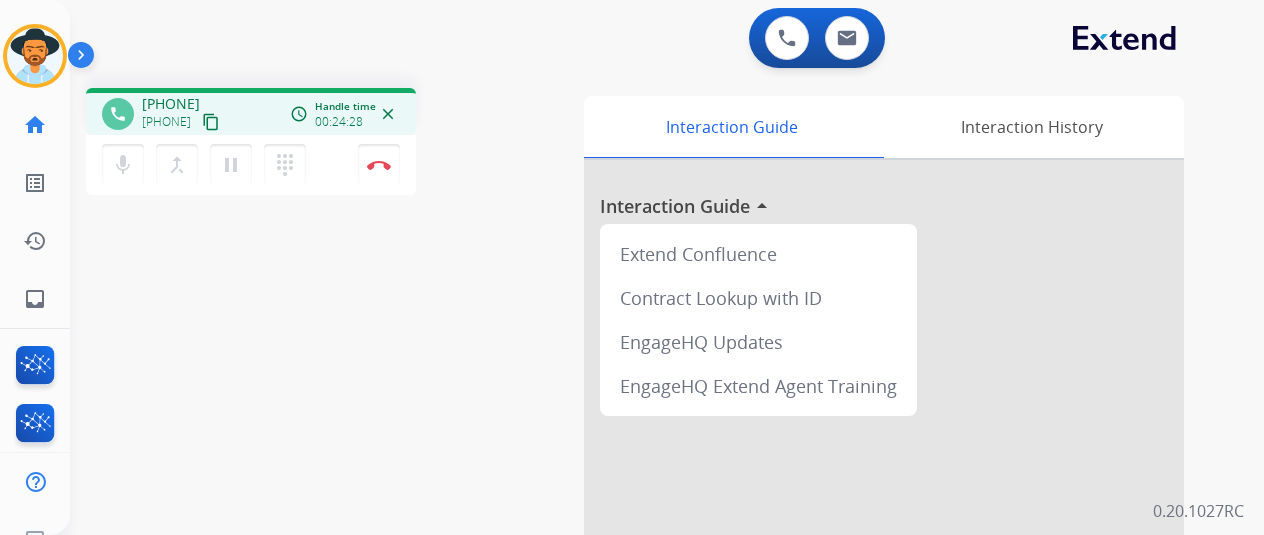 click on "mic Mute merge_type Bridge pause Hold dialpad Dialpad Disconnect" at bounding box center (251, 165) 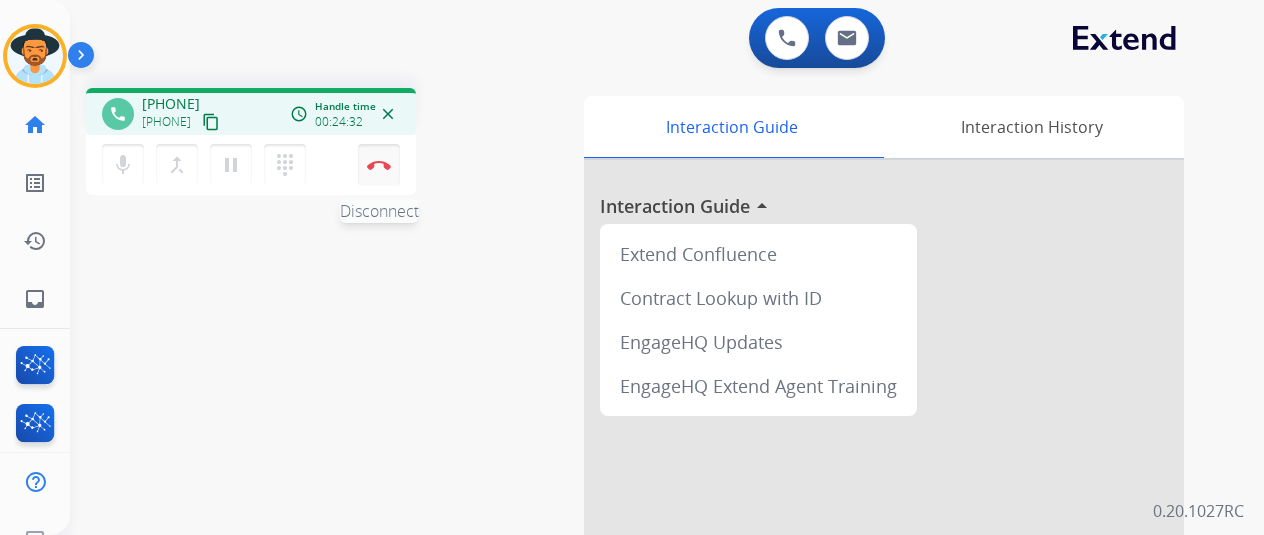 click at bounding box center [379, 165] 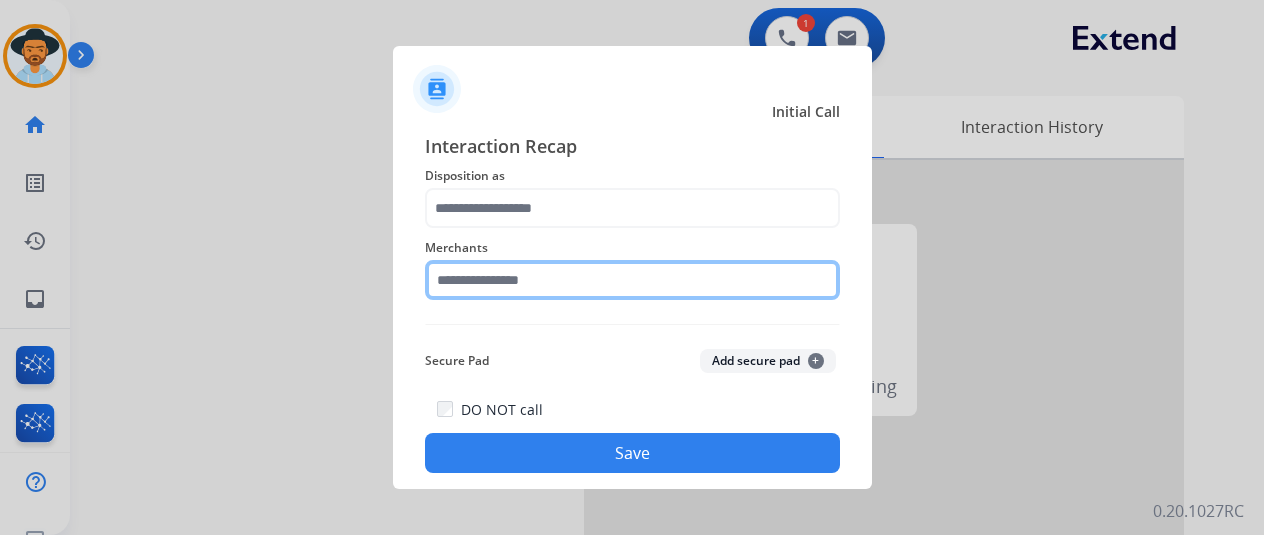 click 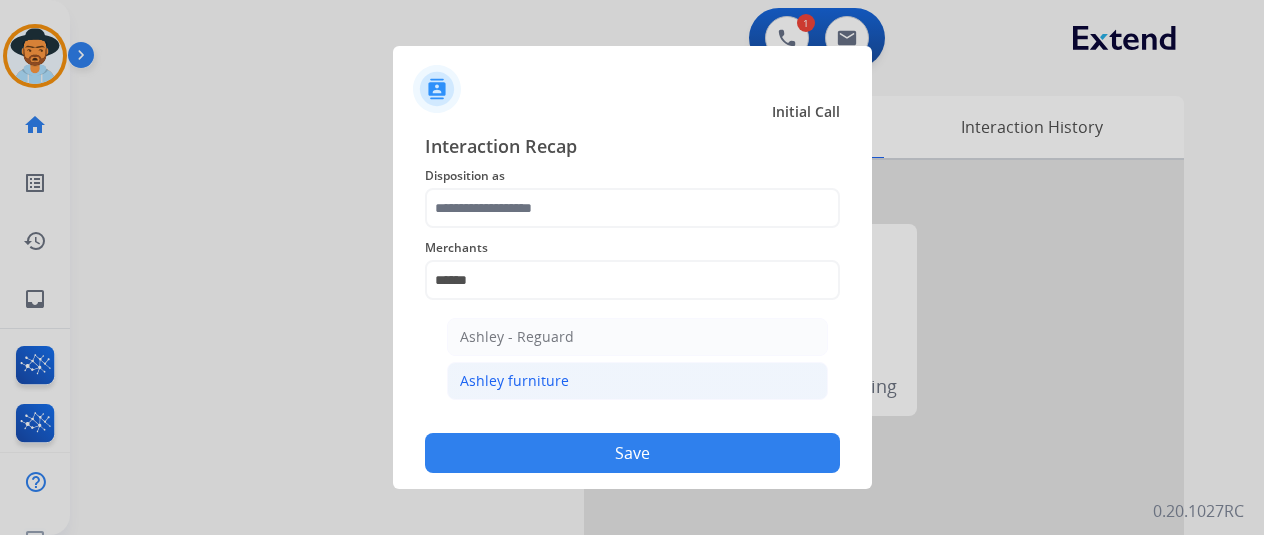 click on "Ashley furniture" 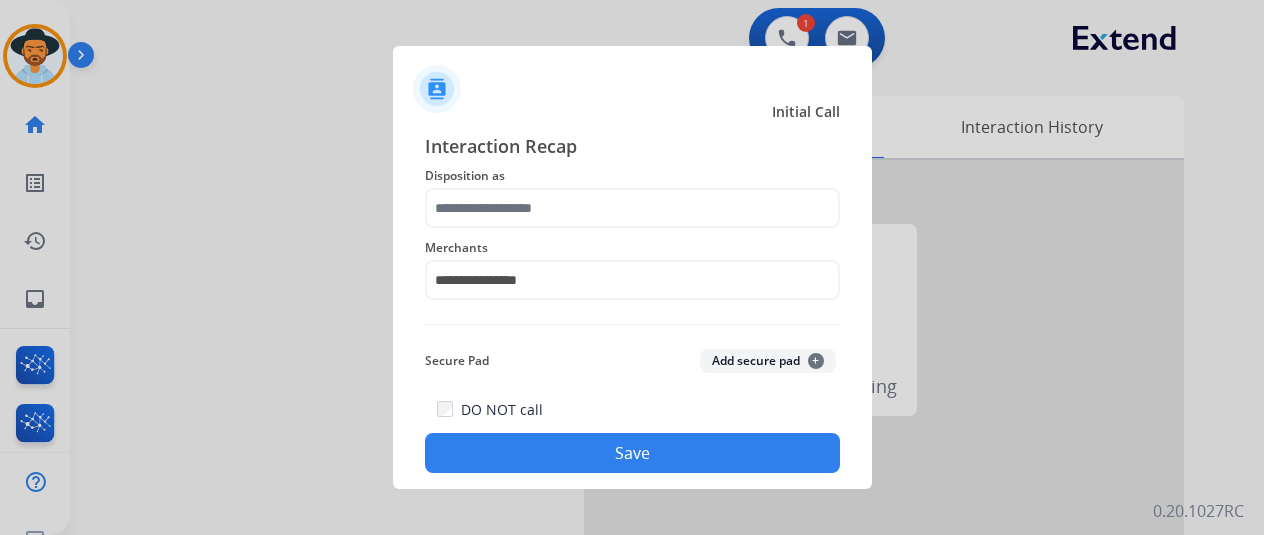 click on "Merchants" 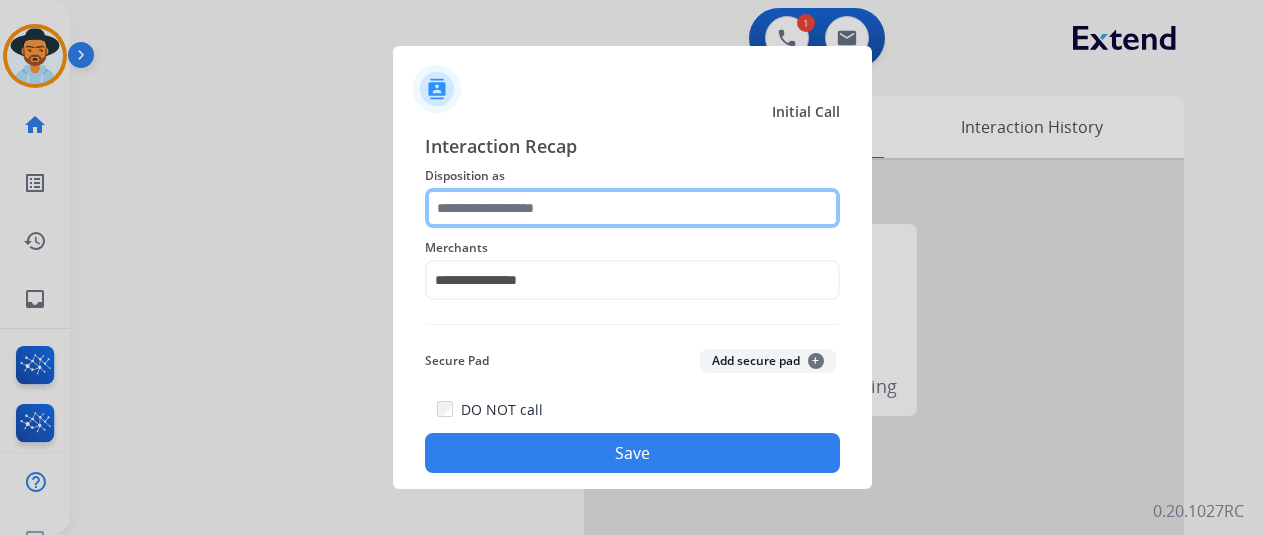 click 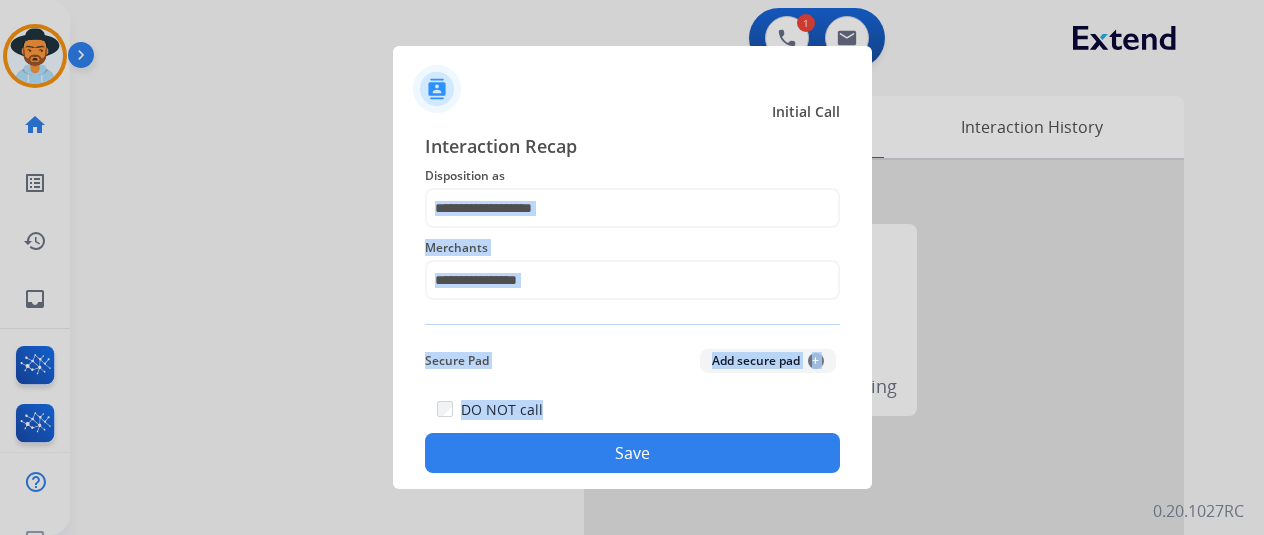 drag, startPoint x: 572, startPoint y: 339, endPoint x: 587, endPoint y: 432, distance: 94.20191 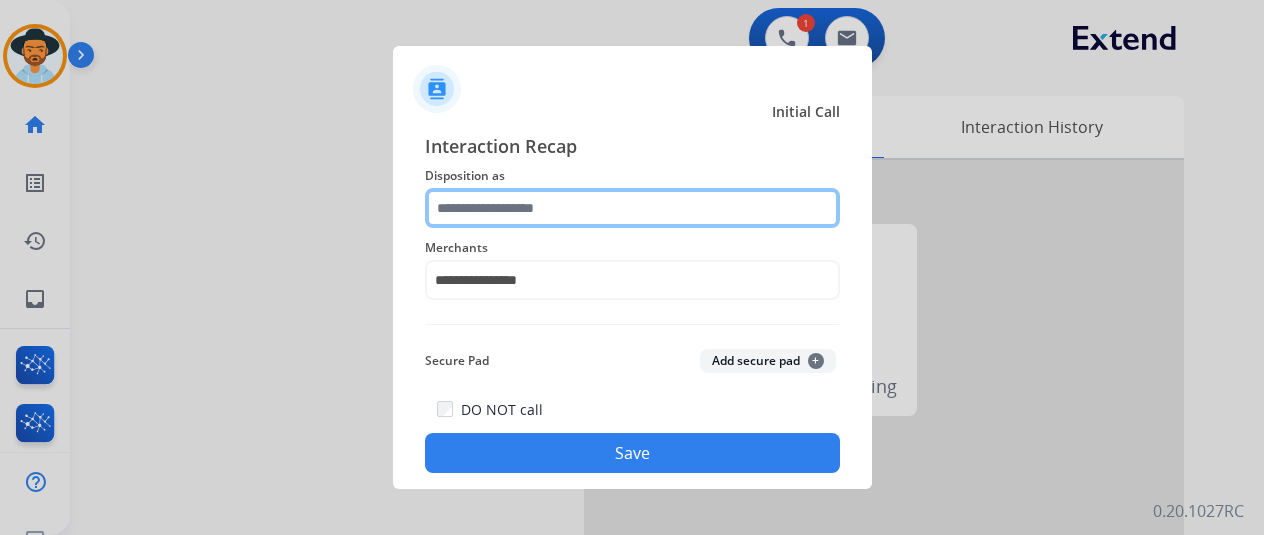 click 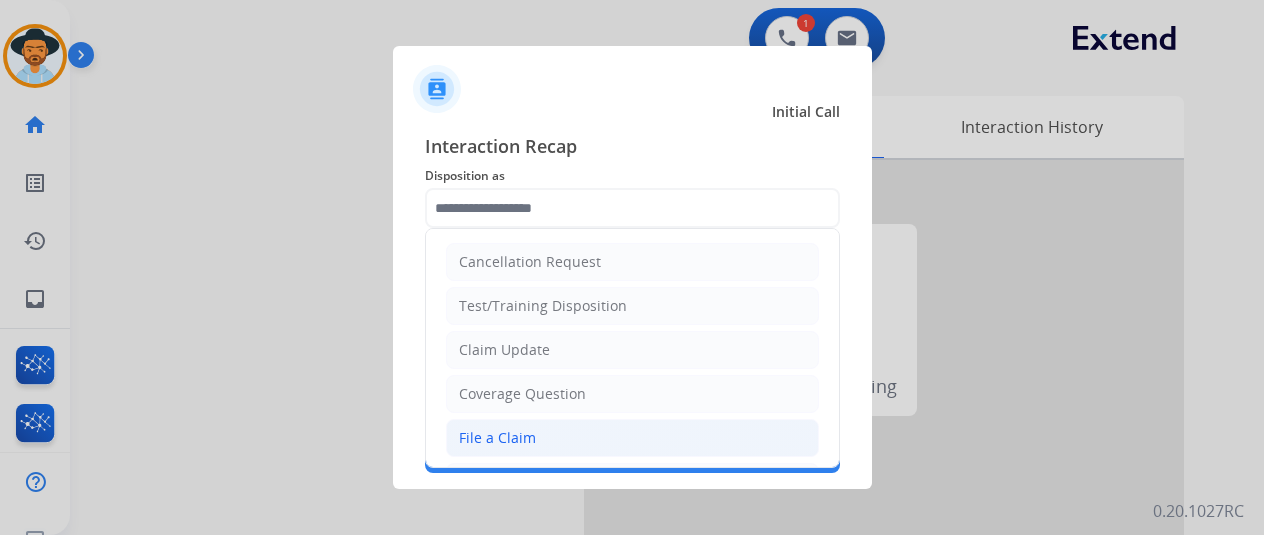 click on "File a Claim" 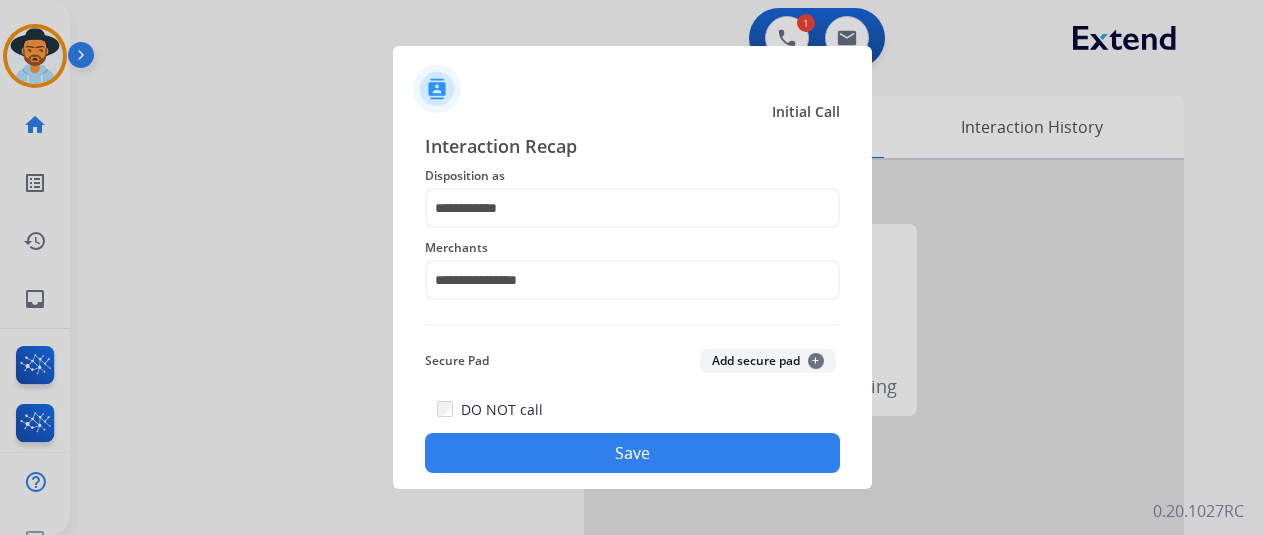 click on "Save" 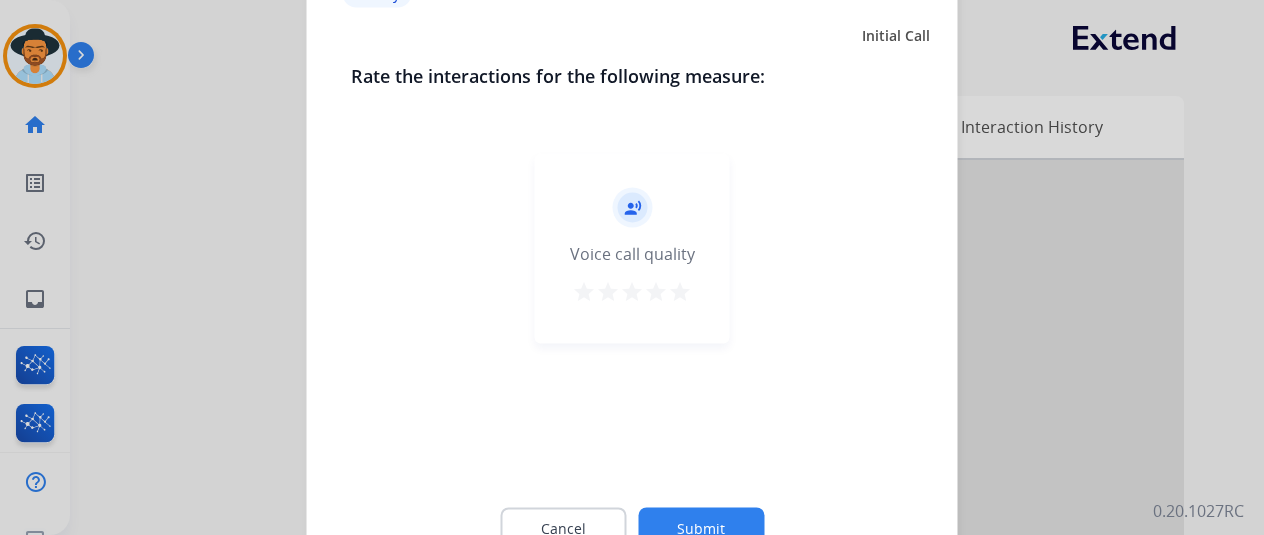 drag, startPoint x: 702, startPoint y: 305, endPoint x: 691, endPoint y: 297, distance: 13.601471 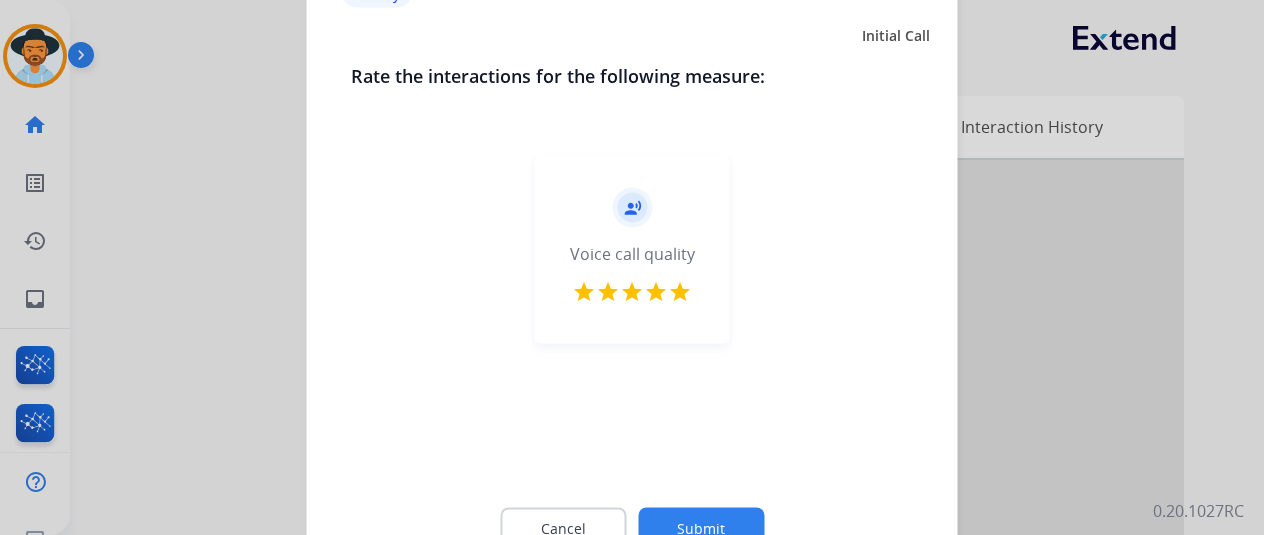 click on "Submit" 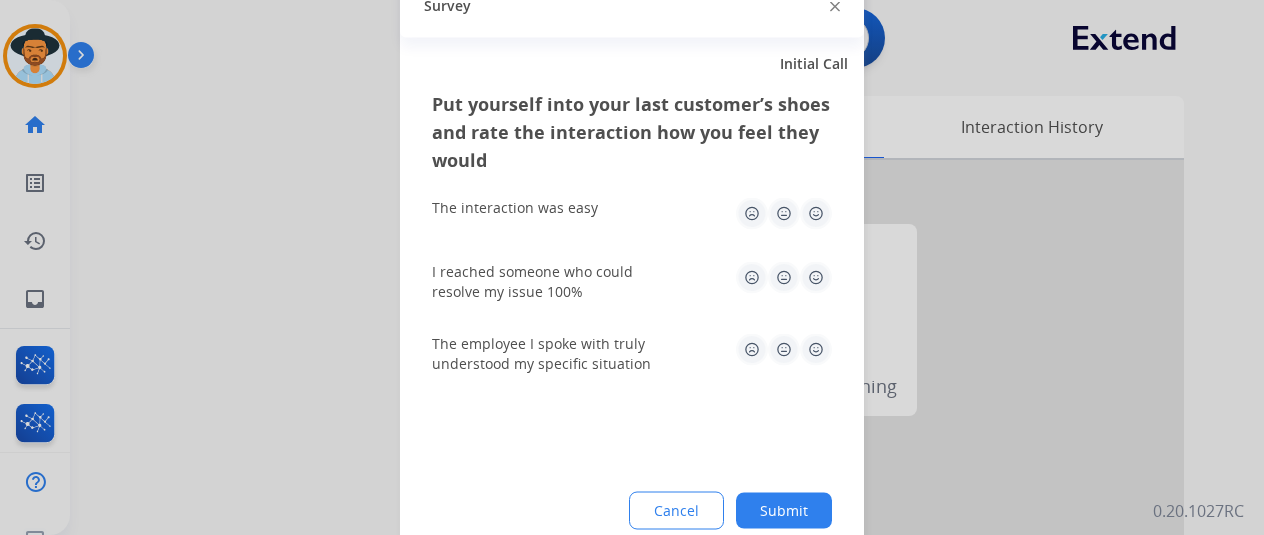 click on "I reached someone who could resolve my issue 100%" 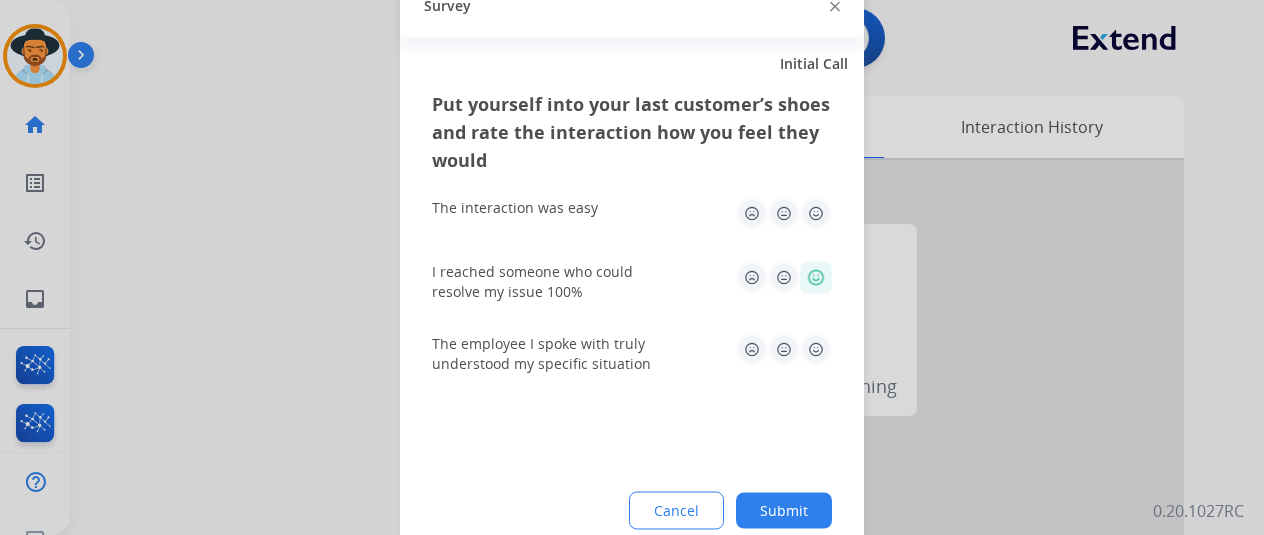 click 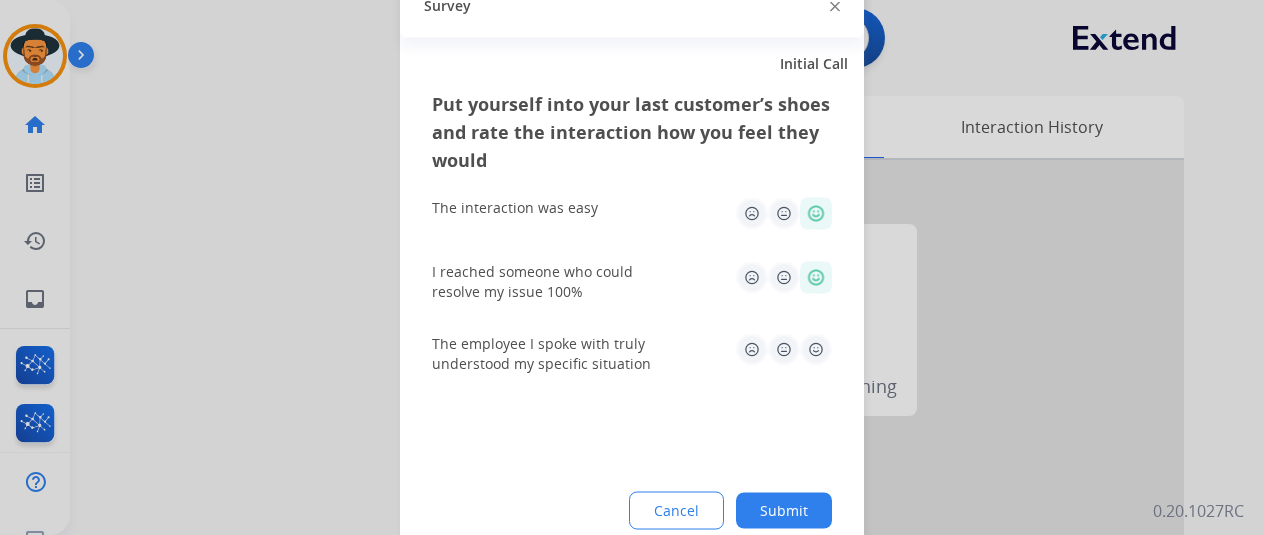 drag, startPoint x: 824, startPoint y: 346, endPoint x: 840, endPoint y: 414, distance: 69.856995 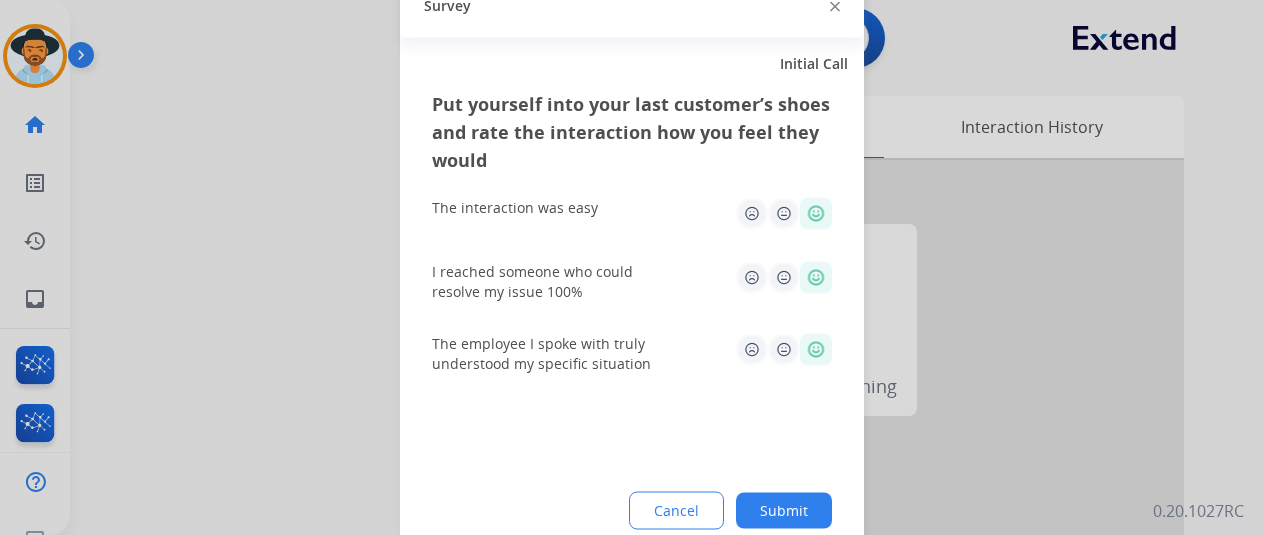 click on "Submit" 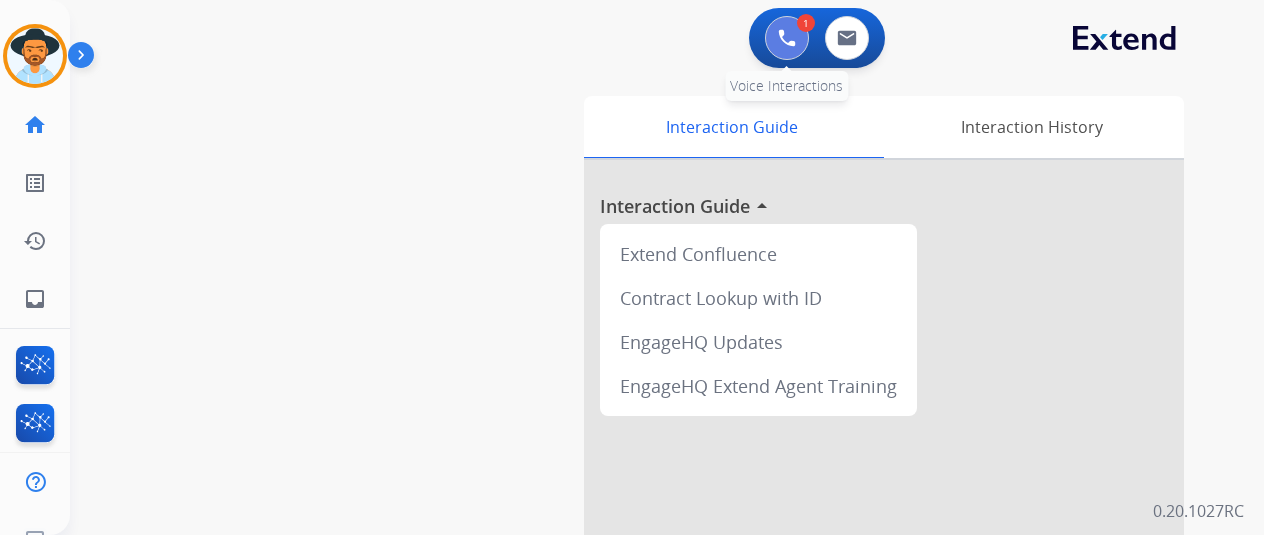 click at bounding box center [787, 38] 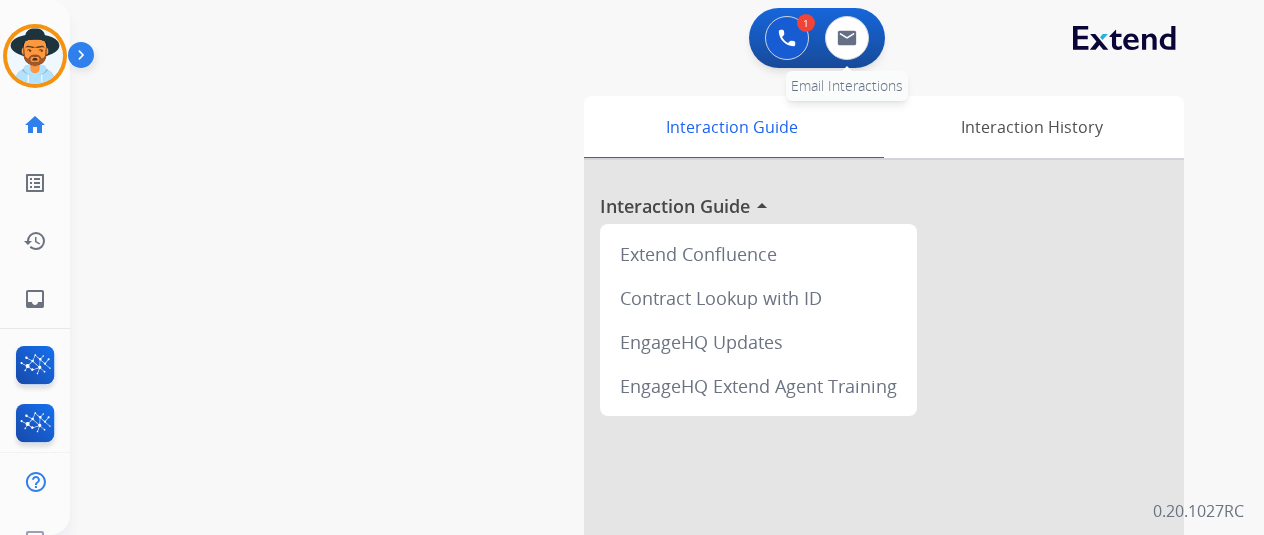click on "0  Email Interactions" at bounding box center [847, 38] 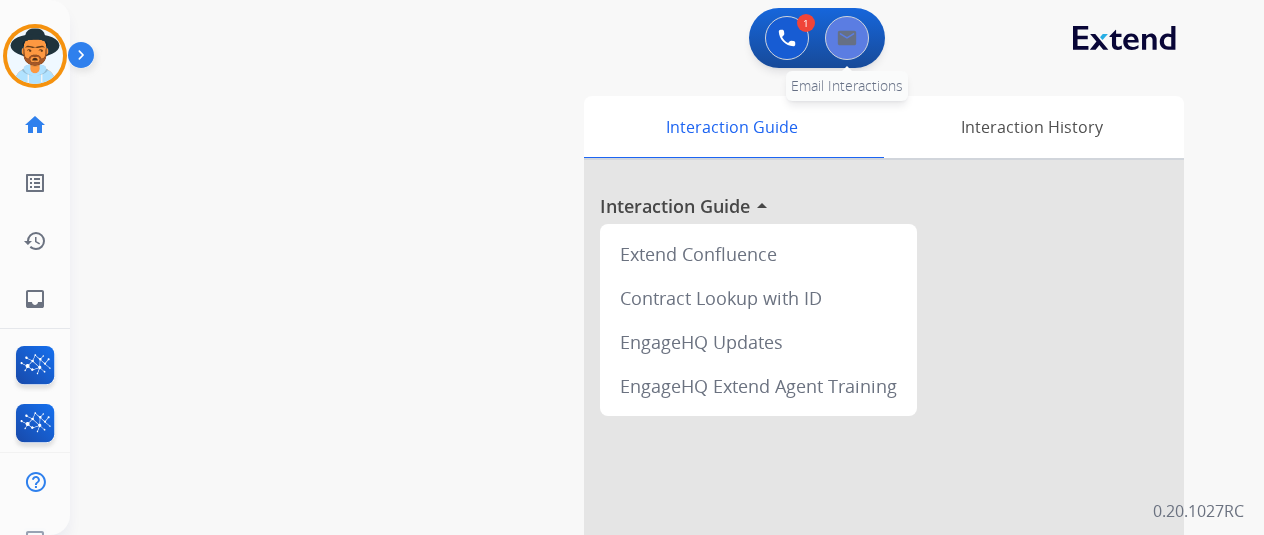 click at bounding box center [847, 38] 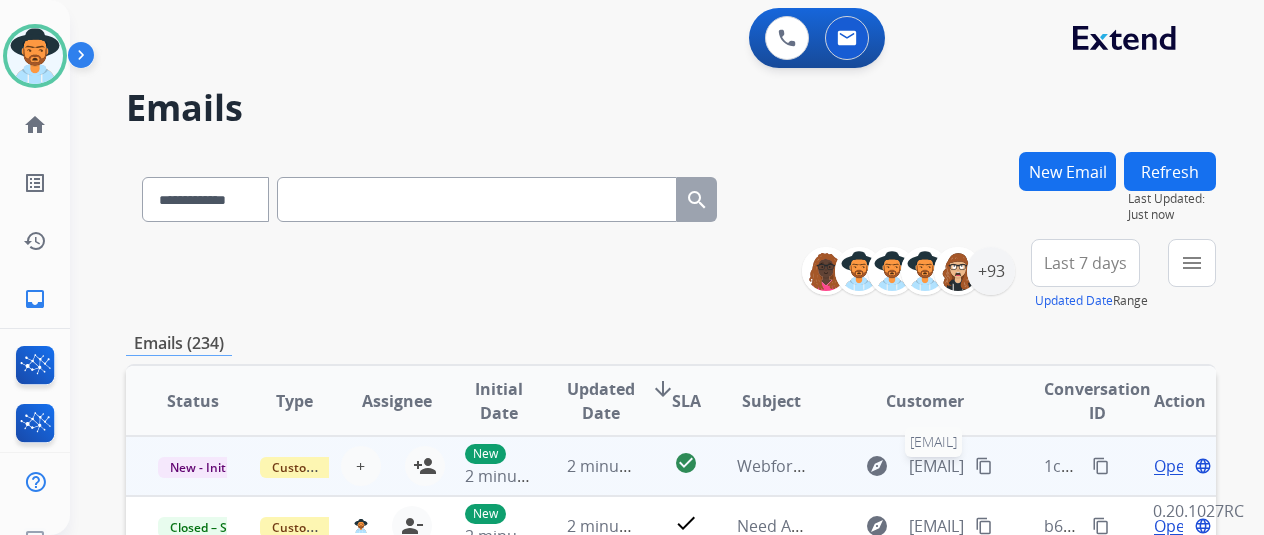 scroll, scrollTop: 2, scrollLeft: 0, axis: vertical 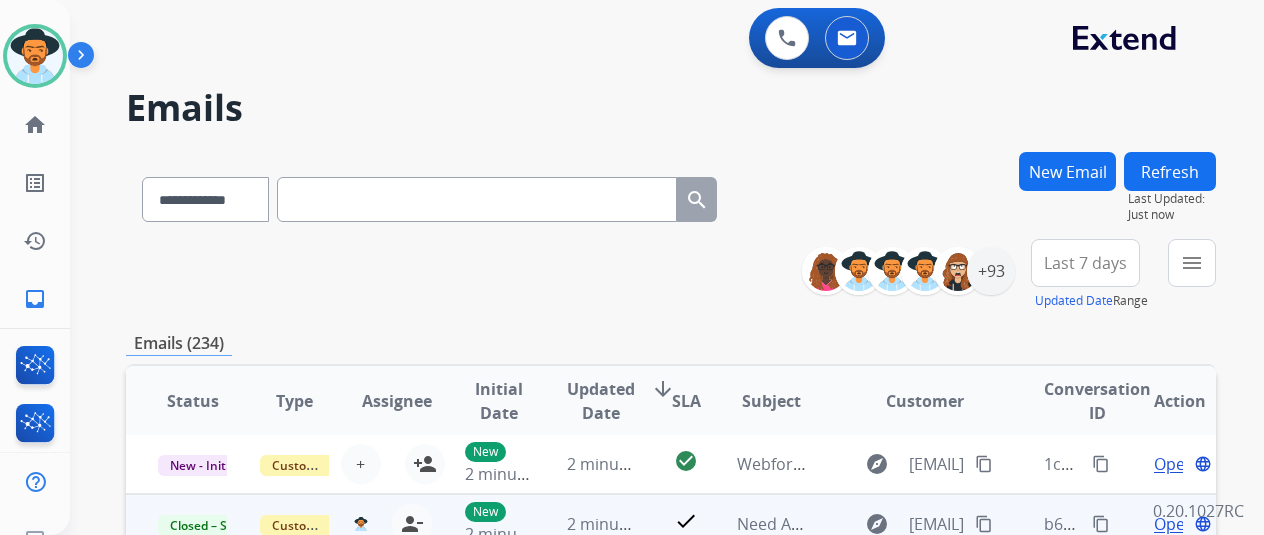 click on "content_copy" at bounding box center [1101, 524] 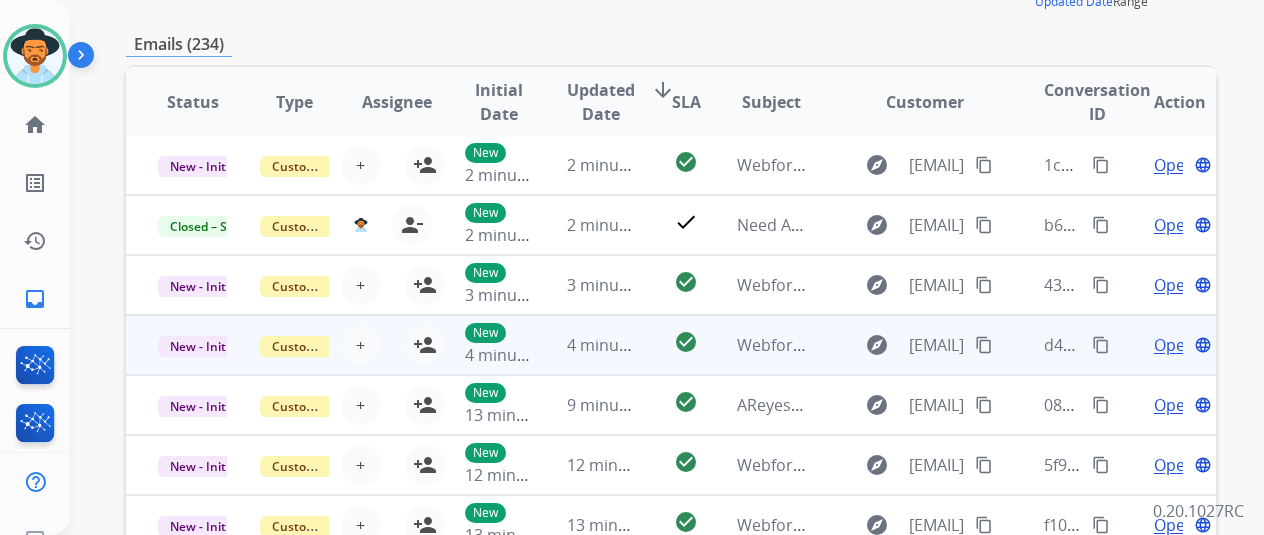 scroll, scrollTop: 300, scrollLeft: 0, axis: vertical 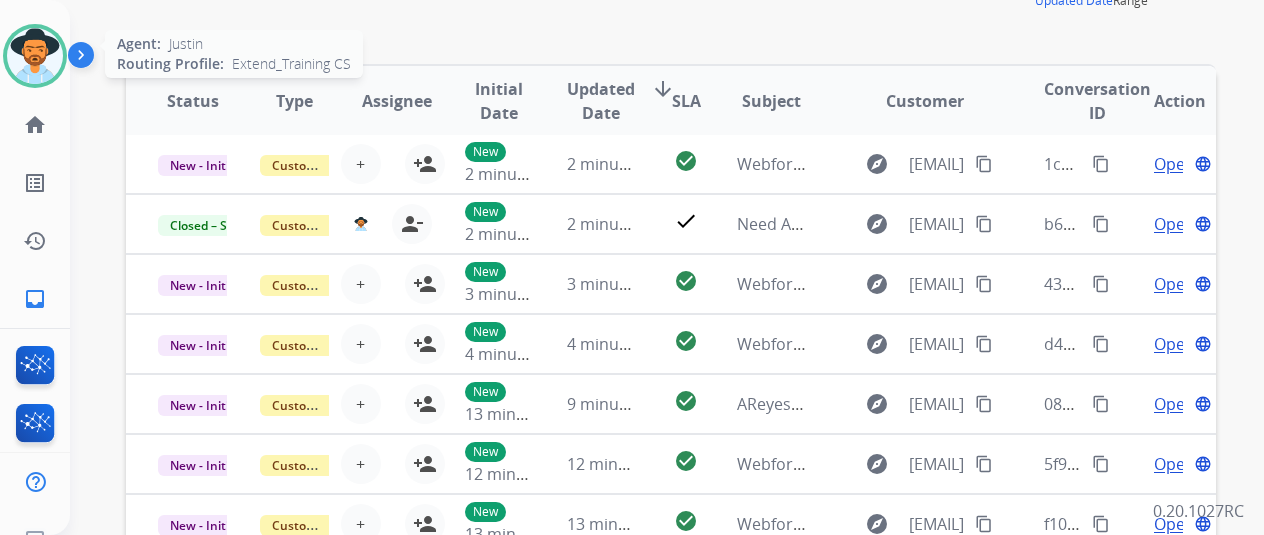 click at bounding box center (35, 56) 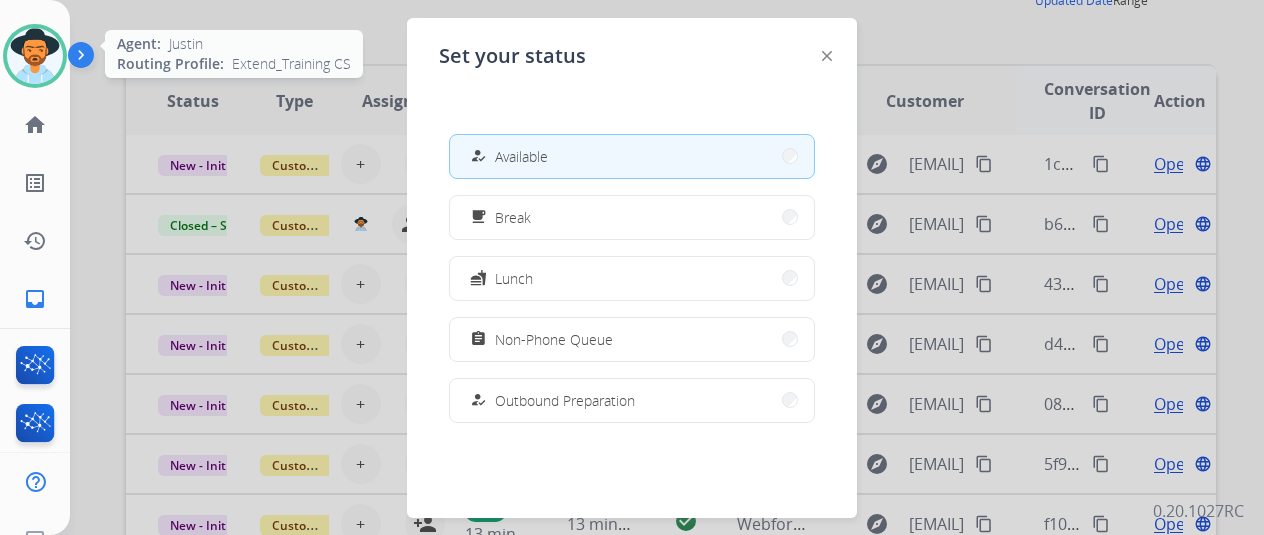 click at bounding box center [35, 56] 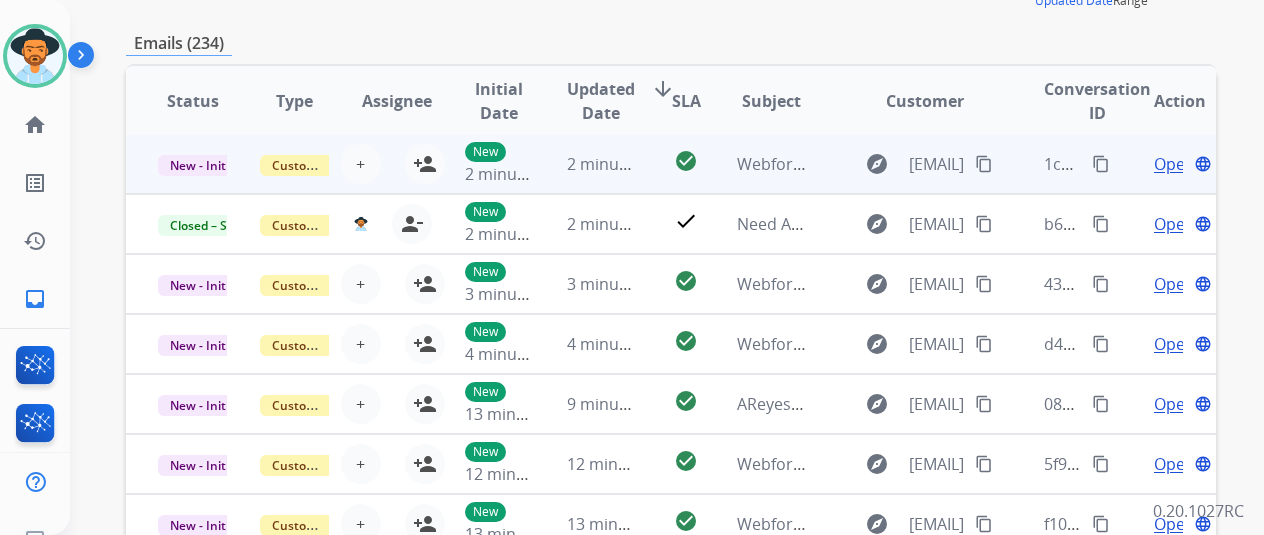 scroll, scrollTop: 0, scrollLeft: 0, axis: both 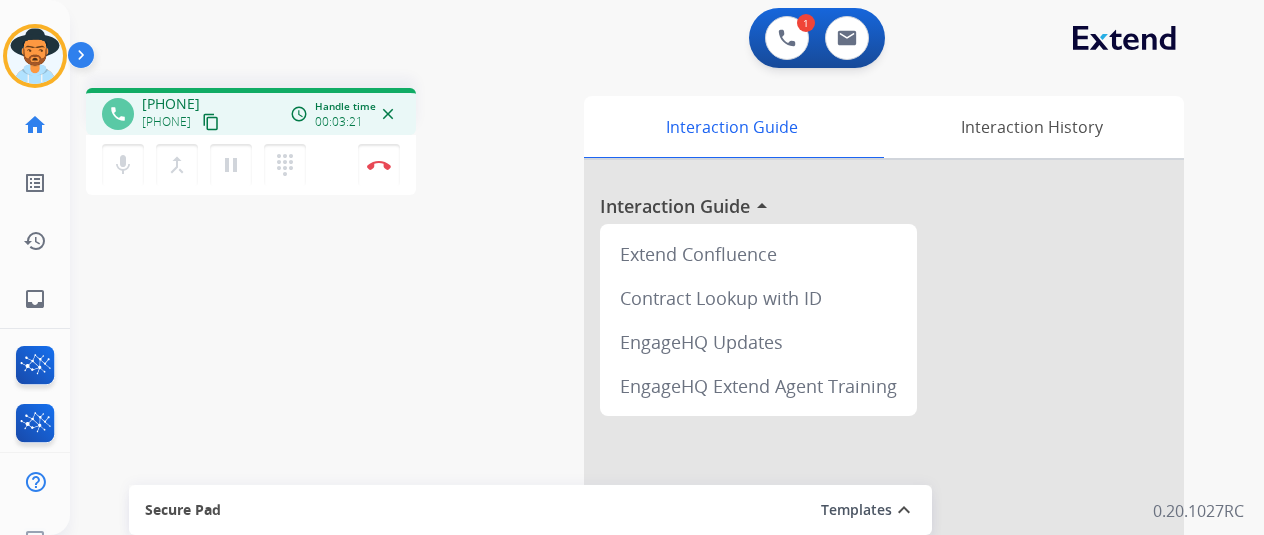 click on "dialpad Dialpad" at bounding box center (291, 165) 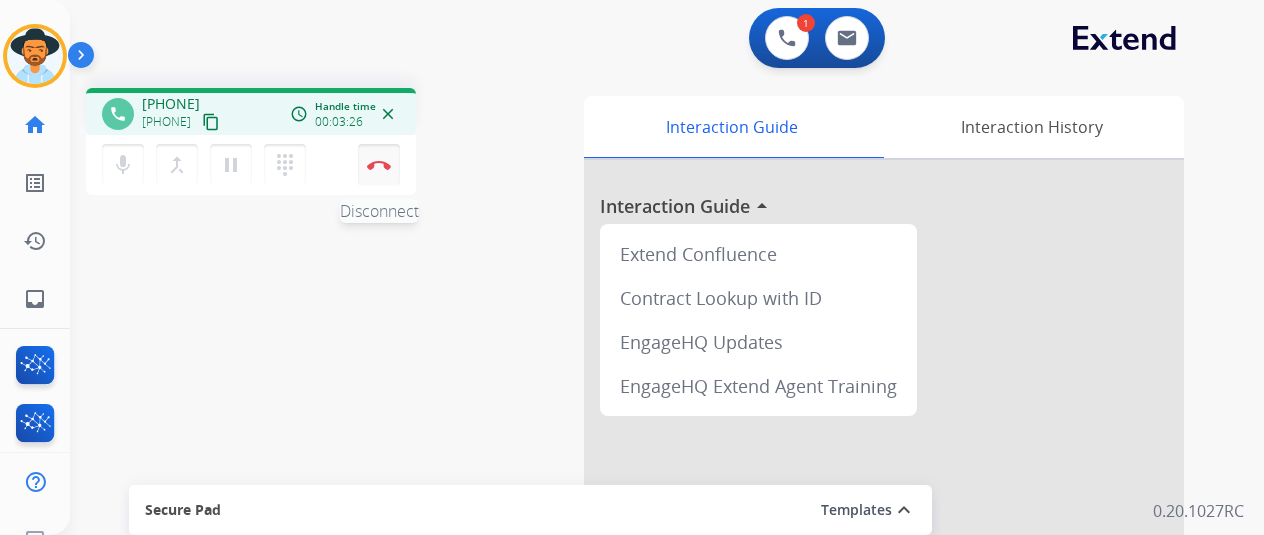 click at bounding box center (379, 165) 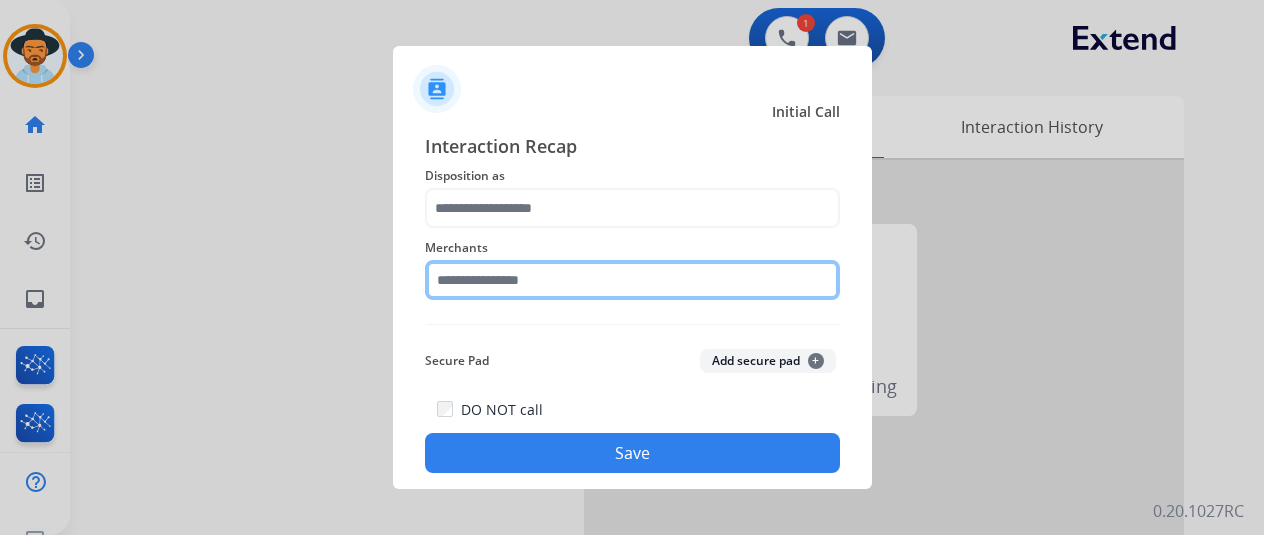 click 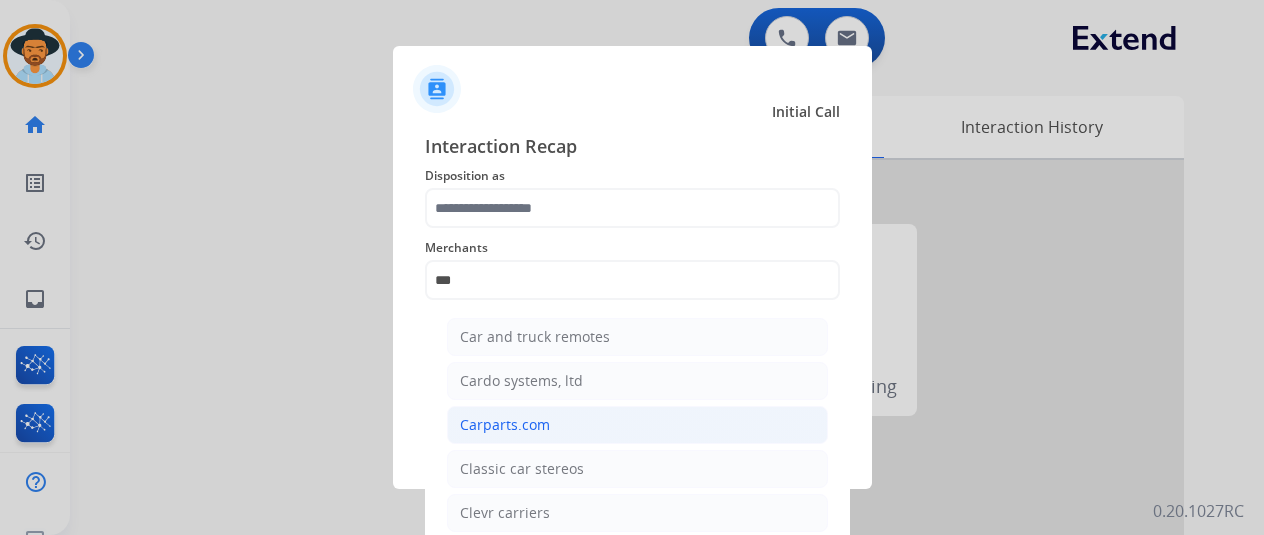 click on "Carparts.com" 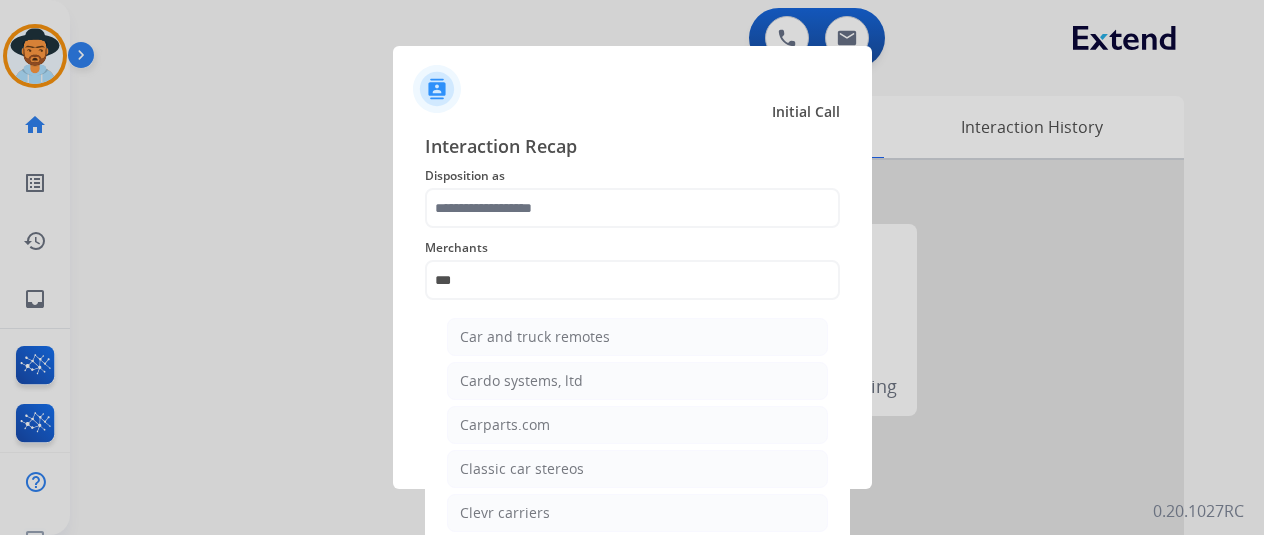 type on "**********" 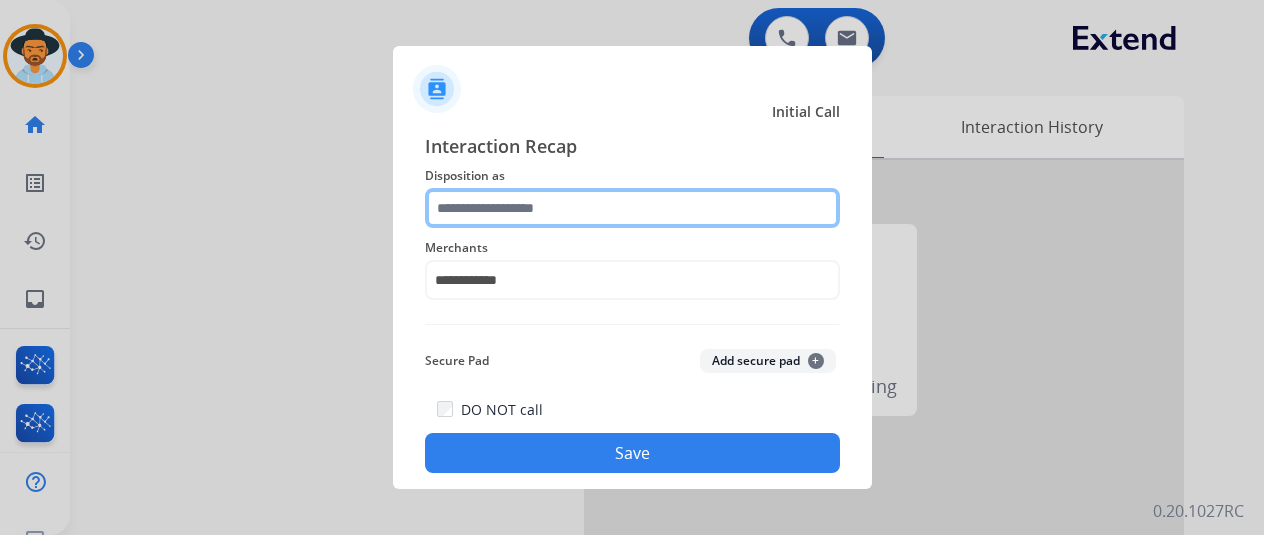 click 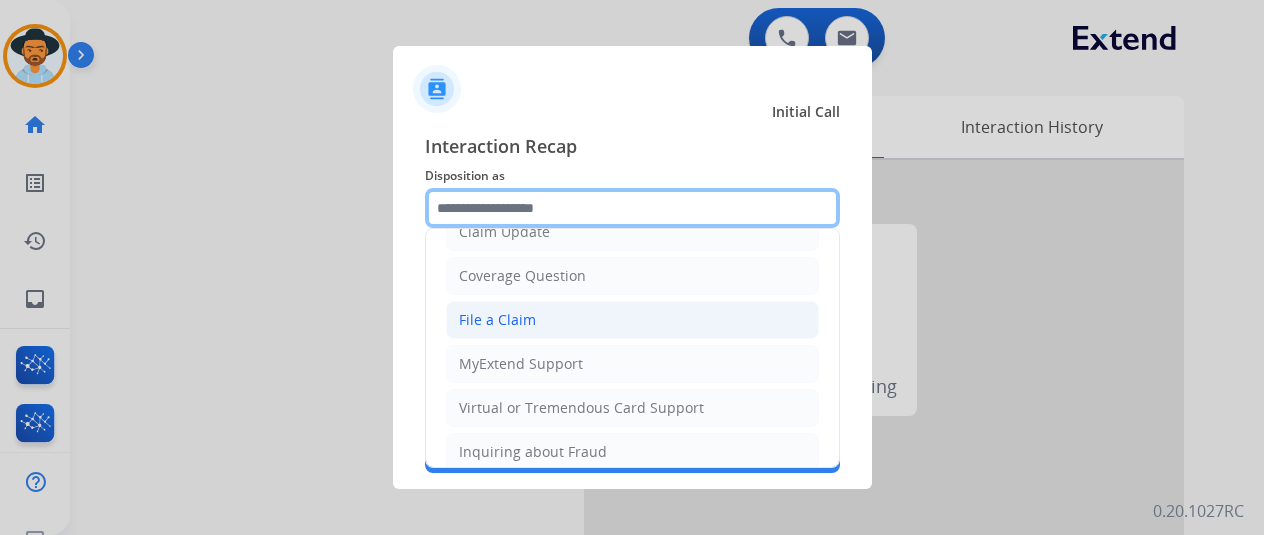 scroll, scrollTop: 100, scrollLeft: 0, axis: vertical 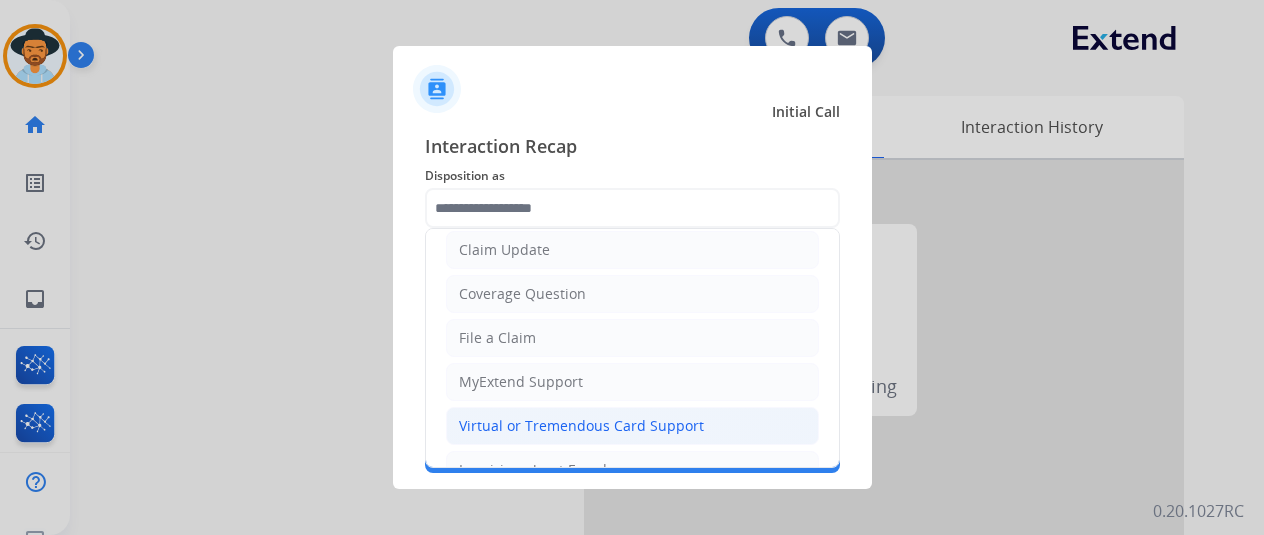 click on "Virtual or Tremendous Card Support" 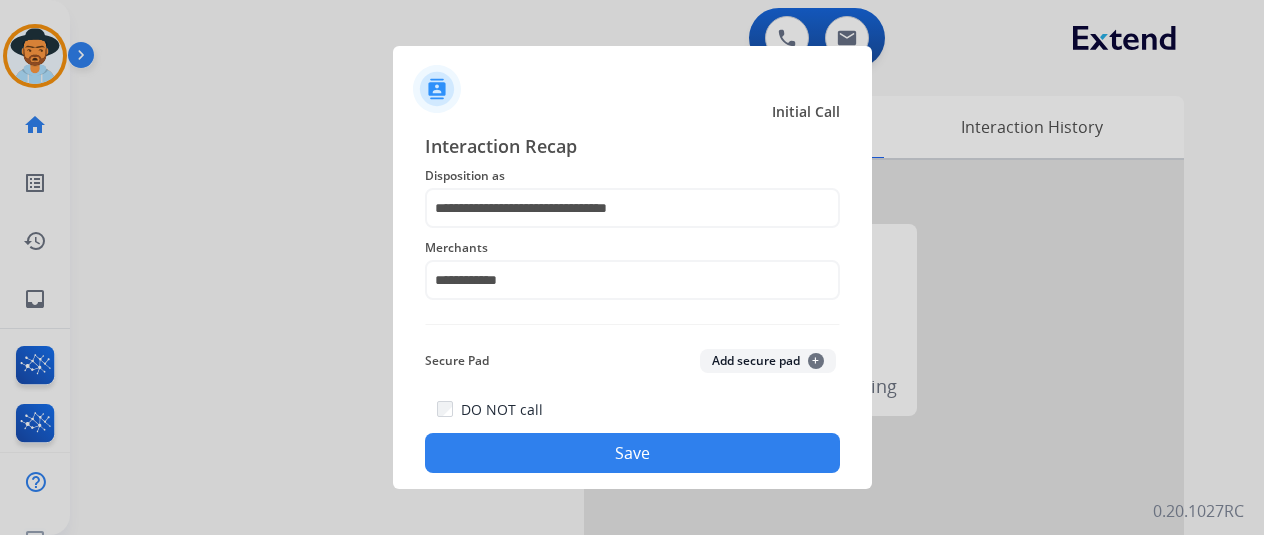 click on "Save" 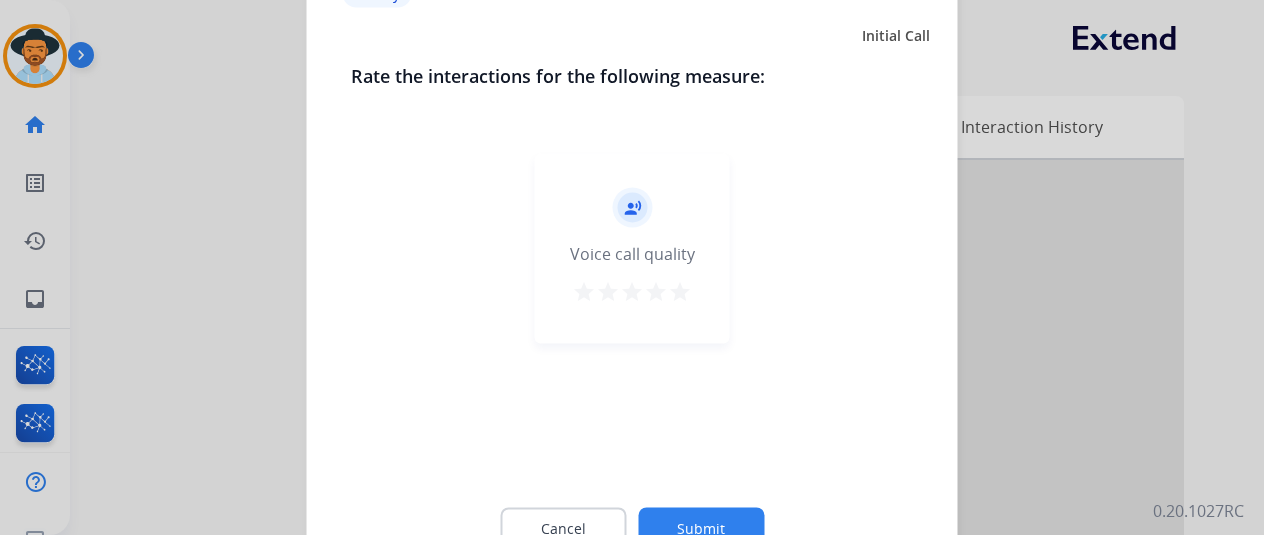 click on "star" at bounding box center (680, 294) 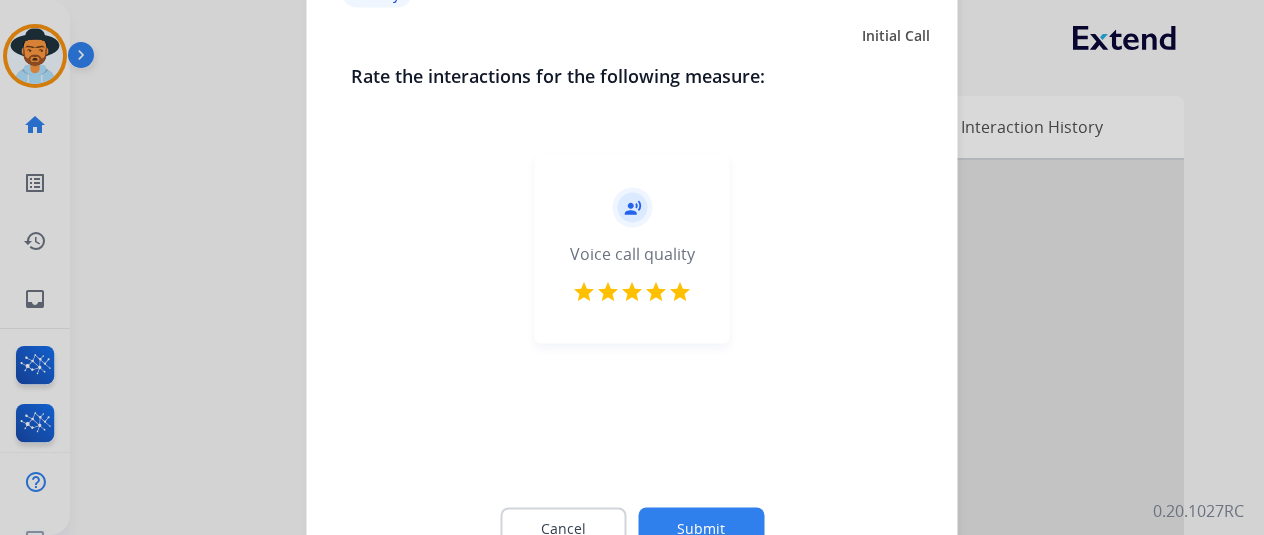 click on "Submit" 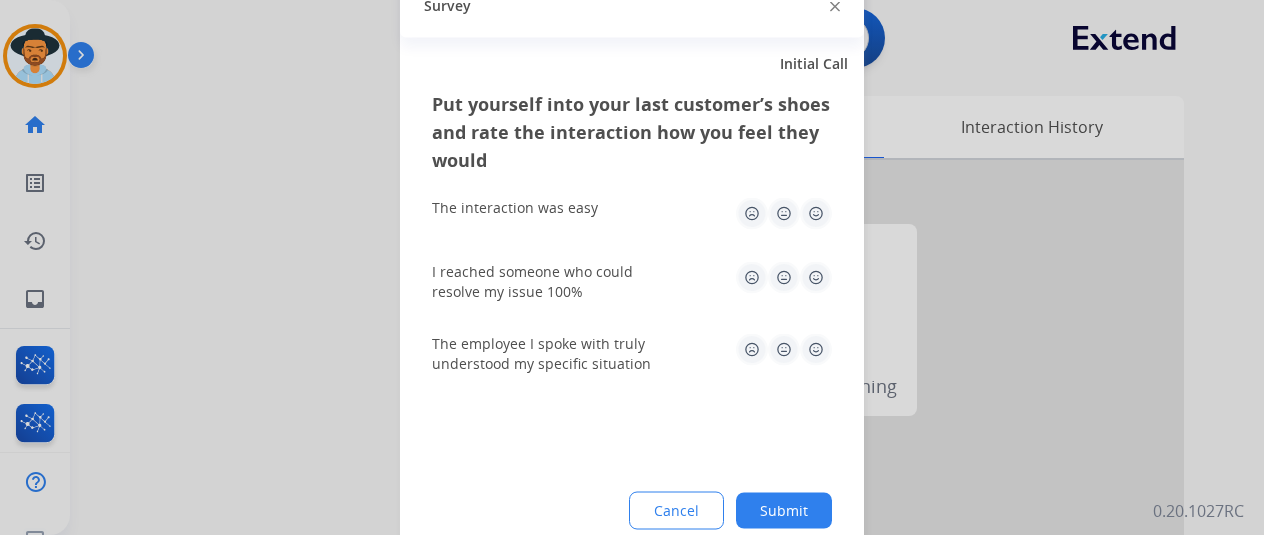 click 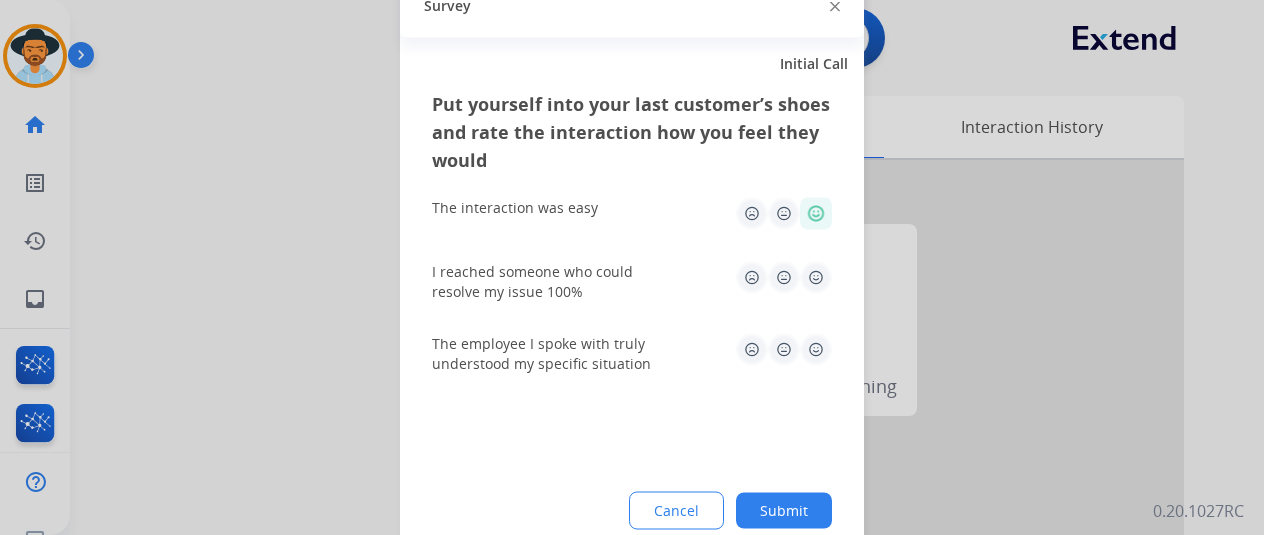 click 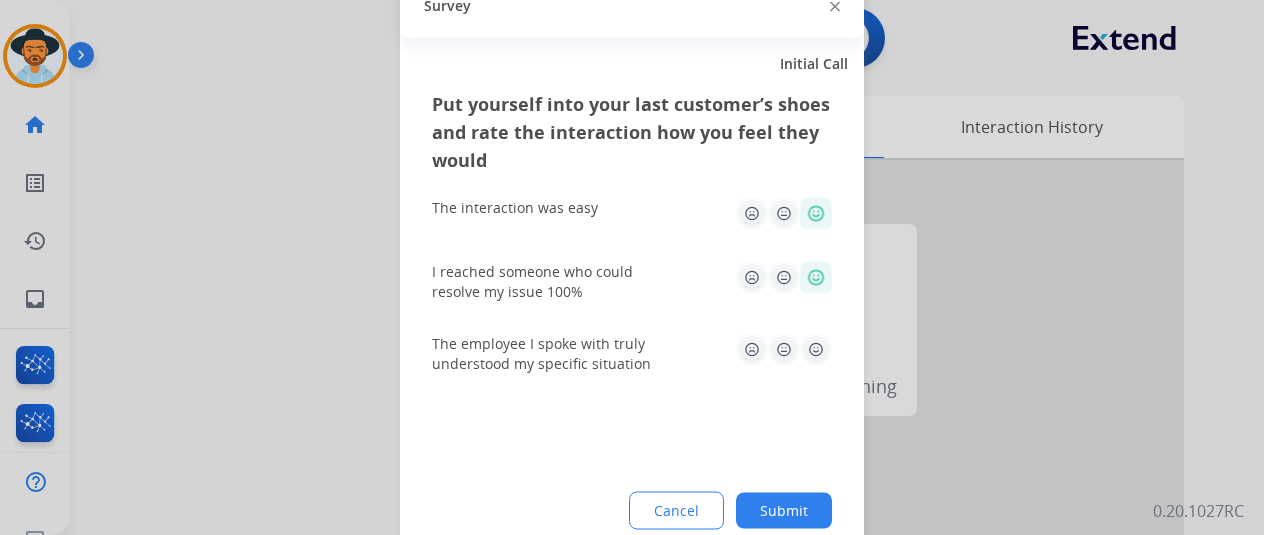 click 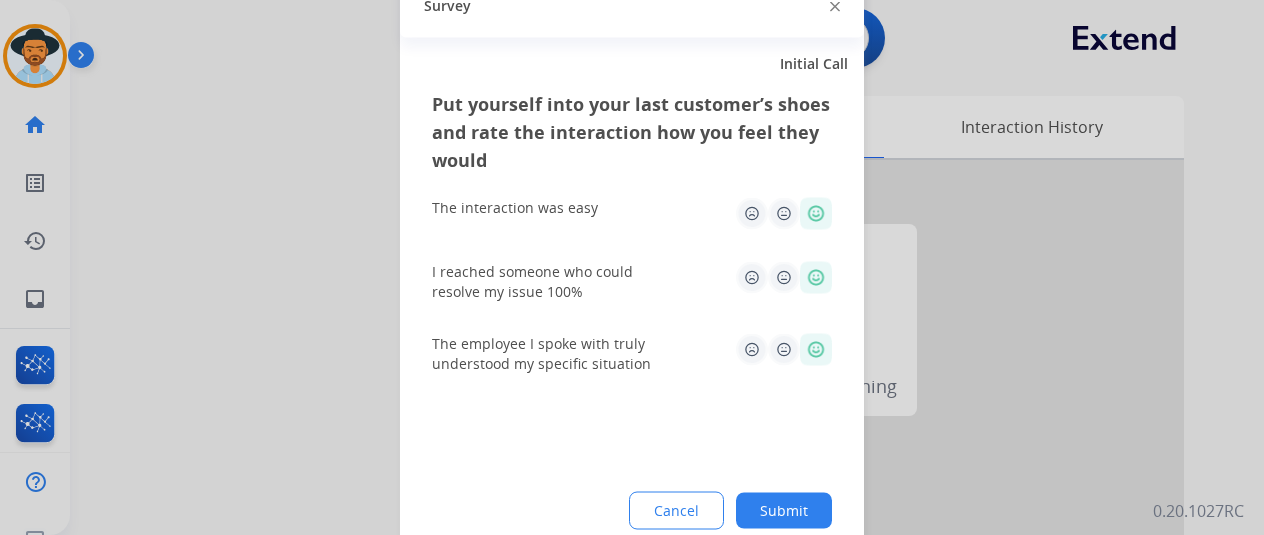 click on "Submit" 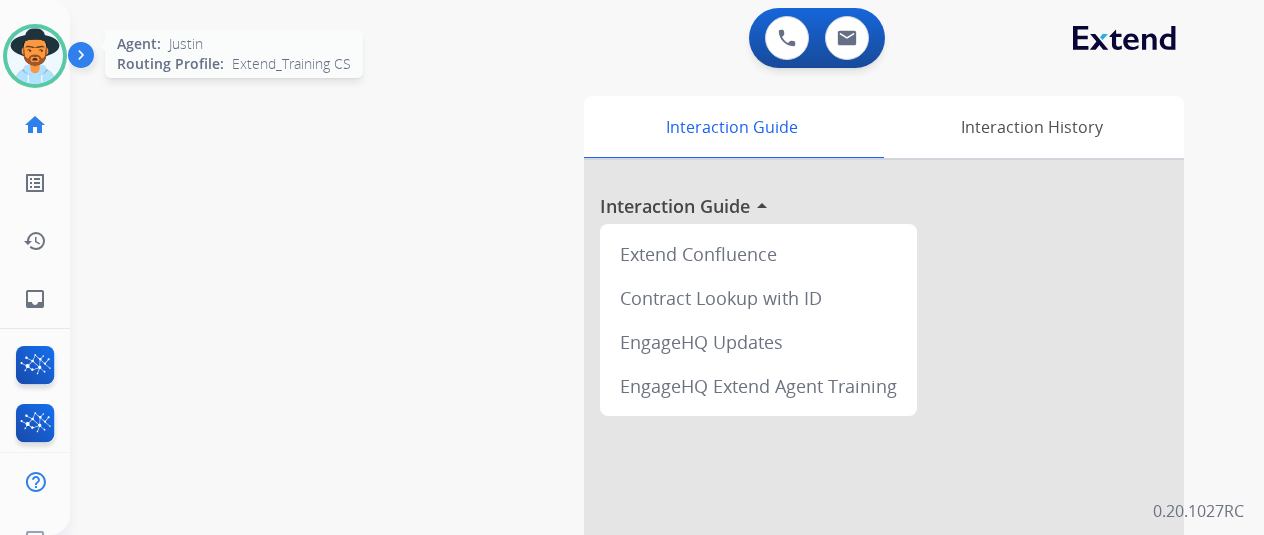 click at bounding box center [35, 56] 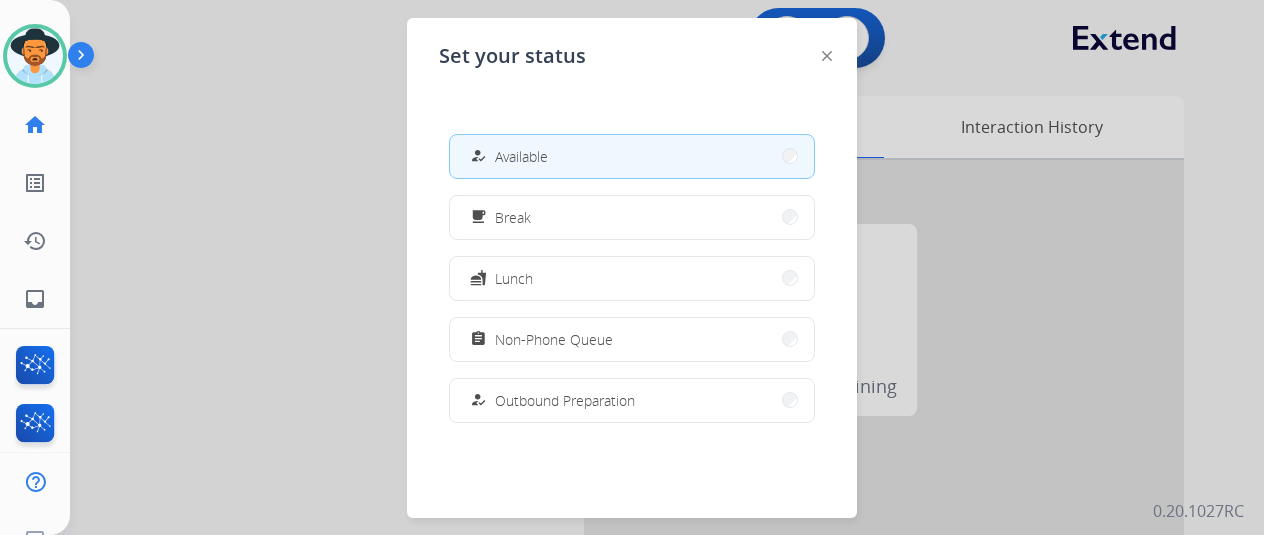 click on "how_to_reg Available" at bounding box center (632, 156) 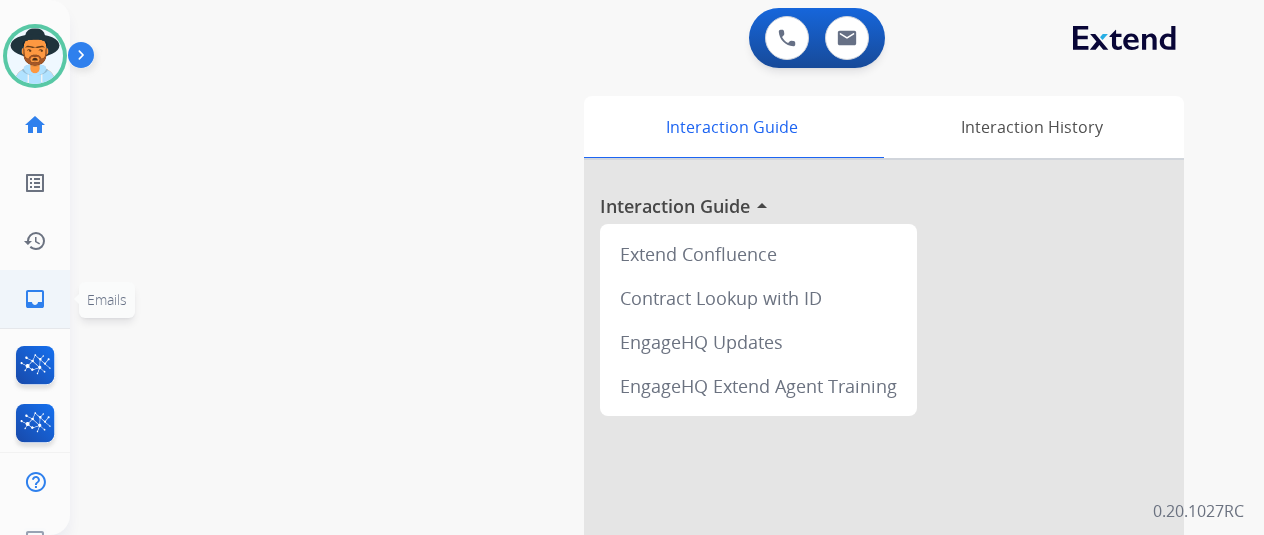 click on "inbox" 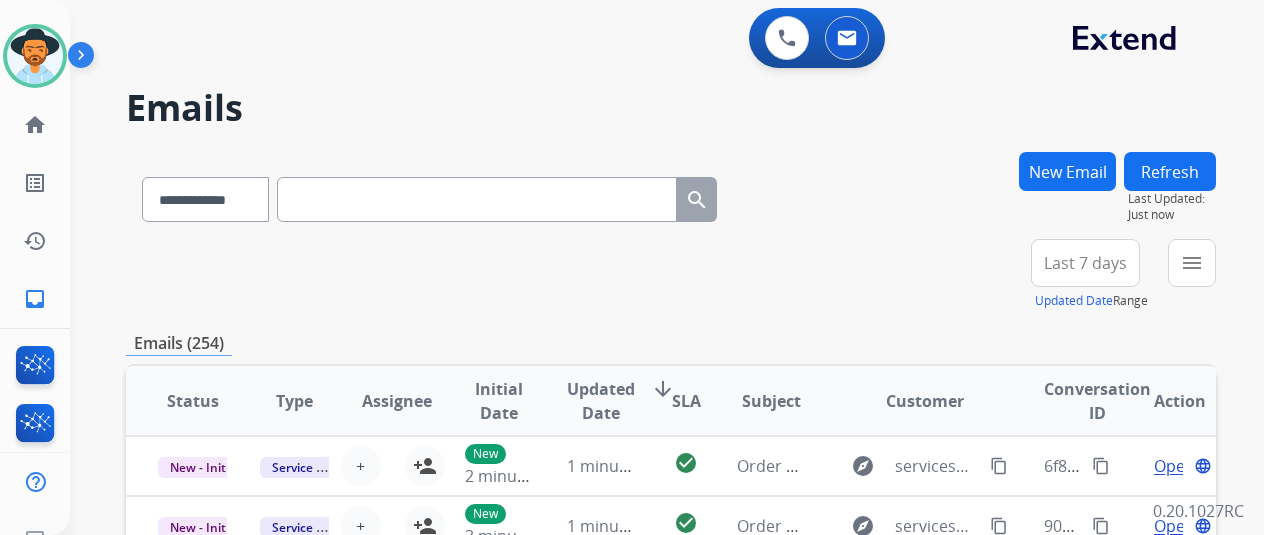 click on "Last 7 days" at bounding box center [1085, 263] 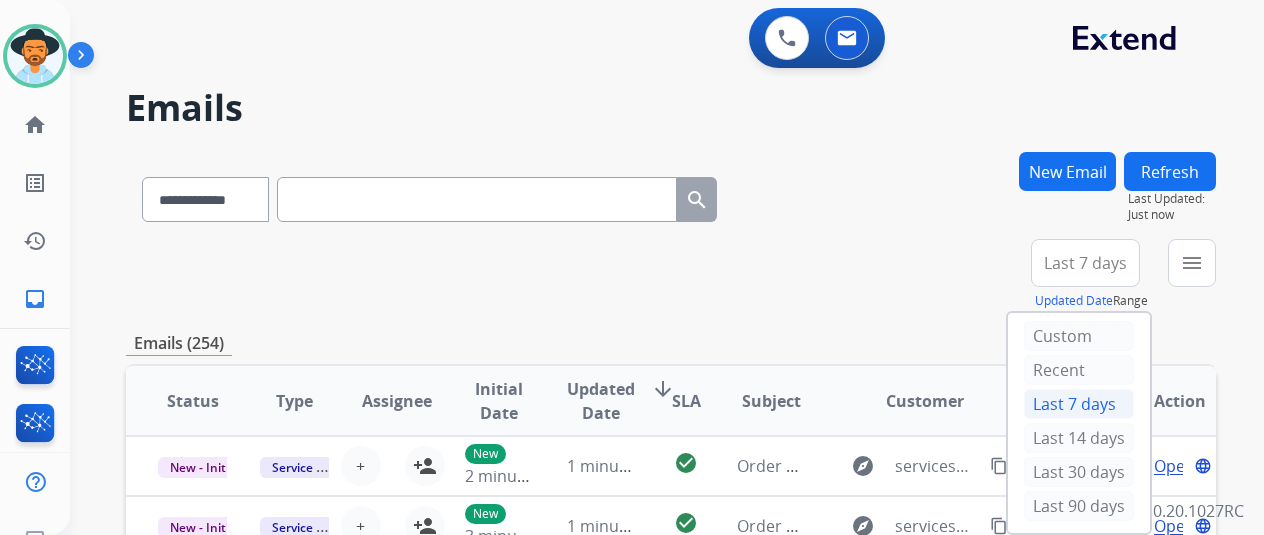 click on "Last 7 days" at bounding box center (1085, 263) 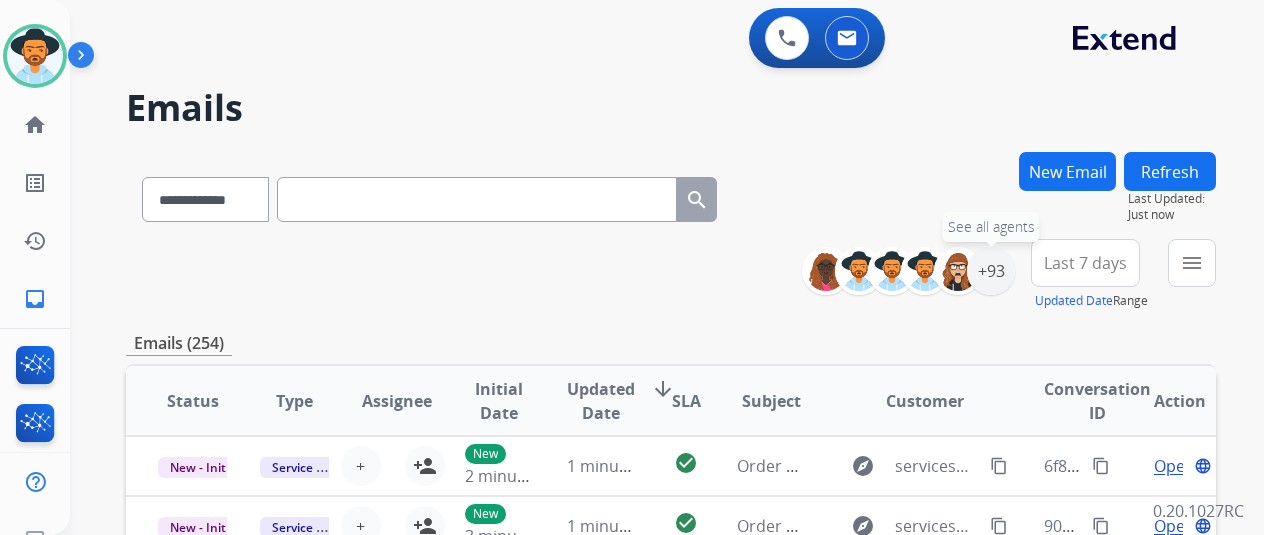 drag, startPoint x: 1007, startPoint y: 277, endPoint x: 958, endPoint y: 314, distance: 61.400326 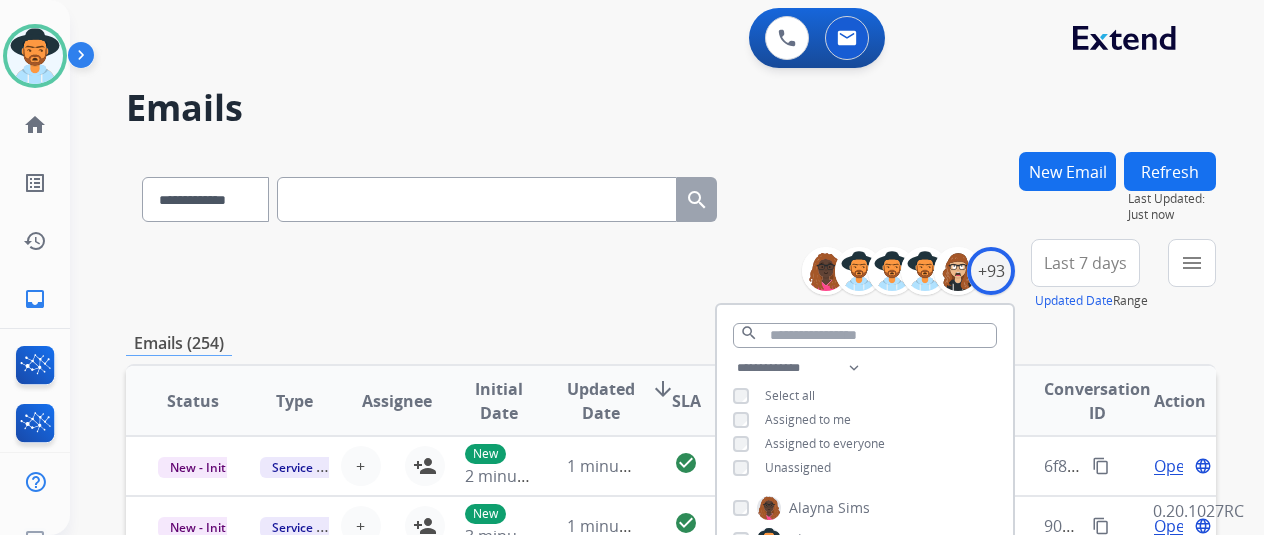 click on "**********" at bounding box center [865, 420] 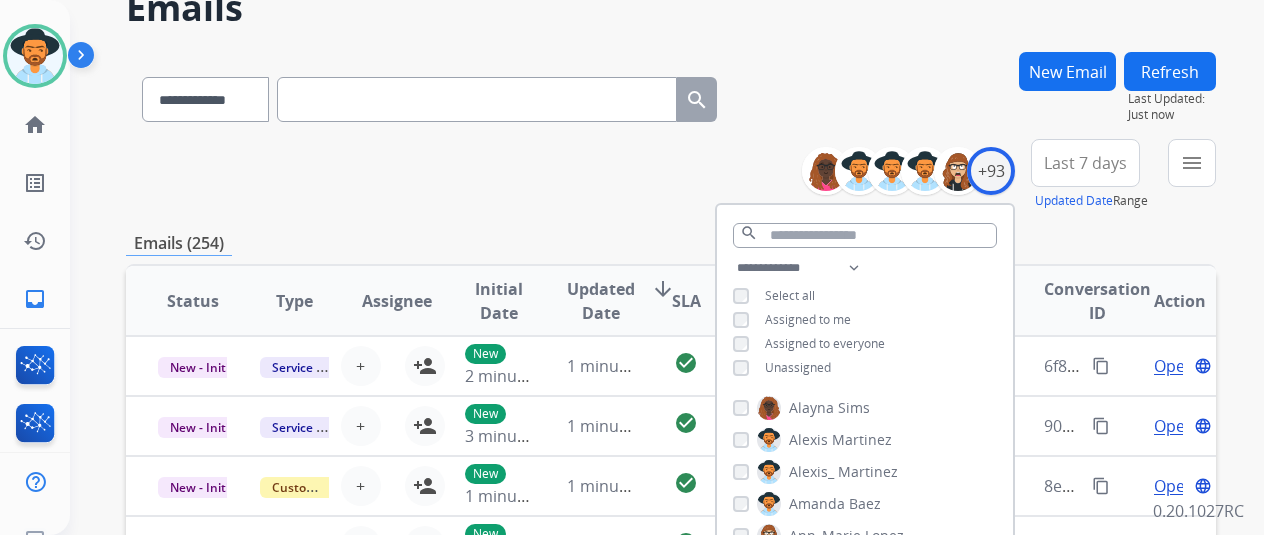 scroll, scrollTop: 200, scrollLeft: 0, axis: vertical 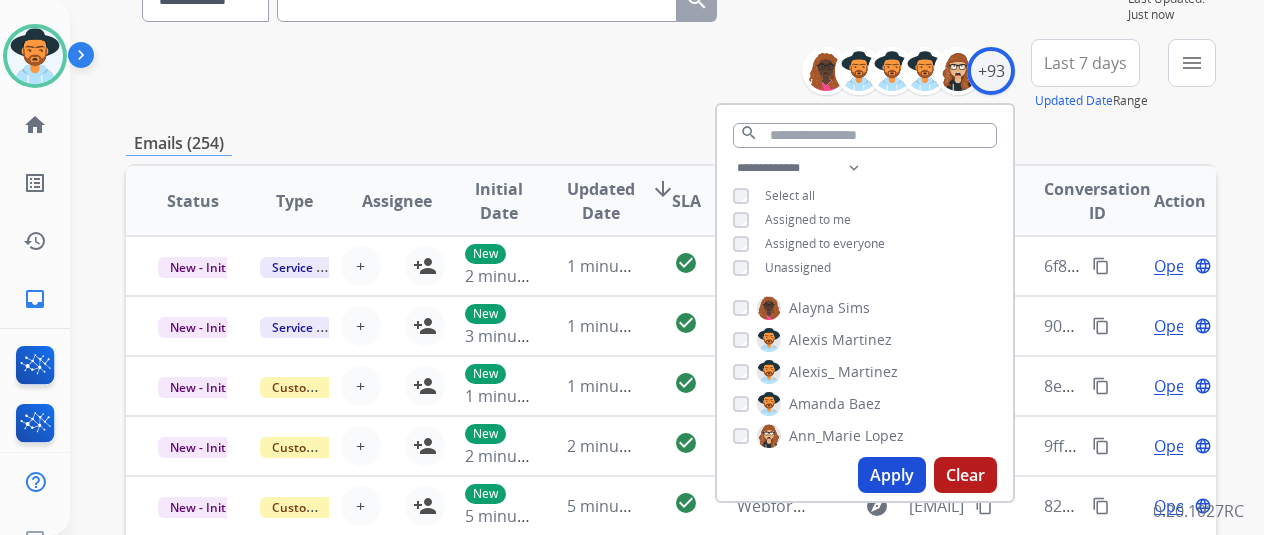 click on "Apply" at bounding box center (892, 475) 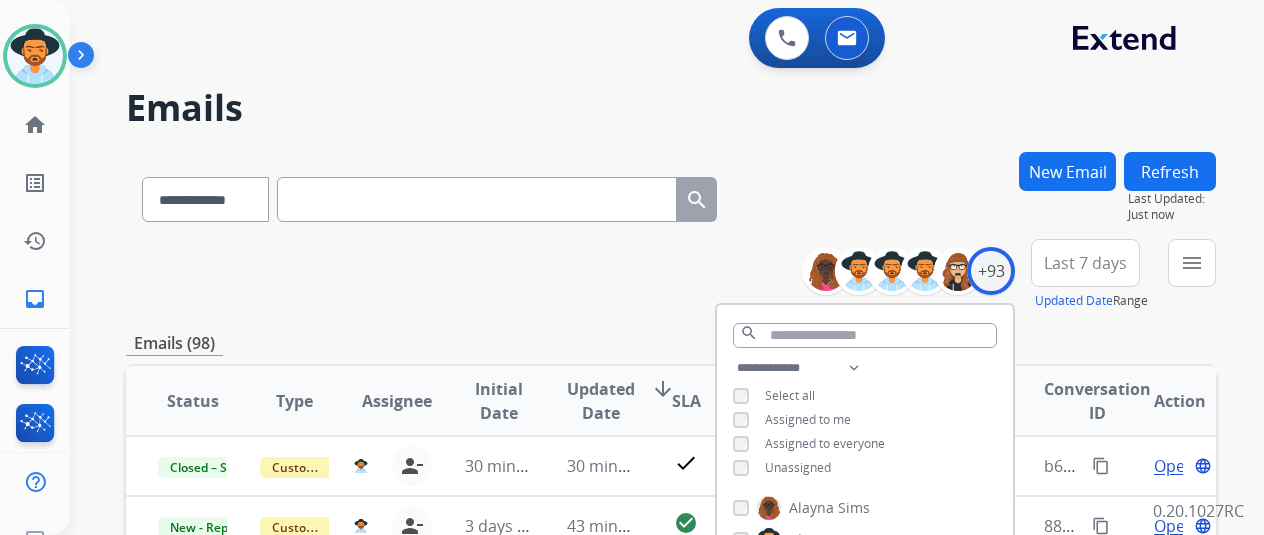 click on "**********" at bounding box center (671, 275) 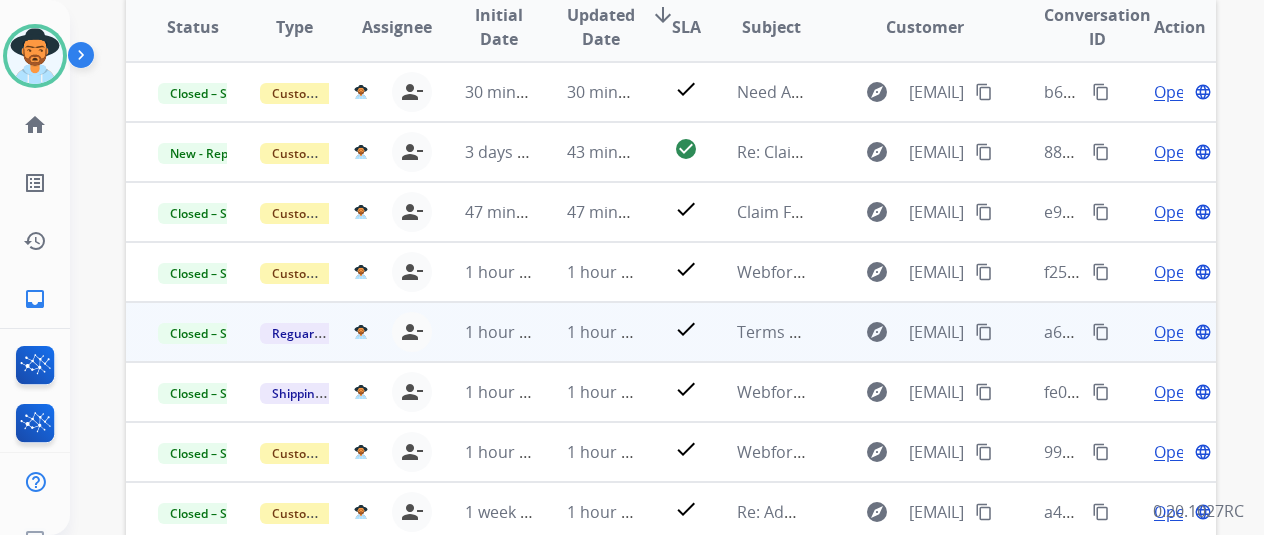 scroll, scrollTop: 400, scrollLeft: 0, axis: vertical 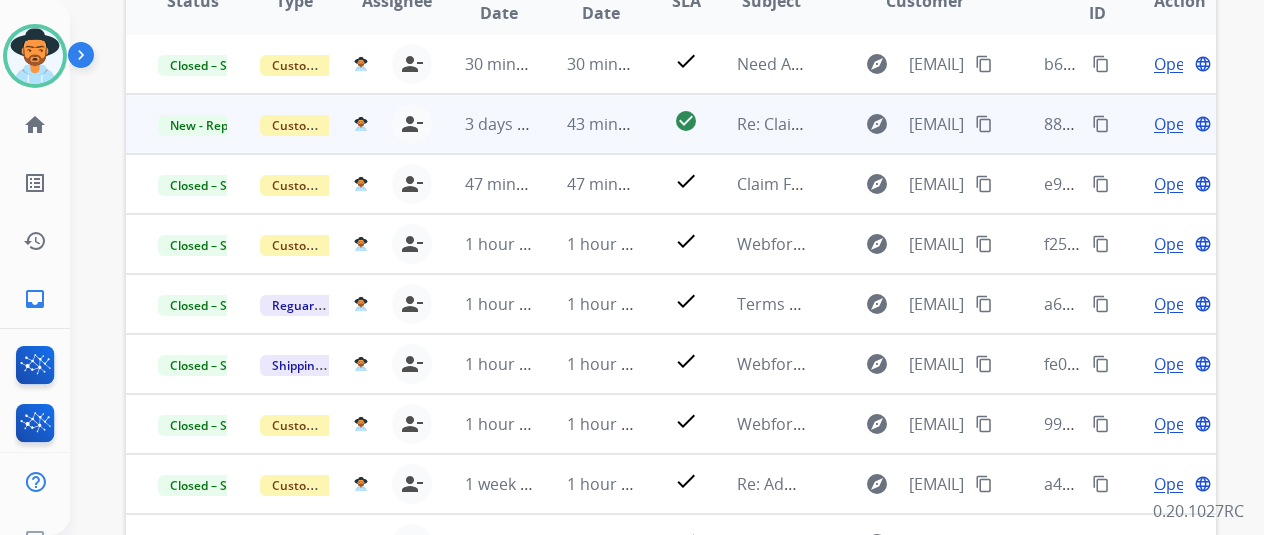 click on "Open" at bounding box center [1174, 124] 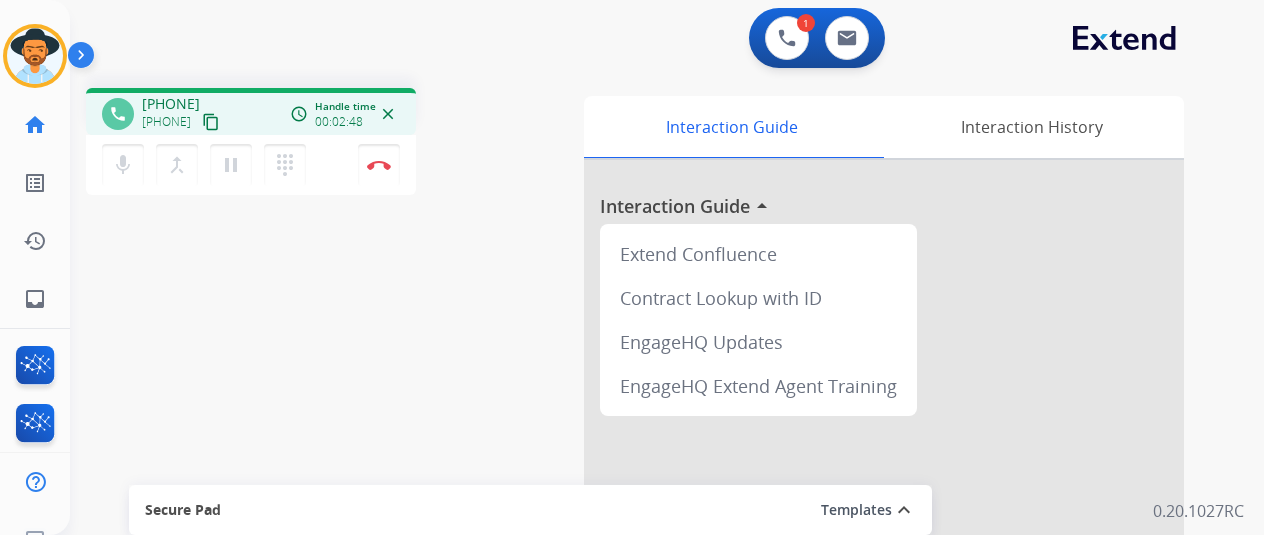 click on "content_copy" at bounding box center (211, 122) 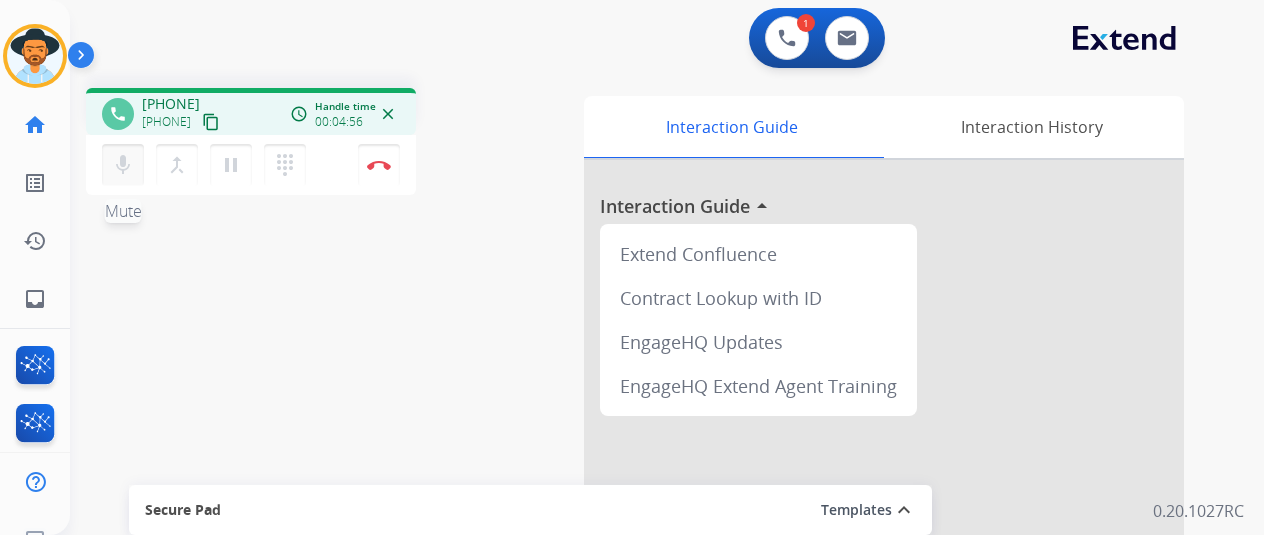 click on "mic" at bounding box center [123, 165] 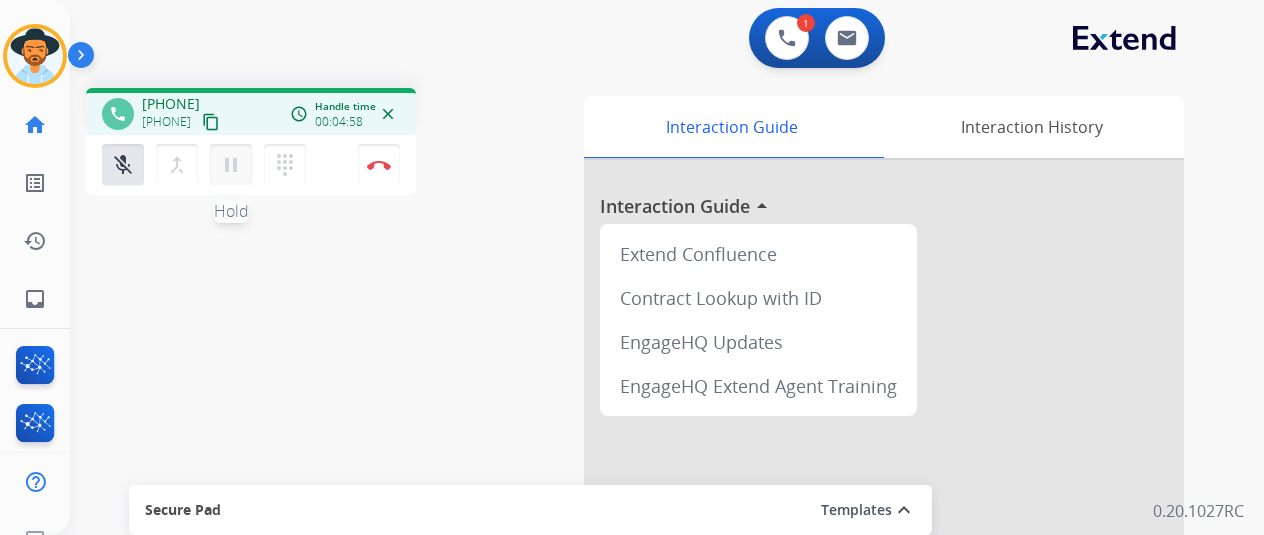 click on "pause" at bounding box center [231, 165] 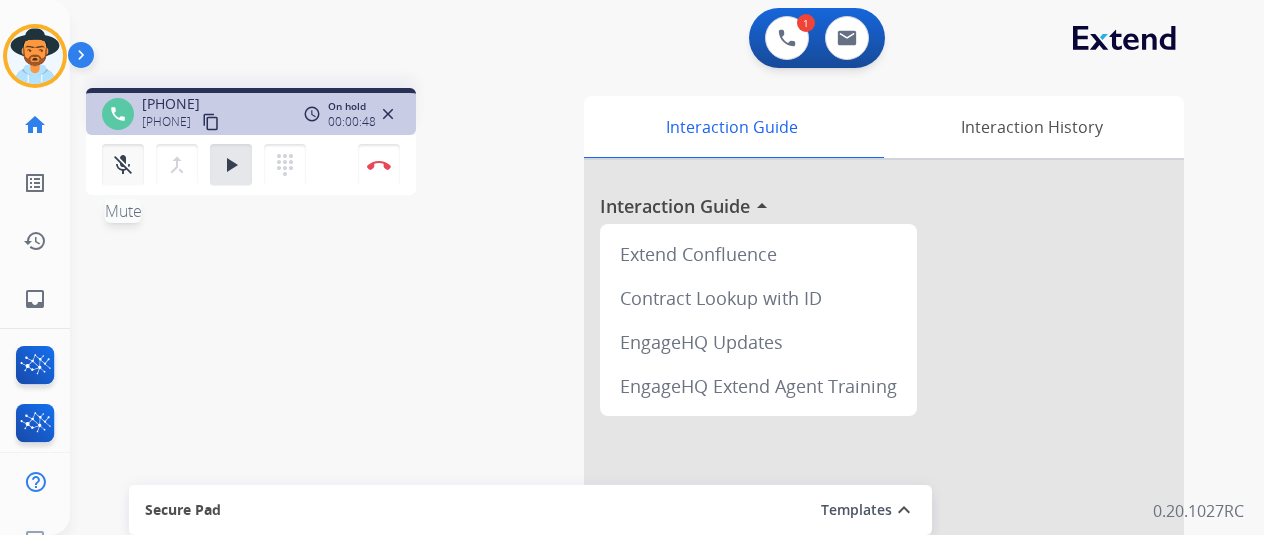 click on "mic_off Mute" at bounding box center [123, 165] 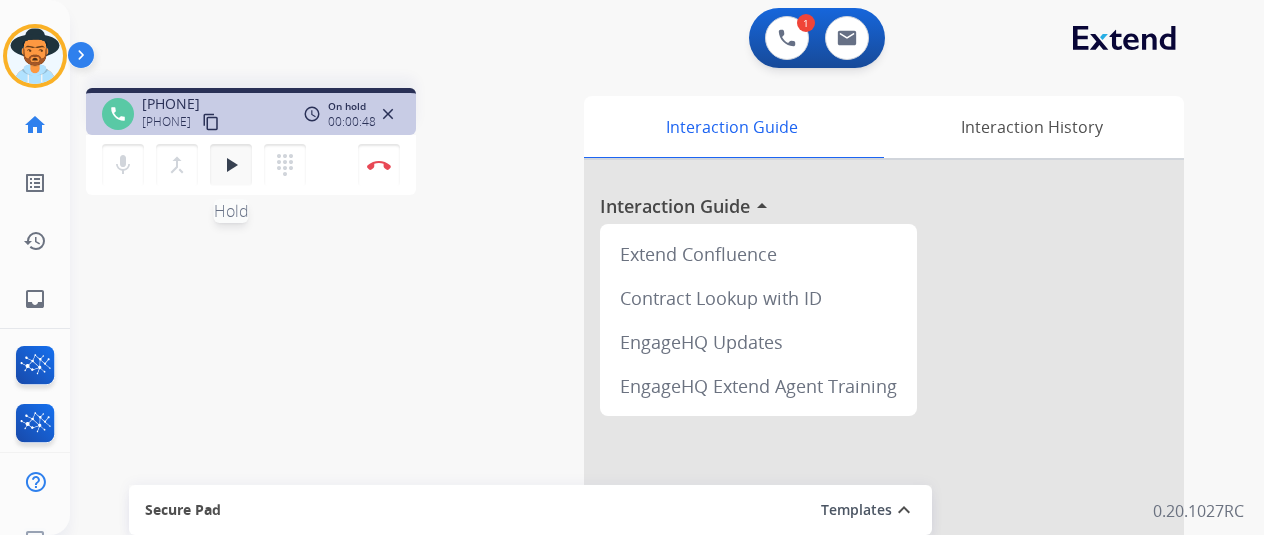 click on "play_arrow" at bounding box center [231, 165] 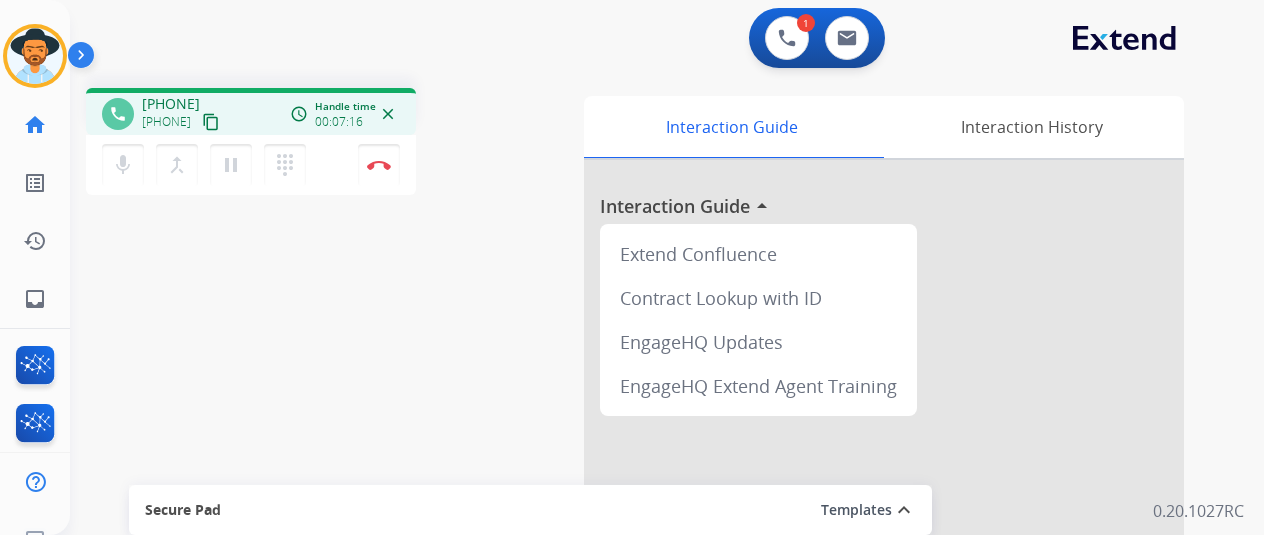 click on "mic Mute merge_type Bridge pause Hold dialpad Dialpad Disconnect" at bounding box center (251, 165) 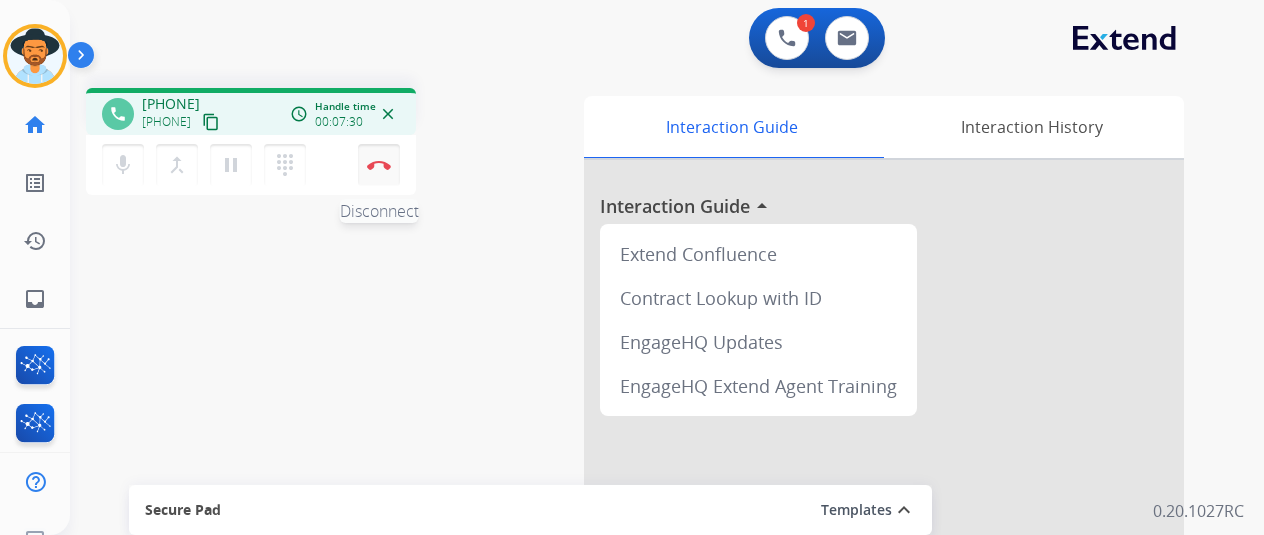 click on "Disconnect" at bounding box center [379, 165] 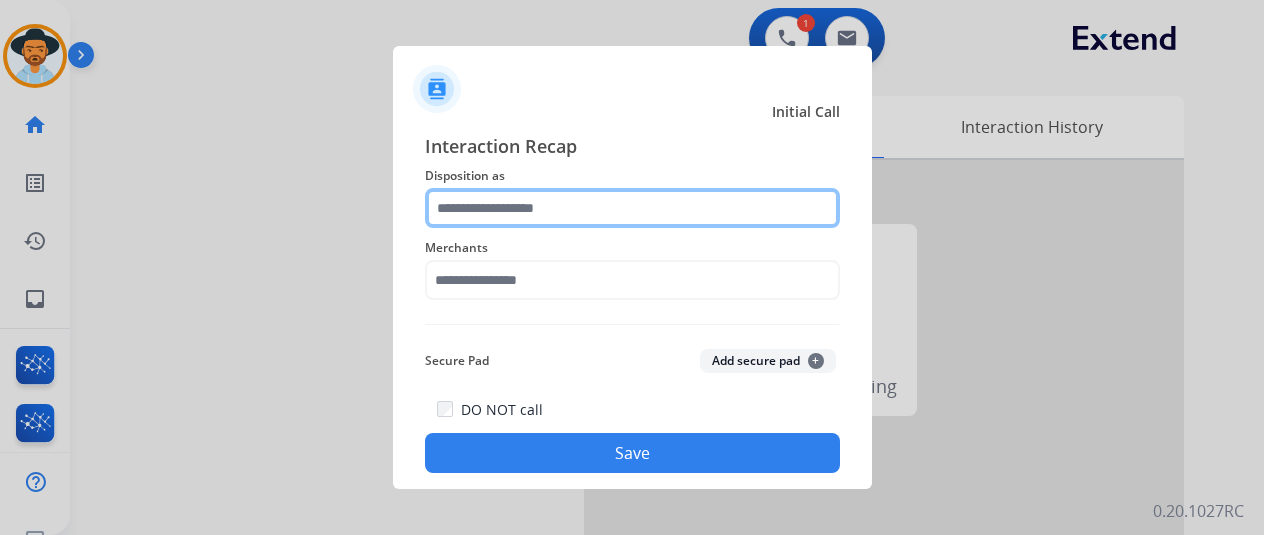 click 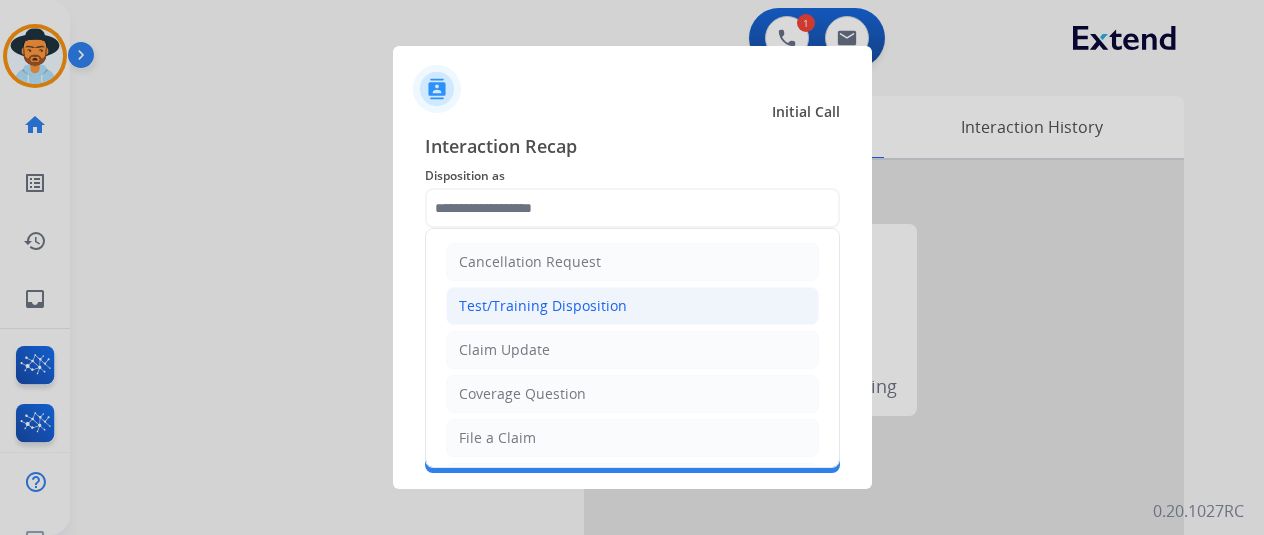 click on "Test/Training Disposition" 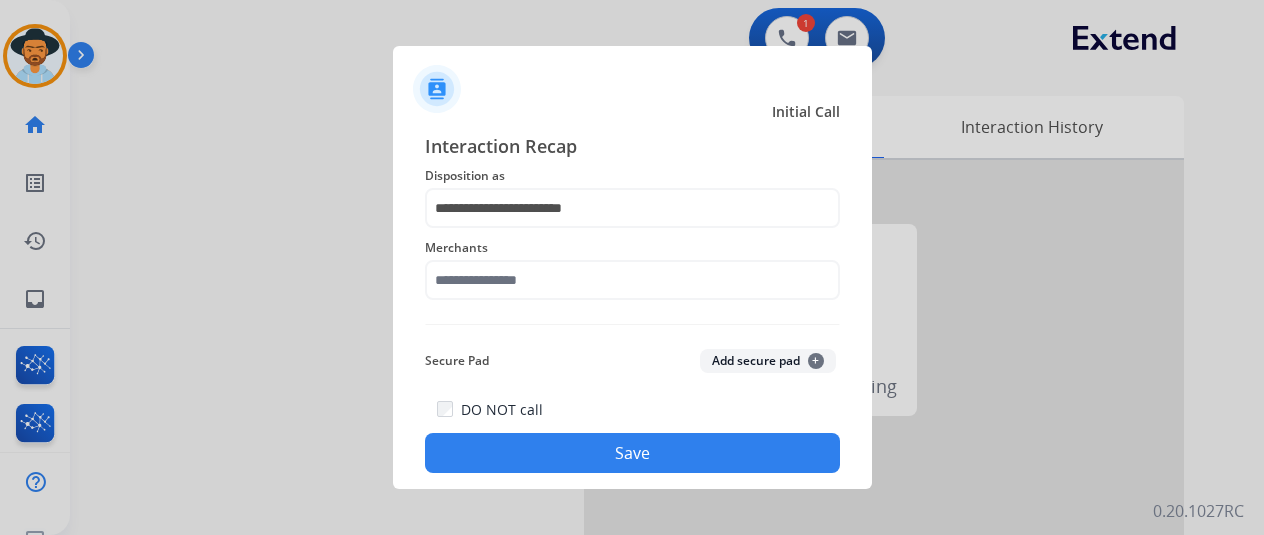 click on "**********" 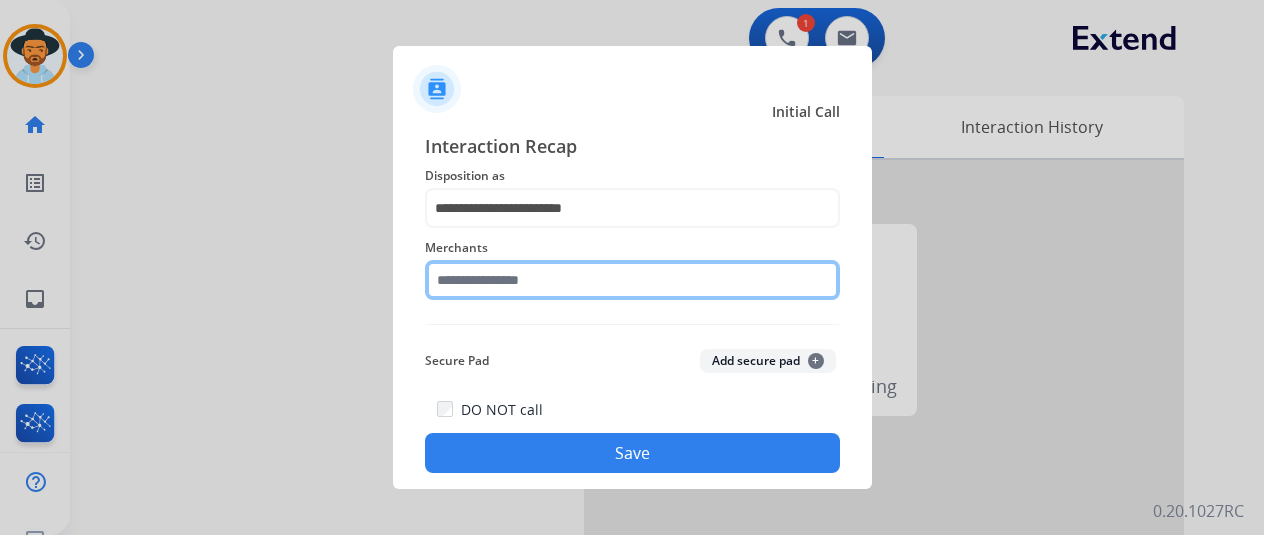 click 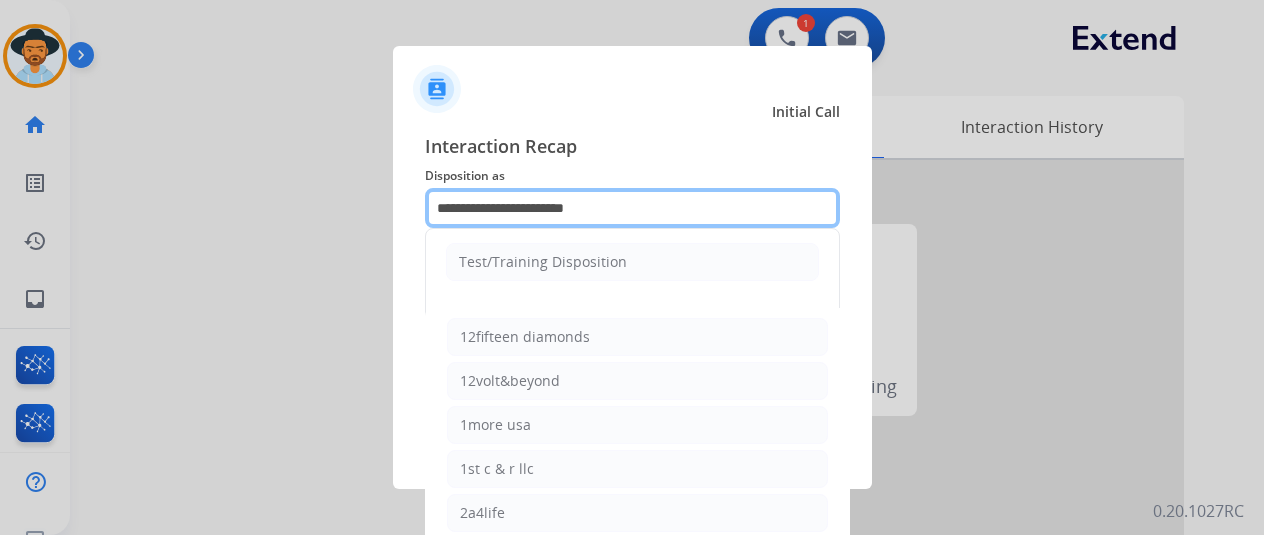 click on "**********" 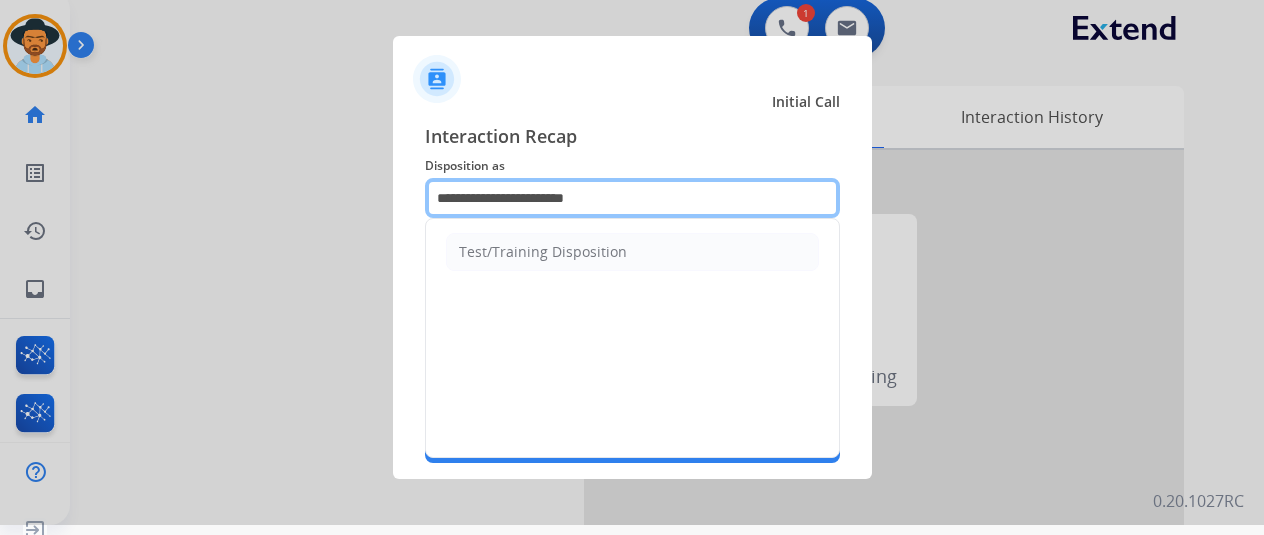 scroll, scrollTop: 0, scrollLeft: 0, axis: both 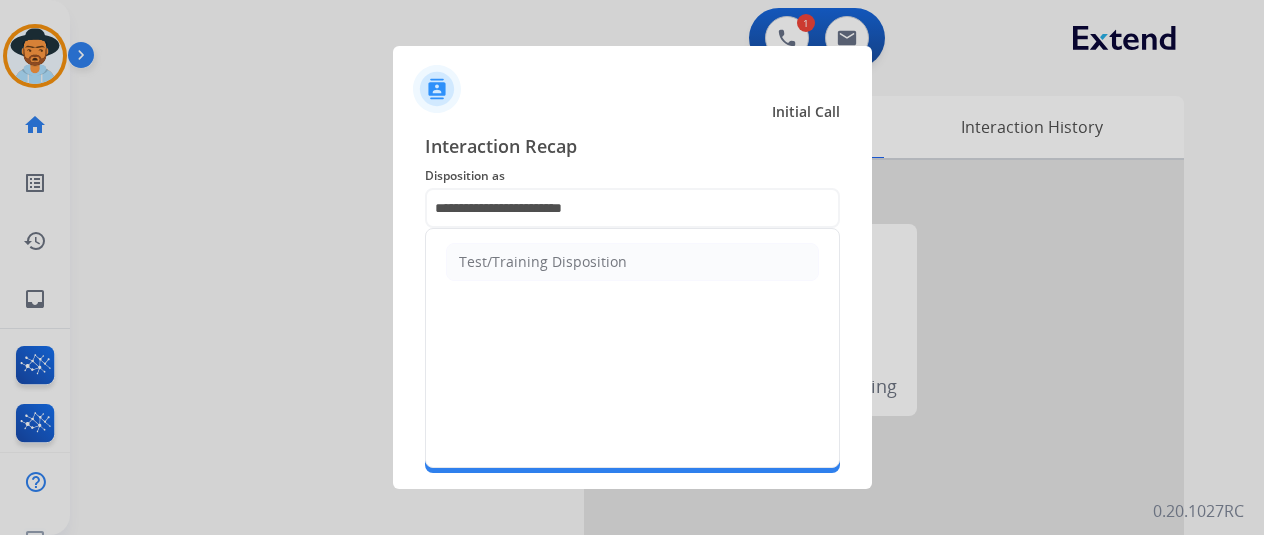 click on "Test/Training Disposition" 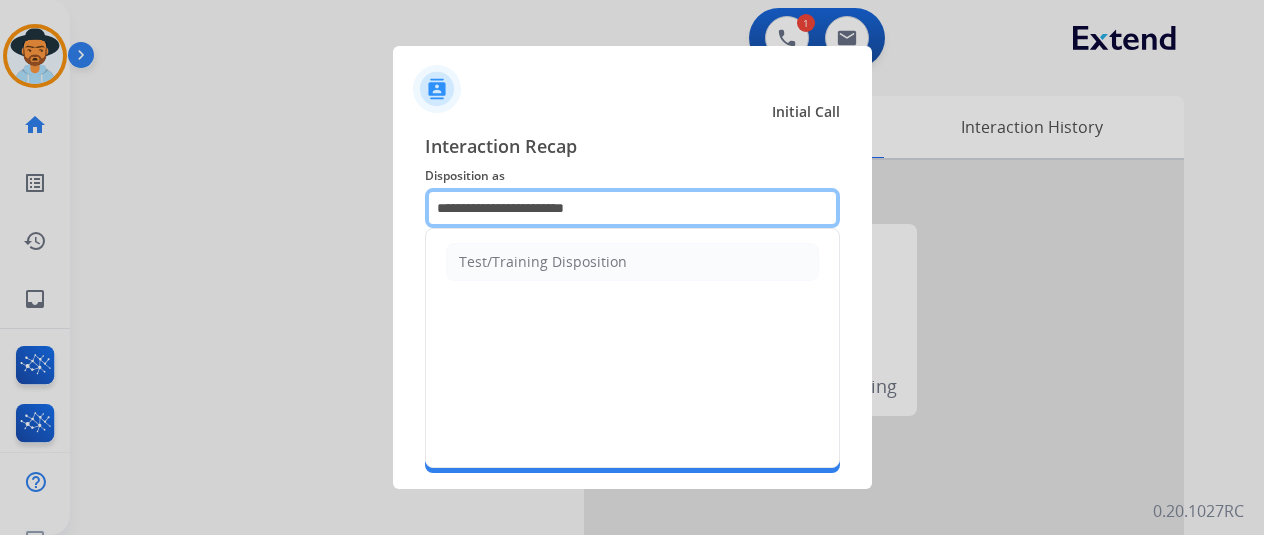 drag, startPoint x: 628, startPoint y: 219, endPoint x: 338, endPoint y: 212, distance: 290.08447 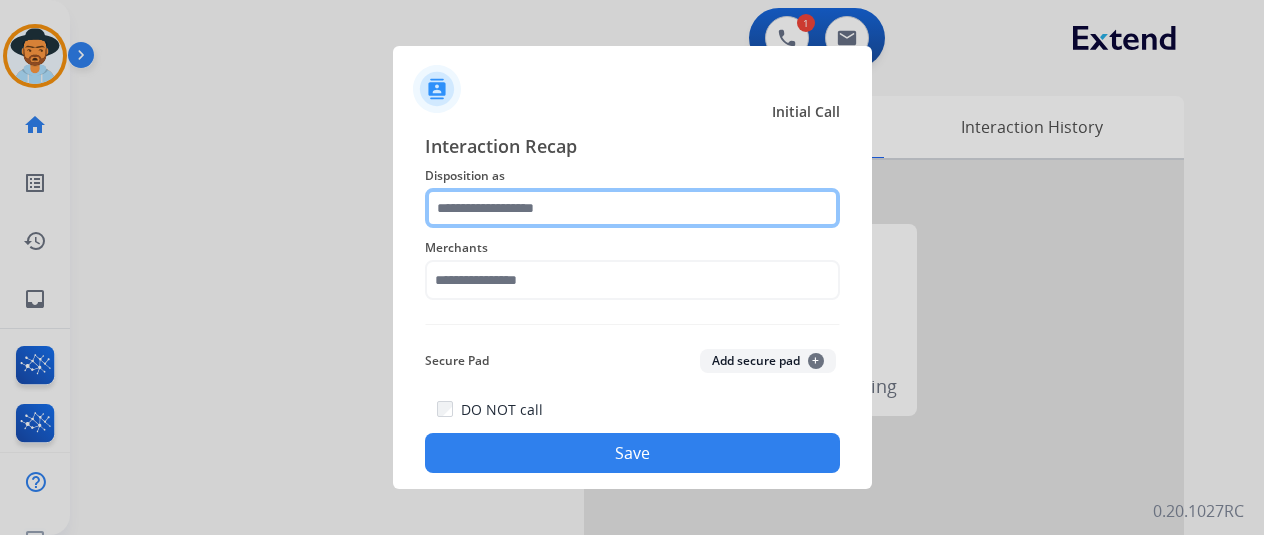 type 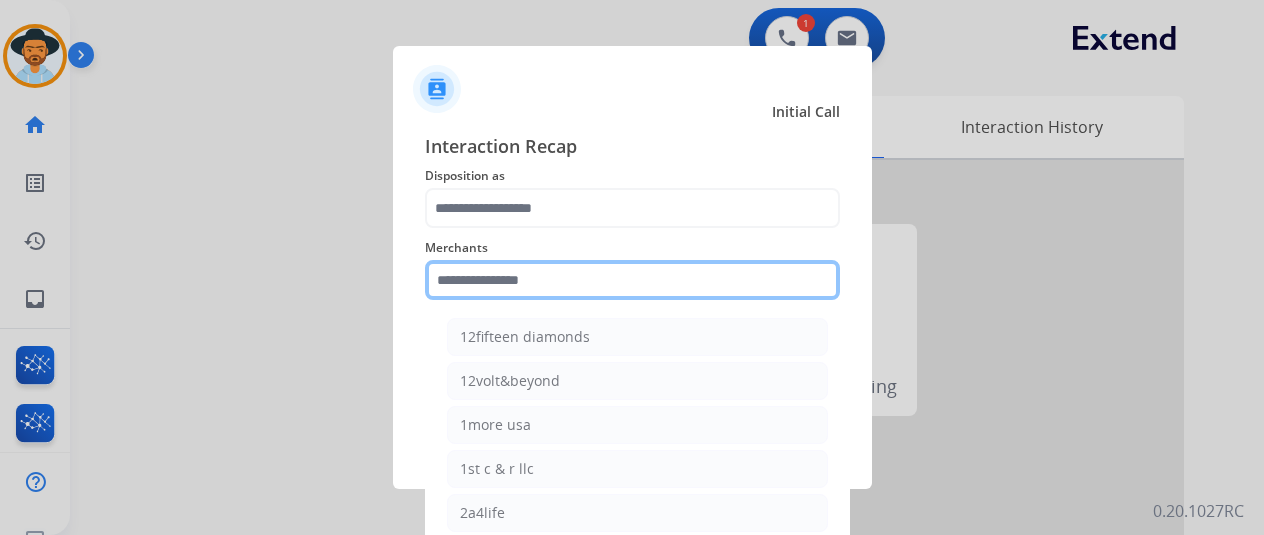click 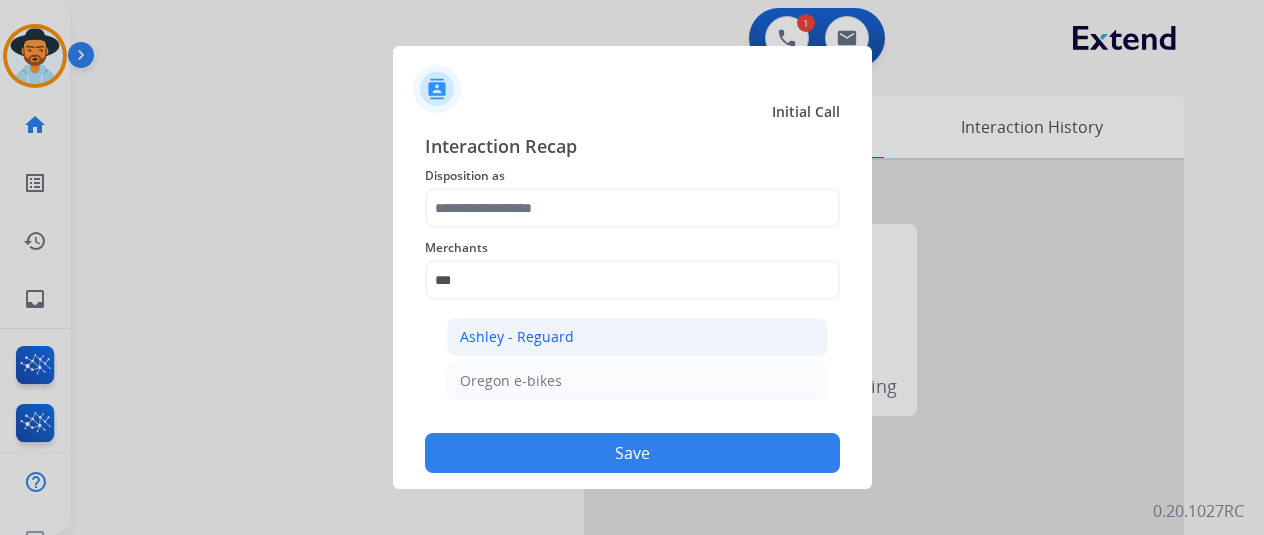 click on "Ashley - Reguard" 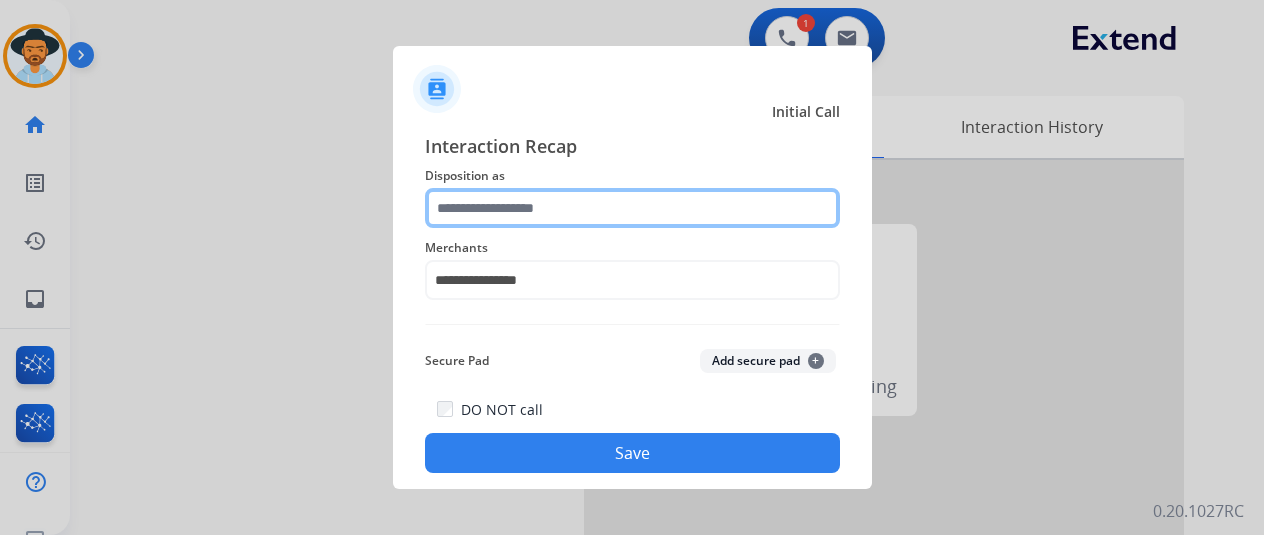 click 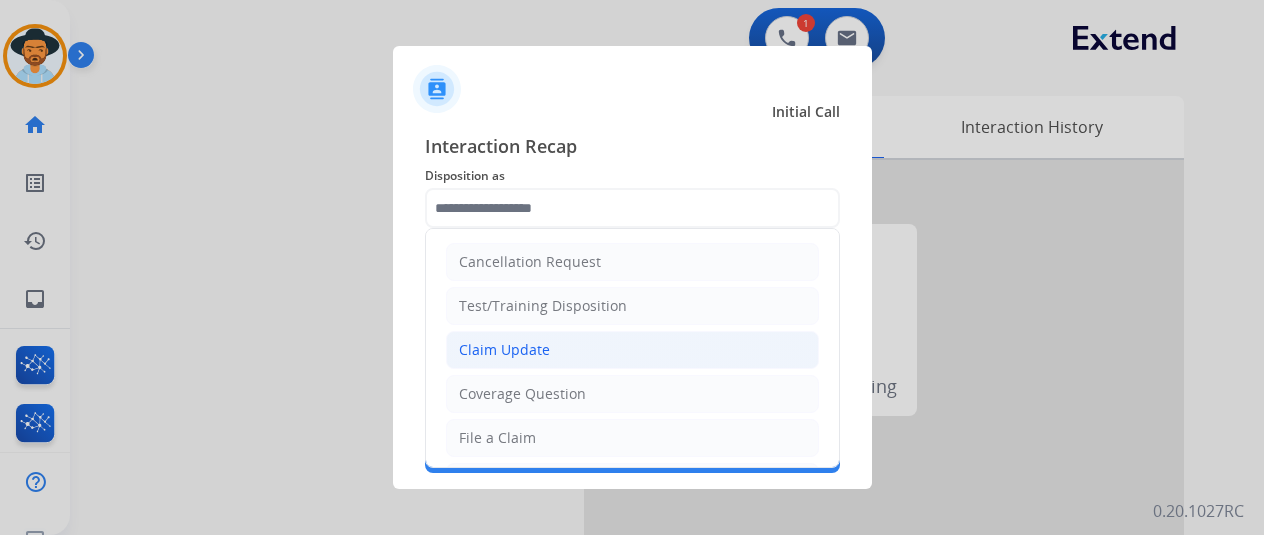 click on "Claim Update" 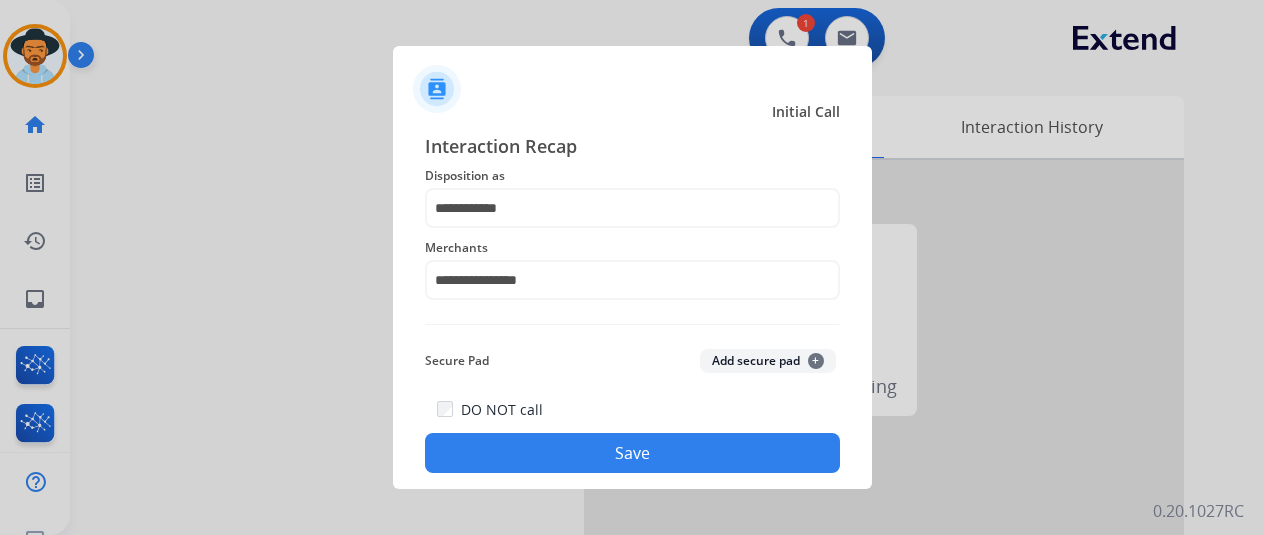 click on "Save" 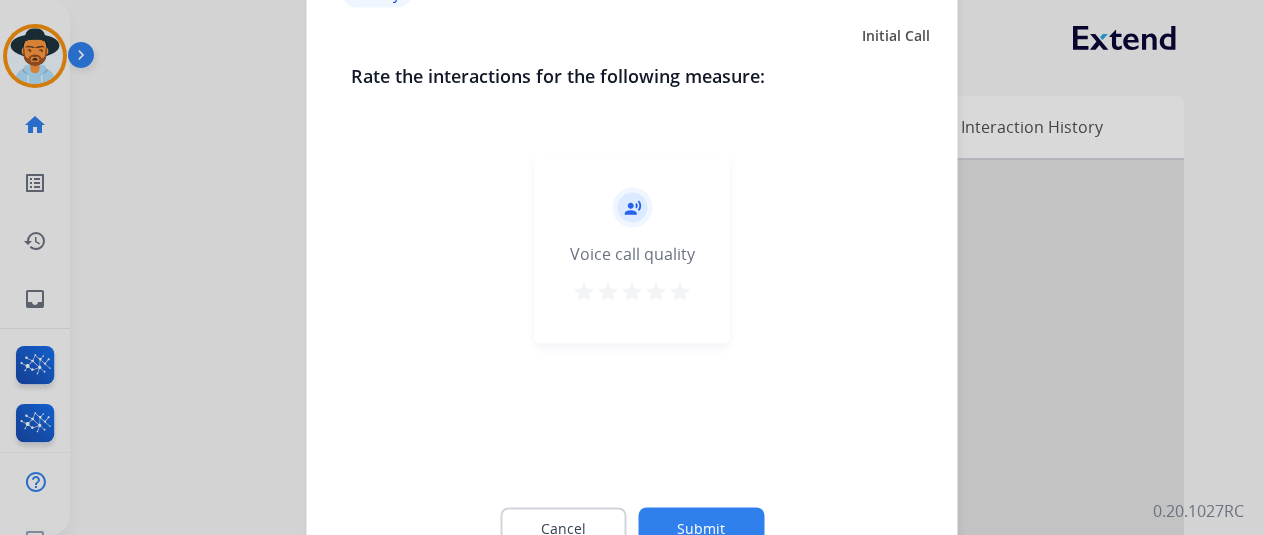 click on "record_voice_over   Voice call quality   star   star   star   star   star" 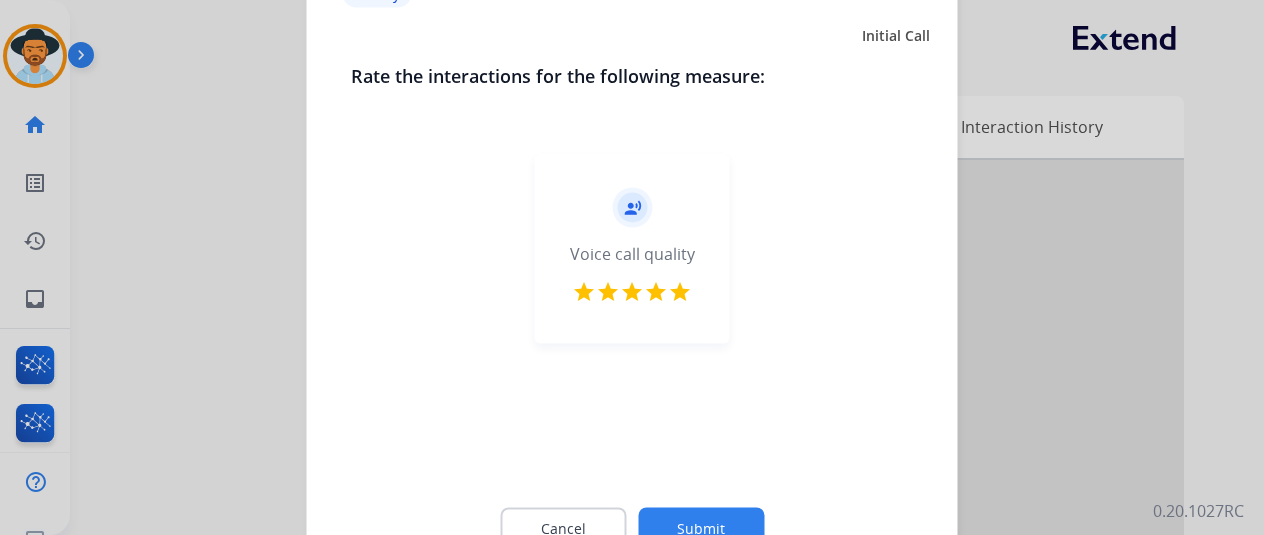 click on "Submit" 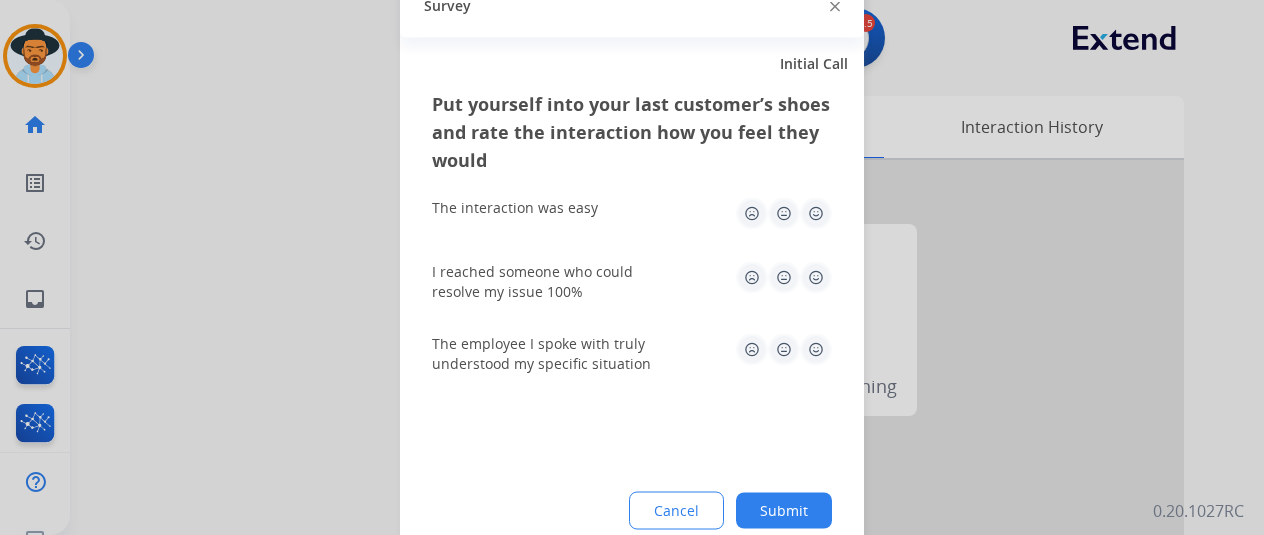 click 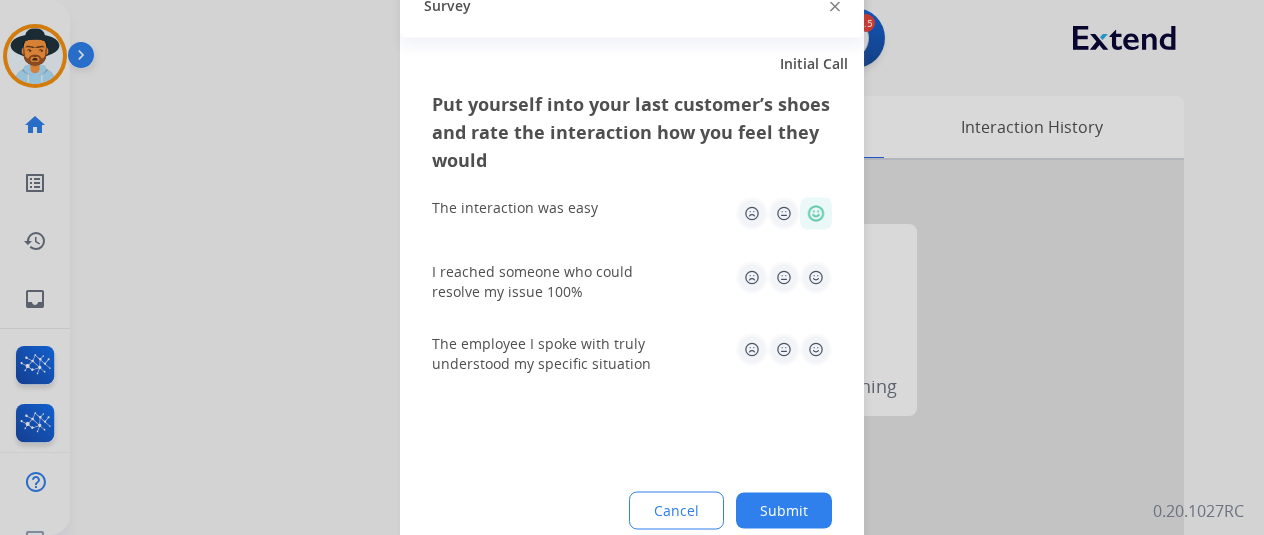 click 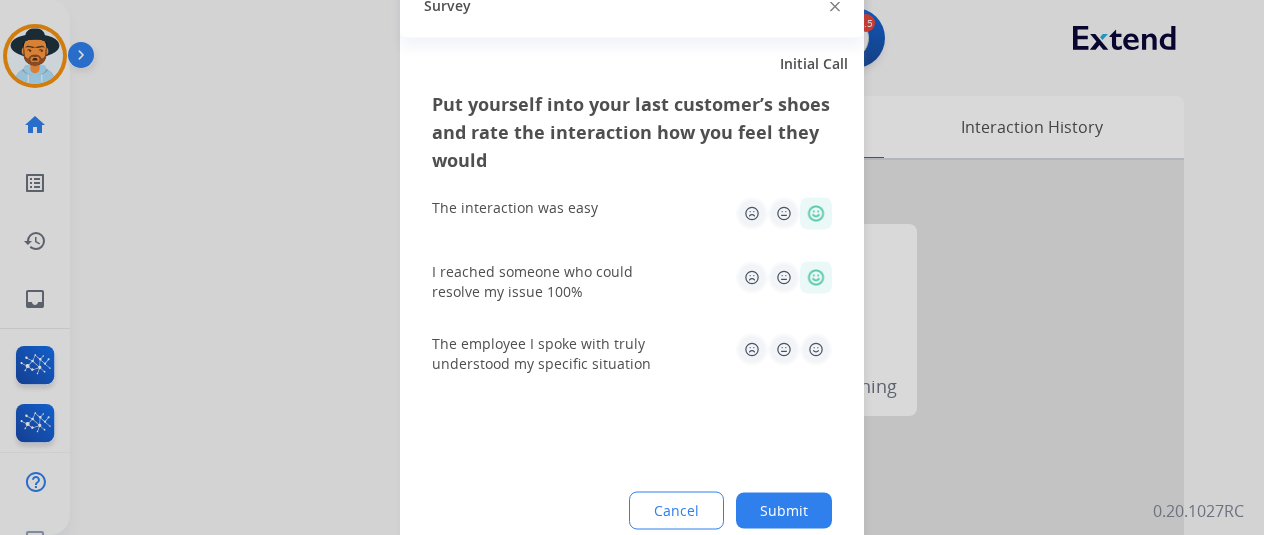 click 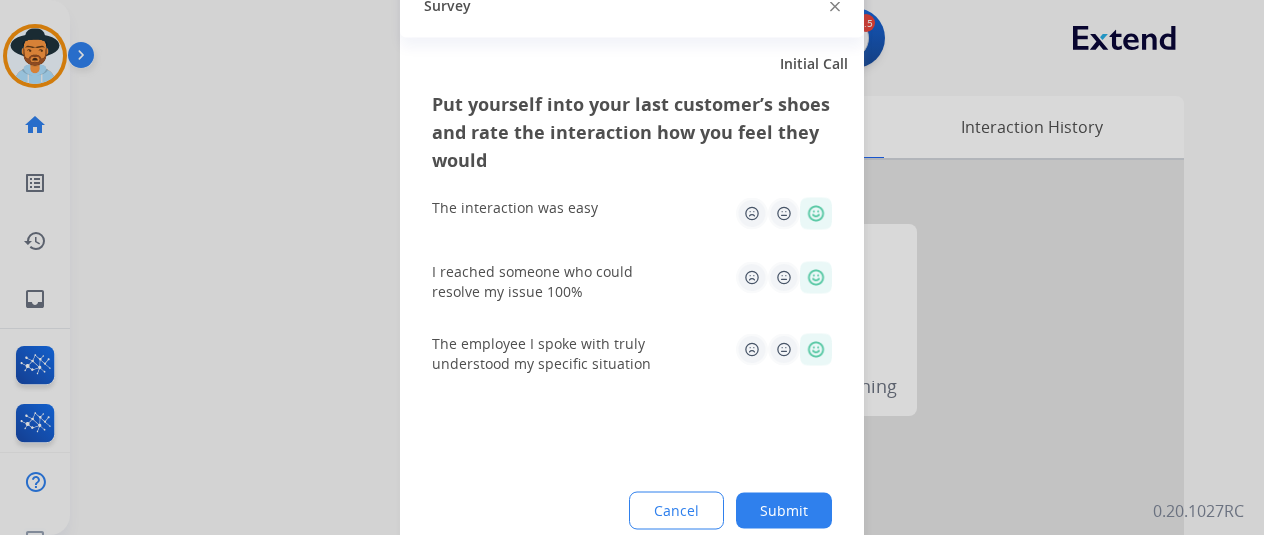 click on "Submit" 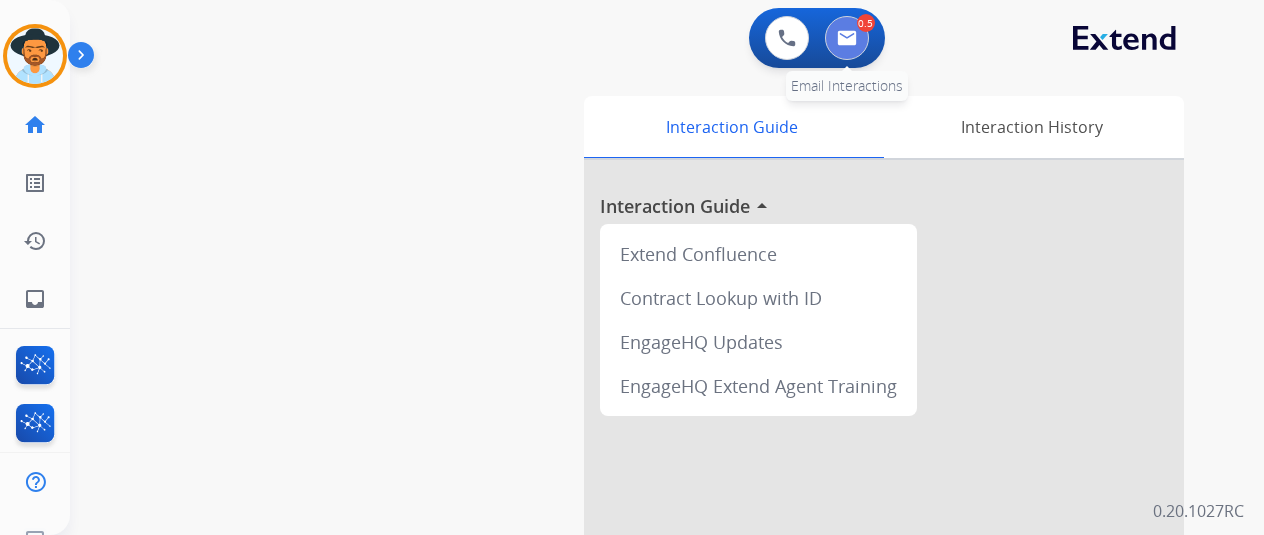 click at bounding box center (847, 38) 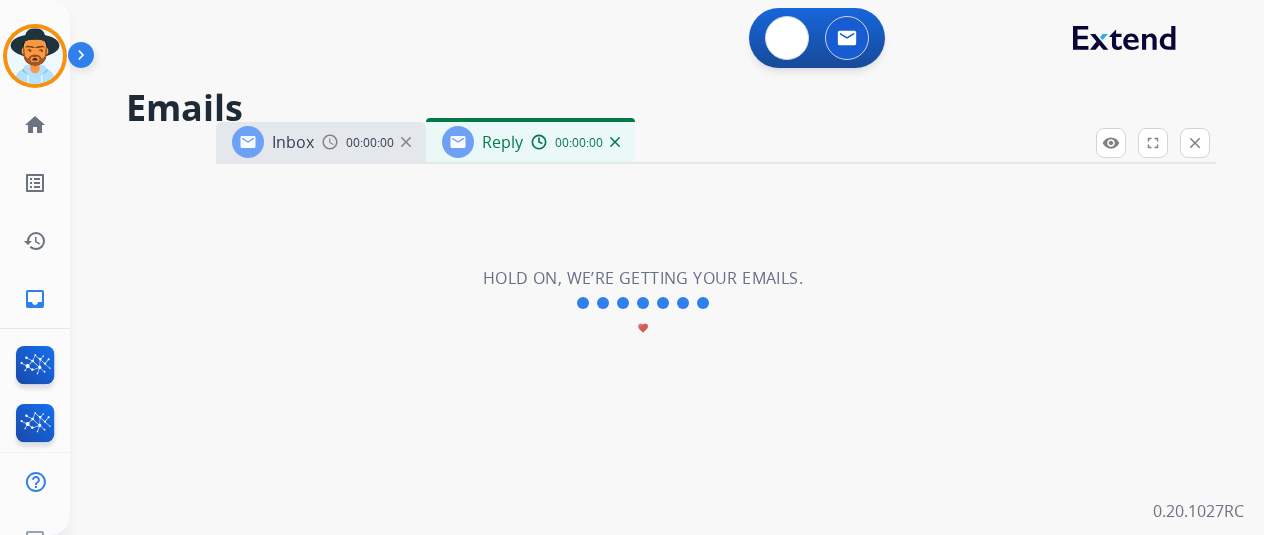 select on "**********" 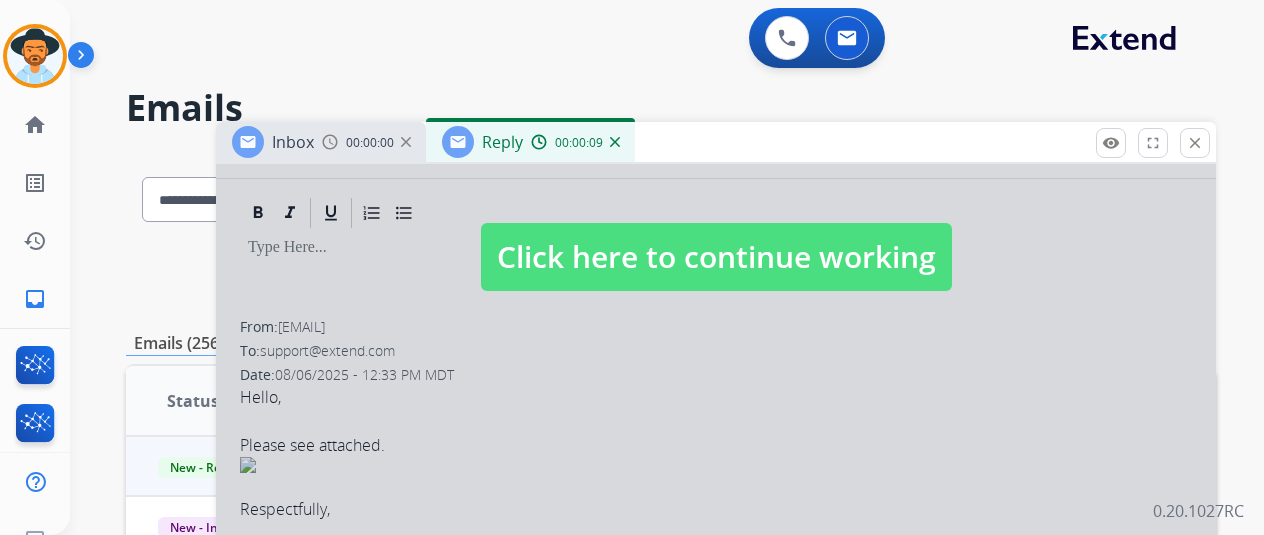 click on "Click here to continue working" at bounding box center [716, 257] 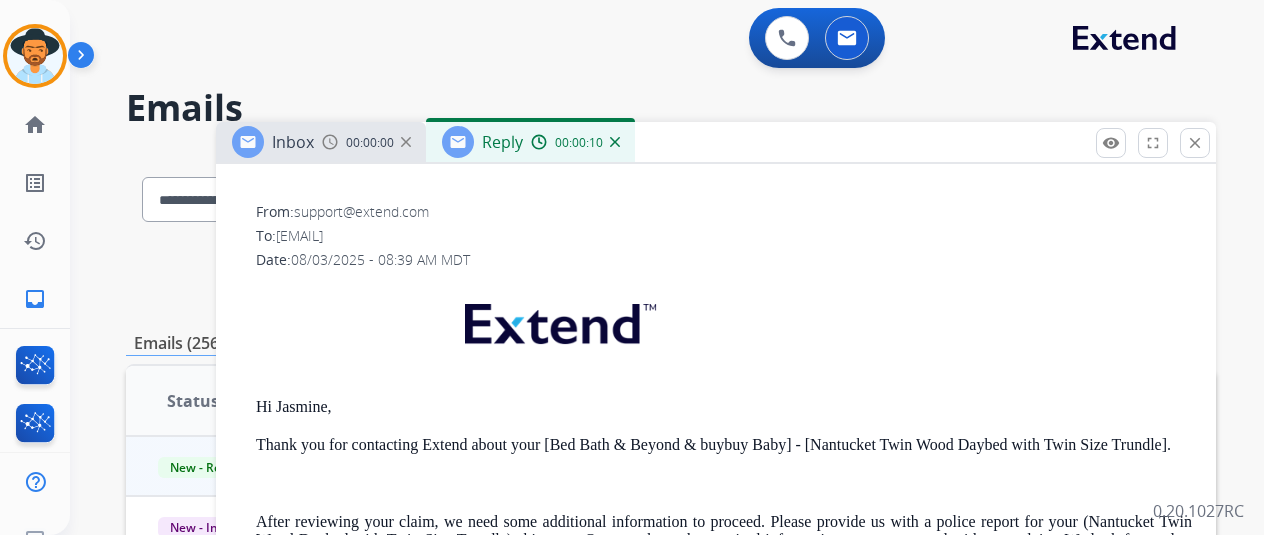 scroll, scrollTop: 820, scrollLeft: 0, axis: vertical 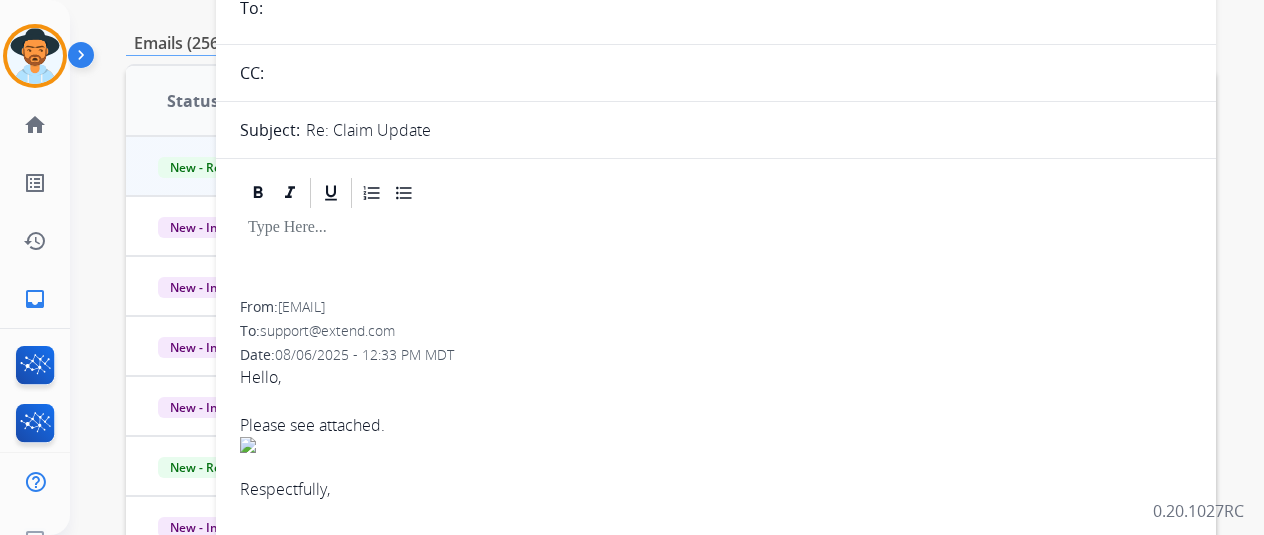 click at bounding box center [716, 445] 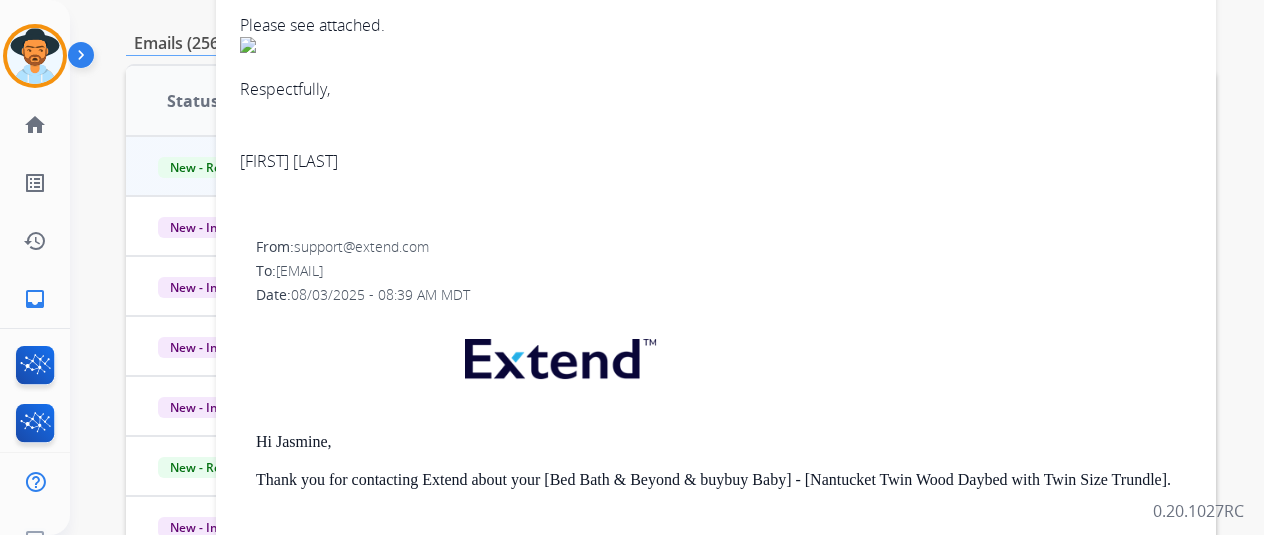 scroll, scrollTop: 820, scrollLeft: 0, axis: vertical 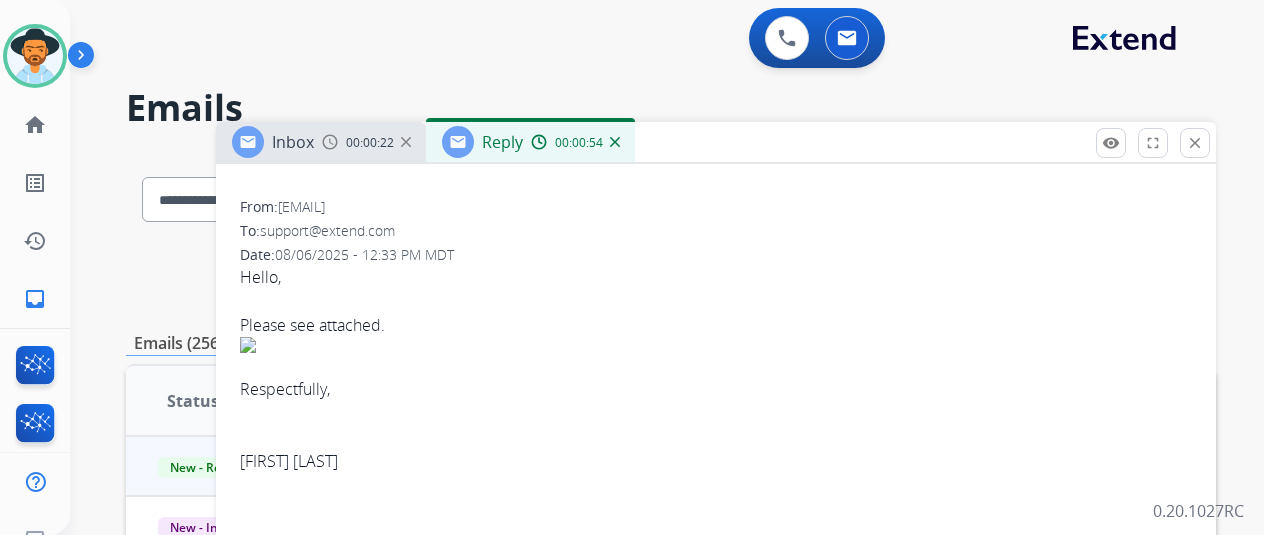 click at bounding box center [716, 345] 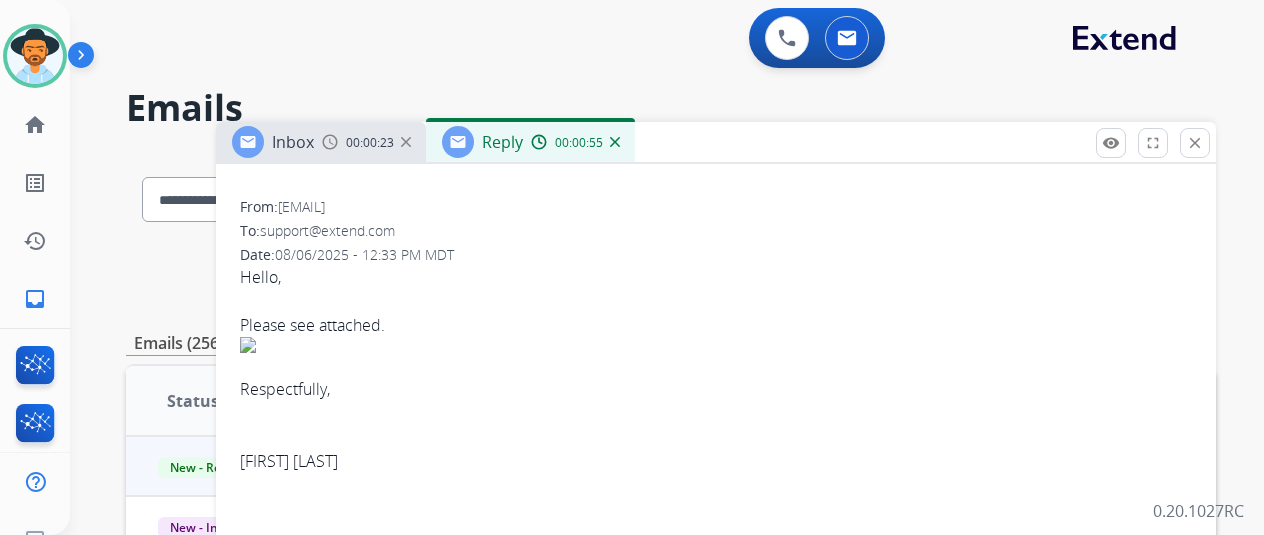 click at bounding box center [716, 345] 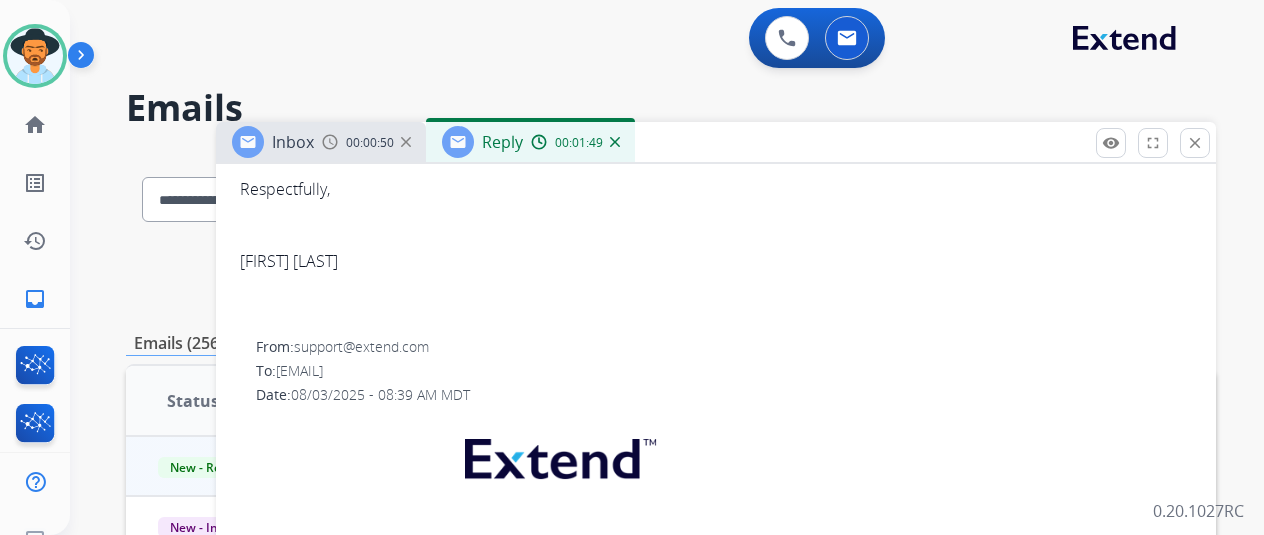 scroll, scrollTop: 820, scrollLeft: 0, axis: vertical 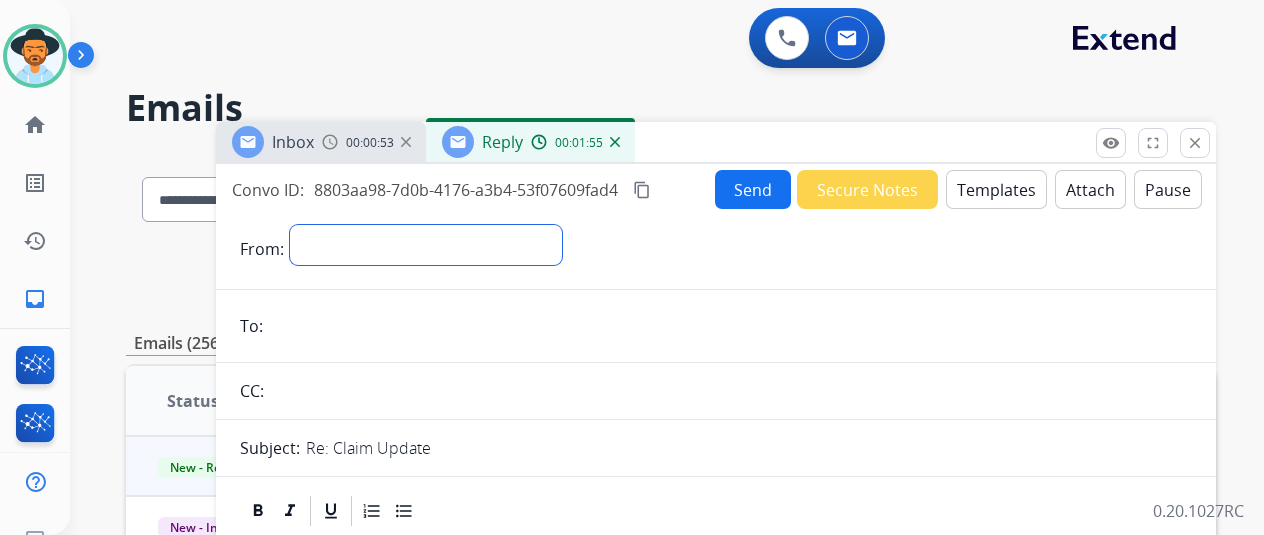 click on "**********" at bounding box center [426, 245] 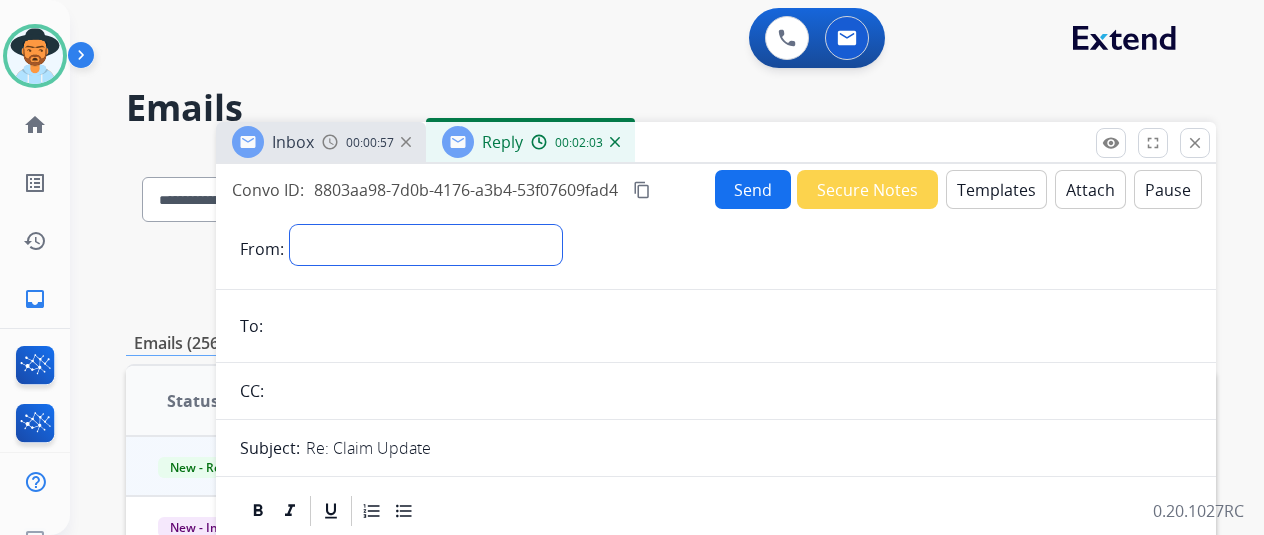 select on "**********" 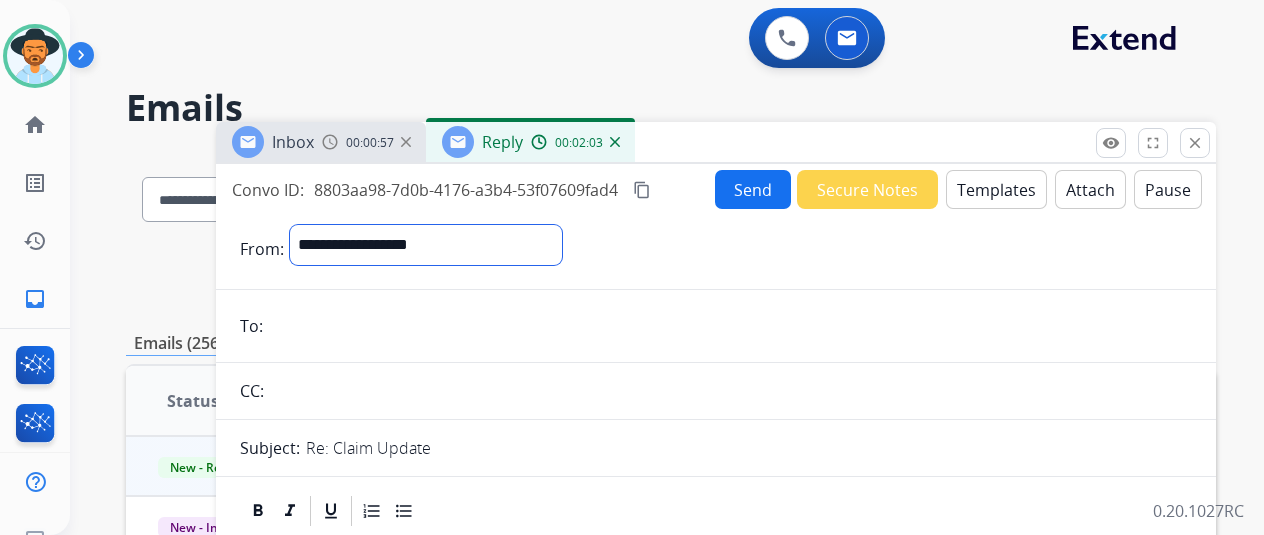 click on "**********" at bounding box center (426, 245) 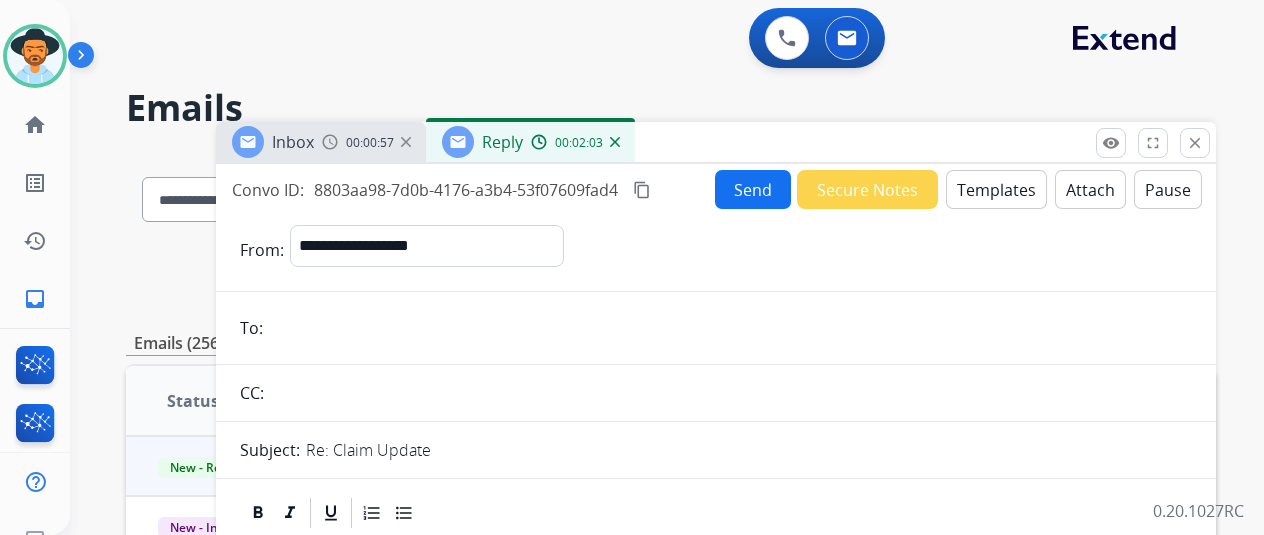 click at bounding box center [730, 328] 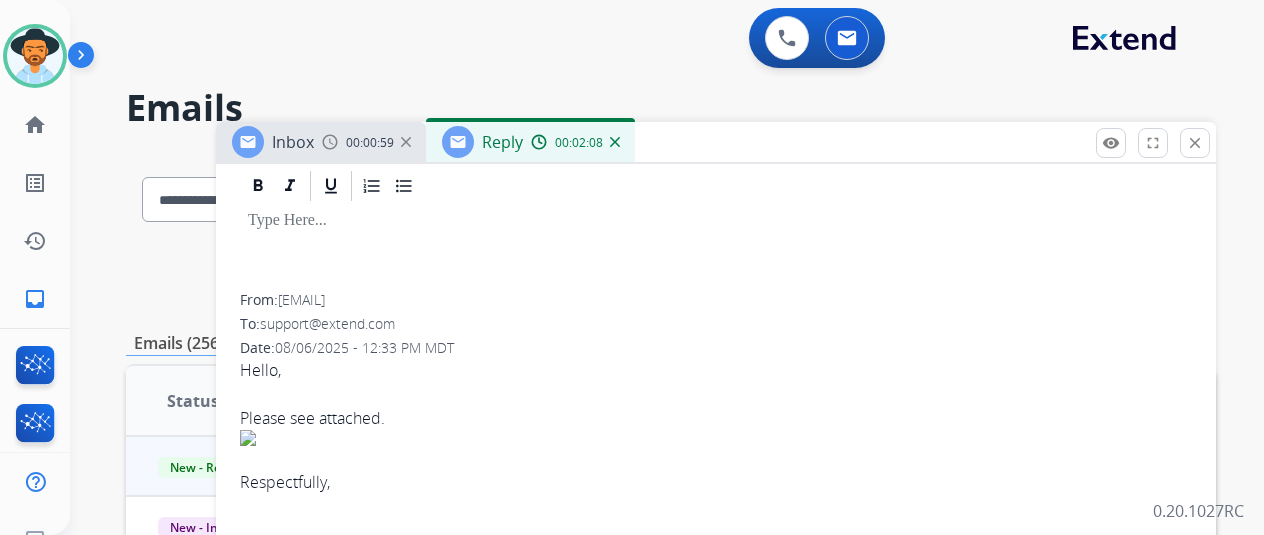 scroll, scrollTop: 304, scrollLeft: 0, axis: vertical 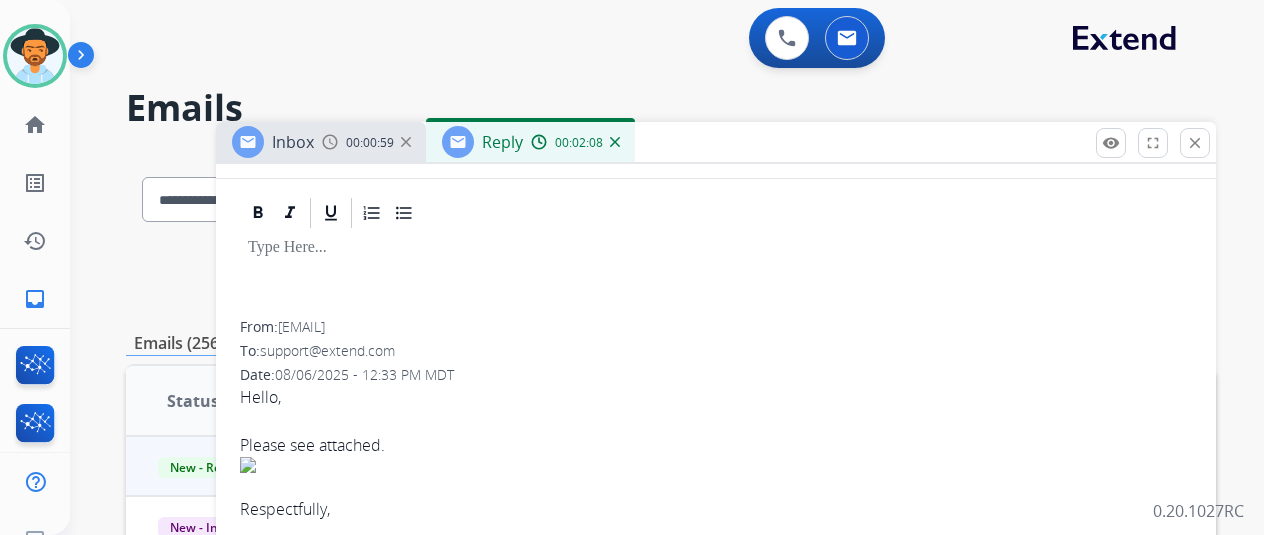 click on "support@extend.com" at bounding box center (327, 350) 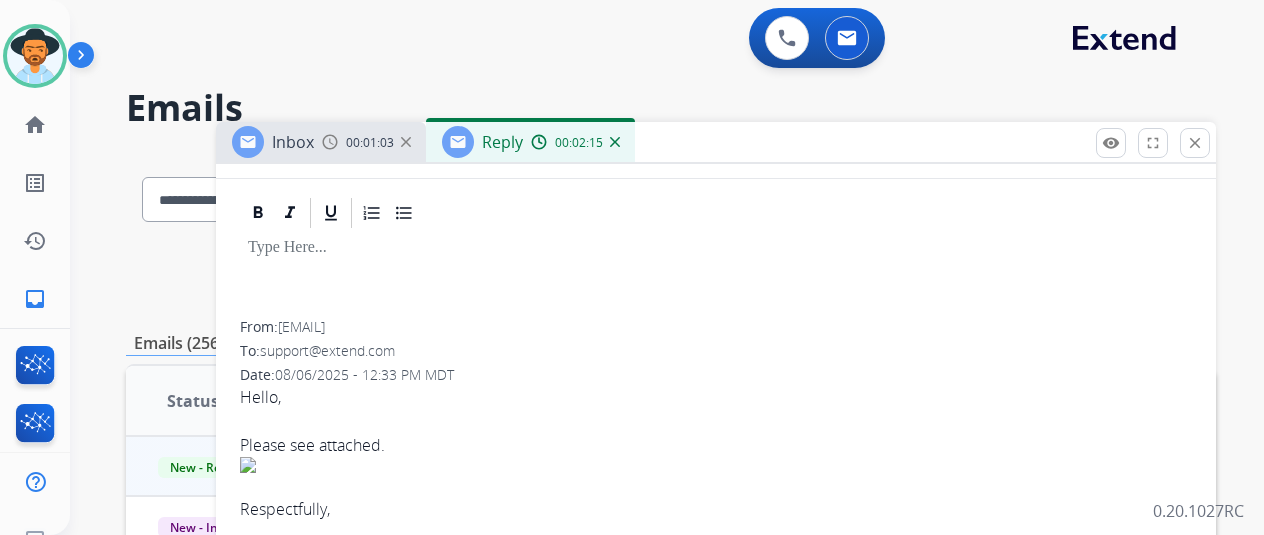 drag, startPoint x: 502, startPoint y: 327, endPoint x: 298, endPoint y: 321, distance: 204.08821 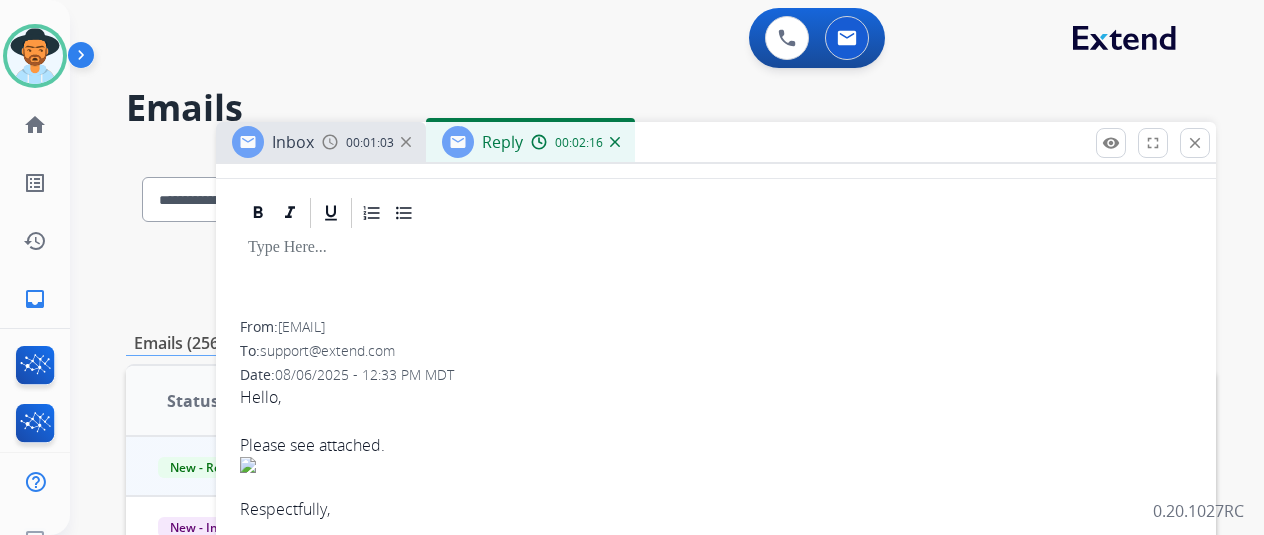 copy on "jasmine.bahamonde@gmail.com" 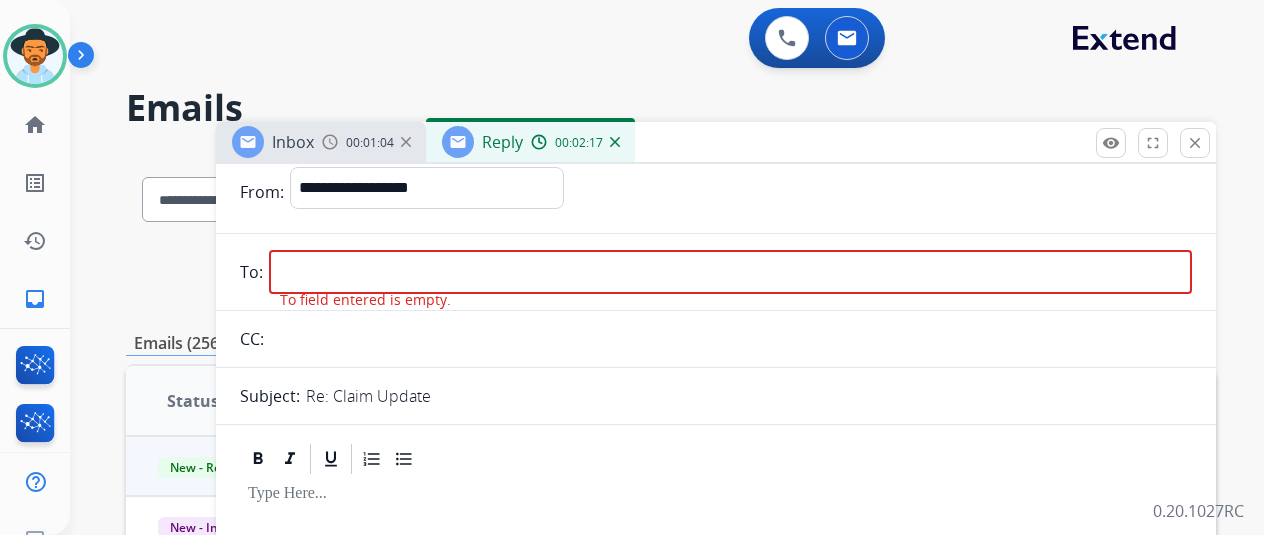 scroll, scrollTop: 4, scrollLeft: 0, axis: vertical 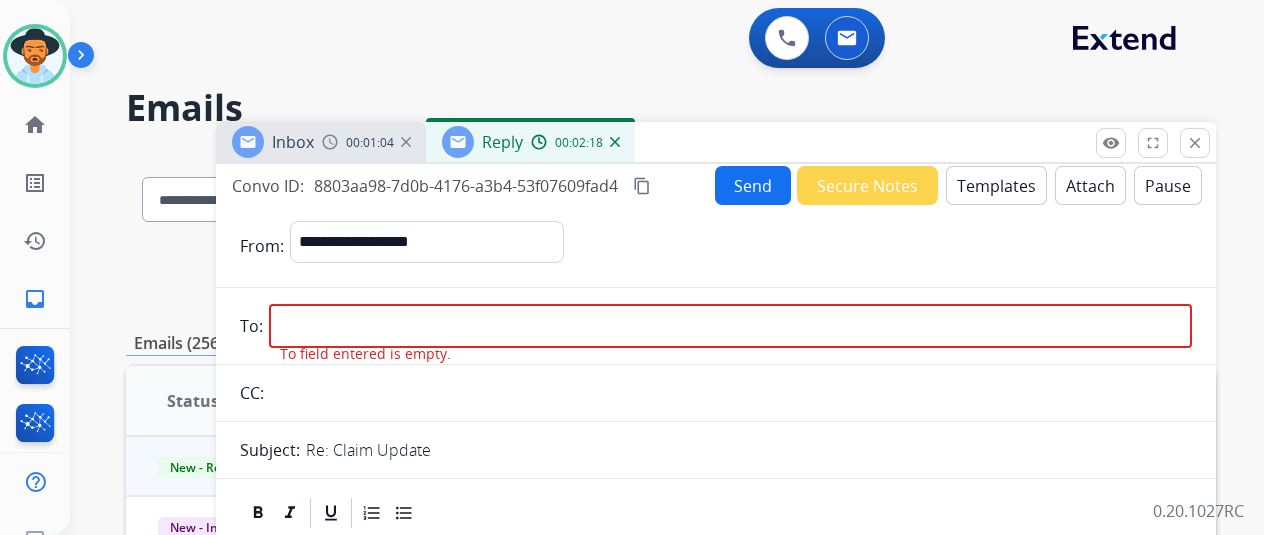 click at bounding box center (730, 326) 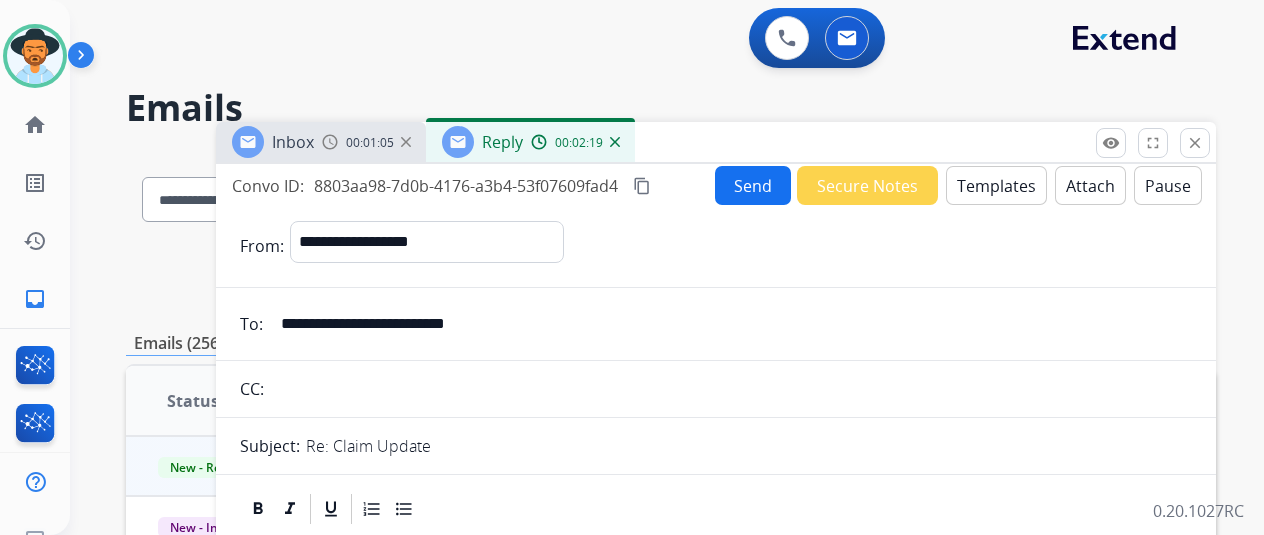 type on "**********" 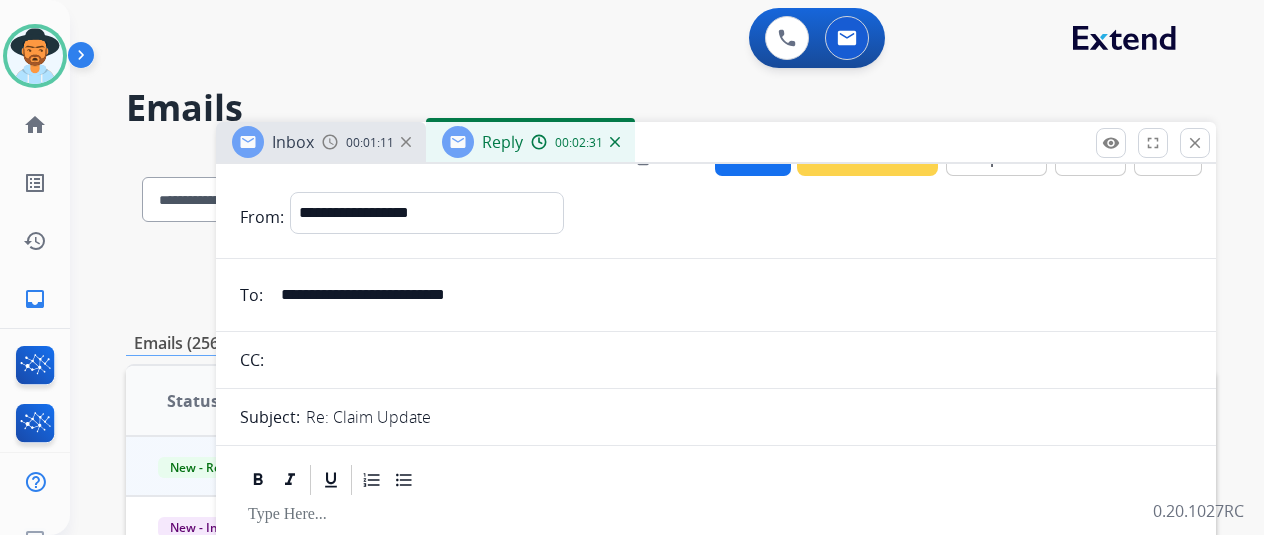 scroll, scrollTop: 0, scrollLeft: 0, axis: both 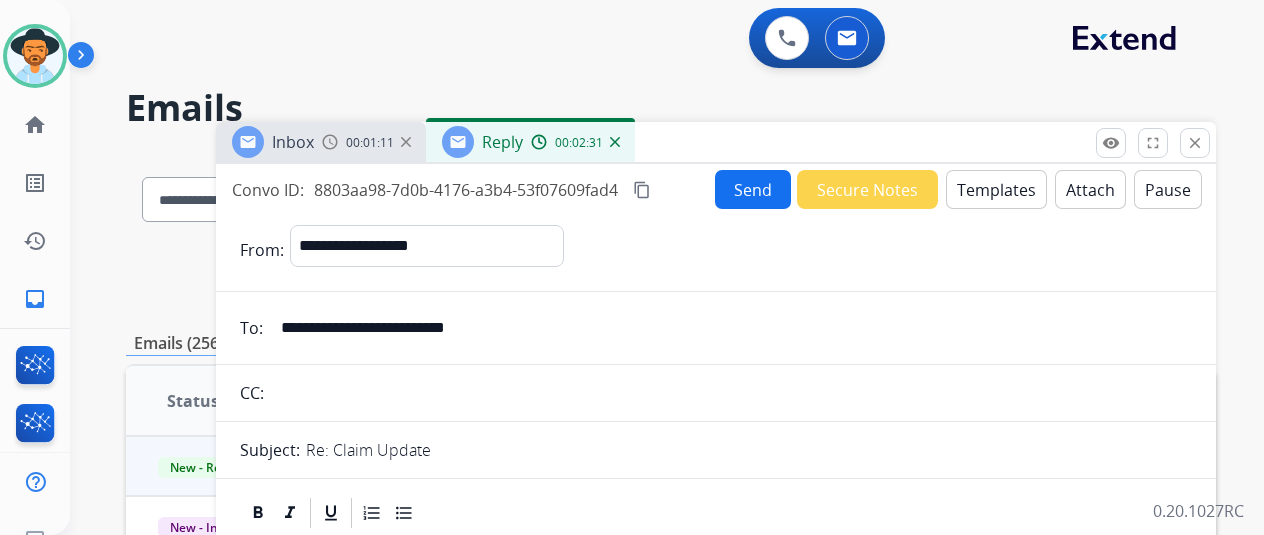 click on "Templates" at bounding box center [996, 189] 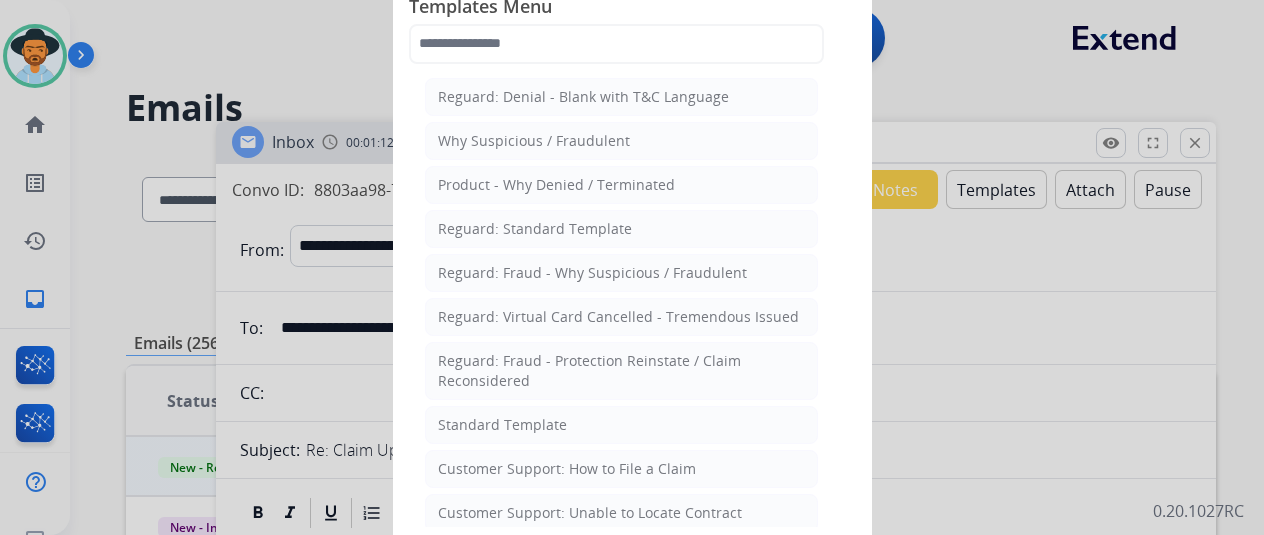 click on "Reguard: Denial - Blank with T&C Language   Why Suspicious / Fraudulent   Product - Why Denied / Terminated   Reguard: Standard Template   Reguard: Fraud - Why Suspicious / Fraudulent   Reguard: Virtual Card Cancelled - Tremendous Issued   Reguard: Fraud - Protection Reinstate / Claim Reconsidered   Standard Template    Customer Support: How to File a Claim    Customer Support: Unable to Locate Contract    Product Protection: Denial-Blank with T&C Language    Shipping Protection: Need Additional Information    Product Protection: Tire & Wheel: Need Additional Information    Customer Support: Virtual Card Troubleshooting    Shipping Protection: Virtual Card SP Fulfillment (To Customer)   Product Protection Follow Up Process: 1st Follow Up (Pursuing Claim)    Product Protection: Manufacturer Defect Denial    Tremendous Fulfillment (Customer)   Product Protection: On the Spot Stain Cleaning Kit    Product Protection:Wheel Photo Request   Canada Contract Cancels and Refunds (English)" 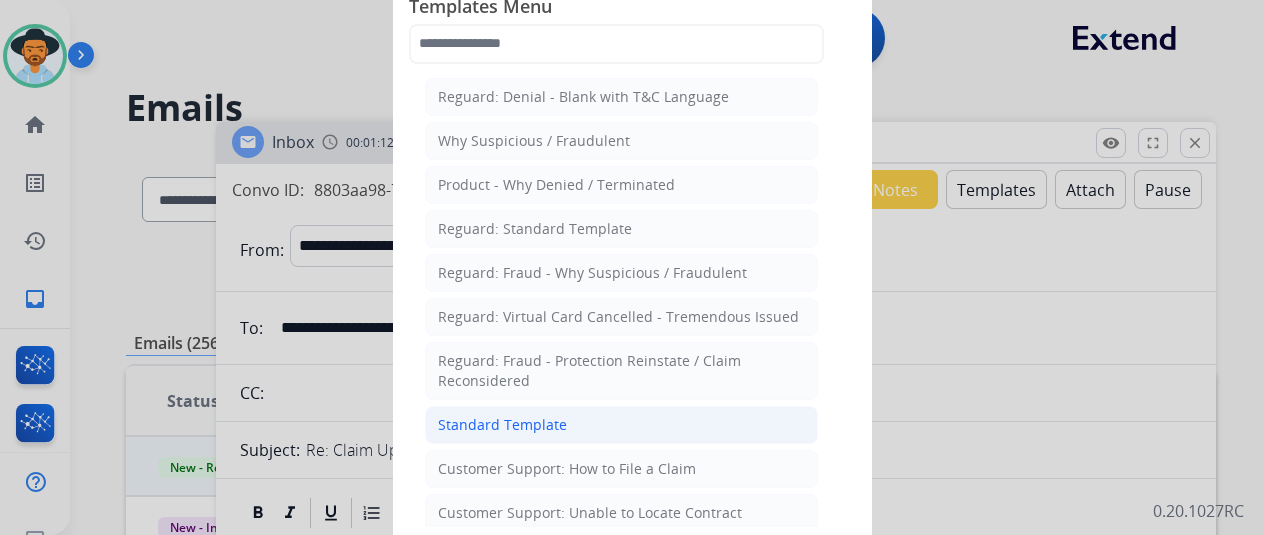 click on "Standard Template" 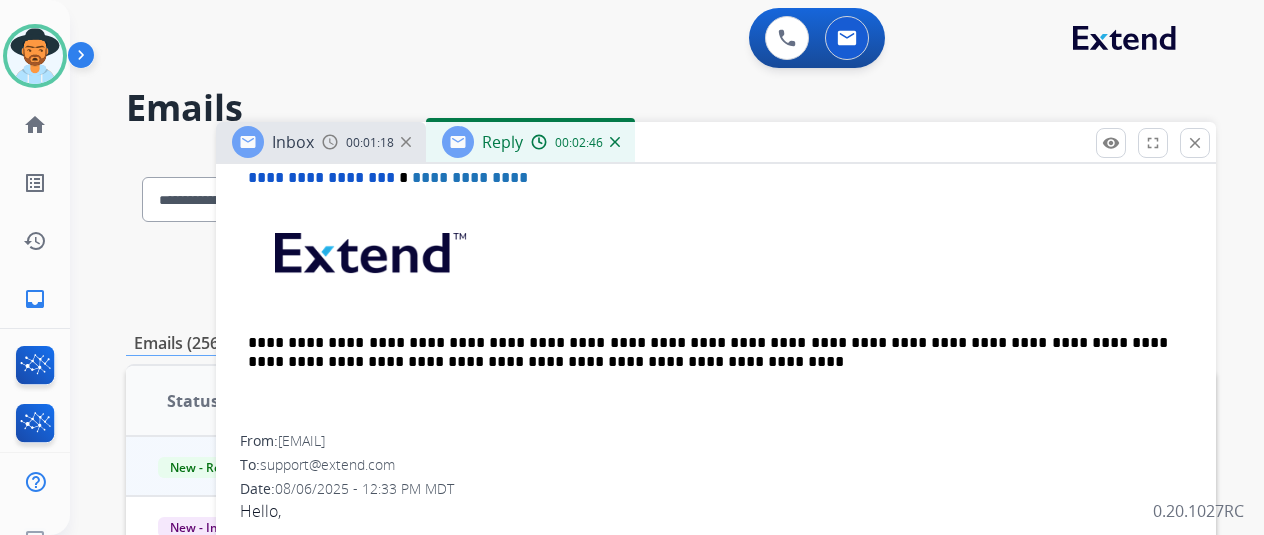 scroll, scrollTop: 1300, scrollLeft: 0, axis: vertical 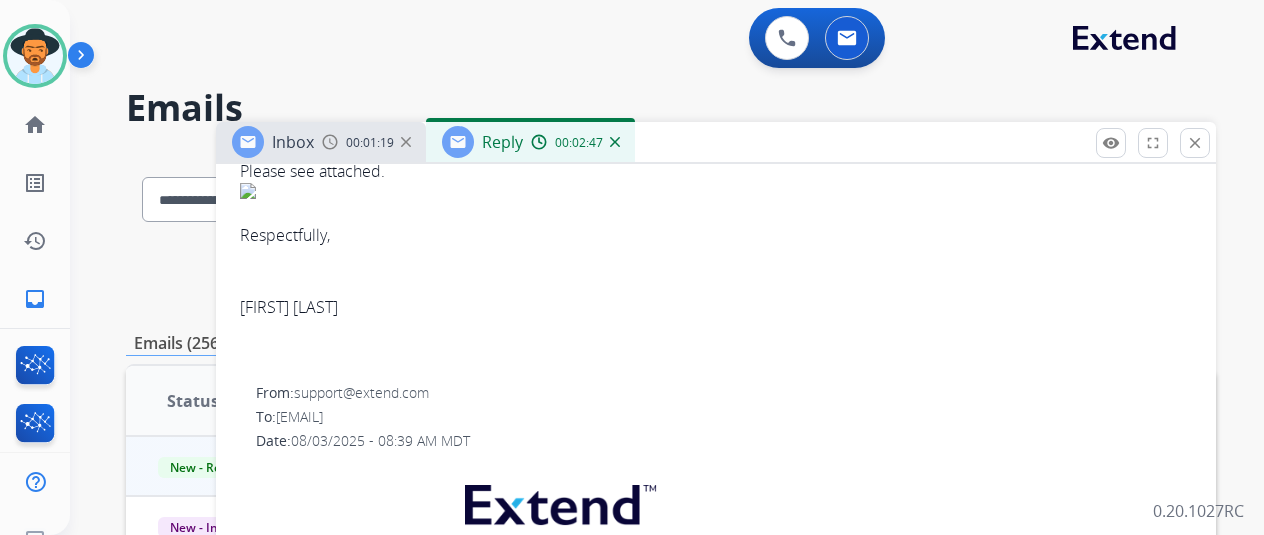 click on "Respectfully, Jasmine Bahamonde" at bounding box center [716, 271] 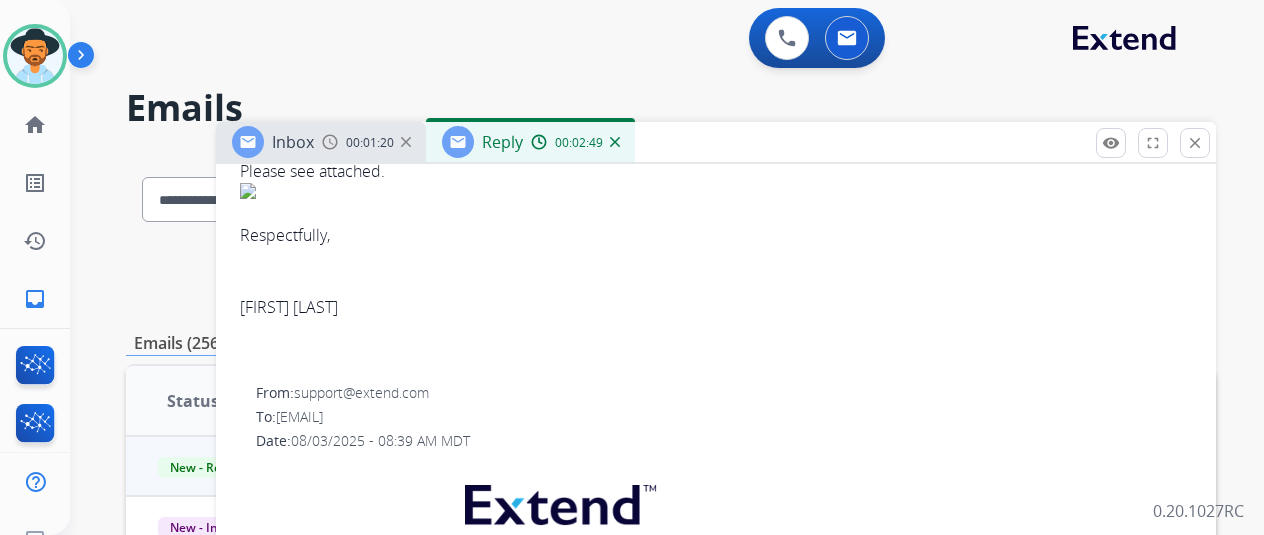 click on "Respectfully, Jasmine Bahamonde" at bounding box center (716, 271) 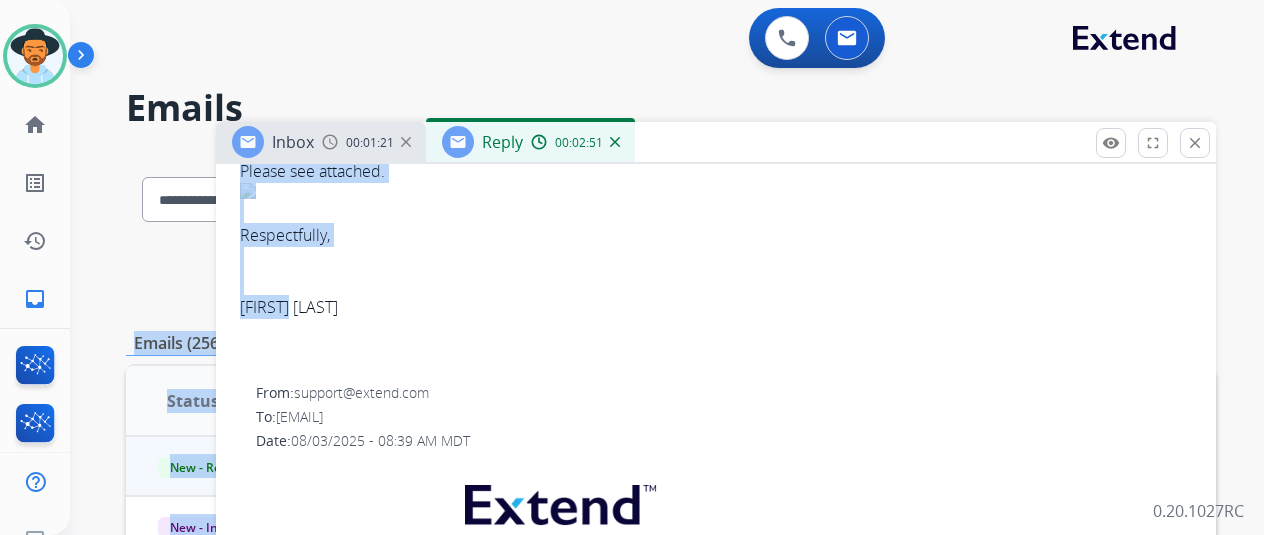 drag, startPoint x: 310, startPoint y: 305, endPoint x: 227, endPoint y: 305, distance: 83 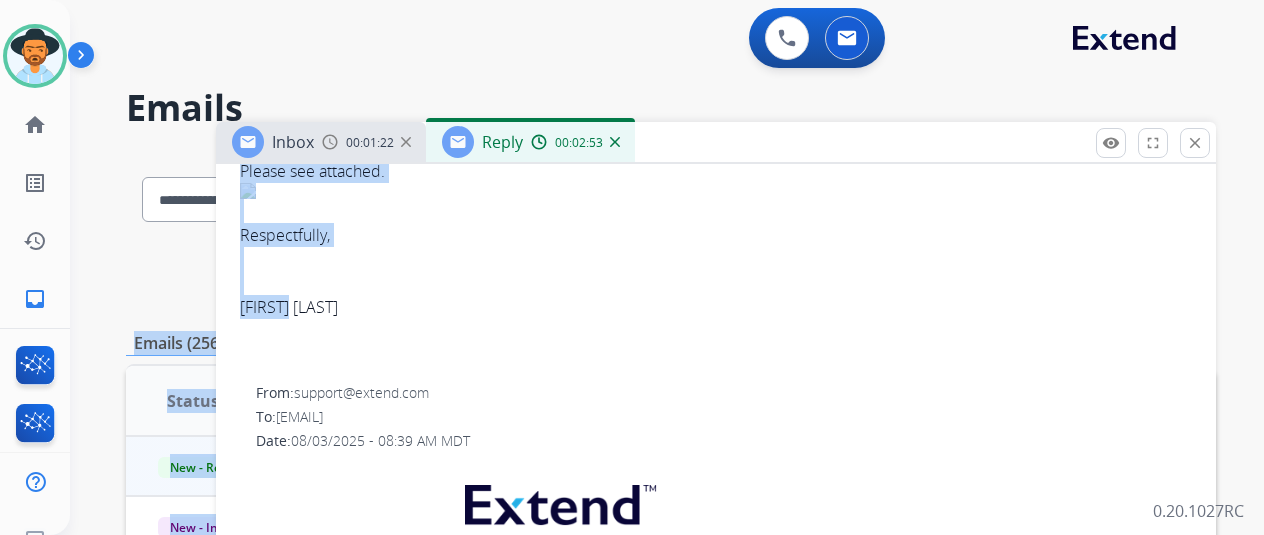 click on "Respectfully, Jasmine Bahamonde" at bounding box center (716, 271) 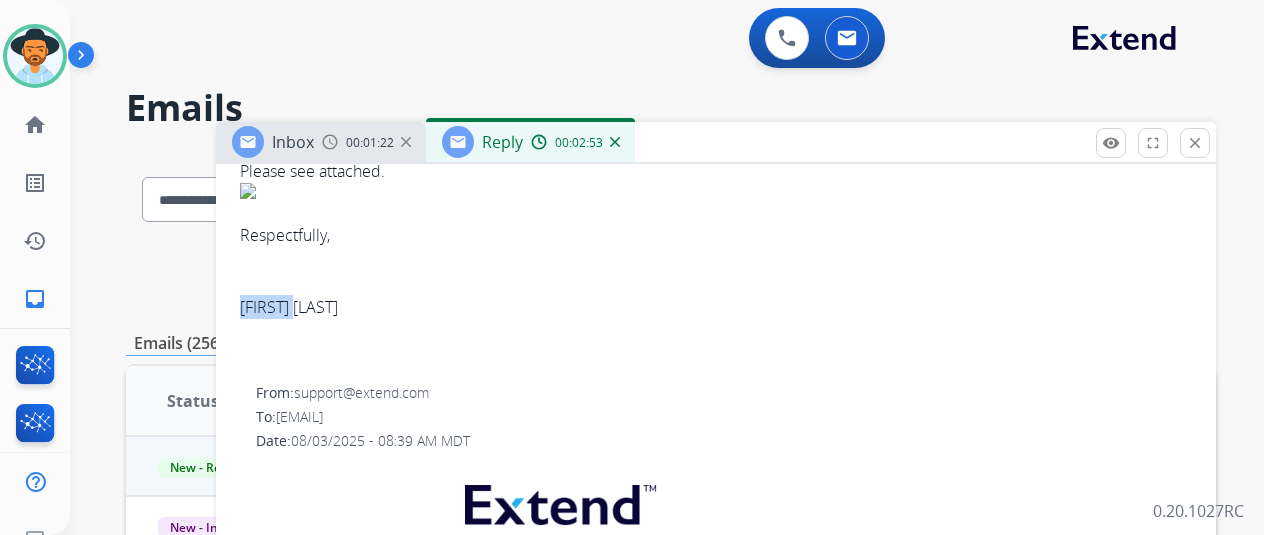 click on "Respectfully, Jasmine Bahamonde" at bounding box center [716, 271] 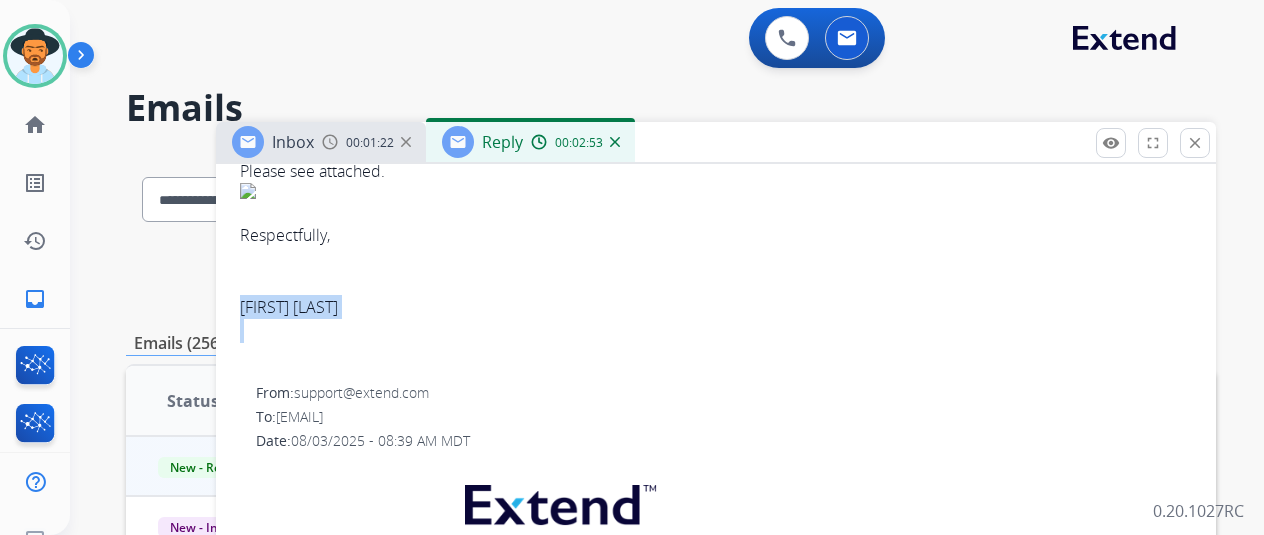 click on "Respectfully, Jasmine Bahamonde" at bounding box center [716, 271] 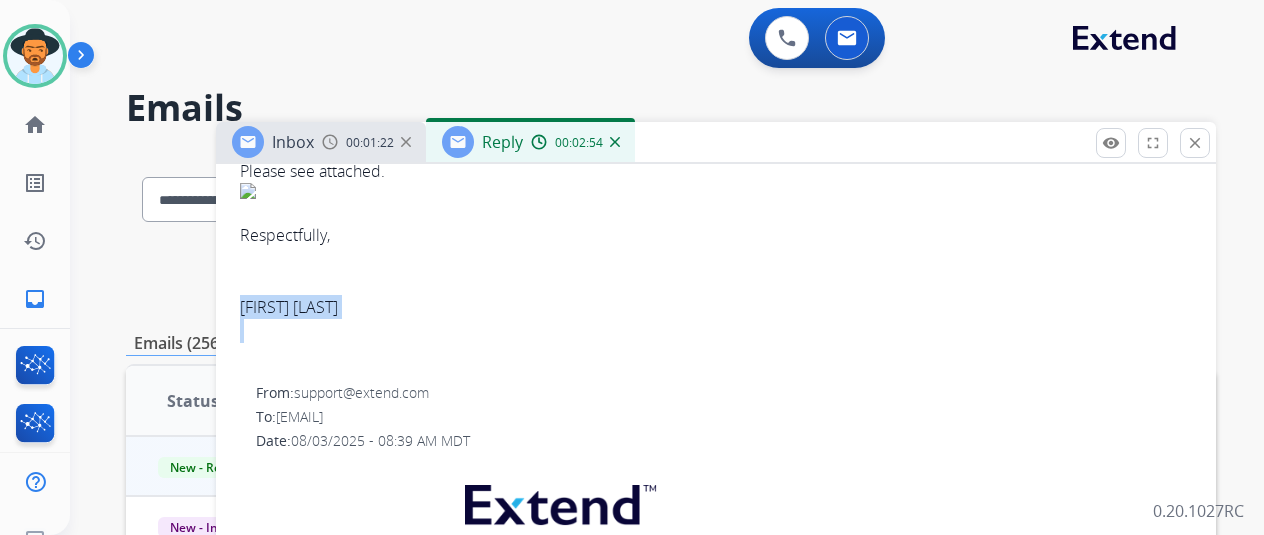 click on "Respectfully, Jasmine Bahamonde" at bounding box center [716, 271] 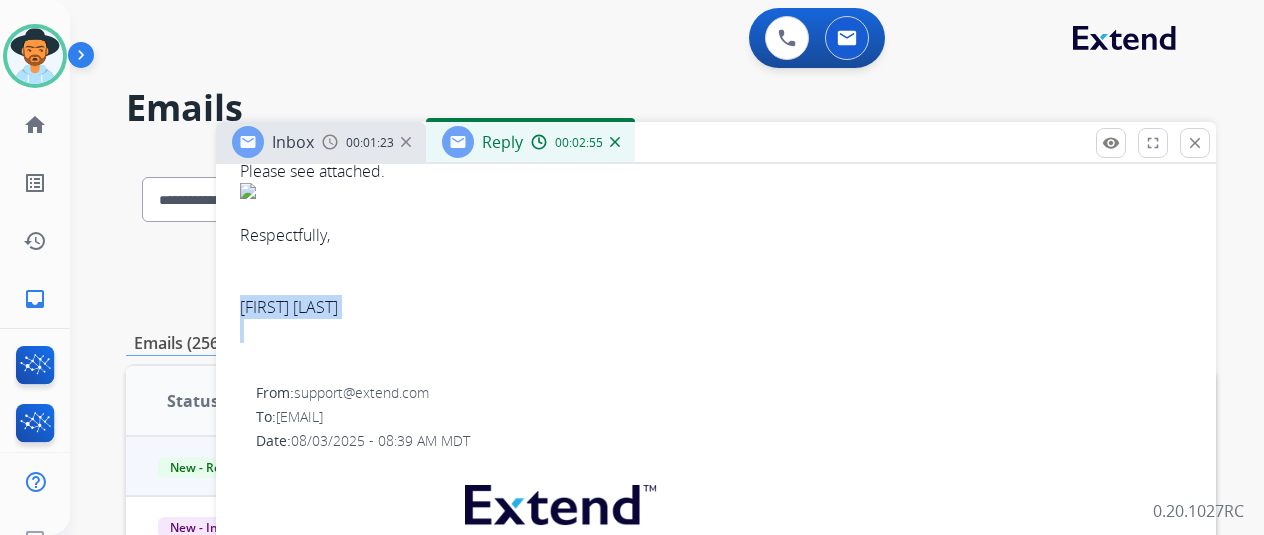 click on "Respectfully, Jasmine Bahamonde" at bounding box center (716, 271) 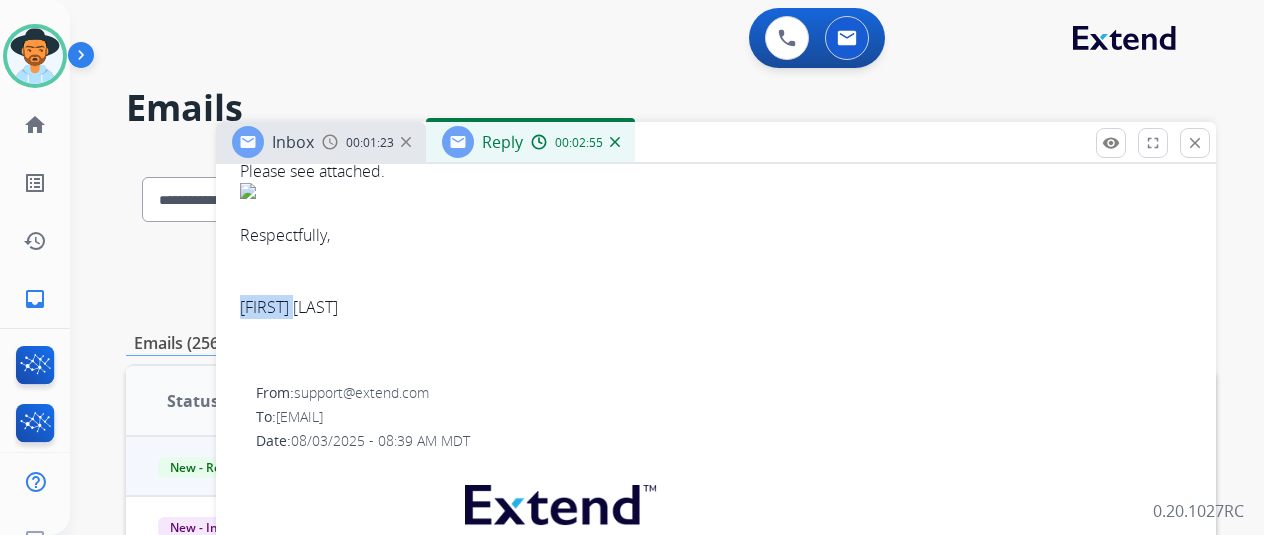 click on "Respectfully, Jasmine Bahamonde" at bounding box center (716, 271) 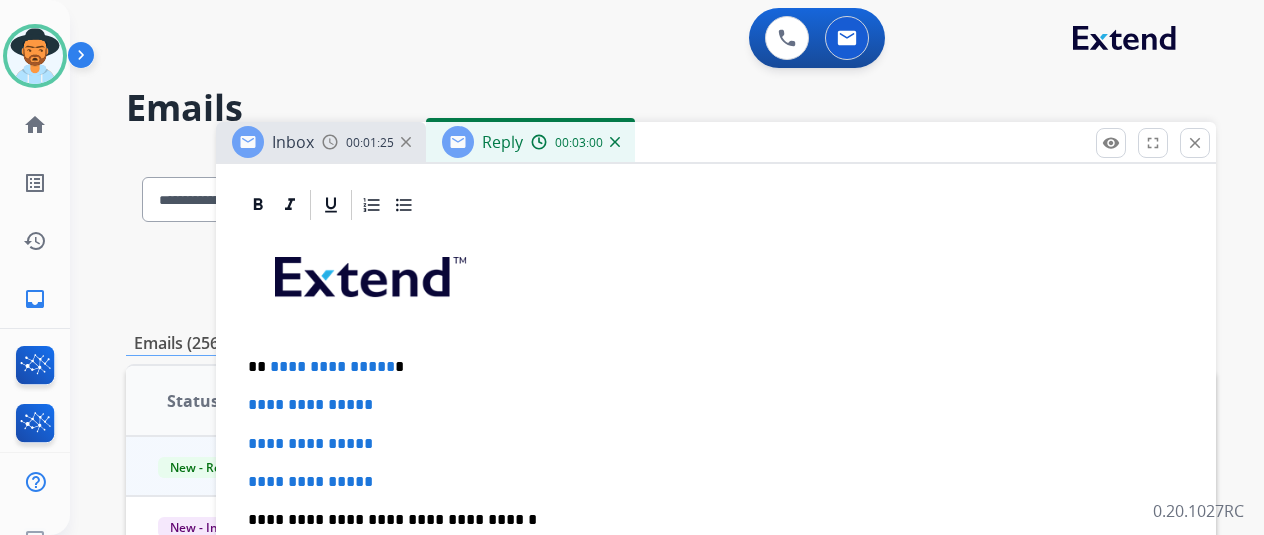 scroll, scrollTop: 500, scrollLeft: 0, axis: vertical 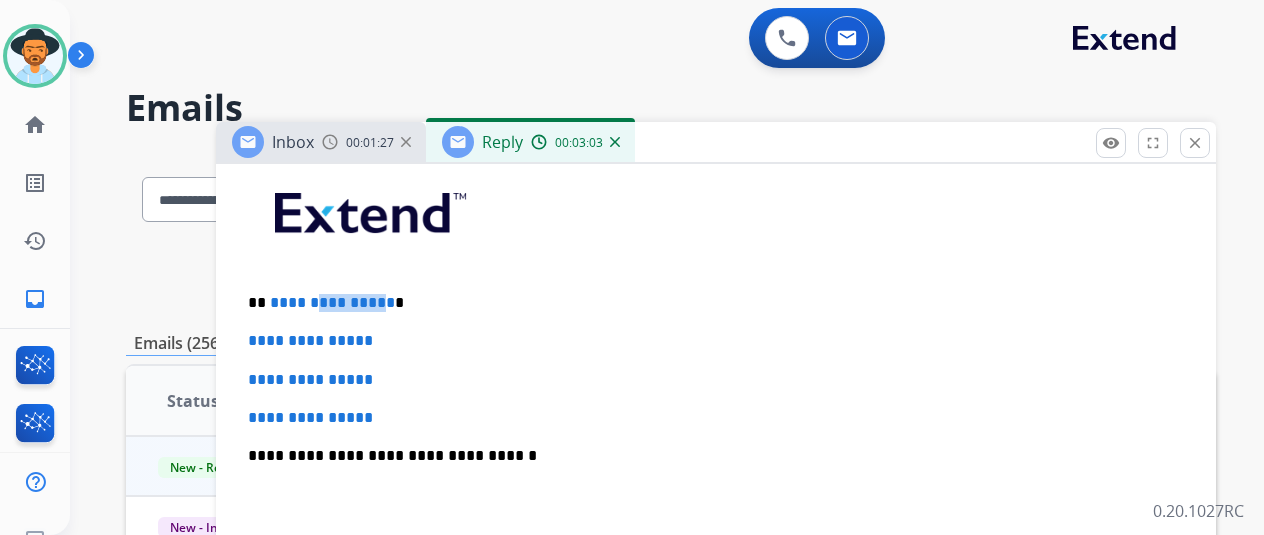 click on "**********" at bounding box center [708, 303] 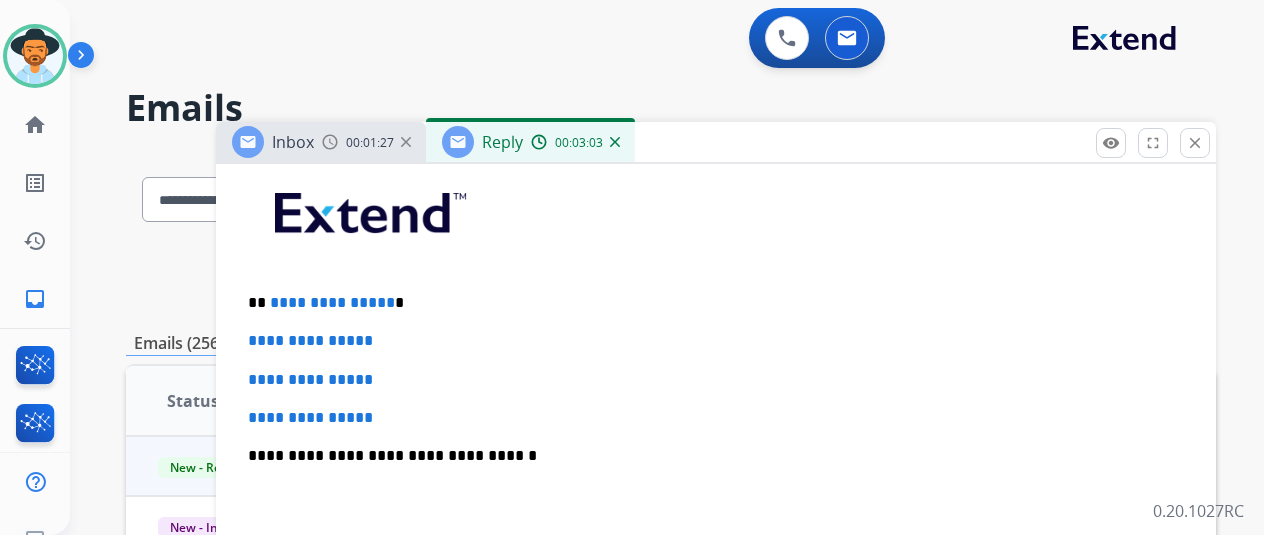 click on "**********" at bounding box center (708, 303) 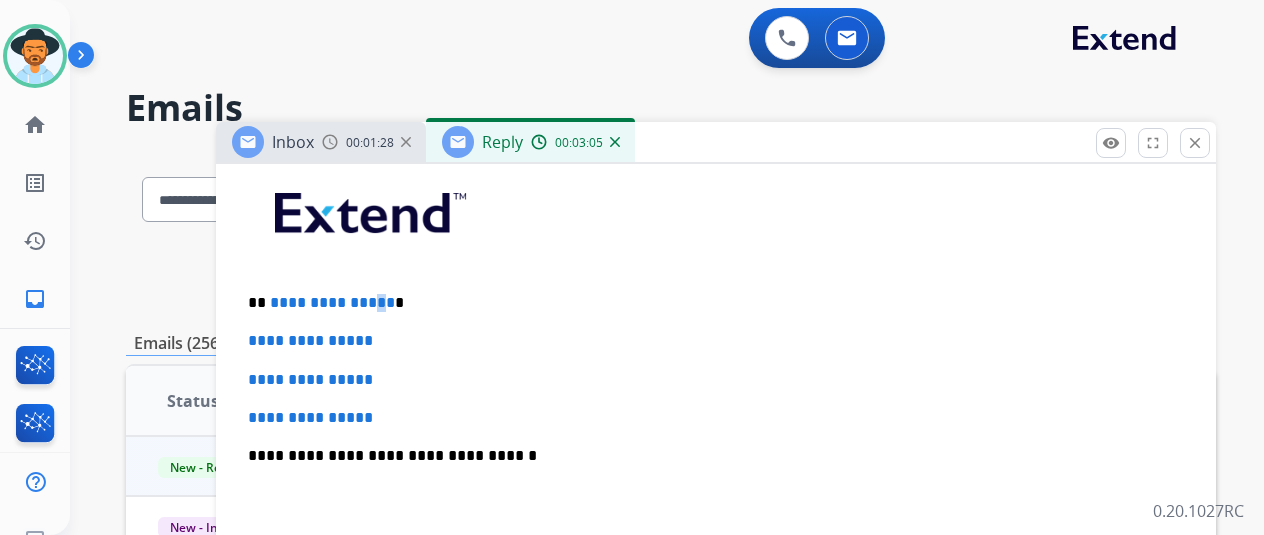 click on "**********" at bounding box center (332, 302) 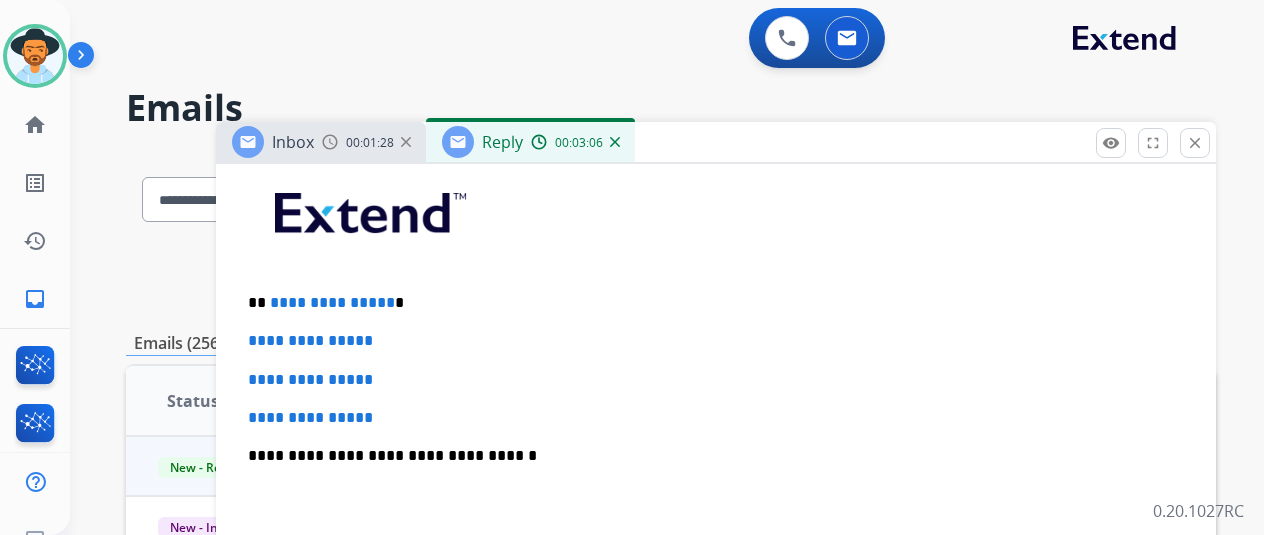 click on "**********" at bounding box center (708, 303) 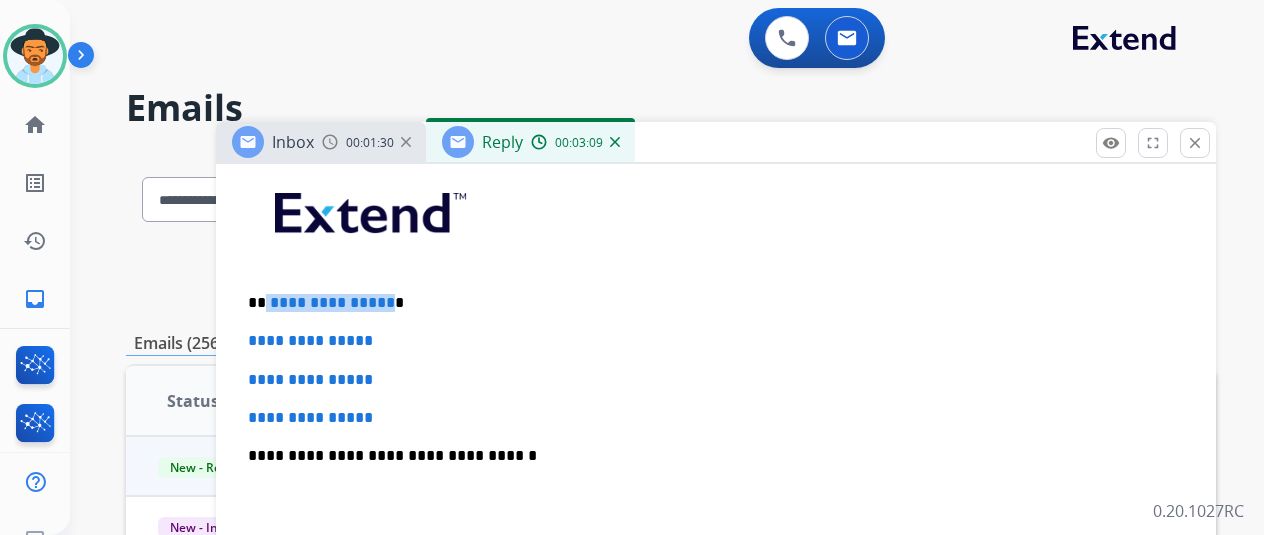 drag, startPoint x: 400, startPoint y: 294, endPoint x: 280, endPoint y: 295, distance: 120.004166 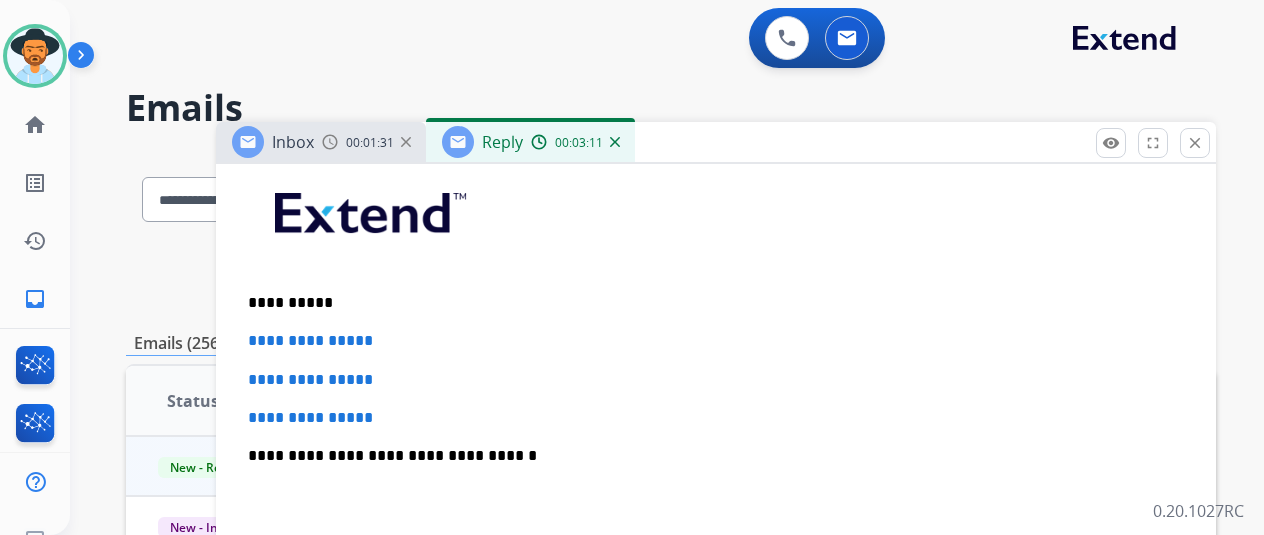 click on "**********" at bounding box center [708, 303] 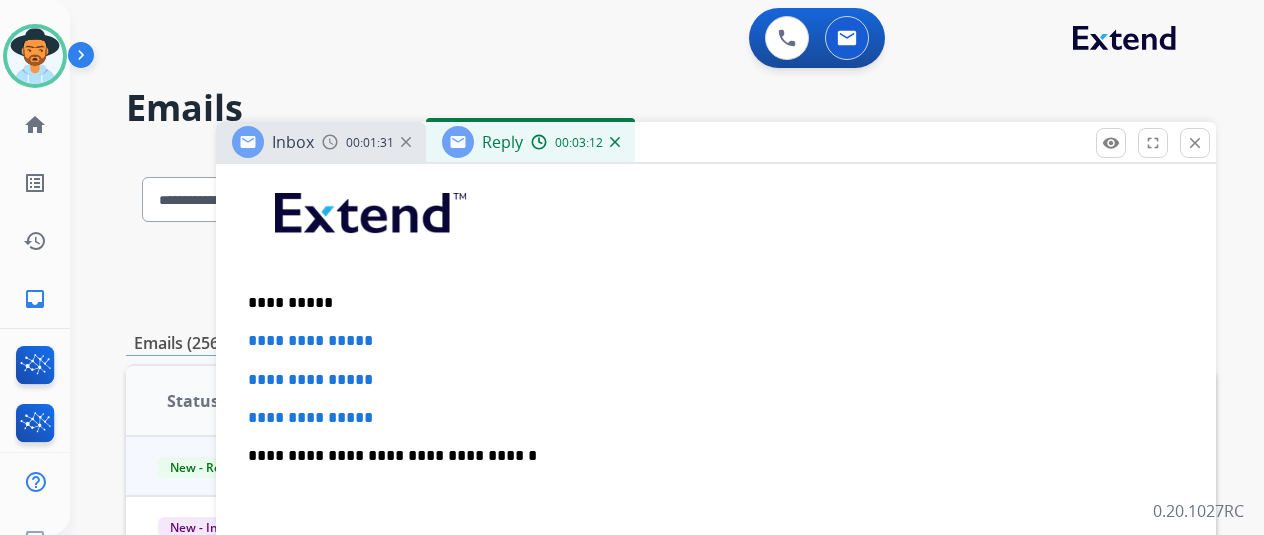 type 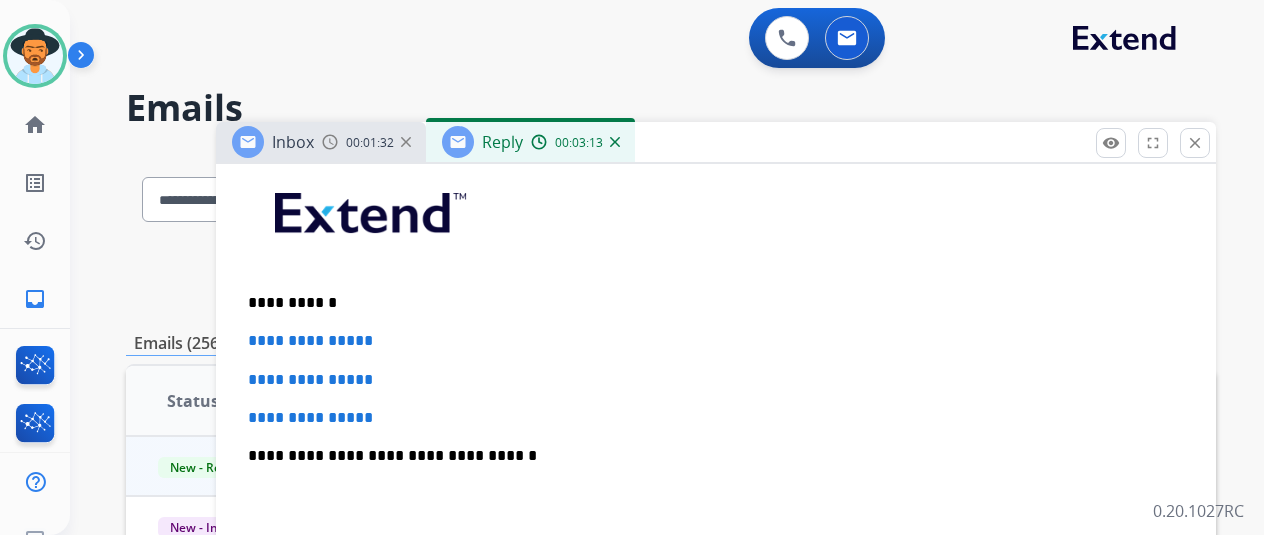 click on "**********" at bounding box center (716, 341) 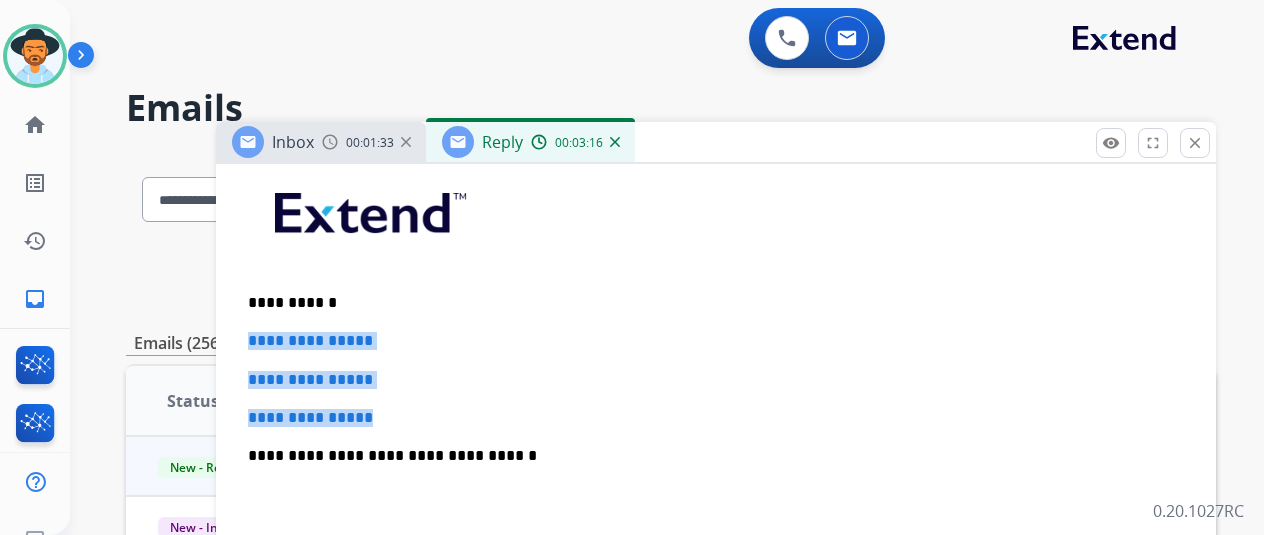 drag, startPoint x: 448, startPoint y: 408, endPoint x: 264, endPoint y: 332, distance: 199.07788 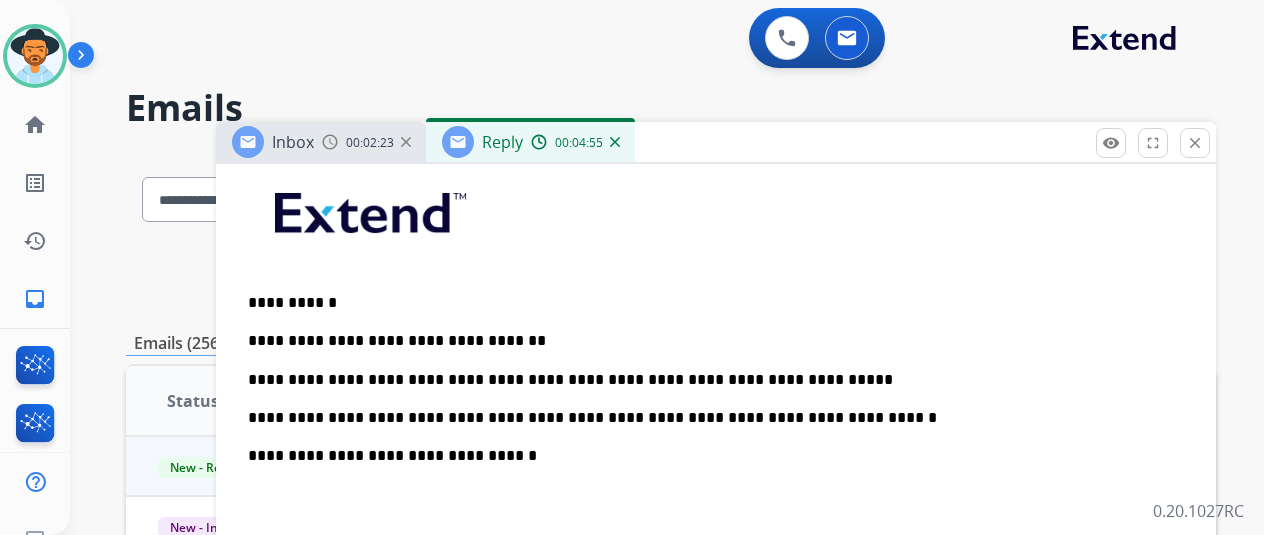 click on "**********" at bounding box center [708, 380] 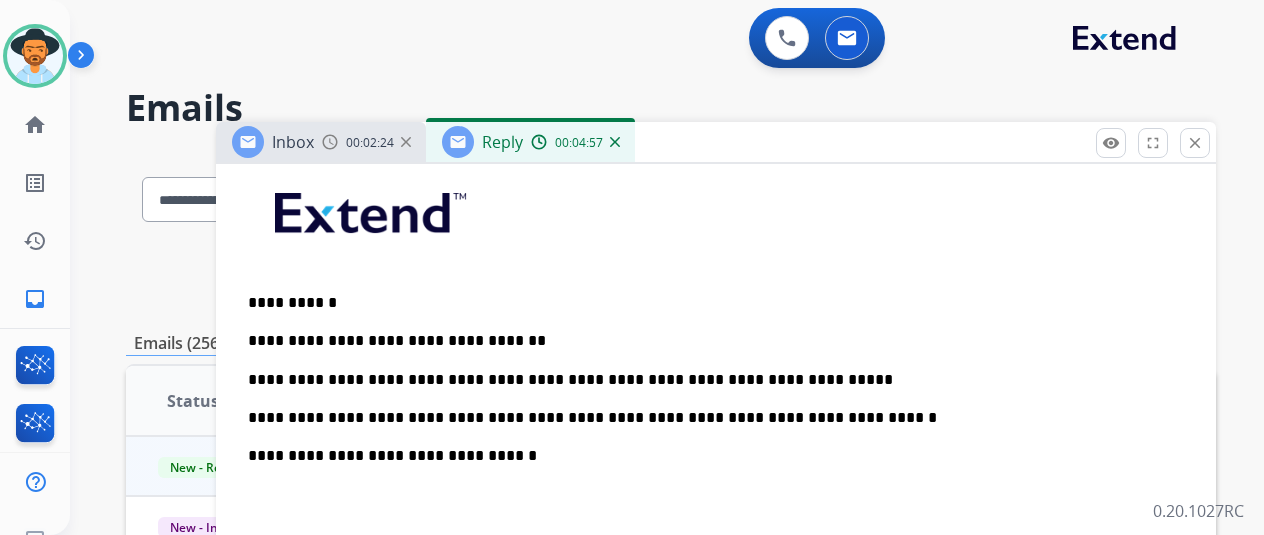 click on "**********" at bounding box center [708, 380] 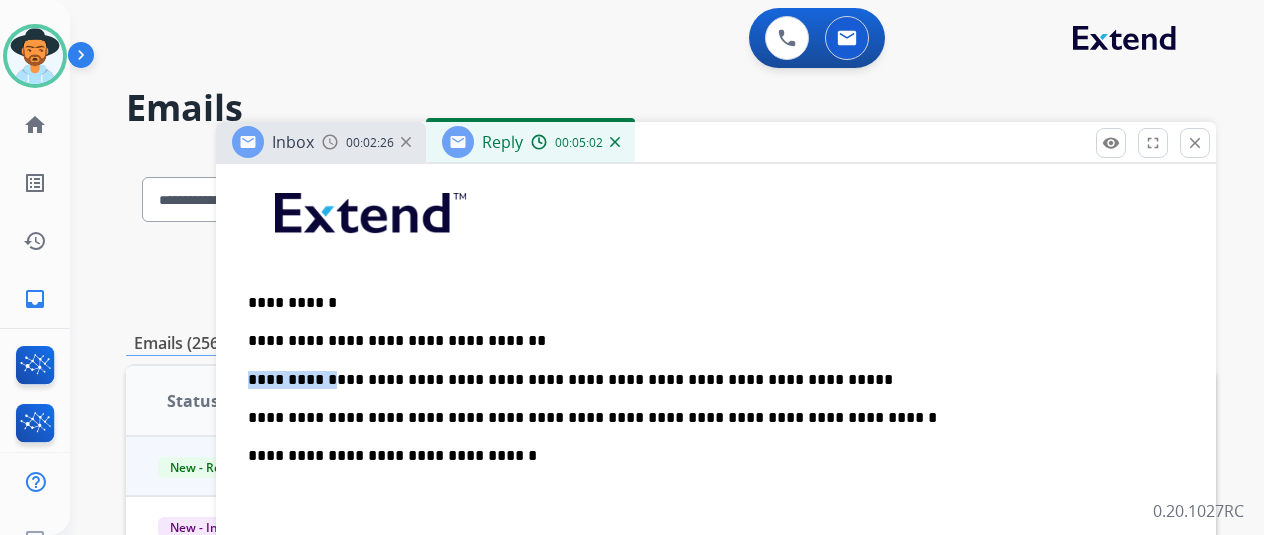 drag, startPoint x: 325, startPoint y: 378, endPoint x: 309, endPoint y: 376, distance: 16.124516 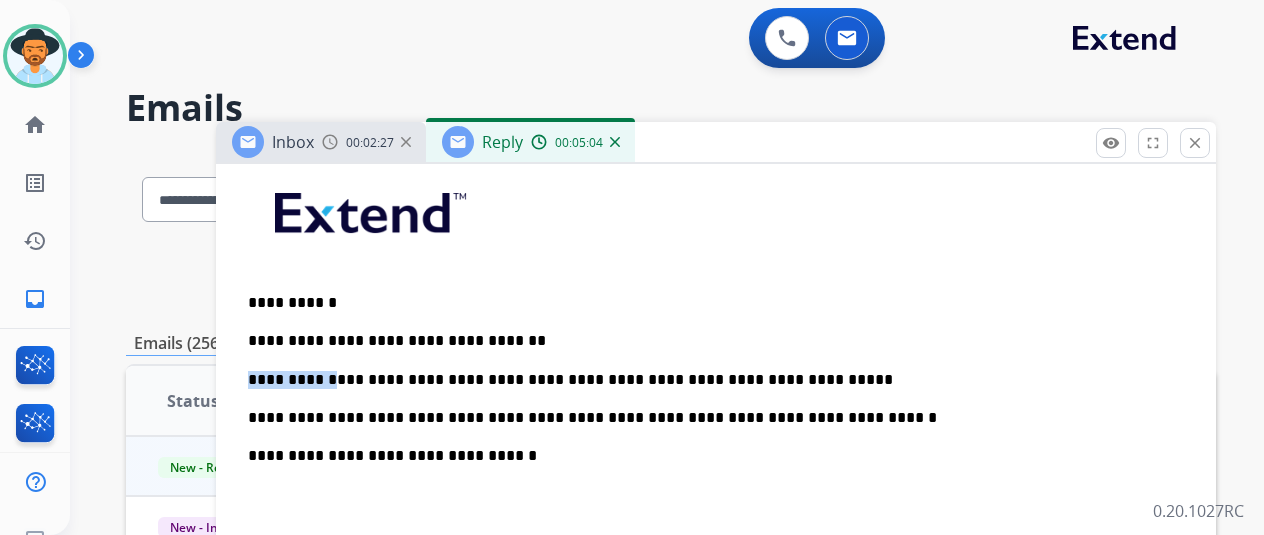 click on "**********" at bounding box center (708, 380) 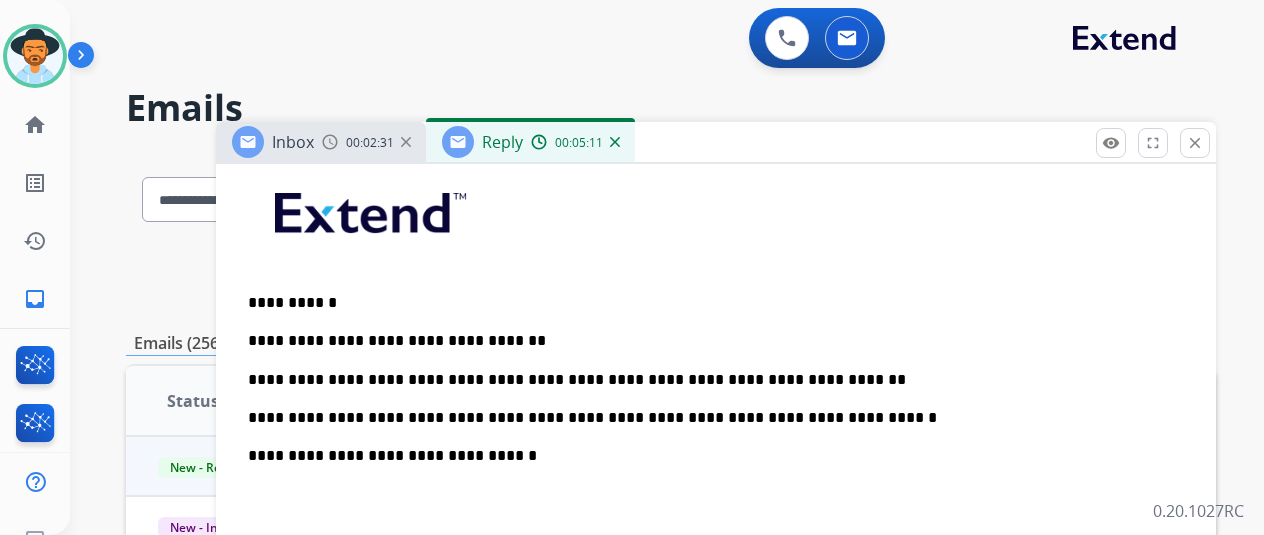 click on "**********" at bounding box center [716, 503] 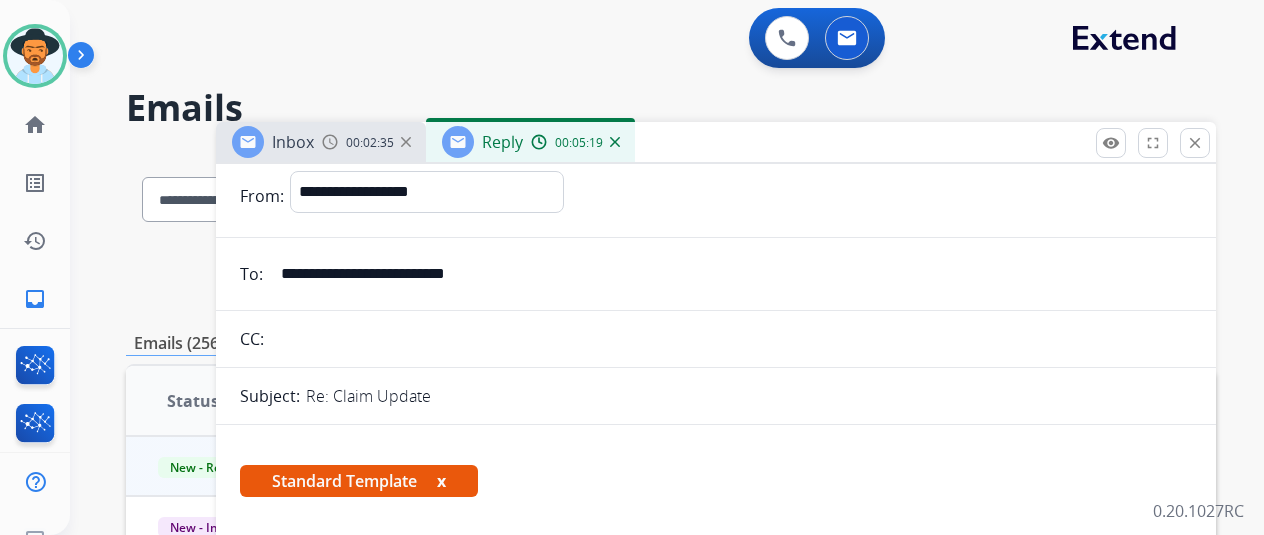 scroll, scrollTop: 0, scrollLeft: 0, axis: both 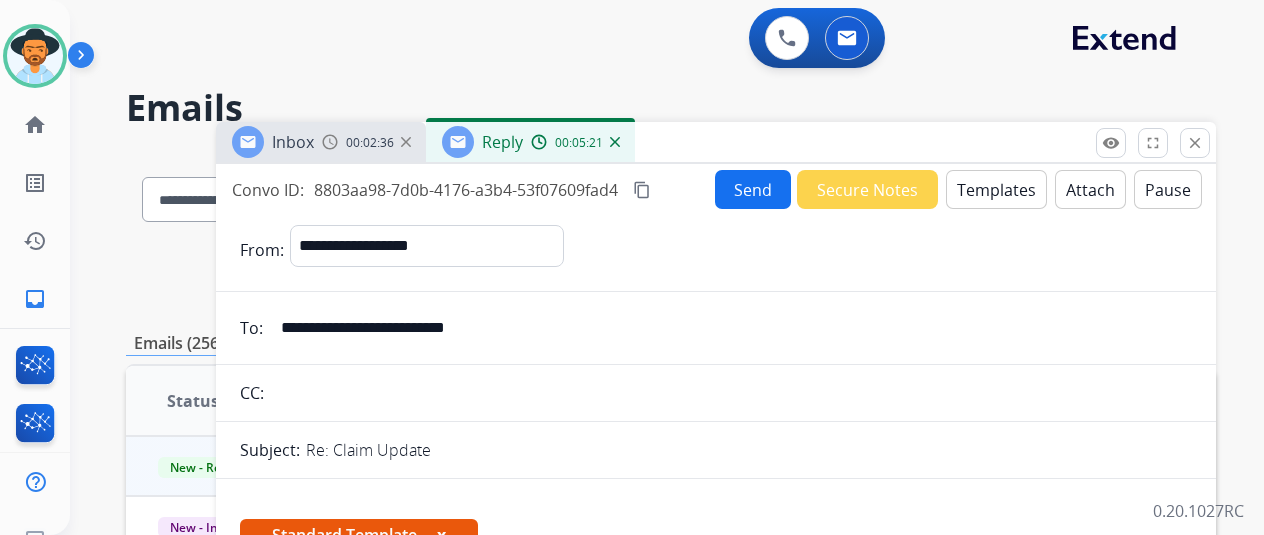 click on "Send" at bounding box center [753, 189] 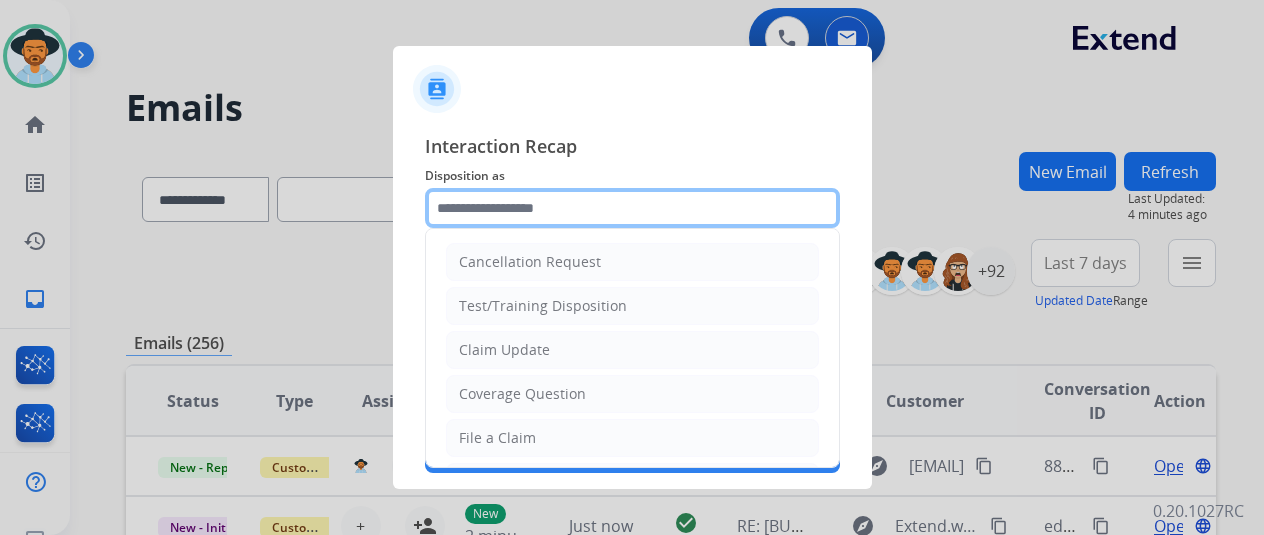 click 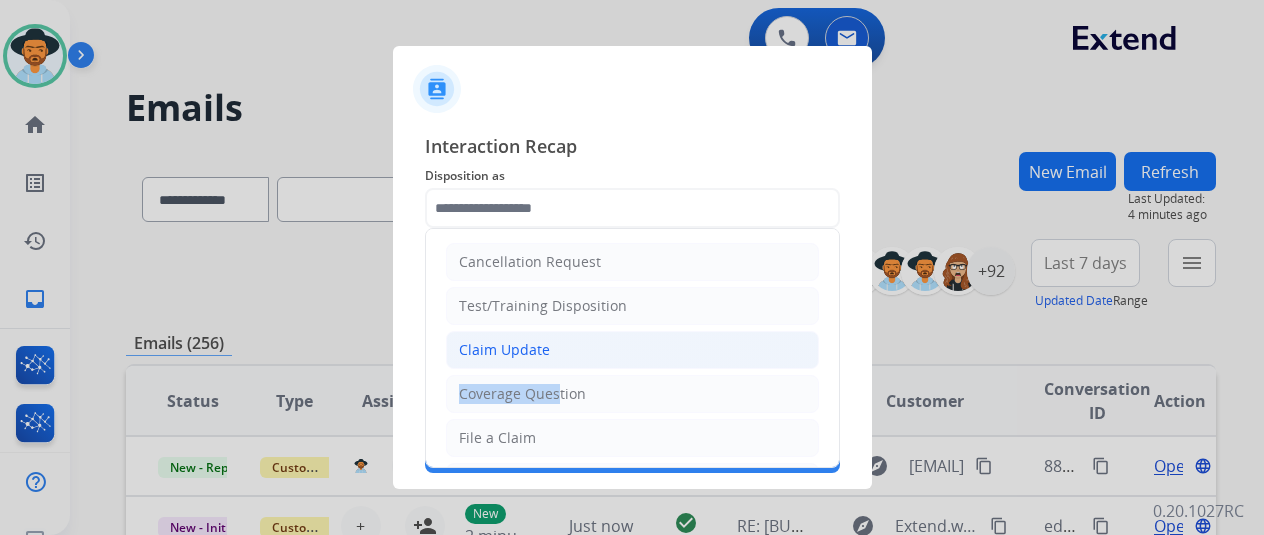 drag, startPoint x: 547, startPoint y: 385, endPoint x: 541, endPoint y: 347, distance: 38.470768 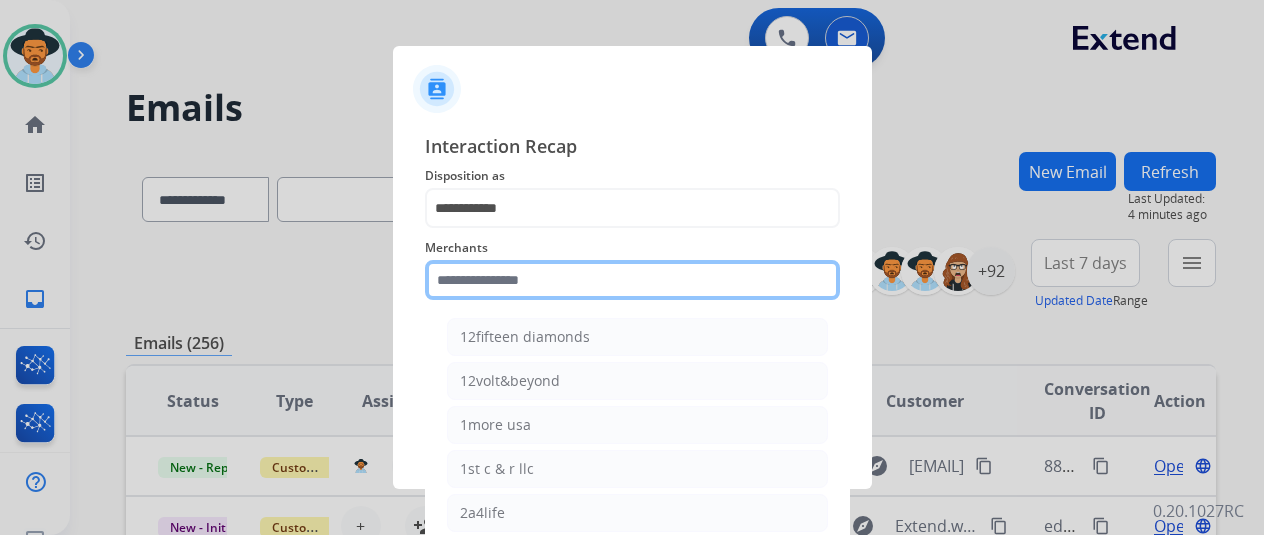 click 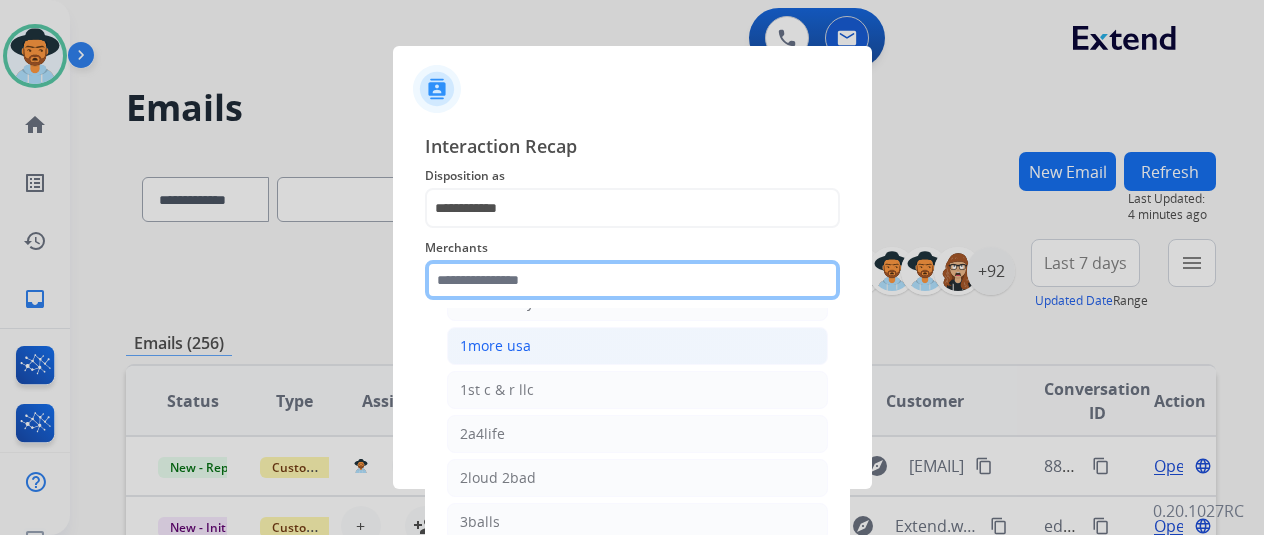 scroll, scrollTop: 300, scrollLeft: 0, axis: vertical 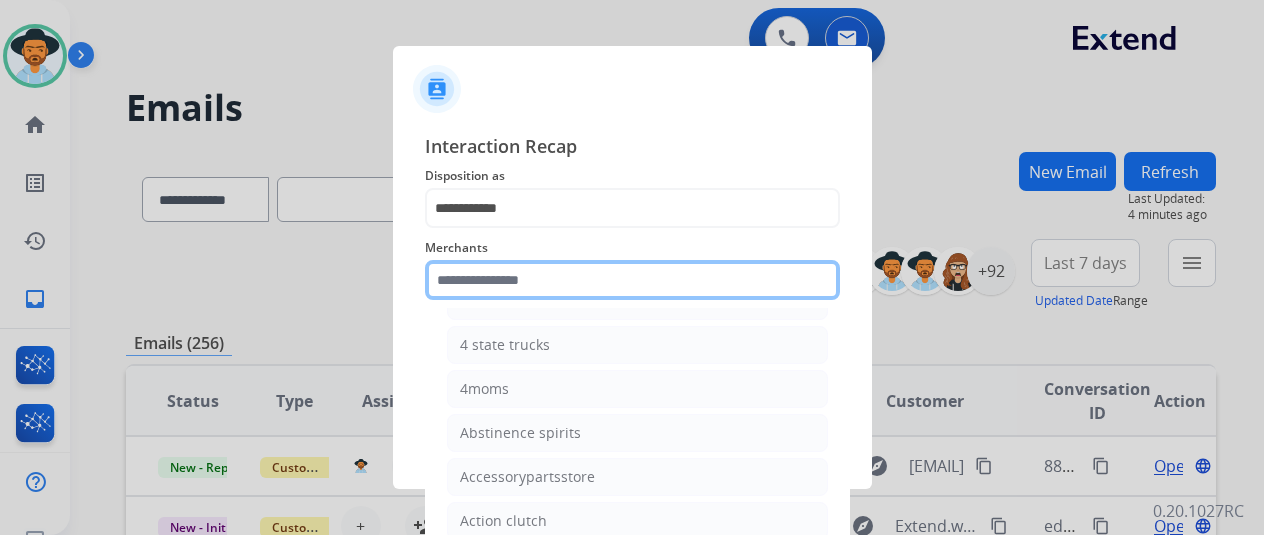 click 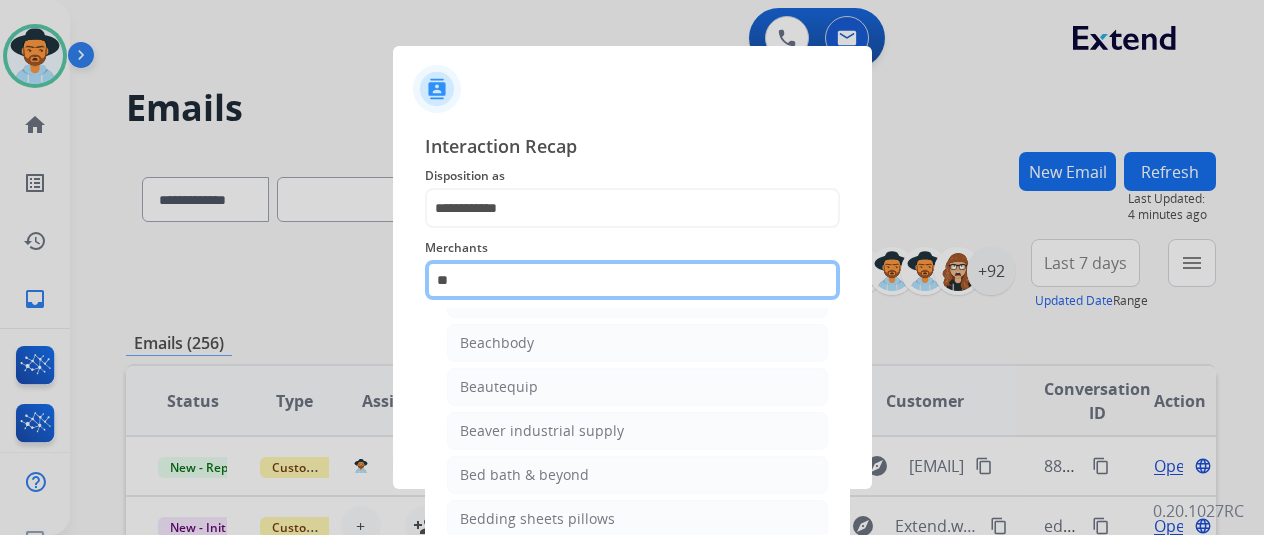 scroll, scrollTop: 0, scrollLeft: 0, axis: both 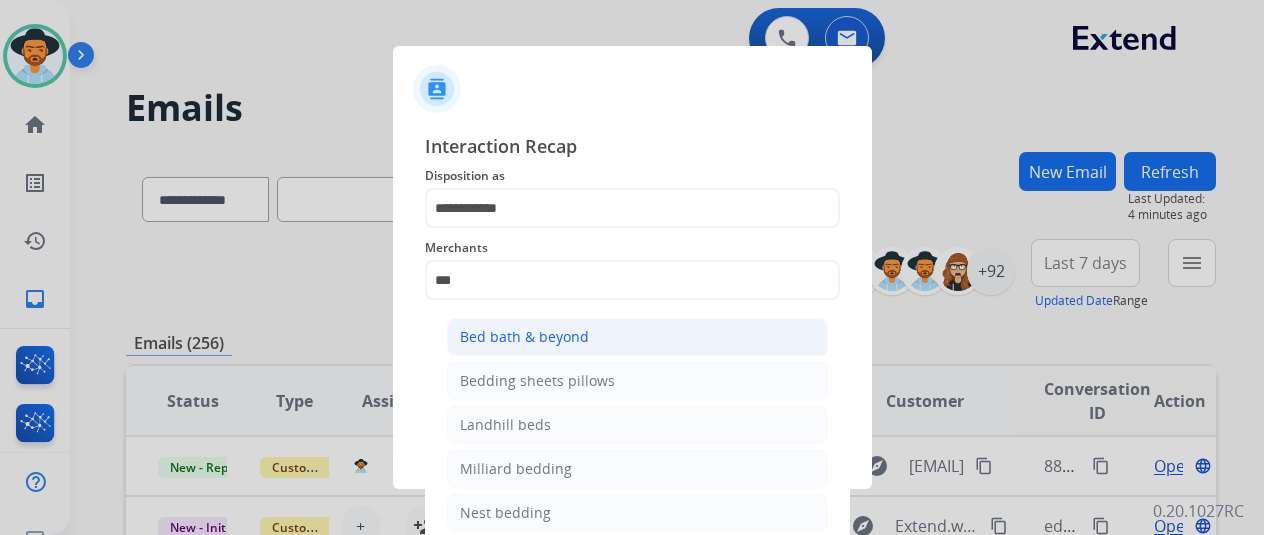 click on "Bed bath & beyond" 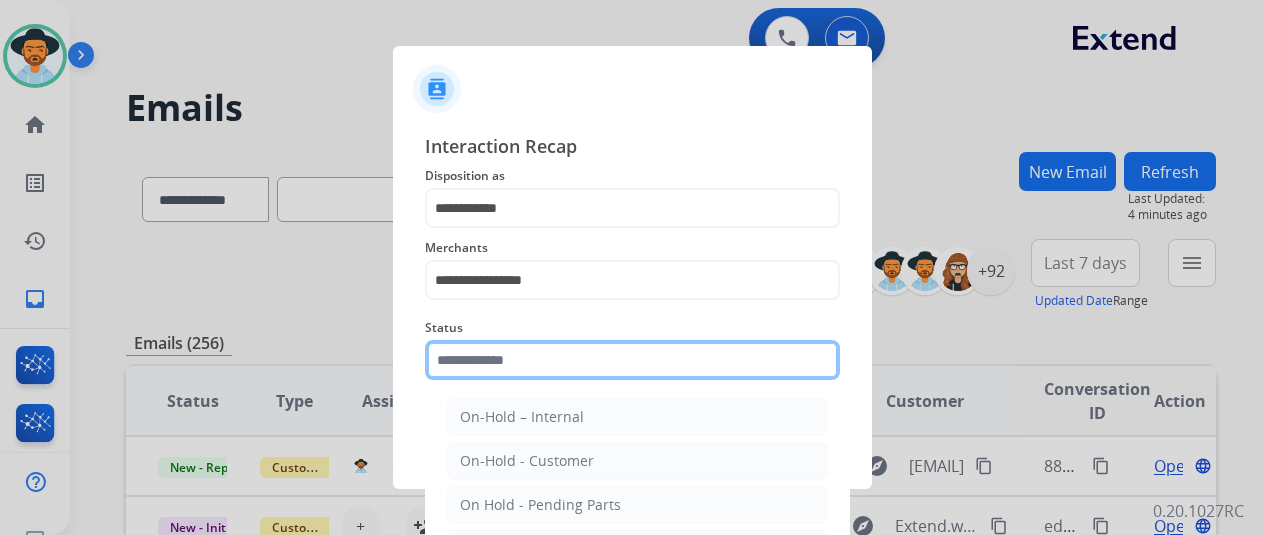 click 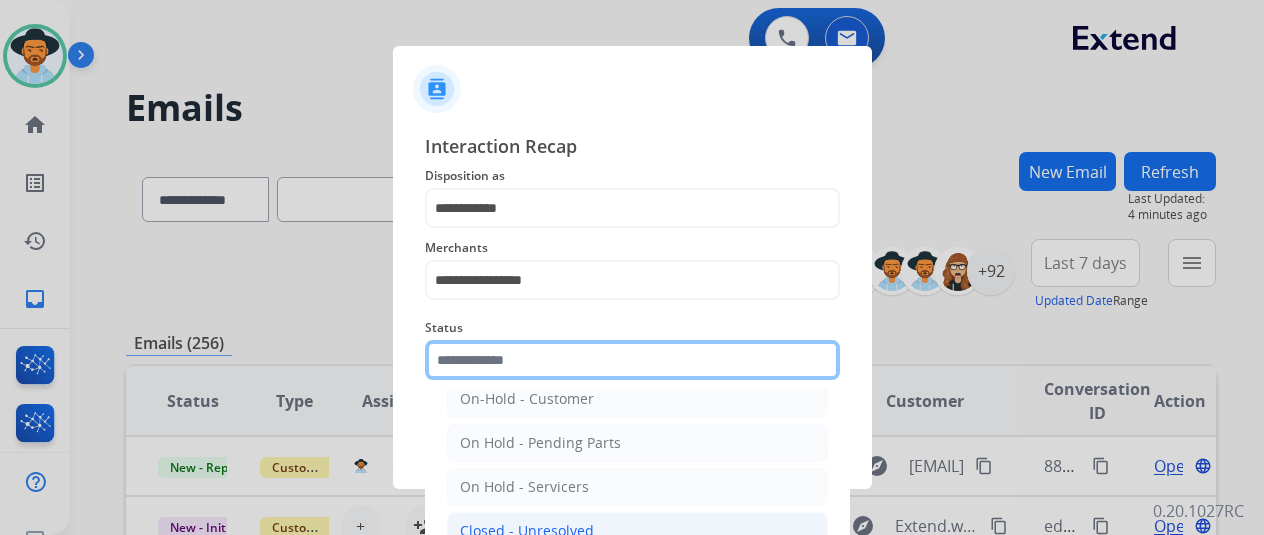 scroll, scrollTop: 114, scrollLeft: 0, axis: vertical 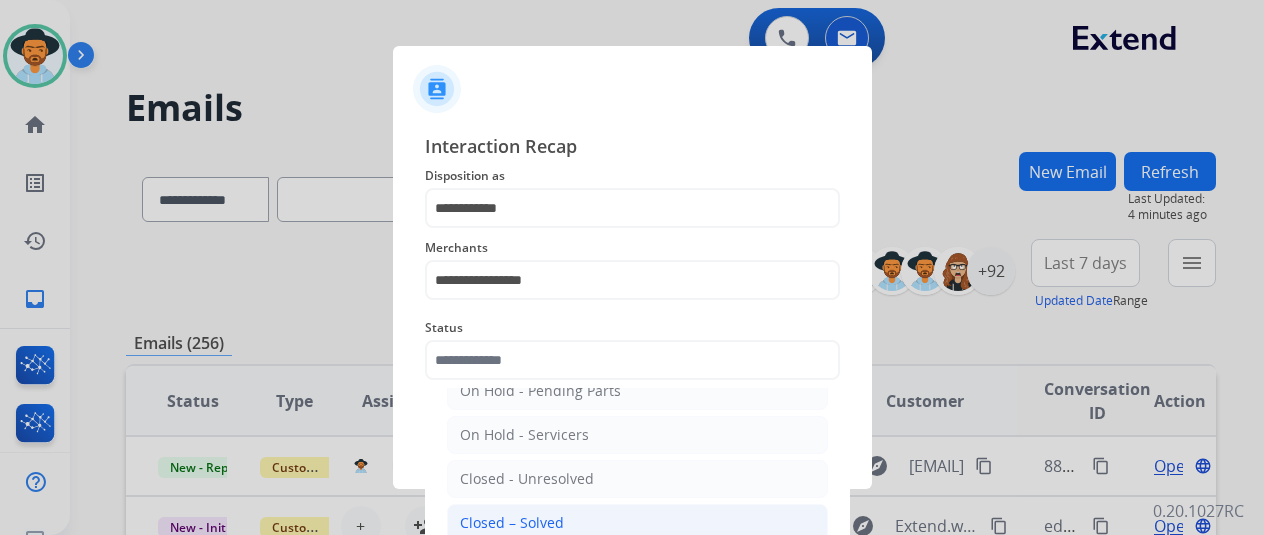 click on "Closed – Solved" 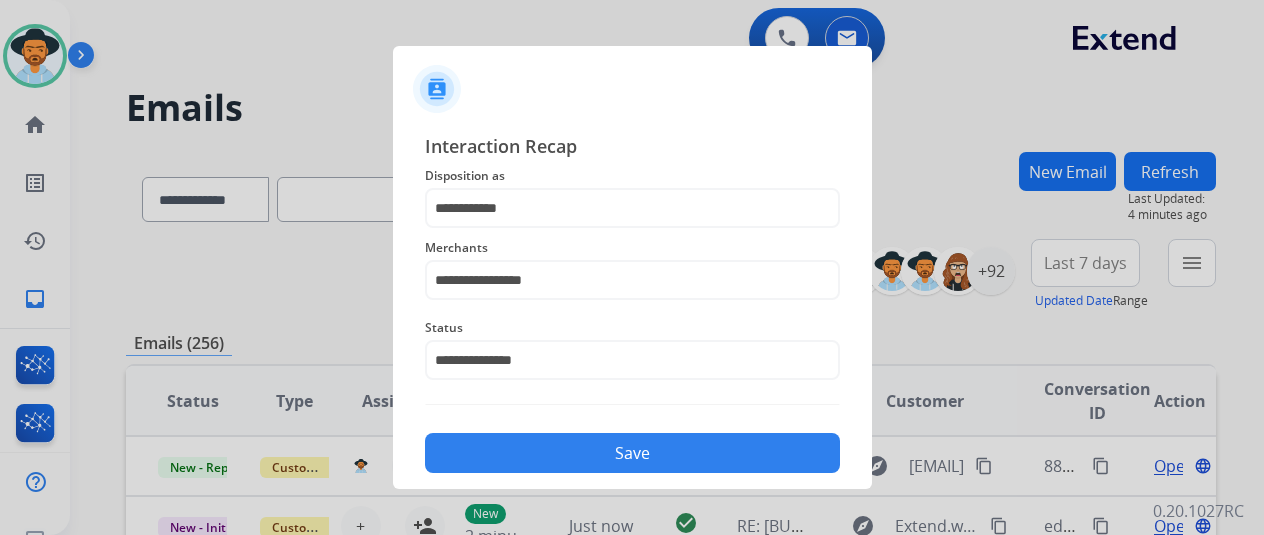 click on "Save" 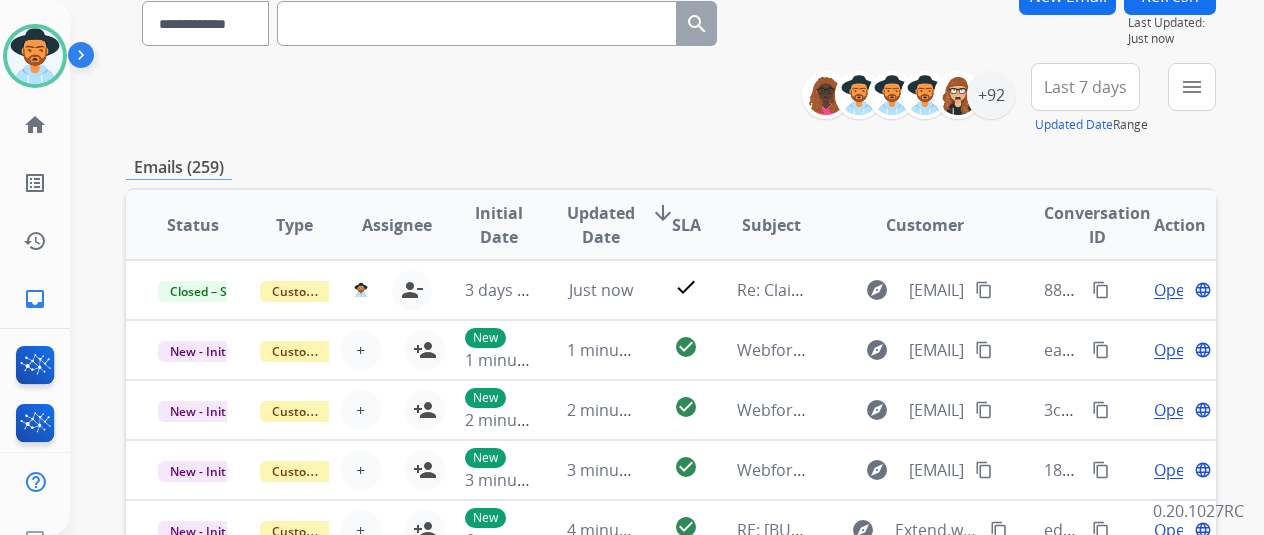 scroll, scrollTop: 0, scrollLeft: 0, axis: both 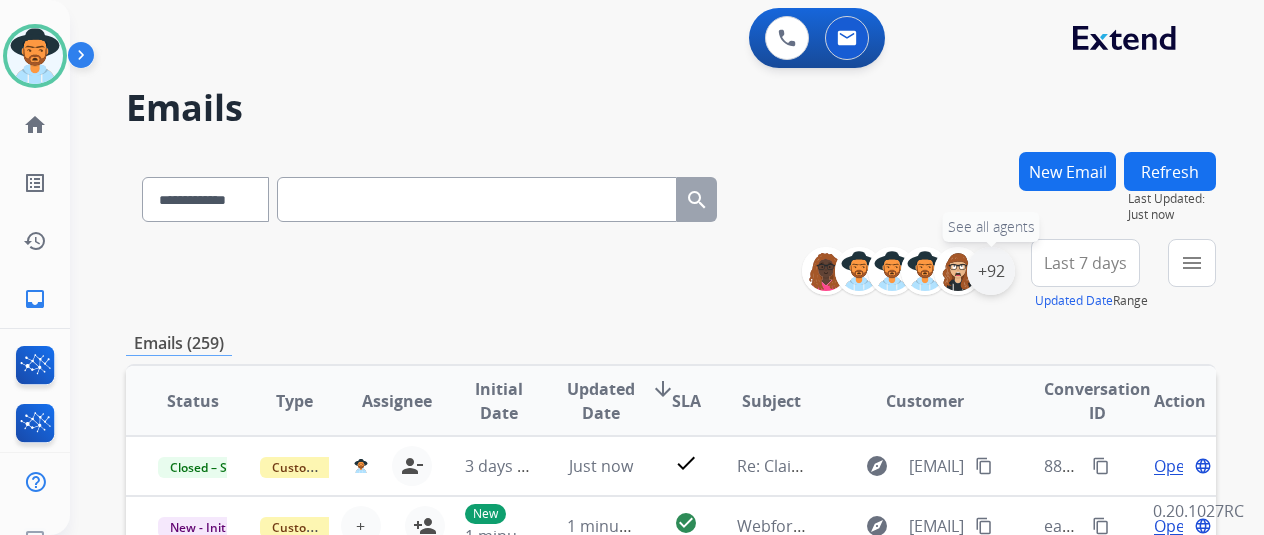 click on "+92" at bounding box center (991, 271) 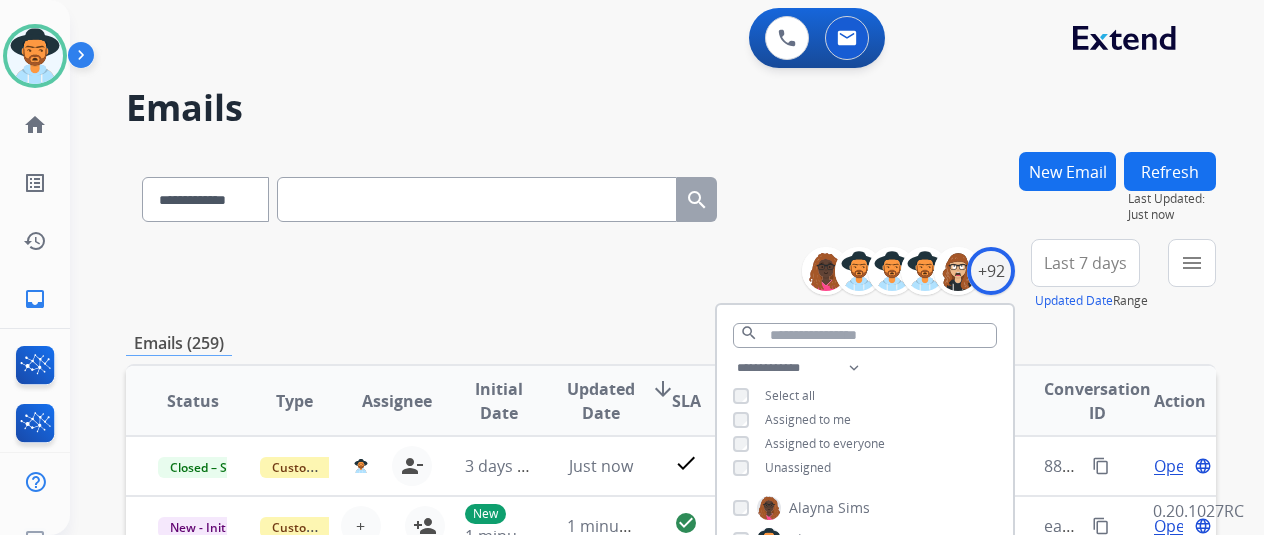 click on "Unassigned" at bounding box center (798, 467) 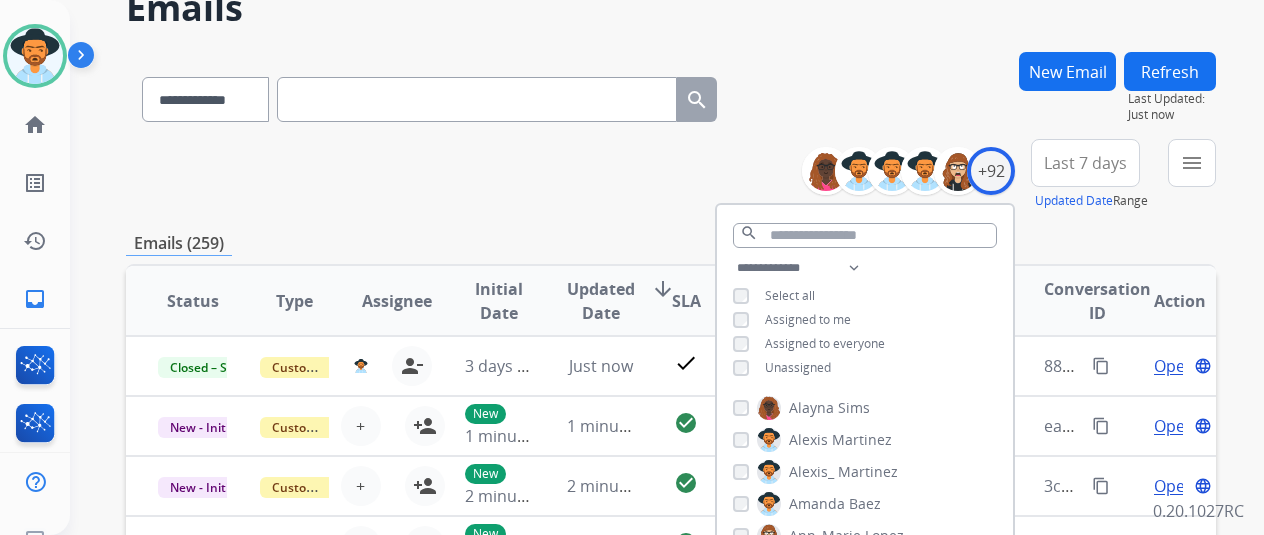 scroll, scrollTop: 300, scrollLeft: 0, axis: vertical 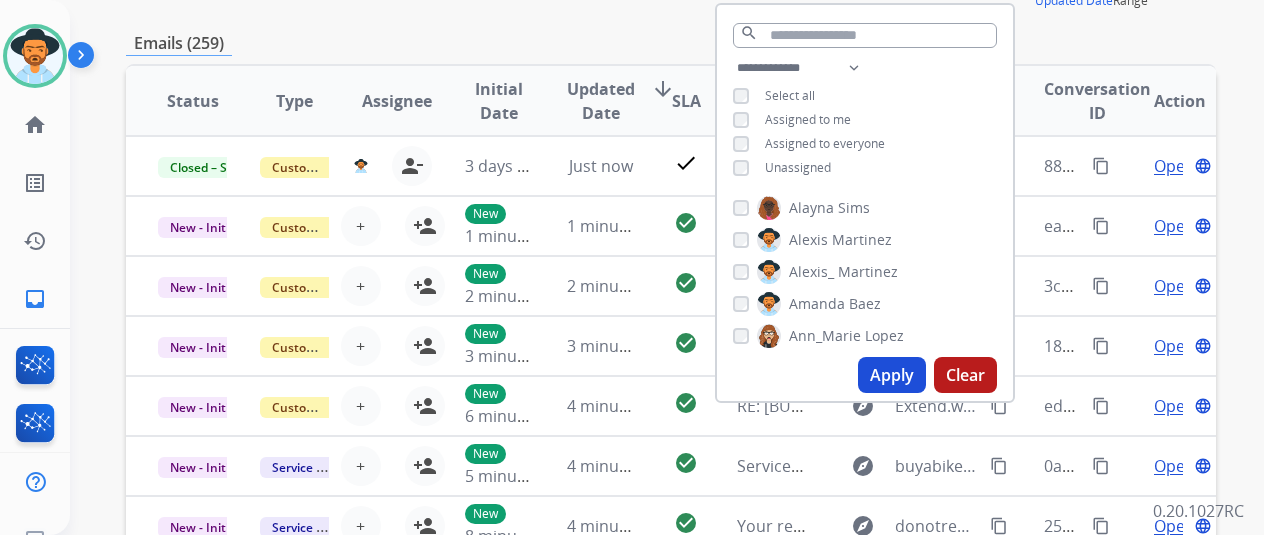 click on "Apply Clear" at bounding box center (865, 375) 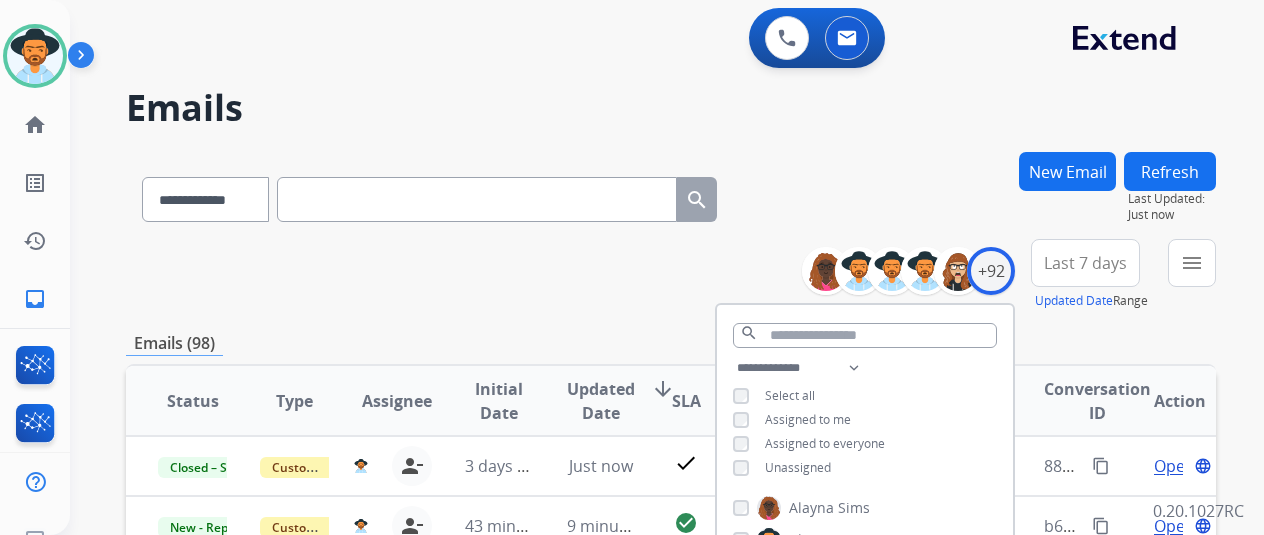 click on "**********" at bounding box center (671, 195) 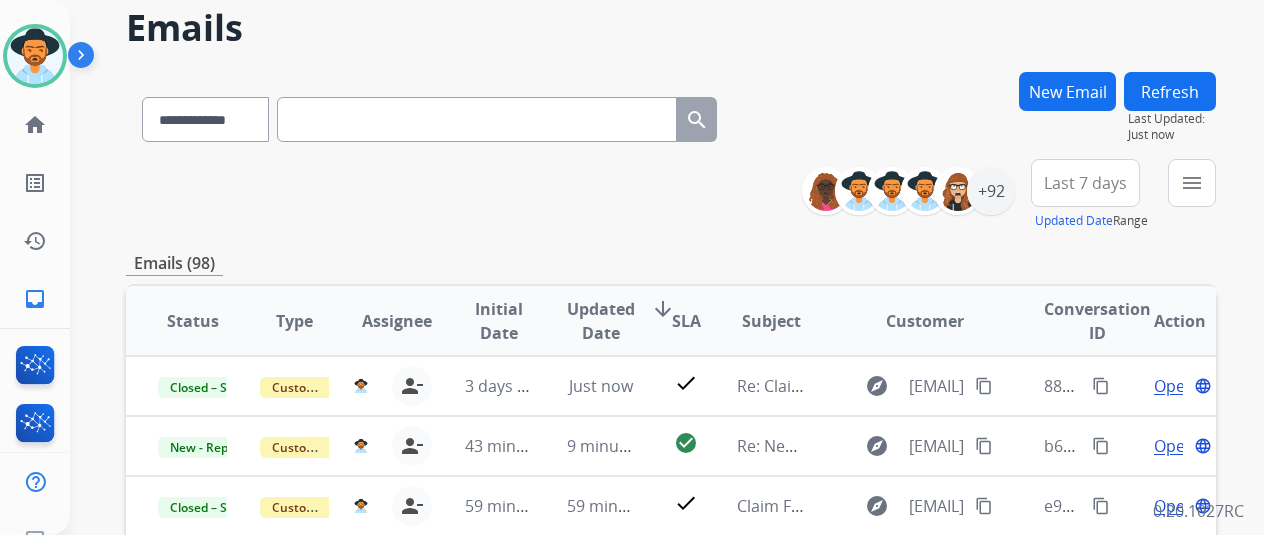 scroll, scrollTop: 300, scrollLeft: 0, axis: vertical 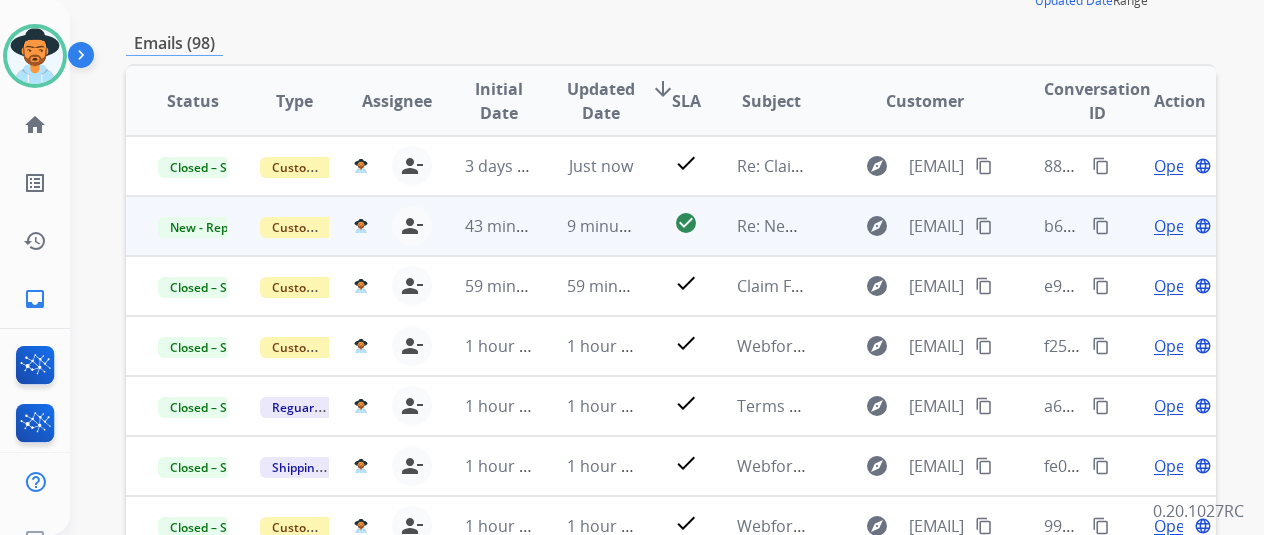 click on "Open" at bounding box center [1174, 226] 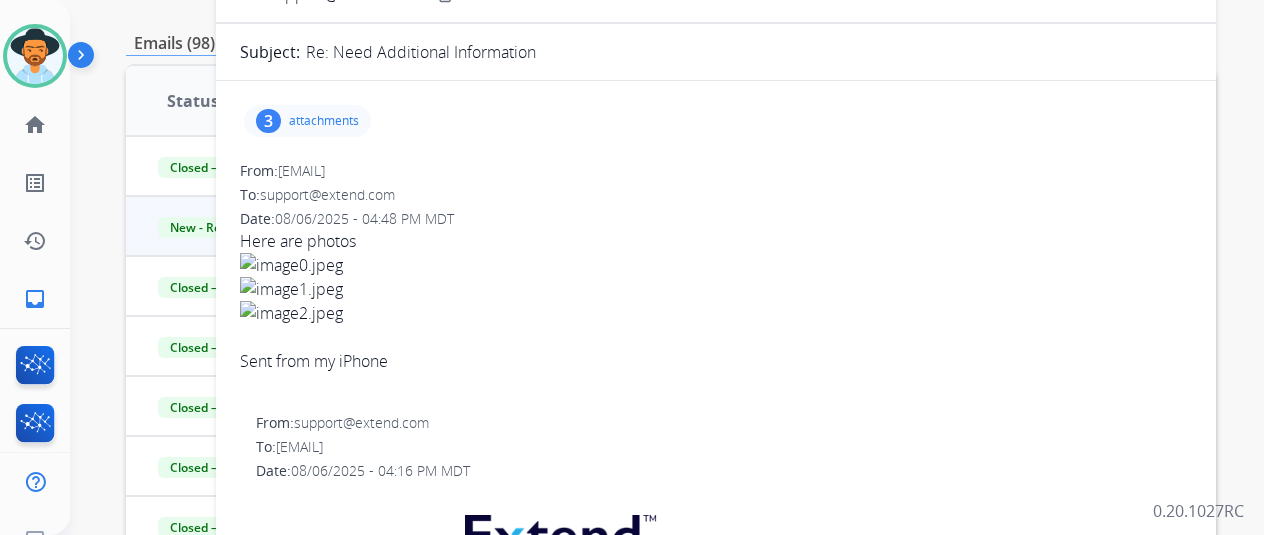 click on "attachments" at bounding box center (324, 121) 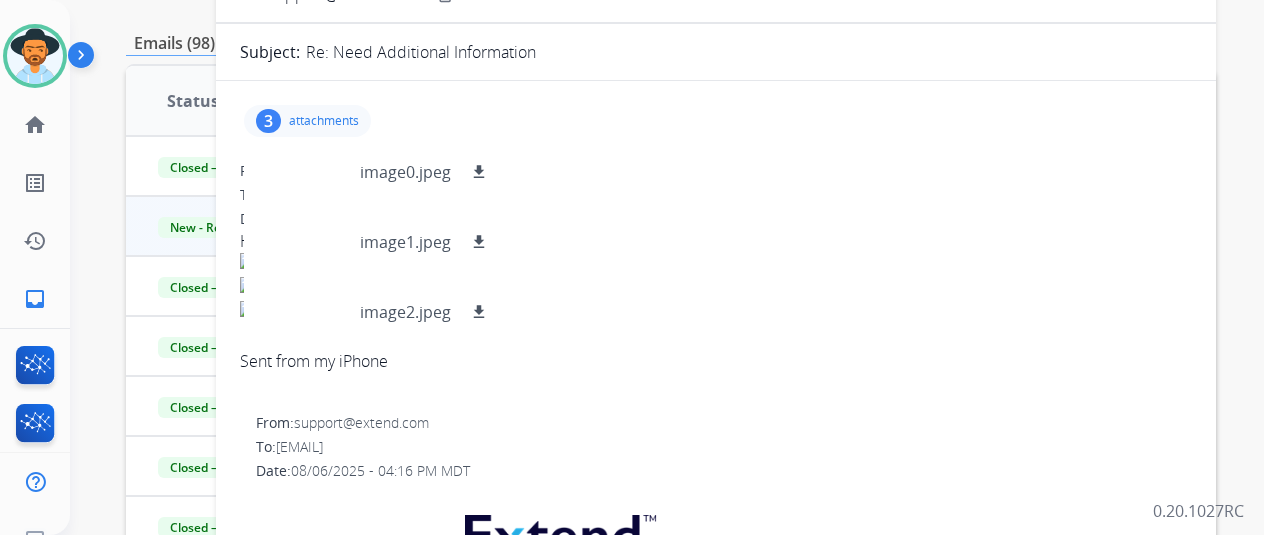 click on "From:  bricker3@sbcglobal.net" at bounding box center (716, 171) 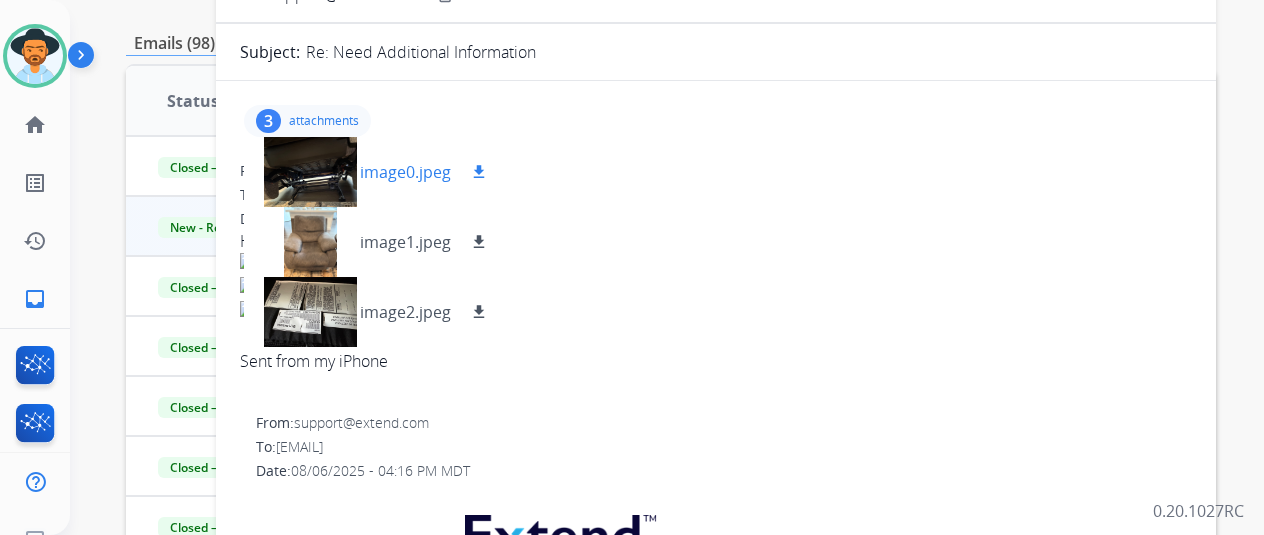 click at bounding box center (310, 172) 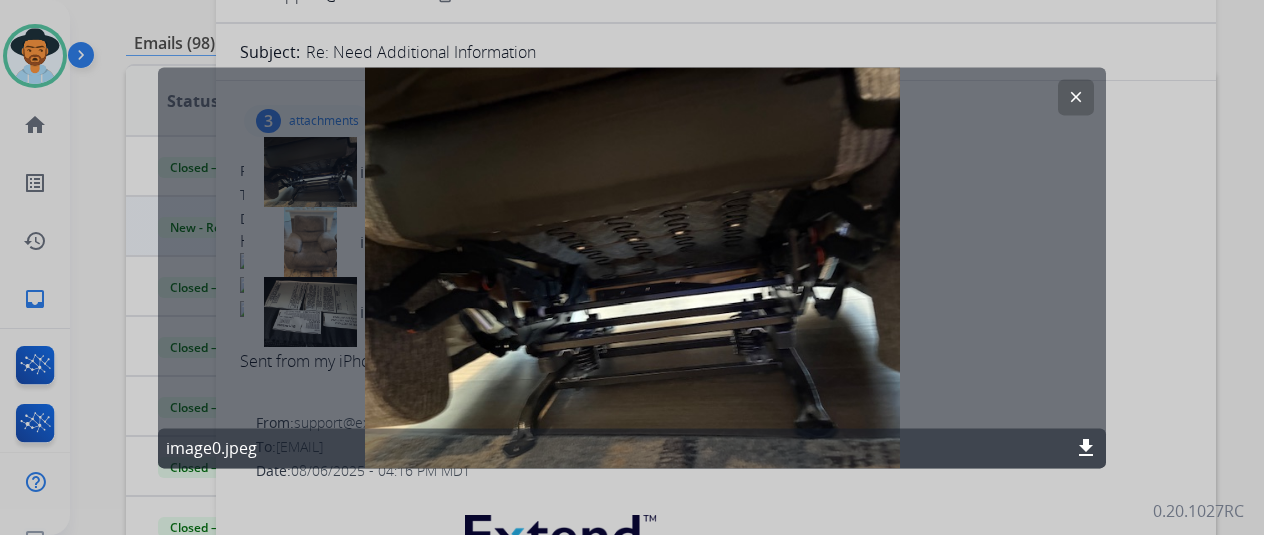 click on "clear" 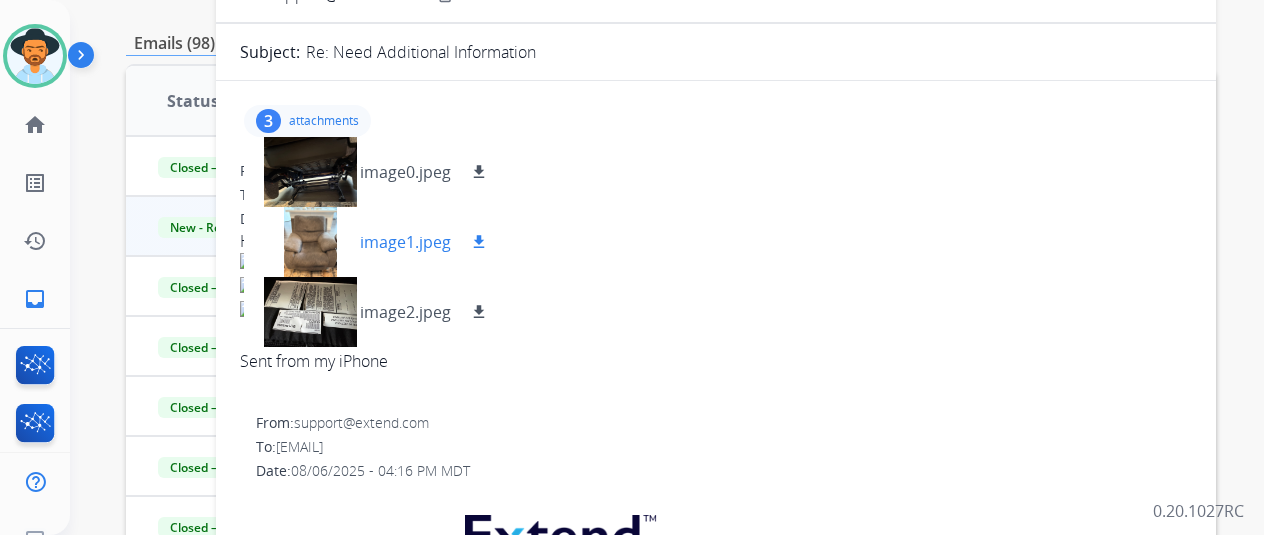 click on "image1.jpeg" at bounding box center (405, 242) 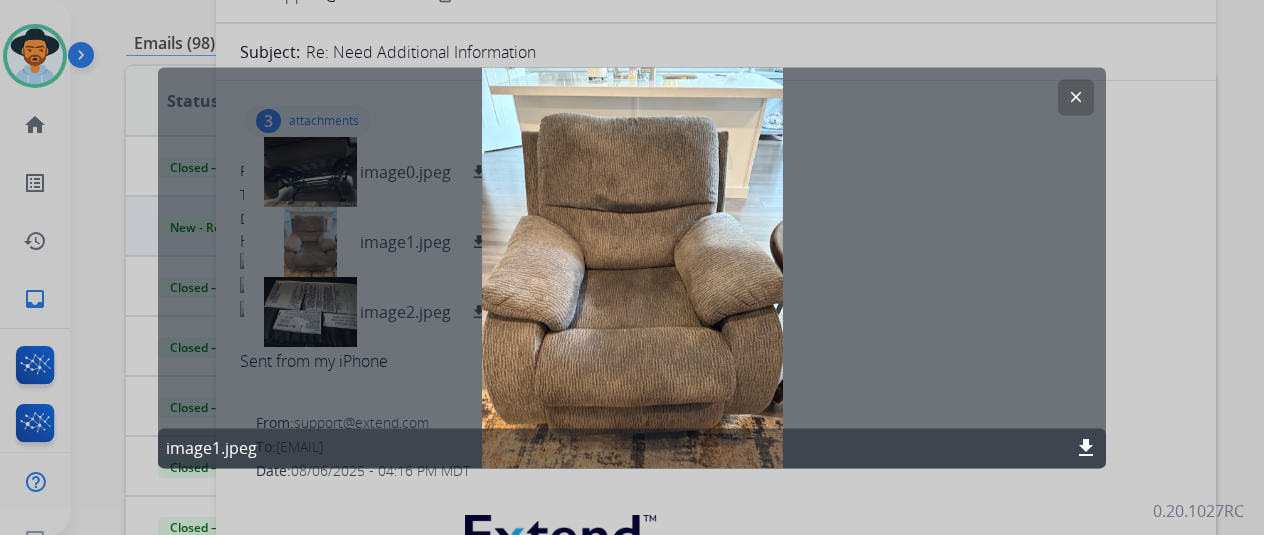 click on "clear" 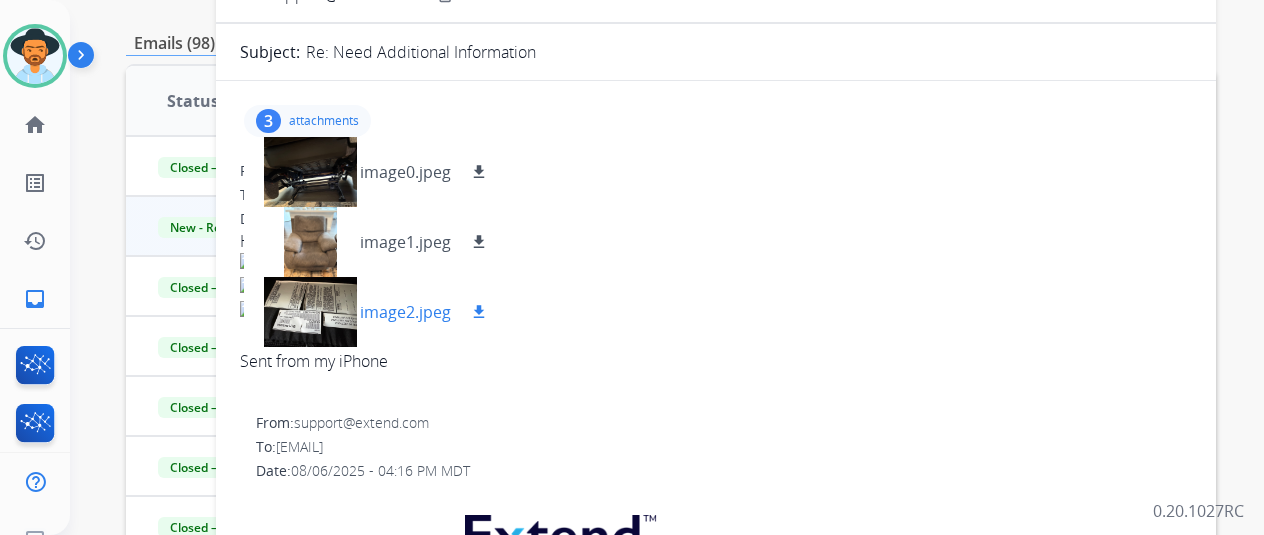 click at bounding box center (310, 312) 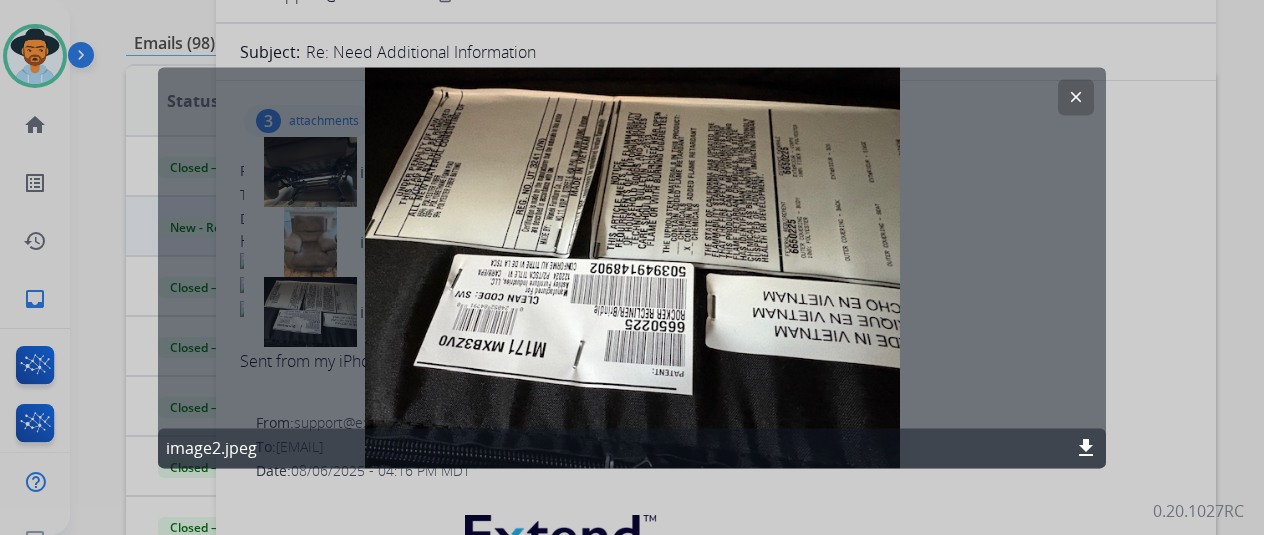 click on "clear" 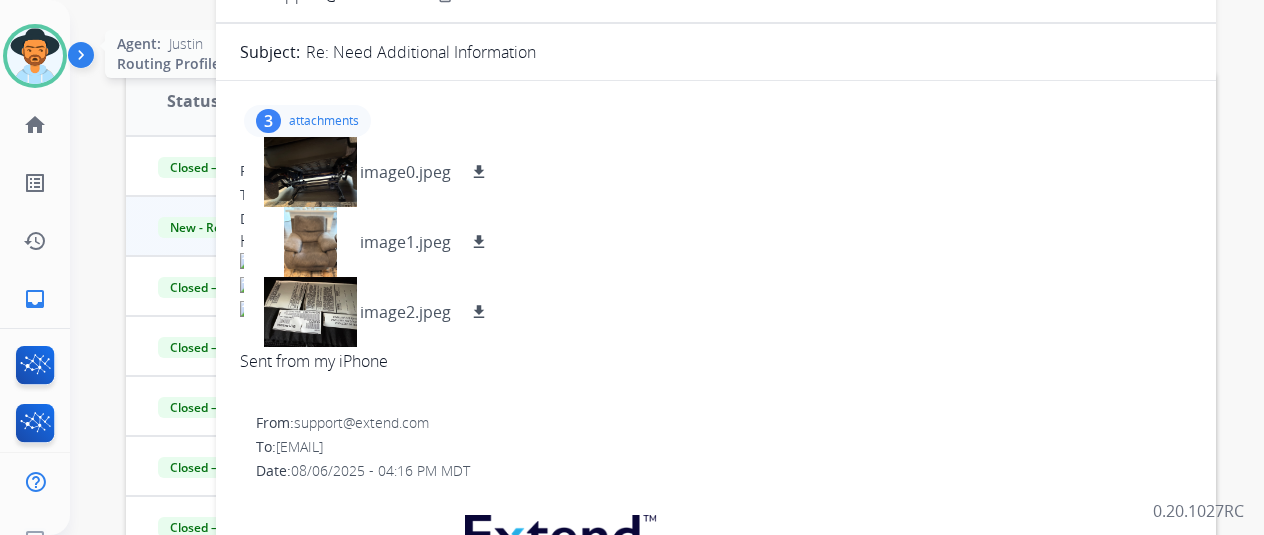 click at bounding box center [35, 56] 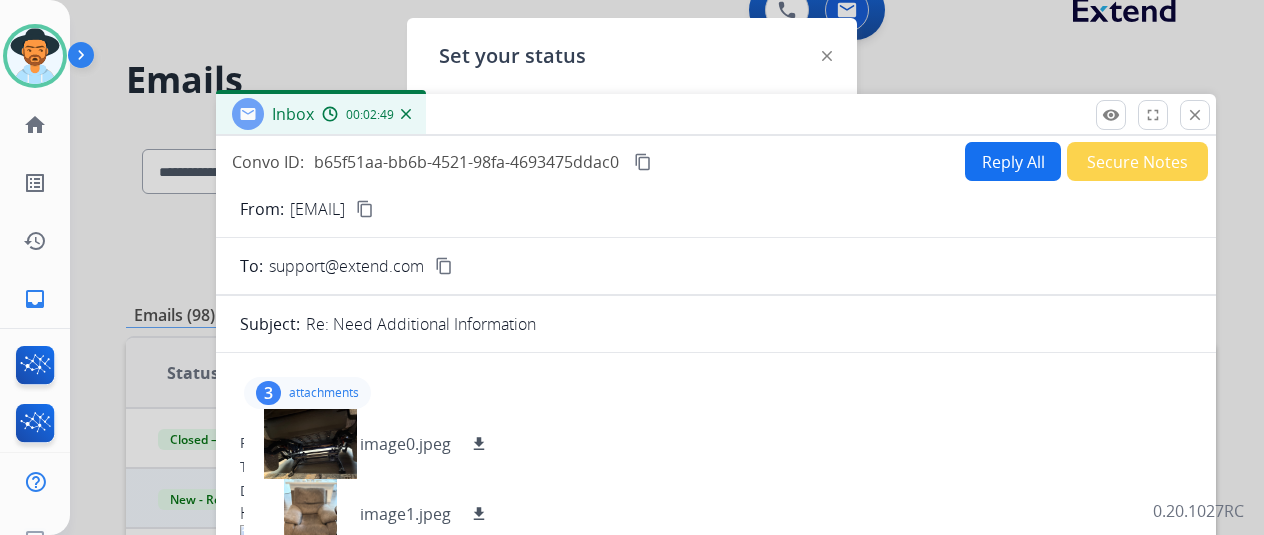 scroll, scrollTop: 0, scrollLeft: 0, axis: both 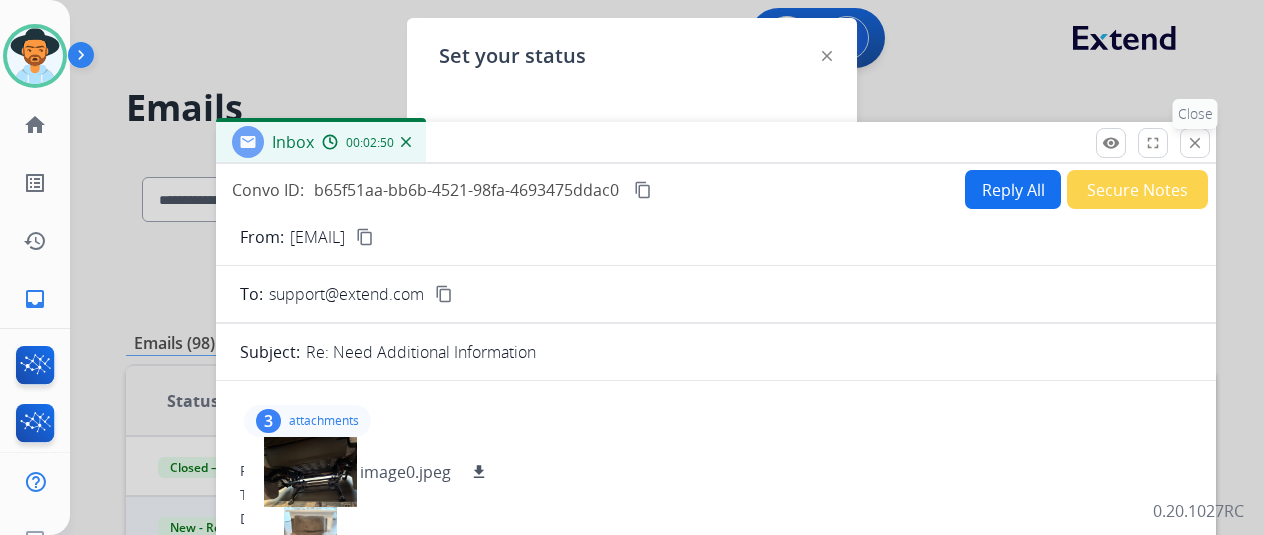 click on "Close" at bounding box center [1195, 114] 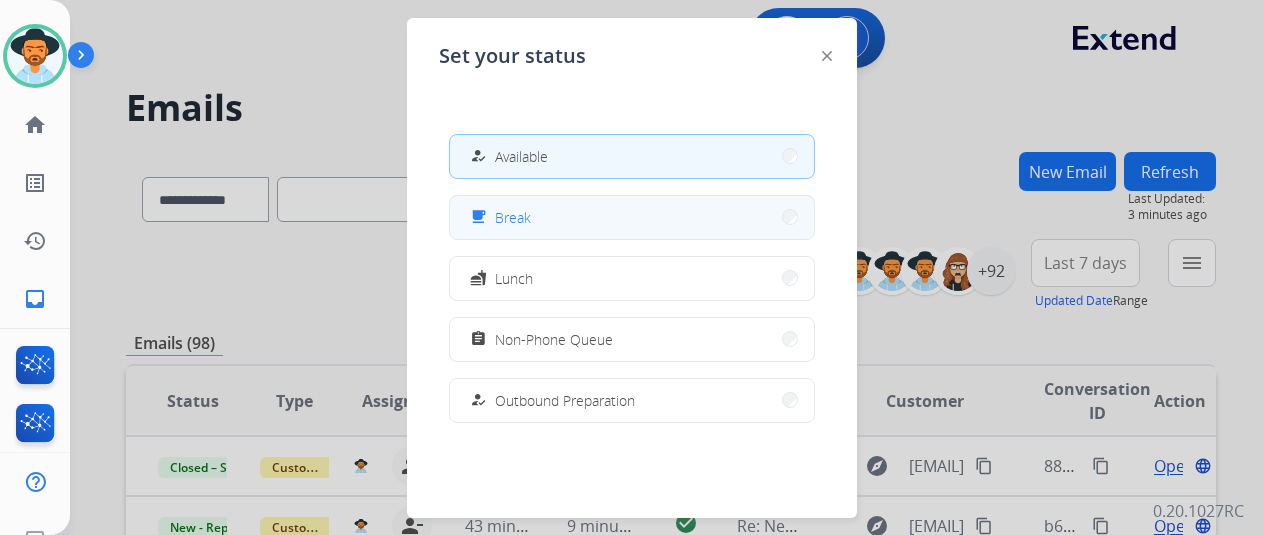 click on "free_breakfast Break" at bounding box center (632, 217) 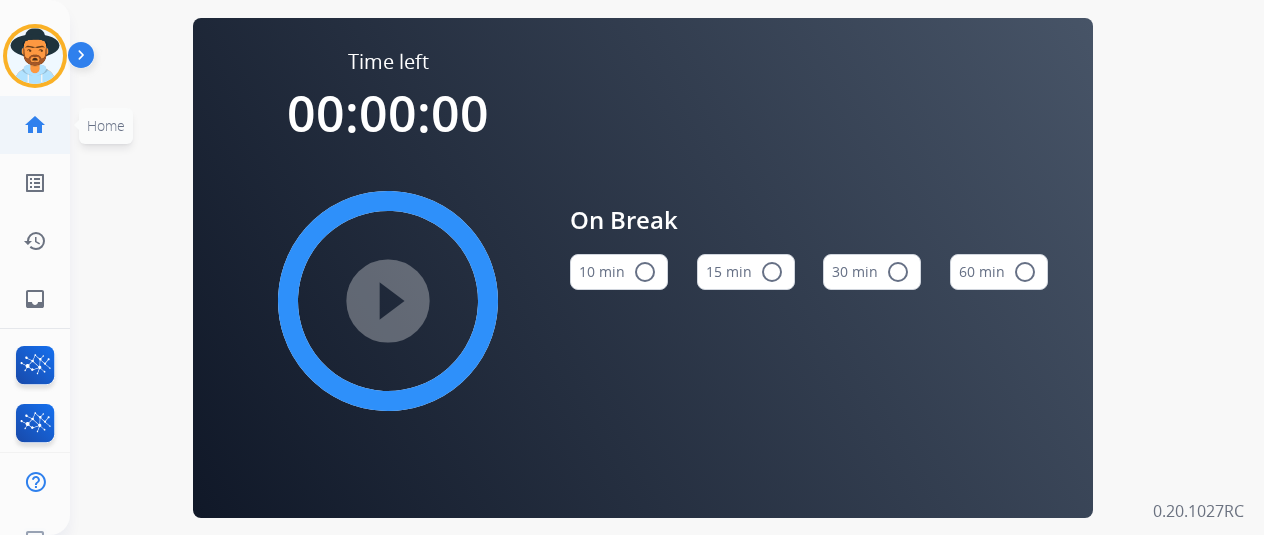 click on "home  Home  Home" at bounding box center (35, 125) 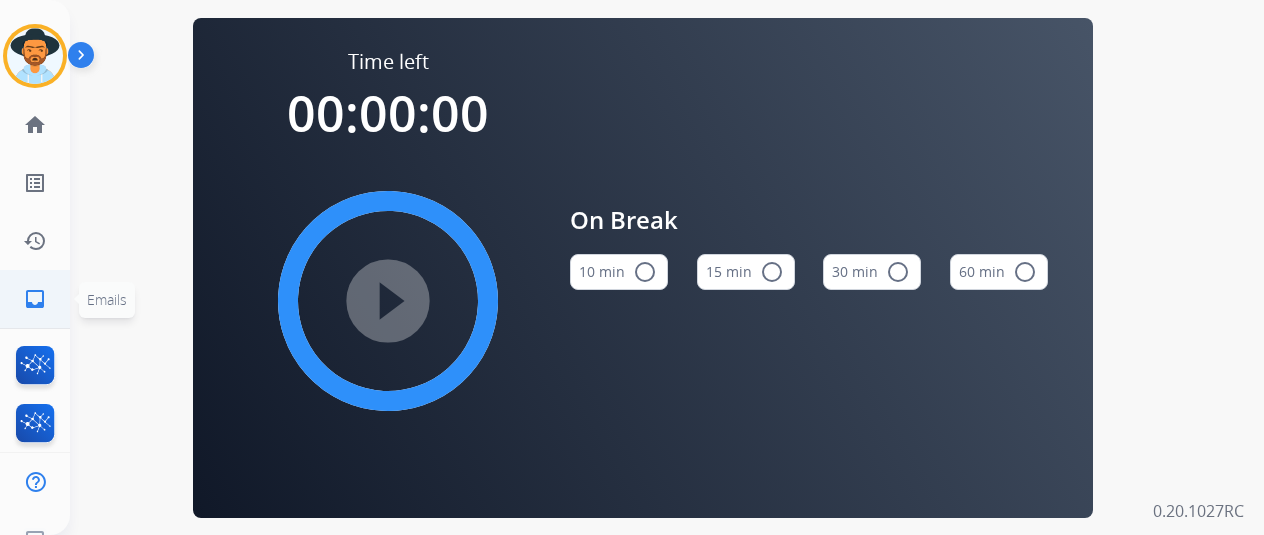 click on "inbox  Emails" at bounding box center [35, 299] 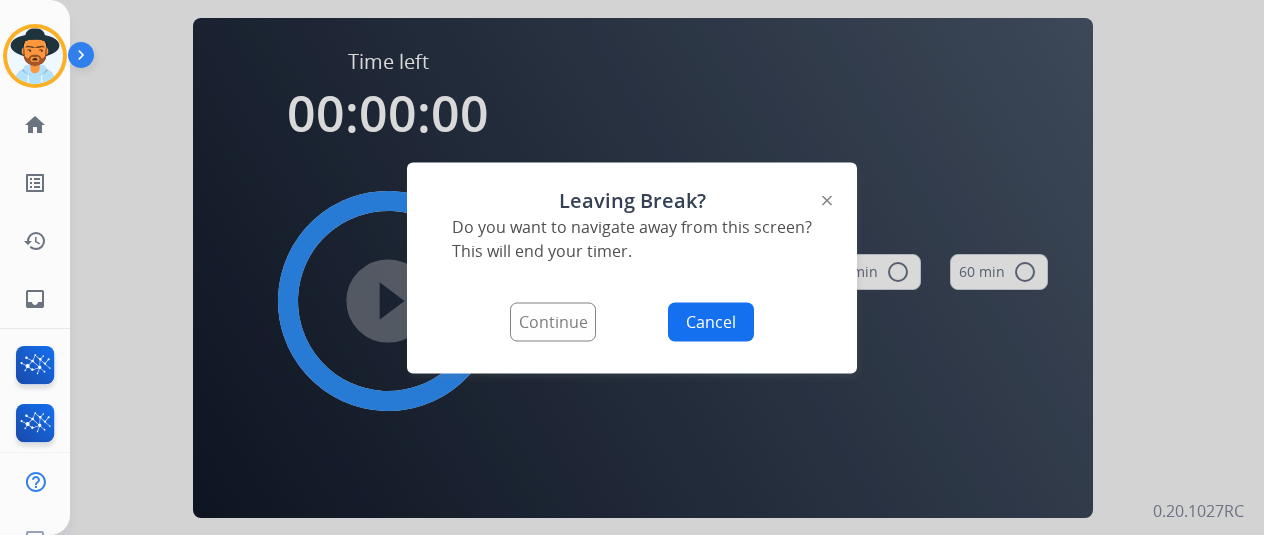 click on "Continue" at bounding box center (553, 321) 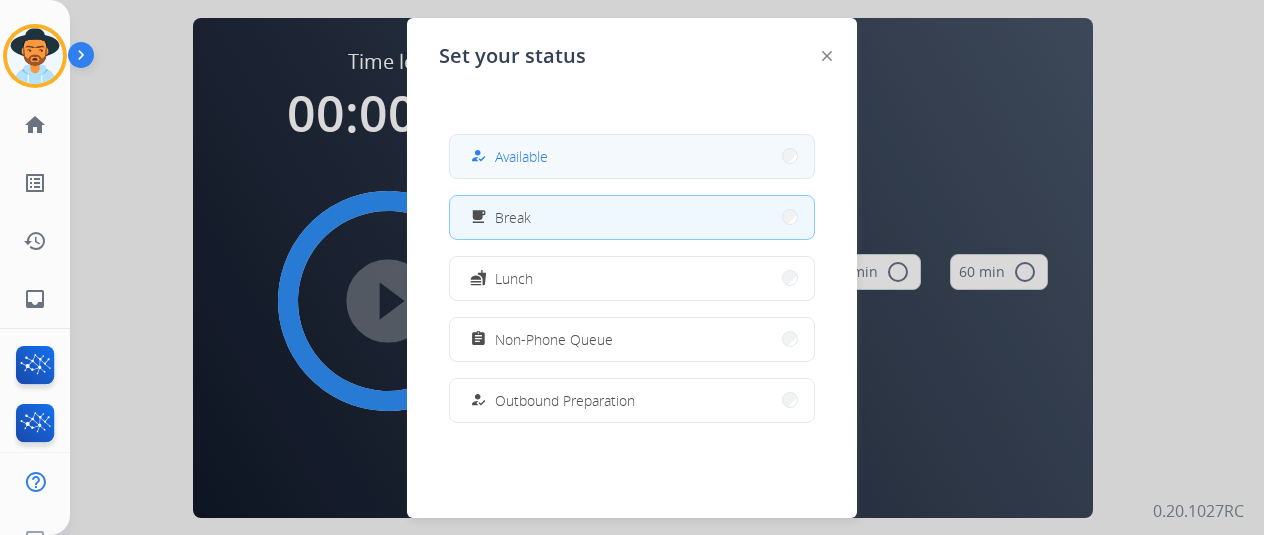 click on "how_to_reg Available" at bounding box center (632, 156) 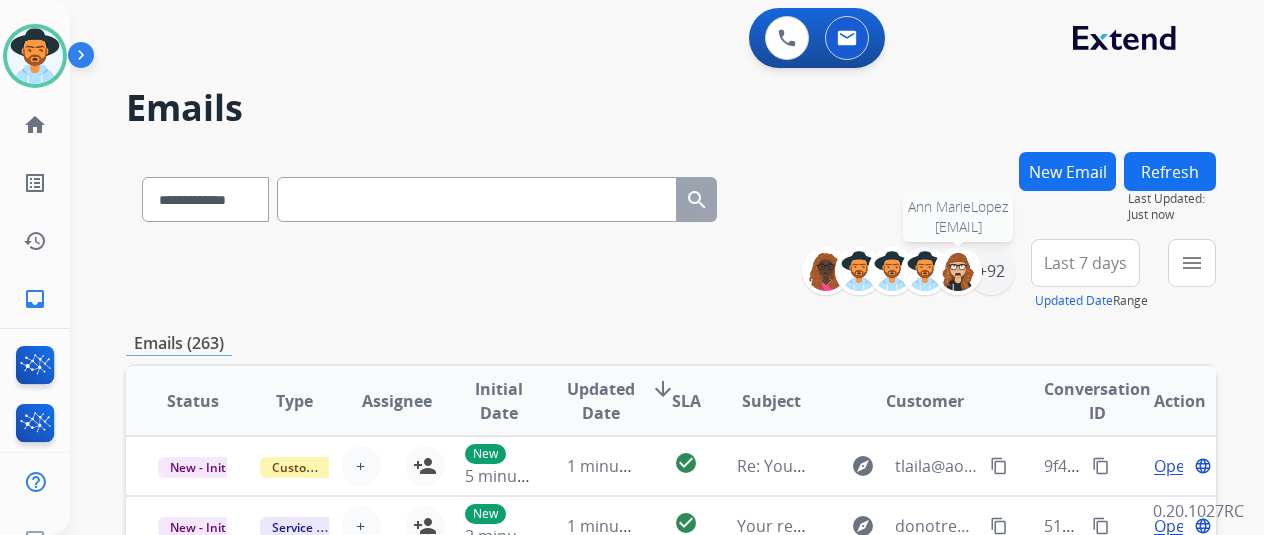 click at bounding box center (958, 271) 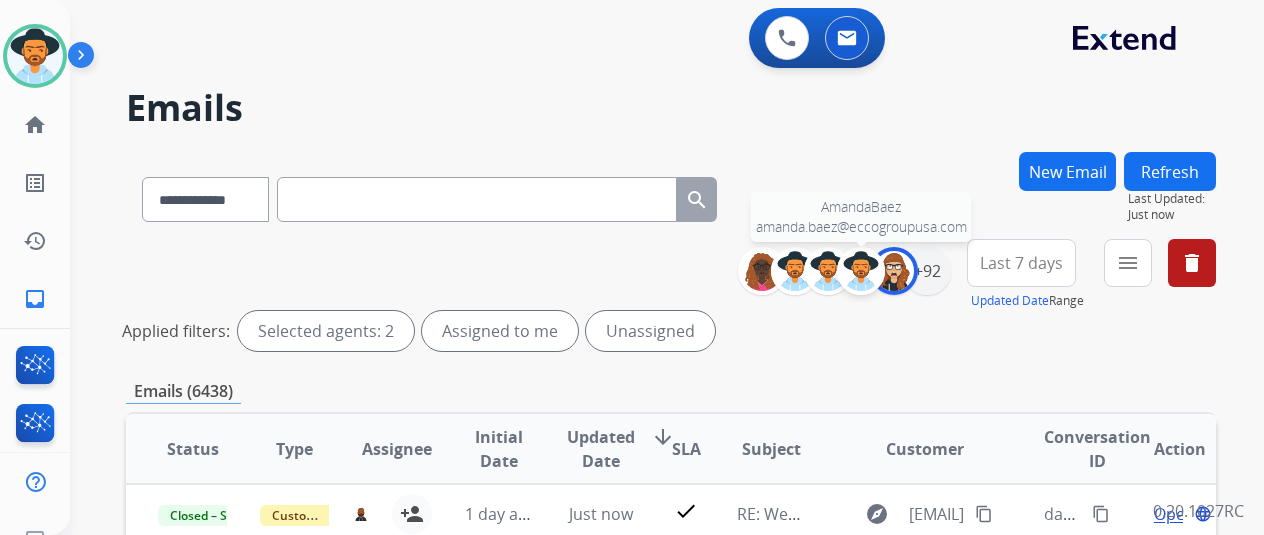 click at bounding box center (861, 271) 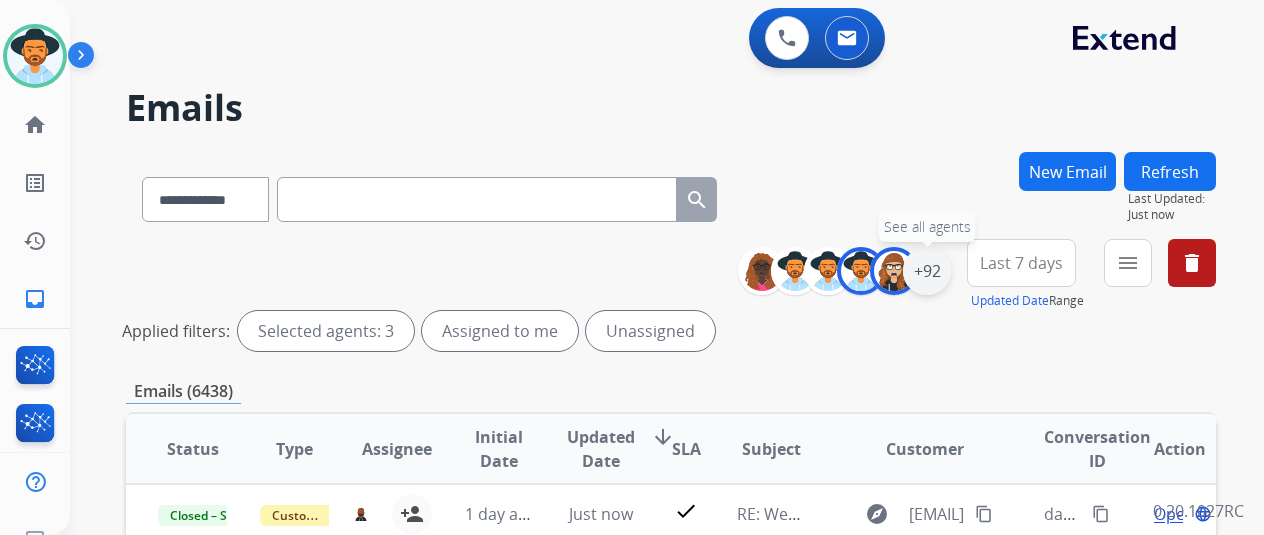 click on "+92" at bounding box center (927, 271) 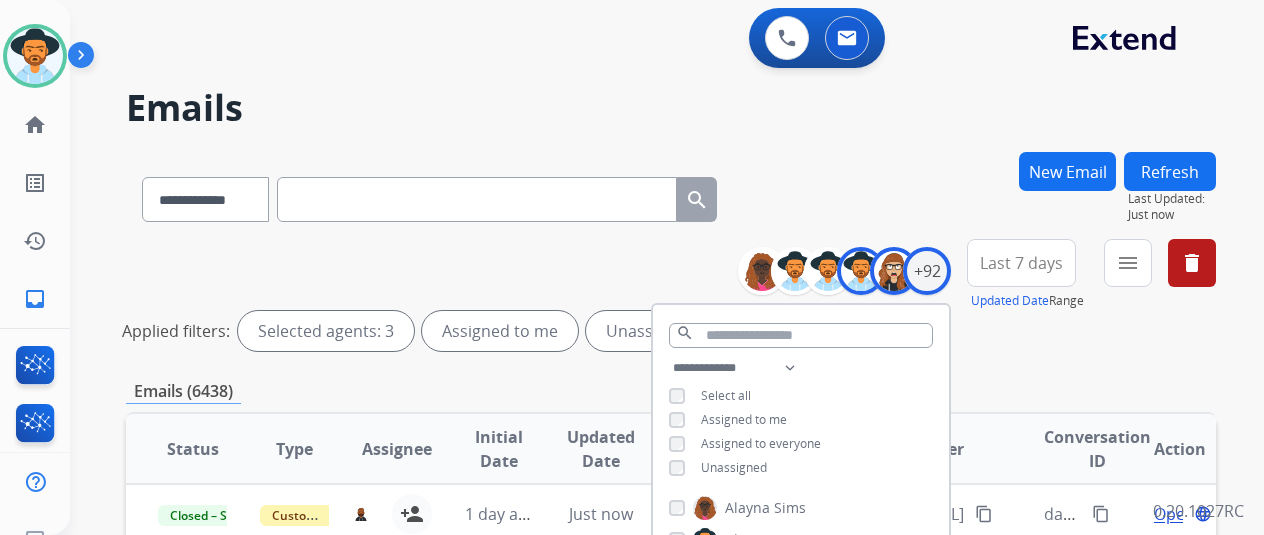 click on "**********" at bounding box center [801, 420] 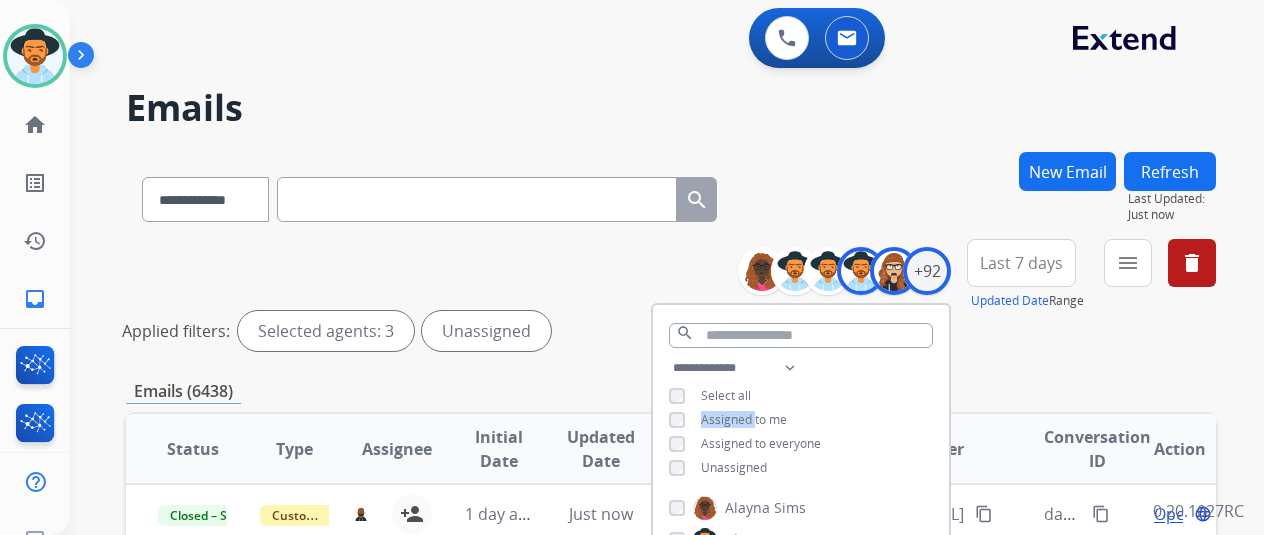 click on "Assigned to me" at bounding box center [744, 419] 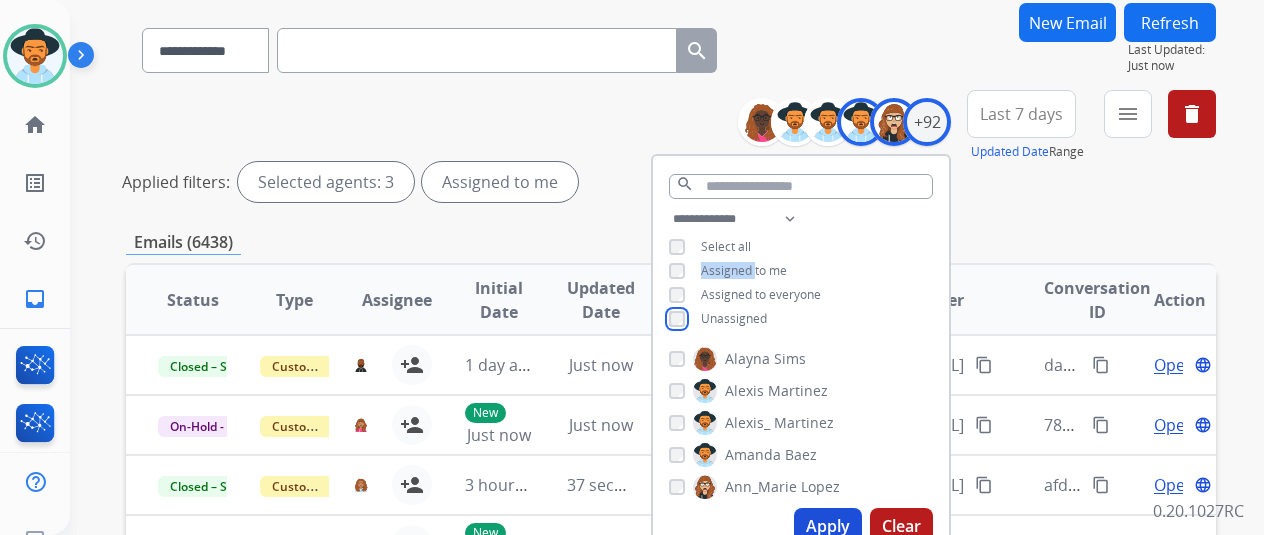 scroll, scrollTop: 200, scrollLeft: 0, axis: vertical 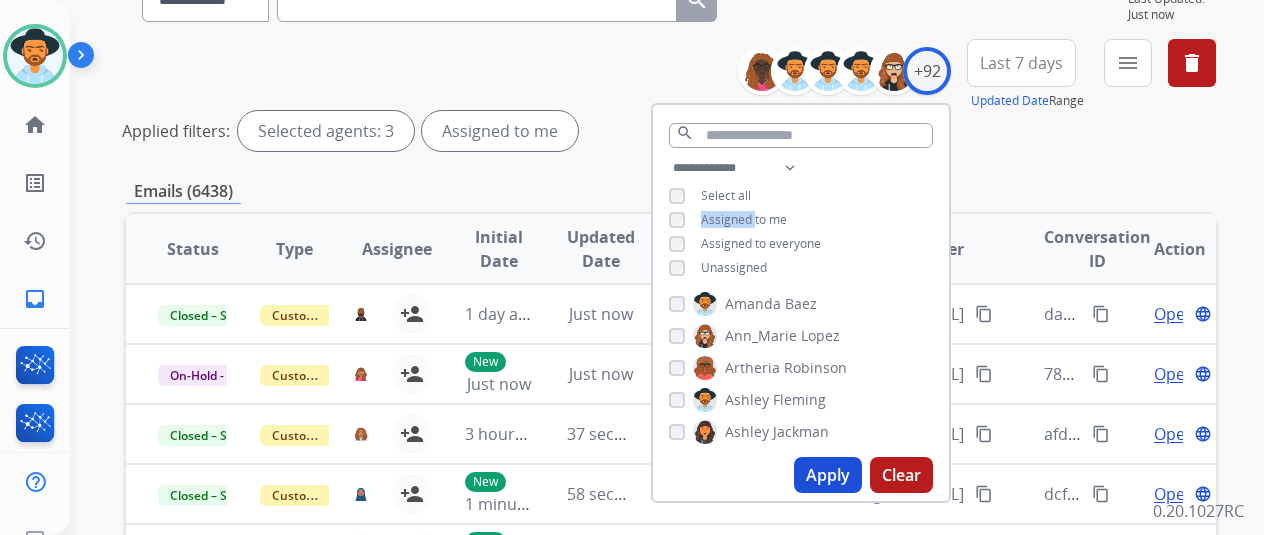click on "Apply" at bounding box center (828, 475) 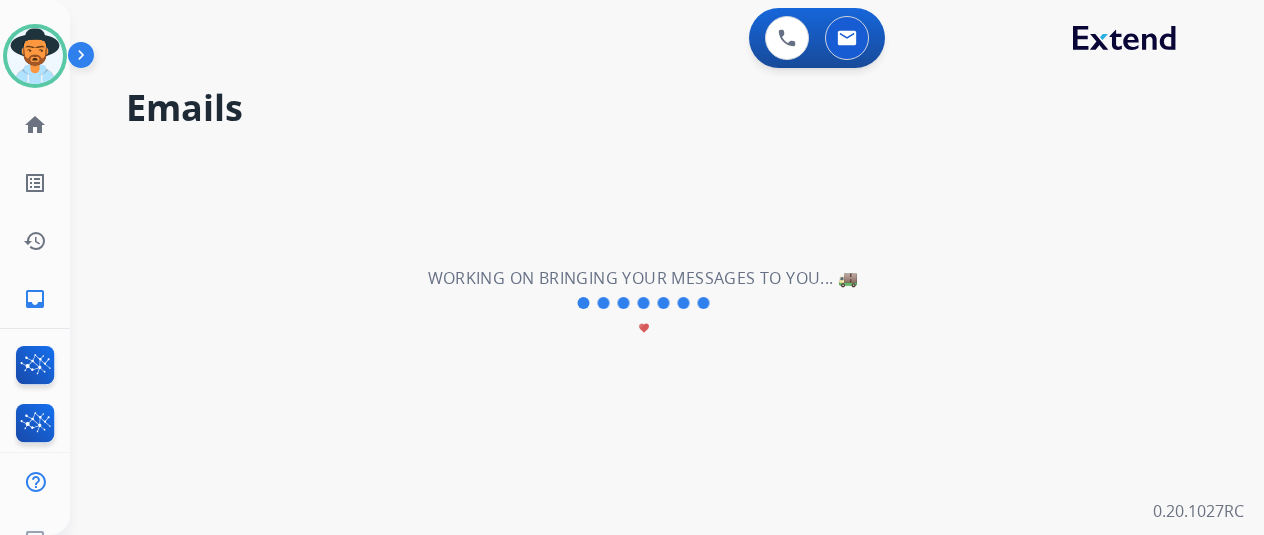 scroll, scrollTop: 0, scrollLeft: 0, axis: both 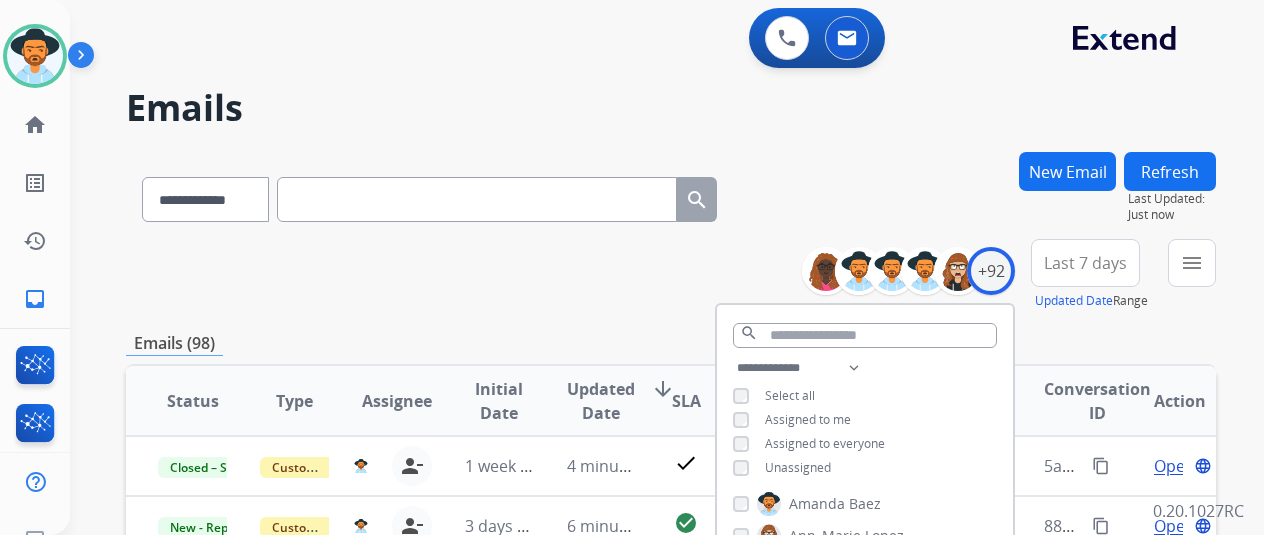 click on "**********" at bounding box center (671, 645) 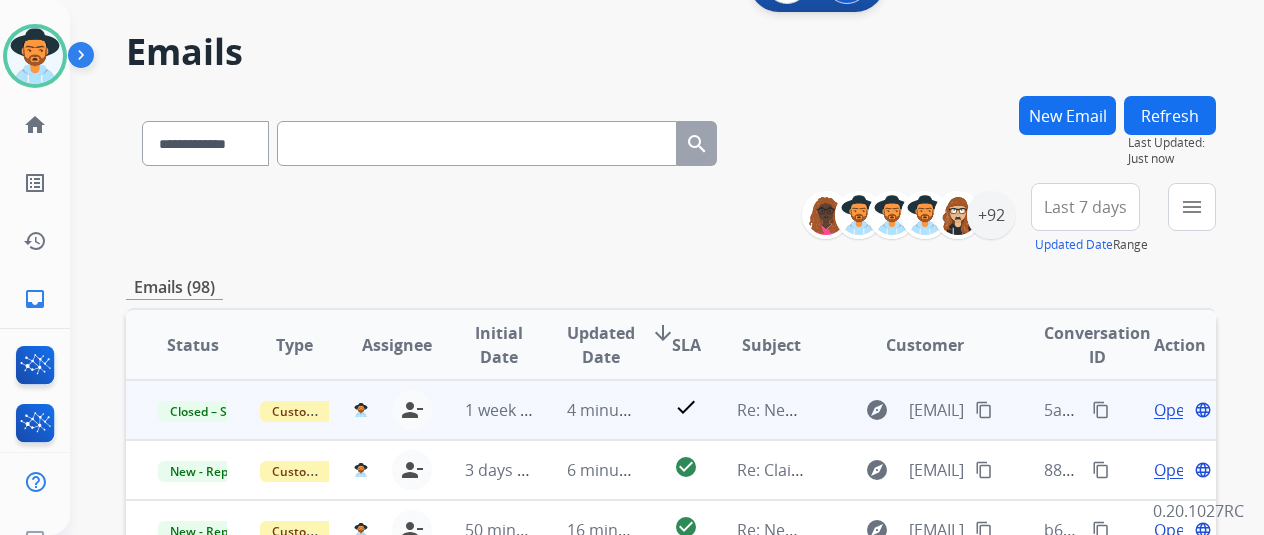 scroll, scrollTop: 100, scrollLeft: 0, axis: vertical 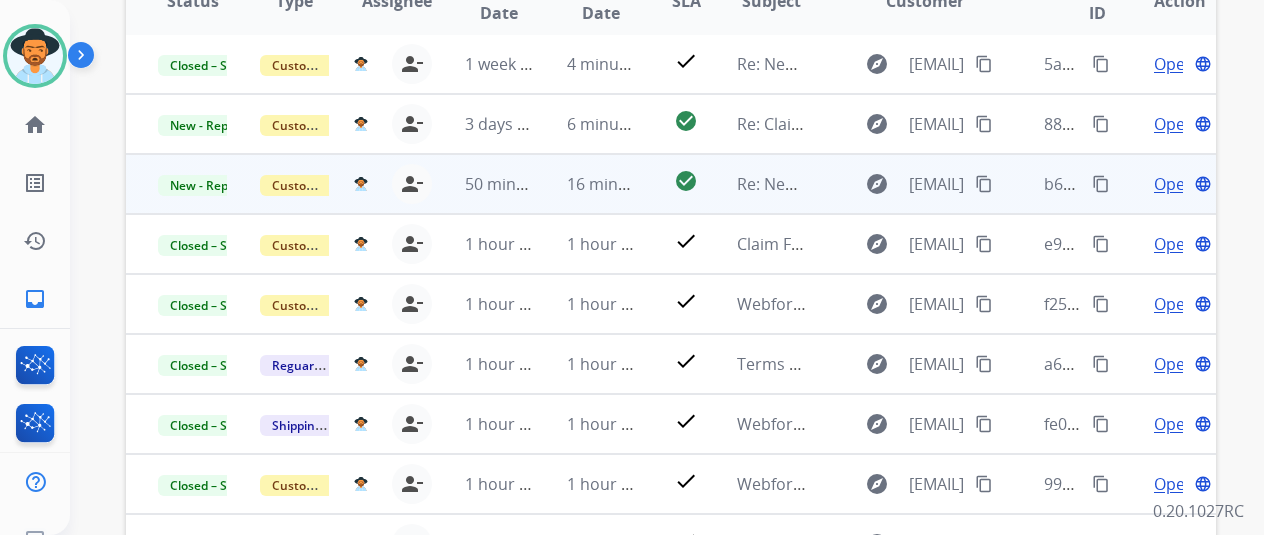 click on "Open" at bounding box center (1174, 184) 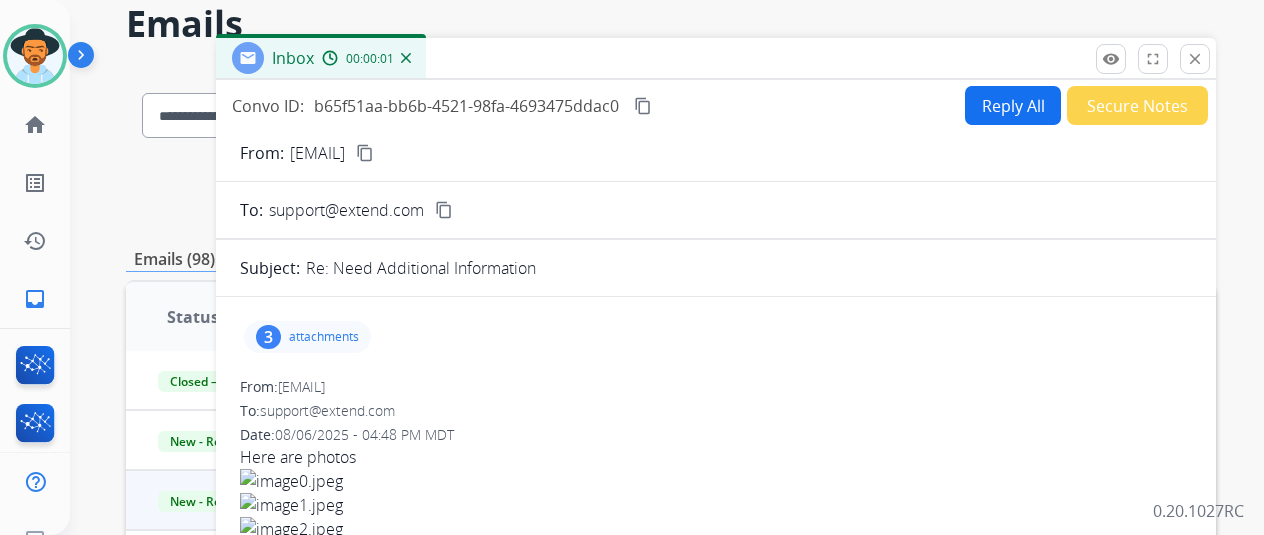 scroll, scrollTop: 0, scrollLeft: 0, axis: both 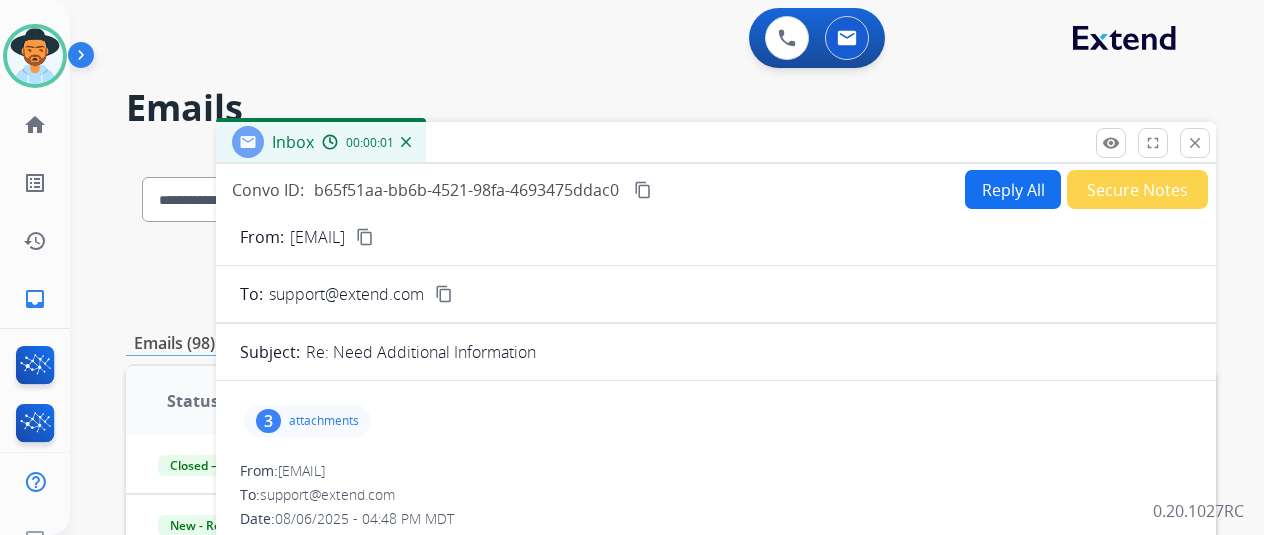 click on "Reply All" at bounding box center [1013, 189] 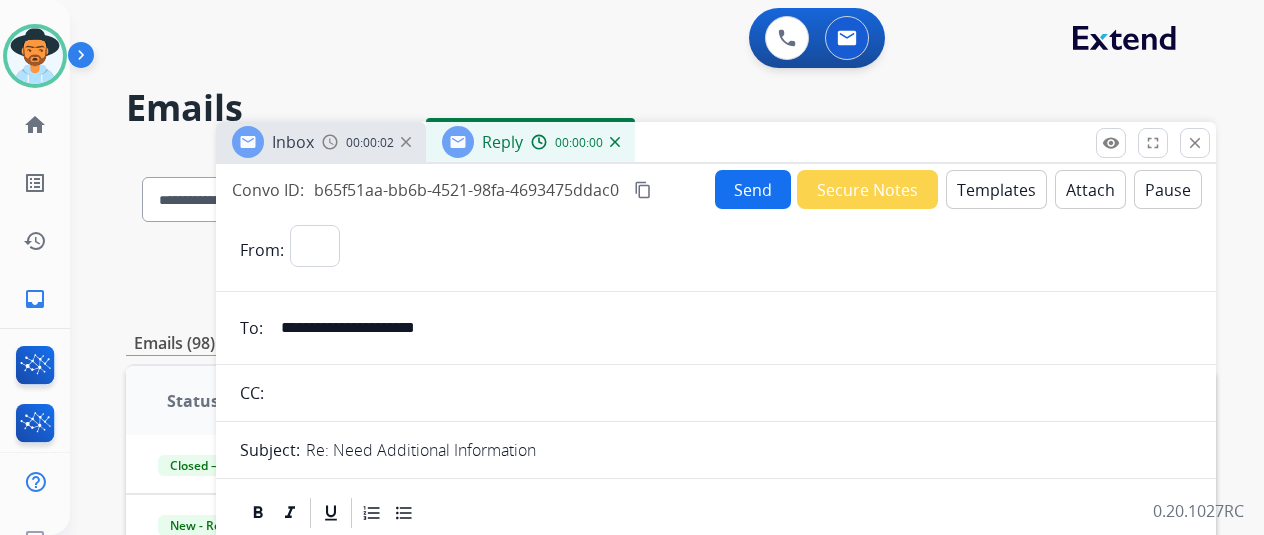 select on "**********" 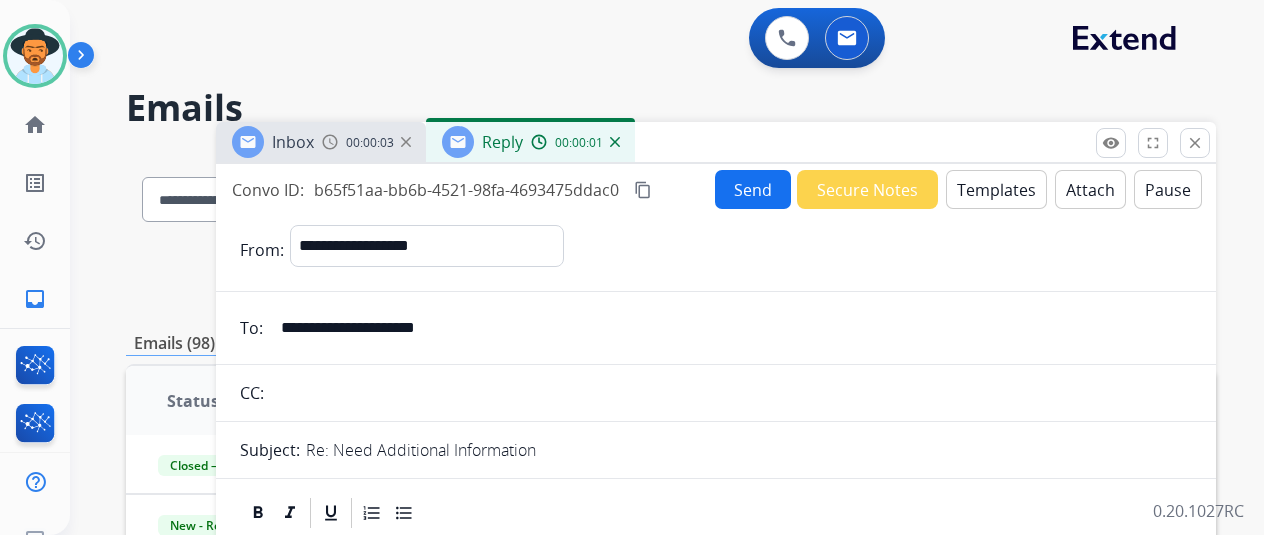 click on "Templates" at bounding box center (996, 189) 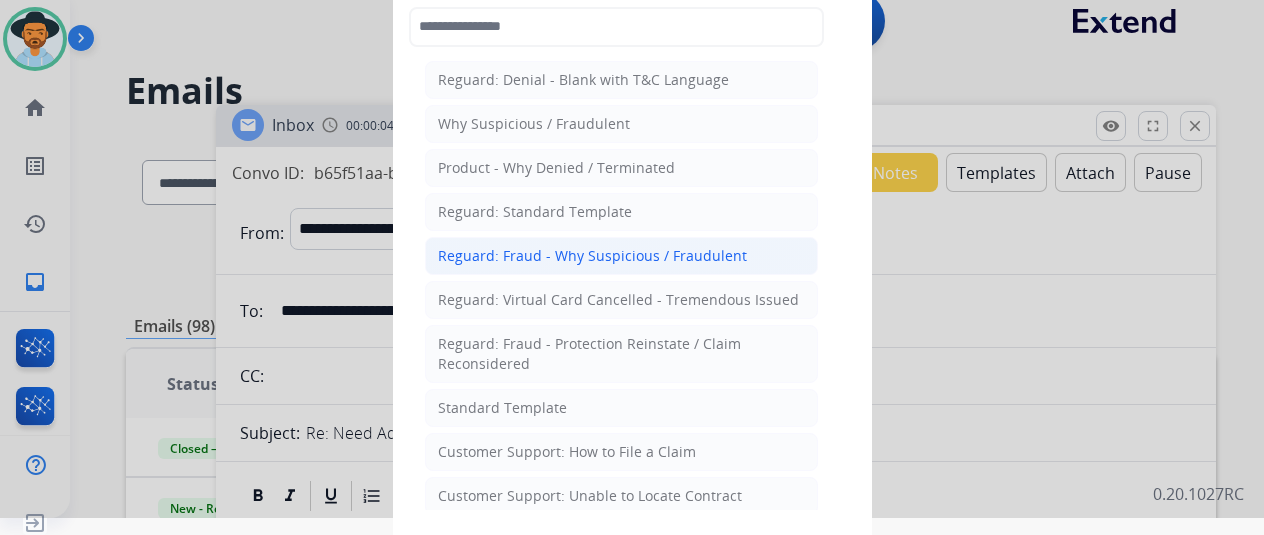 scroll, scrollTop: 32, scrollLeft: 0, axis: vertical 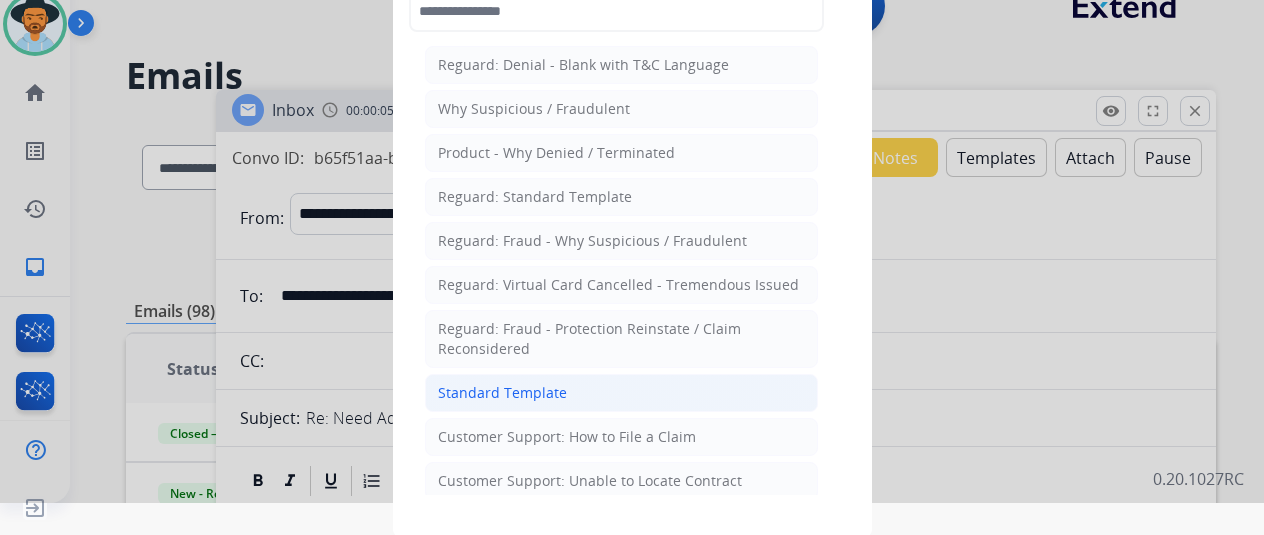 click on "Standard Template" 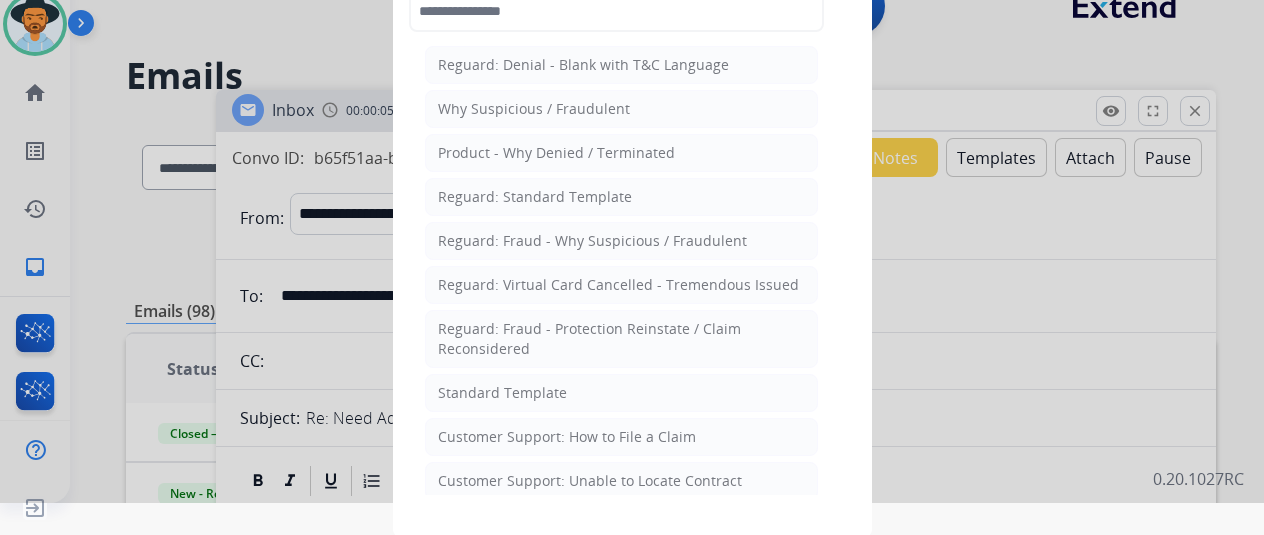 scroll, scrollTop: 24, scrollLeft: 0, axis: vertical 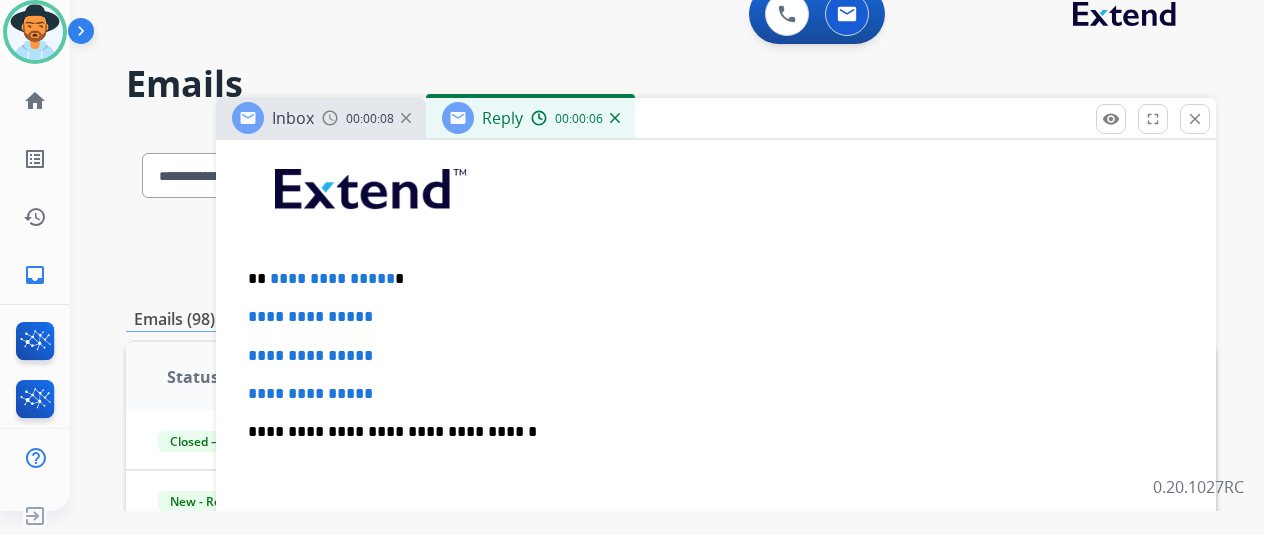click on "**********" at bounding box center [708, 279] 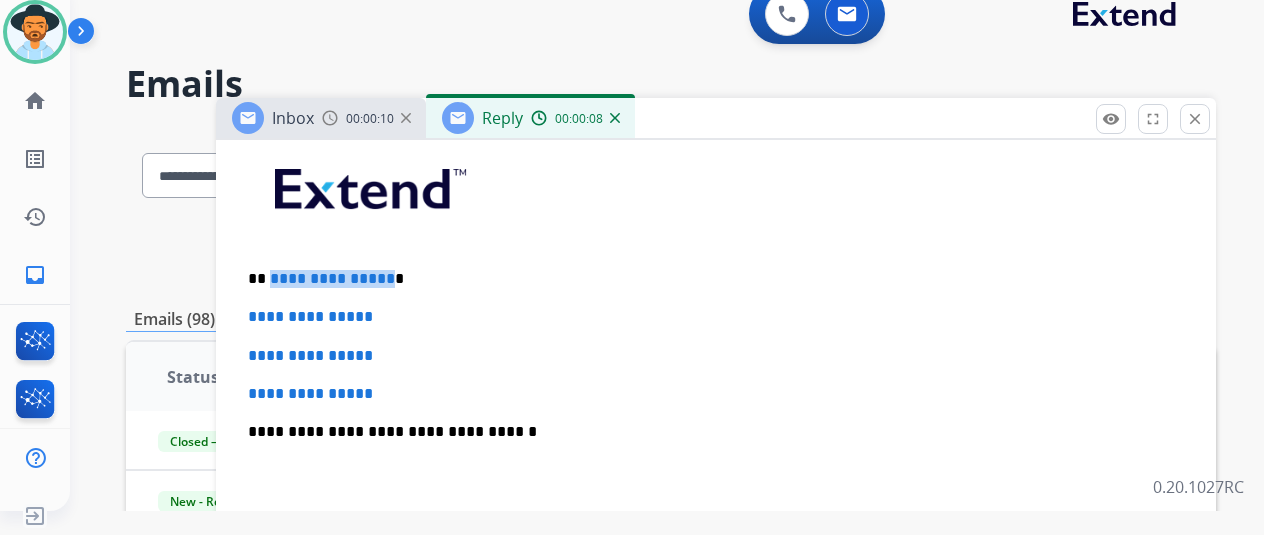 drag, startPoint x: 399, startPoint y: 275, endPoint x: 285, endPoint y: 271, distance: 114.07015 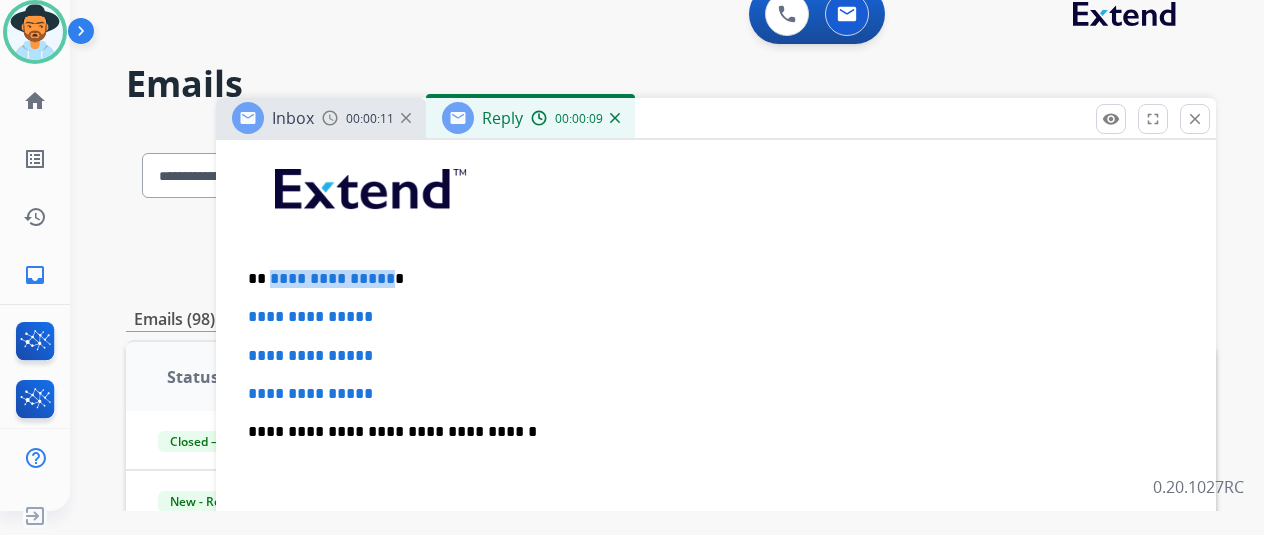 type 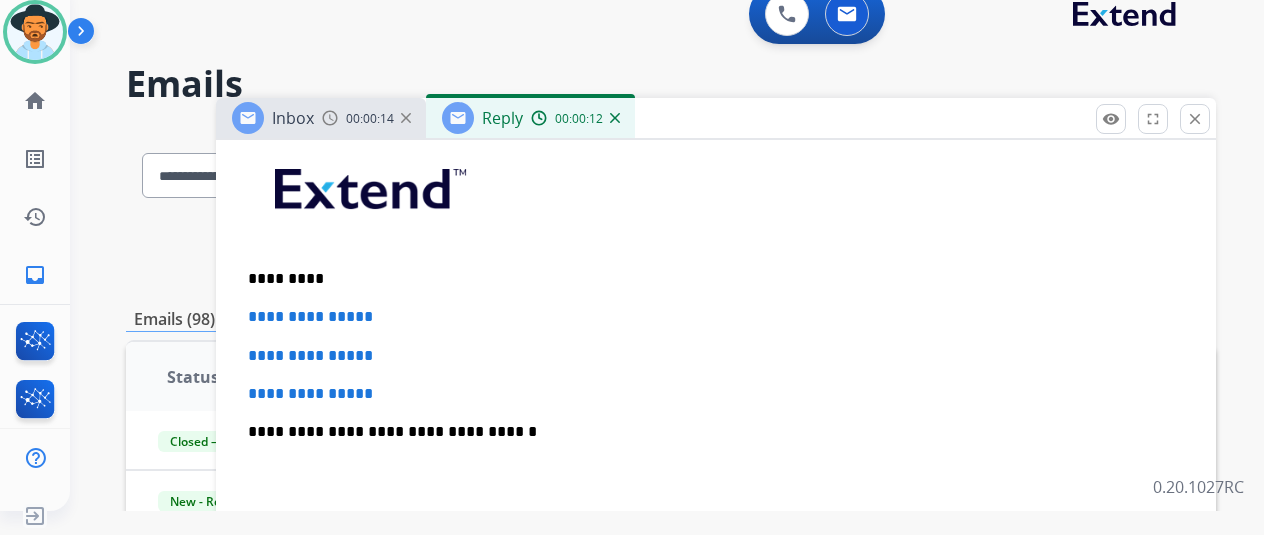 click on "**********" at bounding box center (716, 479) 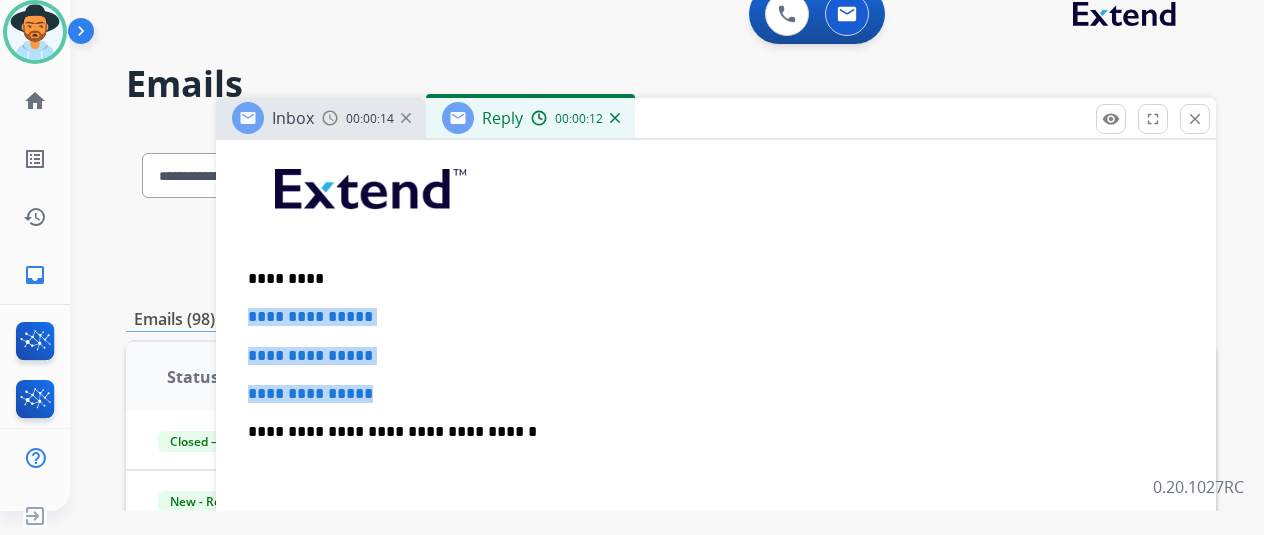 drag, startPoint x: 418, startPoint y: 387, endPoint x: 245, endPoint y: 309, distance: 189.77092 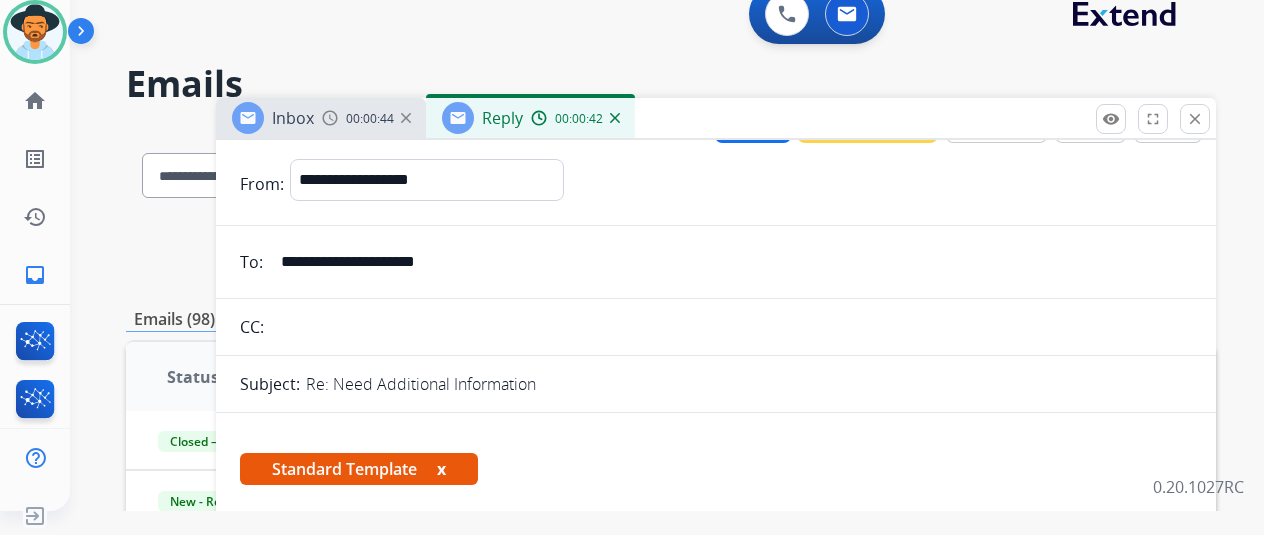 scroll, scrollTop: 0, scrollLeft: 0, axis: both 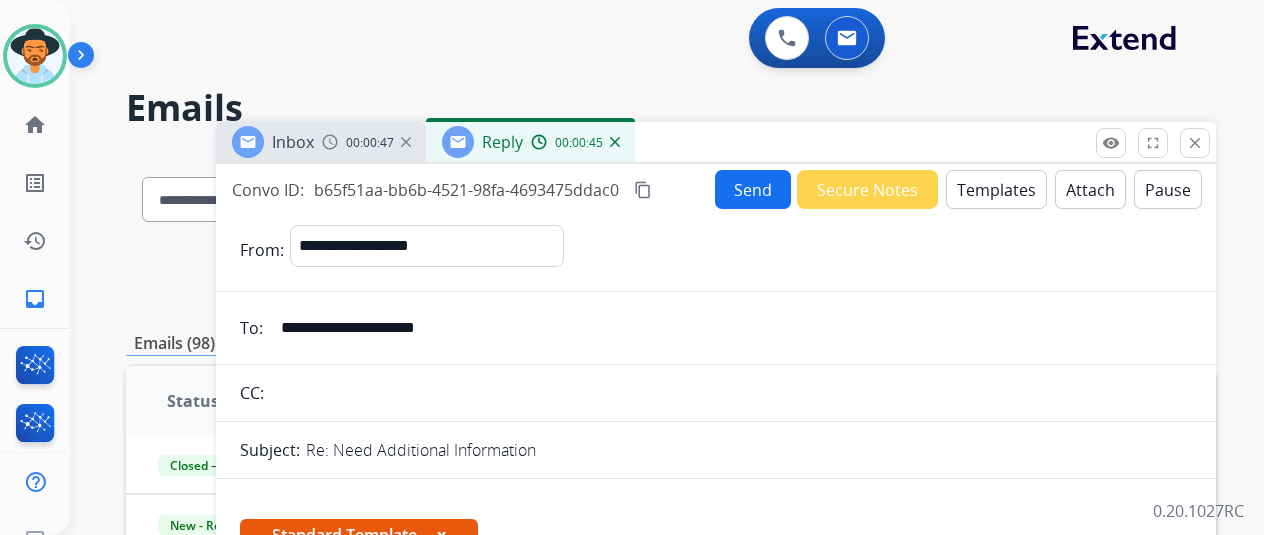click on "content_copy" at bounding box center [643, 190] 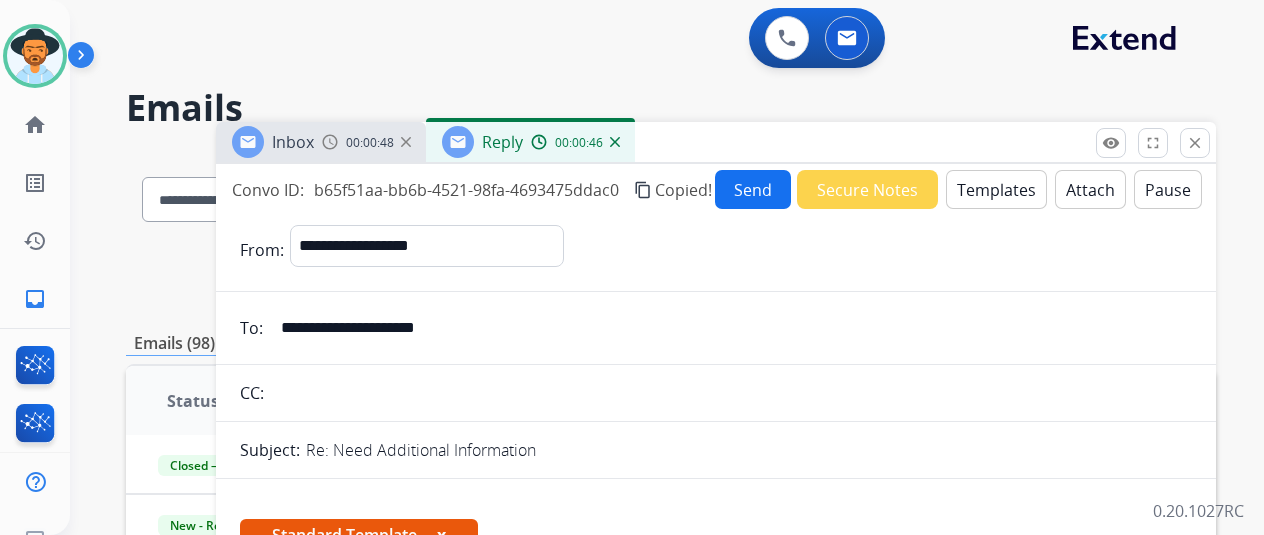 click on "Send" at bounding box center [753, 189] 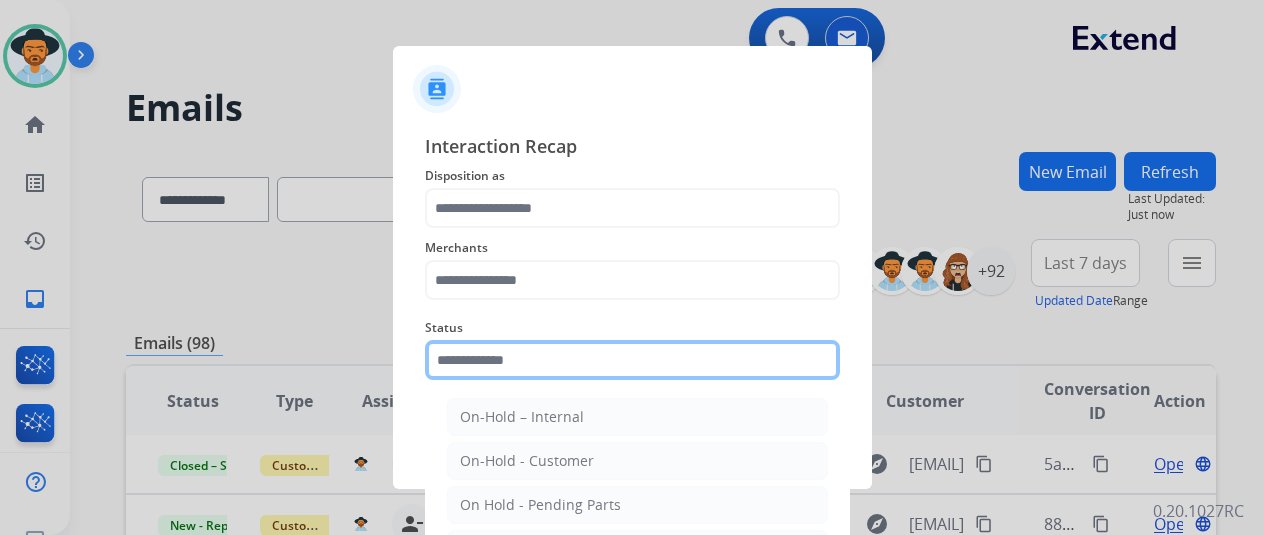 click 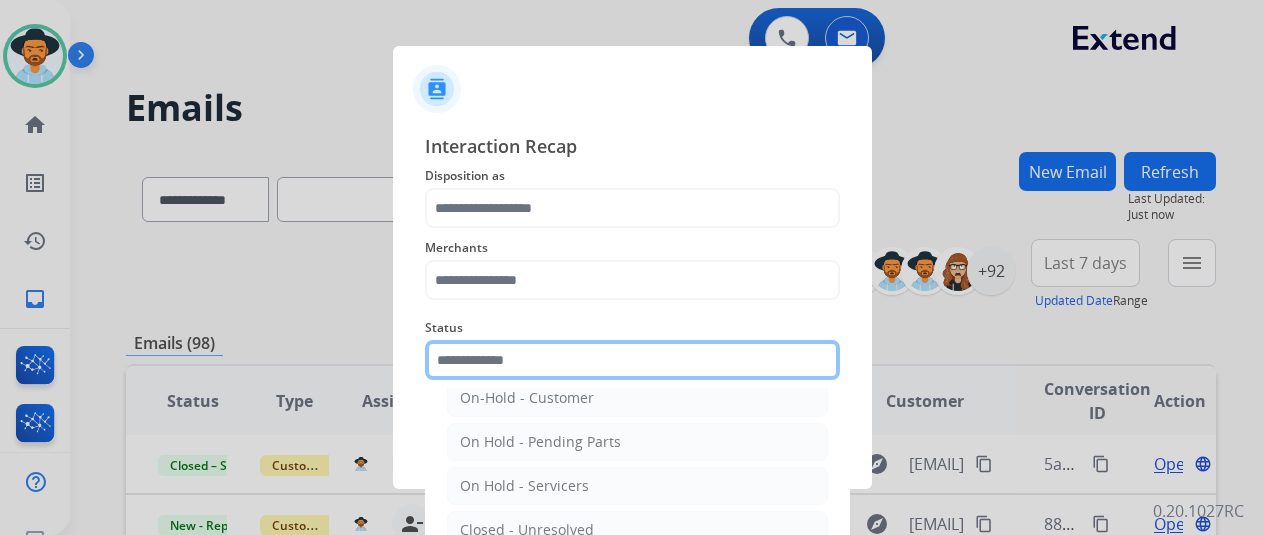 scroll, scrollTop: 114, scrollLeft: 0, axis: vertical 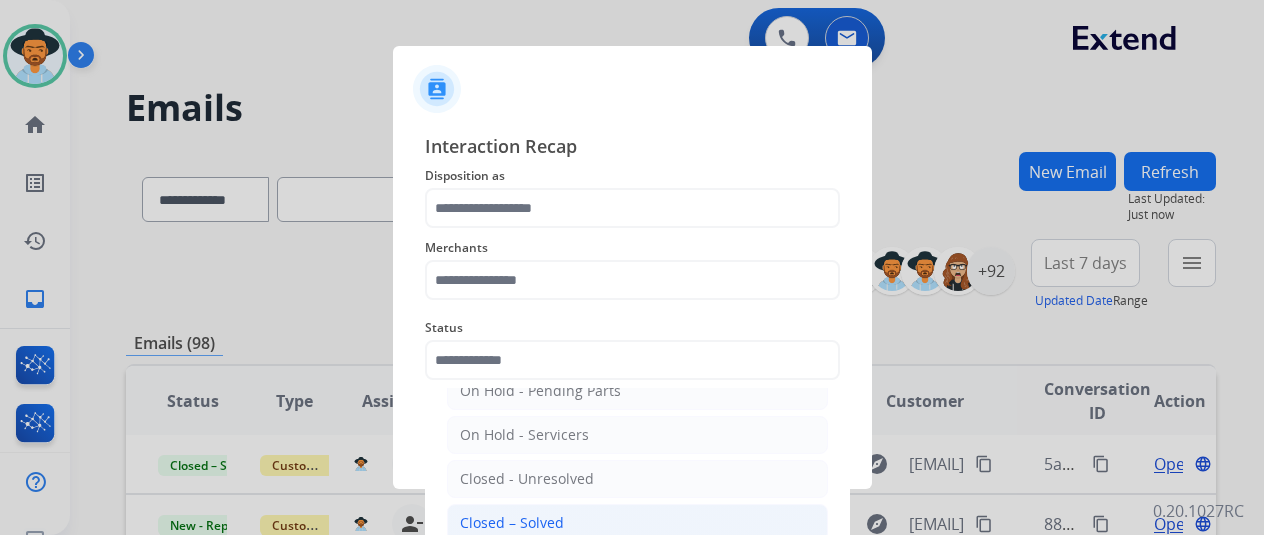 click on "Closed – Solved" 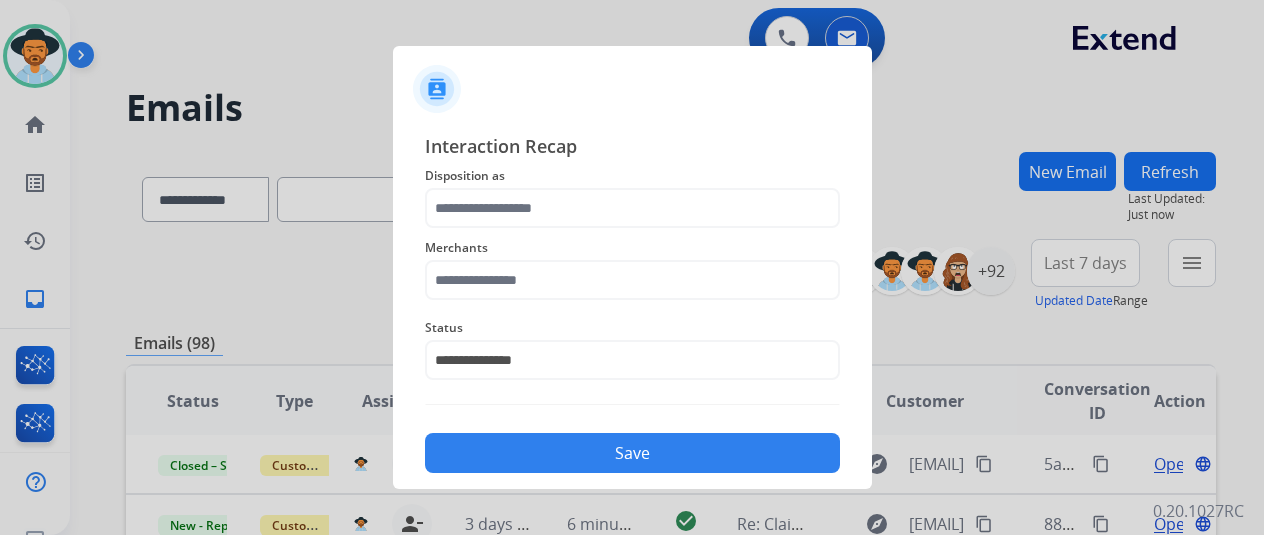 click on "Merchants" 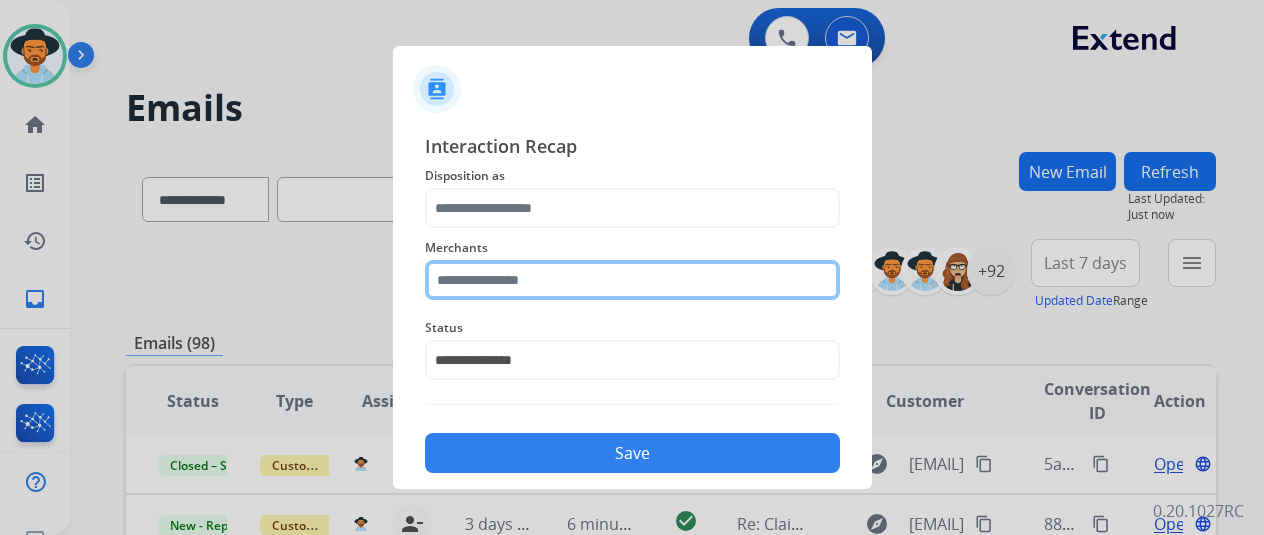 click 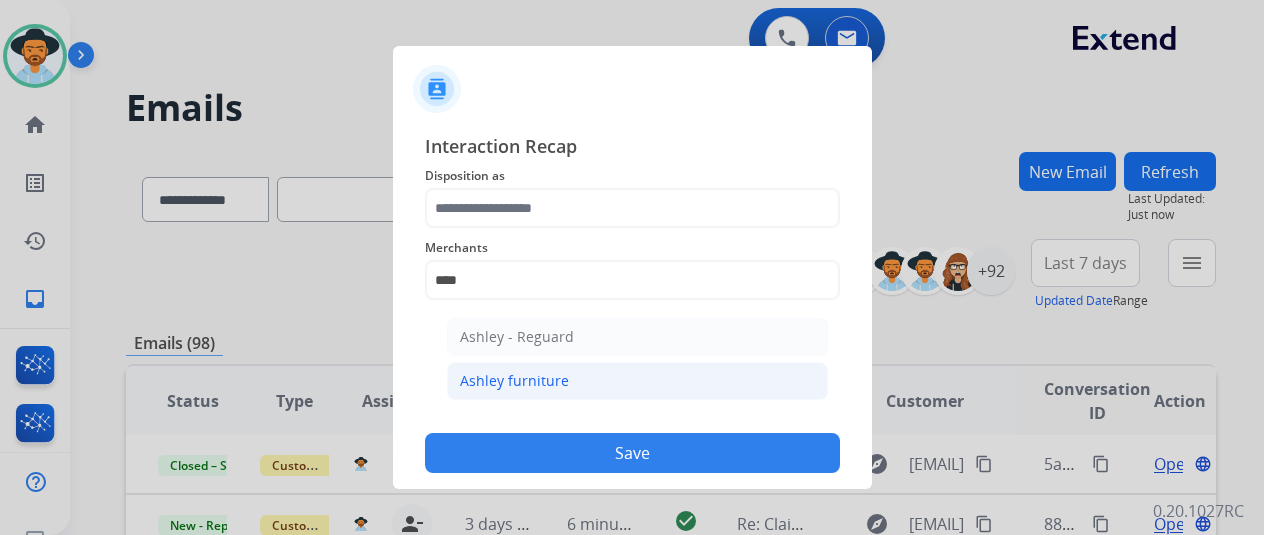 click on "Ashley furniture" 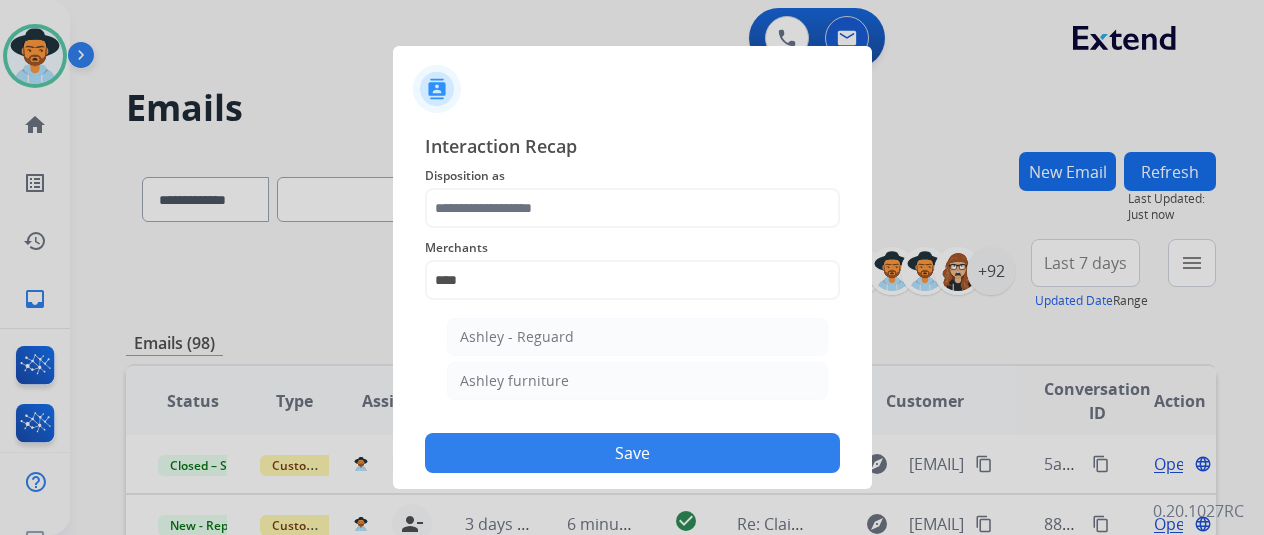 type on "**********" 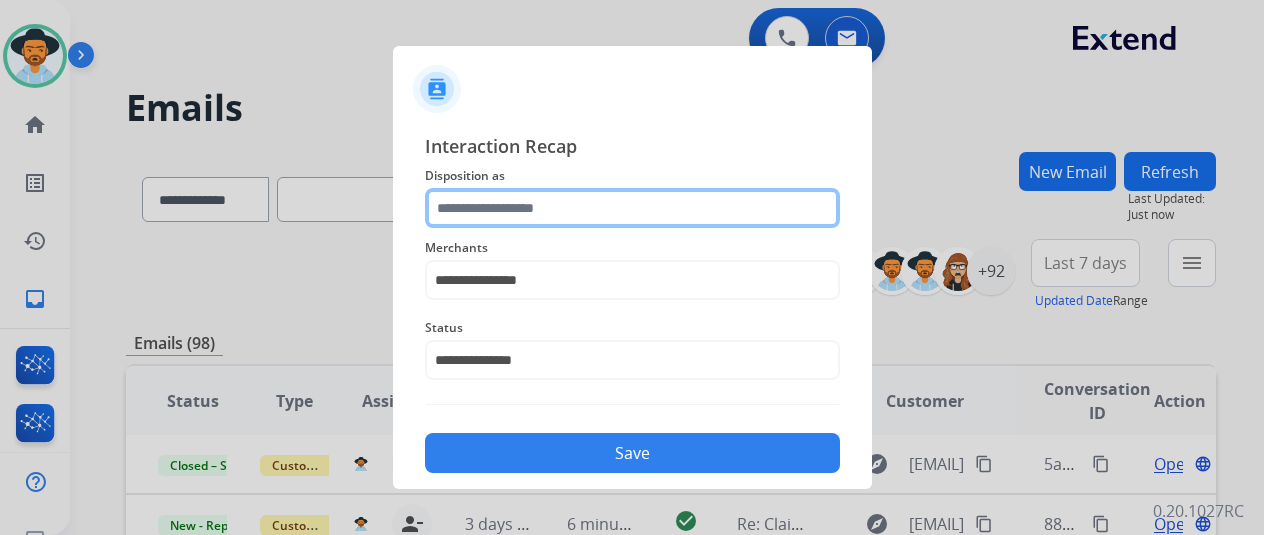 click 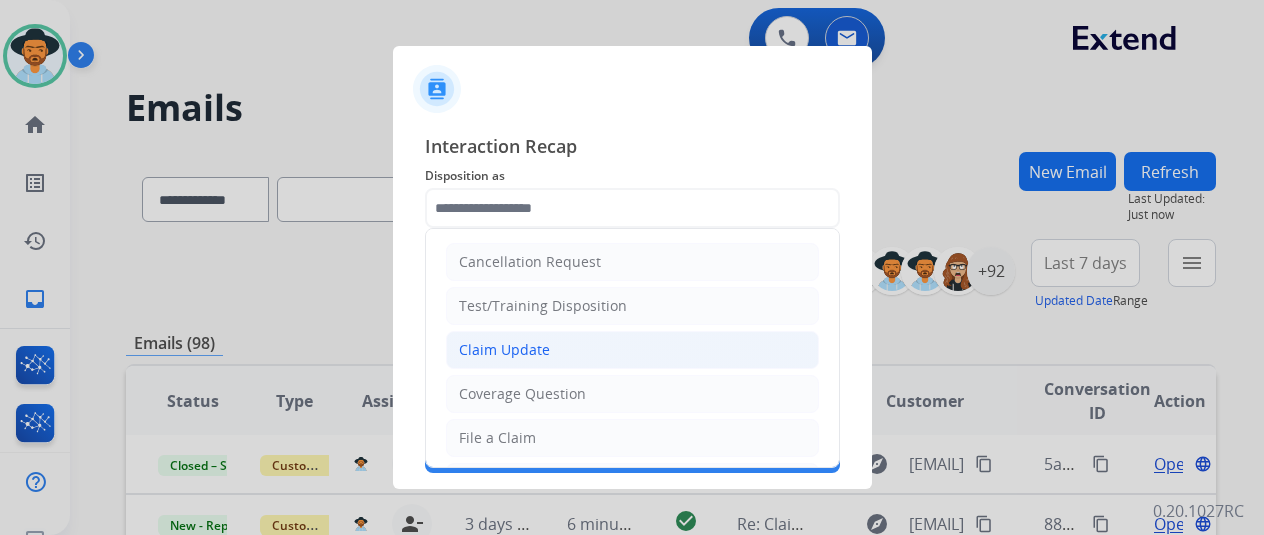 click on "Claim Update" 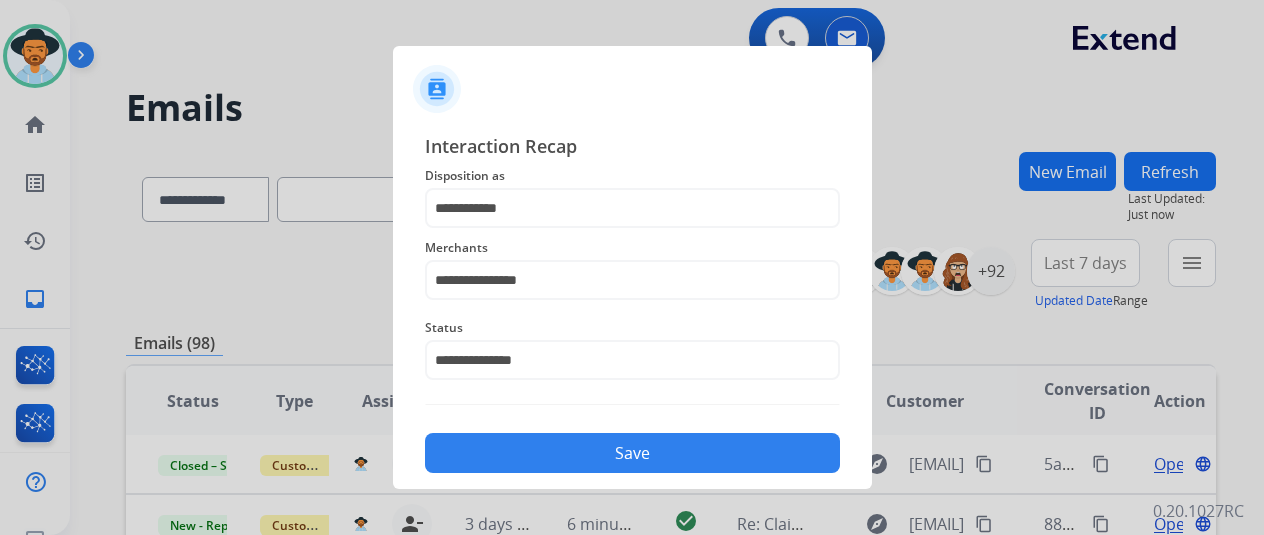 click on "Save" 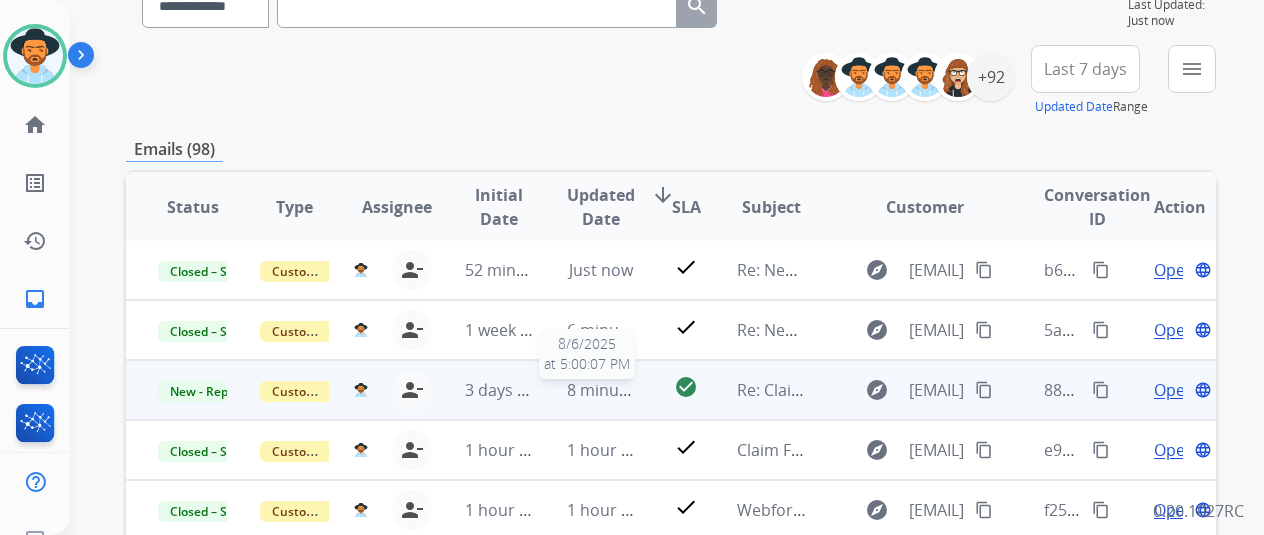 scroll, scrollTop: 200, scrollLeft: 0, axis: vertical 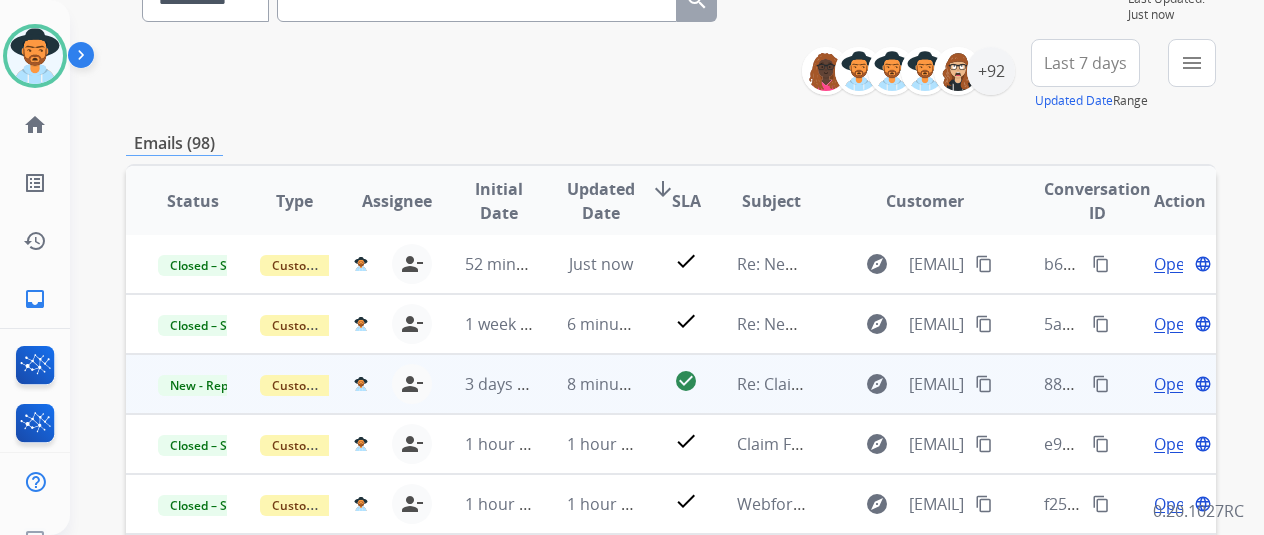 click on "Open" at bounding box center [1174, 384] 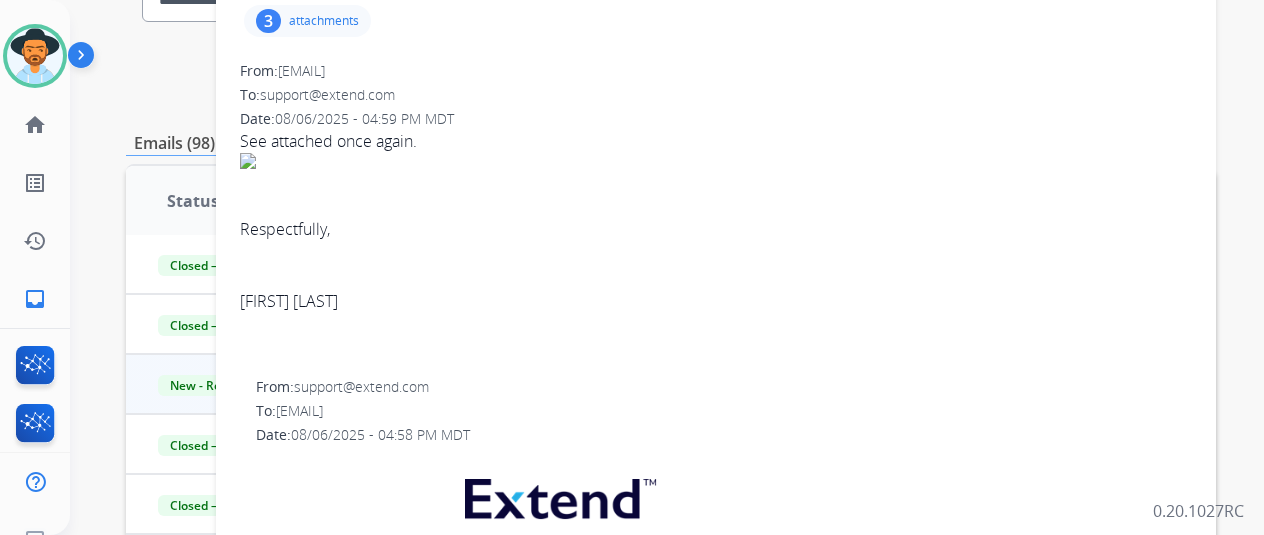 scroll, scrollTop: 0, scrollLeft: 0, axis: both 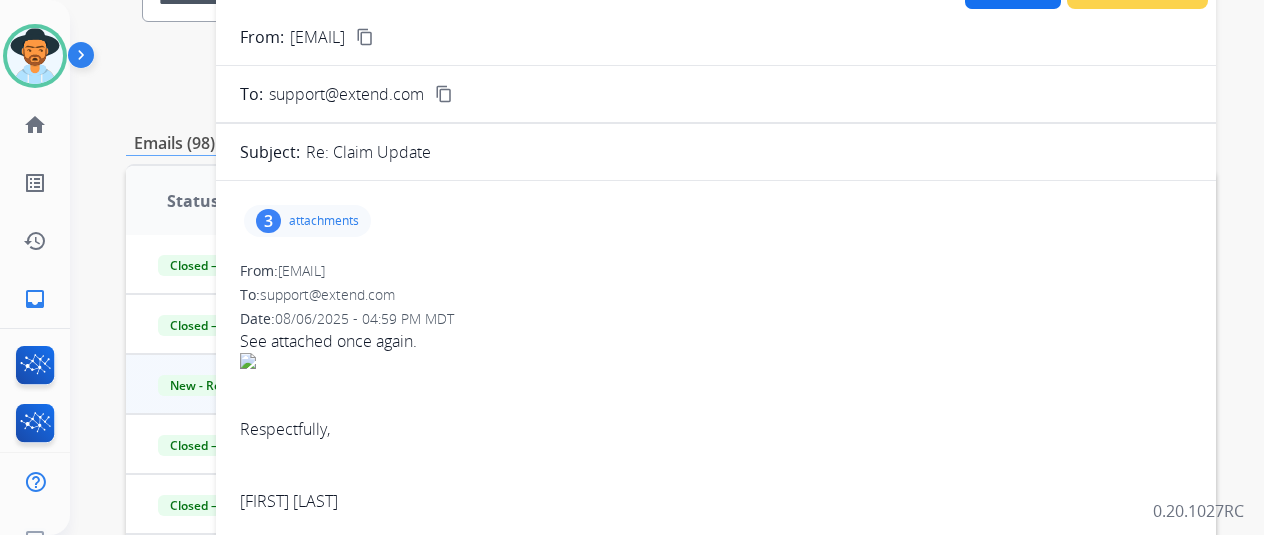 click on "attachments" at bounding box center (324, 221) 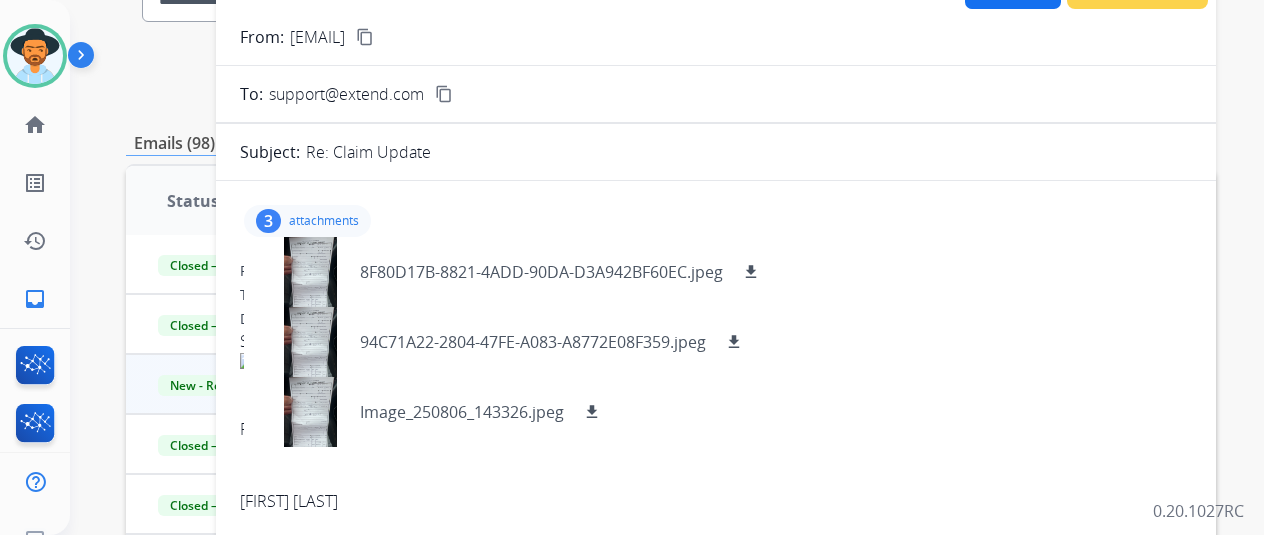 click on "content_copy" at bounding box center (365, 37) 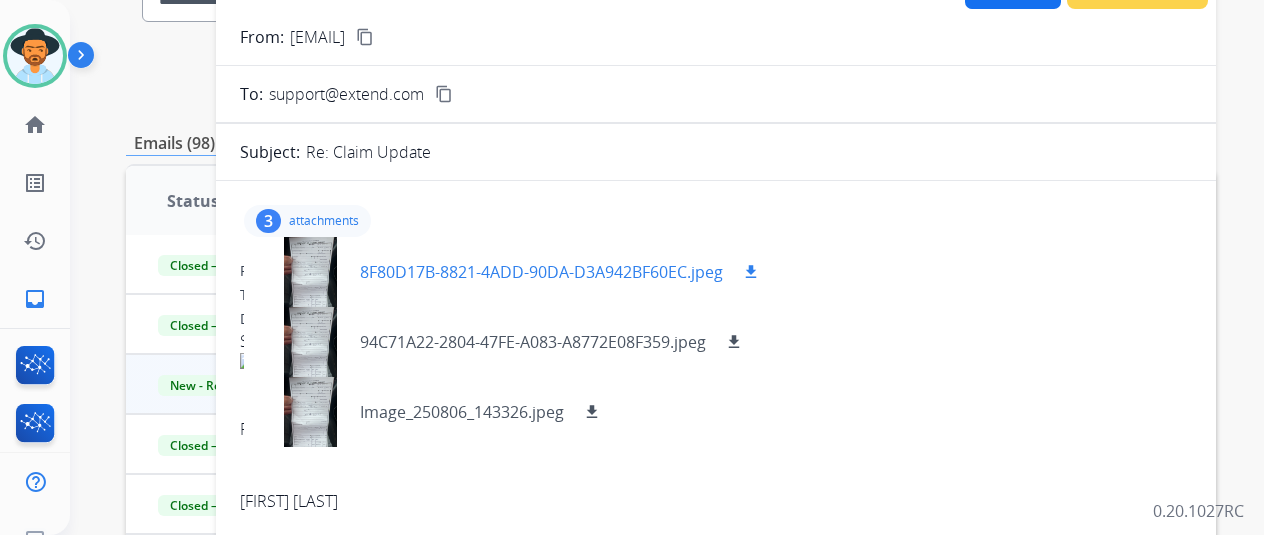click on "8F80D17B-8821-4ADD-90DA-D3A942BF60EC.jpeg  download" at bounding box center (511, 272) 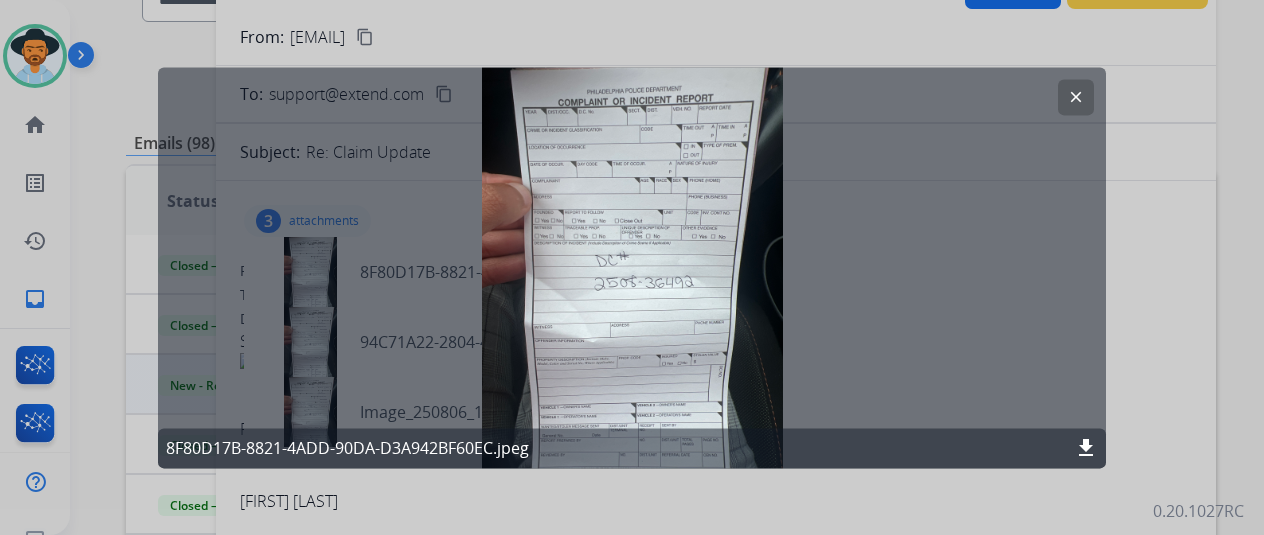 click on "clear" 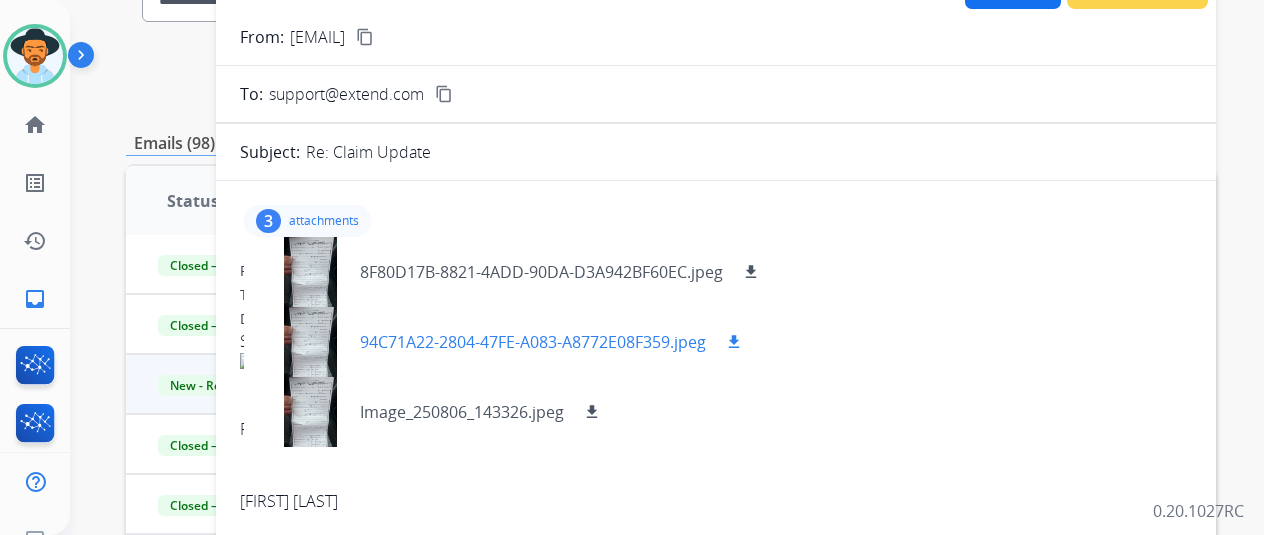click on "94C71A22-2804-47FE-A083-A8772E08F359.jpeg" at bounding box center (533, 342) 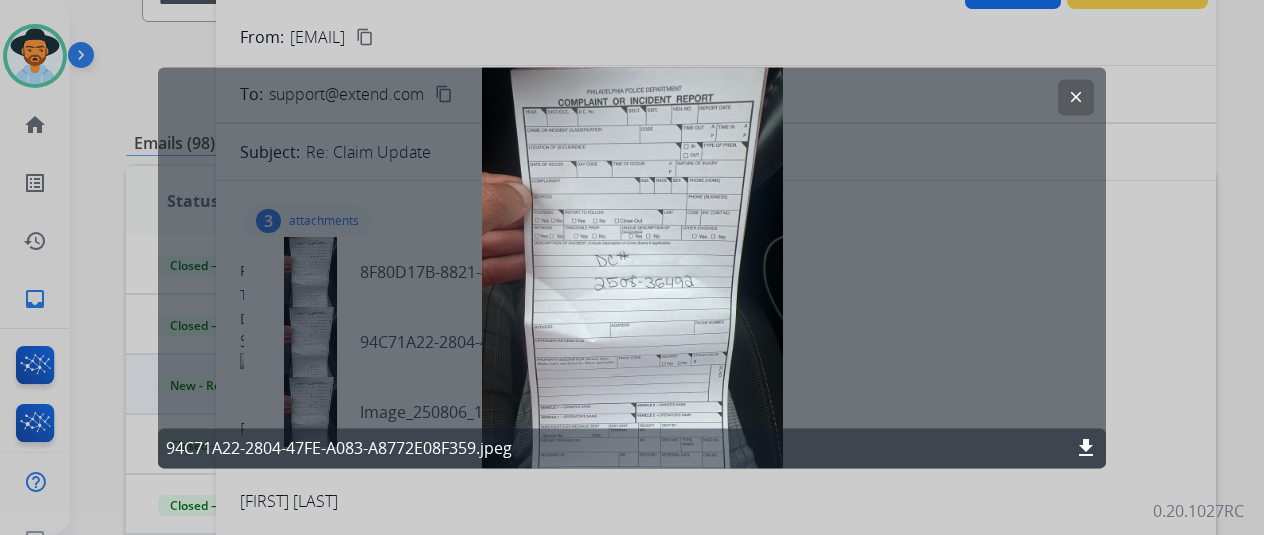 click on "clear" 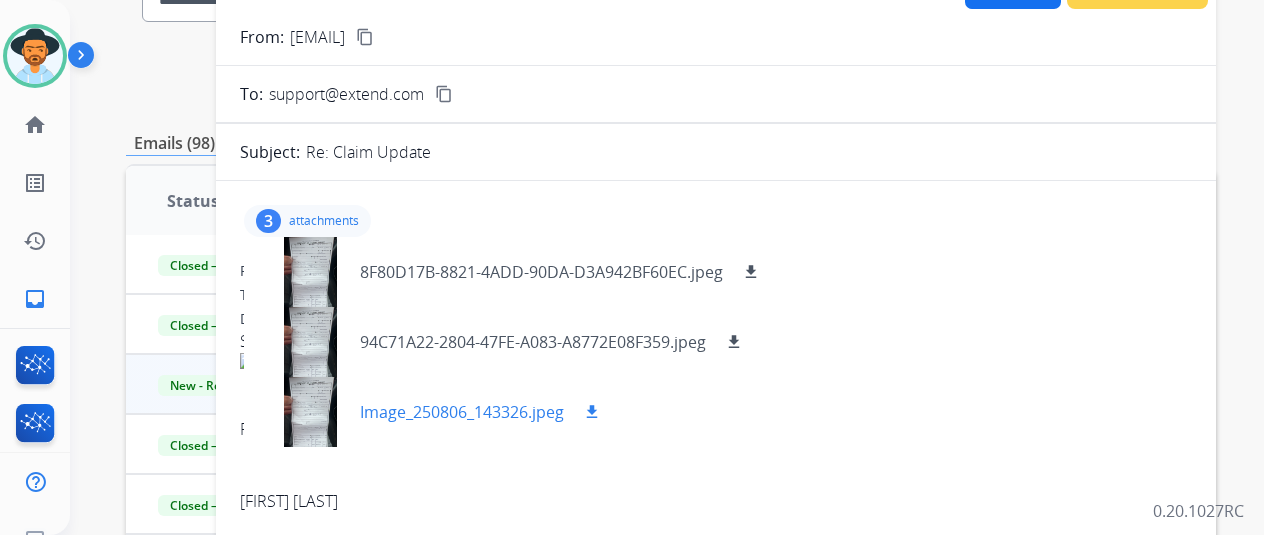 click on "Image_250806_143326.jpeg" at bounding box center [462, 412] 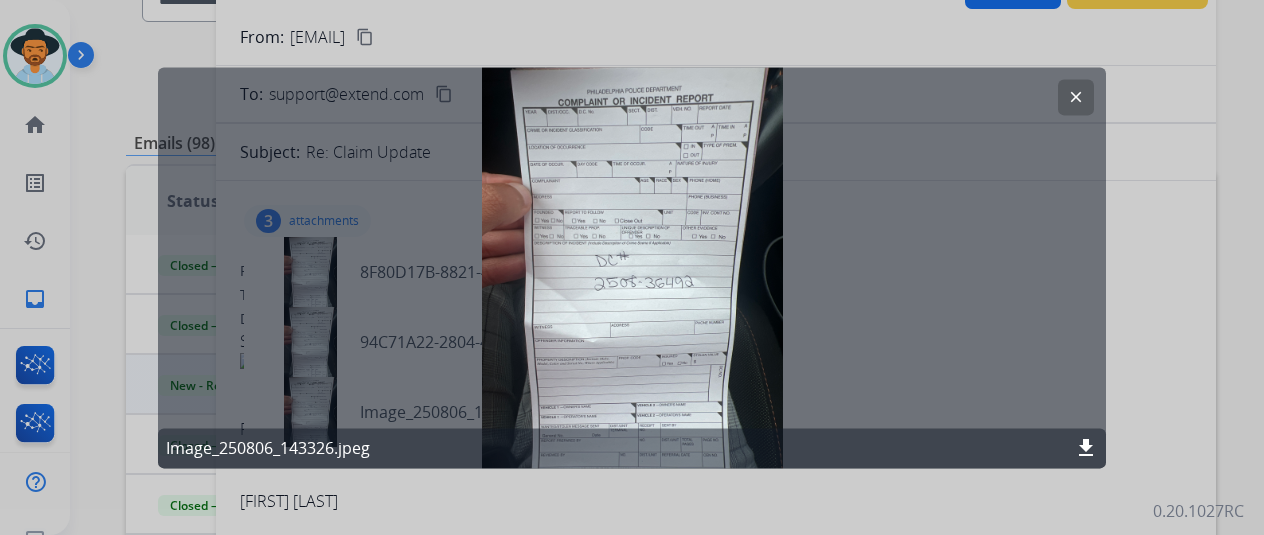click on "clear" 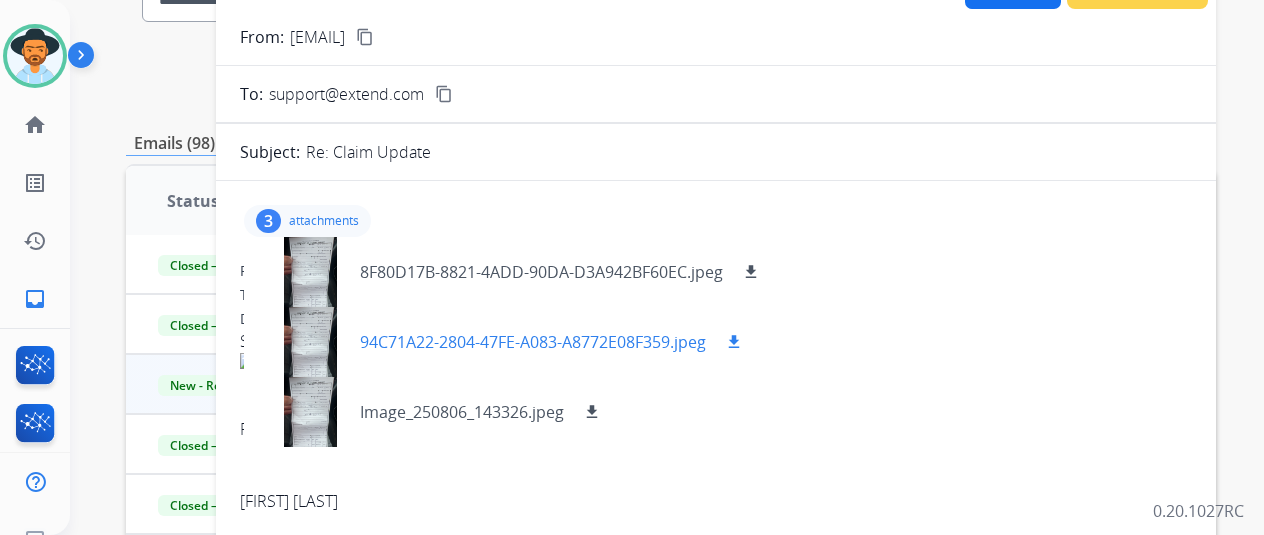 click on "94C71A22-2804-47FE-A083-A8772E08F359.jpeg" at bounding box center (533, 342) 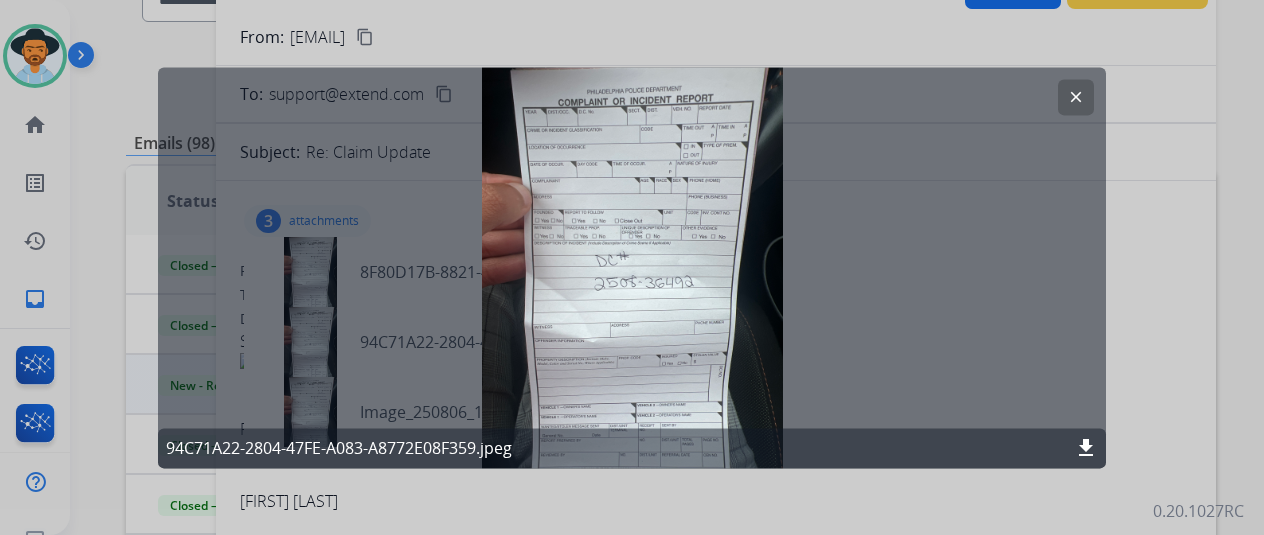click on "clear" 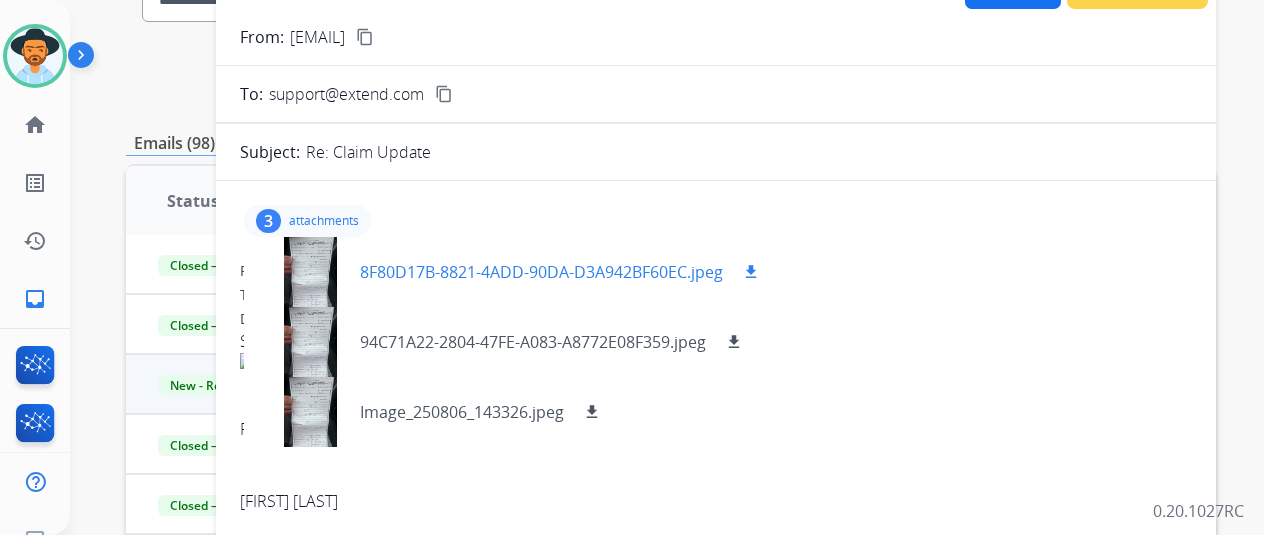 click on "8F80D17B-8821-4ADD-90DA-D3A942BF60EC.jpeg  download" at bounding box center [511, 272] 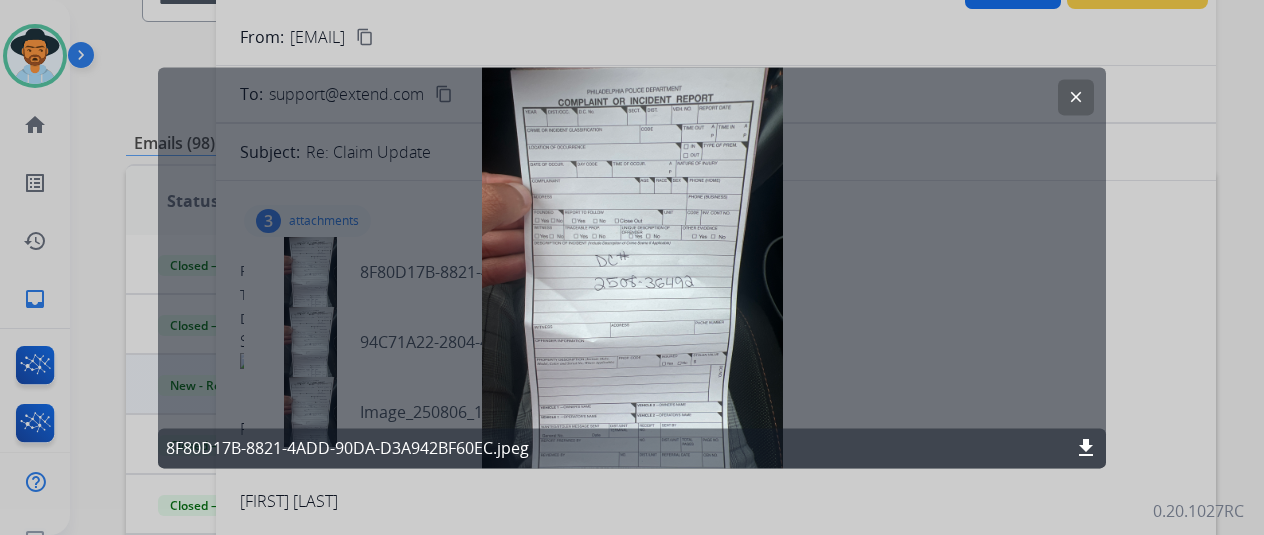 click on "clear" 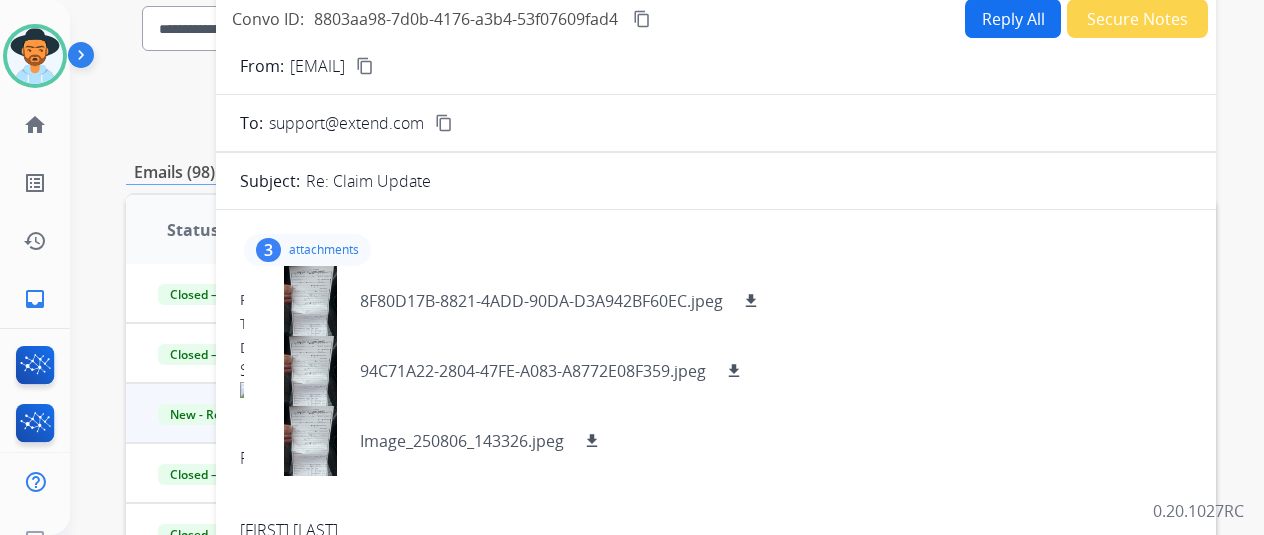 scroll, scrollTop: 100, scrollLeft: 0, axis: vertical 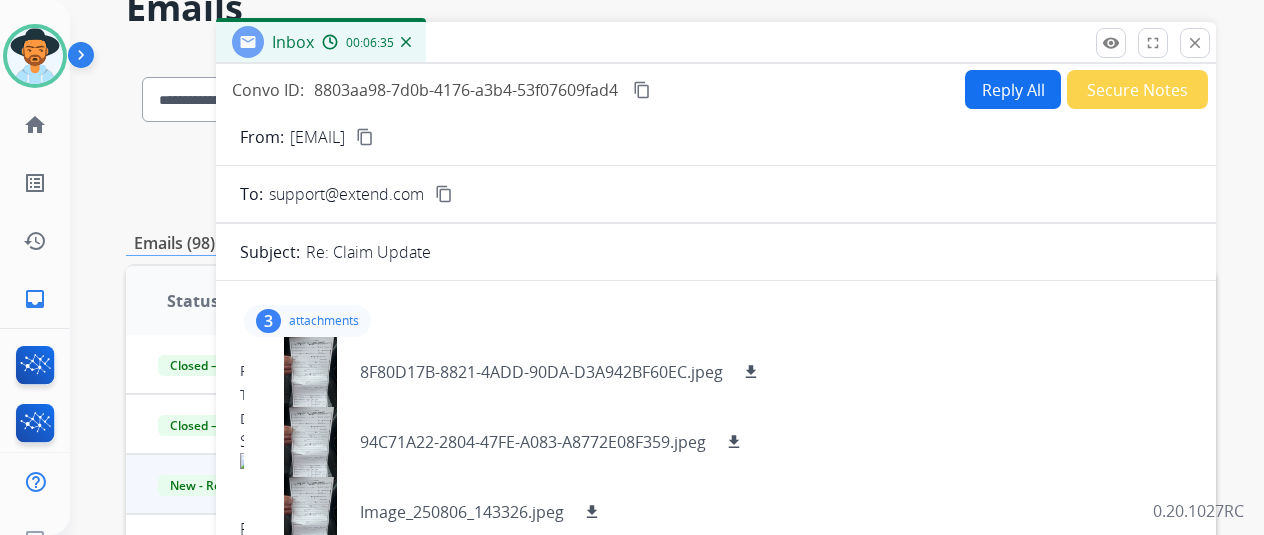 click on "3 attachments  8F80D17B-8821-4ADD-90DA-D3A942BF60EC.jpeg  download  94C71A22-2804-47FE-A083-A8772E08F359.jpeg  download  Image_250806_143326.jpeg  download" at bounding box center [307, 321] 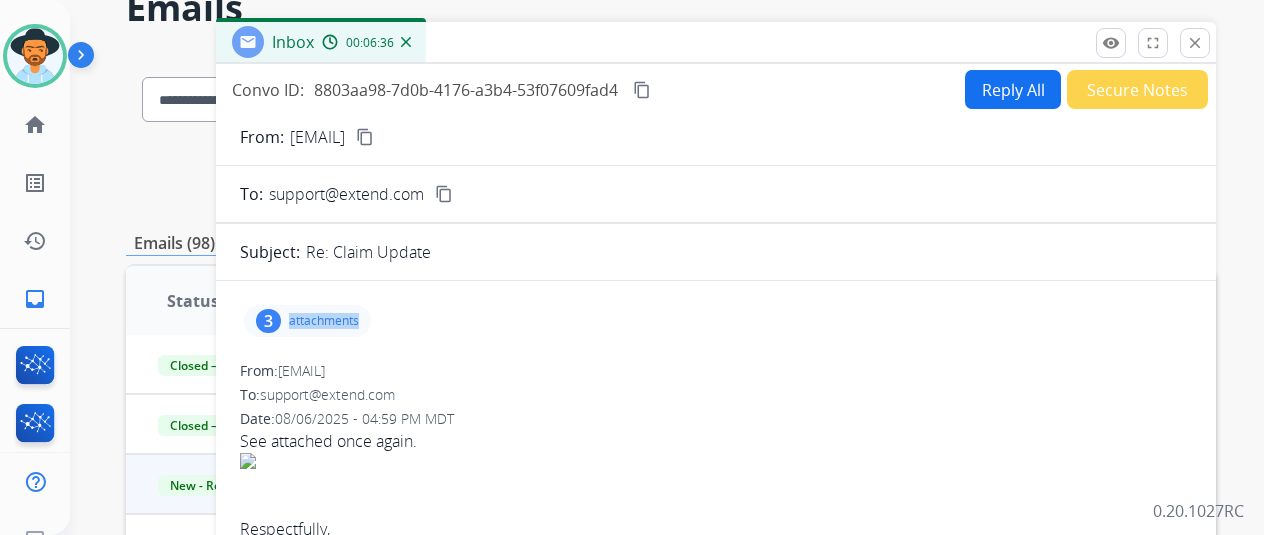 click on "3 attachments" at bounding box center (307, 321) 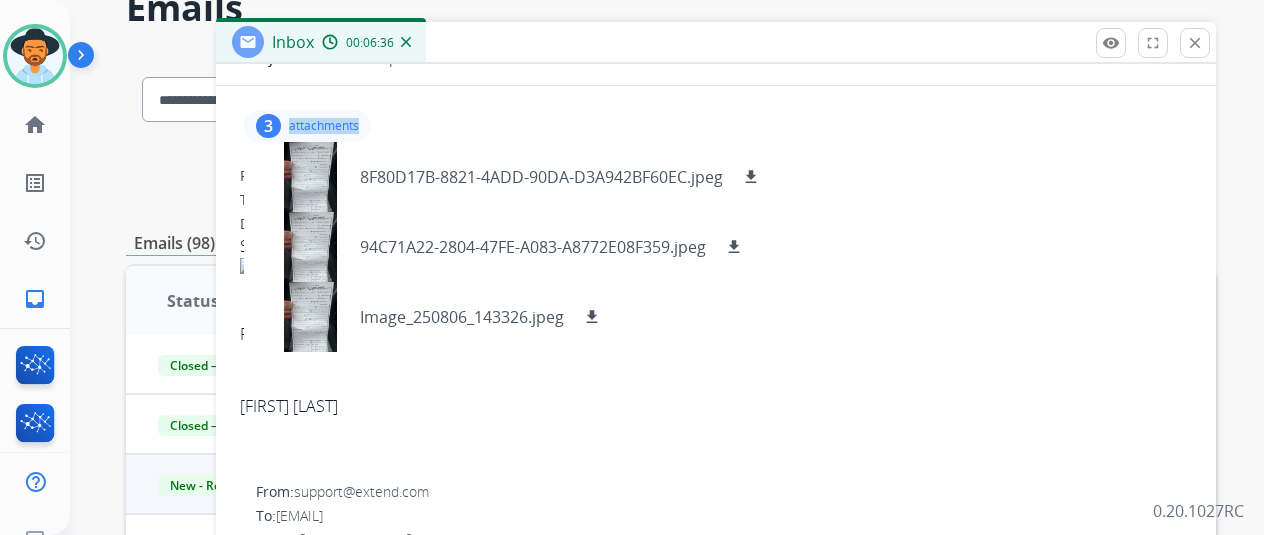 scroll, scrollTop: 200, scrollLeft: 0, axis: vertical 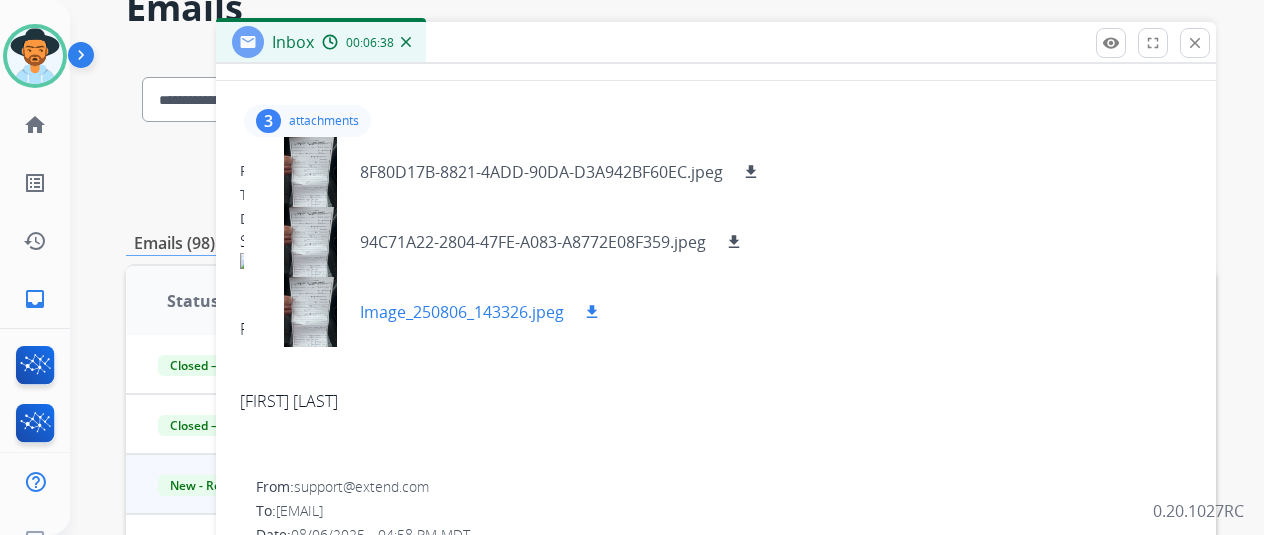 click on "Image_250806_143326.jpeg" at bounding box center [462, 312] 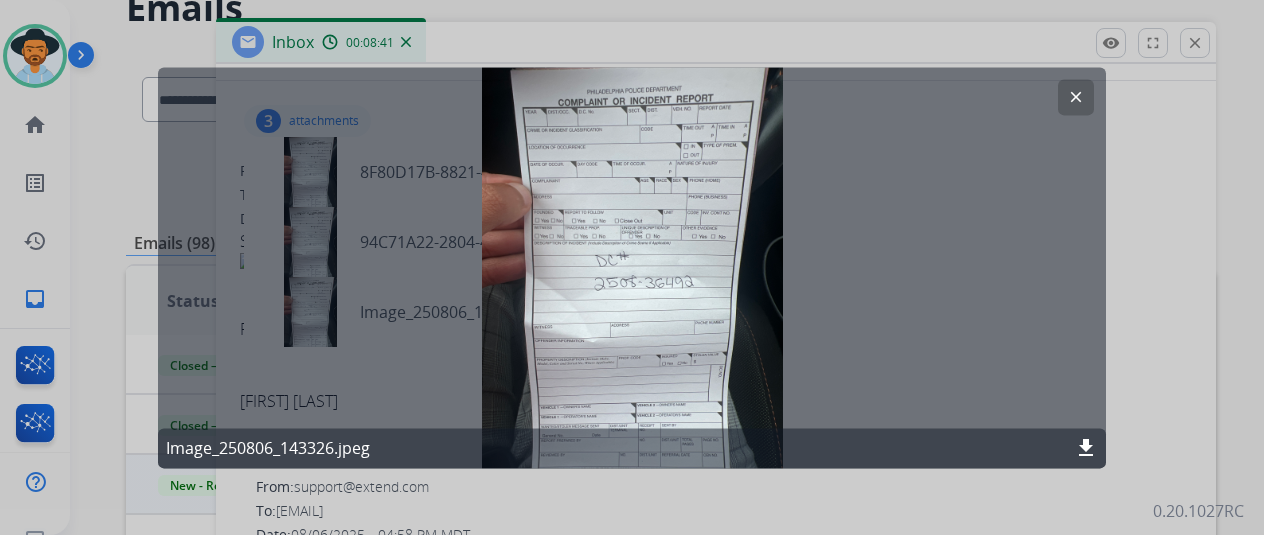 drag, startPoint x: 1092, startPoint y: 90, endPoint x: 1082, endPoint y: 97, distance: 12.206555 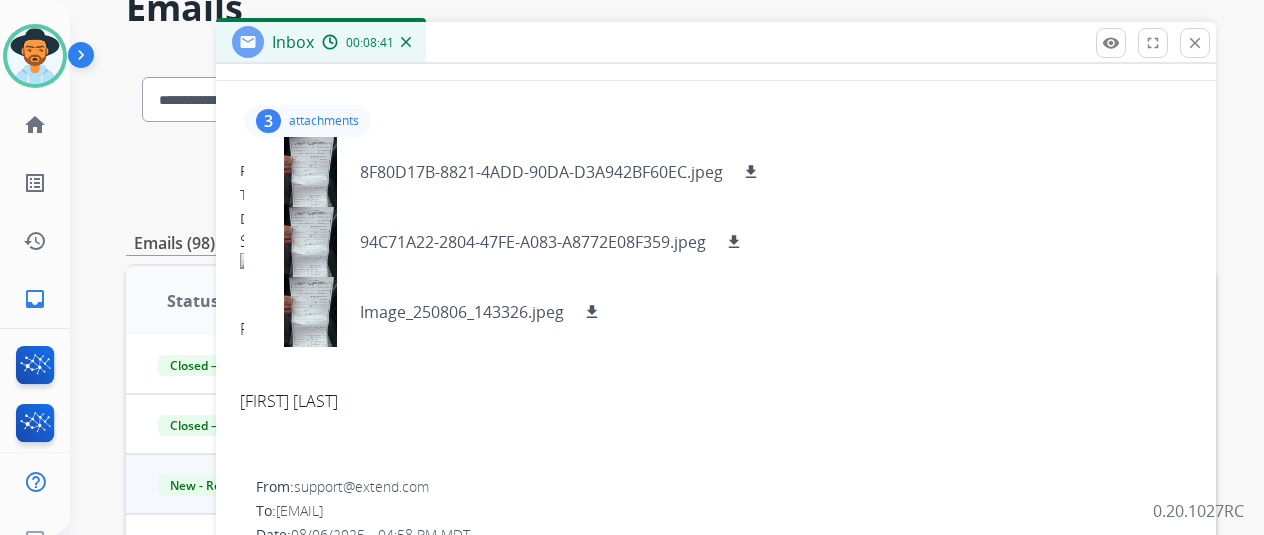 scroll, scrollTop: 0, scrollLeft: 0, axis: both 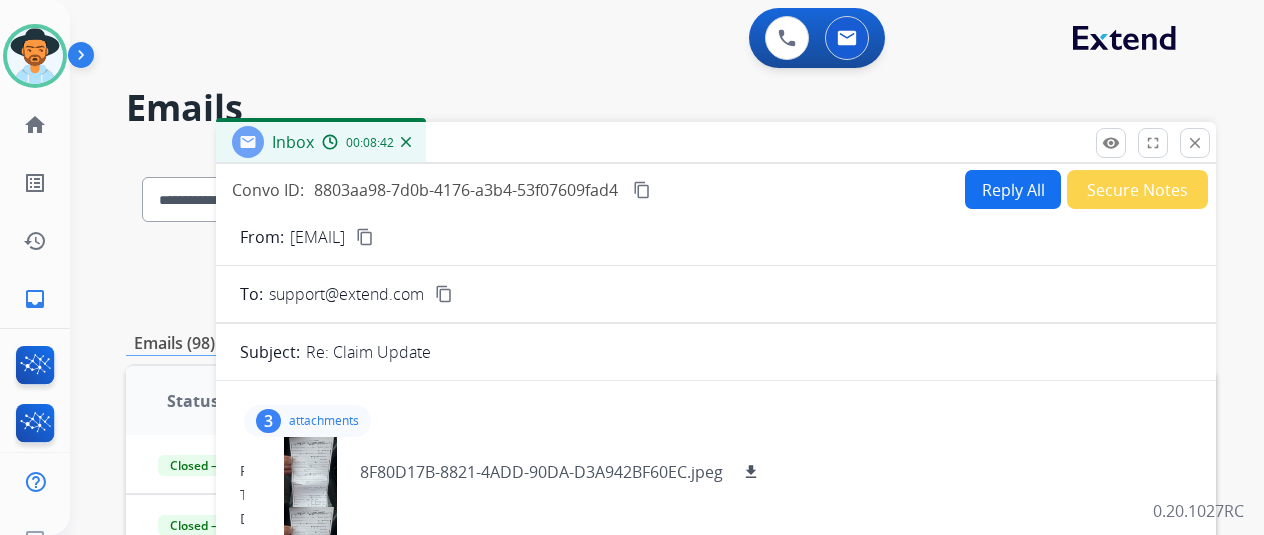 click on "3 attachments  8F80D17B-8821-4ADD-90DA-D3A942BF60EC.jpeg  download  94C71A22-2804-47FE-A083-A8772E08F359.jpeg  download  Image_250806_143326.jpeg  download  From:  jasmine.bahamonde@gmail.com   To:  support@extend.com  Date:  08/06/2025 - 04:59 PM MDT See attached once again.  Respectfully, Jasmine Bahamonde  From:  support@extend.com   To:  jasmine.bahamonde@gmail.com  Date:  08/06/2025 - 04:58 PM MDT Hi Jasmine, Thank you for reaching out to Extend. Unfortunately we cannot see the police report currently embedded within the email. Please attach a clear photo of the police report front and back in JPEG or PNG format. Thanks for being an Extend customer. Extend Customer Support support@extend.com | www.extend.com If you have any questions or need further assistance, reply to this email or give us a call at (877) 248-7707 Monday-Friday 9:00AM - 8:00PM EST or Saturdays and Sundays 9:00AM - 2:00PM EST.  From:  jasmine.bahamonde@gmail.com   To:  support@extend.com  Date:  08/06/2025 - 12:33 PM MDT Hello,   To:" at bounding box center (716, 1508) 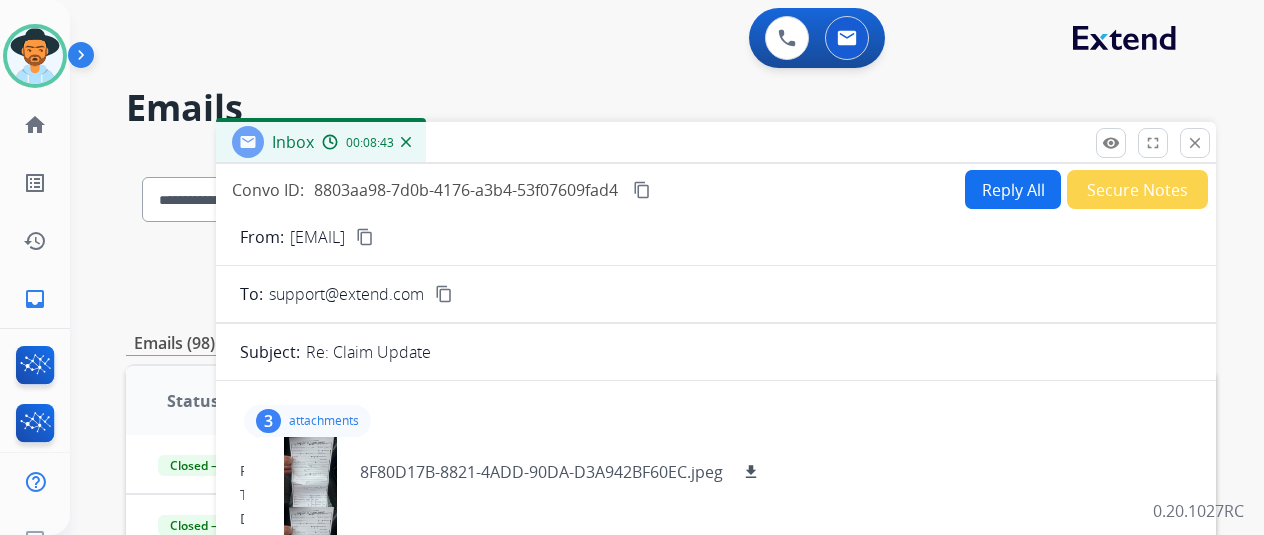click on "3" at bounding box center [268, 421] 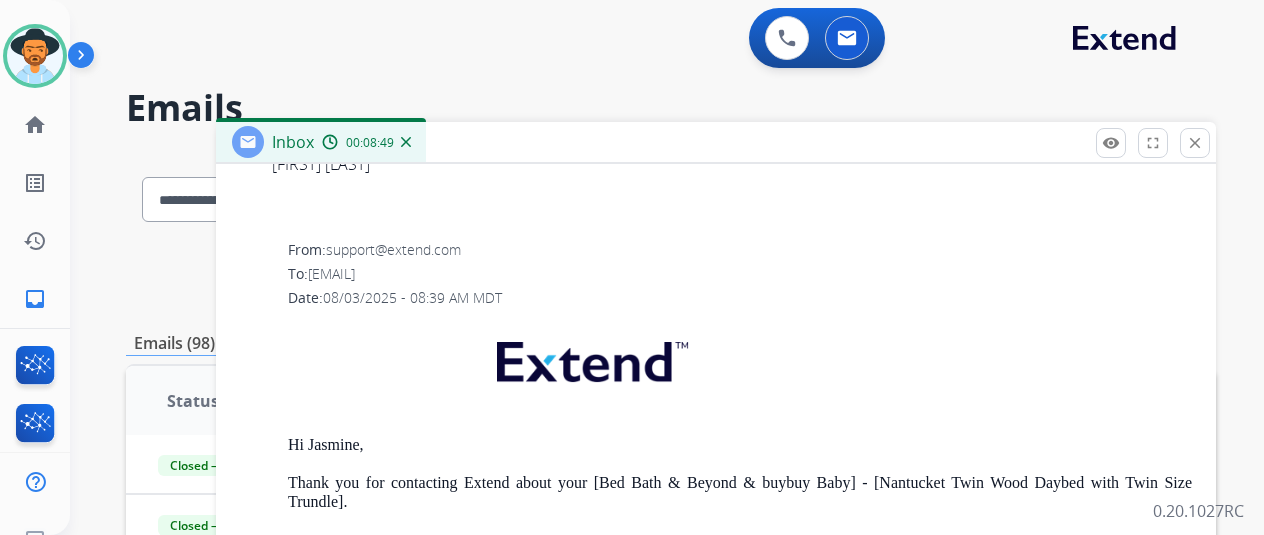 scroll, scrollTop: 1722, scrollLeft: 0, axis: vertical 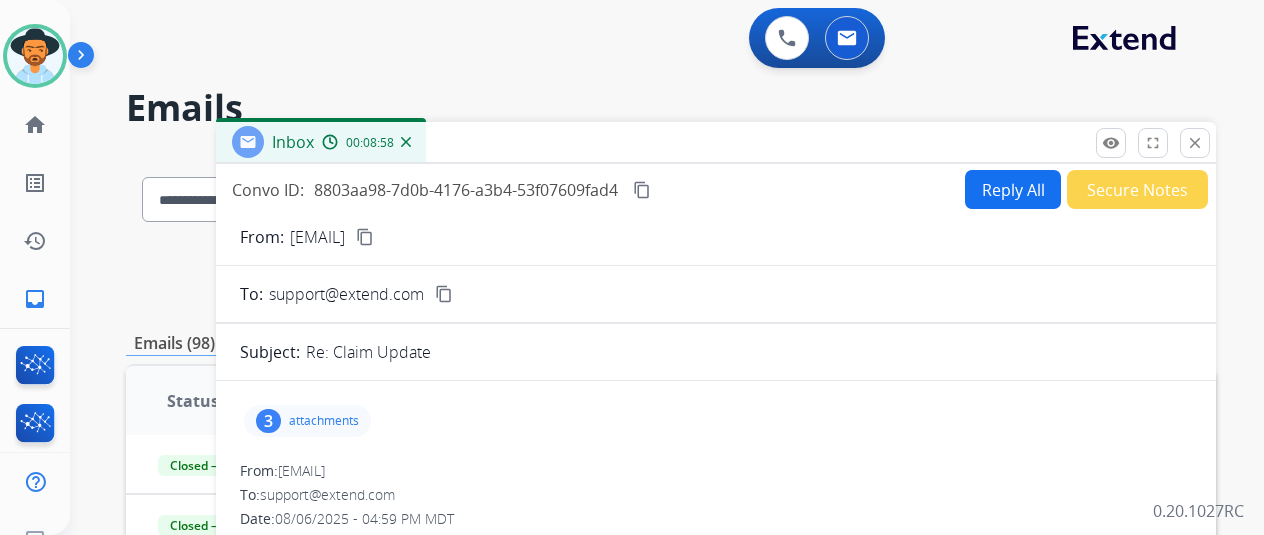 click on "content_copy" at bounding box center (365, 237) 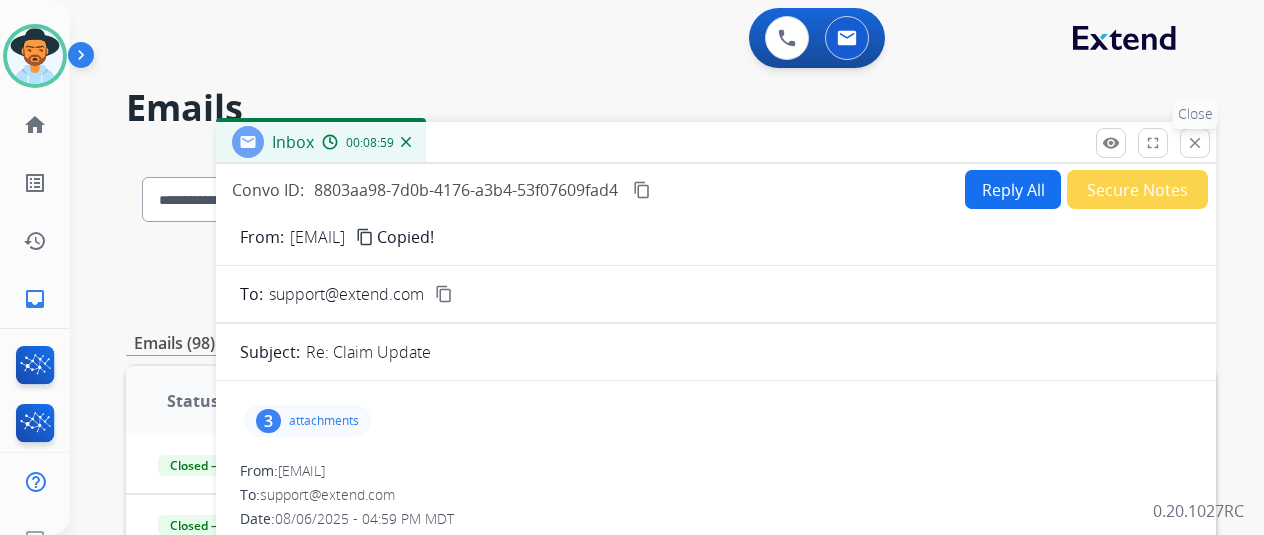 click on "remove_red_eye Logs fullscreen Expand close Close" at bounding box center (1153, 143) 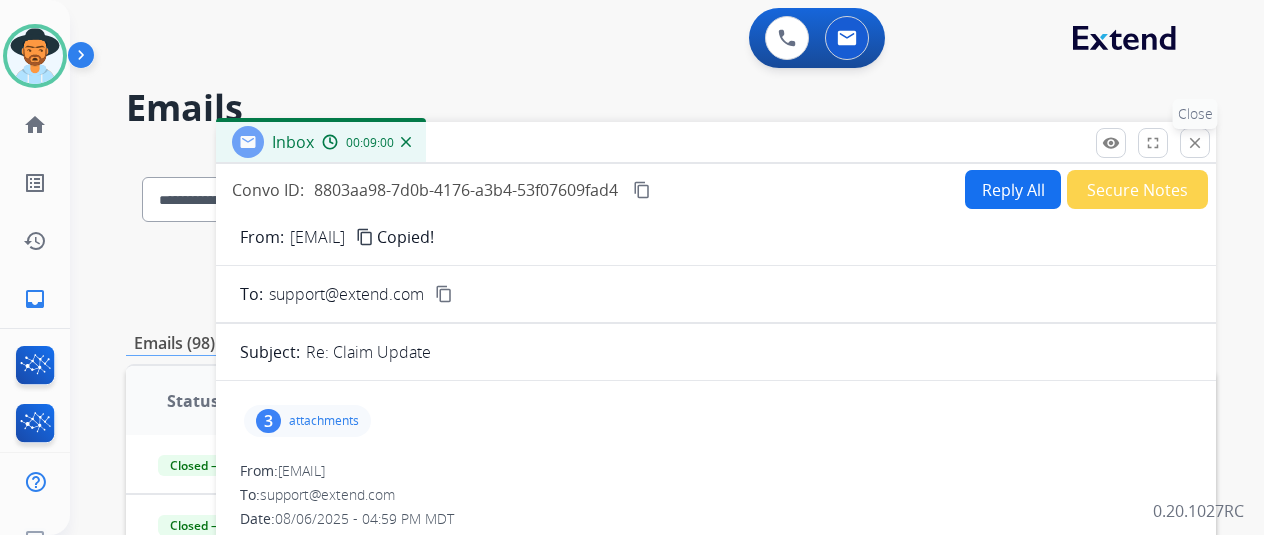 click on "close" at bounding box center (1195, 143) 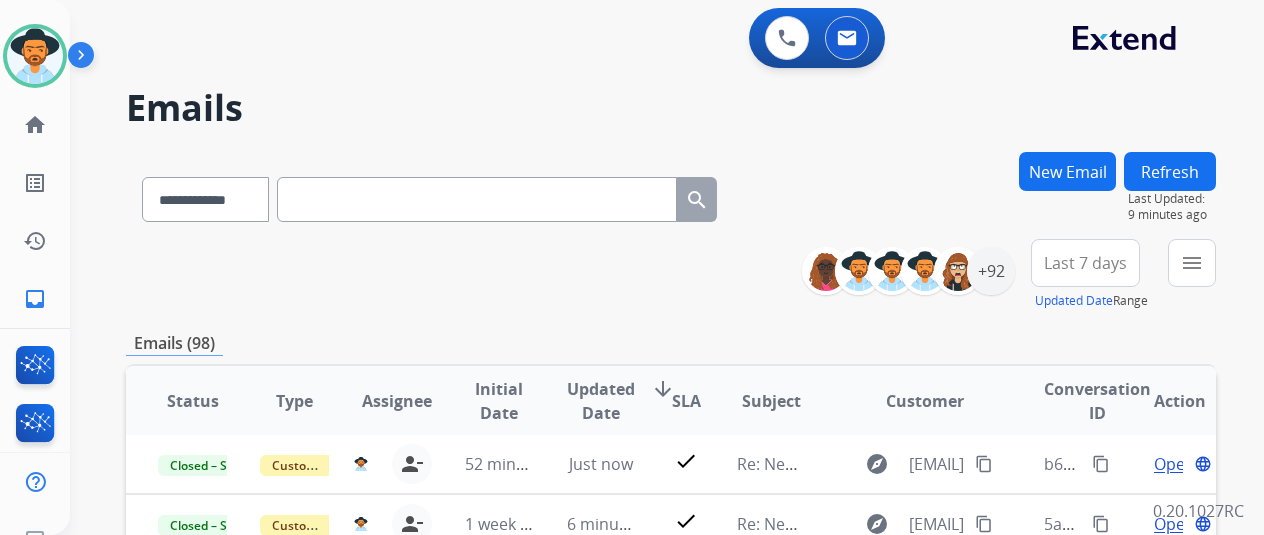 click at bounding box center (477, 199) 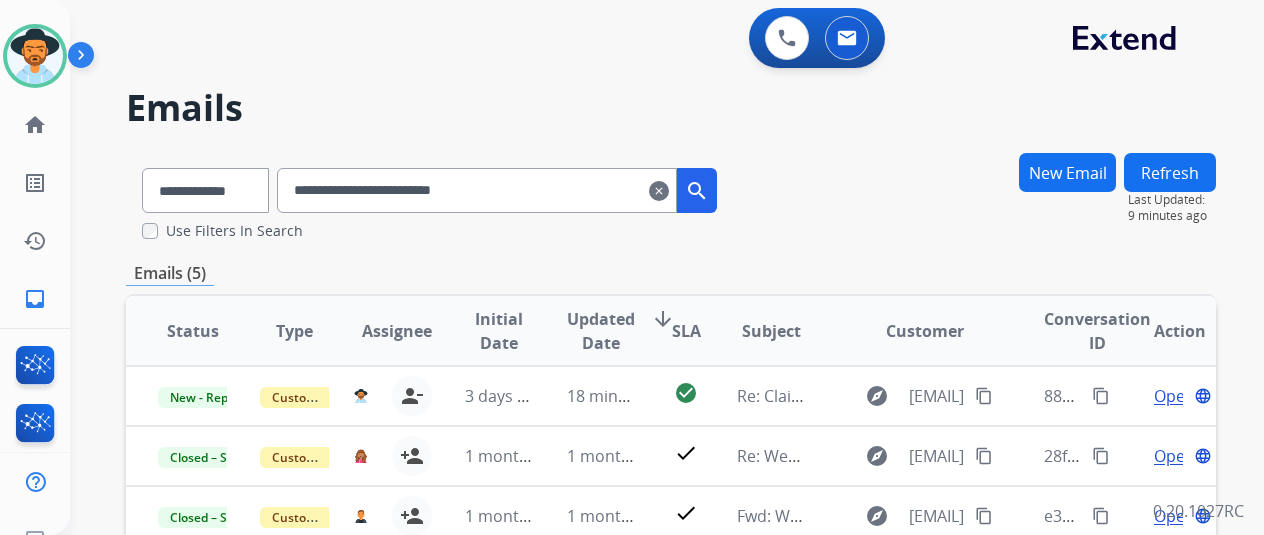 scroll, scrollTop: 0, scrollLeft: 0, axis: both 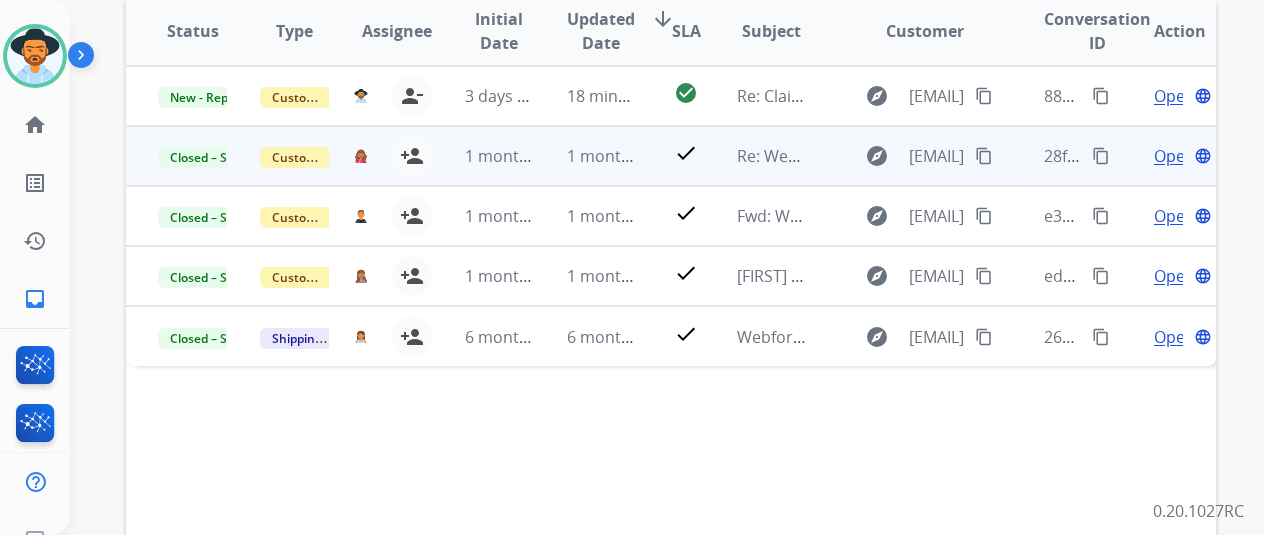 click on "Open" at bounding box center [1174, 156] 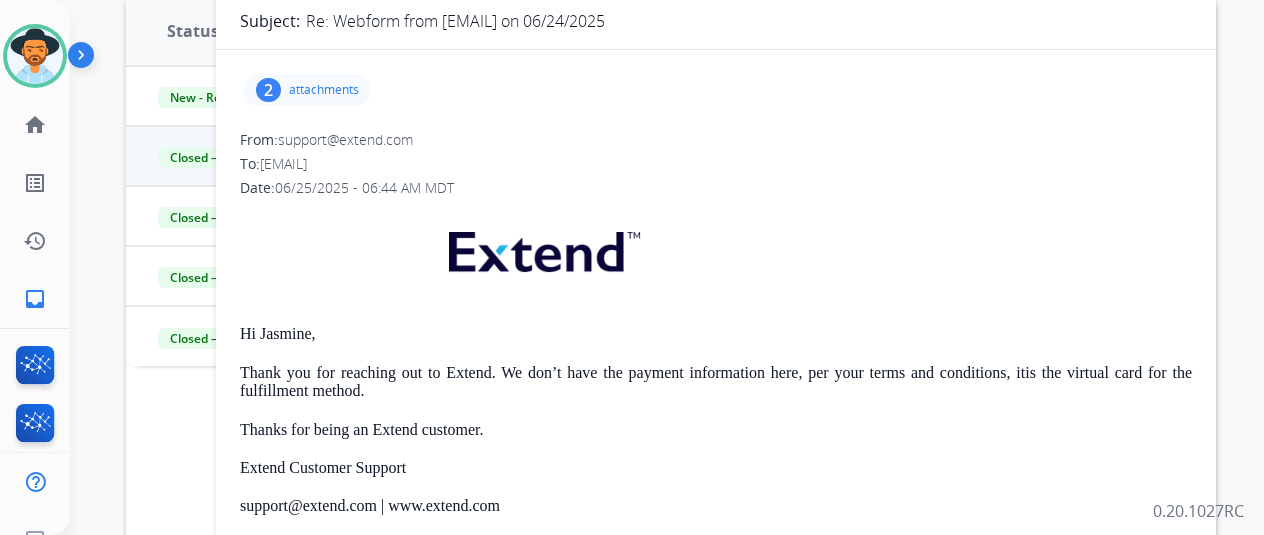 scroll, scrollTop: 0, scrollLeft: 0, axis: both 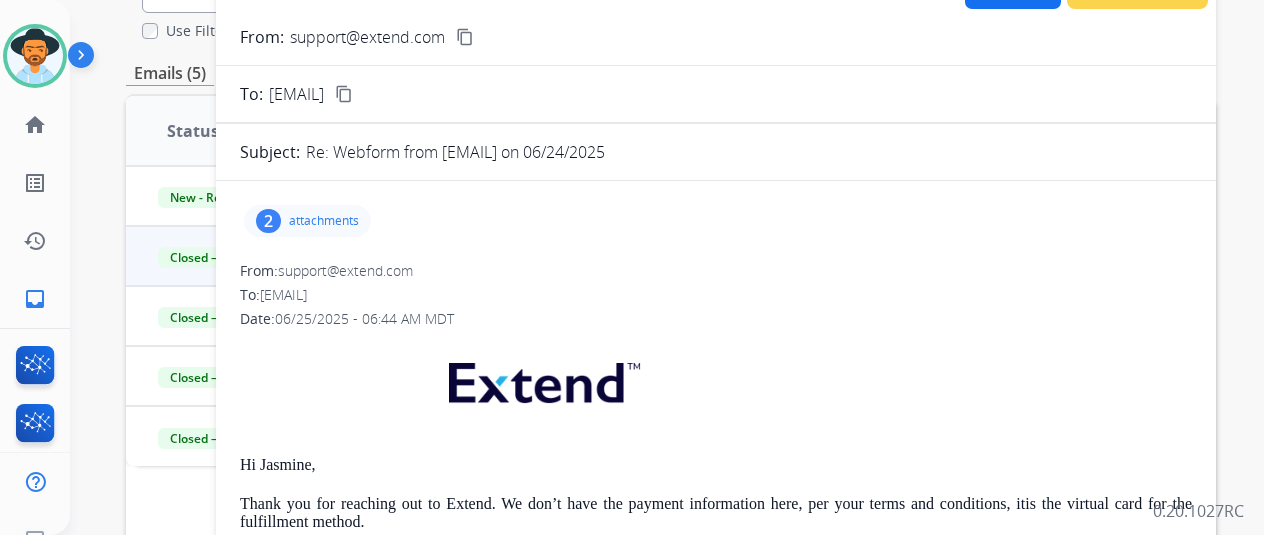 click on "2 attachments" at bounding box center (307, 221) 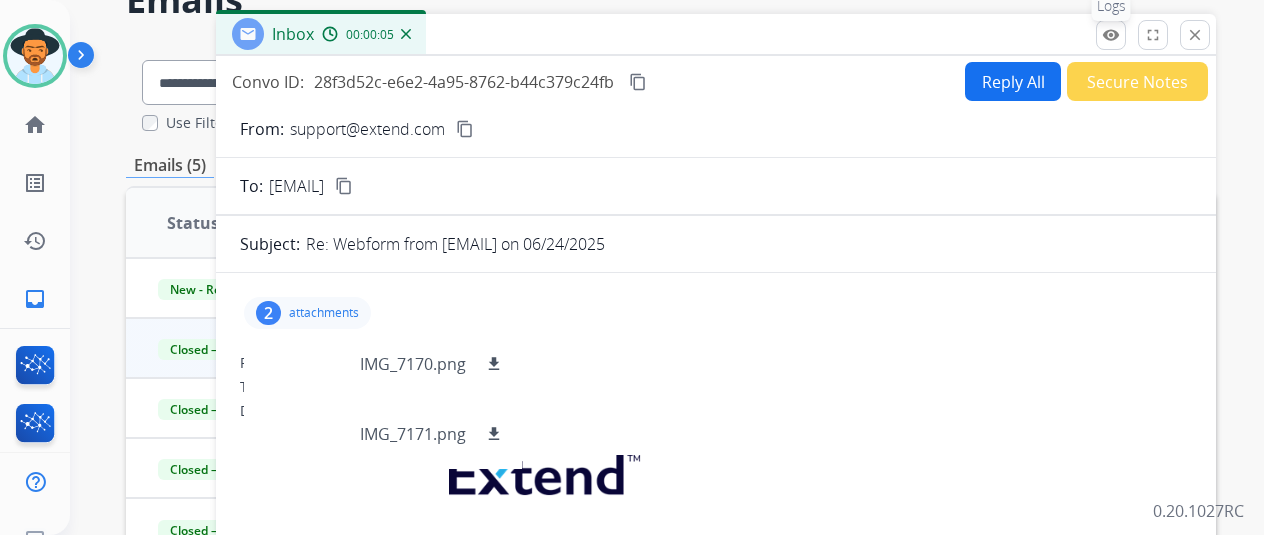 scroll, scrollTop: 0, scrollLeft: 0, axis: both 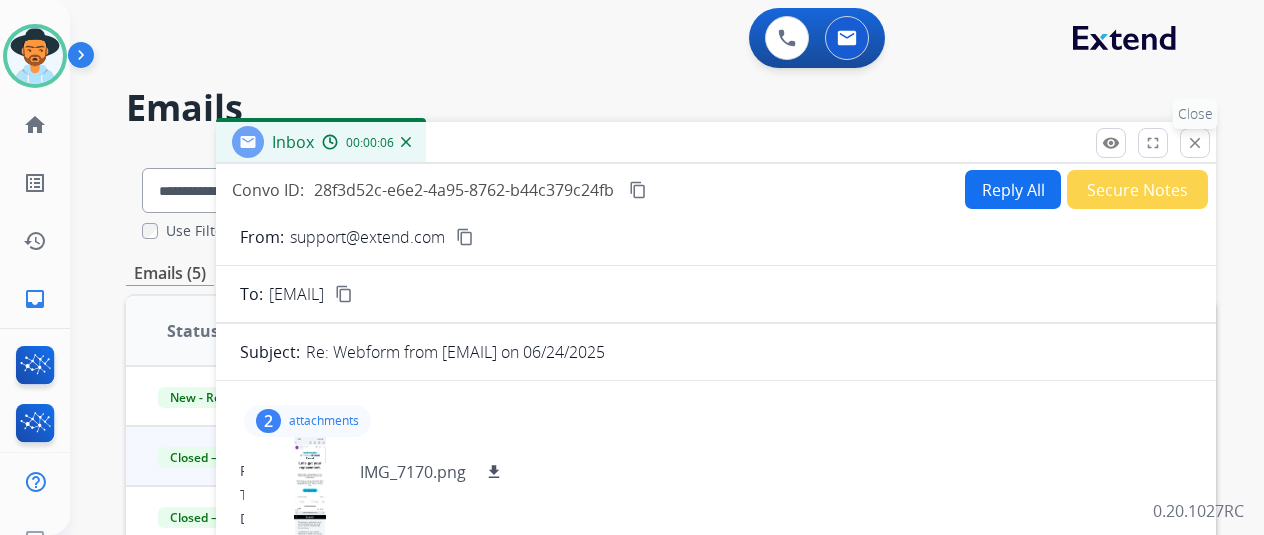 click on "close" at bounding box center (1195, 143) 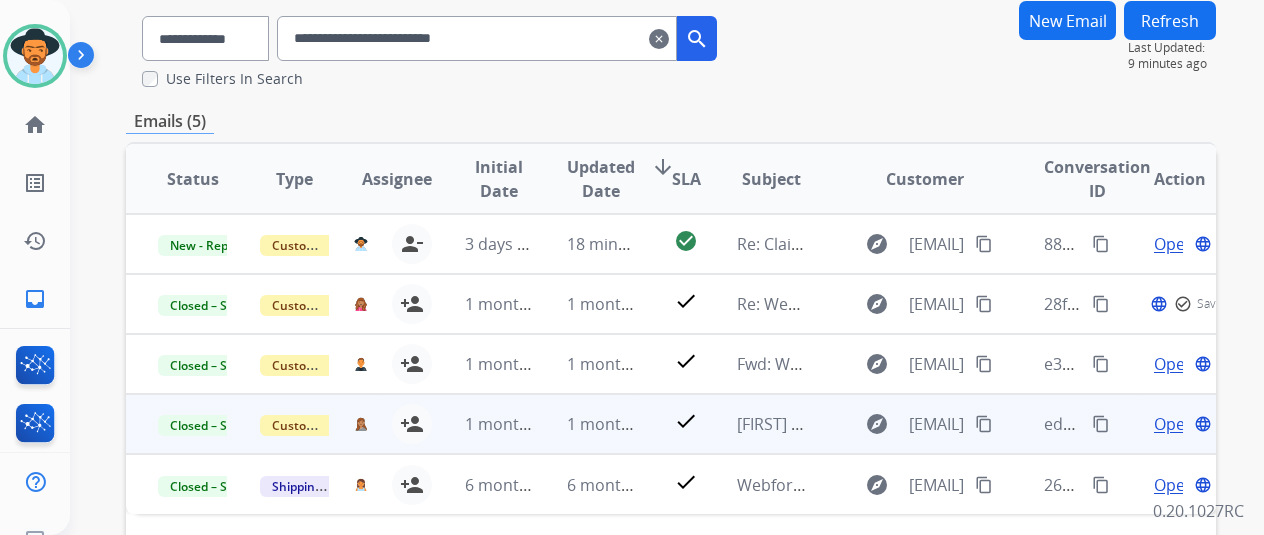 scroll, scrollTop: 200, scrollLeft: 0, axis: vertical 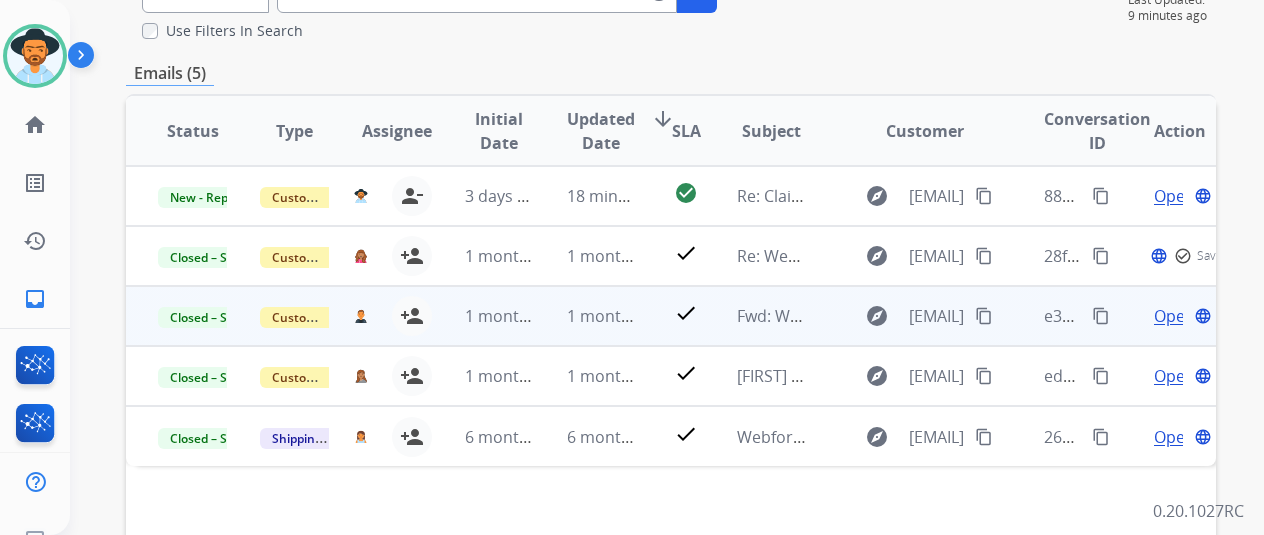 click on "Open" at bounding box center (1174, 316) 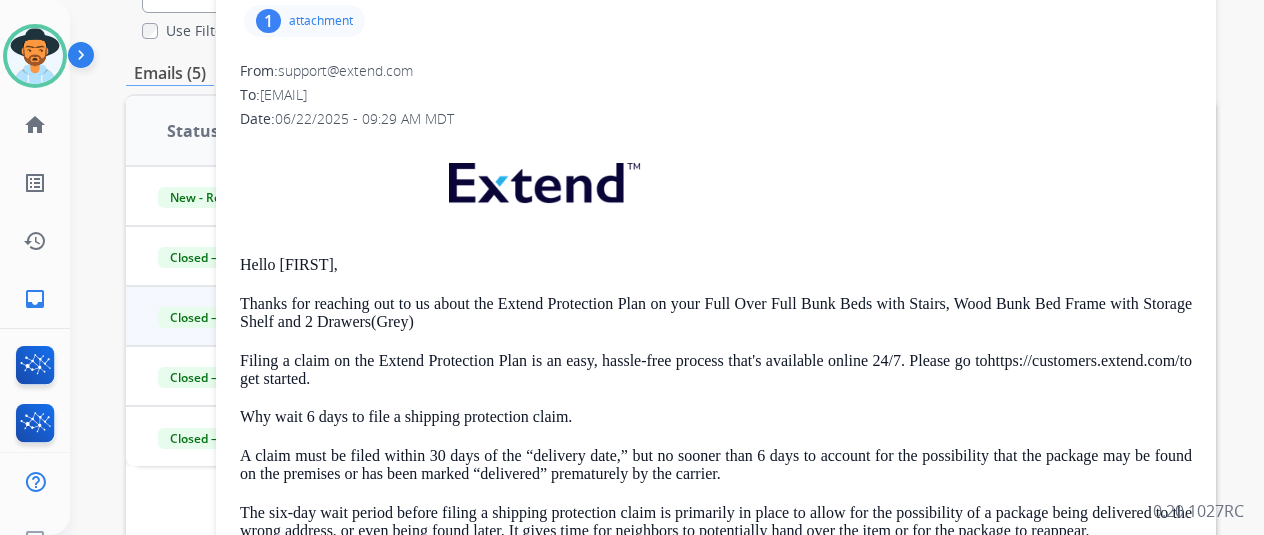 scroll, scrollTop: 100, scrollLeft: 0, axis: vertical 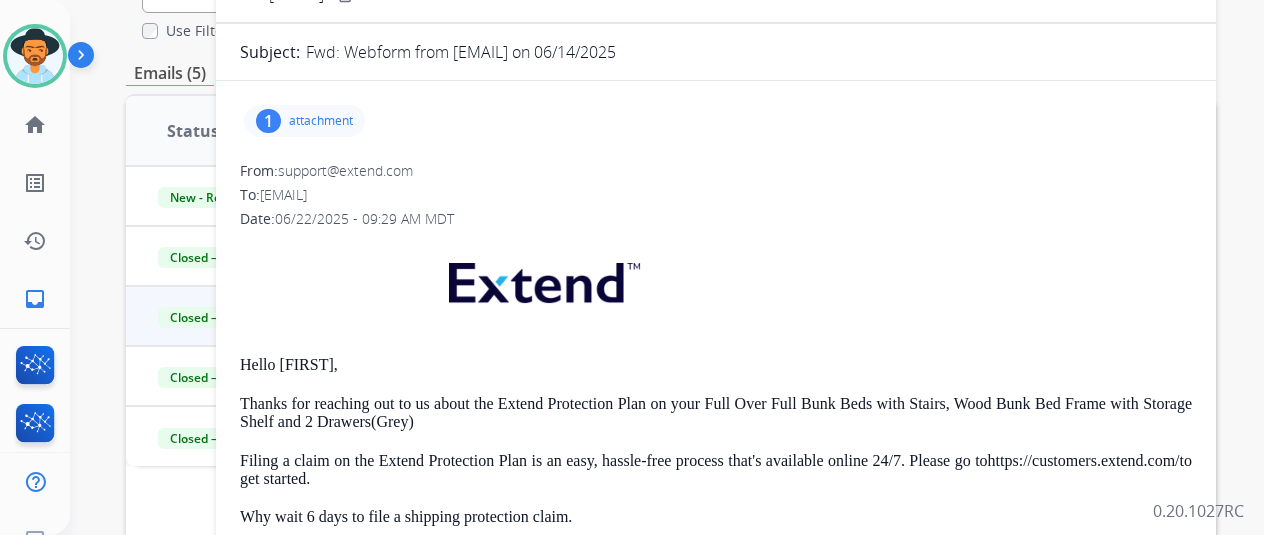 click on "attachment" at bounding box center [321, 121] 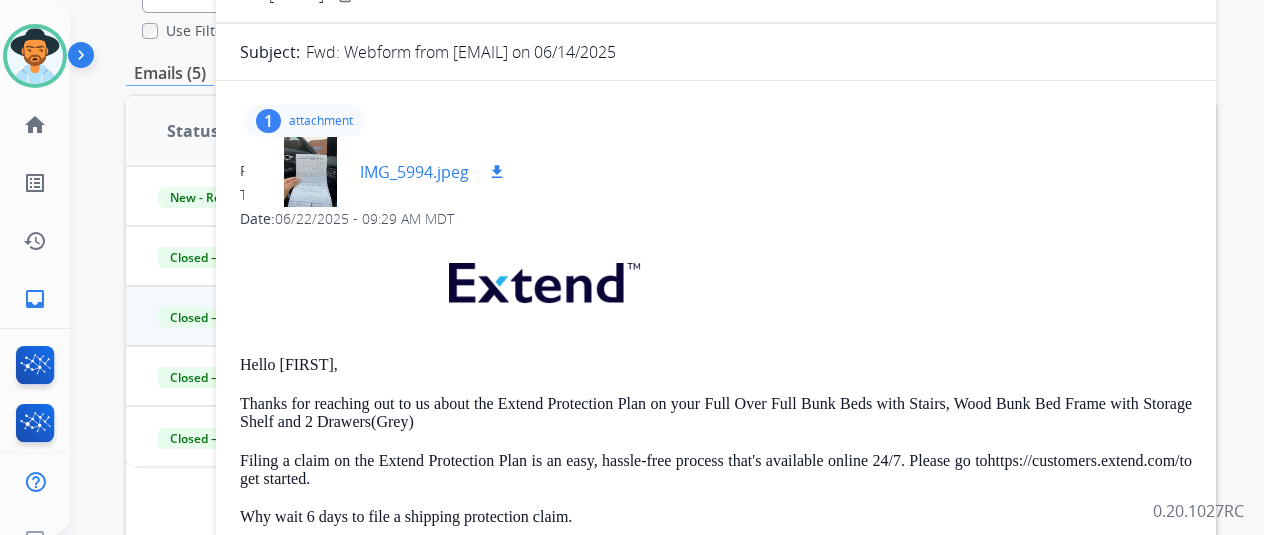click at bounding box center [310, 172] 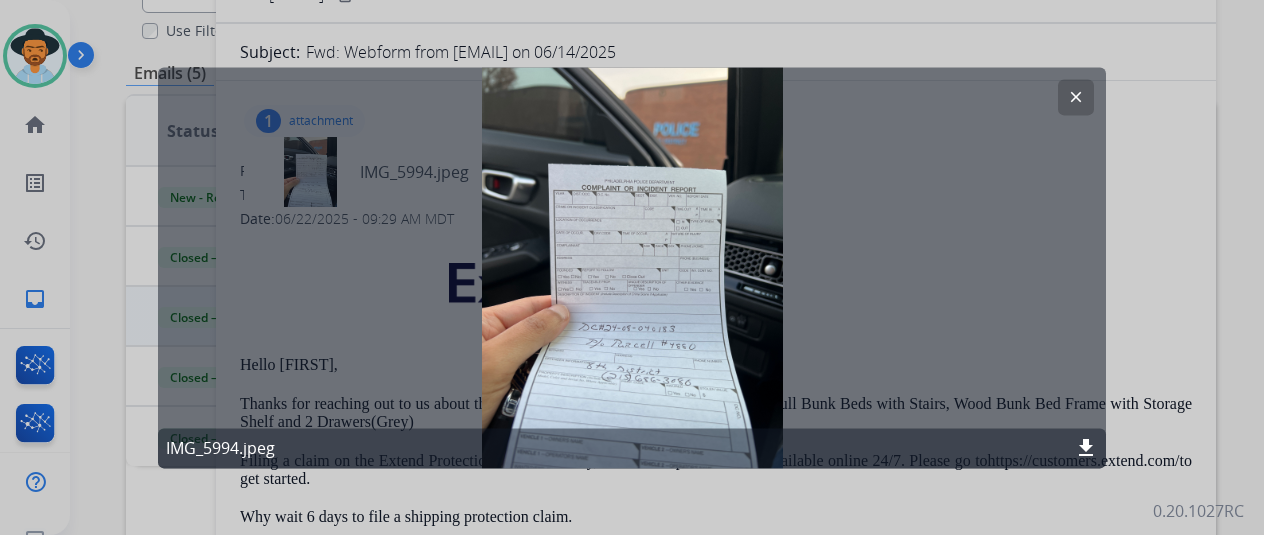 click on "clear" 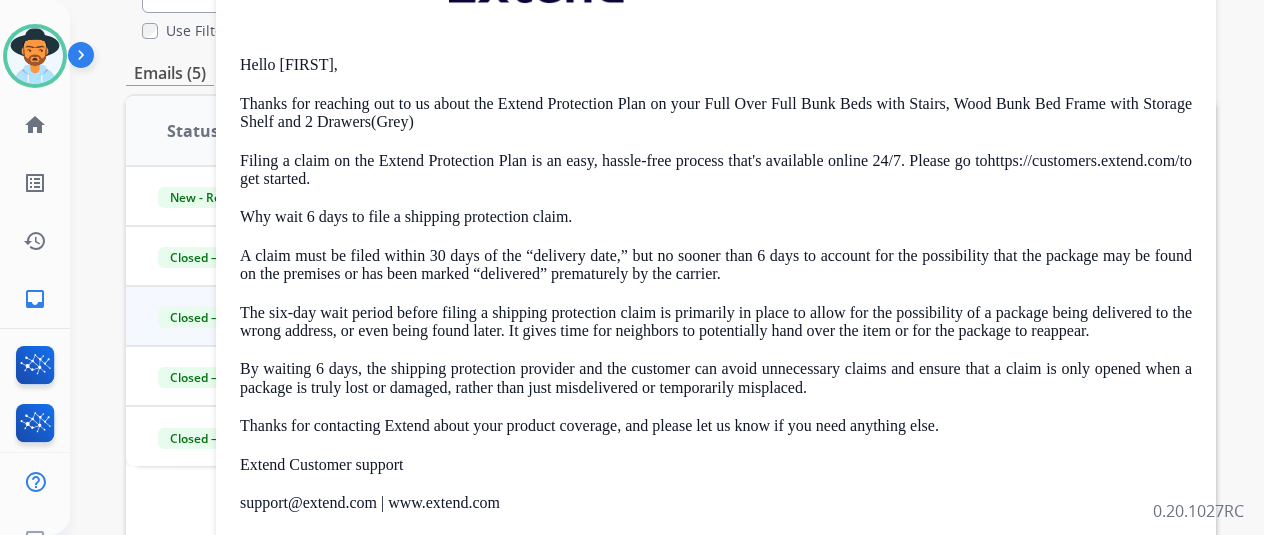 scroll, scrollTop: 0, scrollLeft: 0, axis: both 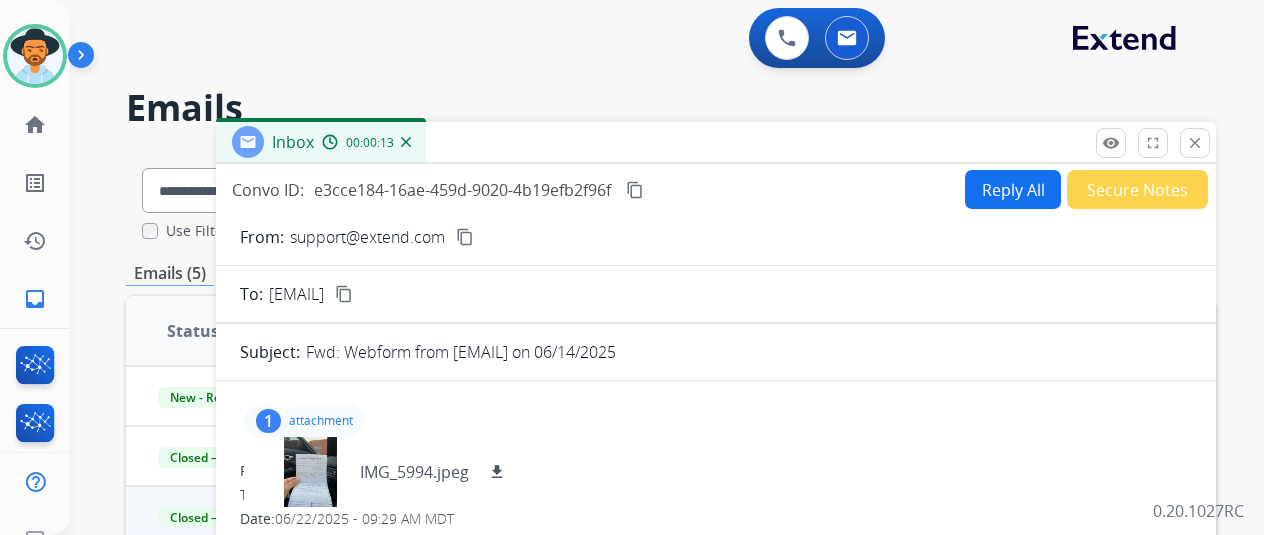 click on "remove_red_eye Logs fullscreen Expand close Close" at bounding box center [1153, 143] 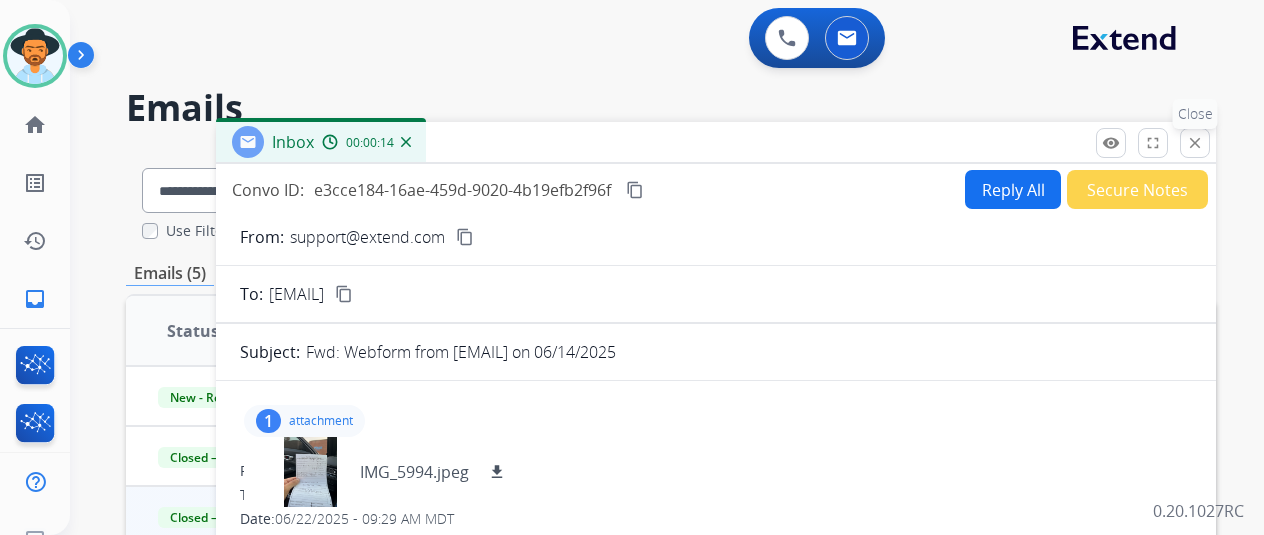 click on "close Close" at bounding box center (1195, 143) 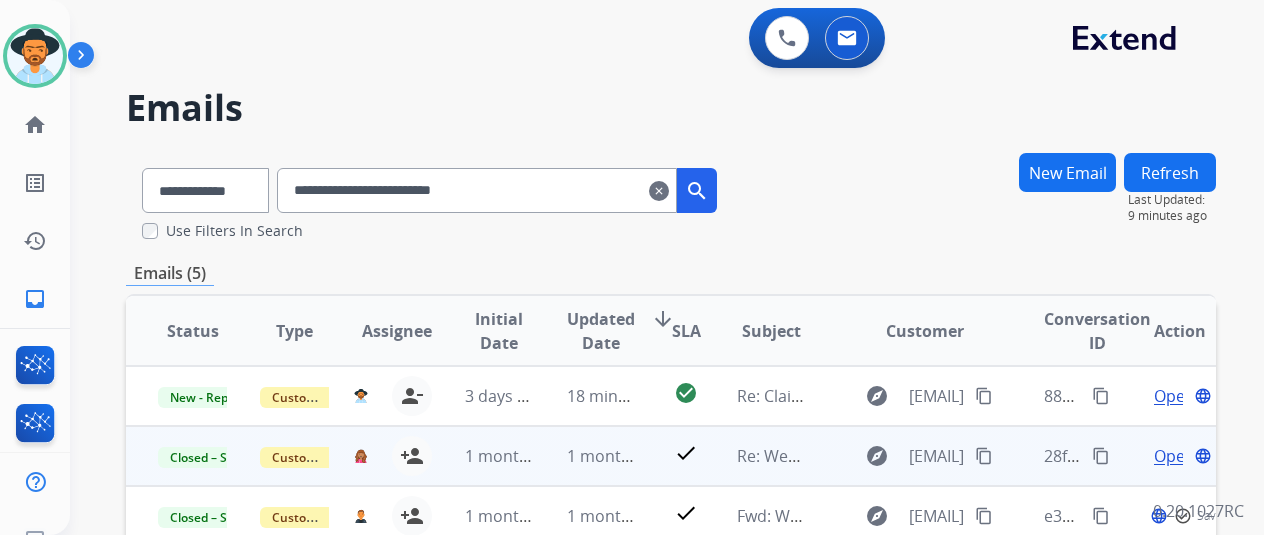 scroll, scrollTop: 200, scrollLeft: 0, axis: vertical 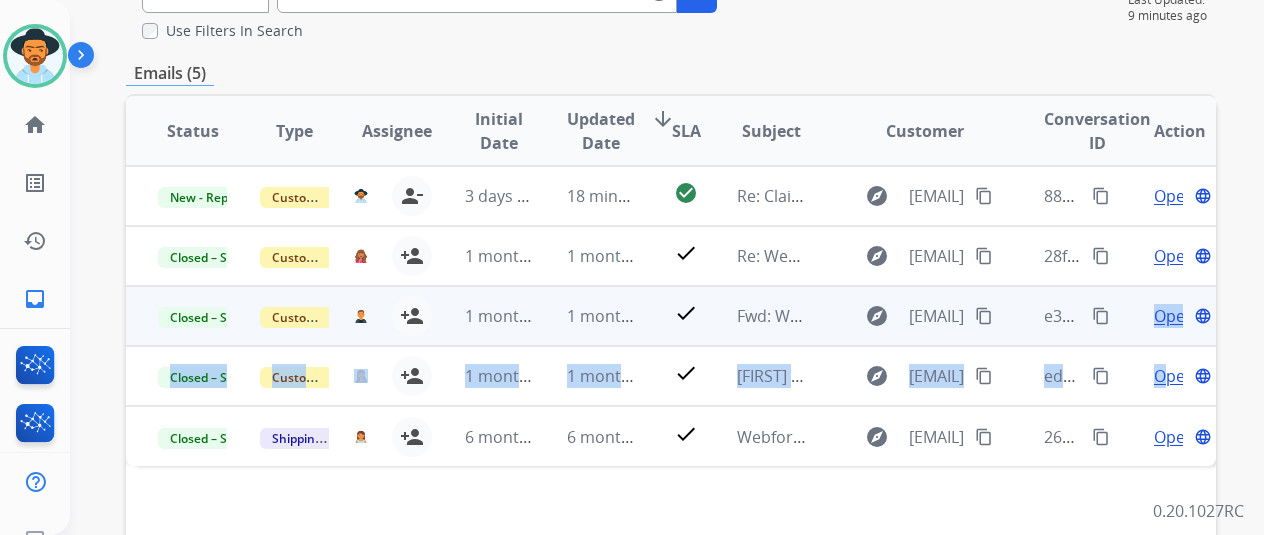 drag, startPoint x: 1168, startPoint y: 373, endPoint x: 1152, endPoint y: 309, distance: 65.96969 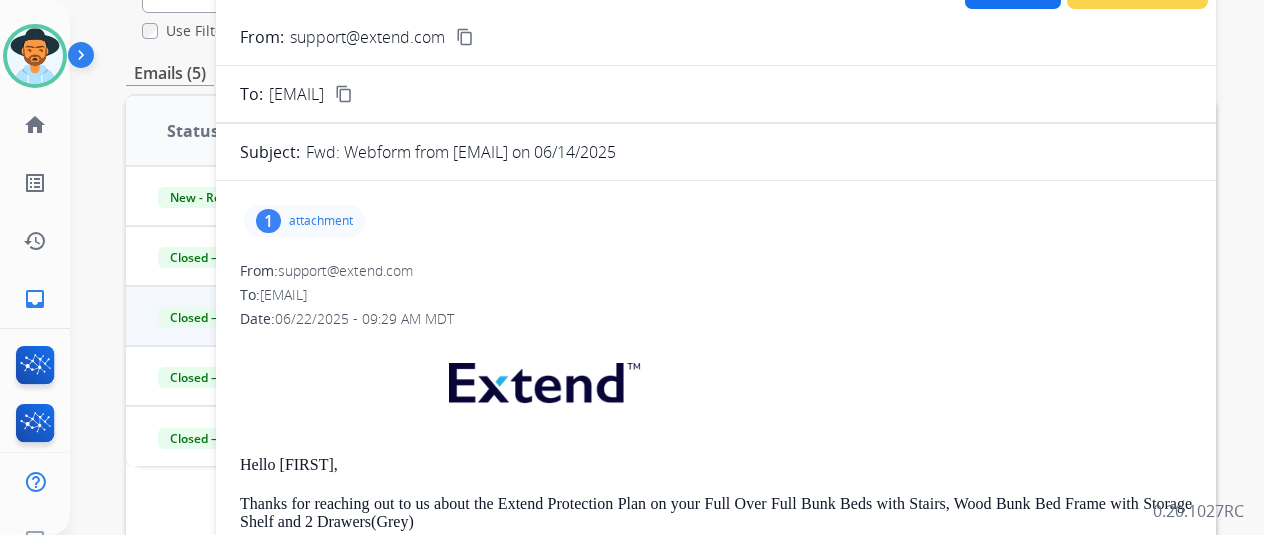 click on "attachment" at bounding box center (321, 221) 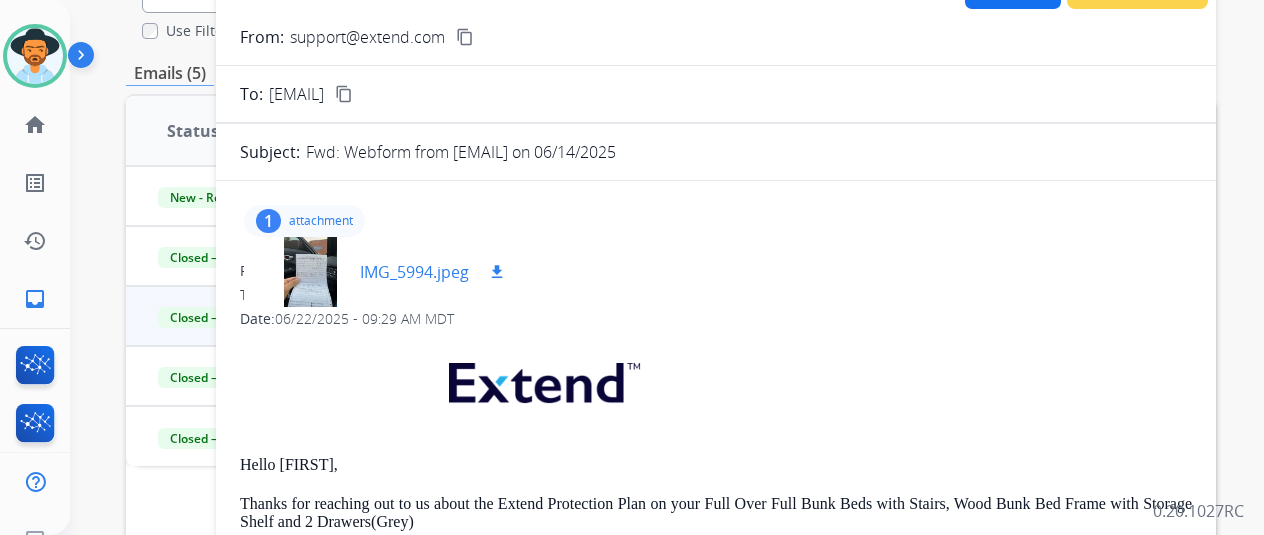 click on "IMG_5994.jpeg" at bounding box center [414, 272] 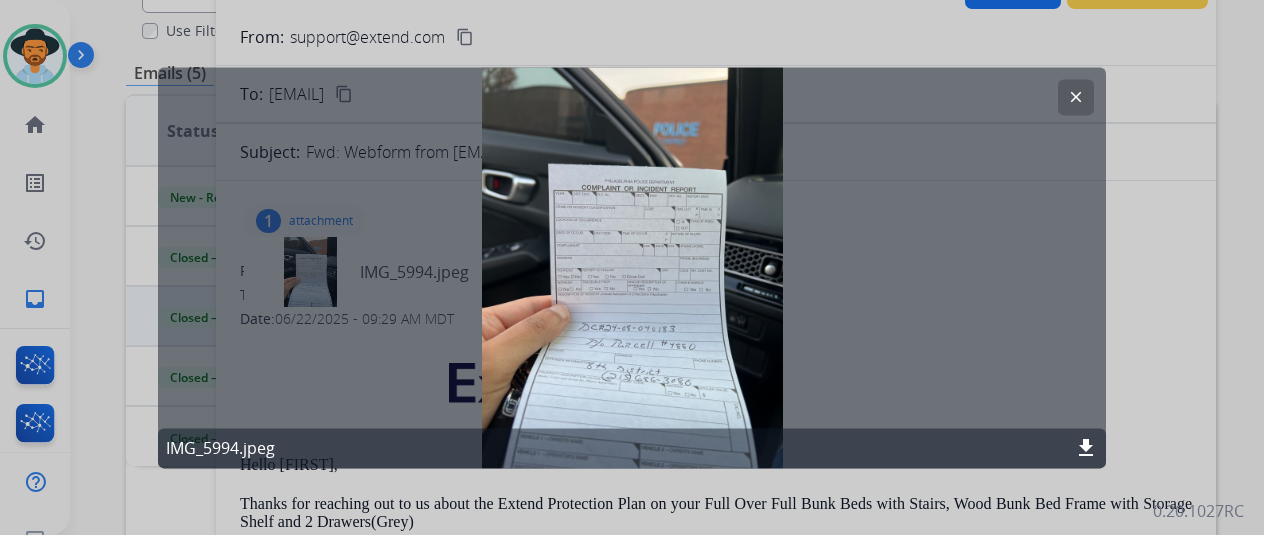 click on "clear" 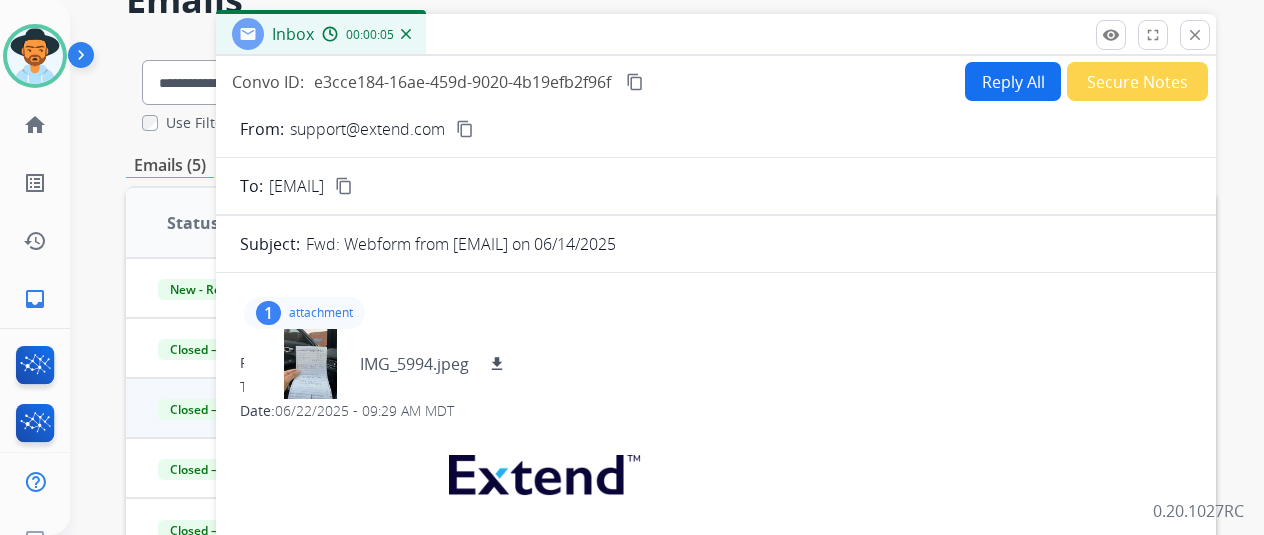 scroll, scrollTop: 0, scrollLeft: 0, axis: both 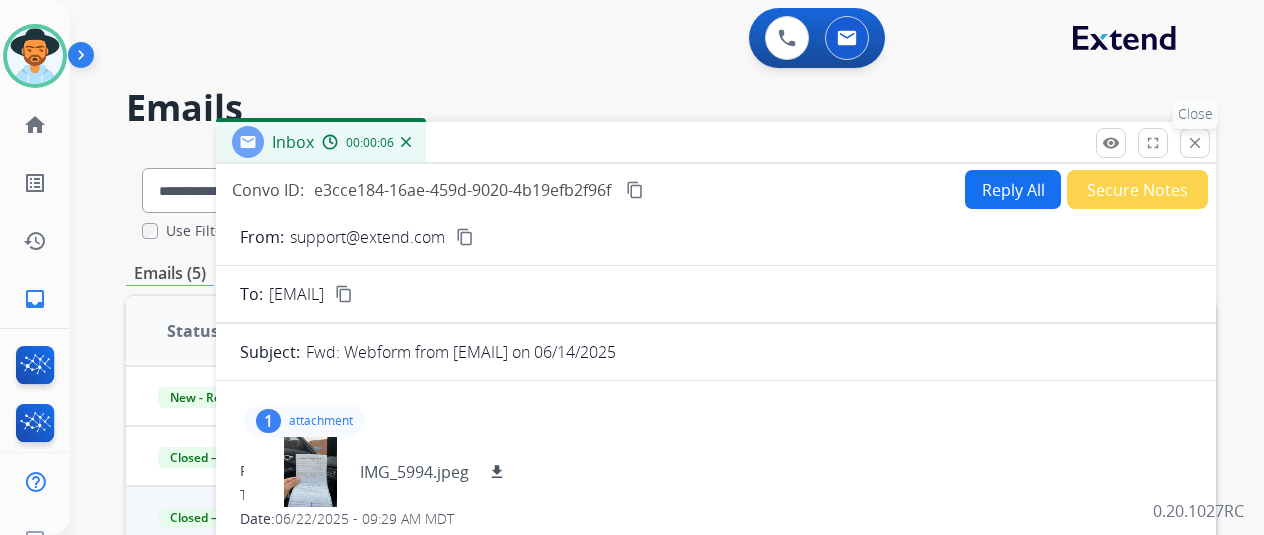 click on "close" at bounding box center (1195, 143) 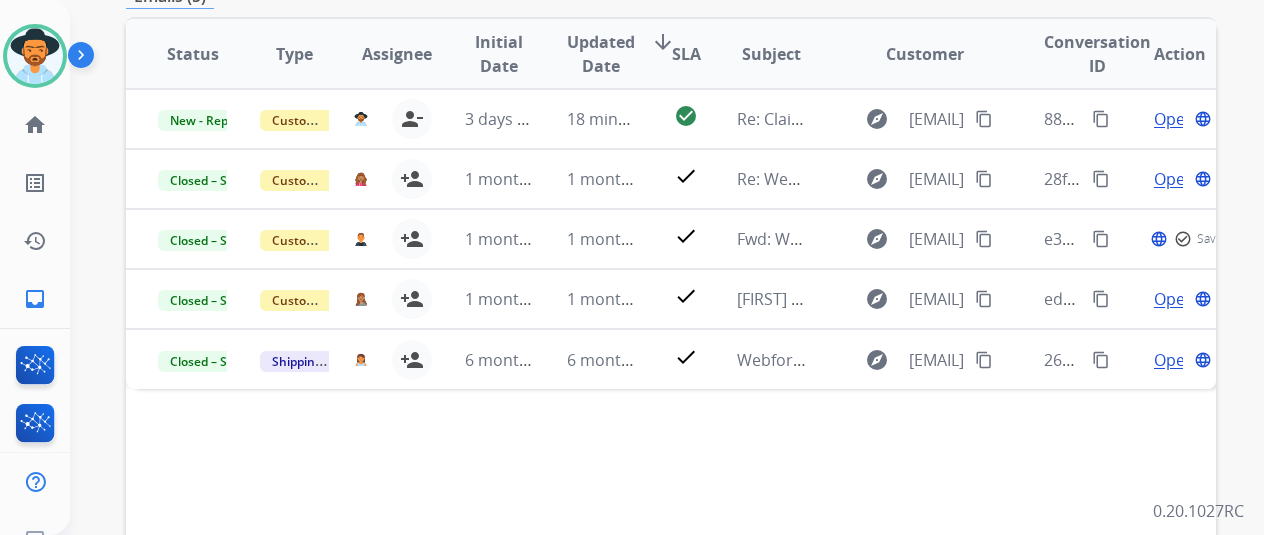 scroll, scrollTop: 400, scrollLeft: 0, axis: vertical 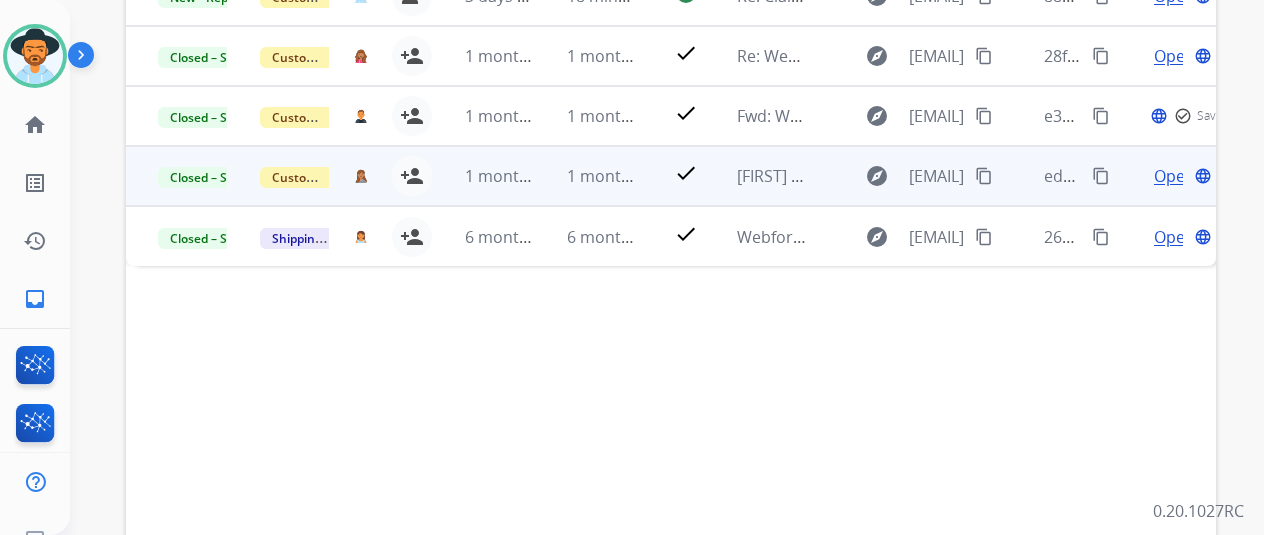 click on "Open" at bounding box center (1174, 176) 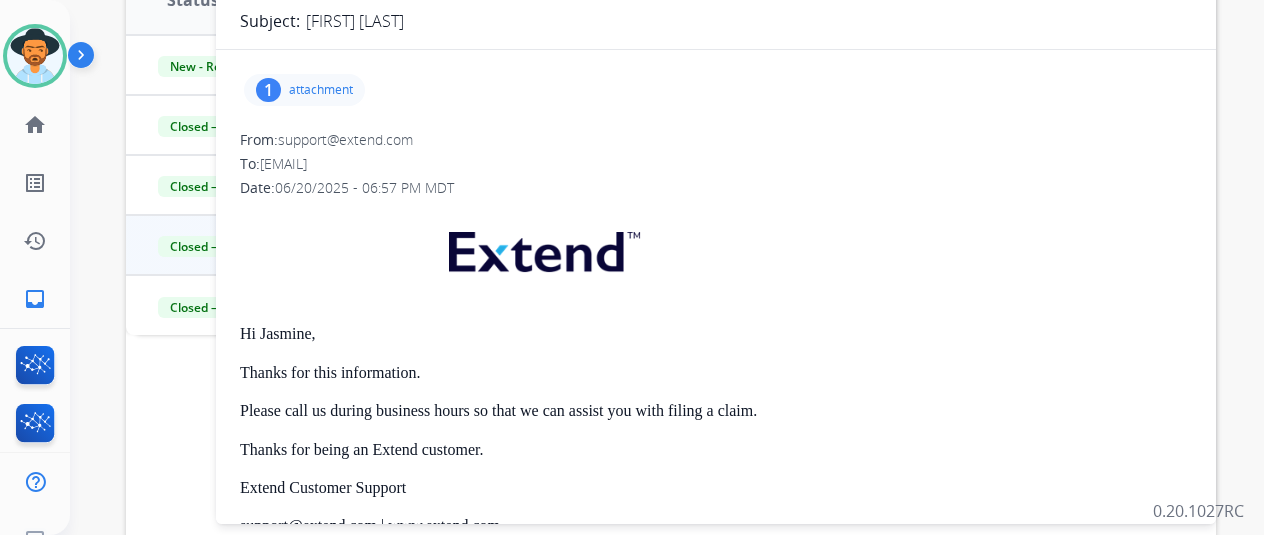 scroll, scrollTop: 300, scrollLeft: 0, axis: vertical 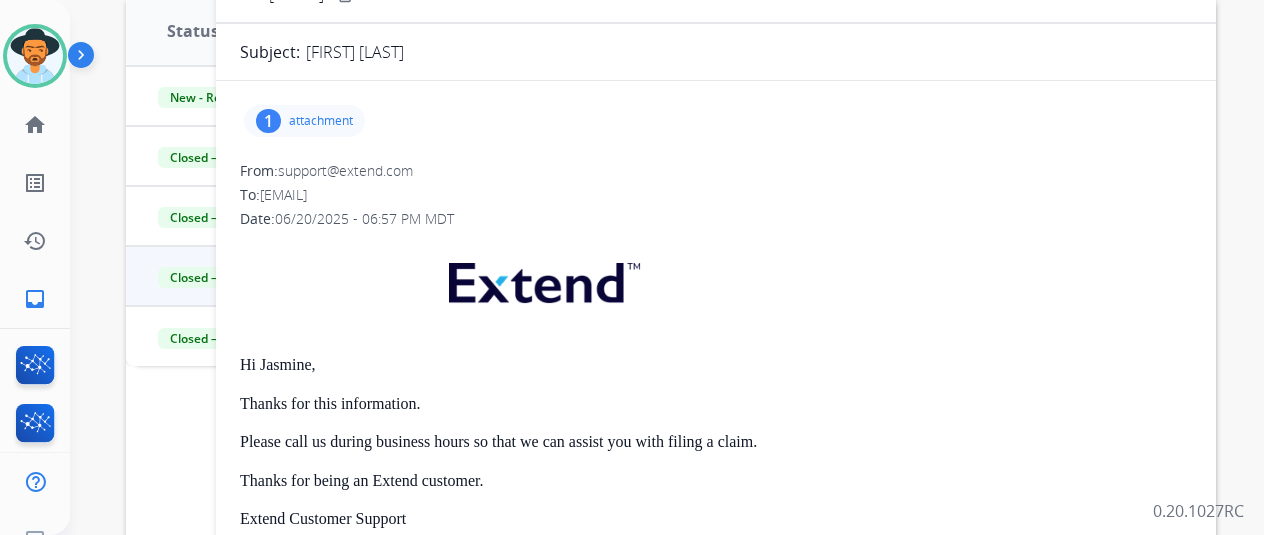 click on "1" at bounding box center (268, 121) 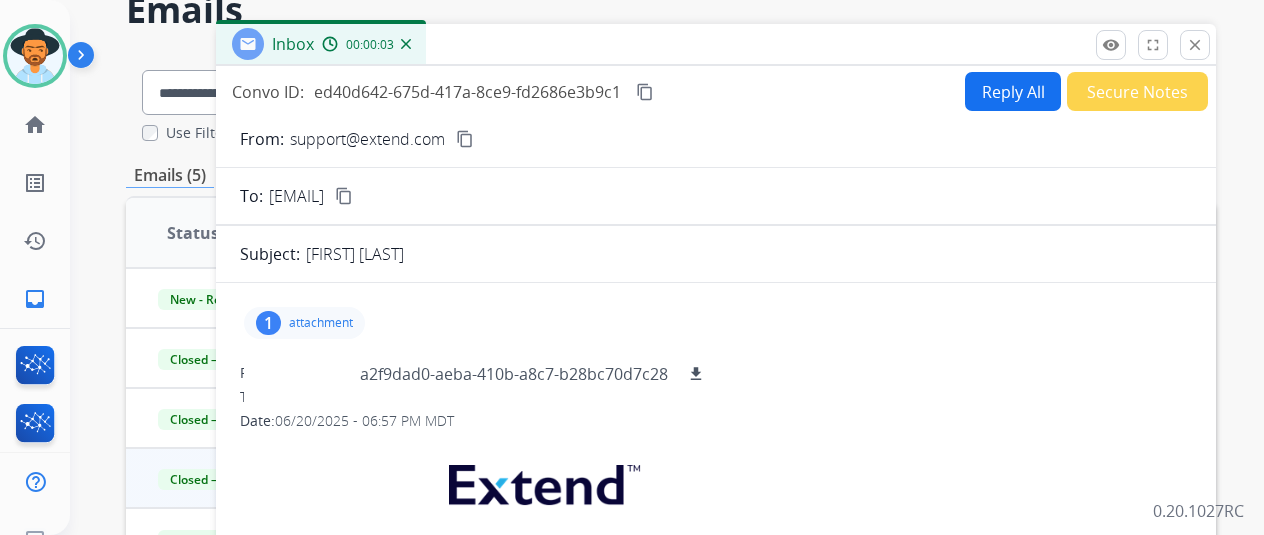 scroll, scrollTop: 0, scrollLeft: 0, axis: both 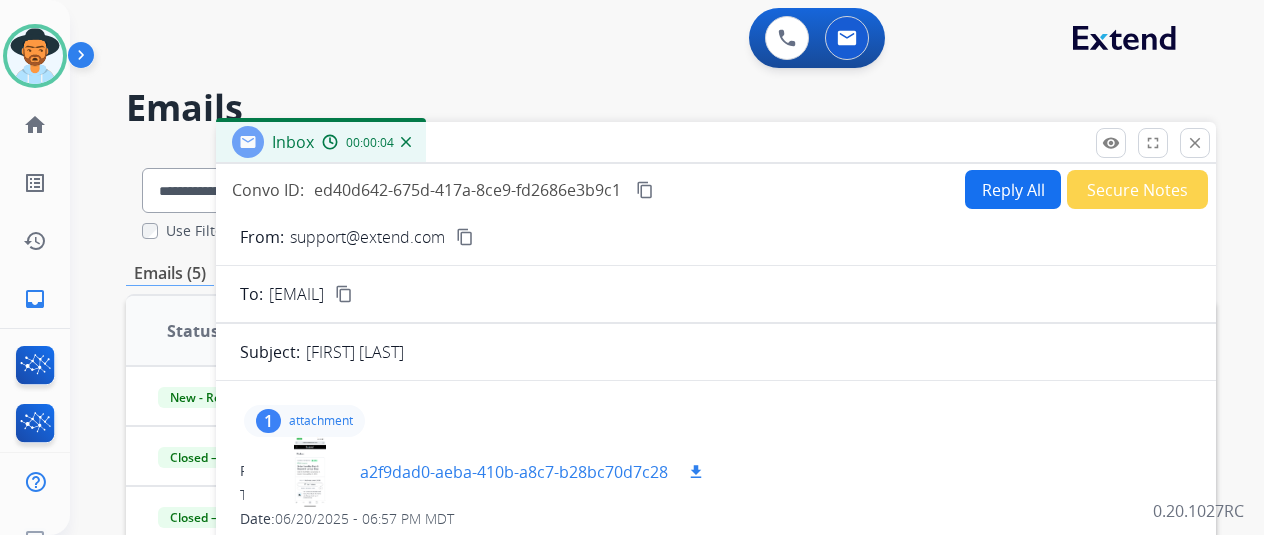 click on "51738.jpg" at bounding box center [514, 472] 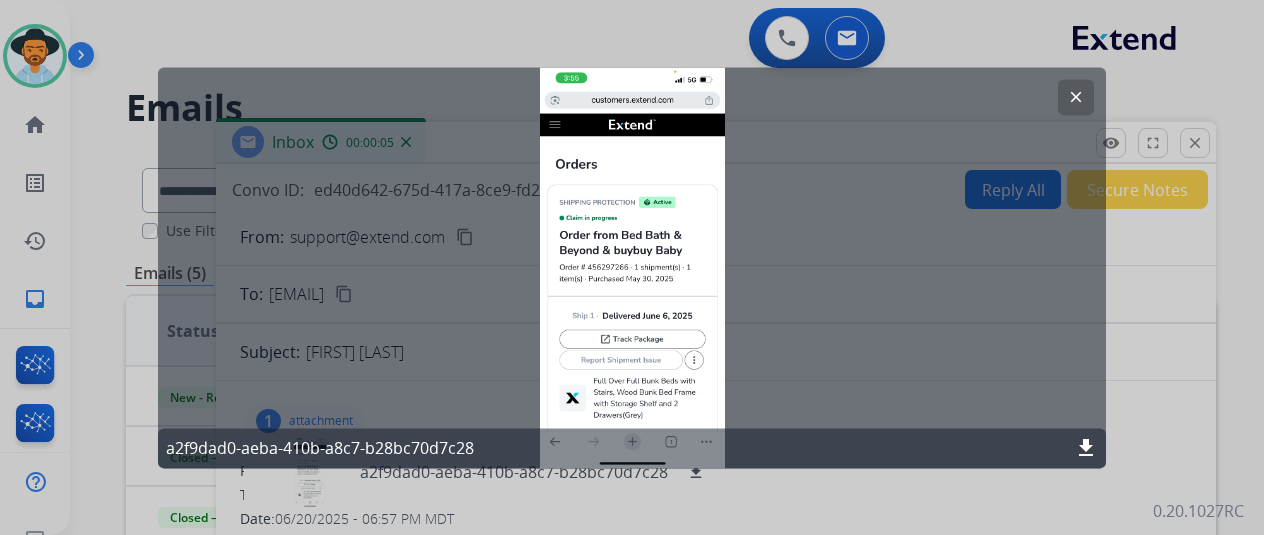 click on "clear" 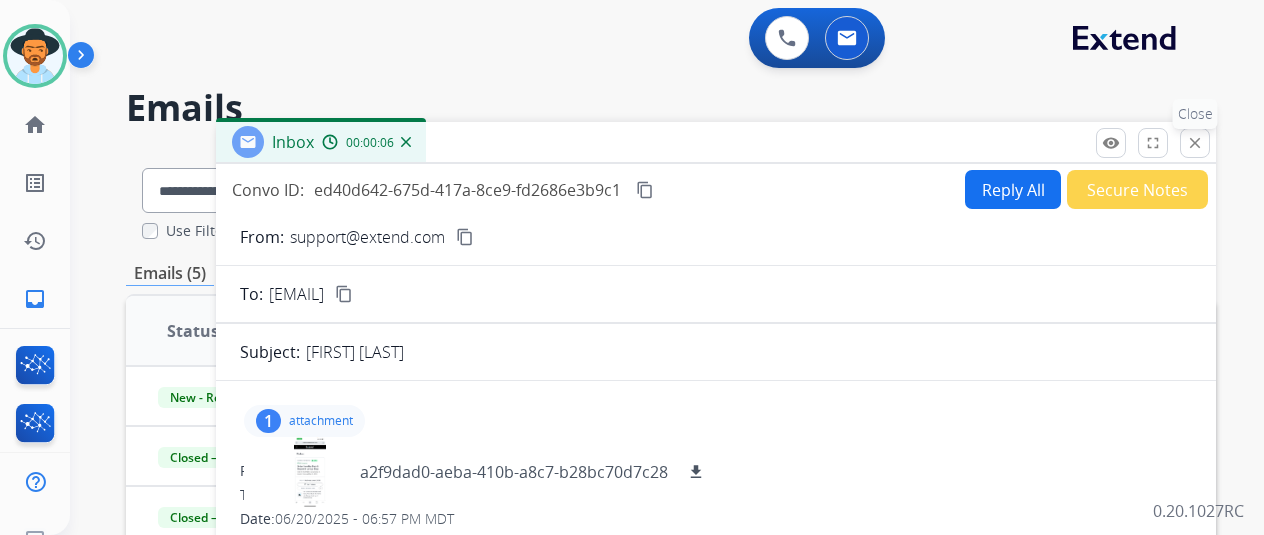 click on "close Close" at bounding box center (1195, 143) 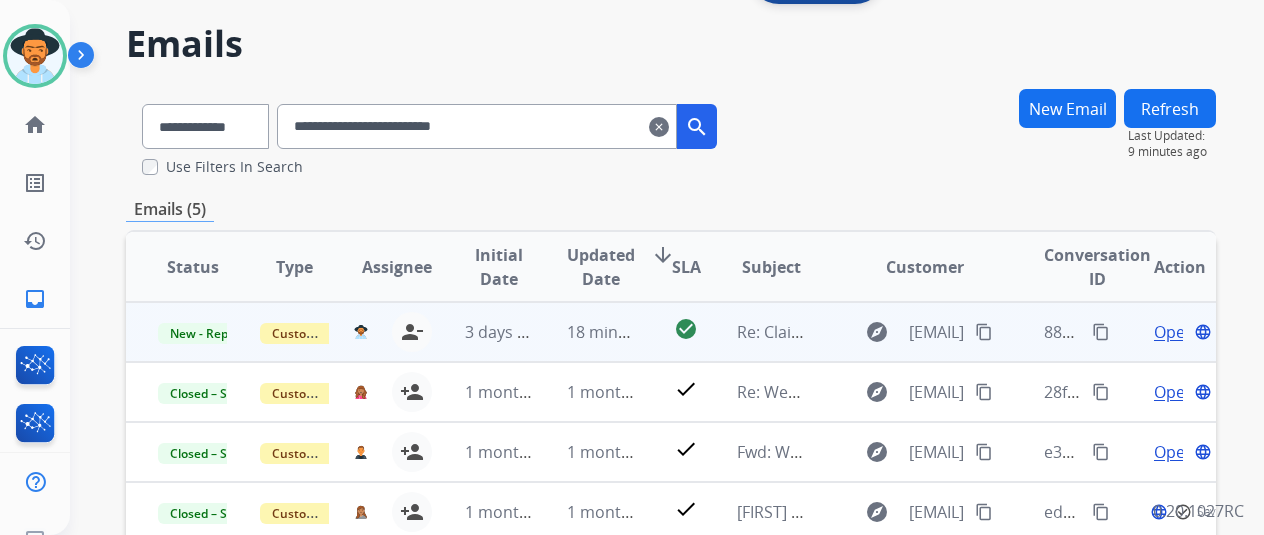 scroll, scrollTop: 300, scrollLeft: 0, axis: vertical 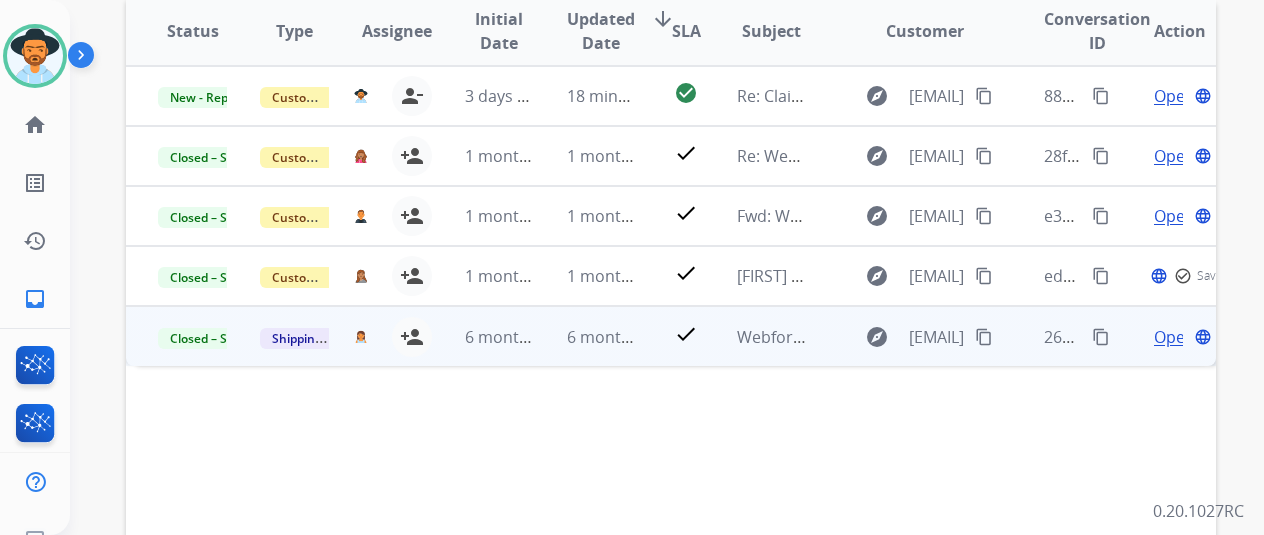 click on "Open" at bounding box center [1174, 337] 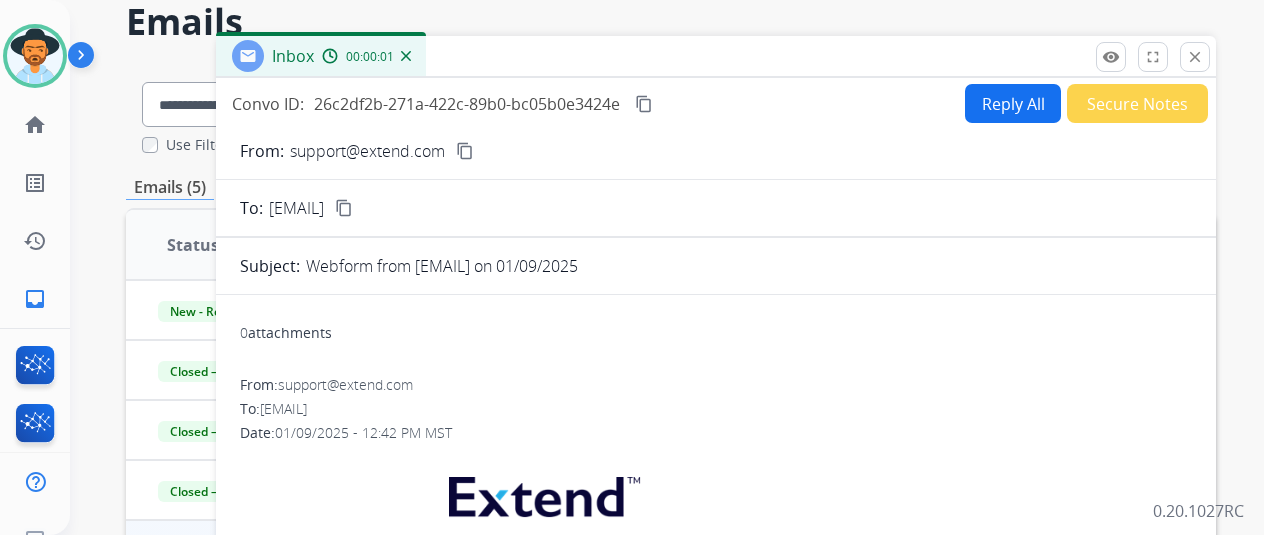 scroll, scrollTop: 0, scrollLeft: 0, axis: both 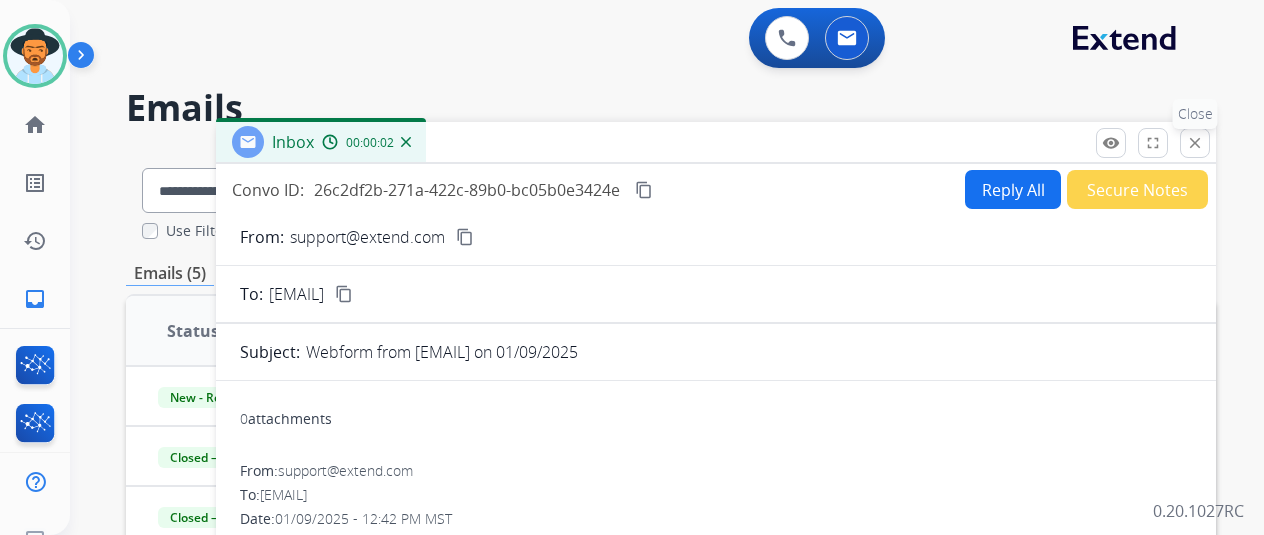 click on "close Close" at bounding box center [1195, 143] 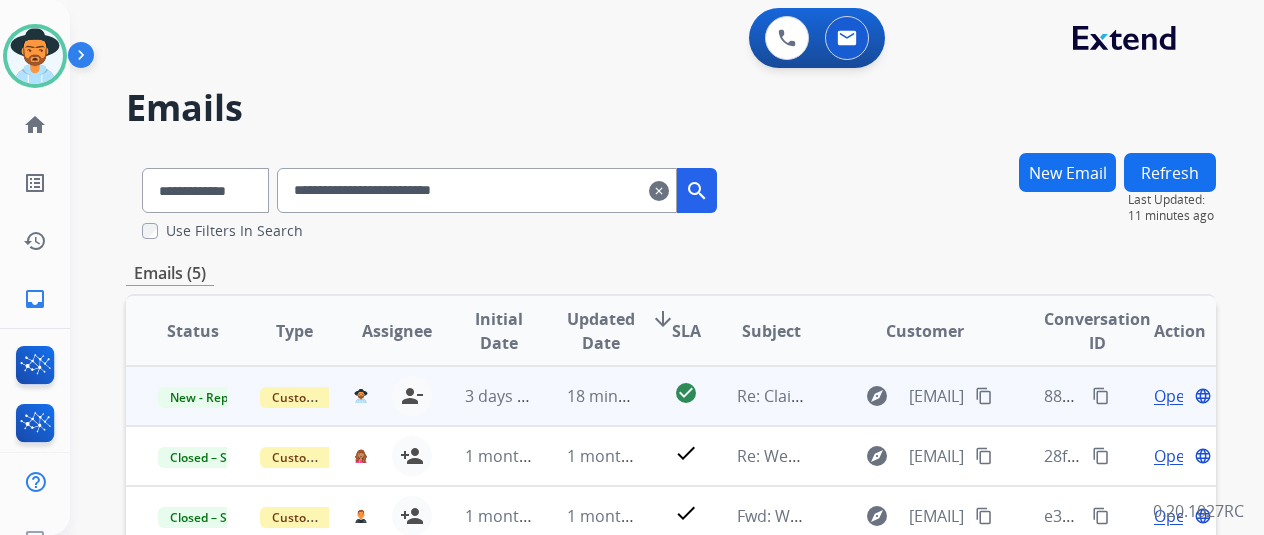 click on "Open" at bounding box center [1174, 396] 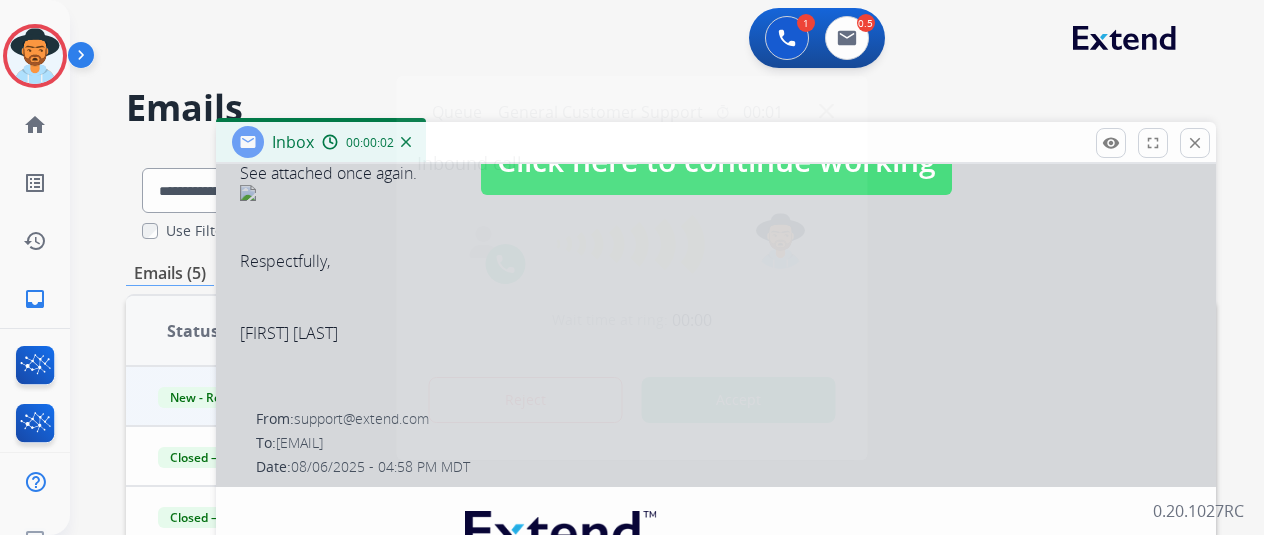 scroll, scrollTop: 400, scrollLeft: 0, axis: vertical 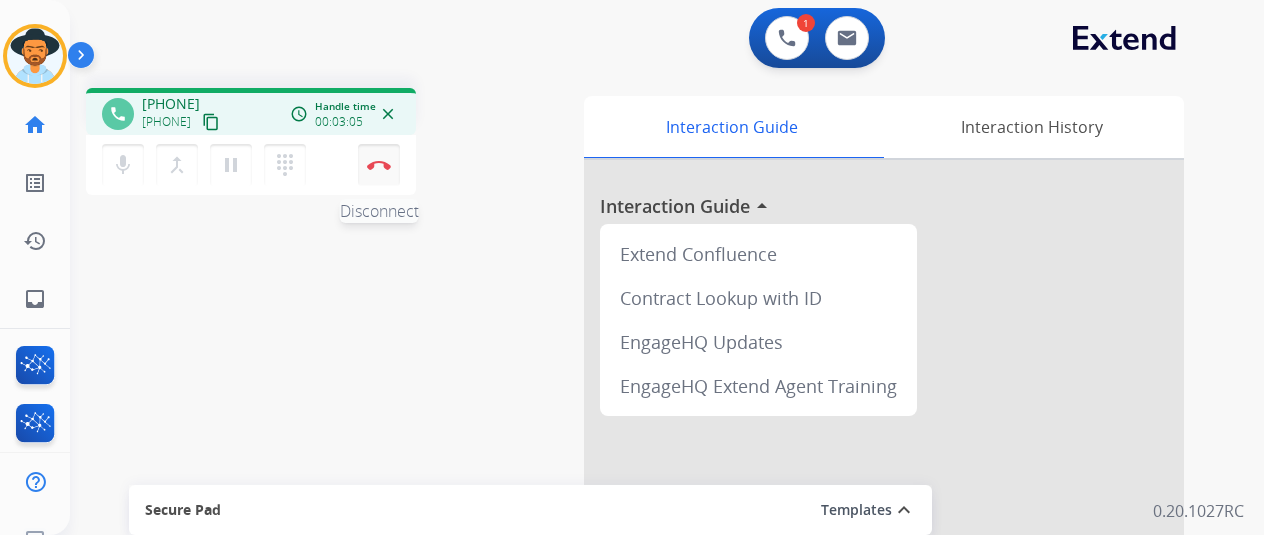 click at bounding box center (379, 165) 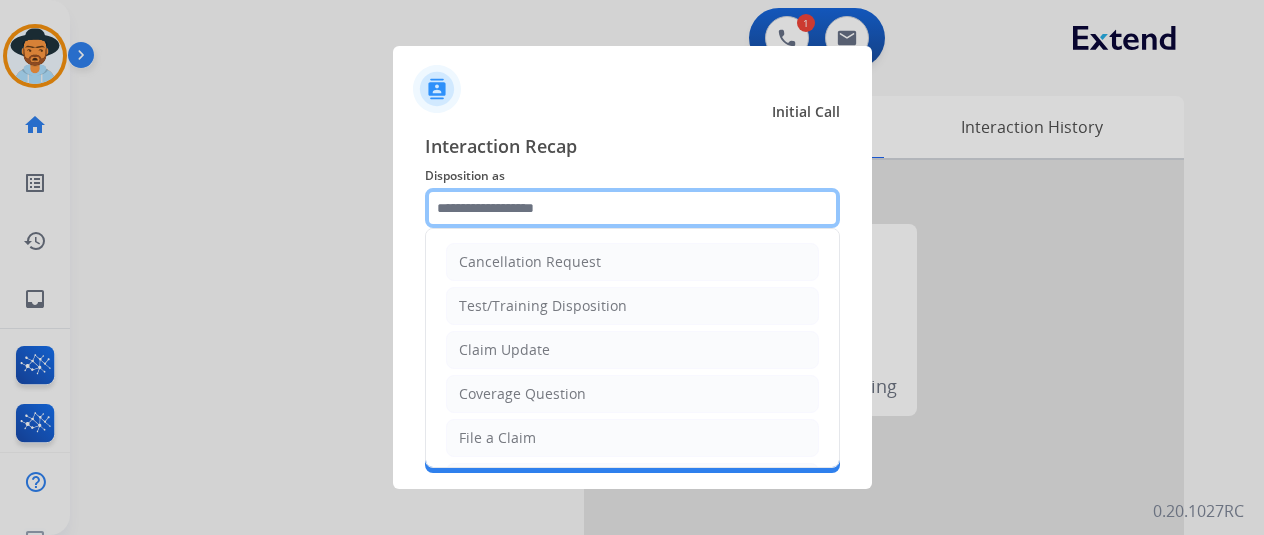 click 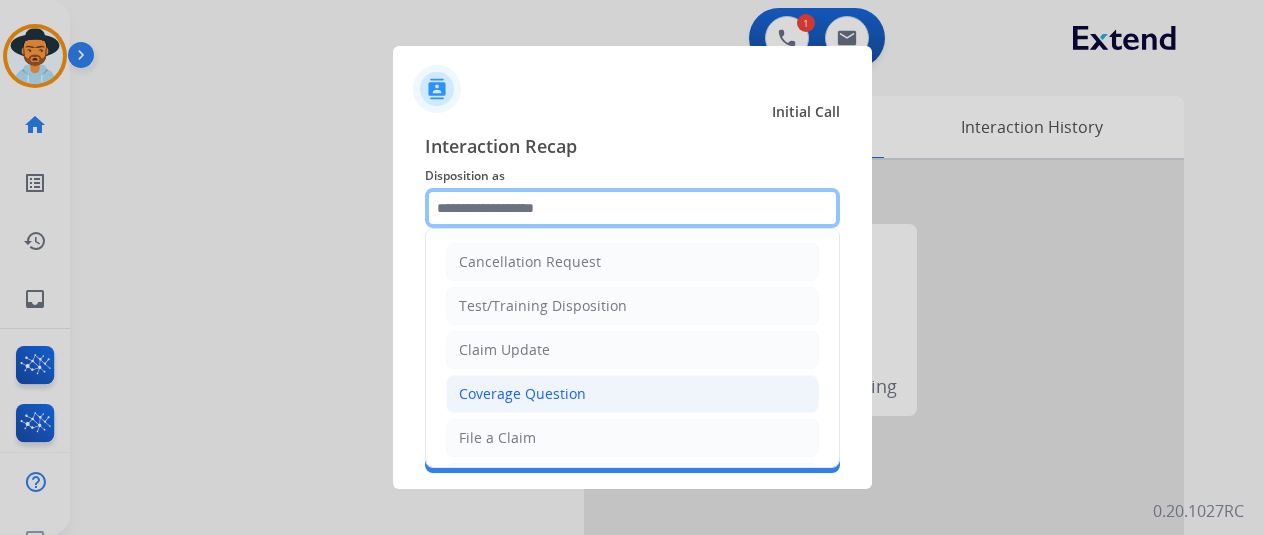 scroll, scrollTop: 100, scrollLeft: 0, axis: vertical 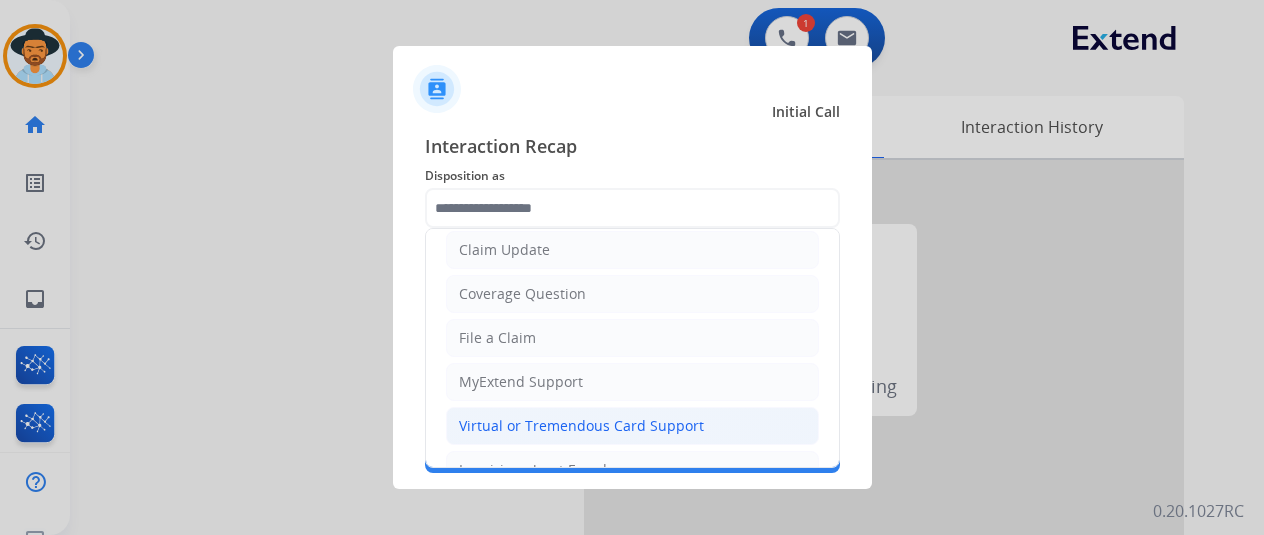 click on "Virtual or Tremendous Card Support" 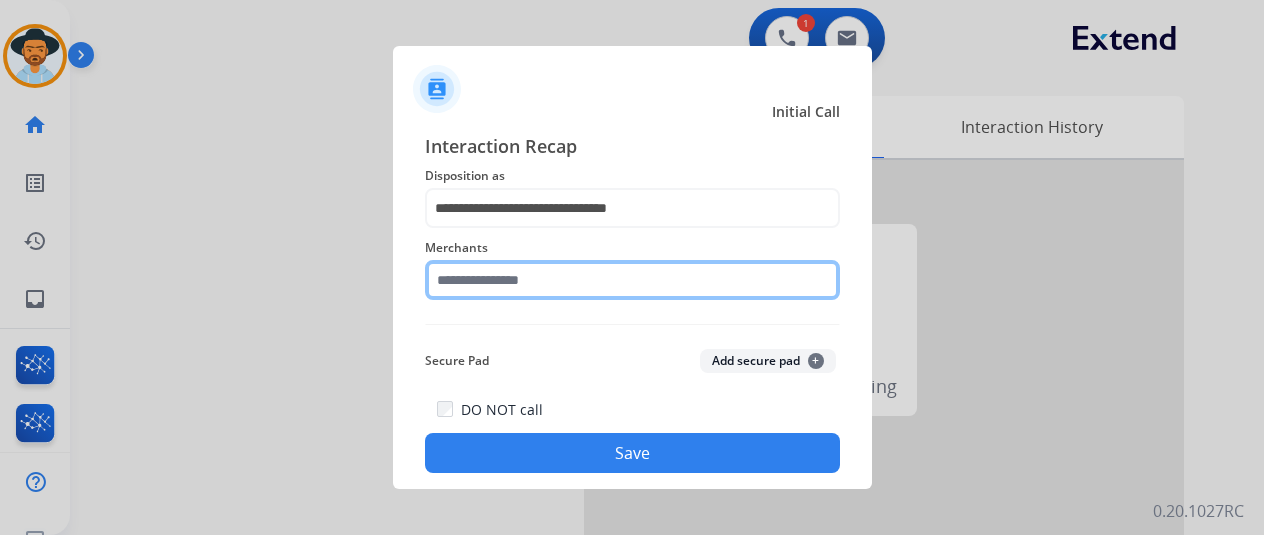 click 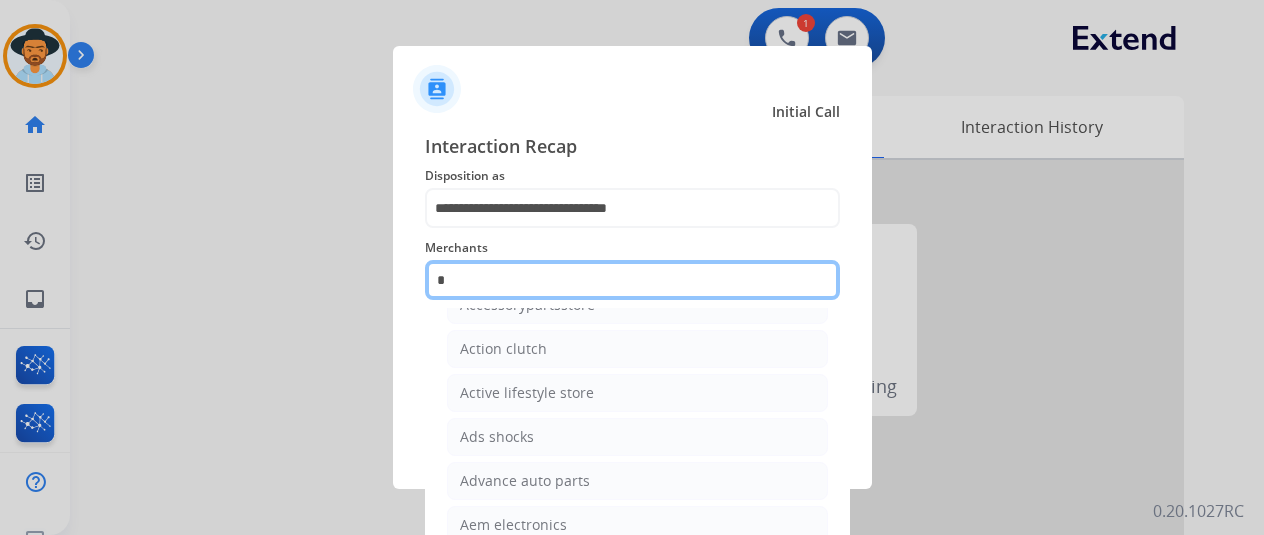 scroll, scrollTop: 40, scrollLeft: 0, axis: vertical 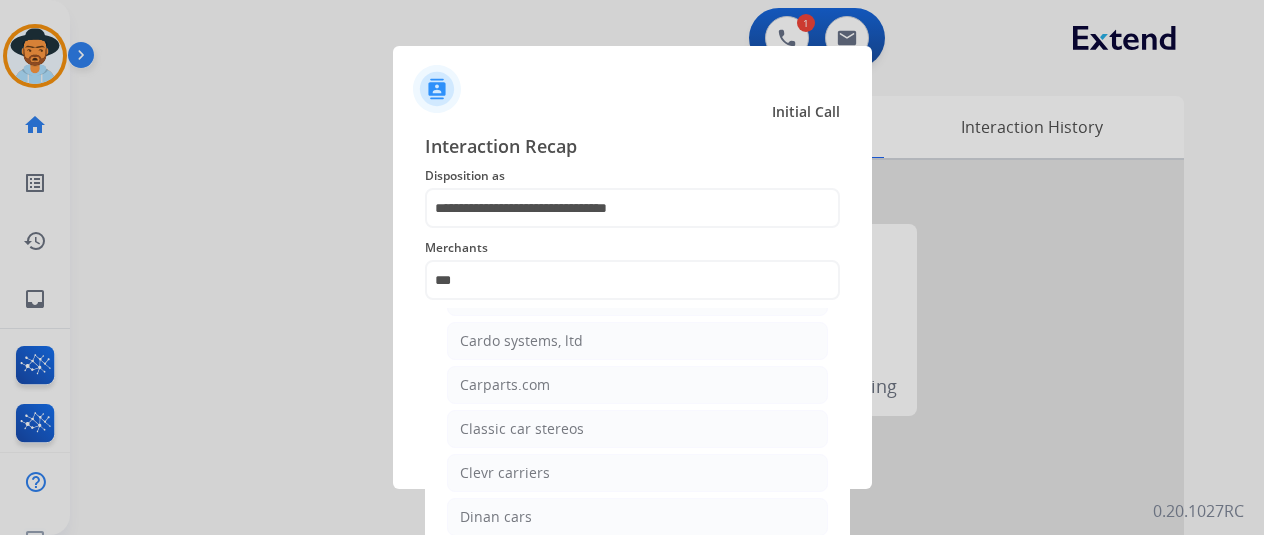 click on "Carparts.com" 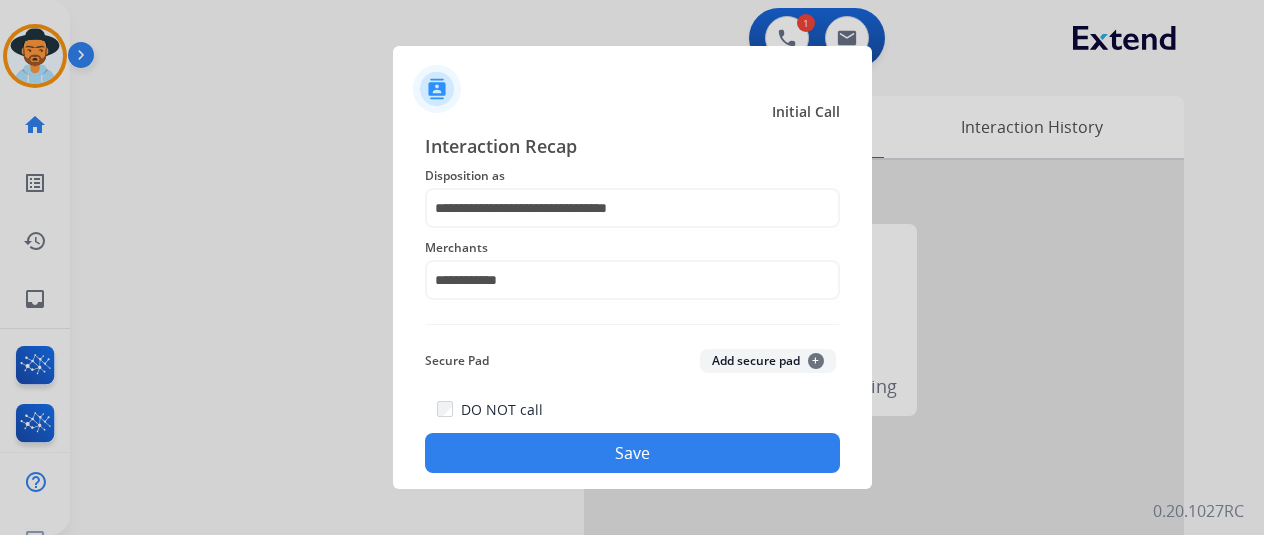 click on "DO NOT call   Save" 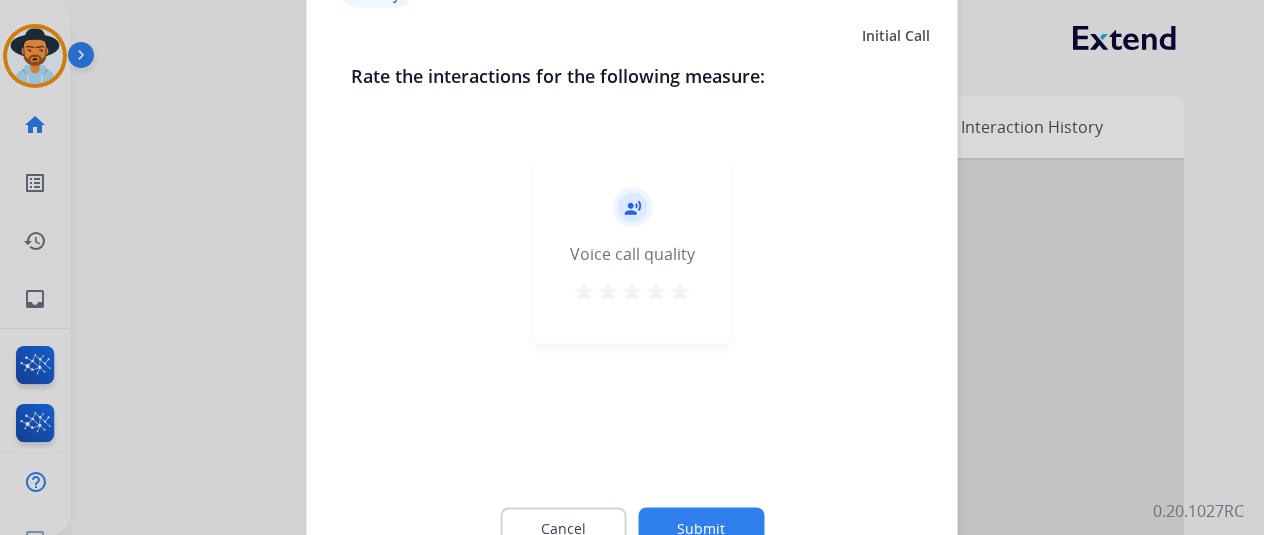 click on "star" at bounding box center (680, 291) 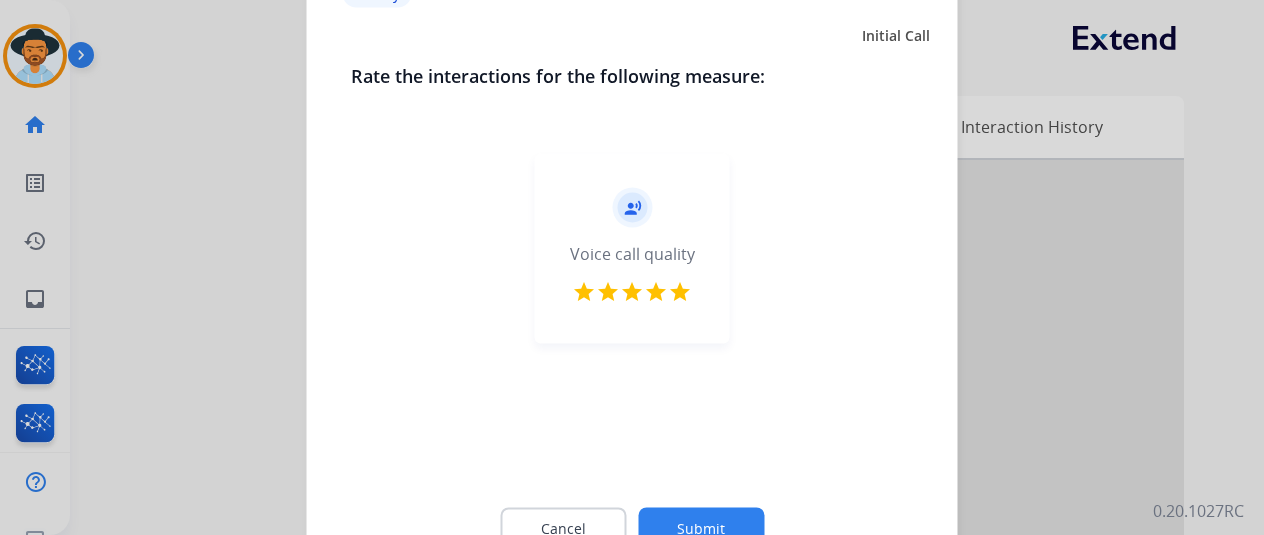 click on "Cancel Submit" 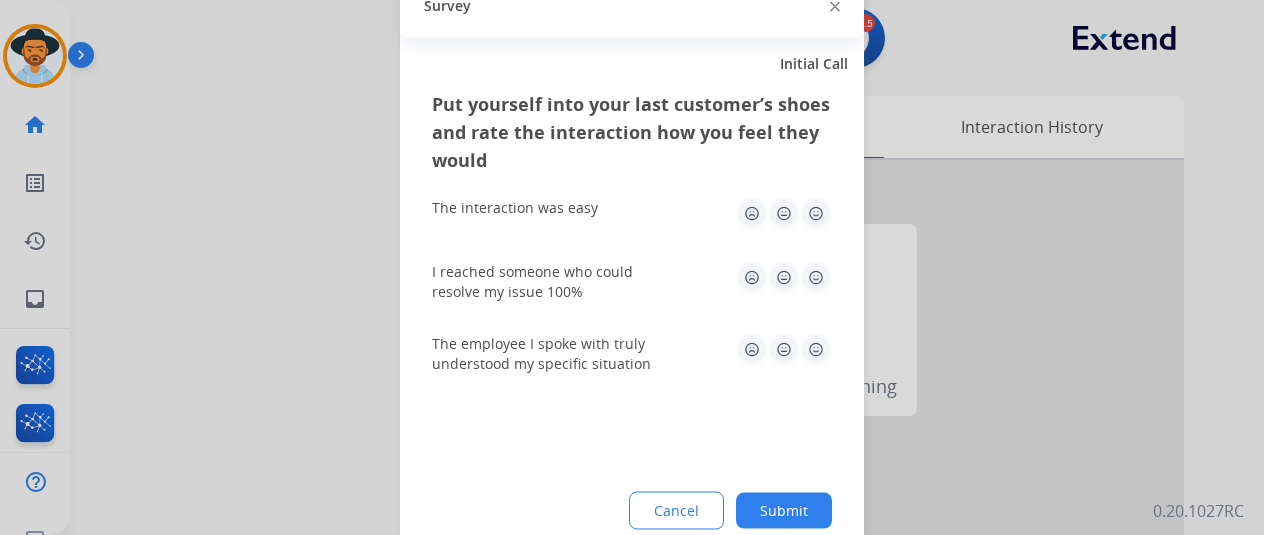 click 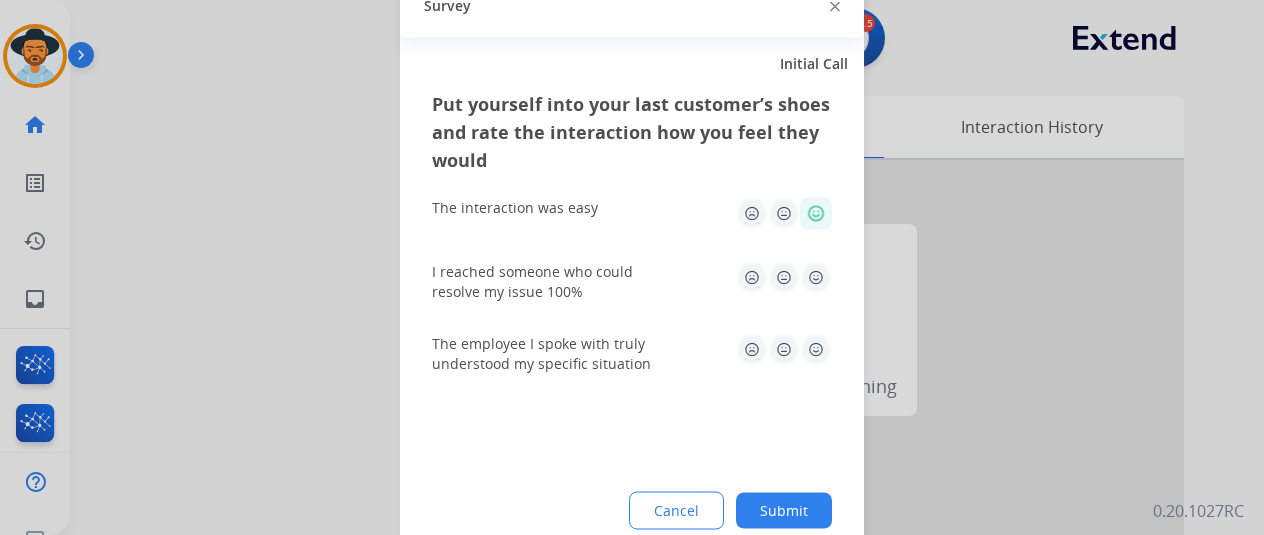 click 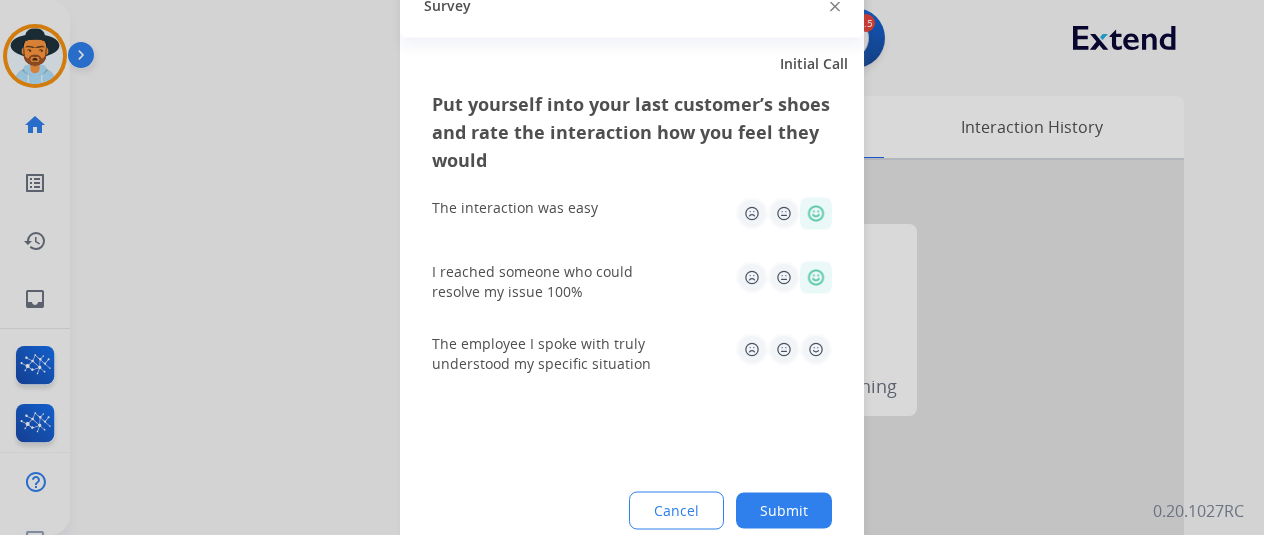 click 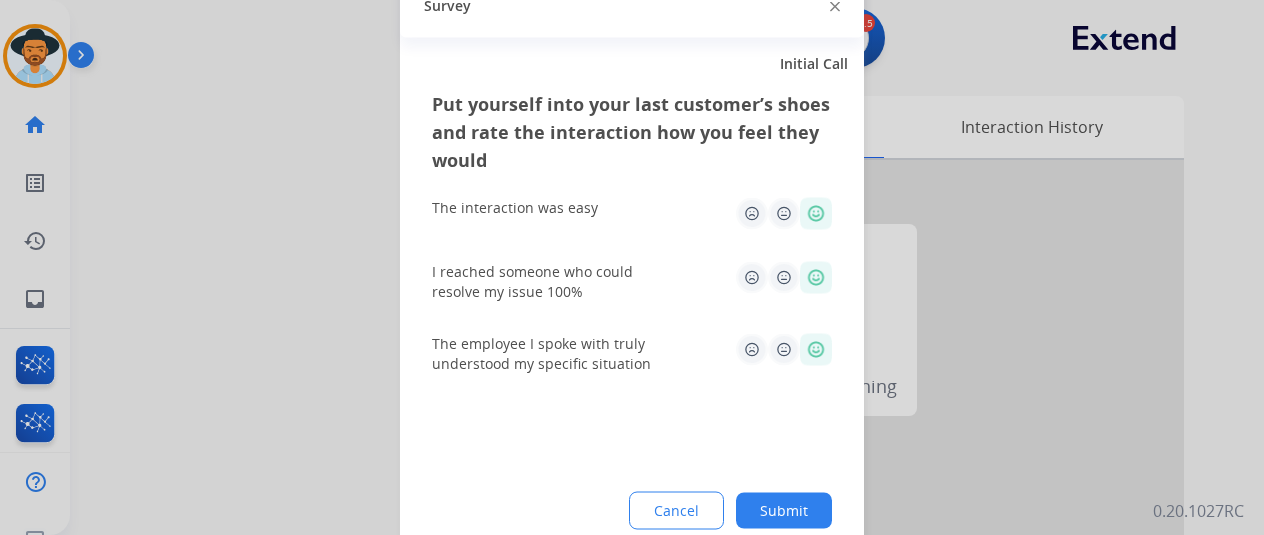 click on "Submit" 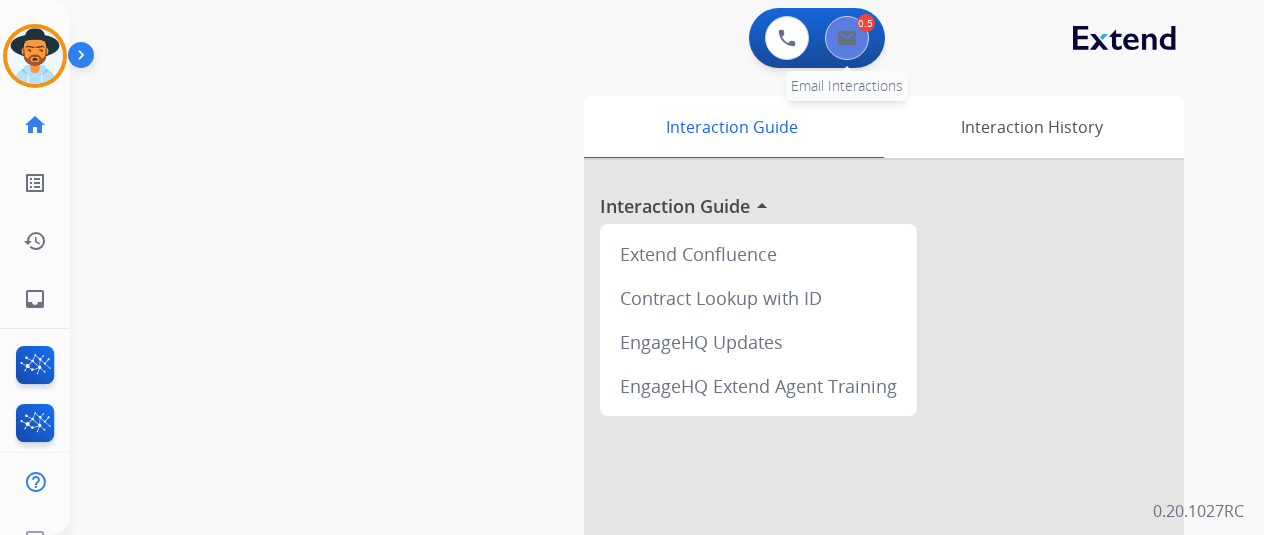 click at bounding box center [847, 38] 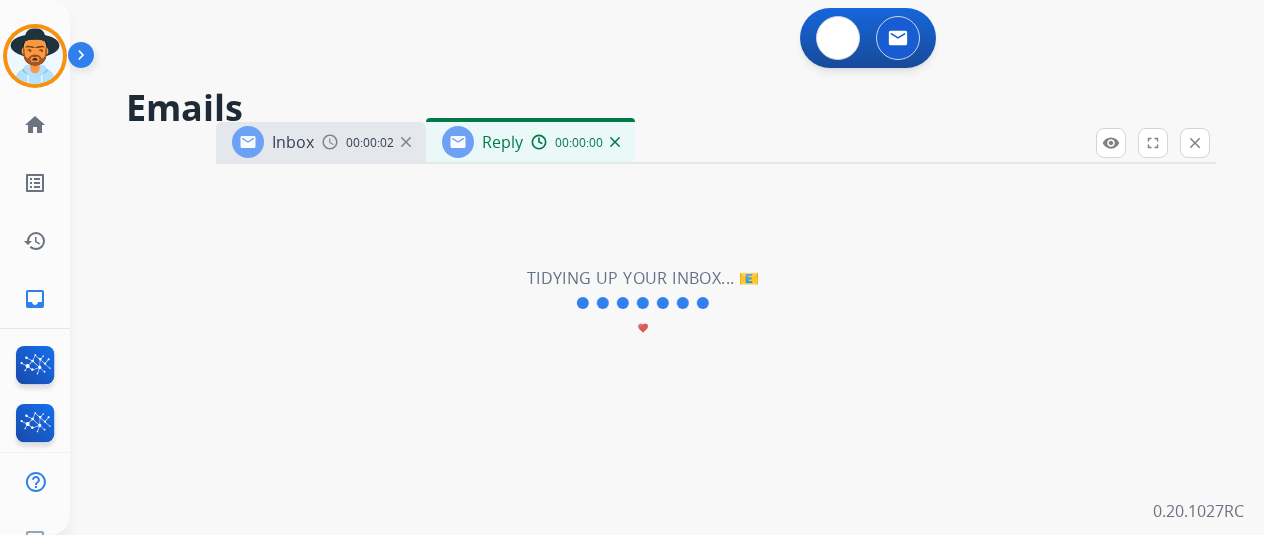 select on "**********" 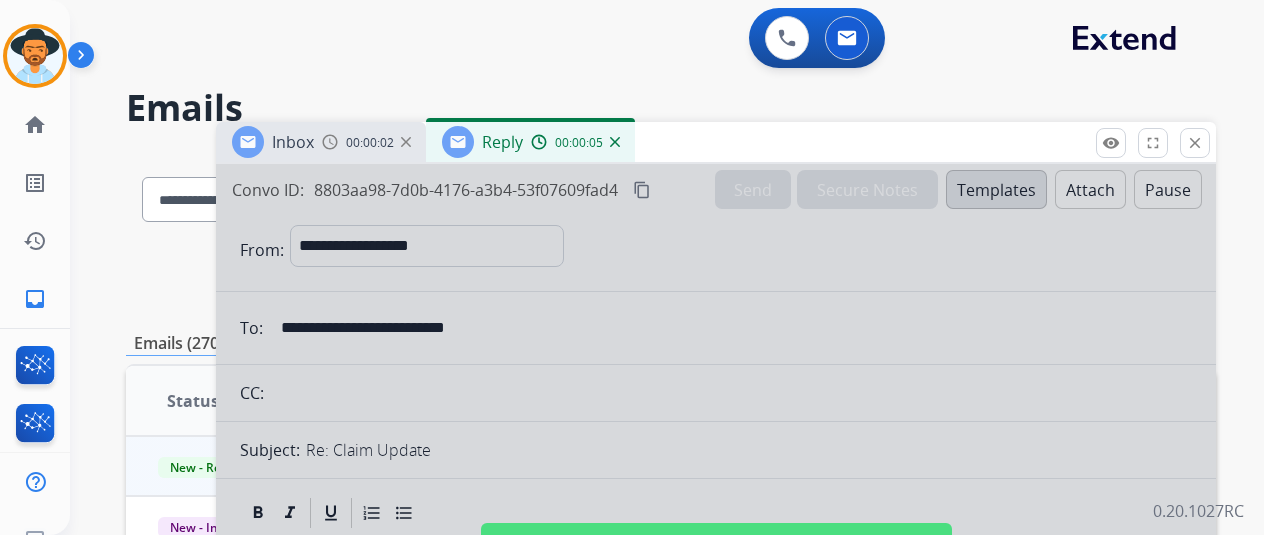 scroll, scrollTop: 300, scrollLeft: 0, axis: vertical 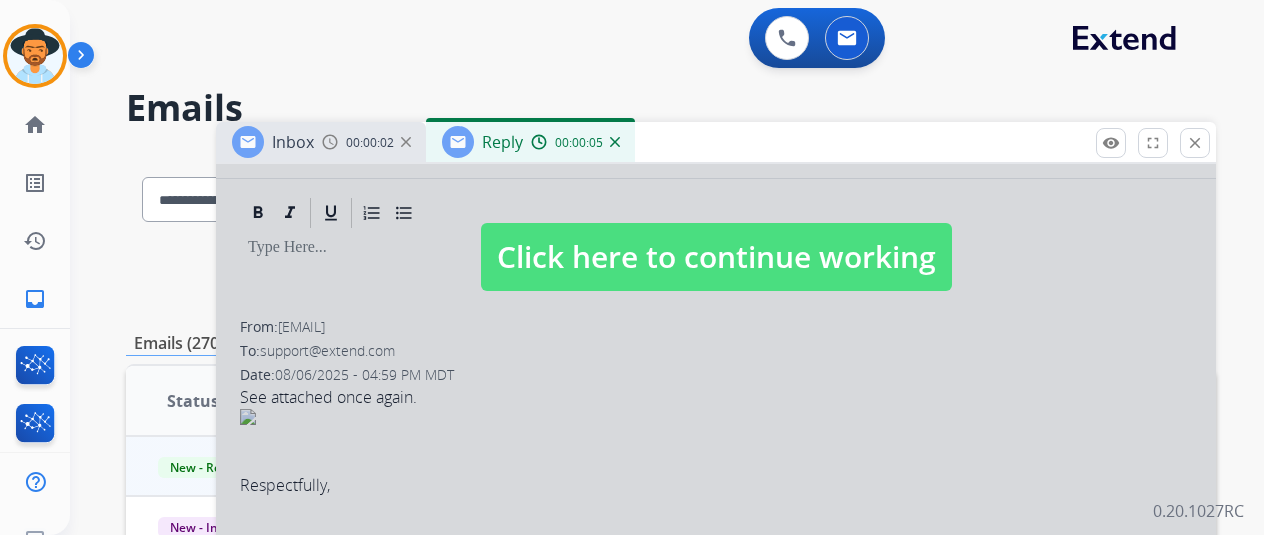 click on "Click here to continue working" at bounding box center [716, 257] 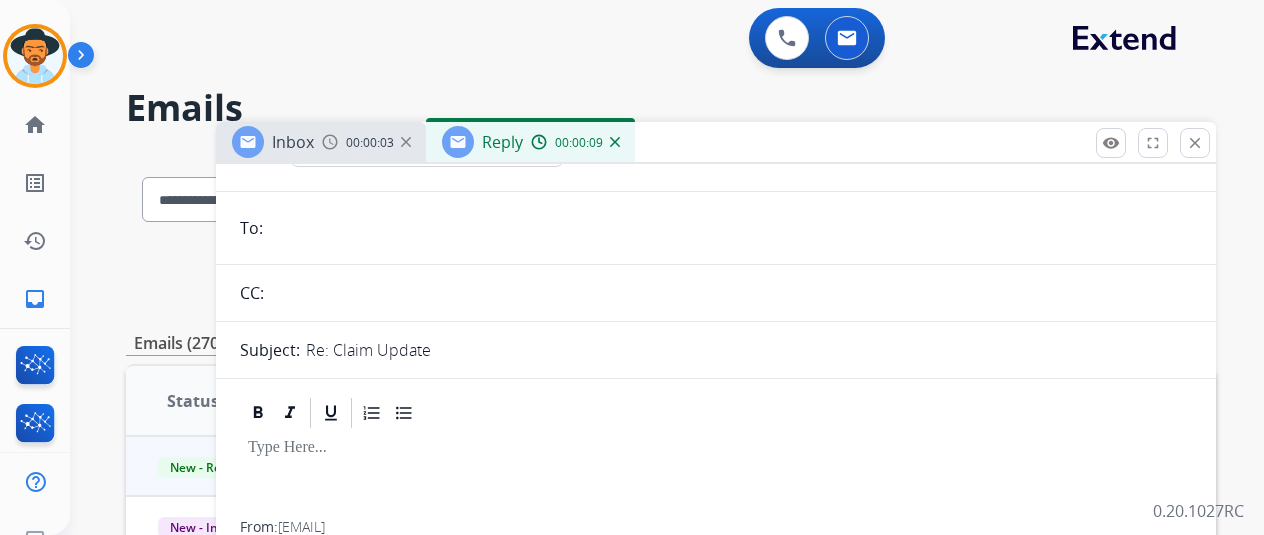 scroll, scrollTop: 0, scrollLeft: 0, axis: both 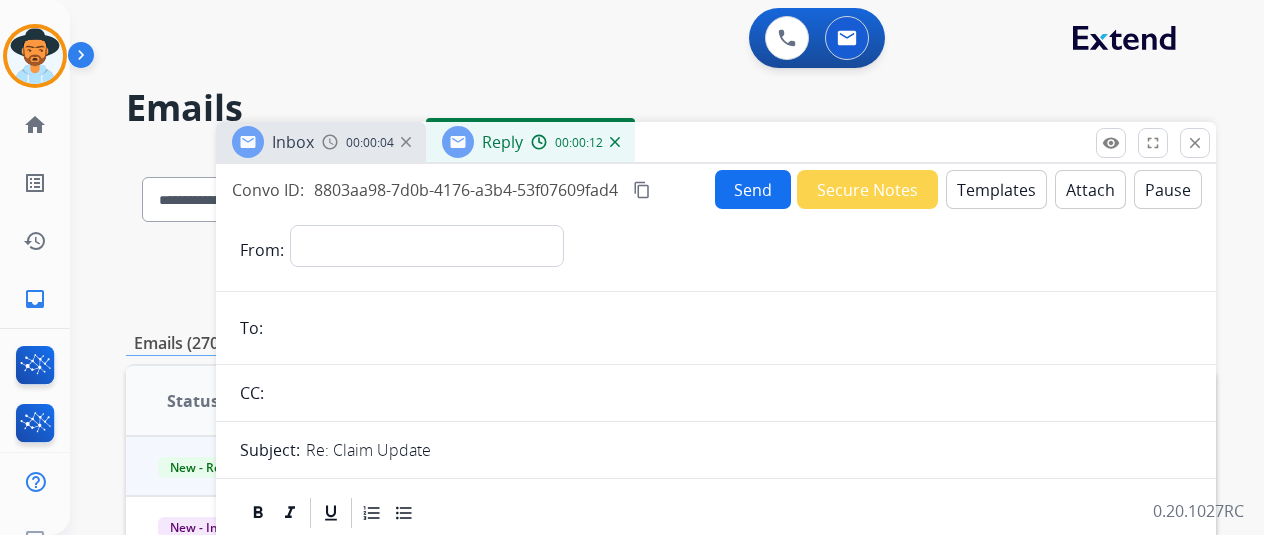 click at bounding box center (615, 142) 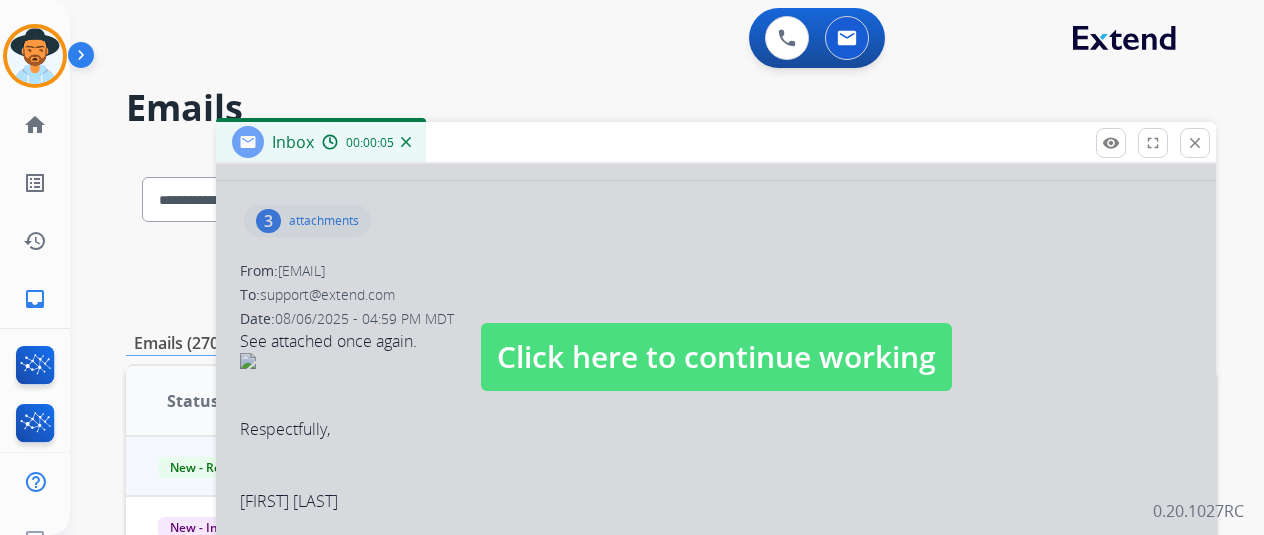 click on "Click here to continue working" at bounding box center [716, 357] 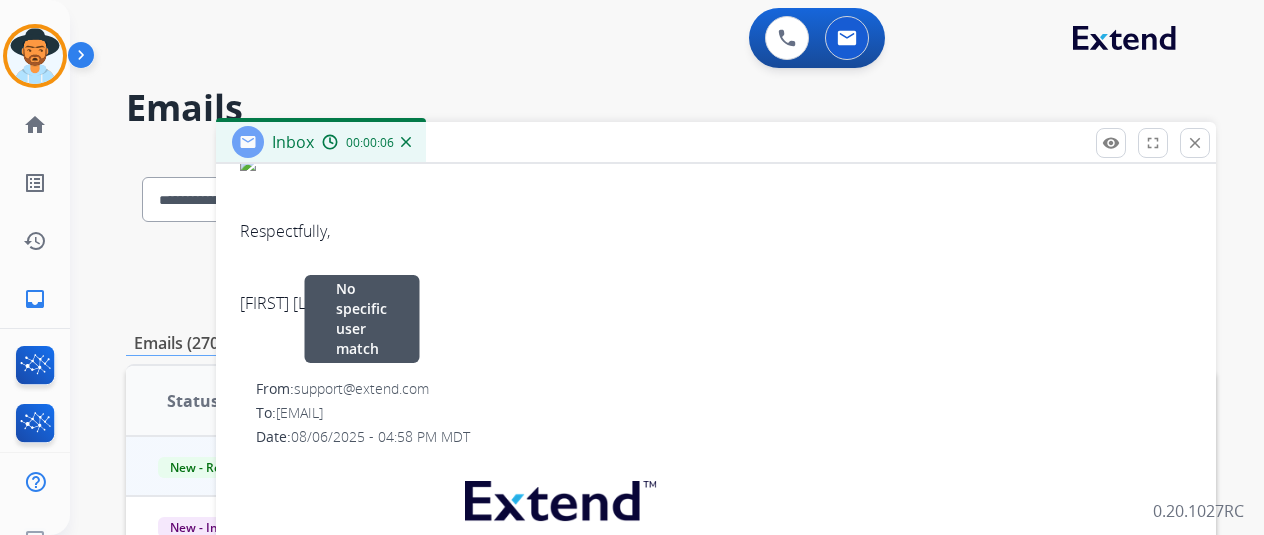 scroll, scrollTop: 0, scrollLeft: 0, axis: both 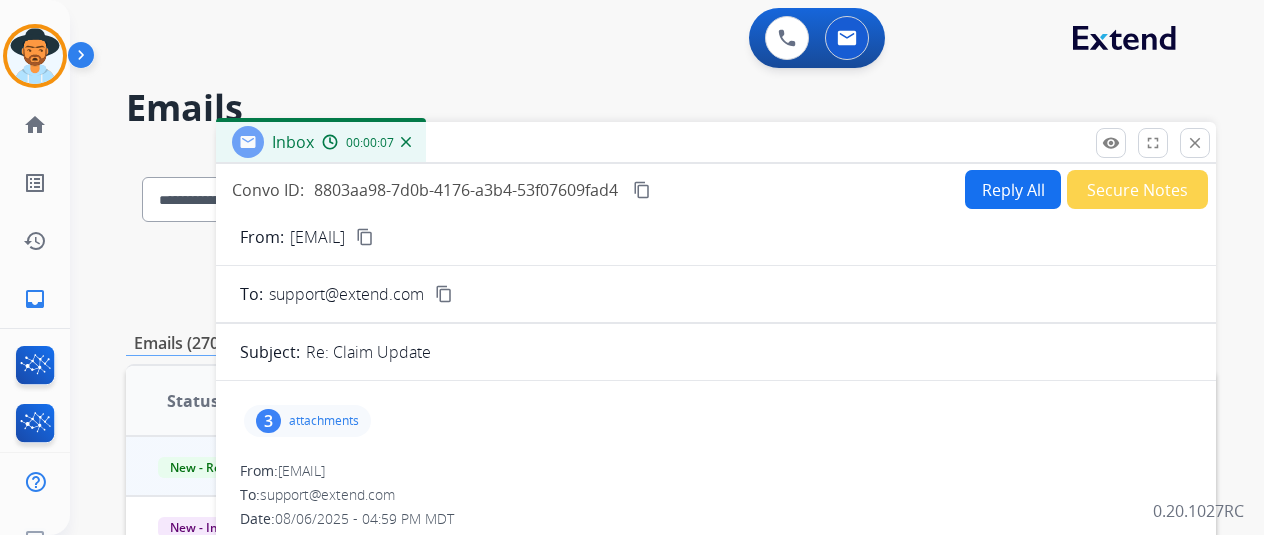click on "Reply All" at bounding box center [1013, 189] 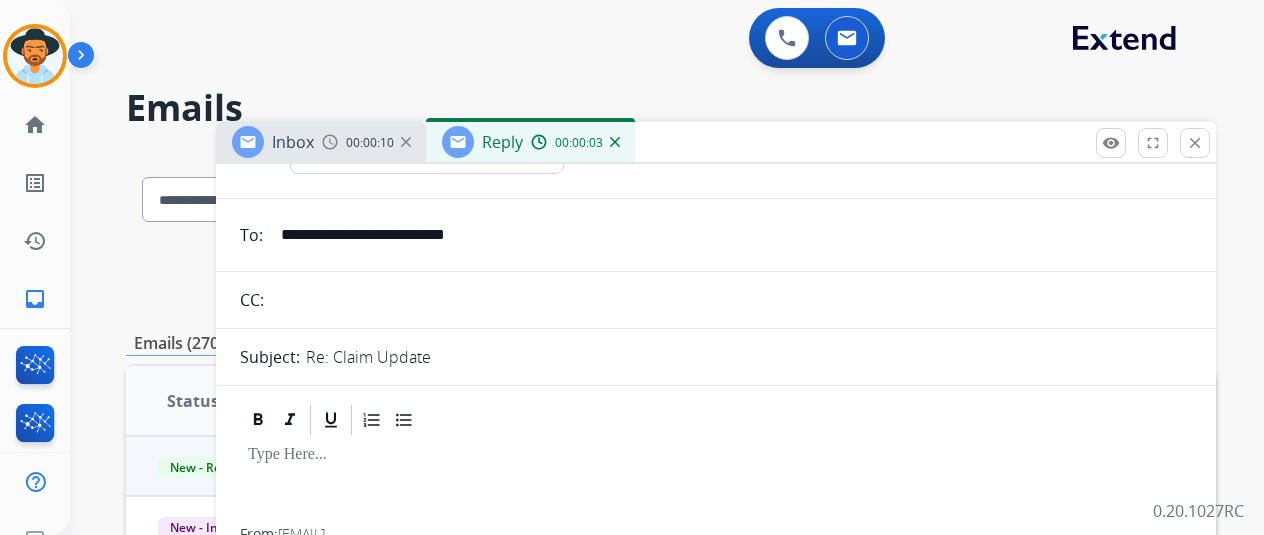 scroll, scrollTop: 0, scrollLeft: 0, axis: both 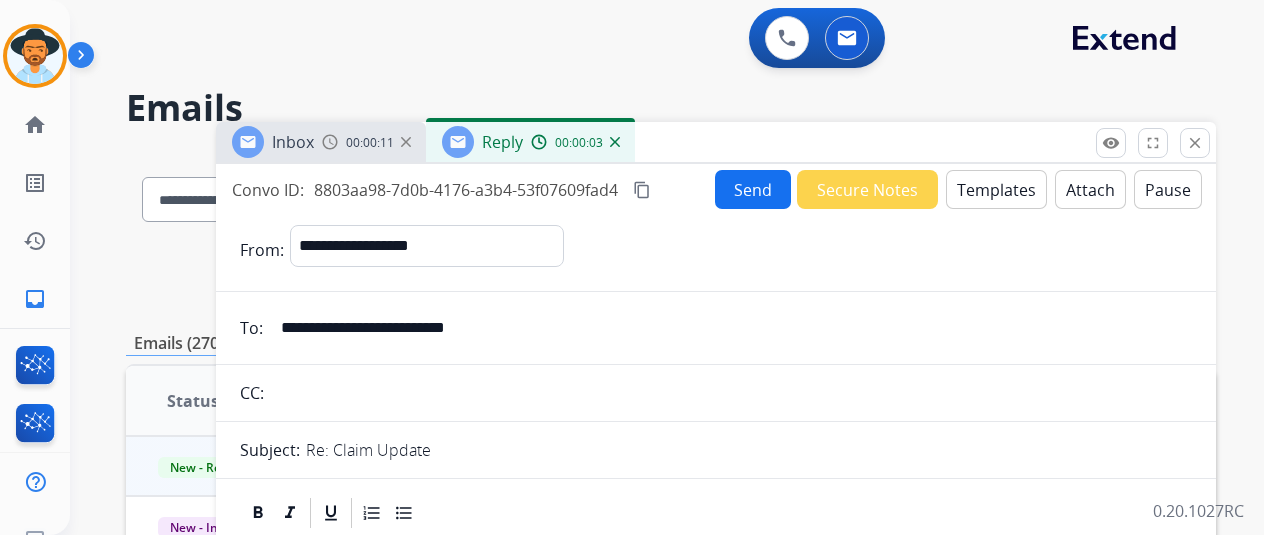 click on "Templates" at bounding box center (996, 189) 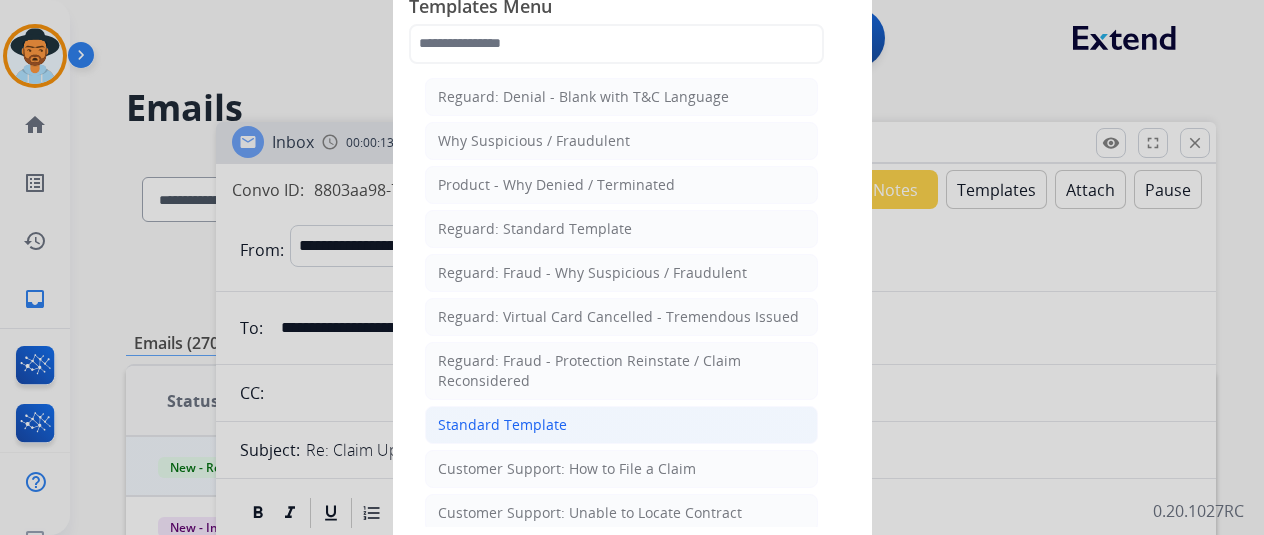click on "Standard Template" 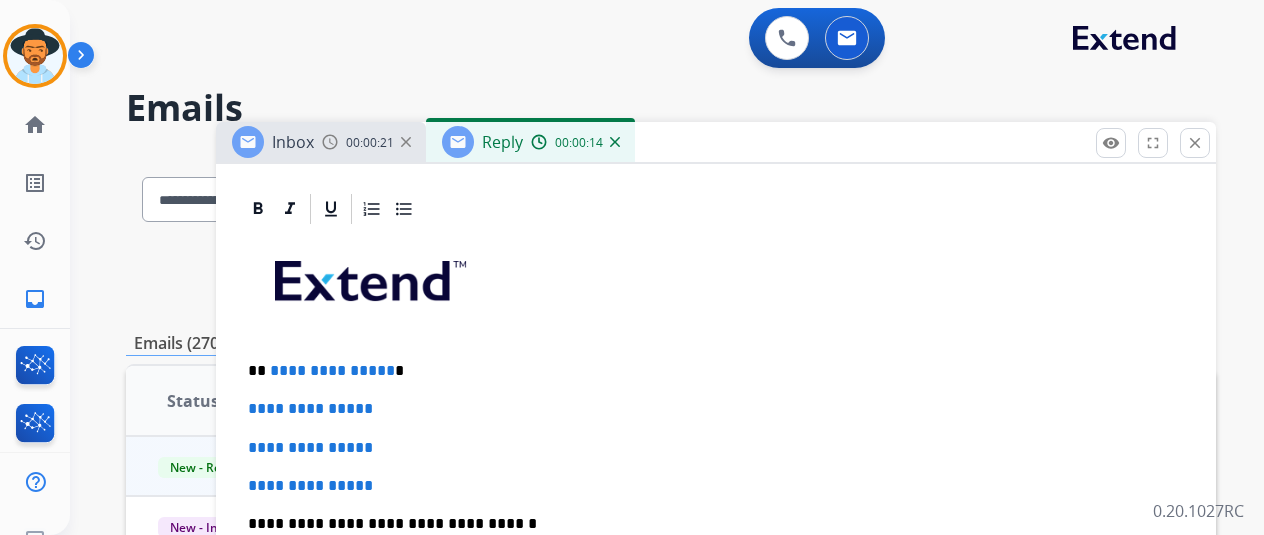 scroll, scrollTop: 500, scrollLeft: 0, axis: vertical 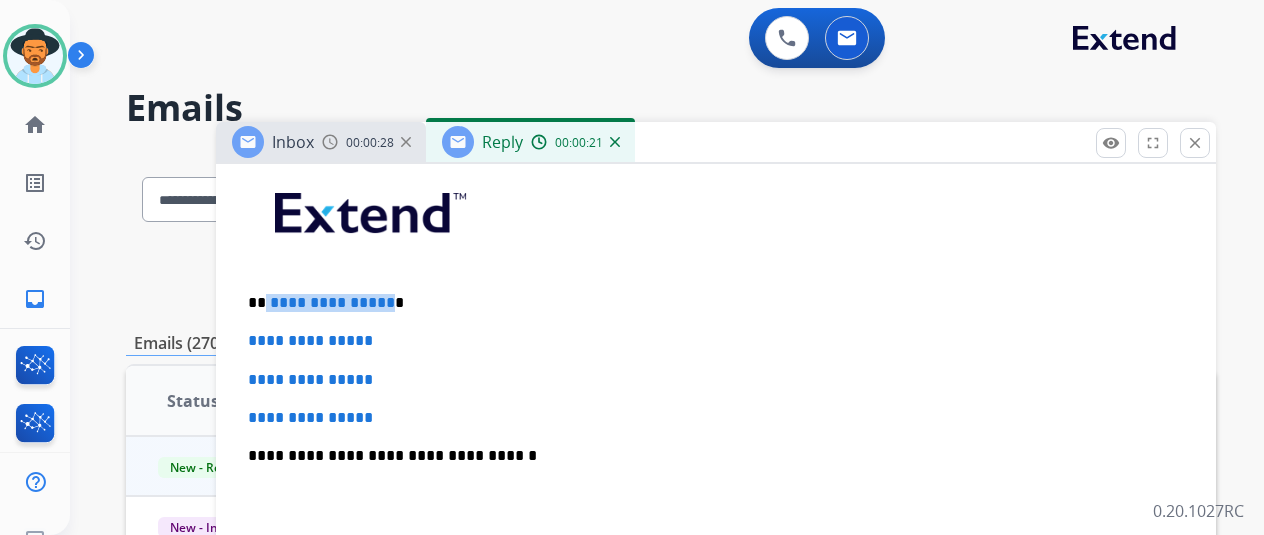 drag, startPoint x: 398, startPoint y: 296, endPoint x: 280, endPoint y: 281, distance: 118.94957 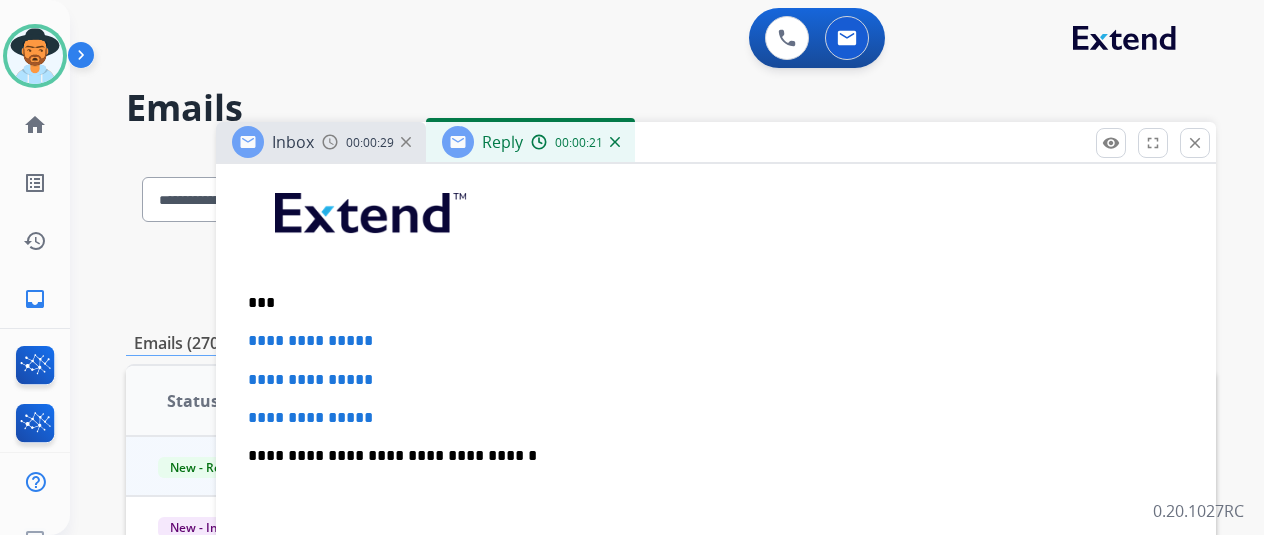 type 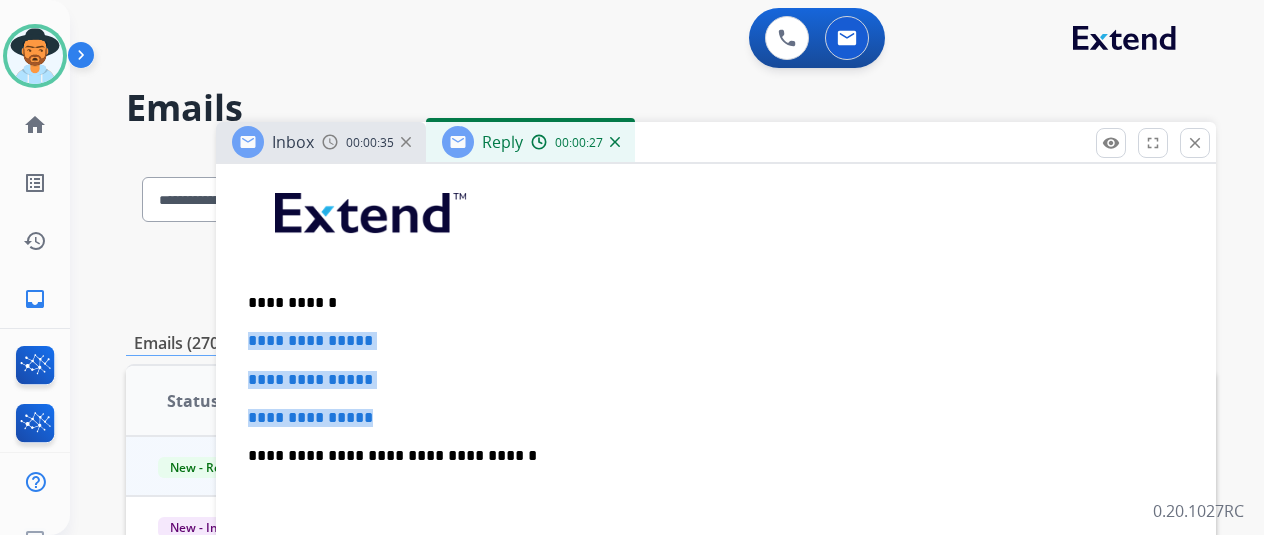 drag, startPoint x: 442, startPoint y: 405, endPoint x: 266, endPoint y: 339, distance: 187.96808 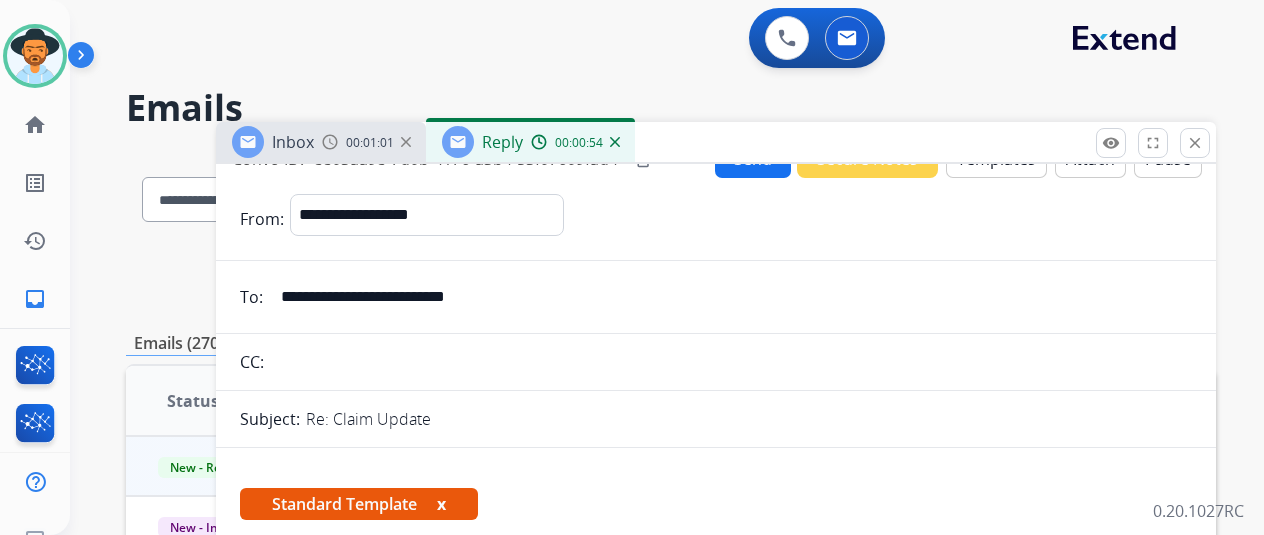 scroll, scrollTop: 0, scrollLeft: 0, axis: both 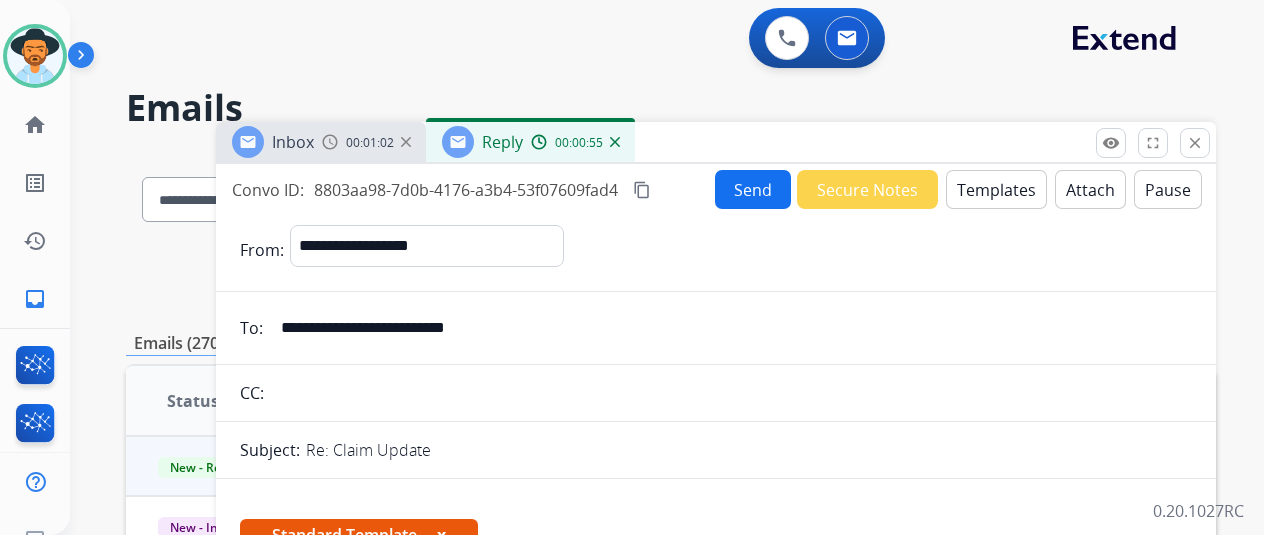 click on "Send" at bounding box center (753, 189) 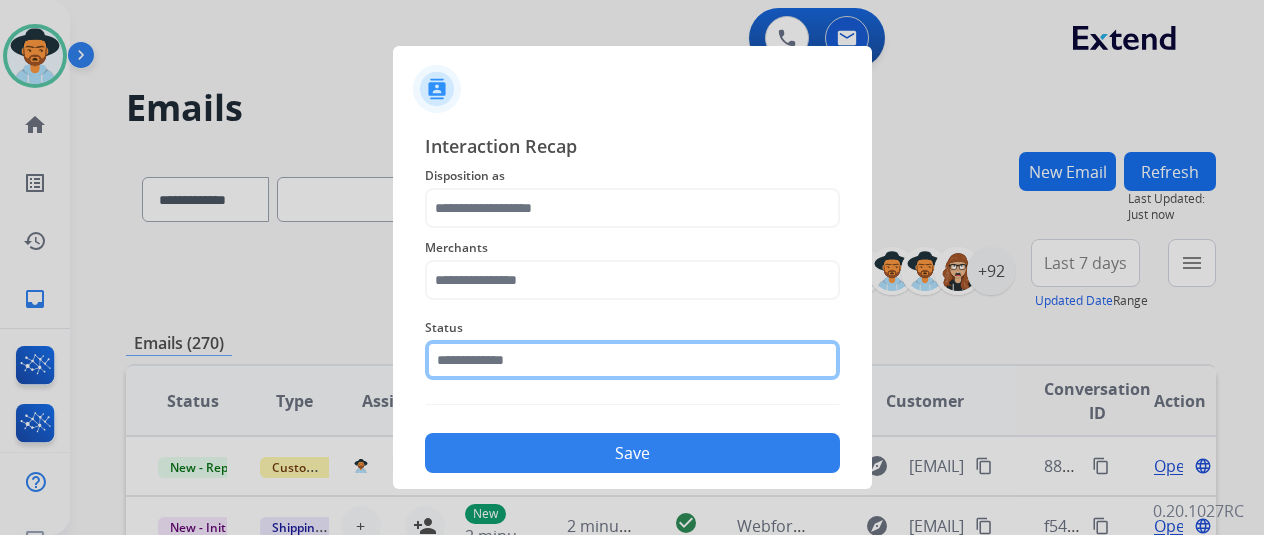 click 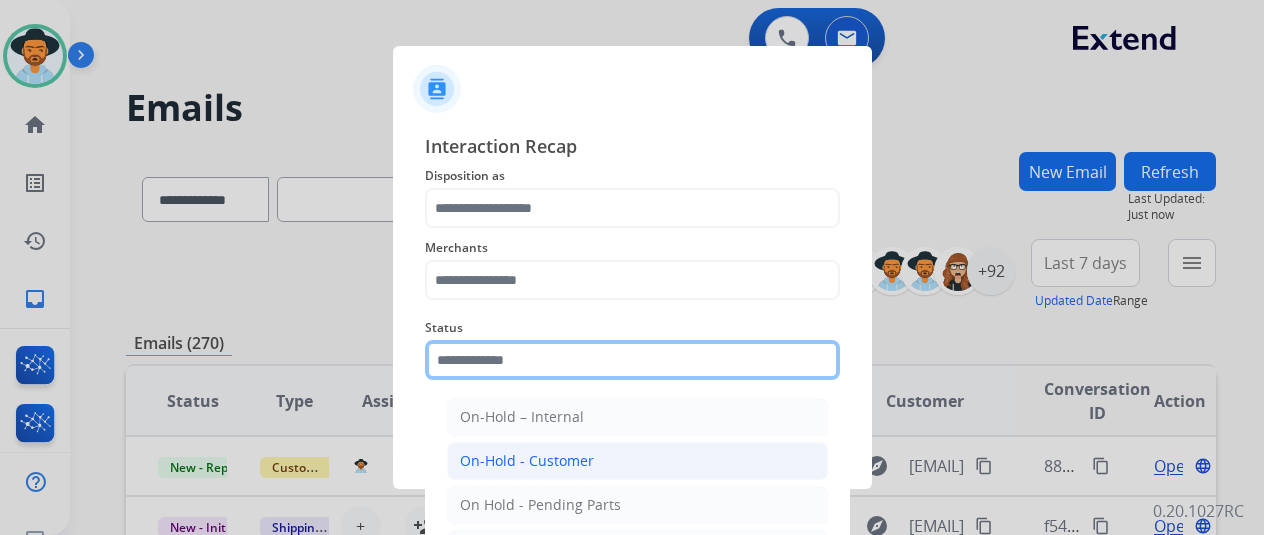 scroll, scrollTop: 114, scrollLeft: 0, axis: vertical 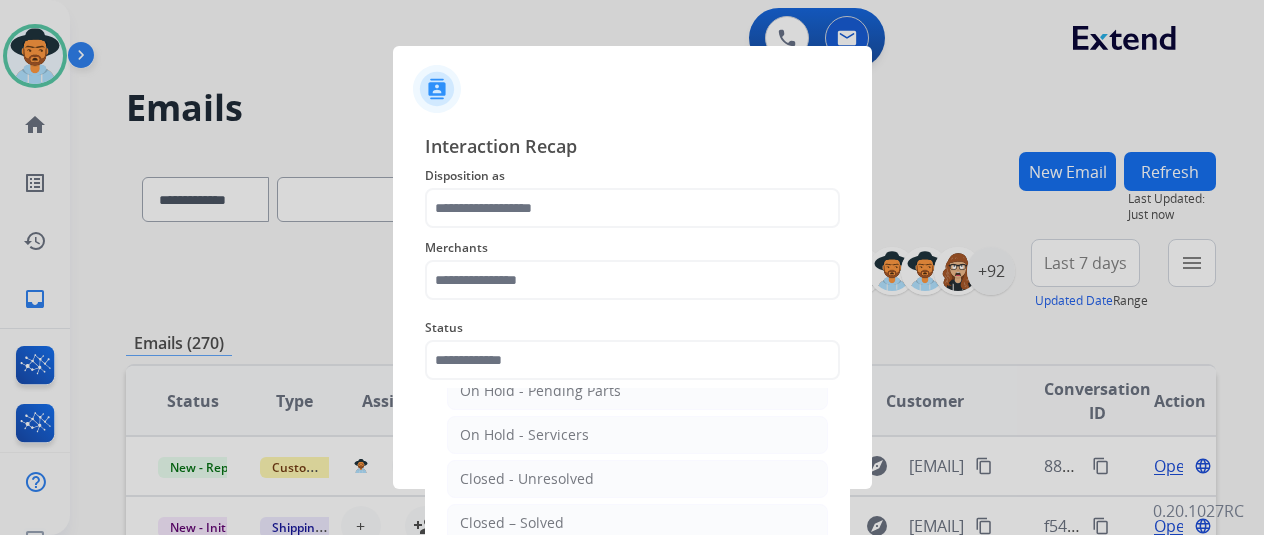 click on "Closed – Solved" 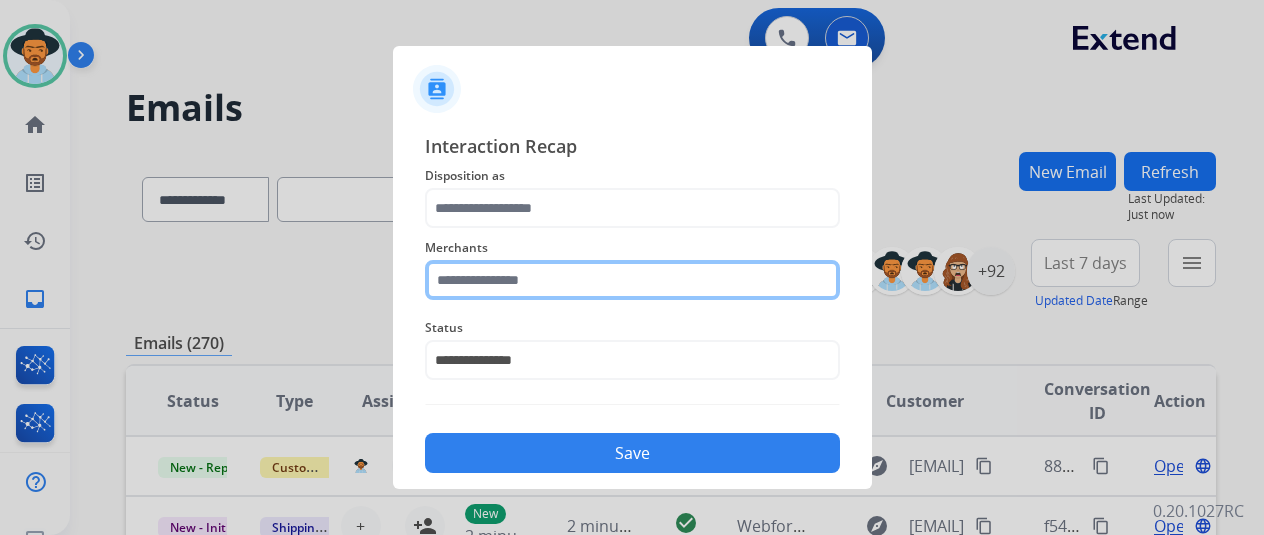 click 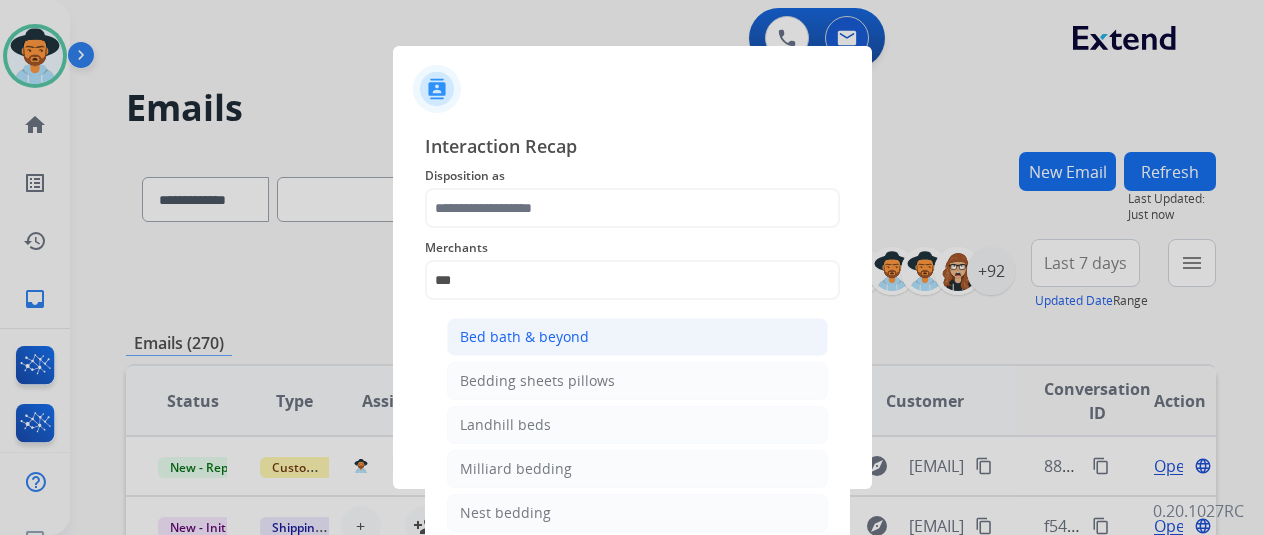 click on "Bed bath & beyond" 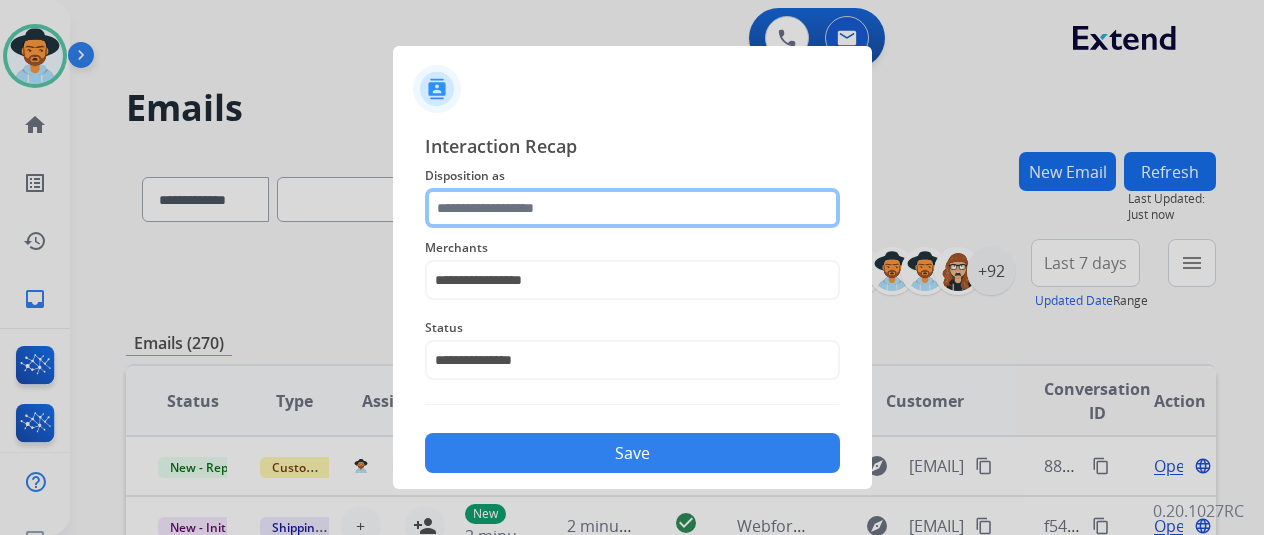 click 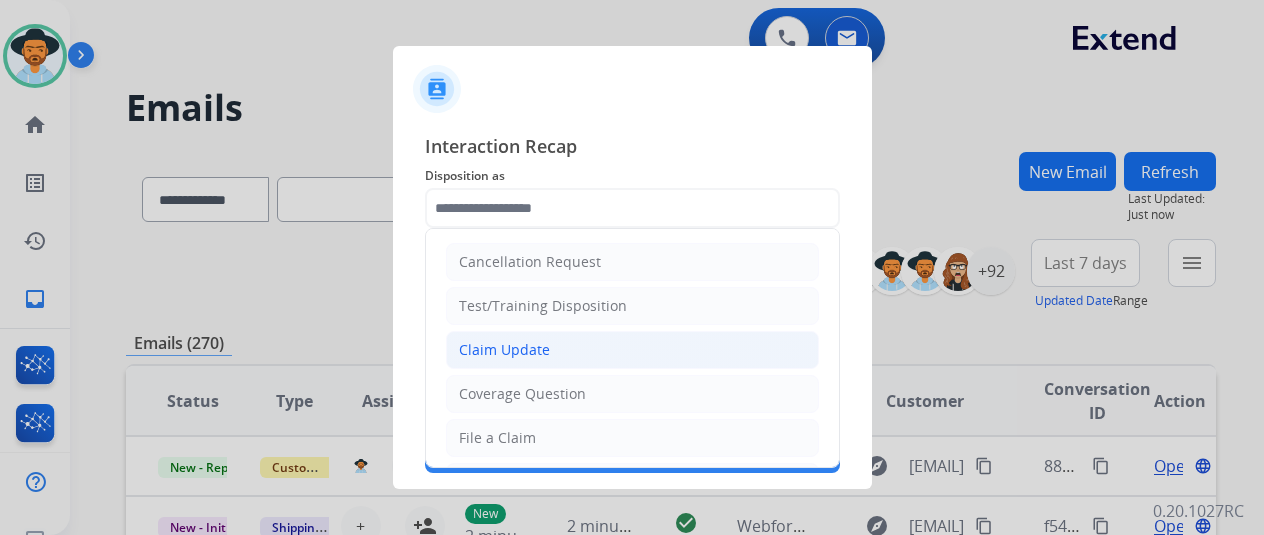 click on "Claim Update" 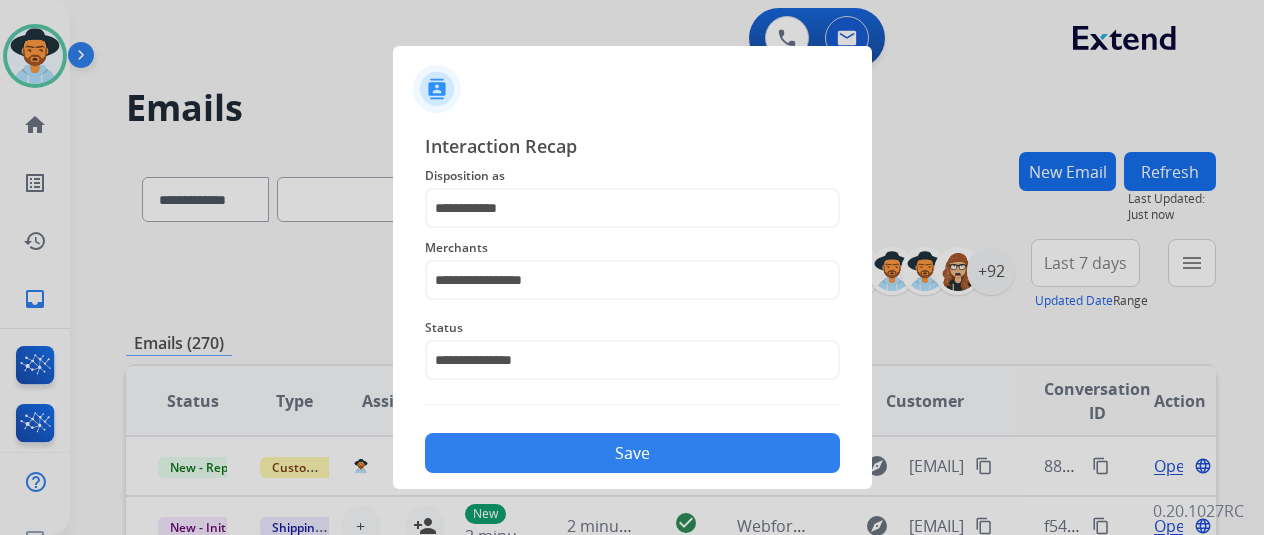 click on "Save" 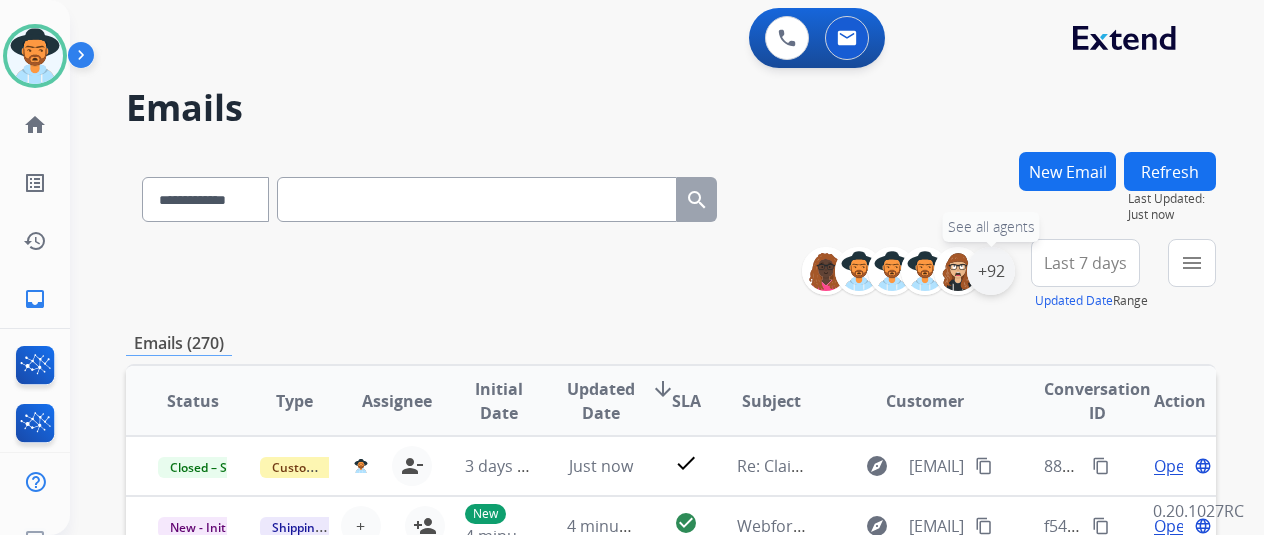 click on "+92" at bounding box center [991, 271] 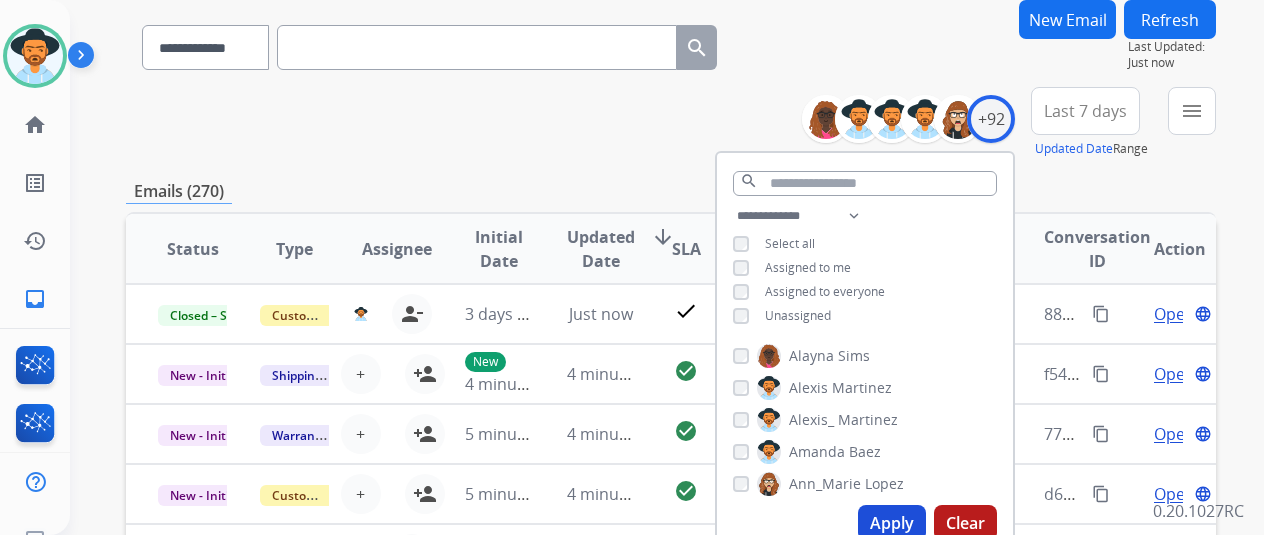scroll, scrollTop: 200, scrollLeft: 0, axis: vertical 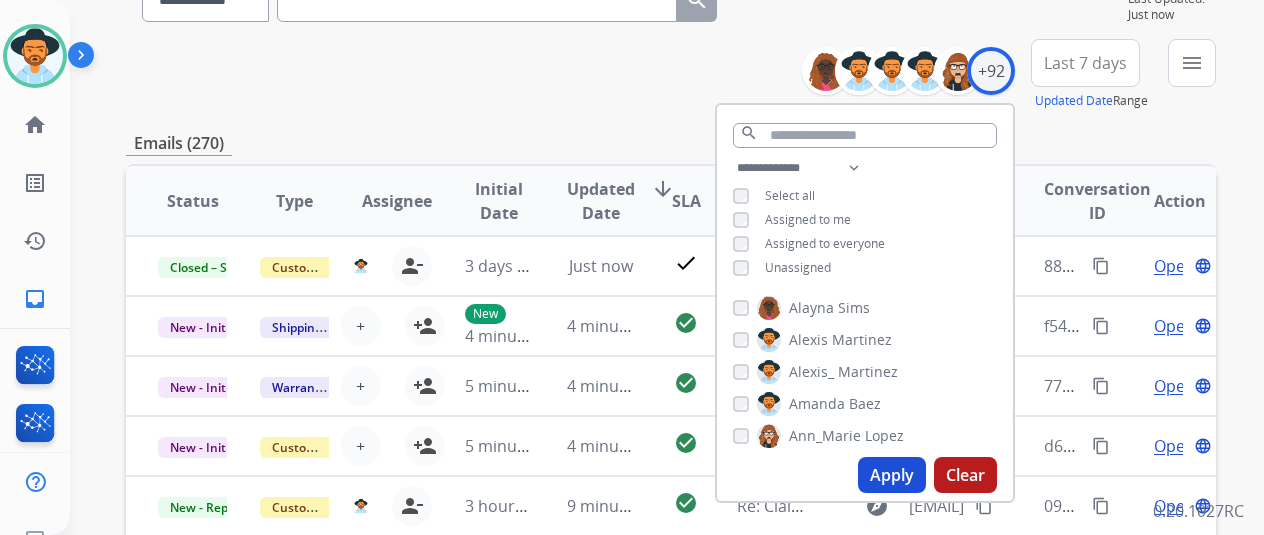 click on "Unassigned" at bounding box center [798, 267] 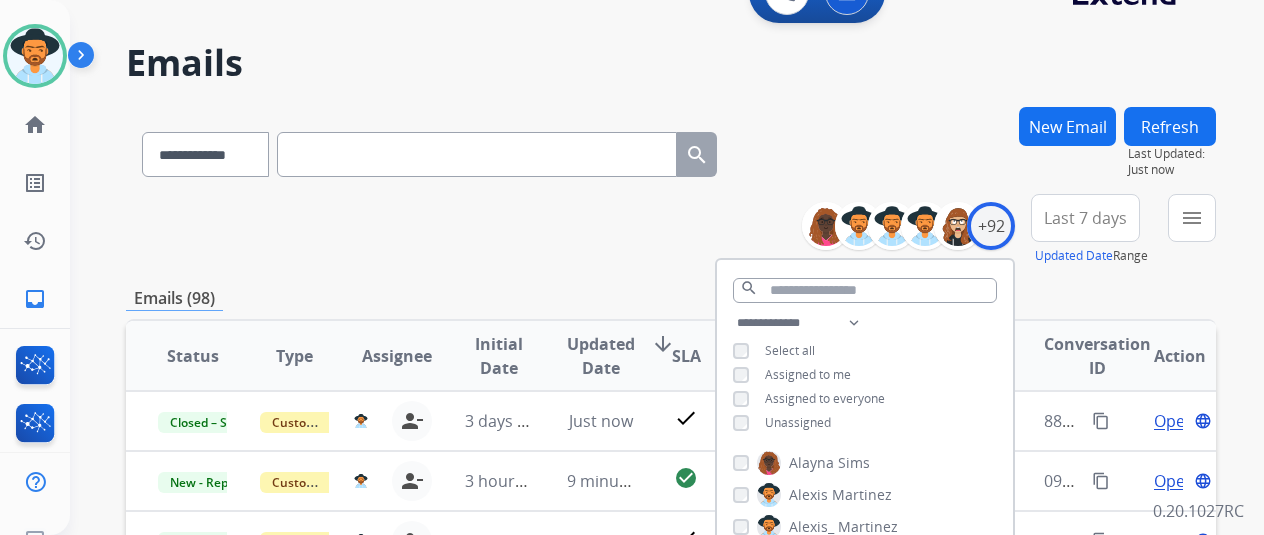 scroll, scrollTop: 300, scrollLeft: 0, axis: vertical 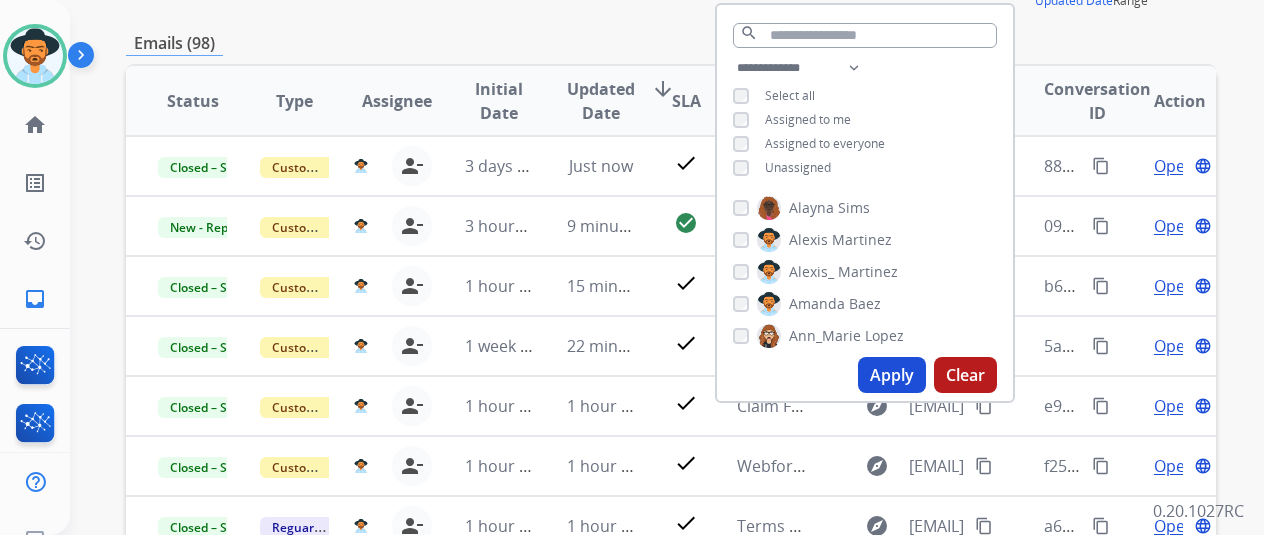 click on "**********" at bounding box center (671, 345) 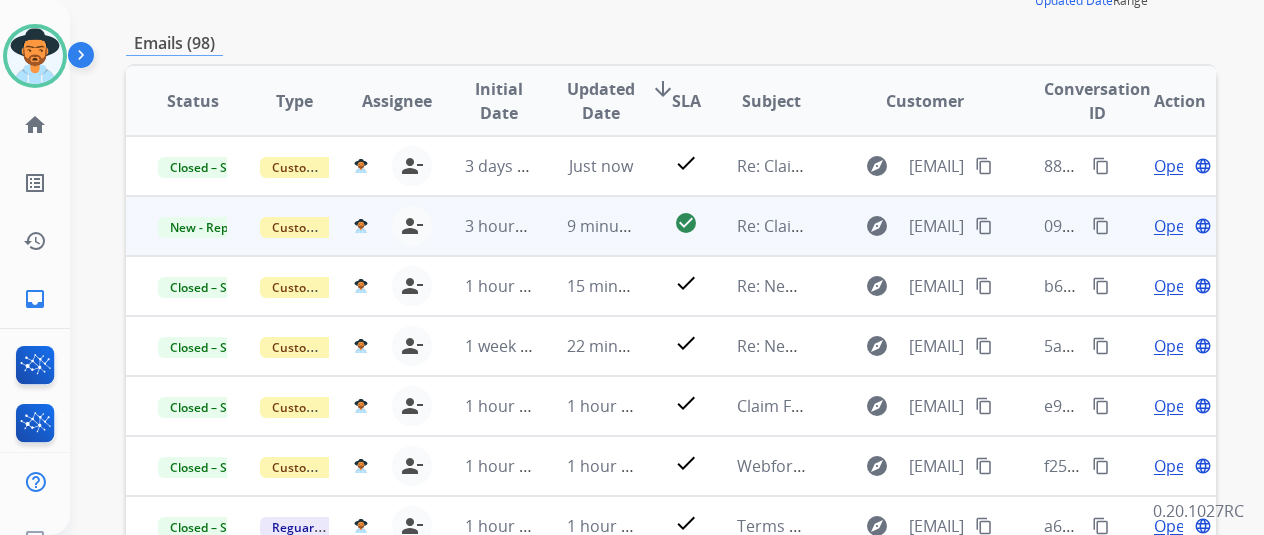 click on "Open" at bounding box center (1174, 226) 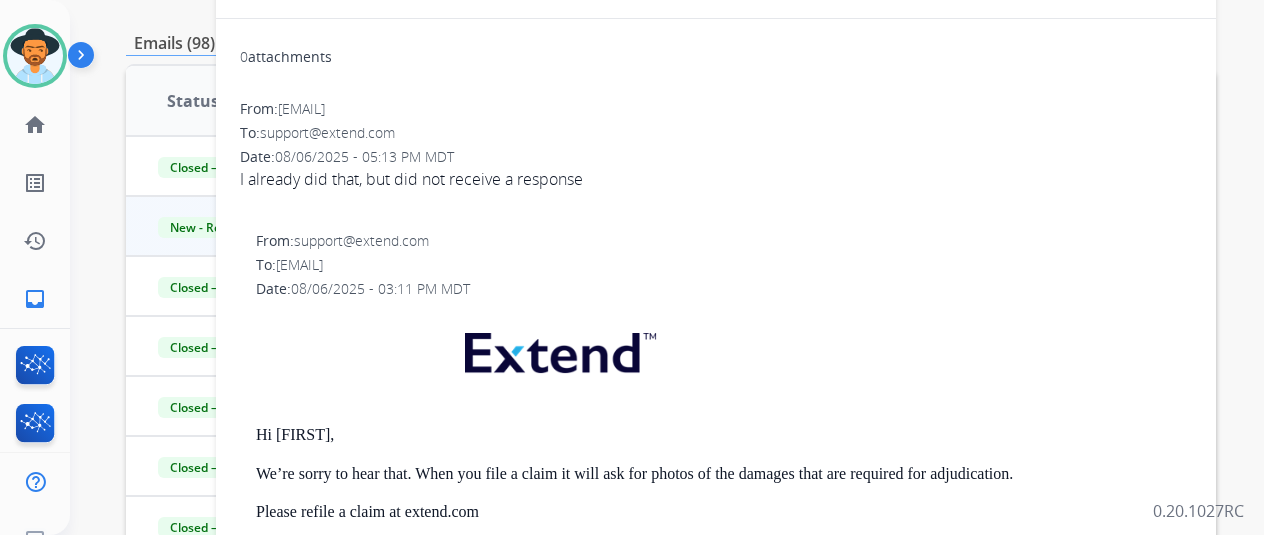 scroll, scrollTop: 0, scrollLeft: 0, axis: both 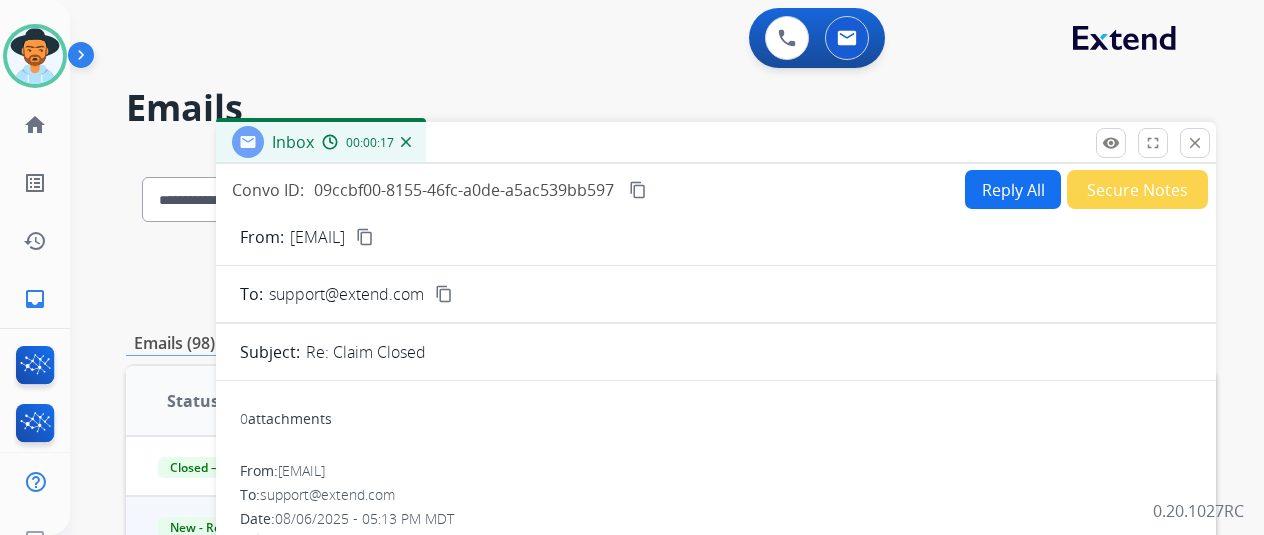 click on "Reply All" at bounding box center [1013, 189] 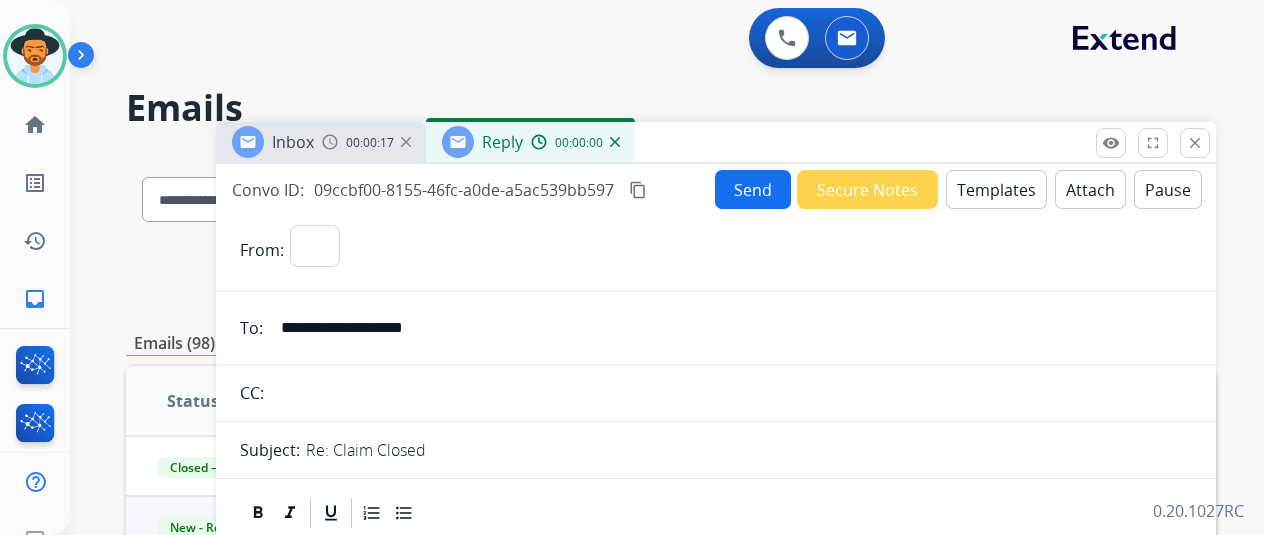 select on "**********" 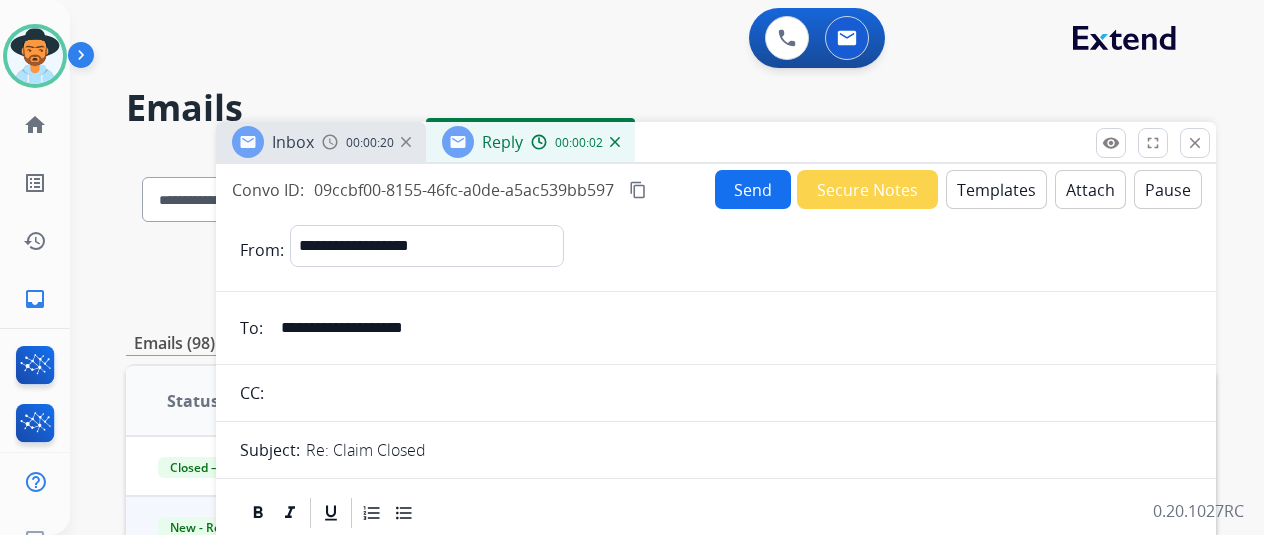 click on "Templates" at bounding box center (996, 189) 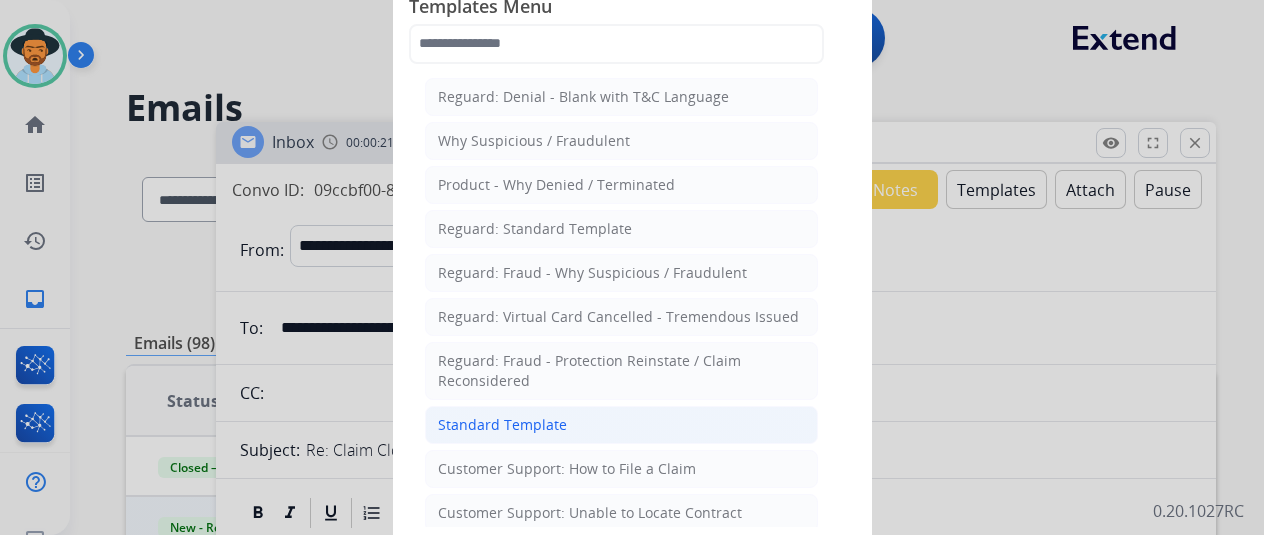 click on "Standard Template" 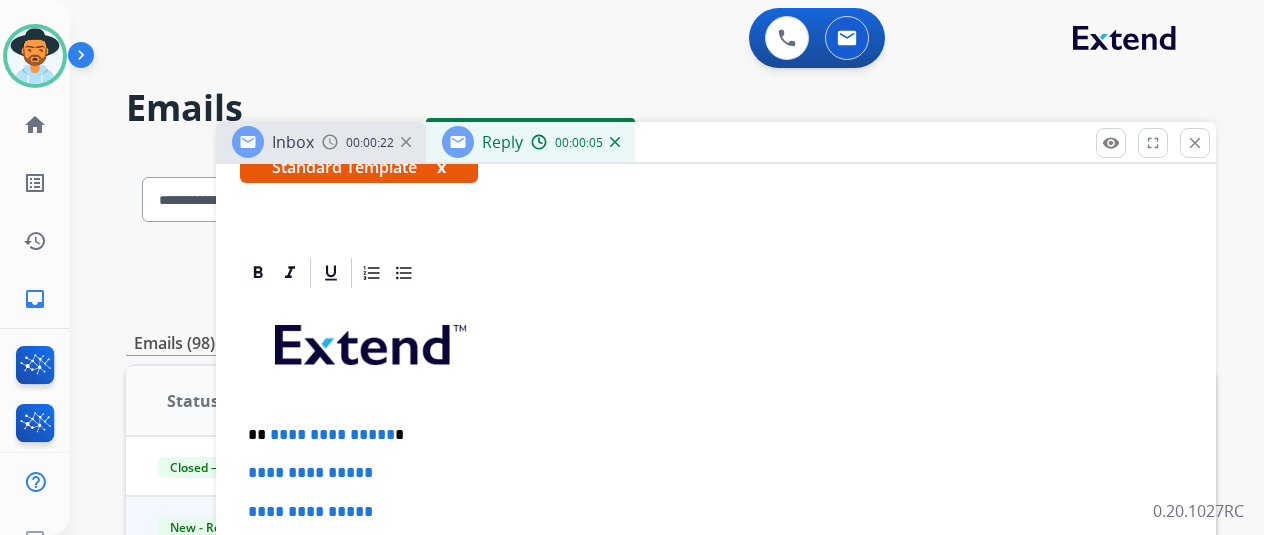 scroll, scrollTop: 400, scrollLeft: 0, axis: vertical 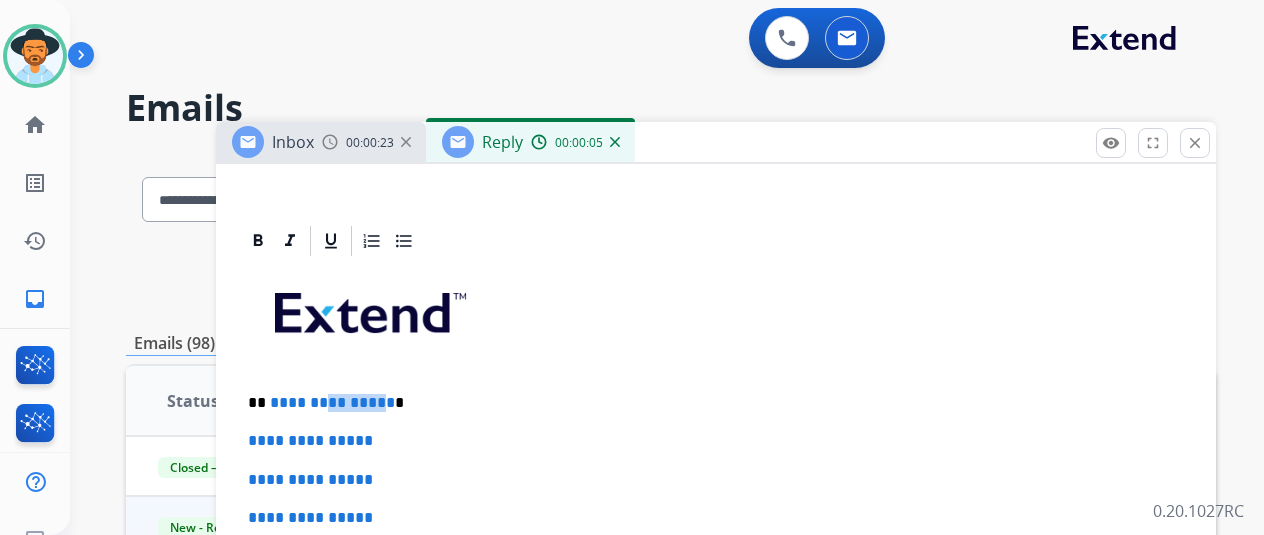drag, startPoint x: 396, startPoint y: 407, endPoint x: 336, endPoint y: 404, distance: 60.074955 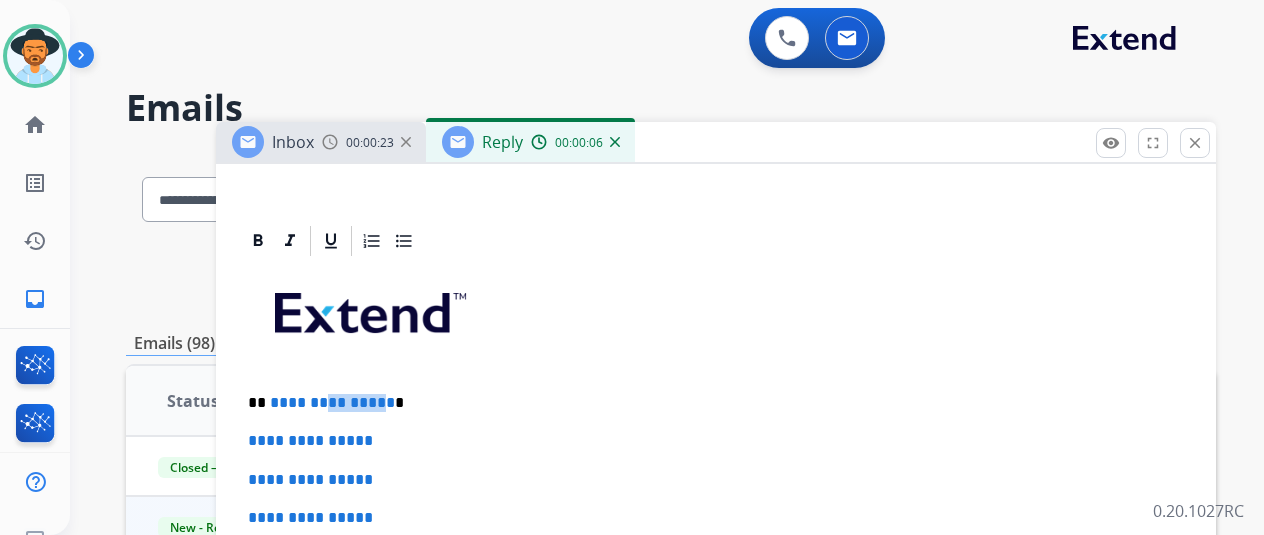 click on "**********" at bounding box center (332, 402) 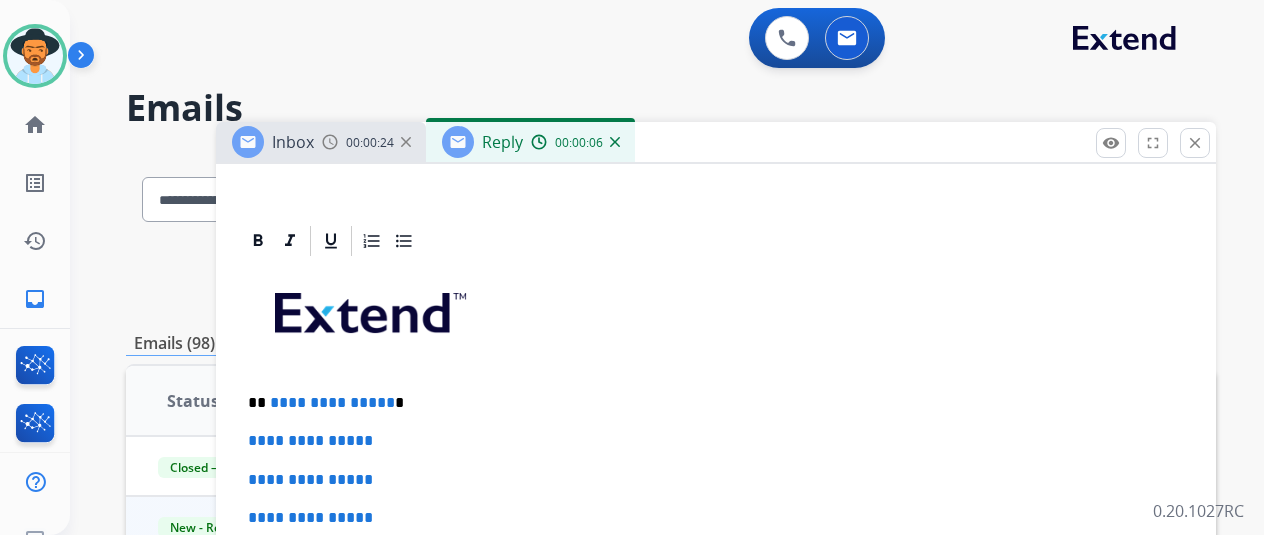 click on "**********" at bounding box center [708, 403] 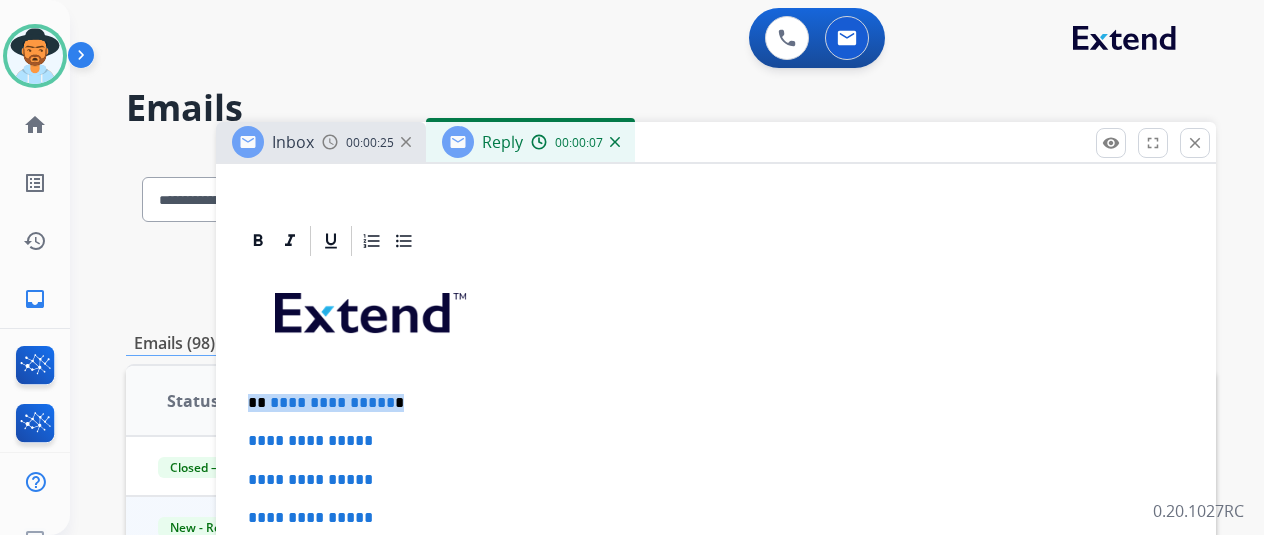 drag, startPoint x: 398, startPoint y: 402, endPoint x: 268, endPoint y: 397, distance: 130.09612 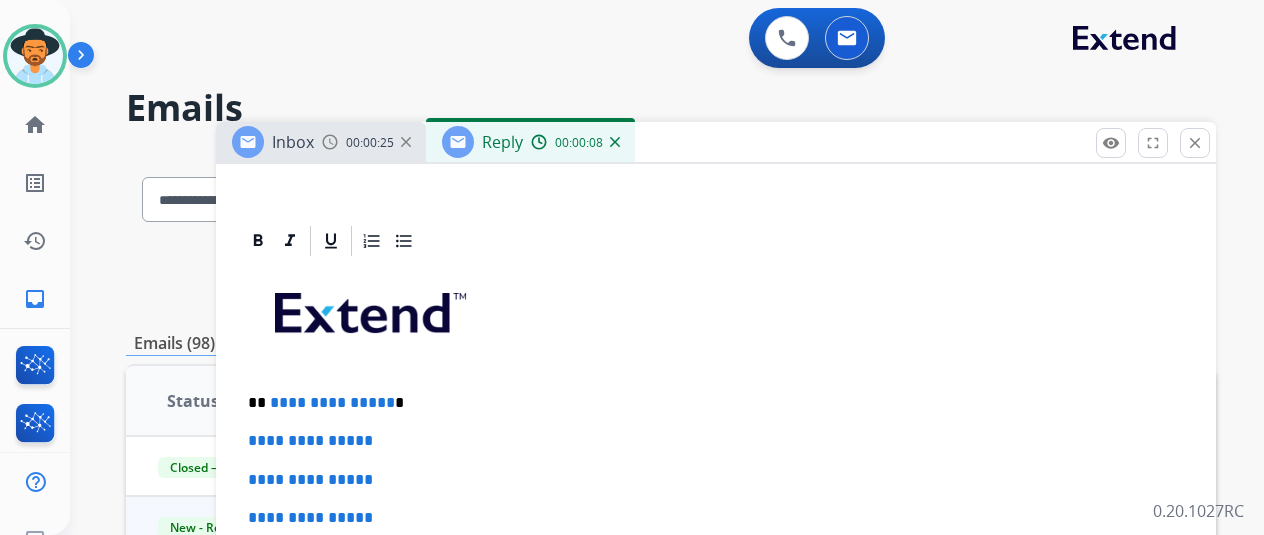 click on "**********" at bounding box center [332, 402] 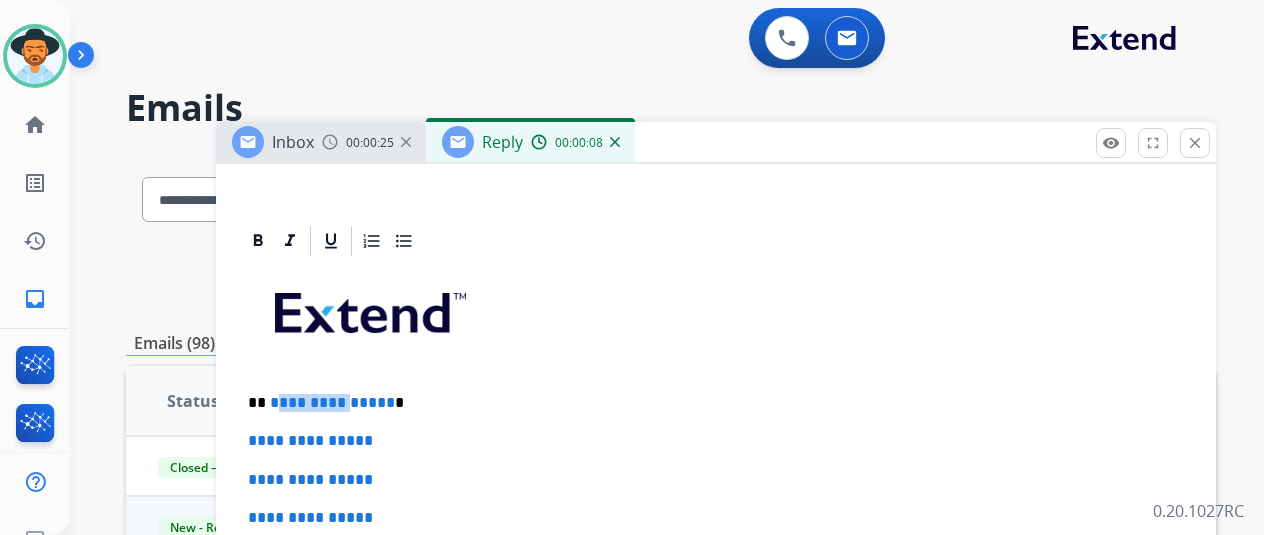 click on "**********" at bounding box center (332, 402) 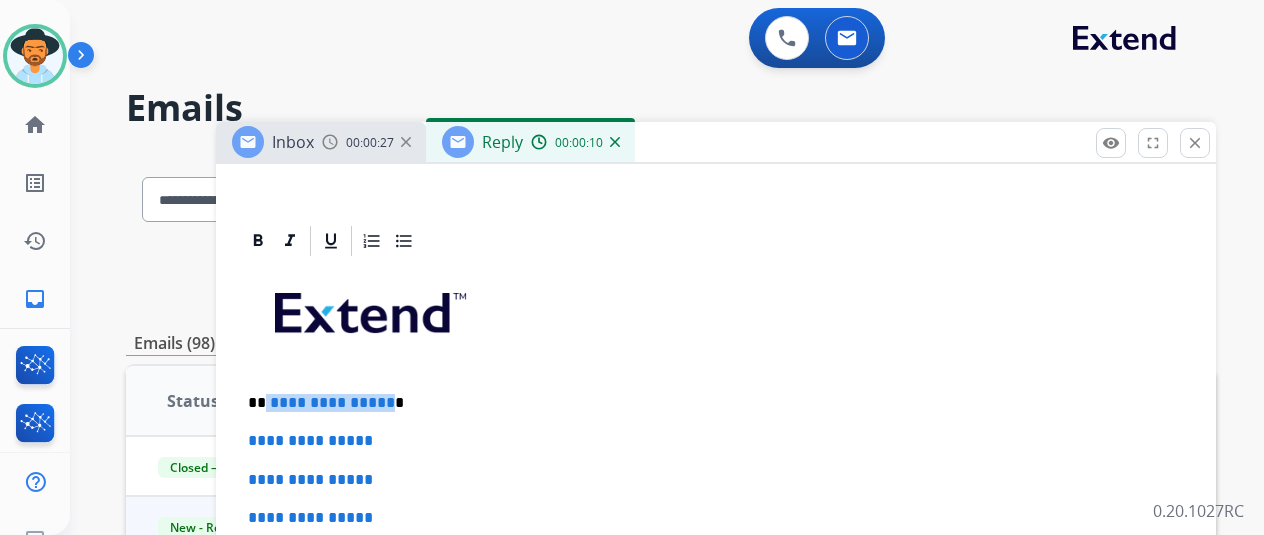 drag, startPoint x: 398, startPoint y: 398, endPoint x: 436, endPoint y: 424, distance: 46.043457 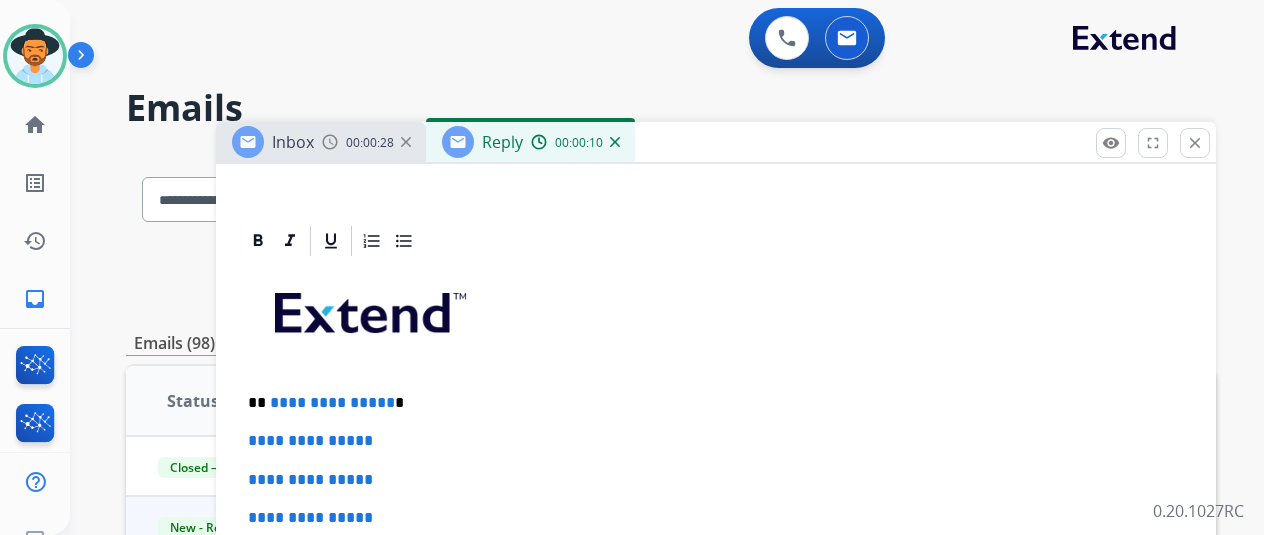 type 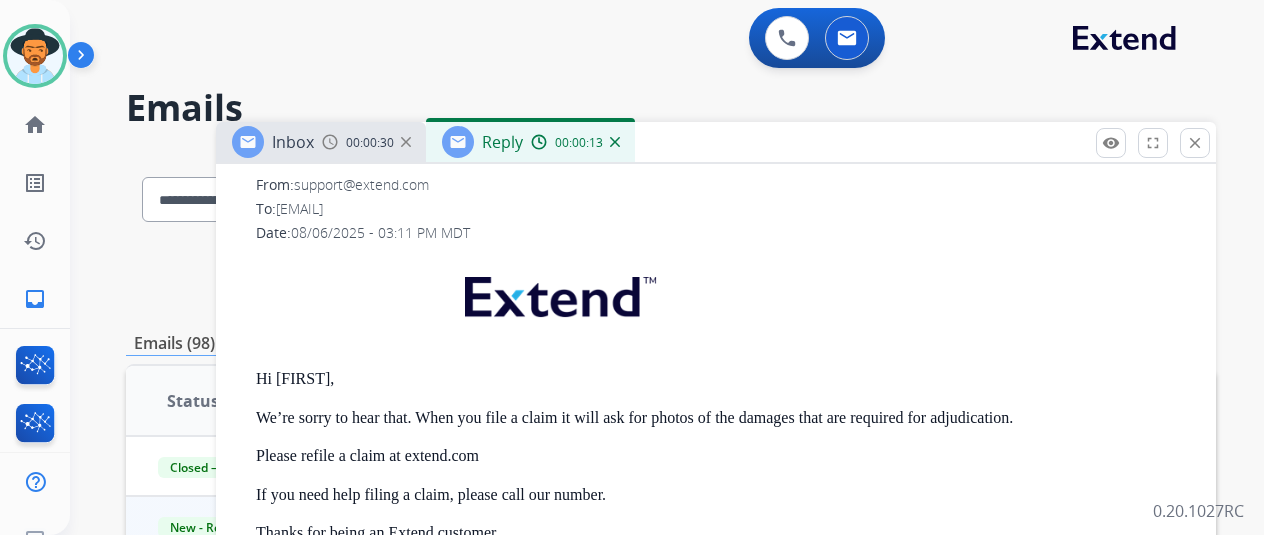 scroll, scrollTop: 622, scrollLeft: 0, axis: vertical 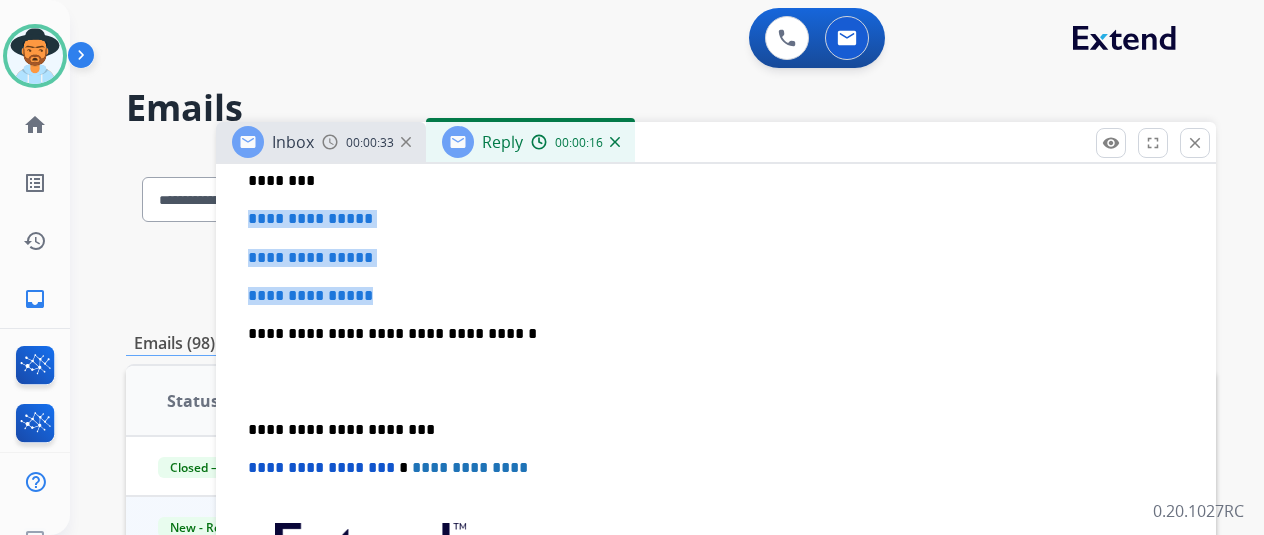drag, startPoint x: 450, startPoint y: 300, endPoint x: 266, endPoint y: 220, distance: 200.63898 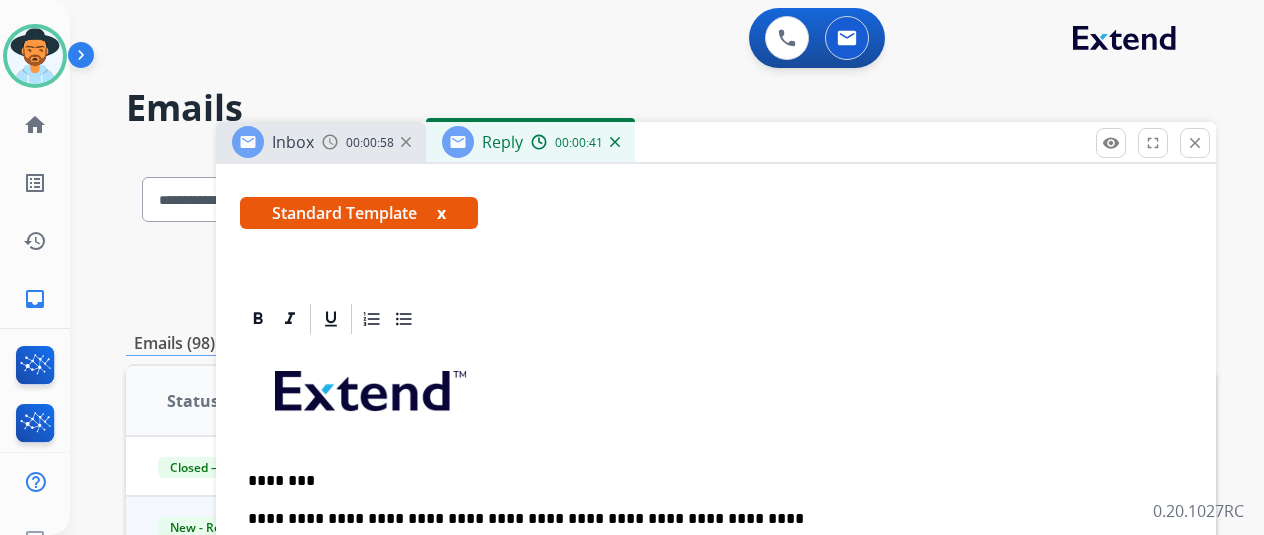scroll, scrollTop: 0, scrollLeft: 0, axis: both 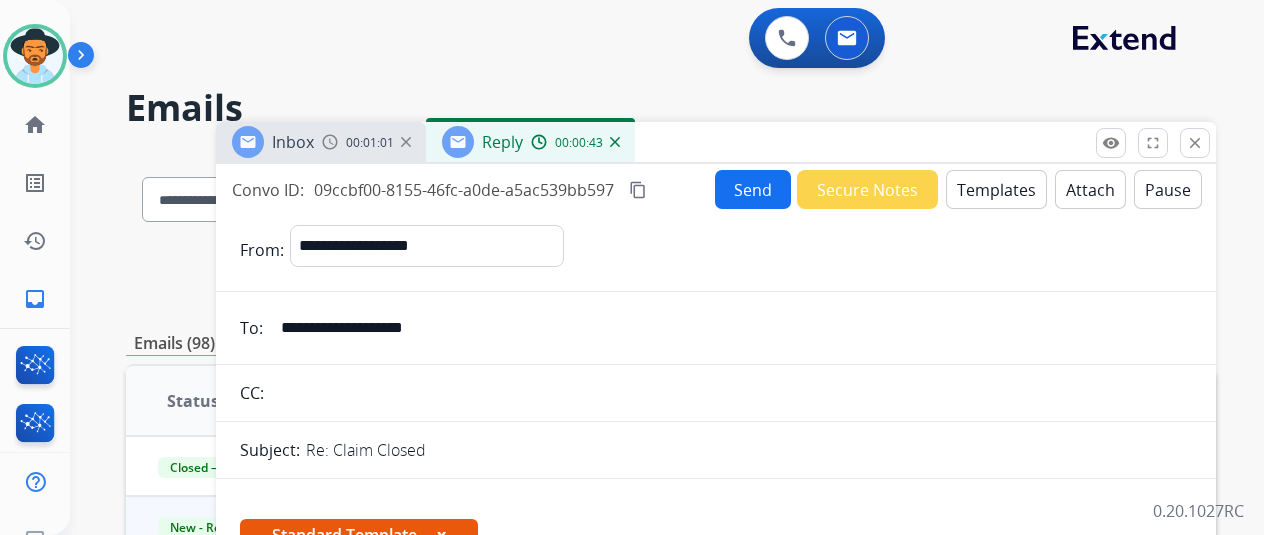click on "Send" at bounding box center (753, 189) 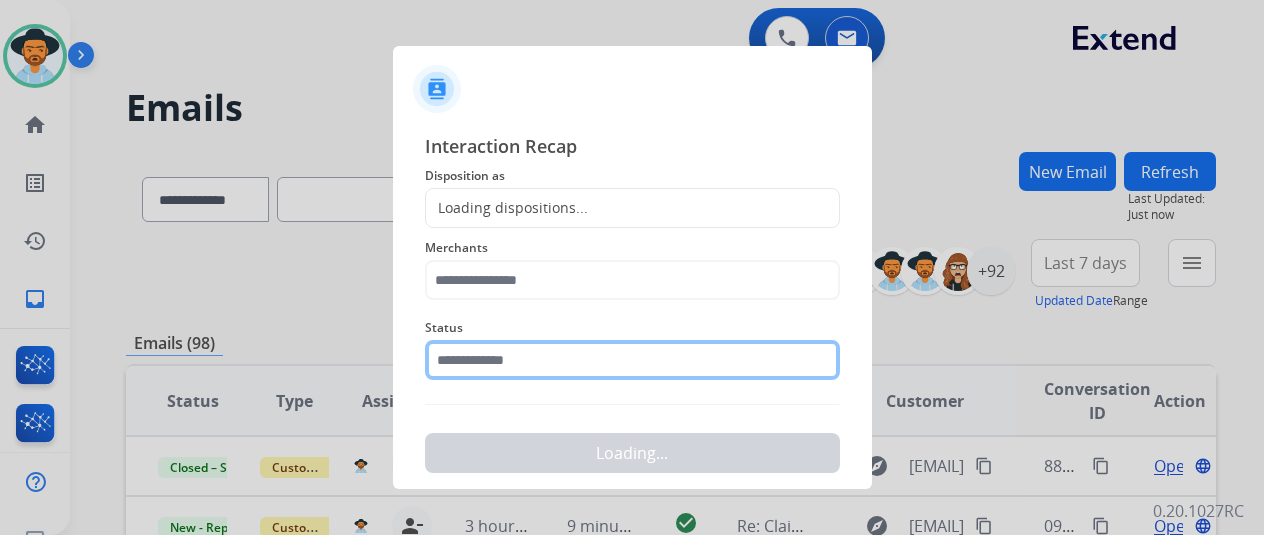 click 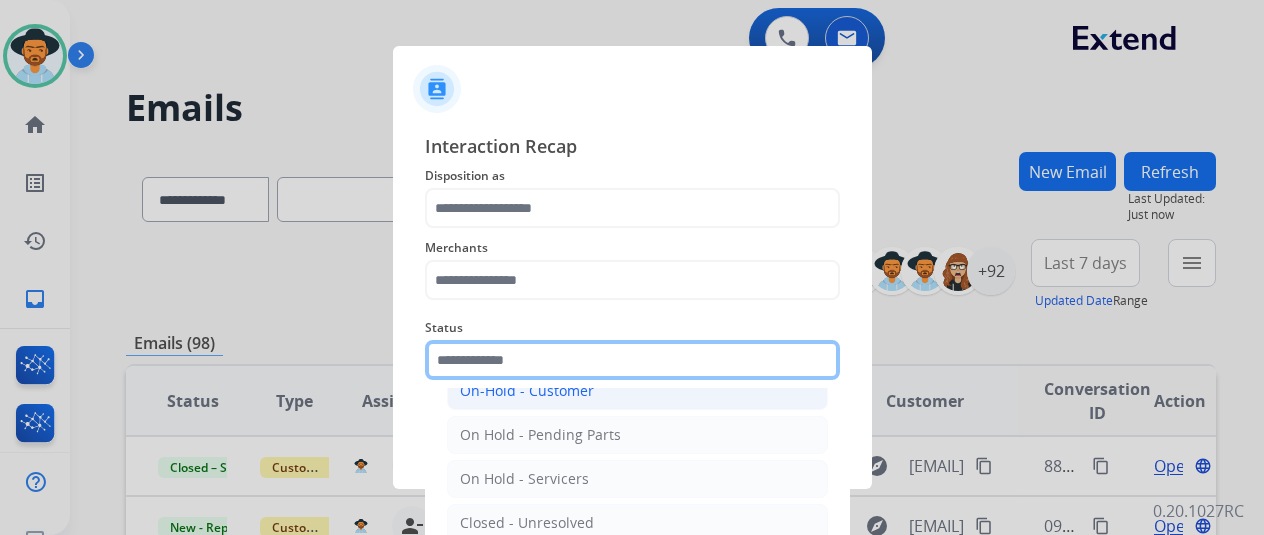 scroll, scrollTop: 114, scrollLeft: 0, axis: vertical 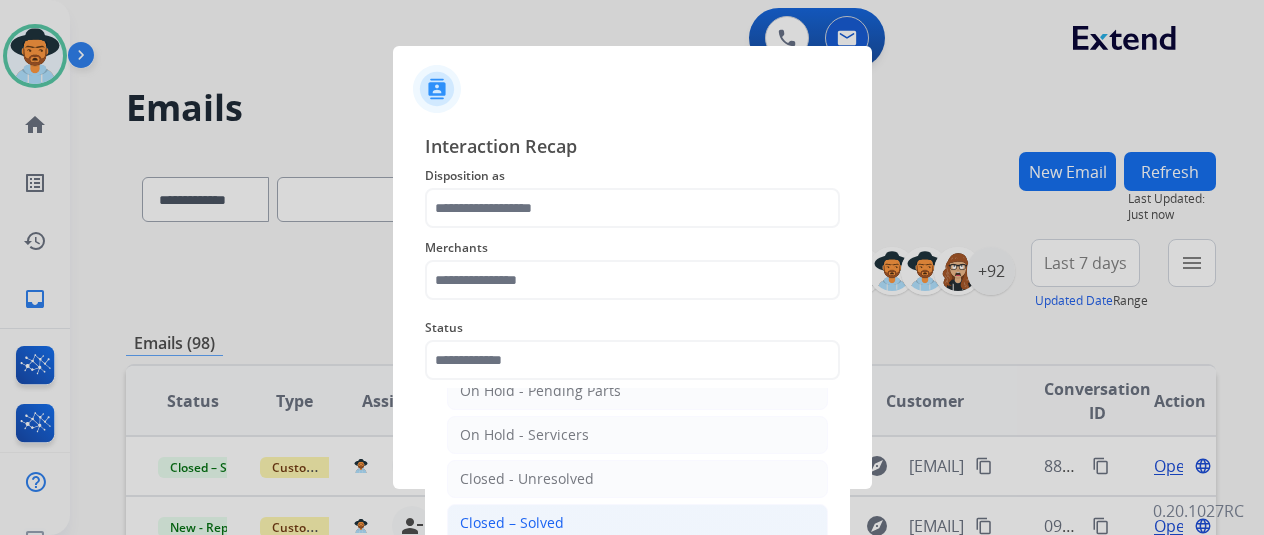click on "Closed – Solved" 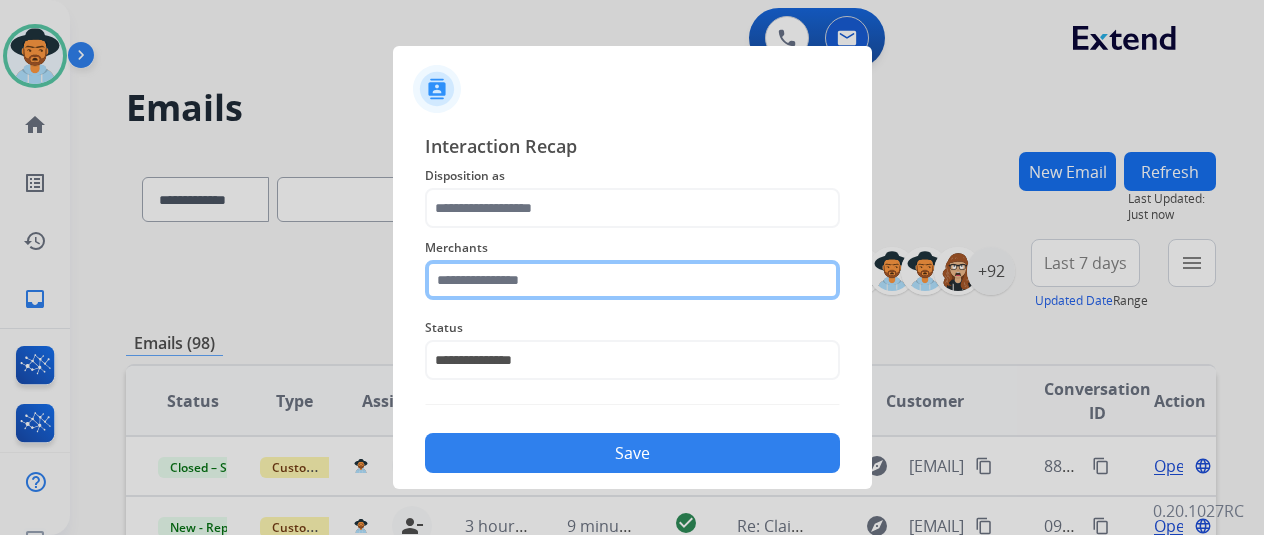click 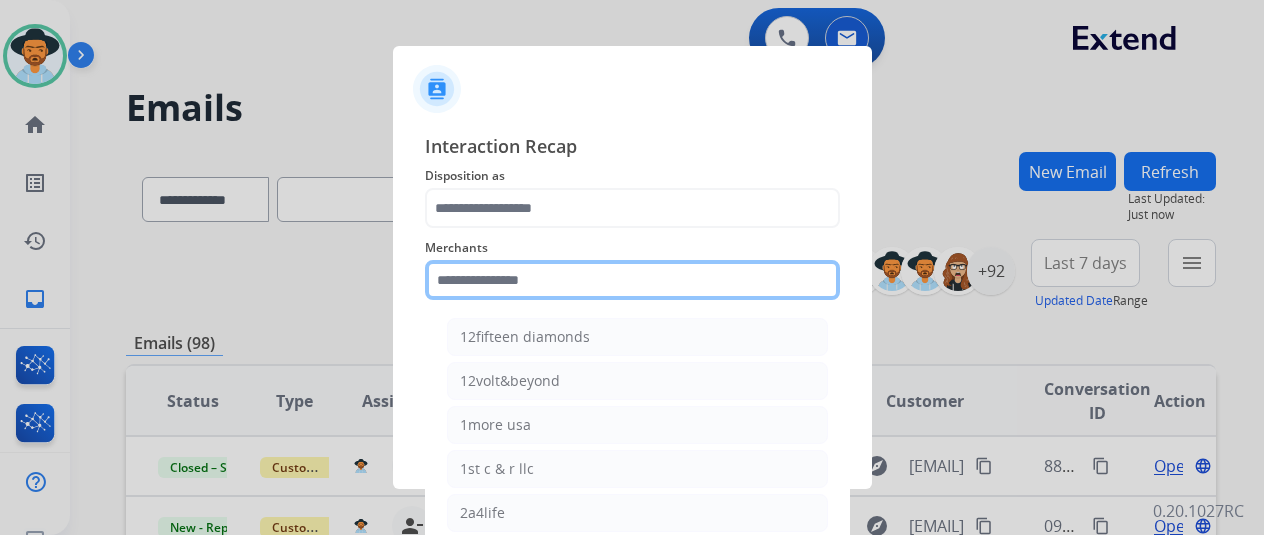 click 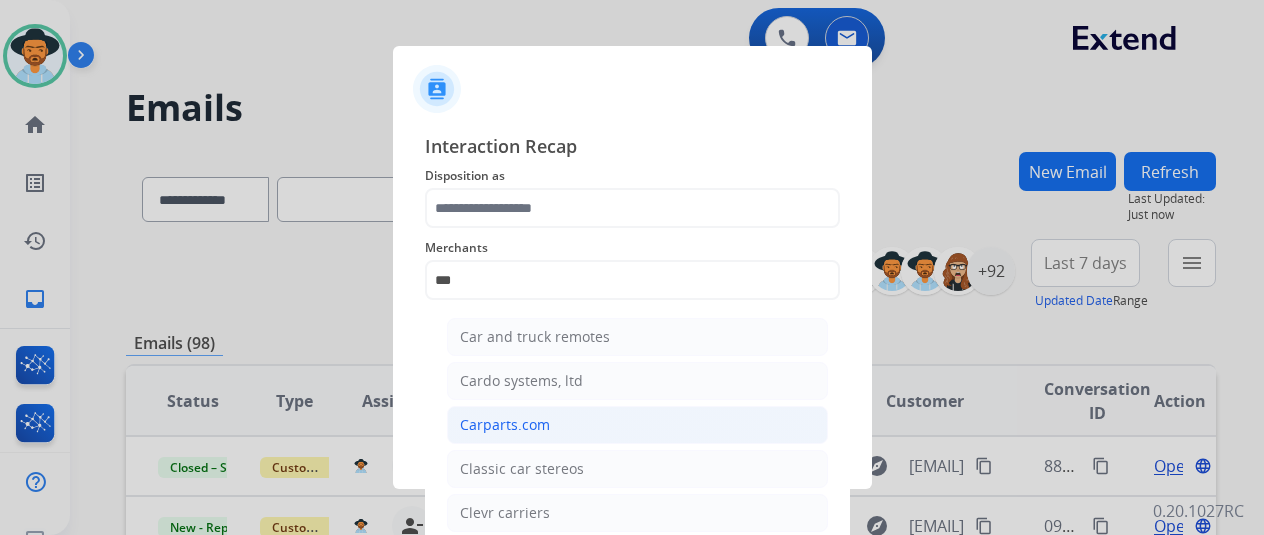 click on "Carparts.com" 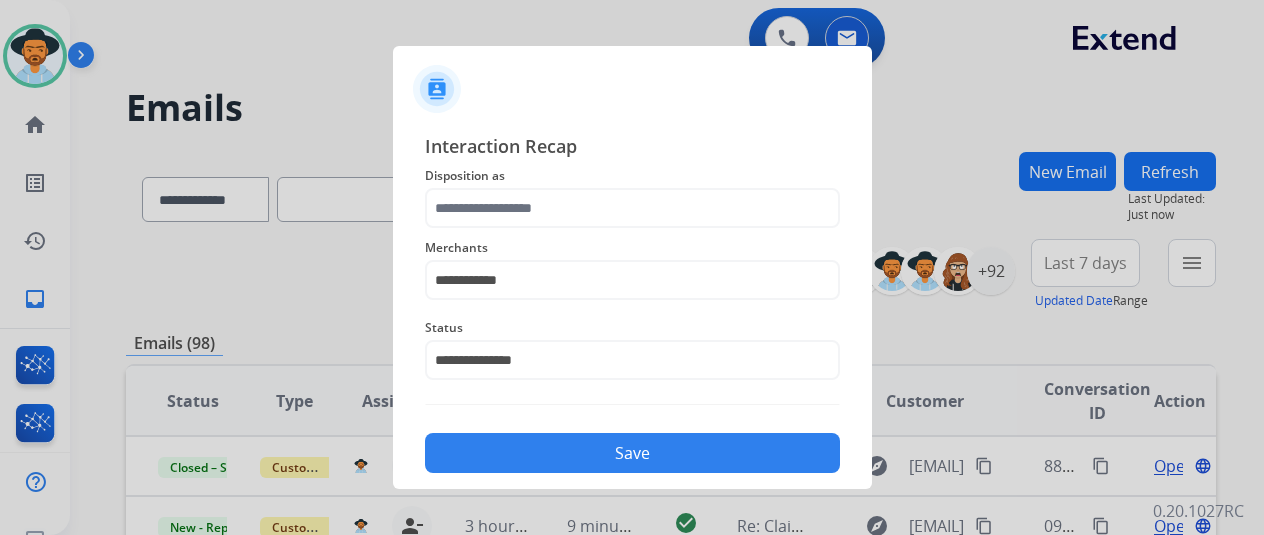 click on "**********" 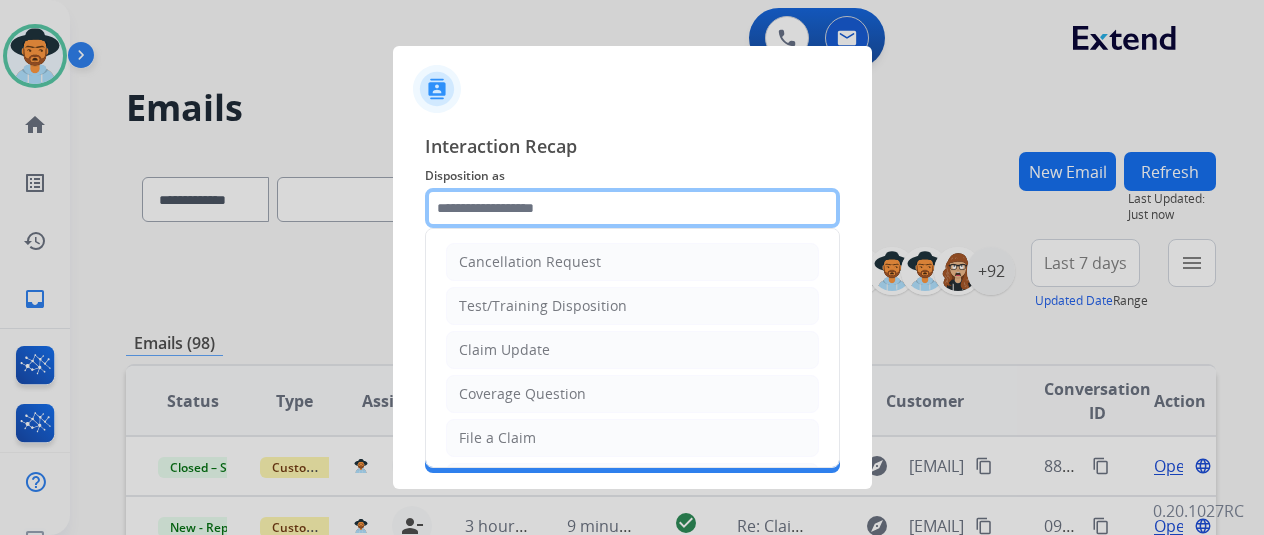 click 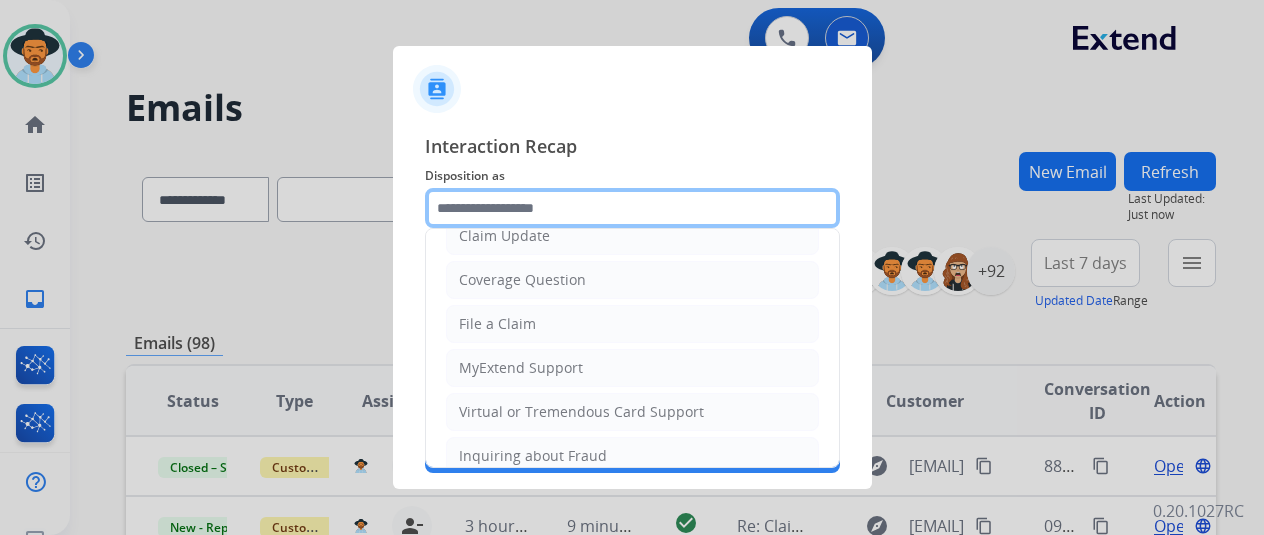 scroll, scrollTop: 0, scrollLeft: 0, axis: both 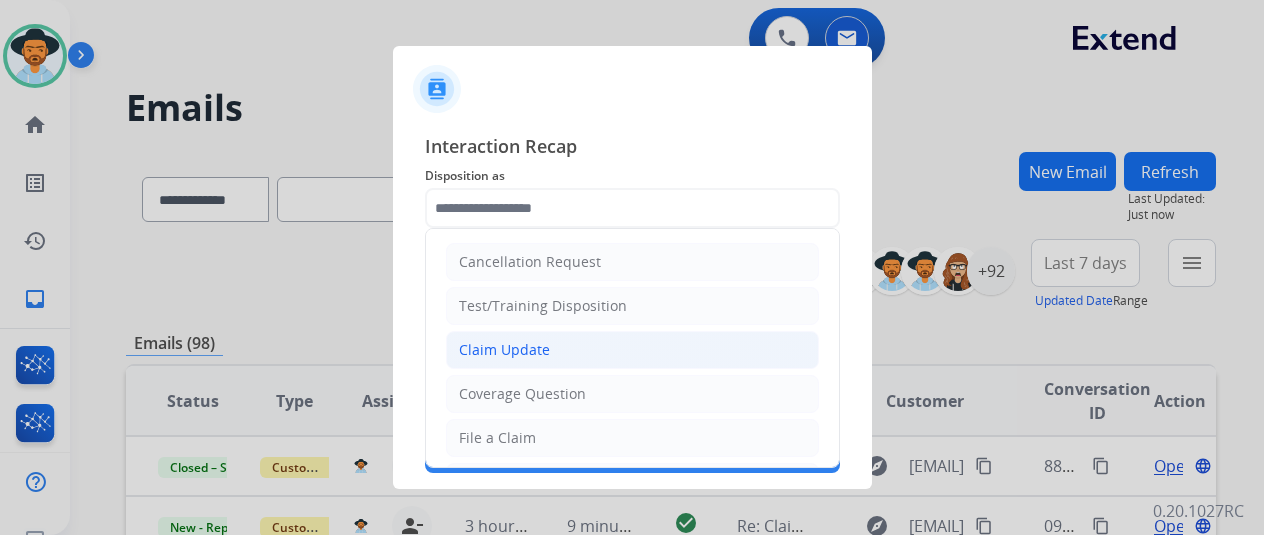 click on "Claim Update" 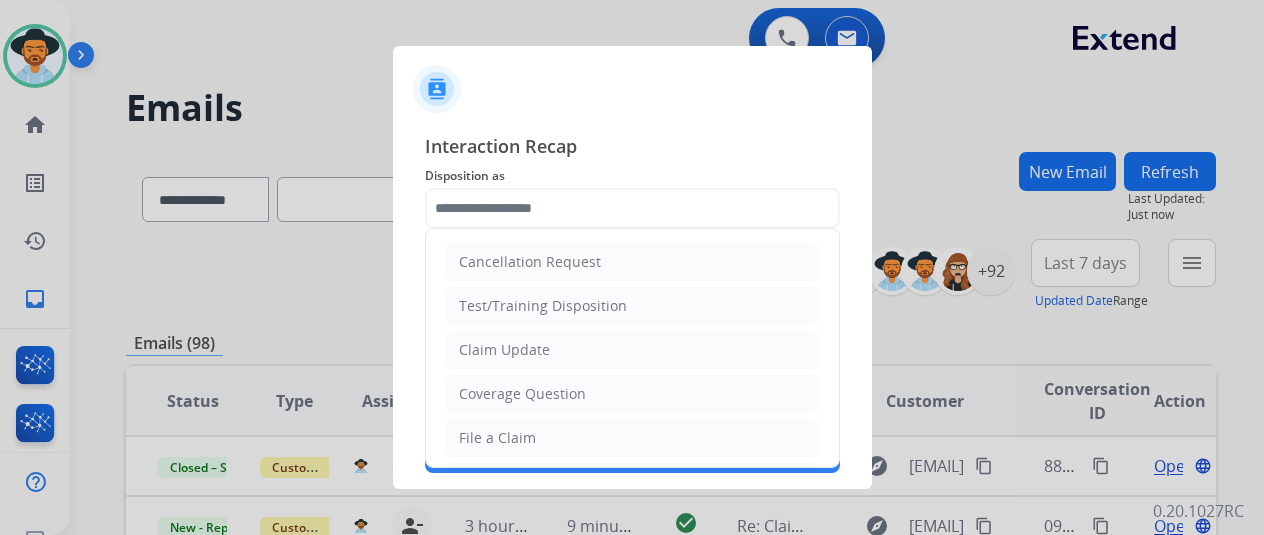 type on "**********" 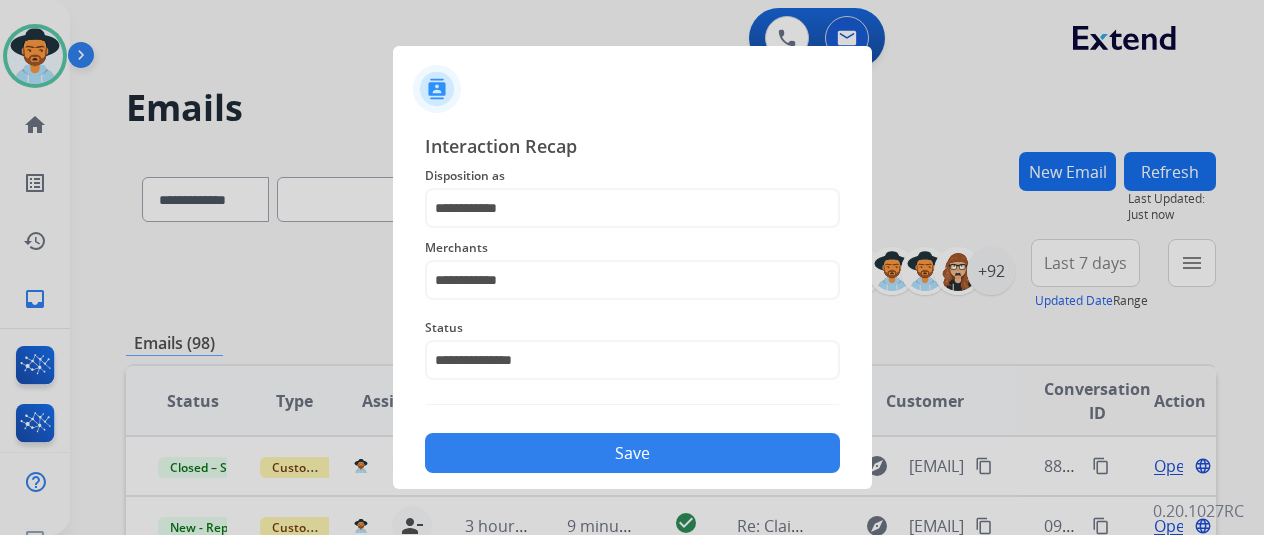 click on "Save" 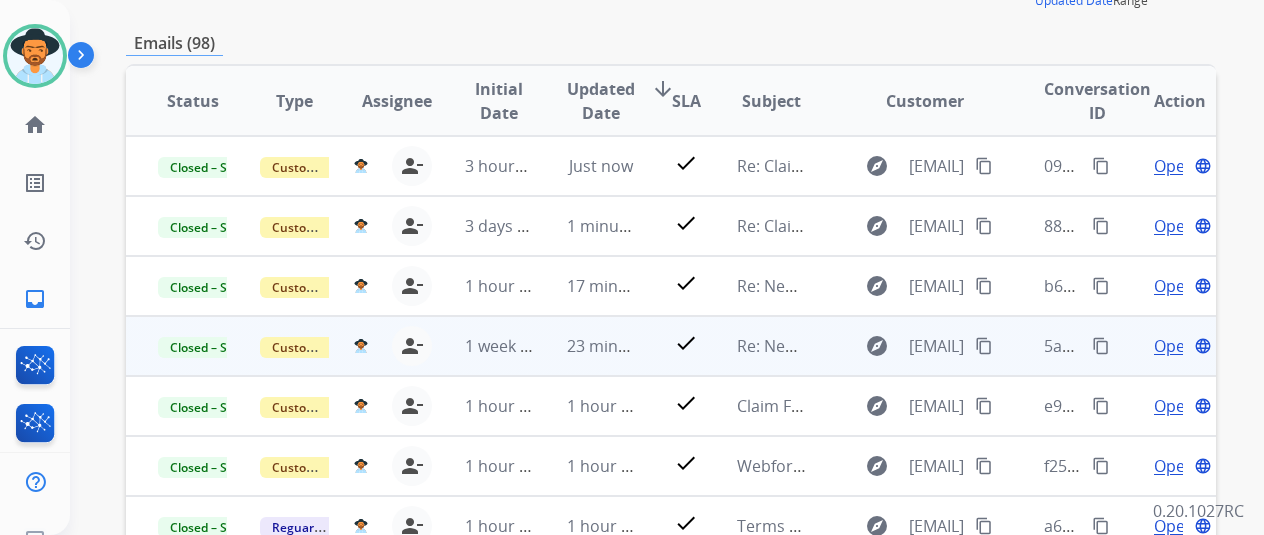 scroll, scrollTop: 186, scrollLeft: 0, axis: vertical 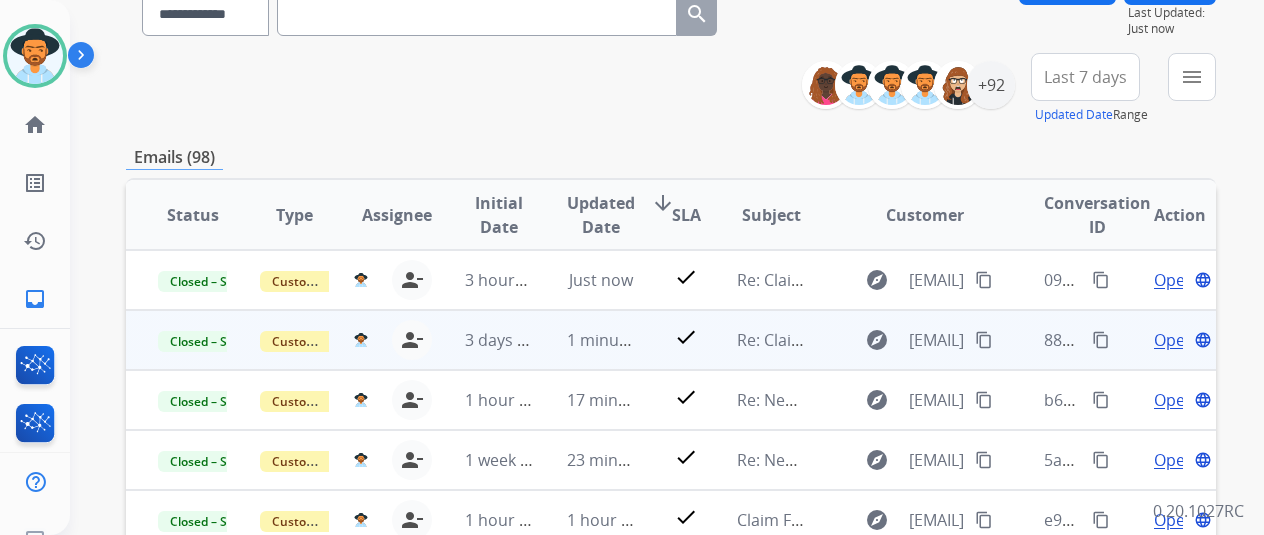 click on "content_copy" at bounding box center (1101, 340) 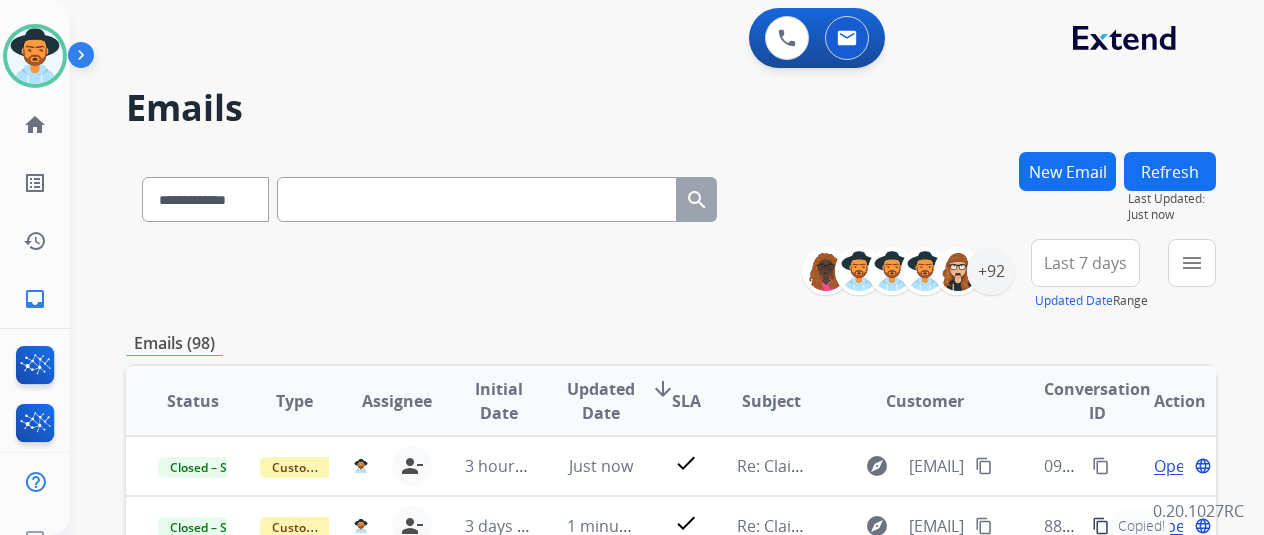 scroll, scrollTop: 0, scrollLeft: 0, axis: both 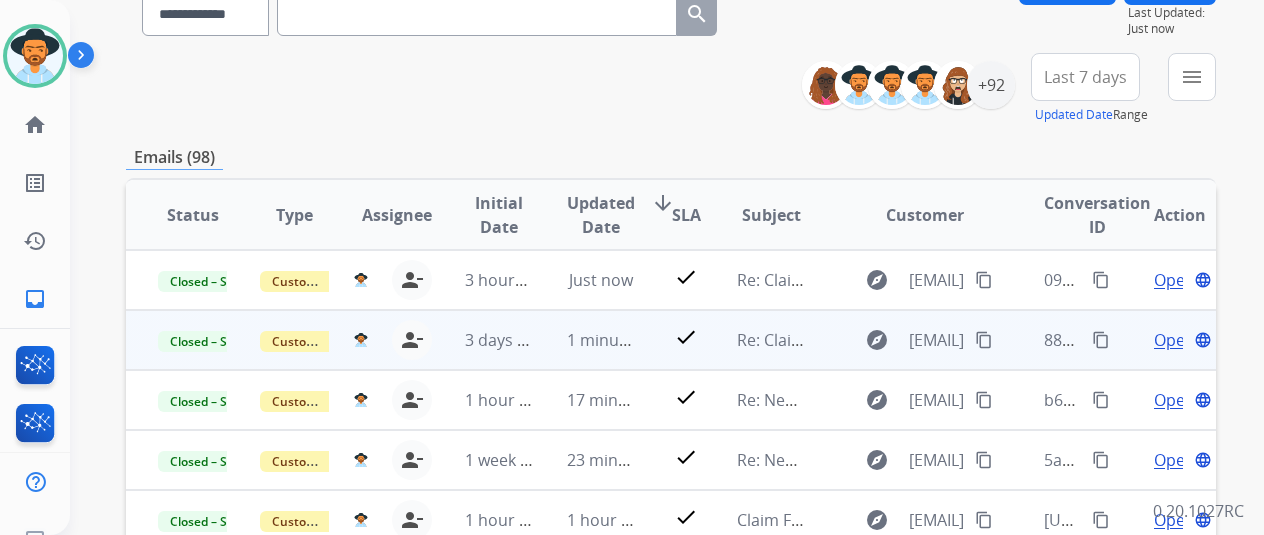 click on "content_copy" at bounding box center (1101, 340) 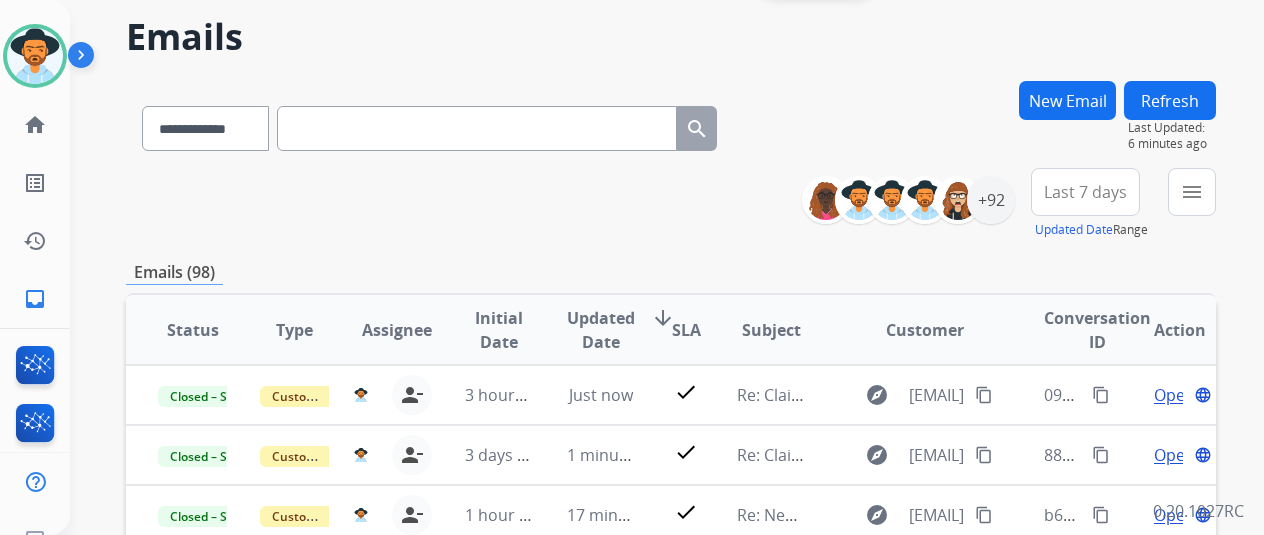scroll, scrollTop: 0, scrollLeft: 0, axis: both 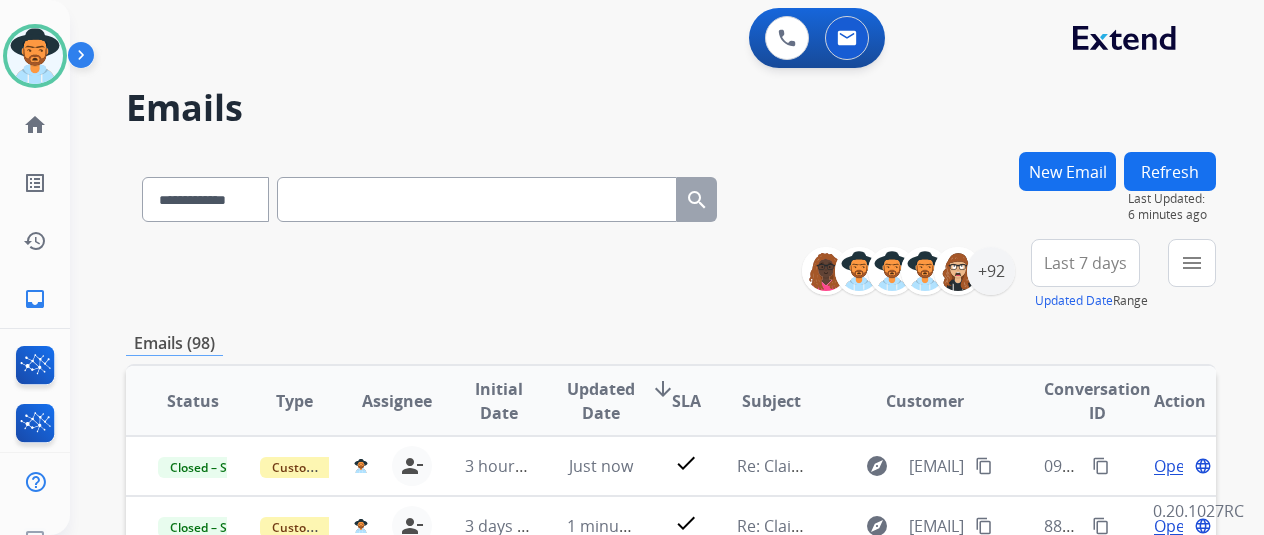 click on "Refresh" at bounding box center [1170, 171] 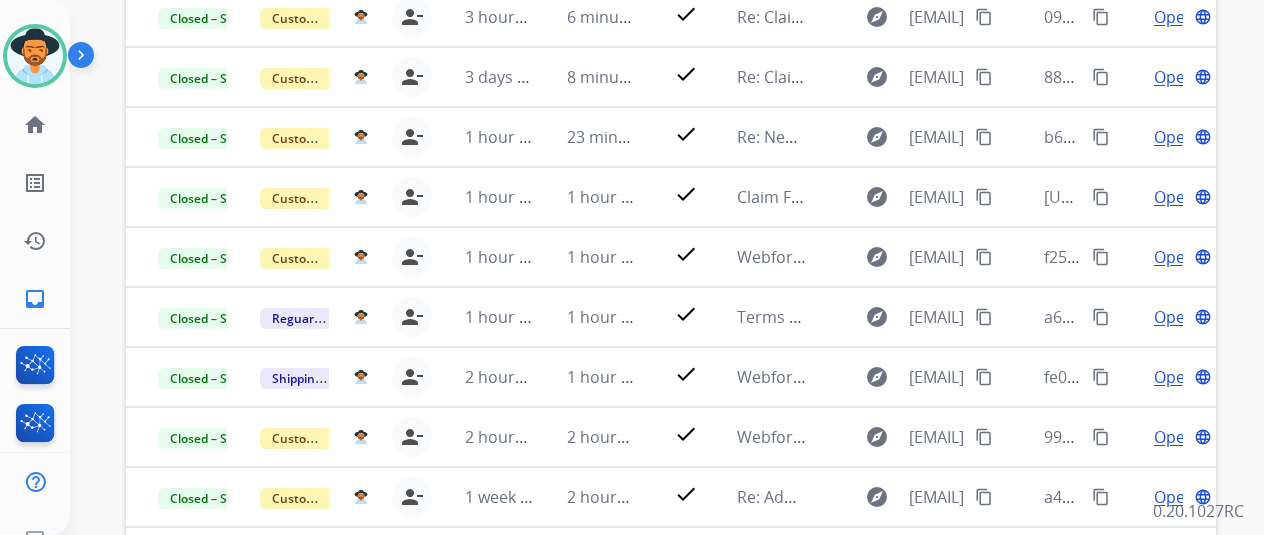 scroll, scrollTop: 500, scrollLeft: 0, axis: vertical 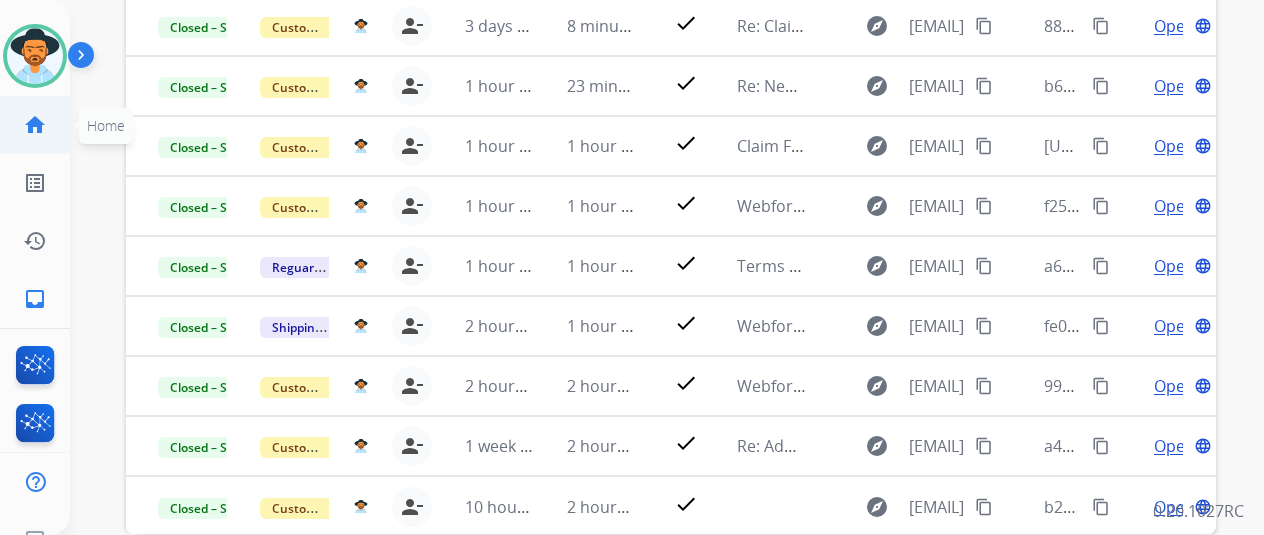 click on "home  Home" 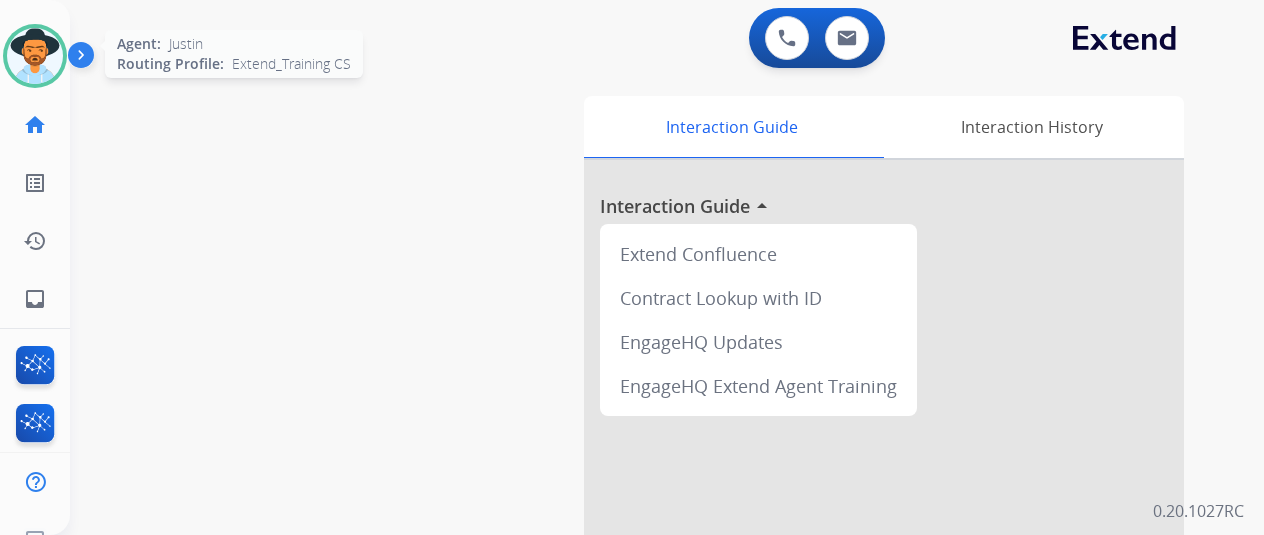 click at bounding box center (35, 56) 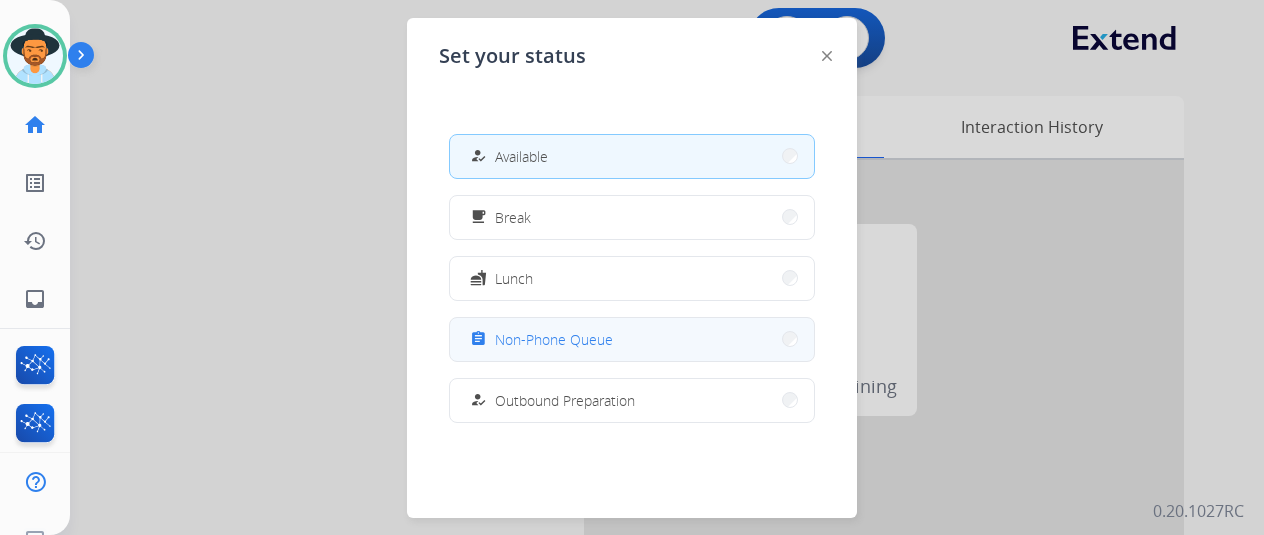 click on "Non-Phone Queue" at bounding box center (554, 339) 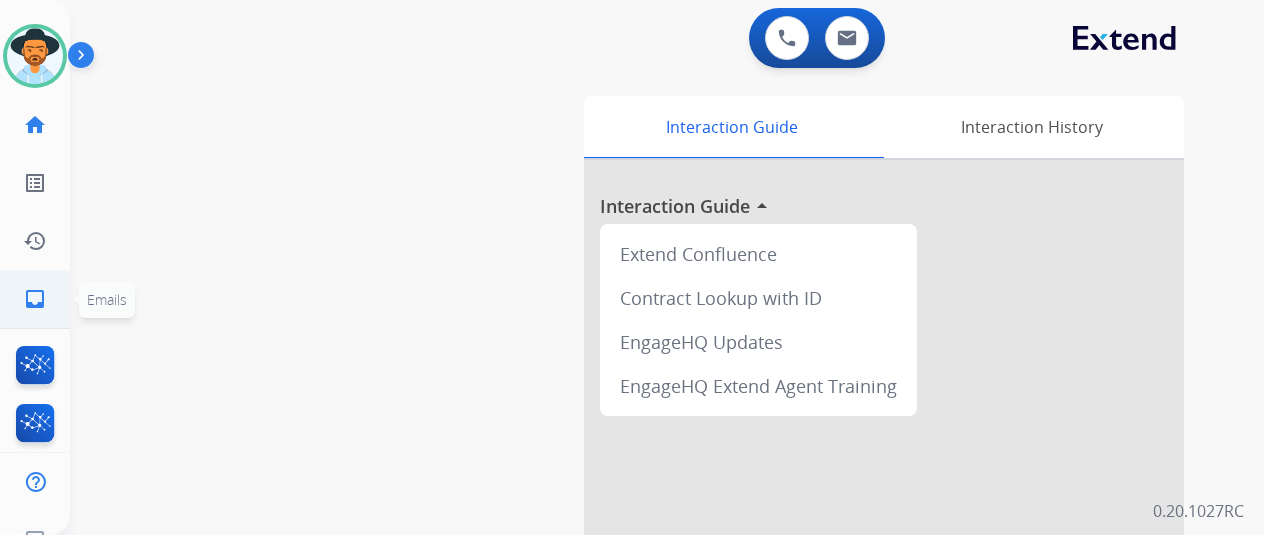 click on "inbox  Emails" 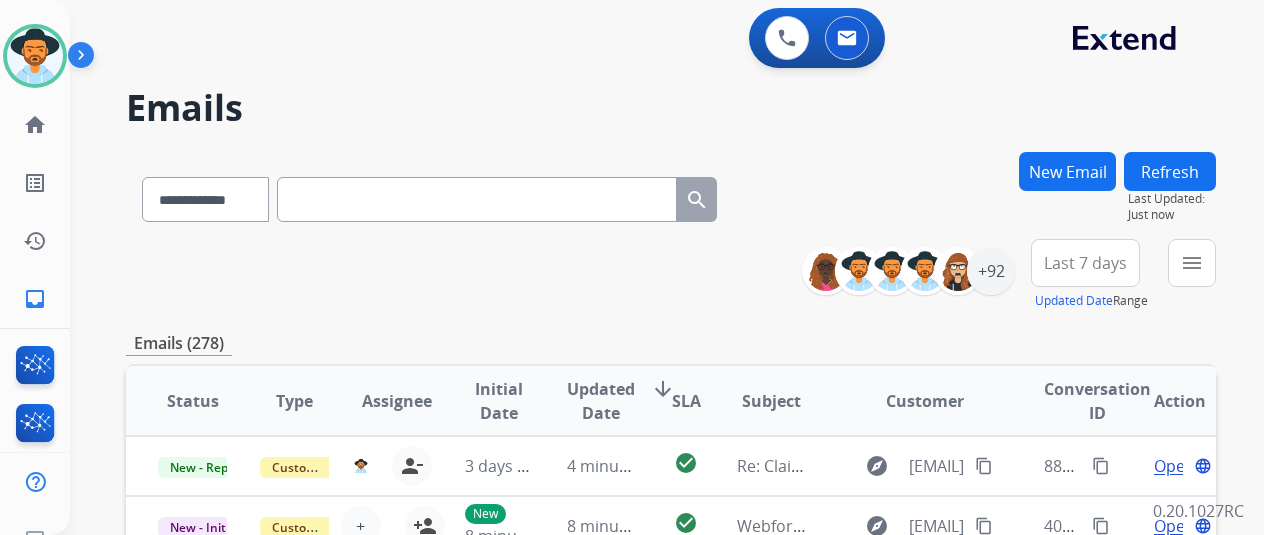 click at bounding box center [477, 199] 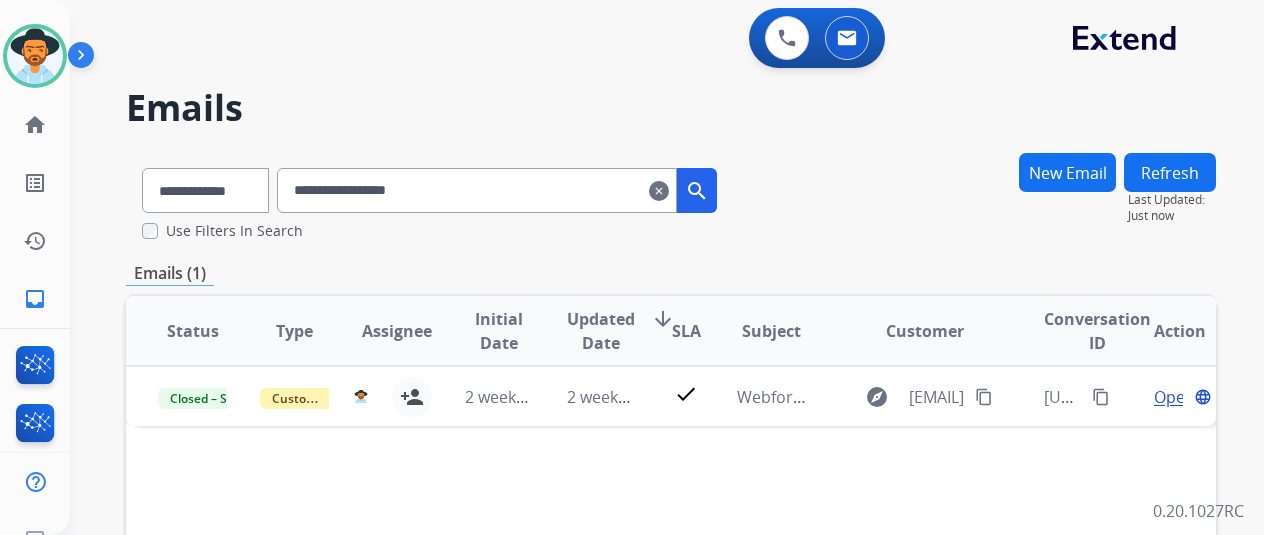click on "clear" at bounding box center [659, 191] 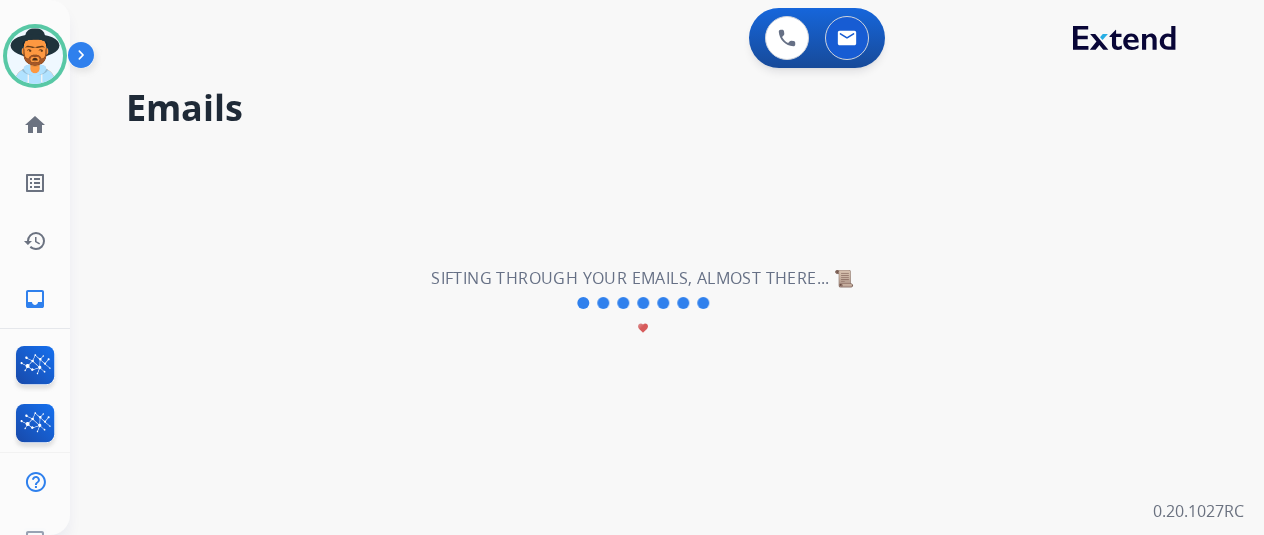 type 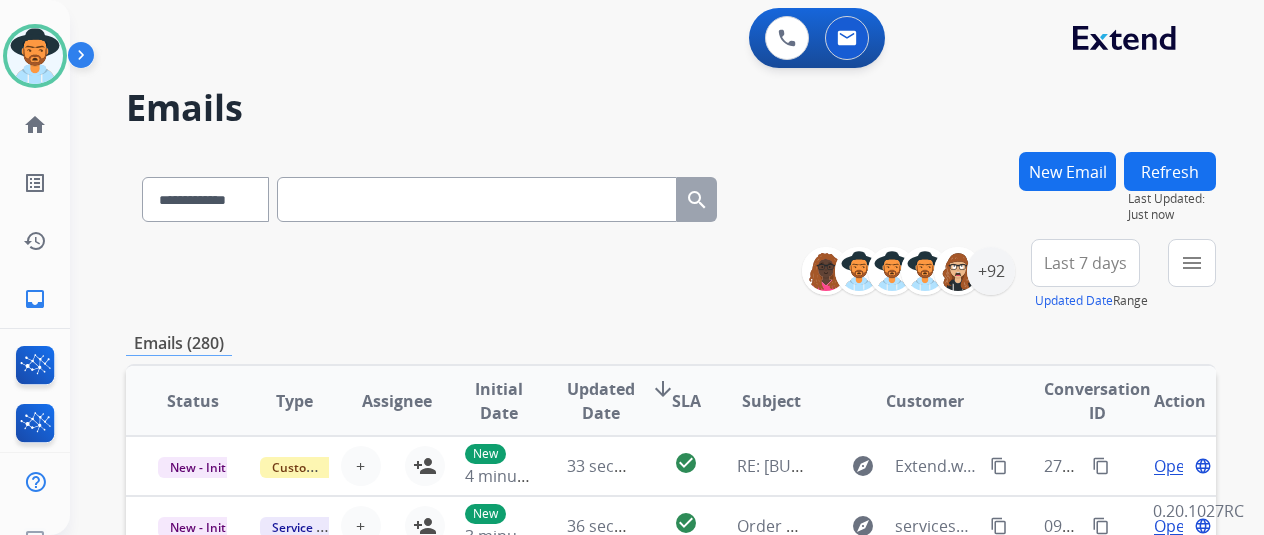 click on "New Email" at bounding box center [1067, 171] 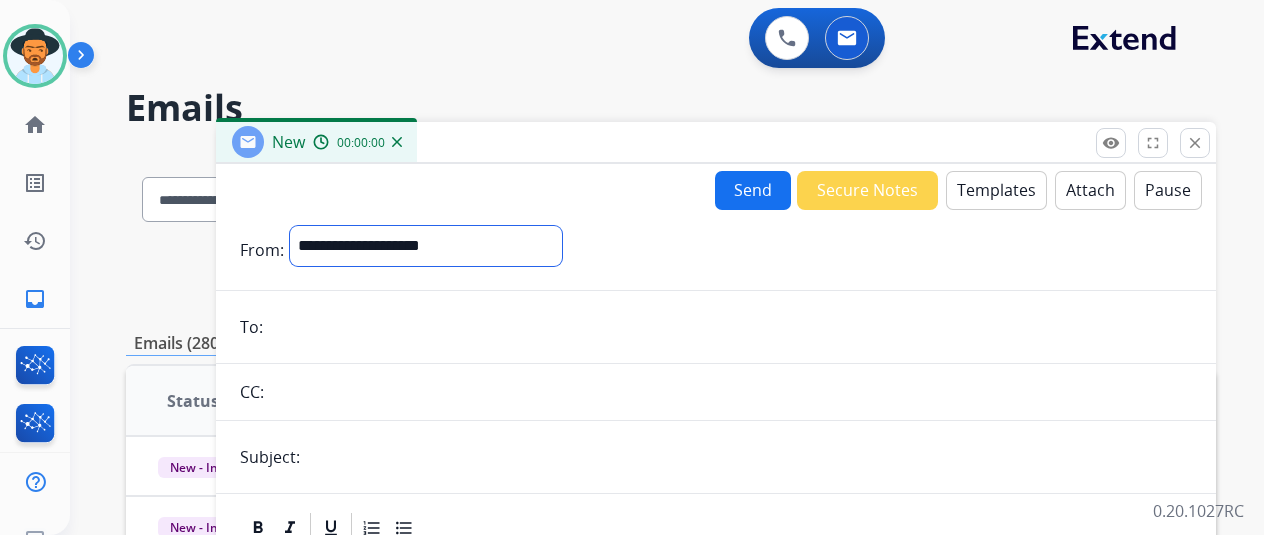 click on "**********" at bounding box center [426, 246] 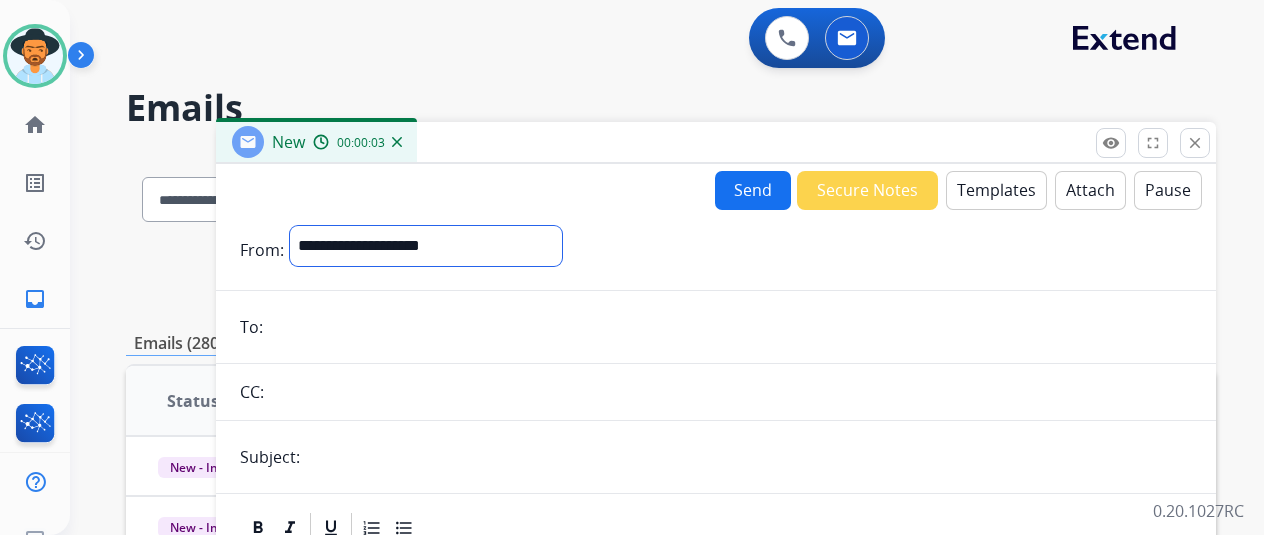select on "**********" 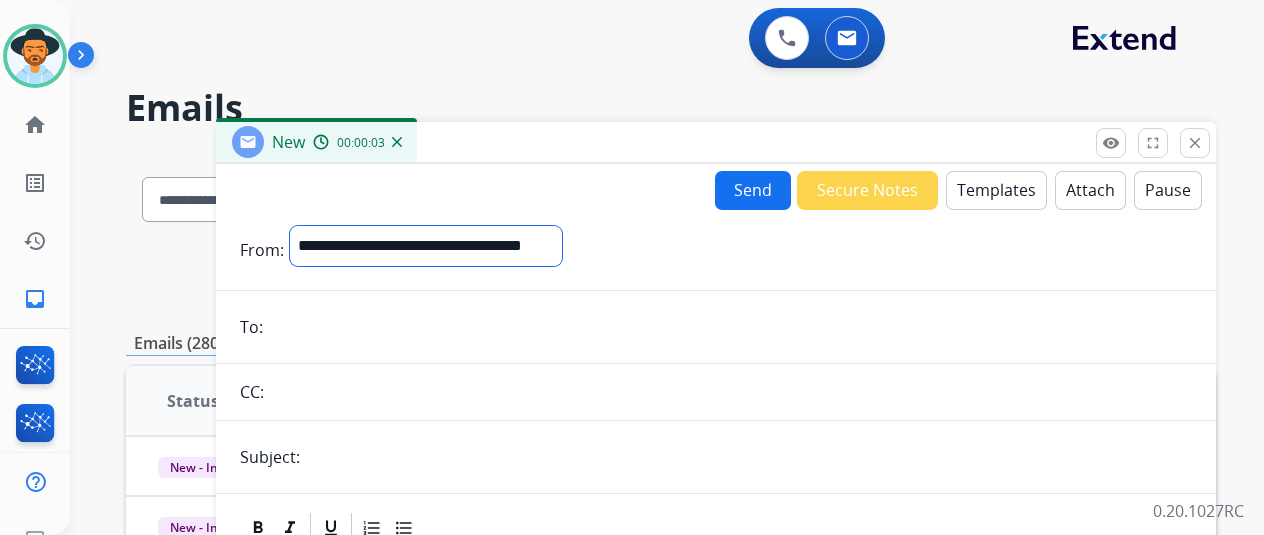 click on "**********" at bounding box center (426, 246) 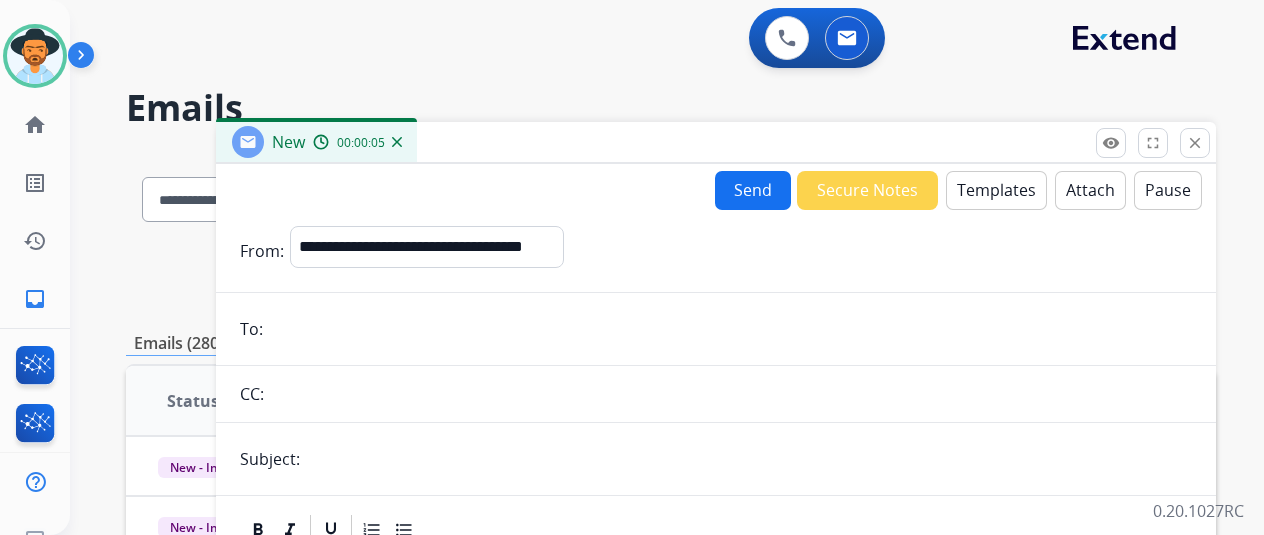 click on "**********" at bounding box center (716, 556) 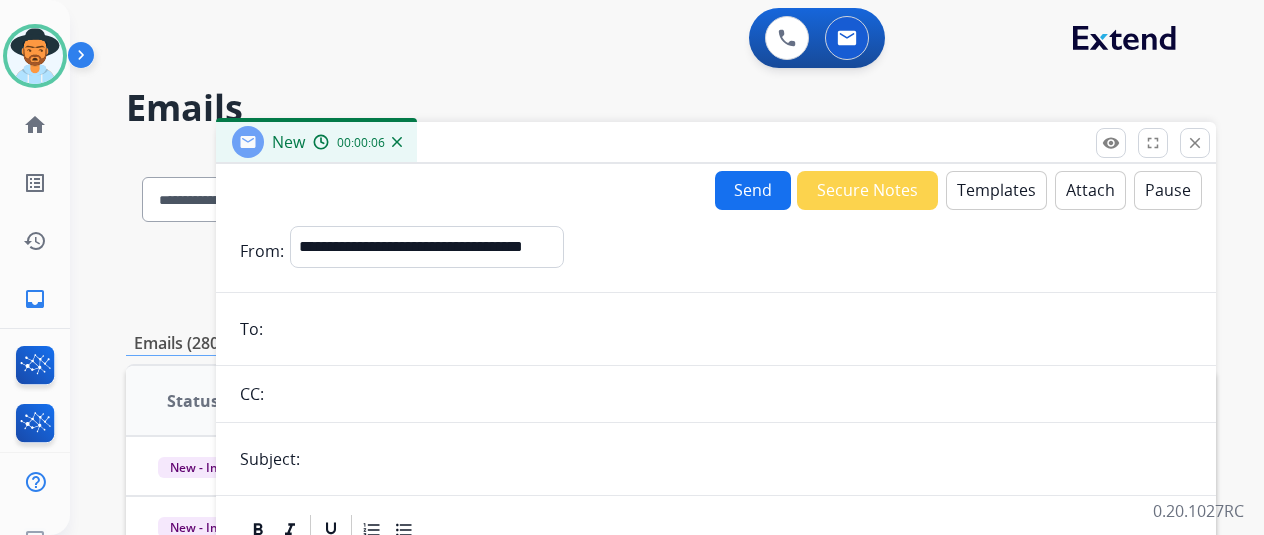 click at bounding box center [730, 329] 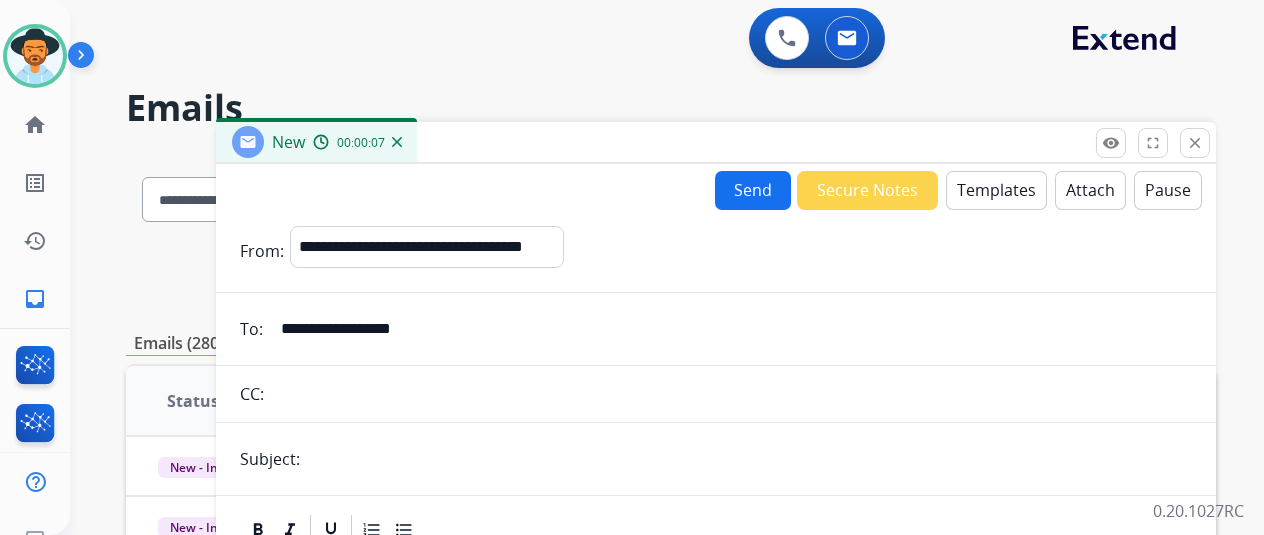 type on "**********" 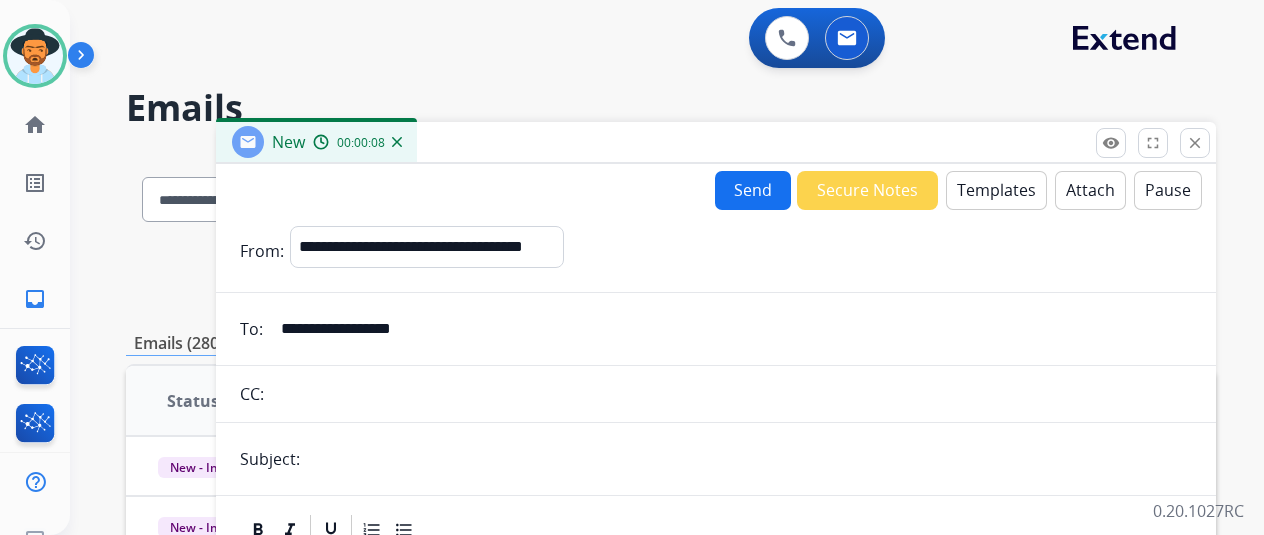 type on "**********" 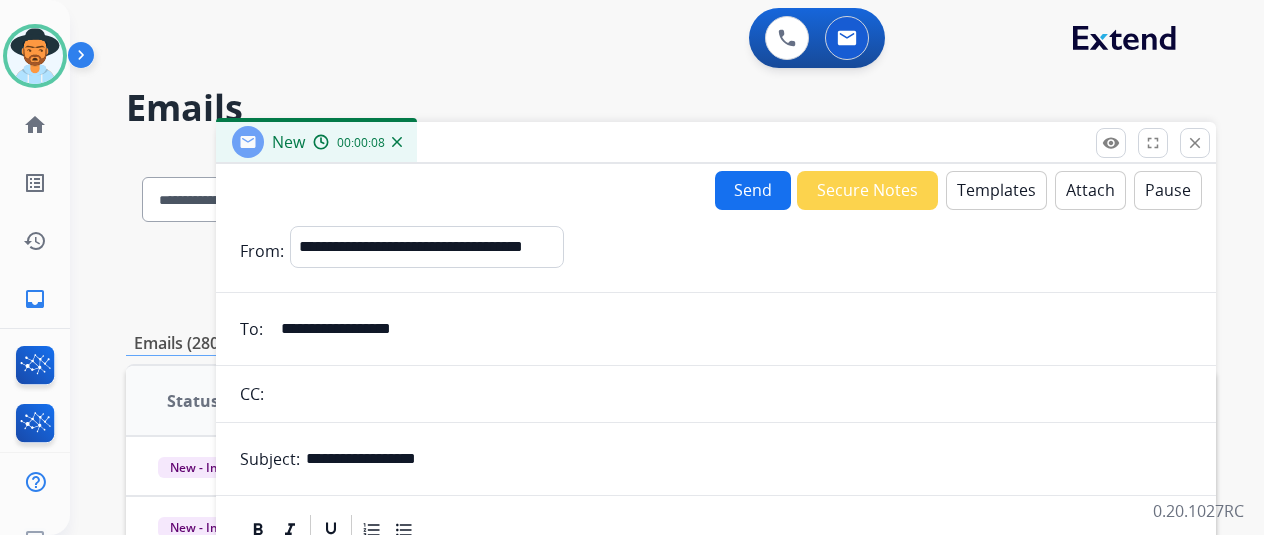 click on "Templates" at bounding box center (996, 190) 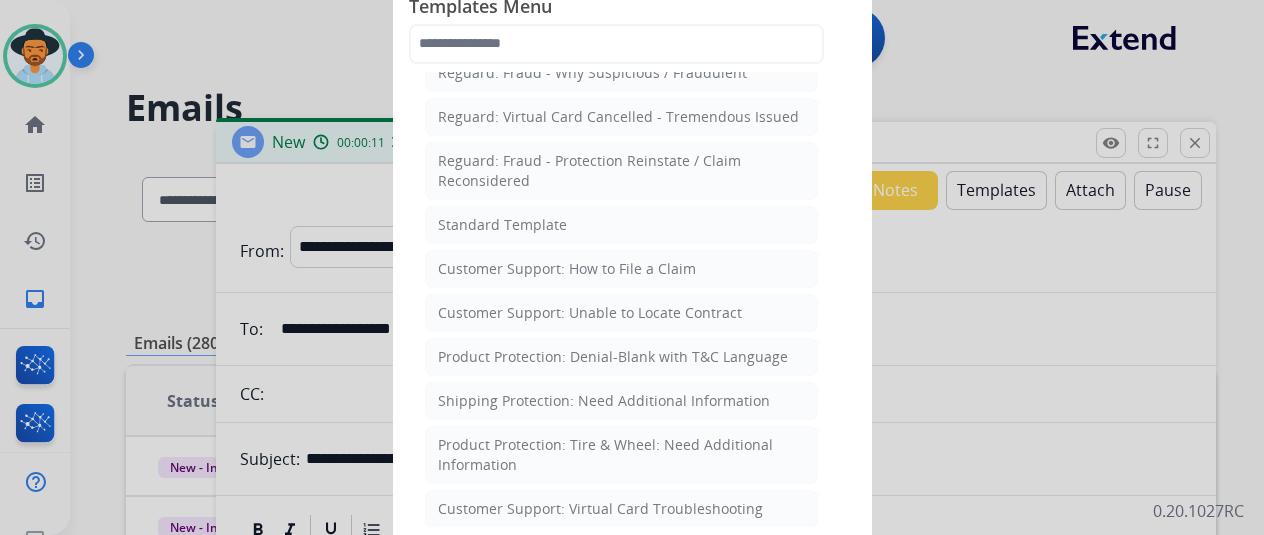scroll, scrollTop: 0, scrollLeft: 0, axis: both 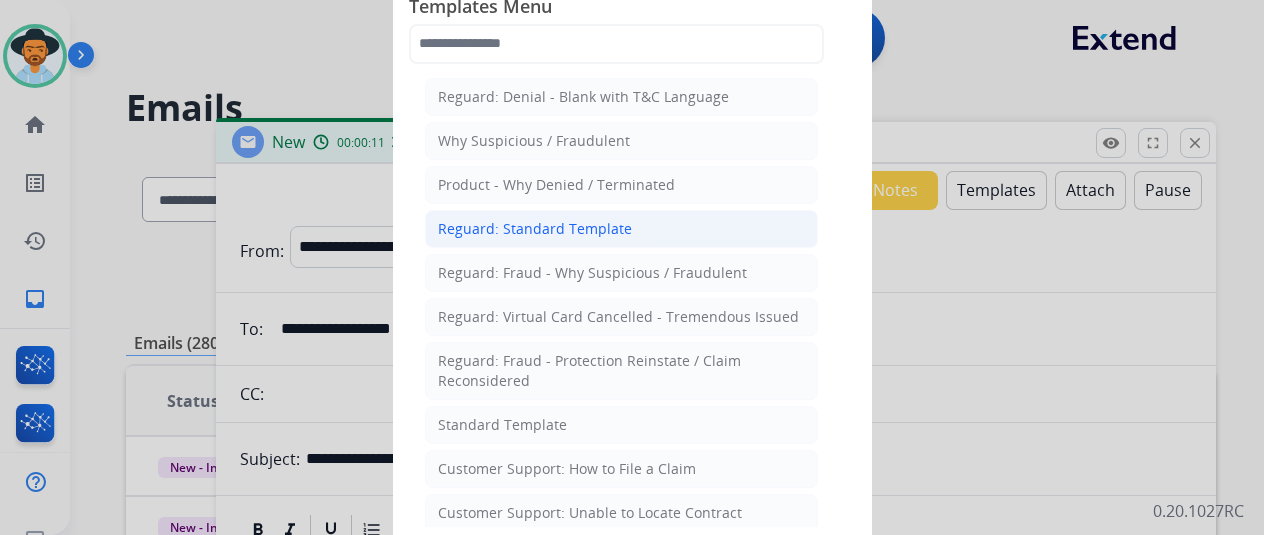 click on "Reguard: Standard Template" 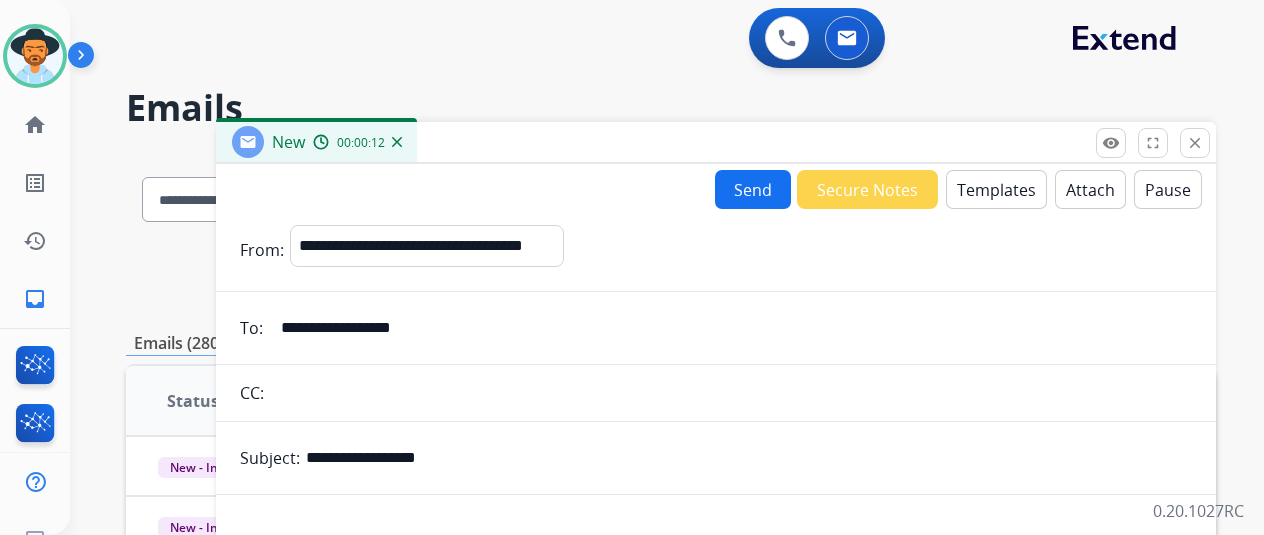 scroll, scrollTop: 168, scrollLeft: 0, axis: vertical 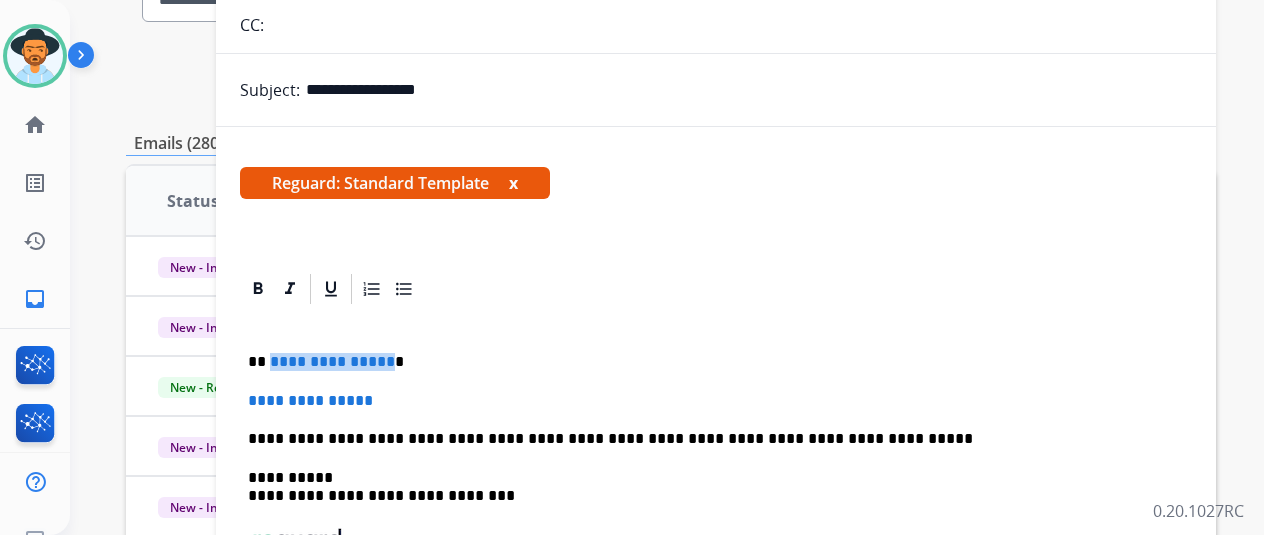 drag, startPoint x: 398, startPoint y: 364, endPoint x: 284, endPoint y: 357, distance: 114.21471 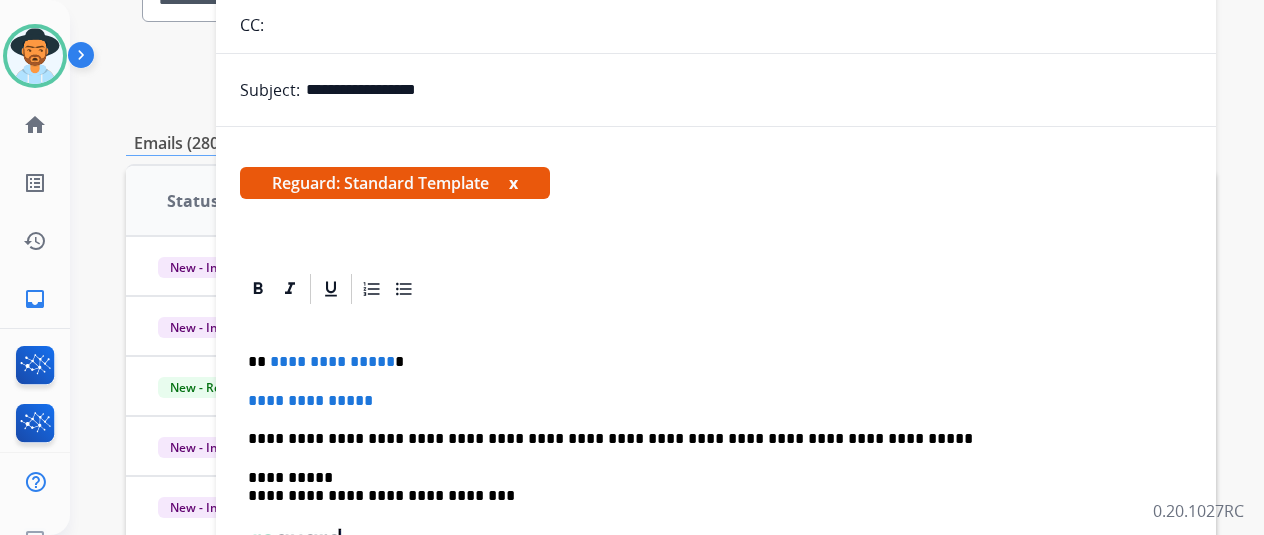 type 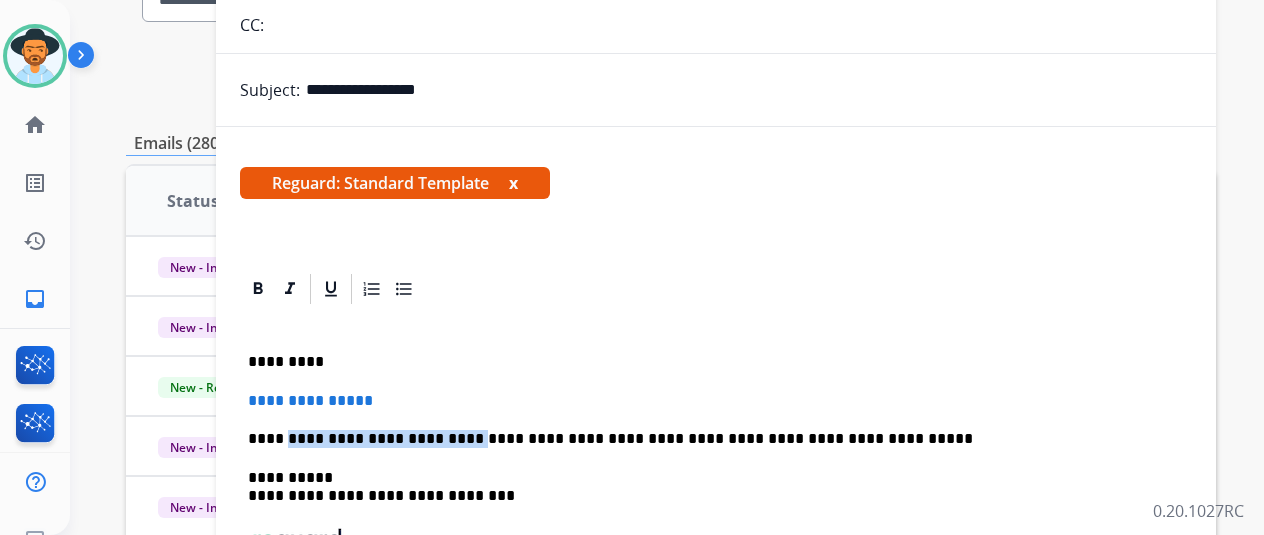 drag, startPoint x: 432, startPoint y: 414, endPoint x: 414, endPoint y: 395, distance: 26.172504 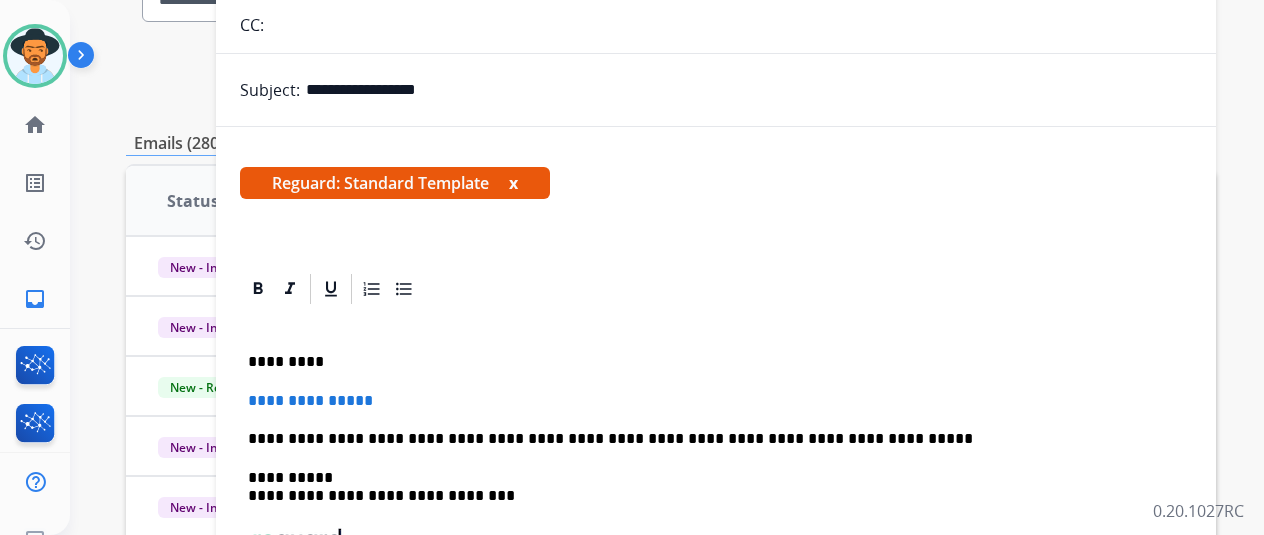 click on "**********" at bounding box center (716, 401) 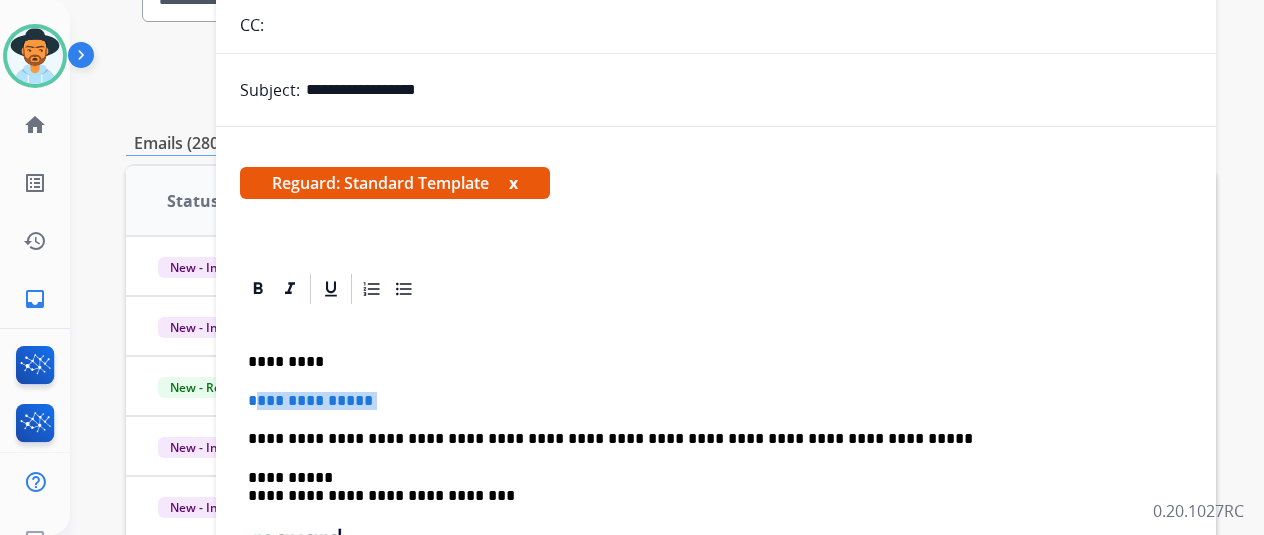 drag, startPoint x: 300, startPoint y: 393, endPoint x: 329, endPoint y: 403, distance: 30.675724 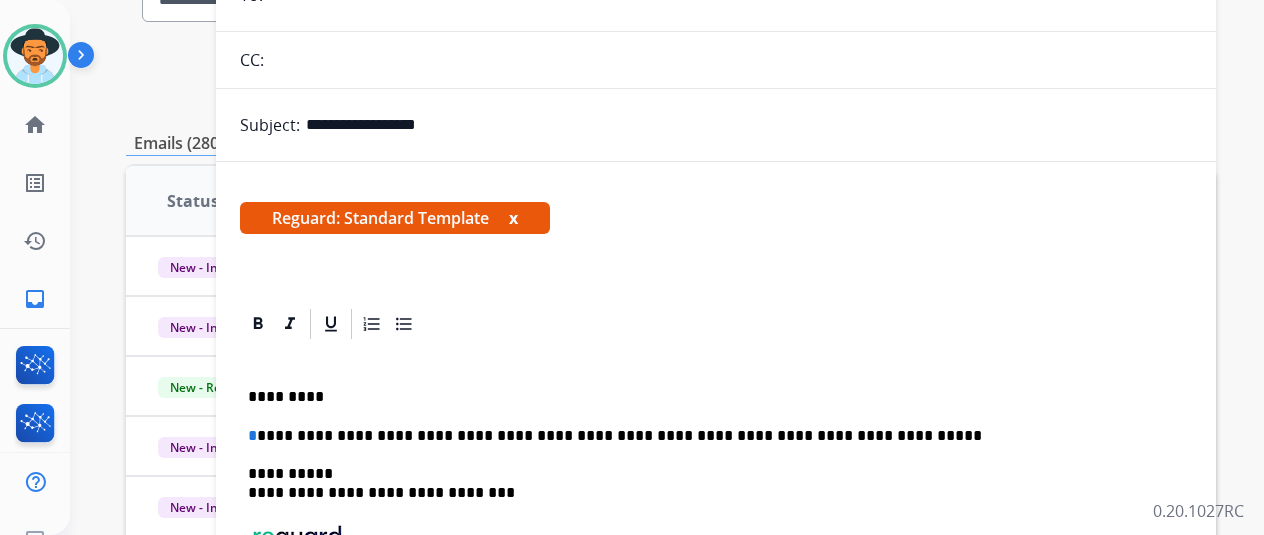 scroll, scrollTop: 130, scrollLeft: 0, axis: vertical 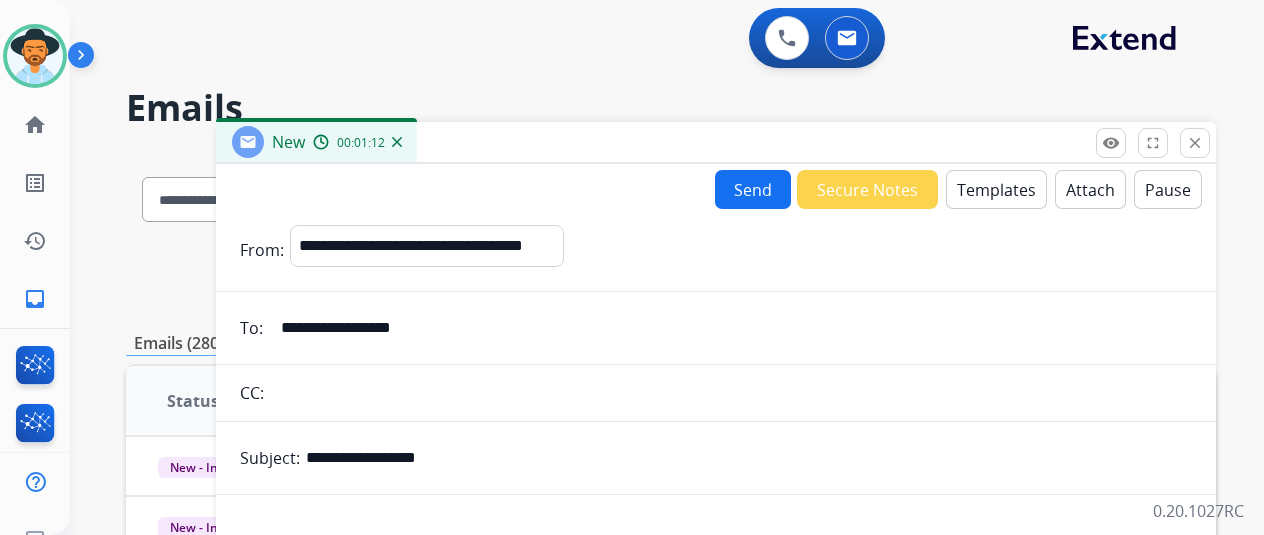 click on "Send" at bounding box center [753, 189] 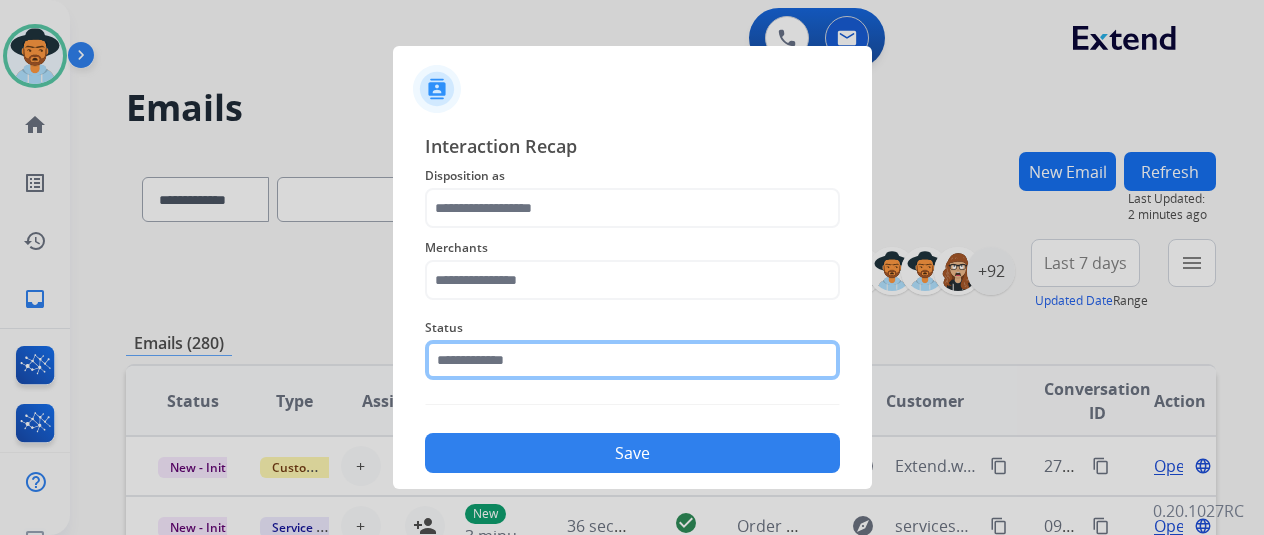 click 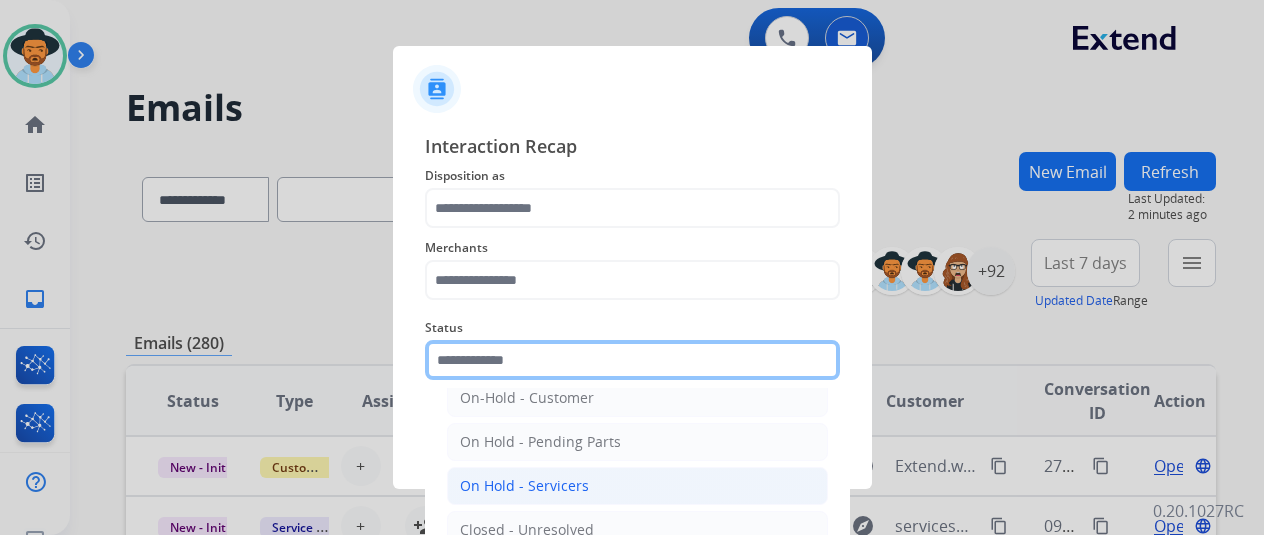 scroll, scrollTop: 114, scrollLeft: 0, axis: vertical 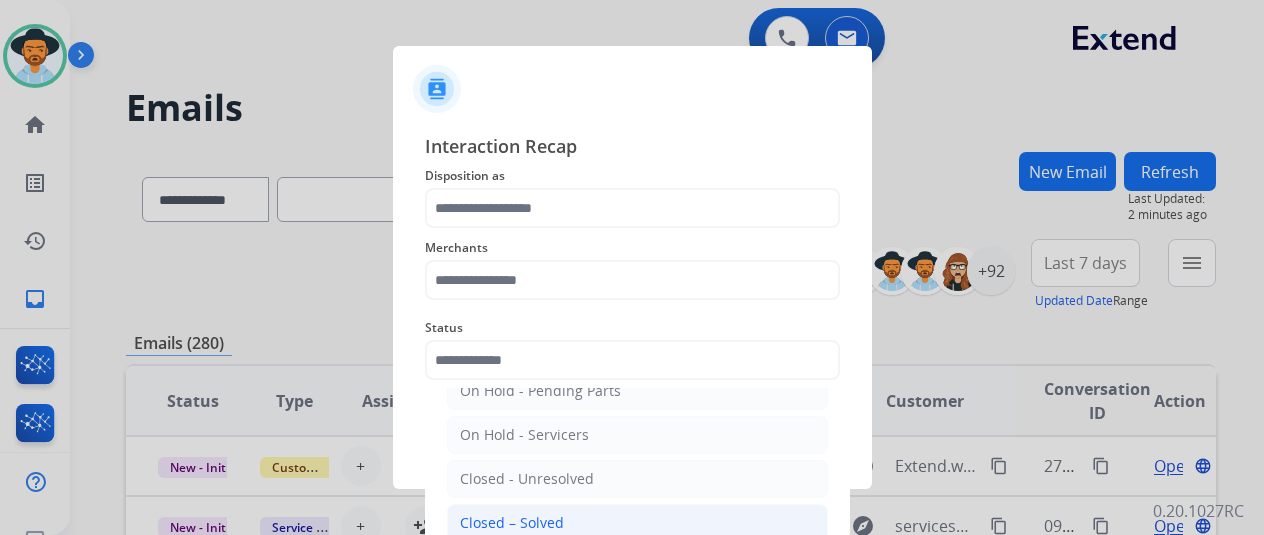 click on "Closed – Solved" 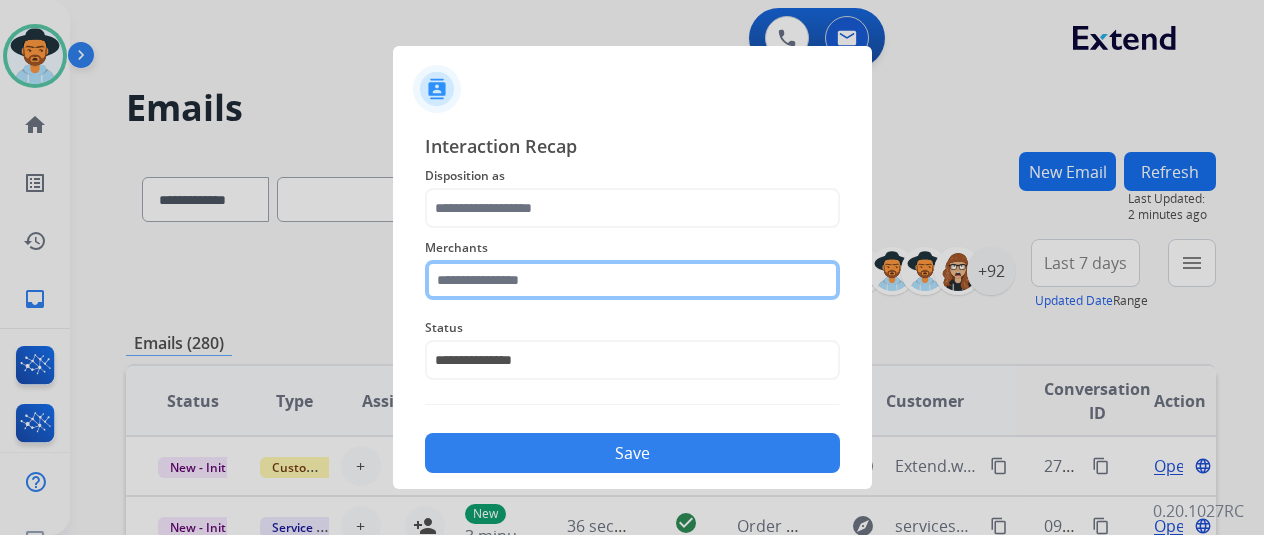 click 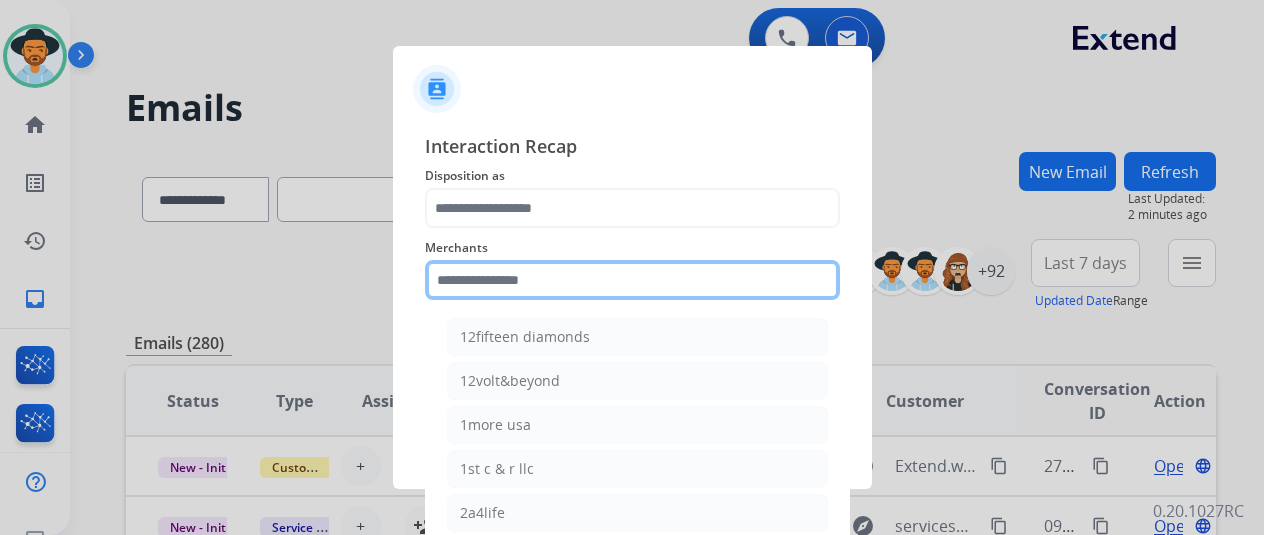 click 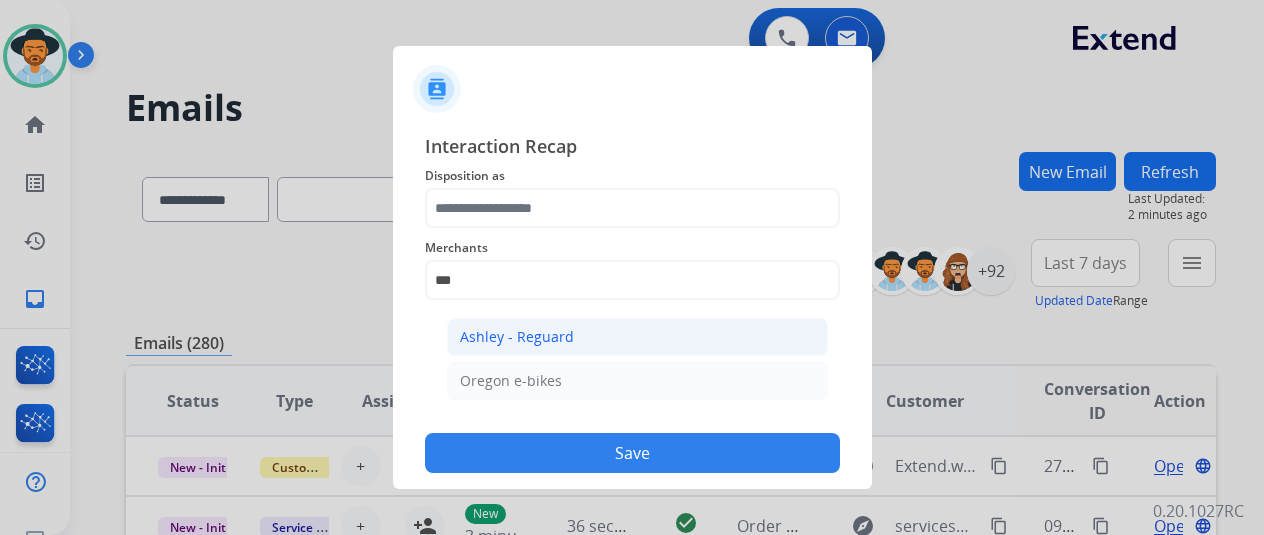 click on "Ashley - Reguard" 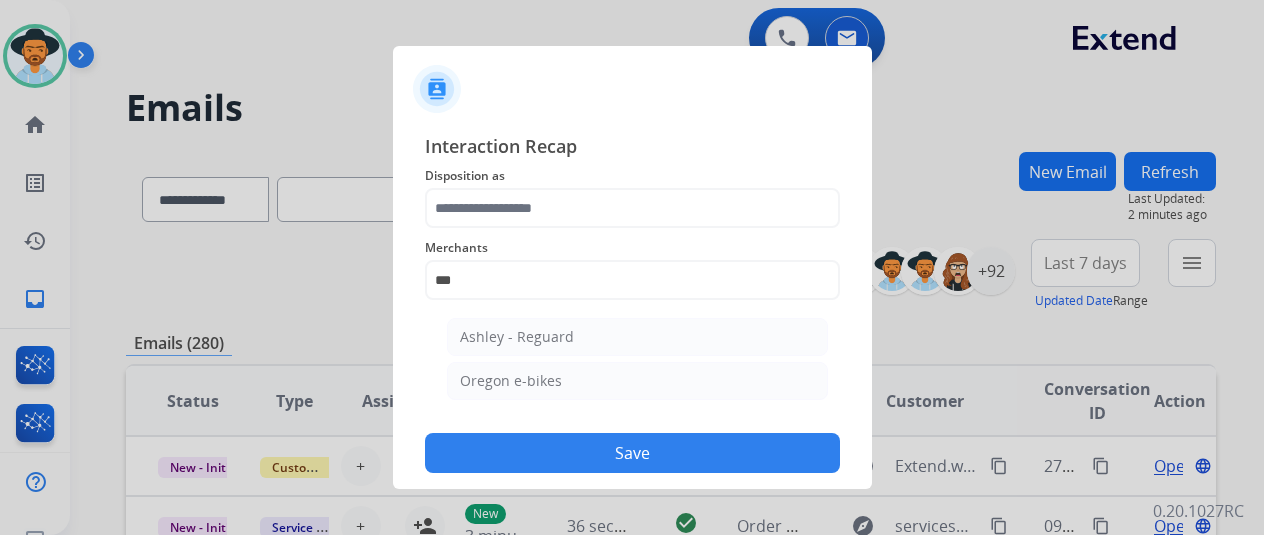 type on "**********" 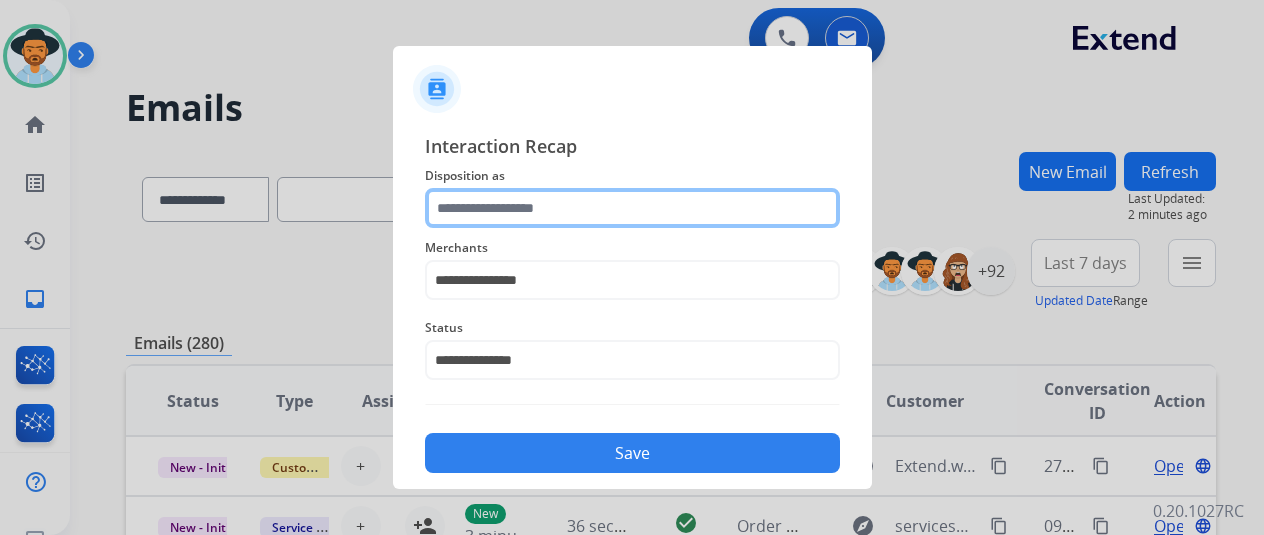 click 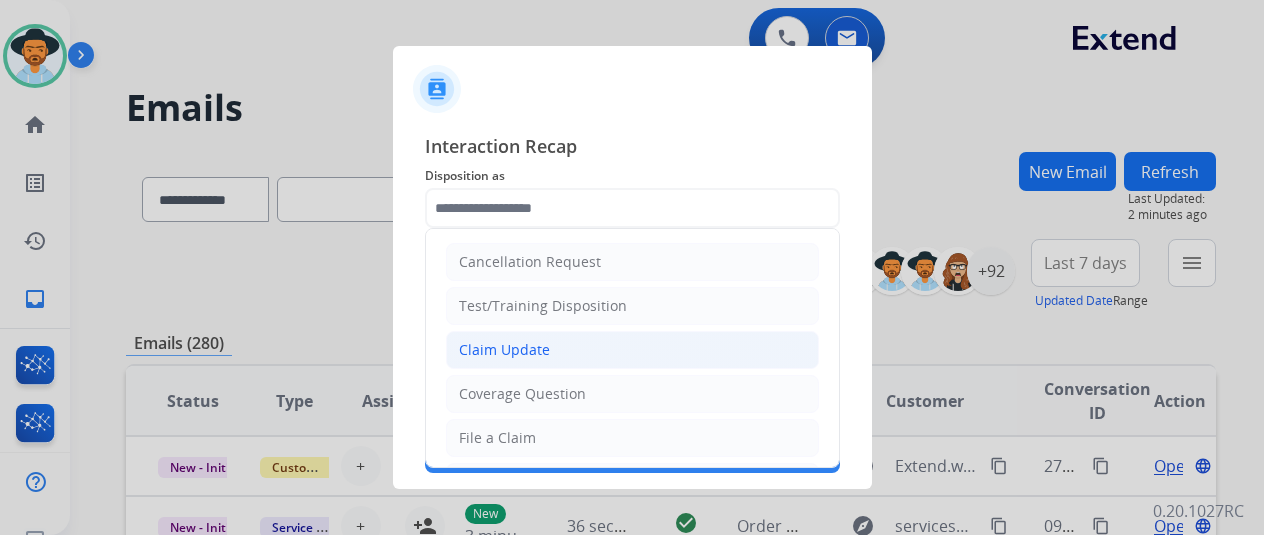 click on "Claim Update" 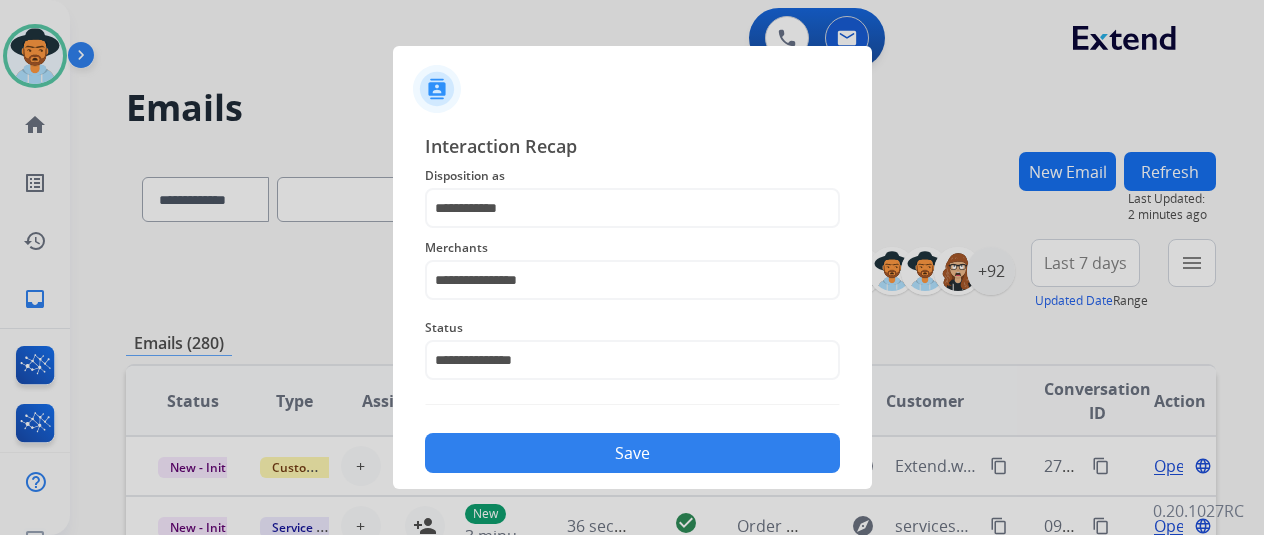 click on "Save" 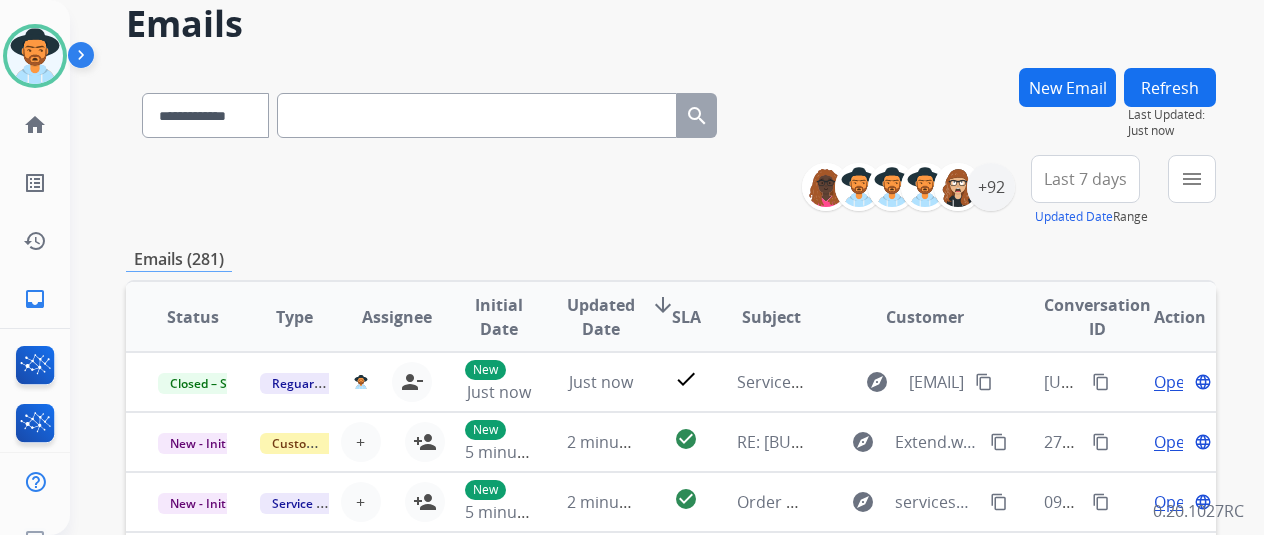 scroll, scrollTop: 400, scrollLeft: 0, axis: vertical 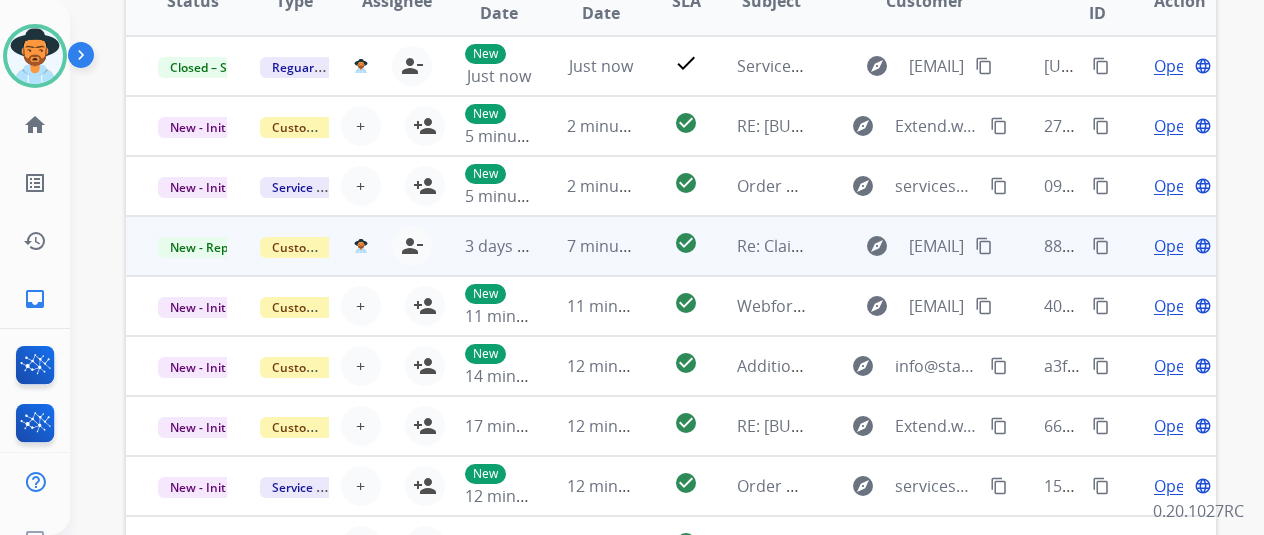 click on "Open" at bounding box center (1174, 246) 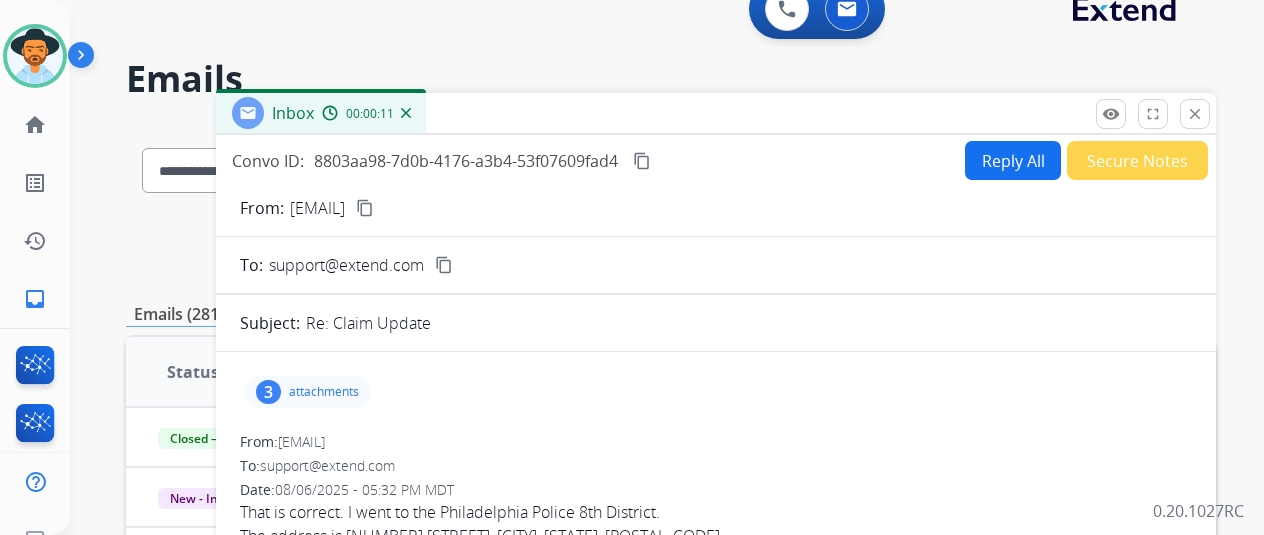 scroll, scrollTop: 0, scrollLeft: 0, axis: both 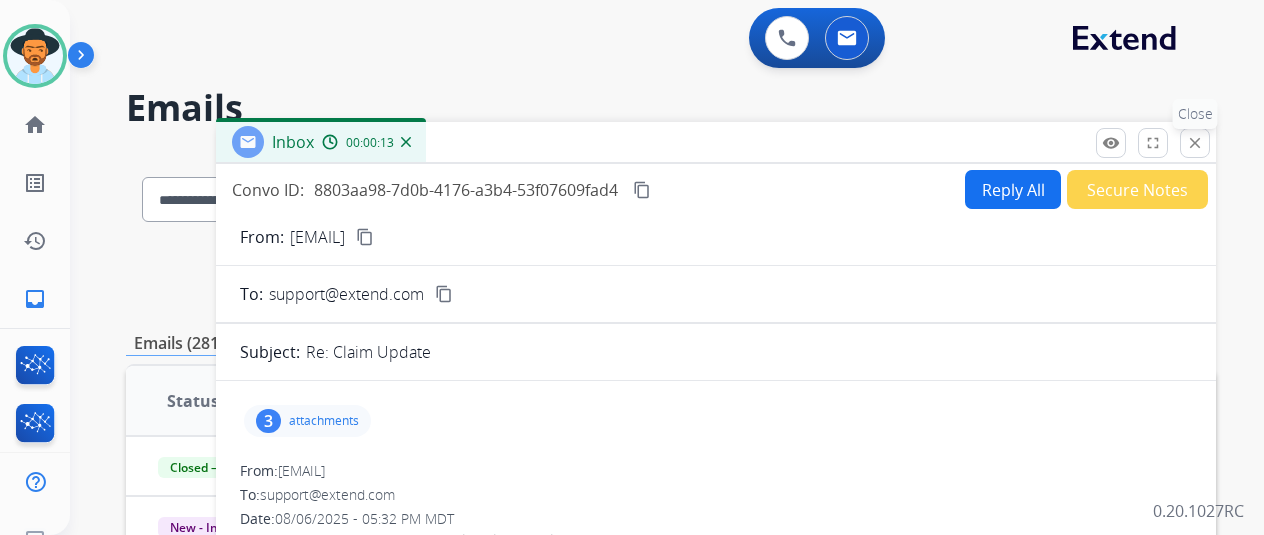 click on "close" at bounding box center [1195, 143] 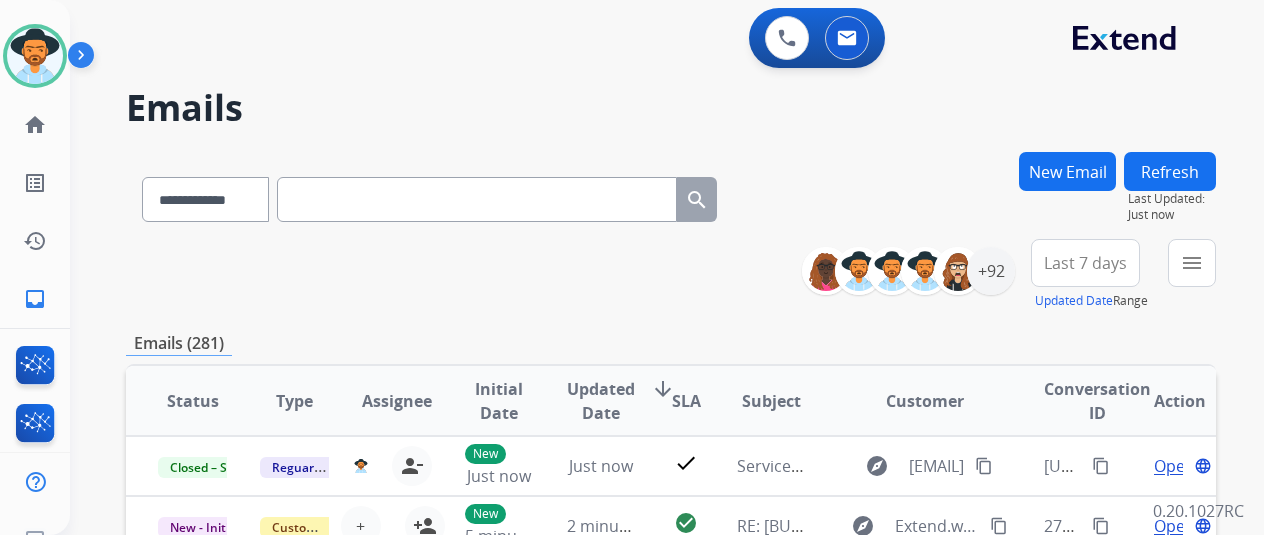 scroll, scrollTop: 200, scrollLeft: 0, axis: vertical 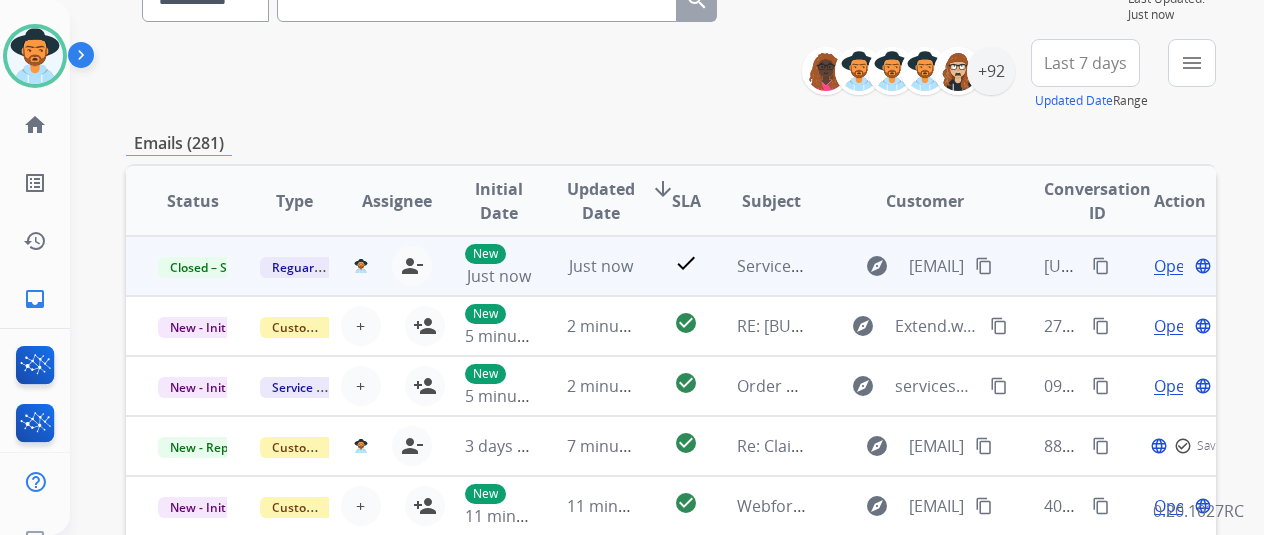click on "content_copy" at bounding box center [1101, 266] 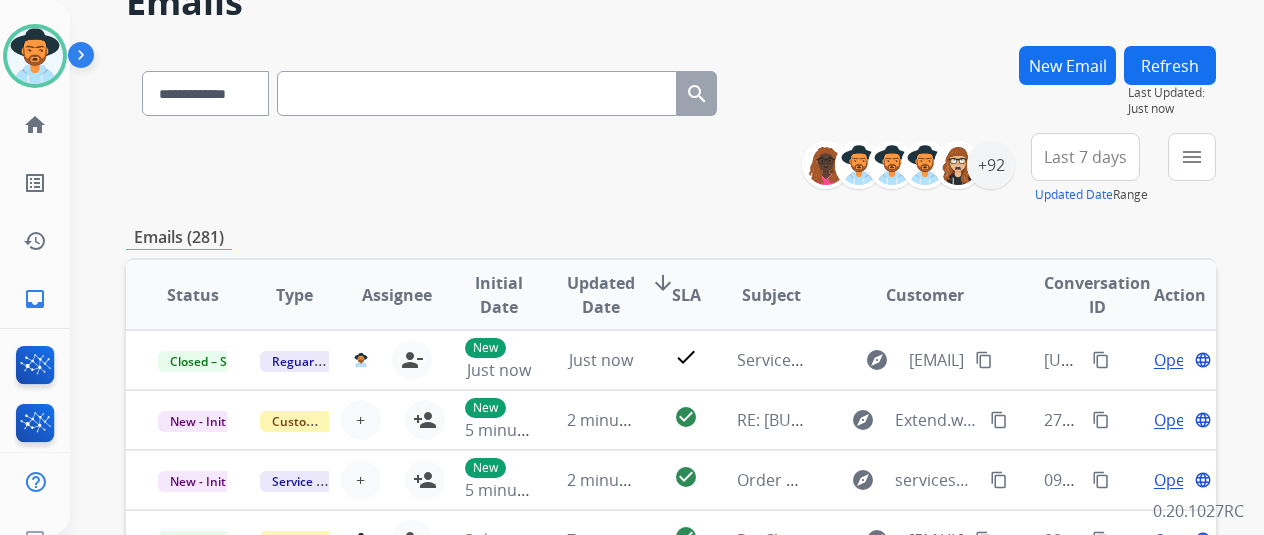 scroll, scrollTop: 0, scrollLeft: 0, axis: both 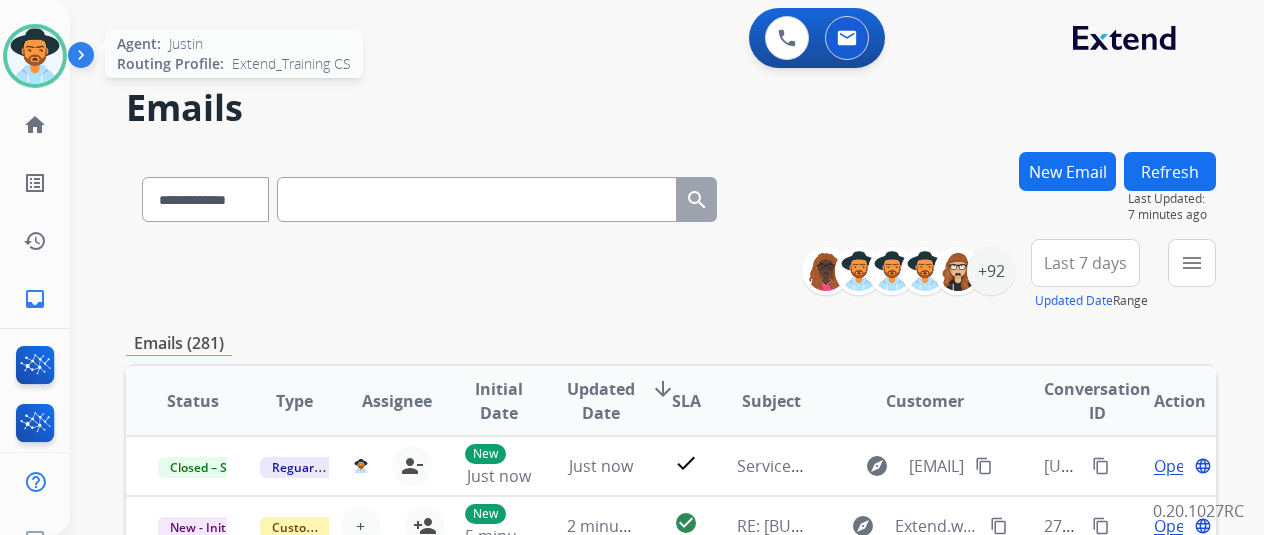 click at bounding box center (35, 56) 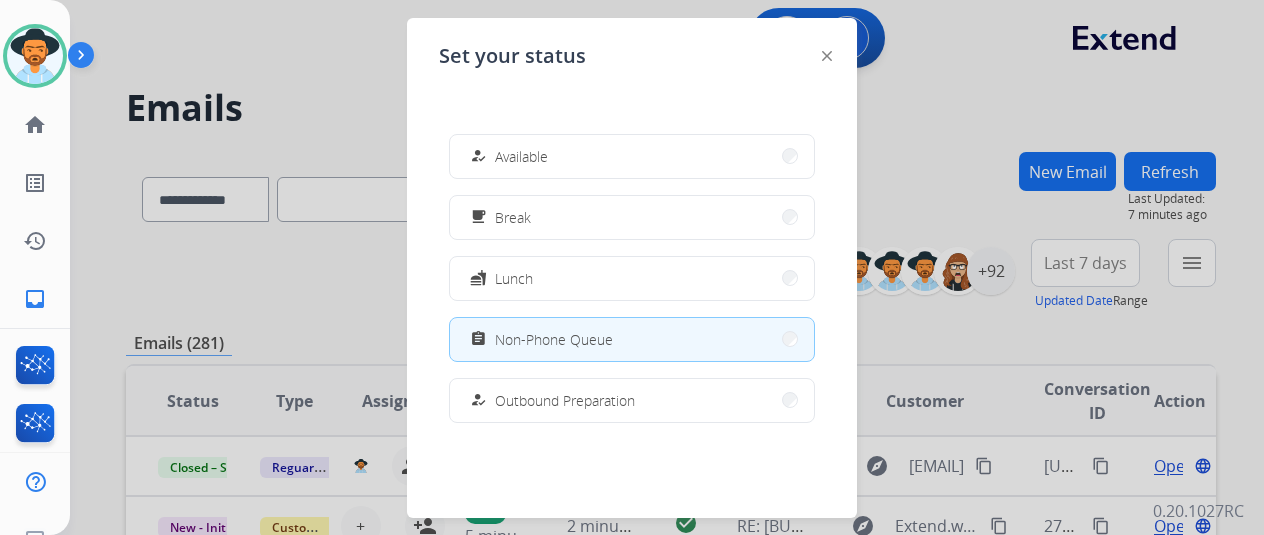 click on "how_to_reg Available free_breakfast Break fastfood Lunch assignment Non-Phone Queue how_to_reg Outbound Preparation campaign Team Huddle menu_book Training school Coaching phonelink_off System Issue login Logged In work_off Offline" at bounding box center [632, 278] 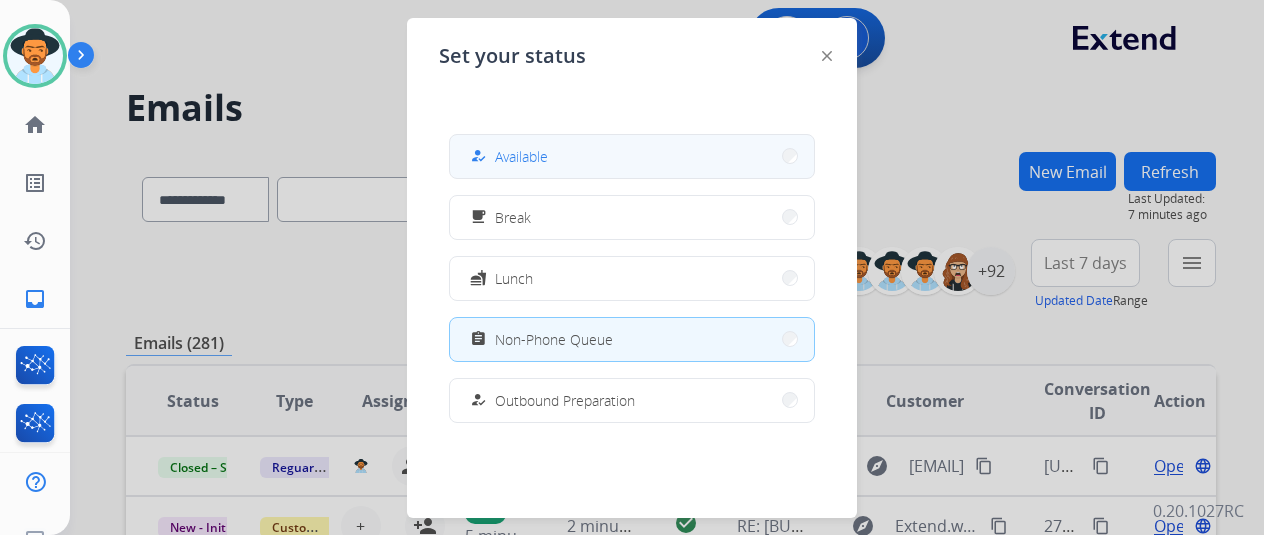 click on "how_to_reg Available" at bounding box center (632, 156) 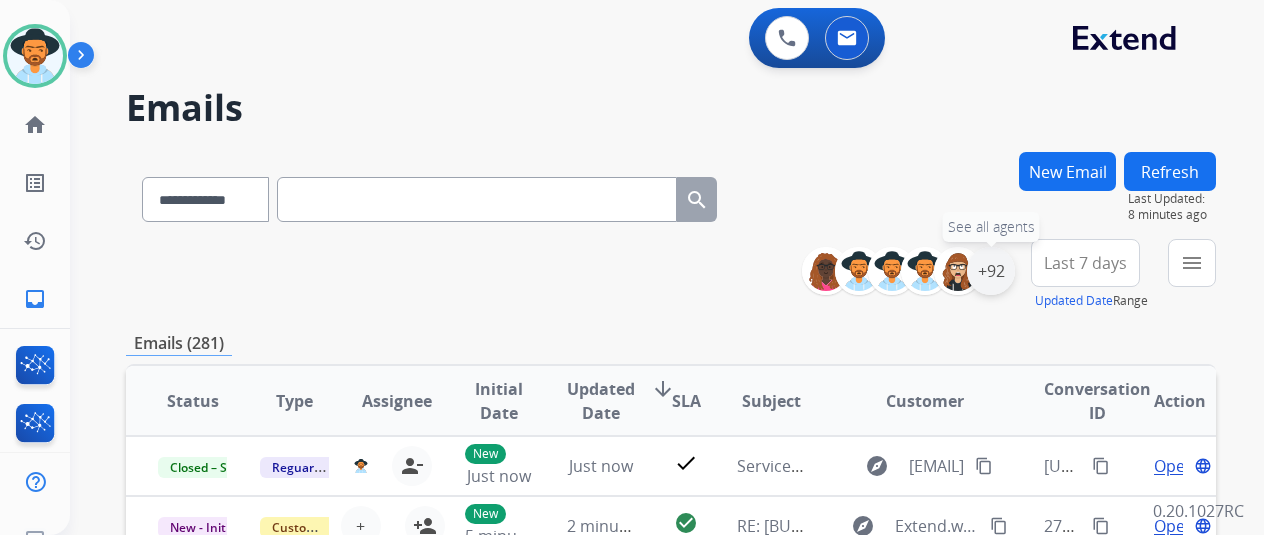 drag, startPoint x: 1012, startPoint y: 279, endPoint x: 994, endPoint y: 283, distance: 18.439089 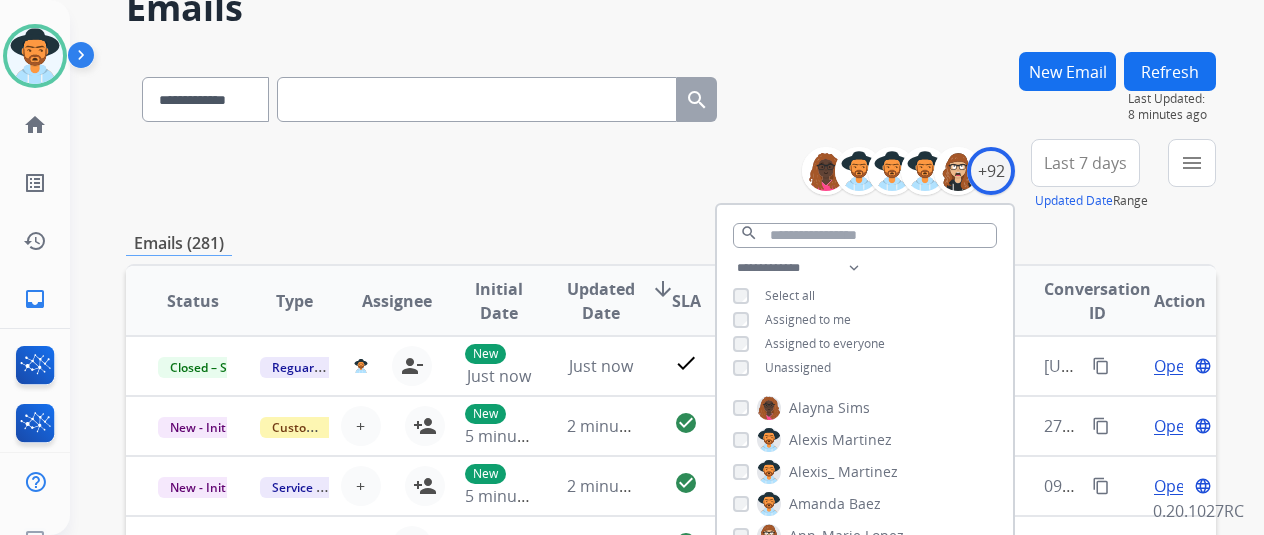 click on "Unassigned" at bounding box center (798, 367) 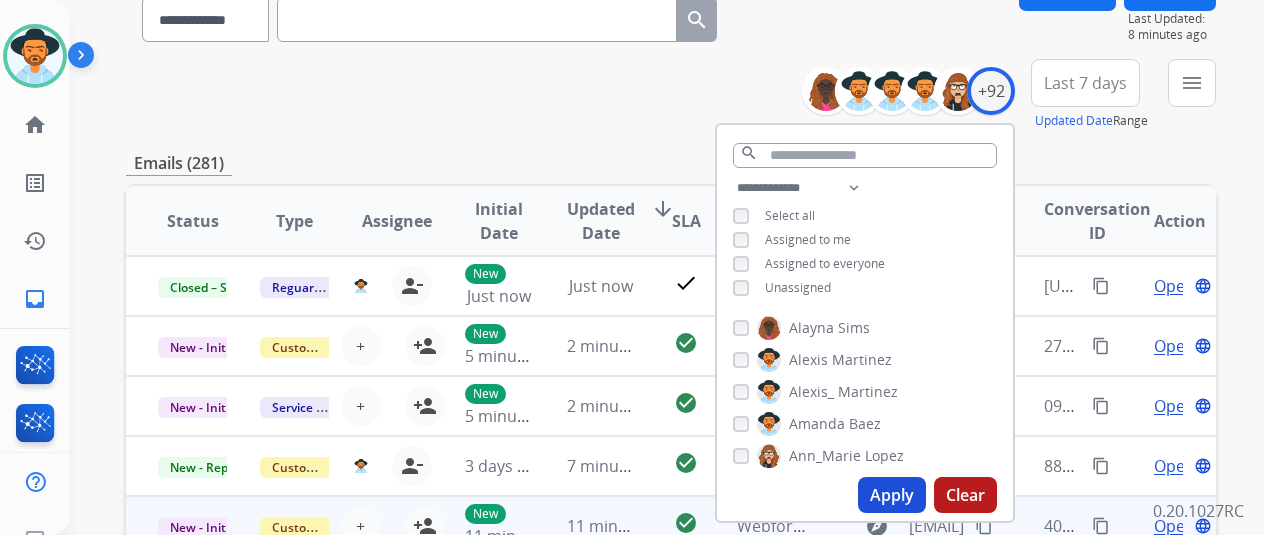 scroll, scrollTop: 400, scrollLeft: 0, axis: vertical 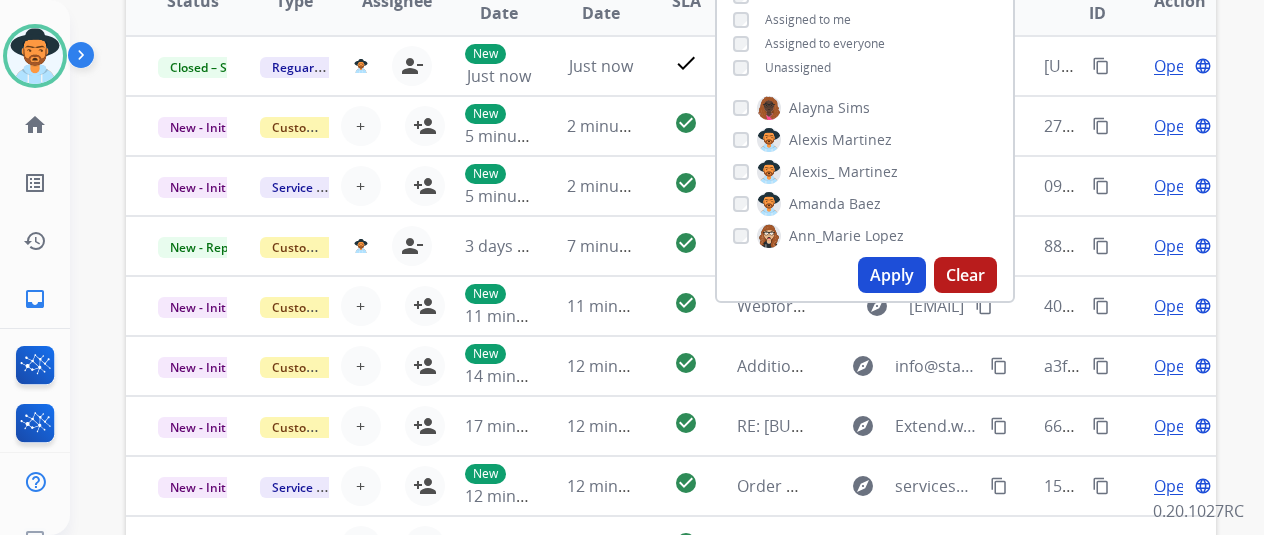 click on "Apply" at bounding box center (892, 275) 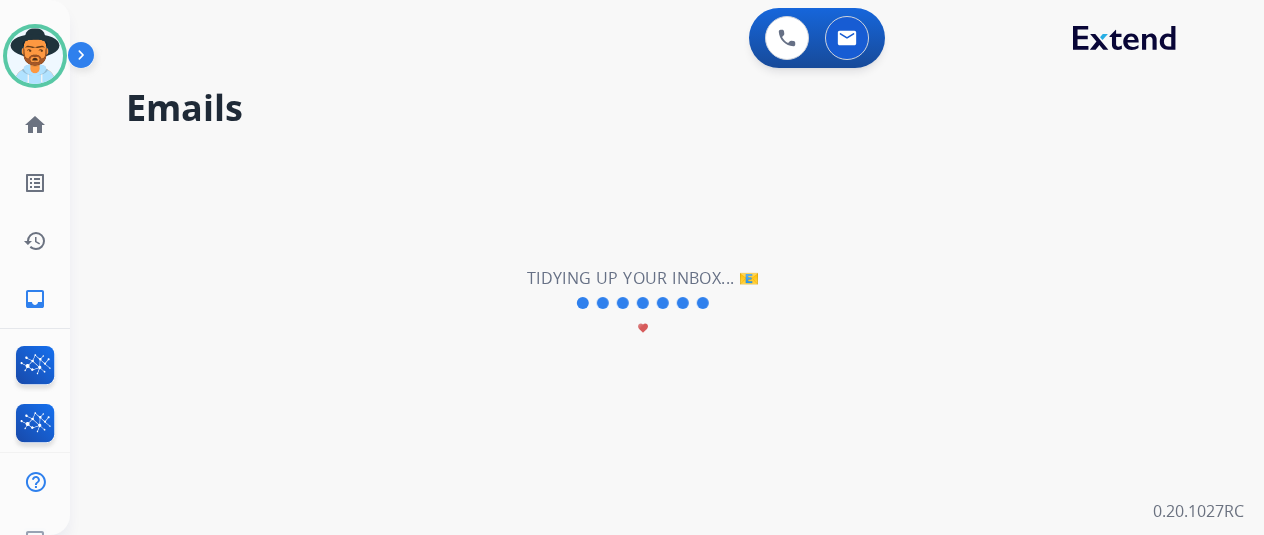 scroll, scrollTop: 0, scrollLeft: 0, axis: both 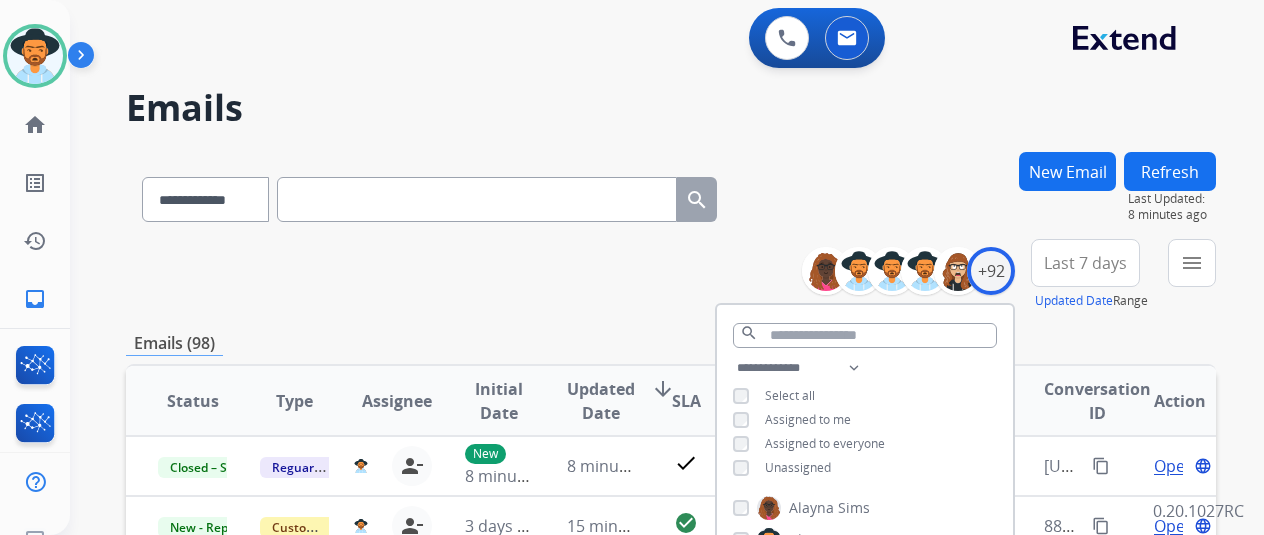 click on "**********" at bounding box center [671, 275] 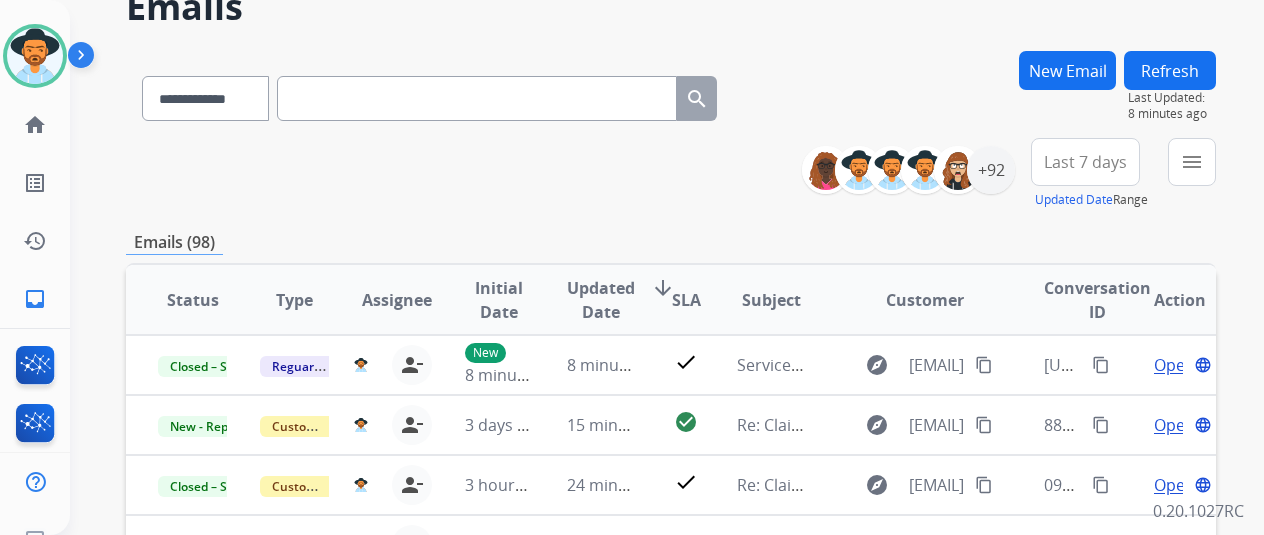 scroll, scrollTop: 200, scrollLeft: 0, axis: vertical 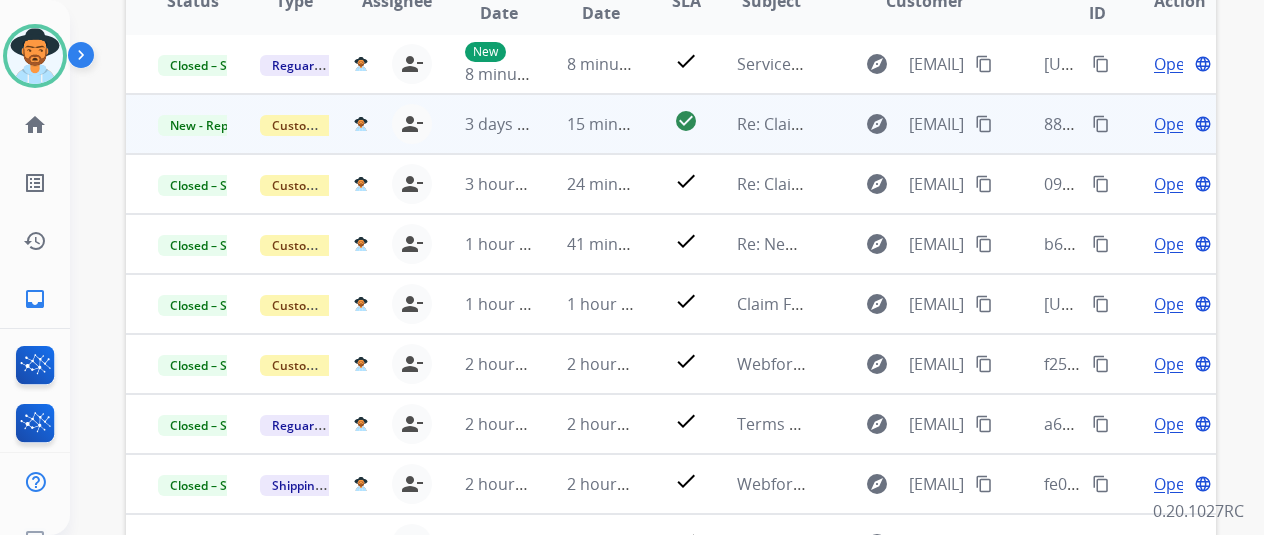 click on "Open" at bounding box center [1174, 124] 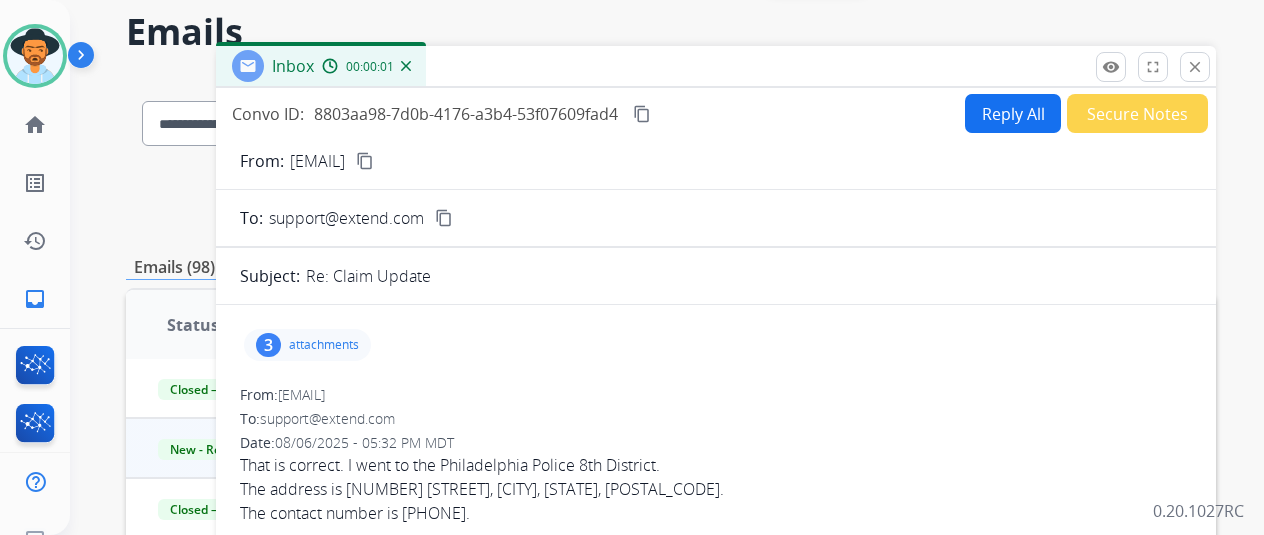 scroll, scrollTop: 0, scrollLeft: 0, axis: both 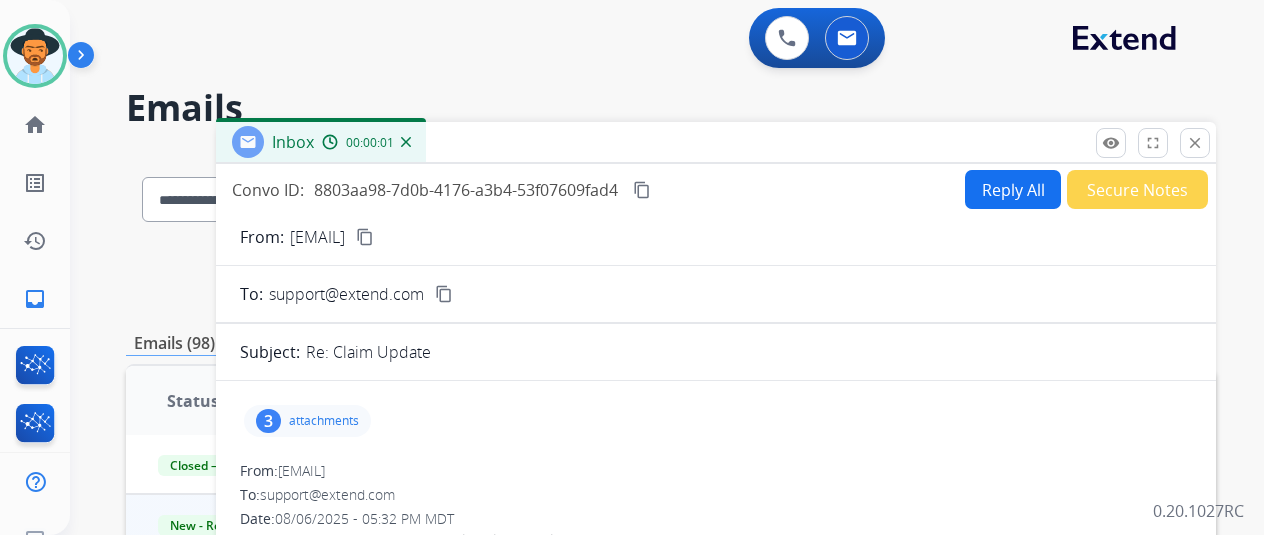 click on "Reply All" at bounding box center (1013, 189) 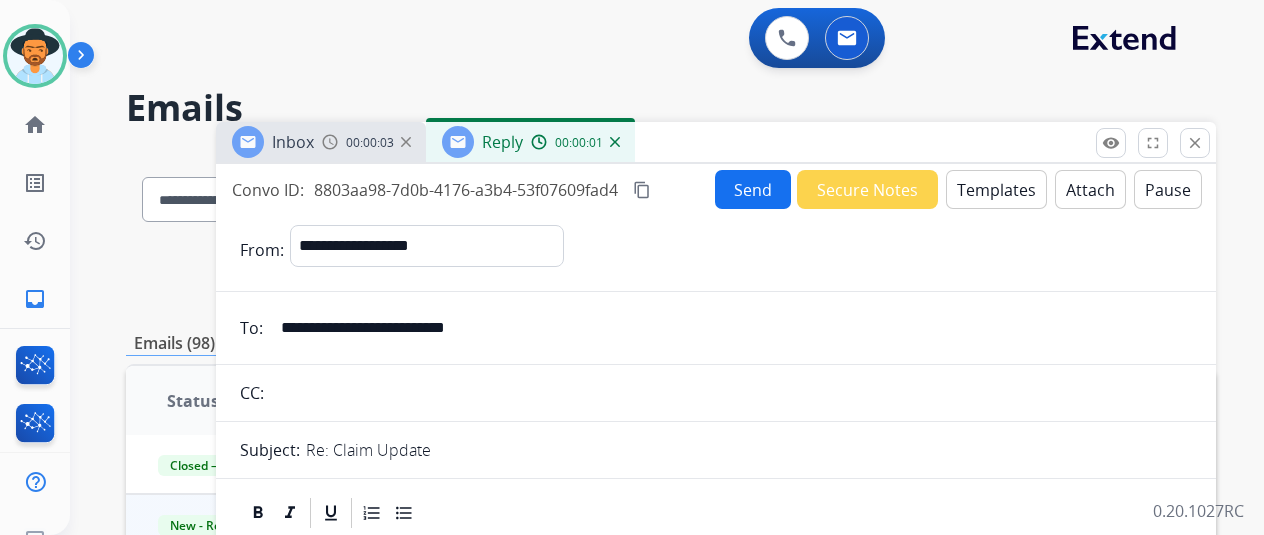 click on "content_copy" at bounding box center [642, 190] 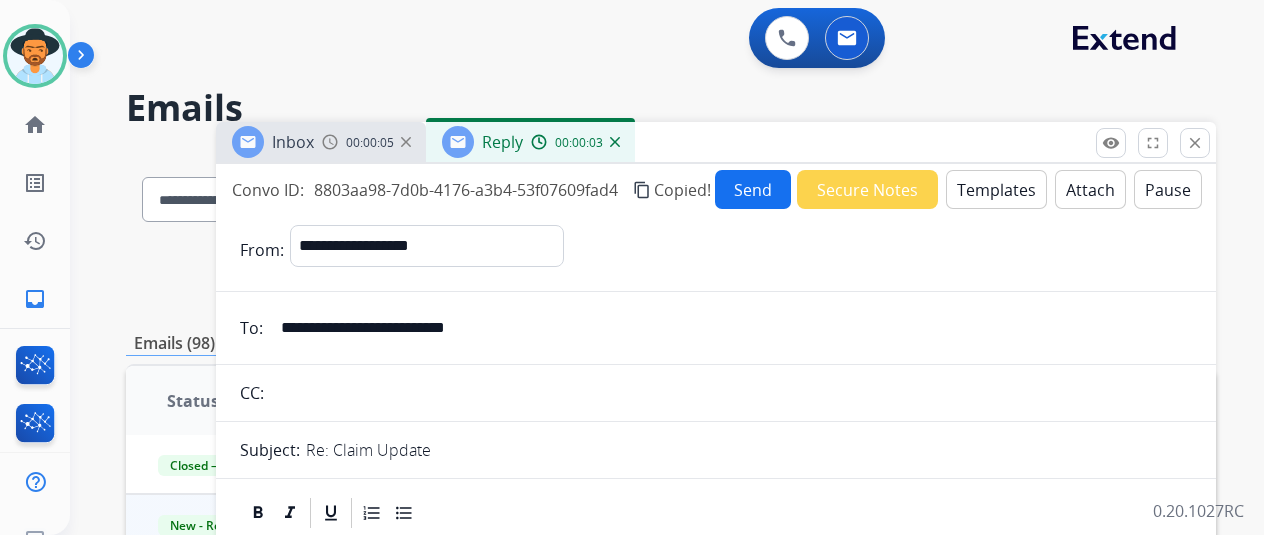click on "Templates" at bounding box center [996, 189] 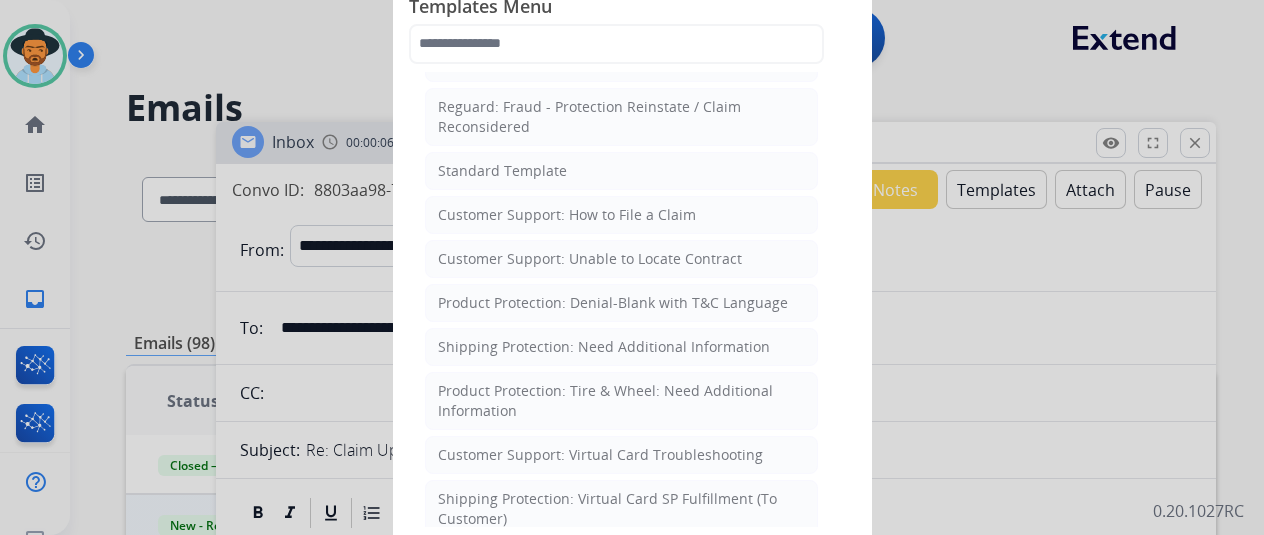 scroll, scrollTop: 300, scrollLeft: 0, axis: vertical 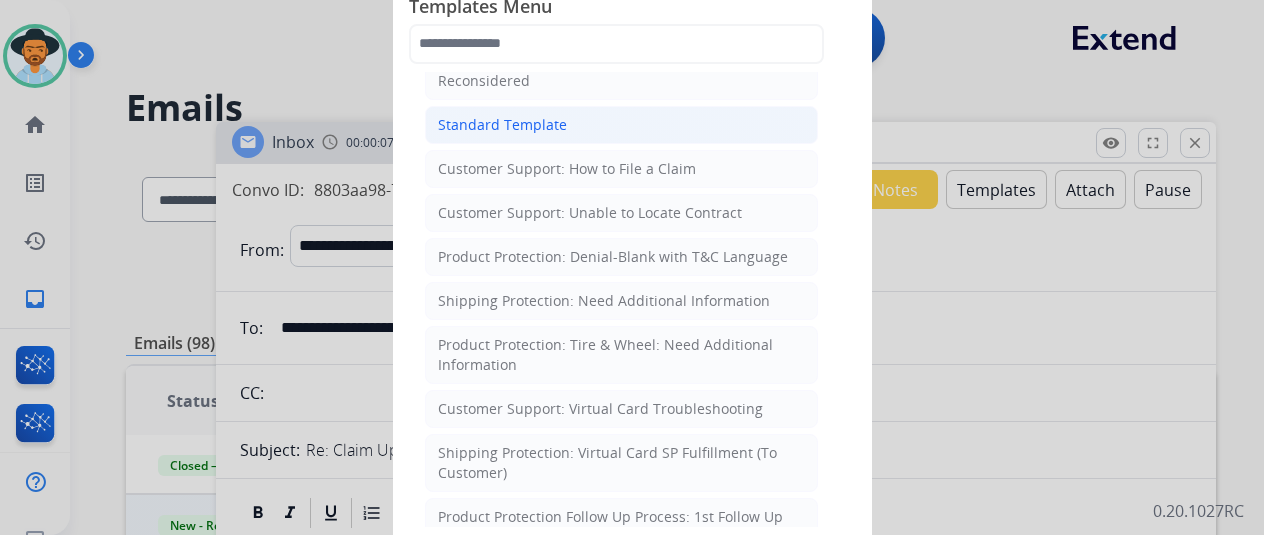 click on "Standard Template" 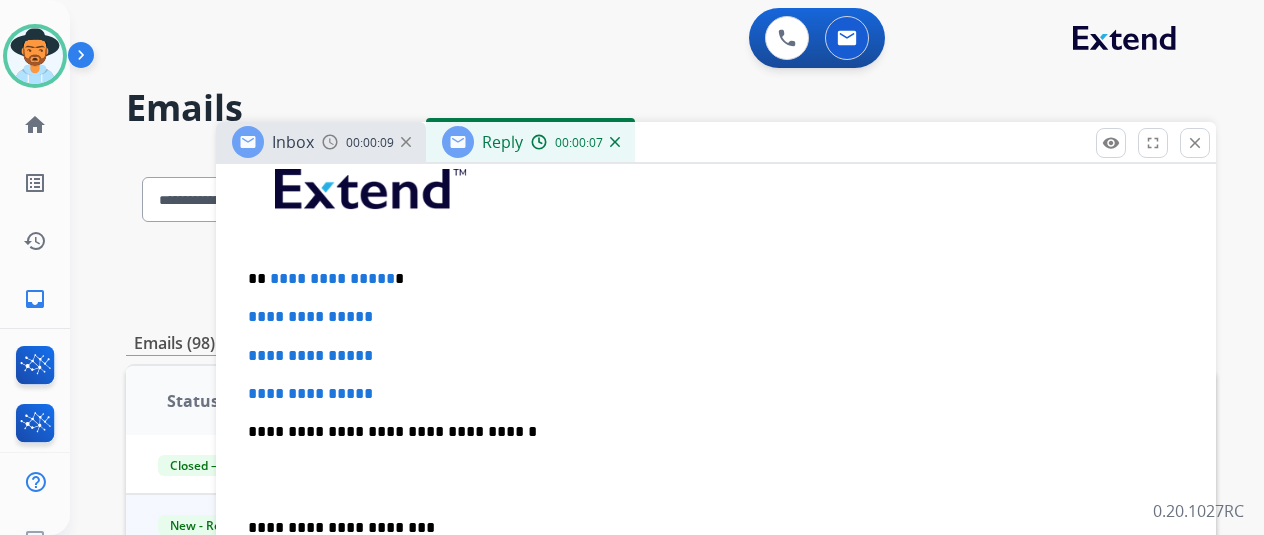 scroll, scrollTop: 400, scrollLeft: 0, axis: vertical 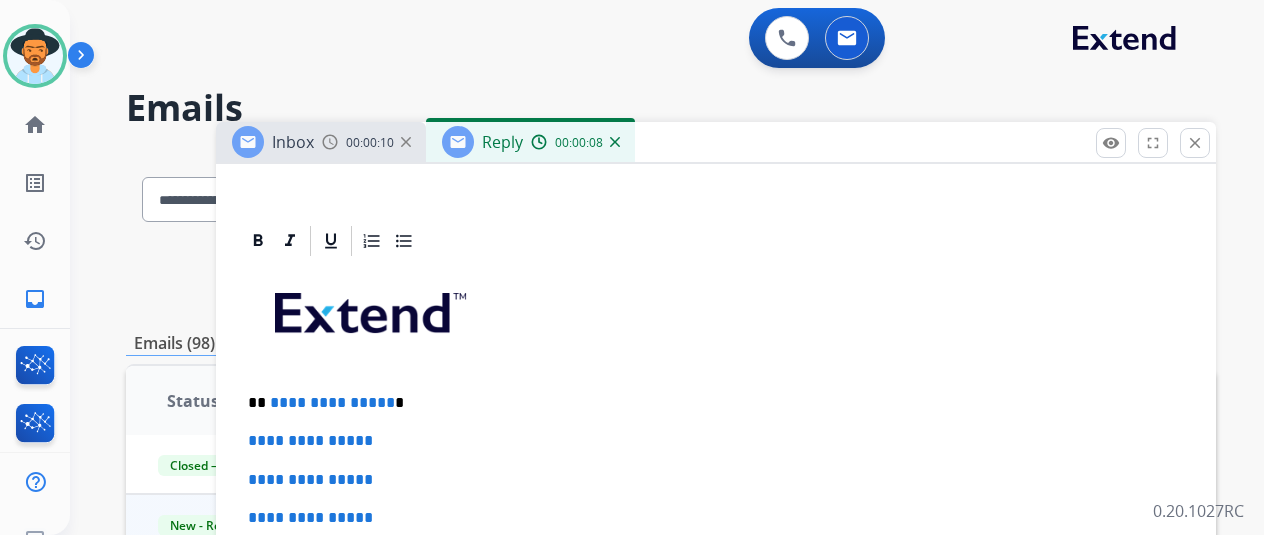 click on "**********" at bounding box center (332, 402) 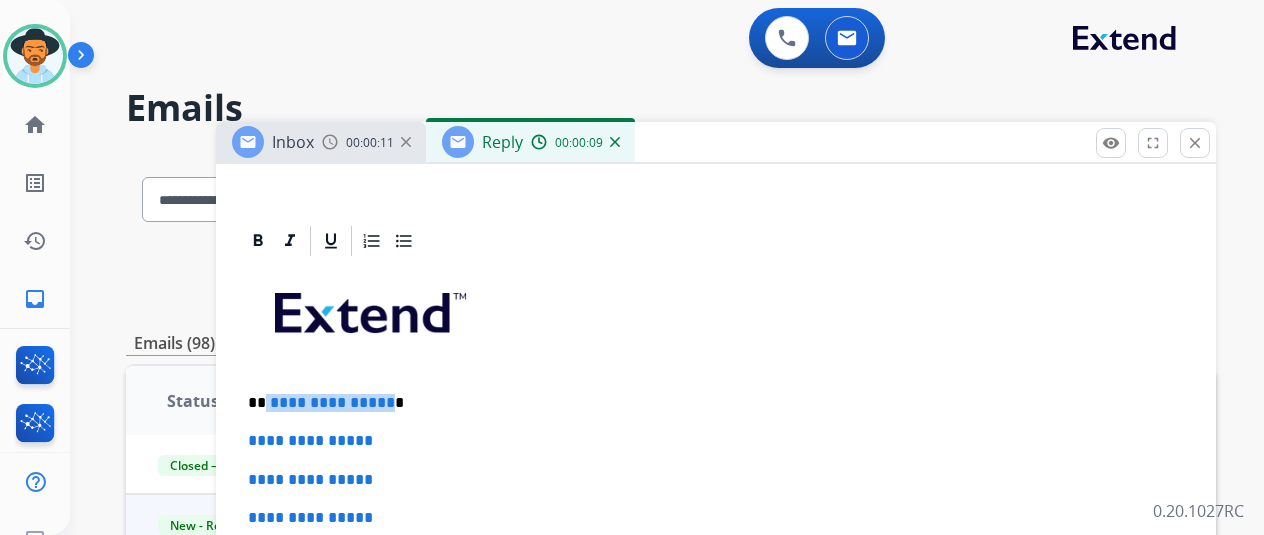 drag, startPoint x: 398, startPoint y: 400, endPoint x: 282, endPoint y: 399, distance: 116.00431 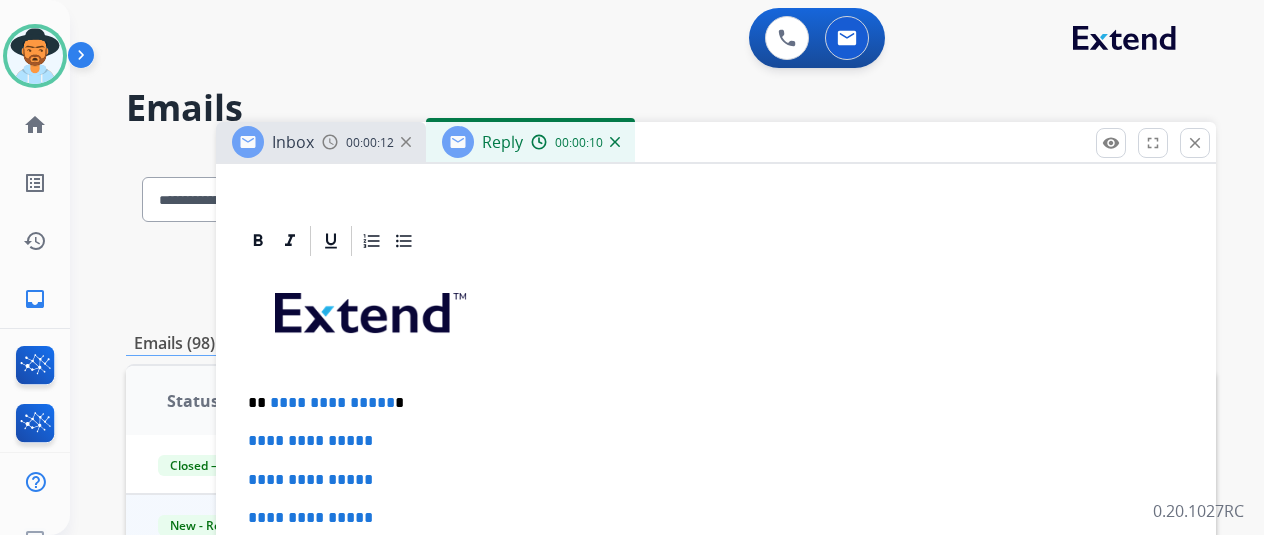 type 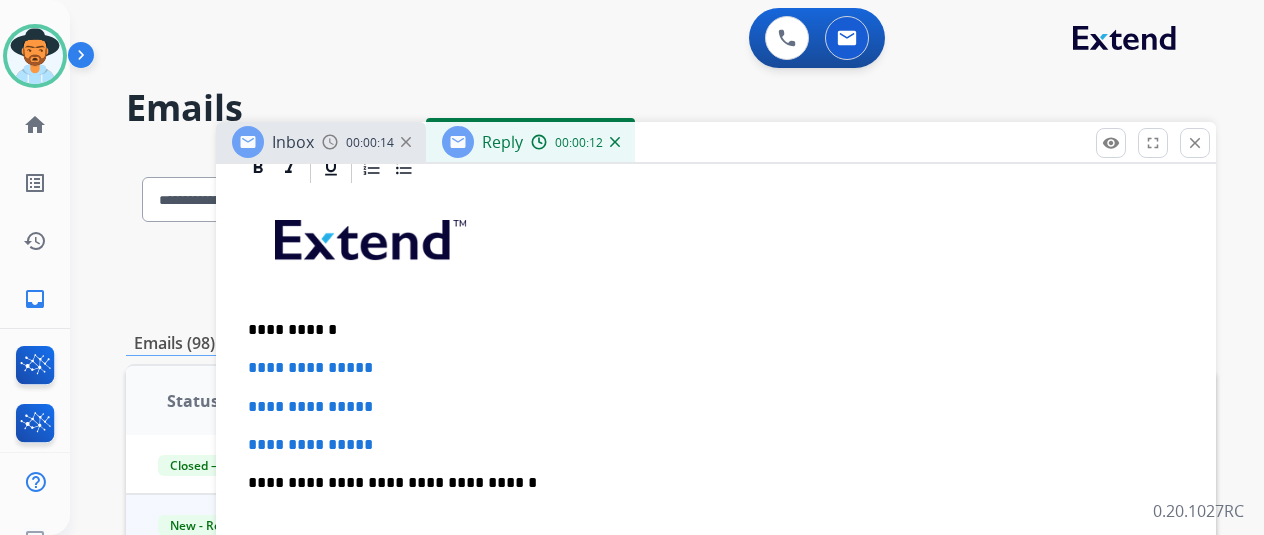 scroll, scrollTop: 500, scrollLeft: 0, axis: vertical 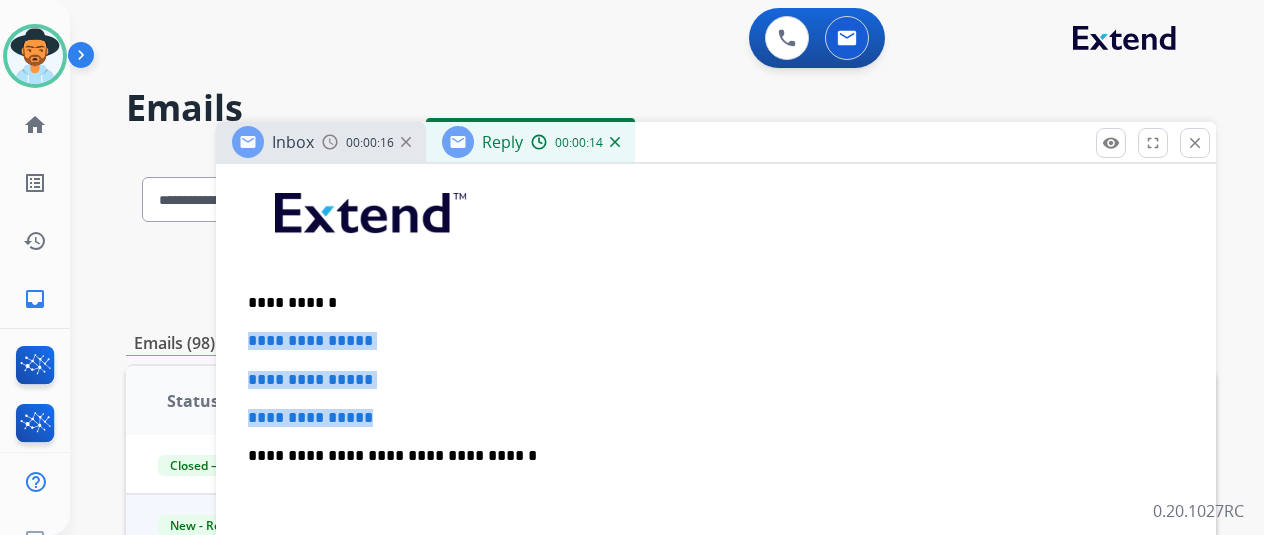 drag, startPoint x: 354, startPoint y: 368, endPoint x: 256, endPoint y: 336, distance: 103.09219 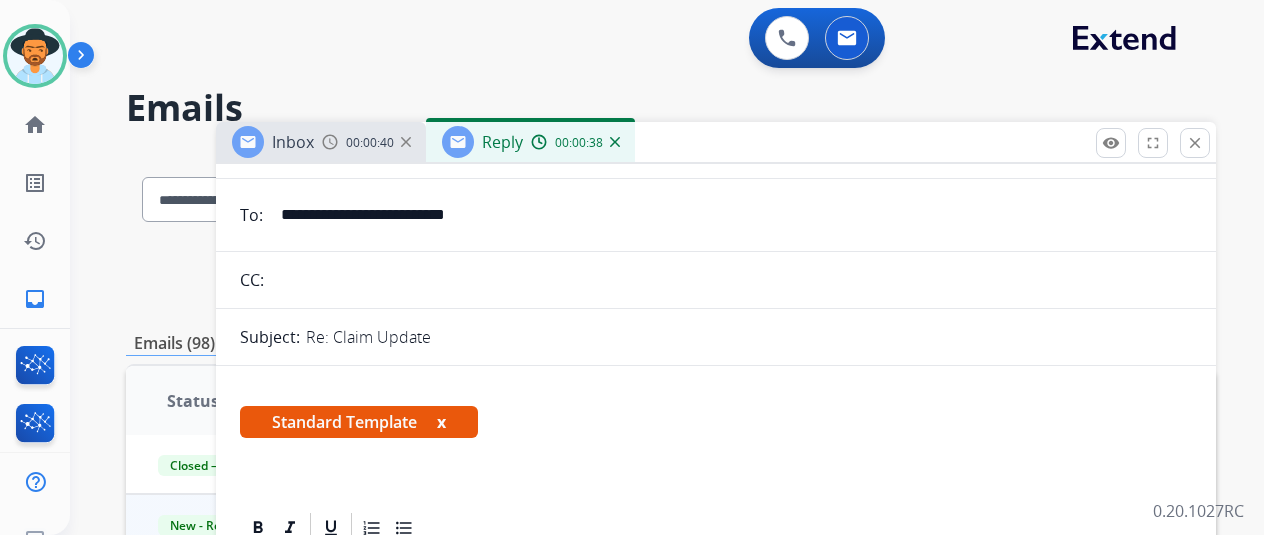 scroll, scrollTop: 0, scrollLeft: 0, axis: both 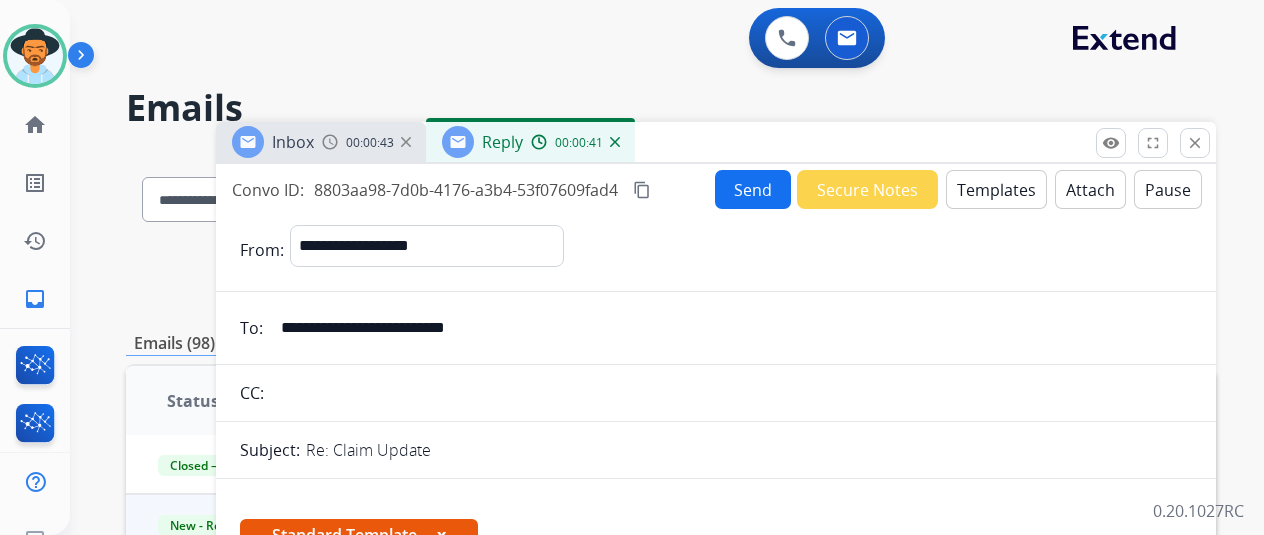 click on "Send" at bounding box center (753, 189) 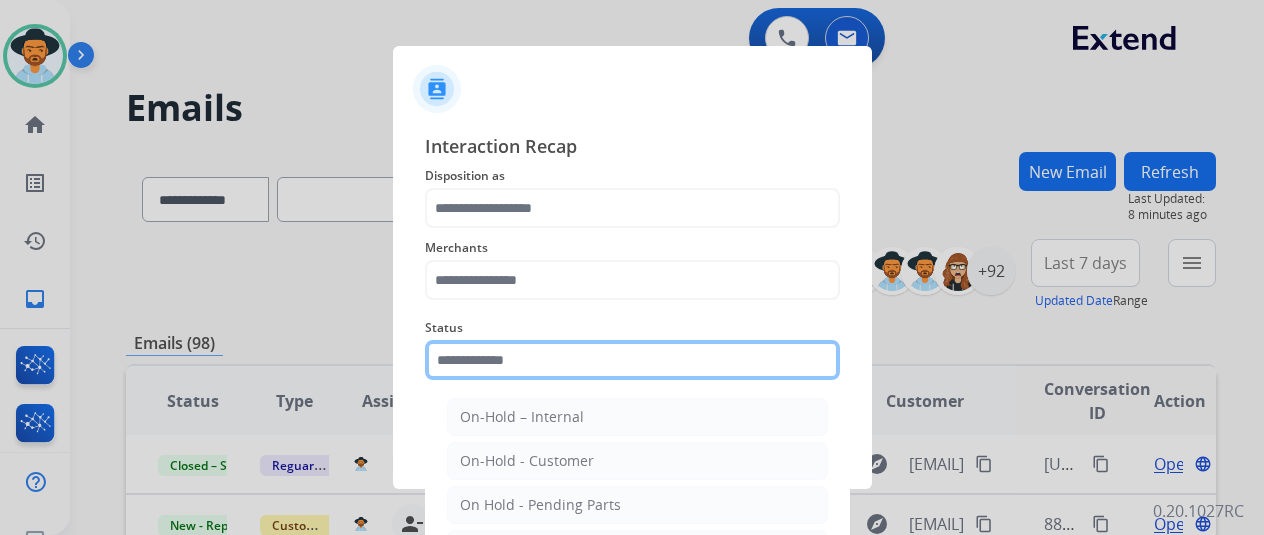 click 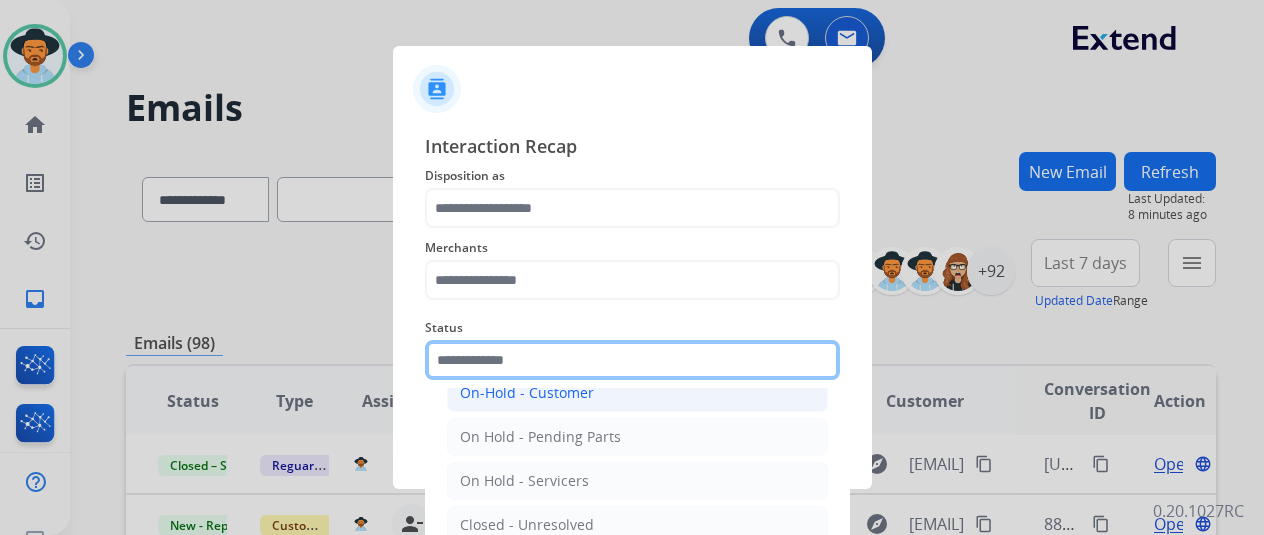 scroll, scrollTop: 114, scrollLeft: 0, axis: vertical 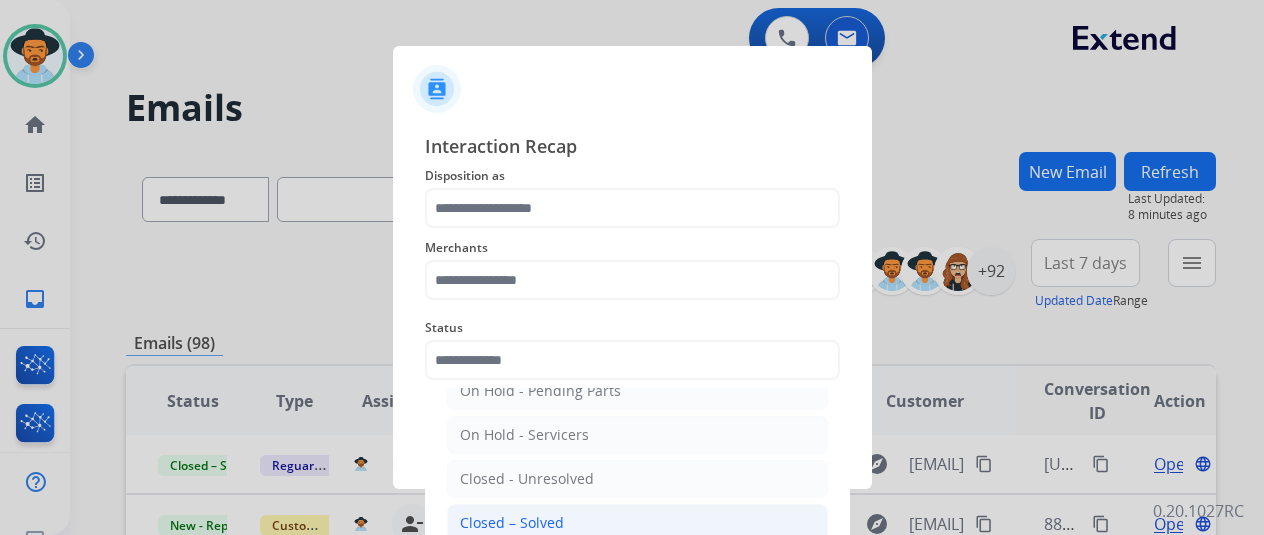 click on "Closed – Solved" 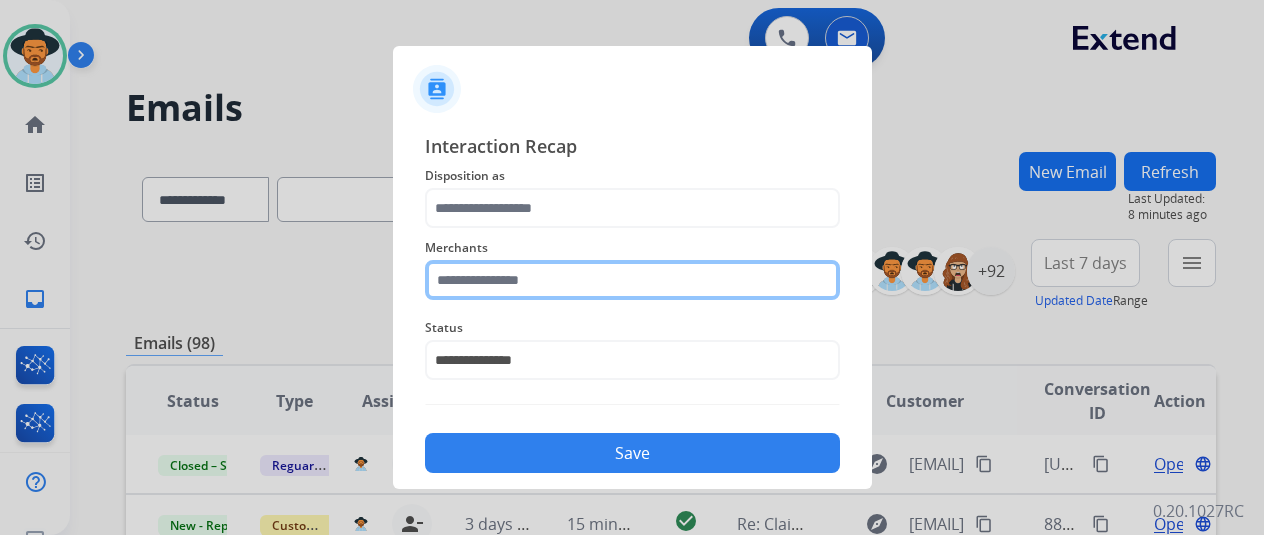click 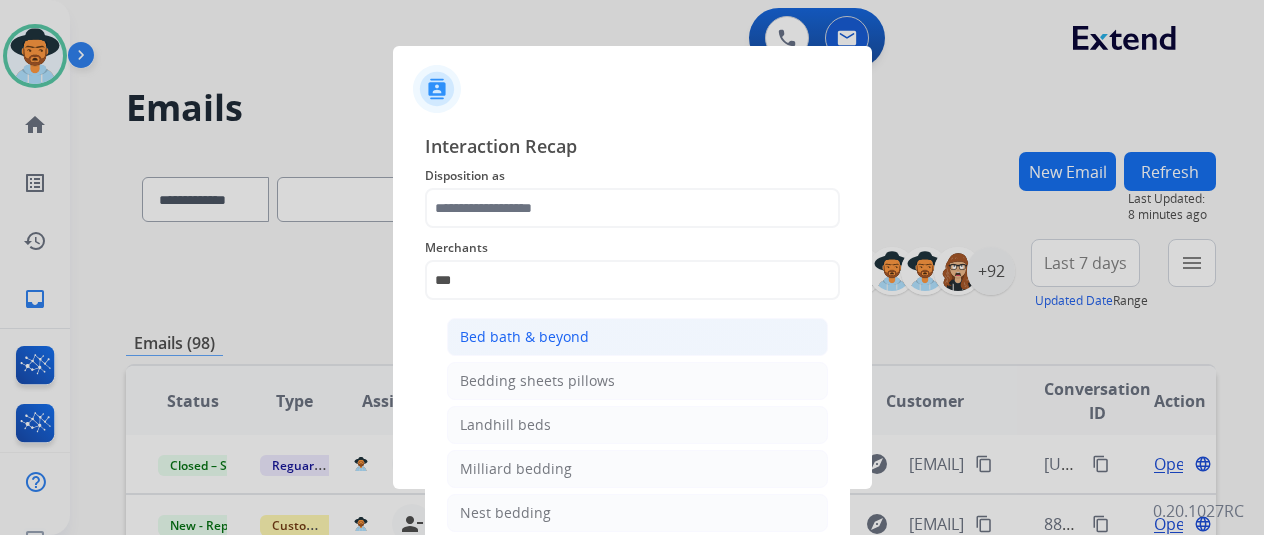 click on "Bed bath & beyond" 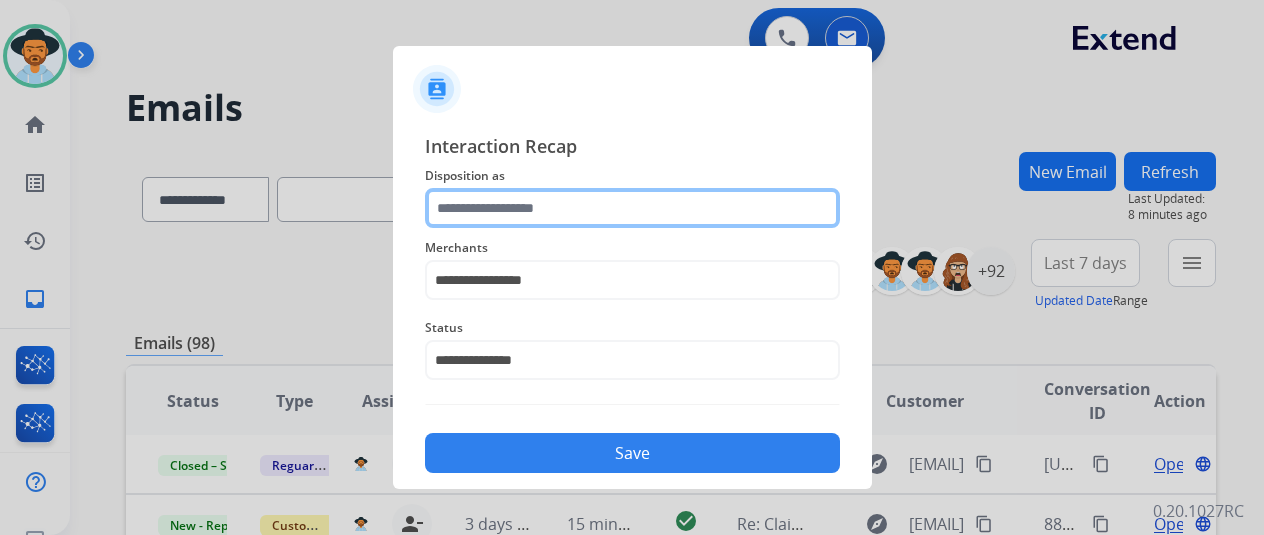 click 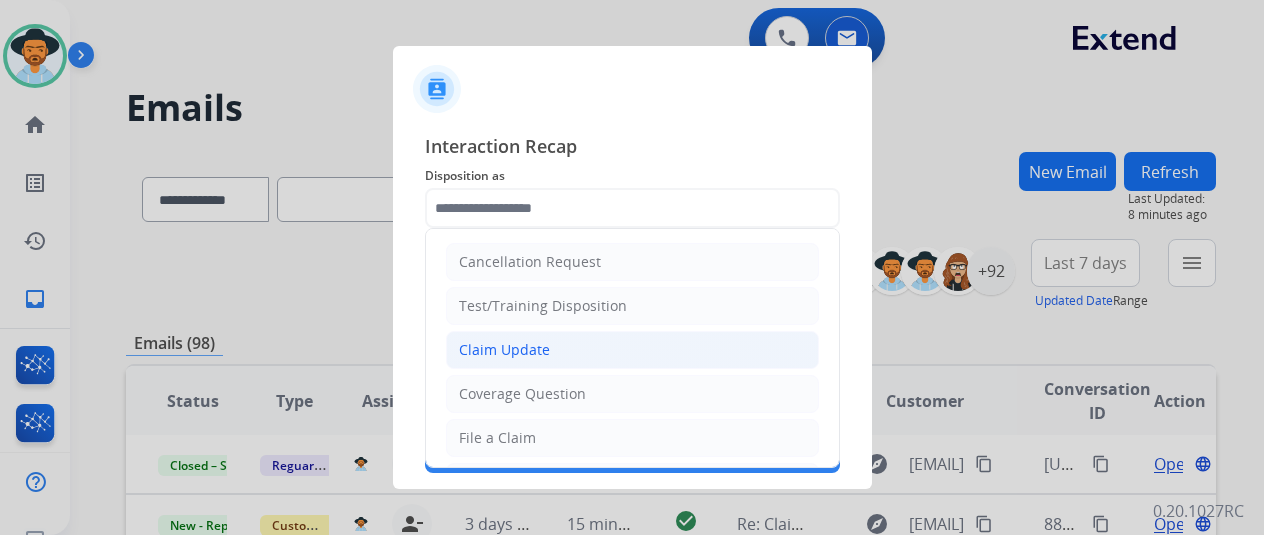 click on "Claim Update" 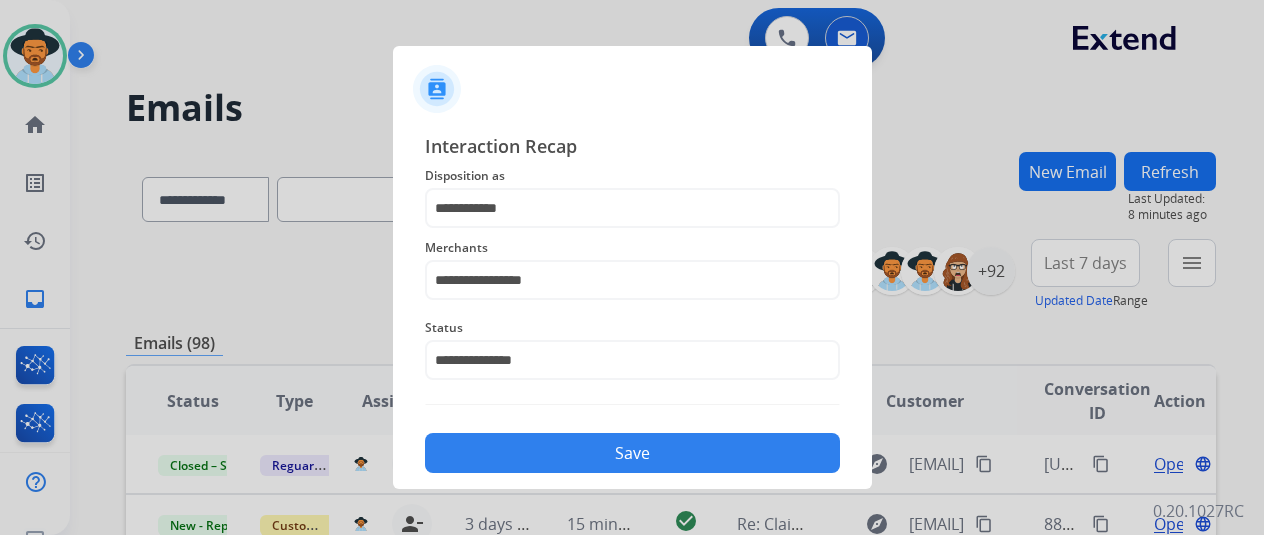 click on "Save" 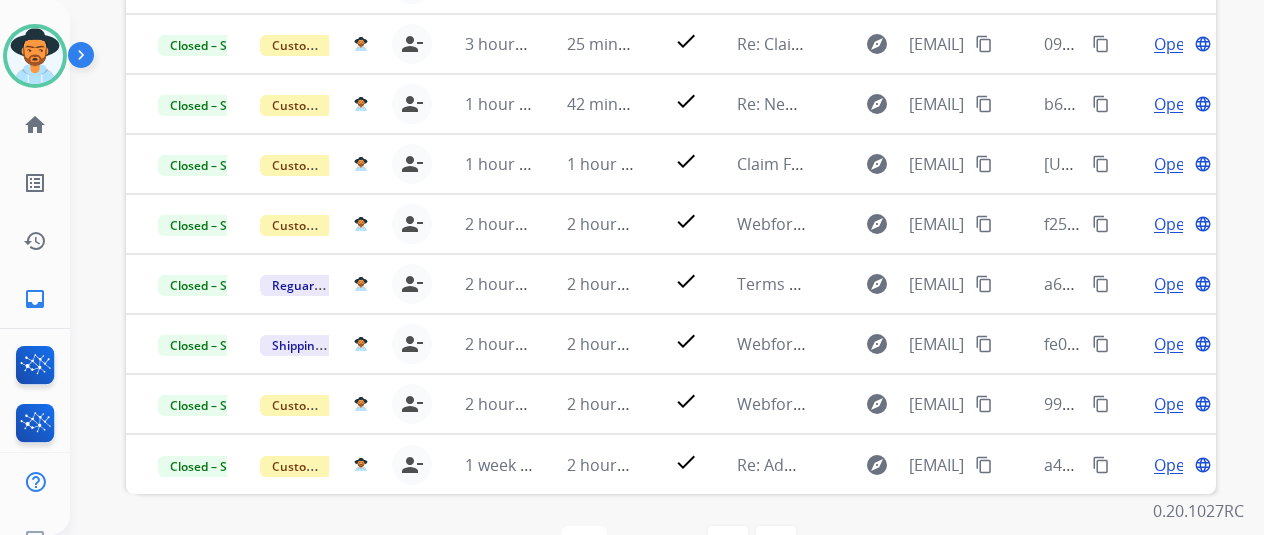 scroll, scrollTop: 586, scrollLeft: 0, axis: vertical 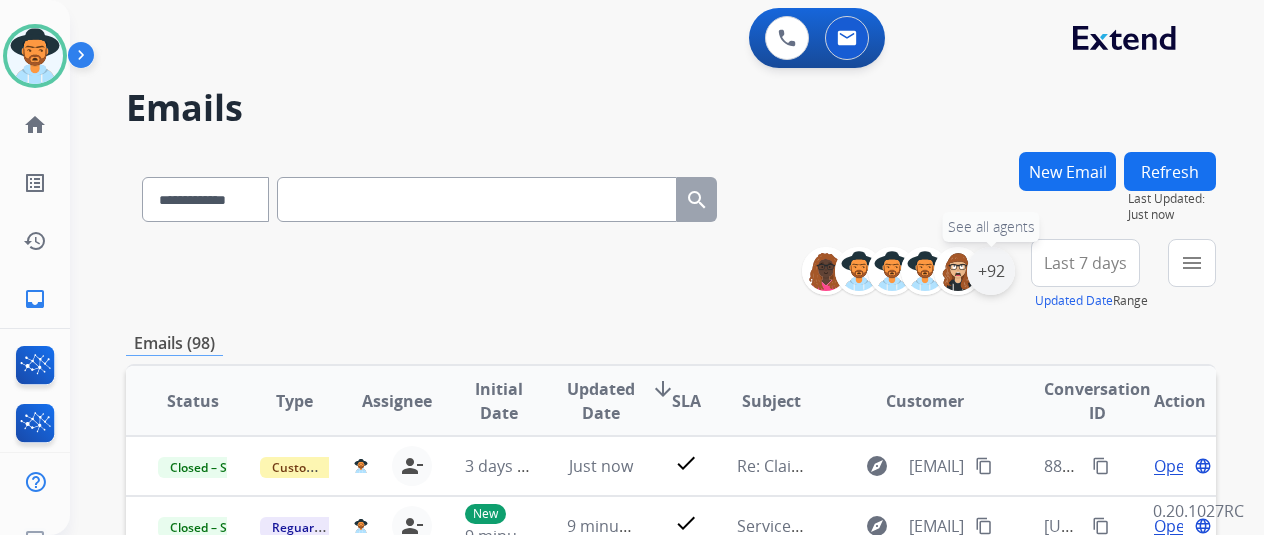 click on "+92" at bounding box center [991, 271] 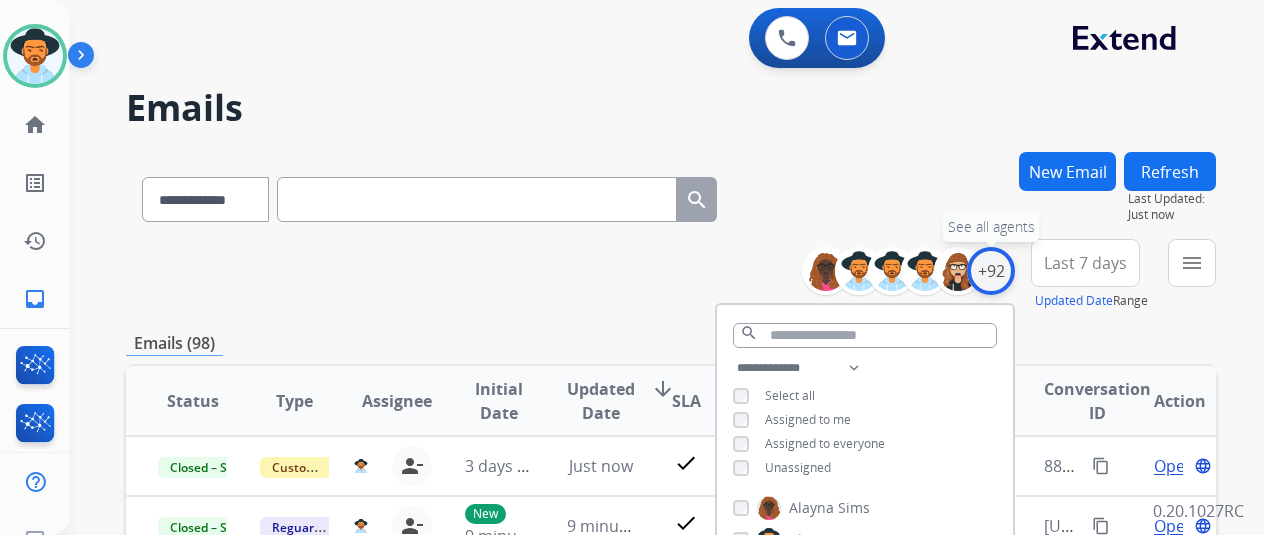 click on "+92" at bounding box center (991, 271) 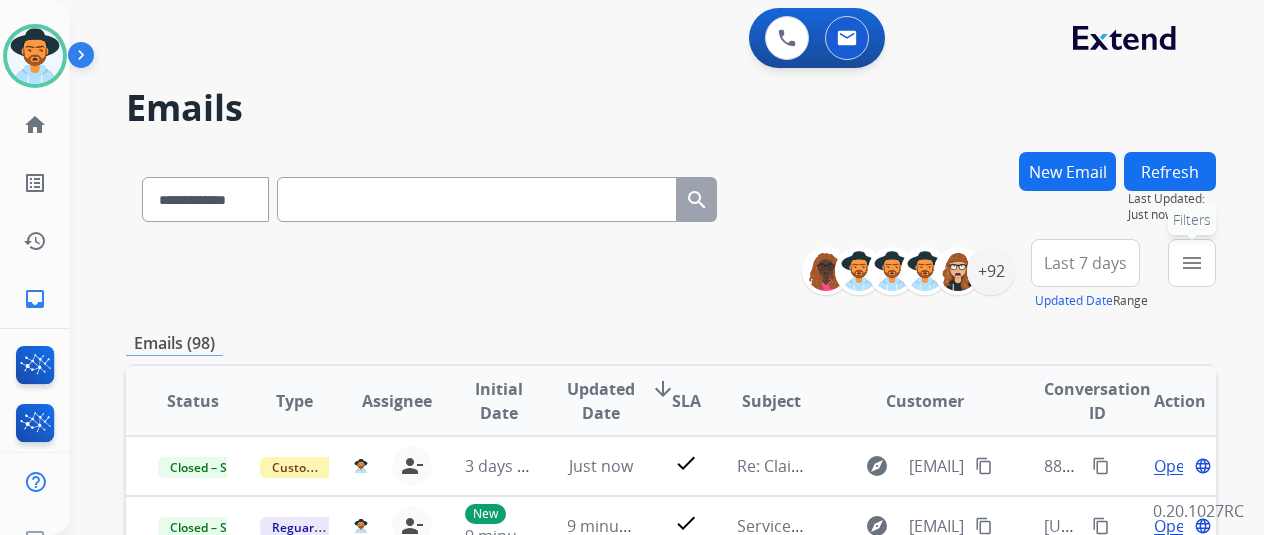 click on "menu" at bounding box center (1192, 263) 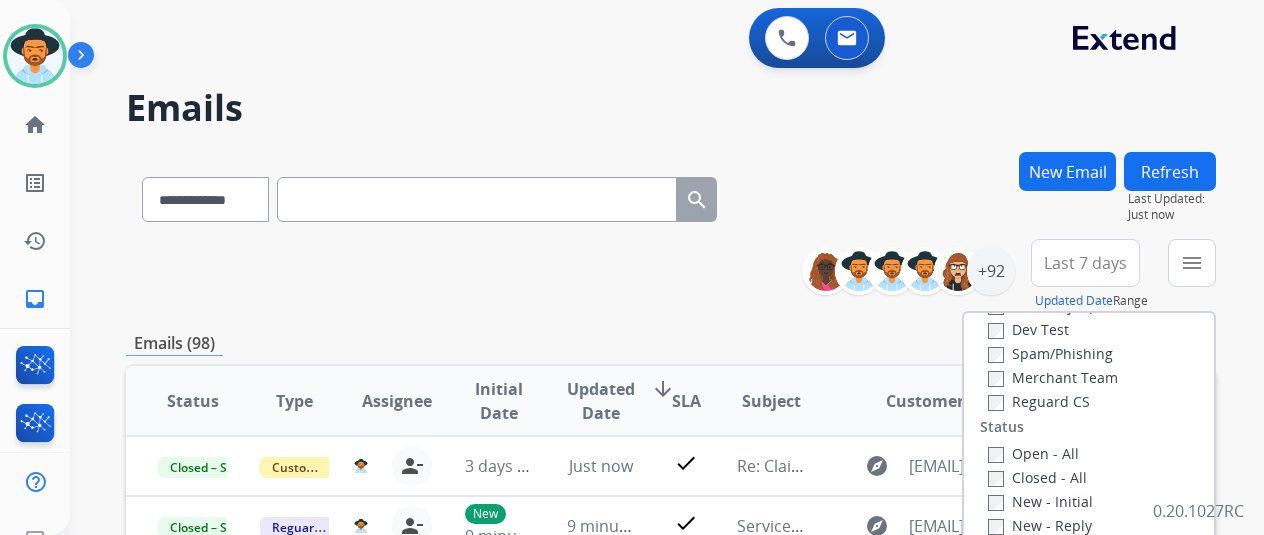 scroll, scrollTop: 300, scrollLeft: 0, axis: vertical 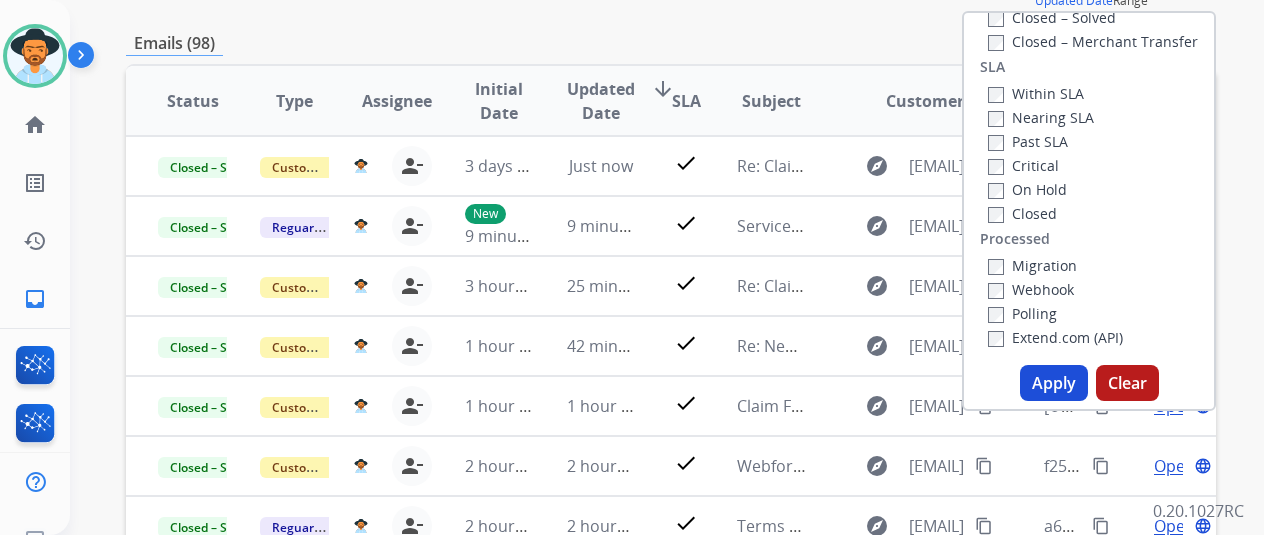 click on "Apply" at bounding box center [1054, 383] 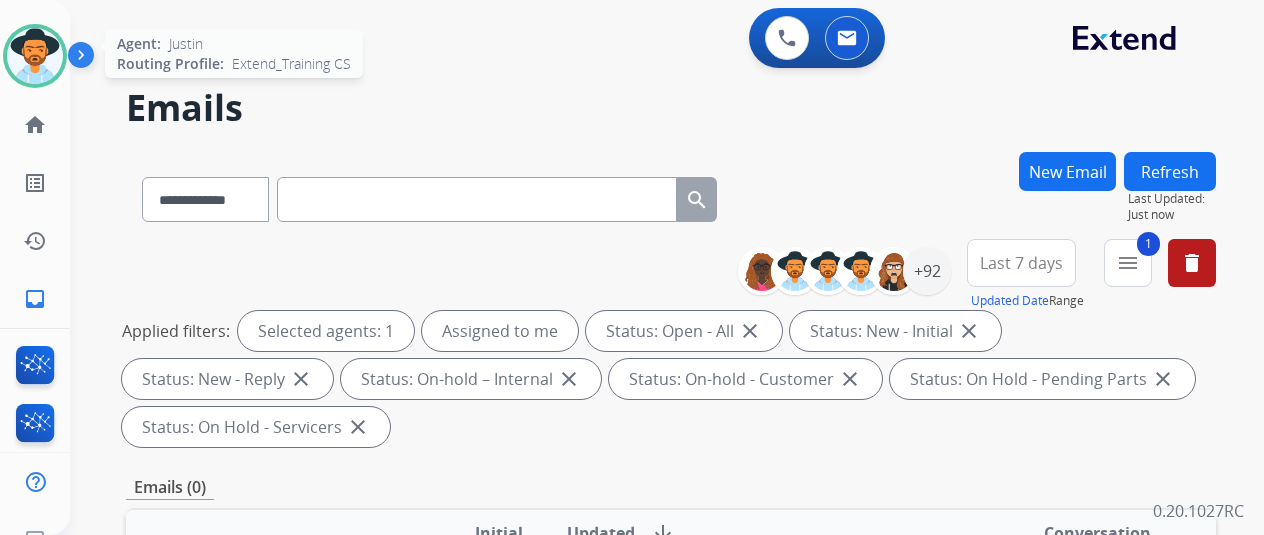 click at bounding box center (35, 56) 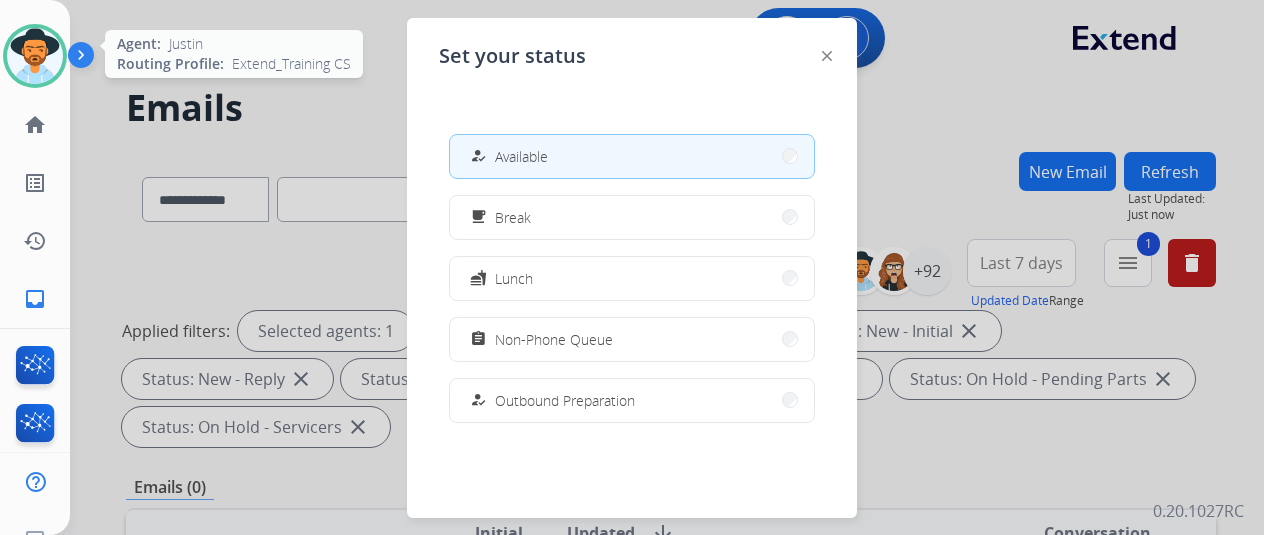 click at bounding box center (35, 56) 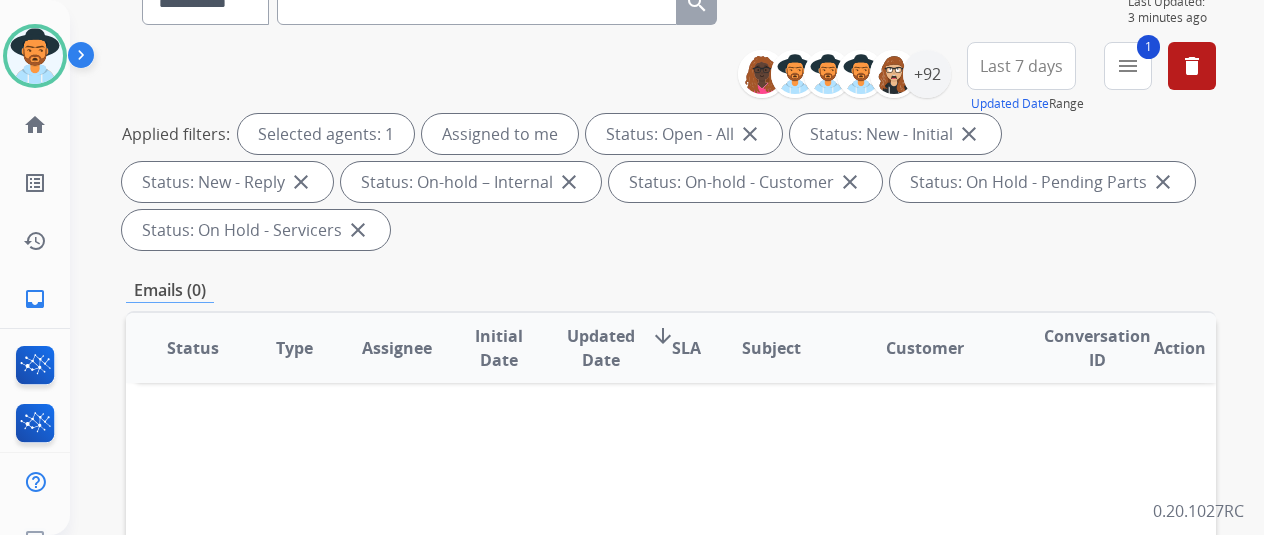 scroll, scrollTop: 100, scrollLeft: 0, axis: vertical 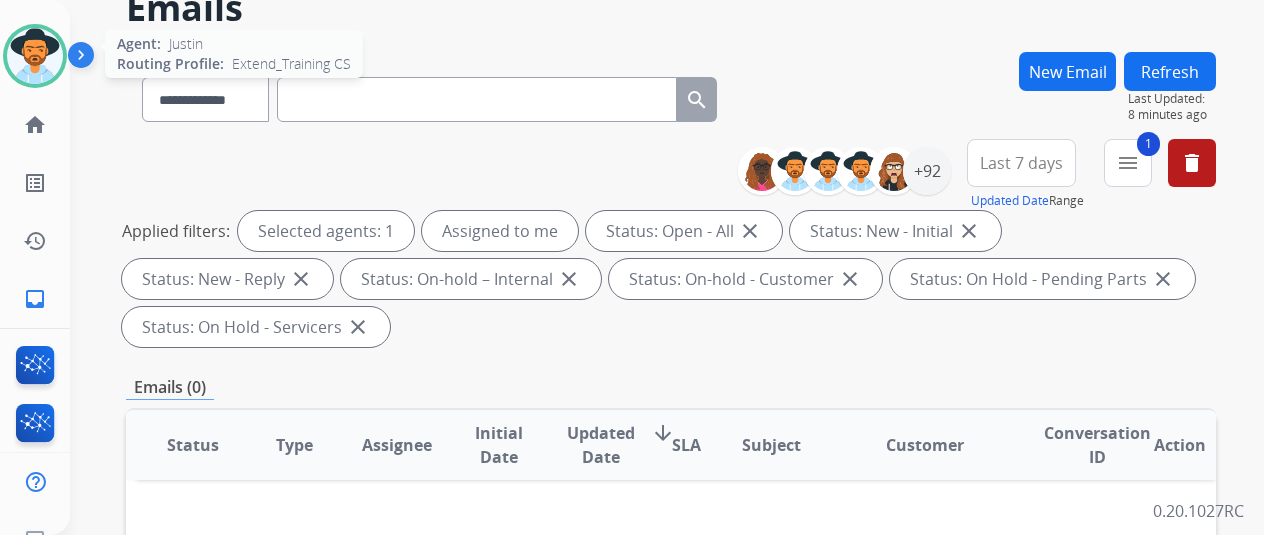 click at bounding box center (35, 56) 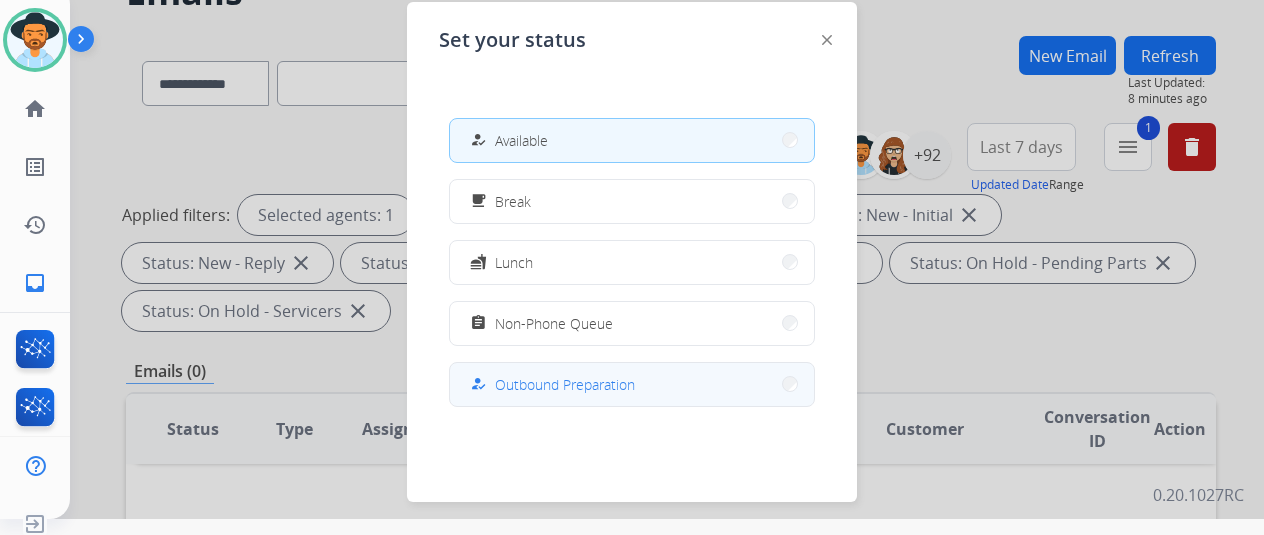 scroll, scrollTop: 24, scrollLeft: 0, axis: vertical 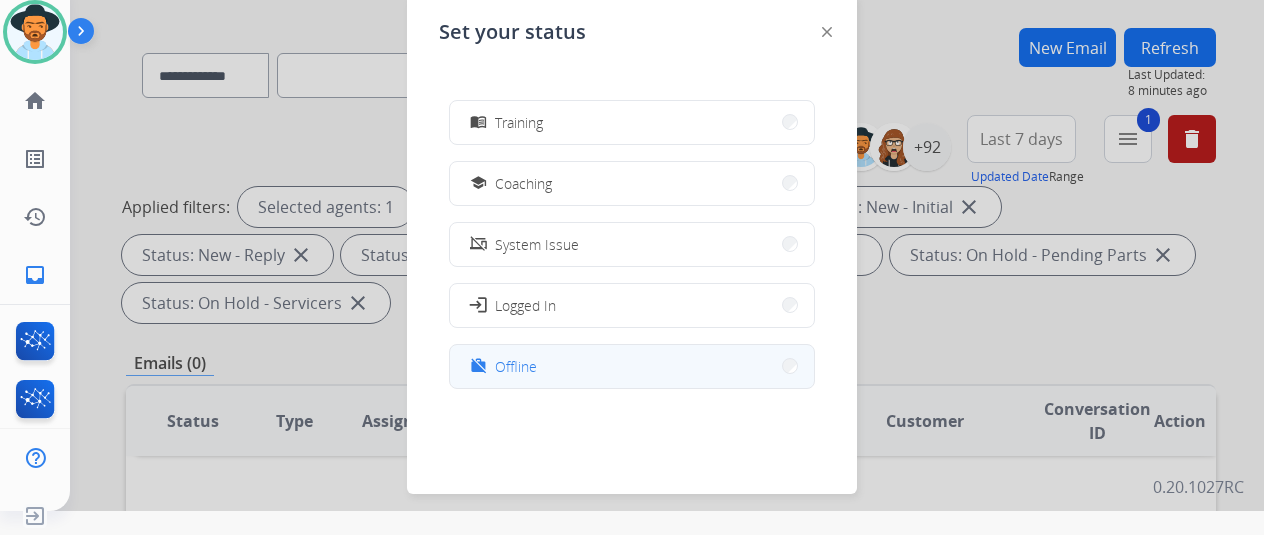 click on "work_off Offline" at bounding box center (632, 366) 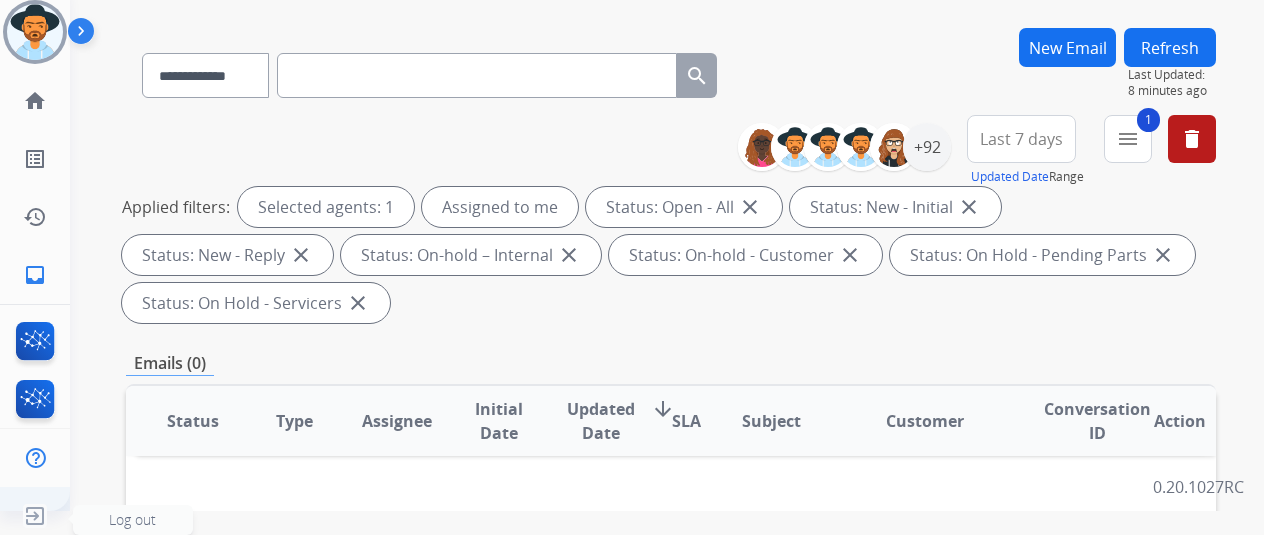 click on "Log out  Log out" 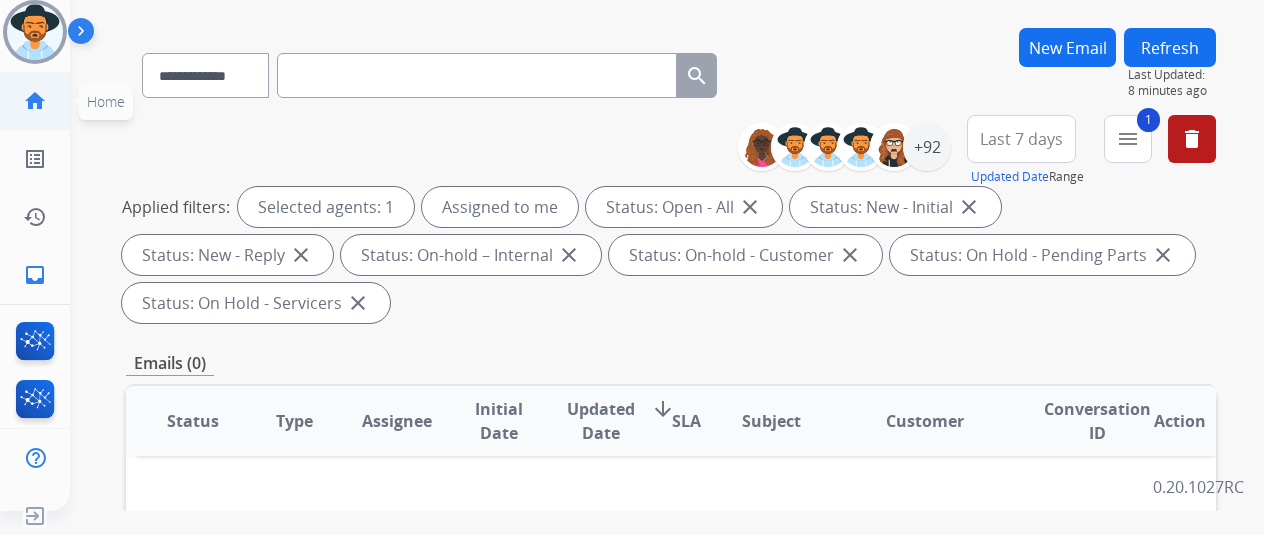 click on "home" 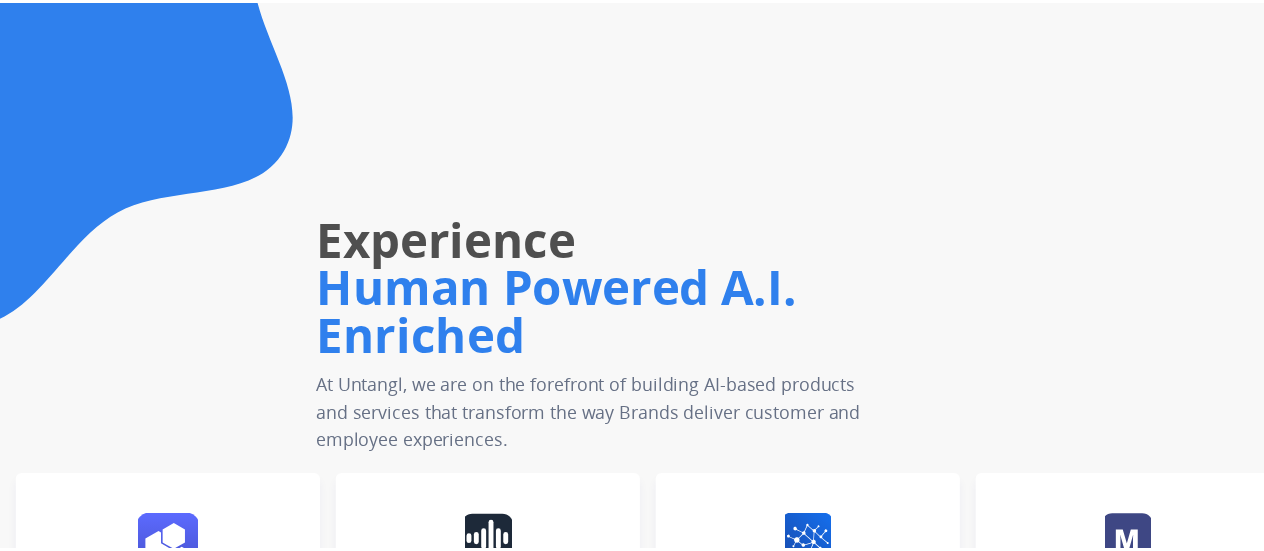 scroll, scrollTop: 0, scrollLeft: 0, axis: both 